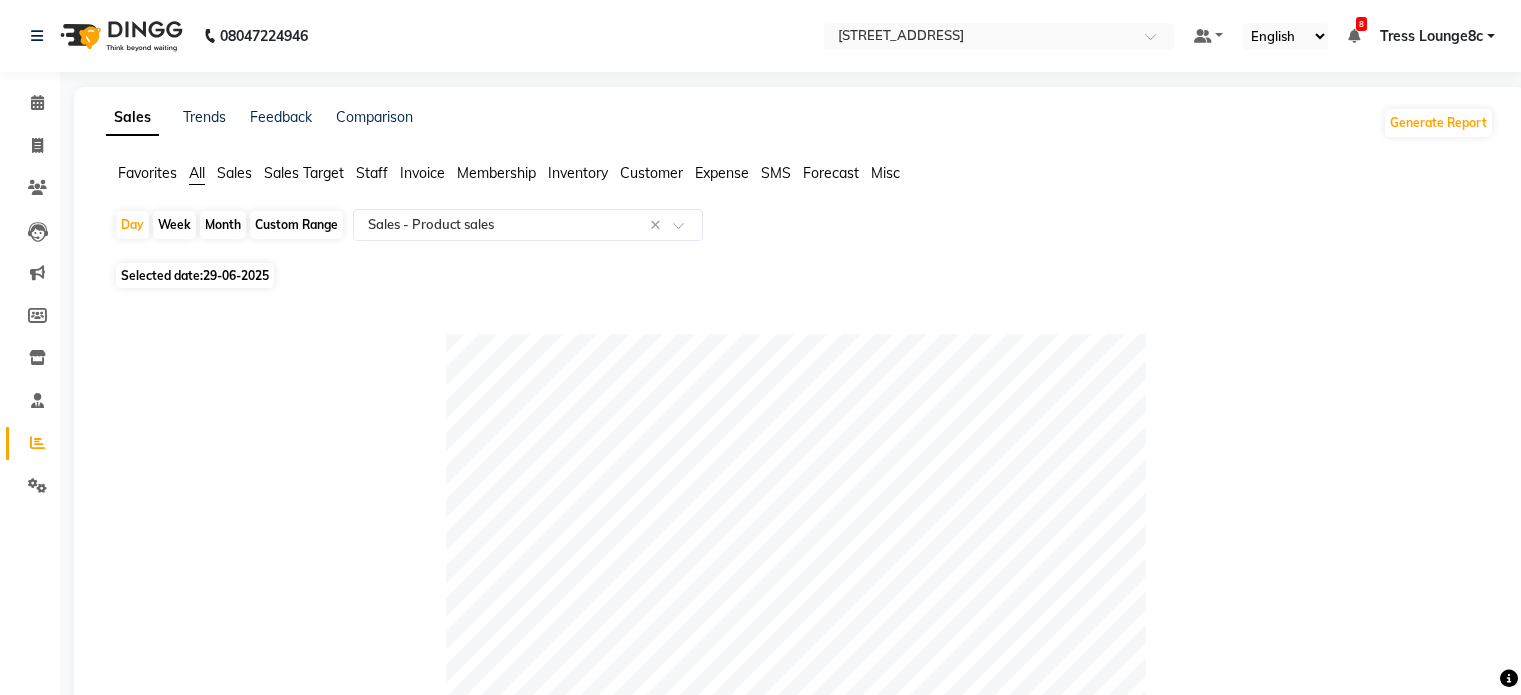 select on "full_report" 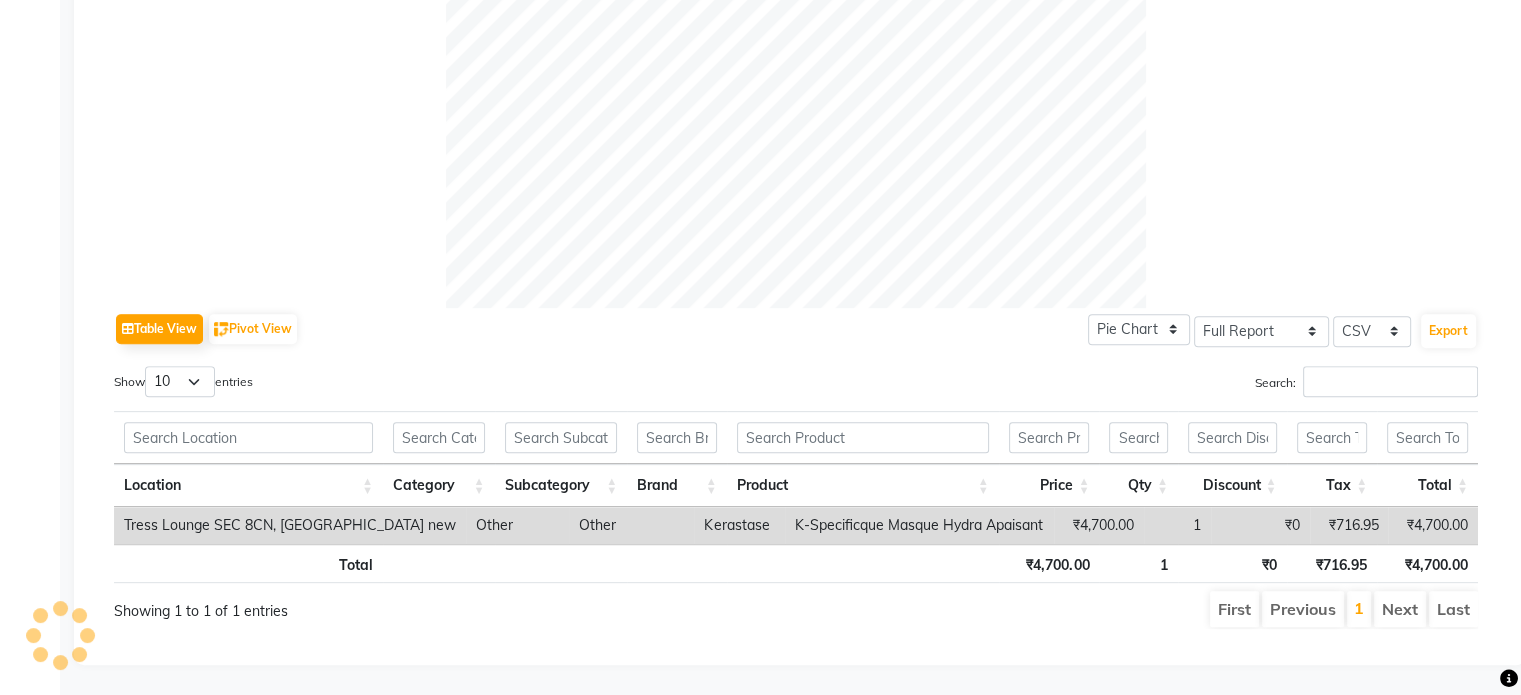 scroll, scrollTop: 0, scrollLeft: 0, axis: both 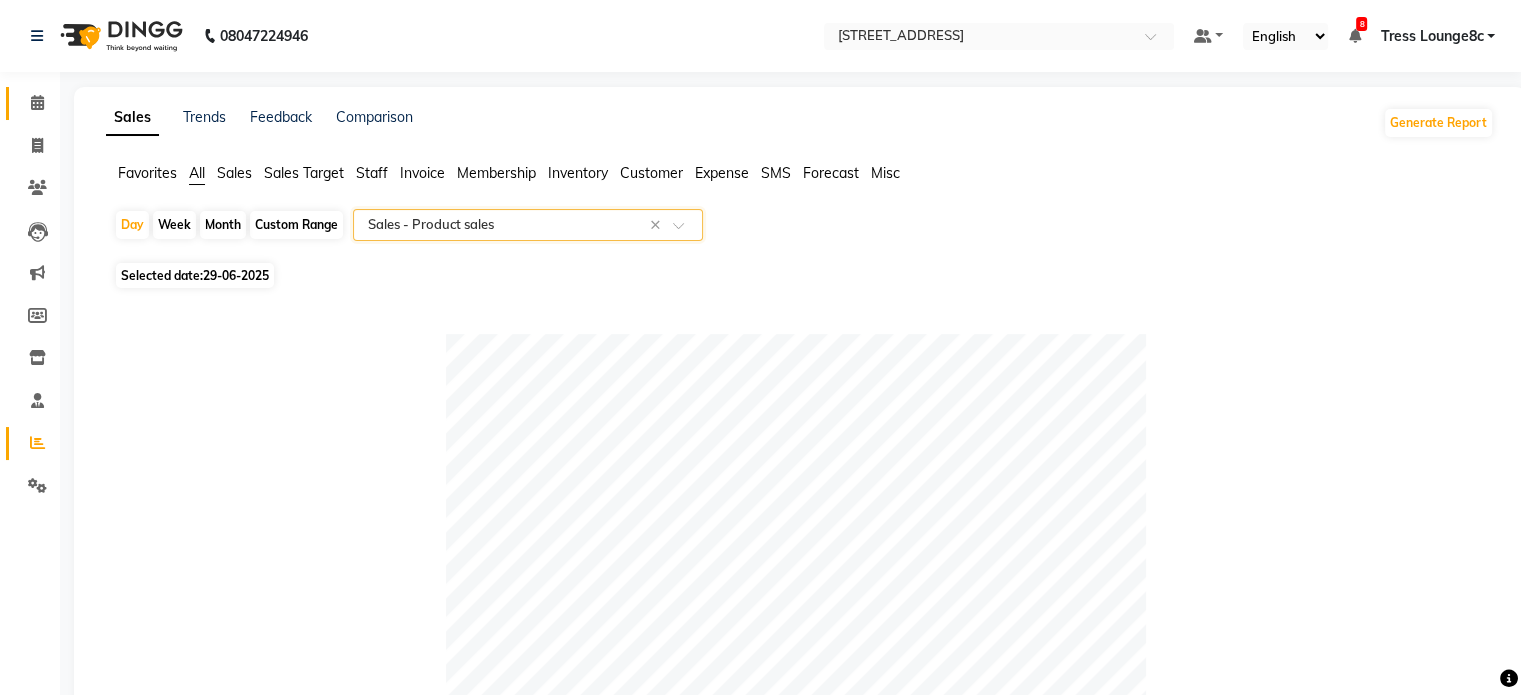 click 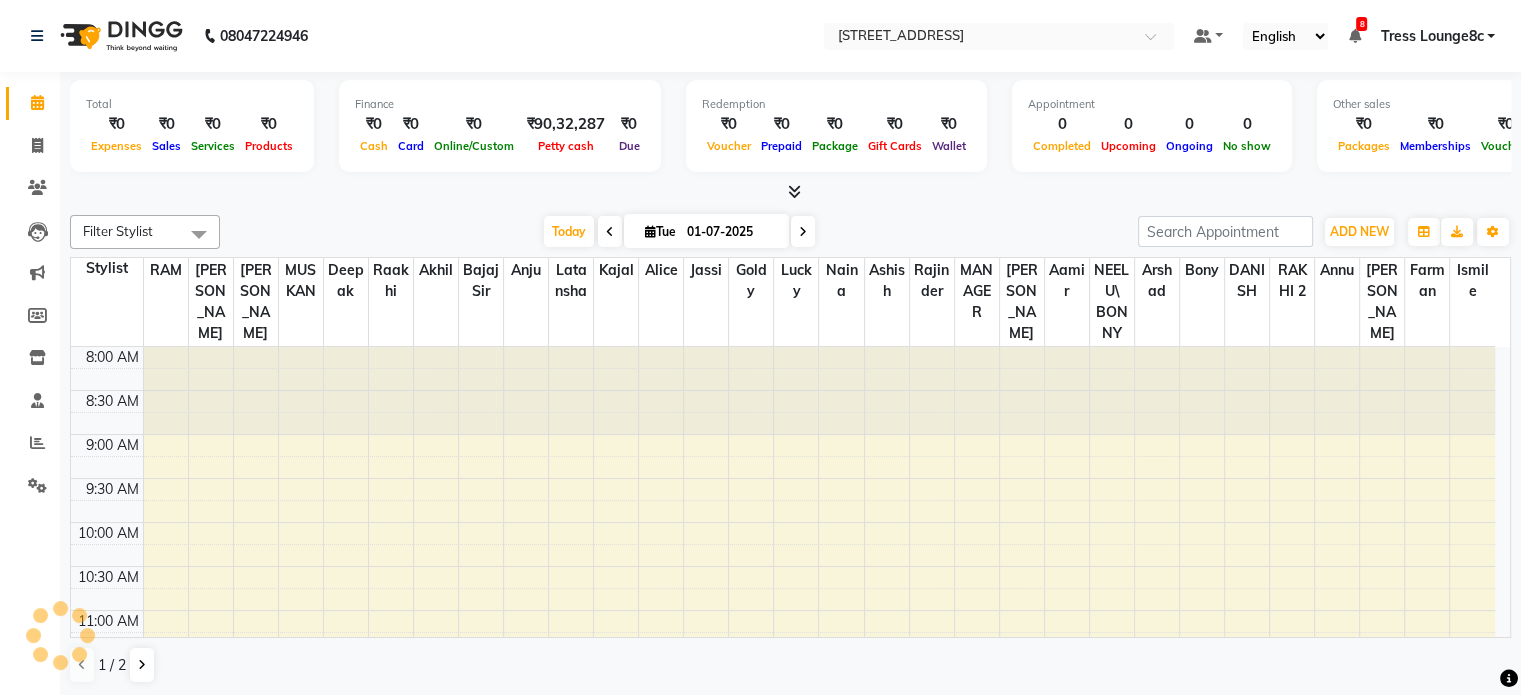 scroll, scrollTop: 263, scrollLeft: 0, axis: vertical 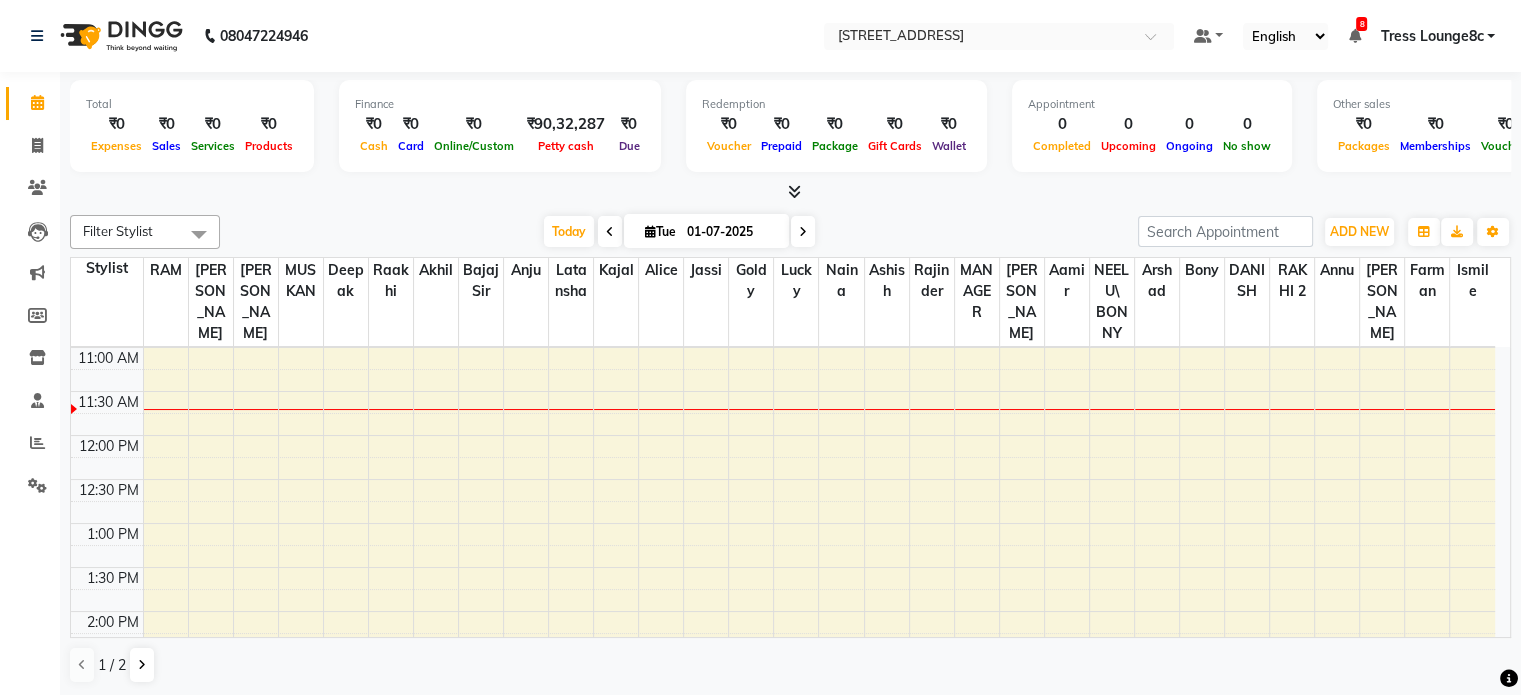 click at bounding box center (790, 192) 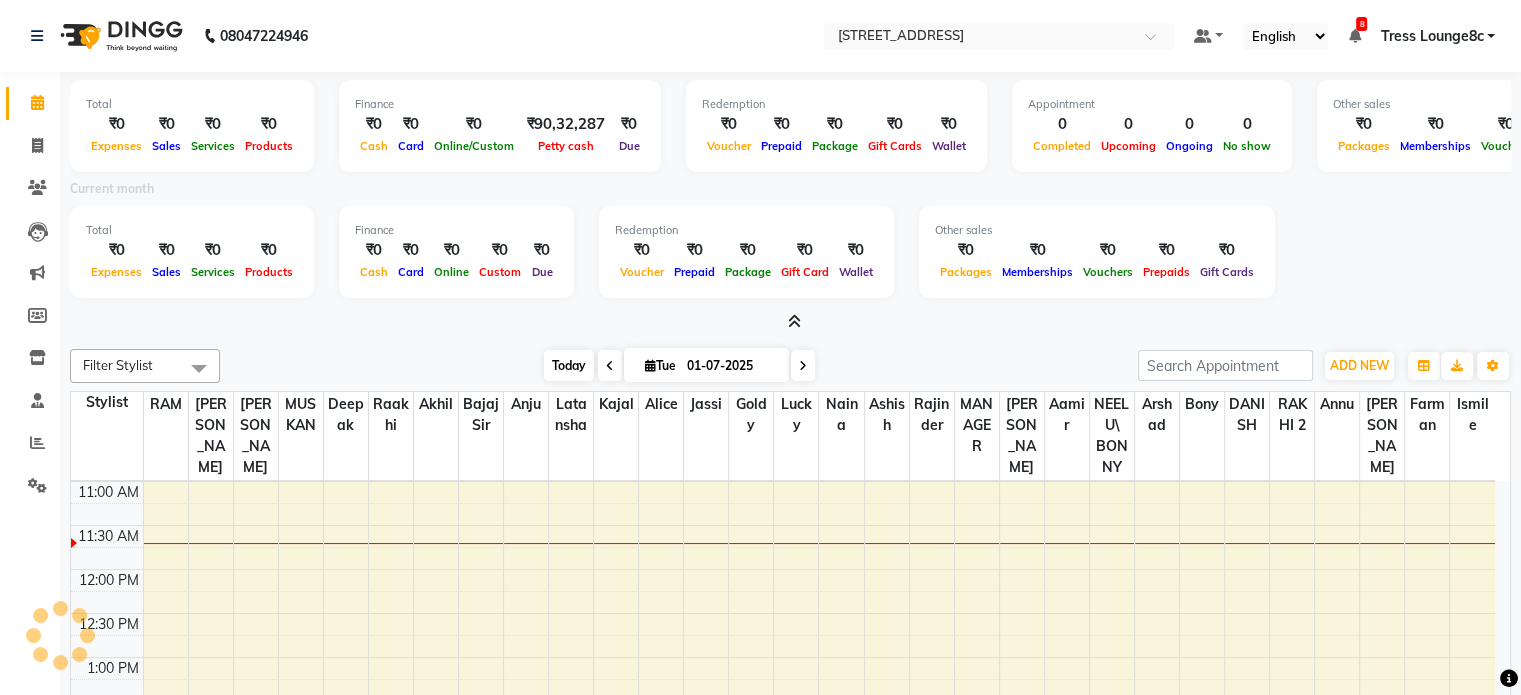 click on "Today" at bounding box center (569, 365) 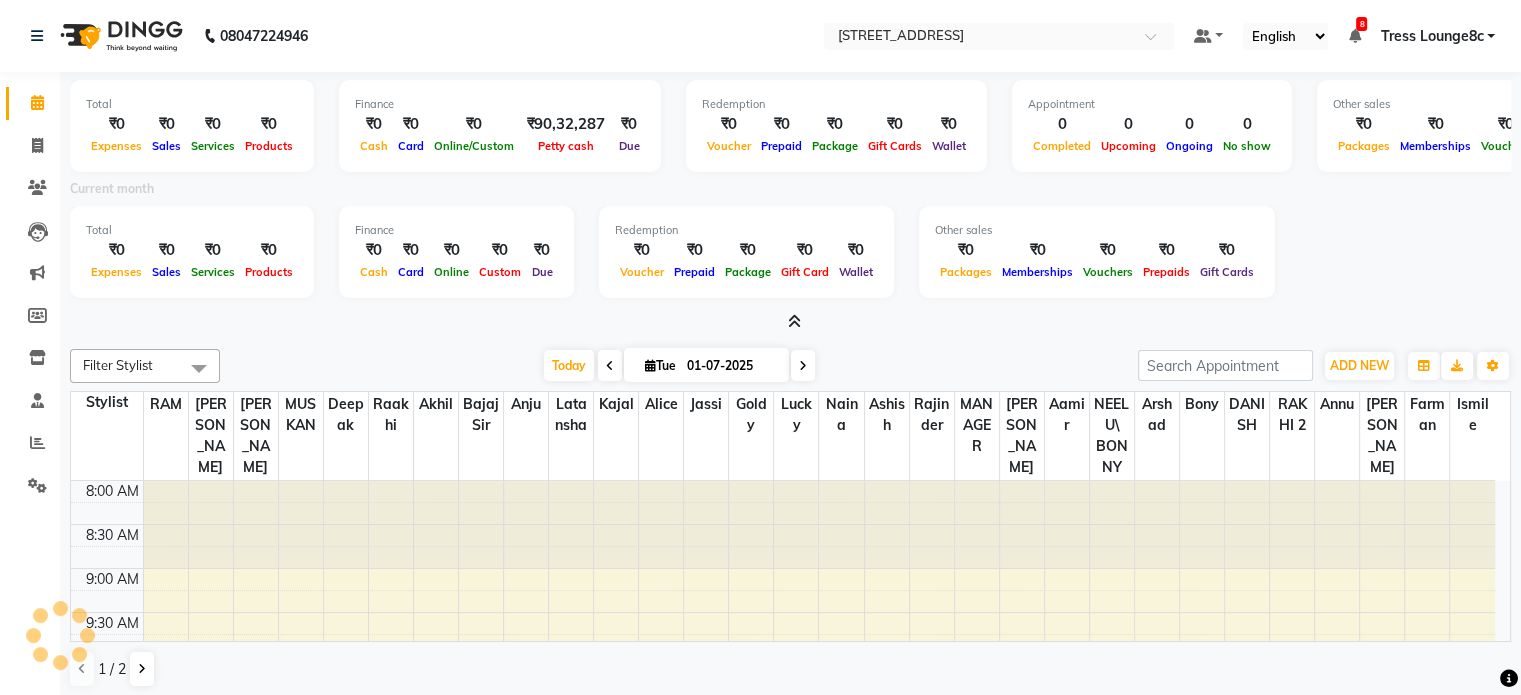 scroll, scrollTop: 263, scrollLeft: 0, axis: vertical 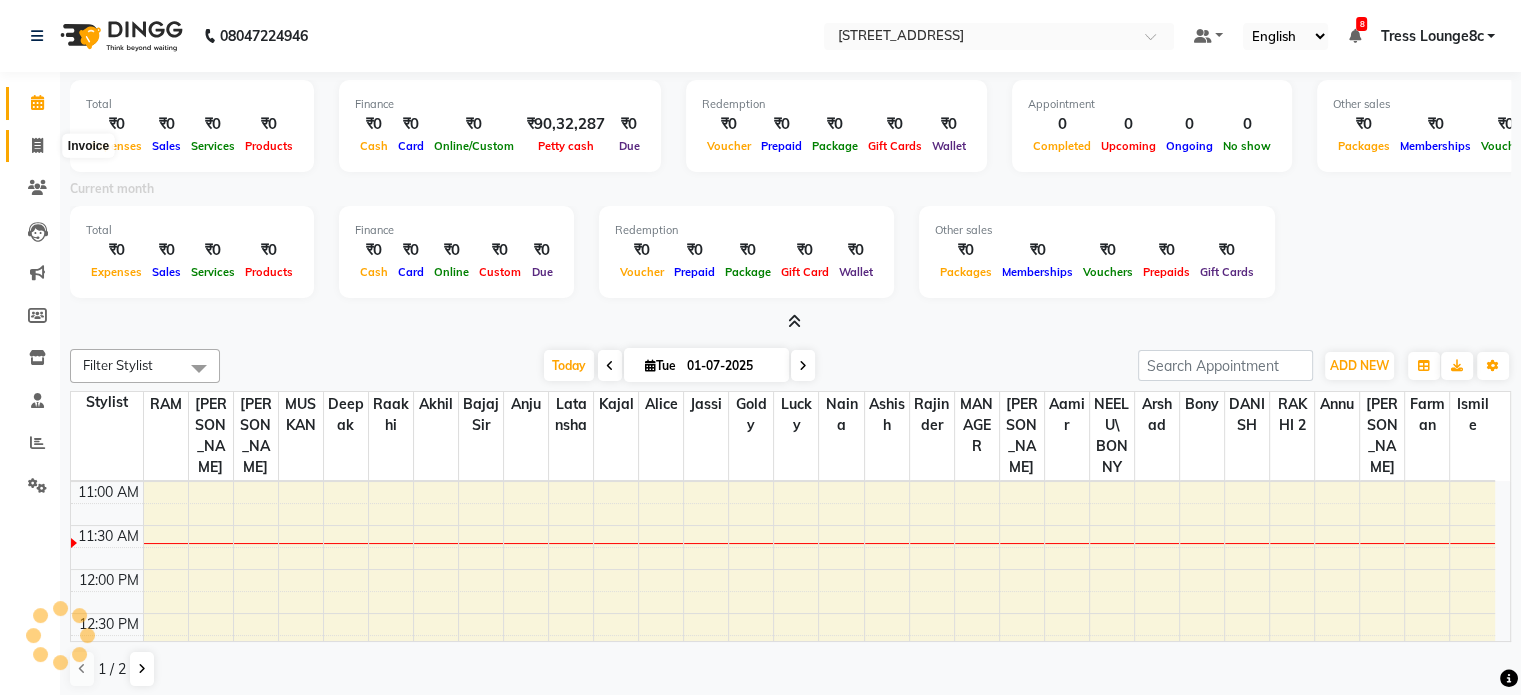 click 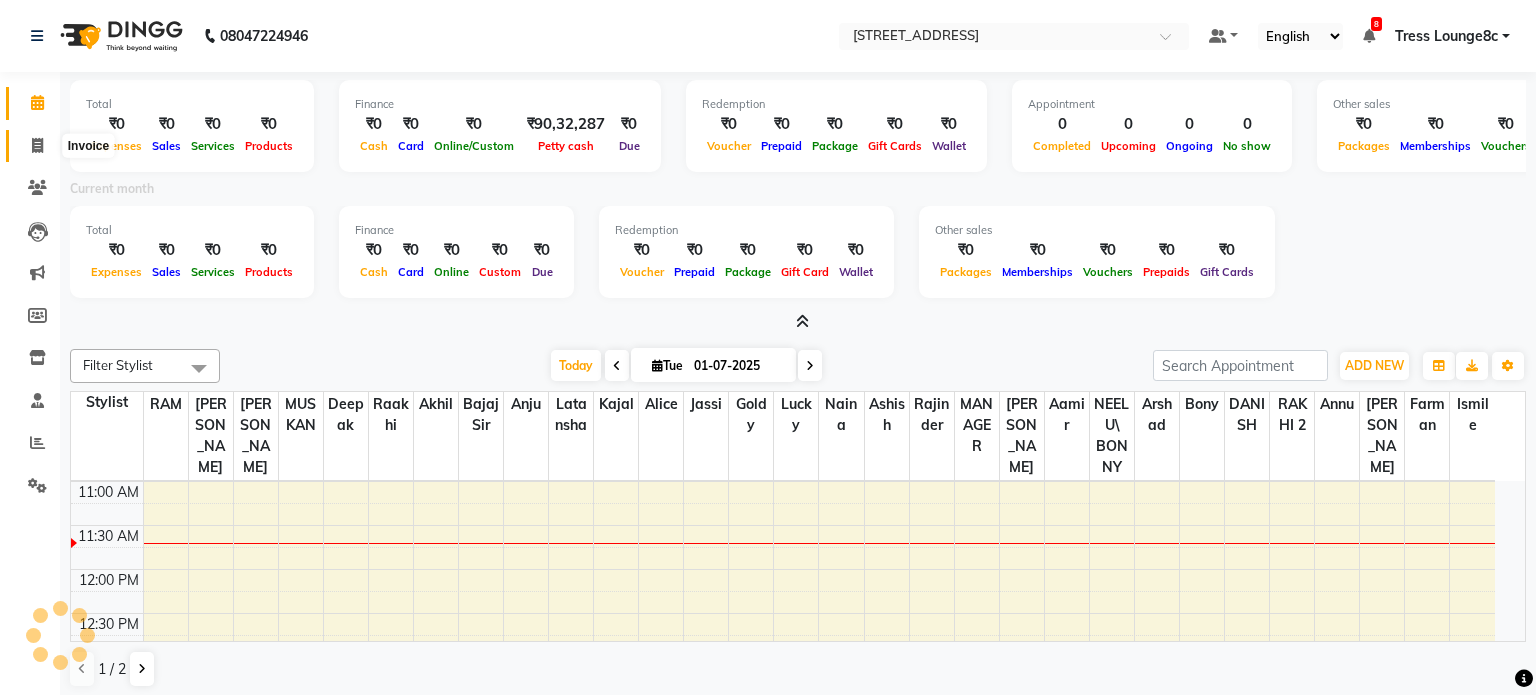 select on "service" 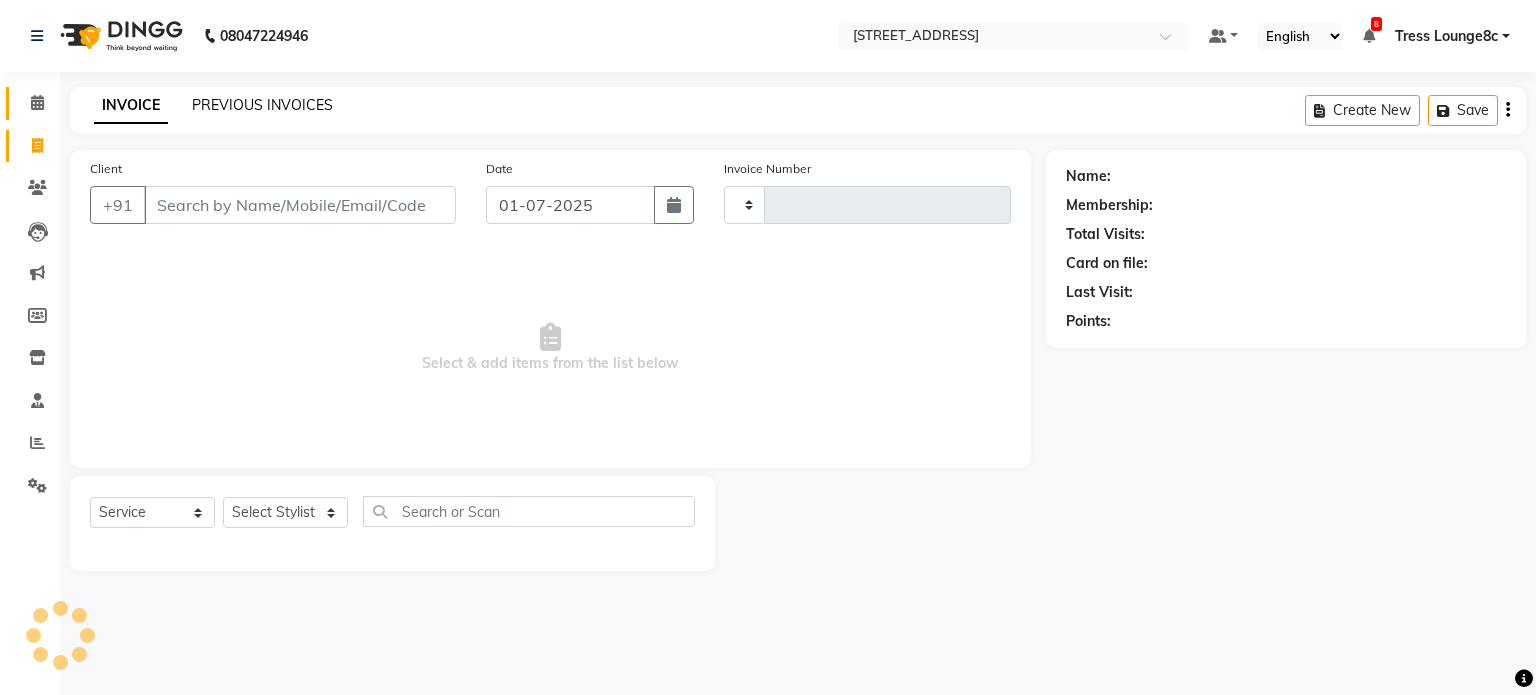 type on "1378" 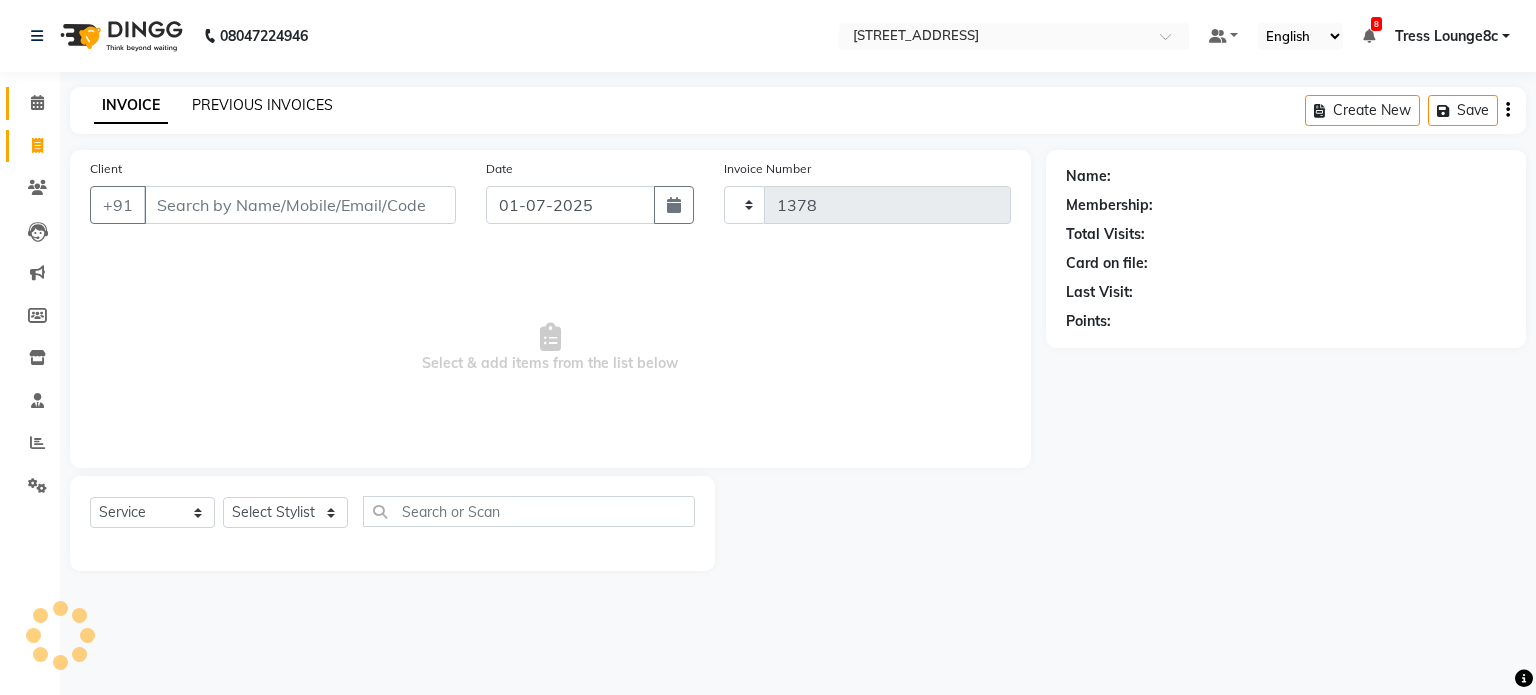 select on "5703" 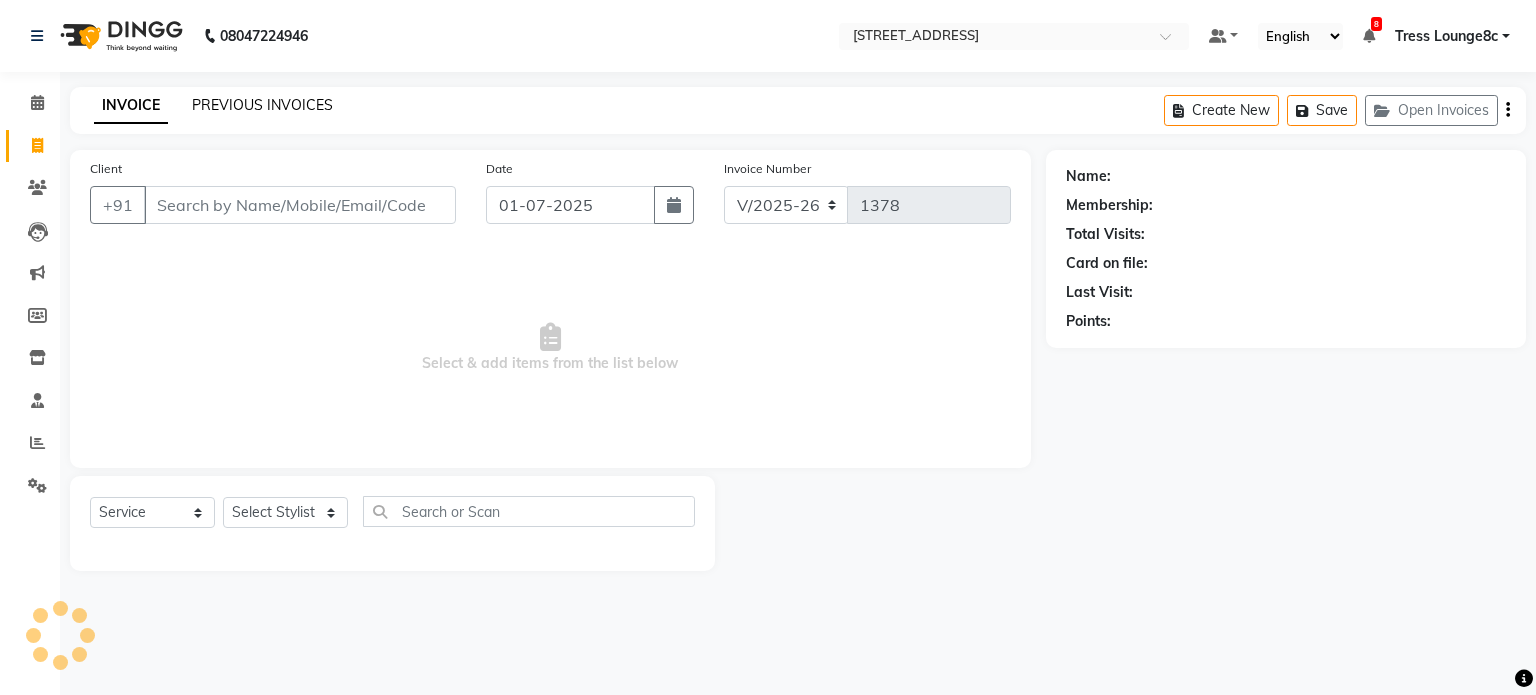 click on "PREVIOUS INVOICES" 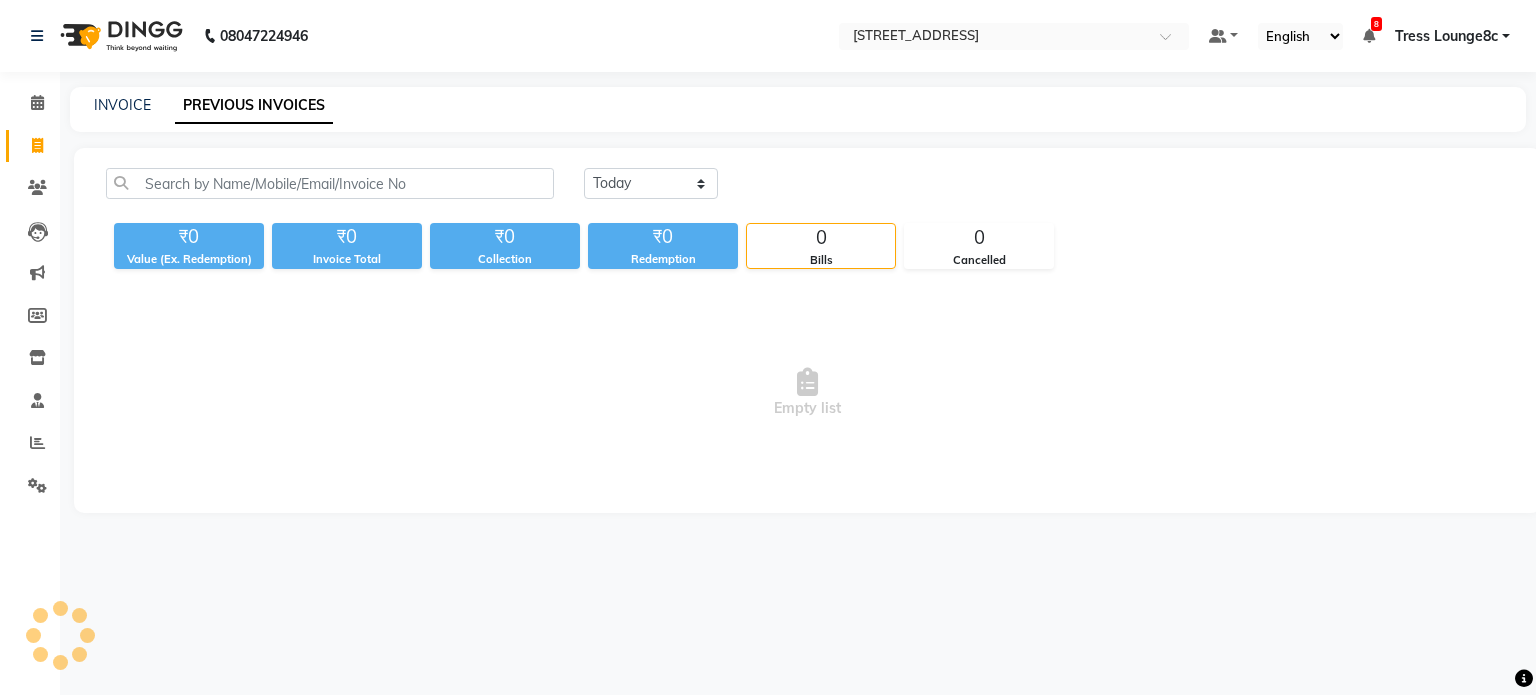 drag, startPoint x: 626, startPoint y: 167, endPoint x: 634, endPoint y: 179, distance: 14.422205 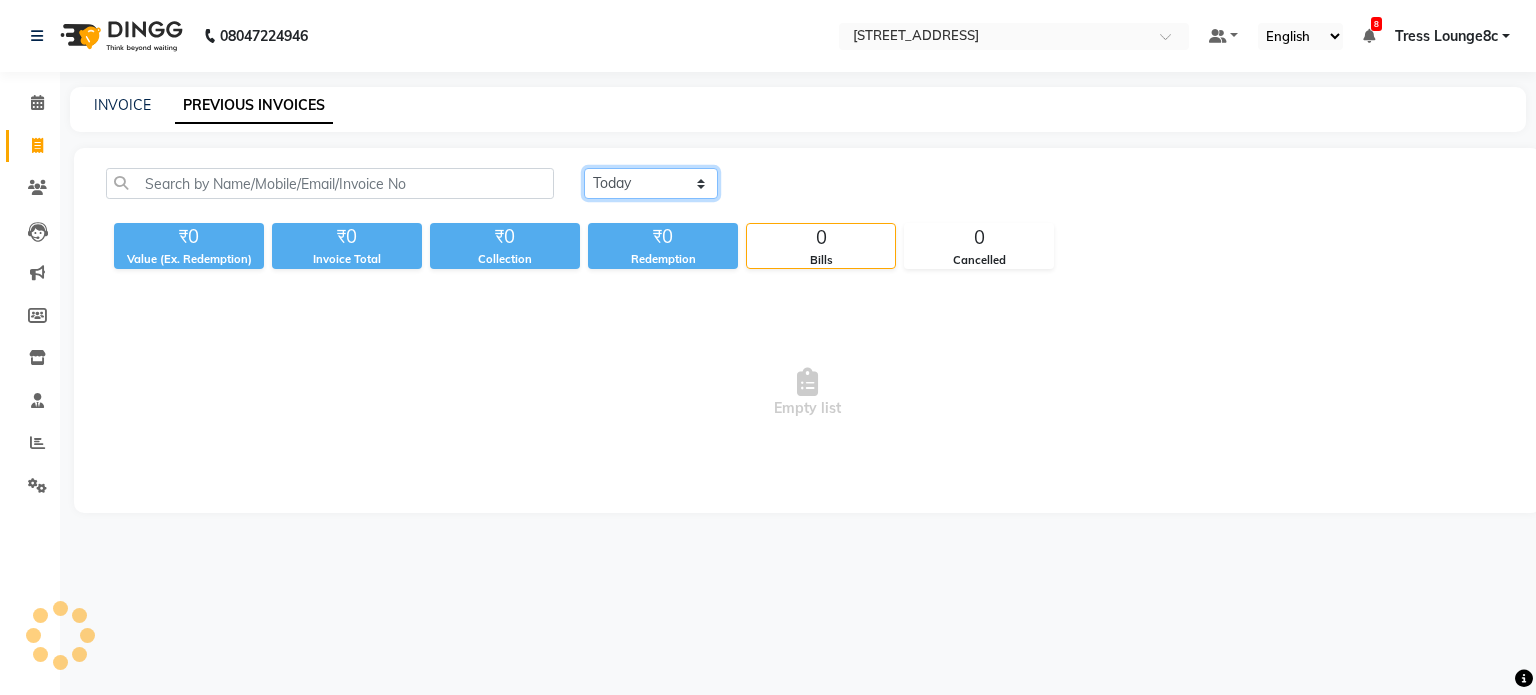 click on "[DATE] [DATE] Custom Range" 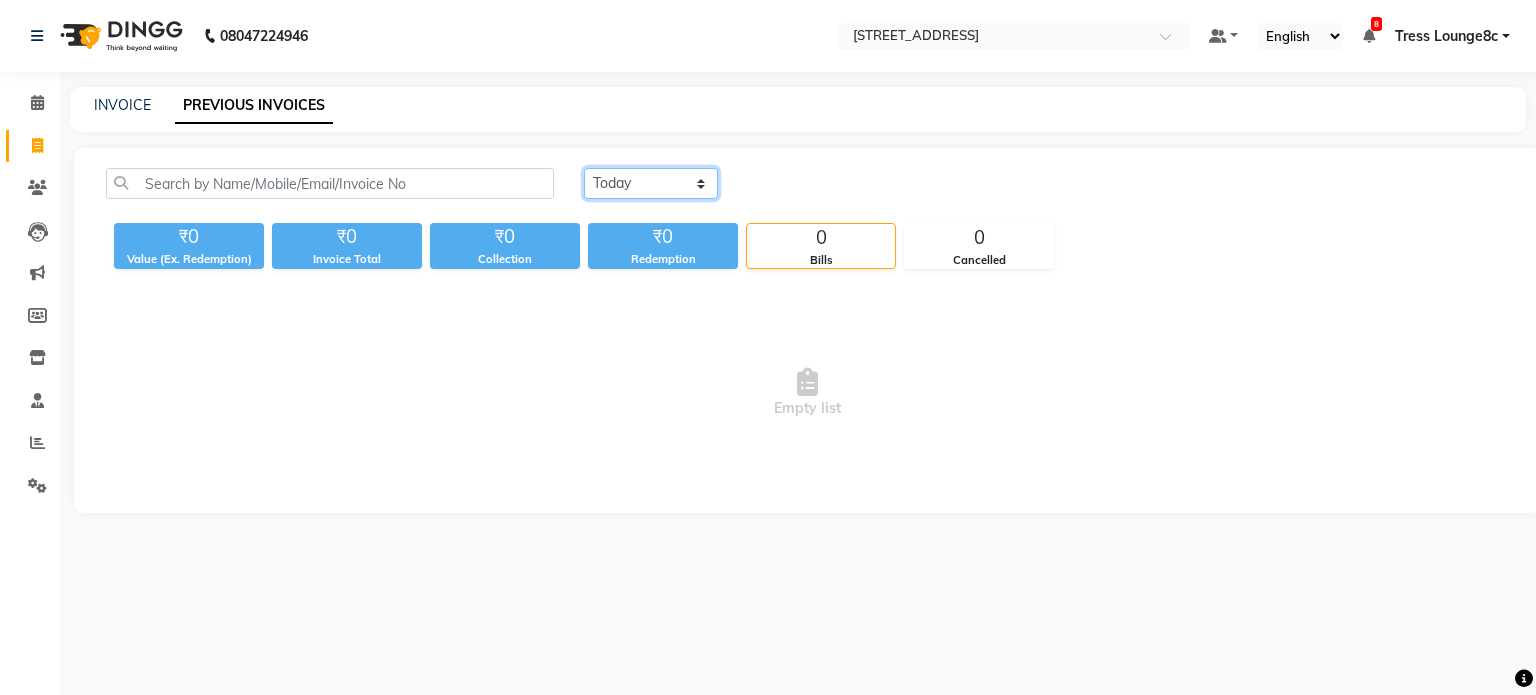 select on "range" 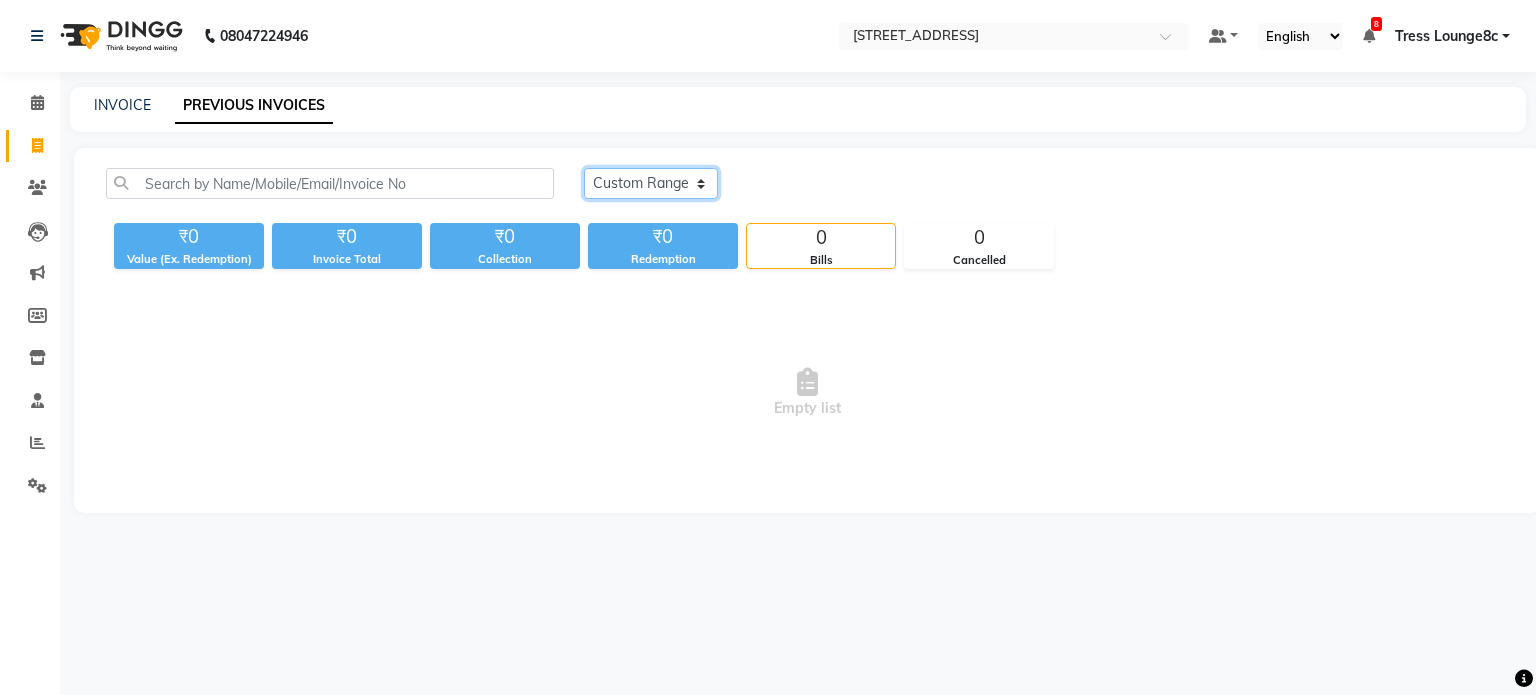 click on "[DATE] [DATE] Custom Range" 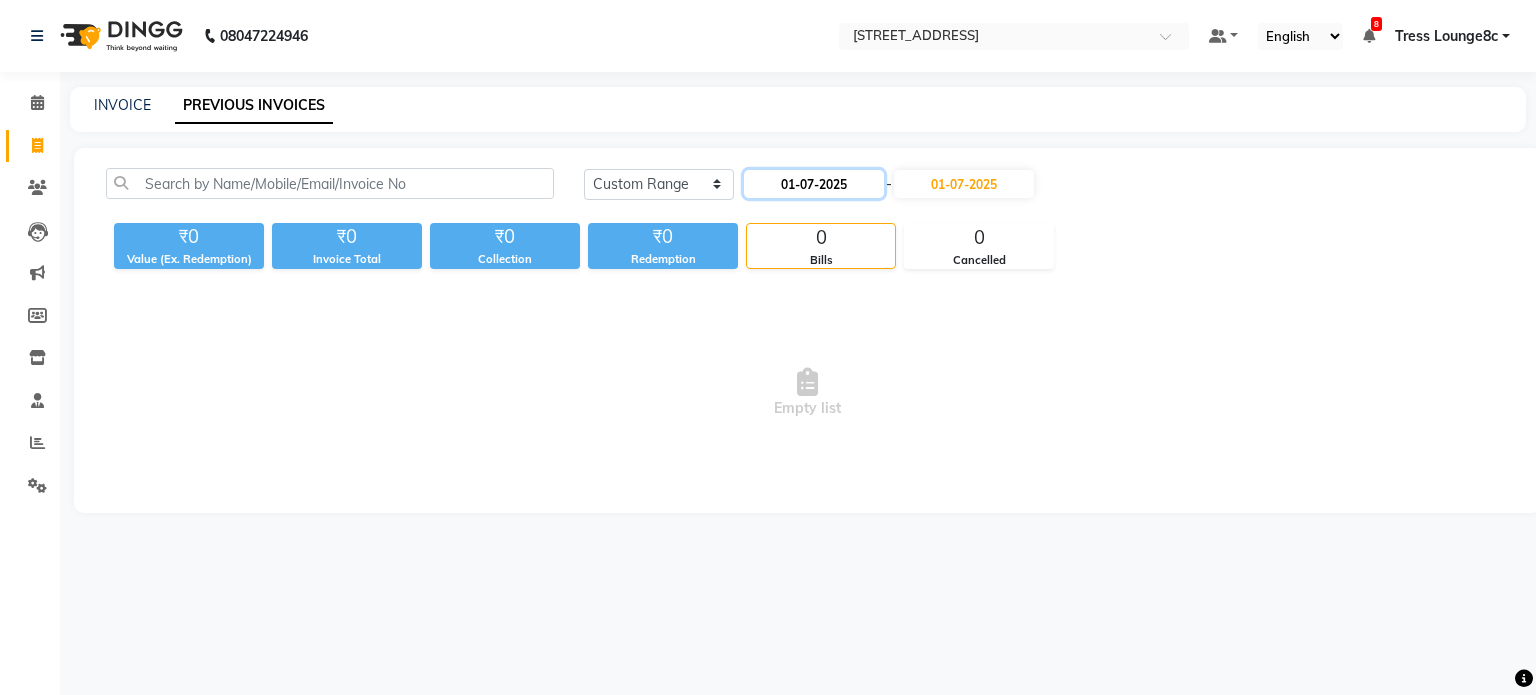 click on "01-07-2025" 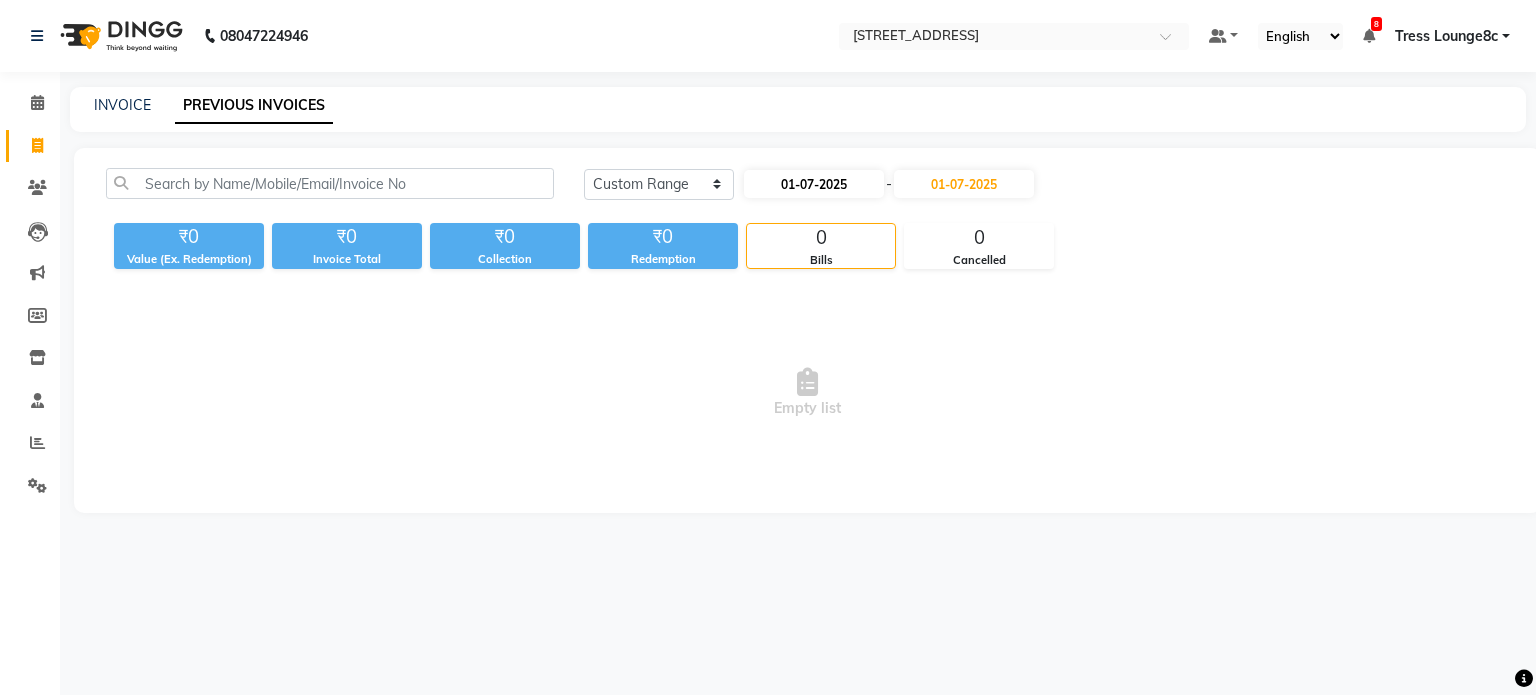 select on "7" 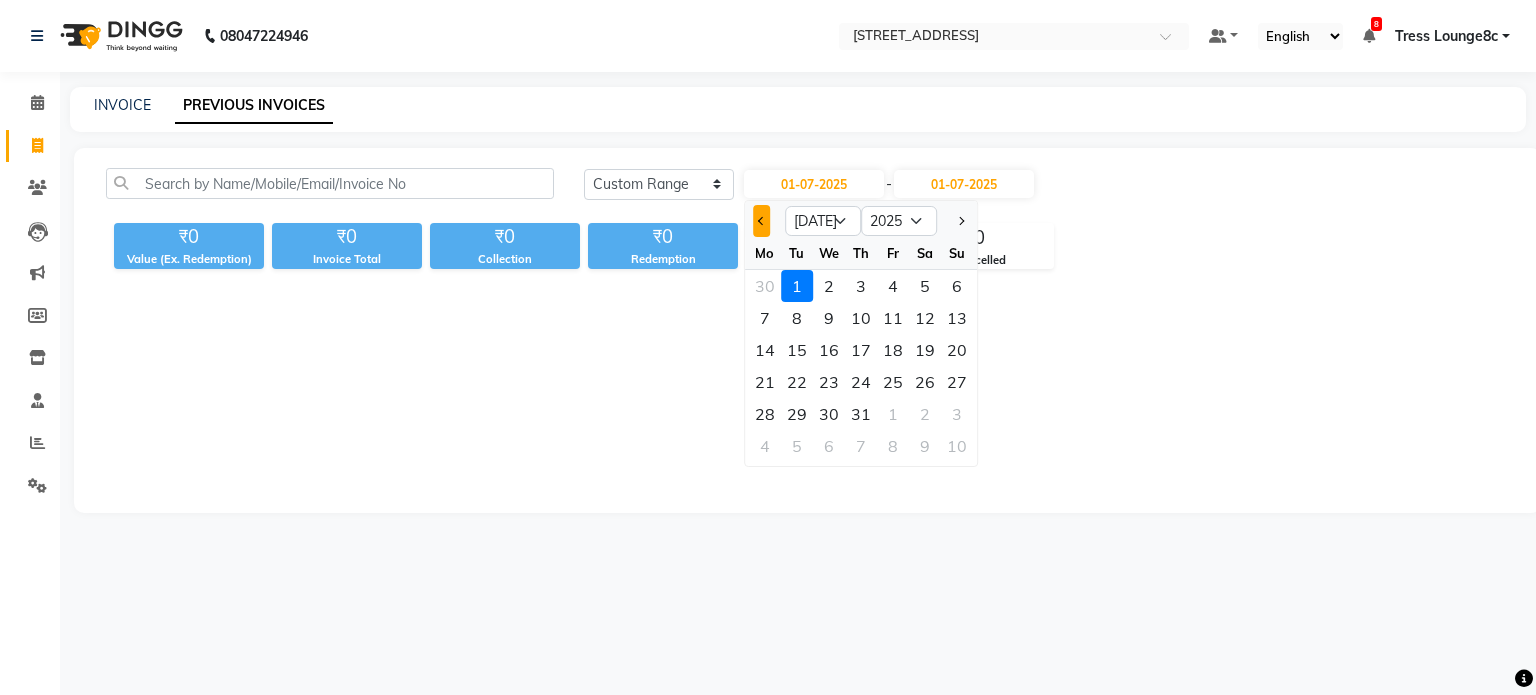 click 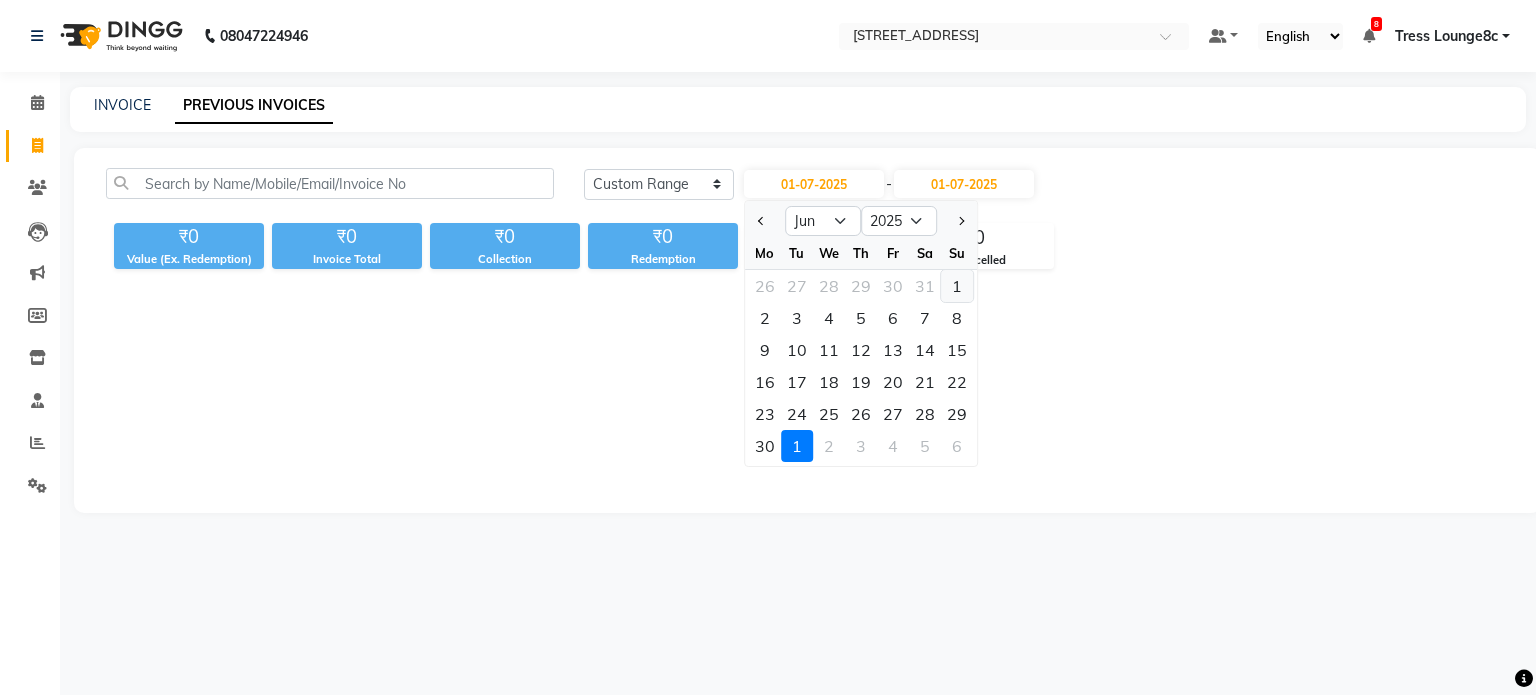 click on "1" 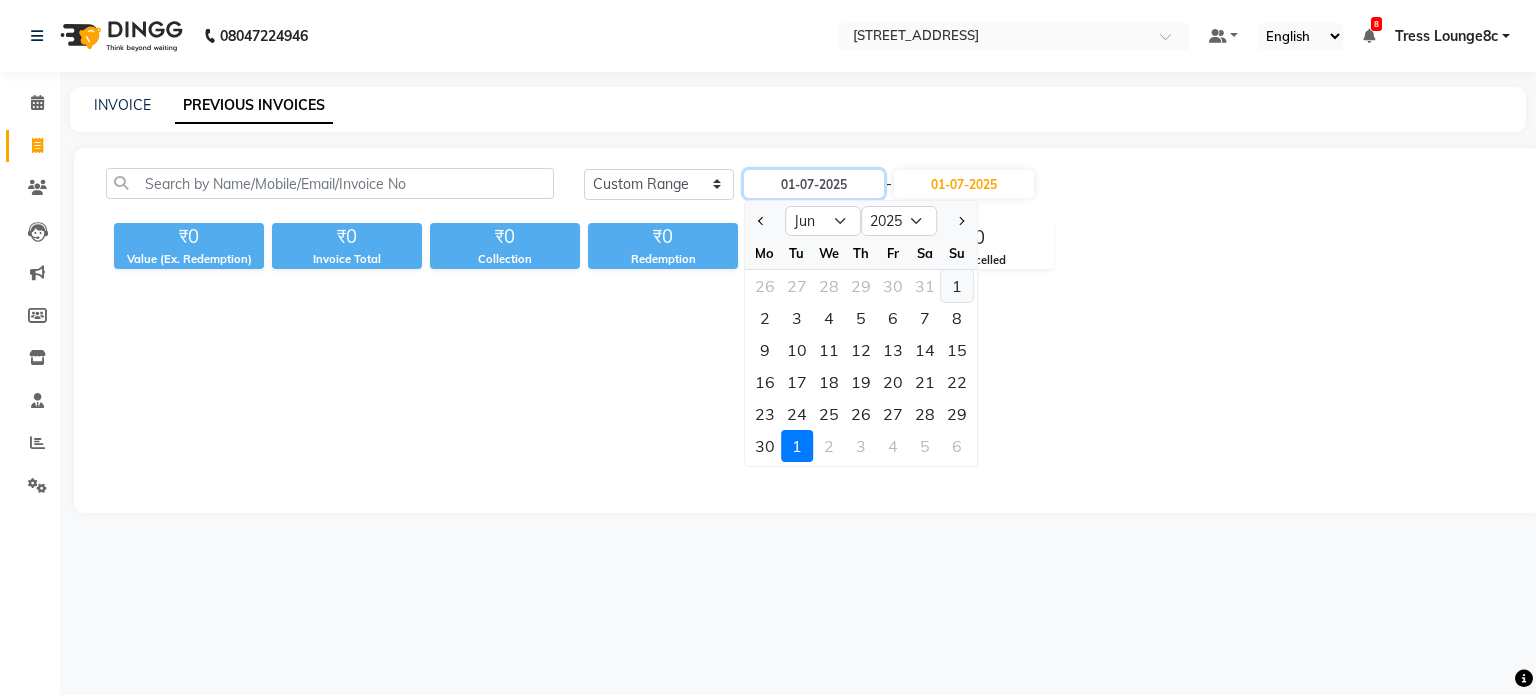 type on "[DATE]" 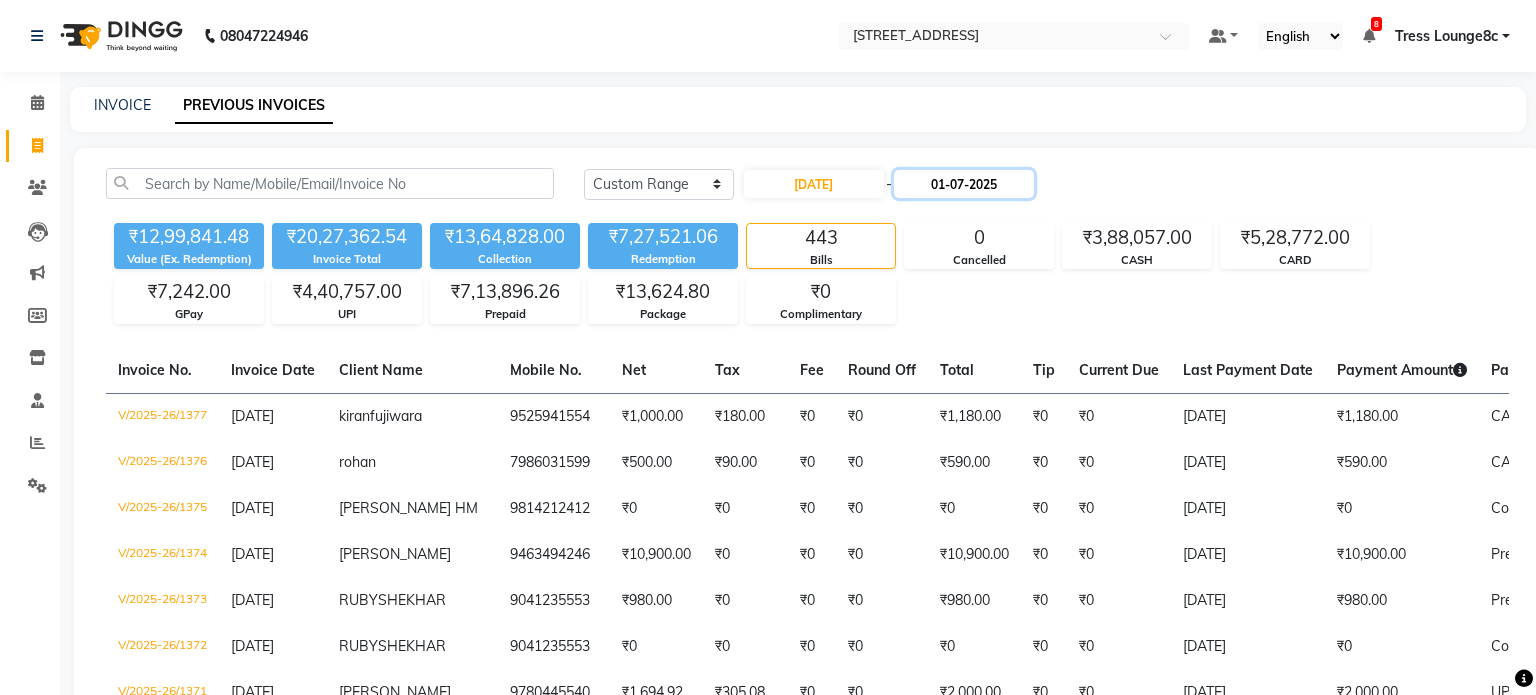 click on "01-07-2025" 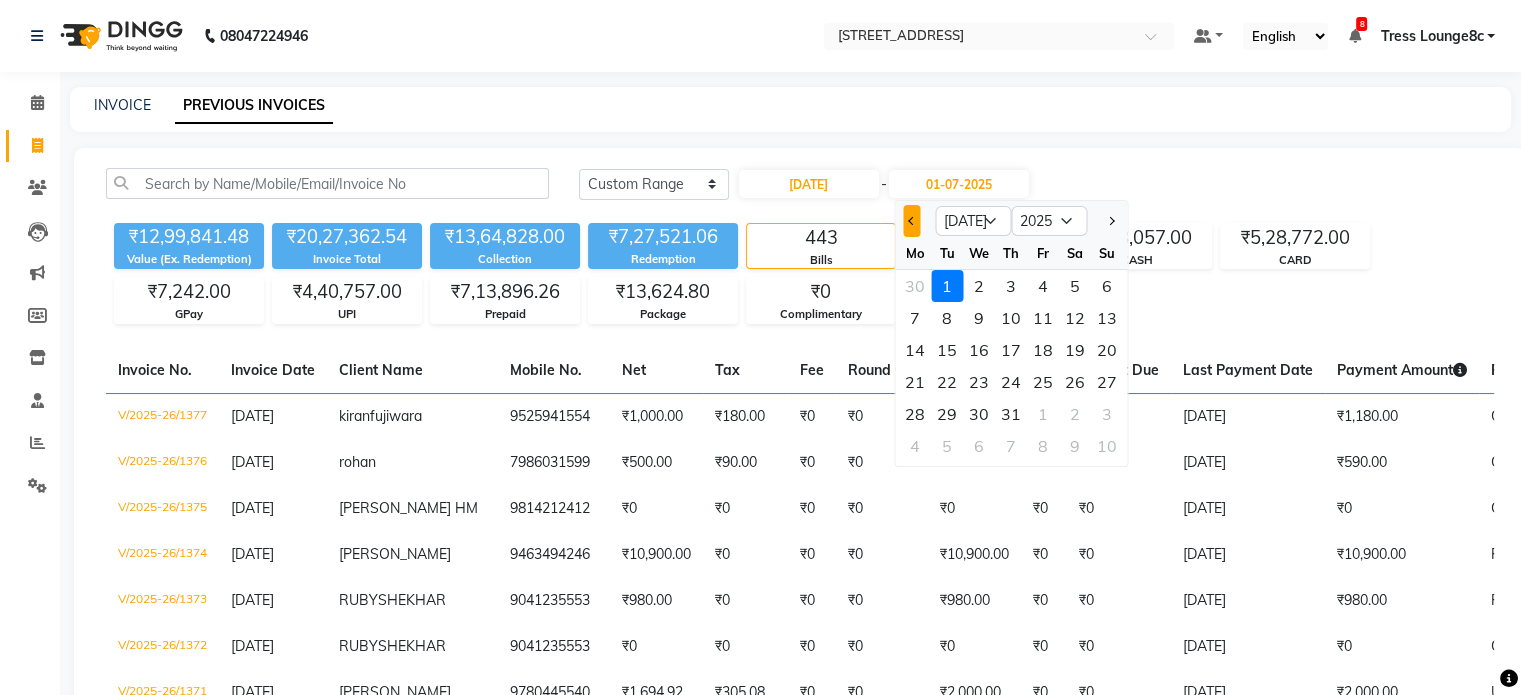 click 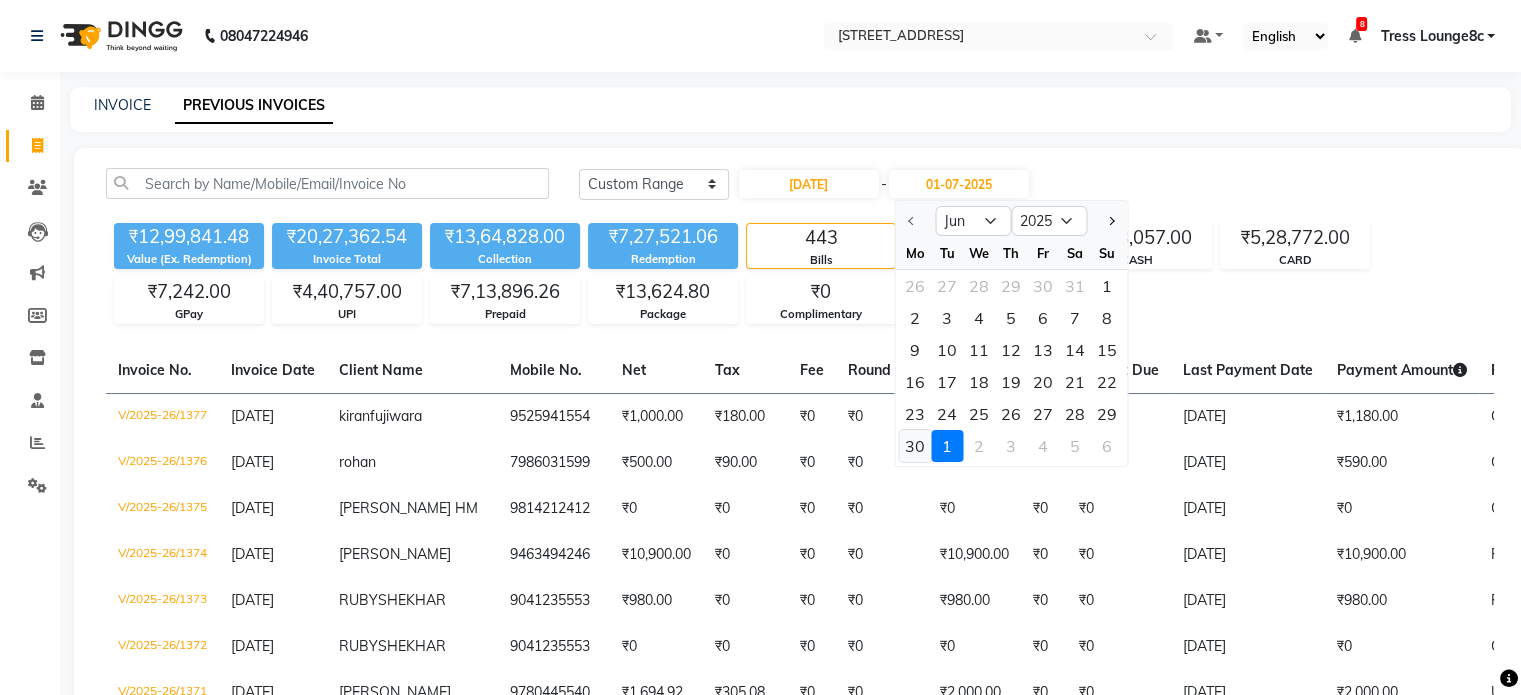 click on "30" 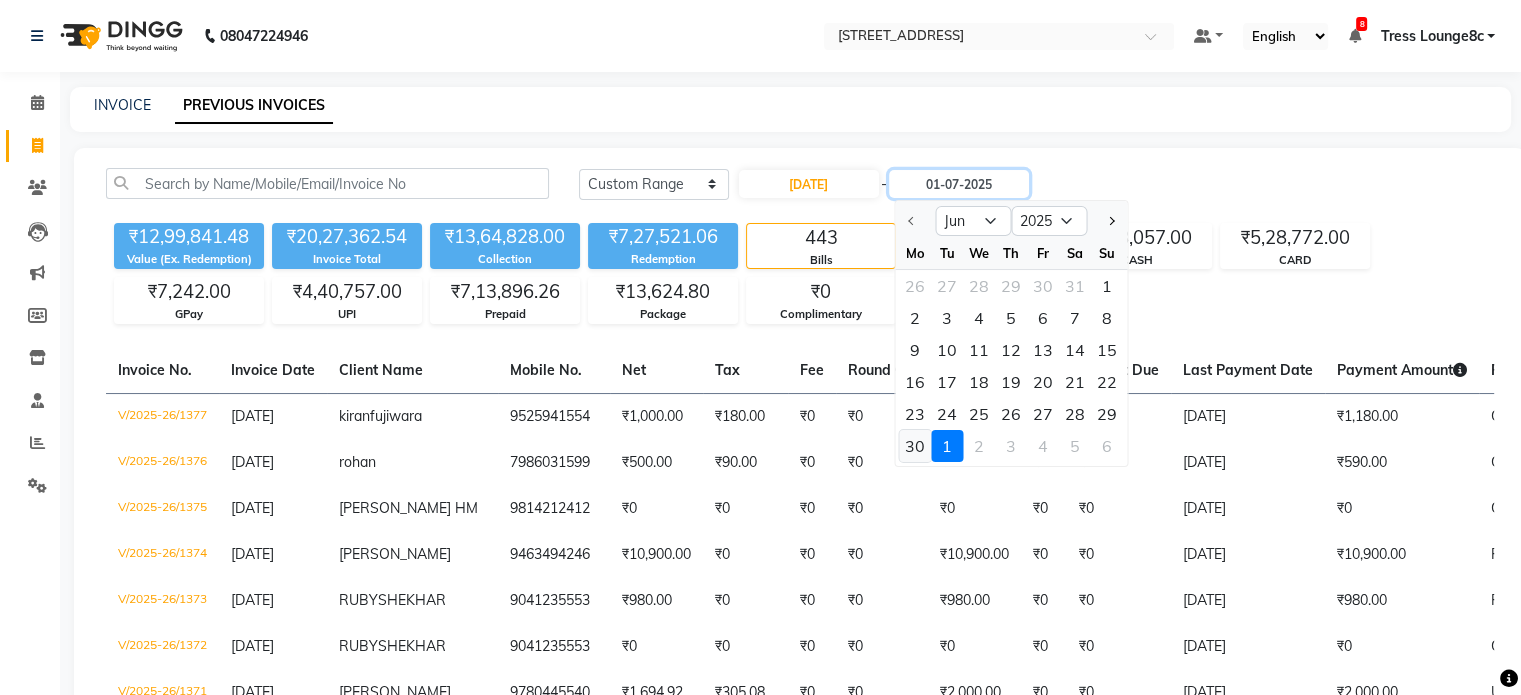 type on "[DATE]" 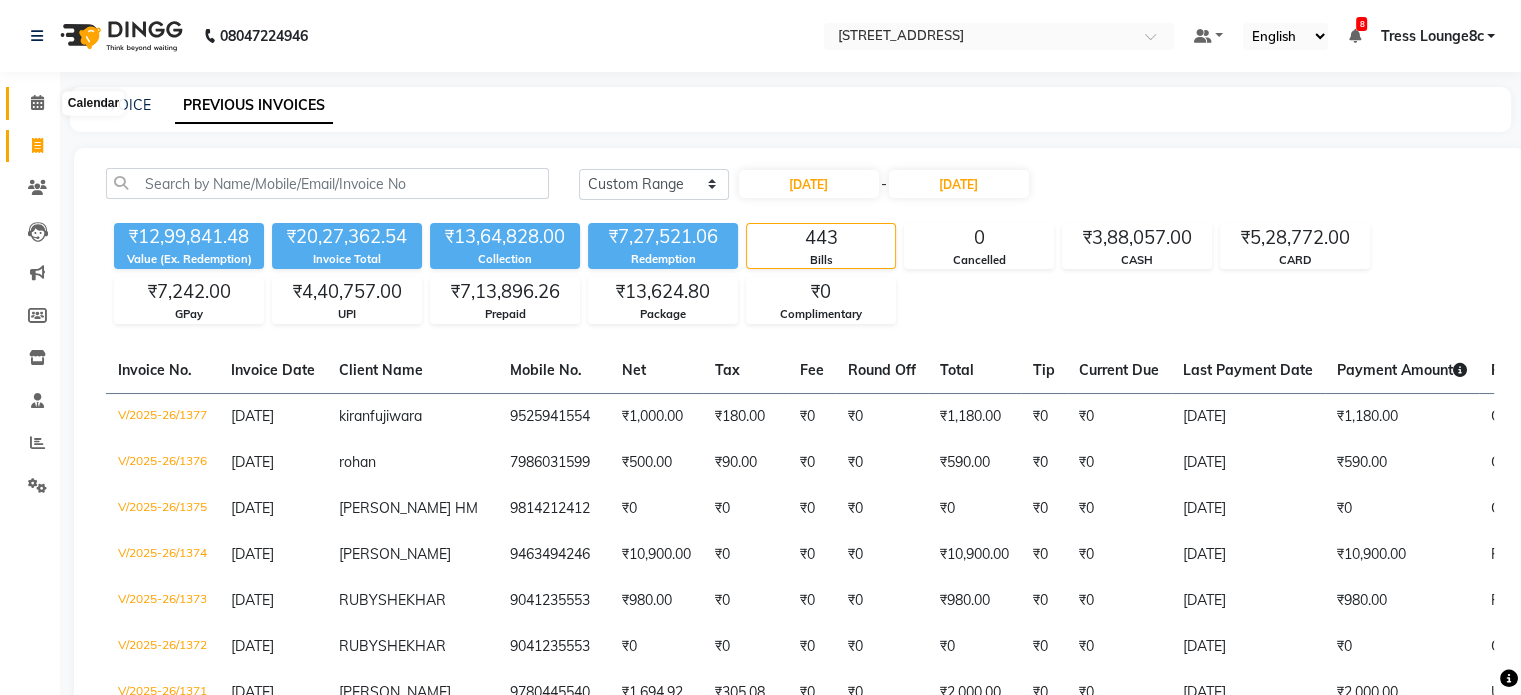 click 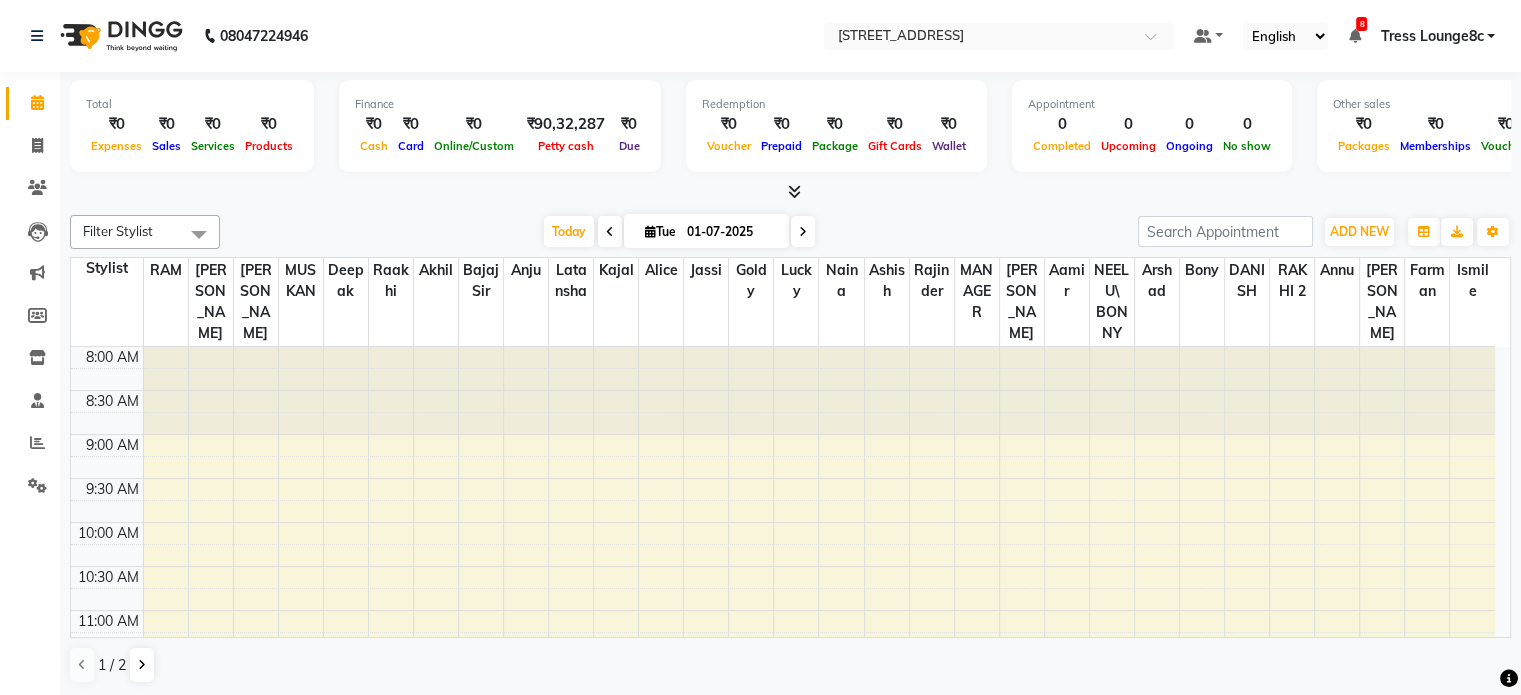scroll, scrollTop: 0, scrollLeft: 0, axis: both 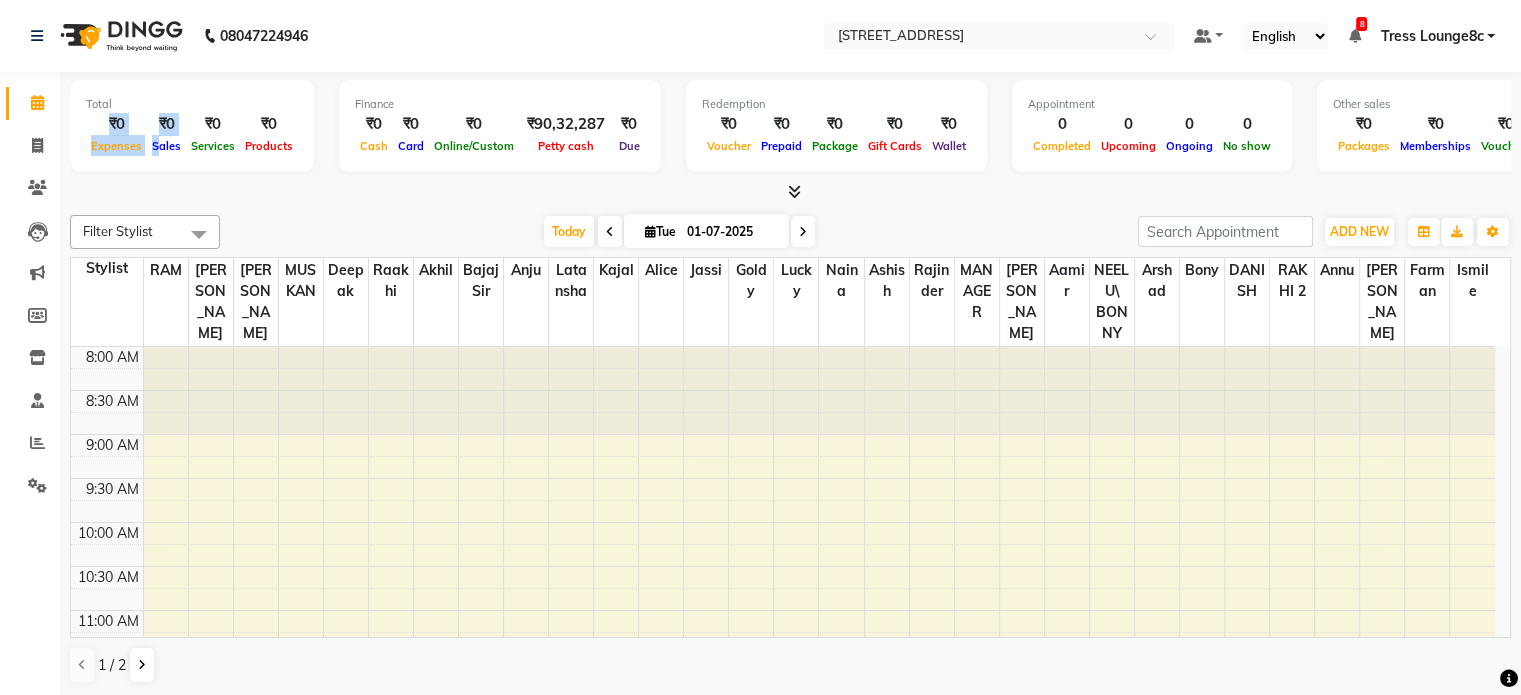 click on "Total  ₹0  Expenses ₹0  Sales ₹0  Services ₹0  Products Finance  ₹0  Cash ₹0  Card ₹0  Online/Custom ₹90,32,287 [PERSON_NAME] cash ₹0 Due  Redemption  ₹0 Voucher ₹0 Prepaid ₹0 Package ₹0  Gift Cards ₹0  Wallet  Appointment  0 Completed 0 Upcoming 0 Ongoing 0 No show  Other sales  ₹0  Packages ₹0  Memberships ₹0  Vouchers ₹0  Prepaids ₹0  Gift Cards" at bounding box center (790, 137) 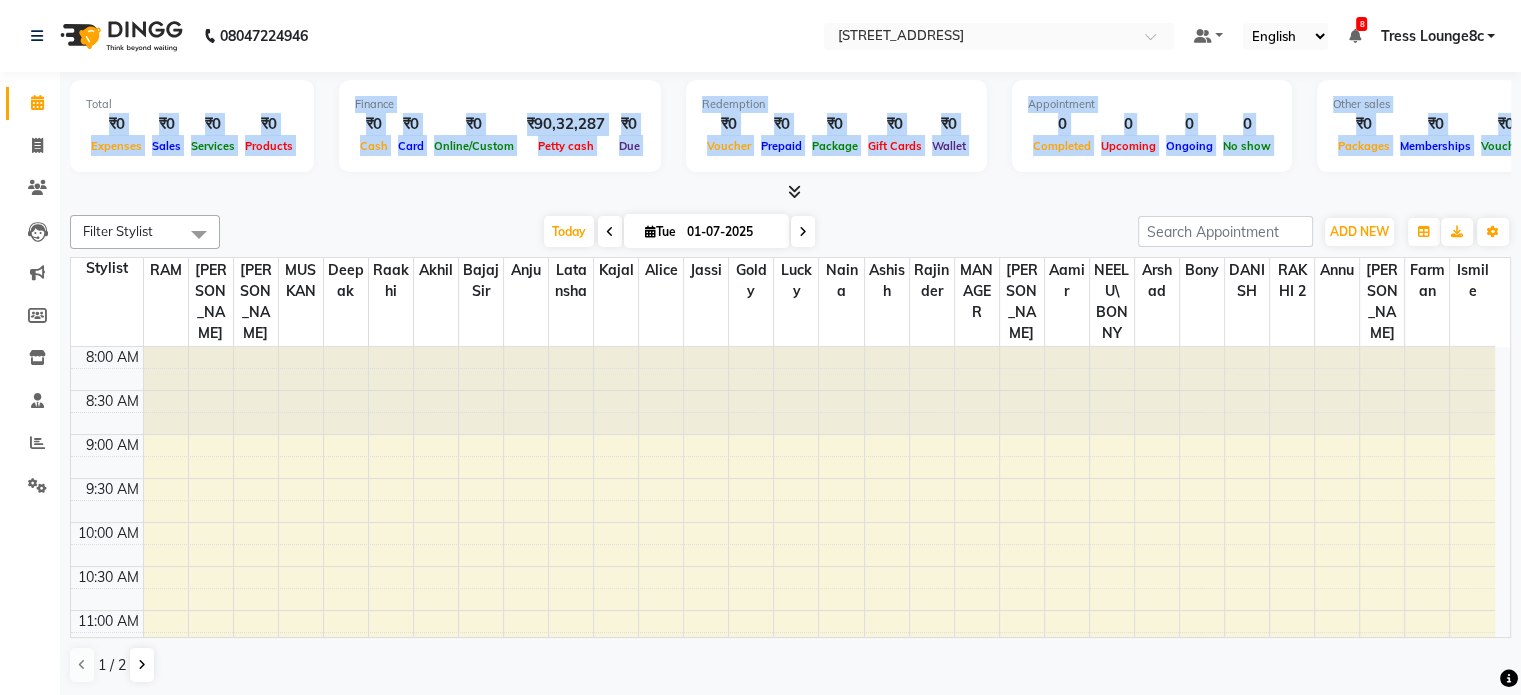 click at bounding box center (790, 192) 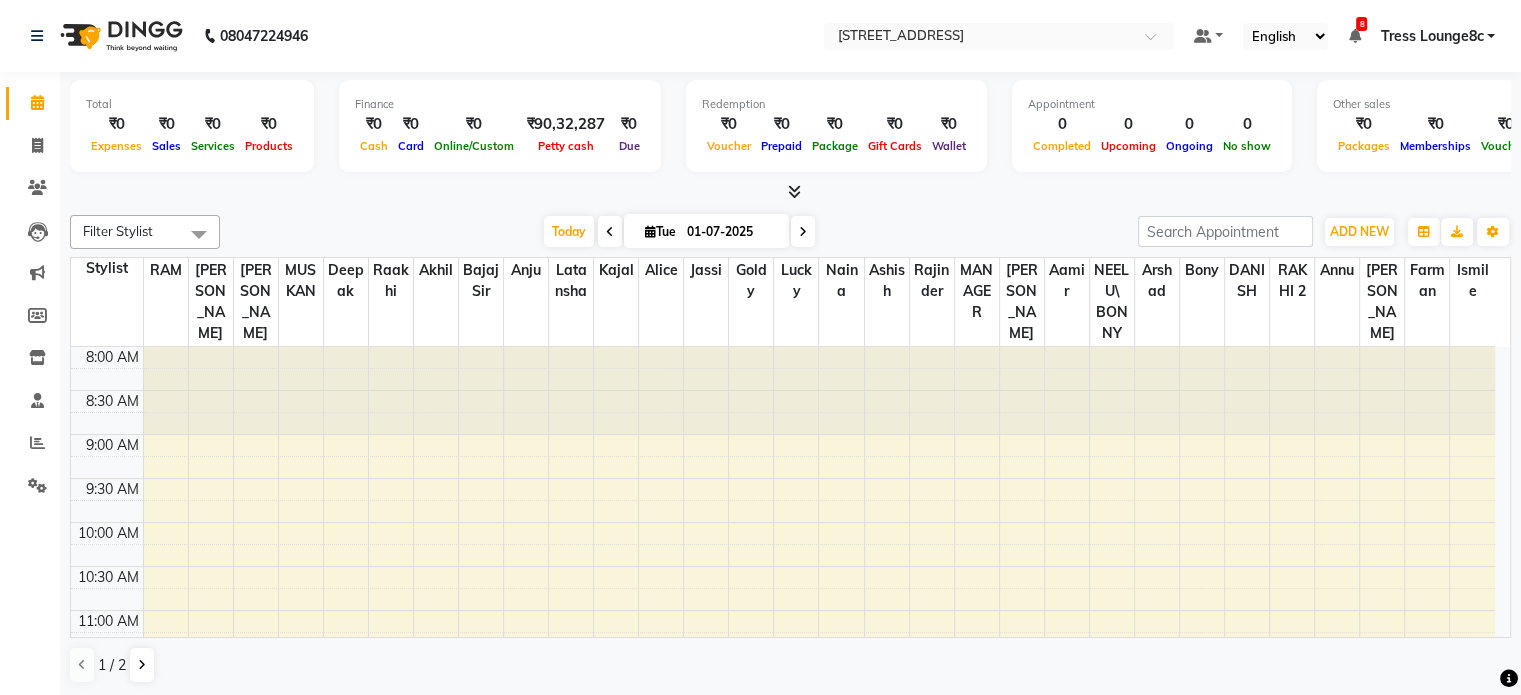 click on "Finance  ₹0  Cash ₹0  Card ₹0  Online/Custom ₹90,32,287 [PERSON_NAME] cash ₹0 Due" at bounding box center [500, 126] 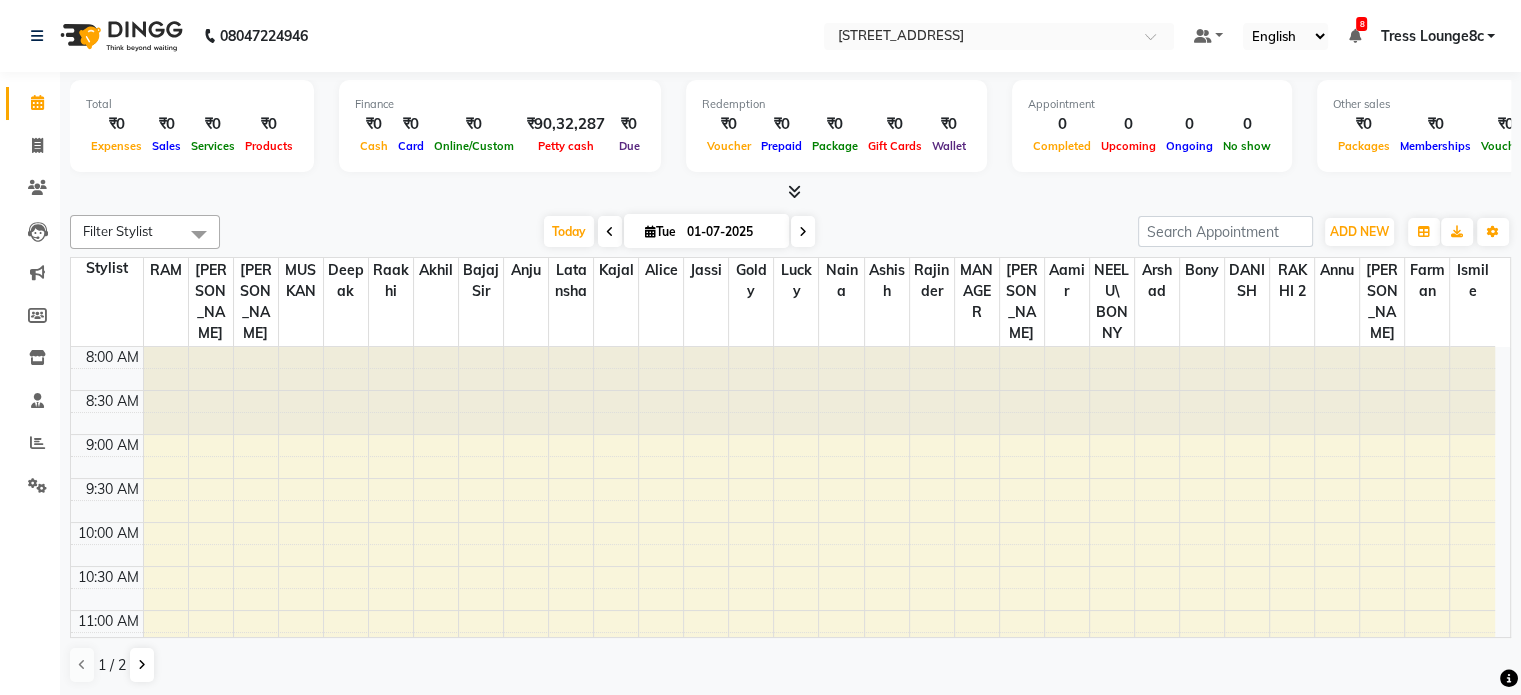scroll, scrollTop: 0, scrollLeft: 0, axis: both 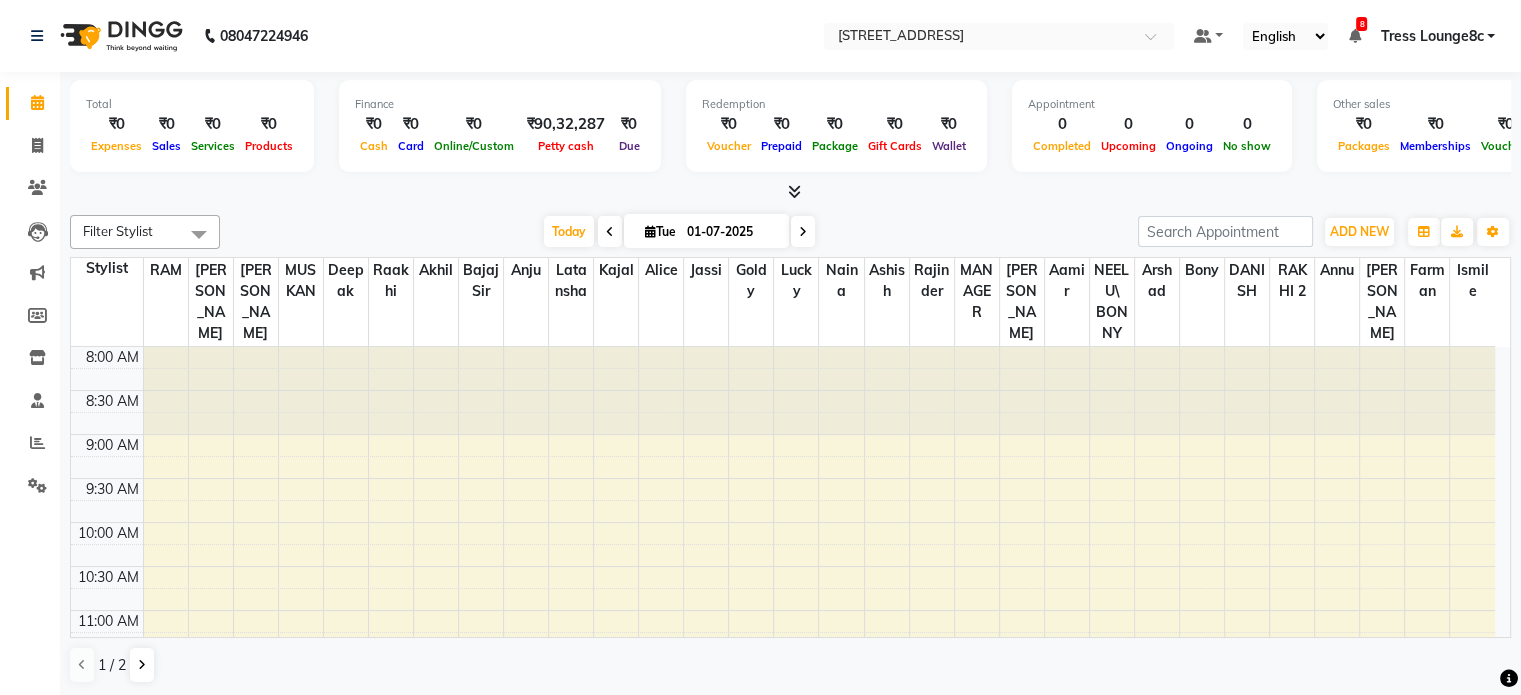click on "08047224946 Select Location × [GEOGRAPHIC_DATA] 8c New  Default Panel My Panel English ENGLISH Español العربية मराठी हिंदी ગુજરાતી தமிழ் 中文 8 Notifications nothing to show Tress Lounge8c Manage Profile Change Password Sign out  Version:3.14.0" 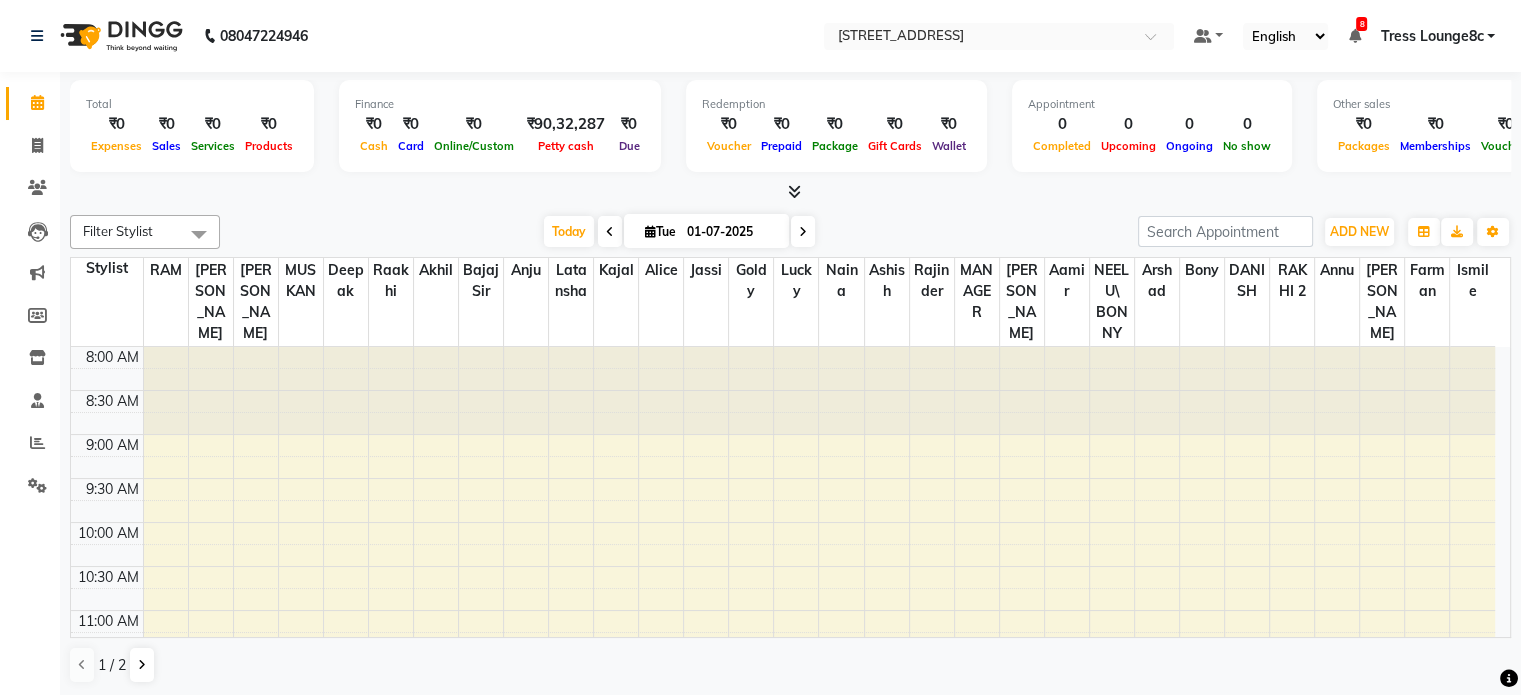 click on "Tress Lounge8c" at bounding box center (1431, 36) 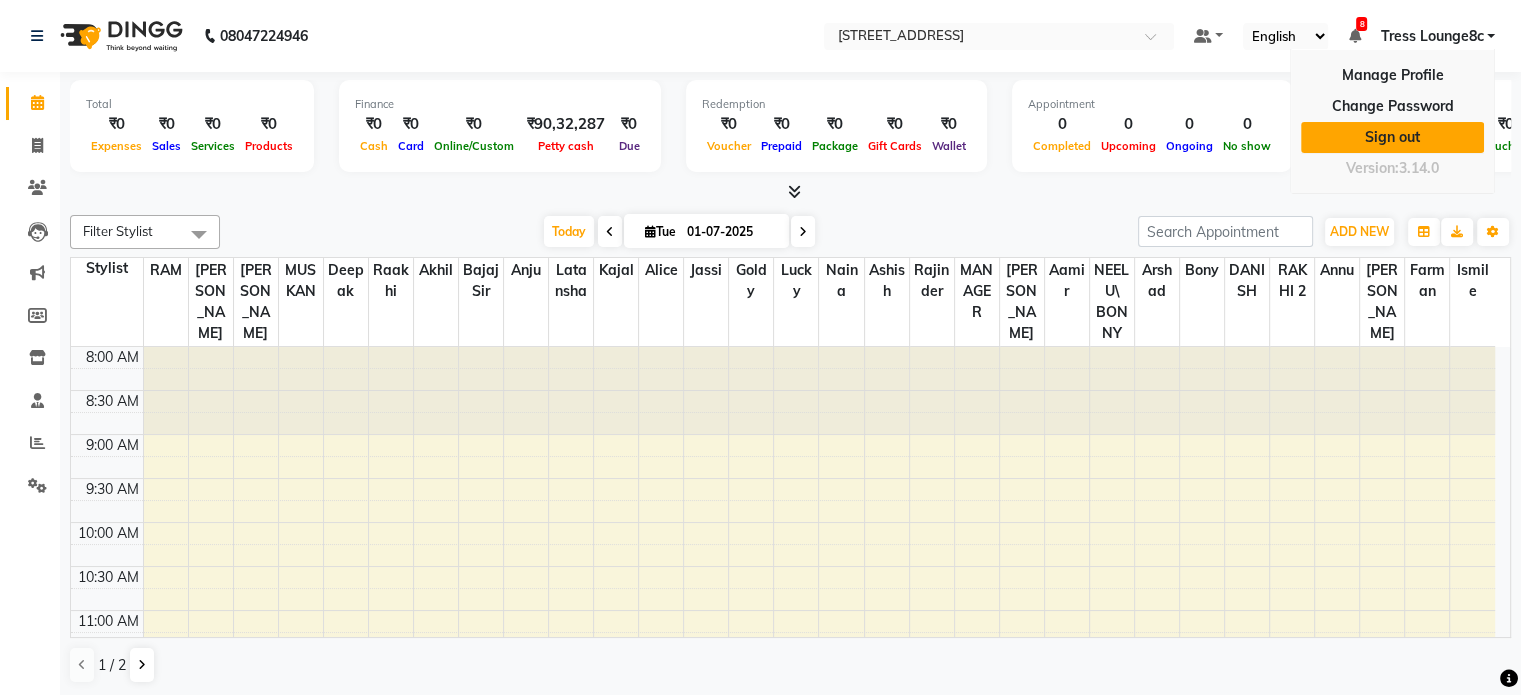 click on "Sign out" at bounding box center [1392, 137] 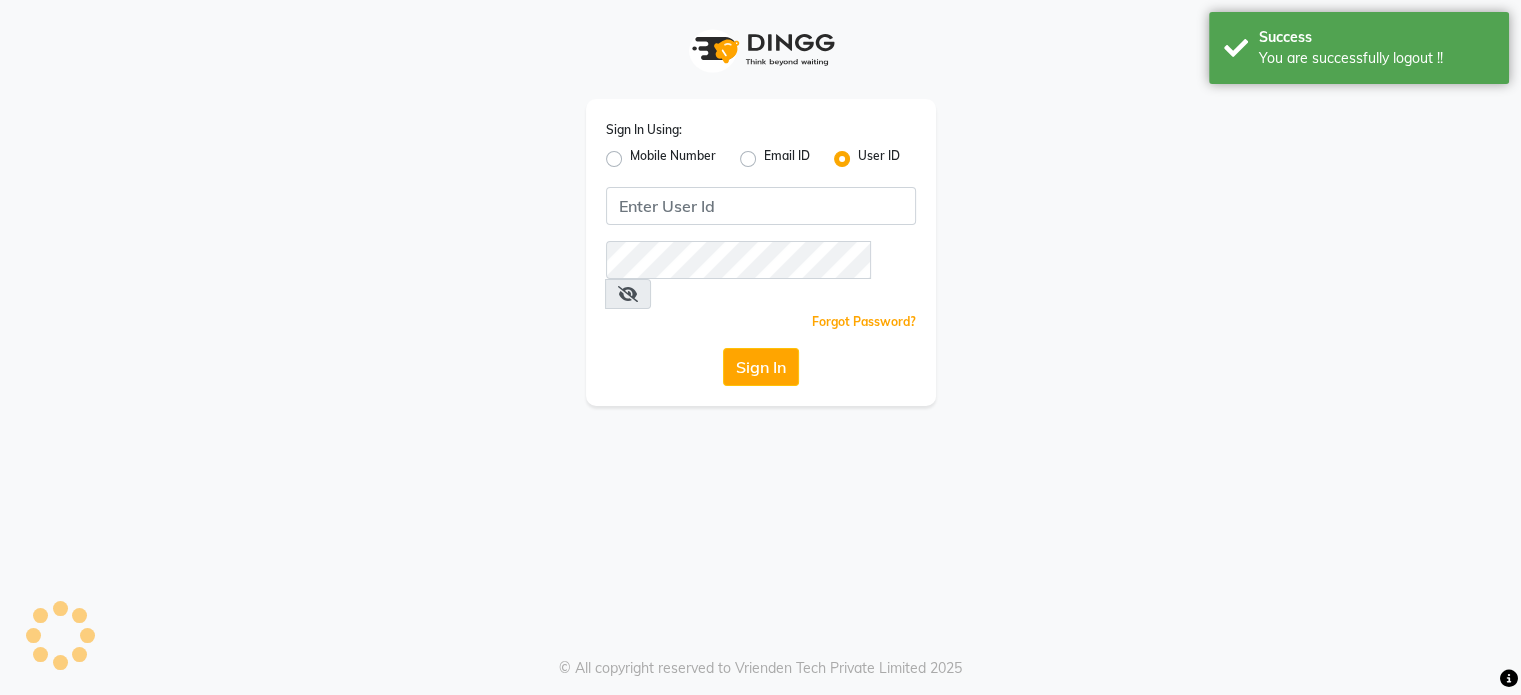 scroll, scrollTop: 0, scrollLeft: 0, axis: both 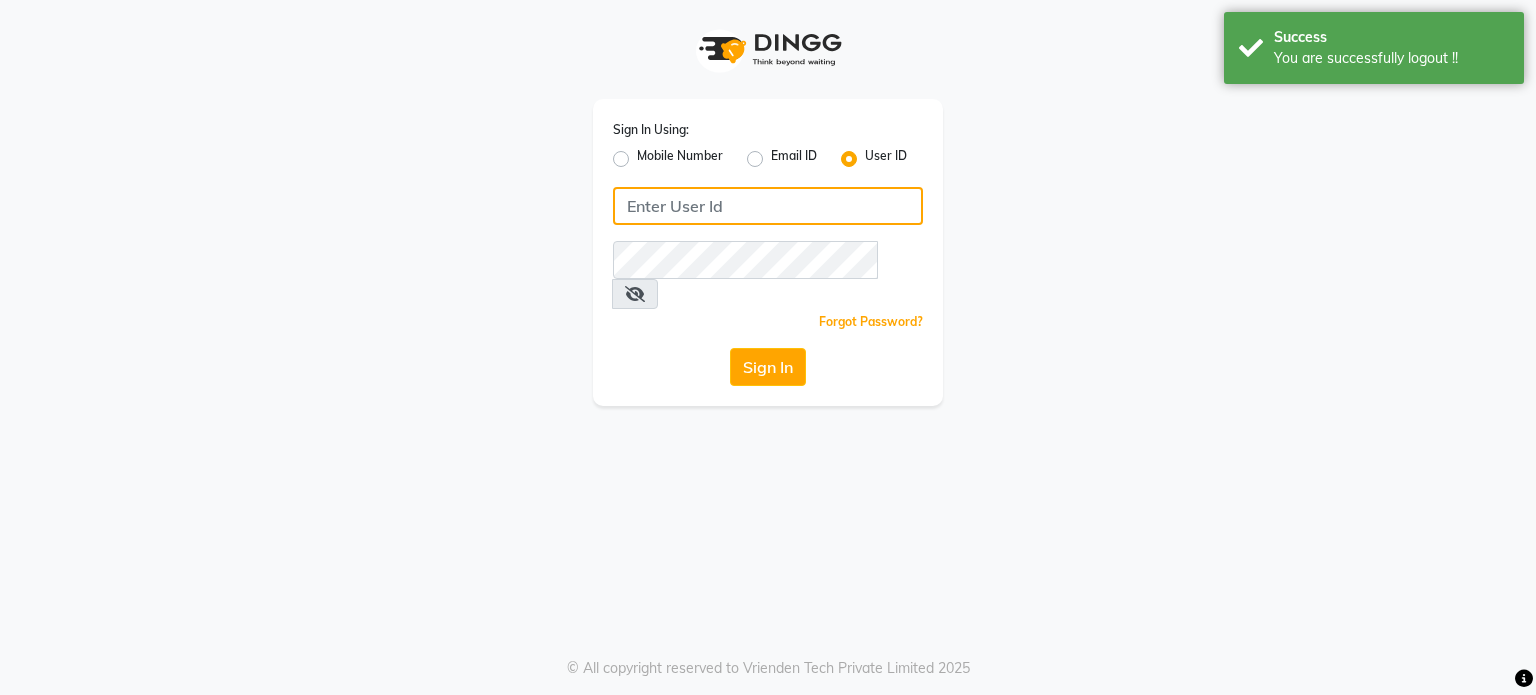 type on "6239163922" 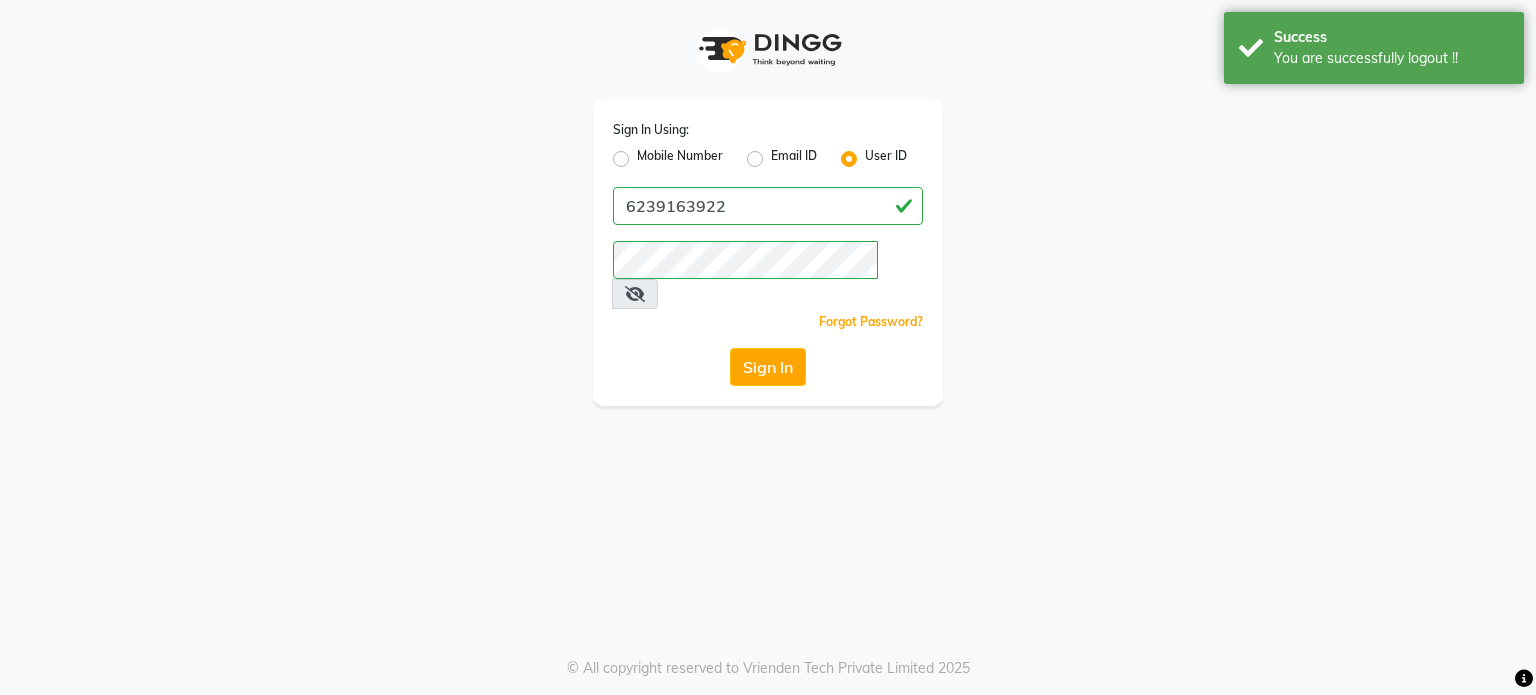 click on "Mobile Number" 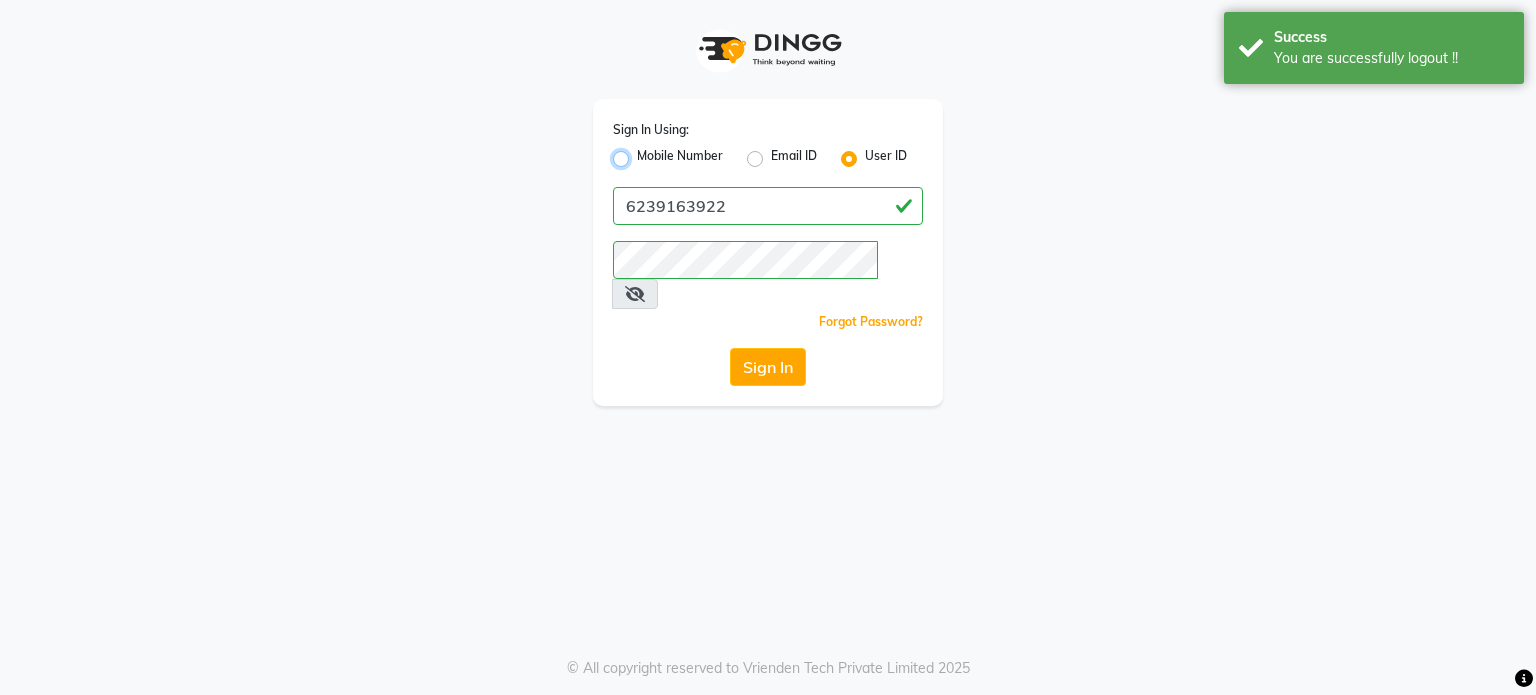 click on "Mobile Number" at bounding box center (643, 153) 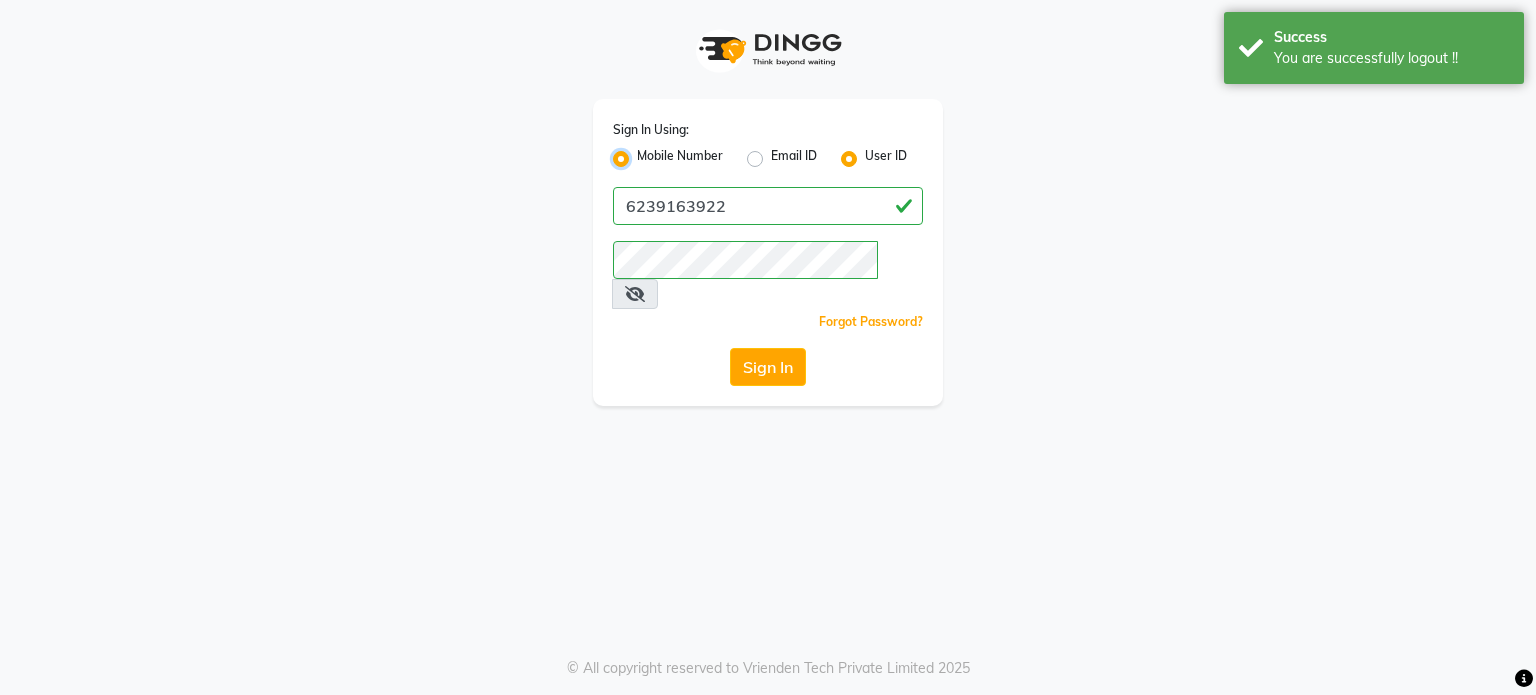 radio on "false" 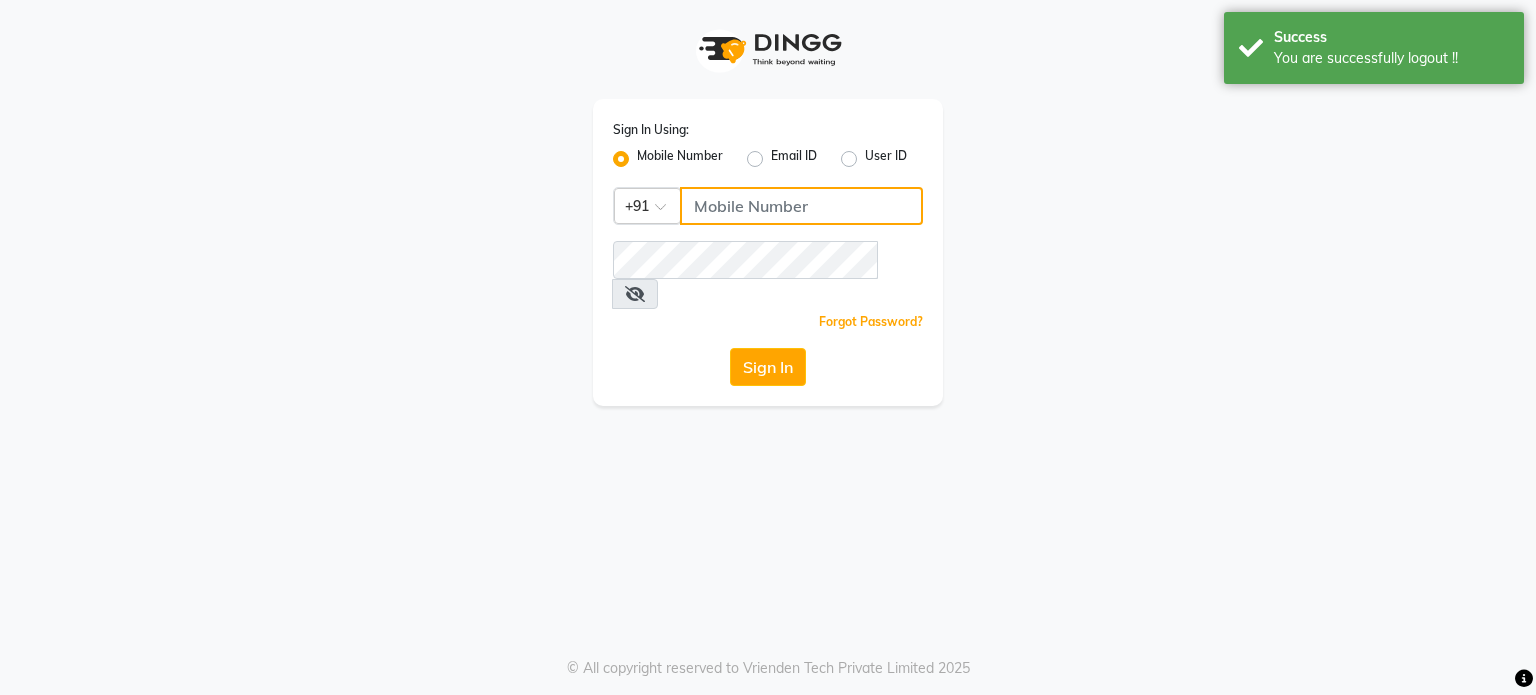 click 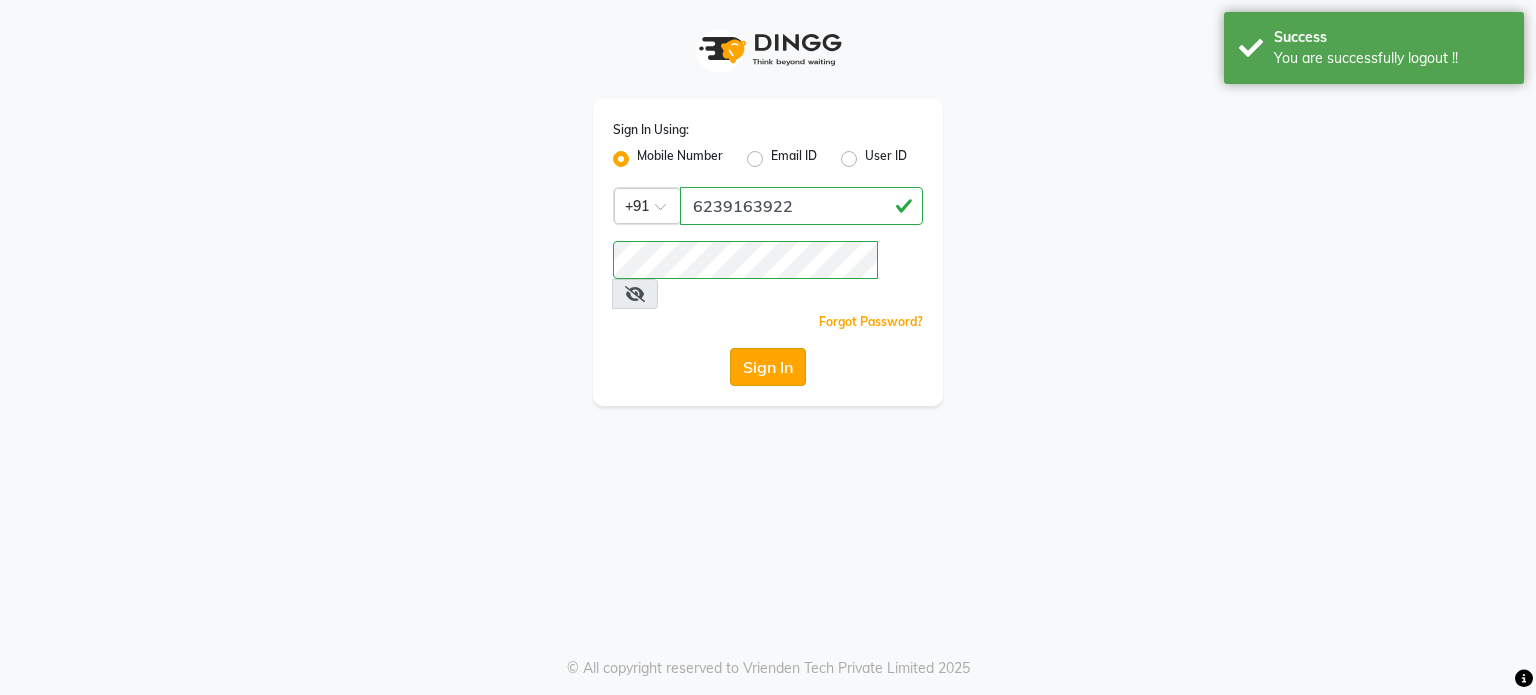 click on "Sign In" 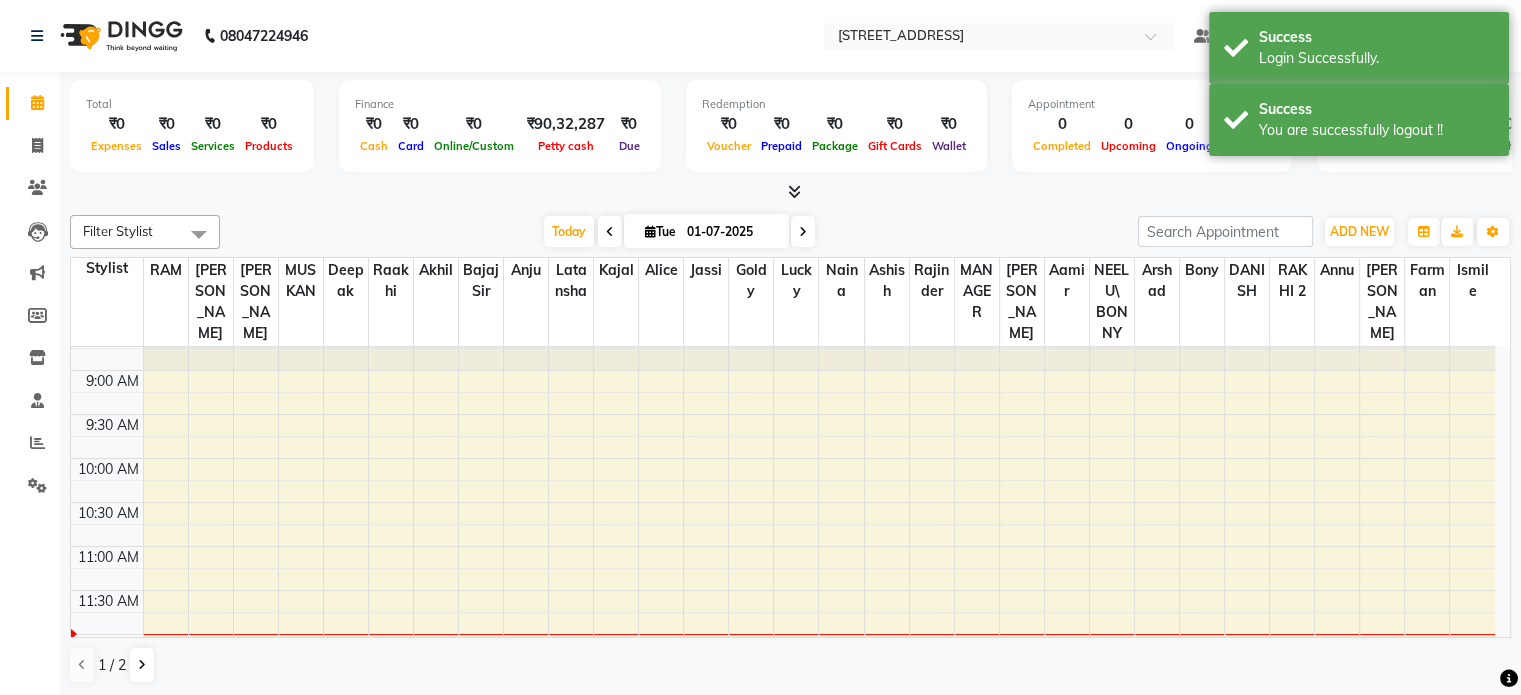 scroll, scrollTop: 100, scrollLeft: 0, axis: vertical 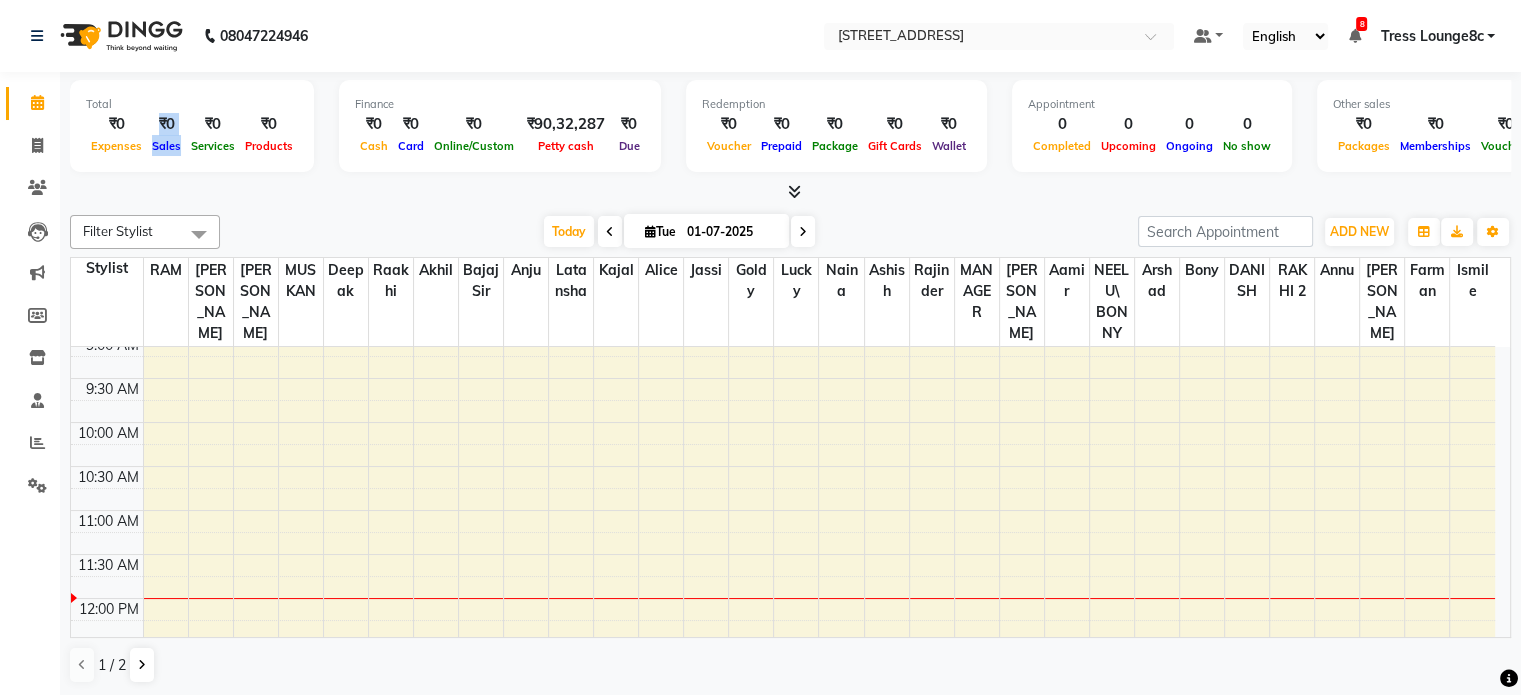 drag, startPoint x: 156, startPoint y: 123, endPoint x: 190, endPoint y: 123, distance: 34 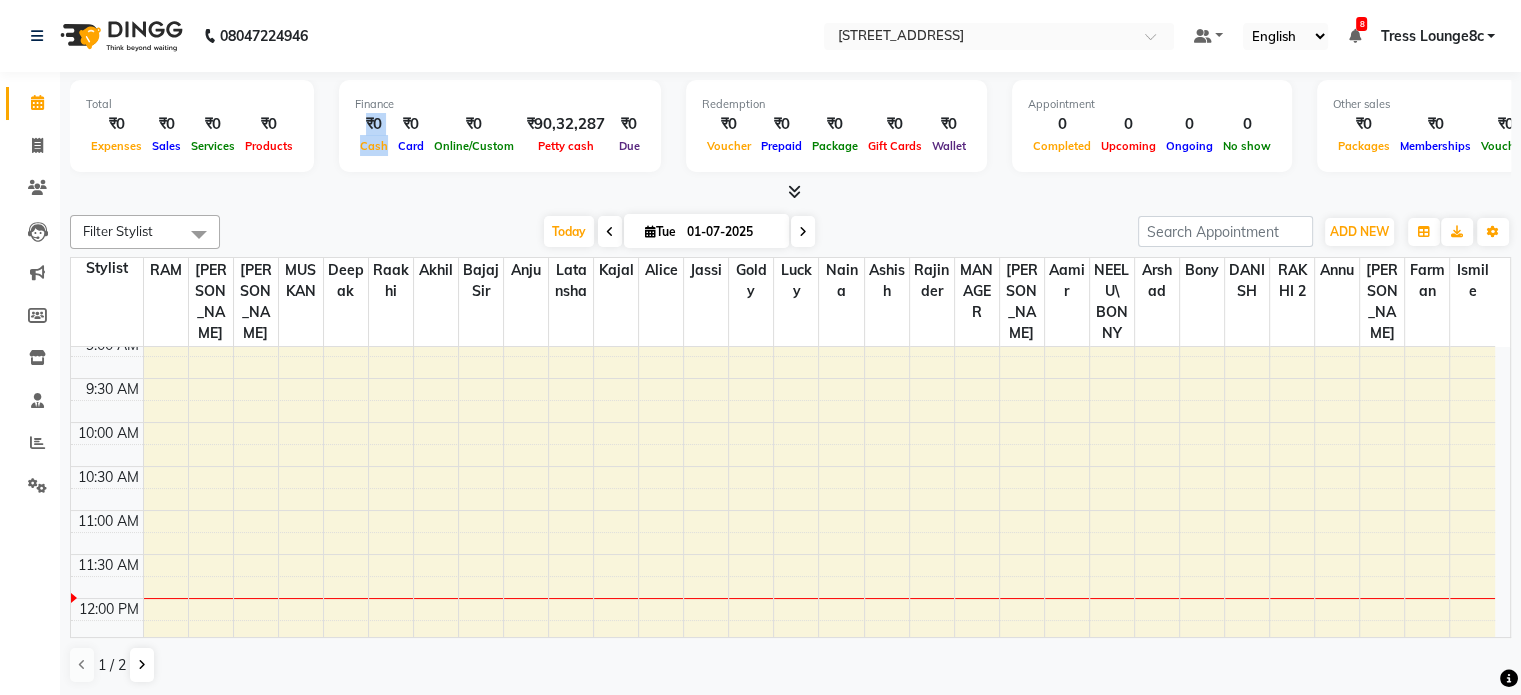 drag, startPoint x: 360, startPoint y: 131, endPoint x: 388, endPoint y: 131, distance: 28 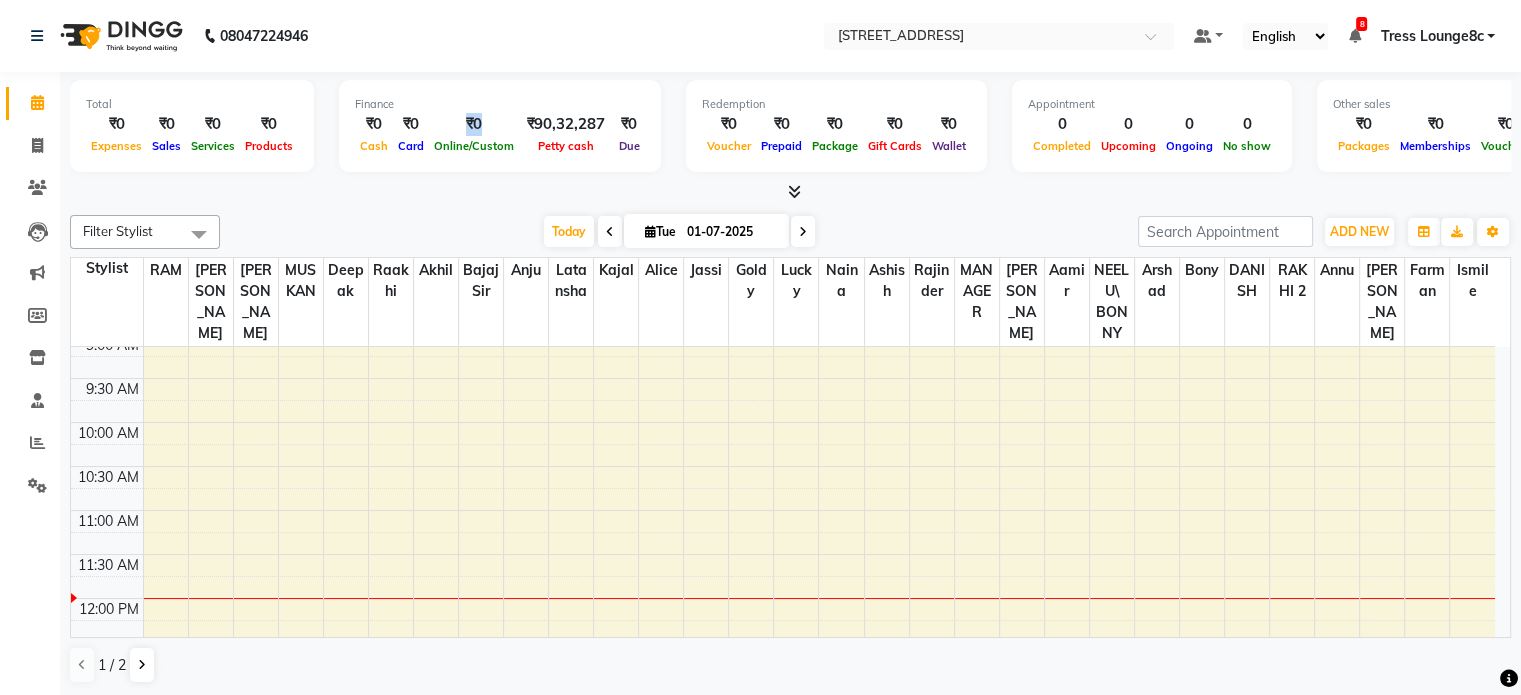 click on "₹0" at bounding box center (474, 124) 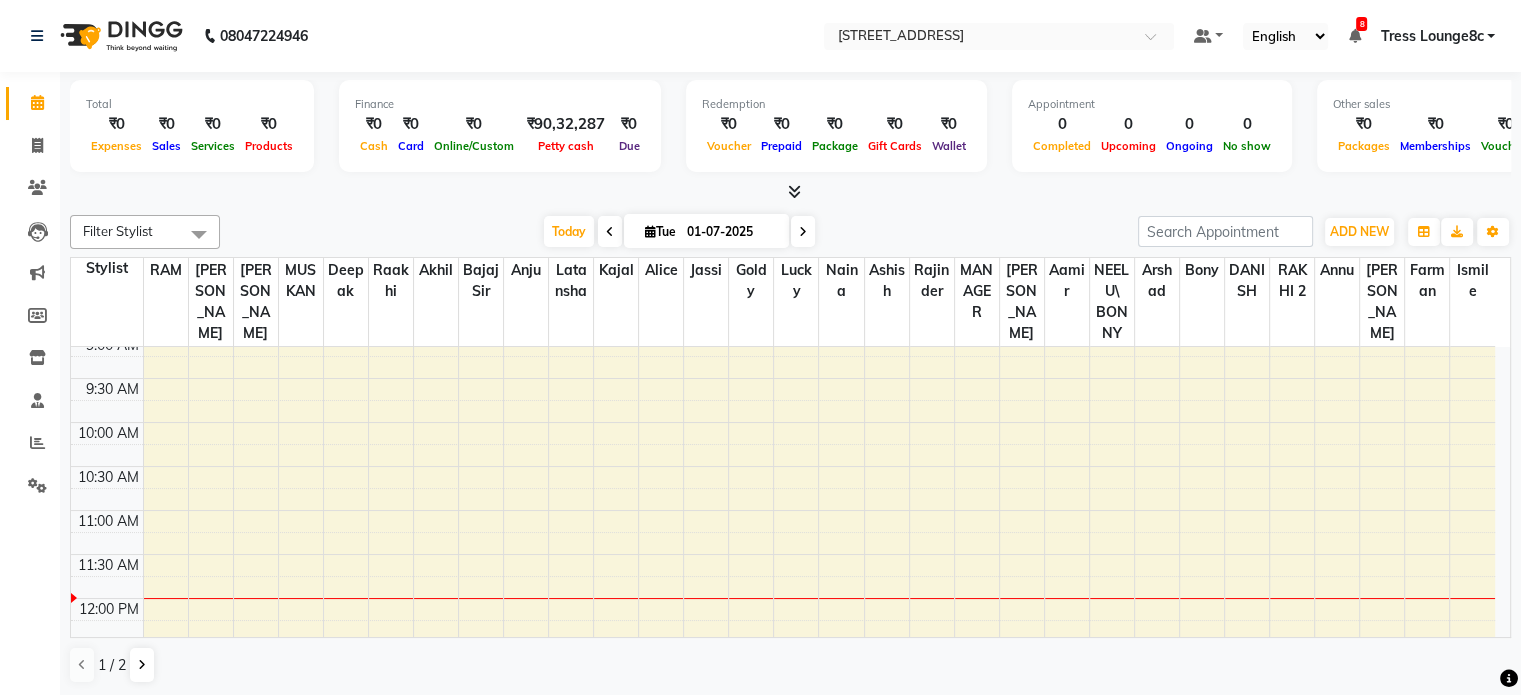 click at bounding box center [794, 191] 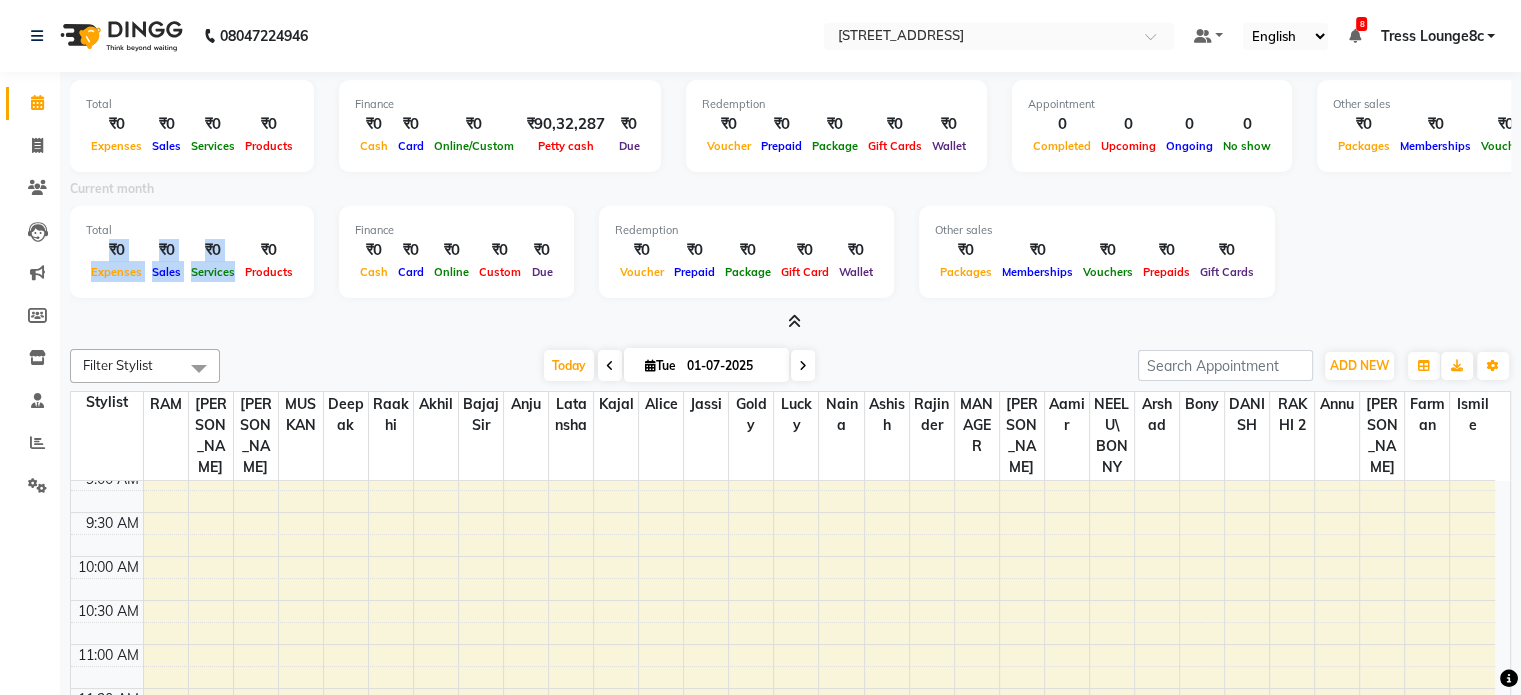 drag, startPoint x: 144, startPoint y: 244, endPoint x: 252, endPoint y: 247, distance: 108.04166 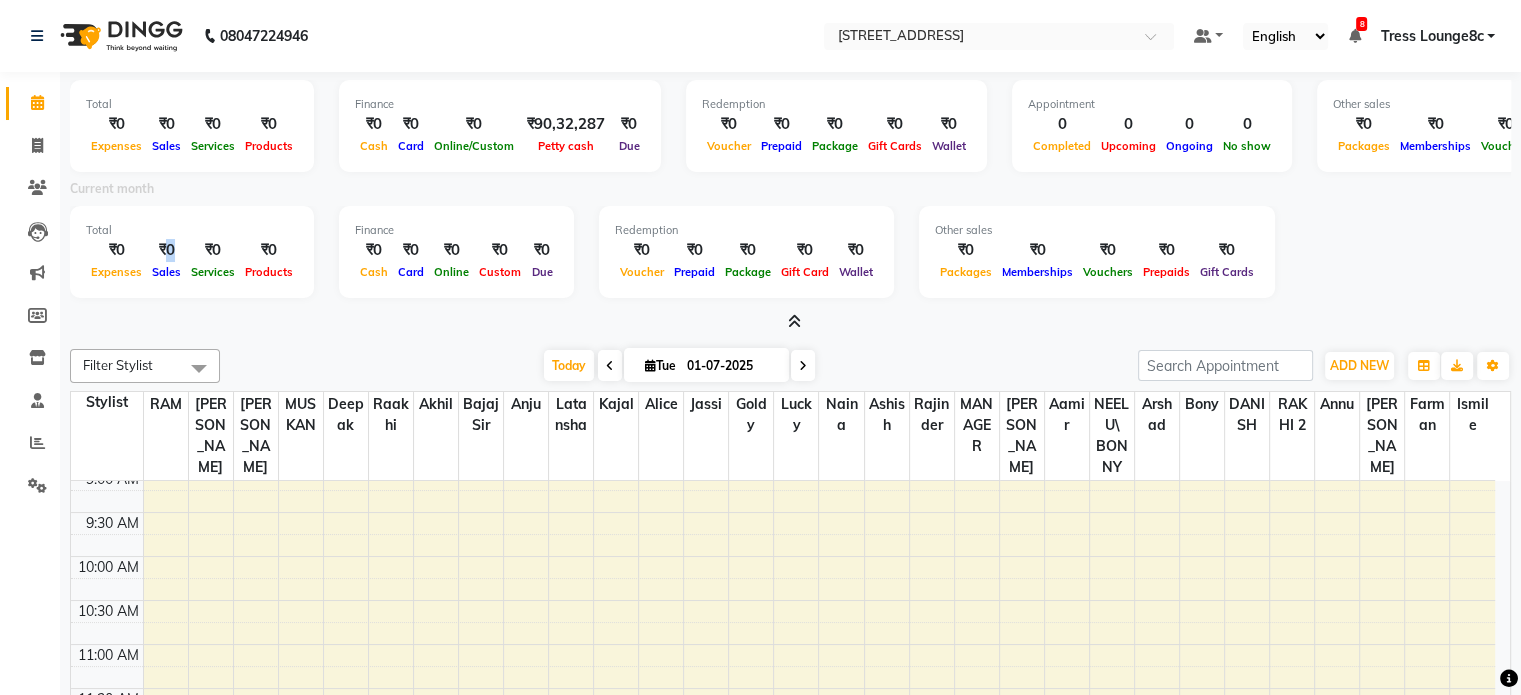 drag, startPoint x: 160, startPoint y: 249, endPoint x: 174, endPoint y: 248, distance: 14.035668 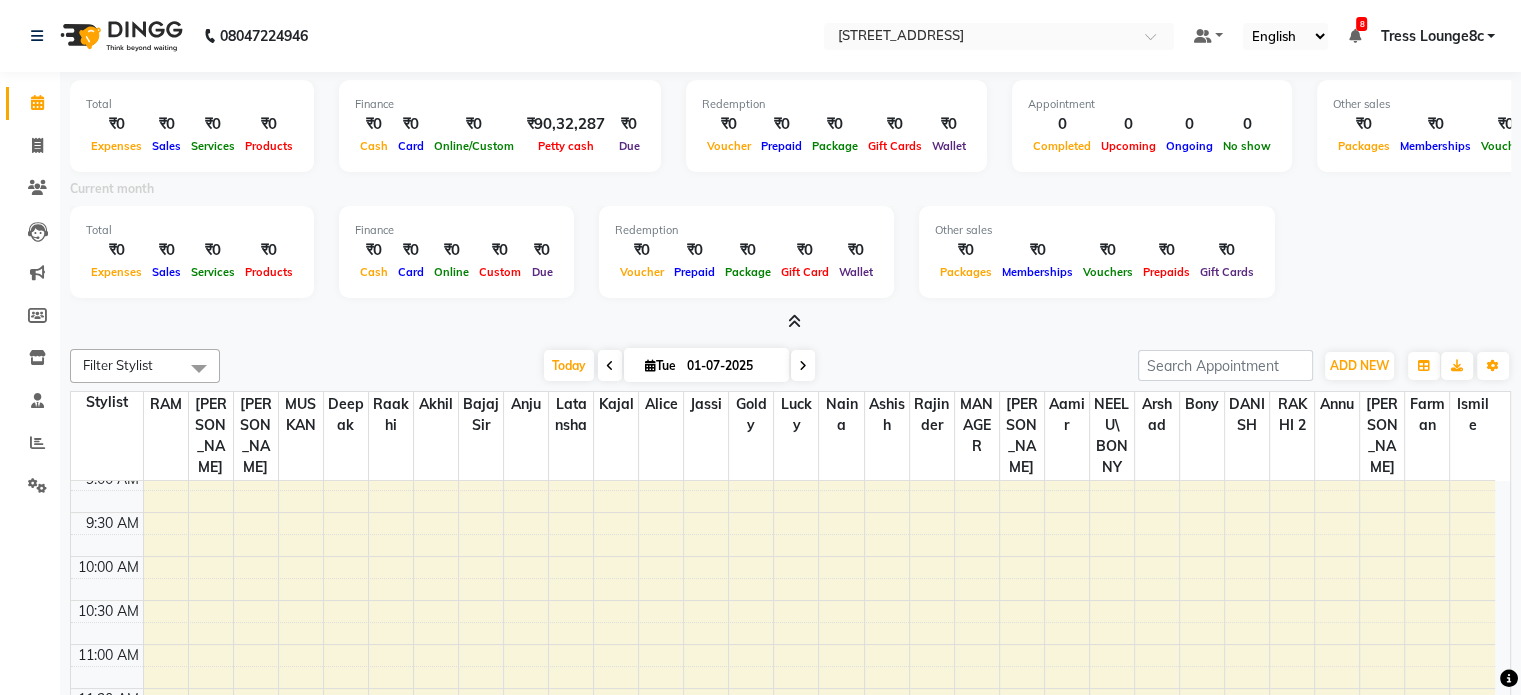 drag, startPoint x: 398, startPoint y: 246, endPoint x: 424, endPoint y: 246, distance: 26 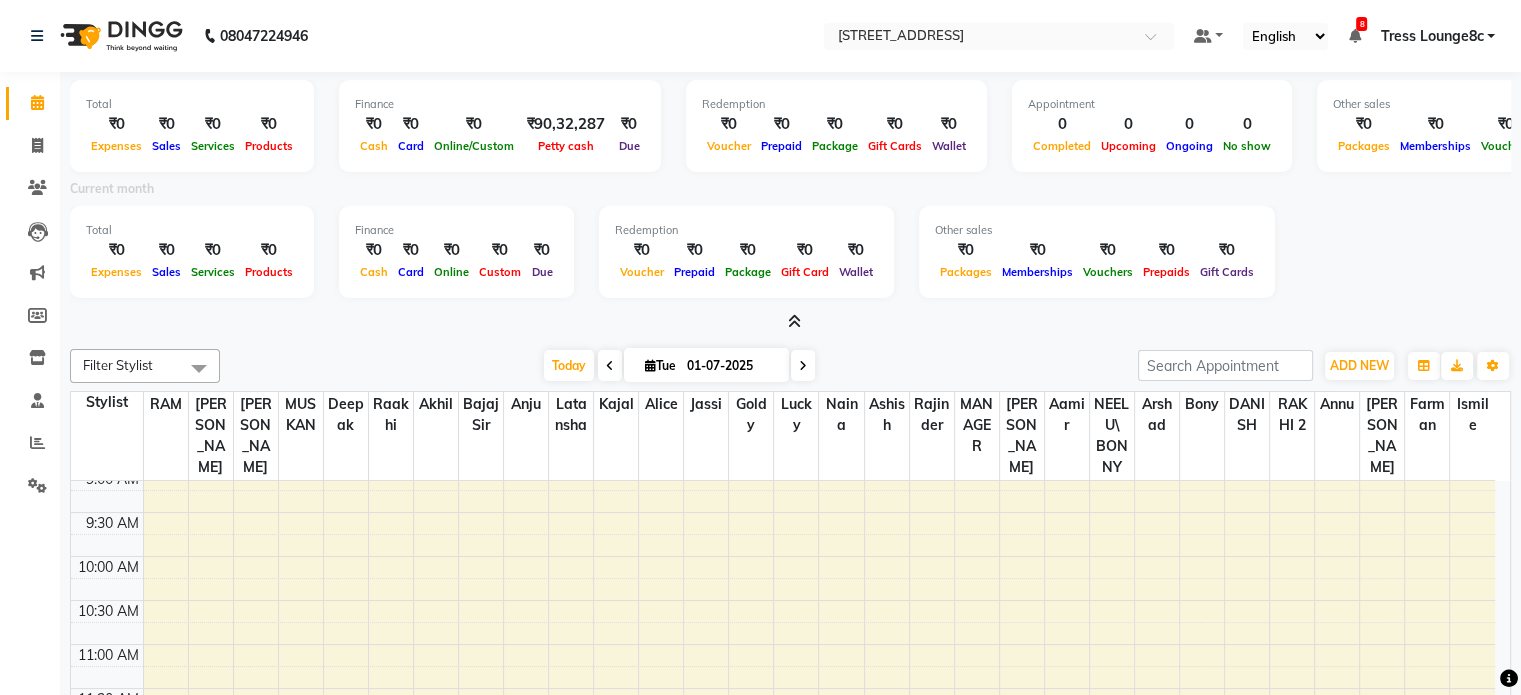 click at bounding box center [794, 321] 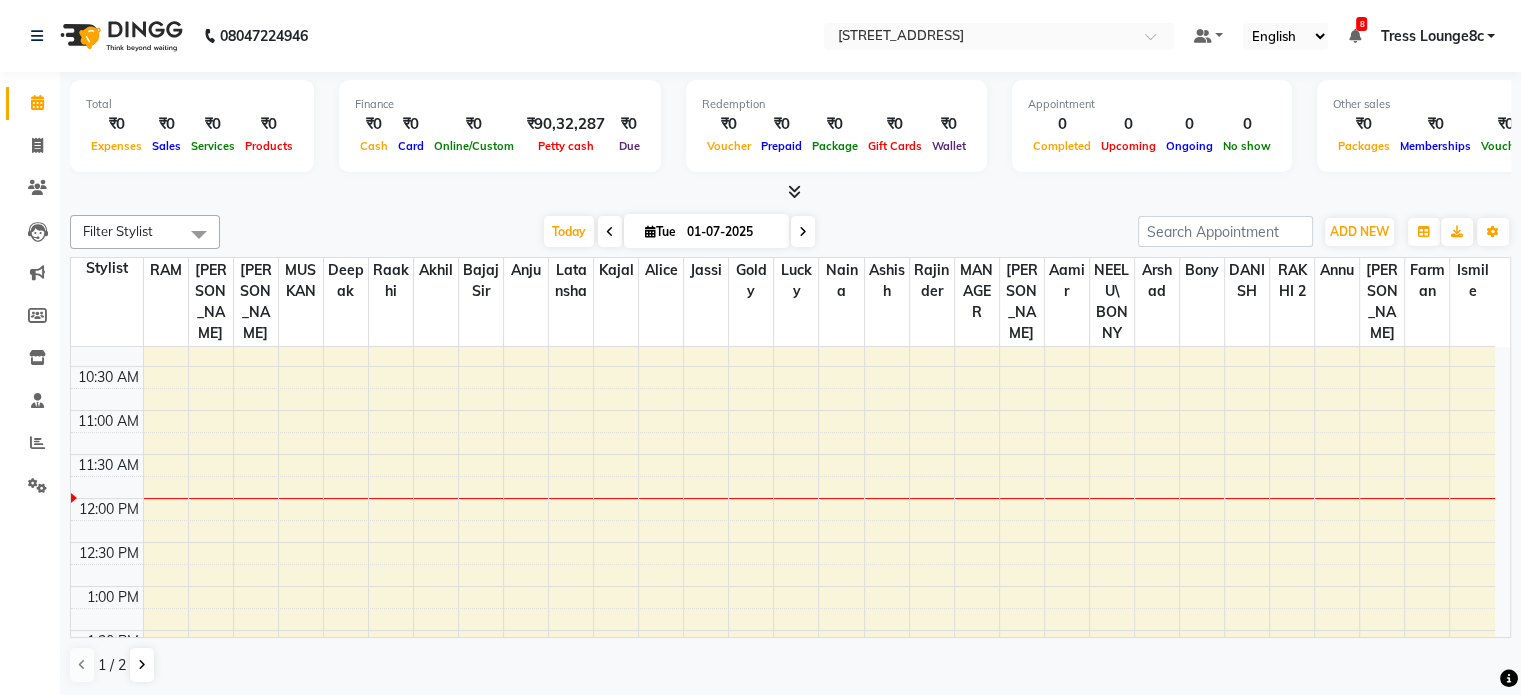 scroll, scrollTop: 300, scrollLeft: 0, axis: vertical 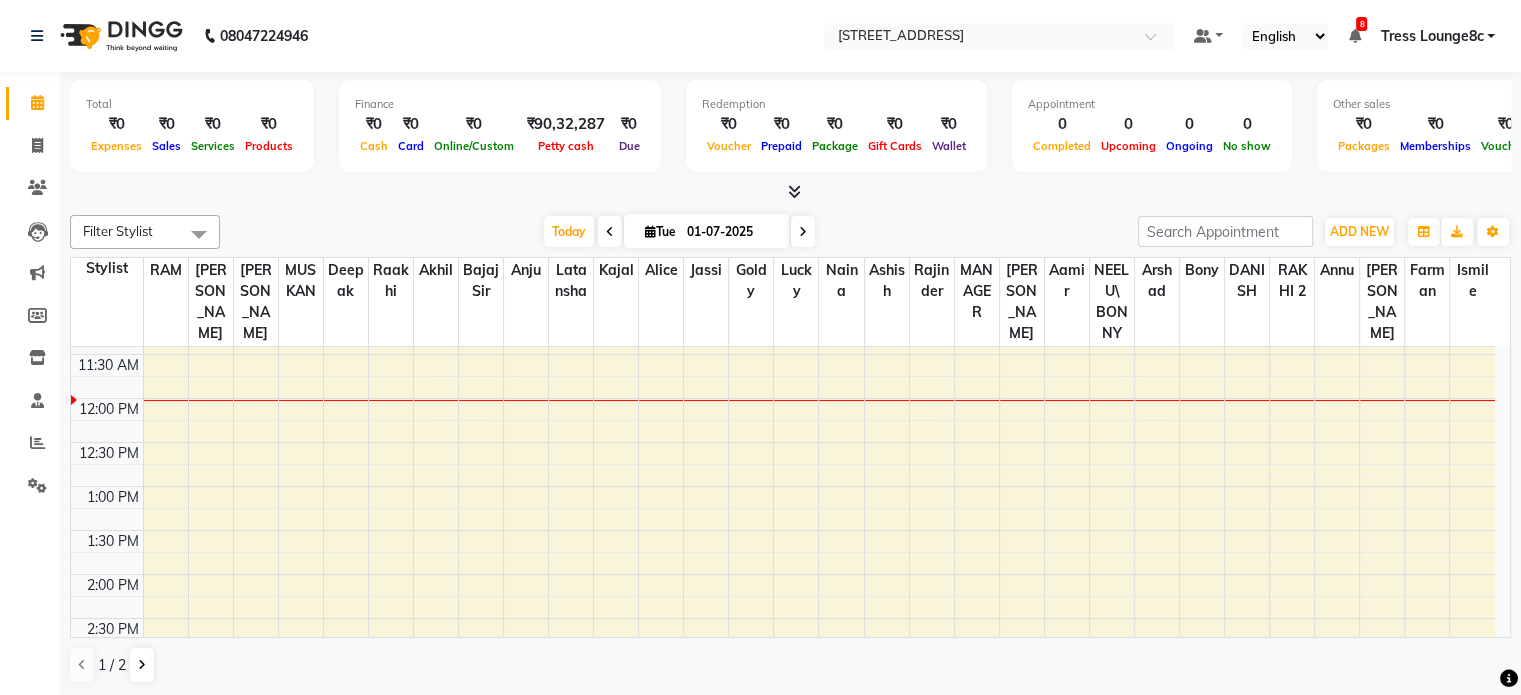 click on "8:00 AM 8:30 AM 9:00 AM 9:30 AM 10:00 AM 10:30 AM 11:00 AM 11:30 AM 12:00 PM 12:30 PM 1:00 PM 1:30 PM 2:00 PM 2:30 PM 3:00 PM 3:30 PM 4:00 PM 4:30 PM 5:00 PM 5:30 PM 6:00 PM 6:30 PM 7:00 PM 7:30 PM 8:00 PM 8:30 PM" at bounding box center (783, 618) 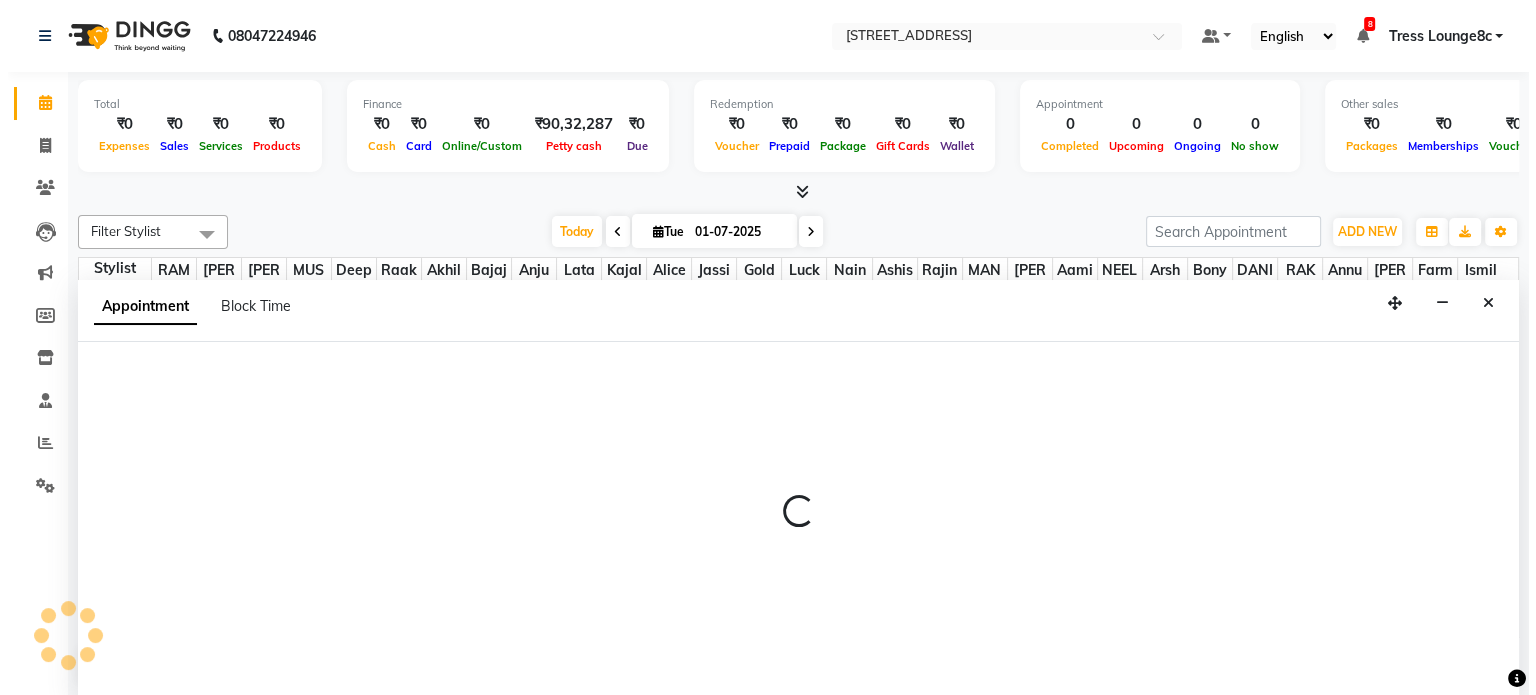 scroll, scrollTop: 0, scrollLeft: 0, axis: both 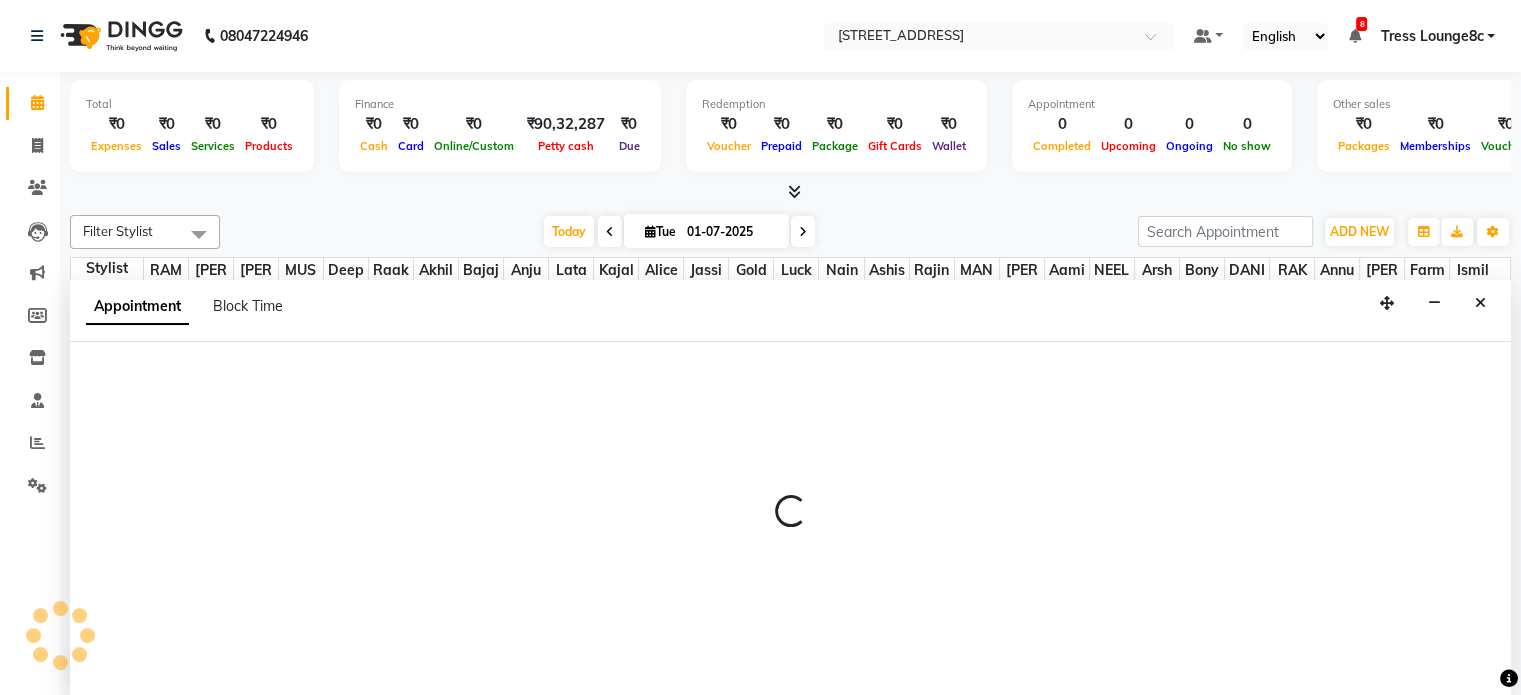 select on "45199" 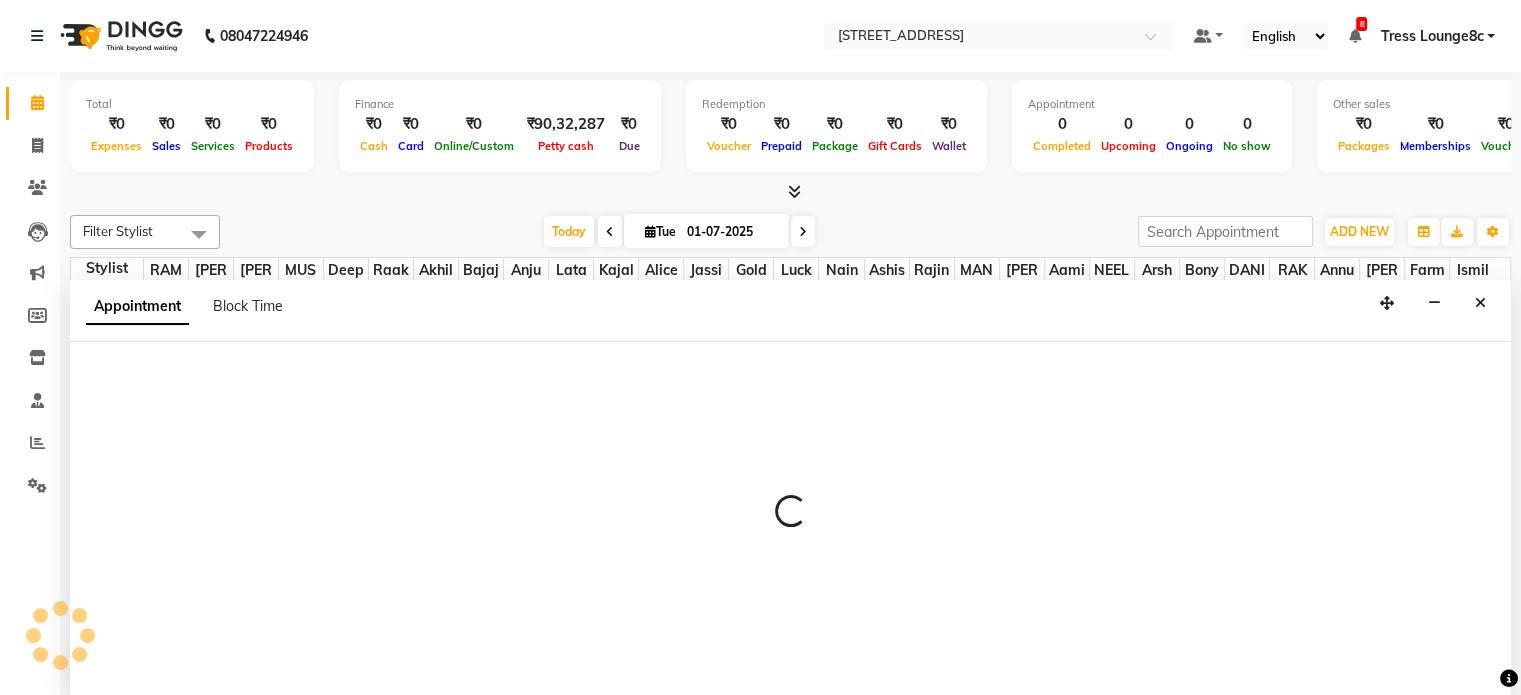 select on "720" 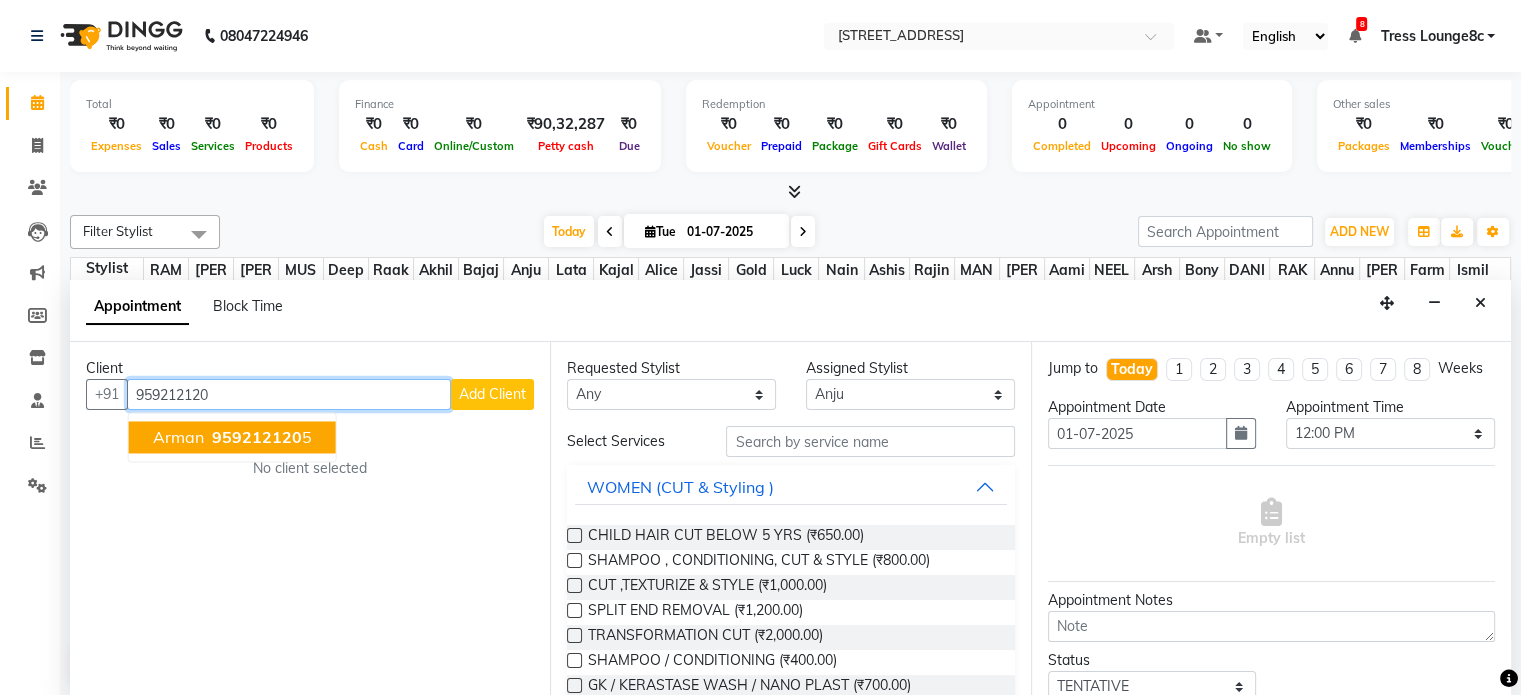 type on "959212120" 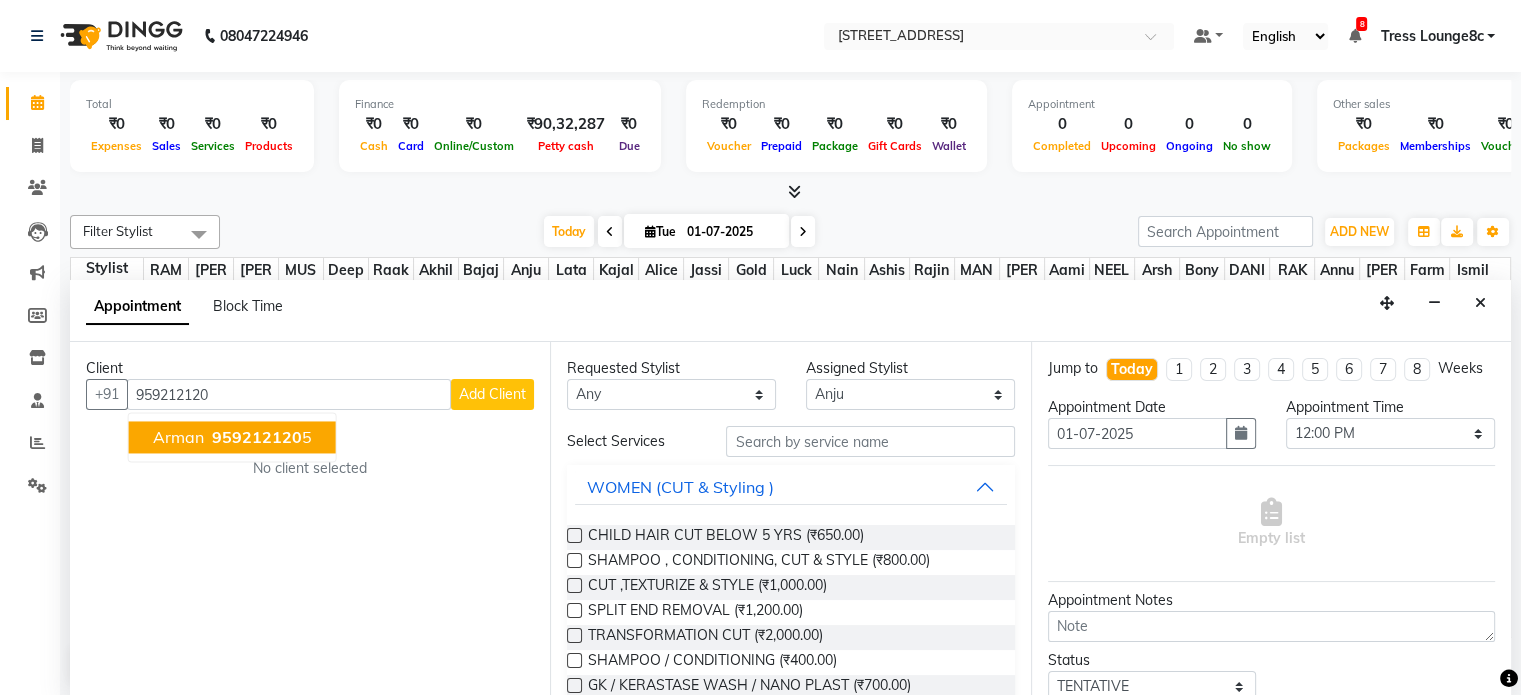 click on "Add Client" at bounding box center (492, 394) 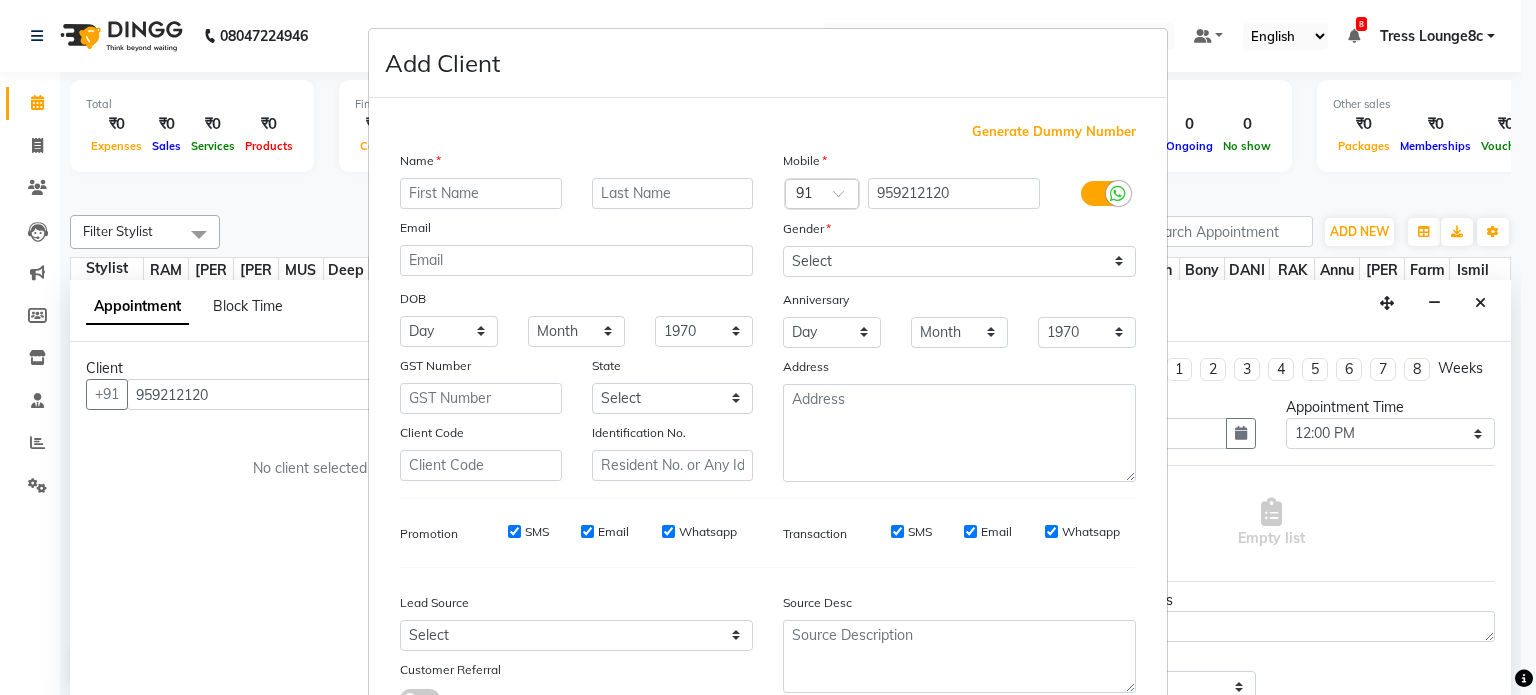 click at bounding box center [481, 193] 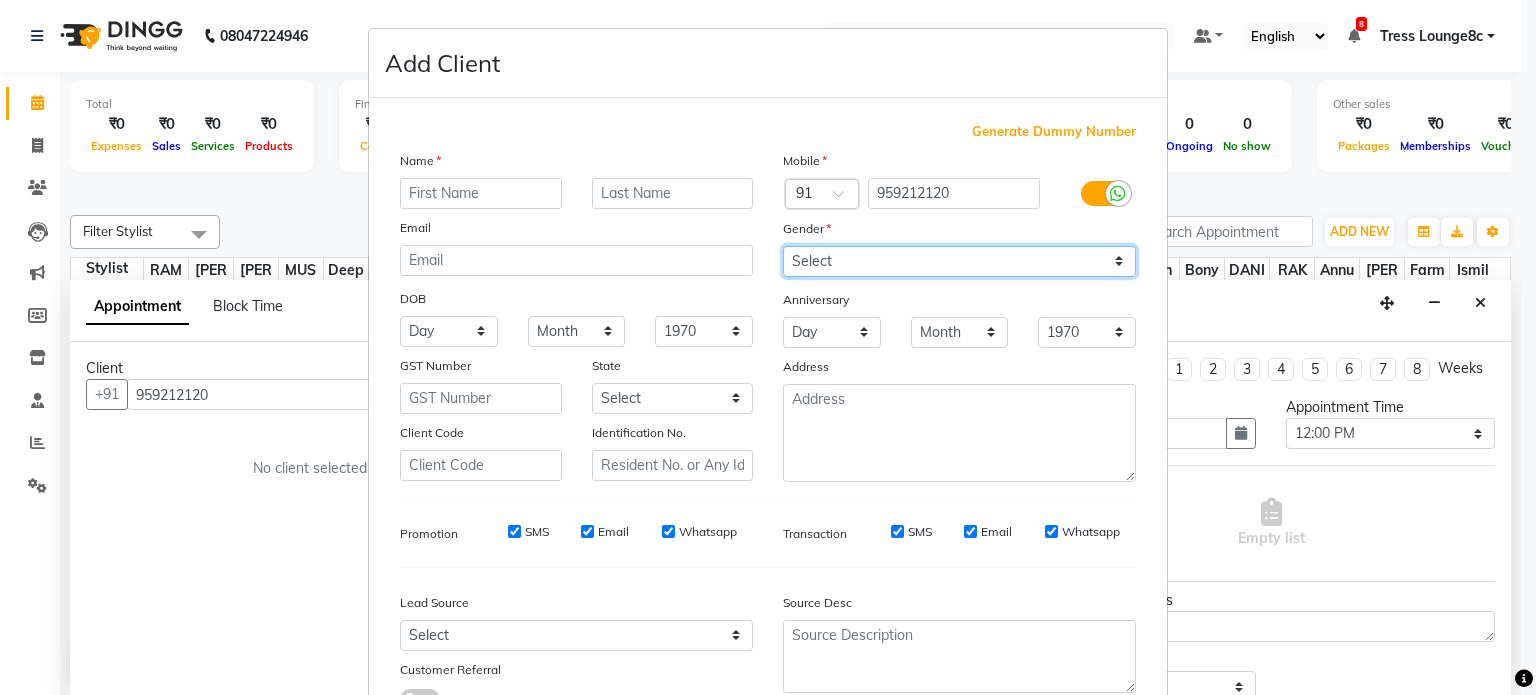 click on "Select [DEMOGRAPHIC_DATA] [DEMOGRAPHIC_DATA] Other Prefer Not To Say" at bounding box center (959, 261) 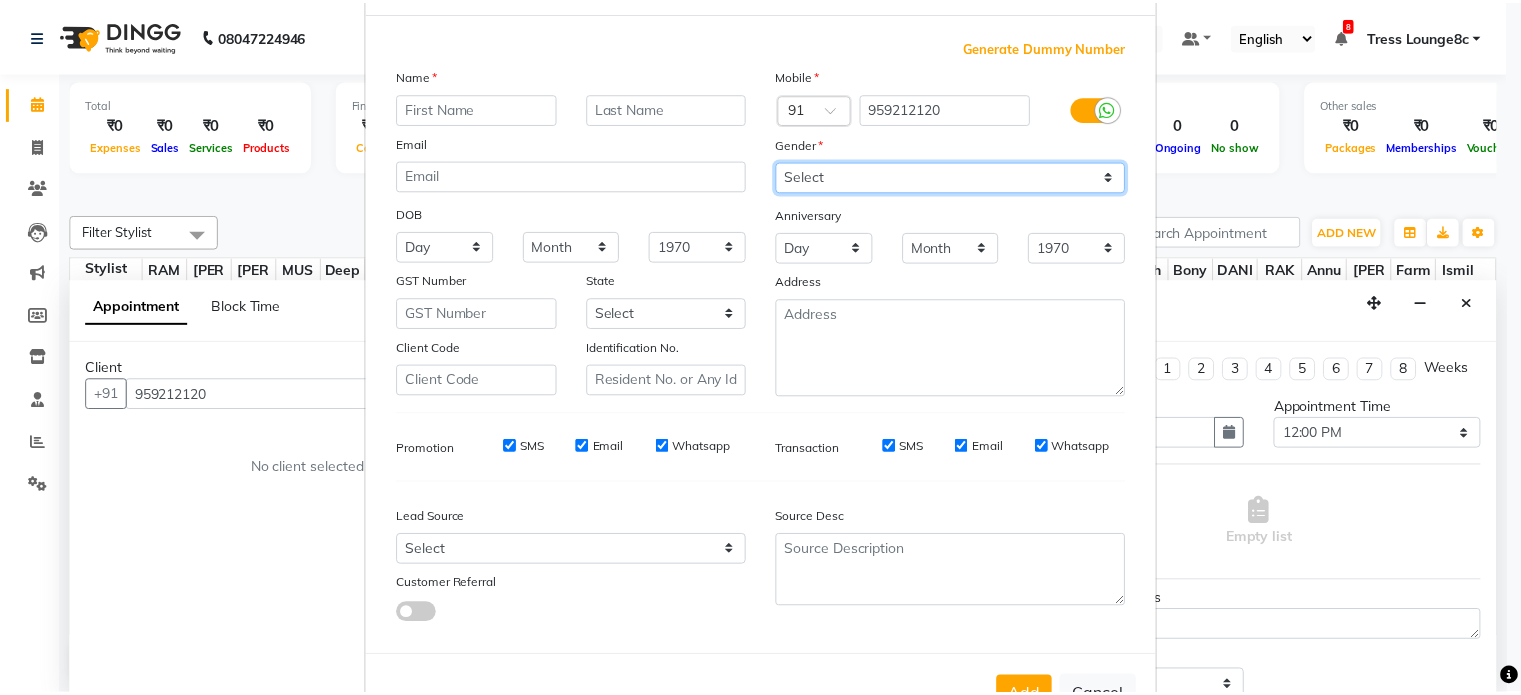 scroll, scrollTop: 161, scrollLeft: 0, axis: vertical 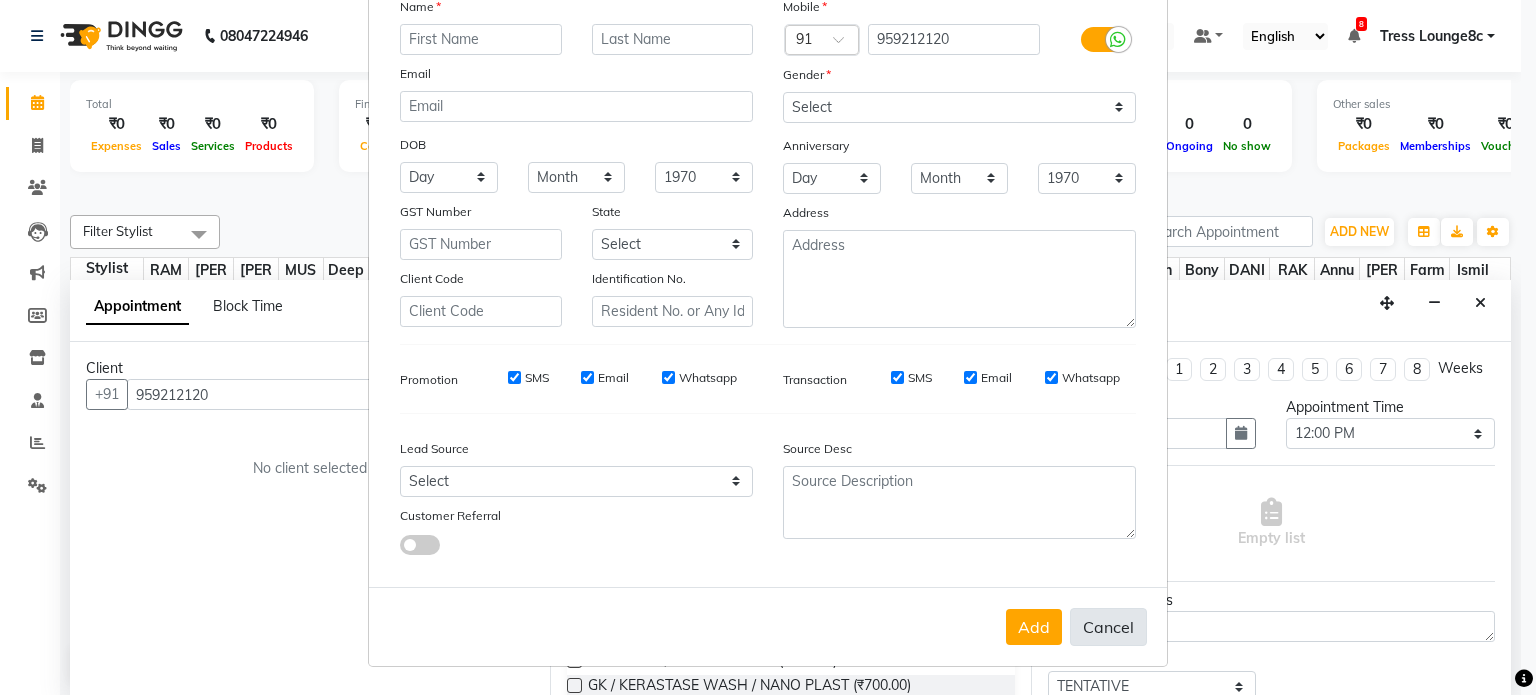 click on "Cancel" at bounding box center [1108, 627] 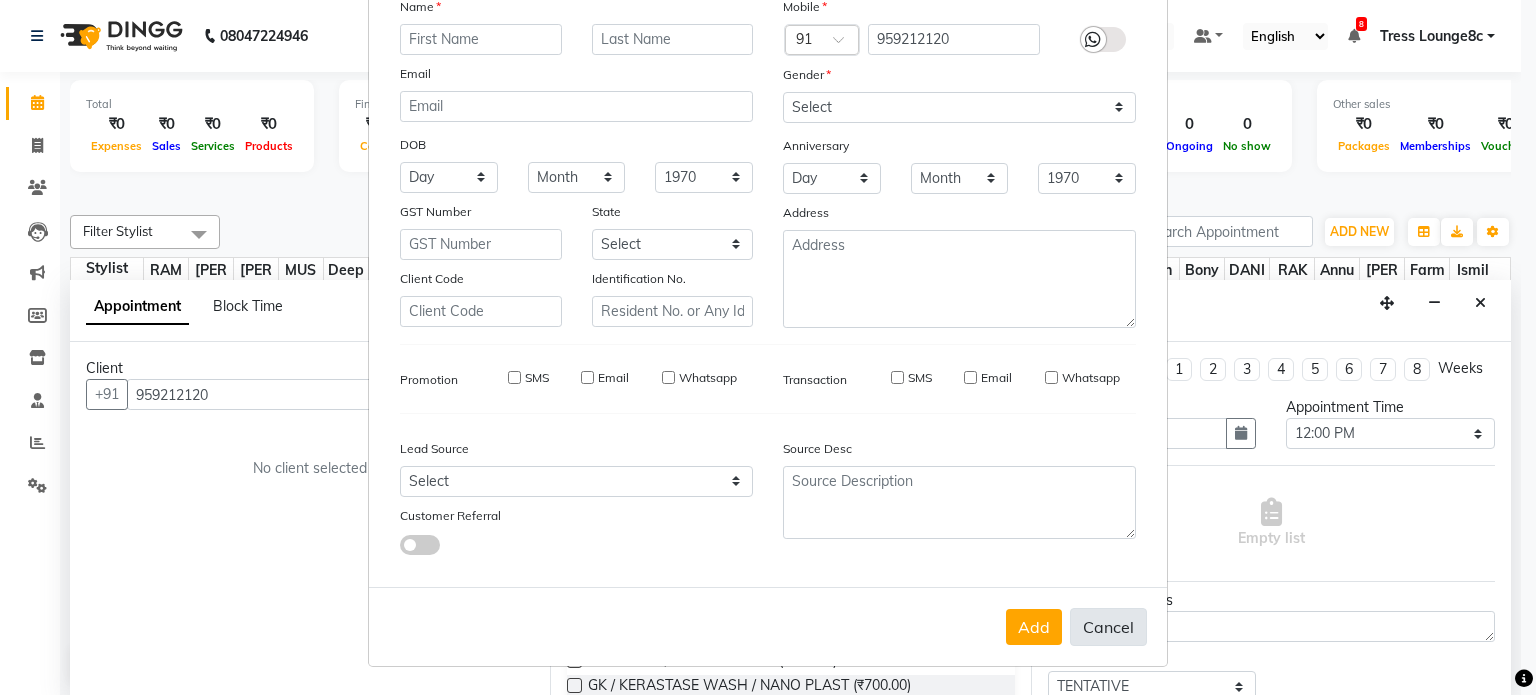 select 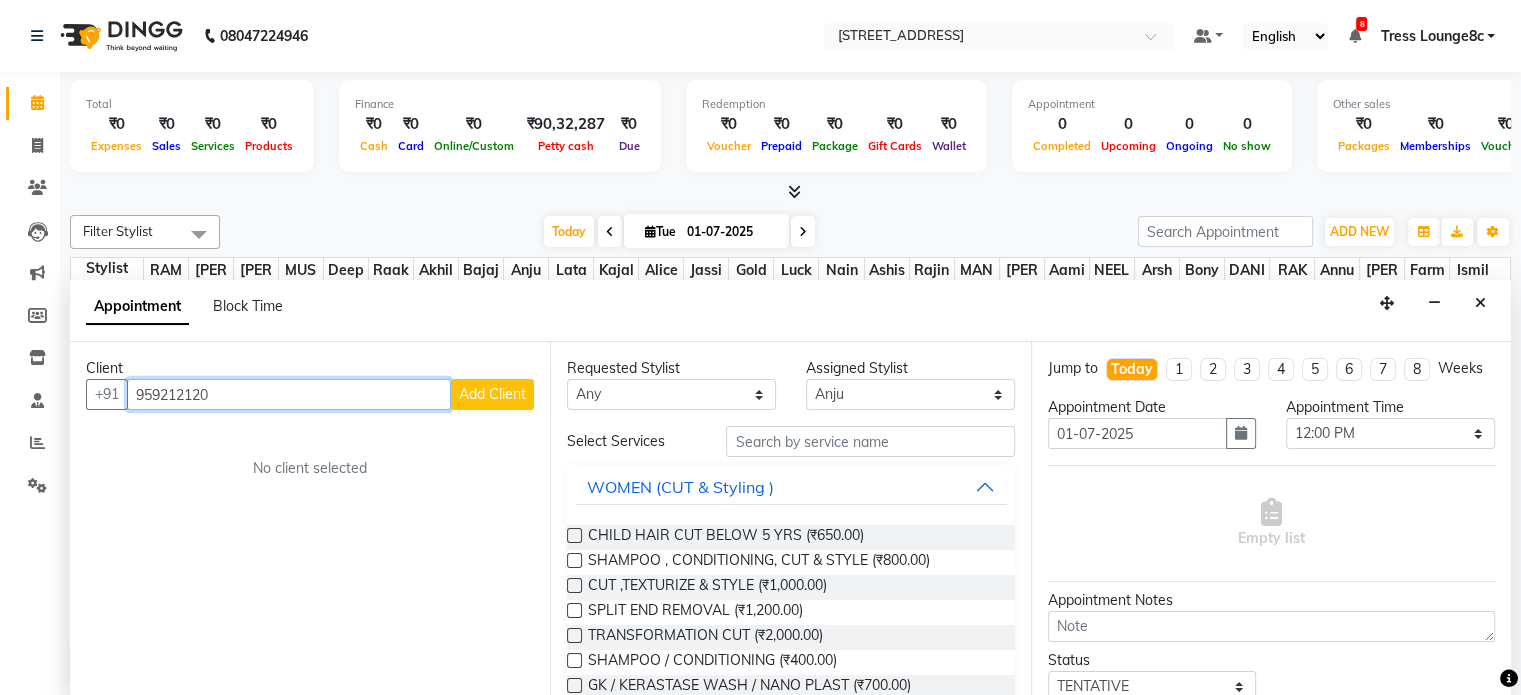 click on "959212120" at bounding box center (289, 394) 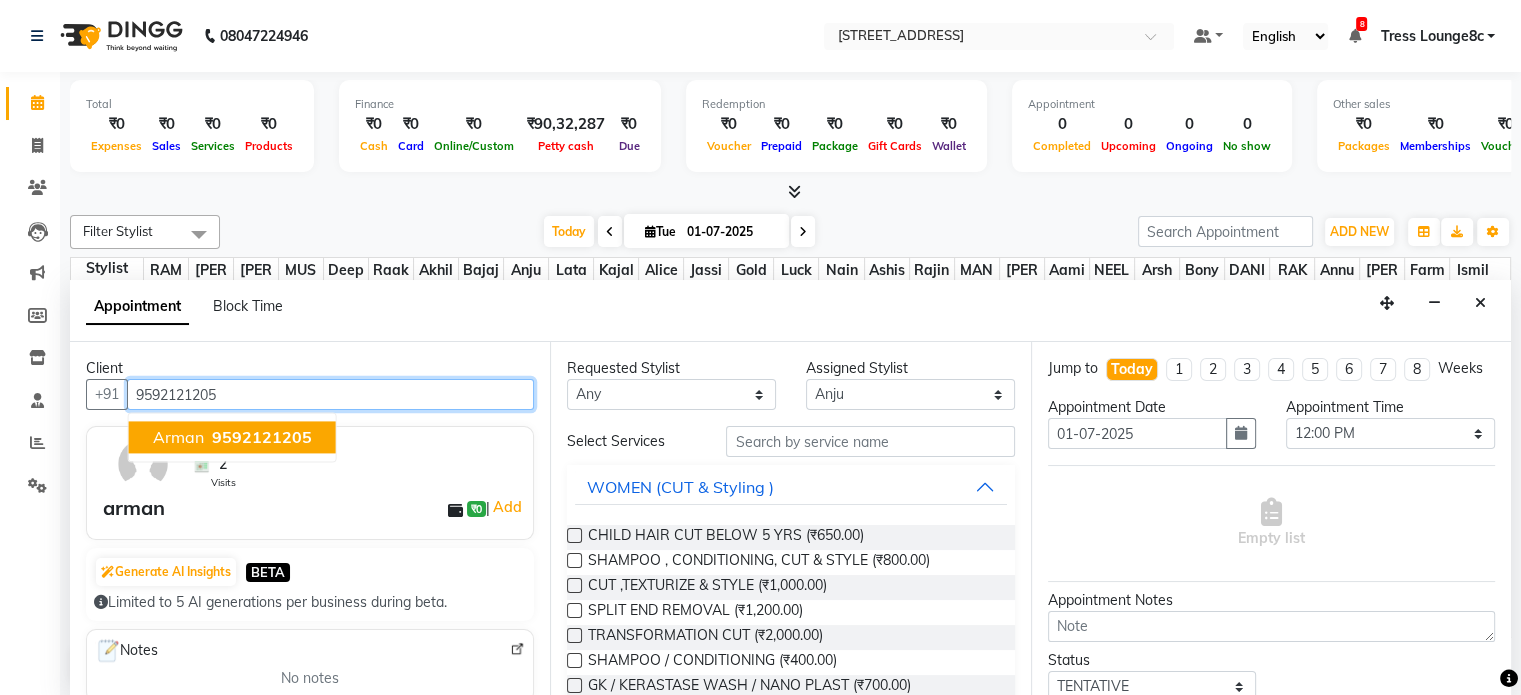 click on "9592121205" at bounding box center [262, 438] 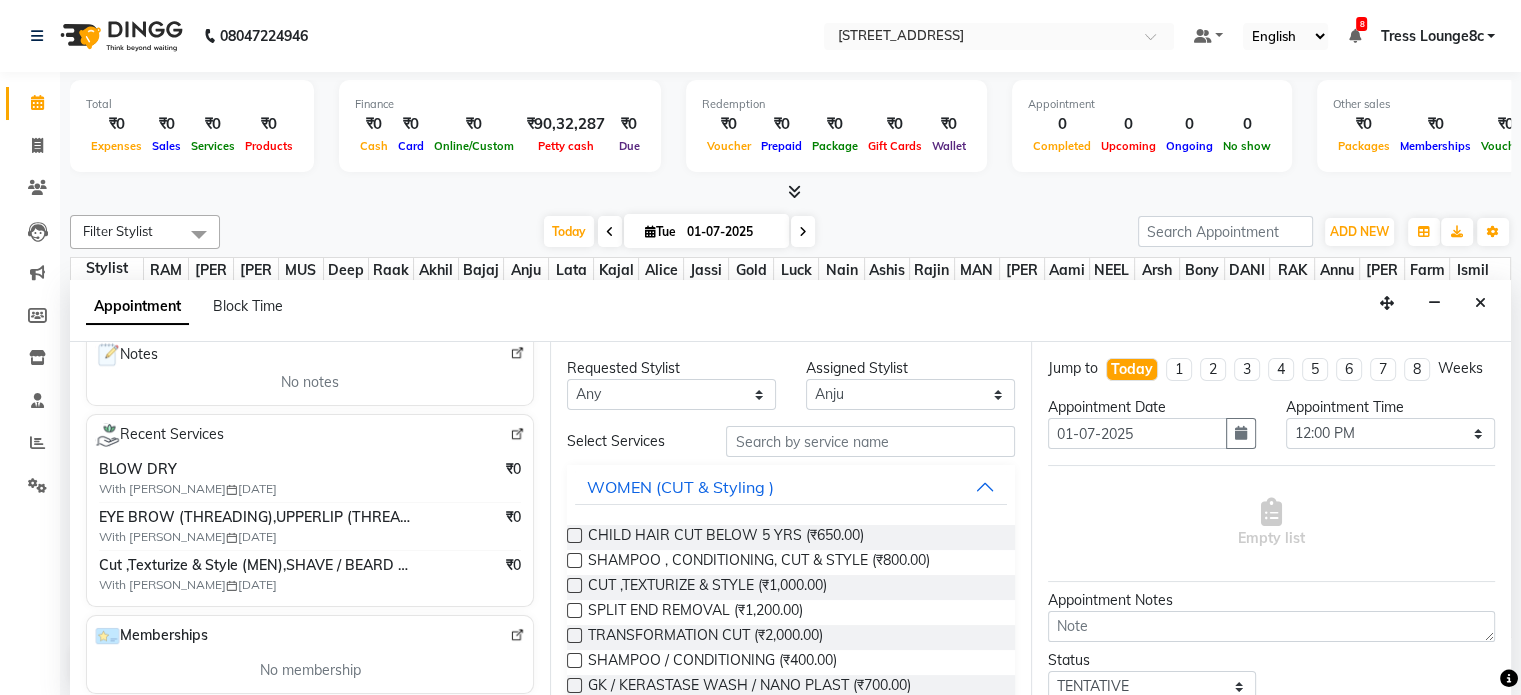 scroll, scrollTop: 300, scrollLeft: 0, axis: vertical 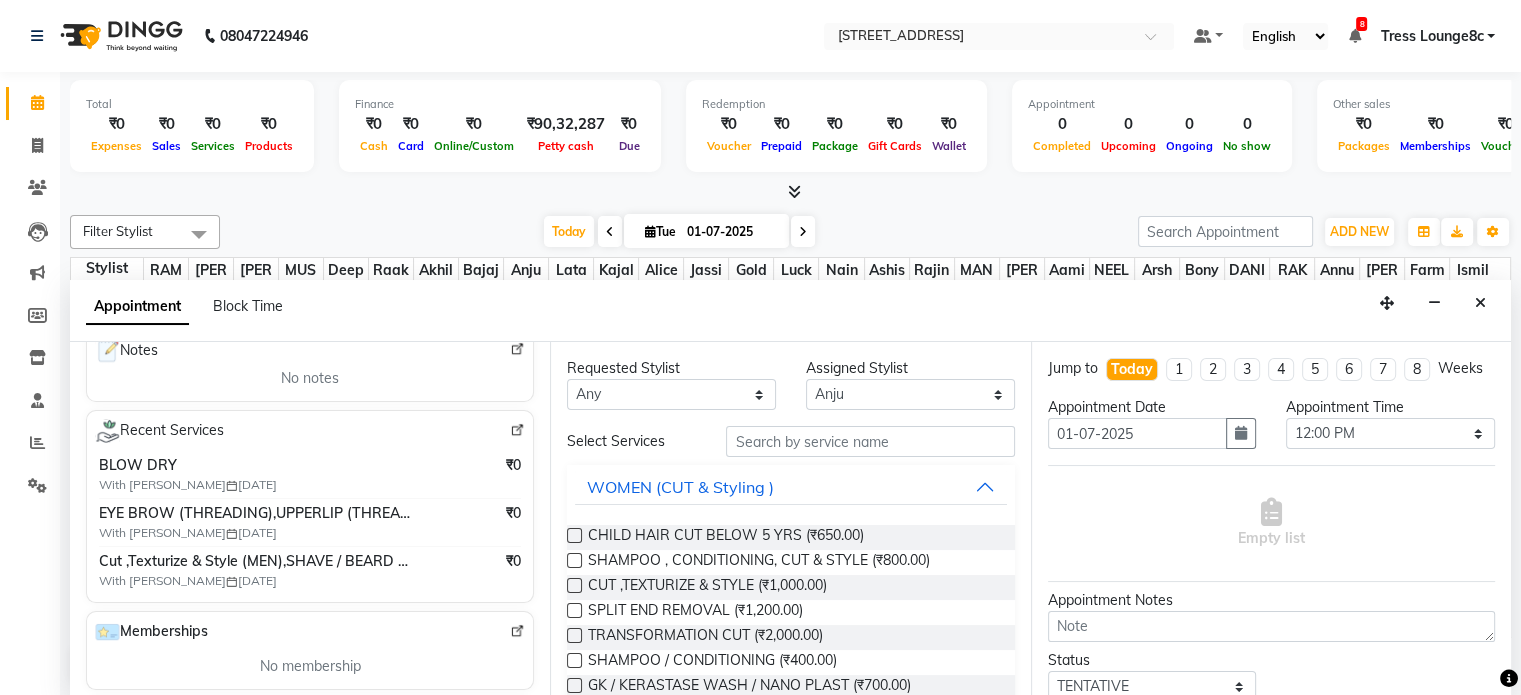 type on "9592121205" 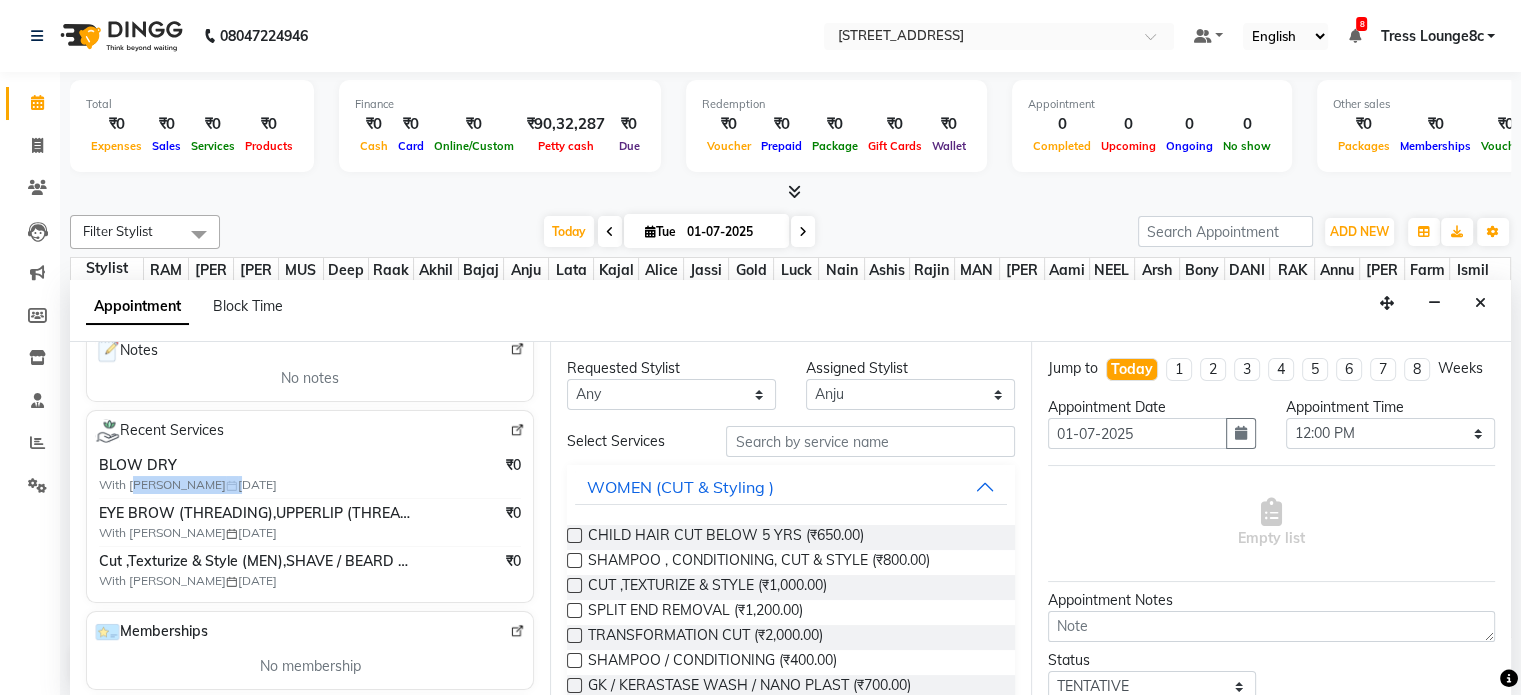 drag, startPoint x: 140, startPoint y: 488, endPoint x: 180, endPoint y: 483, distance: 40.311287 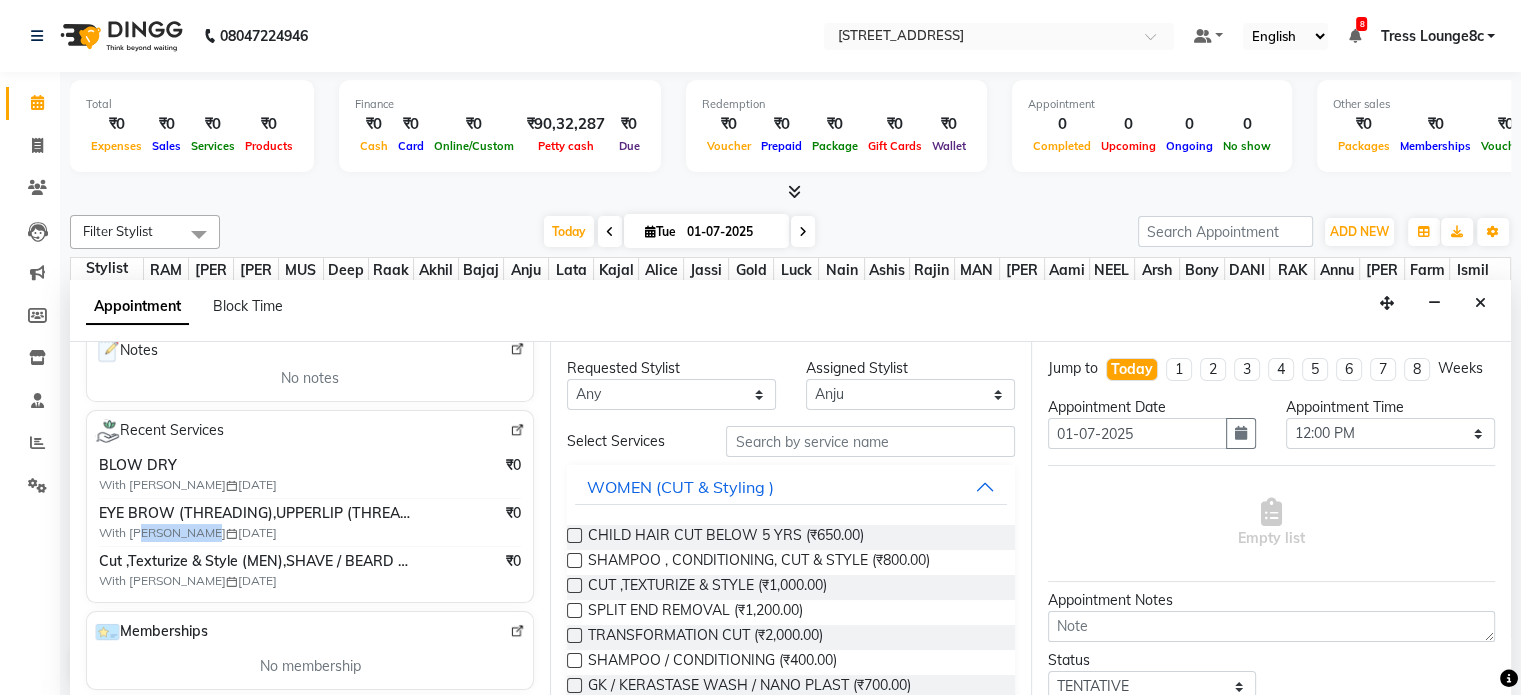 drag, startPoint x: 144, startPoint y: 535, endPoint x: 219, endPoint y: 534, distance: 75.00667 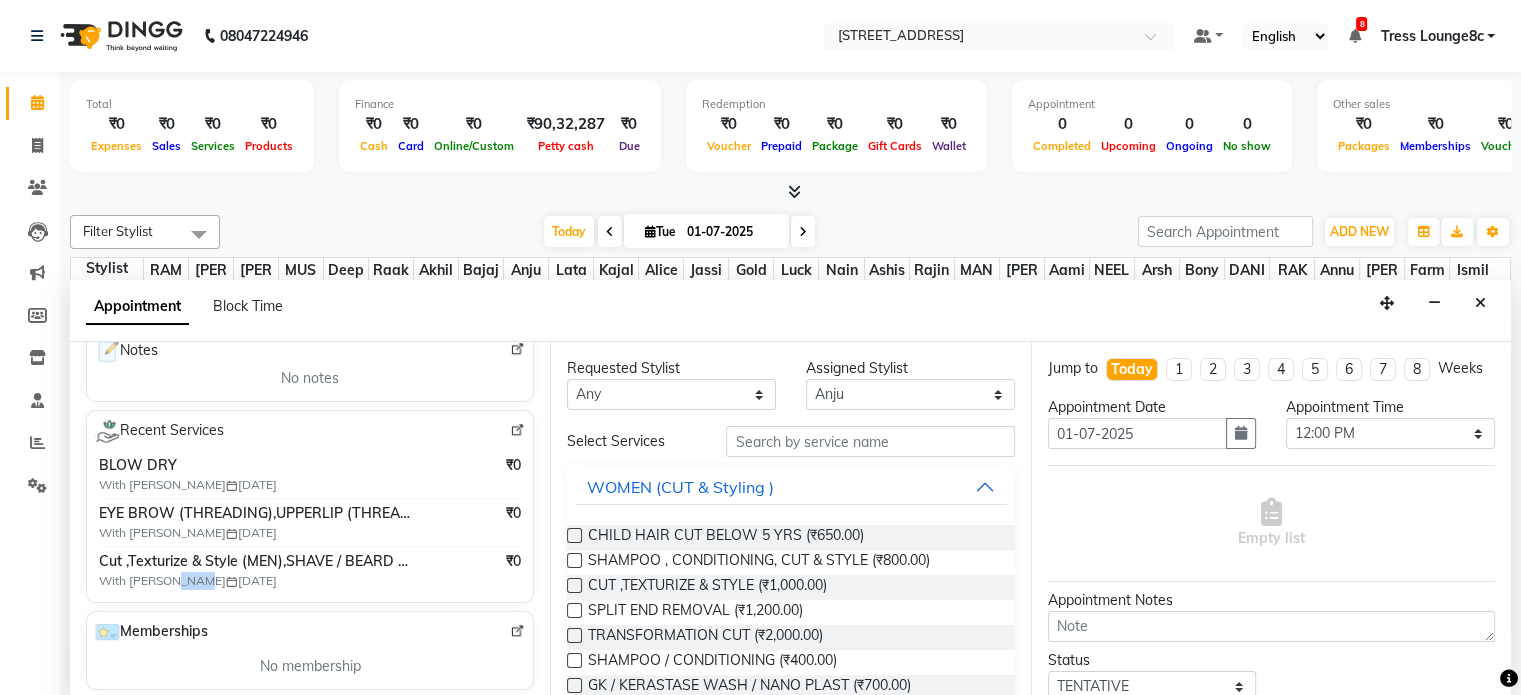 drag, startPoint x: 169, startPoint y: 575, endPoint x: 200, endPoint y: 577, distance: 31.06445 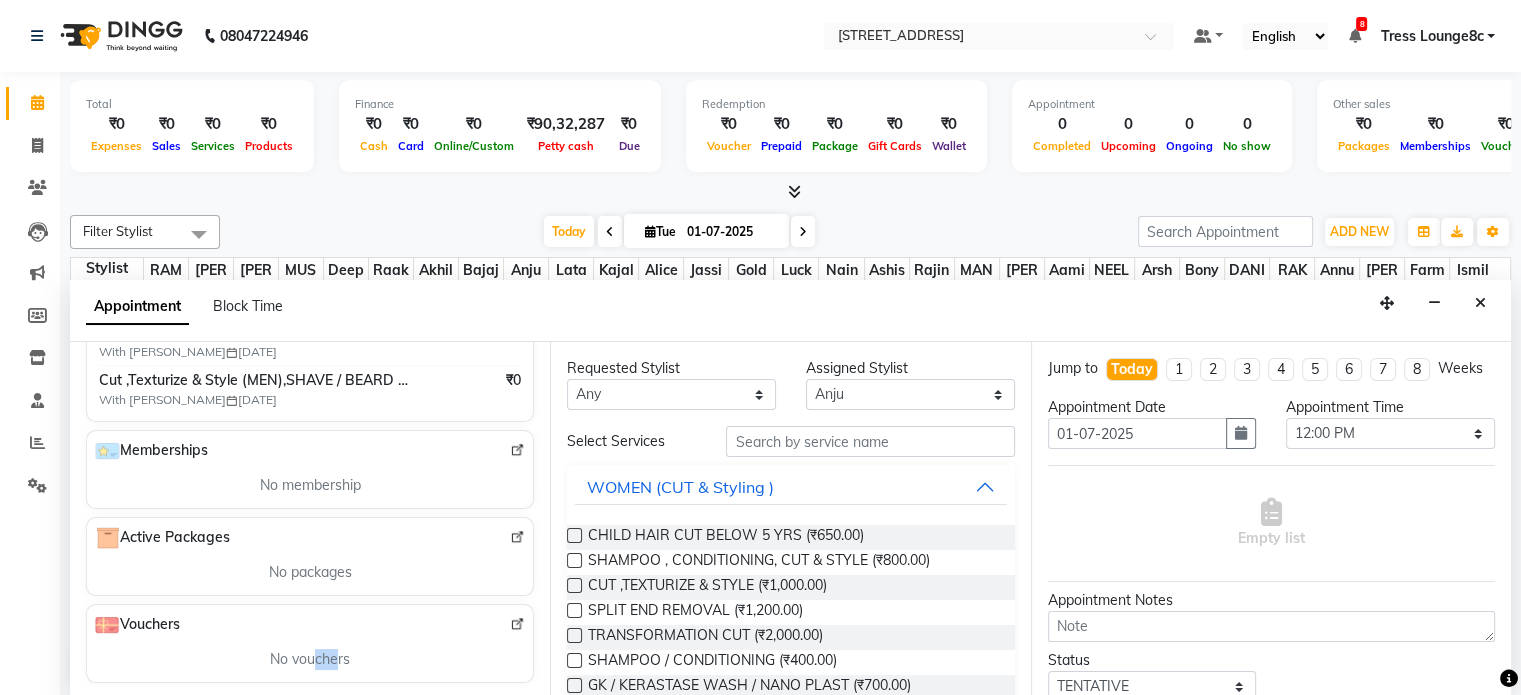 click on "No vouchers" at bounding box center [310, 659] 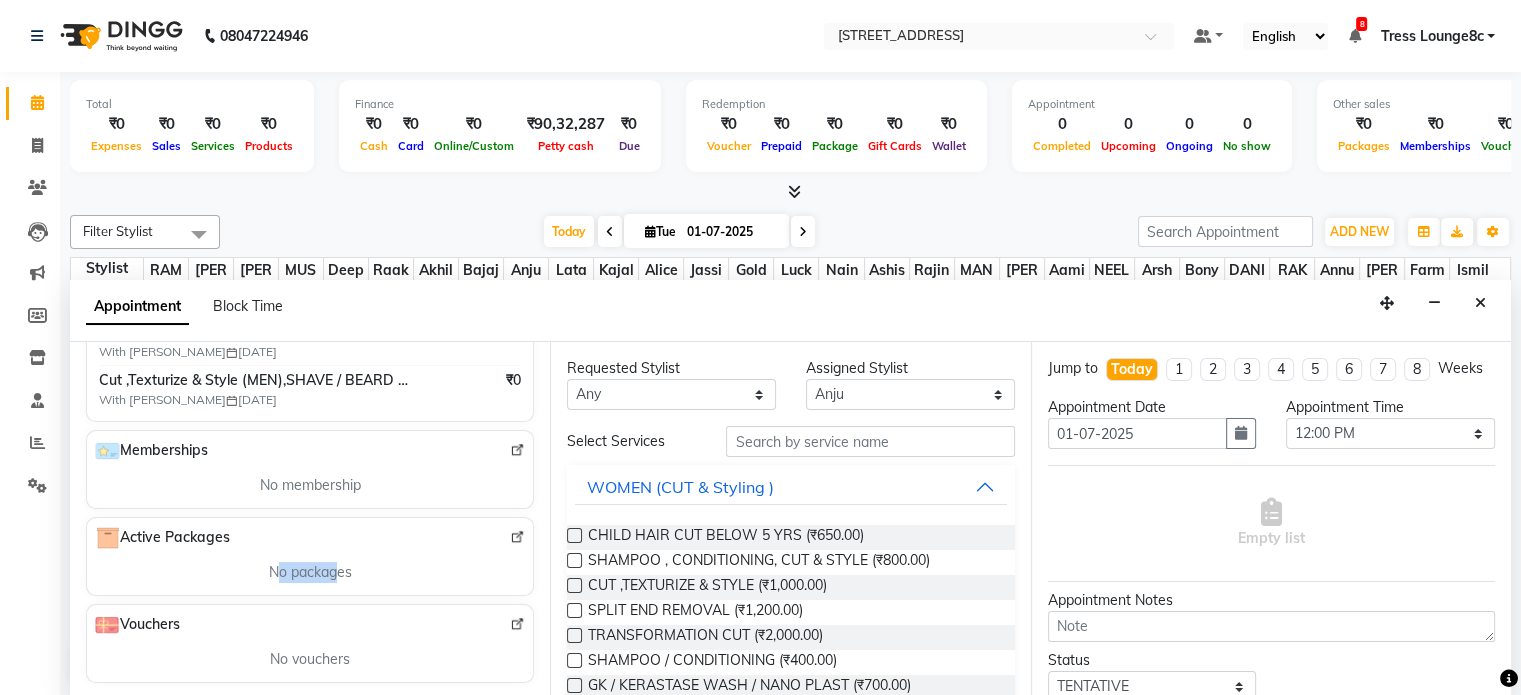drag, startPoint x: 267, startPoint y: 576, endPoint x: 344, endPoint y: 572, distance: 77.10383 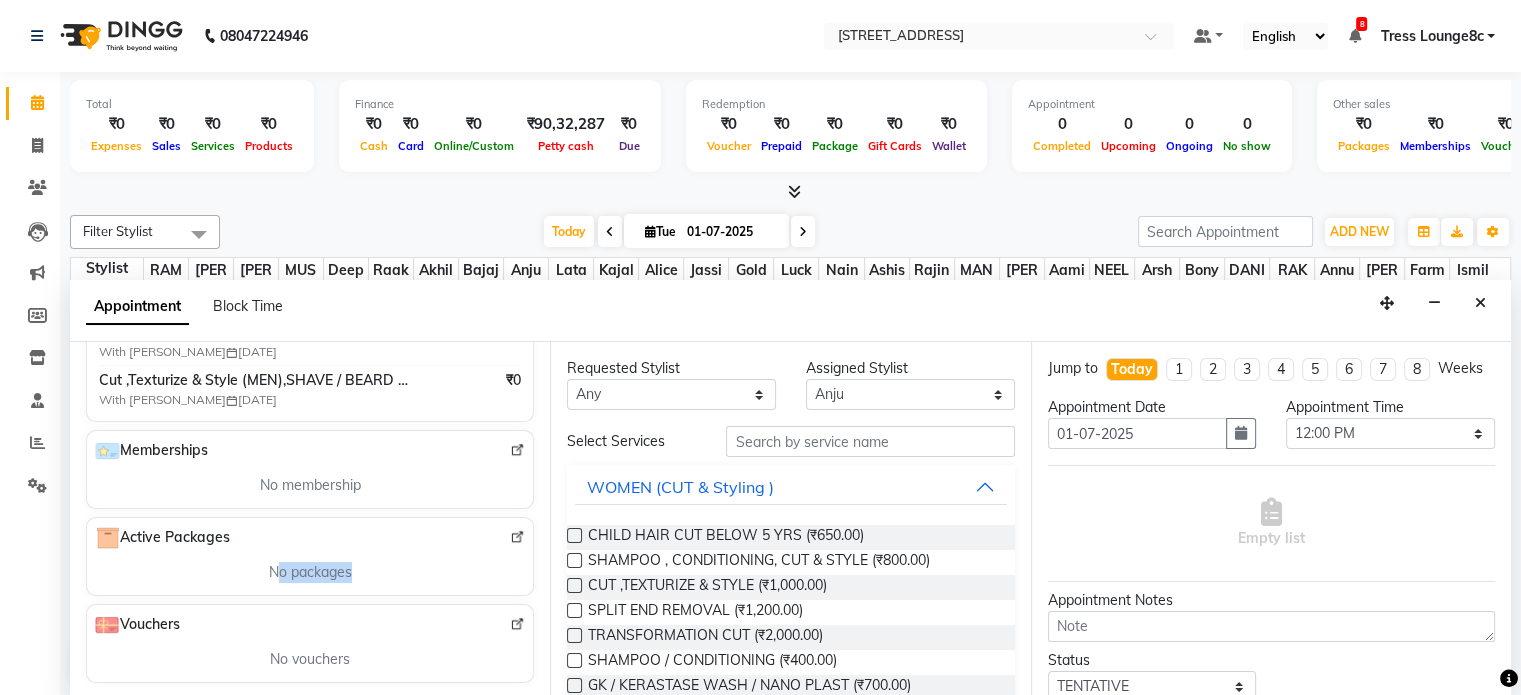 scroll, scrollTop: 0, scrollLeft: 0, axis: both 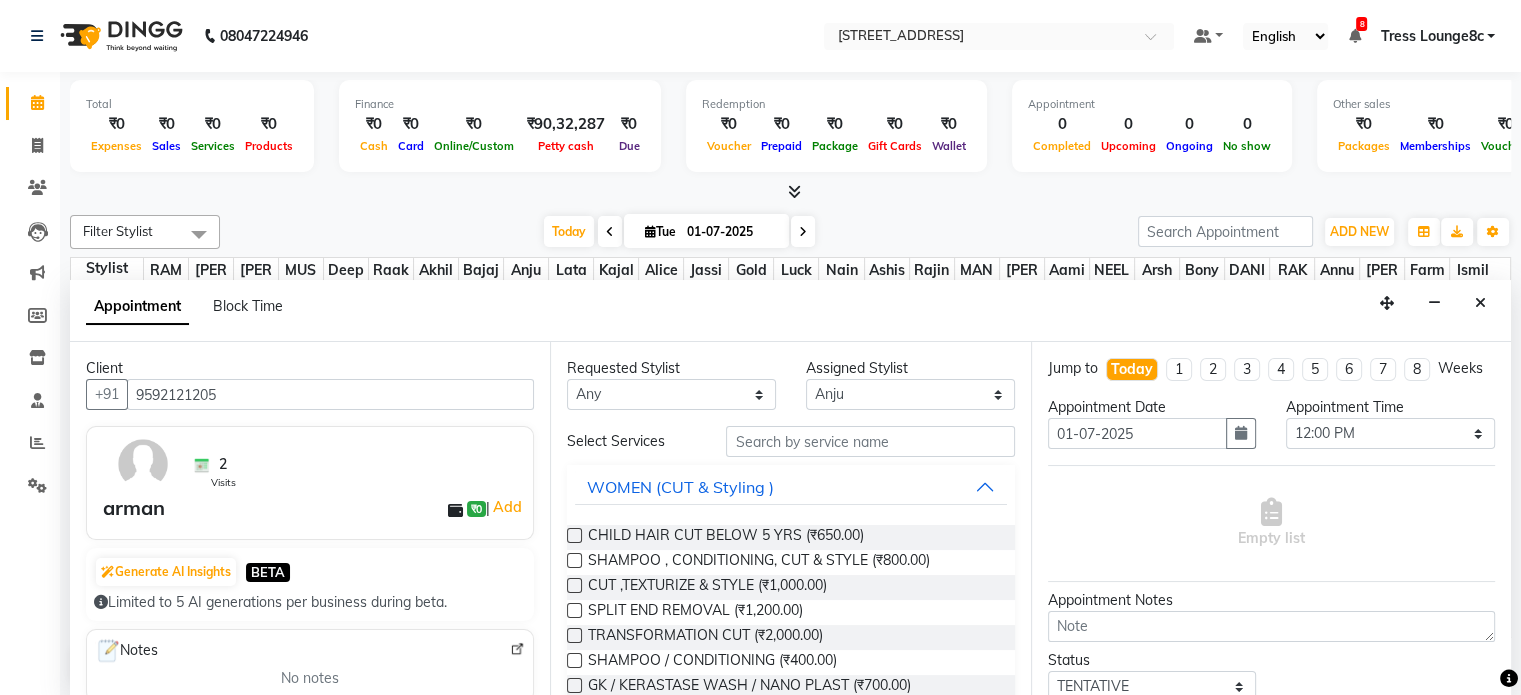 click on "2 Visits" at bounding box center [357, 464] 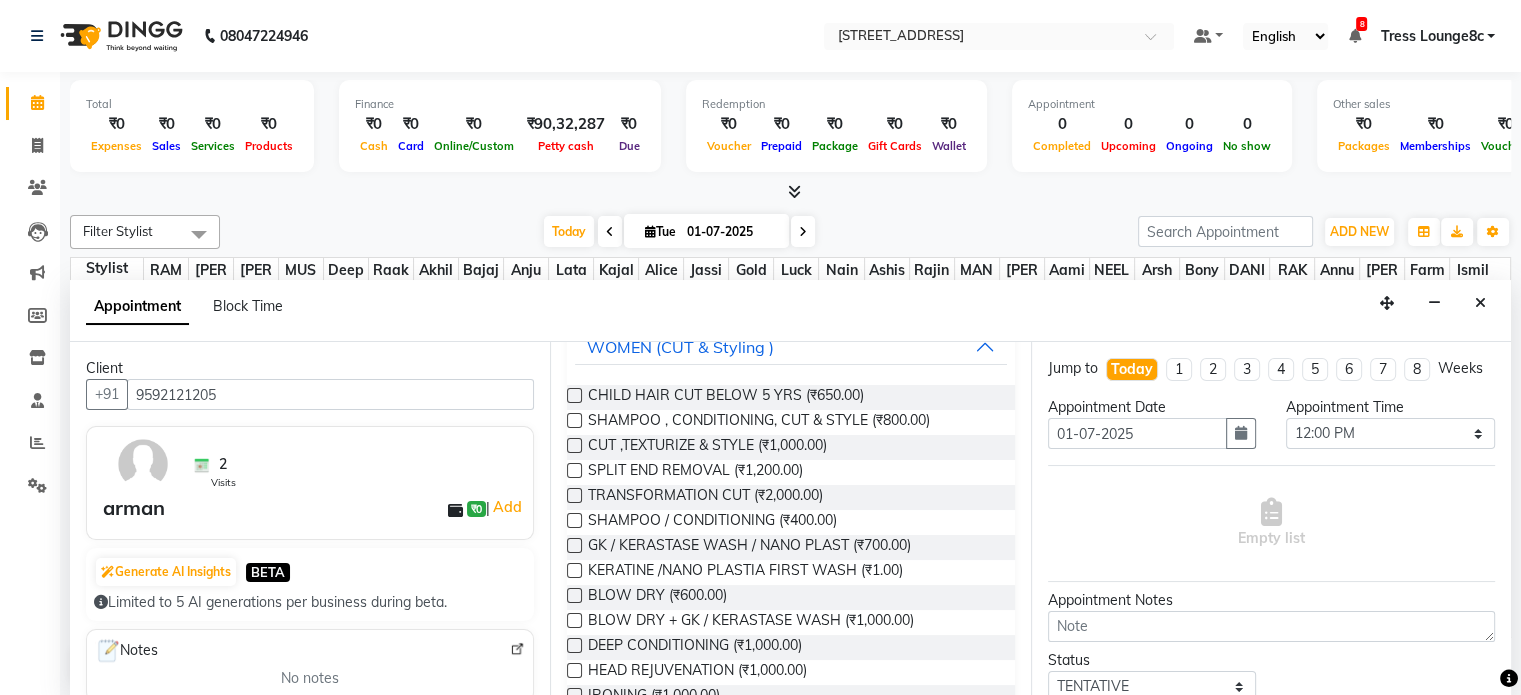 scroll, scrollTop: 300, scrollLeft: 0, axis: vertical 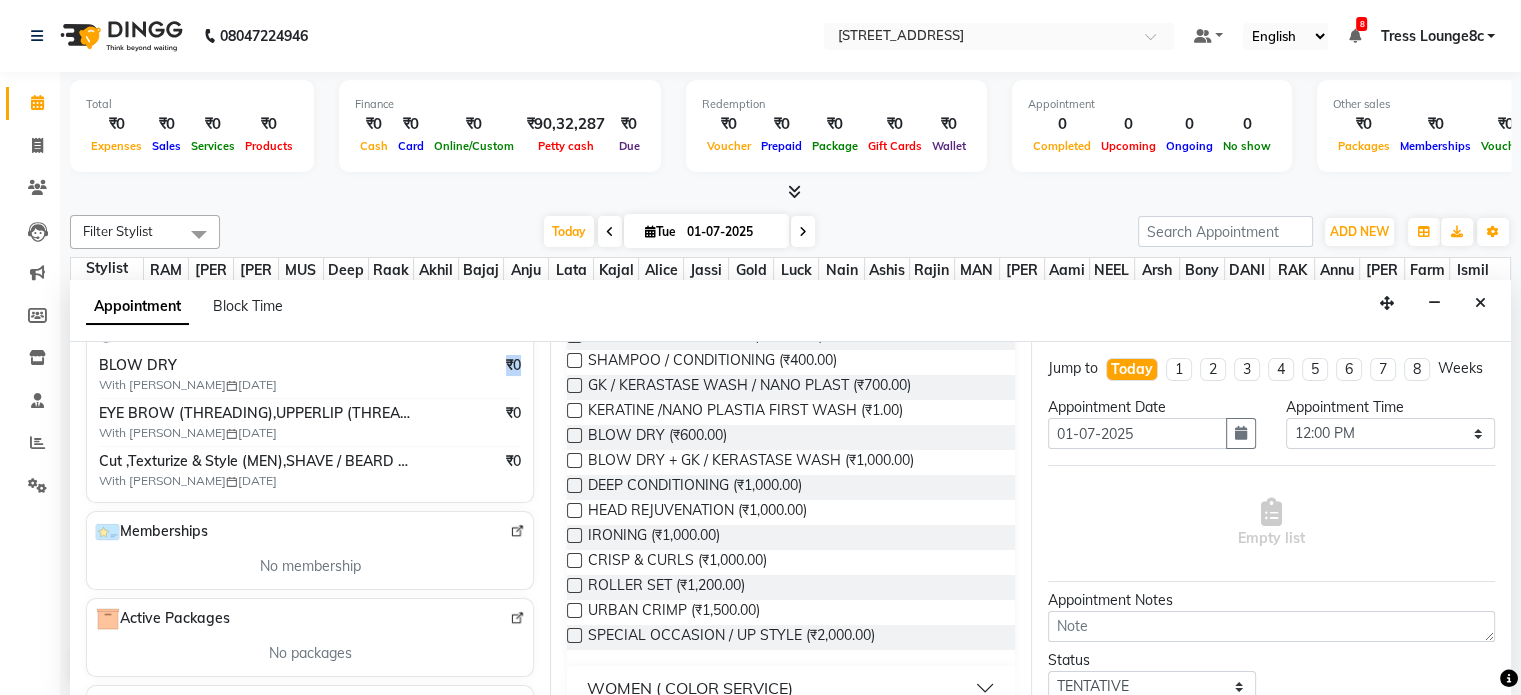 drag, startPoint x: 482, startPoint y: 363, endPoint x: 508, endPoint y: 367, distance: 26.305893 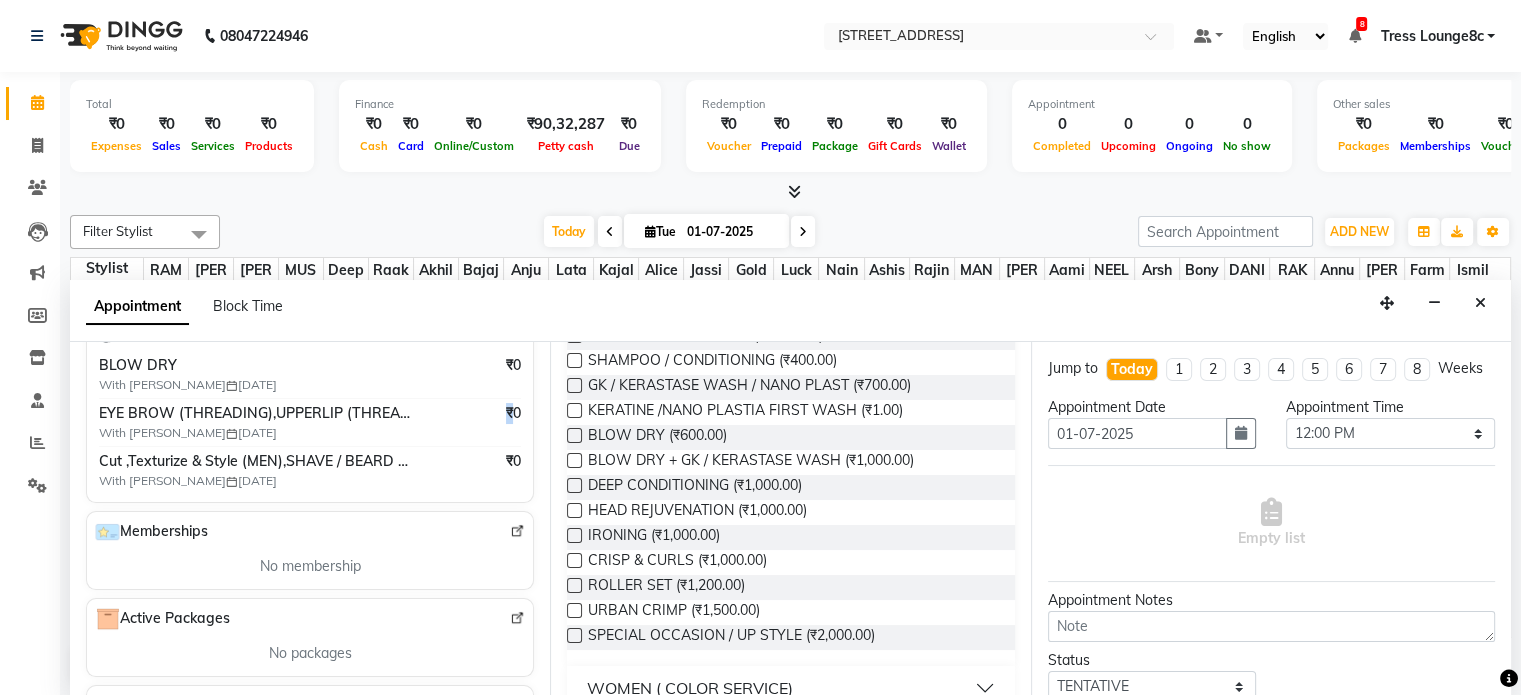 drag, startPoint x: 488, startPoint y: 400, endPoint x: 499, endPoint y: 403, distance: 11.401754 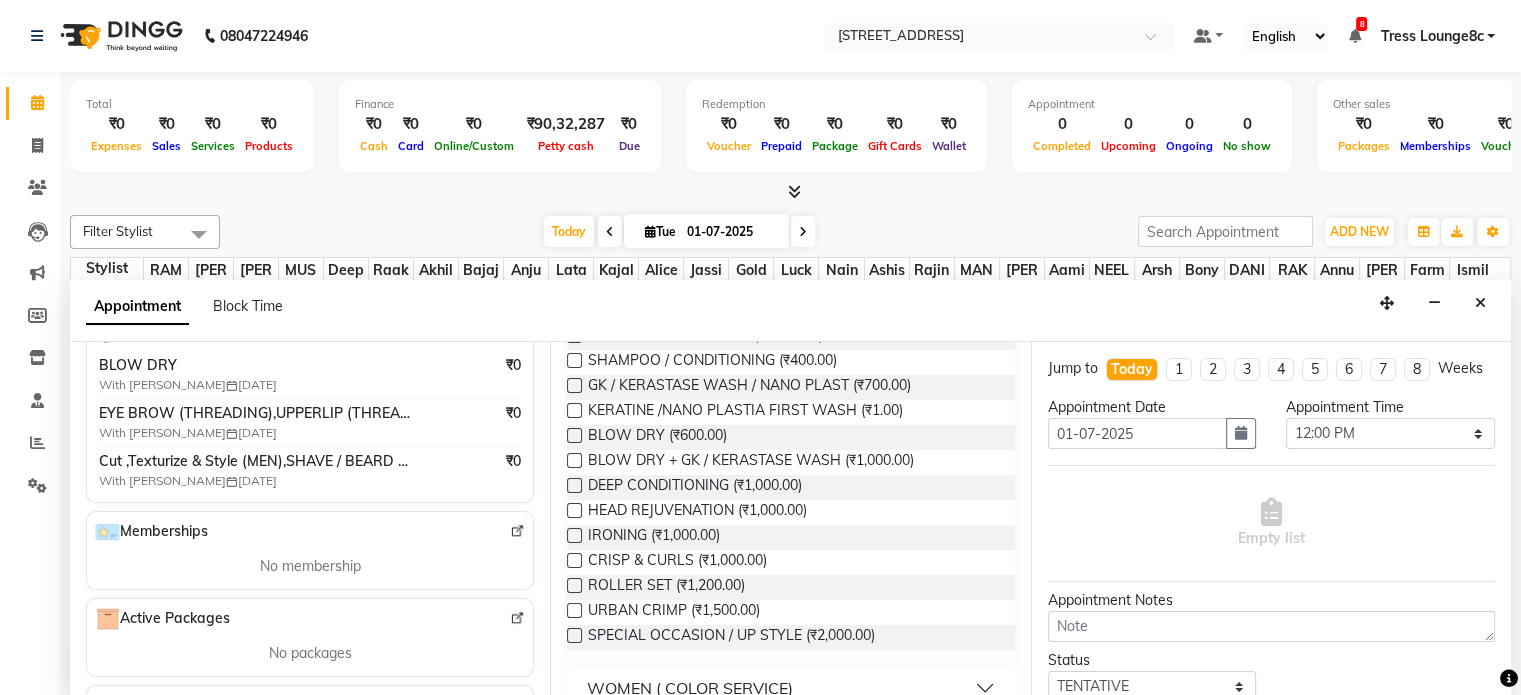 click on "Cut ,Texturize & Style (MEN),SHAVE / [PERSON_NAME] TRIM (MEN) With [PERSON_NAME]   [DATE] ₹0" at bounding box center (310, 470) 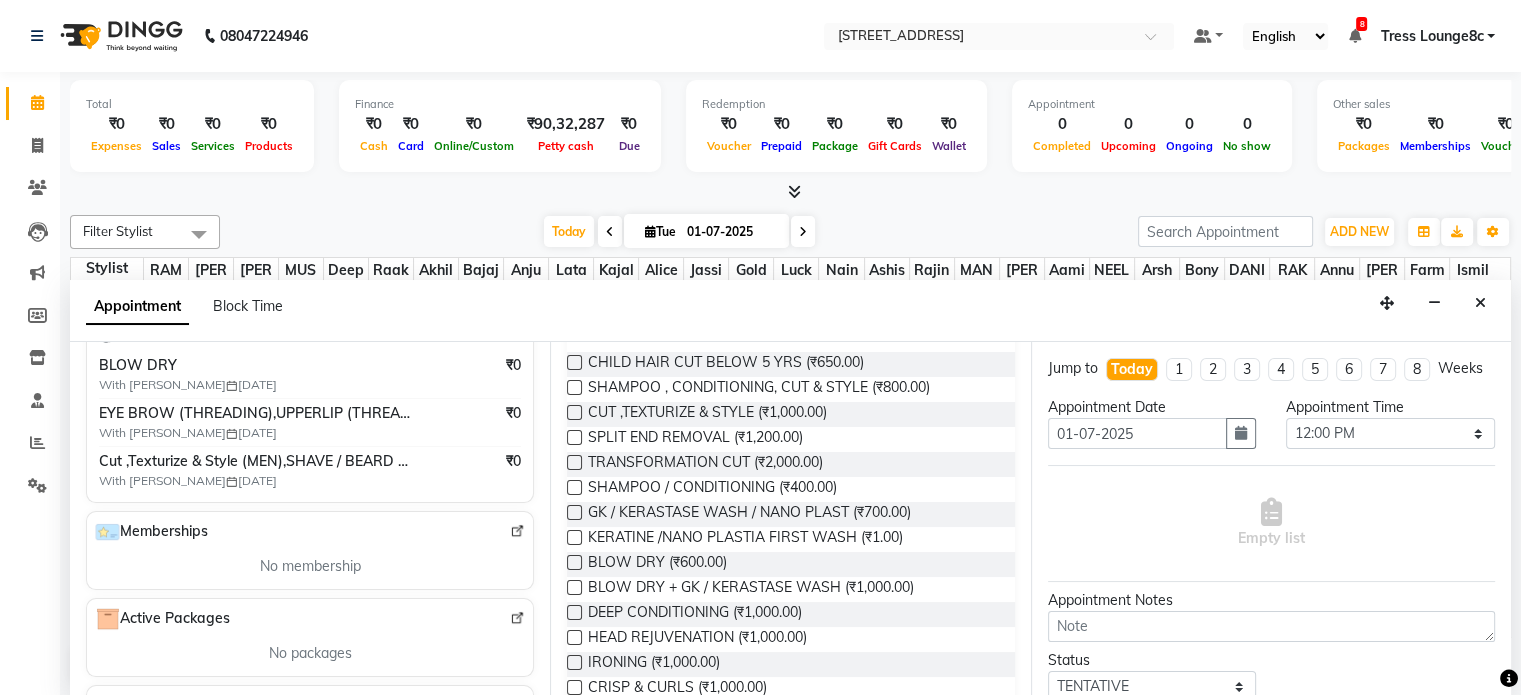 scroll, scrollTop: 0, scrollLeft: 0, axis: both 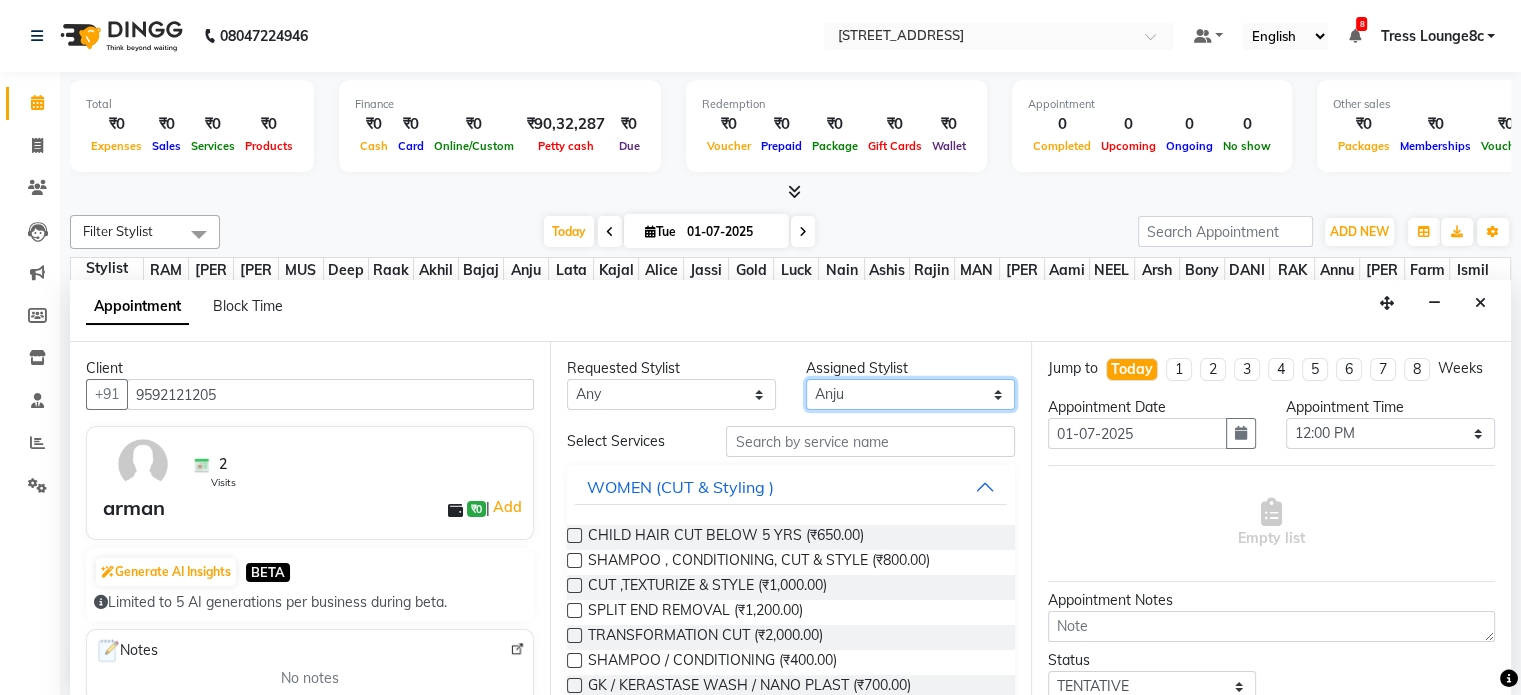 click on "Select [PERSON_NAME] [PERSON_NAME] [PERSON_NAME] Anju Annu  [PERSON_NAME] Bajaj sir Bony DANISH [PERSON_NAME] [PERSON_NAME] [PERSON_NAME] [PERSON_NAME] kajal [PERSON_NAME] [PERSON_NAME] Lucky MANAGER MUSKAN naina [PERSON_NAME]\ [PERSON_NAME]  [PERSON_NAME] RAKHI 2 RAM Ripti [PERSON_NAME] [PERSON_NAME] [PERSON_NAME] [PERSON_NAME] Shiv Shriya [PERSON_NAME] [PERSON_NAME] [PERSON_NAME]" at bounding box center [910, 394] 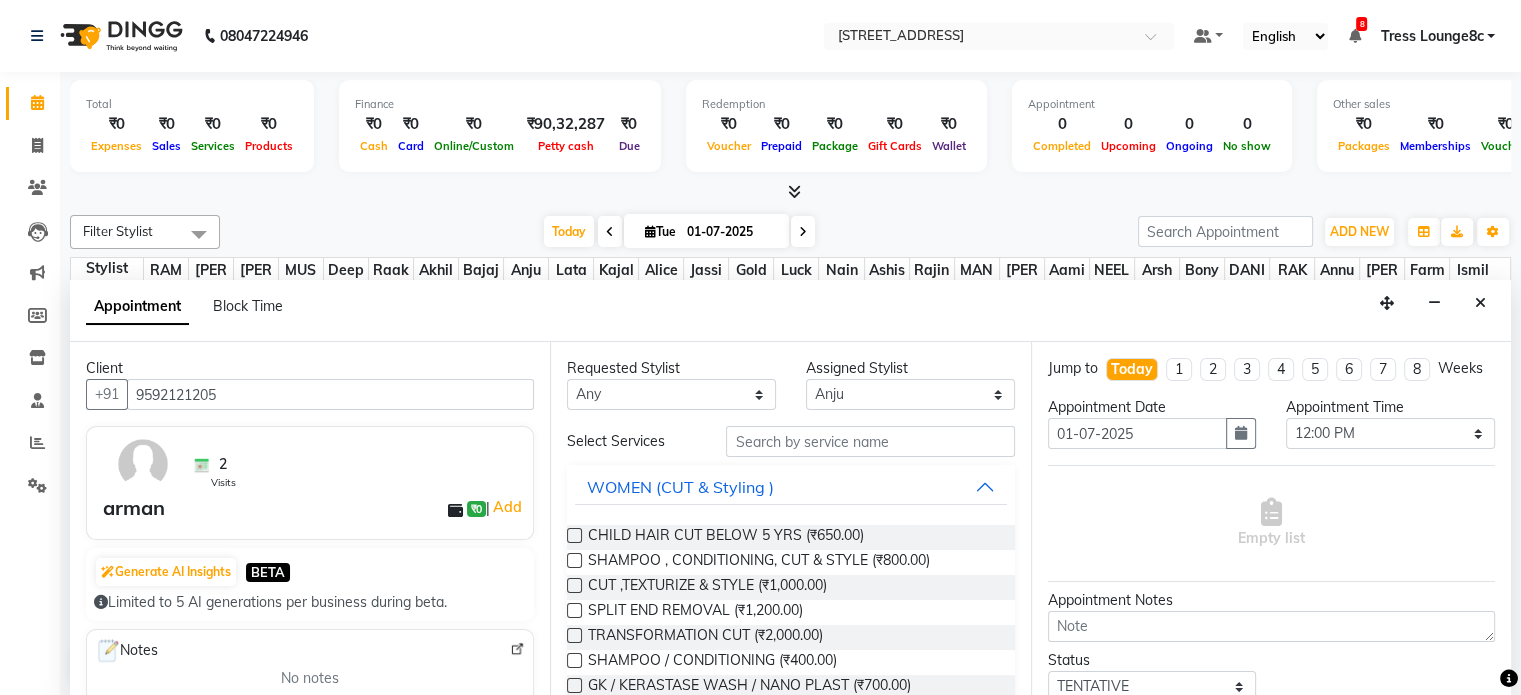 click on "Appointment Block Time" at bounding box center (790, 311) 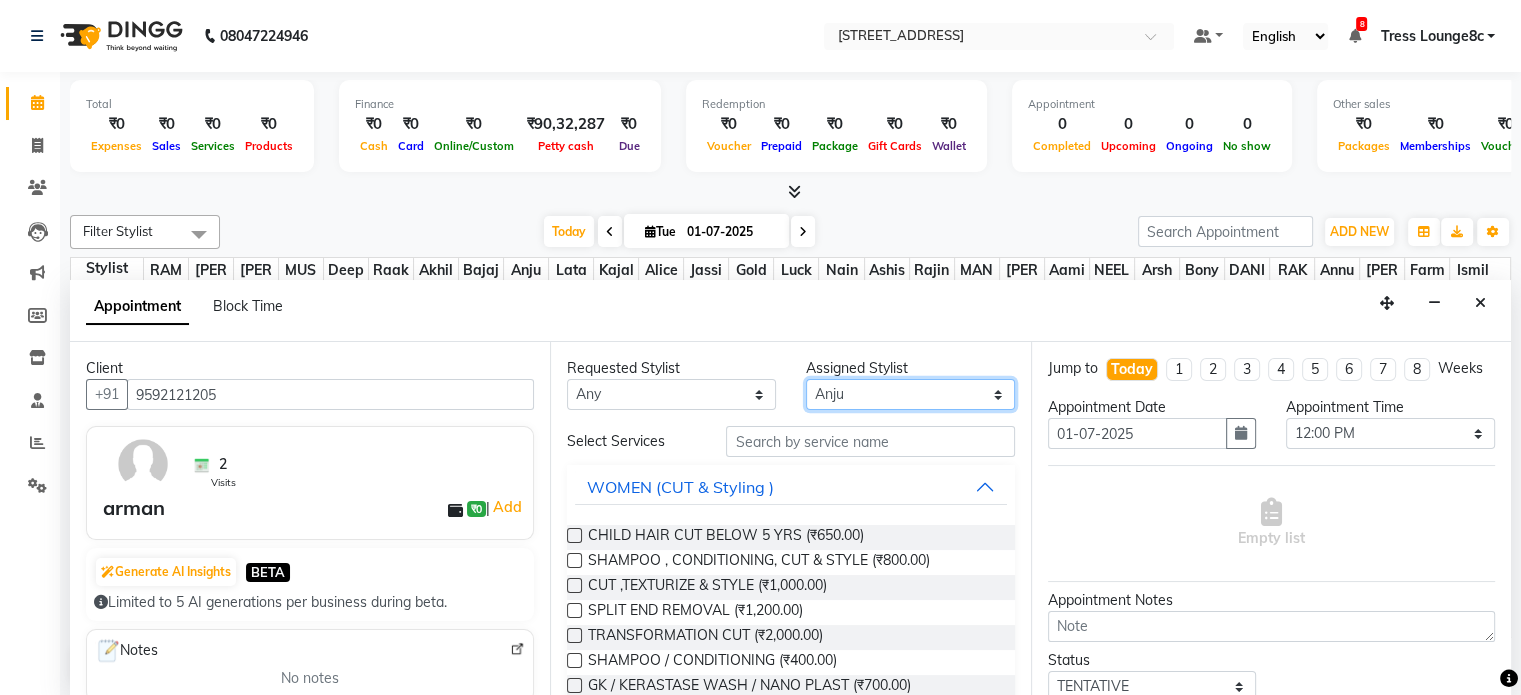 click on "Select [PERSON_NAME] [PERSON_NAME] [PERSON_NAME] Anju Annu  [PERSON_NAME] Bajaj sir Bony DANISH [PERSON_NAME] [PERSON_NAME] [PERSON_NAME] [PERSON_NAME] kajal [PERSON_NAME] [PERSON_NAME] Lucky MANAGER MUSKAN naina [PERSON_NAME]\ [PERSON_NAME]  [PERSON_NAME] RAKHI 2 RAM Ripti [PERSON_NAME] [PERSON_NAME] [PERSON_NAME] [PERSON_NAME] Shiv Shriya [PERSON_NAME] [PERSON_NAME] [PERSON_NAME]" at bounding box center [910, 394] 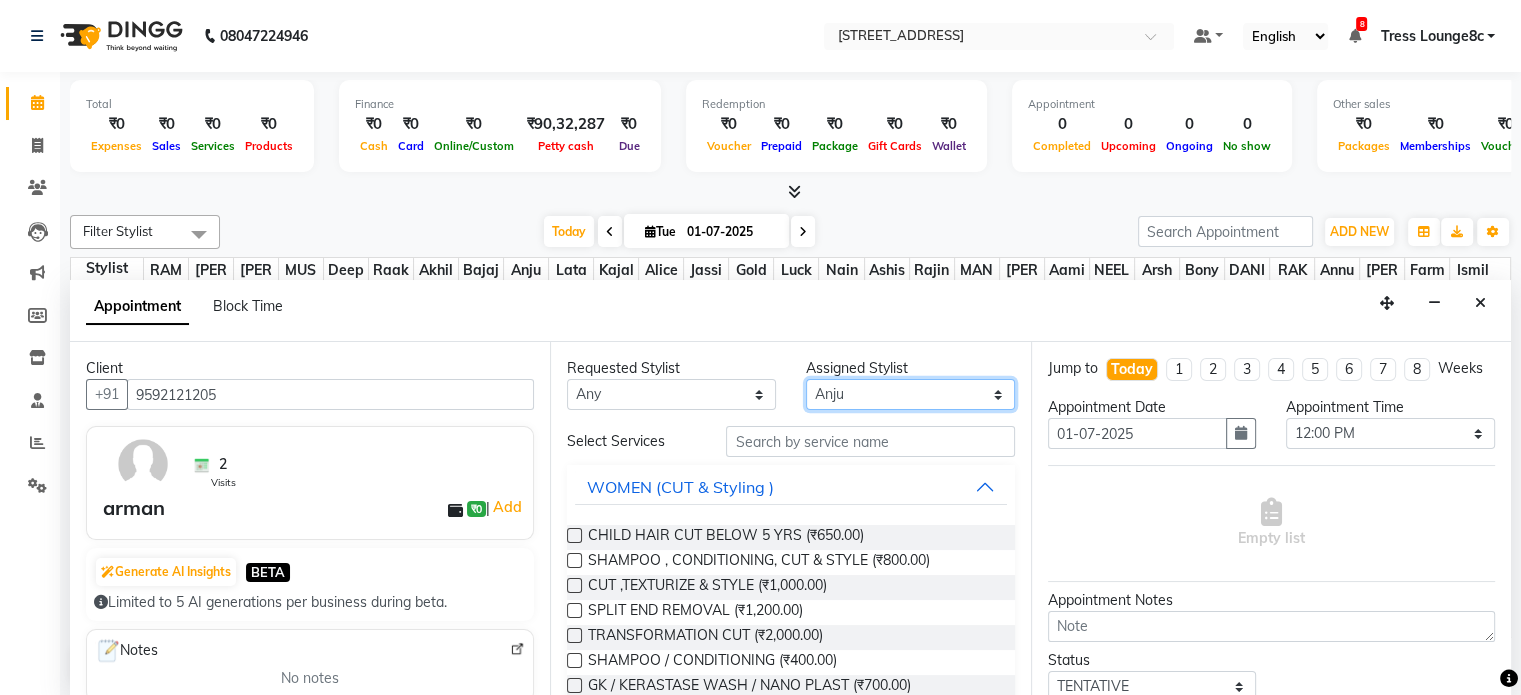 select on "39101" 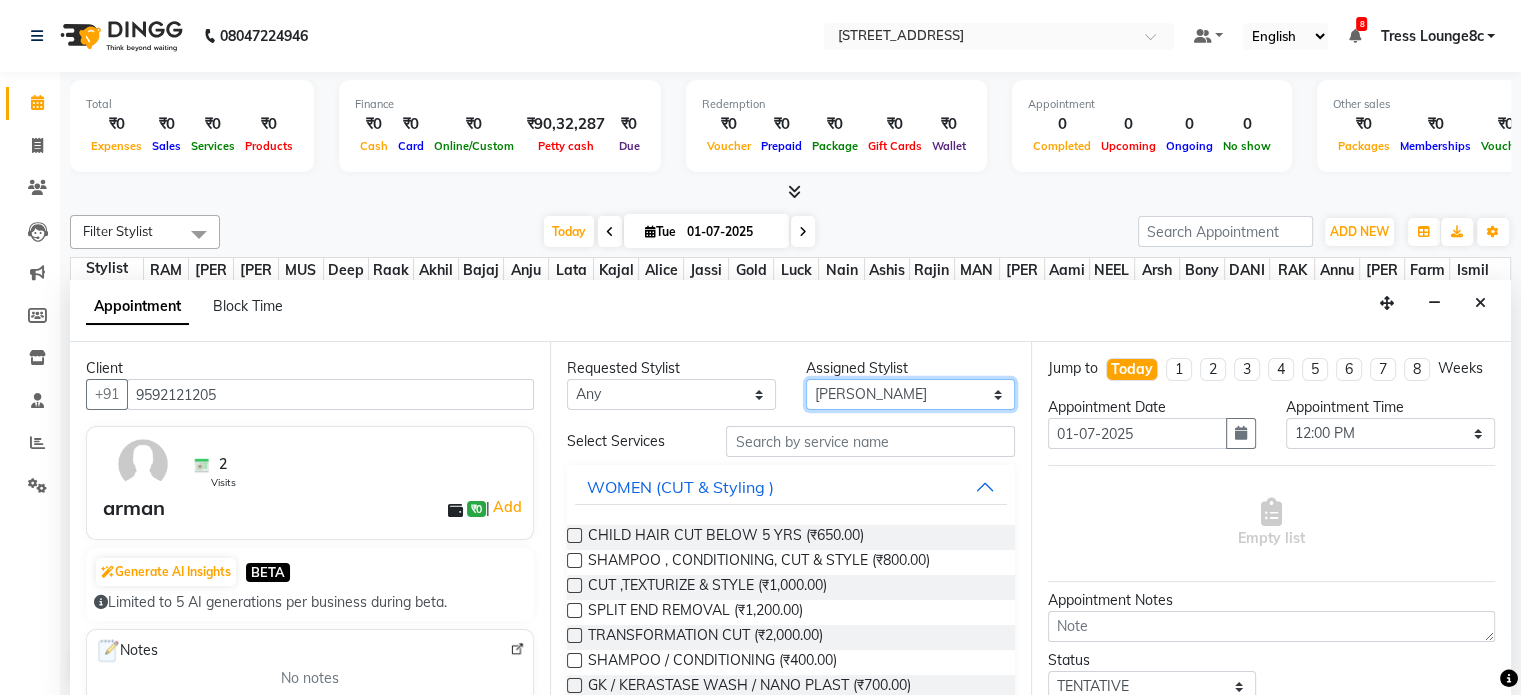 click on "Select [PERSON_NAME] [PERSON_NAME] [PERSON_NAME] Anju Annu  [PERSON_NAME] Bajaj sir Bony DANISH [PERSON_NAME] [PERSON_NAME] [PERSON_NAME] [PERSON_NAME] kajal [PERSON_NAME] [PERSON_NAME] Lucky MANAGER MUSKAN naina [PERSON_NAME]\ [PERSON_NAME]  [PERSON_NAME] RAKHI 2 RAM Ripti [PERSON_NAME] [PERSON_NAME] [PERSON_NAME] [PERSON_NAME] Shiv Shriya [PERSON_NAME] [PERSON_NAME] [PERSON_NAME]" at bounding box center [910, 394] 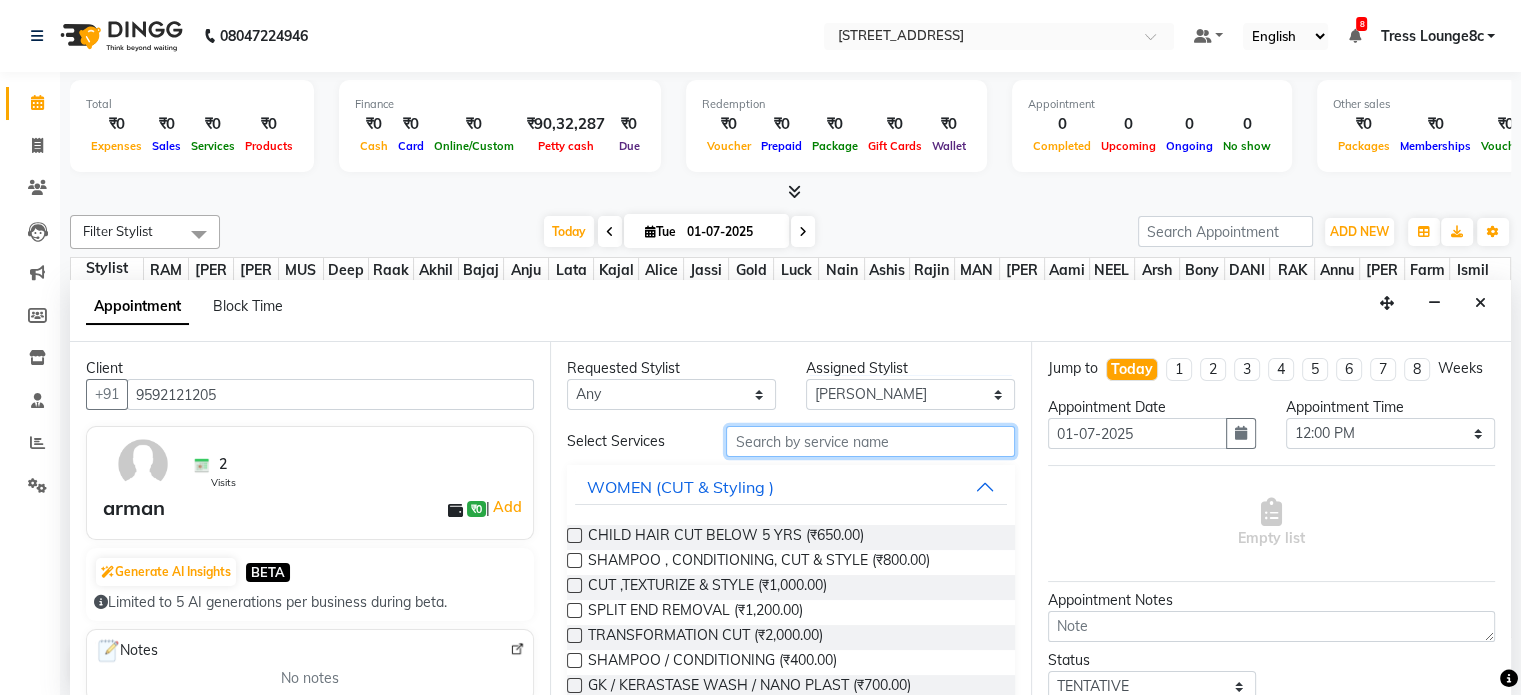 click at bounding box center (870, 441) 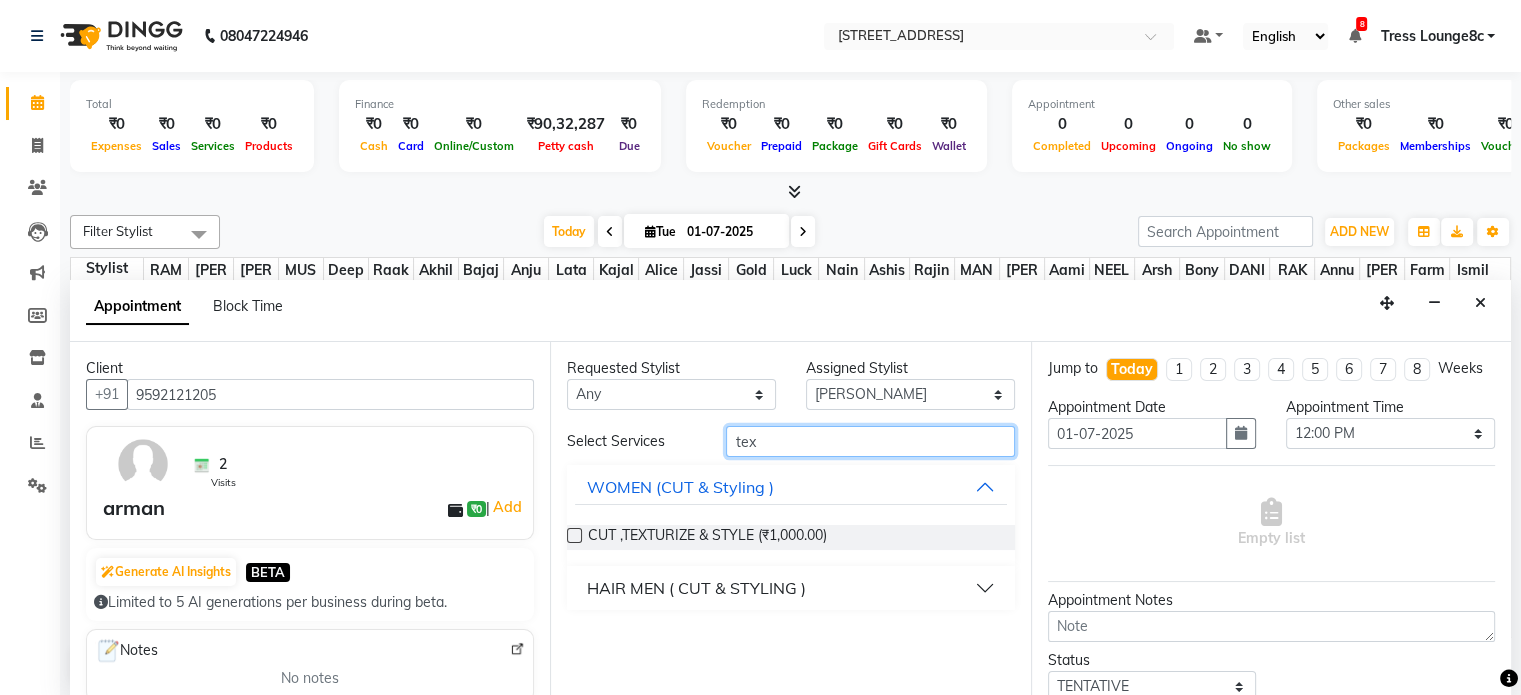 type on "tex" 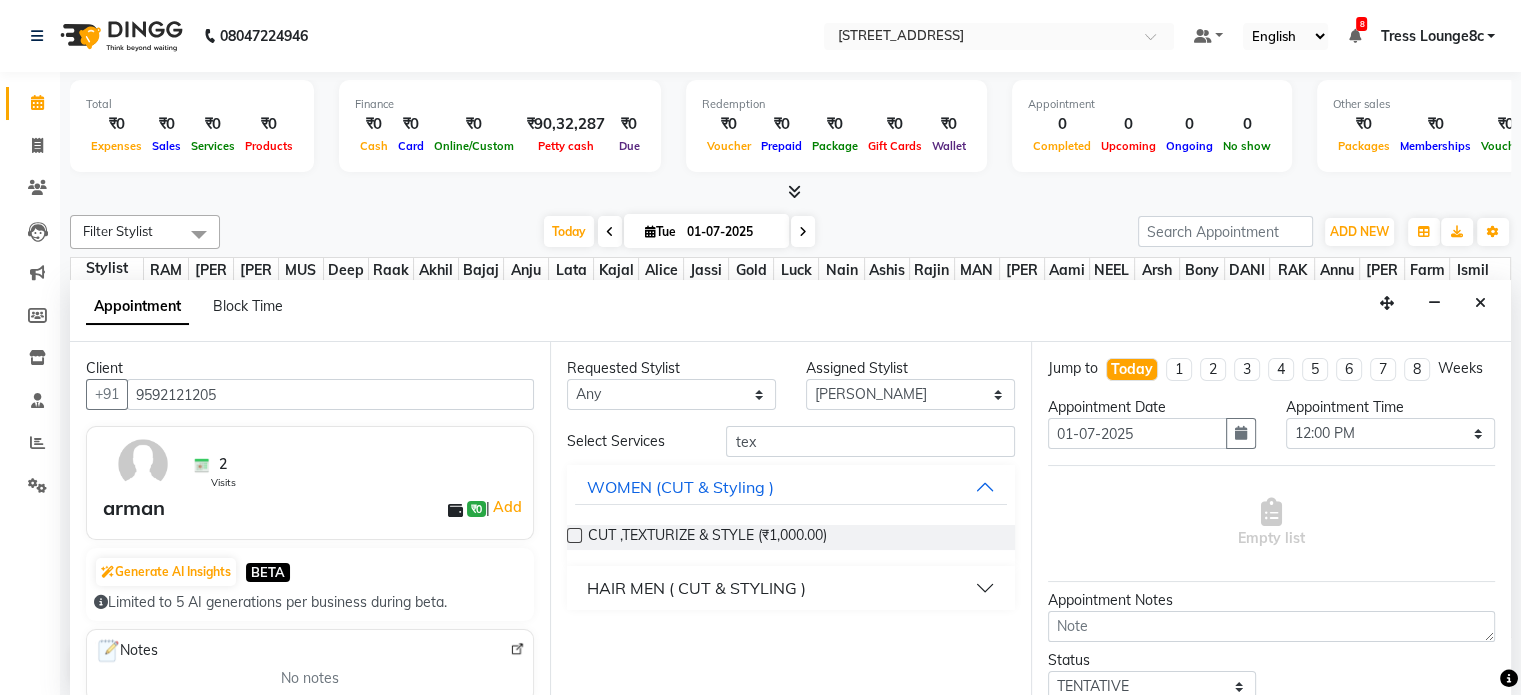 click on "HAIR MEN ( CUT & STYLING )" at bounding box center (696, 588) 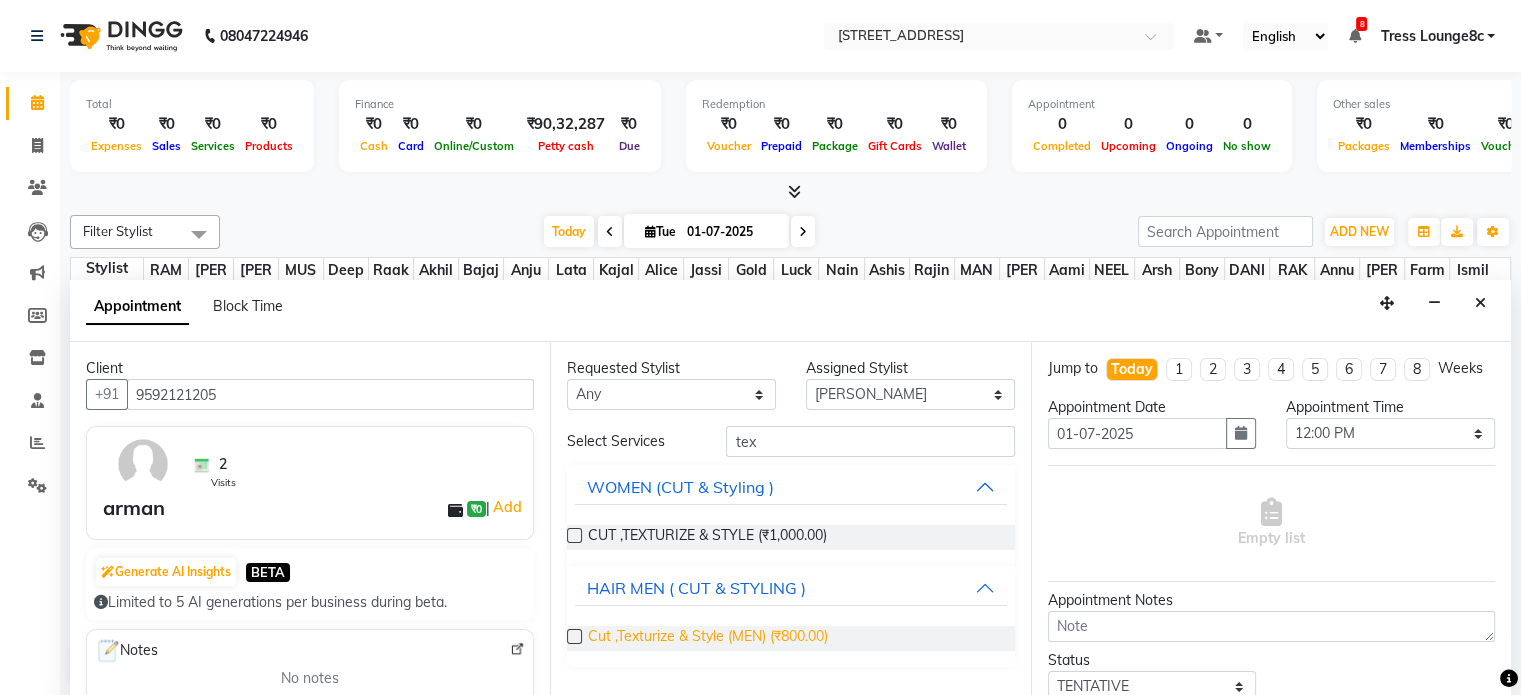click on "Cut ,Texturize & Style (MEN) (₹800.00)" at bounding box center (708, 638) 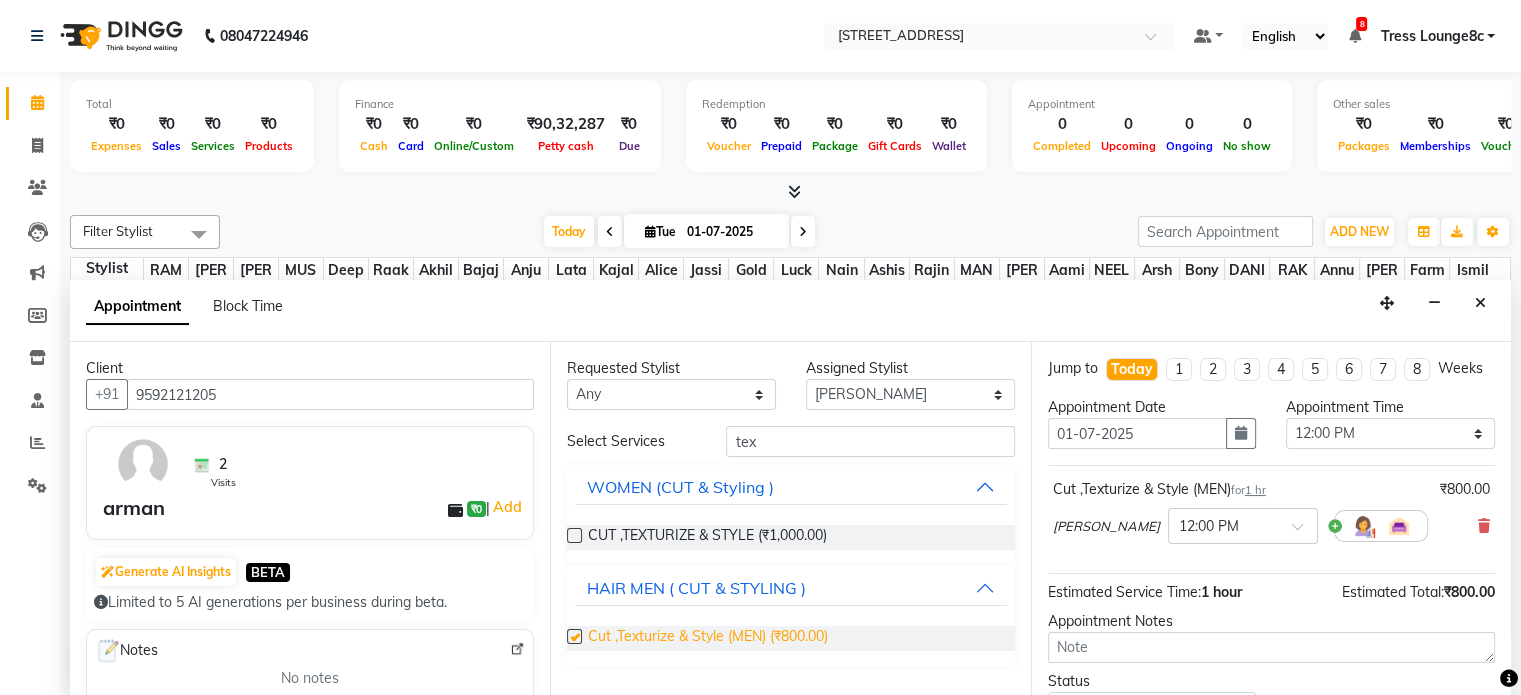 checkbox on "false" 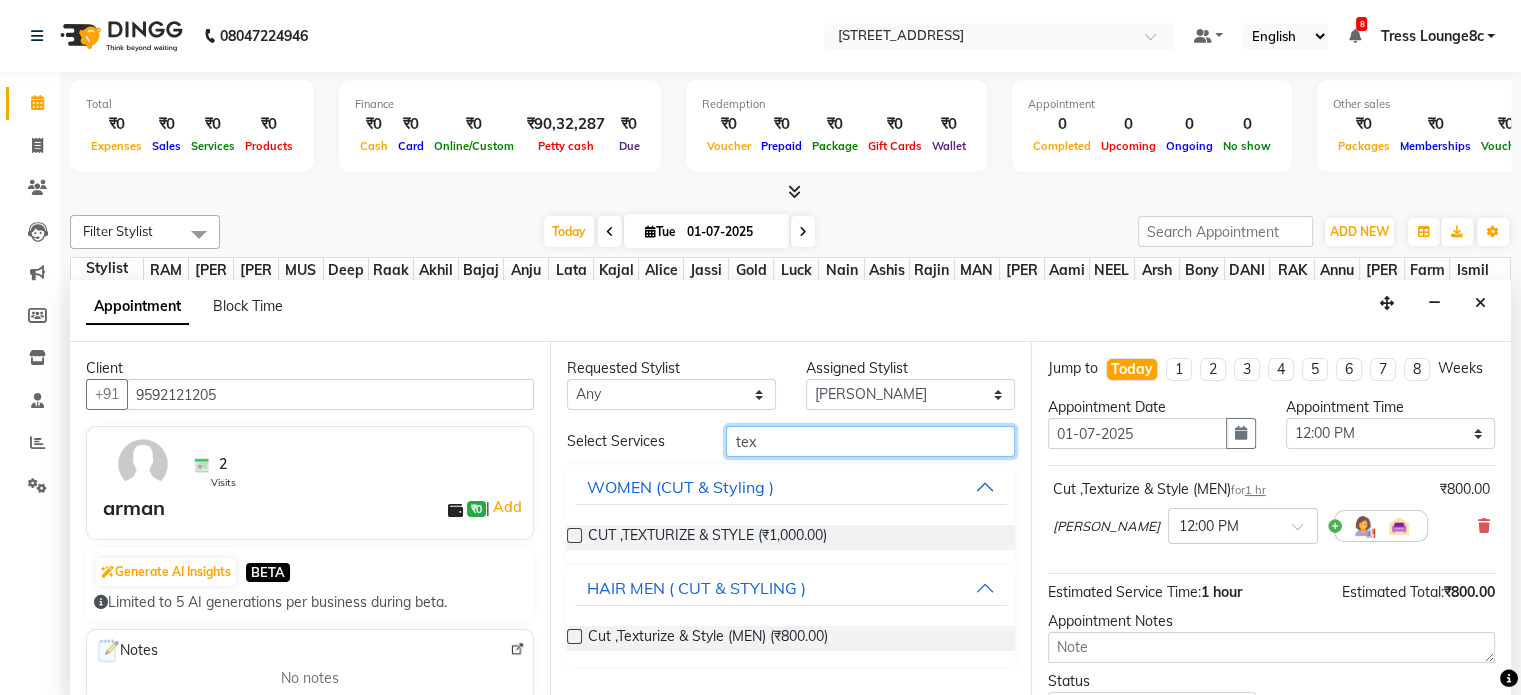 drag, startPoint x: 868, startPoint y: 449, endPoint x: 671, endPoint y: 435, distance: 197.49684 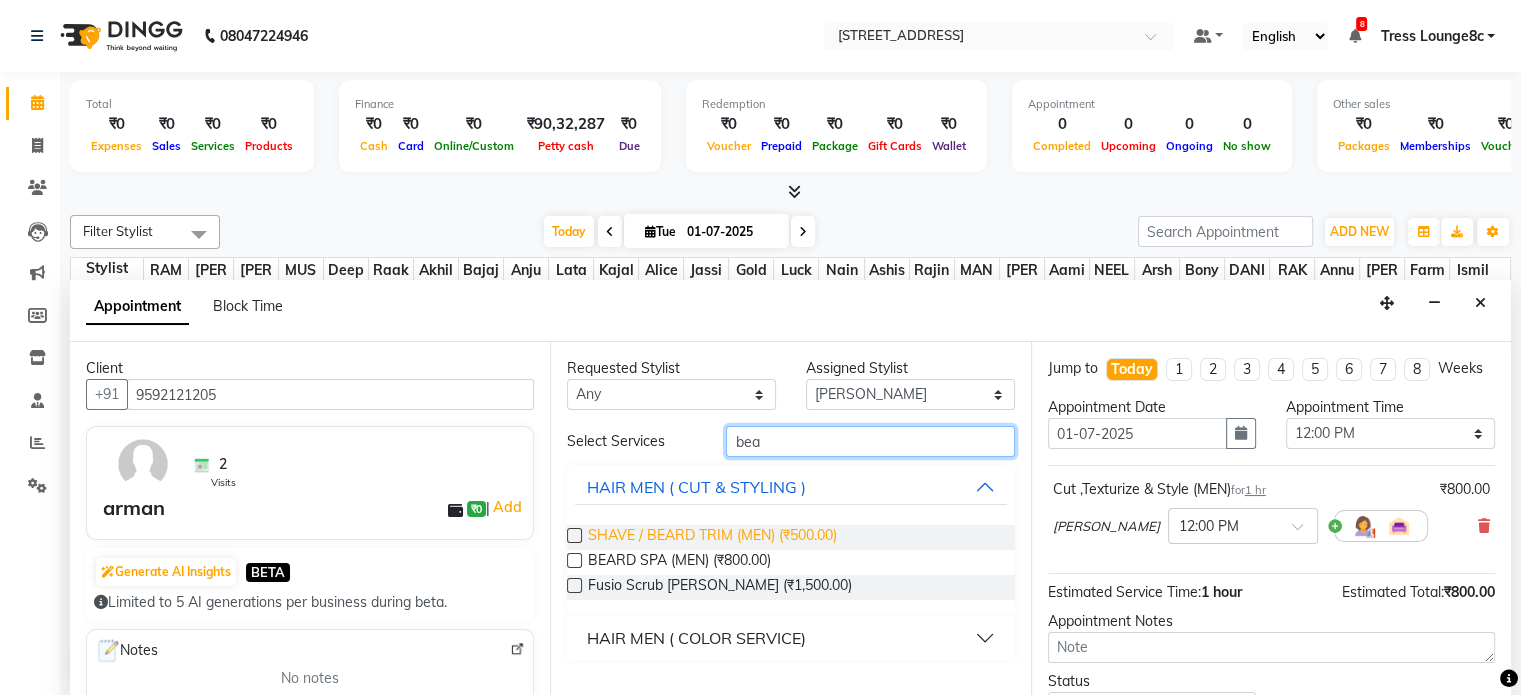 type on "bea" 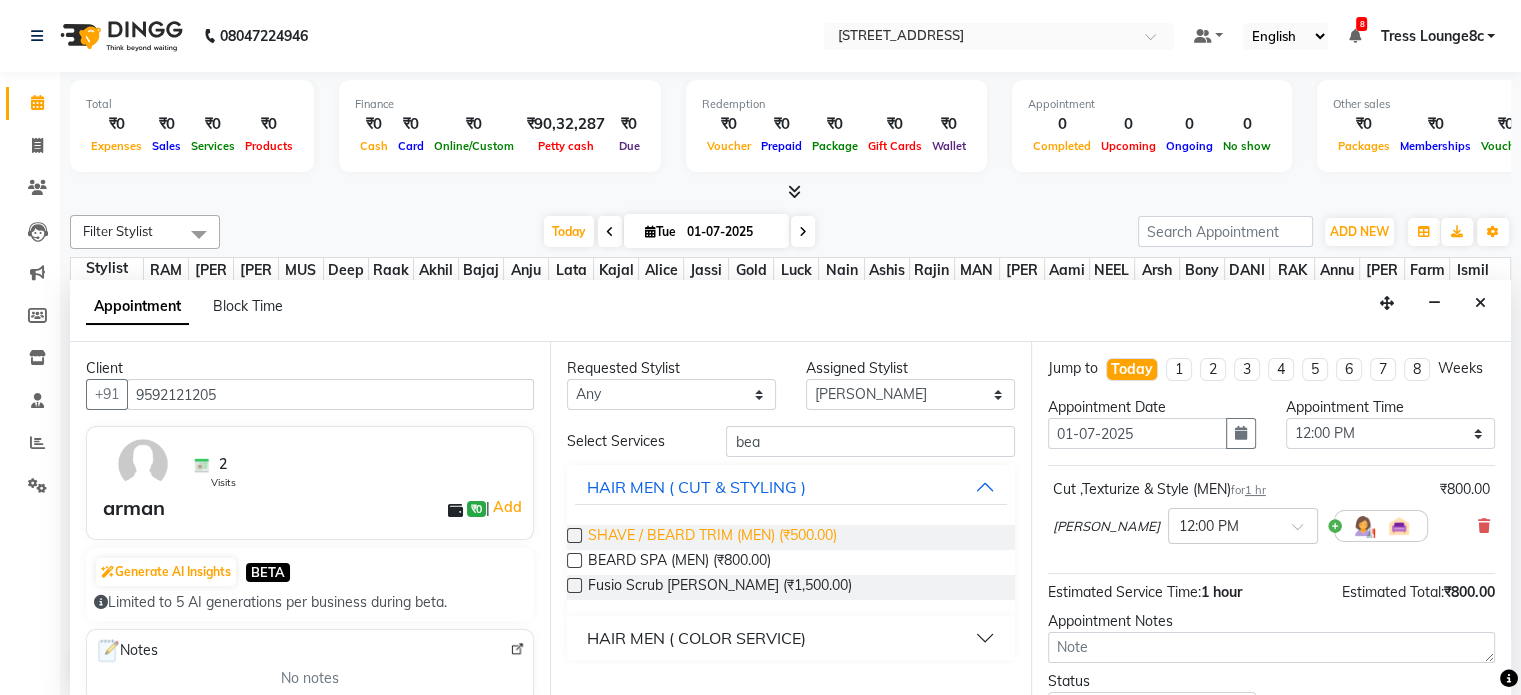 click on "SHAVE / BEARD TRIM (MEN) (₹500.00)" at bounding box center [712, 537] 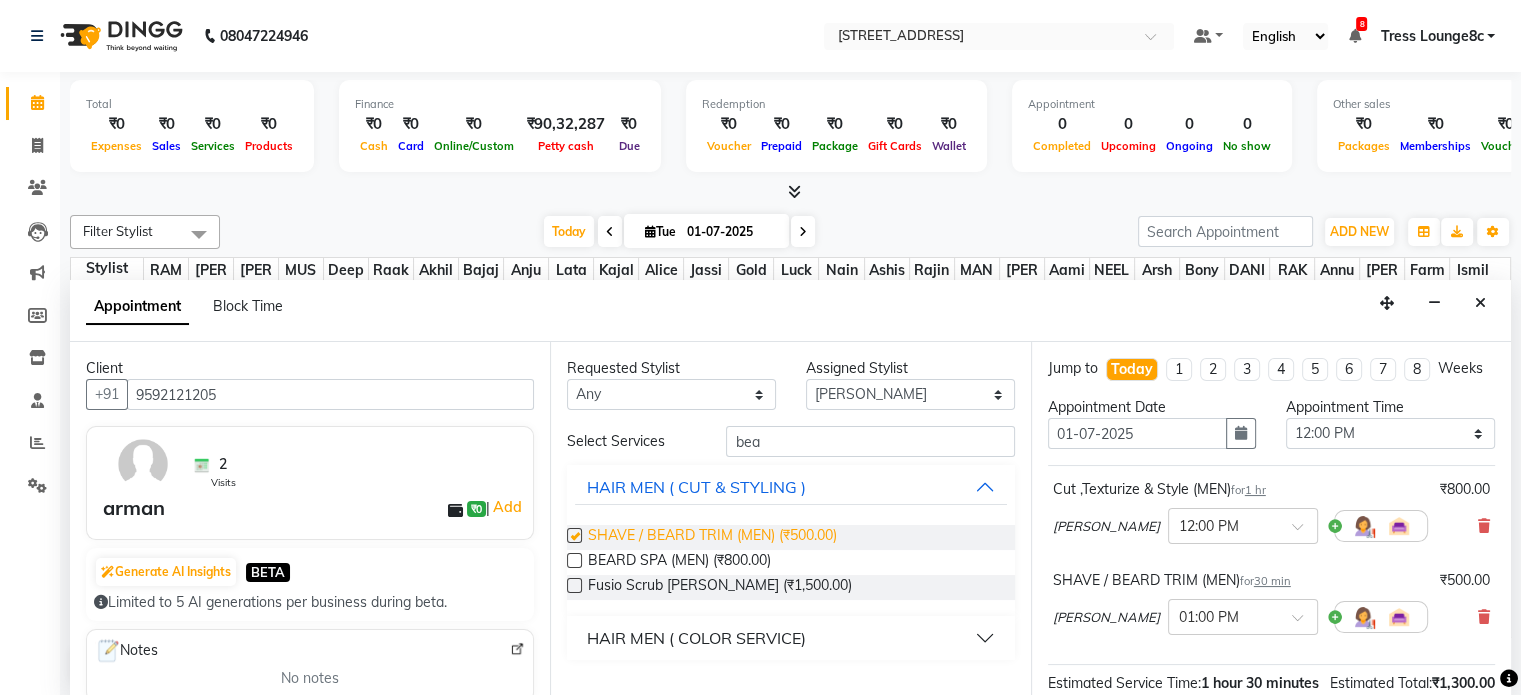 checkbox on "false" 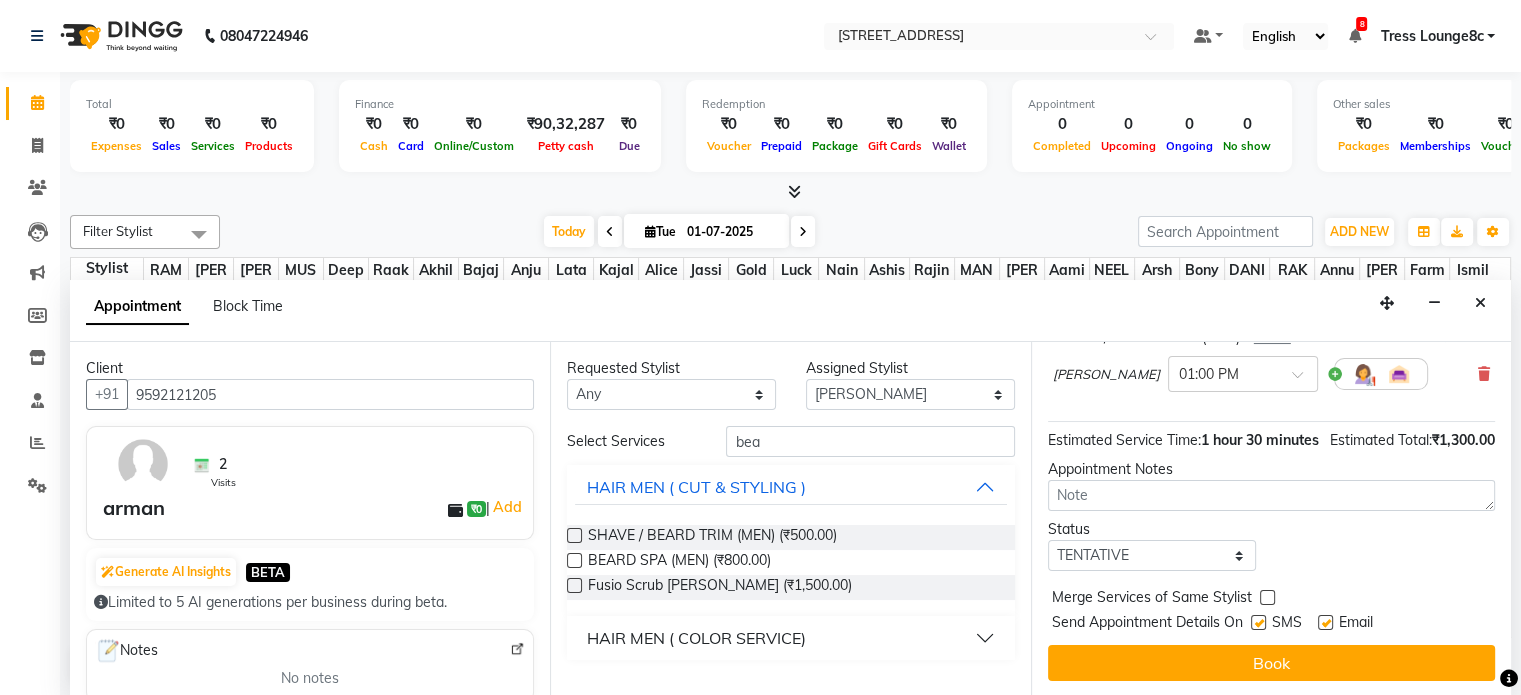 scroll, scrollTop: 282, scrollLeft: 0, axis: vertical 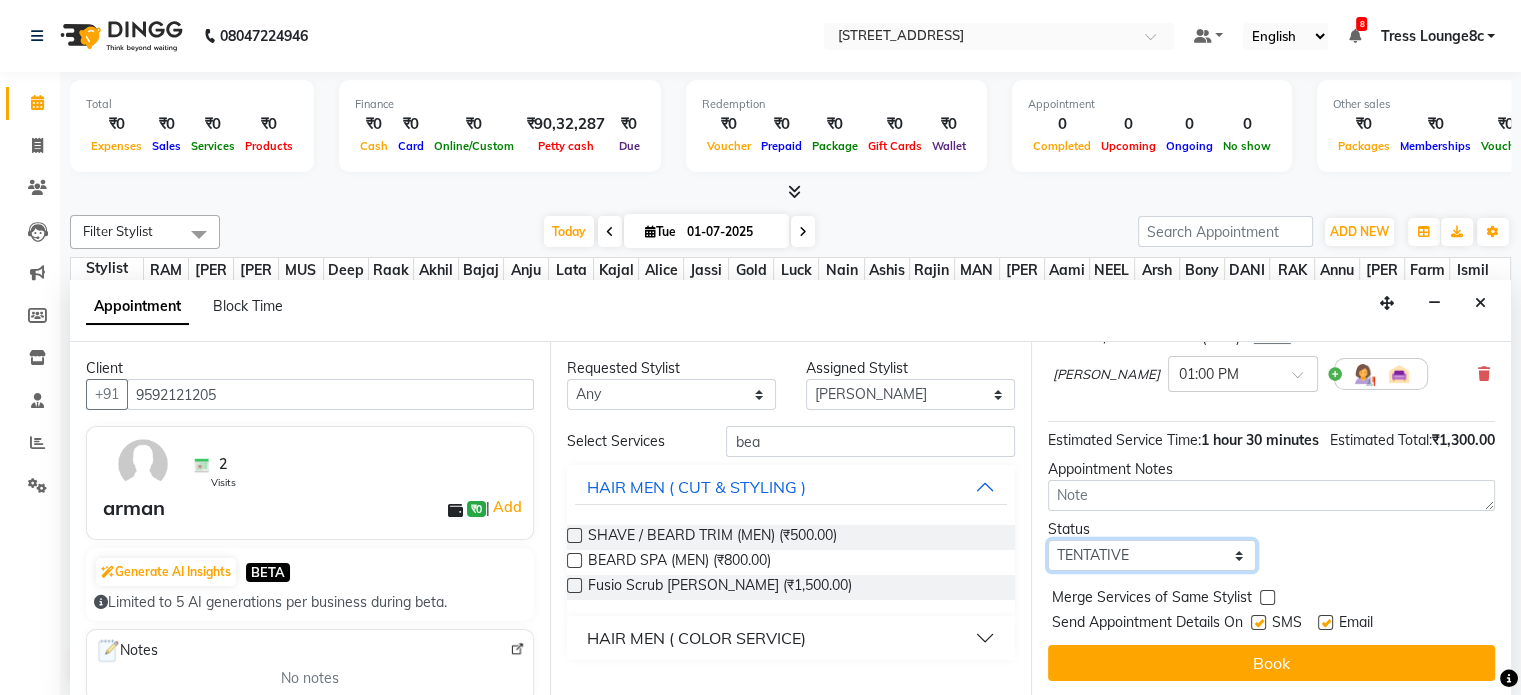 click on "Select TENTATIVE CONFIRM CHECK-IN UPCOMING" at bounding box center (1152, 555) 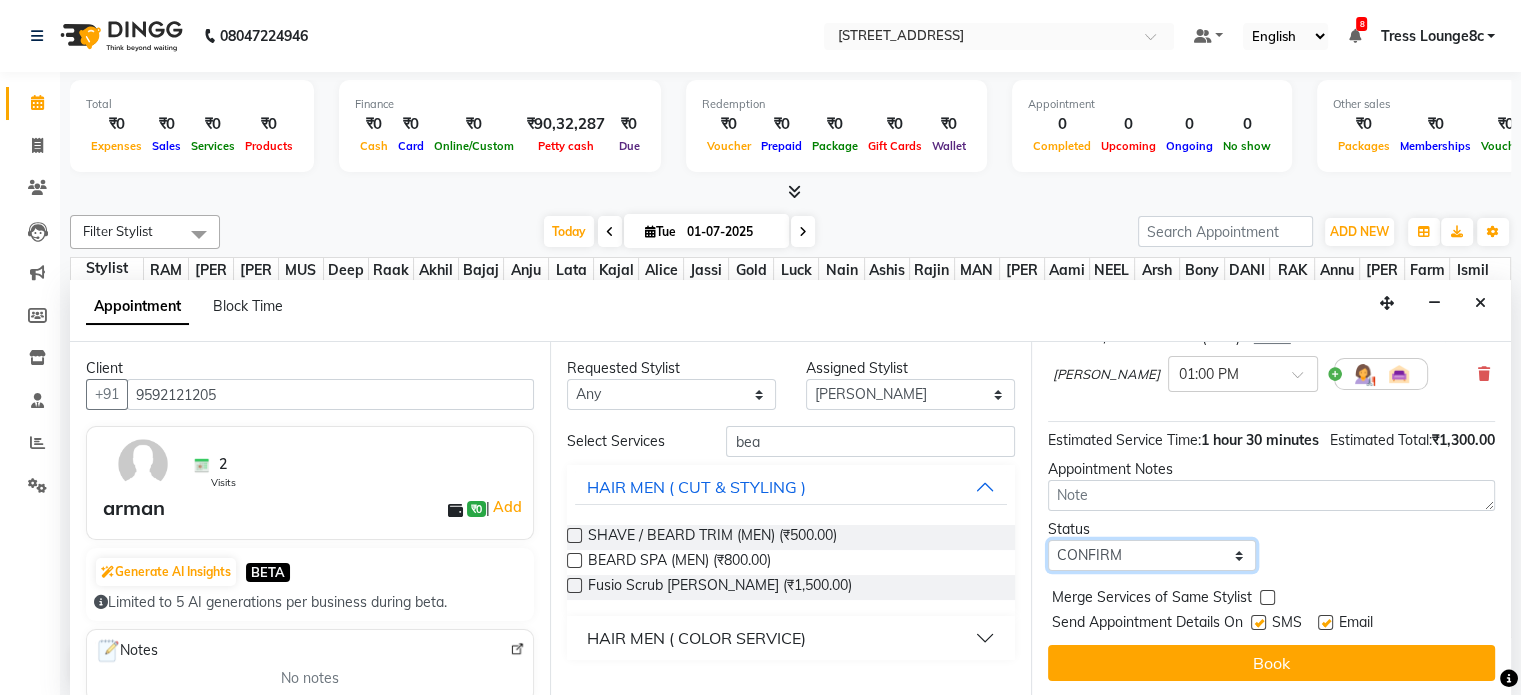 click on "Select TENTATIVE CONFIRM CHECK-IN UPCOMING" at bounding box center (1152, 555) 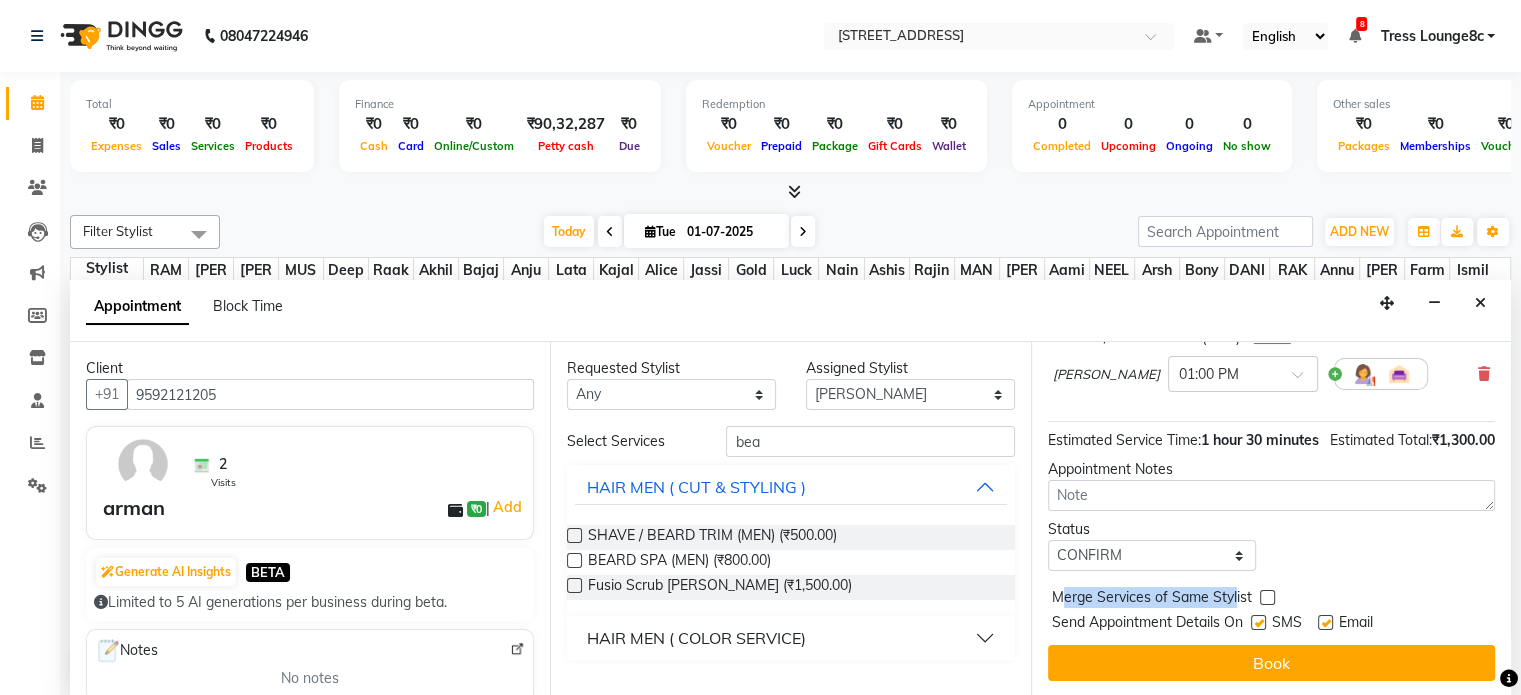 drag, startPoint x: 1060, startPoint y: 596, endPoint x: 1233, endPoint y: 595, distance: 173.00288 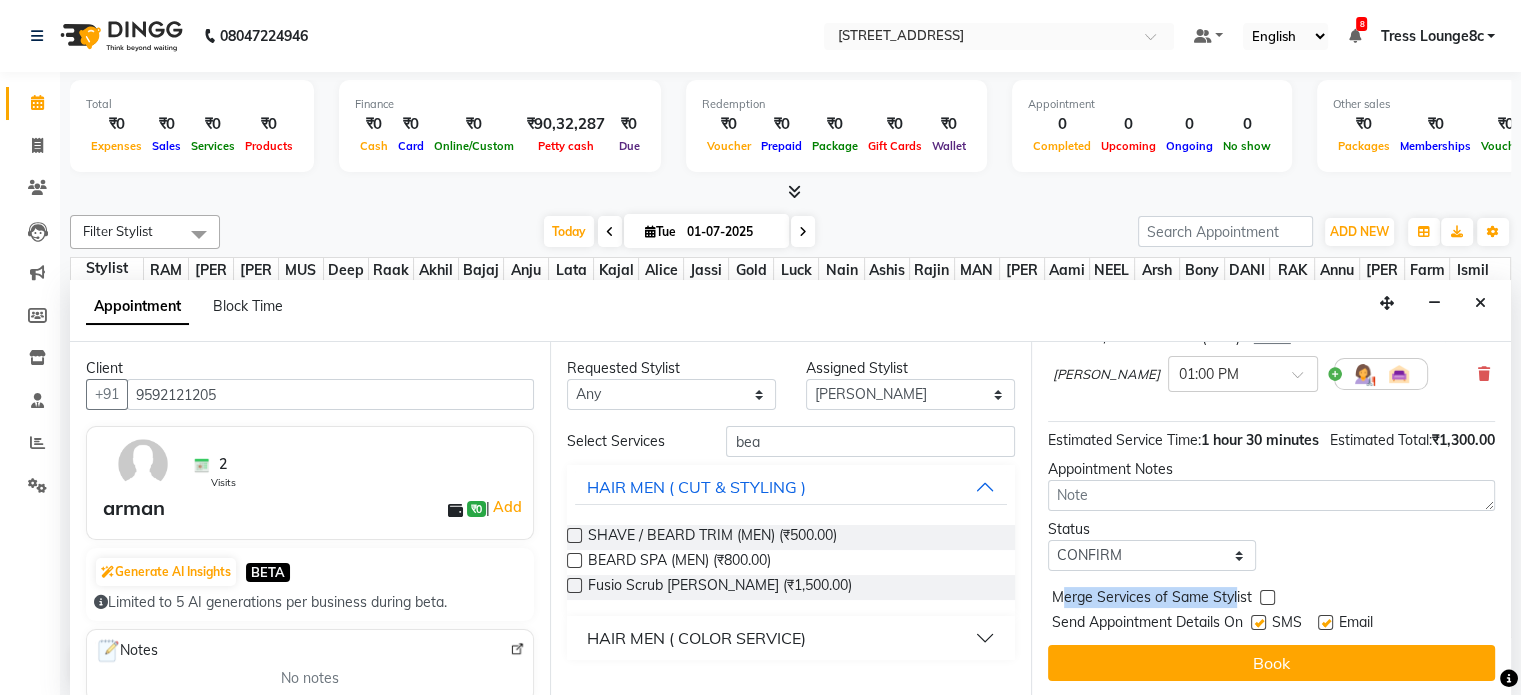 click on "Merge Services of Same Stylist" at bounding box center [1152, 599] 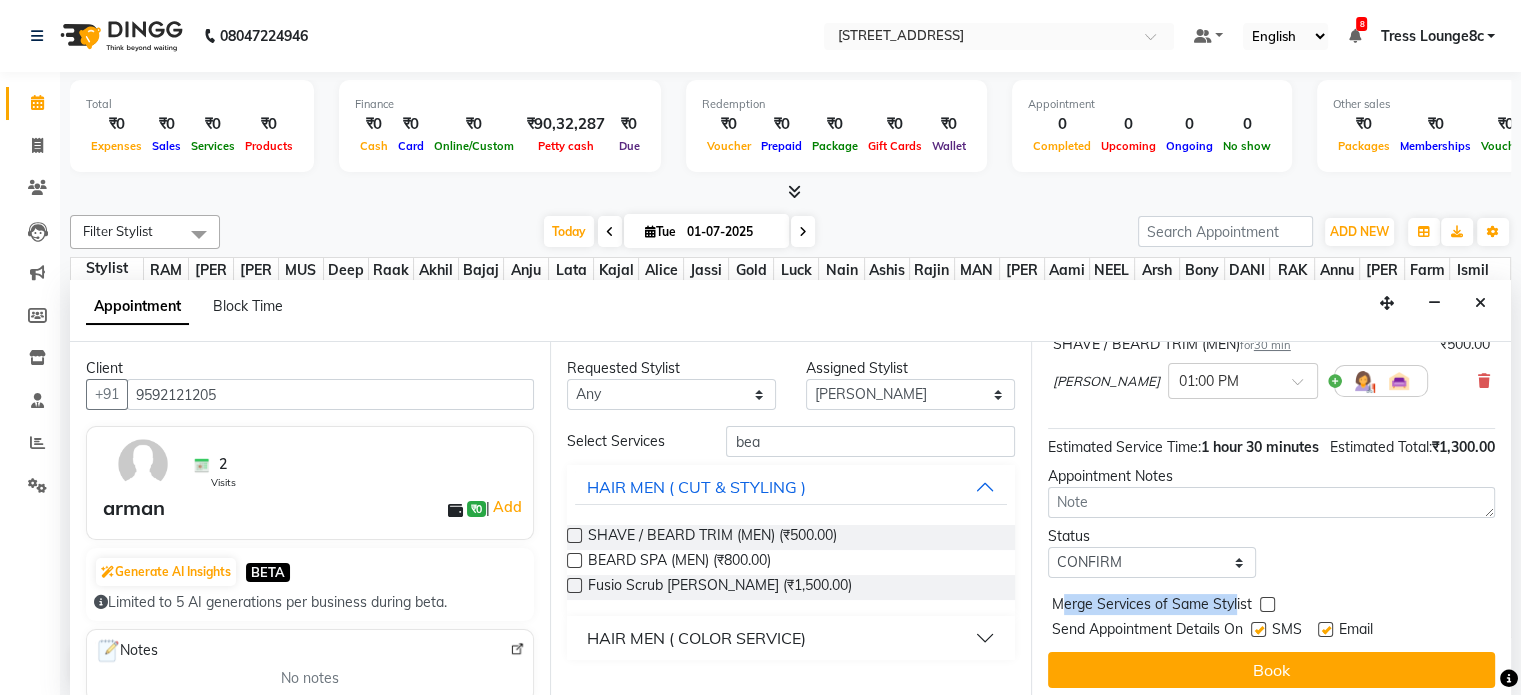 scroll, scrollTop: 282, scrollLeft: 0, axis: vertical 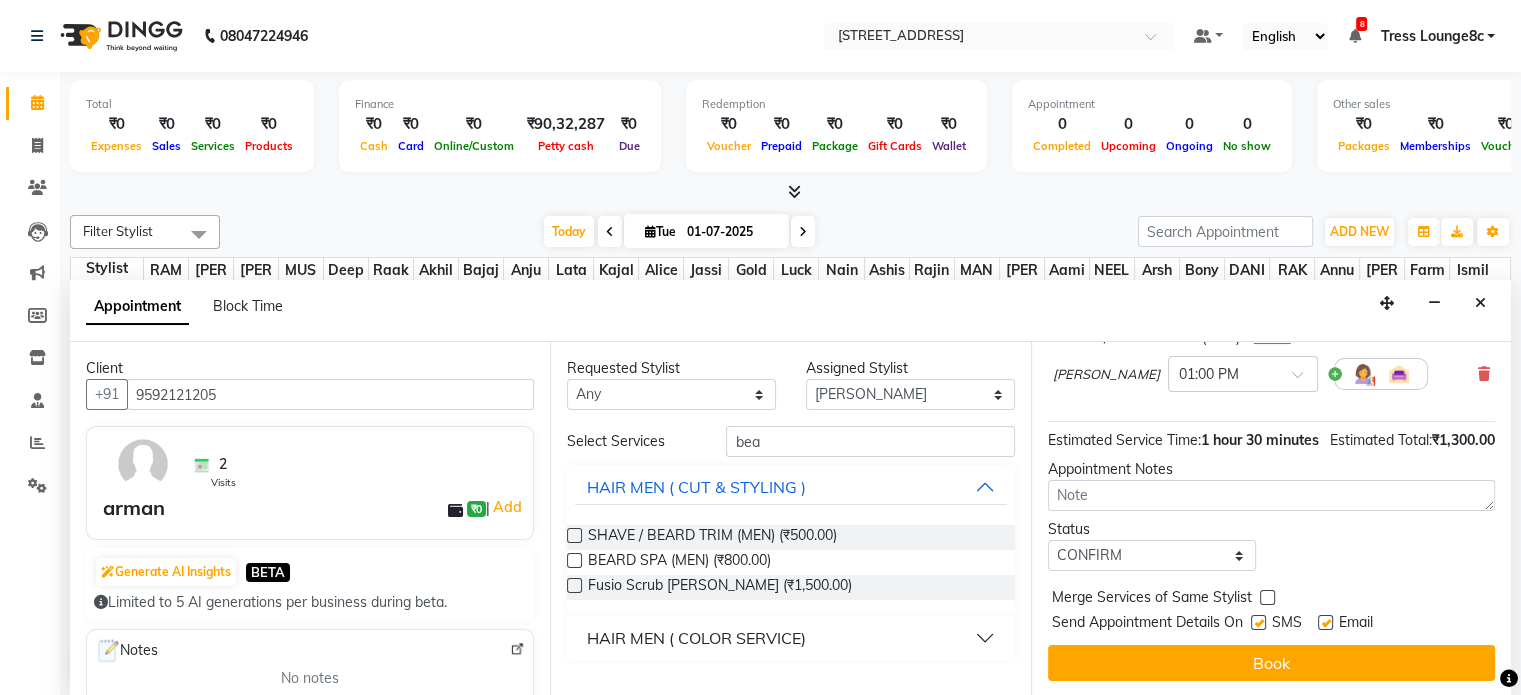 click at bounding box center [1267, 597] 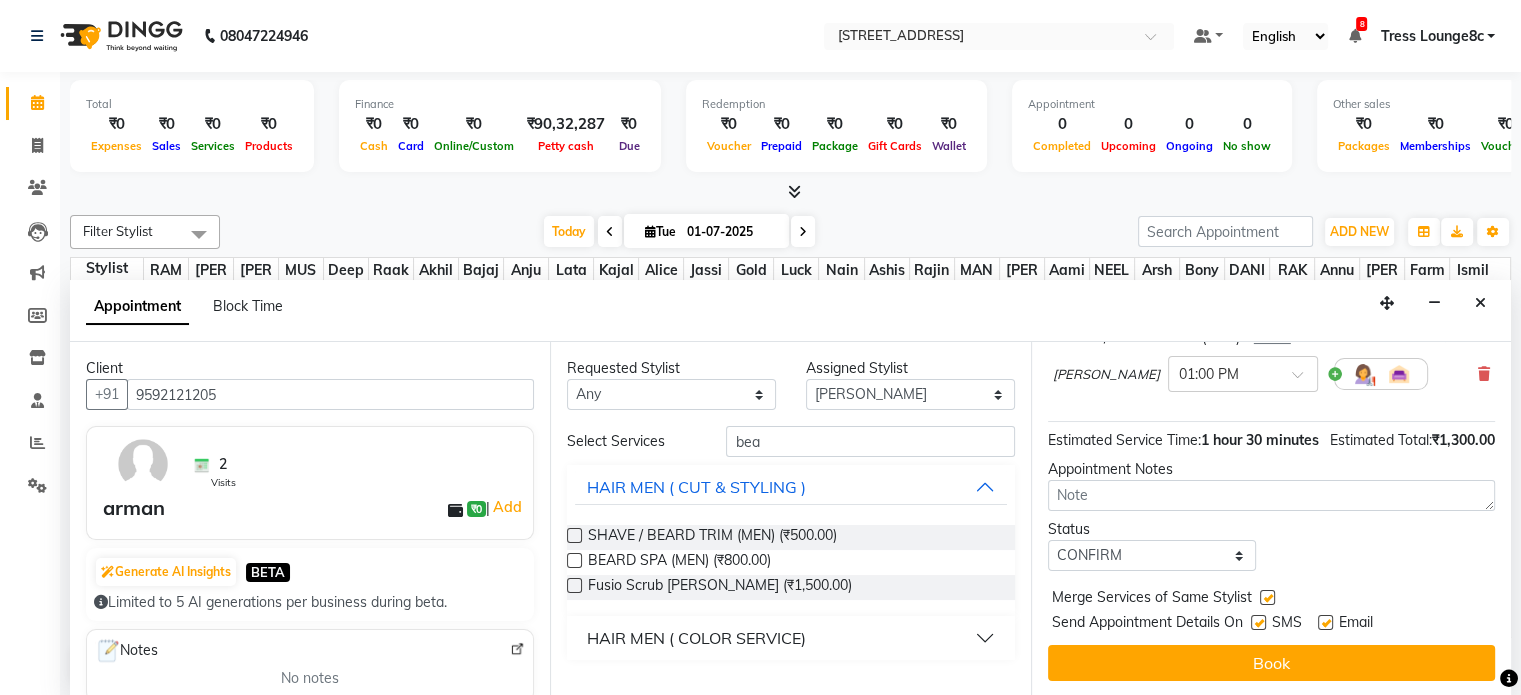 click at bounding box center [1258, 622] 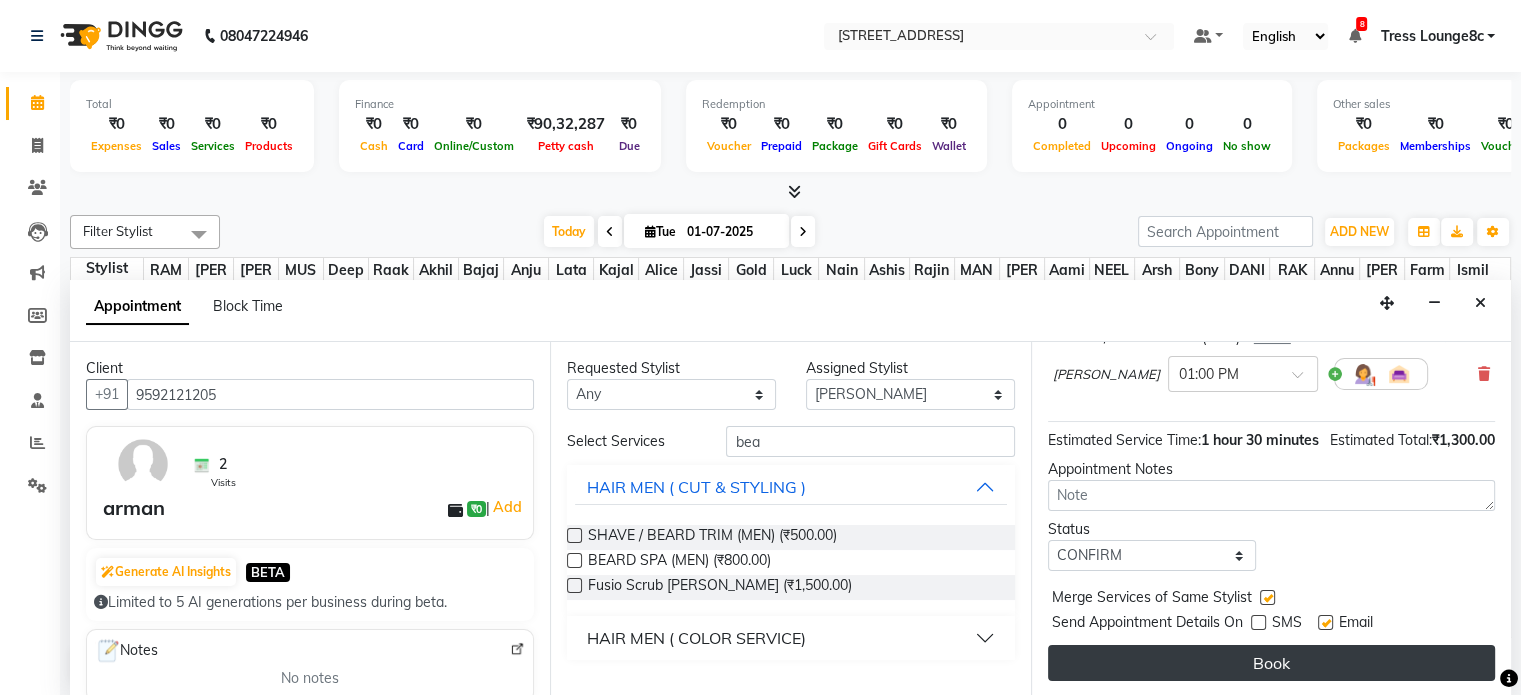click on "Book" at bounding box center [1271, 663] 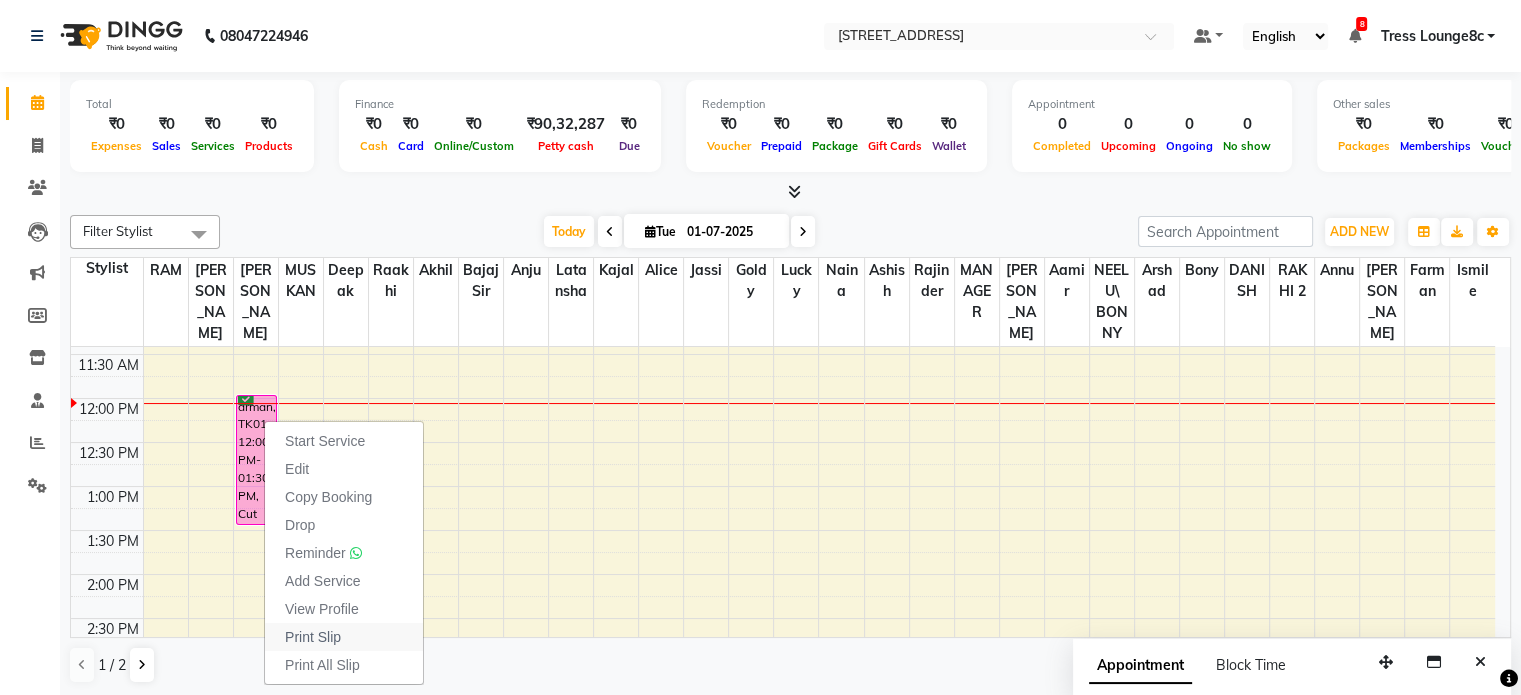 click on "Print Slip" at bounding box center [313, 637] 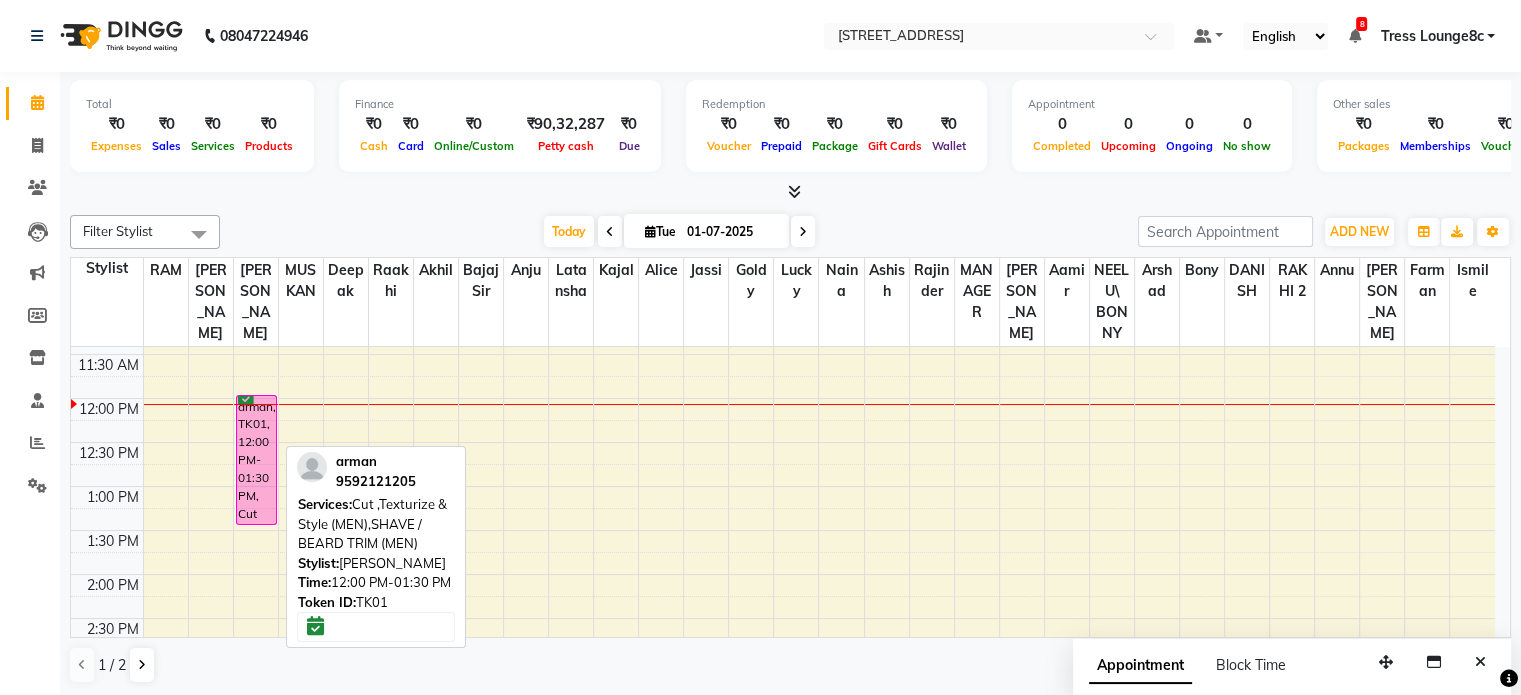 click on "arman, TK01, 12:00 PM-01:30 PM, Cut ,Texturize & Style (MEN),SHAVE / [PERSON_NAME] TRIM (MEN)" at bounding box center (256, 460) 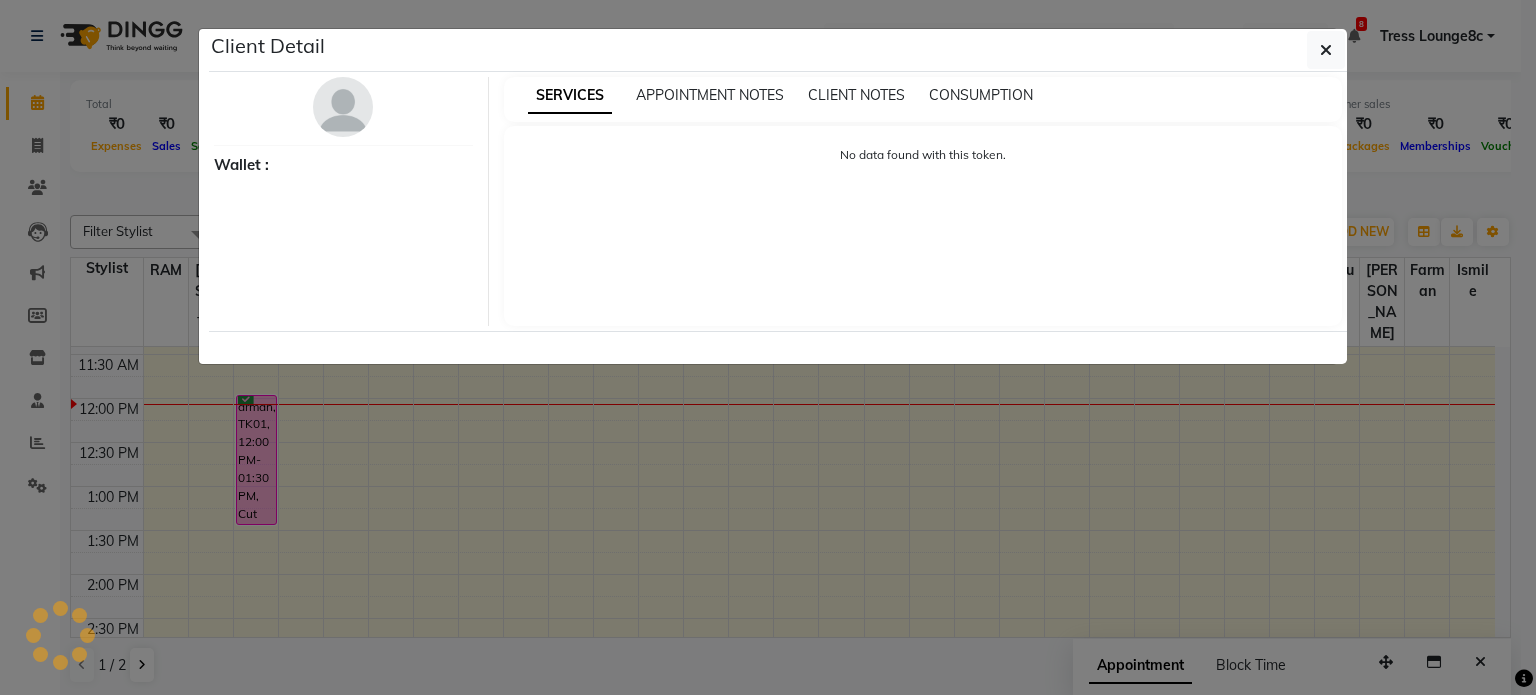 select on "6" 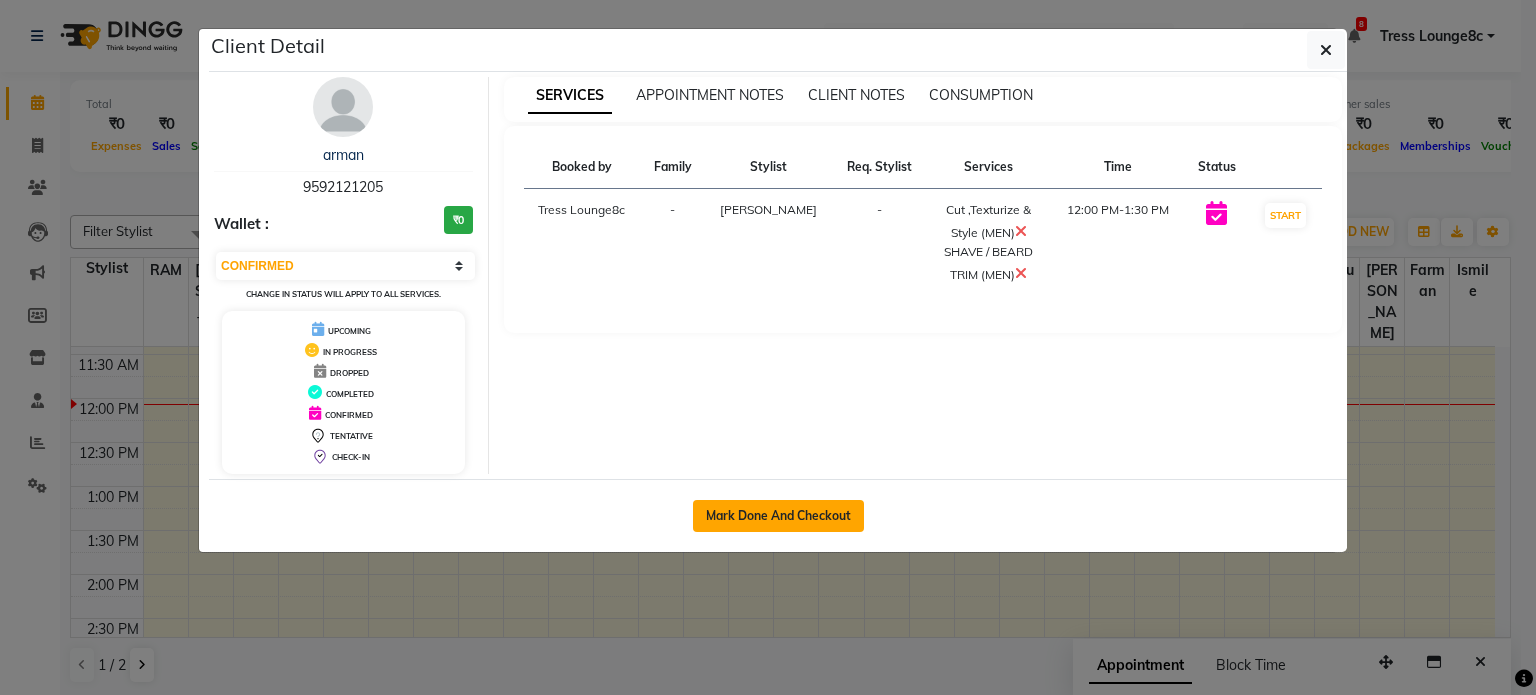 click on "Mark Done And Checkout" 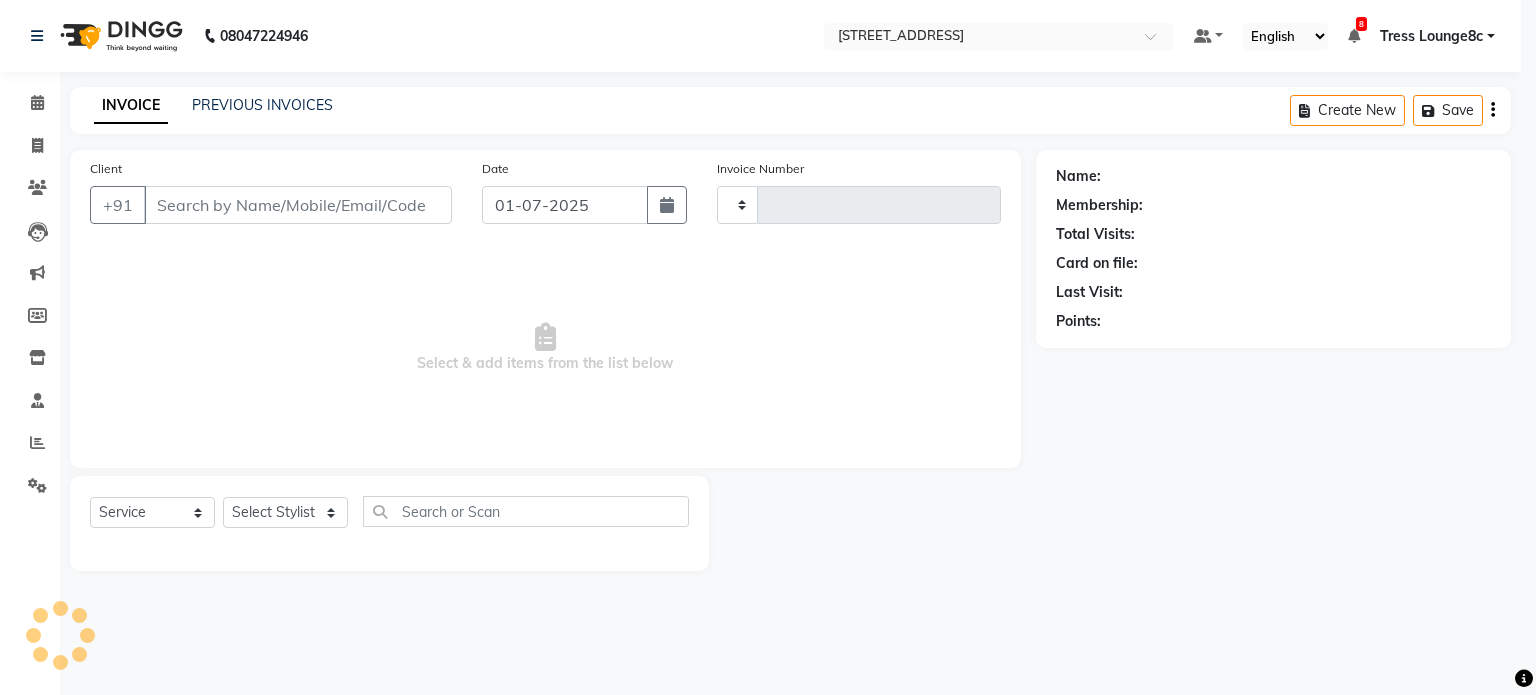 type on "1378" 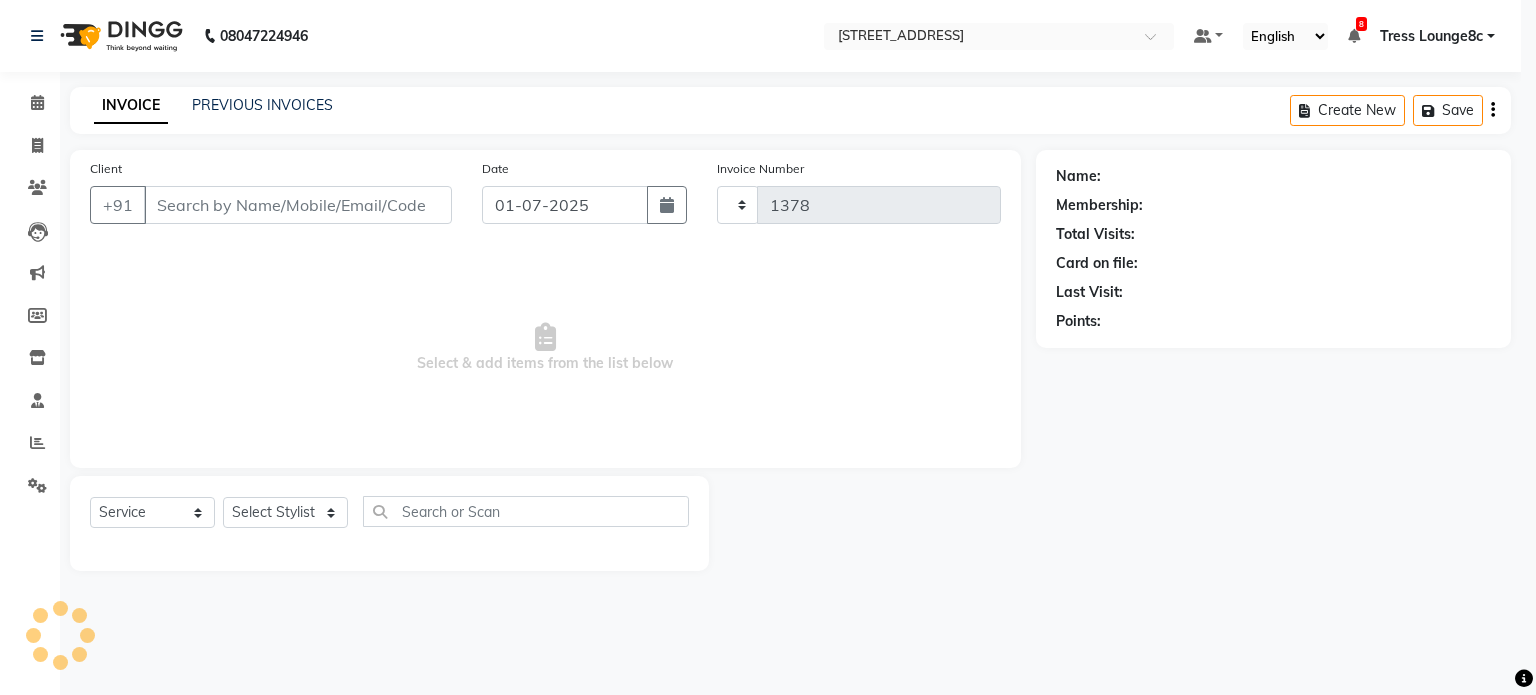 select on "5703" 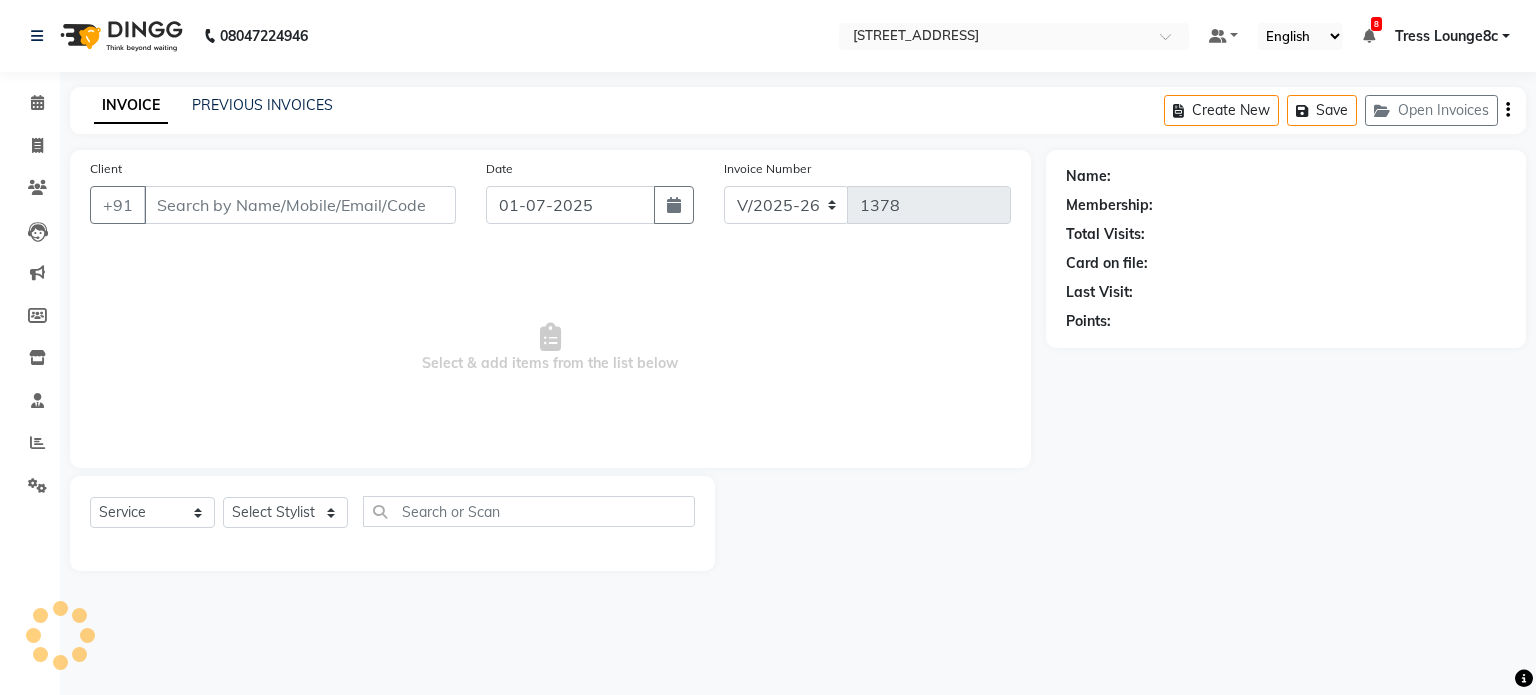 type on "9592121205" 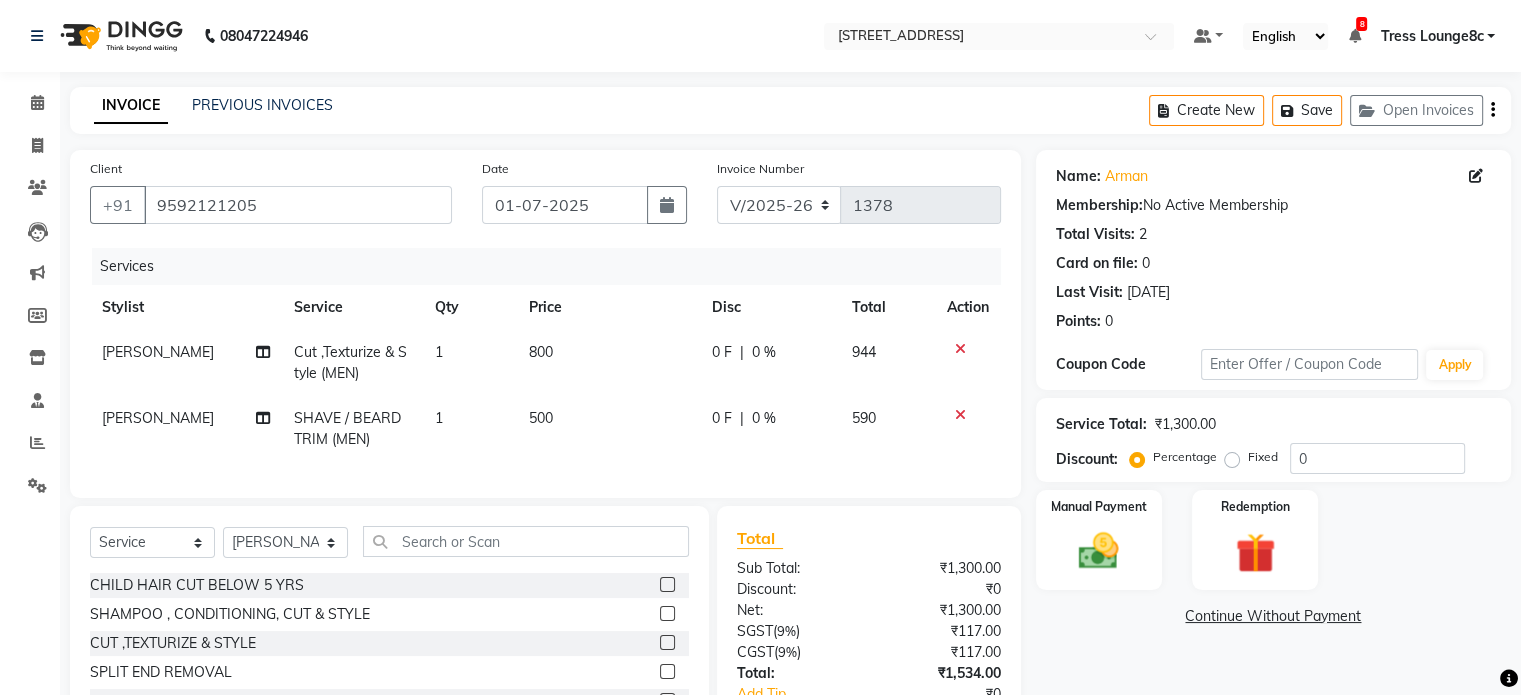 scroll, scrollTop: 100, scrollLeft: 0, axis: vertical 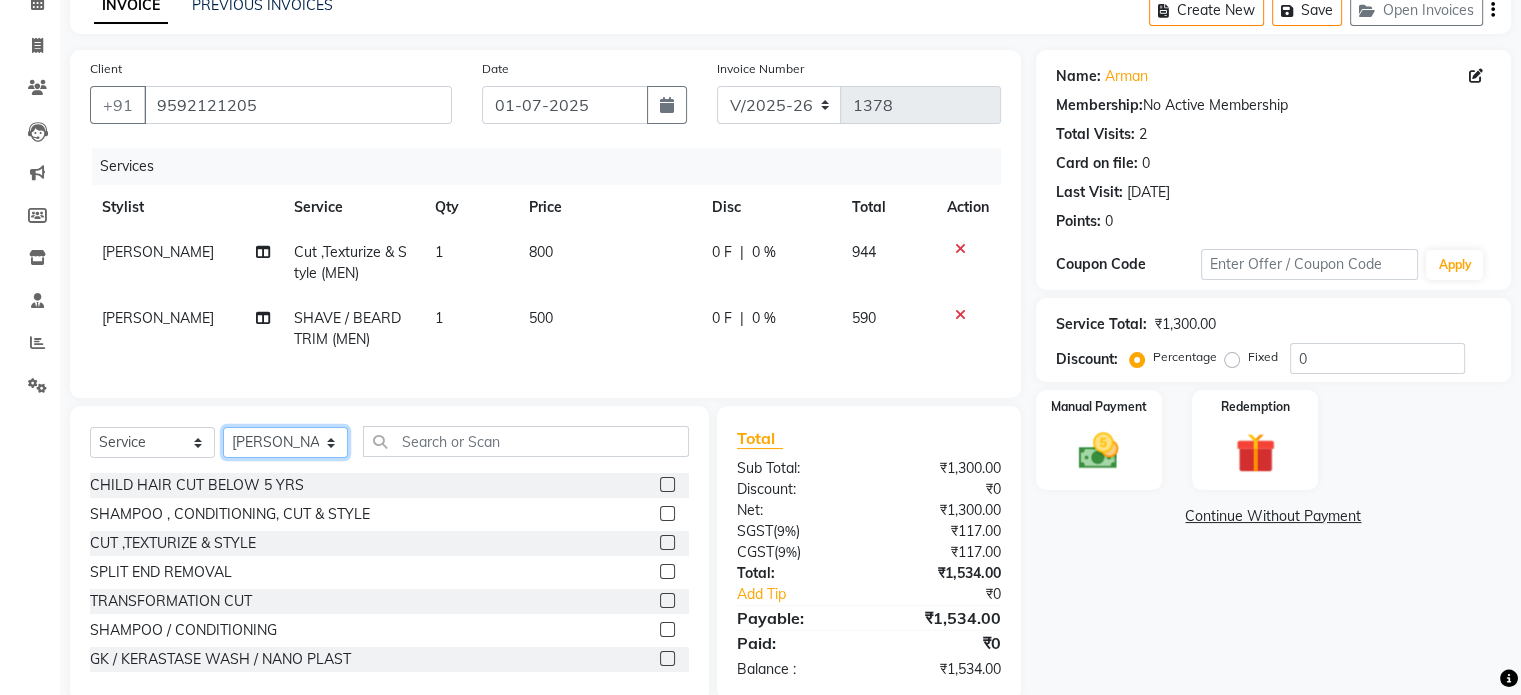 click on "Select Stylist [PERSON_NAME] [PERSON_NAME] [PERSON_NAME] Anju Annu  [PERSON_NAME] Bajaj sir Bony DANISH [PERSON_NAME] [PERSON_NAME] [PERSON_NAME] [PERSON_NAME] [PERSON_NAME] [PERSON_NAME] Lucky MANAGER MUSKAN naina [PERSON_NAME]\ [PERSON_NAME]  [PERSON_NAME] RAKHI 2 RAM Ripti [PERSON_NAME] [PERSON_NAME] [PERSON_NAME] [PERSON_NAME] Shiv Shriya [PERSON_NAME] veena [PERSON_NAME] [PERSON_NAME]" 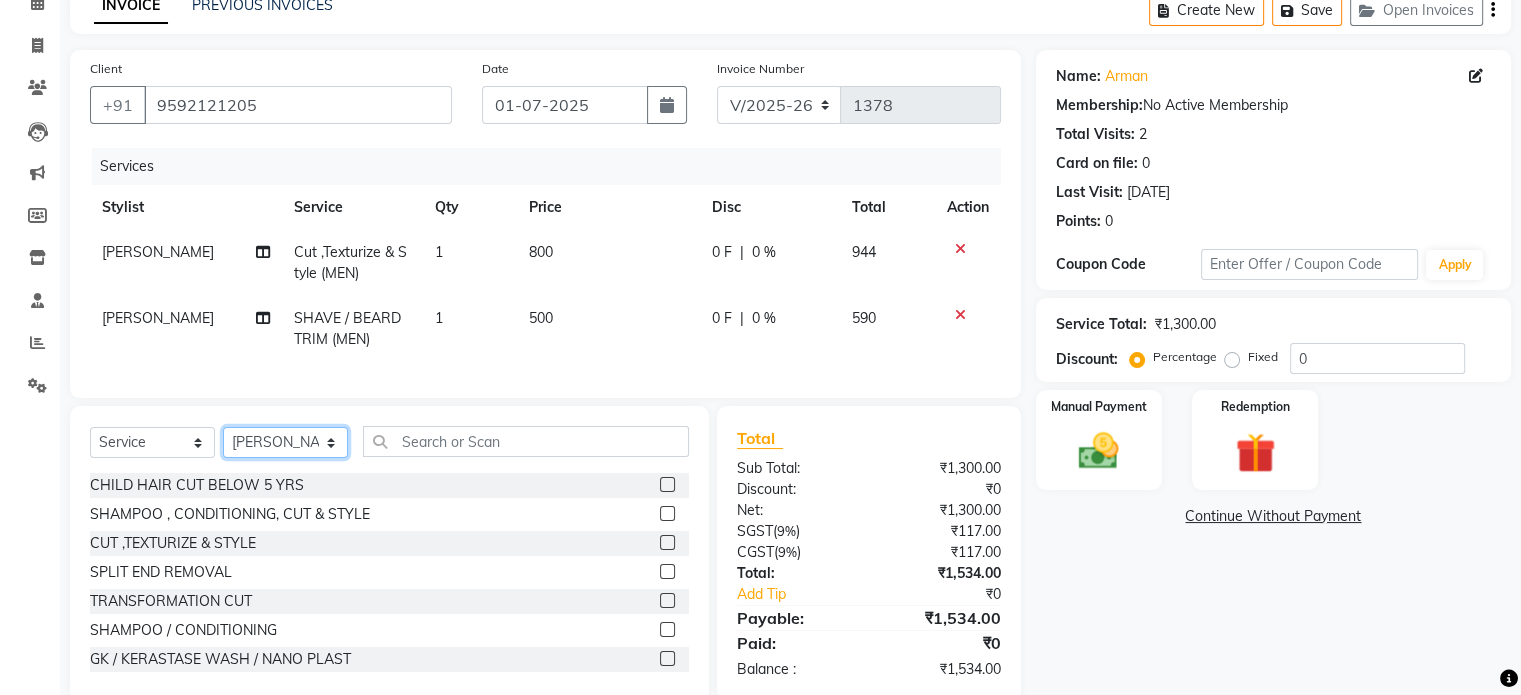 select on "39122" 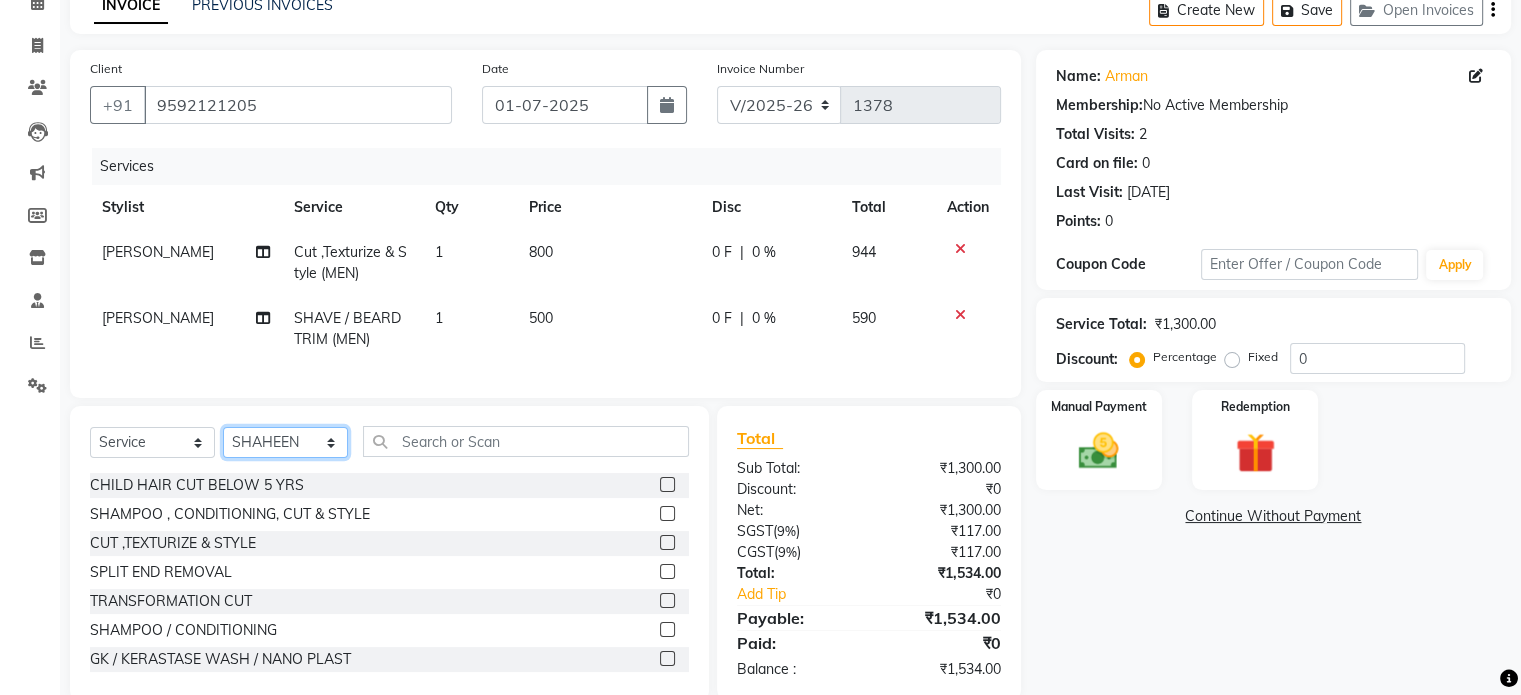 click on "Select Stylist [PERSON_NAME] [PERSON_NAME] [PERSON_NAME] Anju Annu  [PERSON_NAME] Bajaj sir Bony DANISH [PERSON_NAME] [PERSON_NAME] [PERSON_NAME] [PERSON_NAME] [PERSON_NAME] [PERSON_NAME] Lucky MANAGER MUSKAN naina [PERSON_NAME]\ [PERSON_NAME]  [PERSON_NAME] RAKHI 2 RAM Ripti [PERSON_NAME] [PERSON_NAME] [PERSON_NAME] [PERSON_NAME] Shiv Shriya [PERSON_NAME] veena [PERSON_NAME] [PERSON_NAME]" 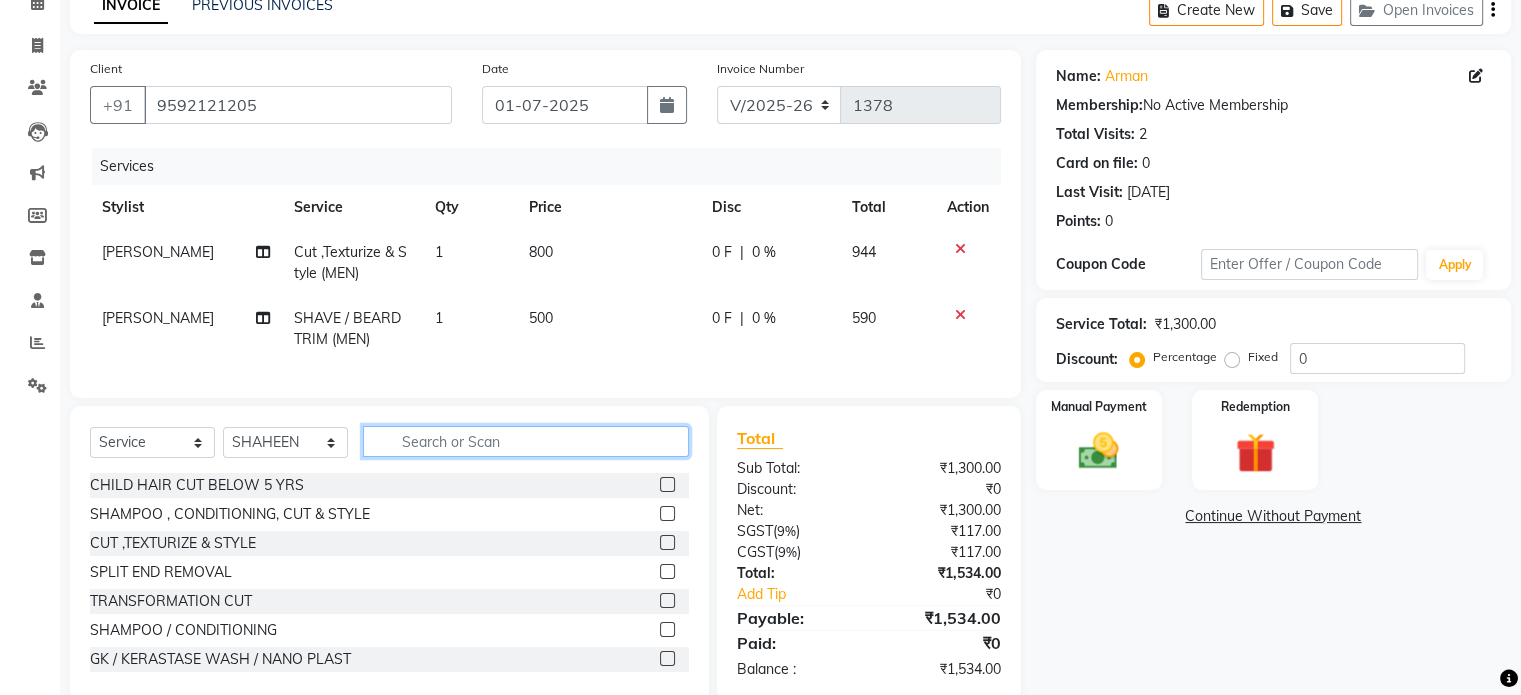 click 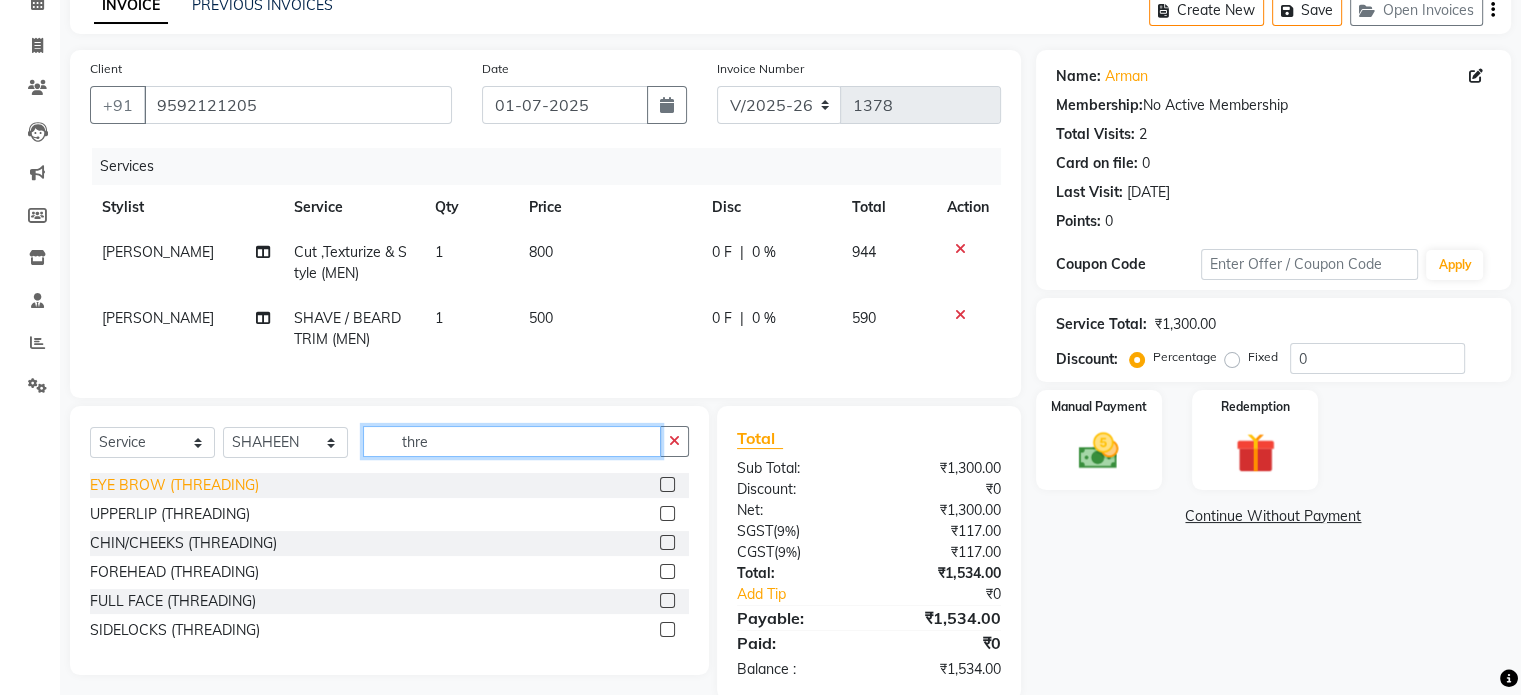 type on "thre" 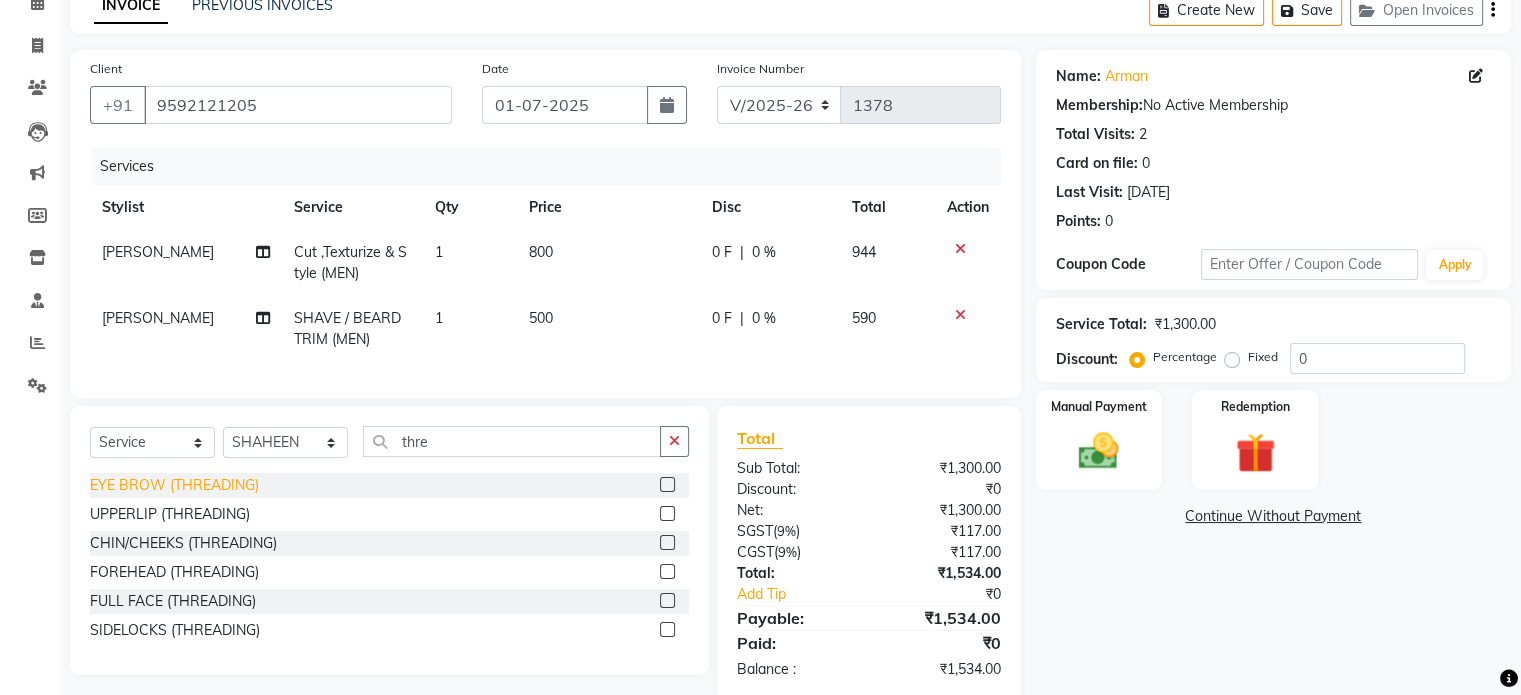 click on "EYE BROW (THREADING)" 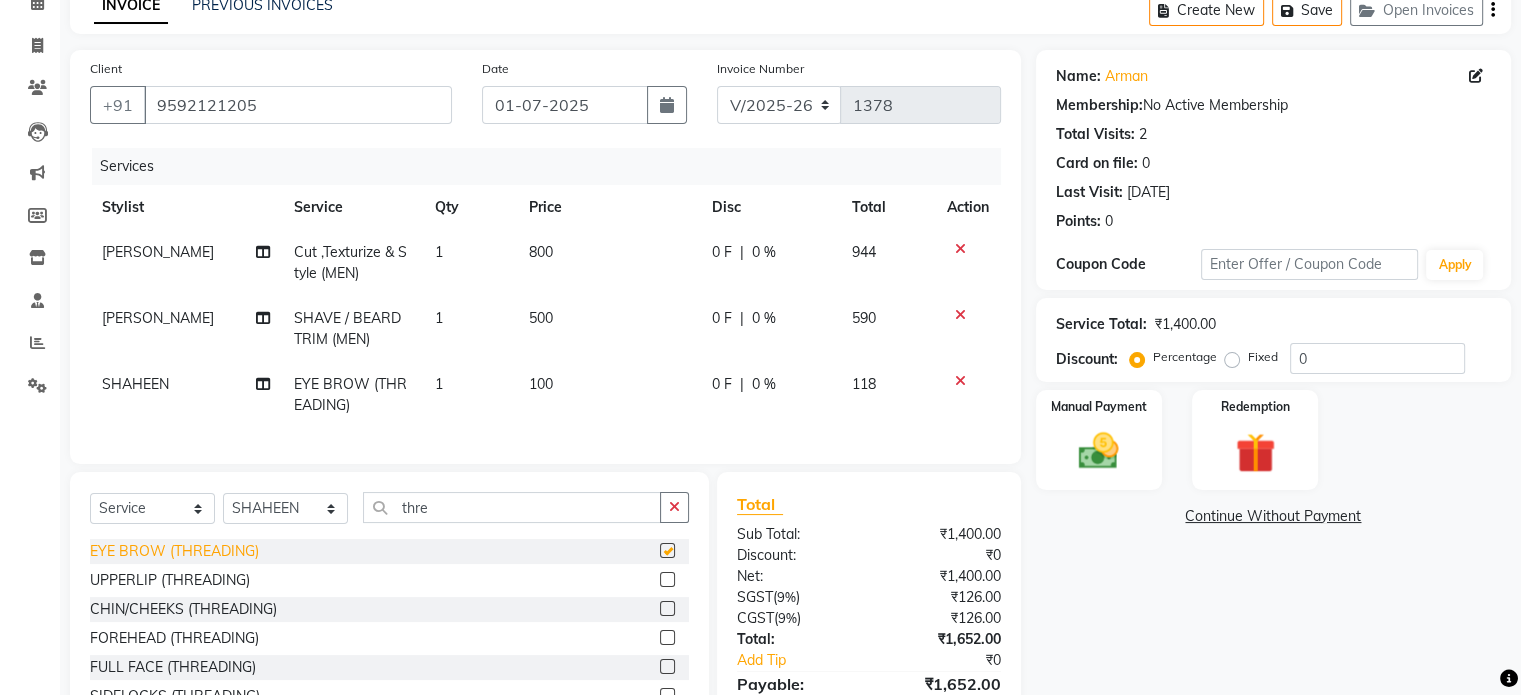checkbox on "false" 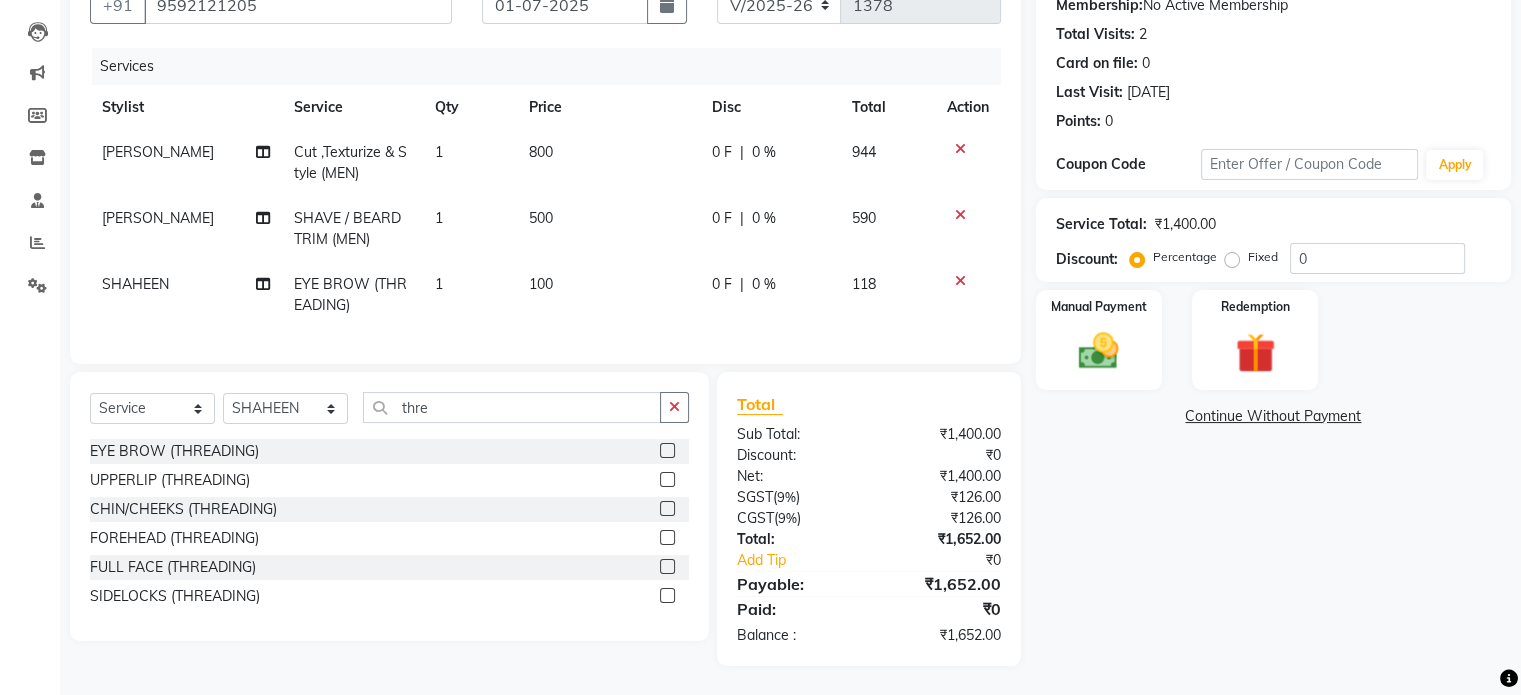 scroll, scrollTop: 216, scrollLeft: 0, axis: vertical 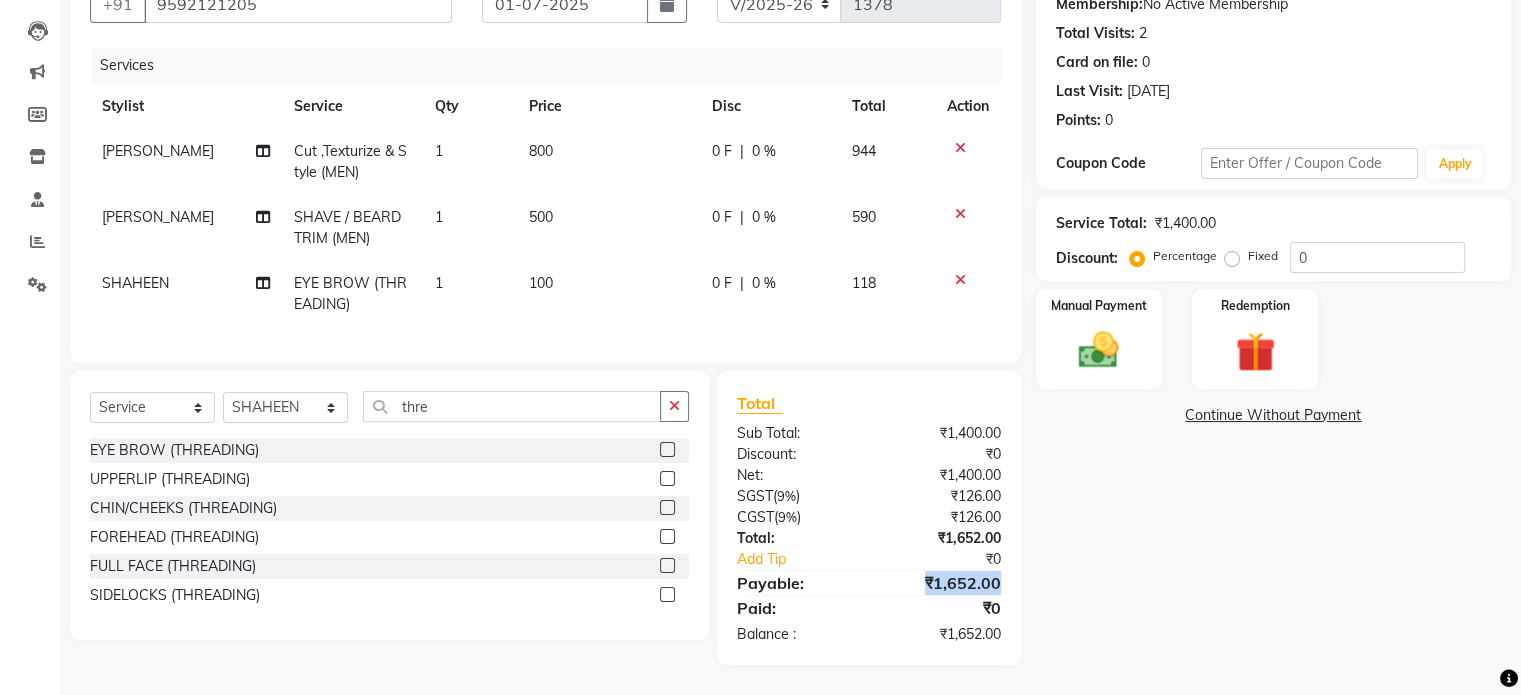drag, startPoint x: 926, startPoint y: 587, endPoint x: 1022, endPoint y: 585, distance: 96.02083 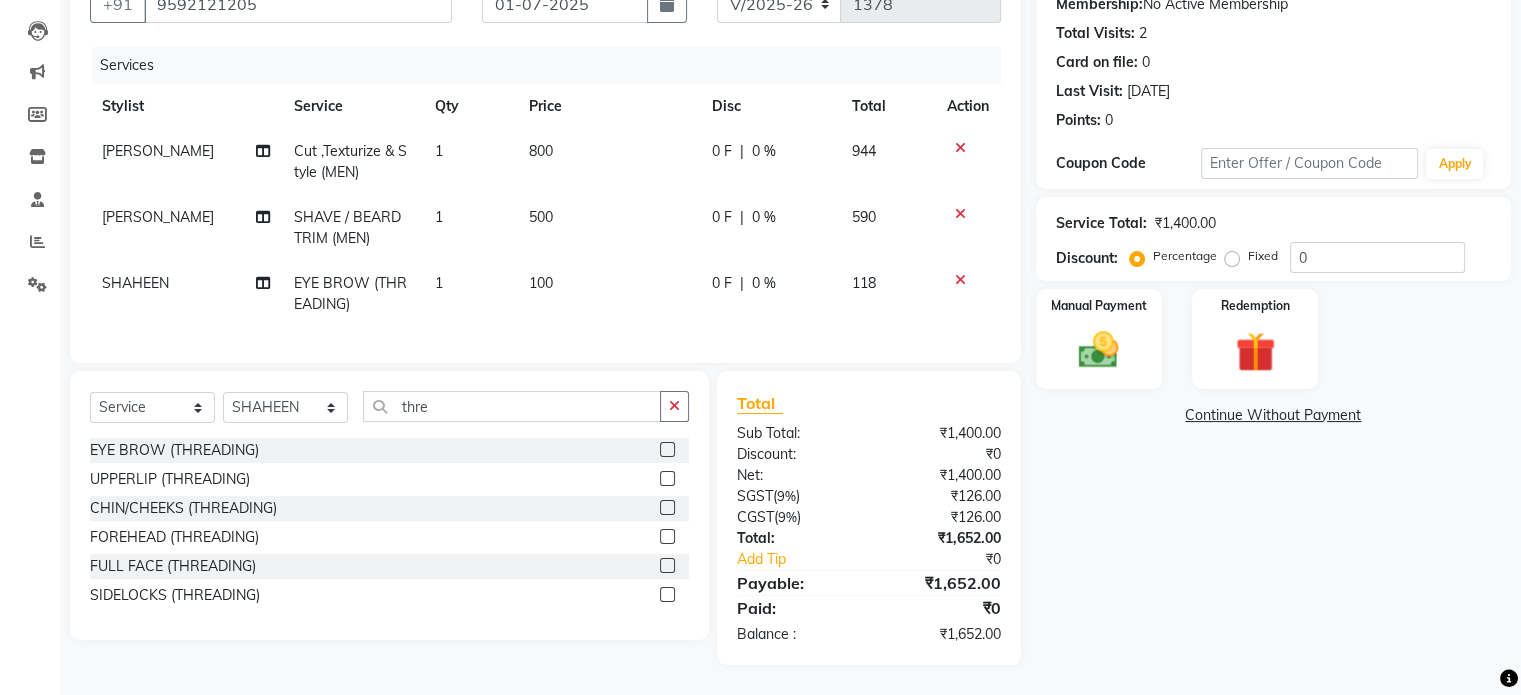 click on "Name: Arman  Membership:  No Active Membership  Total Visits:  2 Card on file:  0 Last Visit:   [DATE] Points:   0  Coupon Code Apply Service Total:  ₹1,400.00  Discount:  Percentage   Fixed  0 Manual Payment Redemption  Continue Without Payment" 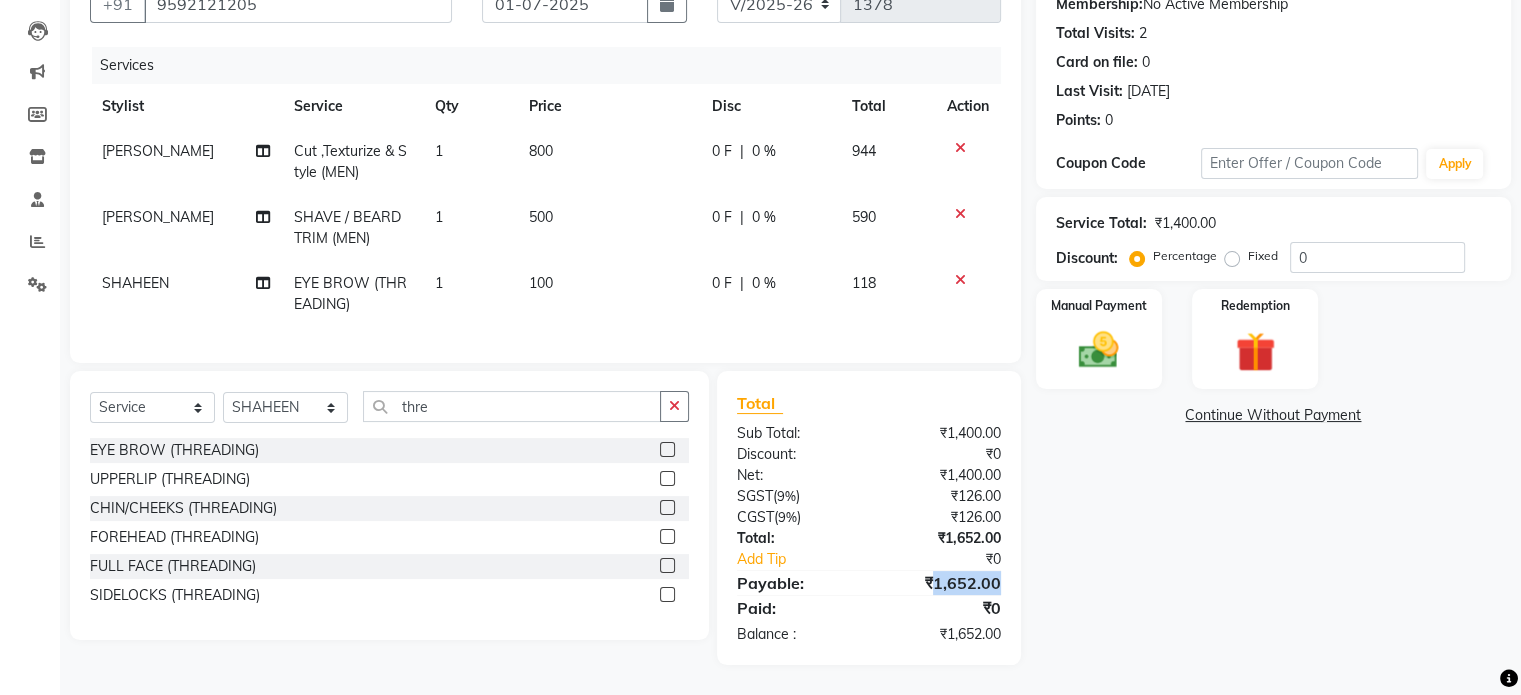 drag, startPoint x: 939, startPoint y: 582, endPoint x: 1013, endPoint y: 582, distance: 74 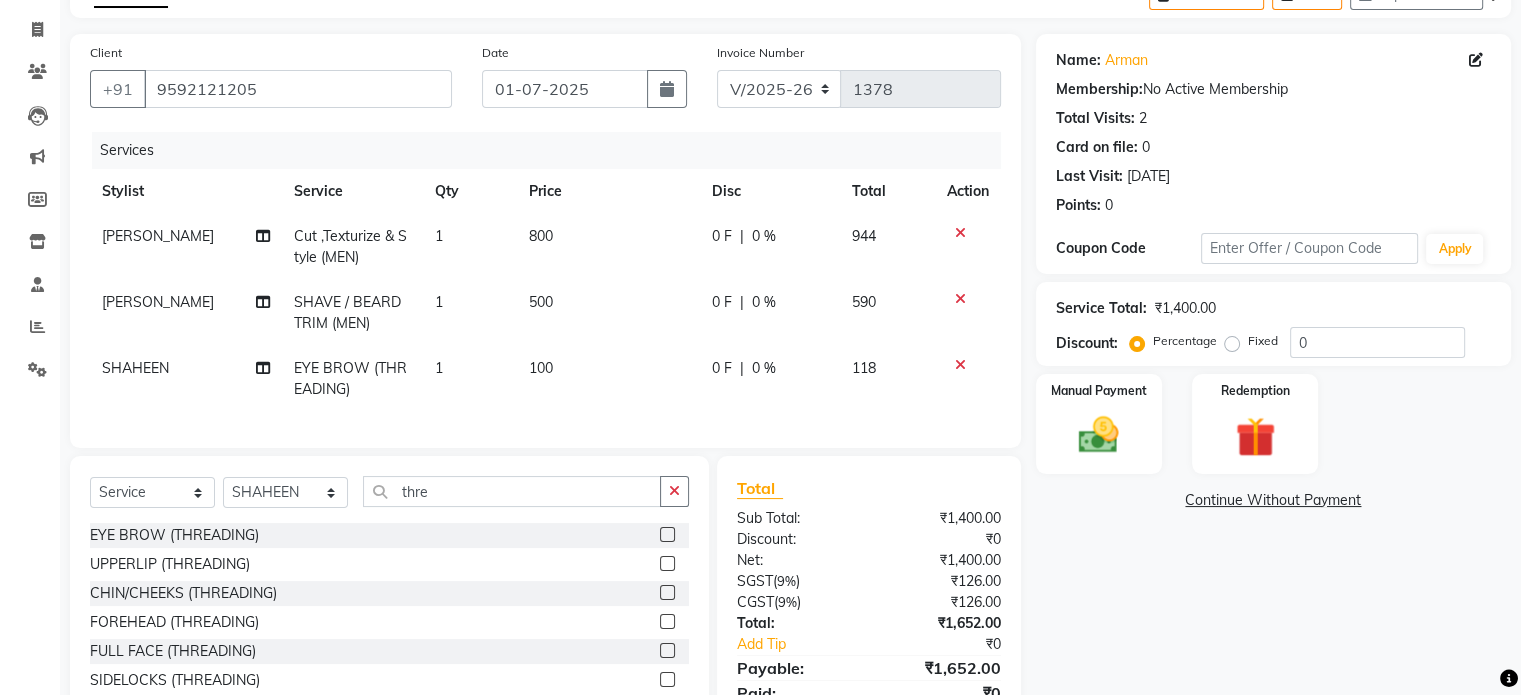 scroll, scrollTop: 216, scrollLeft: 0, axis: vertical 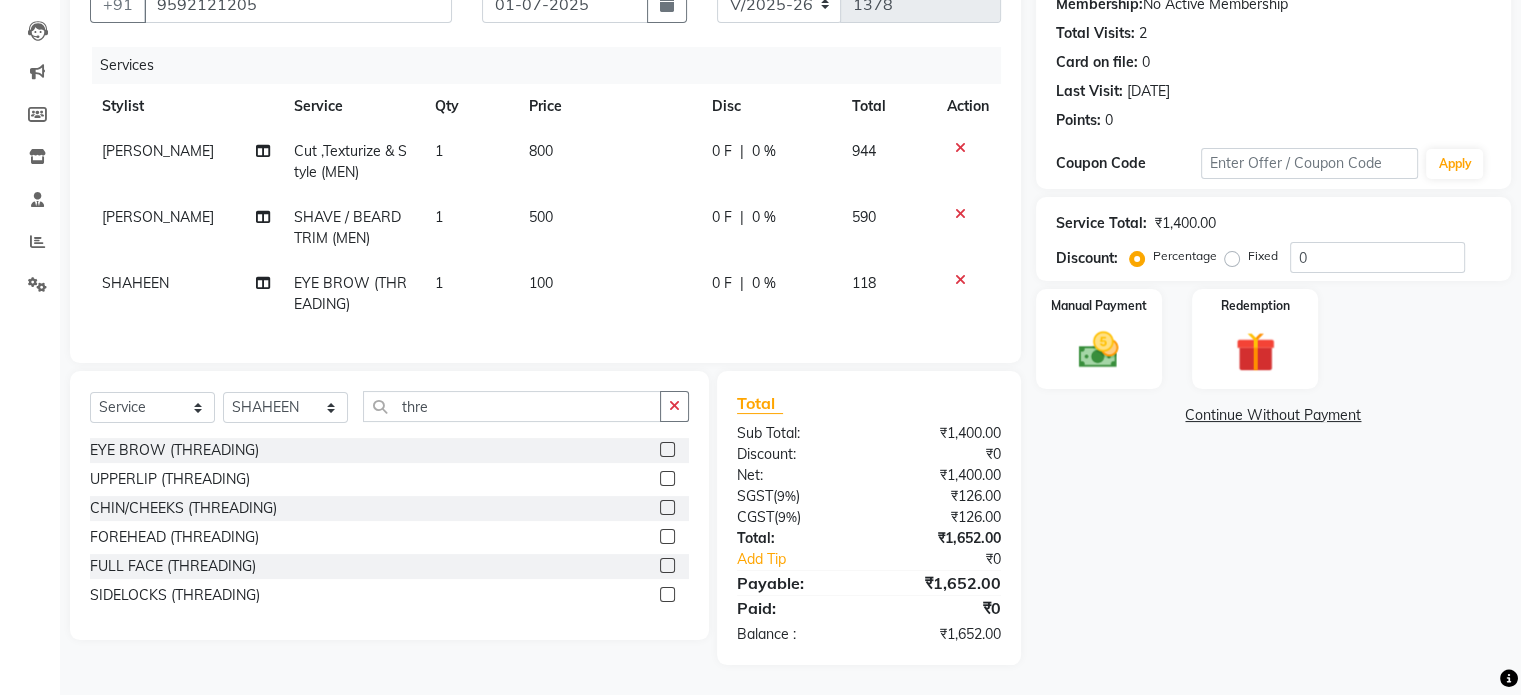 click on "Fixed" 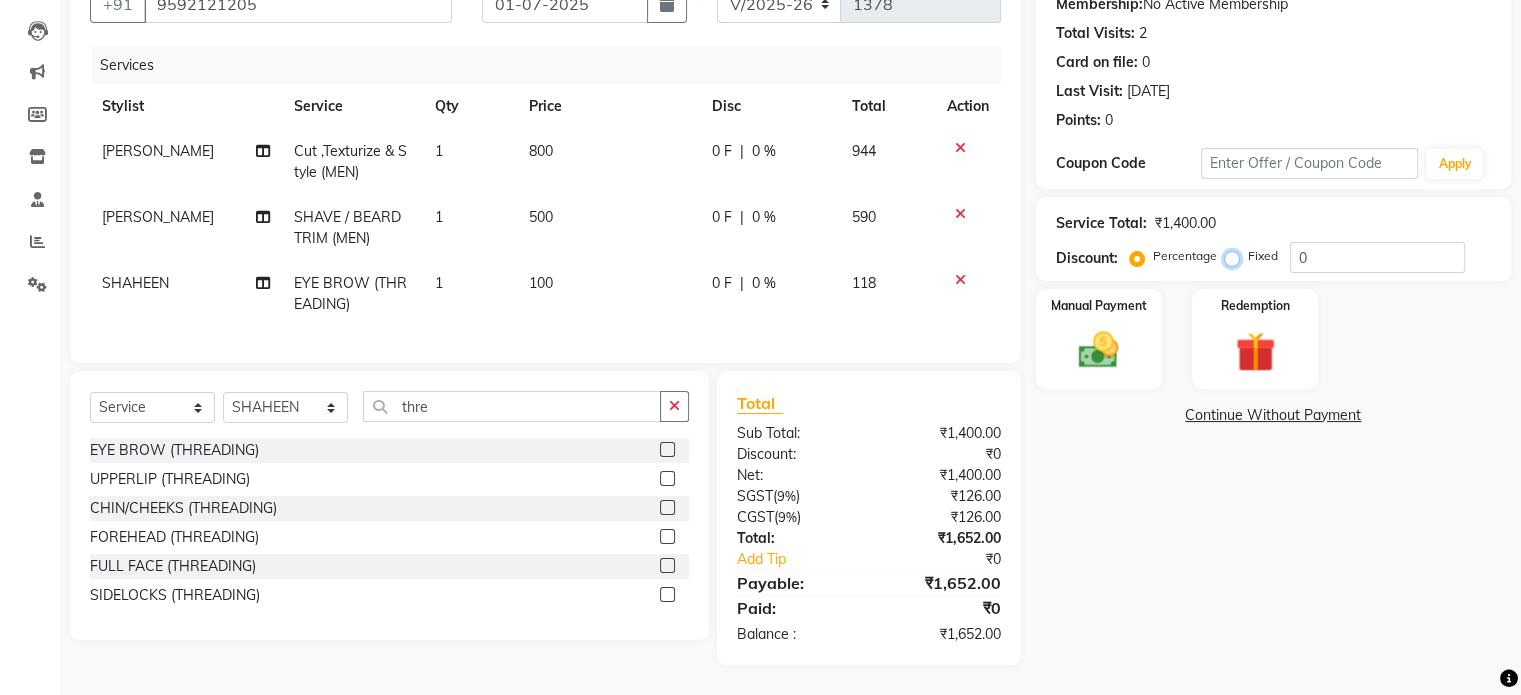 click on "Fixed" at bounding box center (1236, 256) 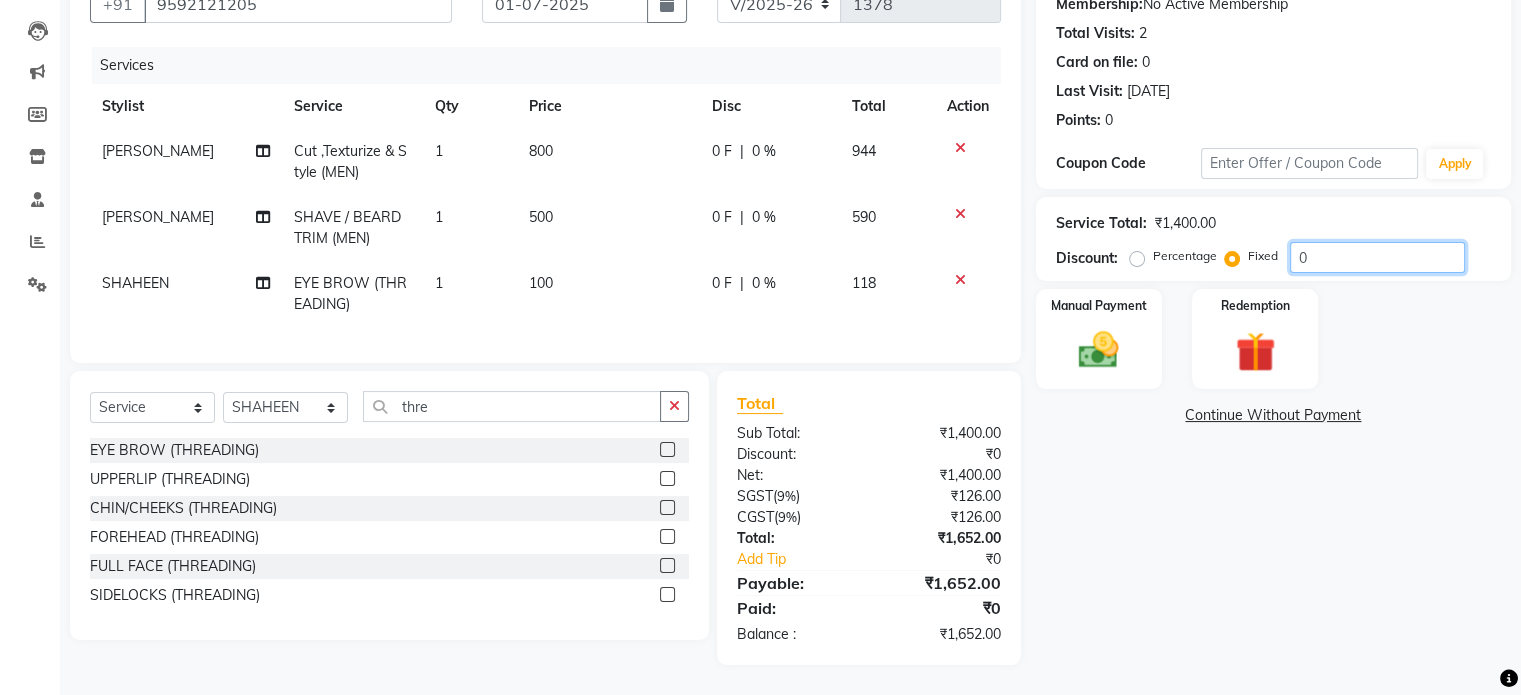 drag, startPoint x: 1323, startPoint y: 243, endPoint x: 1107, endPoint y: 245, distance: 216.00926 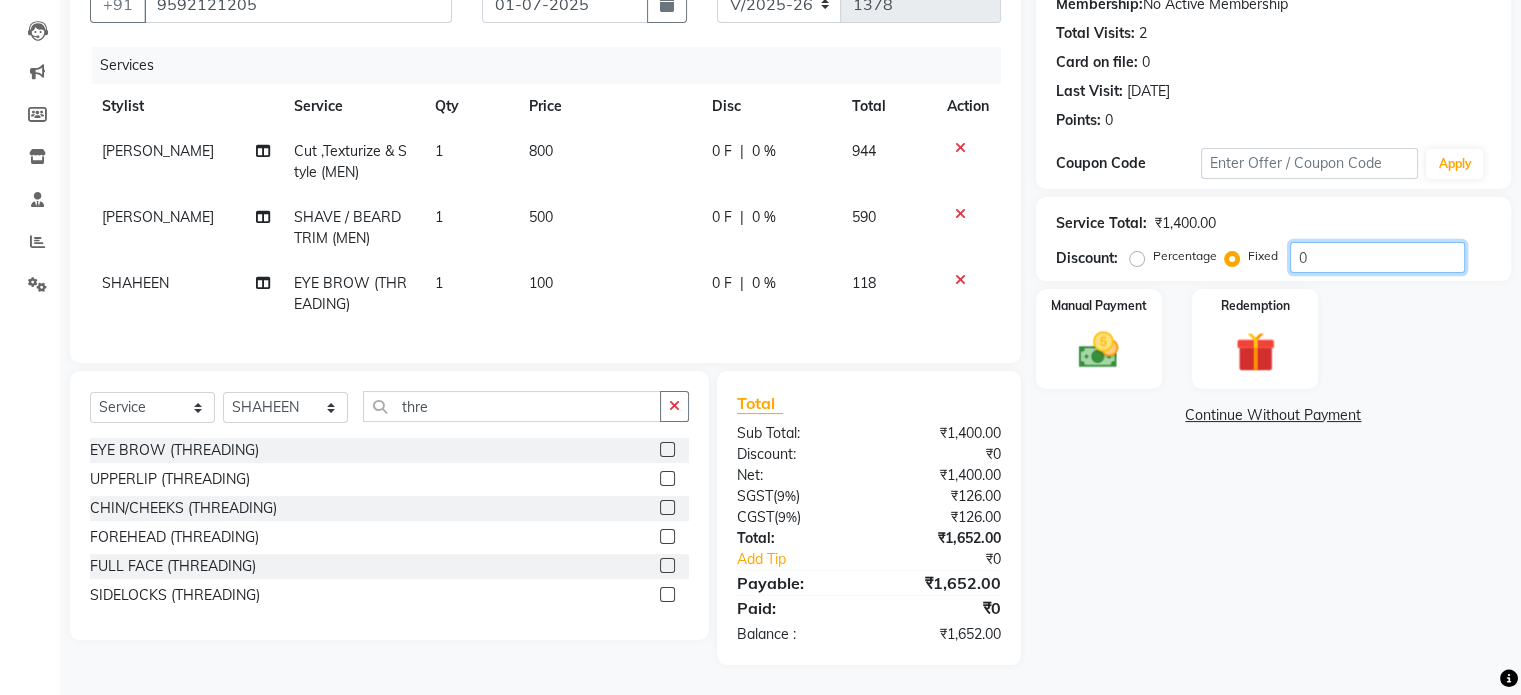 type on "2" 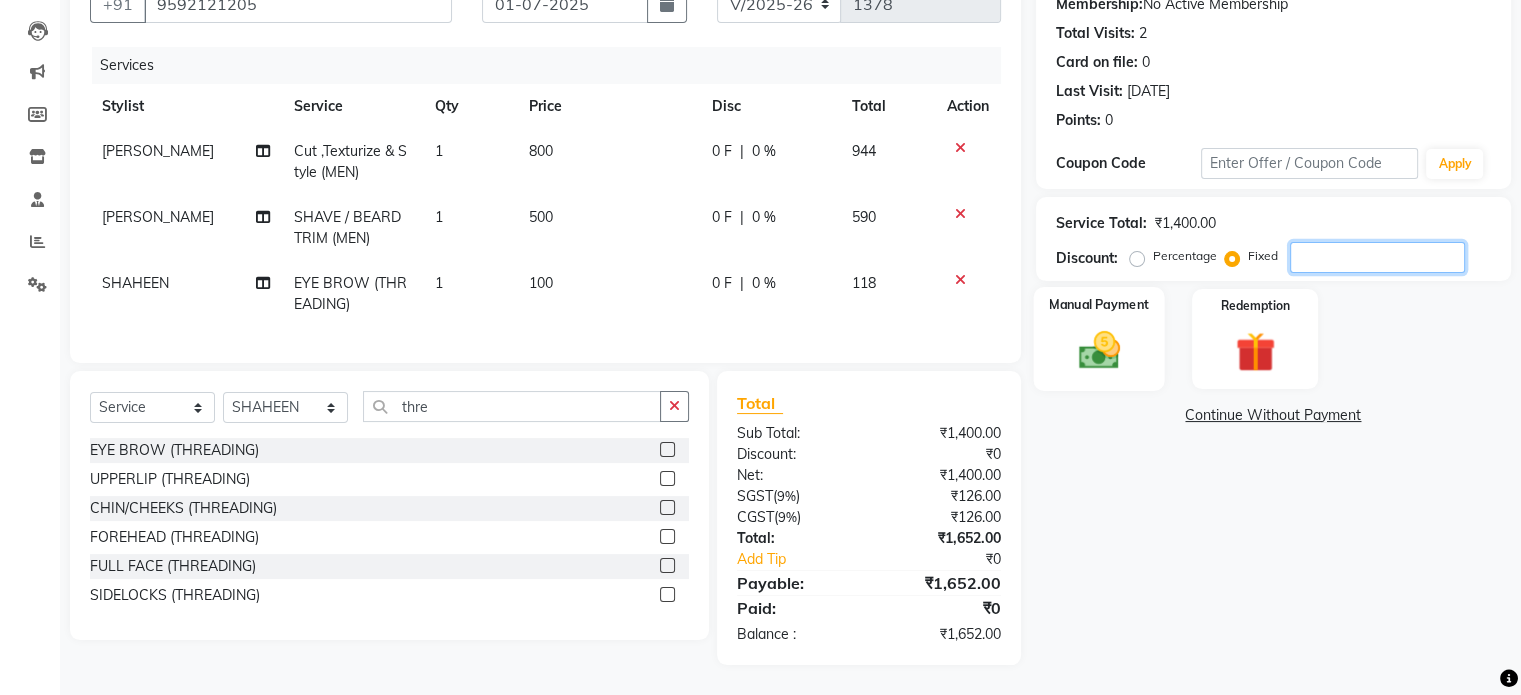 type 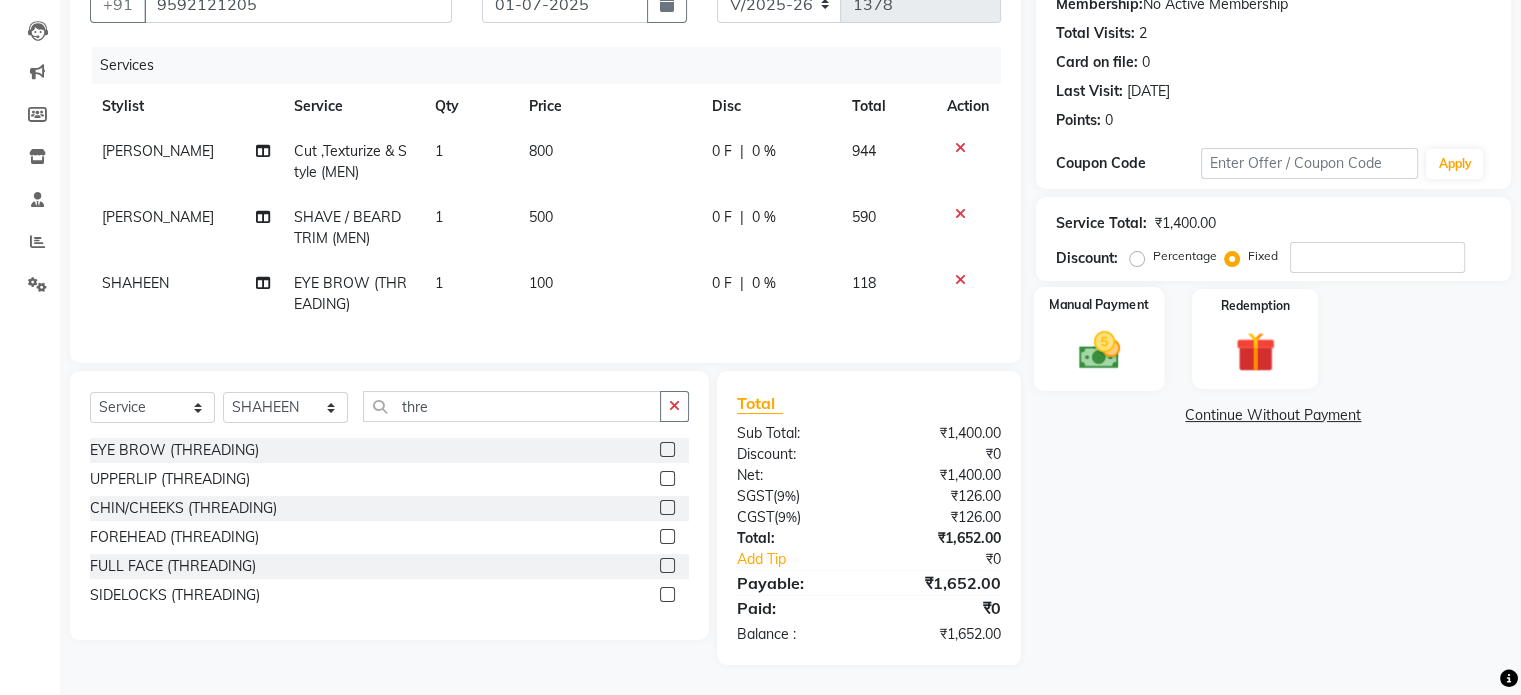 click 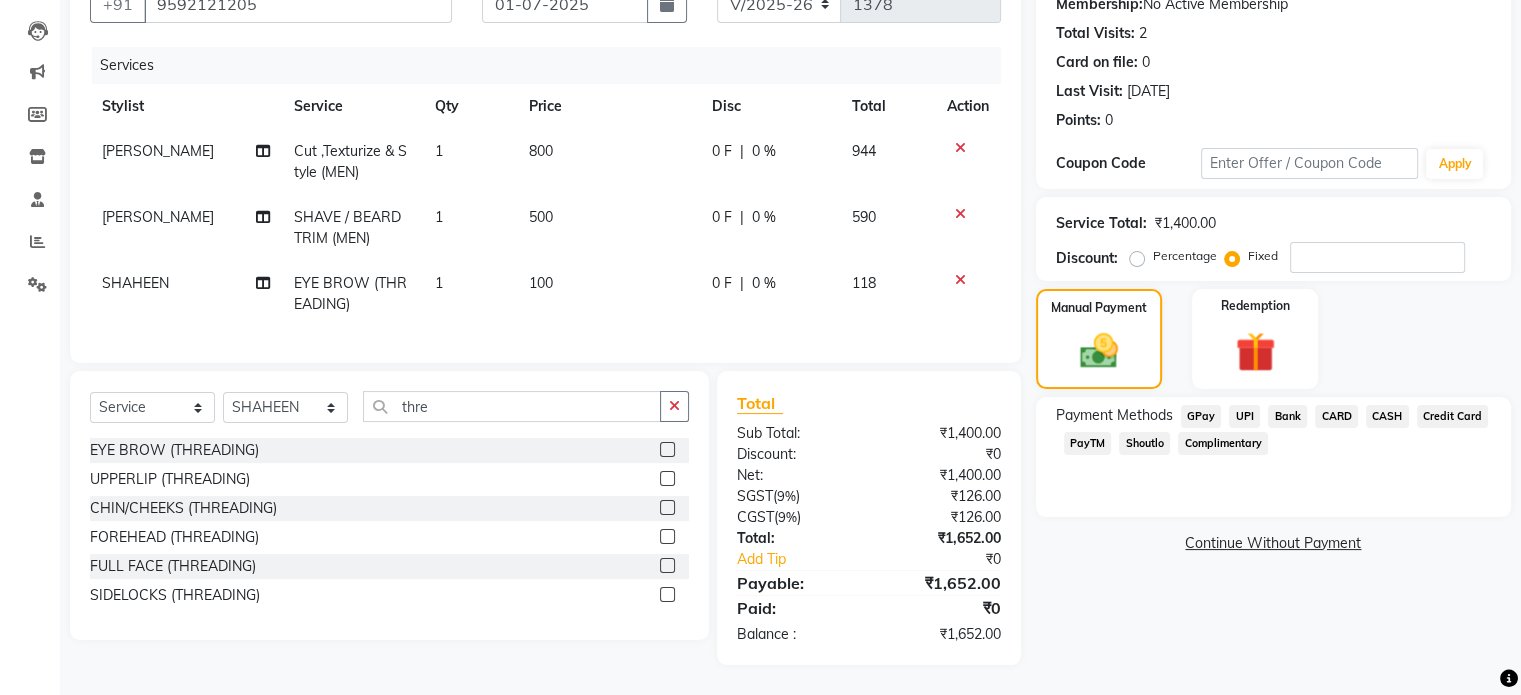 click on "UPI" 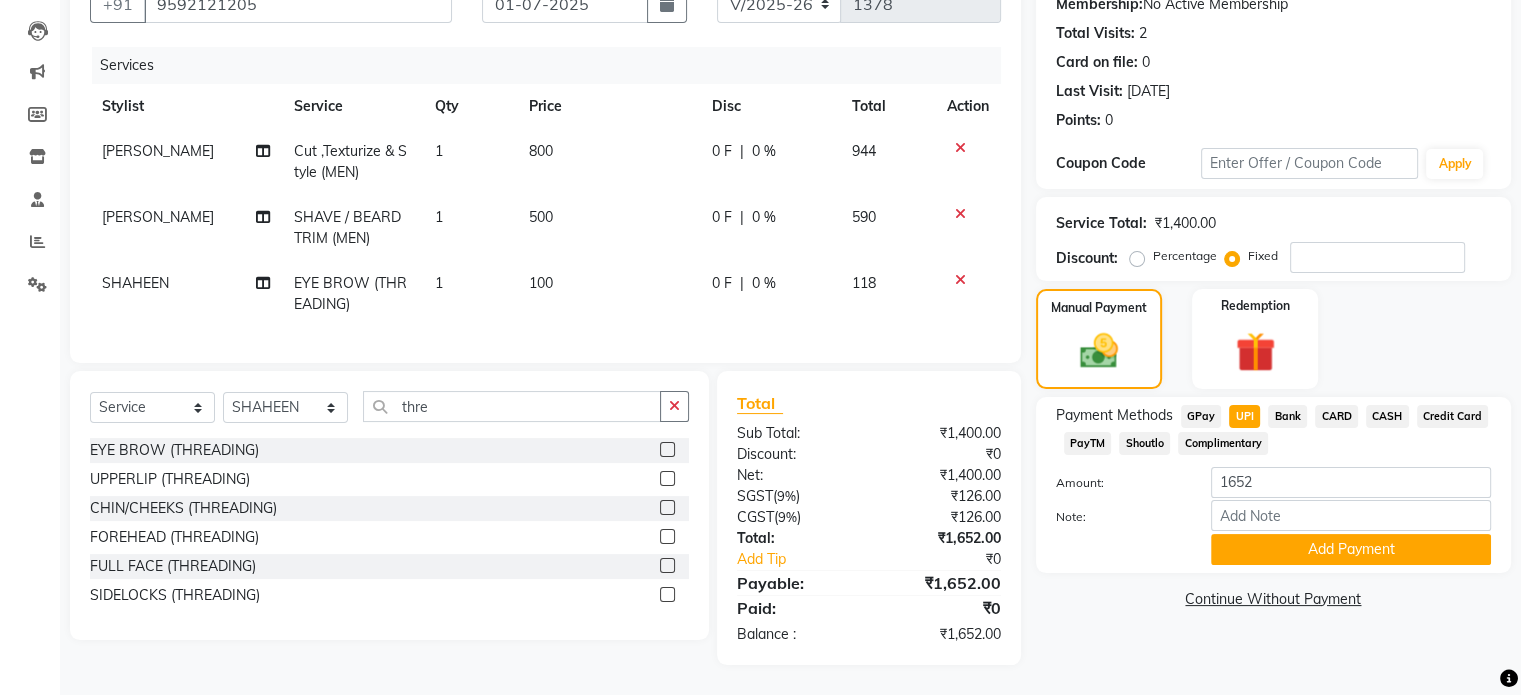 drag, startPoint x: 1328, startPoint y: 402, endPoint x: 1340, endPoint y: 419, distance: 20.808653 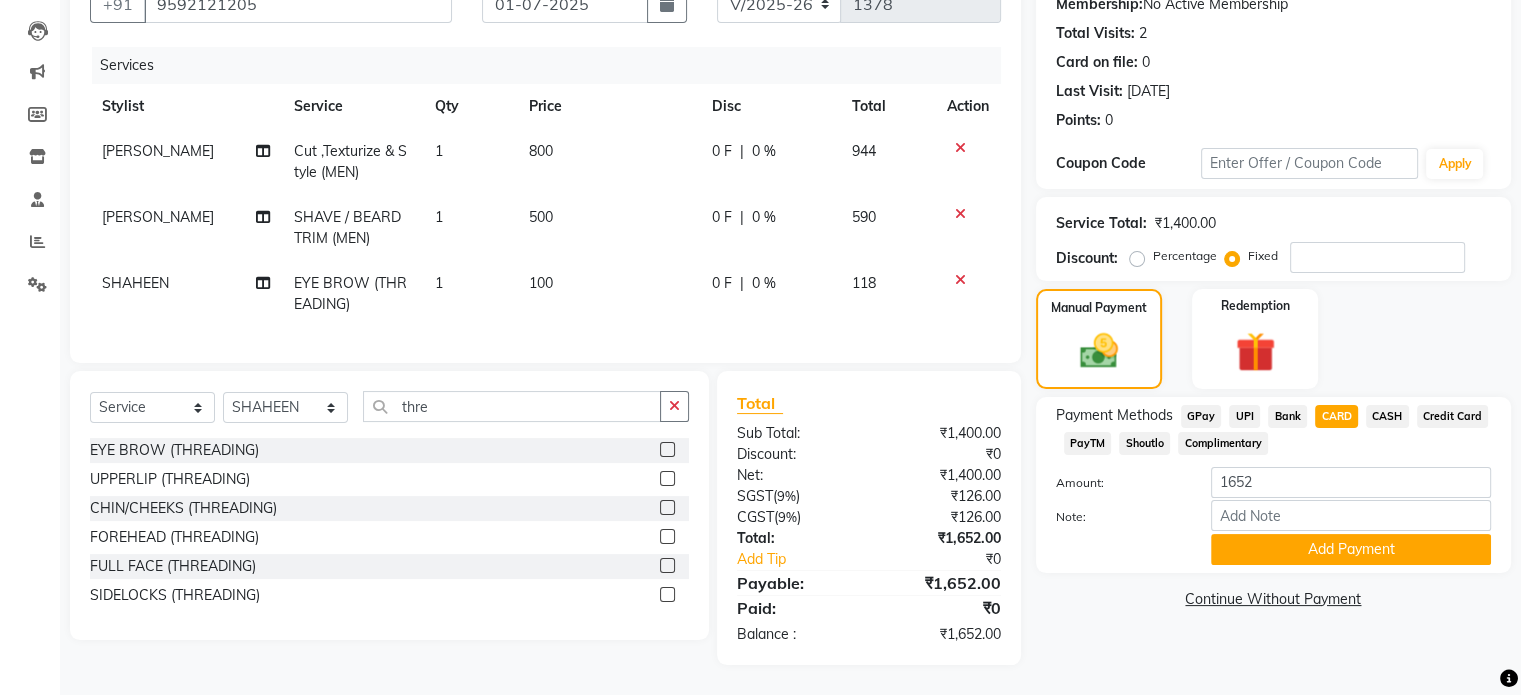 click on "CASH" 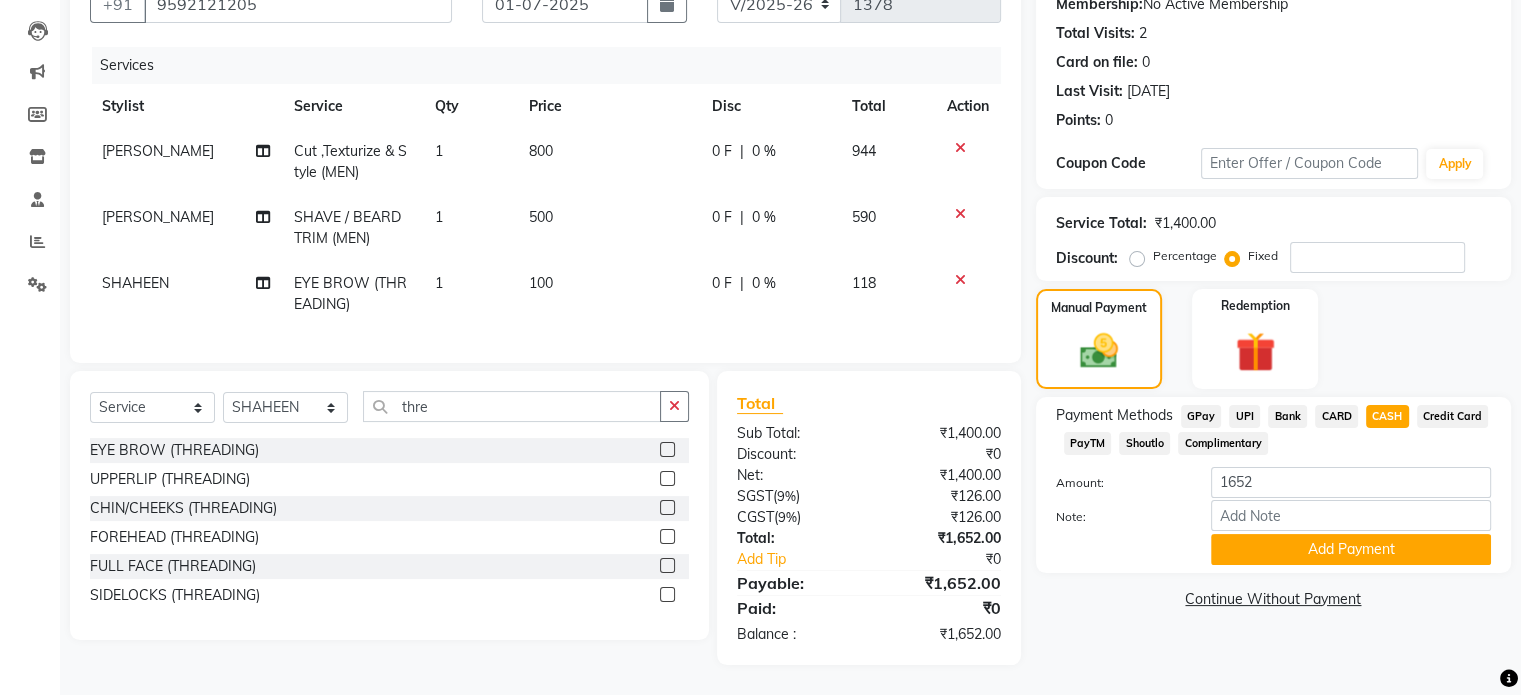 click on "UPI" 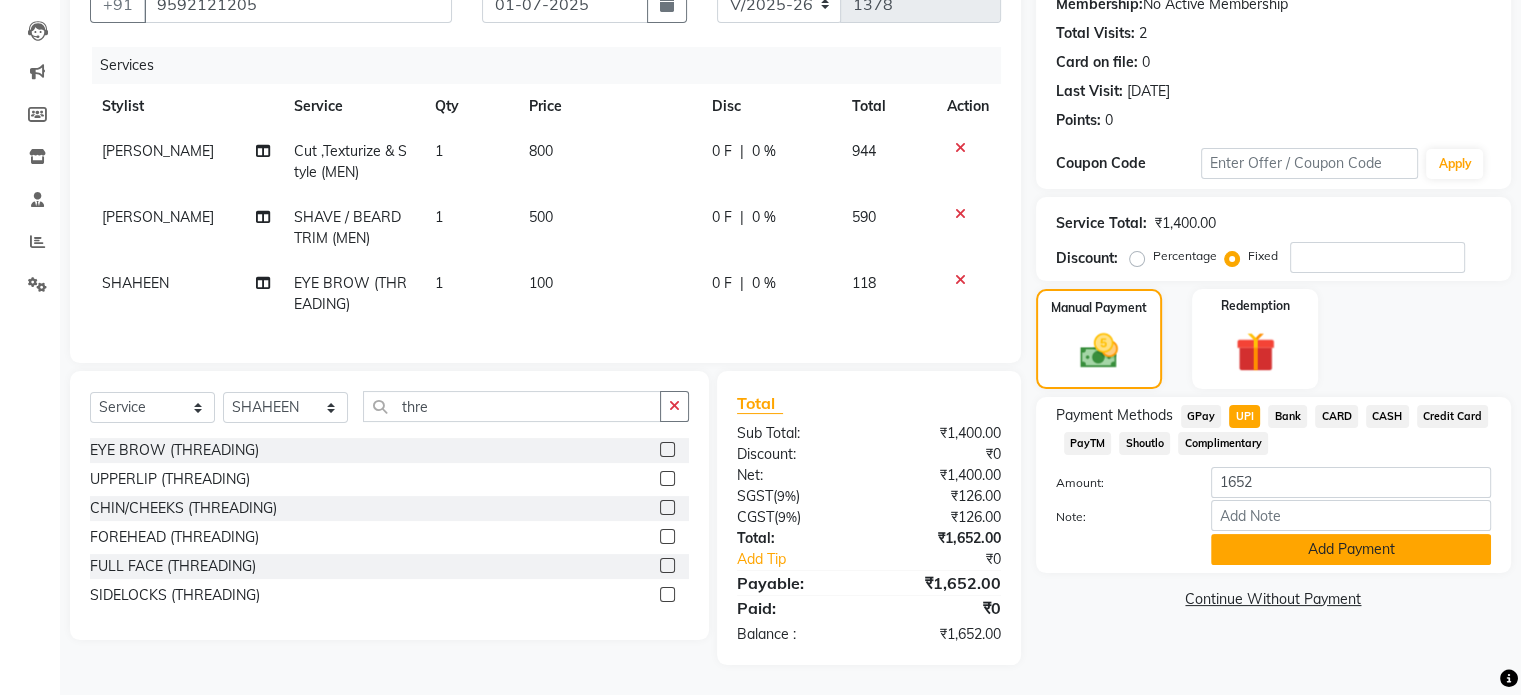 click on "Add Payment" 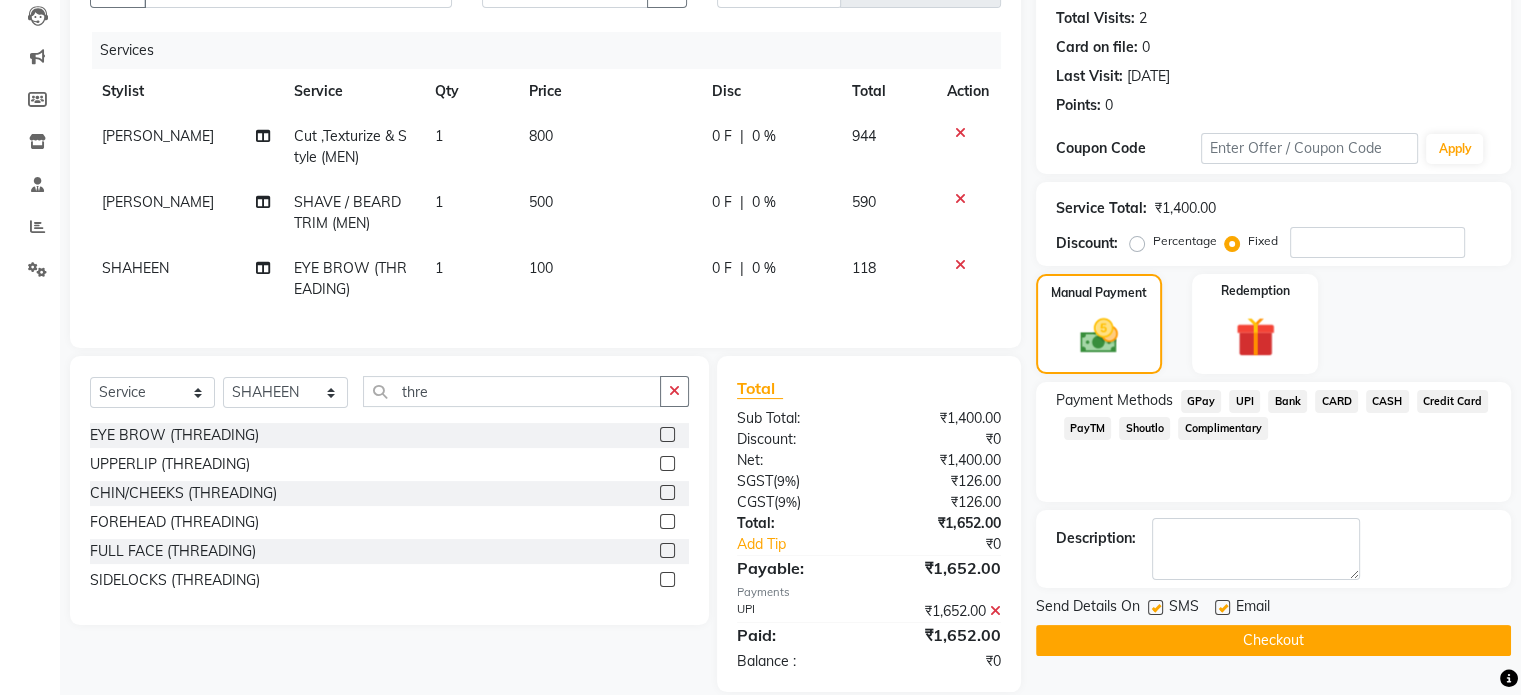click 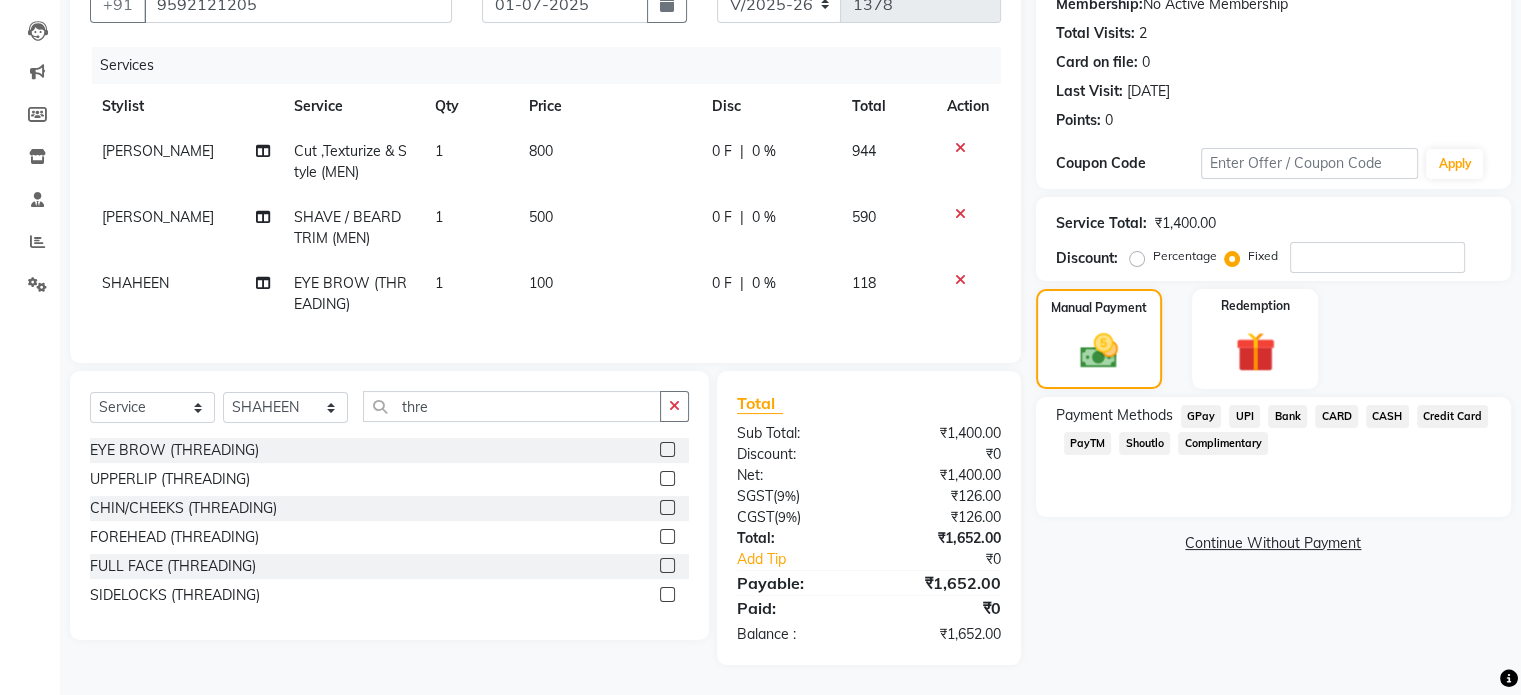 click on "CASH" 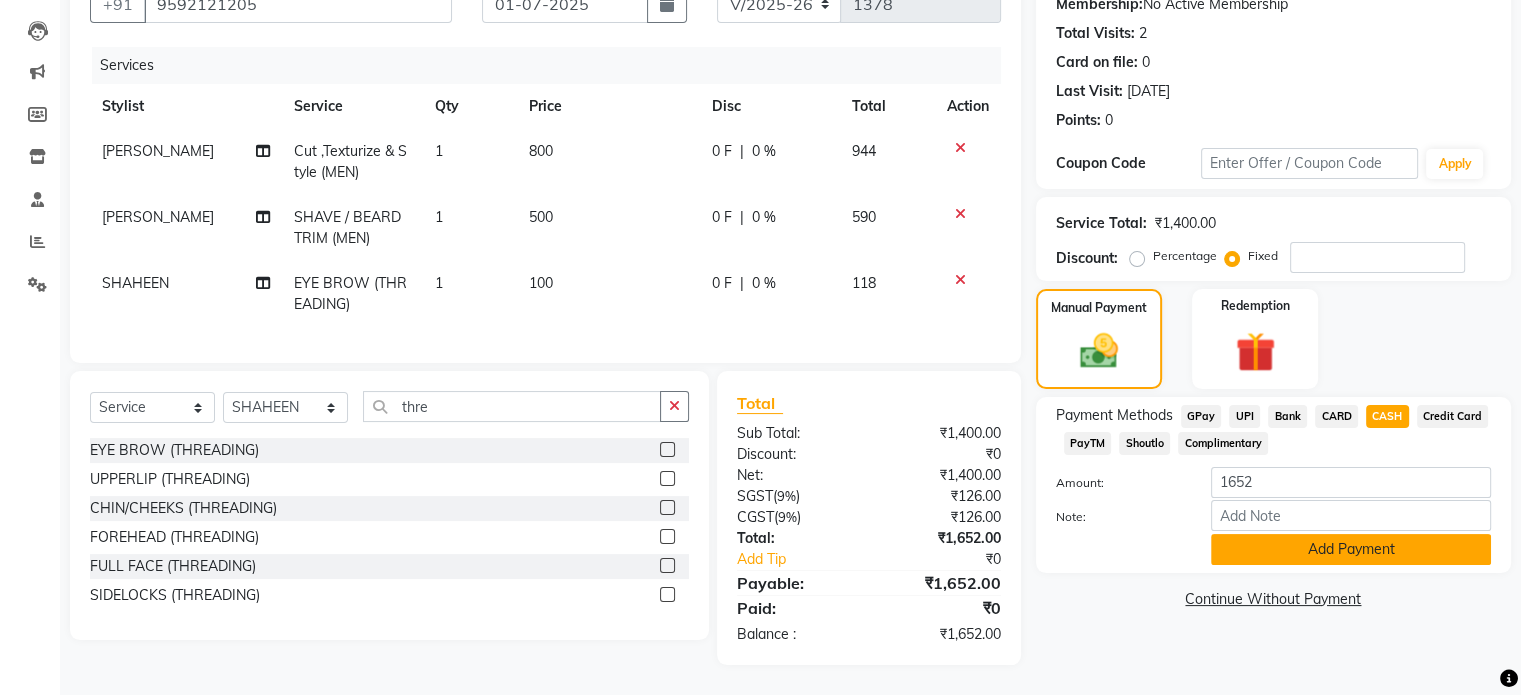click on "Add Payment" 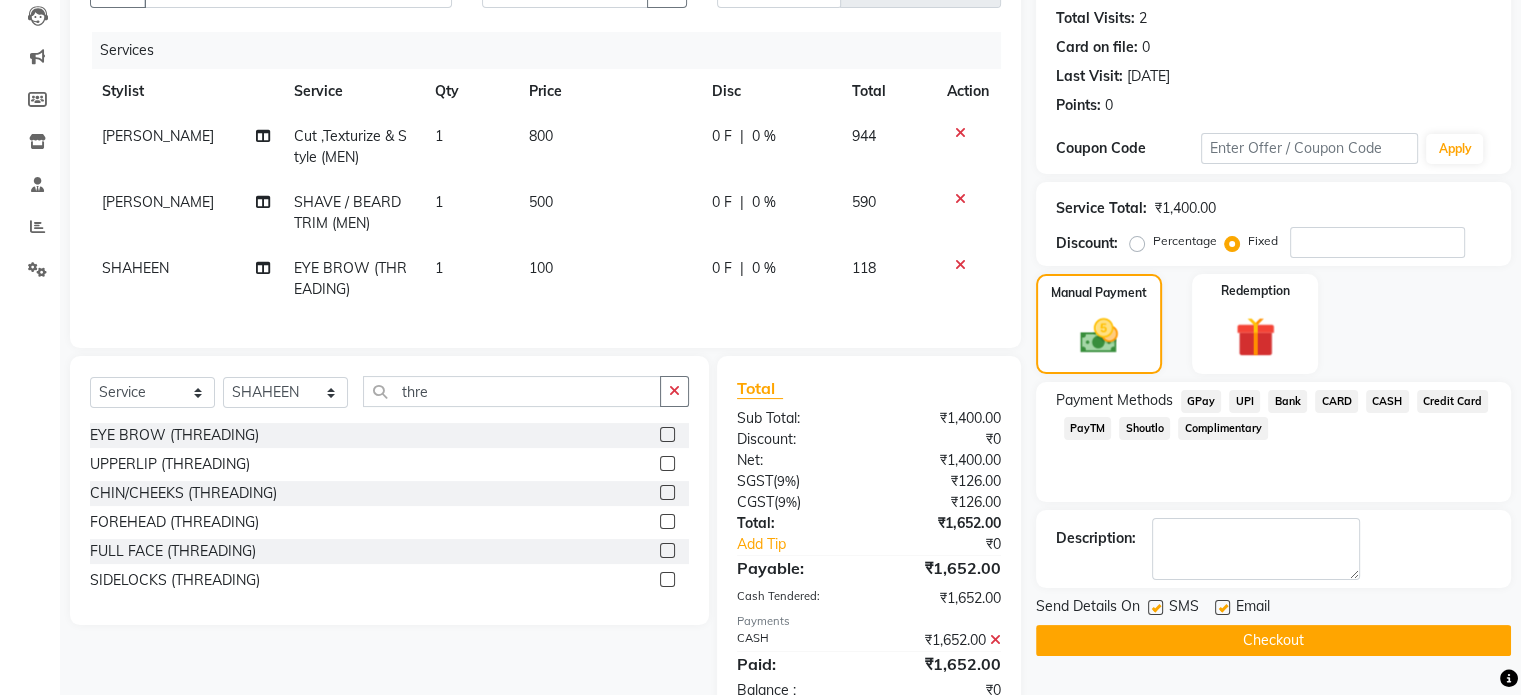 scroll, scrollTop: 287, scrollLeft: 0, axis: vertical 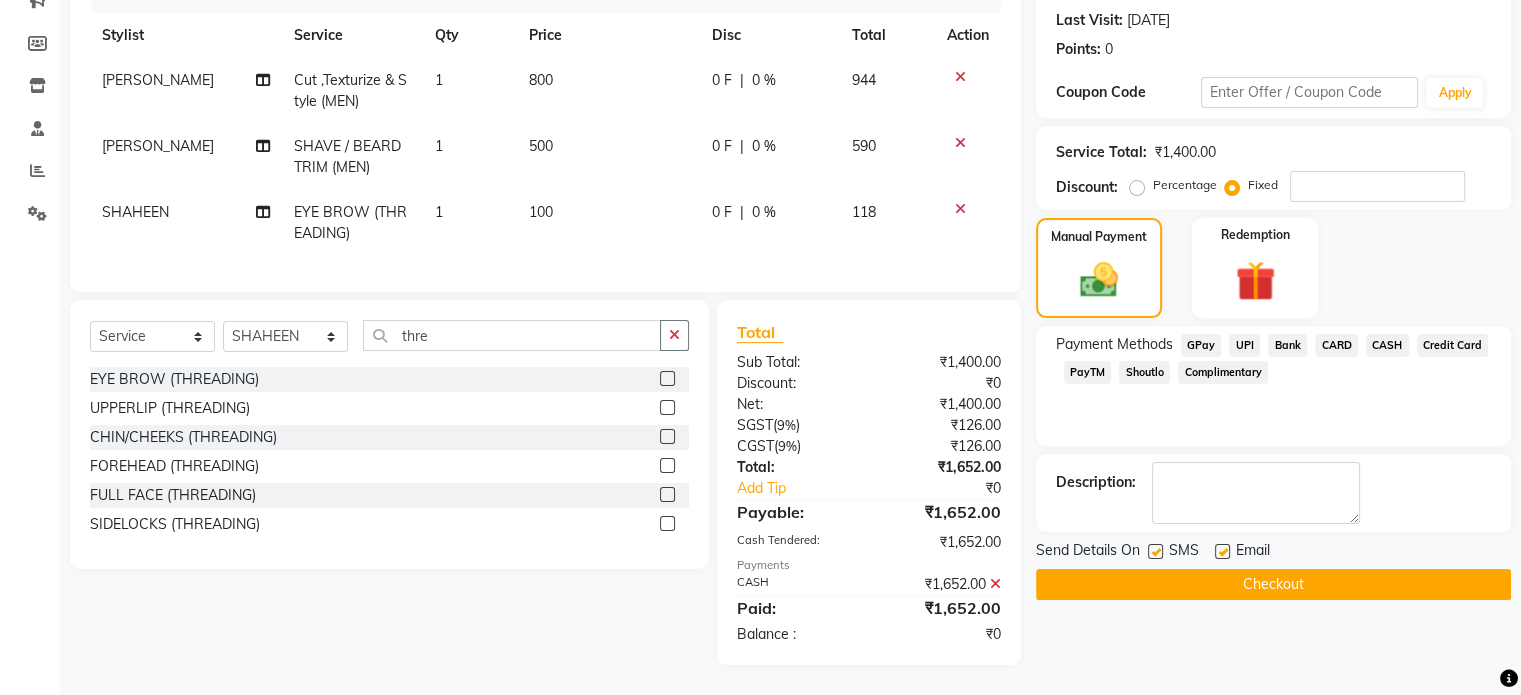click 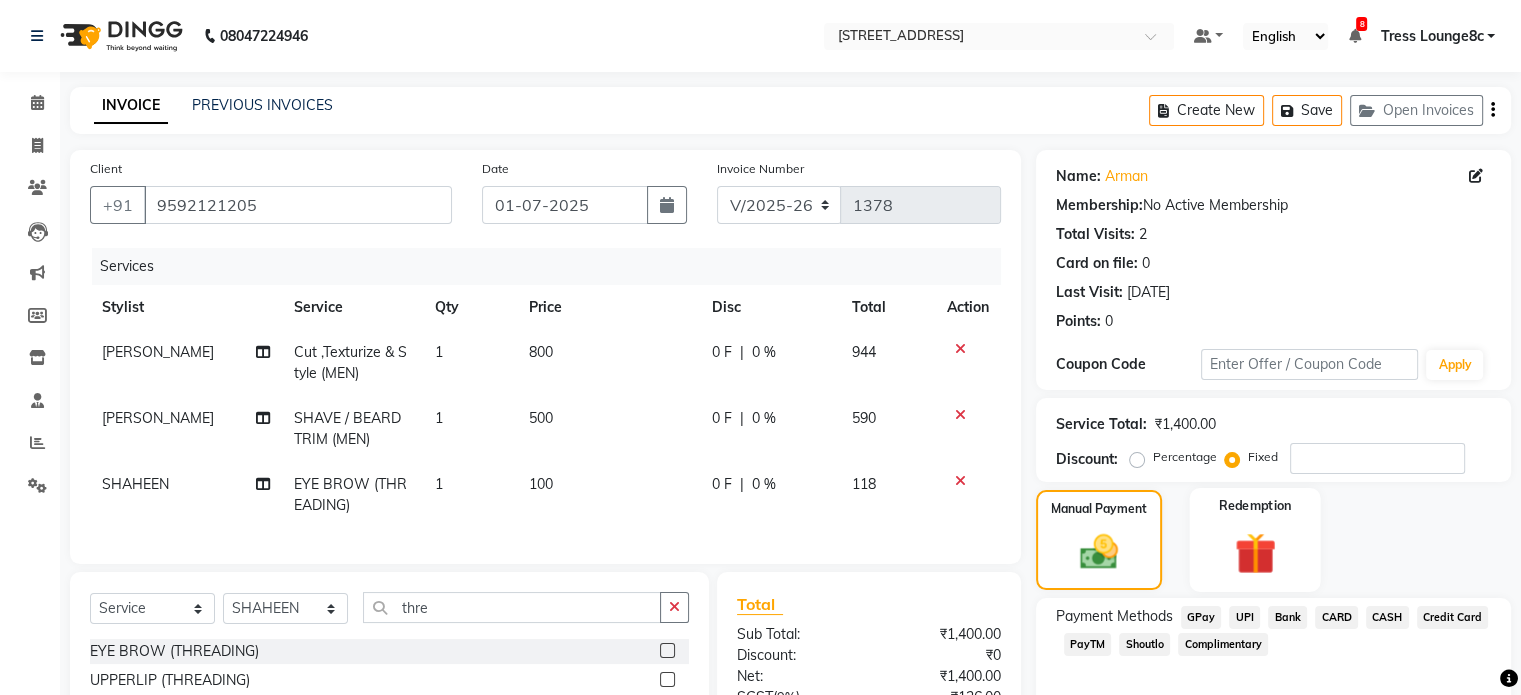 scroll, scrollTop: 200, scrollLeft: 0, axis: vertical 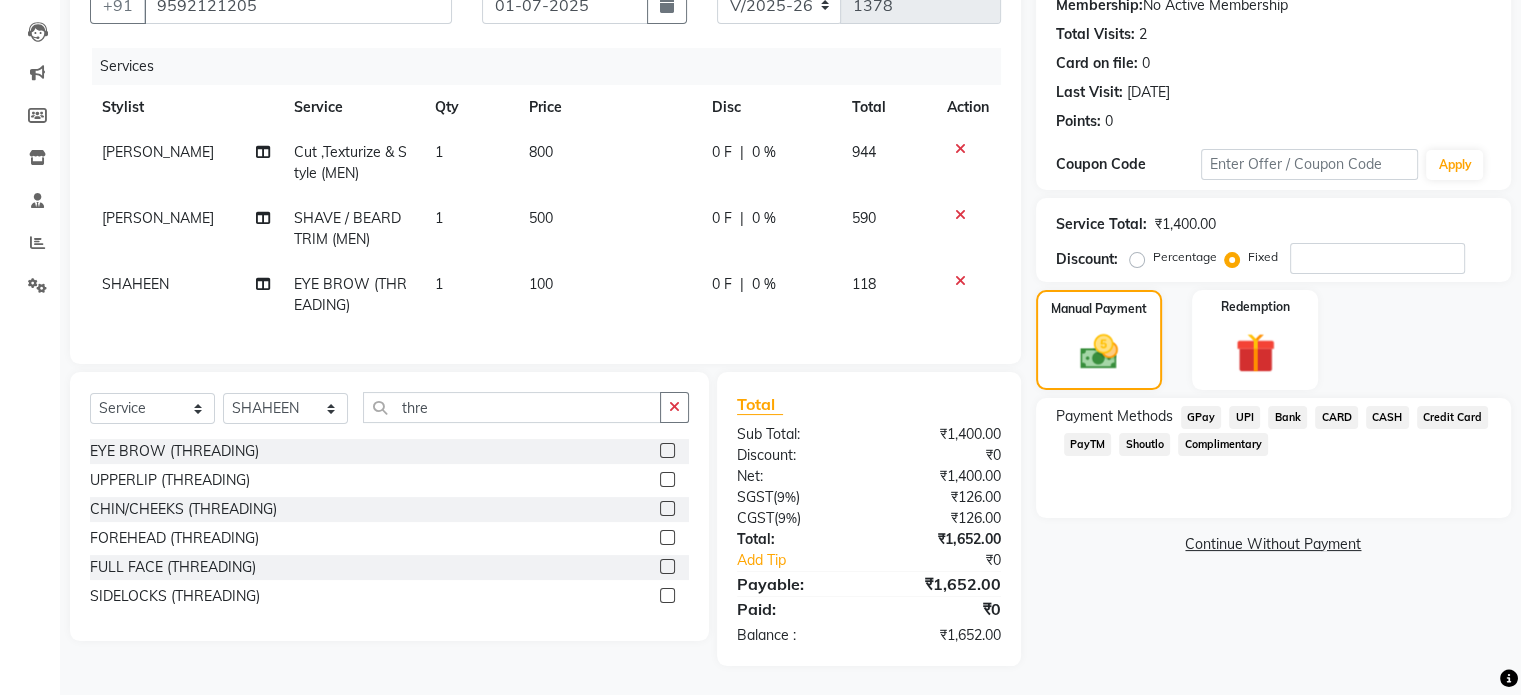 drag, startPoint x: 1176, startPoint y: 255, endPoint x: 1197, endPoint y: 255, distance: 21 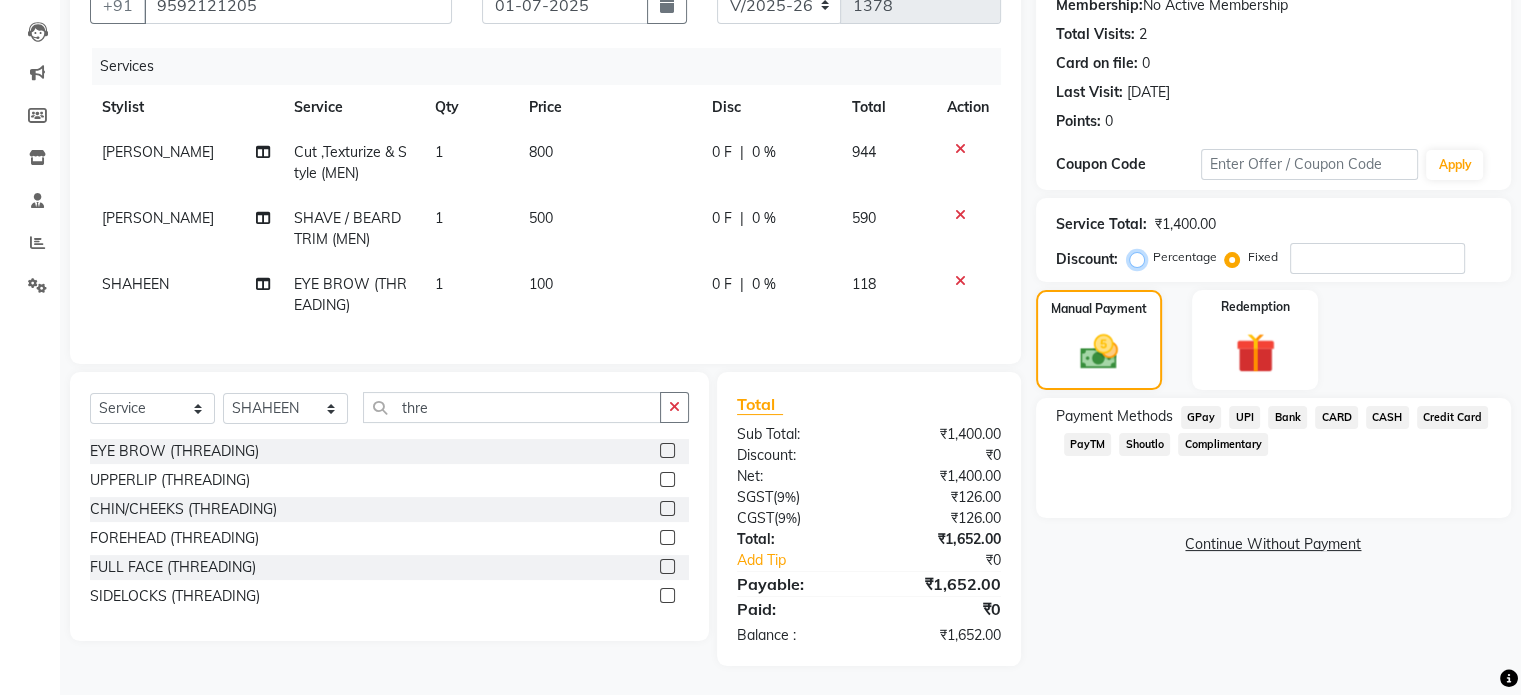 click on "Percentage" at bounding box center (1141, 257) 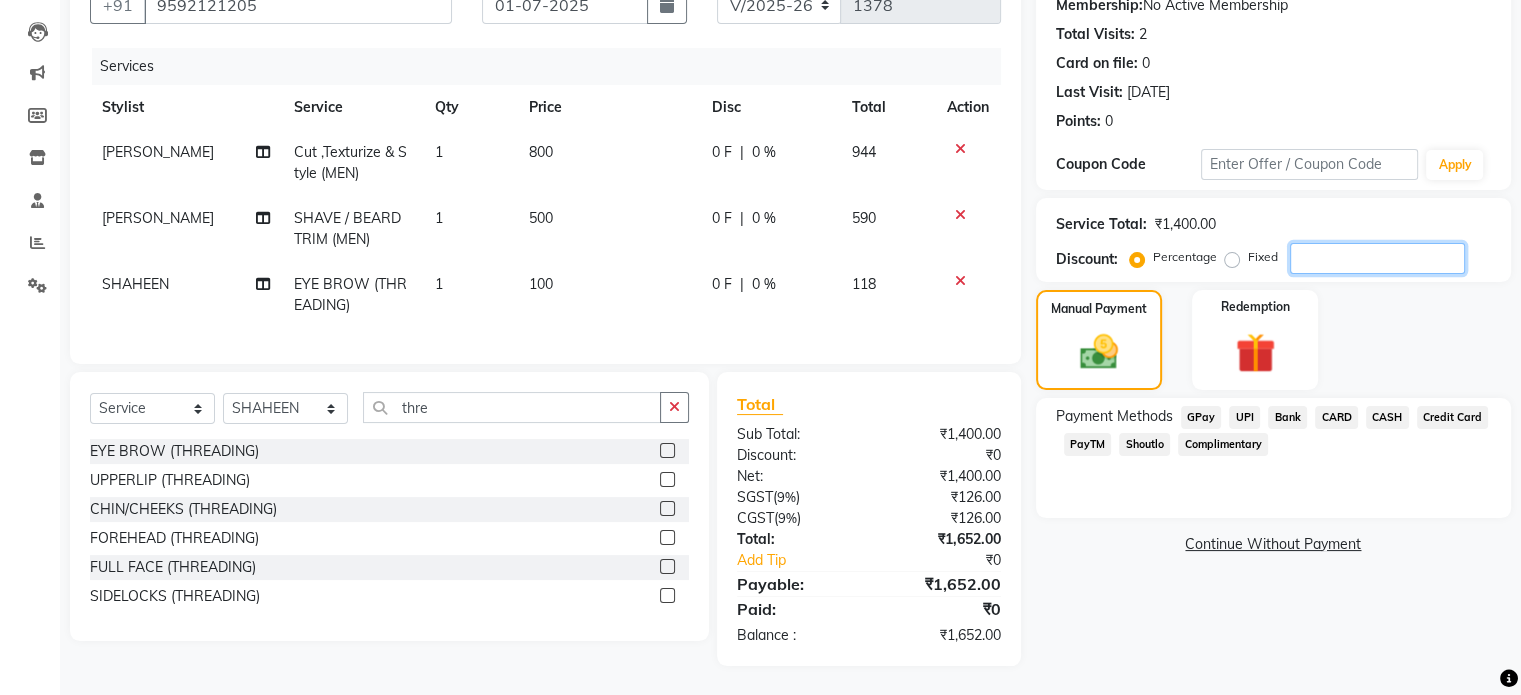 drag, startPoint x: 1341, startPoint y: 267, endPoint x: 1079, endPoint y: 265, distance: 262.00763 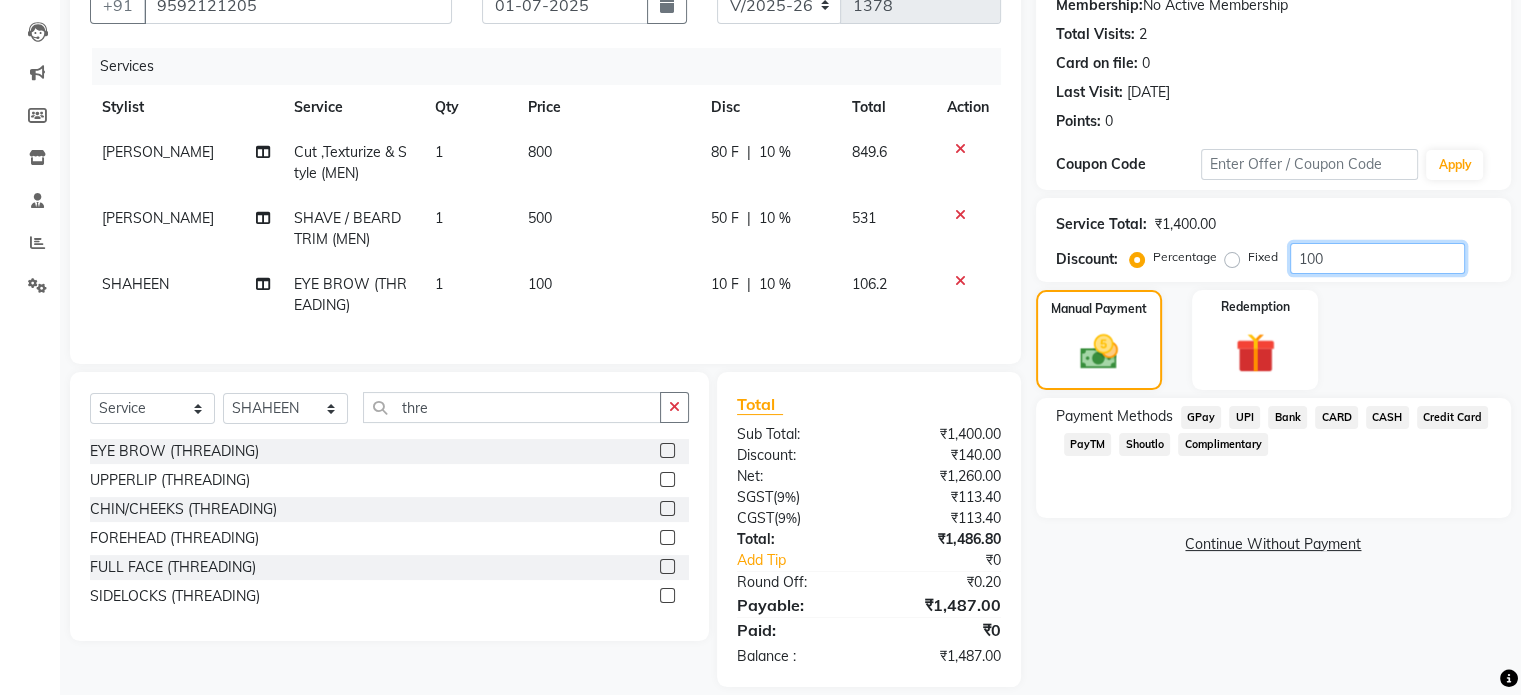 scroll, scrollTop: 192, scrollLeft: 0, axis: vertical 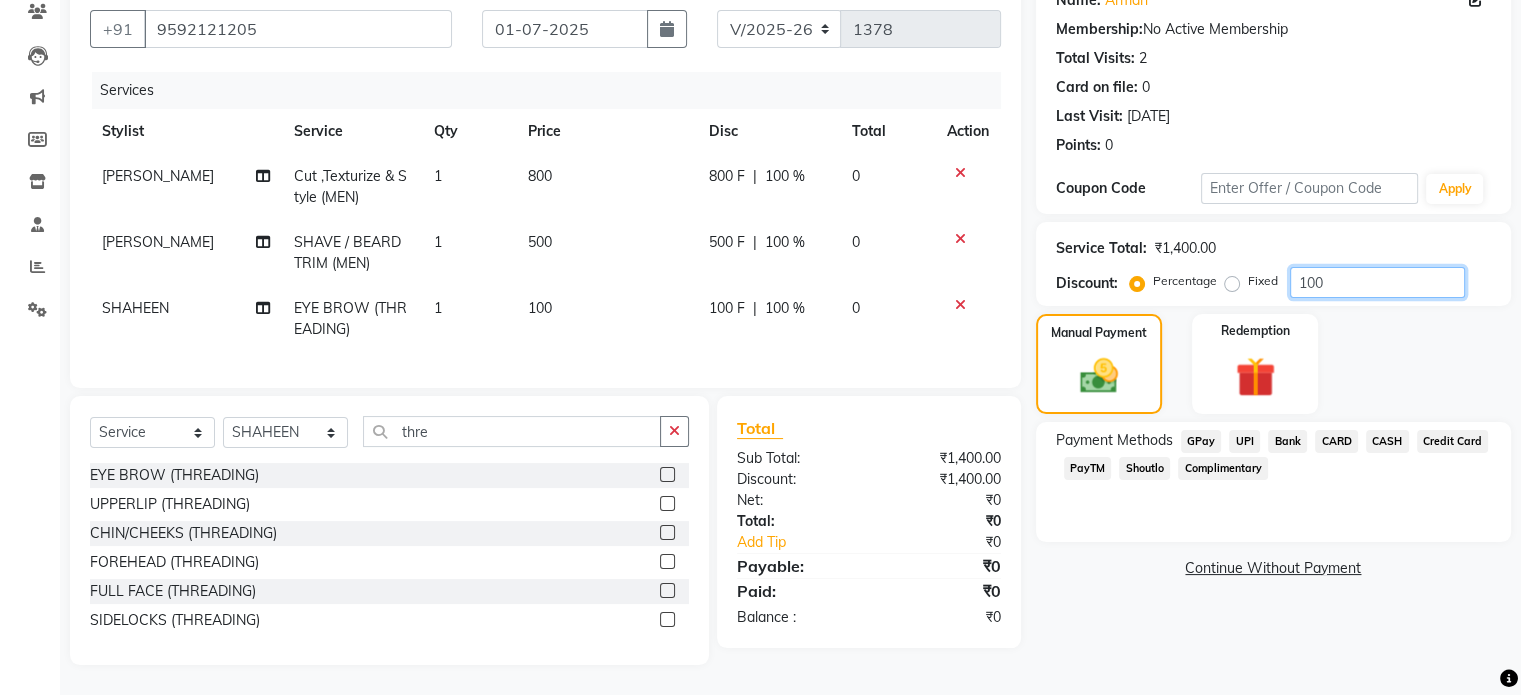 type on "100" 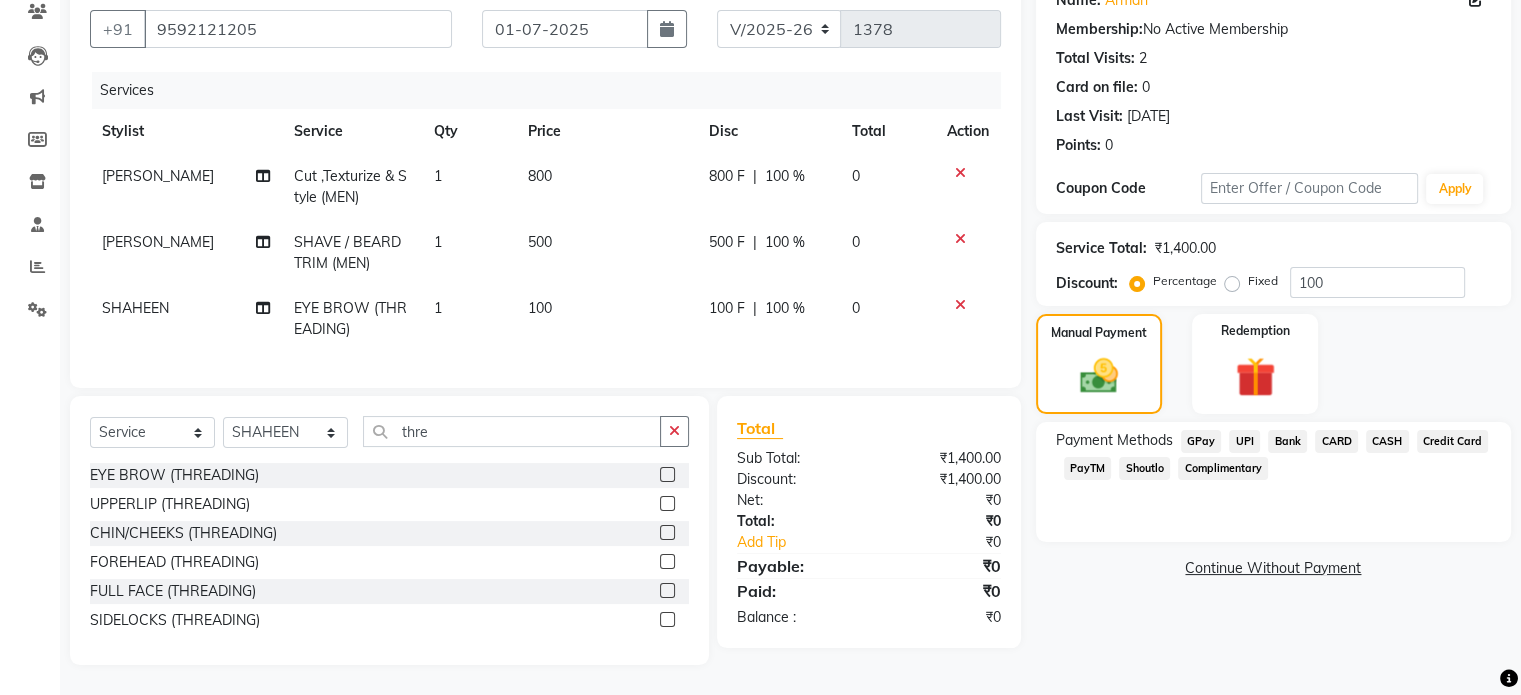 click on "Complimentary" 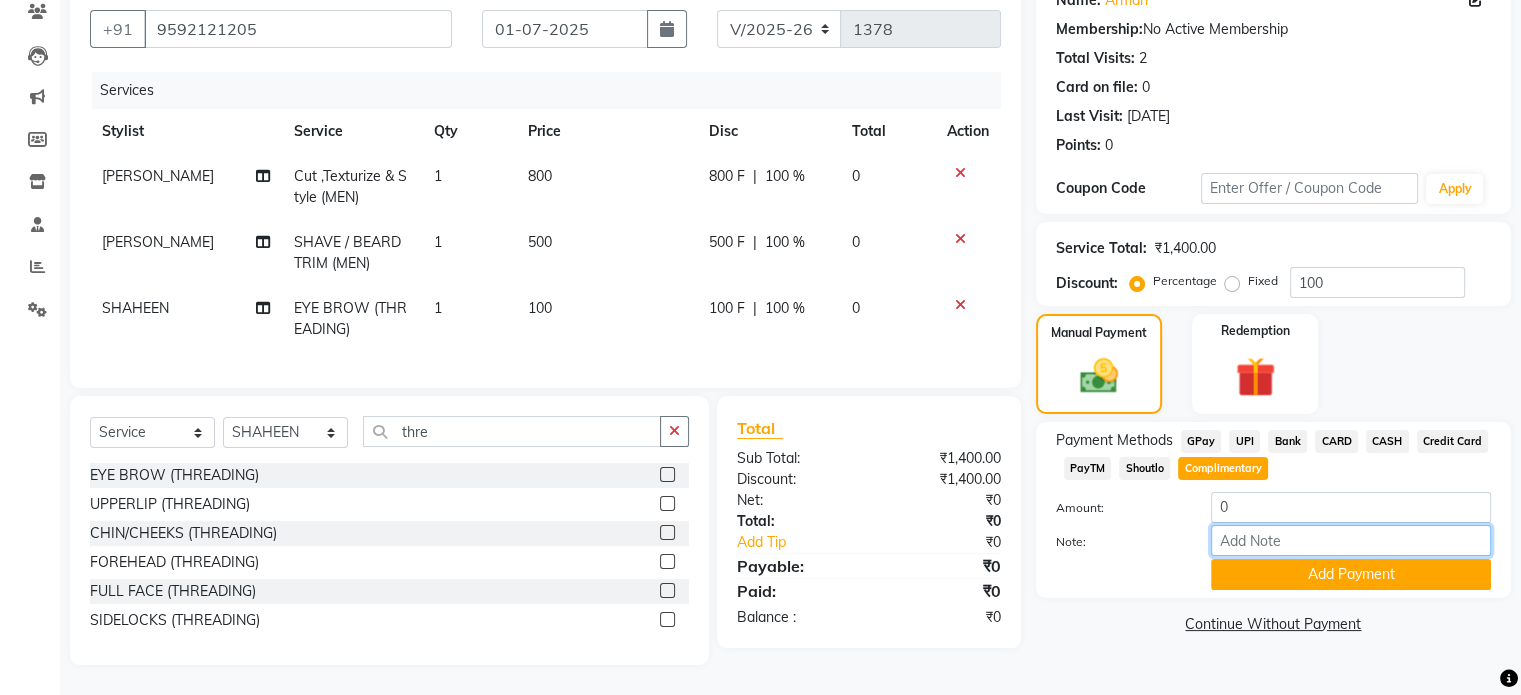 click on "Note:" at bounding box center [1351, 540] 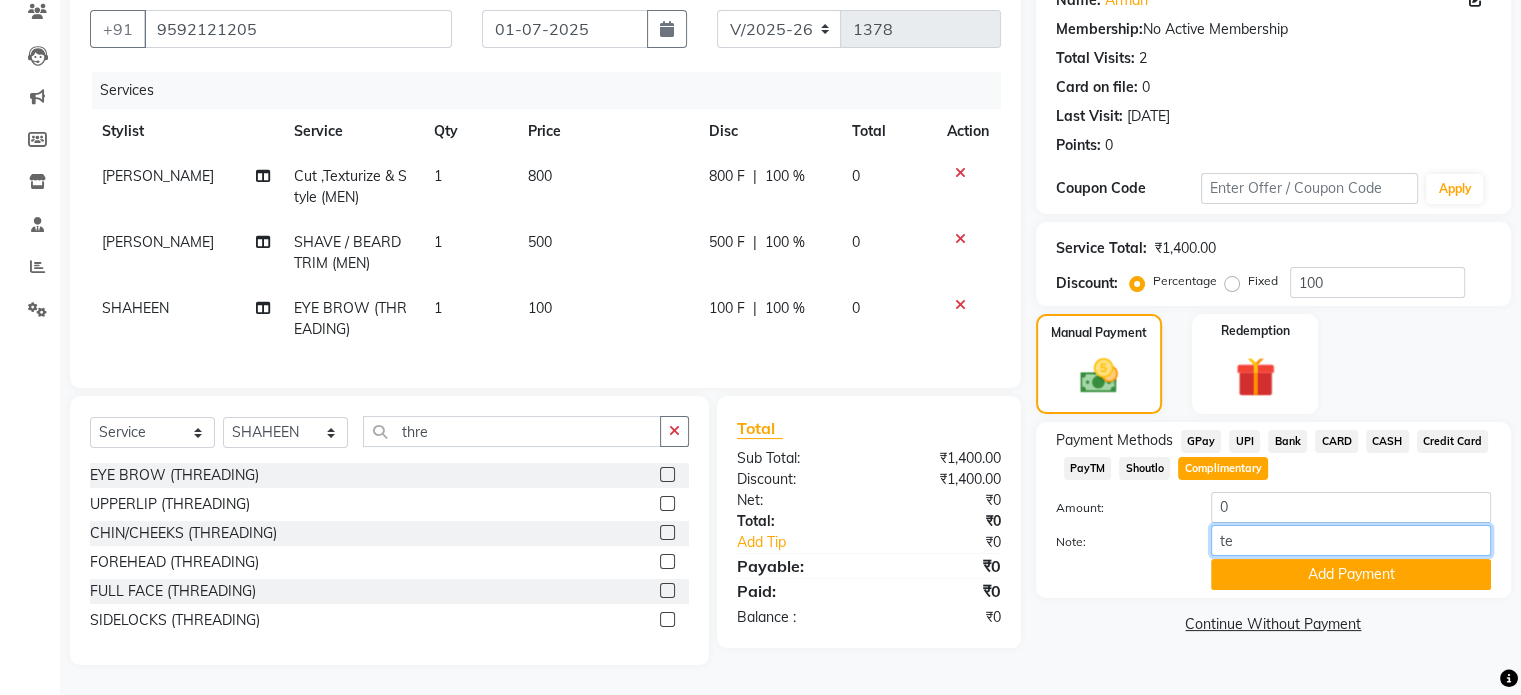 type on "TEST BILL" 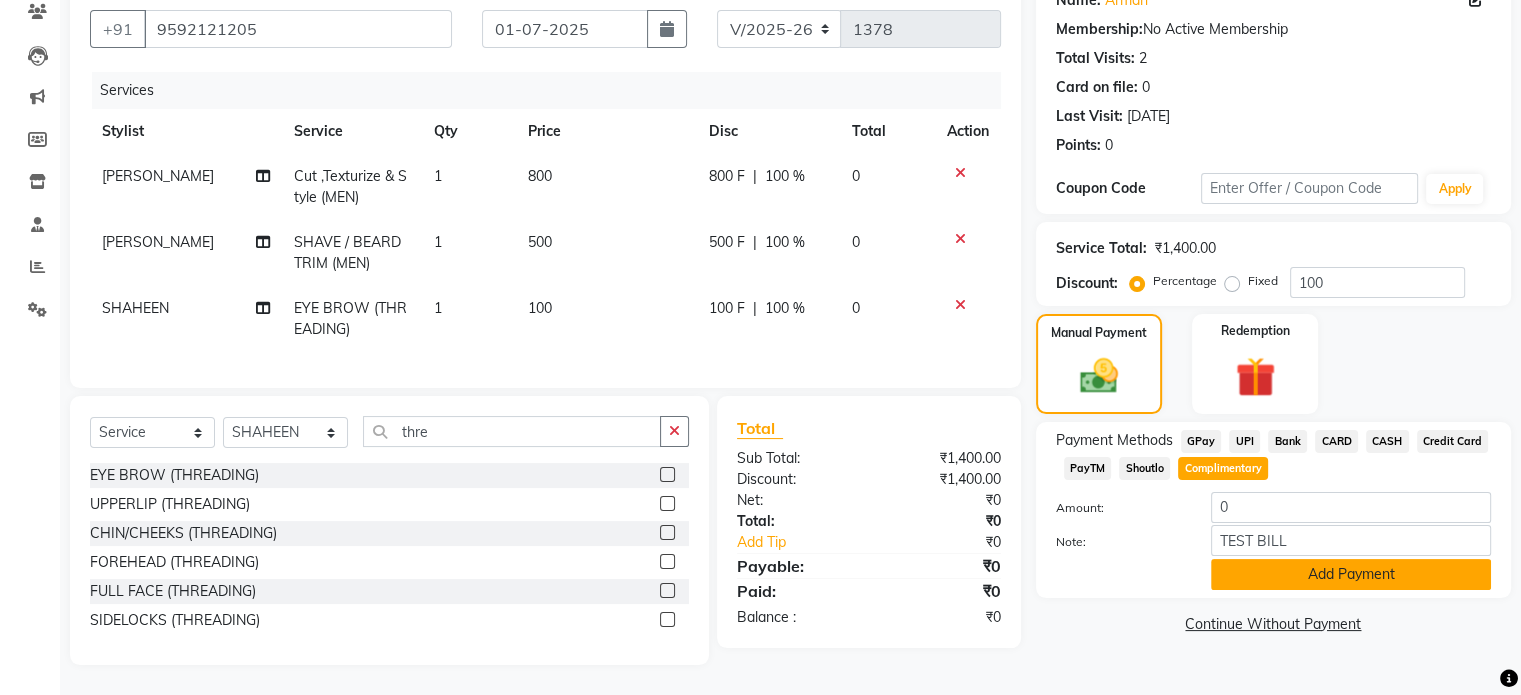 click on "Add Payment" 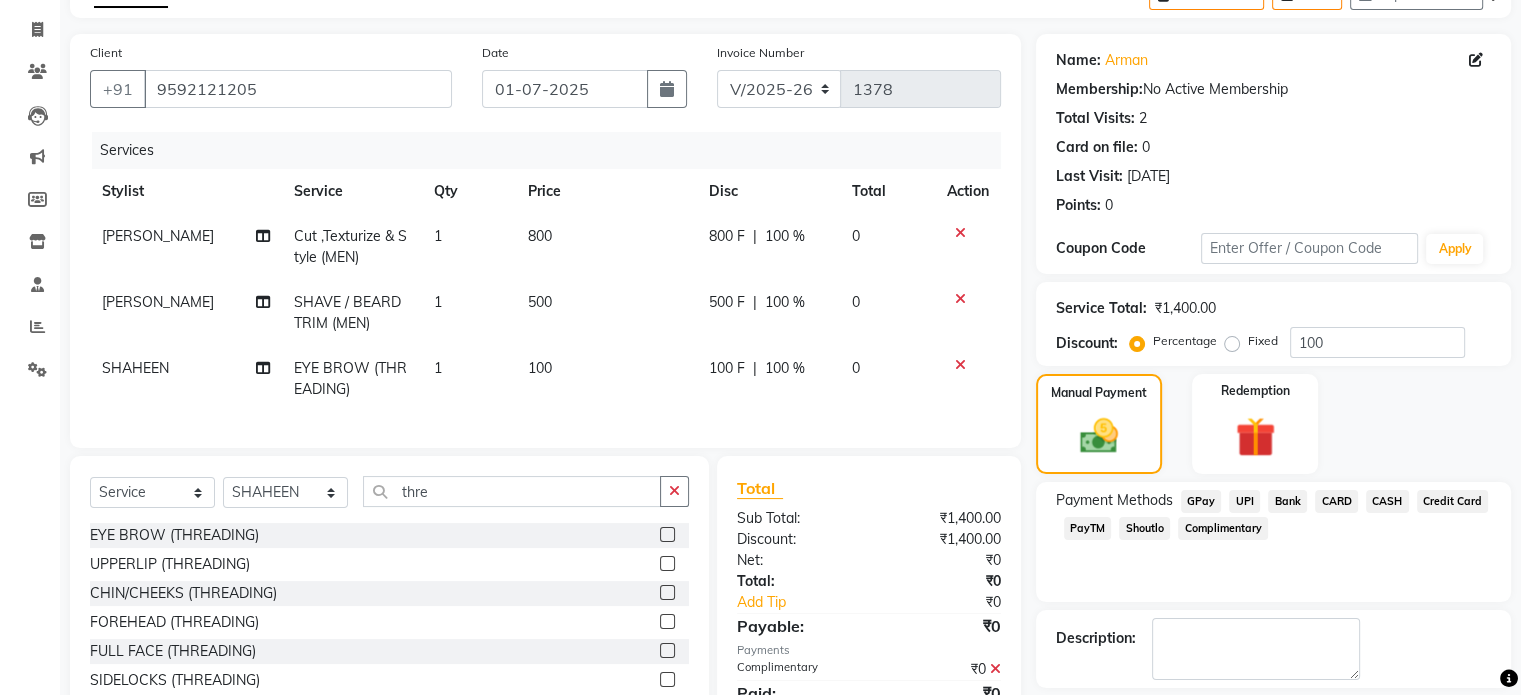 scroll, scrollTop: 216, scrollLeft: 0, axis: vertical 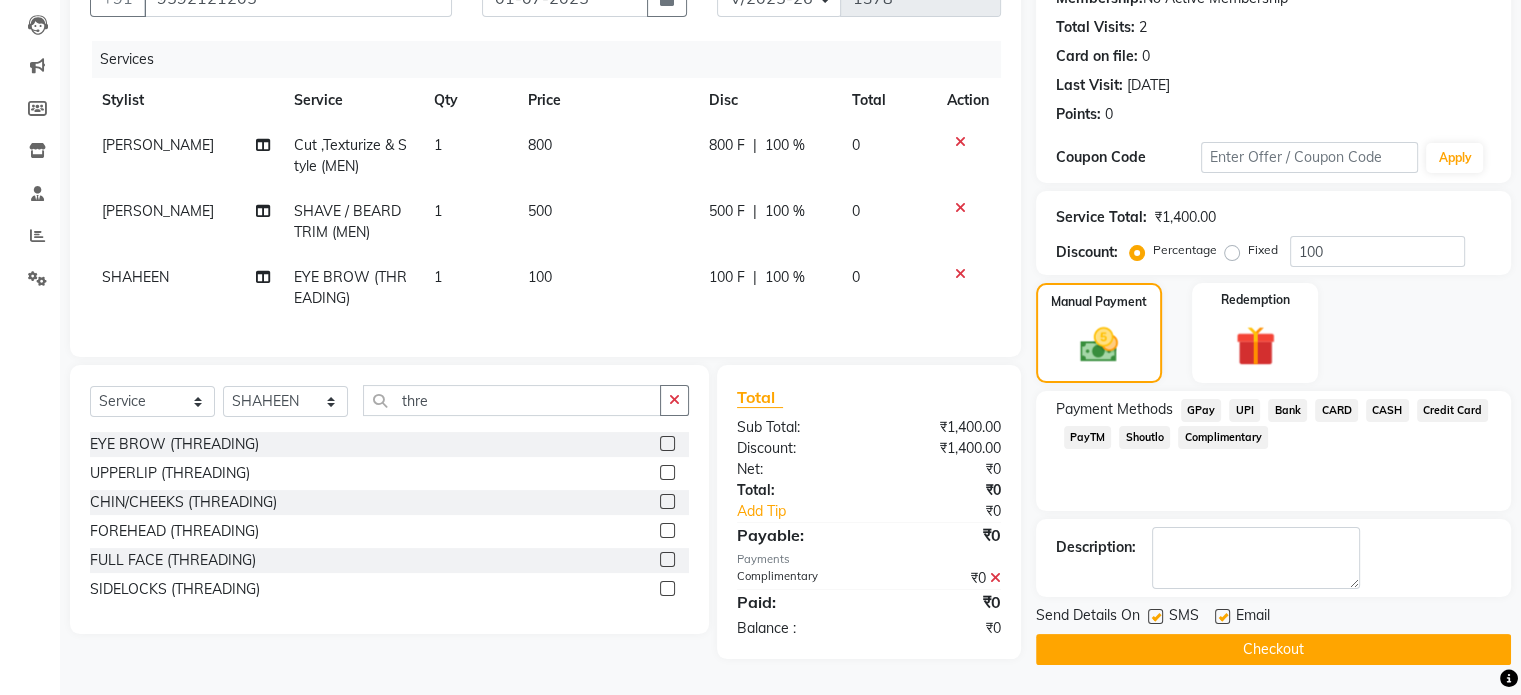 click 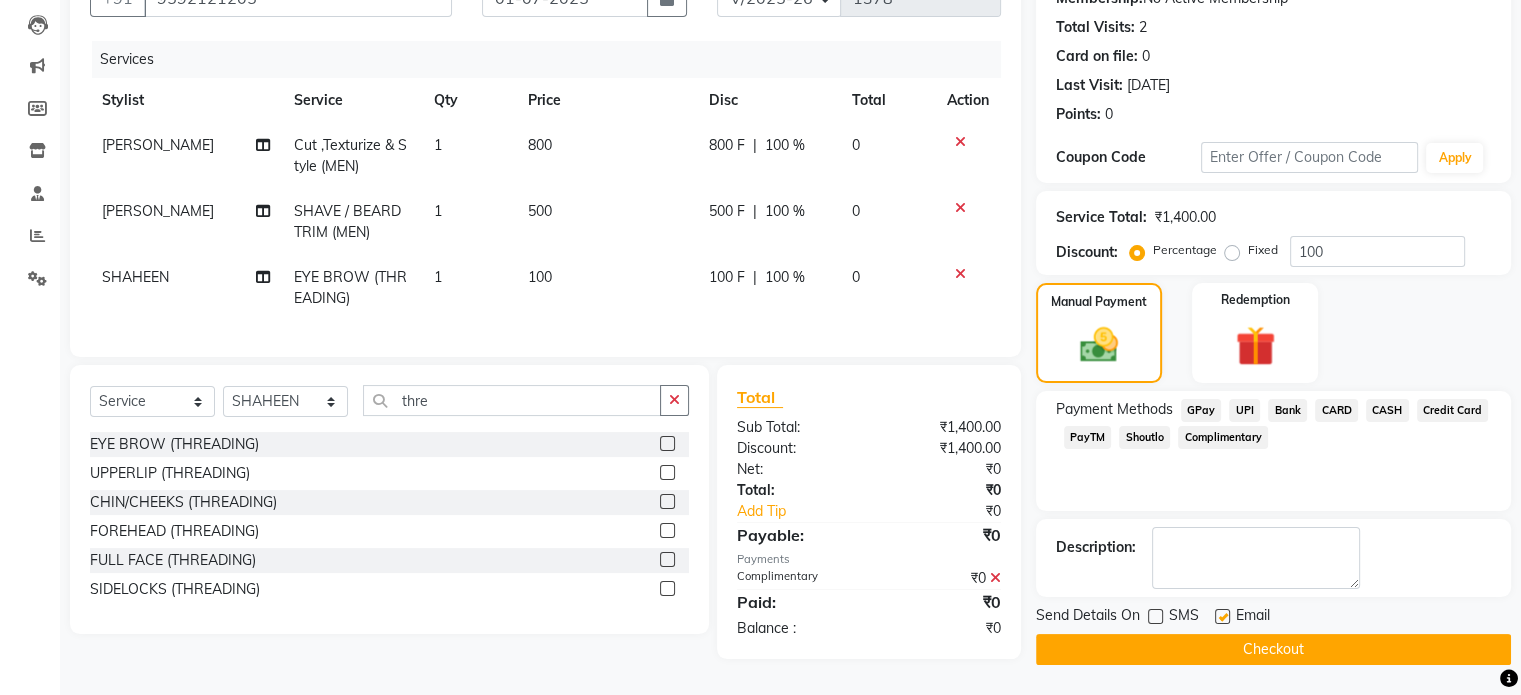 click on "Checkout" 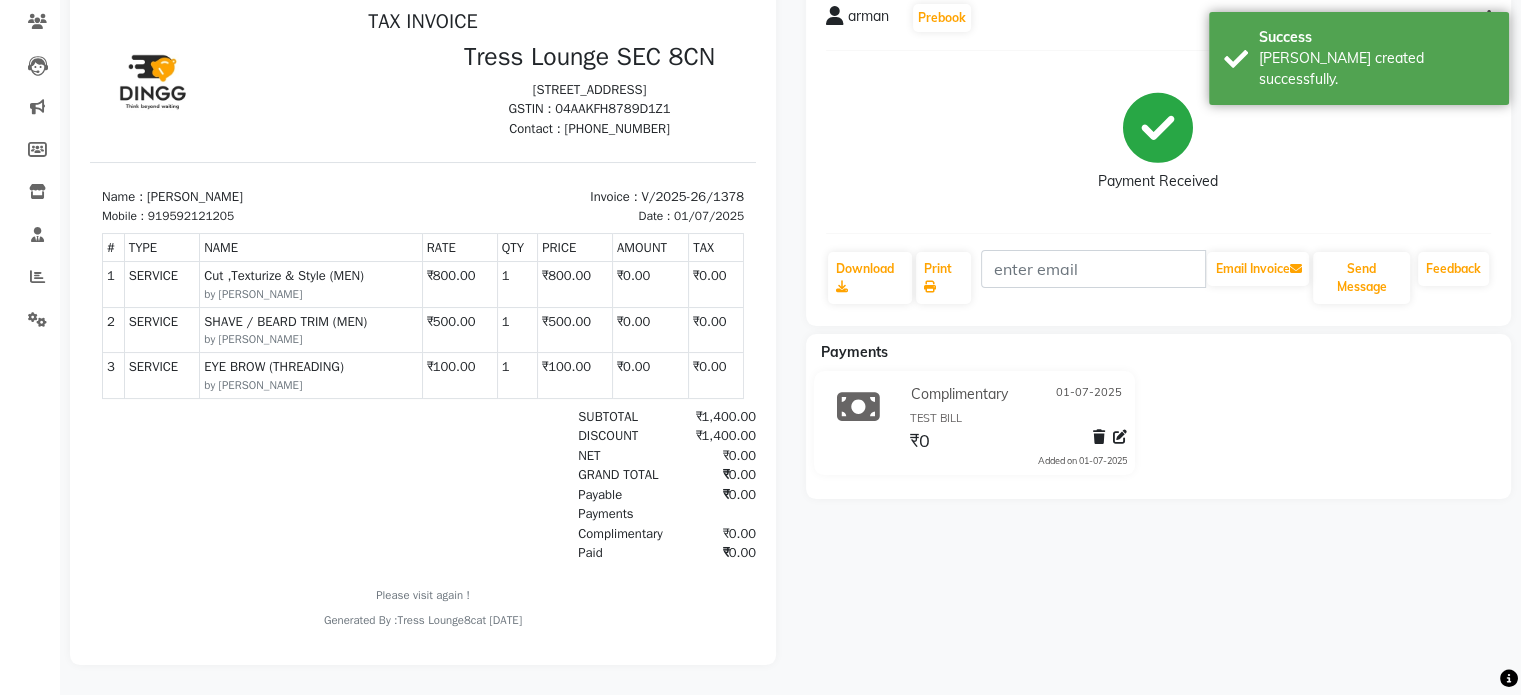 scroll, scrollTop: 0, scrollLeft: 0, axis: both 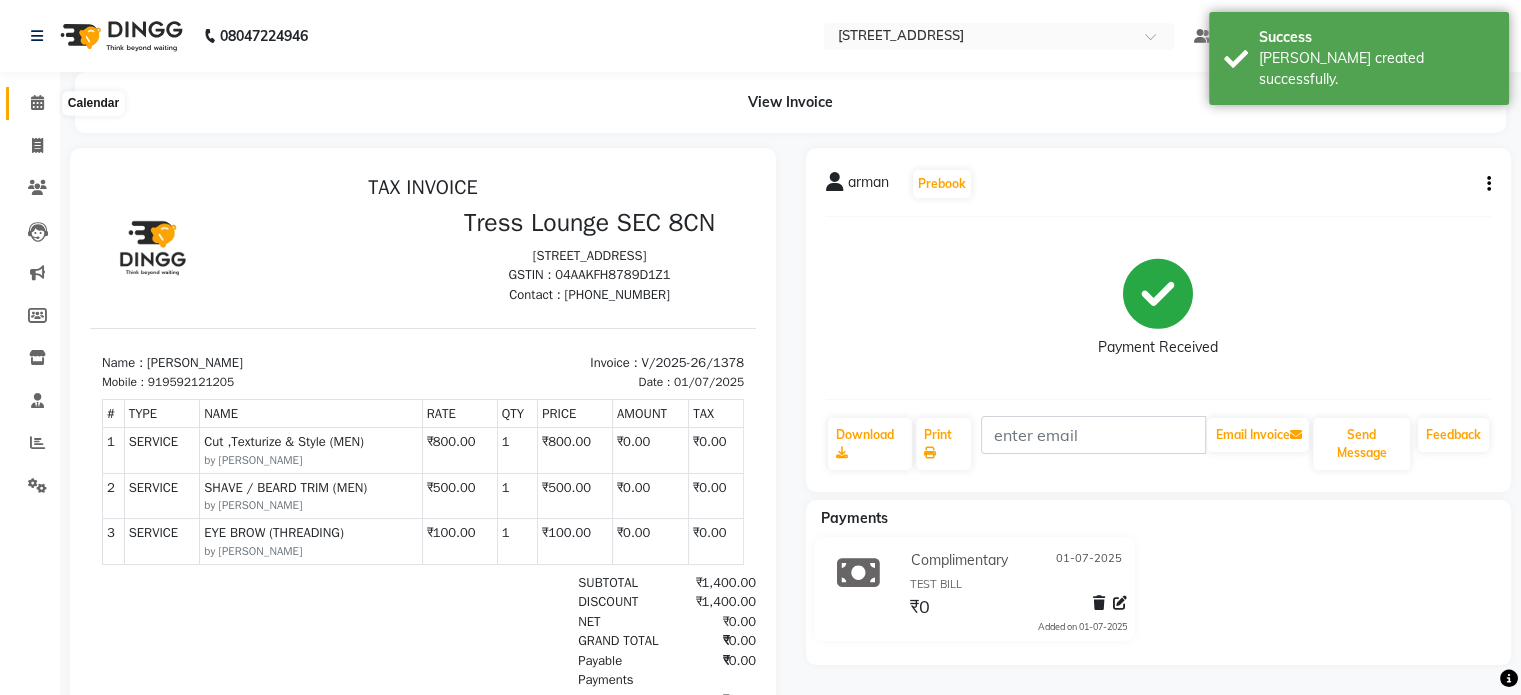 click 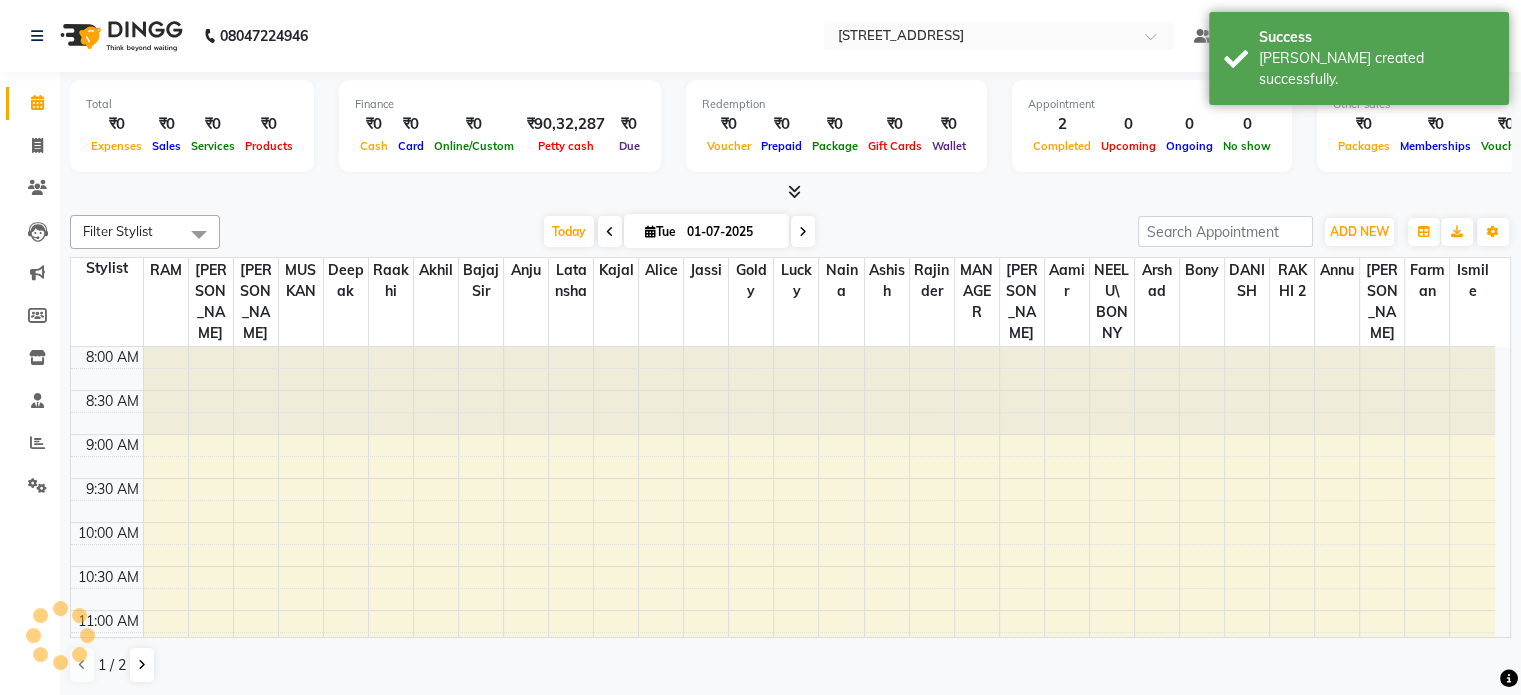 scroll, scrollTop: 350, scrollLeft: 0, axis: vertical 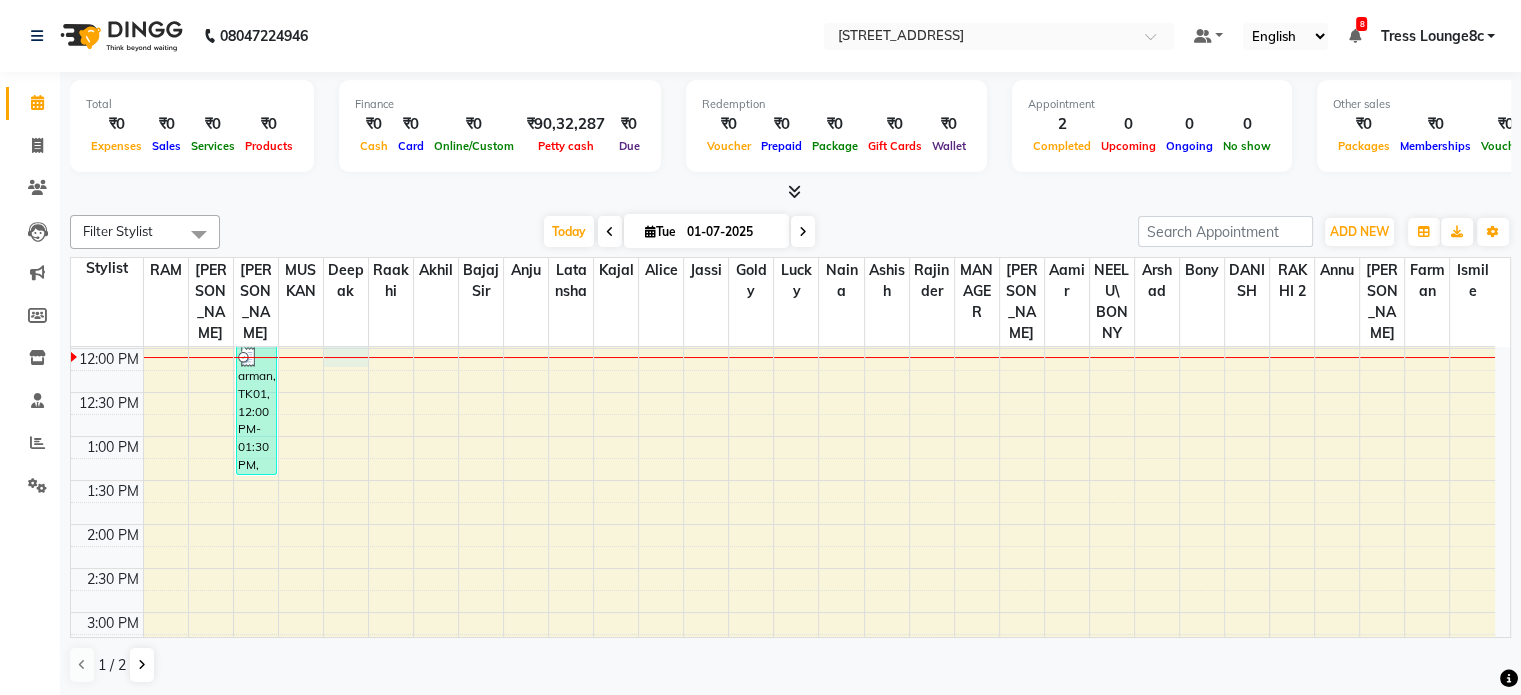 click on "8:00 AM 8:30 AM 9:00 AM 9:30 AM 10:00 AM 10:30 AM 11:00 AM 11:30 AM 12:00 PM 12:30 PM 1:00 PM 1:30 PM 2:00 PM 2:30 PM 3:00 PM 3:30 PM 4:00 PM 4:30 PM 5:00 PM 5:30 PM 6:00 PM 6:30 PM 7:00 PM 7:30 PM 8:00 PM 8:30 PM     arman, TK01, 12:00 PM-01:30 PM, Cut ,Texturize & Style (MEN),SHAVE / [PERSON_NAME] TRIM (MEN)" at bounding box center (783, 568) 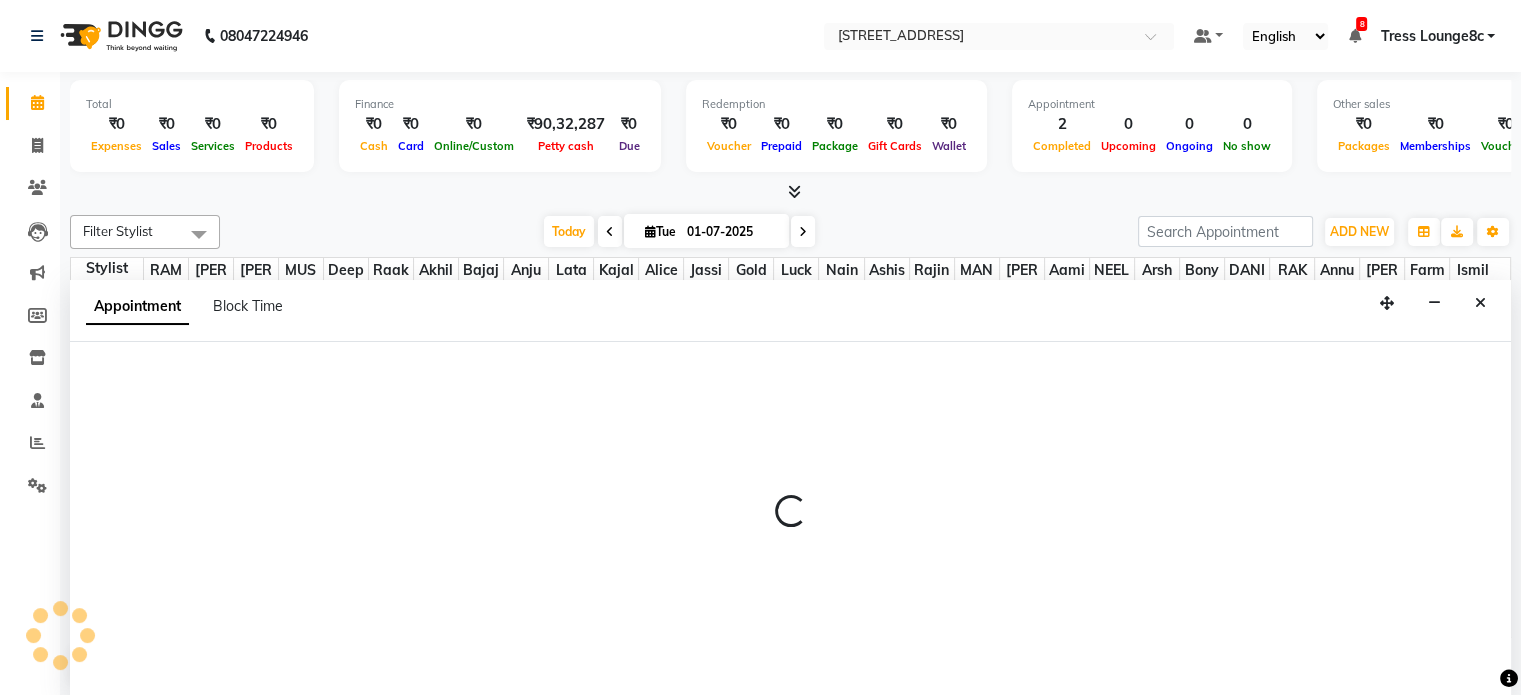 scroll, scrollTop: 0, scrollLeft: 0, axis: both 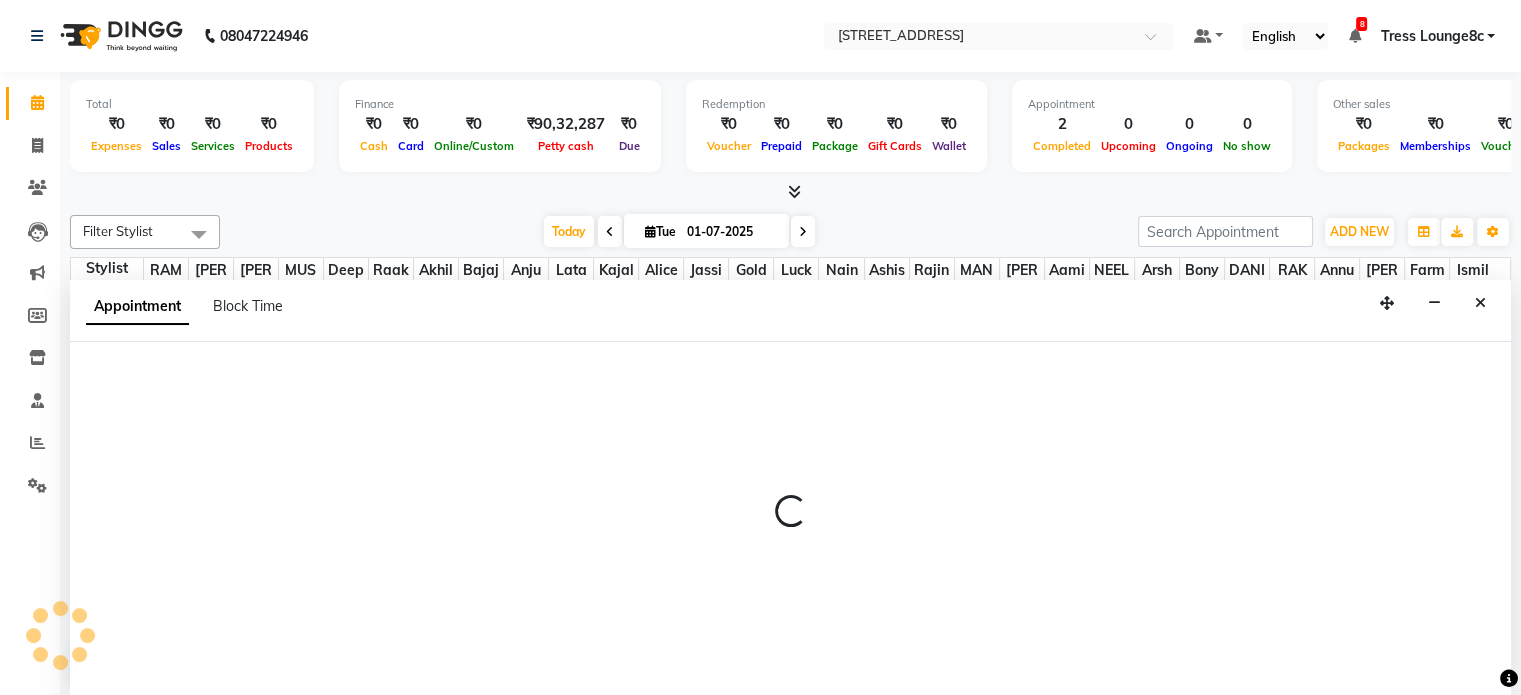 select on "720" 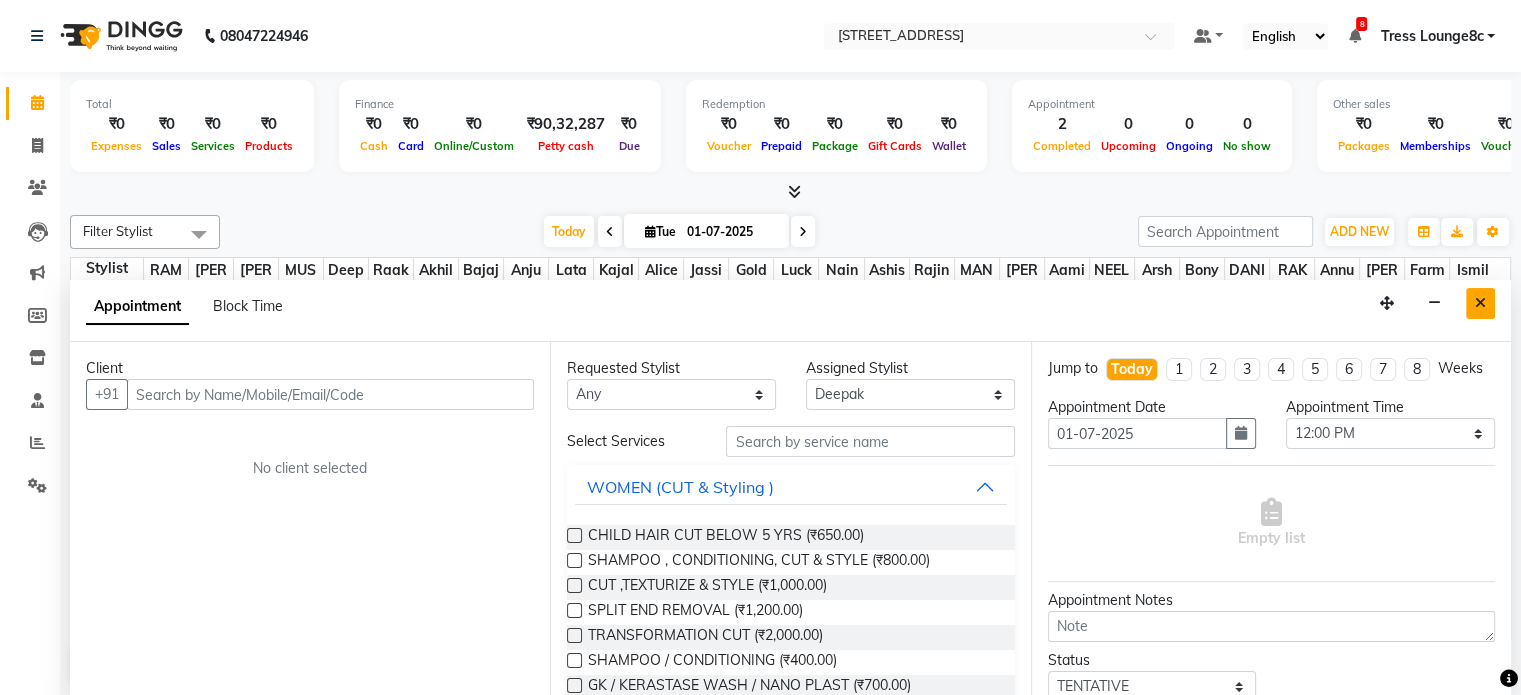 click at bounding box center (1480, 303) 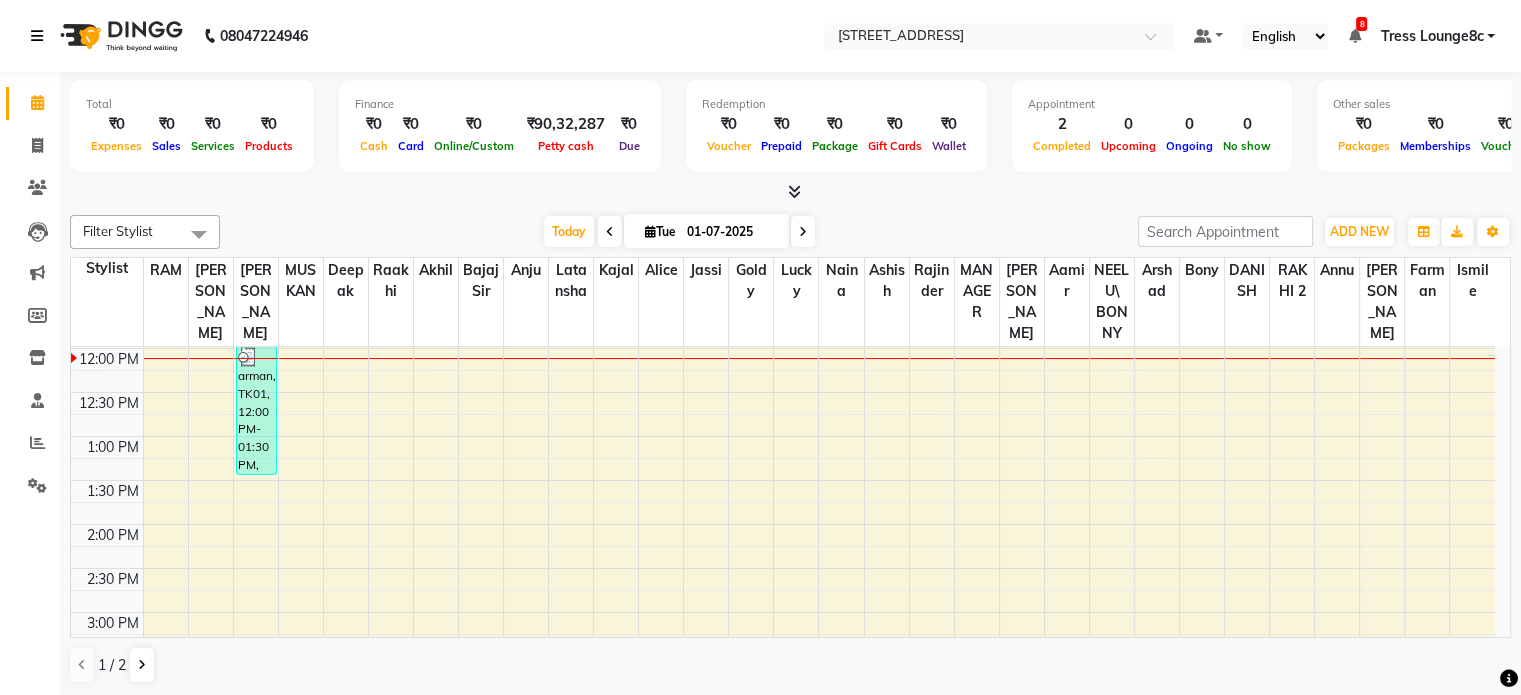 click at bounding box center (37, 36) 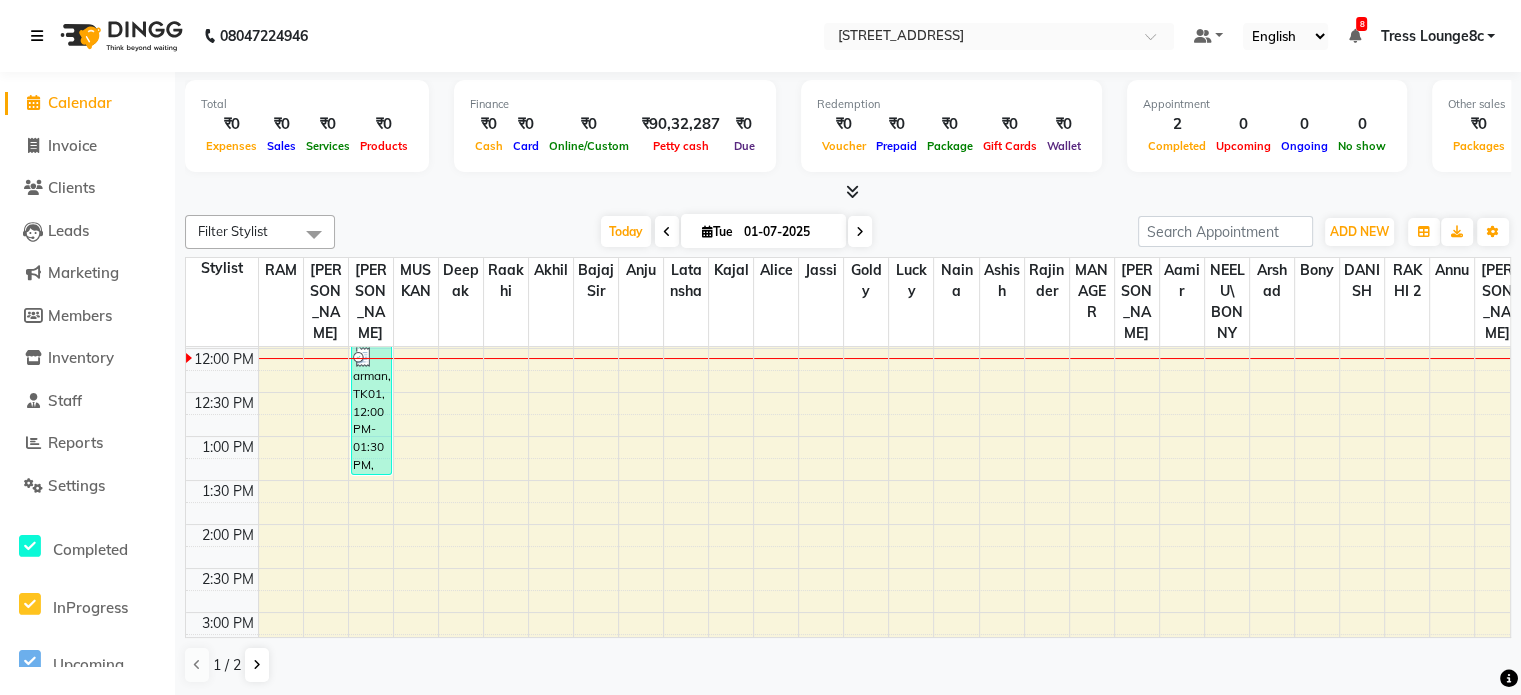 click at bounding box center [37, 36] 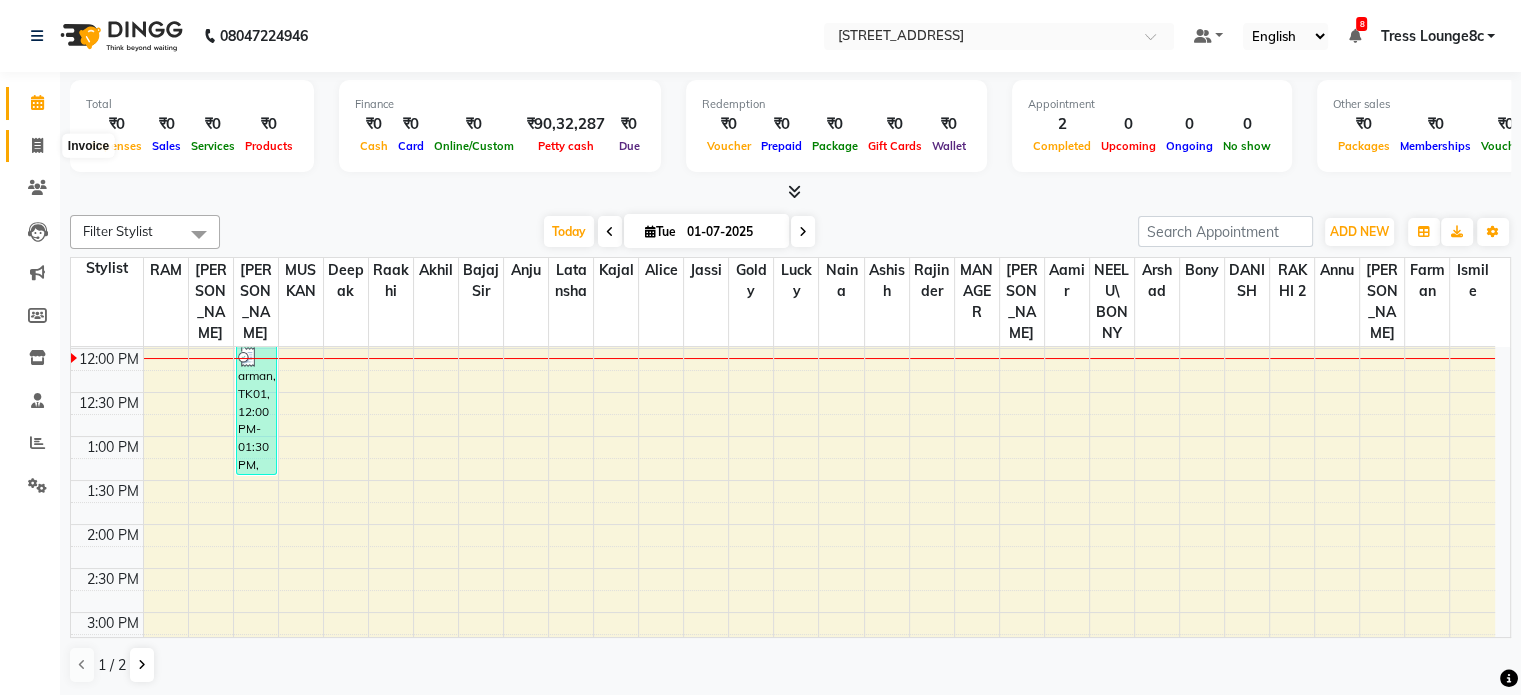 click 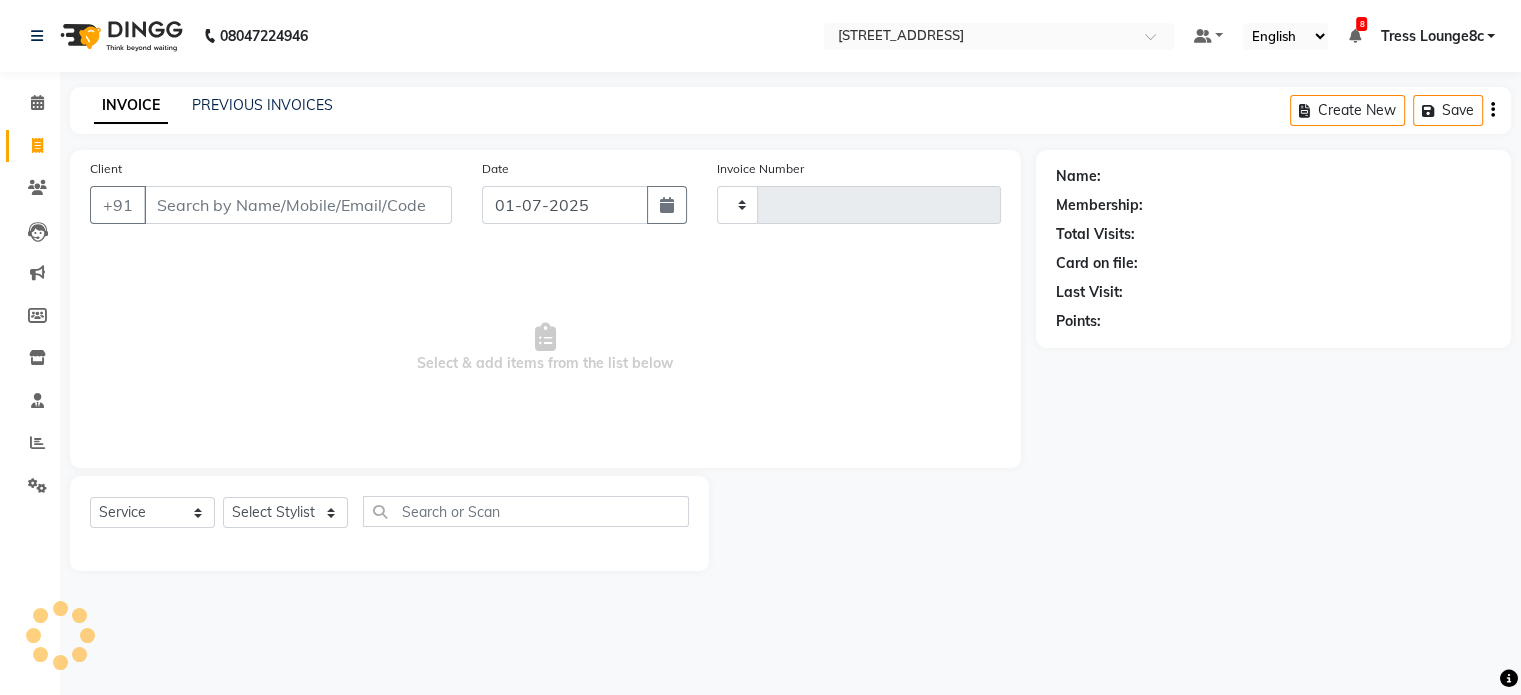 scroll, scrollTop: 0, scrollLeft: 0, axis: both 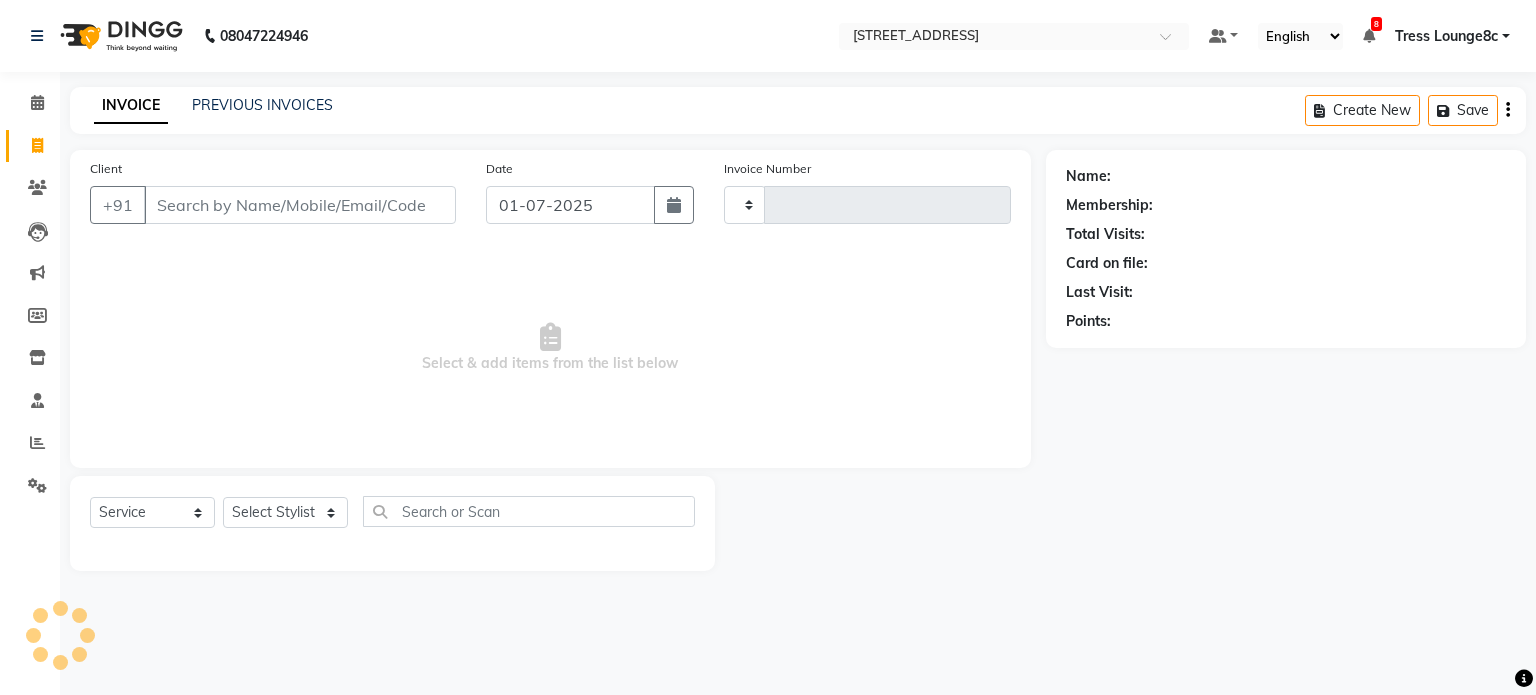 type on "1379" 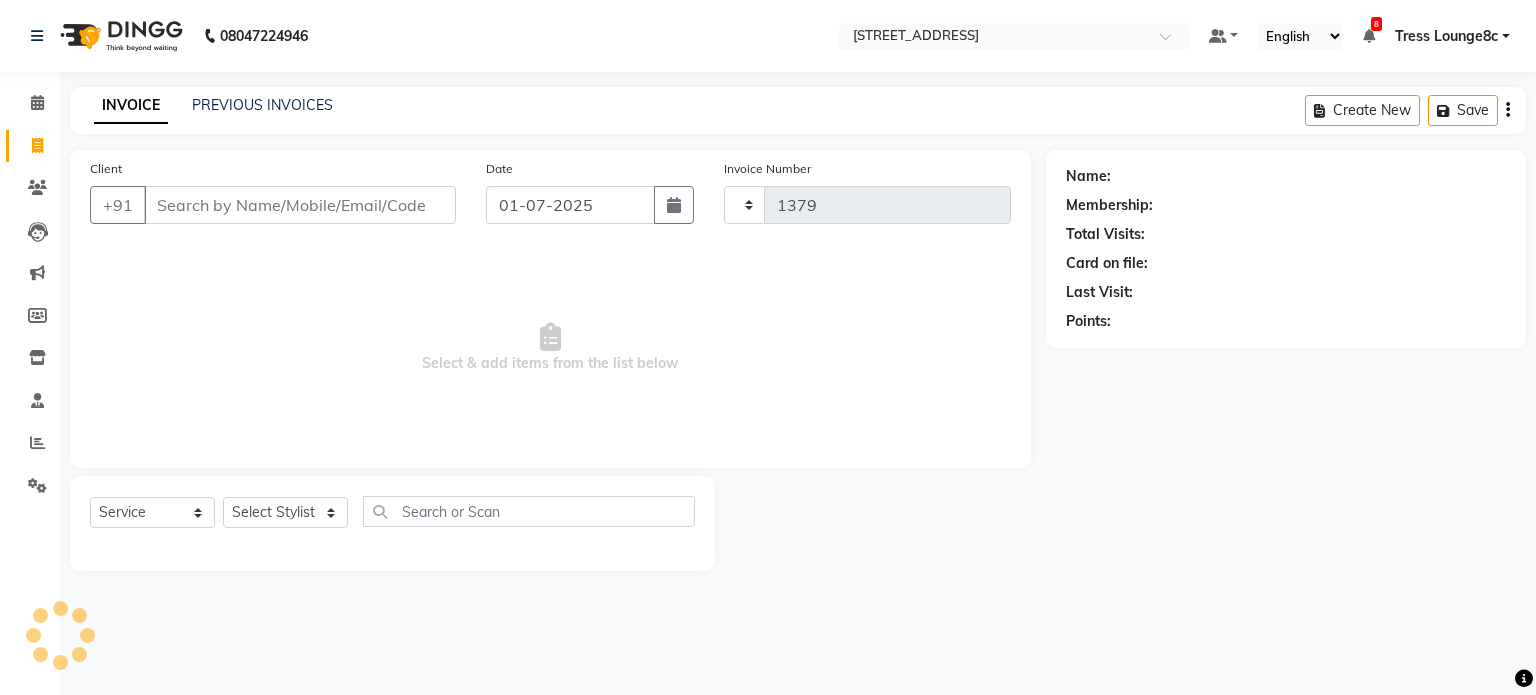select on "5703" 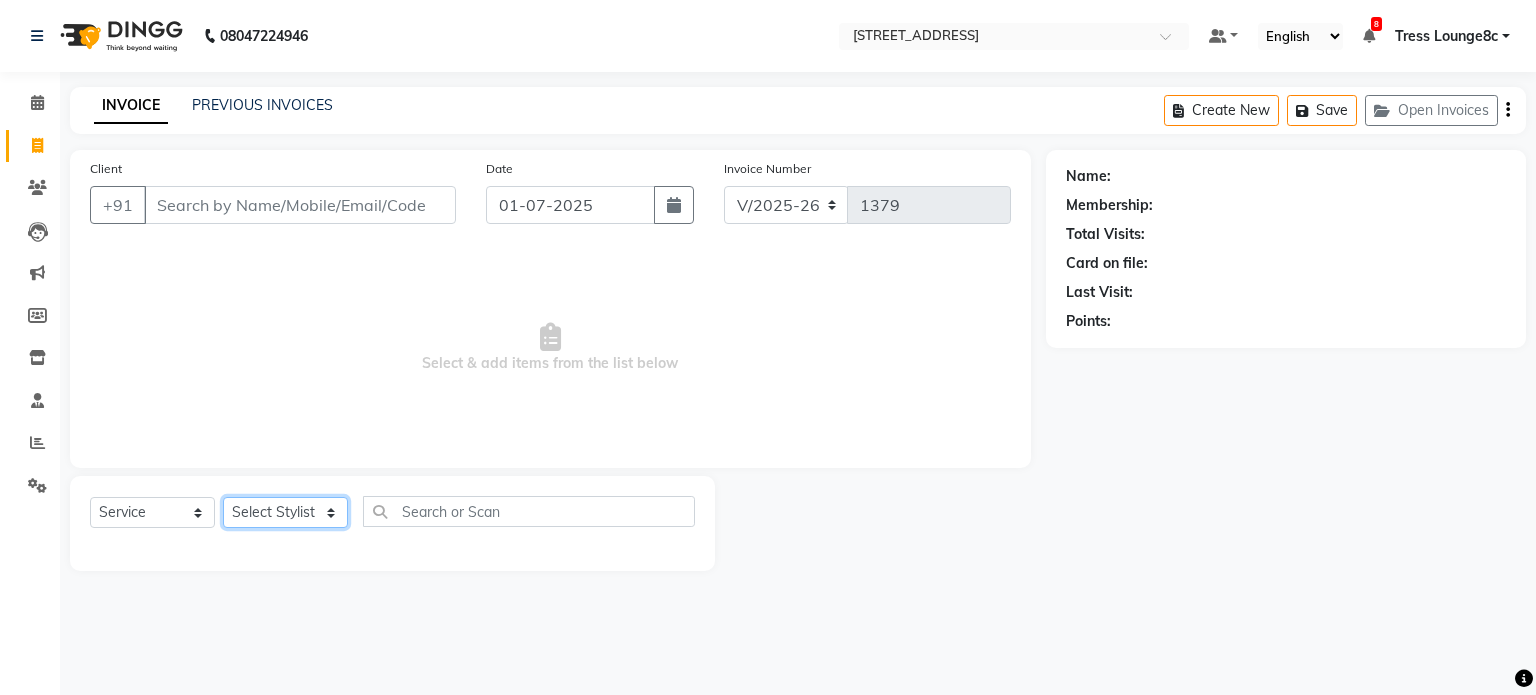 click on "Select Stylist [PERSON_NAME] [PERSON_NAME] [PERSON_NAME] Anju Annu  [PERSON_NAME] Bajaj sir Bony DANISH [PERSON_NAME] [PERSON_NAME] [PERSON_NAME] [PERSON_NAME] [PERSON_NAME] [PERSON_NAME] Lucky MANAGER MUSKAN naina [PERSON_NAME]\ [PERSON_NAME]  [PERSON_NAME] RAKHI 2 RAM Ripti [PERSON_NAME] [PERSON_NAME] [PERSON_NAME] [PERSON_NAME] Shiv Shriya [PERSON_NAME] veena [PERSON_NAME] [PERSON_NAME]" 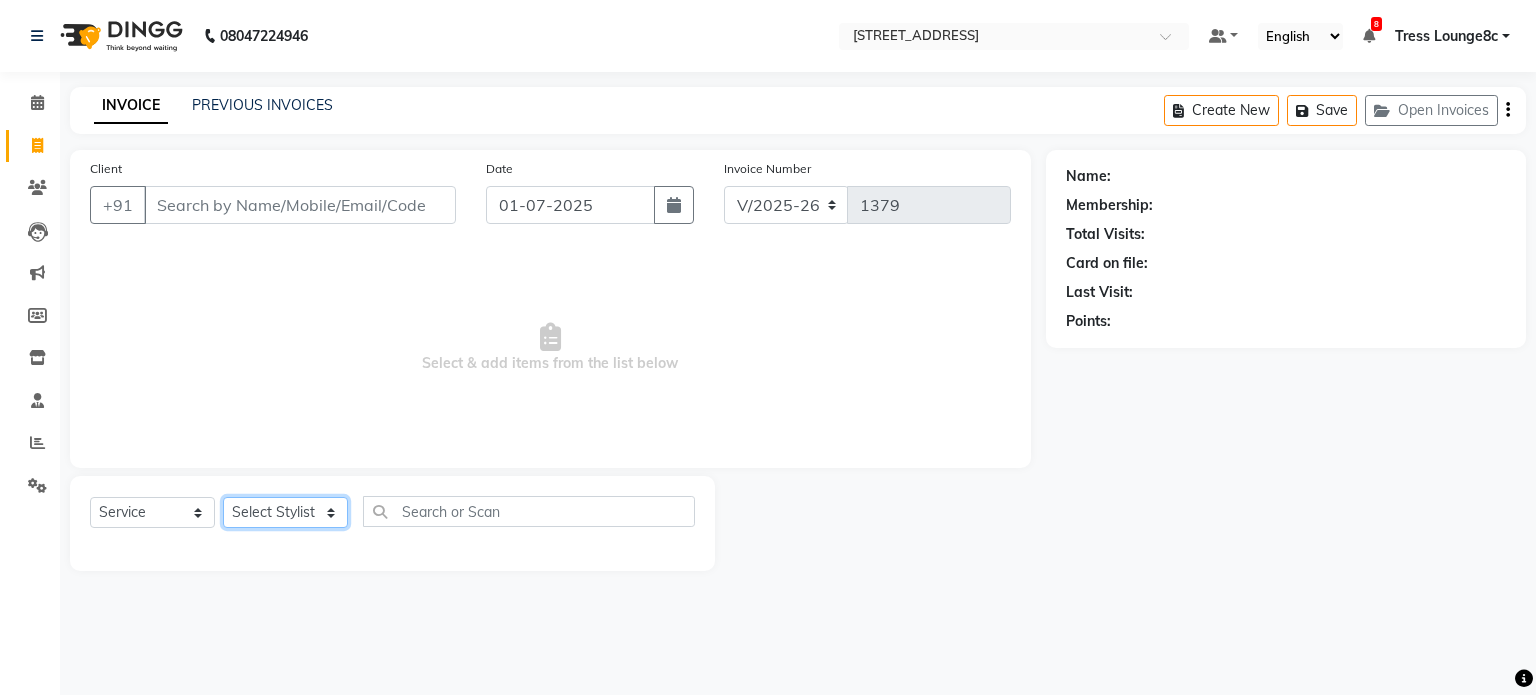 select on "71231" 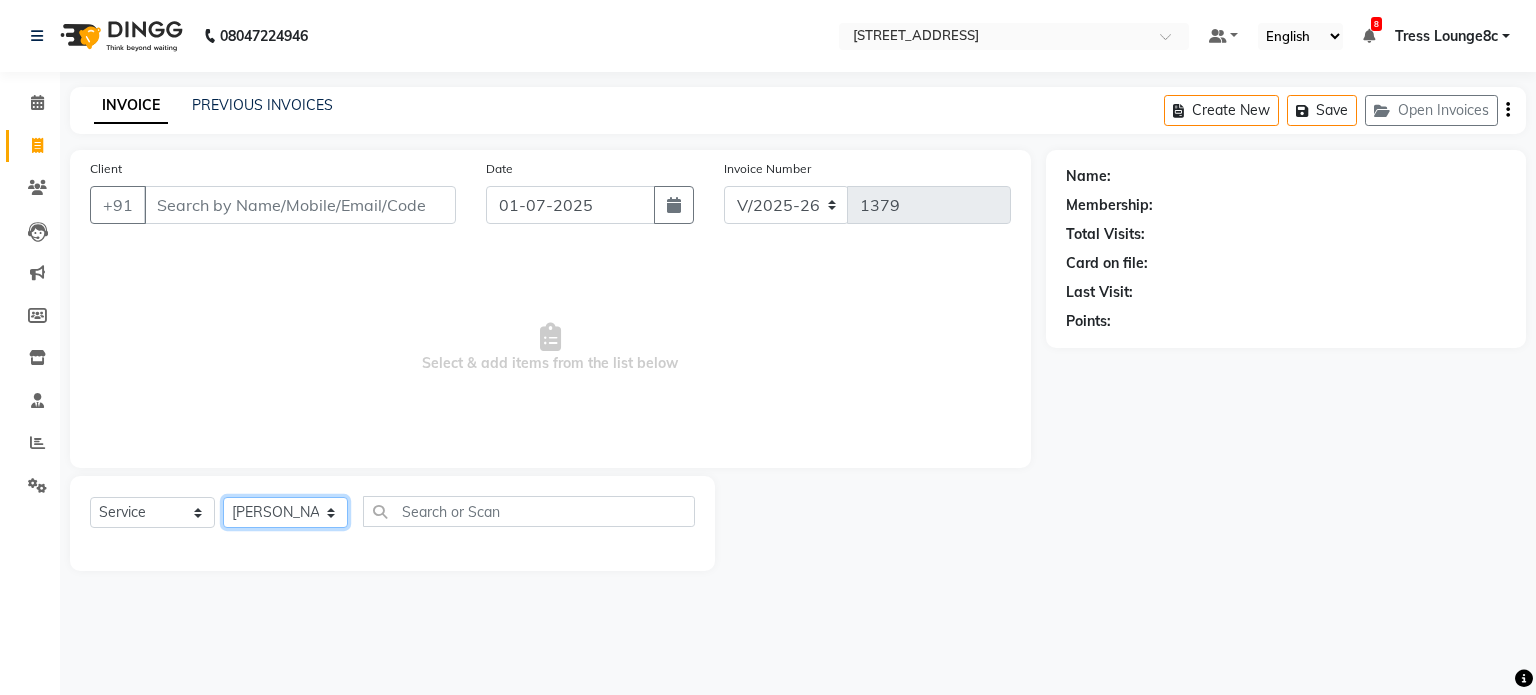 click on "Select Stylist [PERSON_NAME] [PERSON_NAME] [PERSON_NAME] Anju Annu  [PERSON_NAME] Bajaj sir Bony DANISH [PERSON_NAME] [PERSON_NAME] [PERSON_NAME] [PERSON_NAME] [PERSON_NAME] [PERSON_NAME] Lucky MANAGER MUSKAN naina [PERSON_NAME]\ [PERSON_NAME]  [PERSON_NAME] RAKHI 2 RAM Ripti [PERSON_NAME] [PERSON_NAME] [PERSON_NAME] [PERSON_NAME] Shiv Shriya [PERSON_NAME] veena [PERSON_NAME] [PERSON_NAME]" 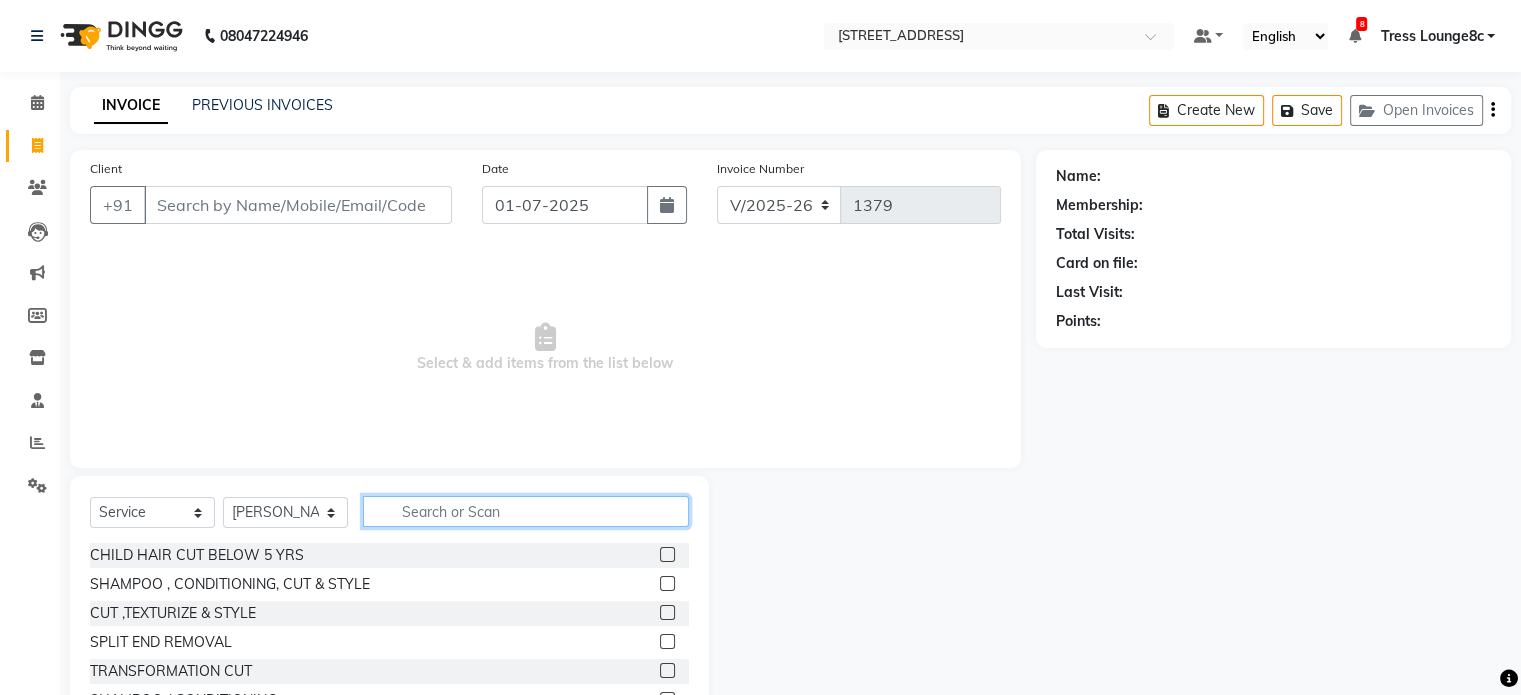 click 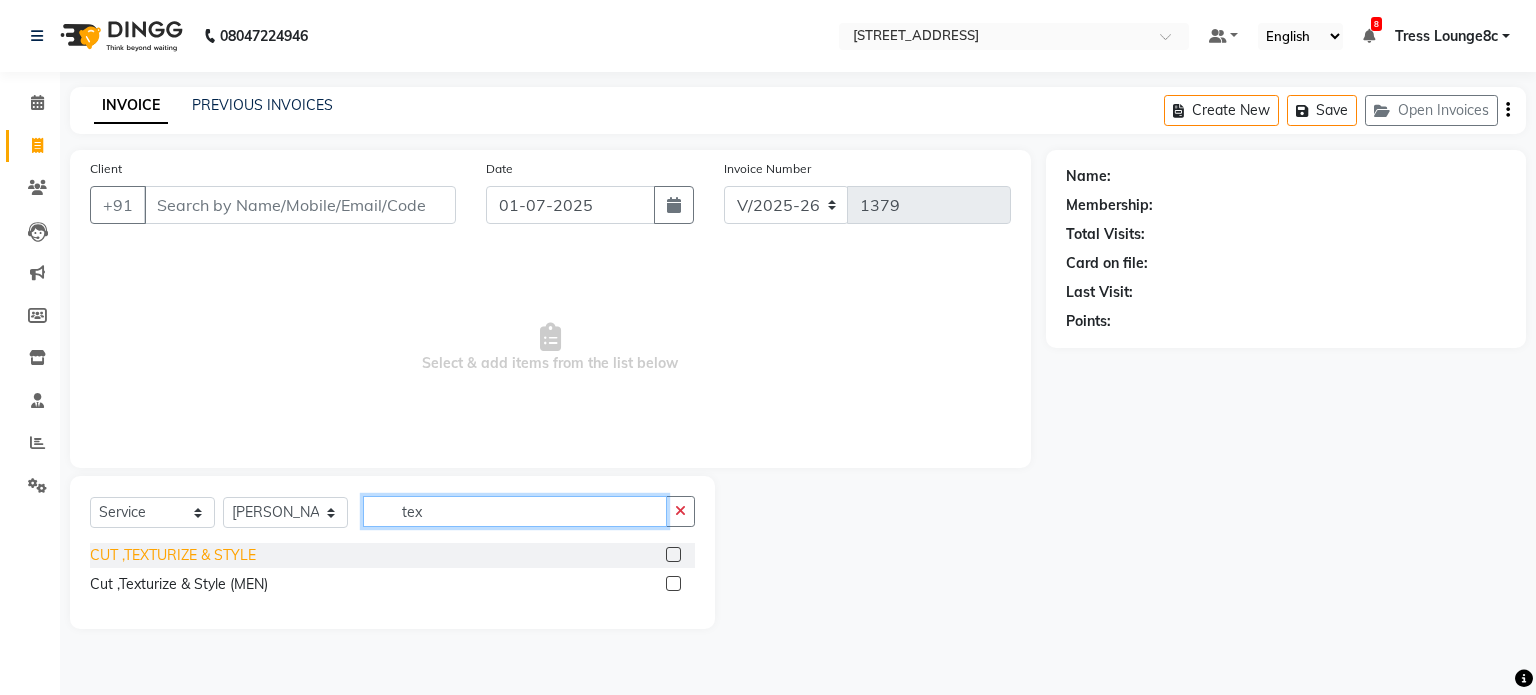type on "tex" 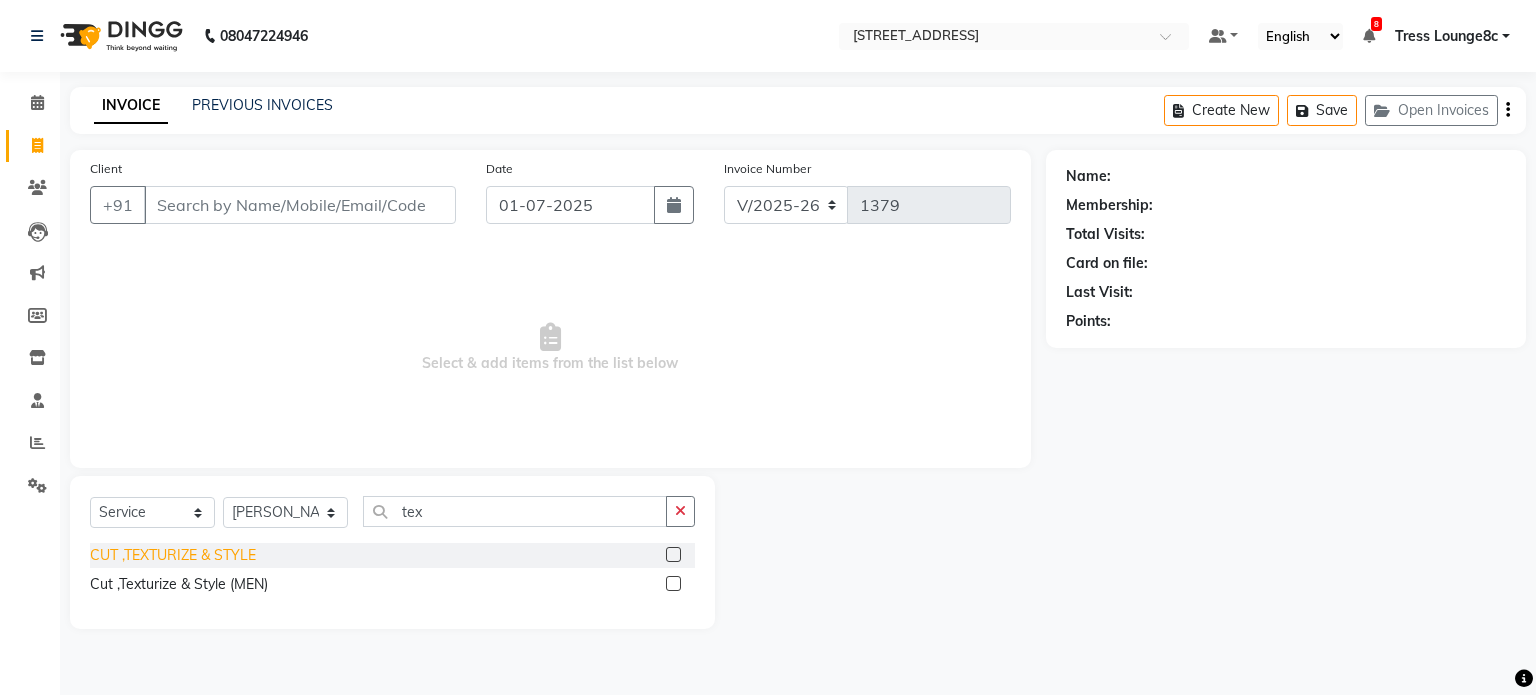 click on "CUT ,TEXTURIZE & STYLE" 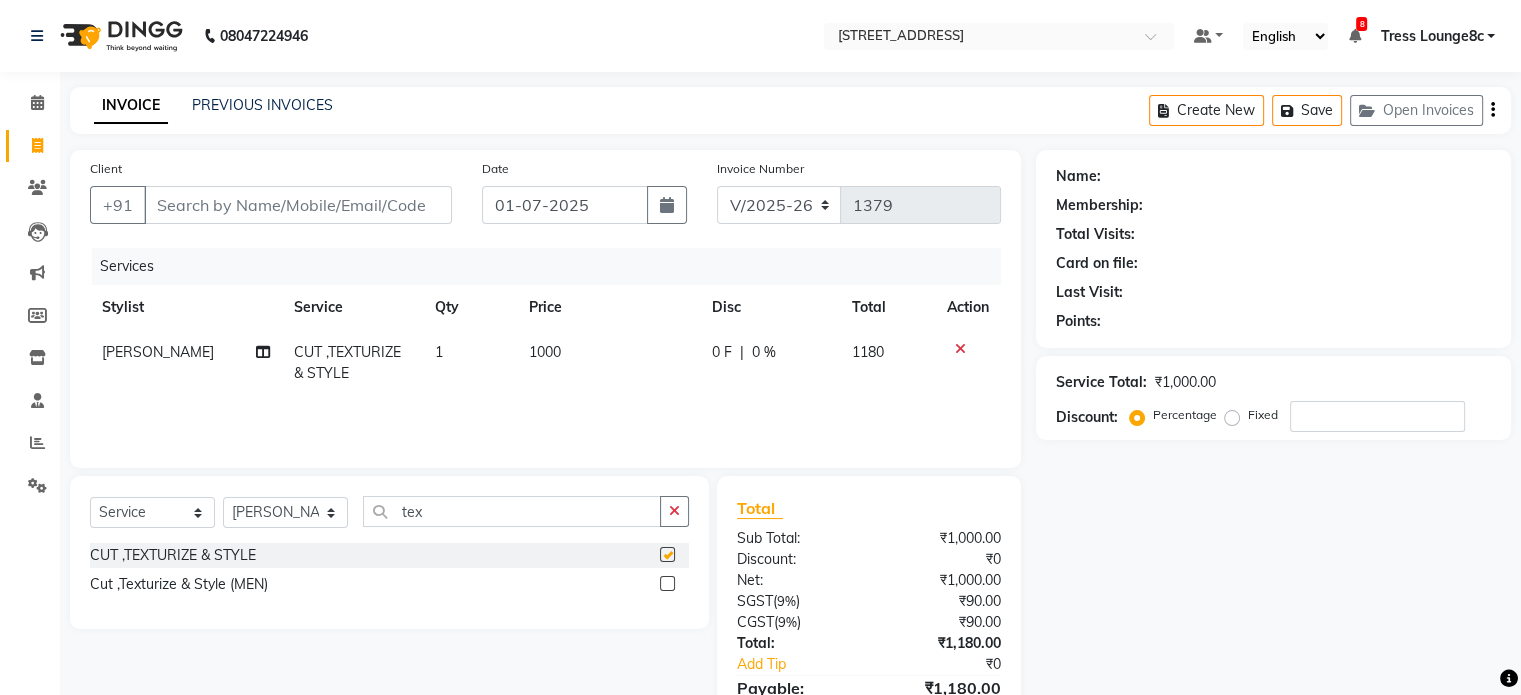 checkbox on "false" 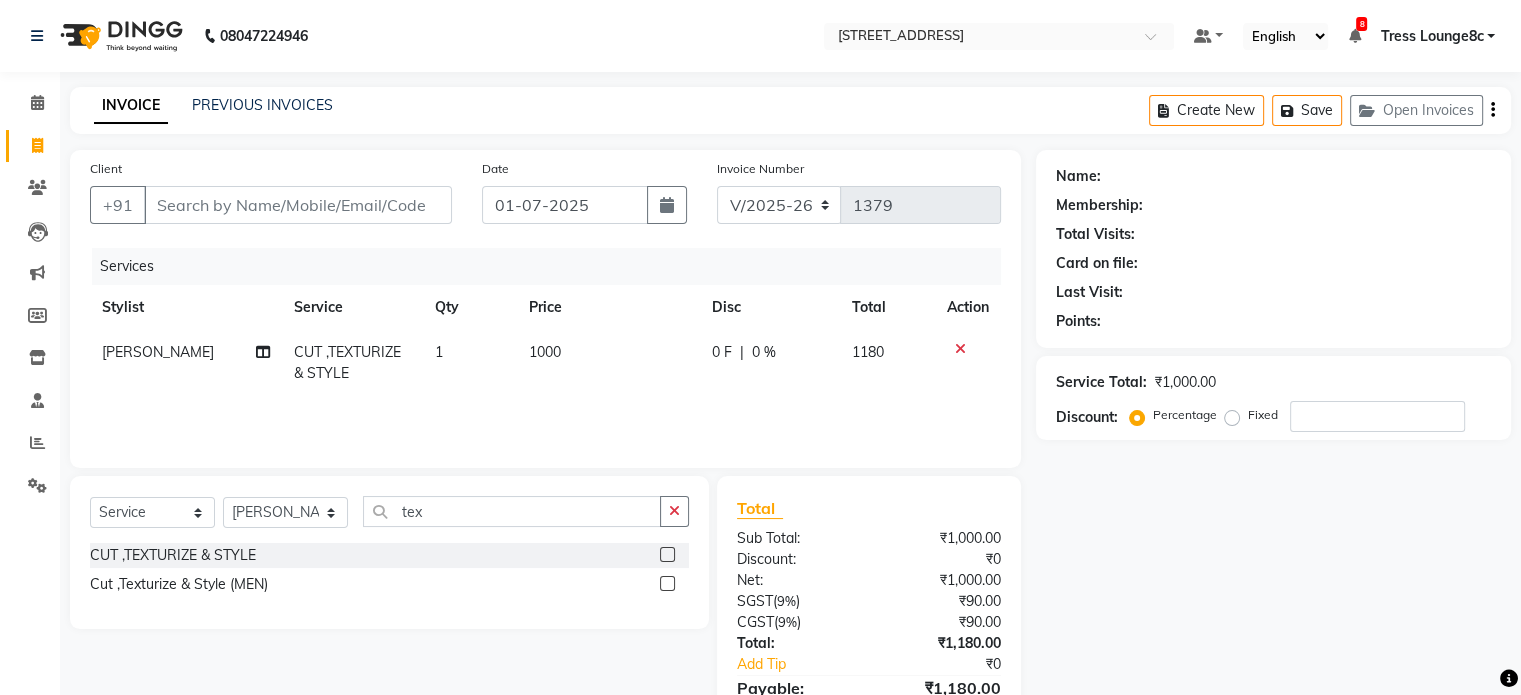 scroll, scrollTop: 105, scrollLeft: 0, axis: vertical 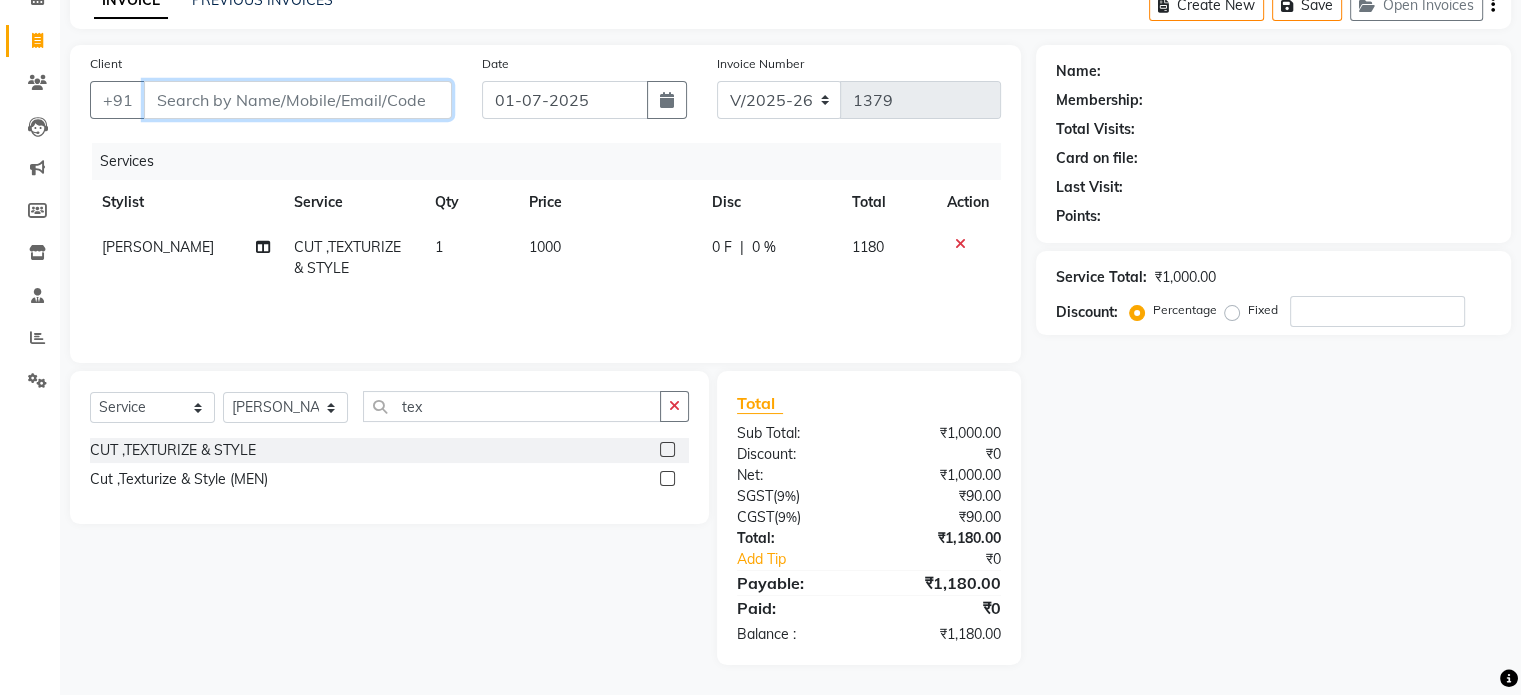click on "Client" at bounding box center (298, 100) 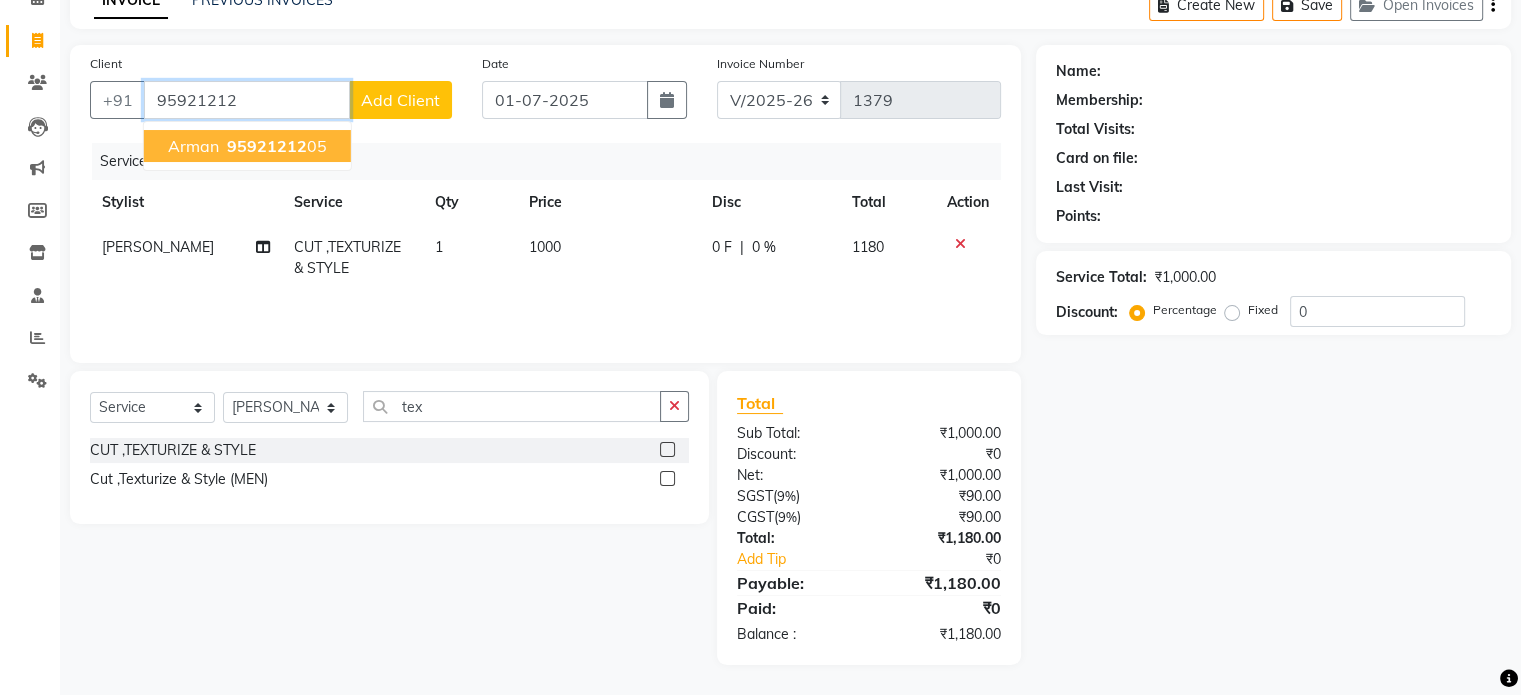click on "95921212" at bounding box center (267, 146) 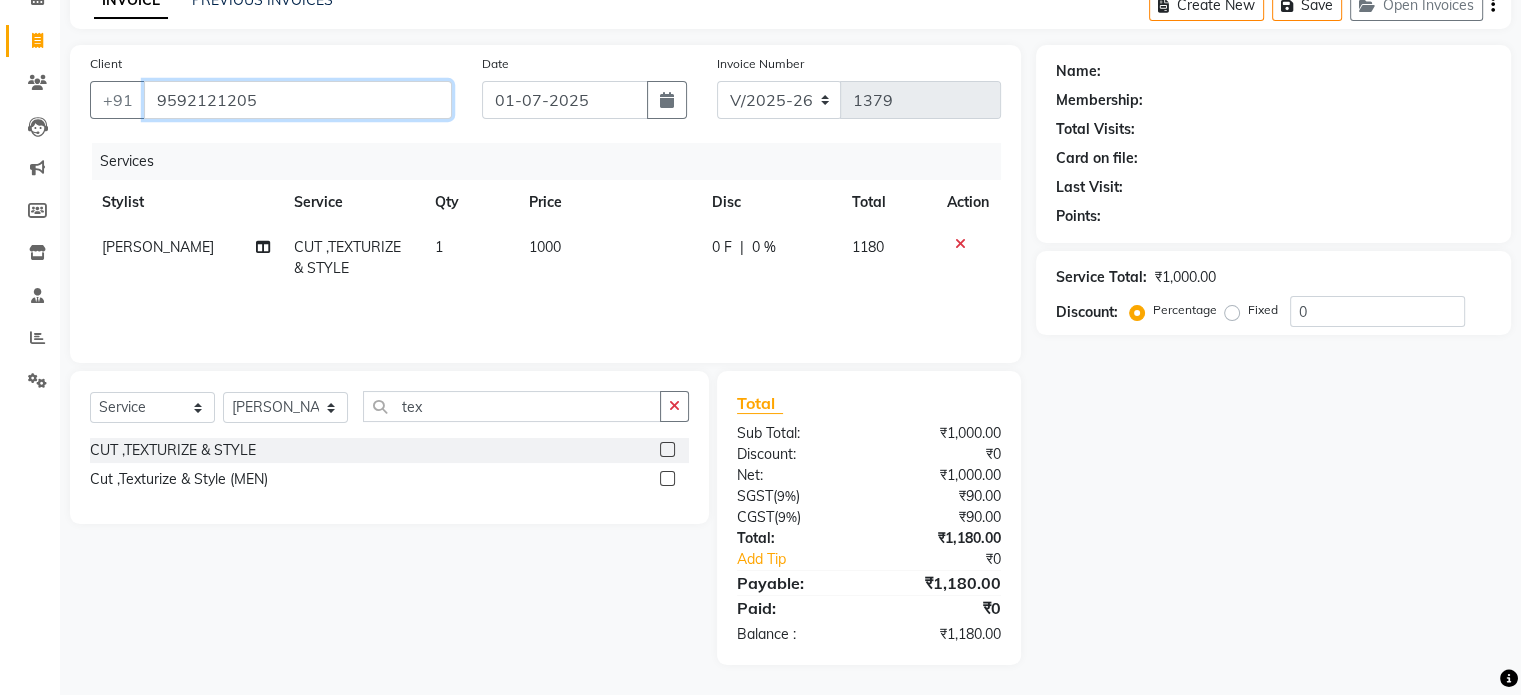 type on "9592121205" 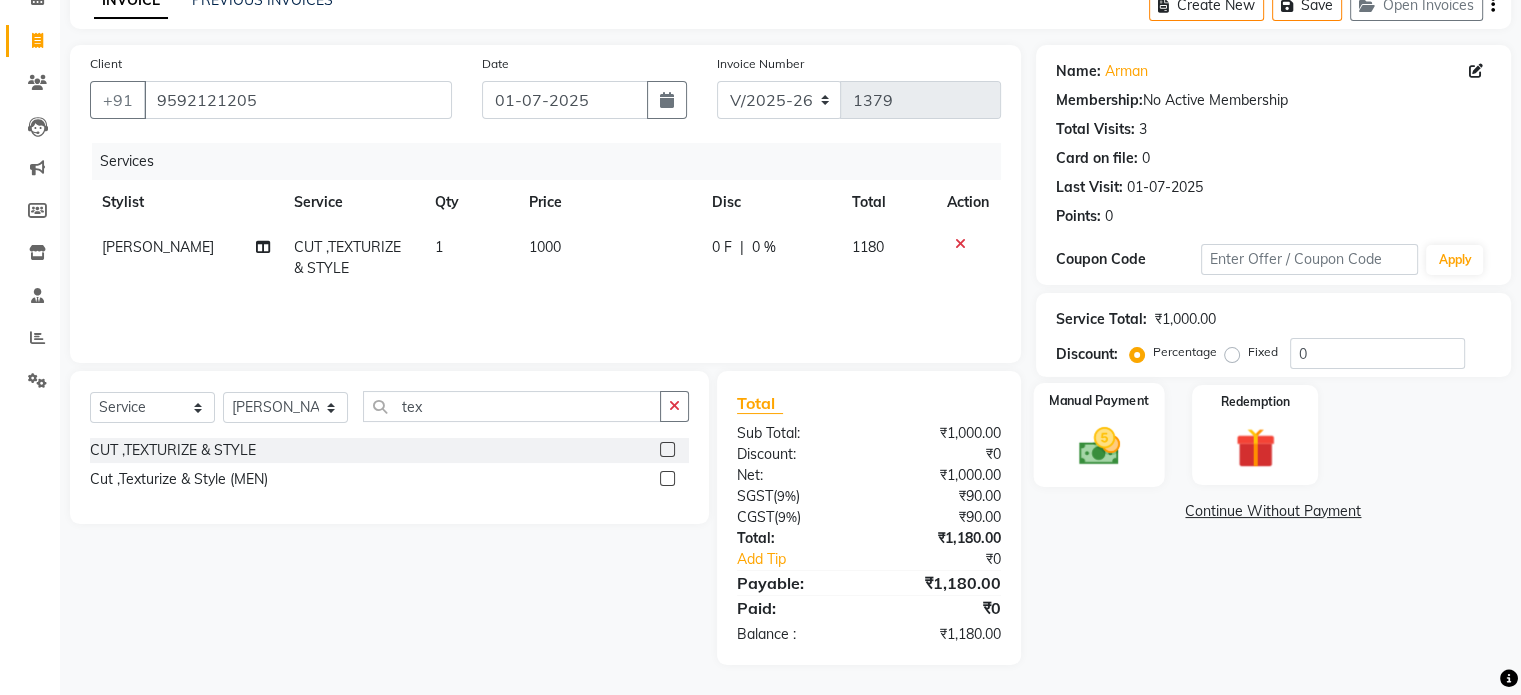 click 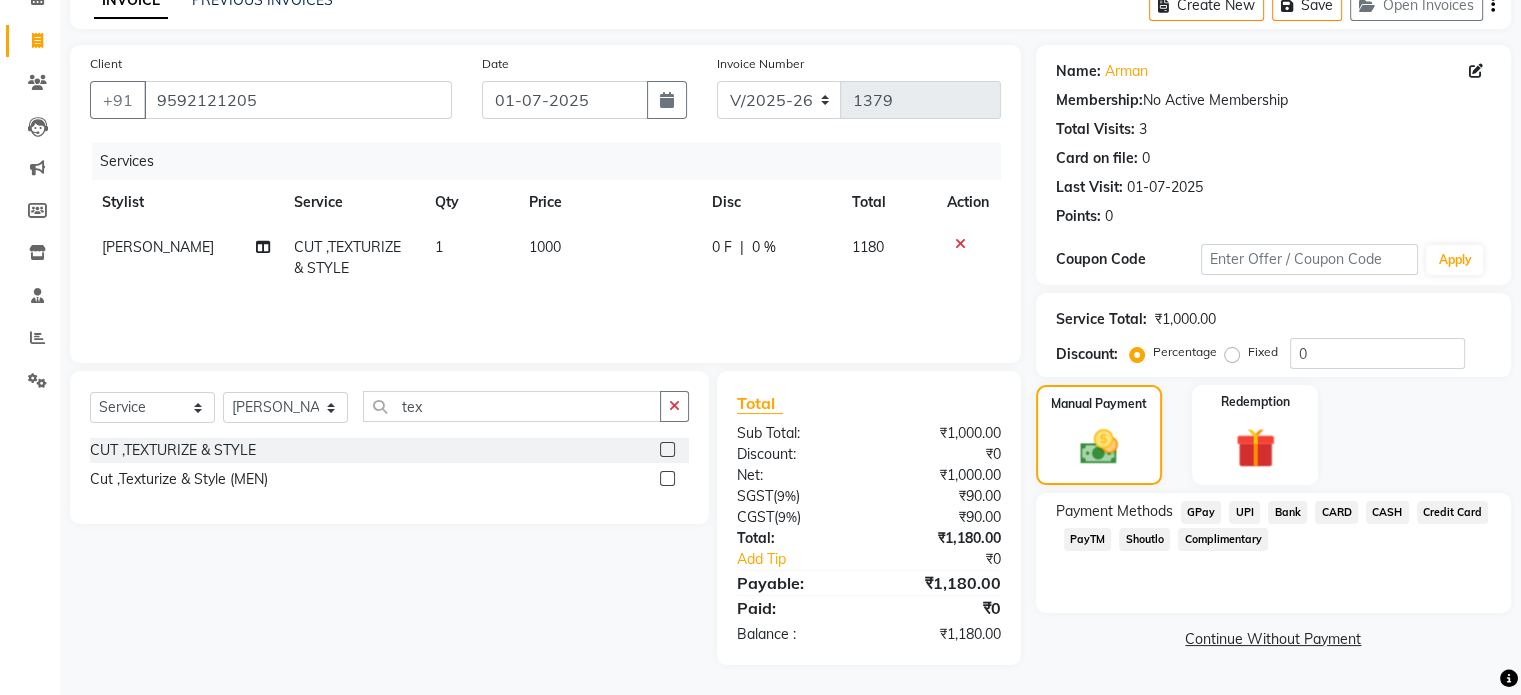 scroll, scrollTop: 0, scrollLeft: 0, axis: both 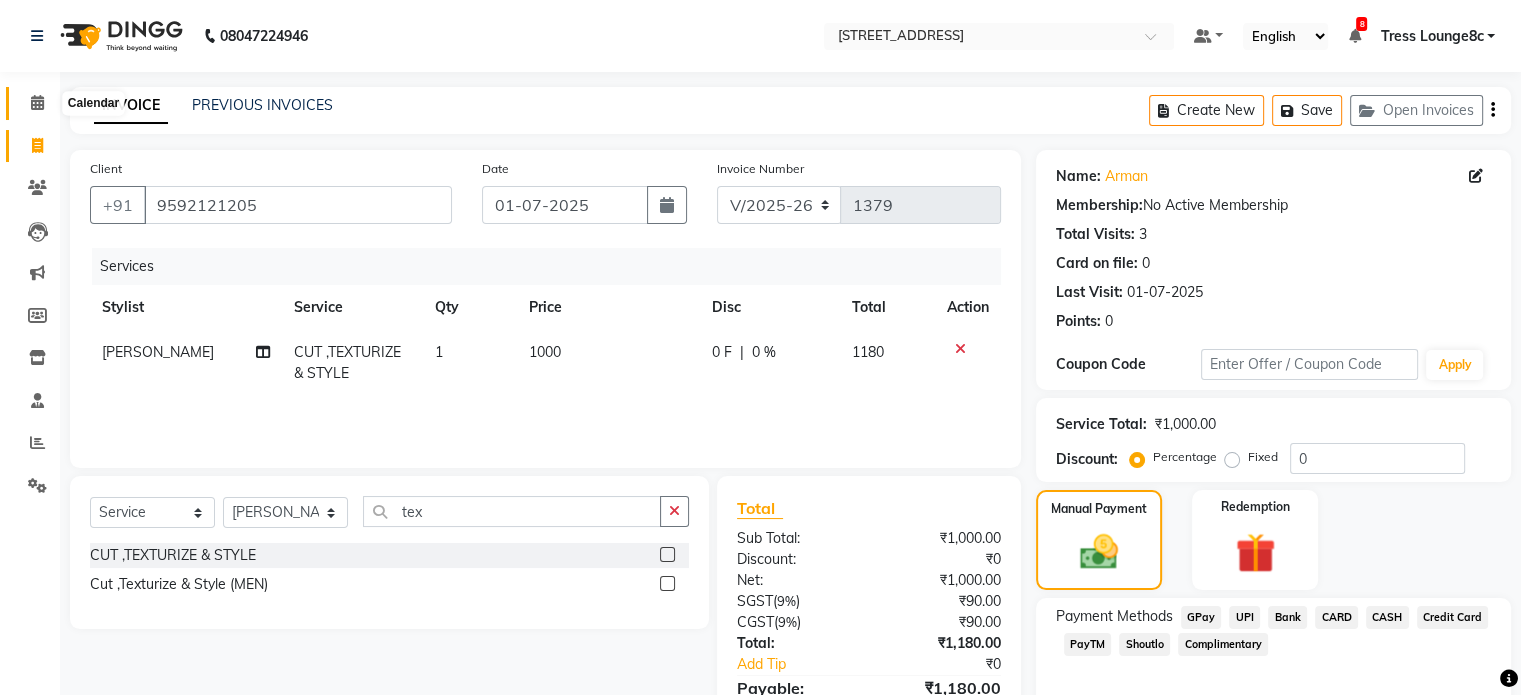 click 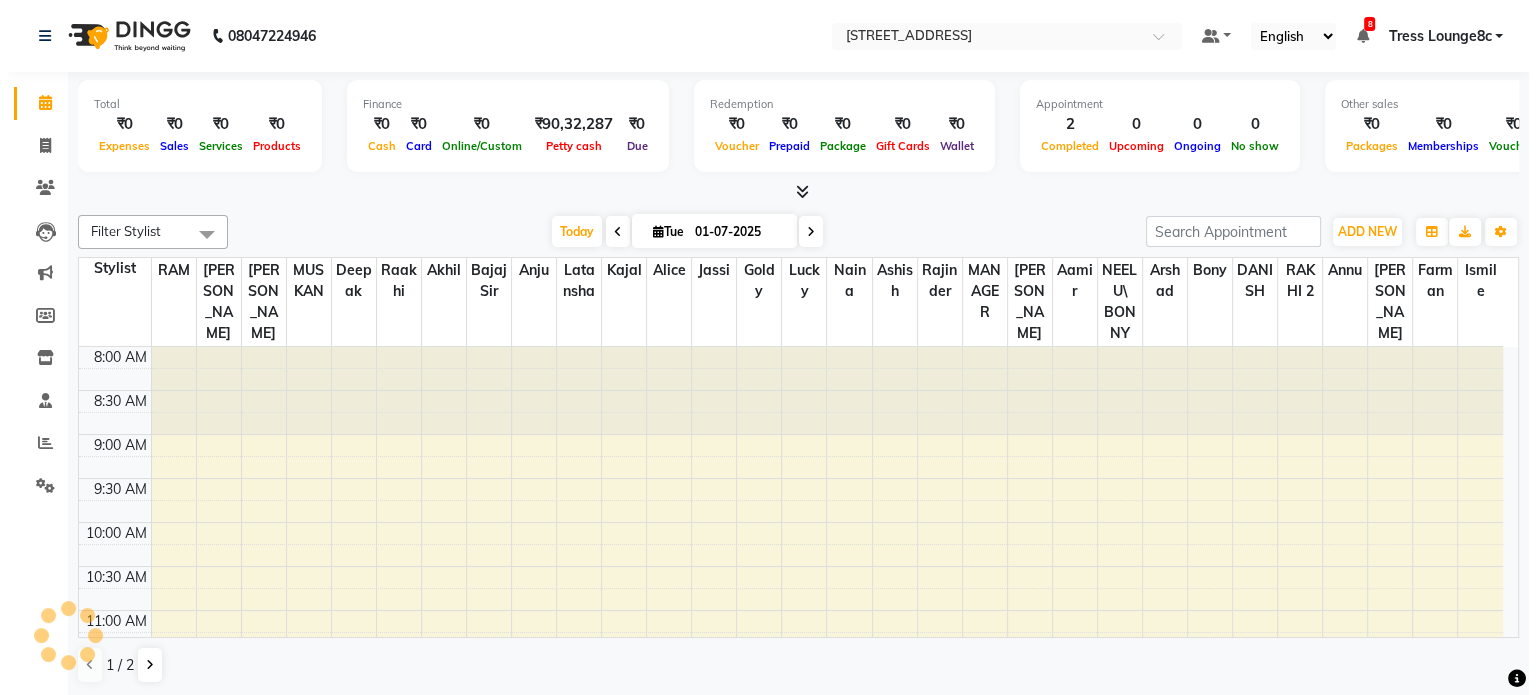 scroll, scrollTop: 0, scrollLeft: 0, axis: both 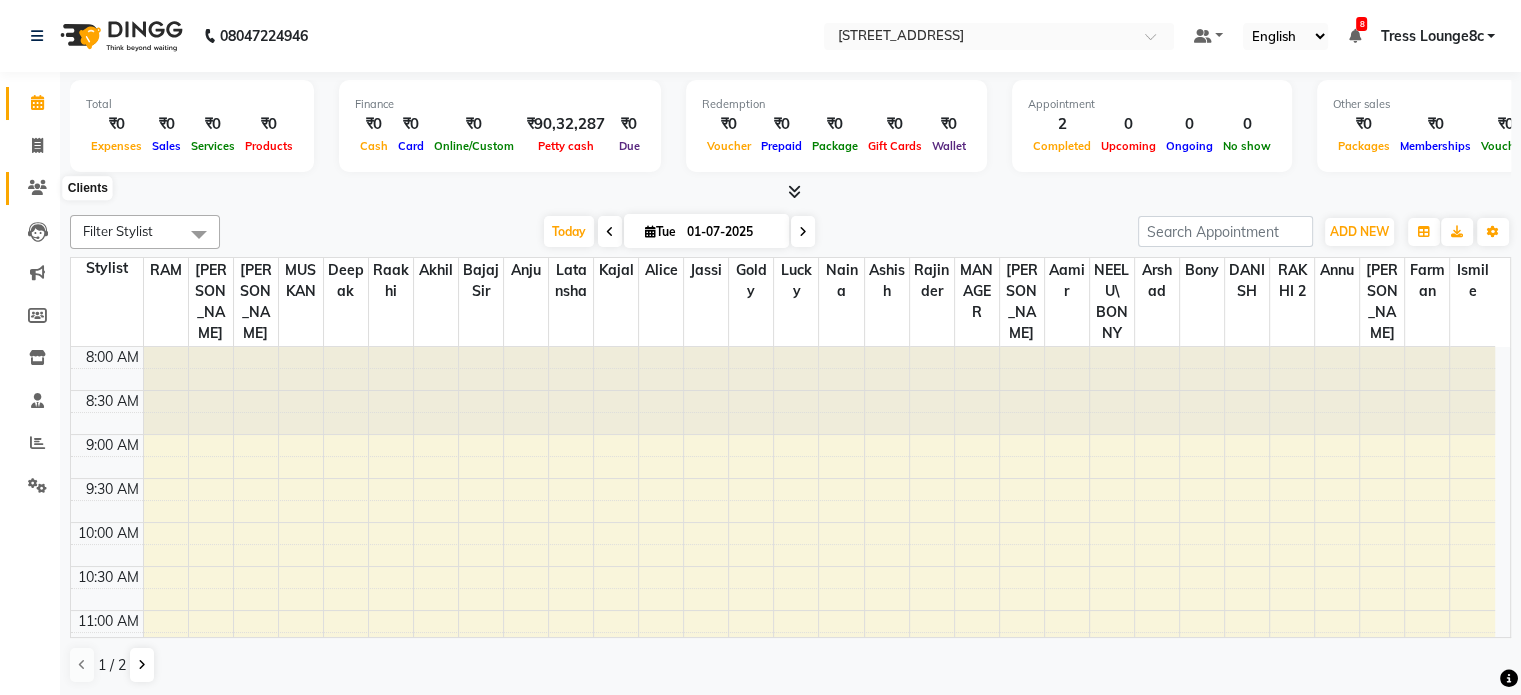click 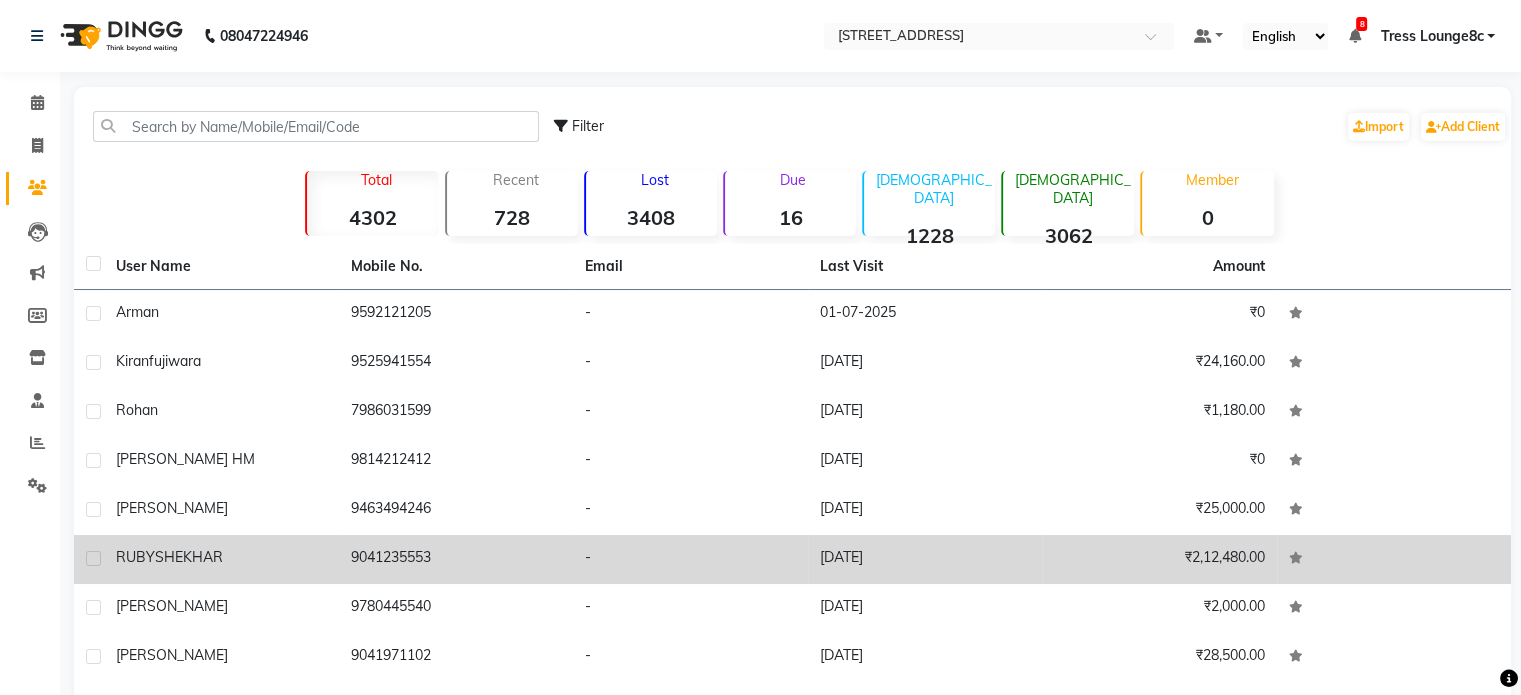 click on "[PERSON_NAME]" 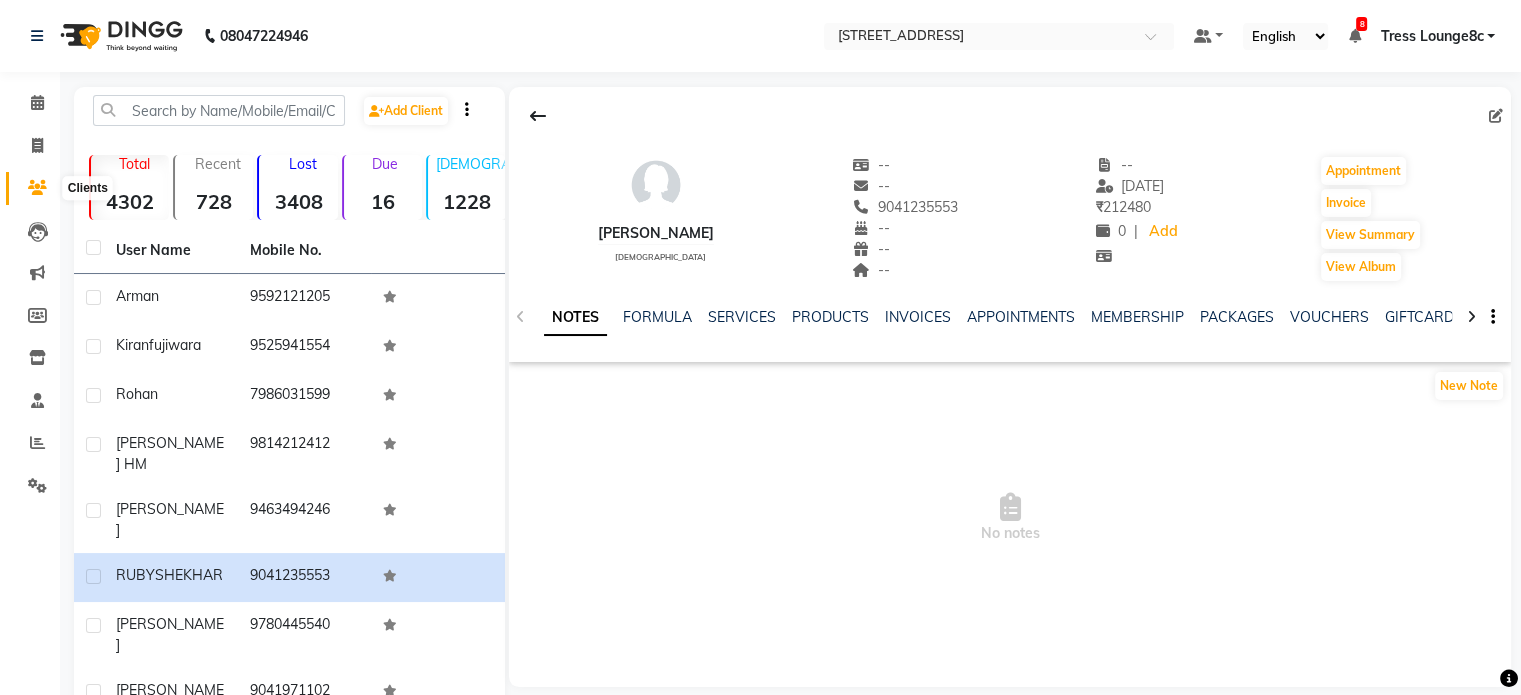 click 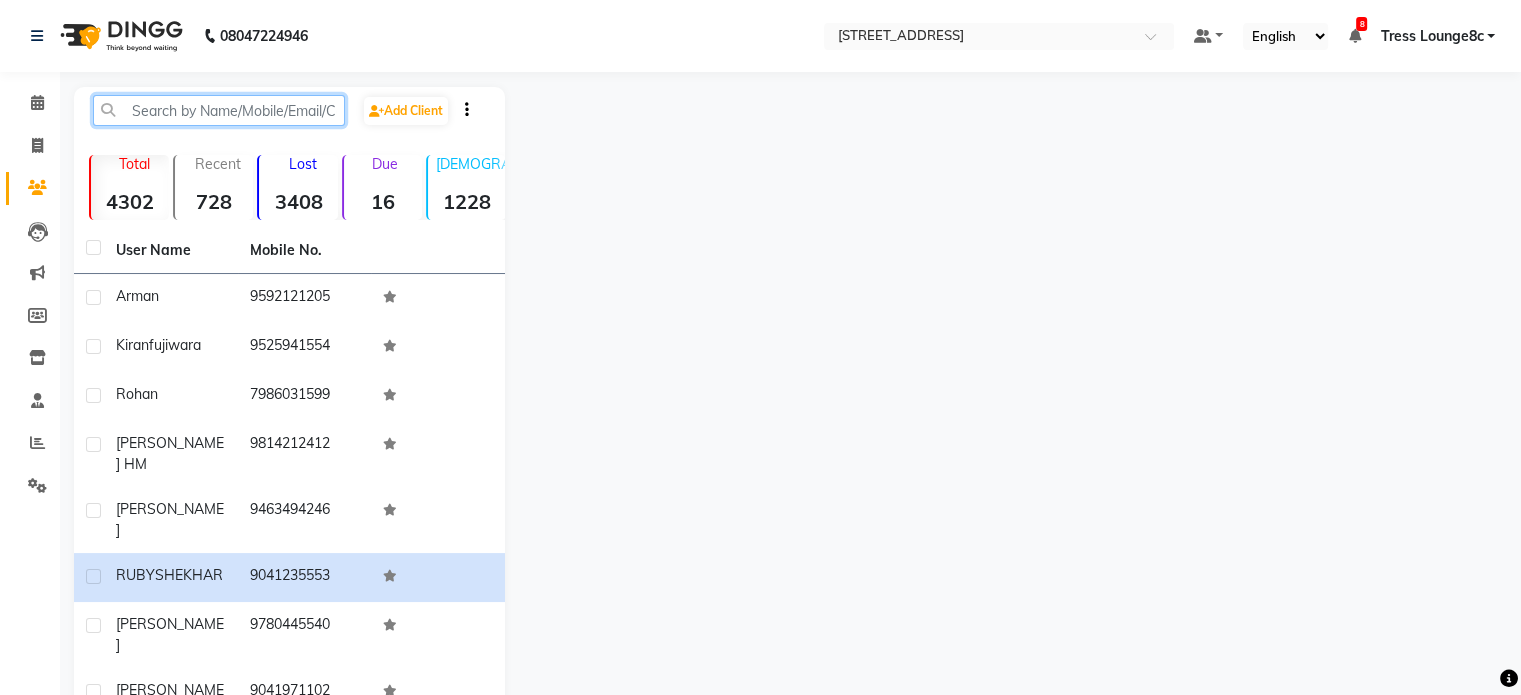 click 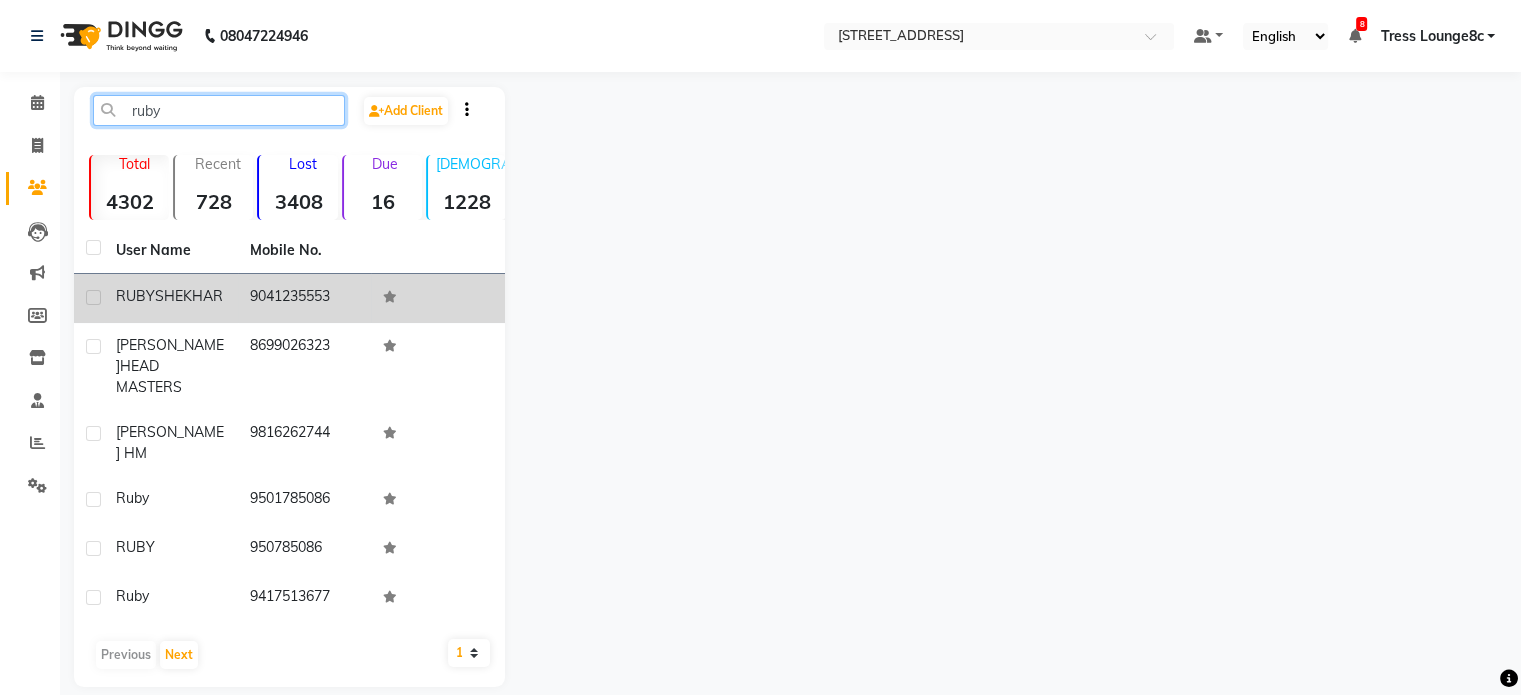 type on "ruby" 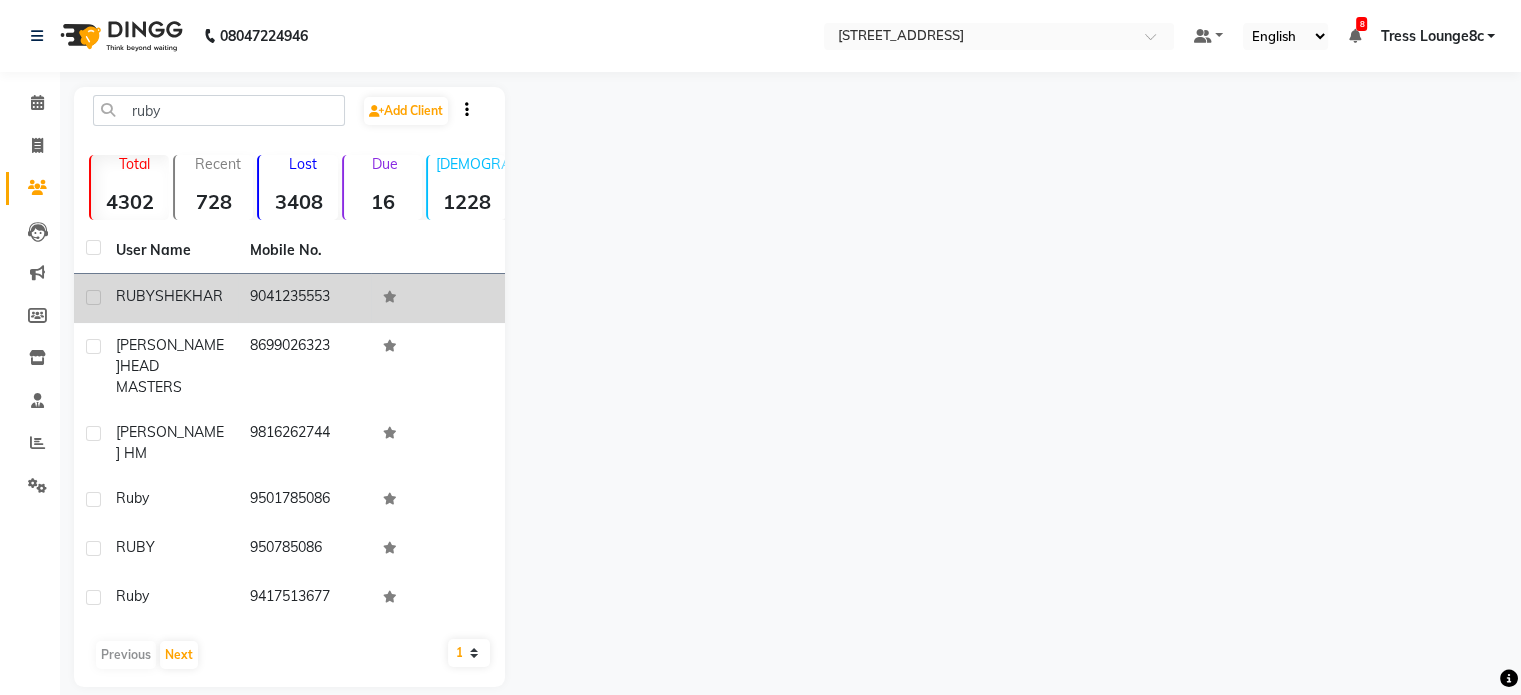 click on "[PERSON_NAME]" 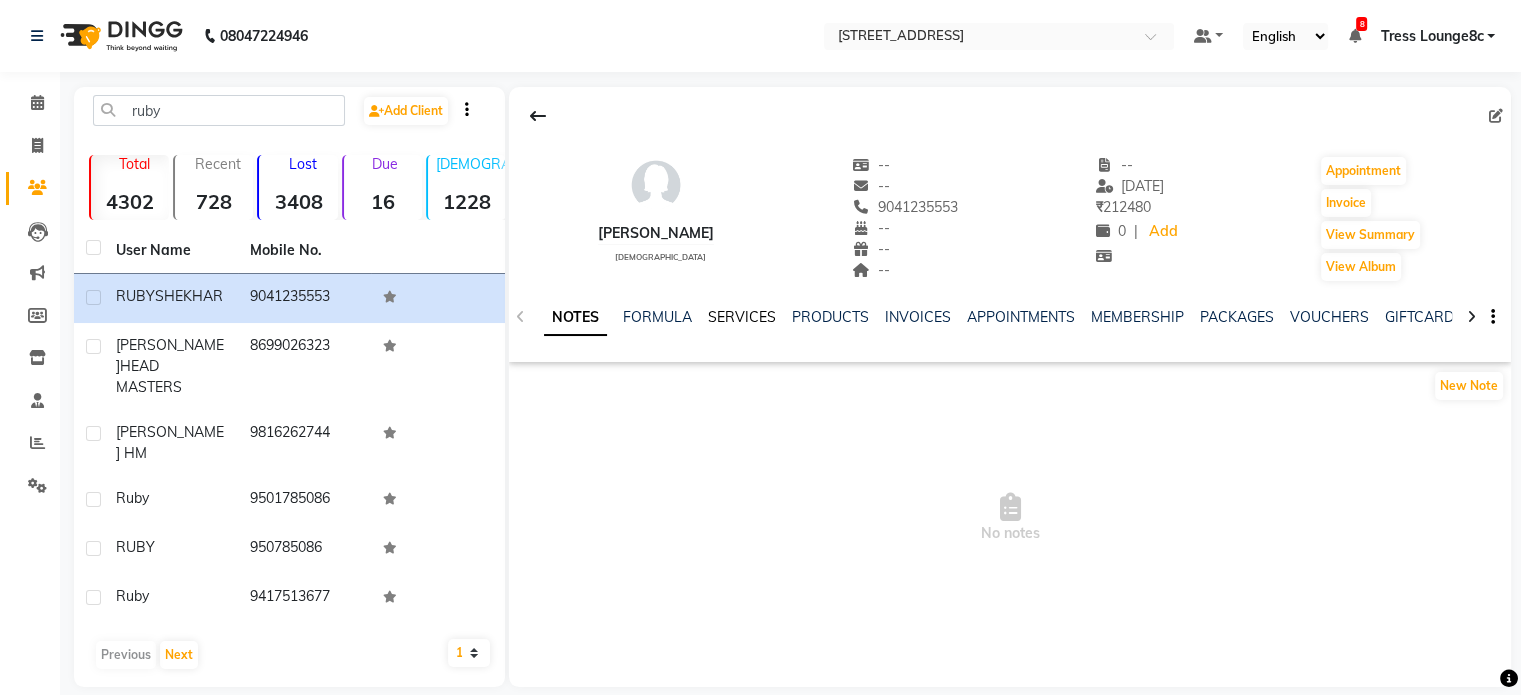 click on "SERVICES" 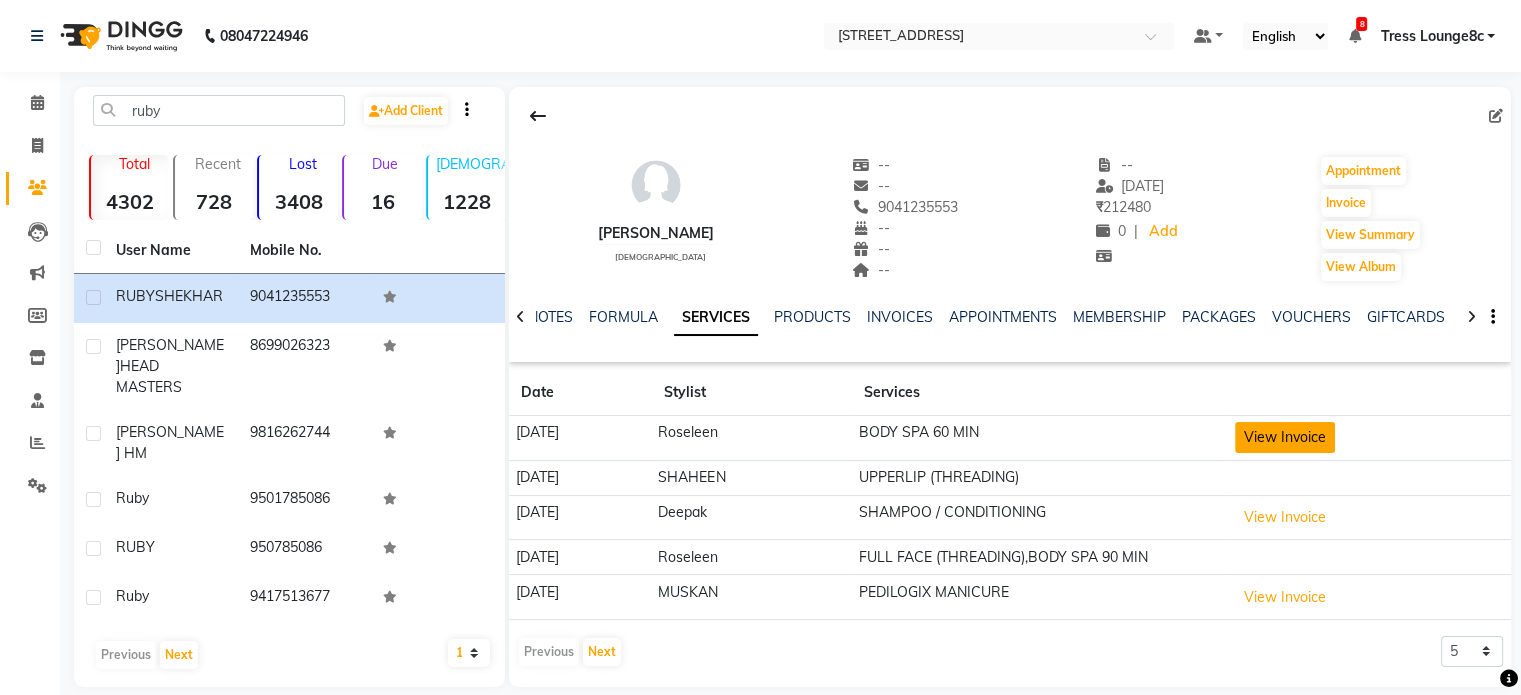 click on "View Invoice" 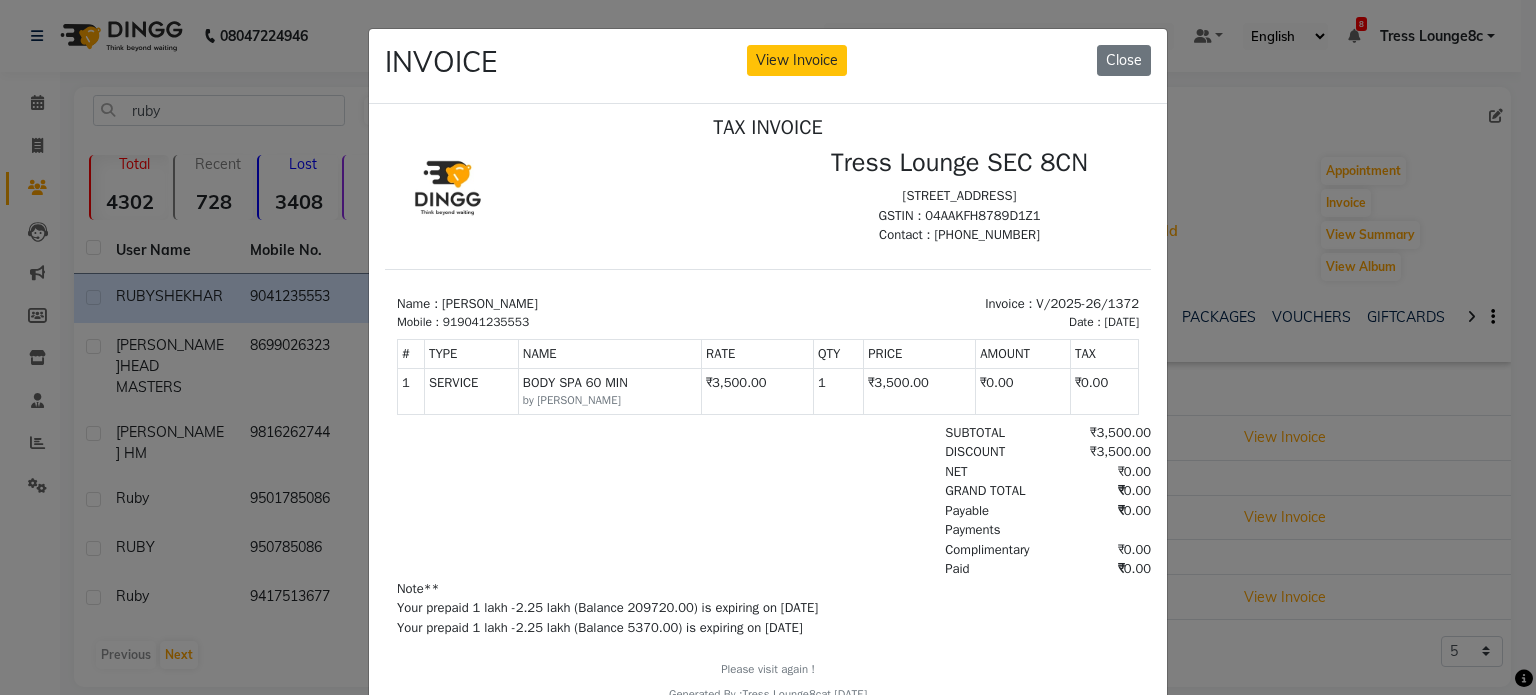scroll, scrollTop: 16, scrollLeft: 0, axis: vertical 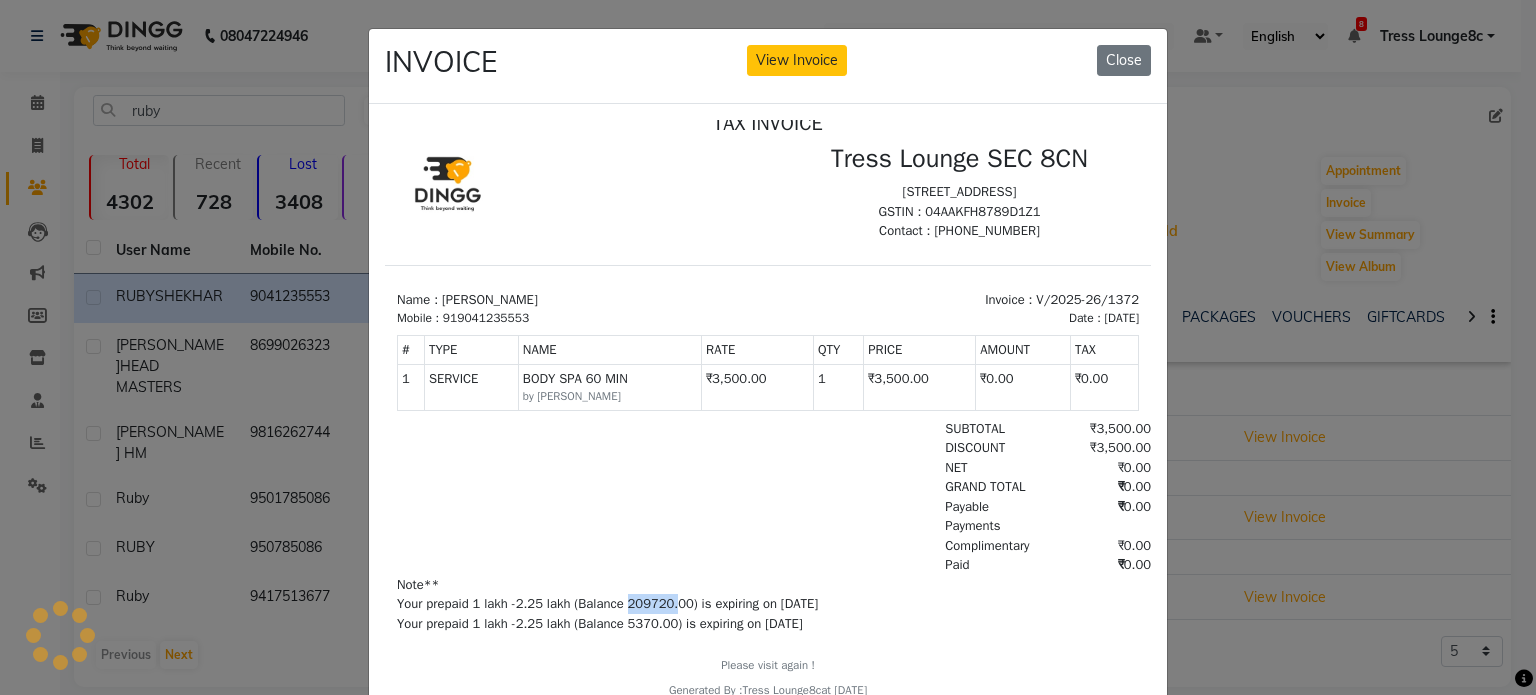 drag, startPoint x: 622, startPoint y: 596, endPoint x: 684, endPoint y: 595, distance: 62.008064 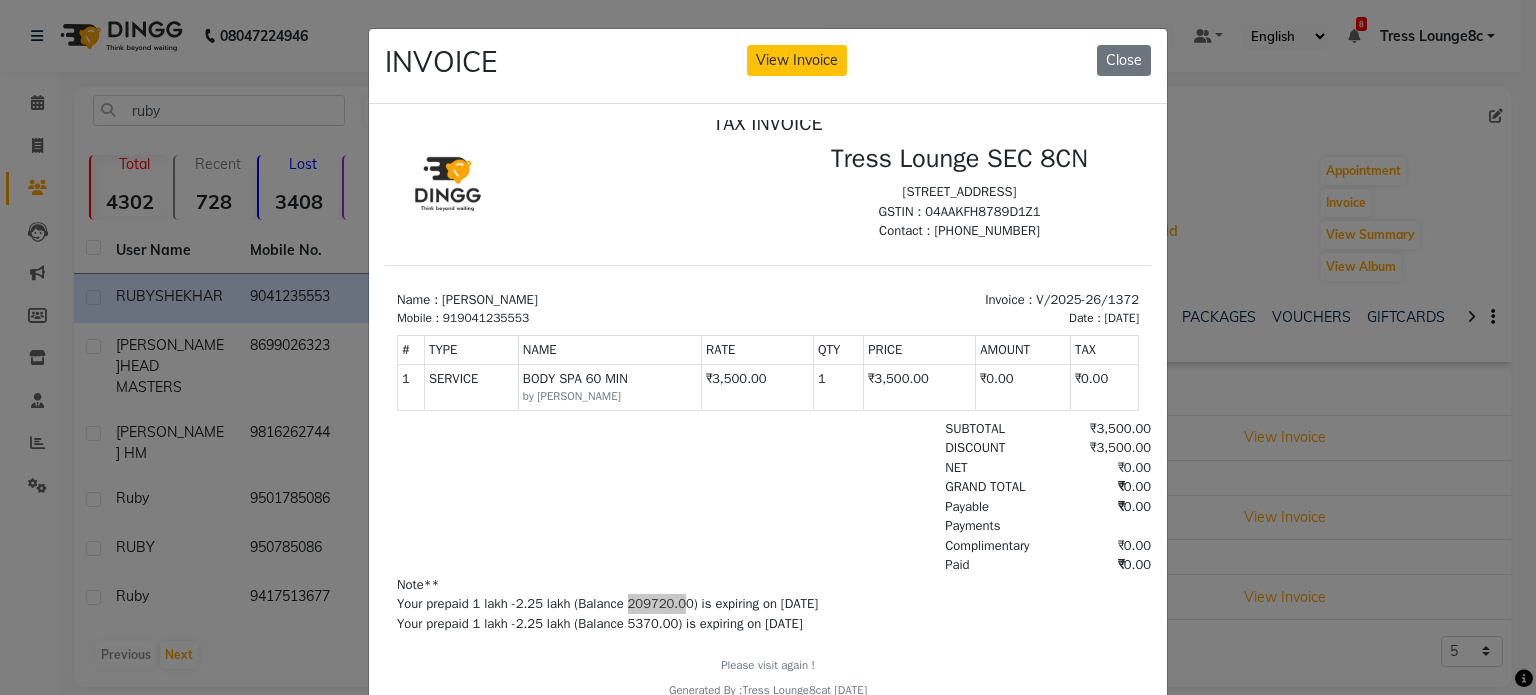 click on "INVOICE View Invoice Close" 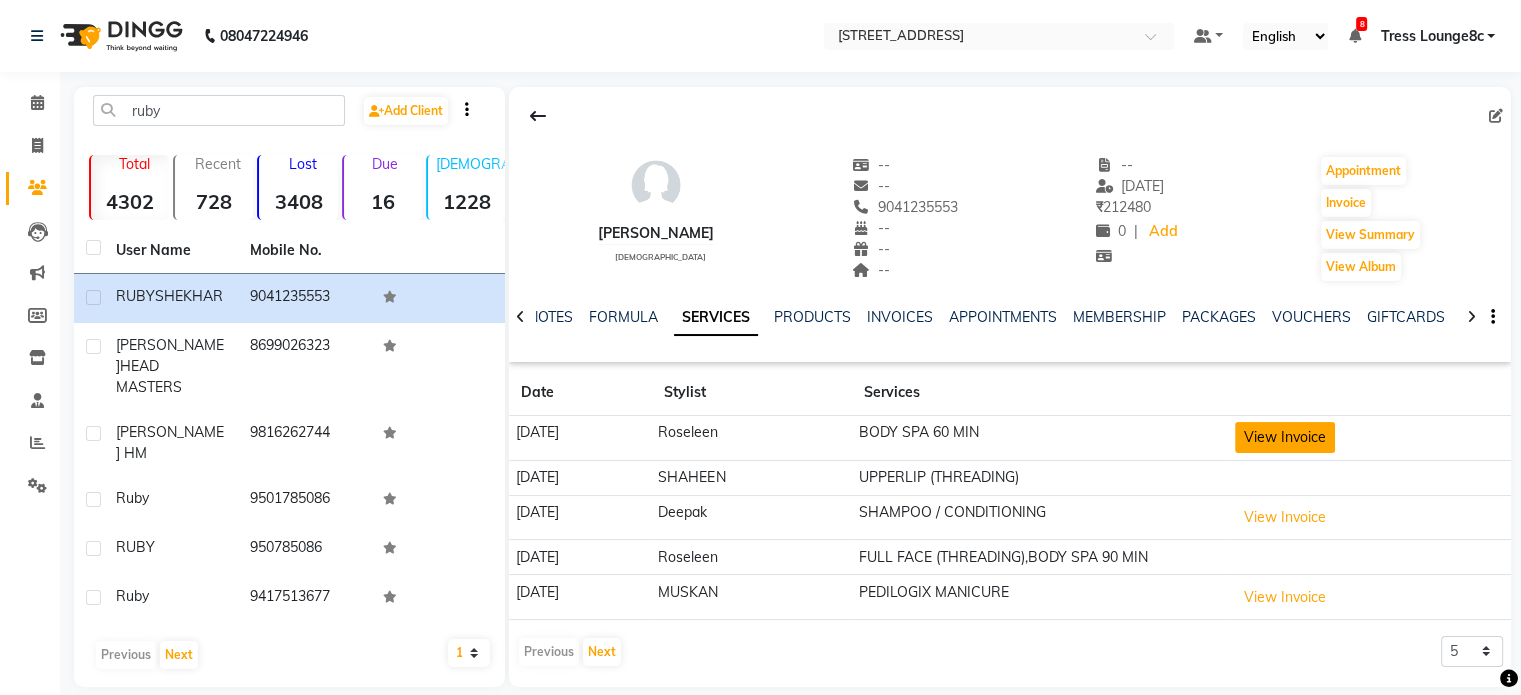 click on "View Invoice" 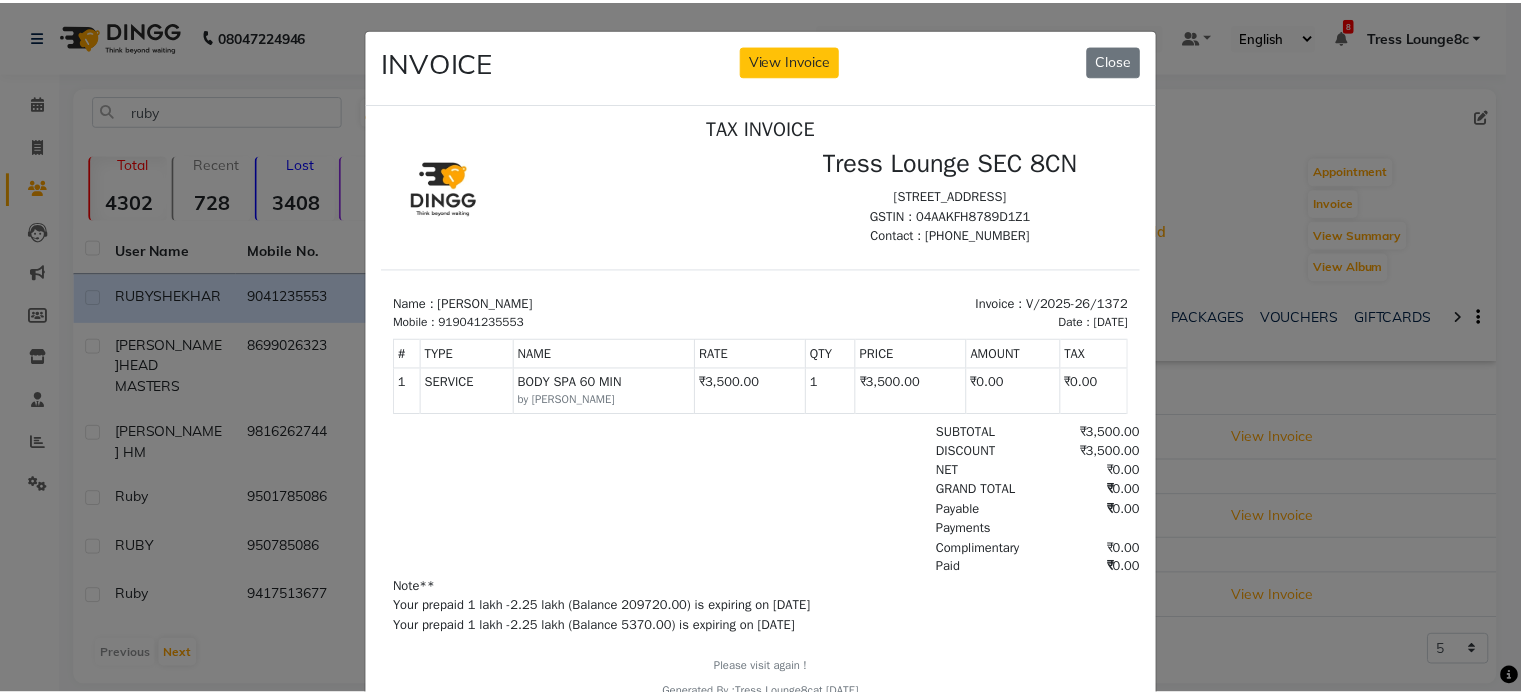 scroll, scrollTop: 16, scrollLeft: 0, axis: vertical 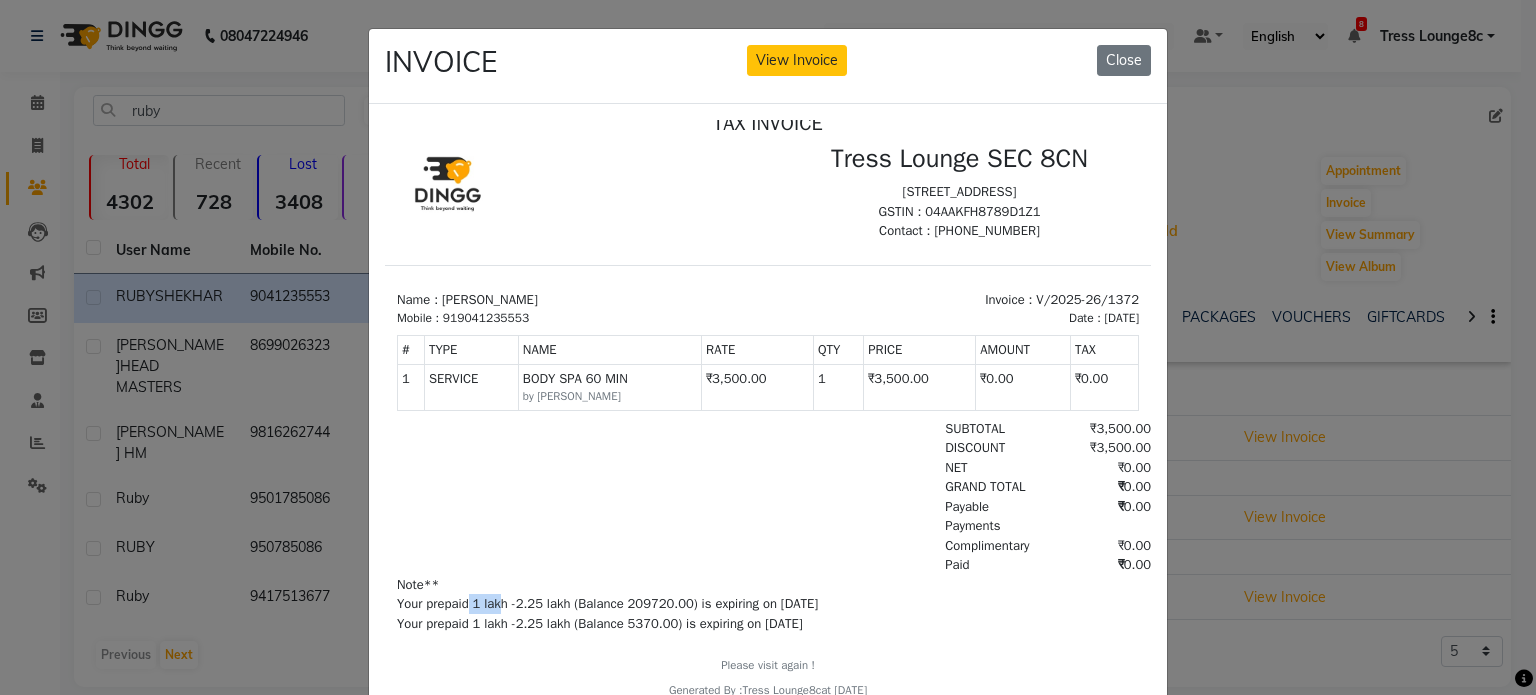 drag, startPoint x: 467, startPoint y: 603, endPoint x: 497, endPoint y: 598, distance: 30.413813 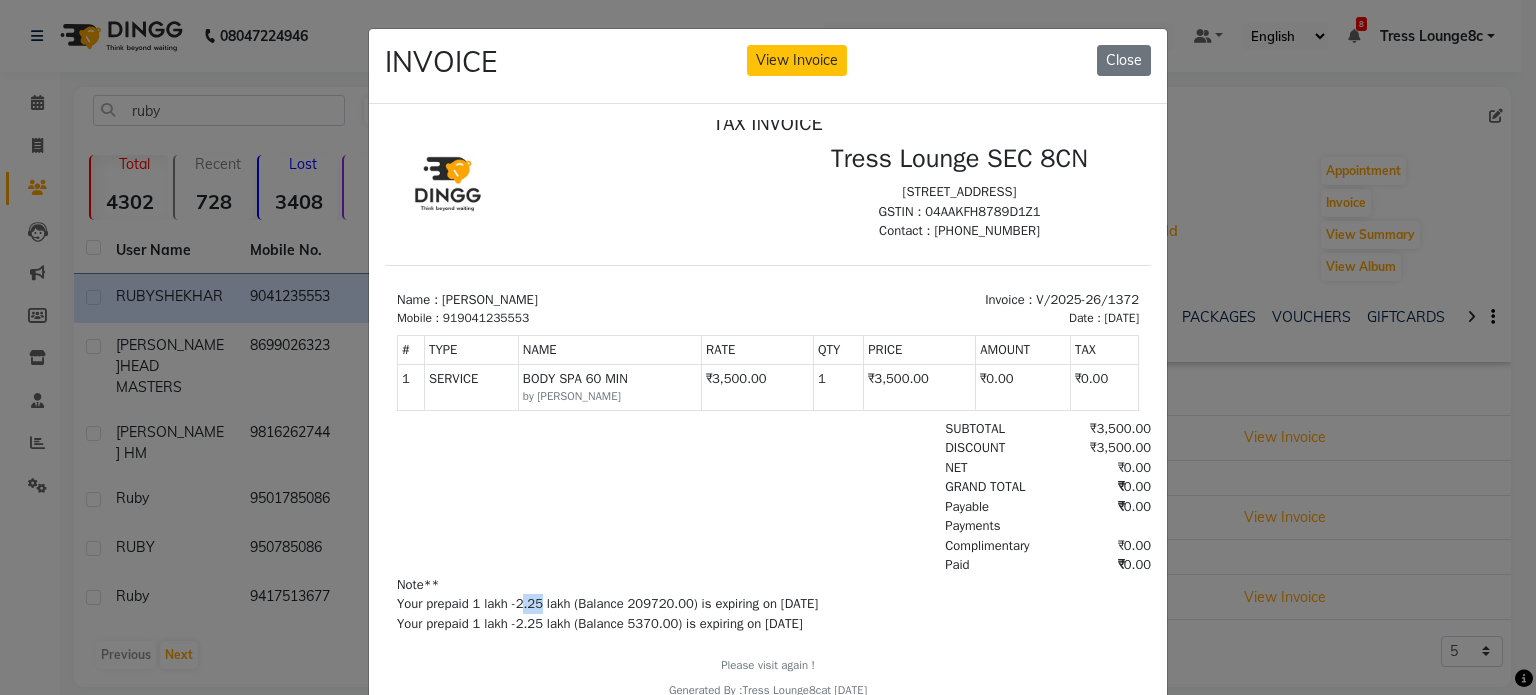 drag, startPoint x: 522, startPoint y: 599, endPoint x: 539, endPoint y: 601, distance: 17.117243 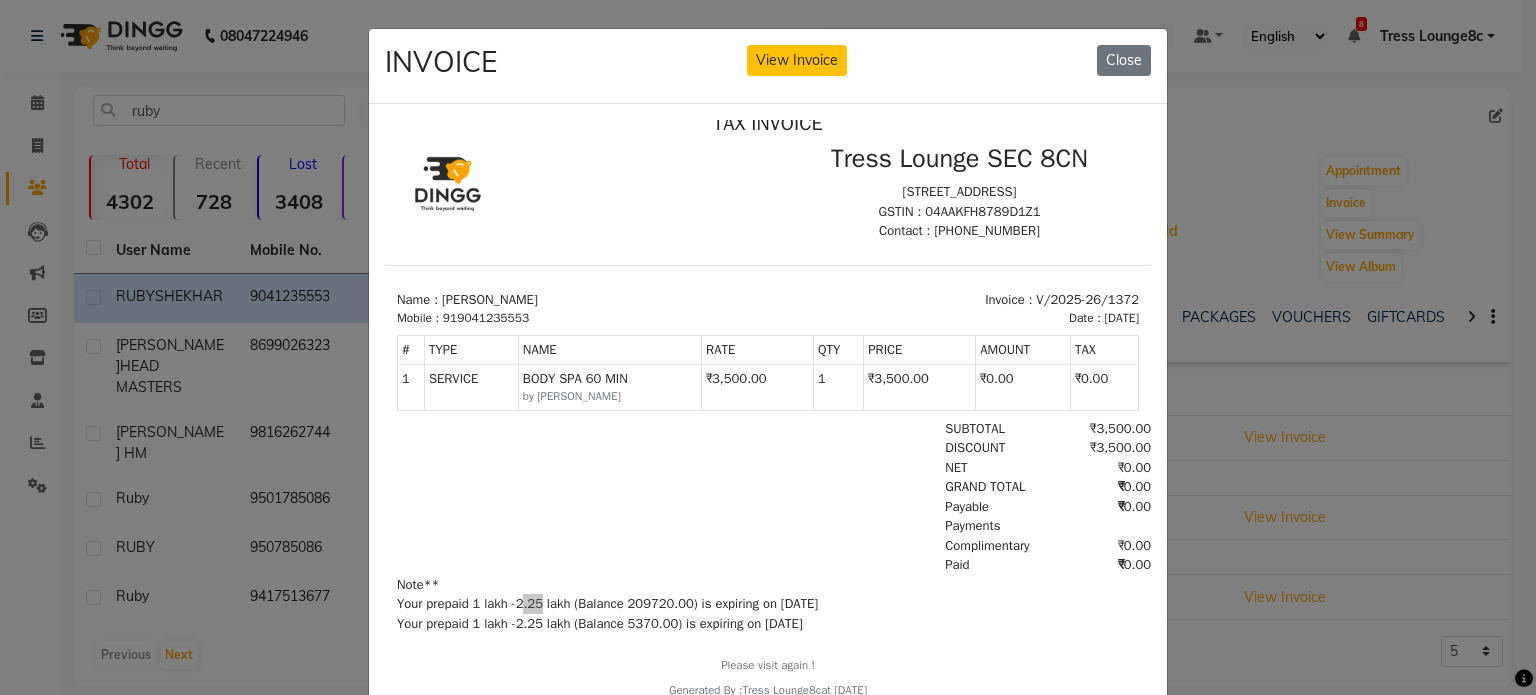 click on "INVOICE View Invoice Close" 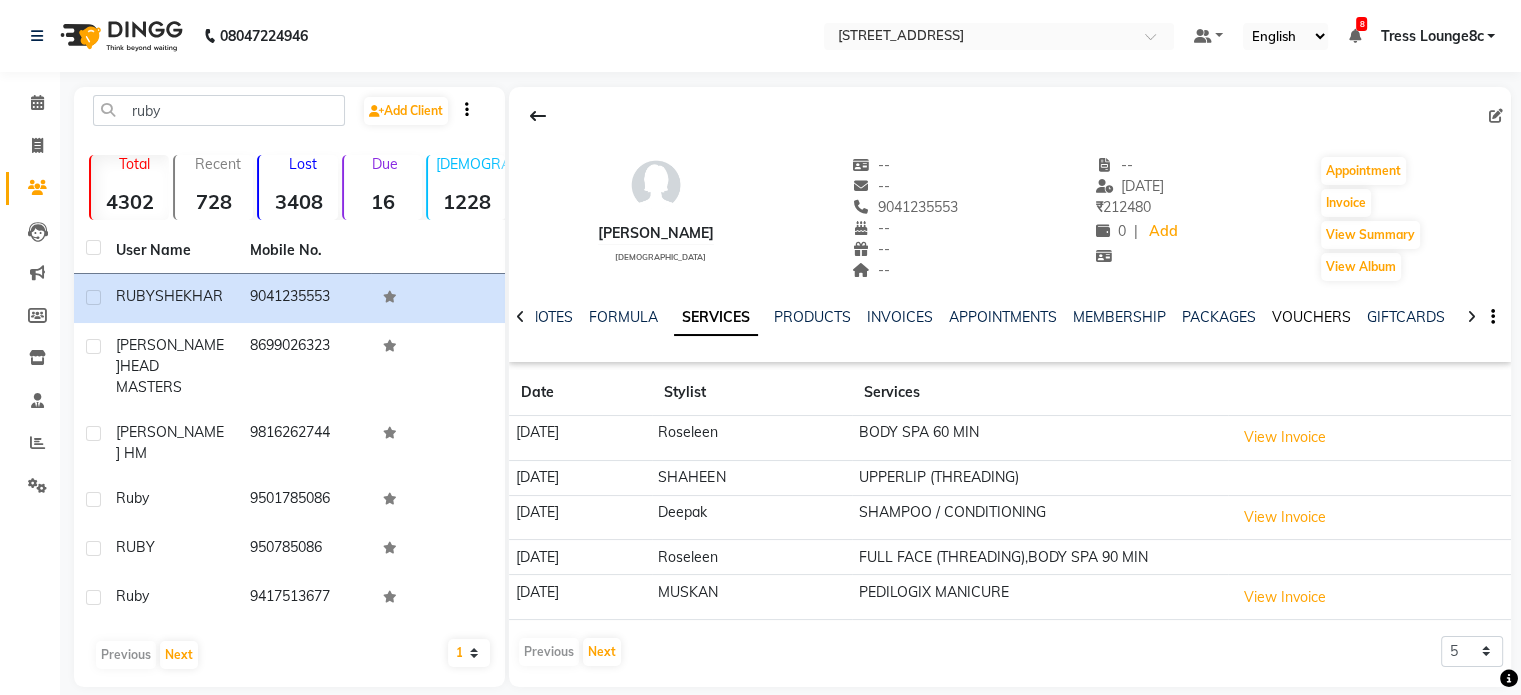 click on "VOUCHERS" 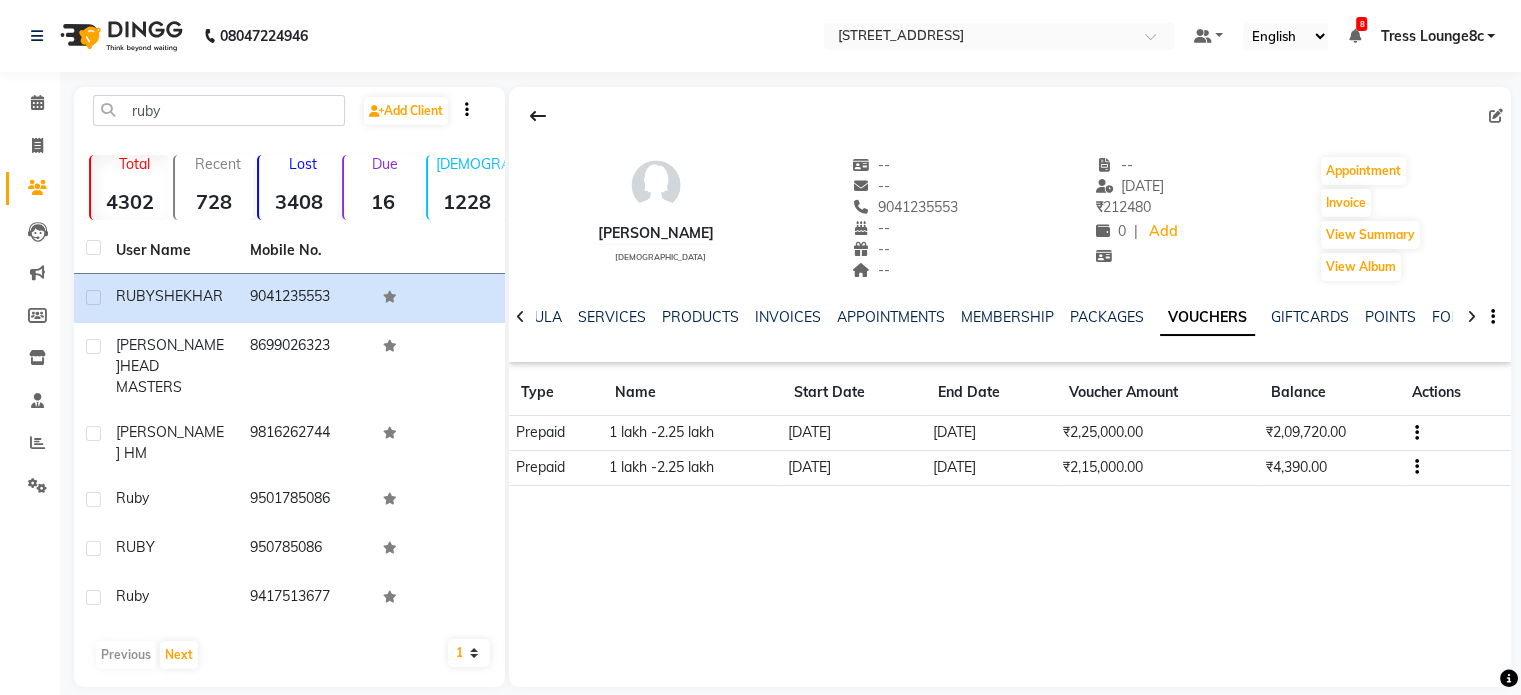 scroll, scrollTop: 21, scrollLeft: 0, axis: vertical 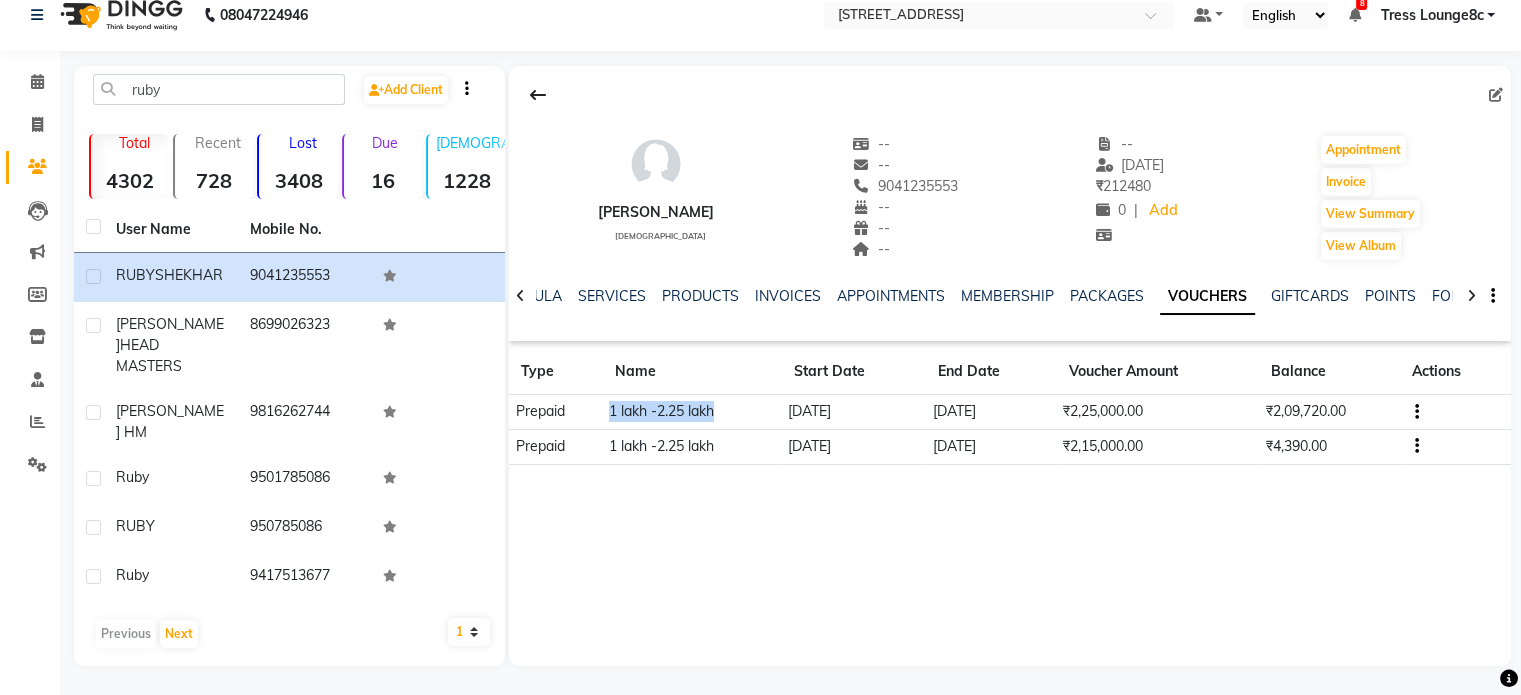 drag, startPoint x: 592, startPoint y: 401, endPoint x: 746, endPoint y: 416, distance: 154.72879 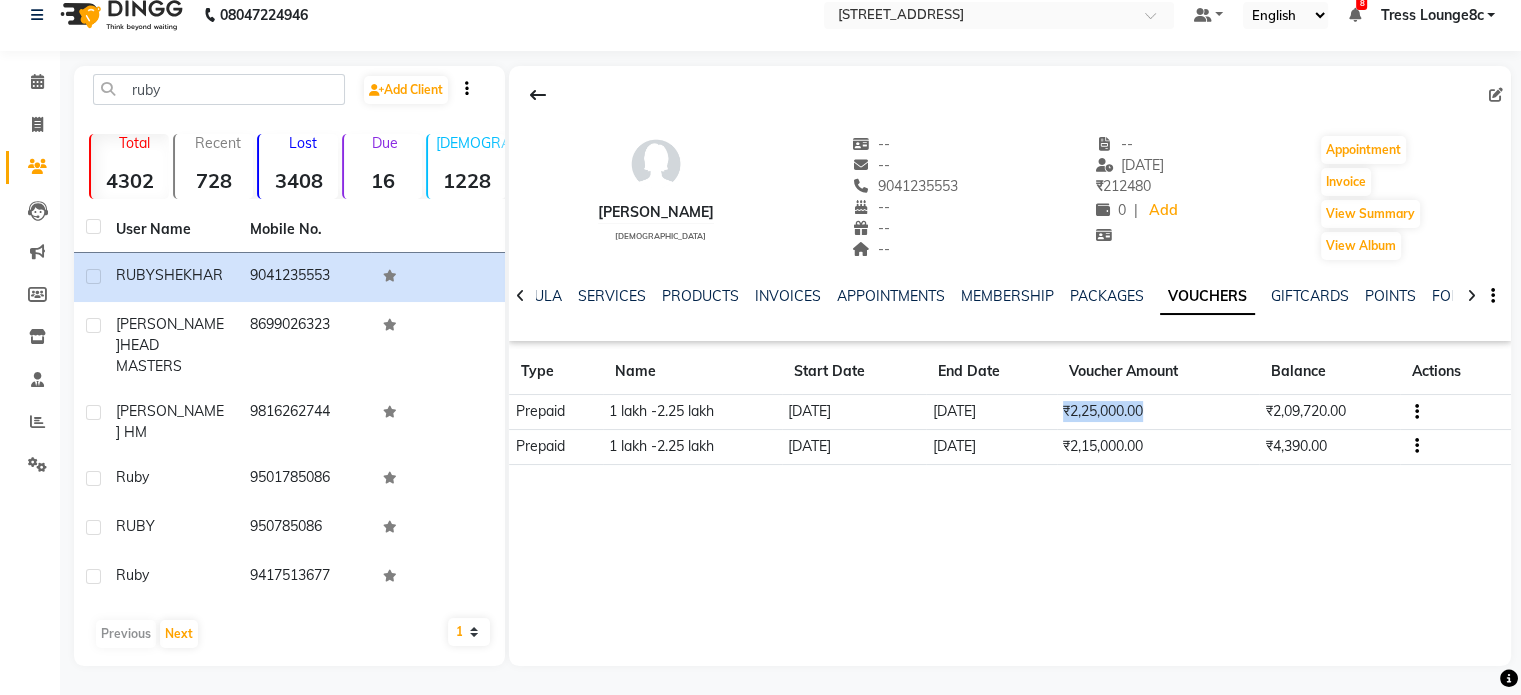 drag, startPoint x: 1065, startPoint y: 417, endPoint x: 1159, endPoint y: 422, distance: 94.13288 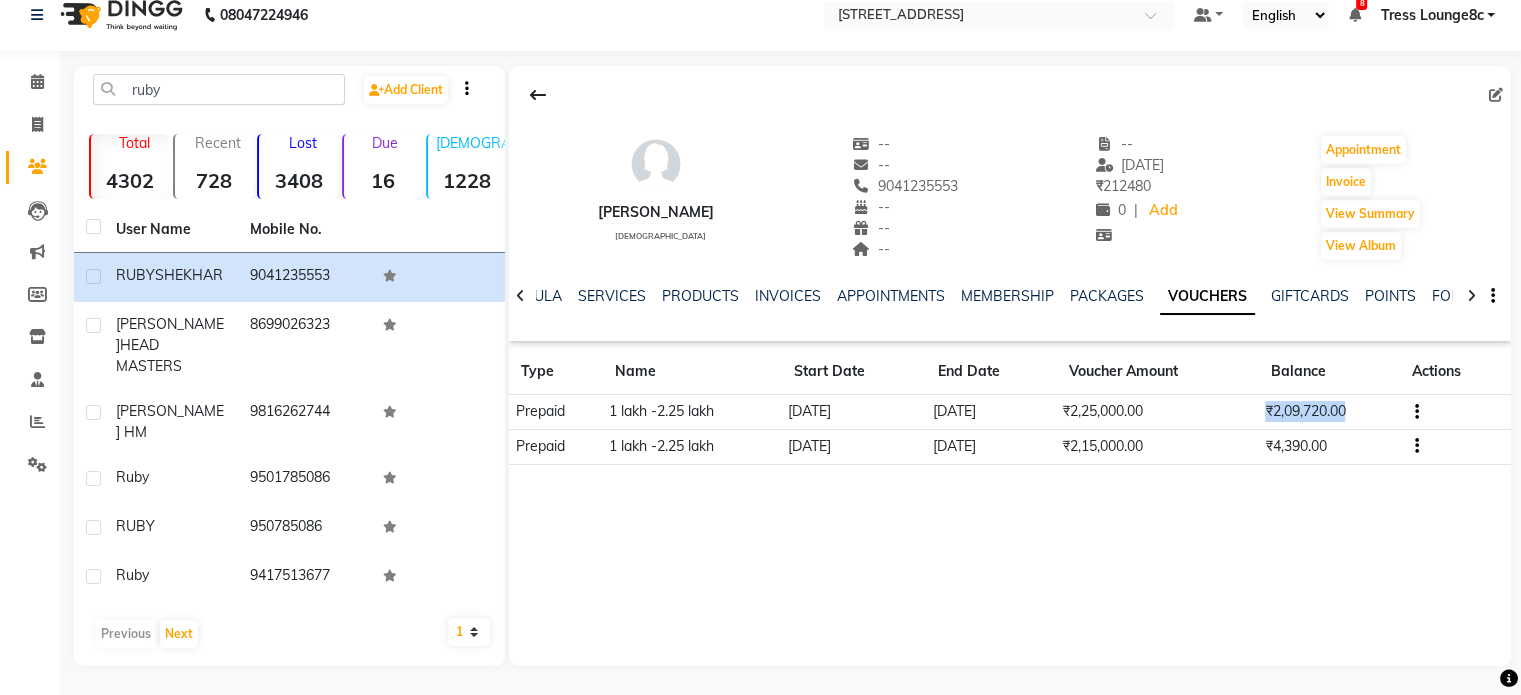 drag, startPoint x: 1263, startPoint y: 410, endPoint x: 1364, endPoint y: 417, distance: 101.24229 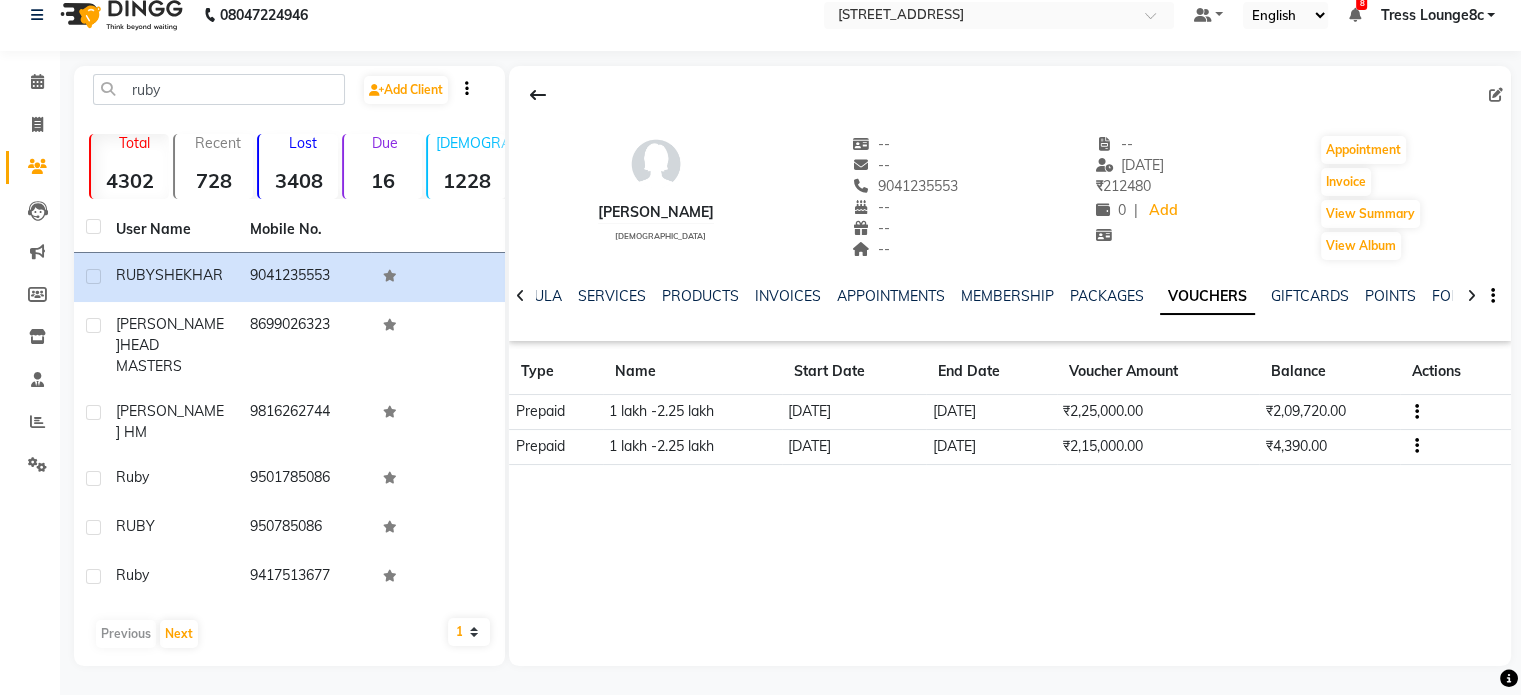 click on "[PERSON_NAME]   [DEMOGRAPHIC_DATA]  --   --   9041235553  --  --  --  -- [DATE] ₹    212480 0 |  Add   Appointment   Invoice  View Summary  View Album  NOTES FORMULA SERVICES PRODUCTS INVOICES APPOINTMENTS MEMBERSHIP PACKAGES VOUCHERS GIFTCARDS POINTS FORMS FAMILY CARDS WALLET Type Name Start Date End Date Voucher Amount Balance Actions Prepaid 1 lakh -2.25 lakh  [DATE] [DATE] ₹2,25,000.00 ₹2,09,720.00 Prepaid 1 lakh -2.25 lakh  [DATE] [DATE] ₹2,15,000.00 ₹4,390.00" 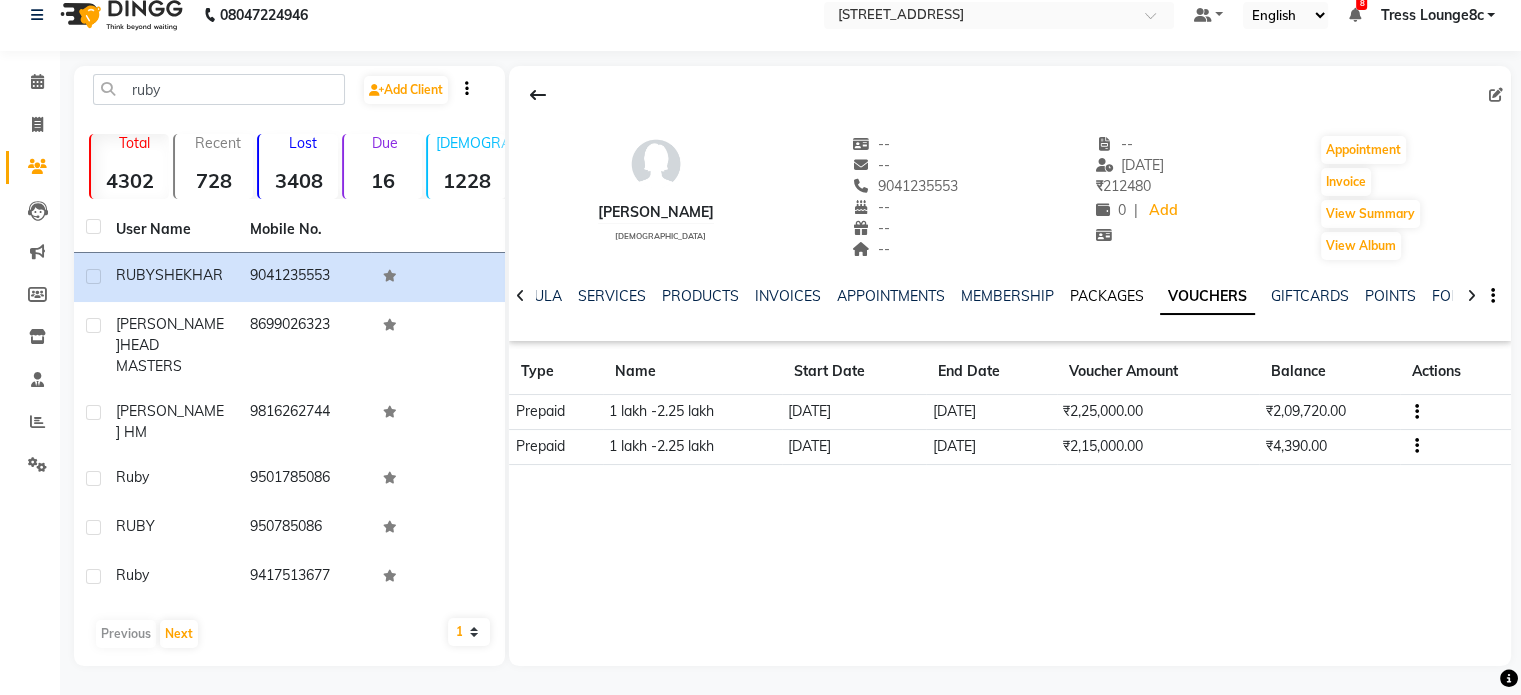 click on "PACKAGES" 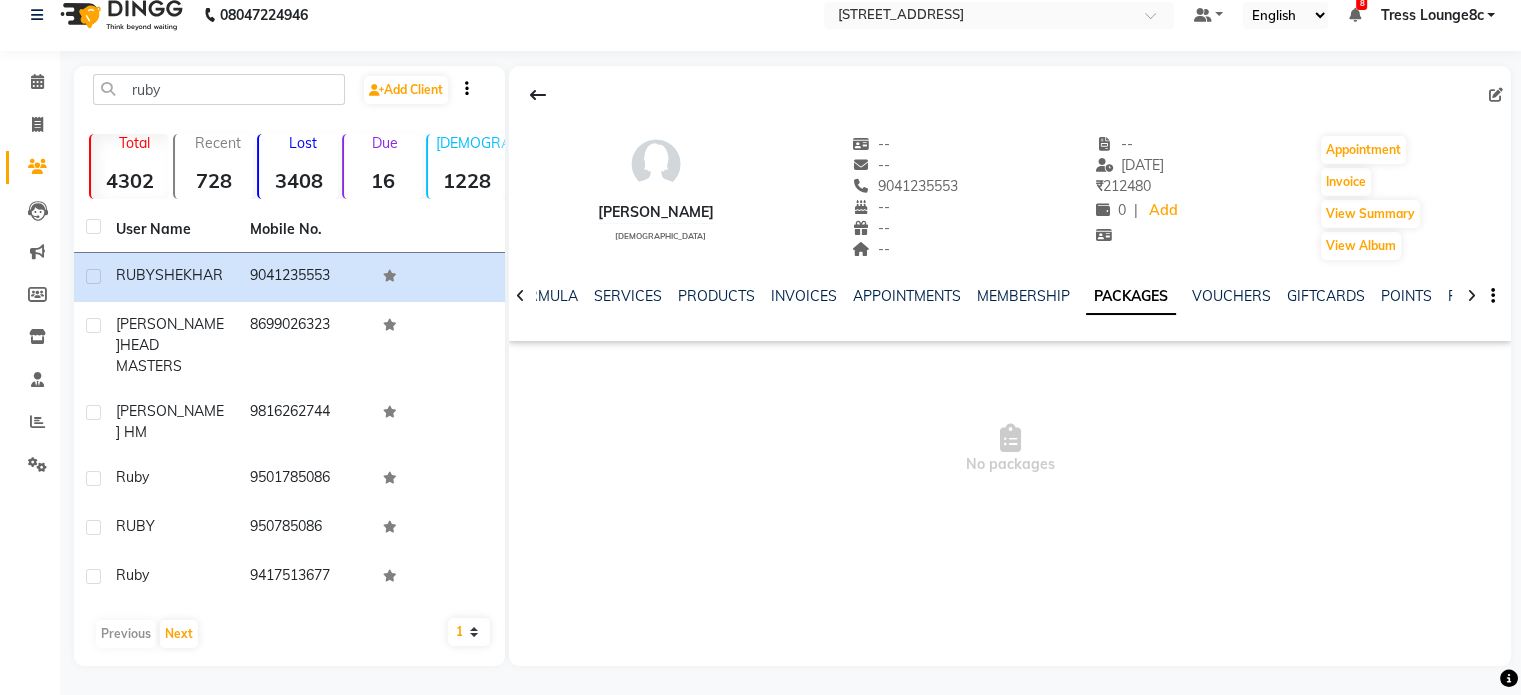 click on "PACKAGES" 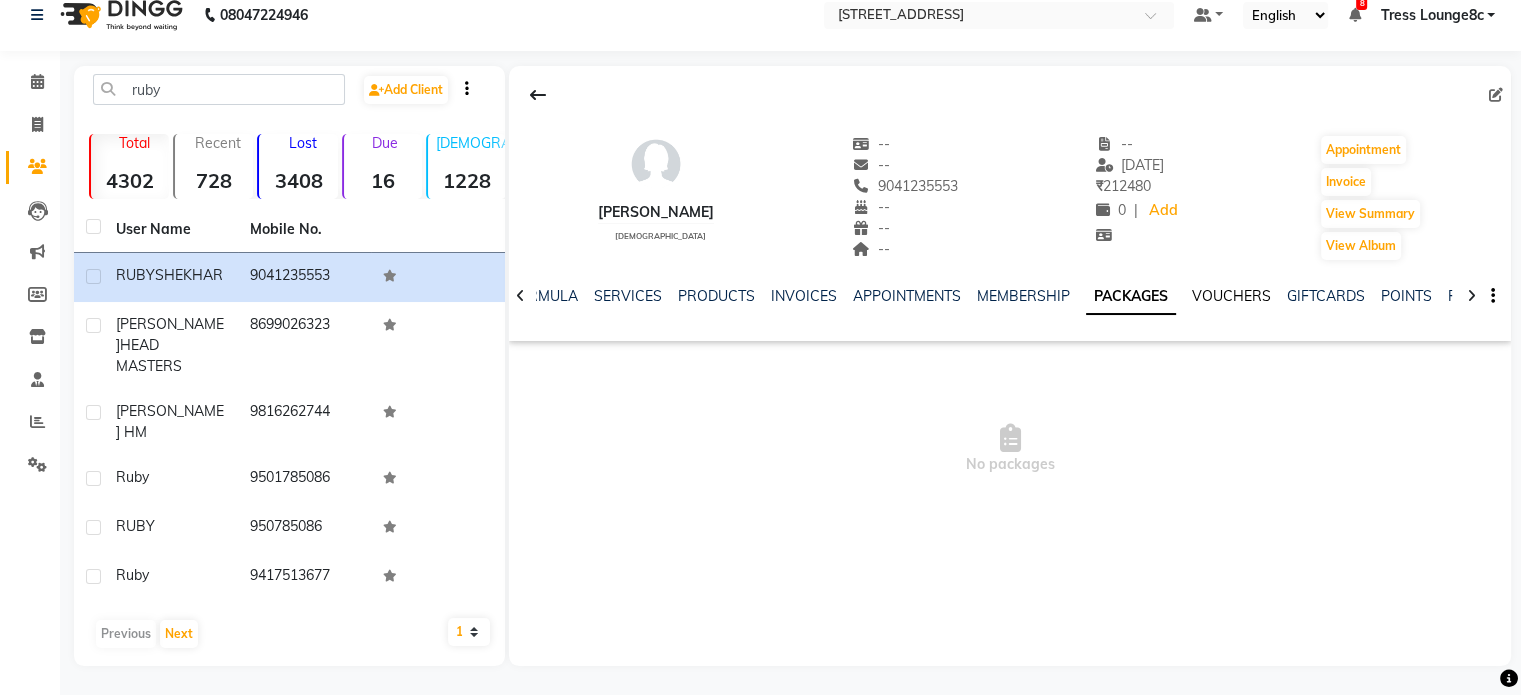 click on "VOUCHERS" 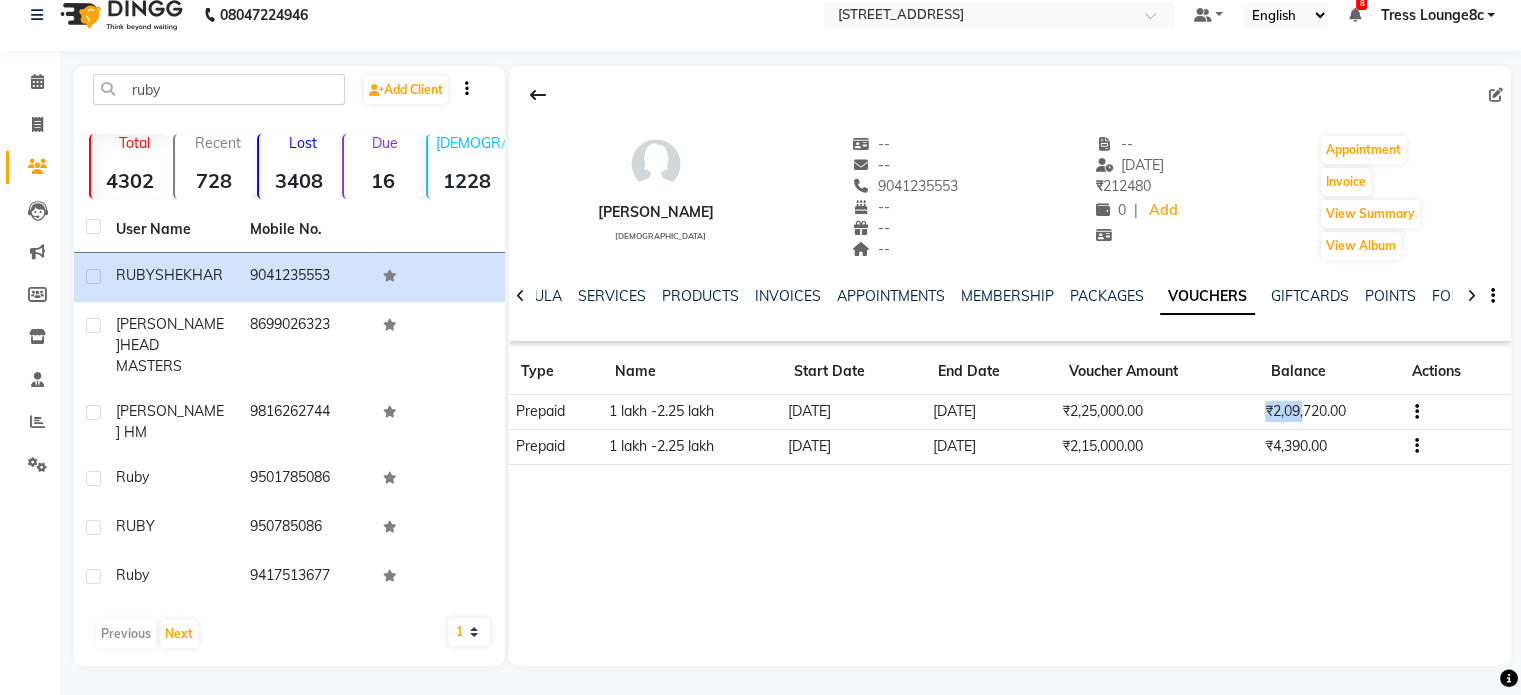 drag, startPoint x: 1263, startPoint y: 402, endPoint x: 1305, endPoint y: 408, distance: 42.426407 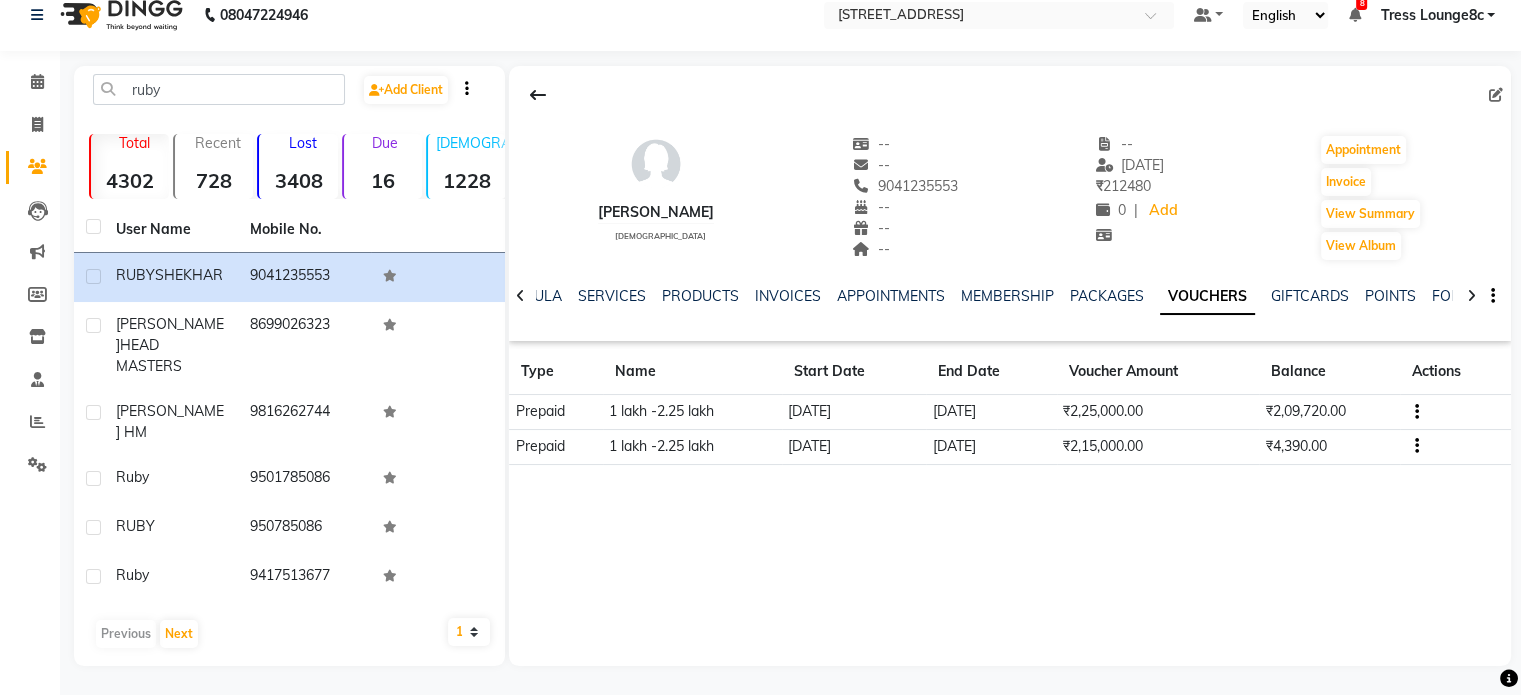 click on "[PERSON_NAME]   [DEMOGRAPHIC_DATA]  --   --   9041235553  --  --  --  -- [DATE] ₹    212480 0 |  Add   Appointment   Invoice  View Summary  View Album  NOTES FORMULA SERVICES PRODUCTS INVOICES APPOINTMENTS MEMBERSHIP PACKAGES VOUCHERS GIFTCARDS POINTS FORMS FAMILY CARDS WALLET Type Name Start Date End Date Voucher Amount Balance Actions Prepaid 1 lakh -2.25 lakh  [DATE] [DATE] ₹2,25,000.00 ₹2,09,720.00 Prepaid 1 lakh -2.25 lakh  [DATE] [DATE] ₹2,15,000.00 ₹4,390.00" 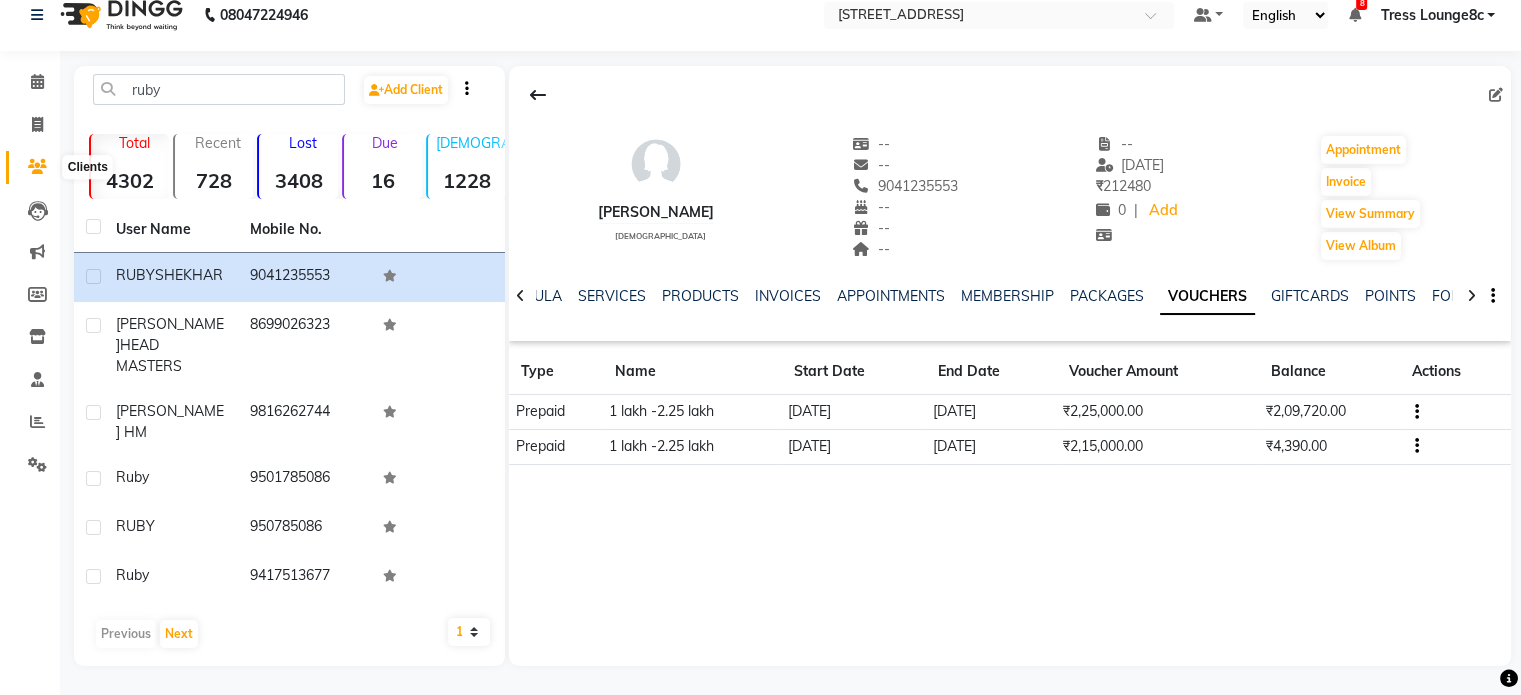 click 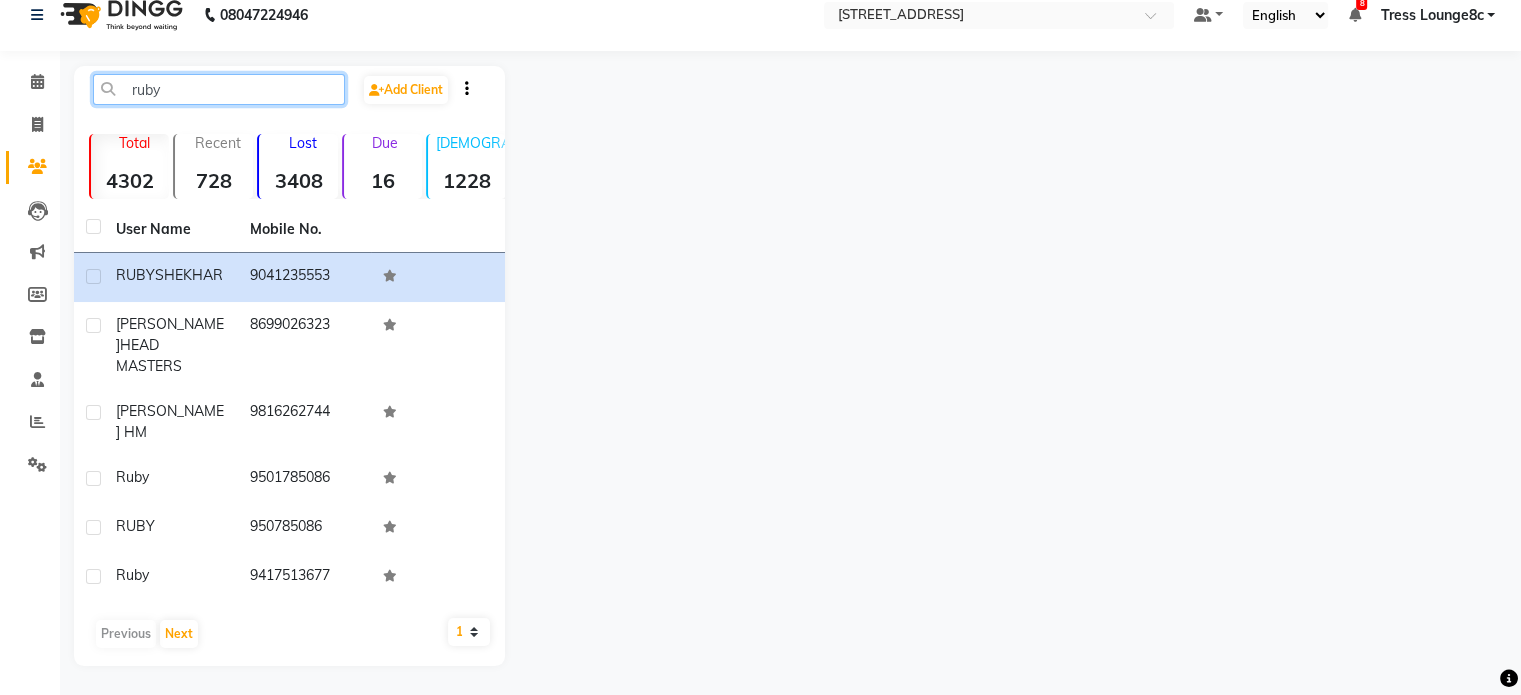 drag, startPoint x: 210, startPoint y: 94, endPoint x: 0, endPoint y: 92, distance: 210.00952 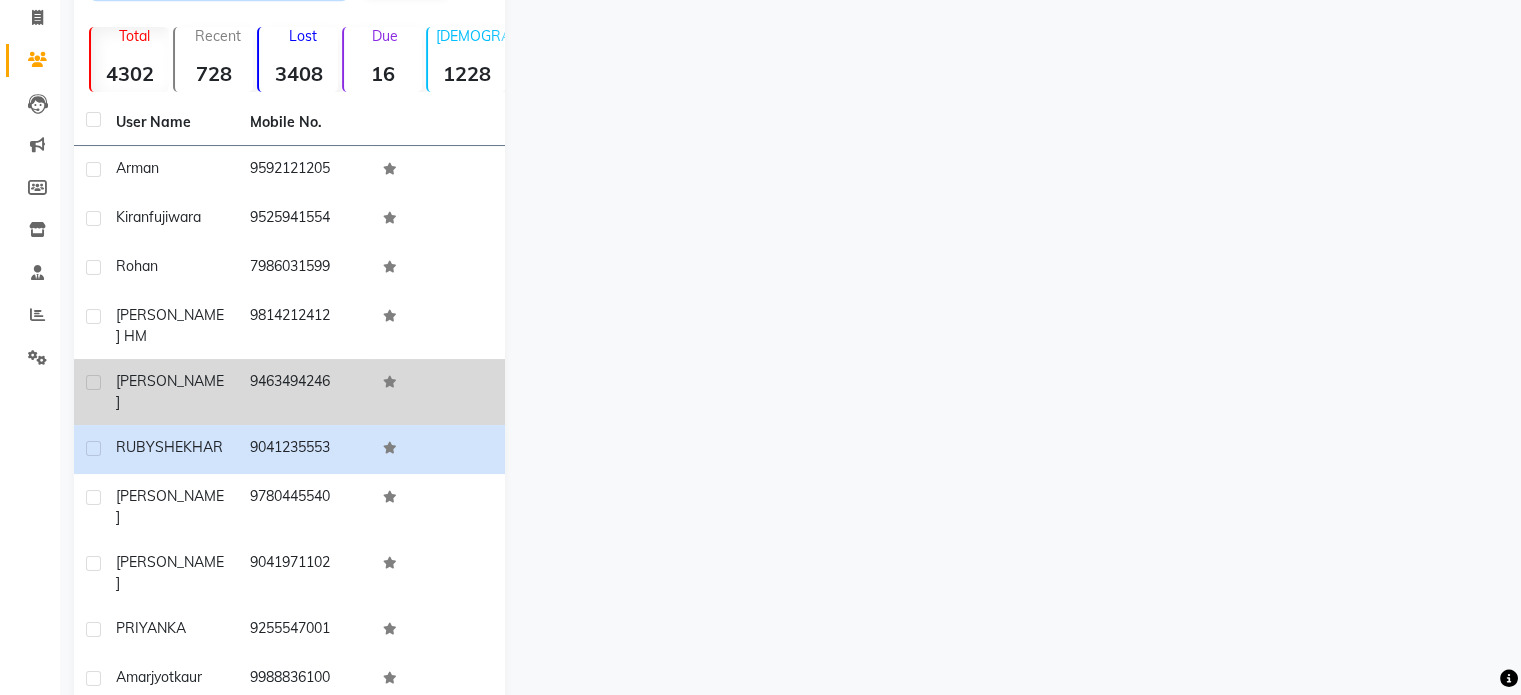 scroll, scrollTop: 172, scrollLeft: 0, axis: vertical 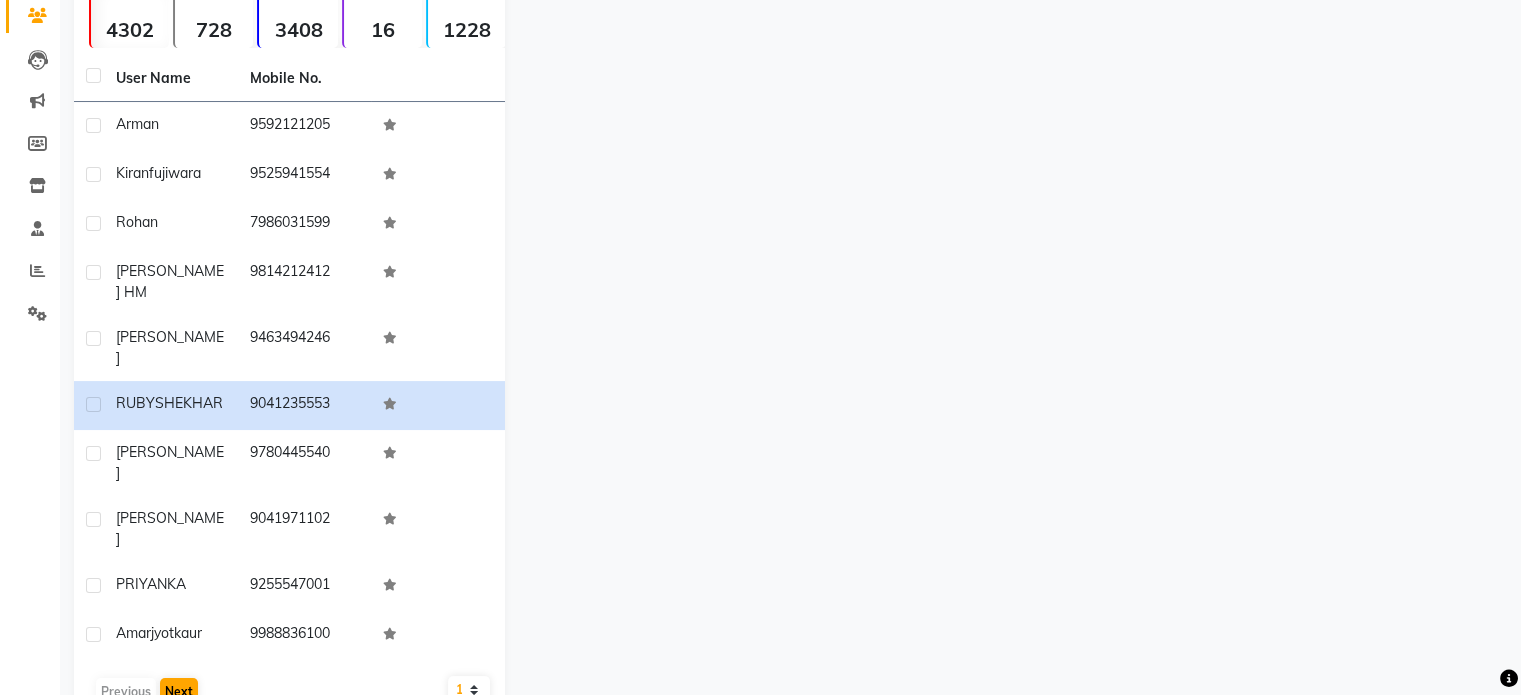 type 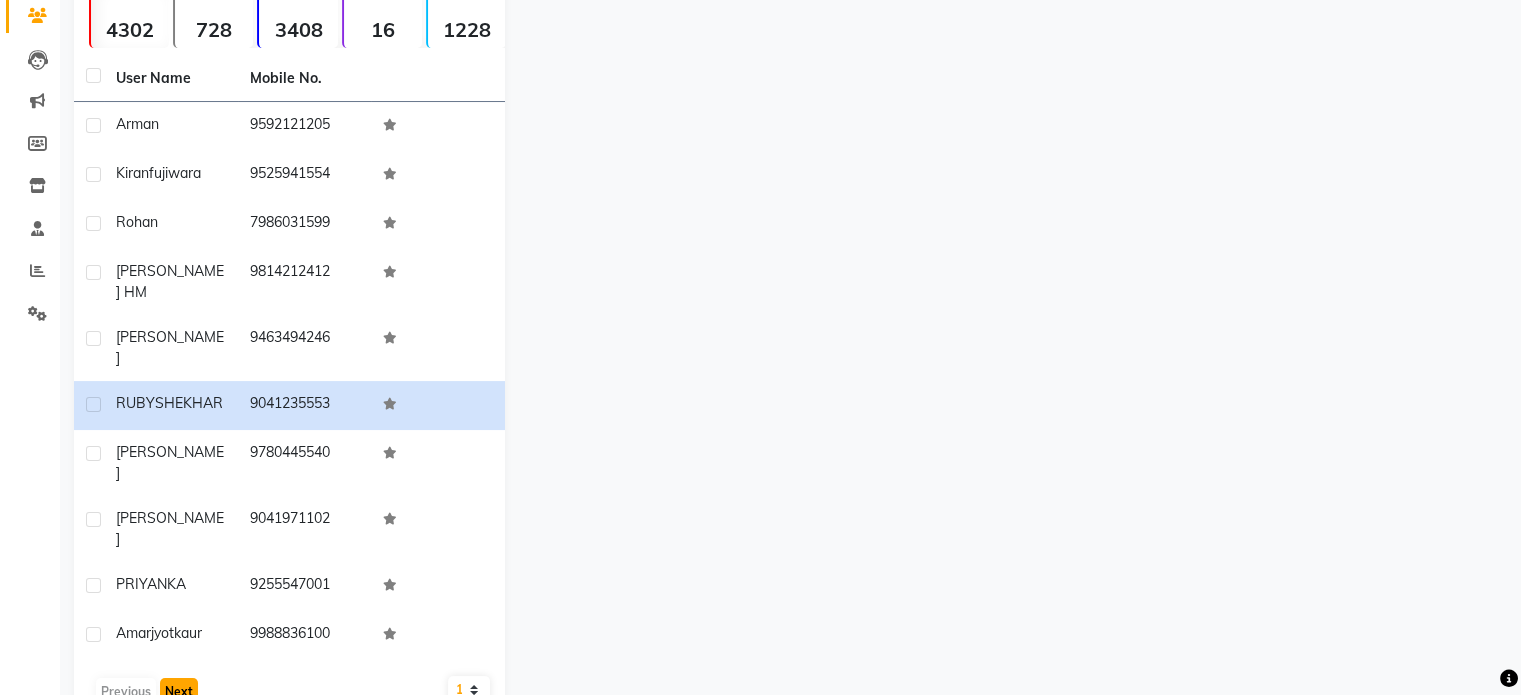 click on "Next" 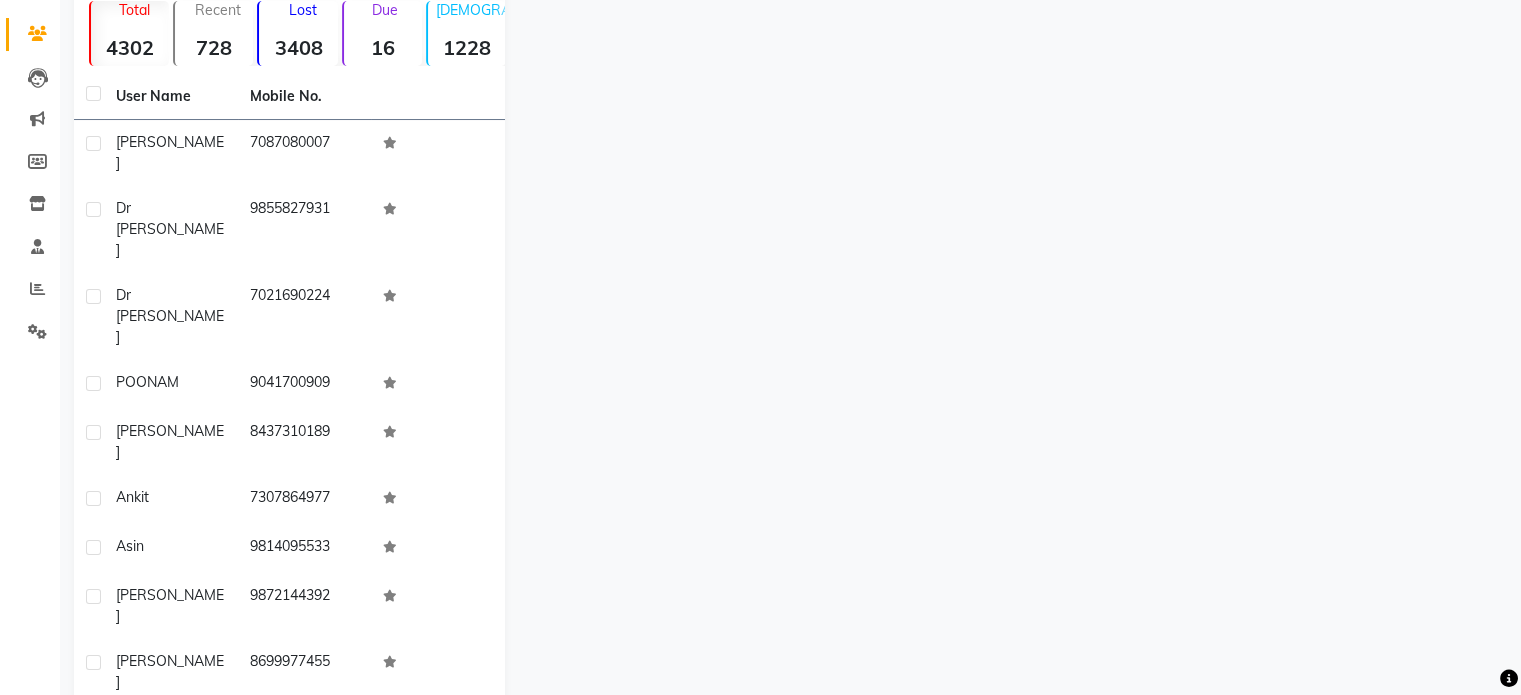 scroll, scrollTop: 0, scrollLeft: 0, axis: both 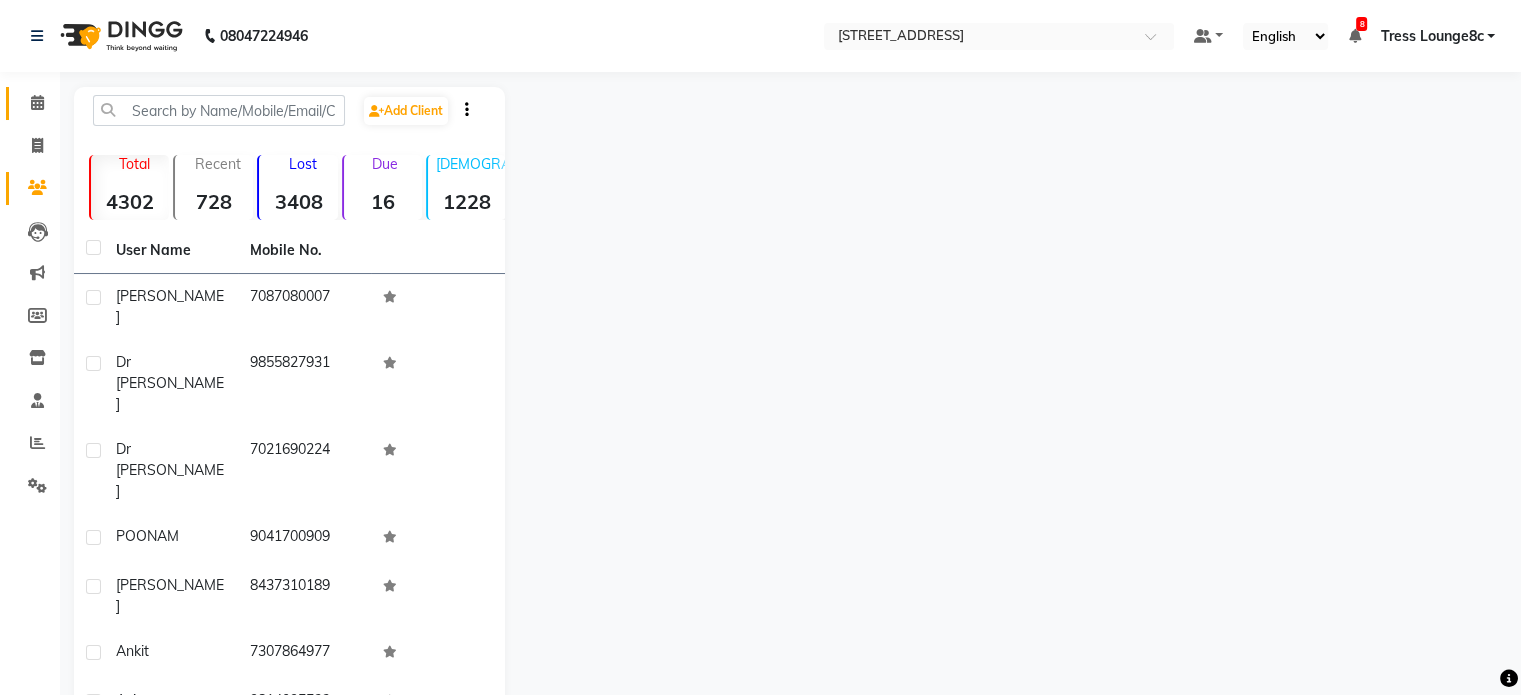 click on "Calendar" 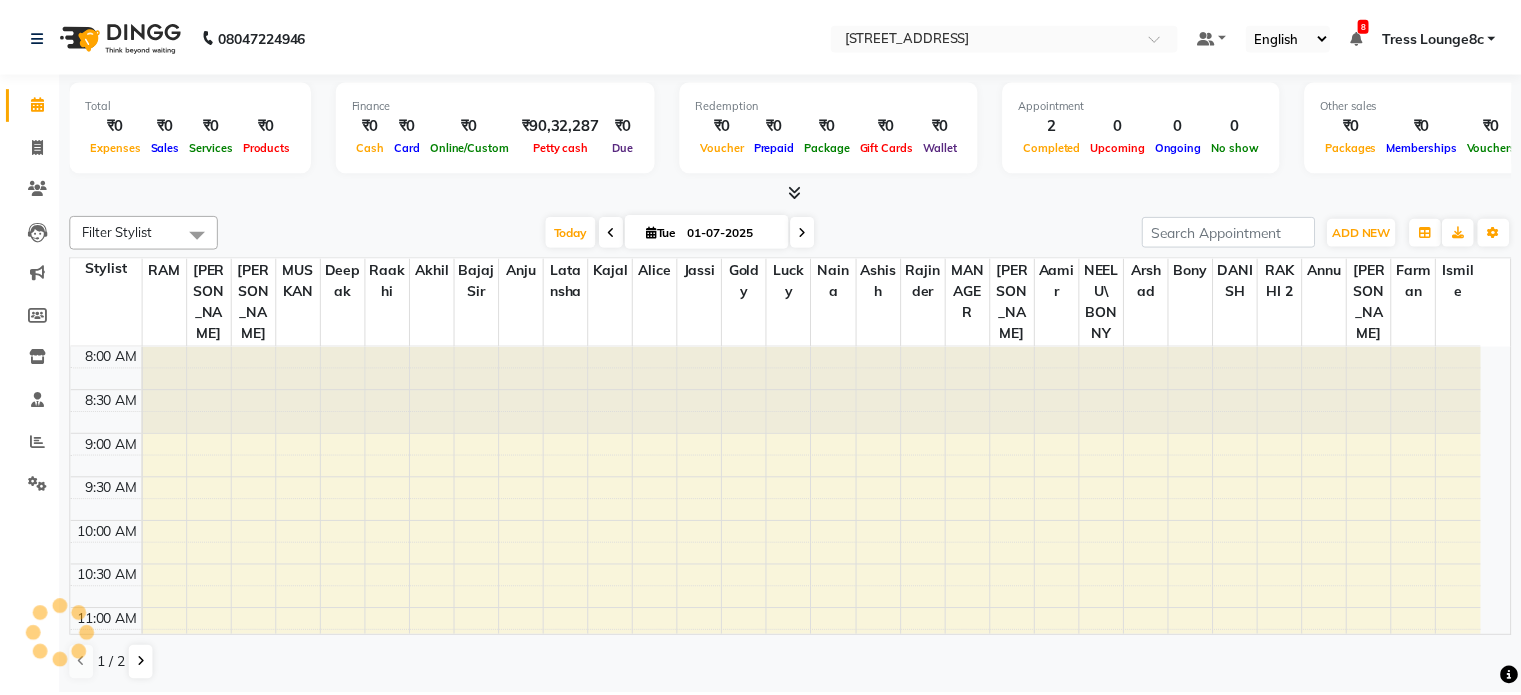 scroll, scrollTop: 350, scrollLeft: 0, axis: vertical 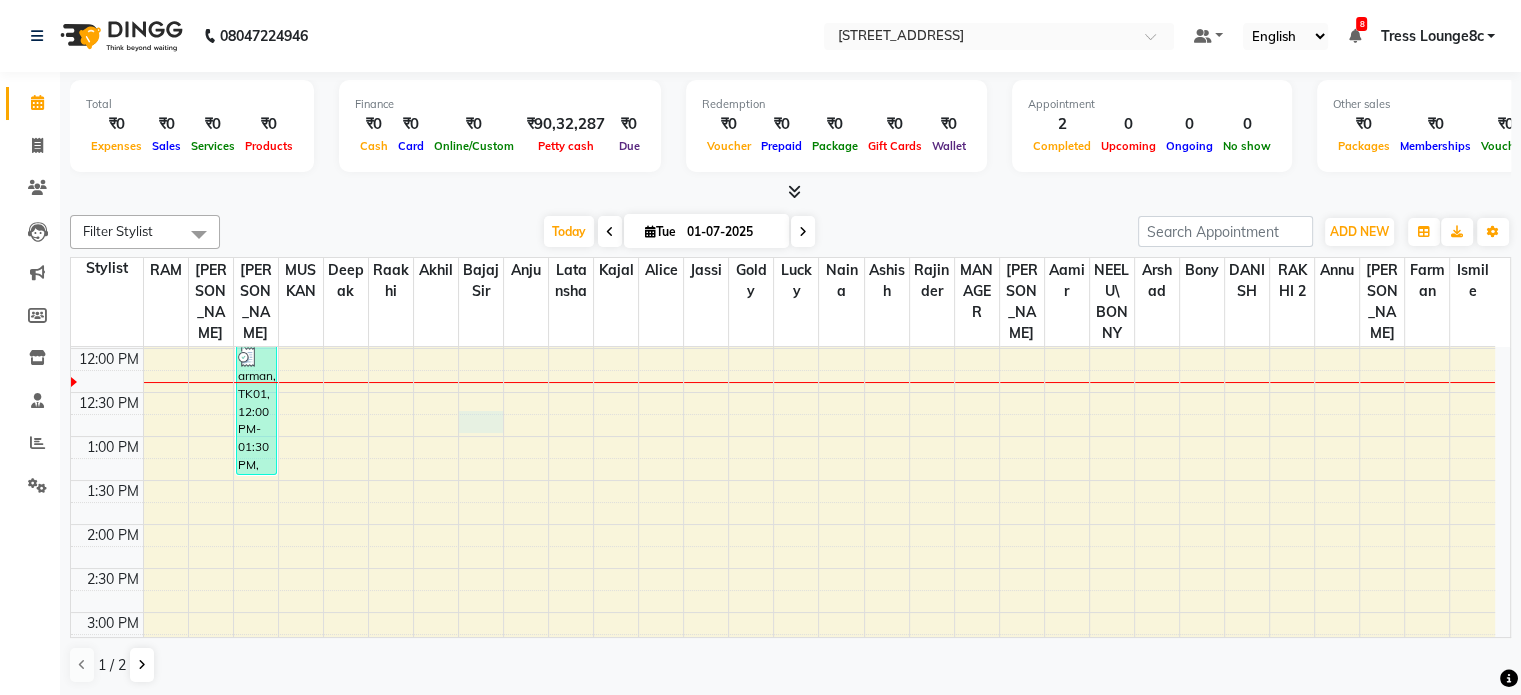 click on "8:00 AM 8:30 AM 9:00 AM 9:30 AM 10:00 AM 10:30 AM 11:00 AM 11:30 AM 12:00 PM 12:30 PM 1:00 PM 1:30 PM 2:00 PM 2:30 PM 3:00 PM 3:30 PM 4:00 PM 4:30 PM 5:00 PM 5:30 PM 6:00 PM 6:30 PM 7:00 PM 7:30 PM 8:00 PM 8:30 PM     arman, TK01, 12:00 PM-01:30 PM, Cut ,Texturize & Style (MEN),SHAVE / [PERSON_NAME] TRIM (MEN)" at bounding box center [783, 568] 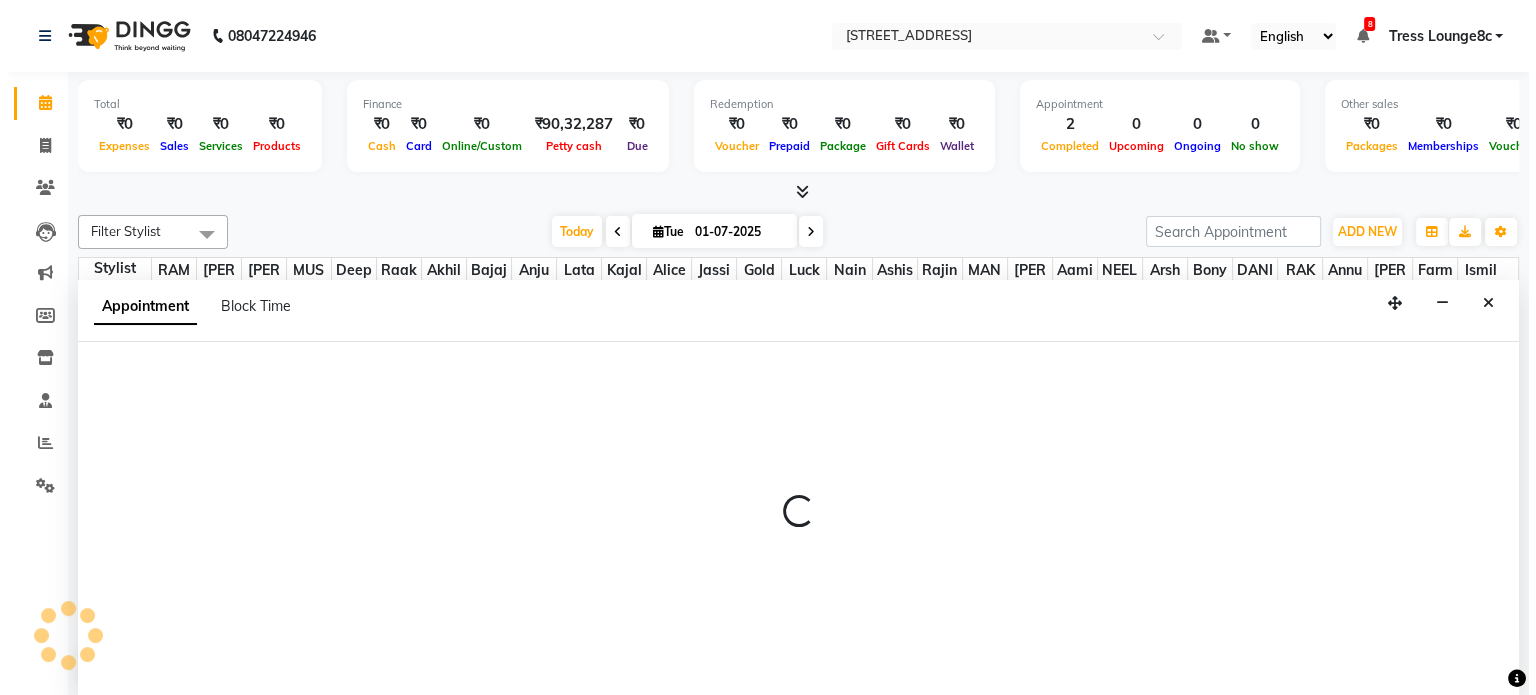 scroll, scrollTop: 0, scrollLeft: 0, axis: both 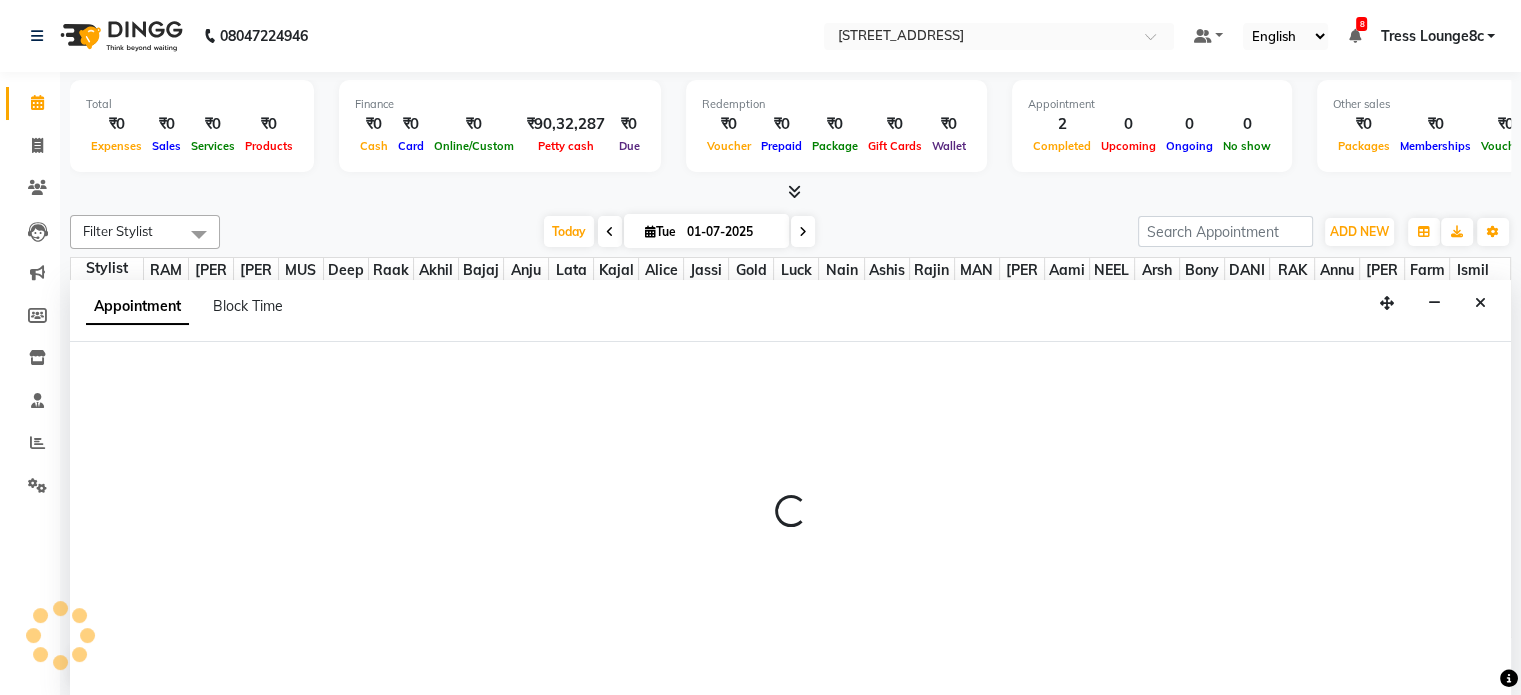 select on "44717" 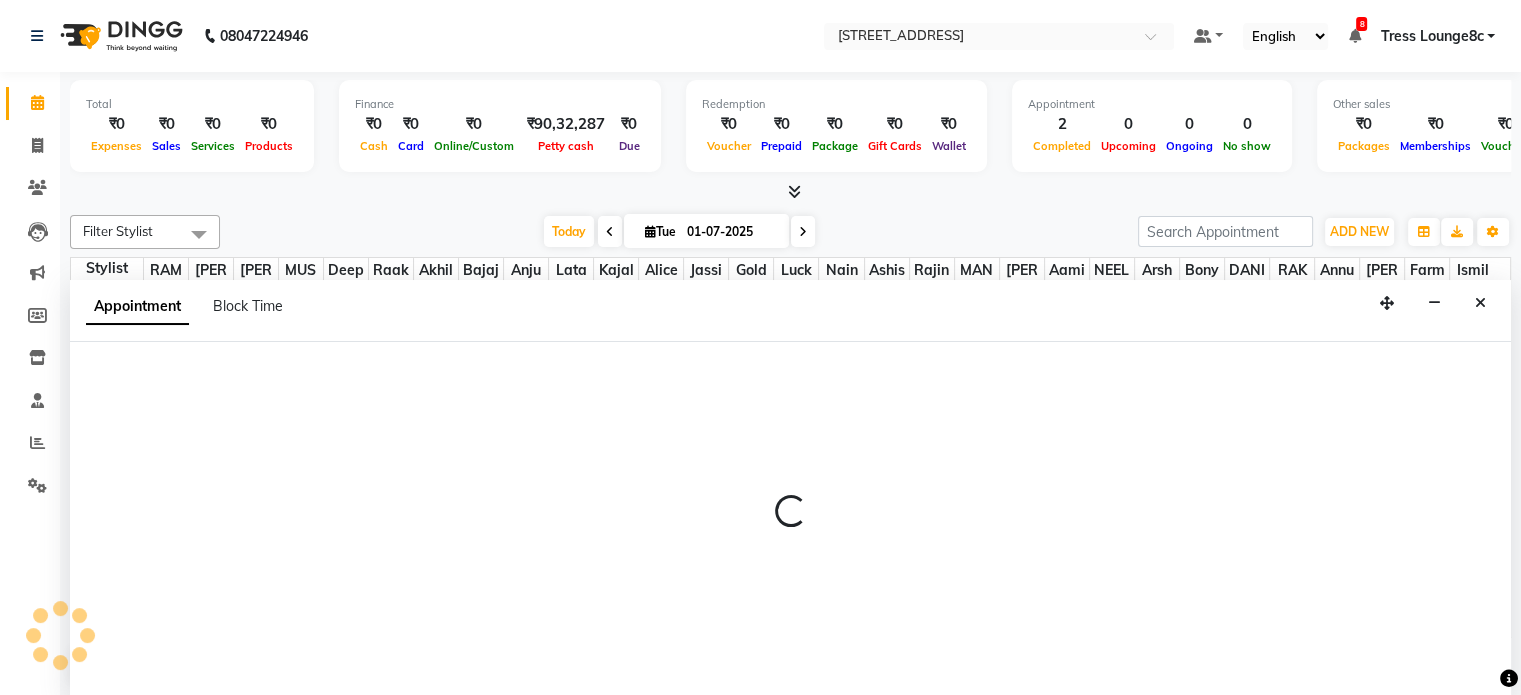 select on "765" 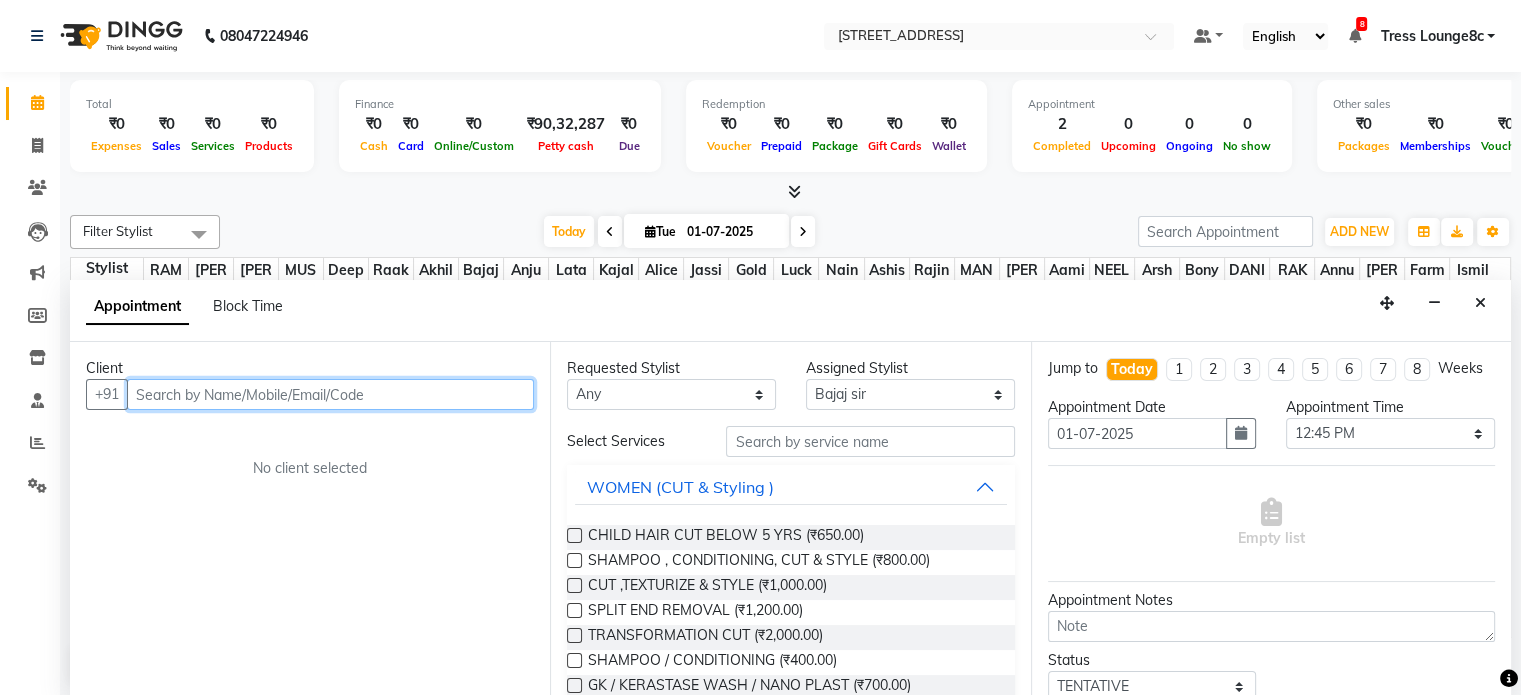 click at bounding box center [330, 394] 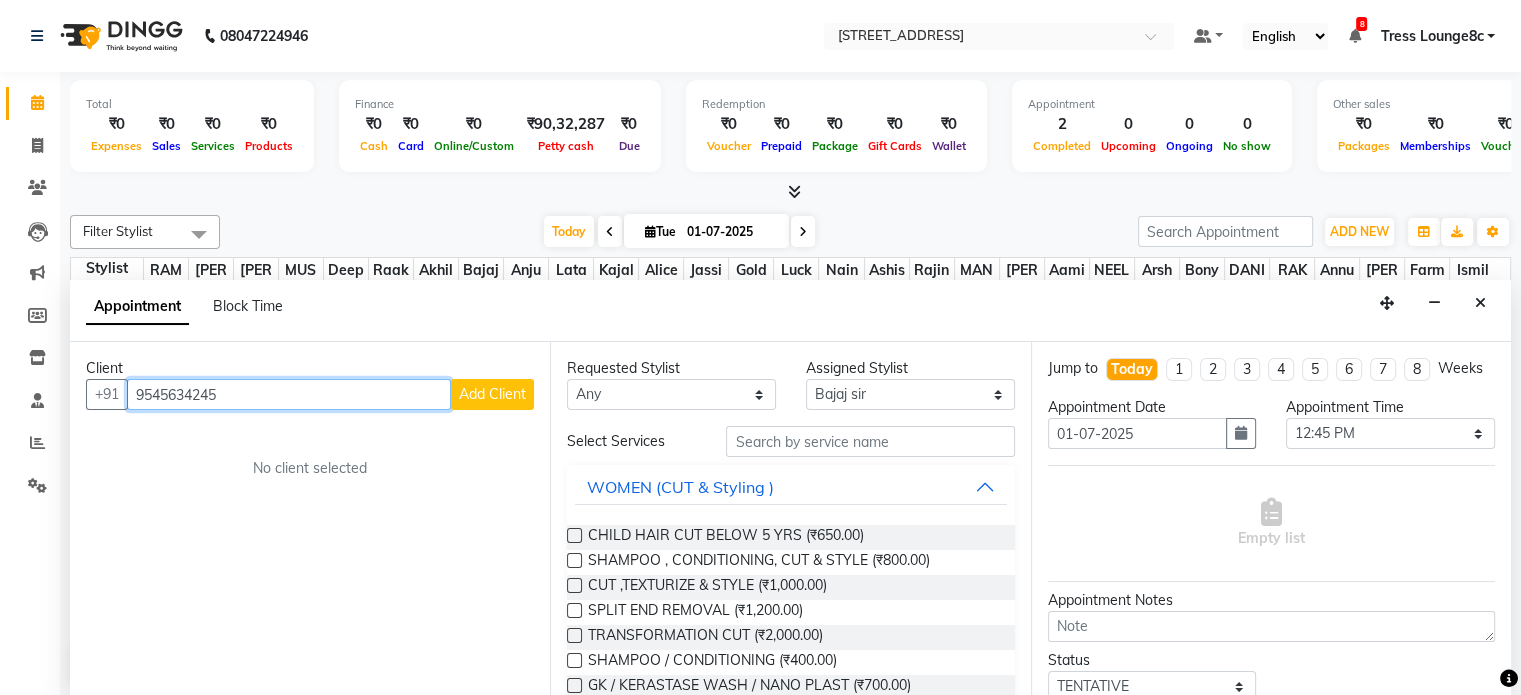 type on "9545634245" 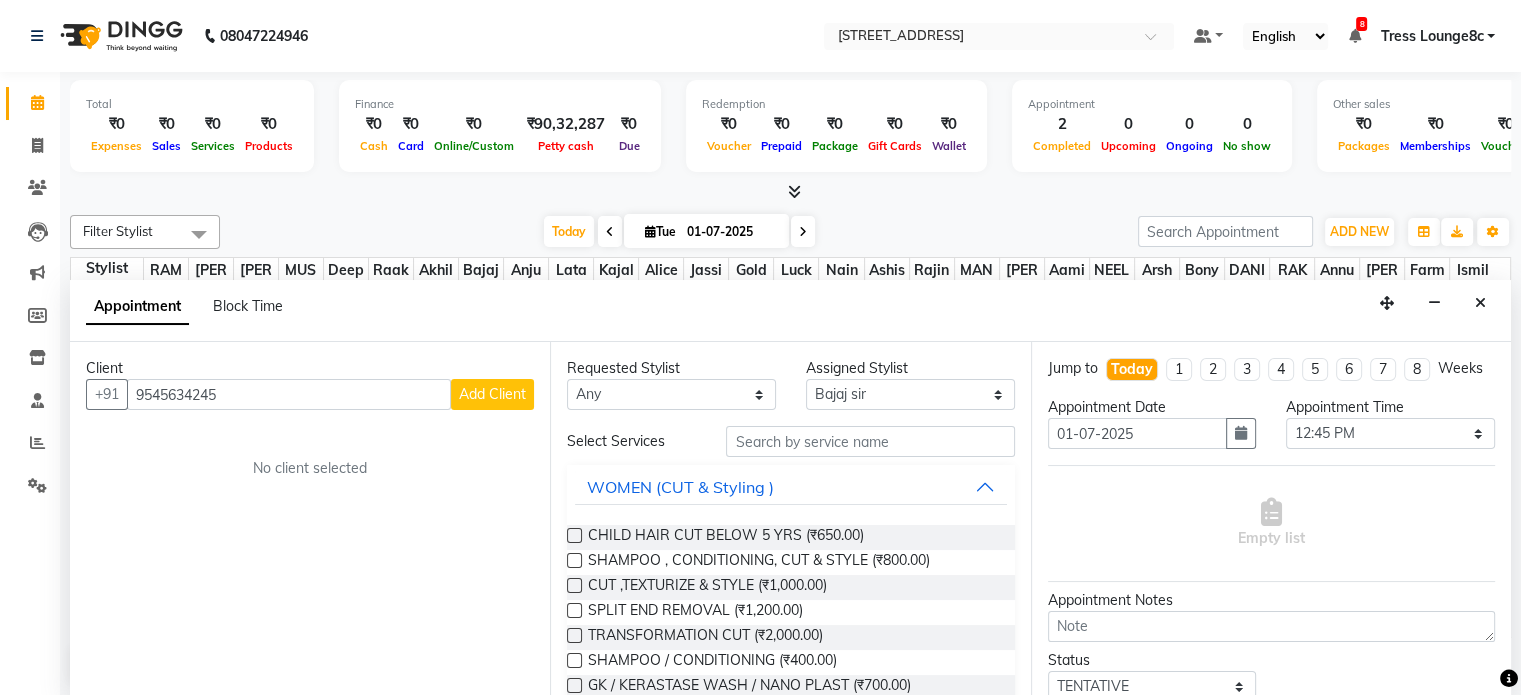 click on "Add Client" at bounding box center (492, 394) 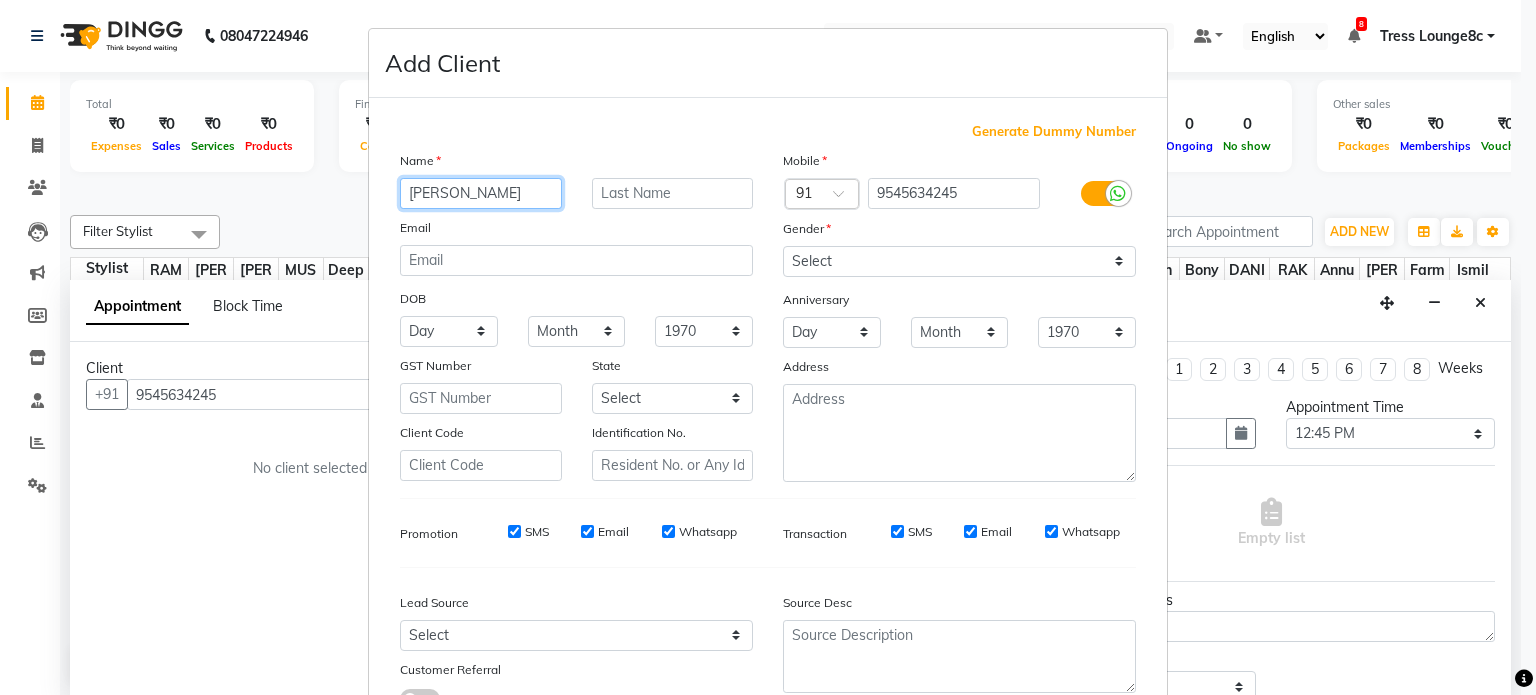 click on "[PERSON_NAME]" at bounding box center [481, 193] 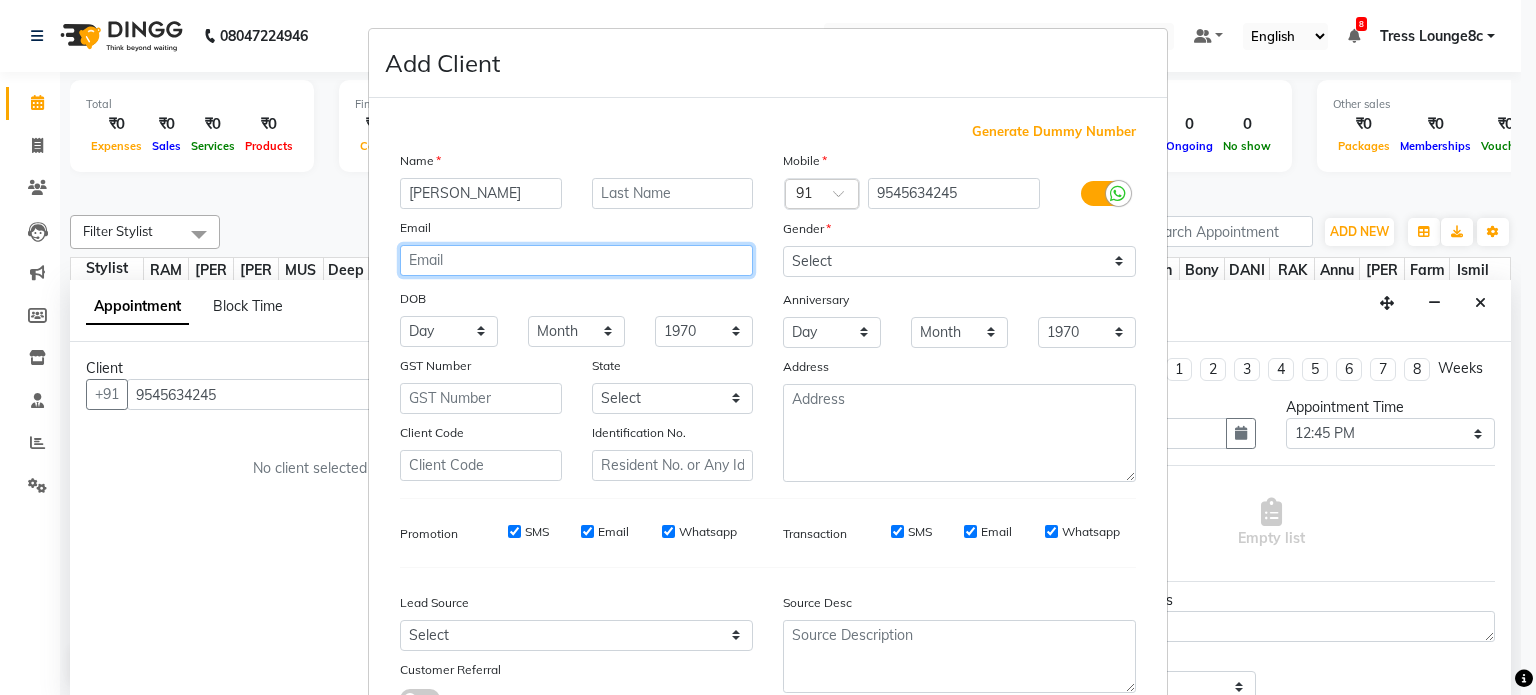 click at bounding box center [576, 260] 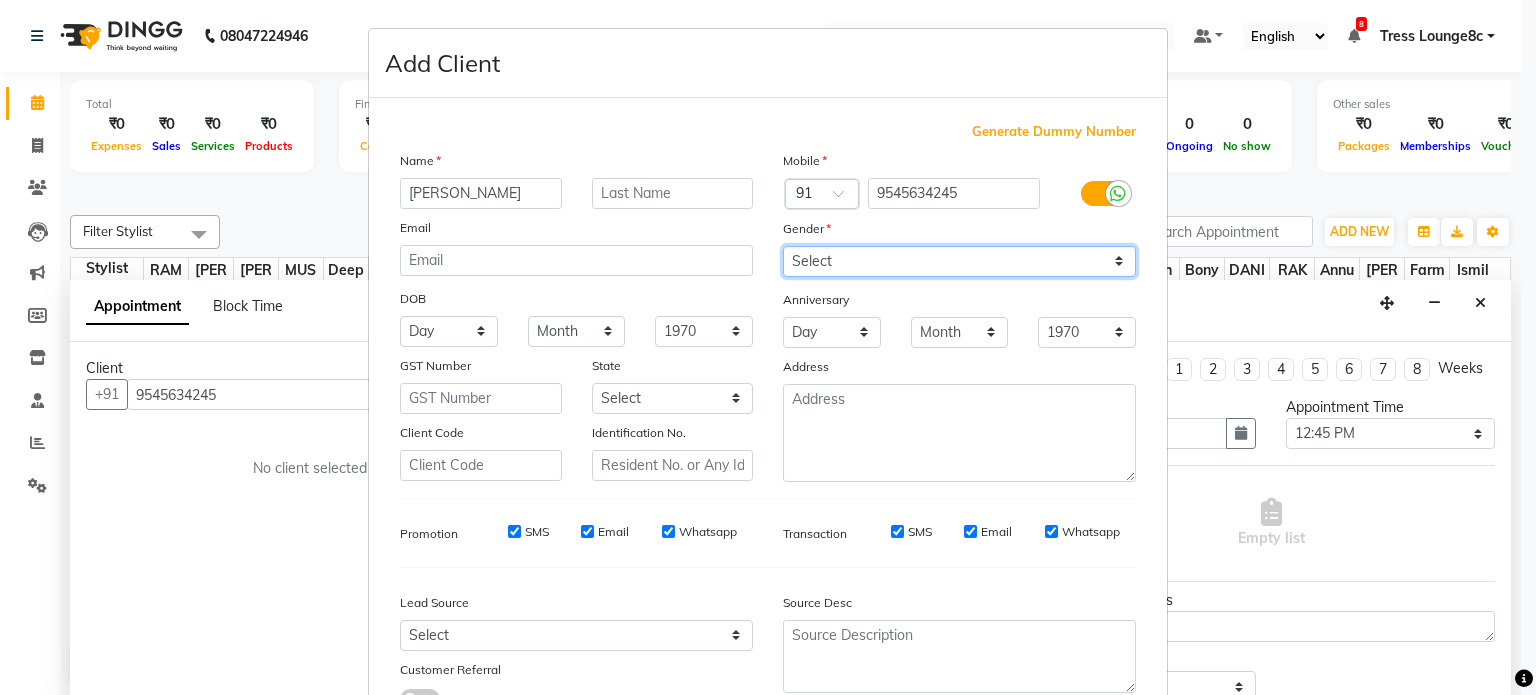 click on "Select [DEMOGRAPHIC_DATA] [DEMOGRAPHIC_DATA] Other Prefer Not To Say" at bounding box center (959, 261) 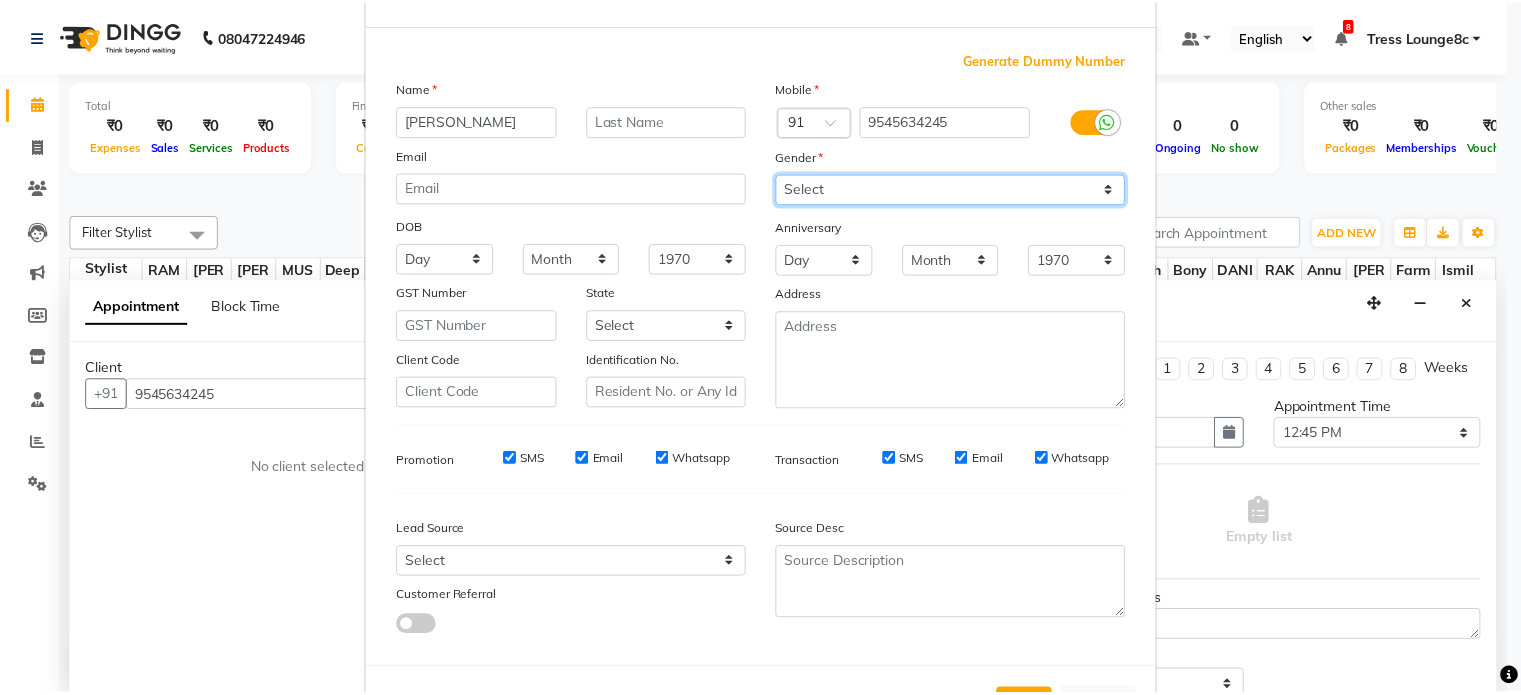 scroll, scrollTop: 161, scrollLeft: 0, axis: vertical 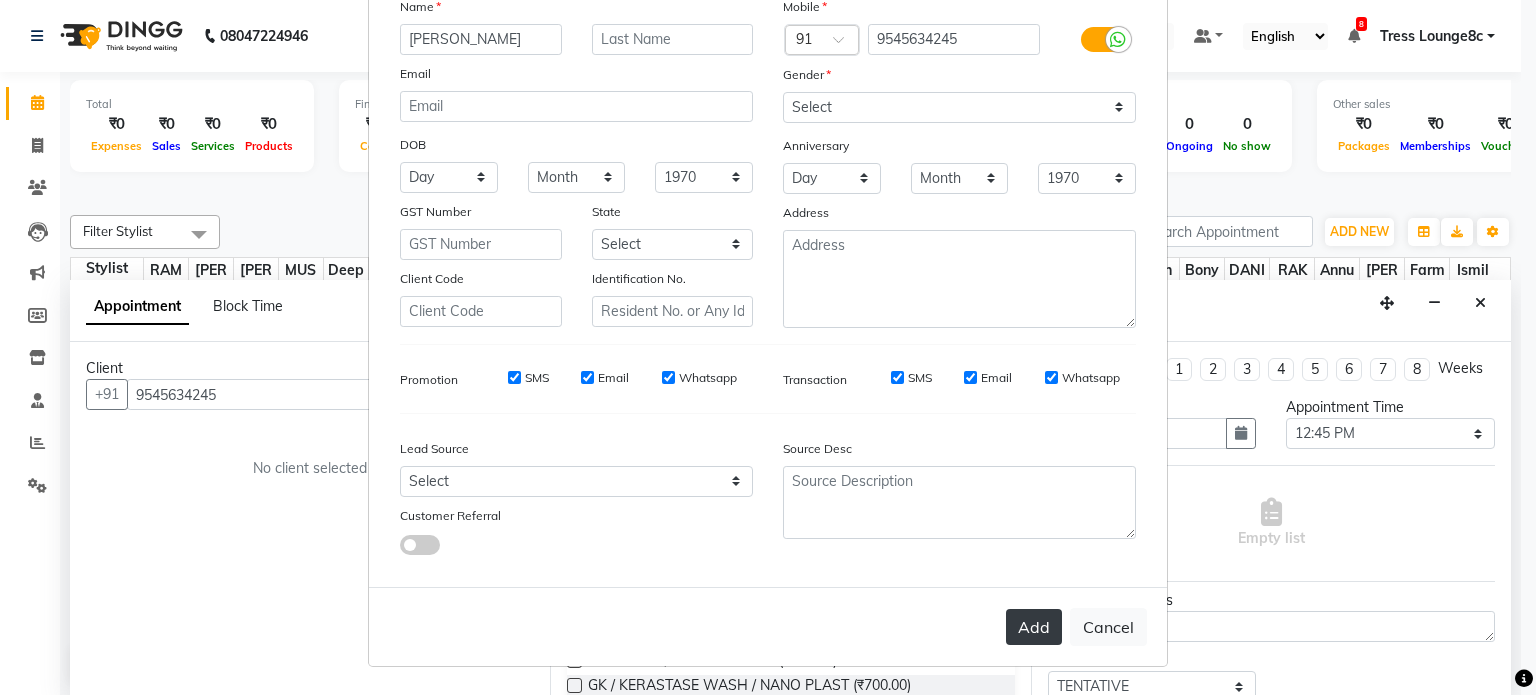 click on "Add" at bounding box center [1034, 627] 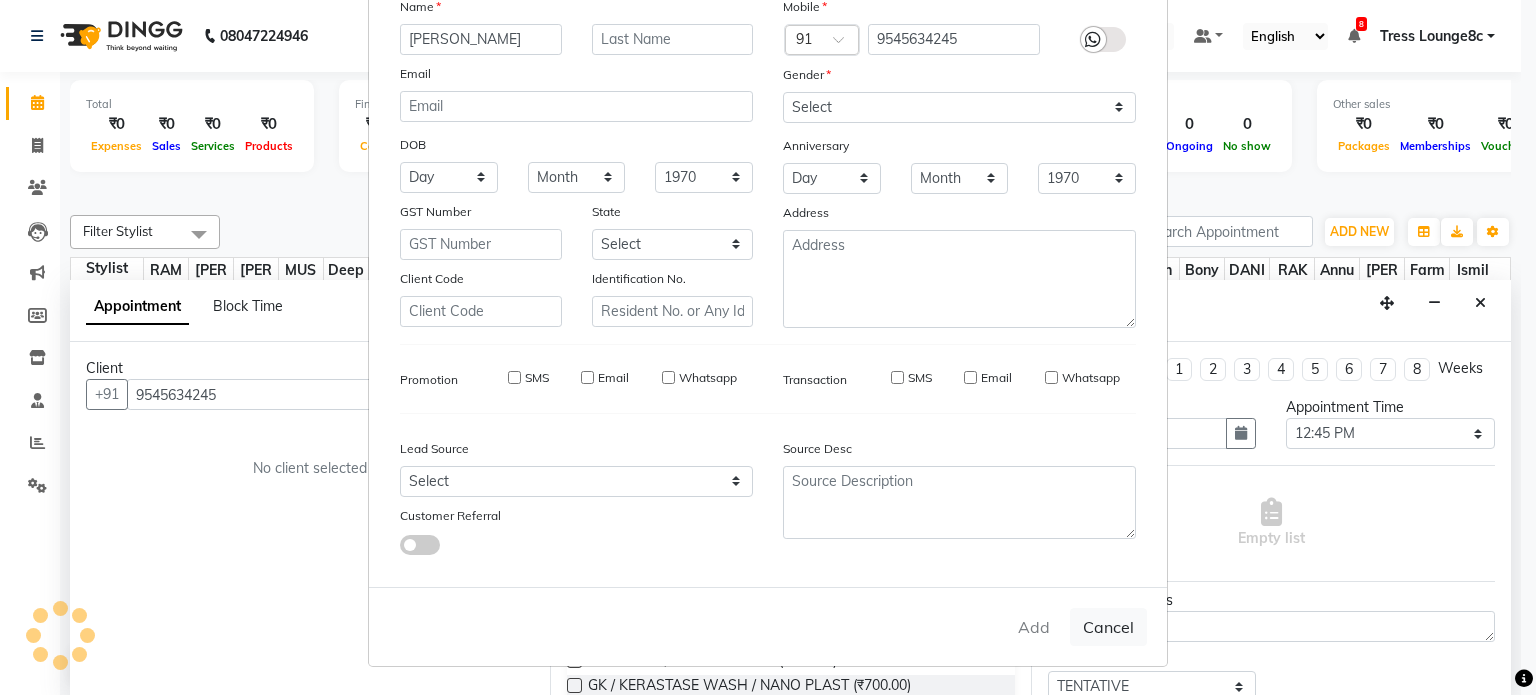 type 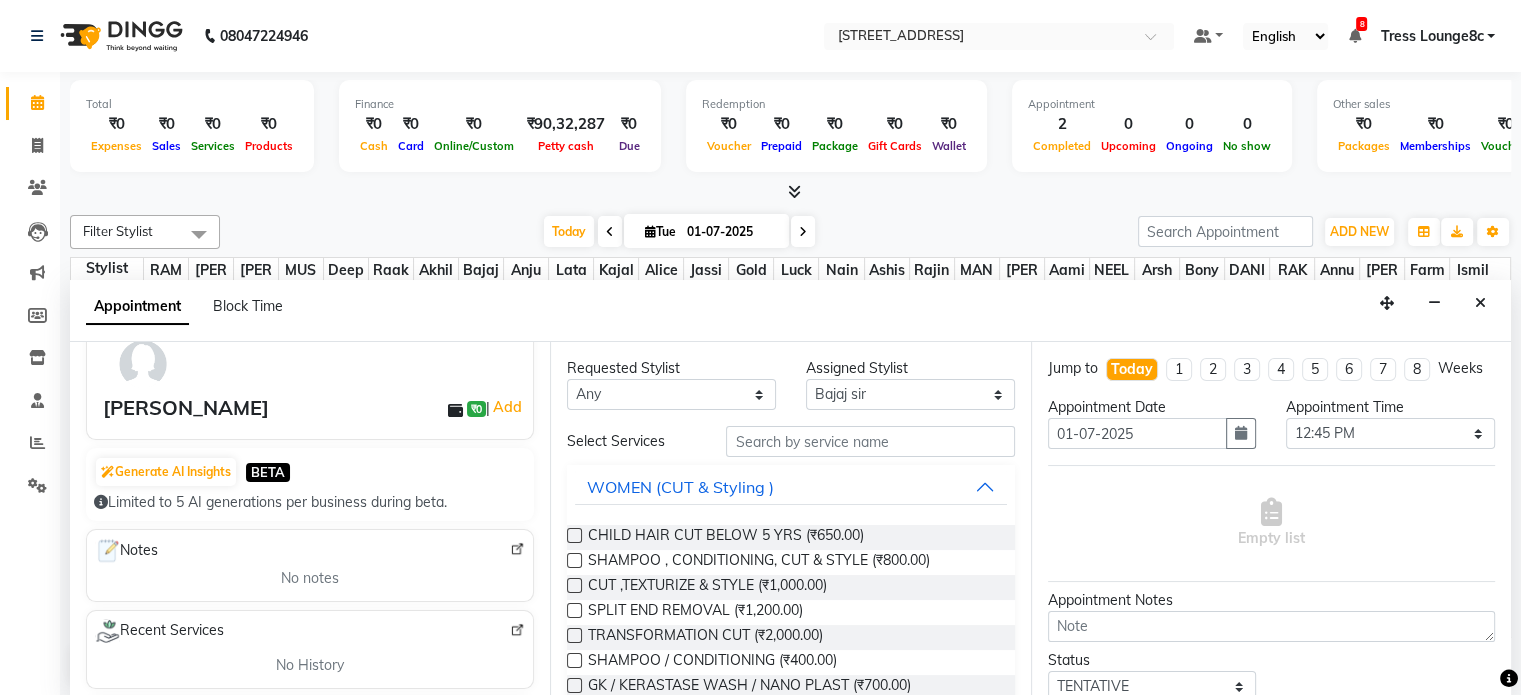 scroll, scrollTop: 200, scrollLeft: 0, axis: vertical 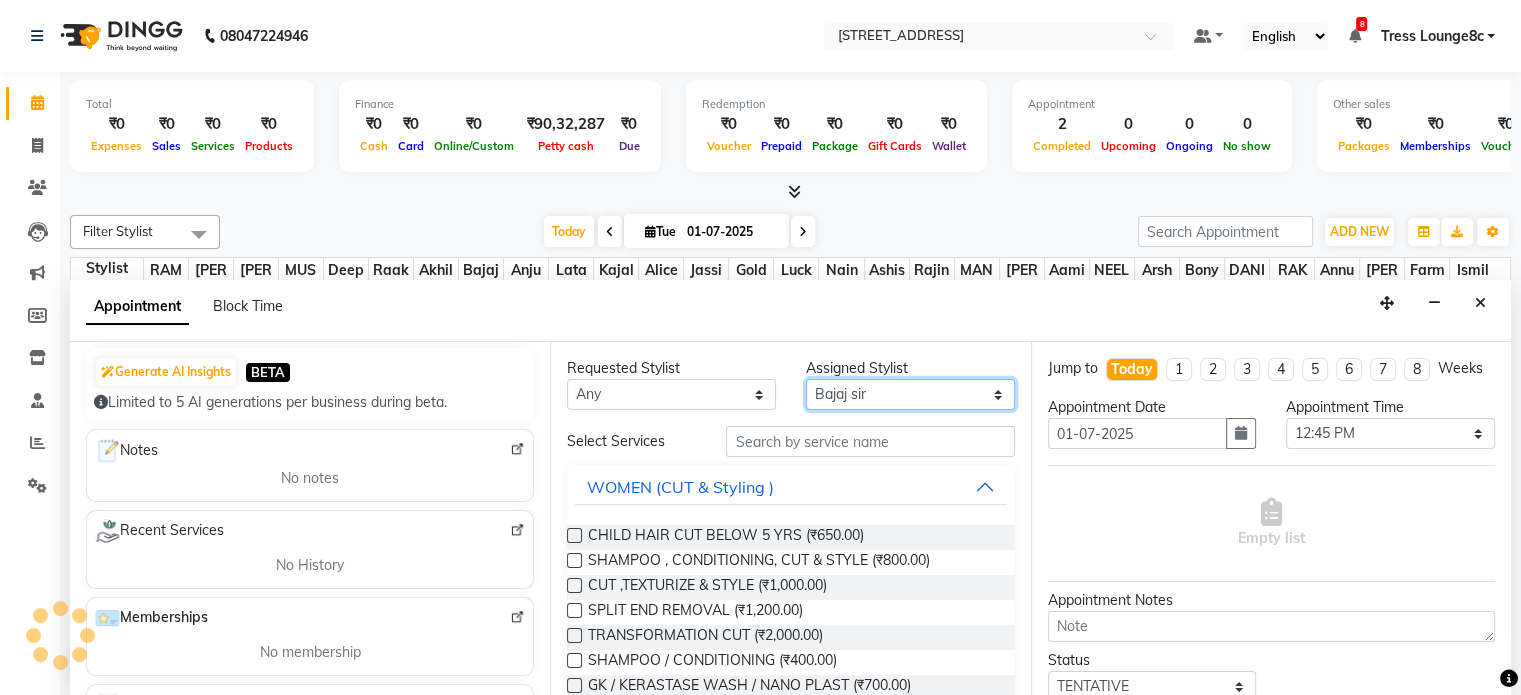click on "Select [PERSON_NAME] [PERSON_NAME] [PERSON_NAME] Anju Annu  [PERSON_NAME] Bajaj sir Bony DANISH [PERSON_NAME] [PERSON_NAME] [PERSON_NAME] [PERSON_NAME] kajal [PERSON_NAME] [PERSON_NAME] Lucky MANAGER MUSKAN naina [PERSON_NAME]\ [PERSON_NAME]  [PERSON_NAME] RAKHI 2 RAM Ripti [PERSON_NAME] [PERSON_NAME] [PERSON_NAME] [PERSON_NAME] Shiv Shriya [PERSON_NAME] [PERSON_NAME] [PERSON_NAME]" at bounding box center (910, 394) 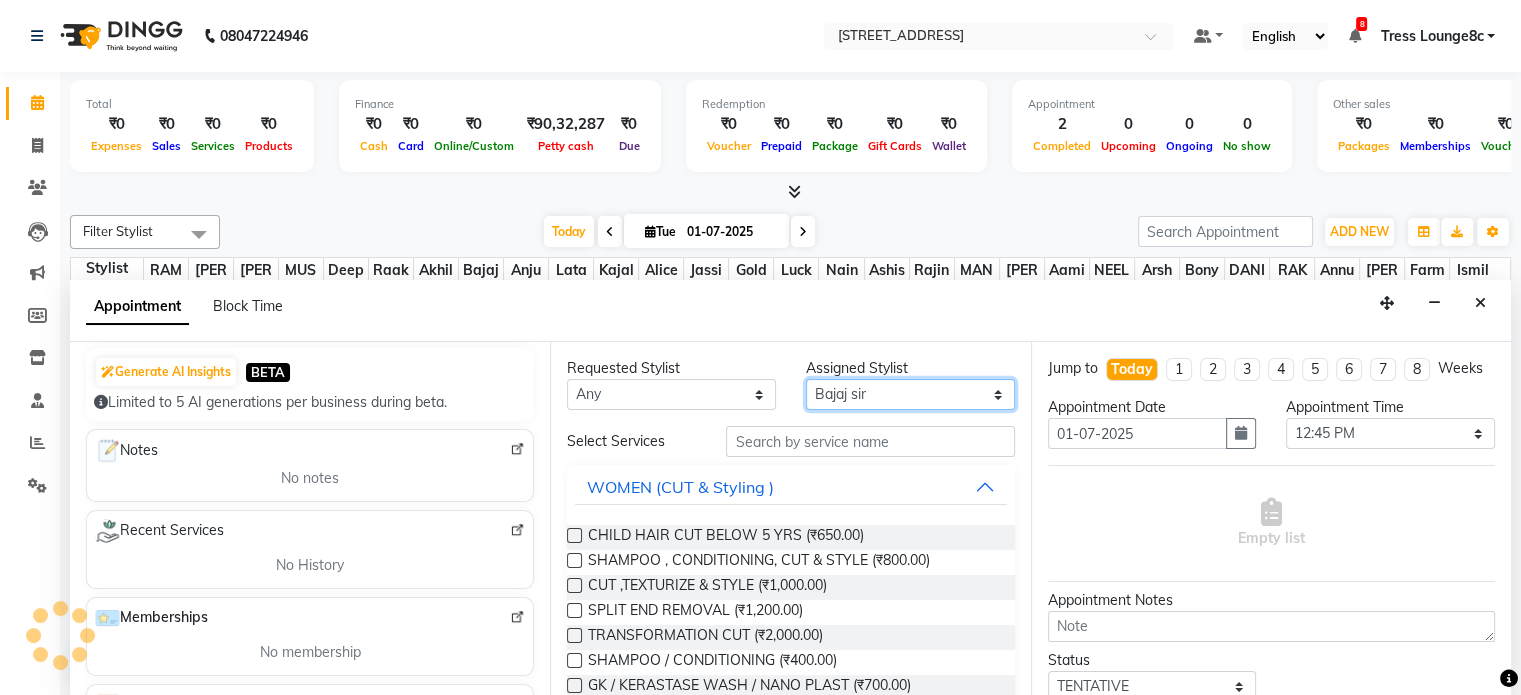 select on "39111" 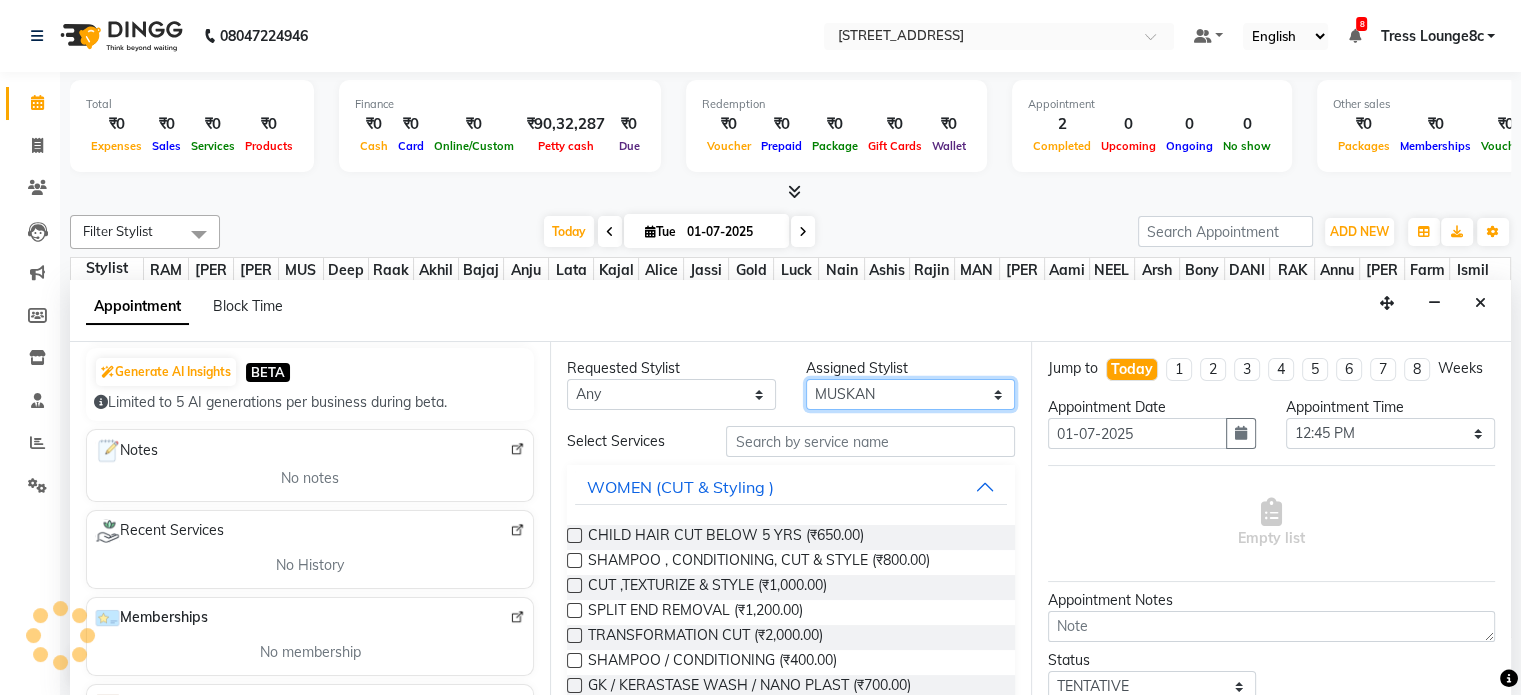 click on "Select [PERSON_NAME] [PERSON_NAME] [PERSON_NAME] Anju Annu  [PERSON_NAME] Bajaj sir Bony DANISH [PERSON_NAME] [PERSON_NAME] [PERSON_NAME] [PERSON_NAME] kajal [PERSON_NAME] [PERSON_NAME] Lucky MANAGER MUSKAN naina [PERSON_NAME]\ [PERSON_NAME]  [PERSON_NAME] RAKHI 2 RAM Ripti [PERSON_NAME] [PERSON_NAME] [PERSON_NAME] [PERSON_NAME] Shiv Shriya [PERSON_NAME] [PERSON_NAME] [PERSON_NAME]" at bounding box center [910, 394] 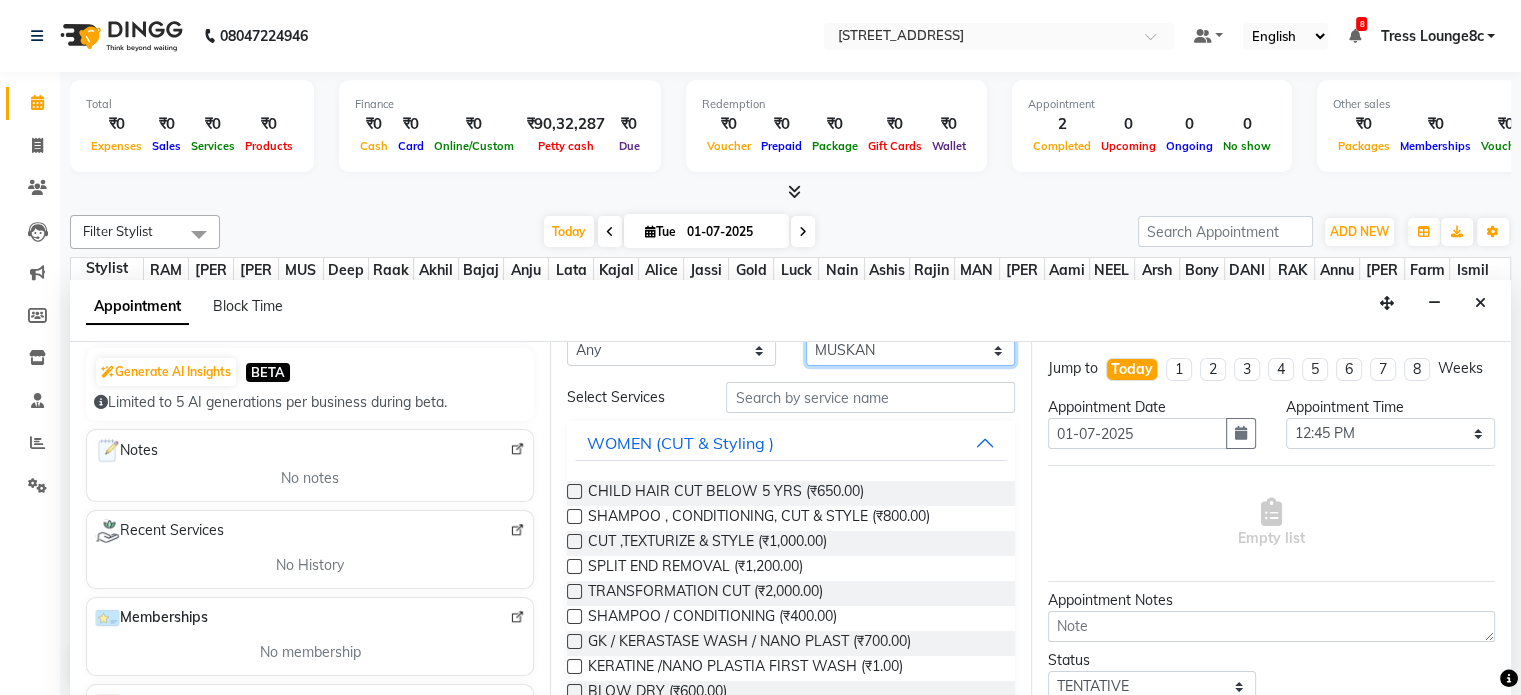 scroll, scrollTop: 0, scrollLeft: 0, axis: both 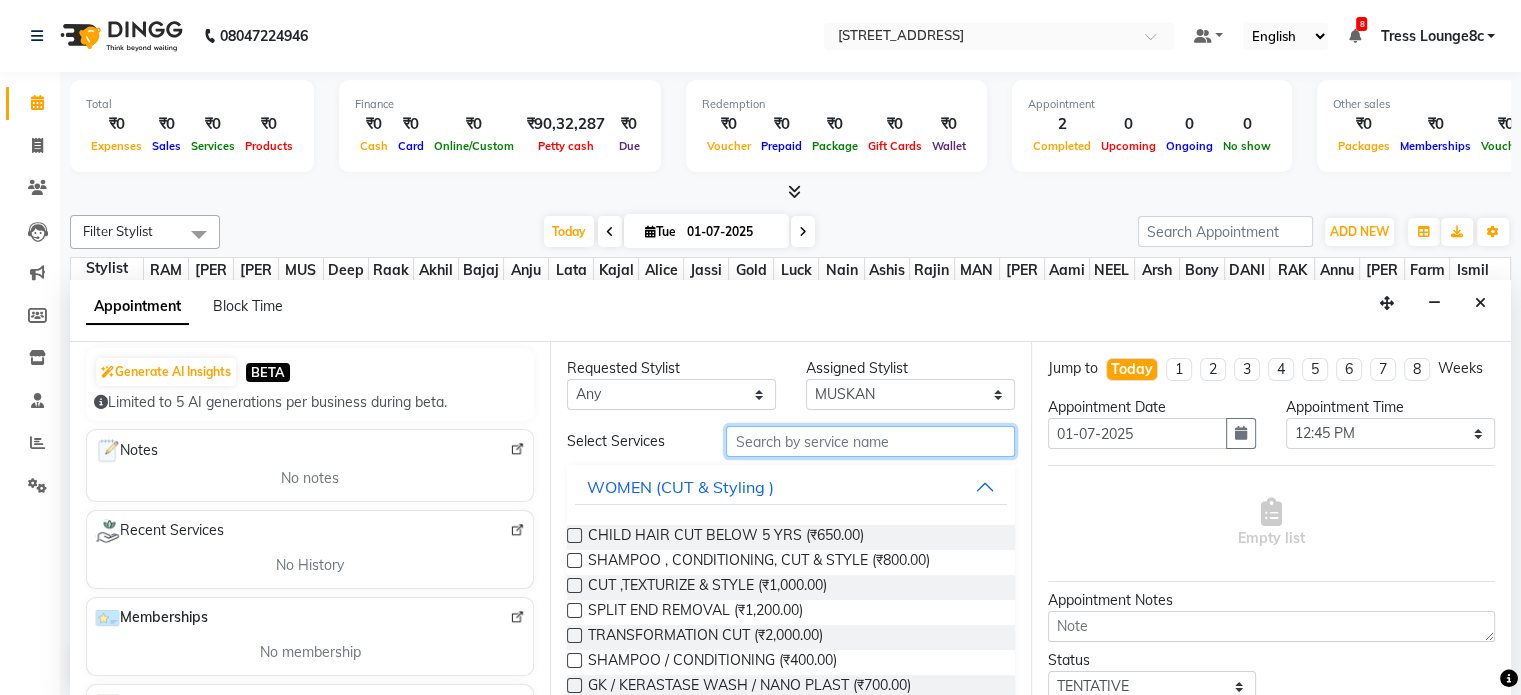 click at bounding box center (870, 441) 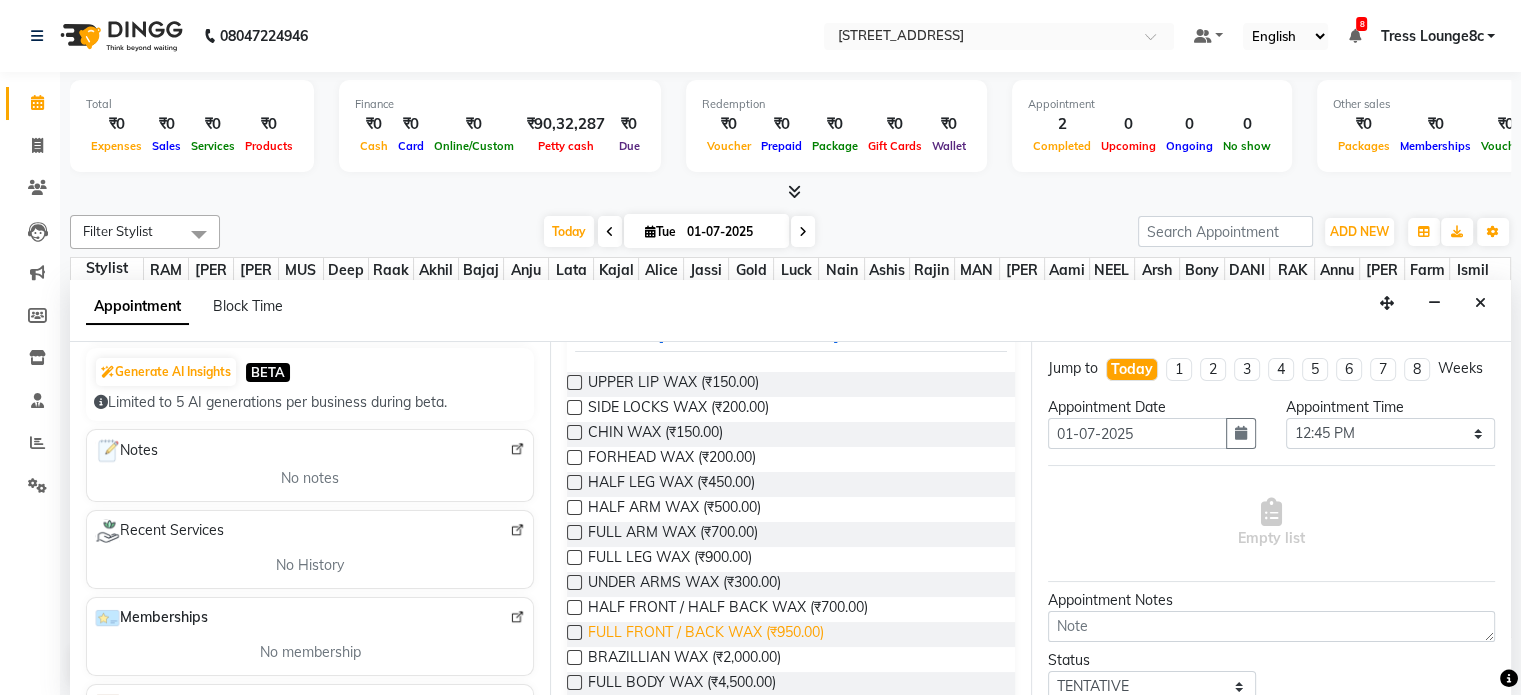 scroll, scrollTop: 200, scrollLeft: 0, axis: vertical 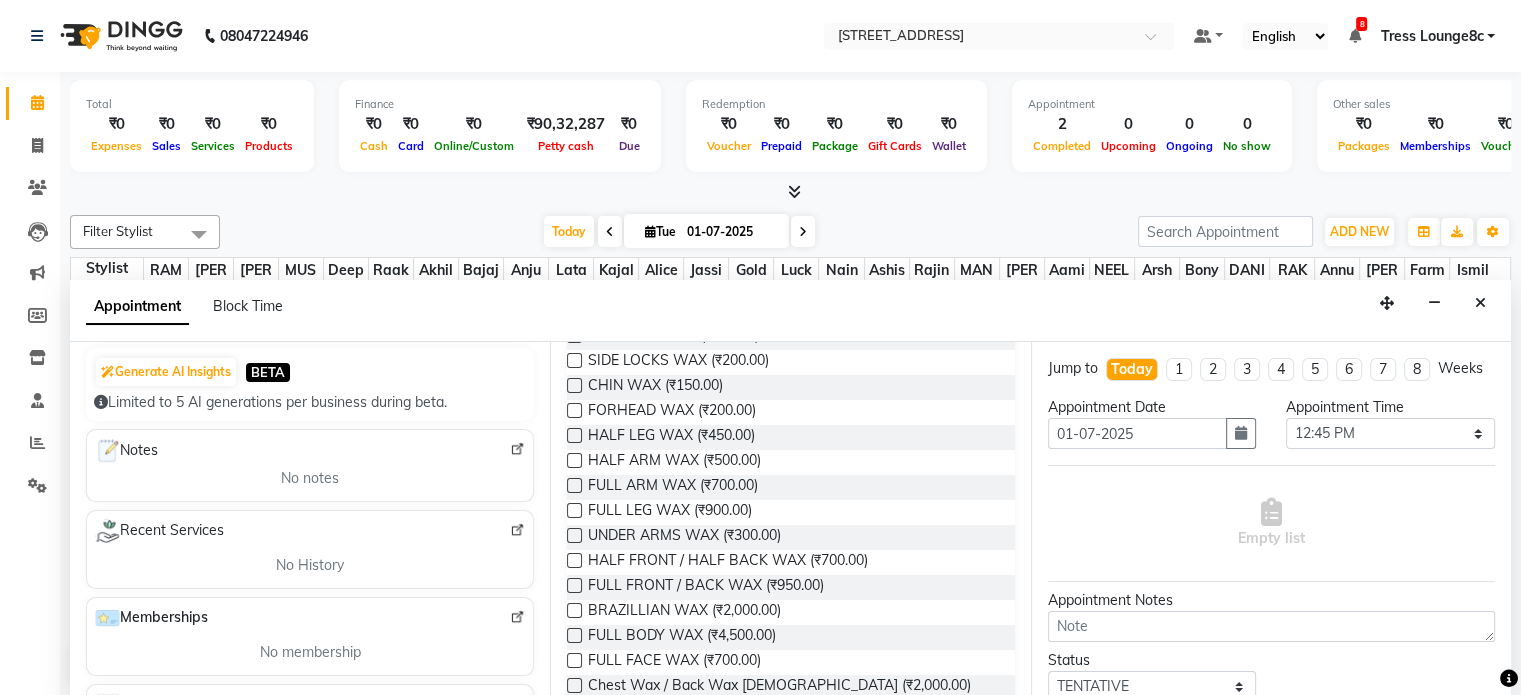 type on "wax" 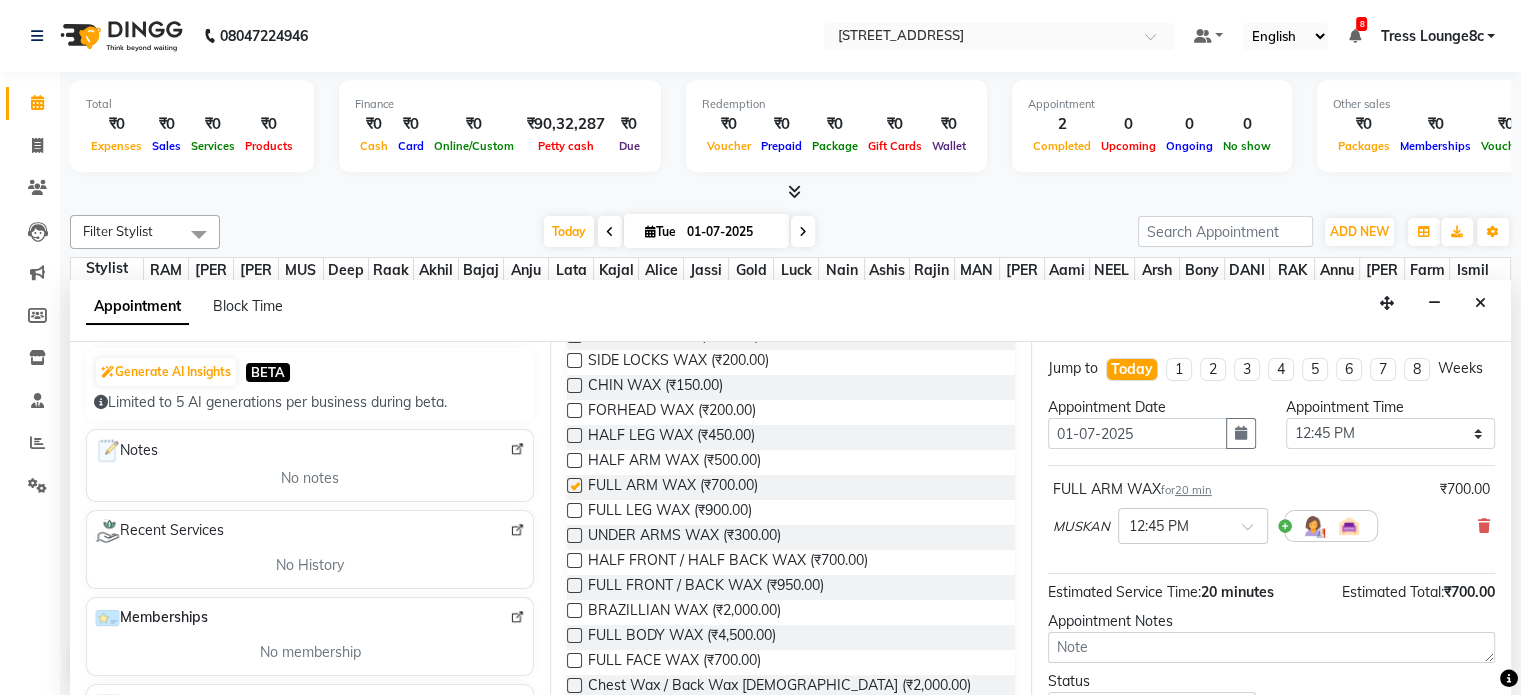 checkbox on "false" 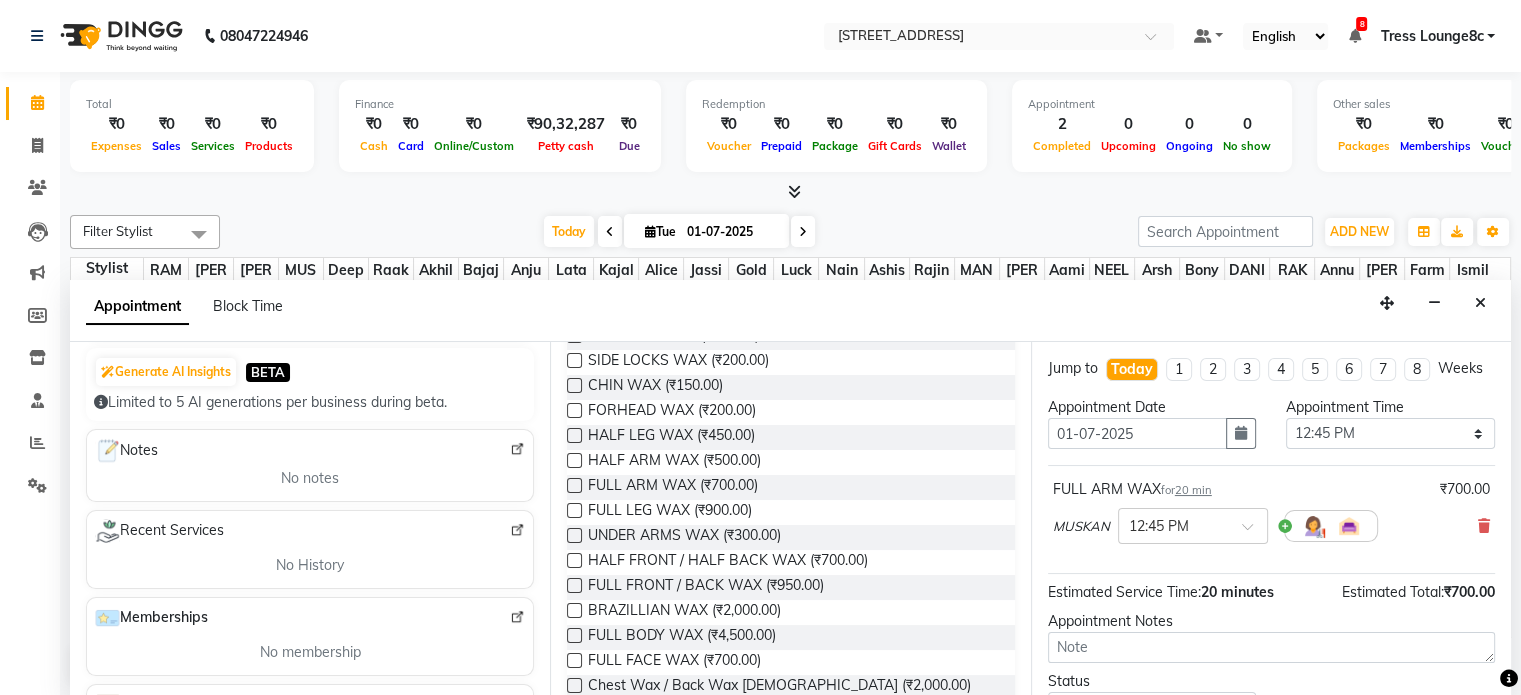 click at bounding box center (574, 510) 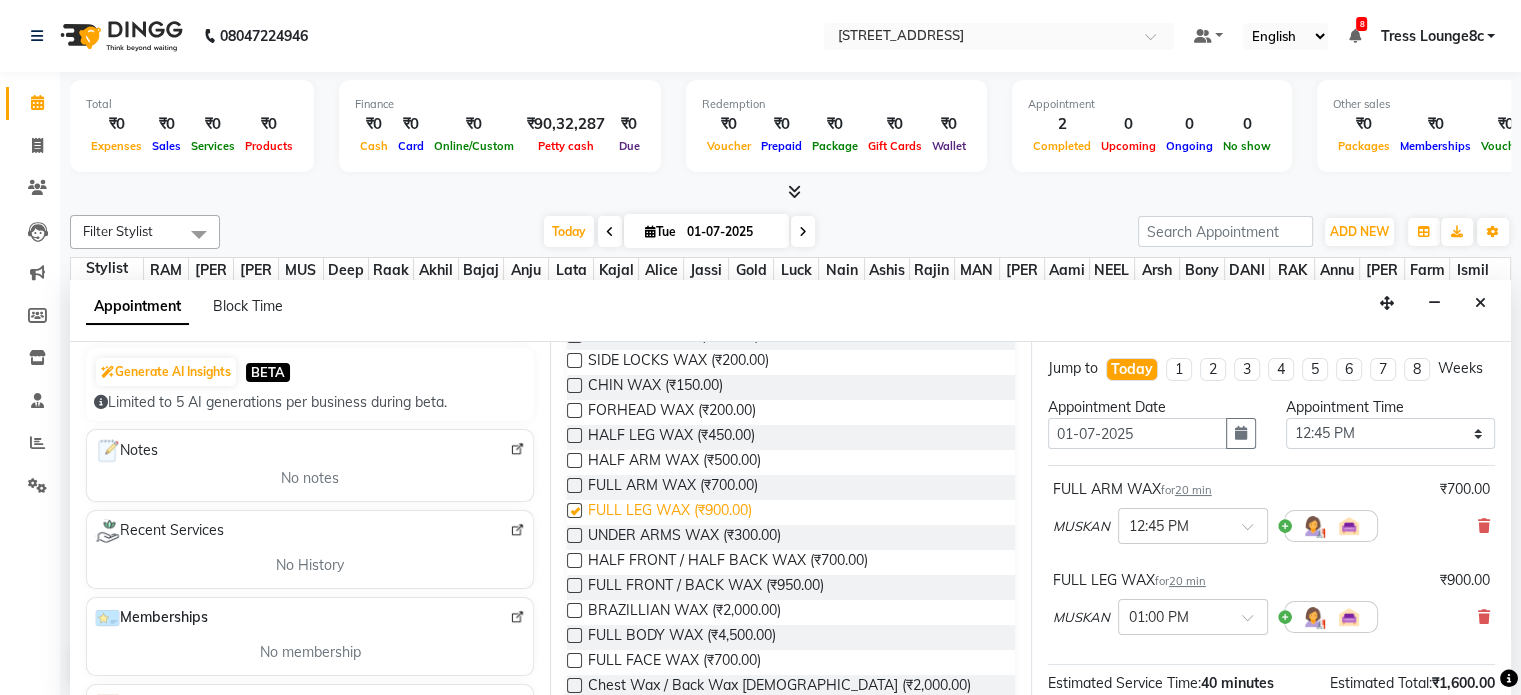 checkbox on "false" 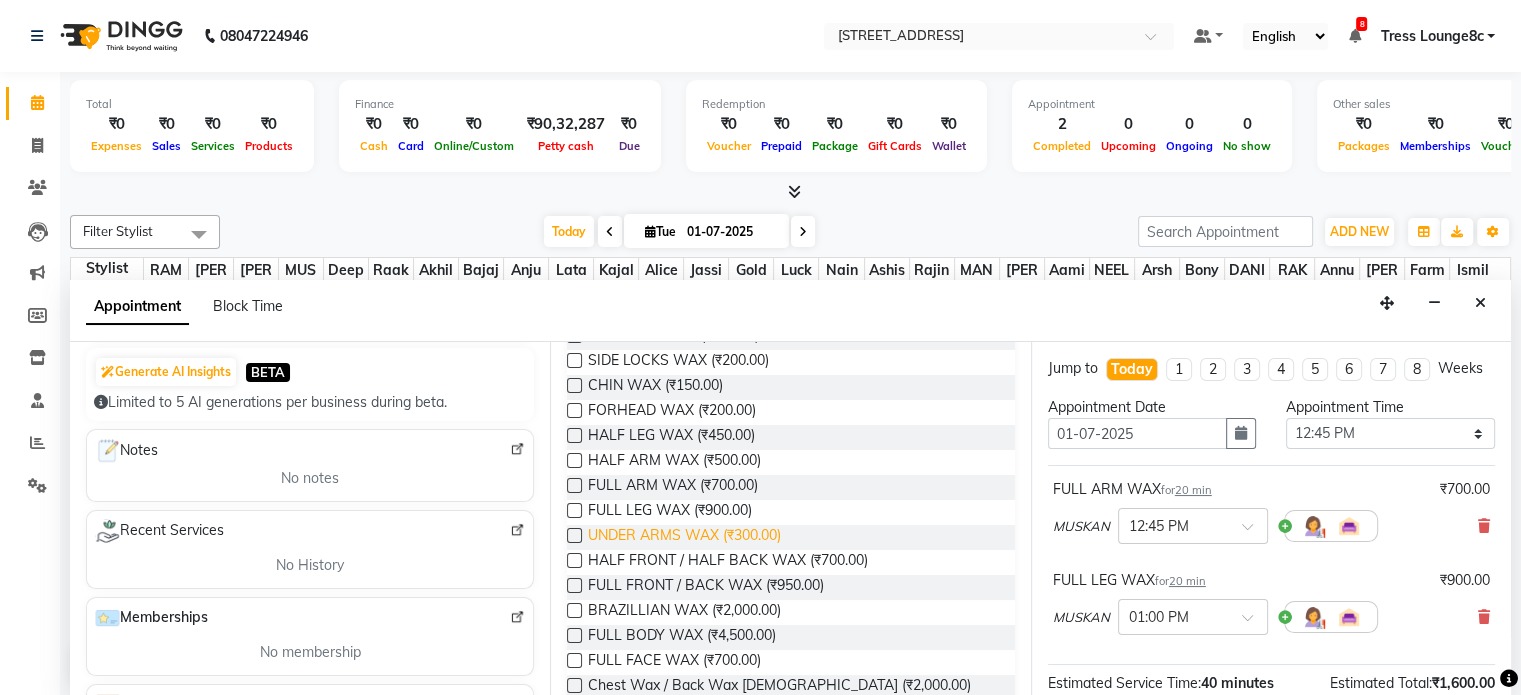 click on "UNDER ARMS WAX (₹300.00)" at bounding box center [684, 537] 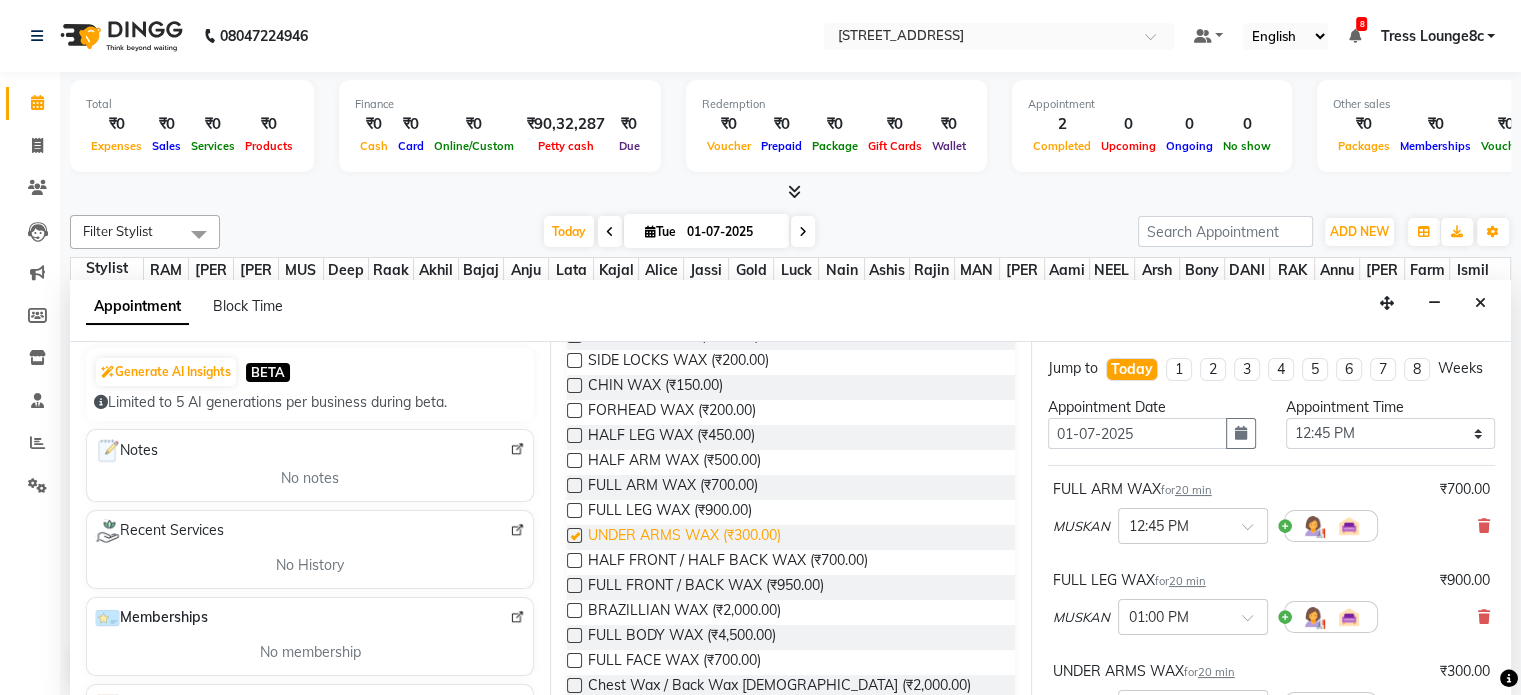 checkbox on "false" 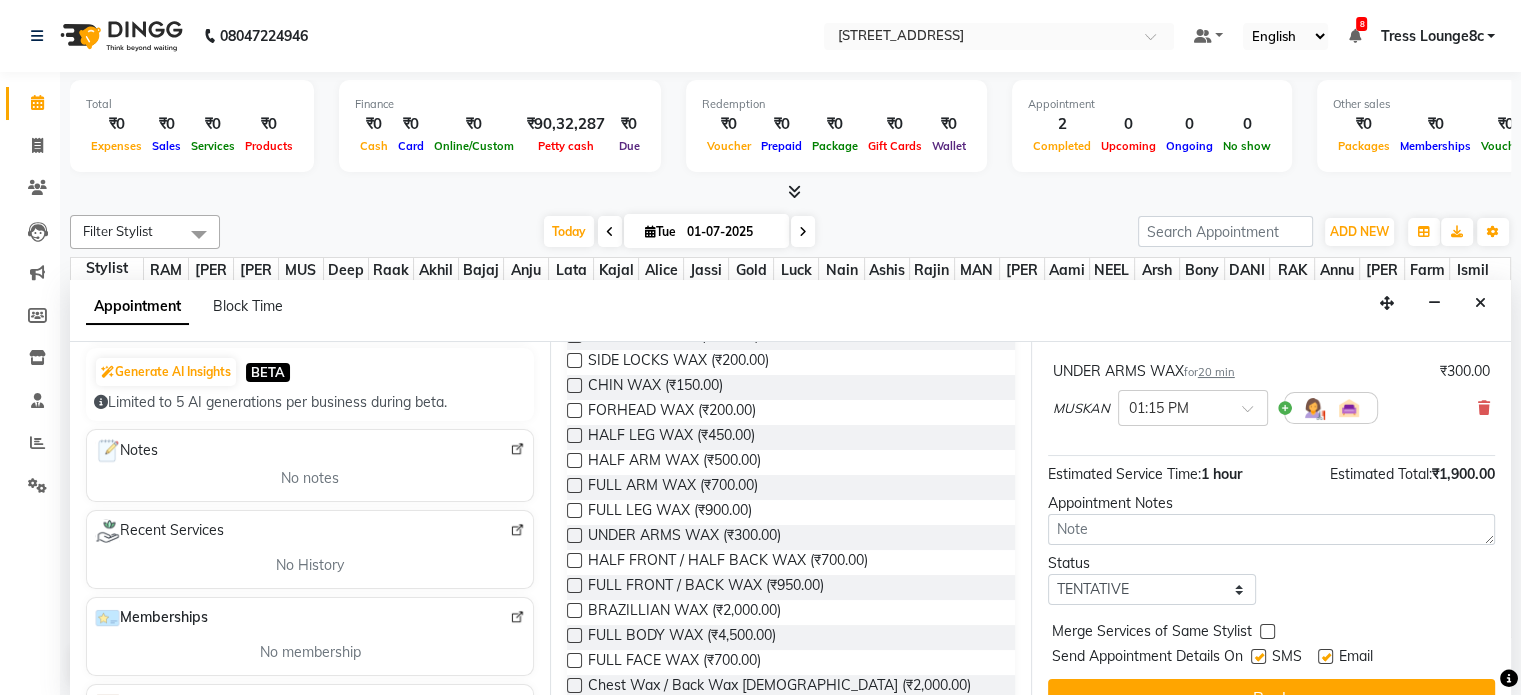 scroll, scrollTop: 352, scrollLeft: 0, axis: vertical 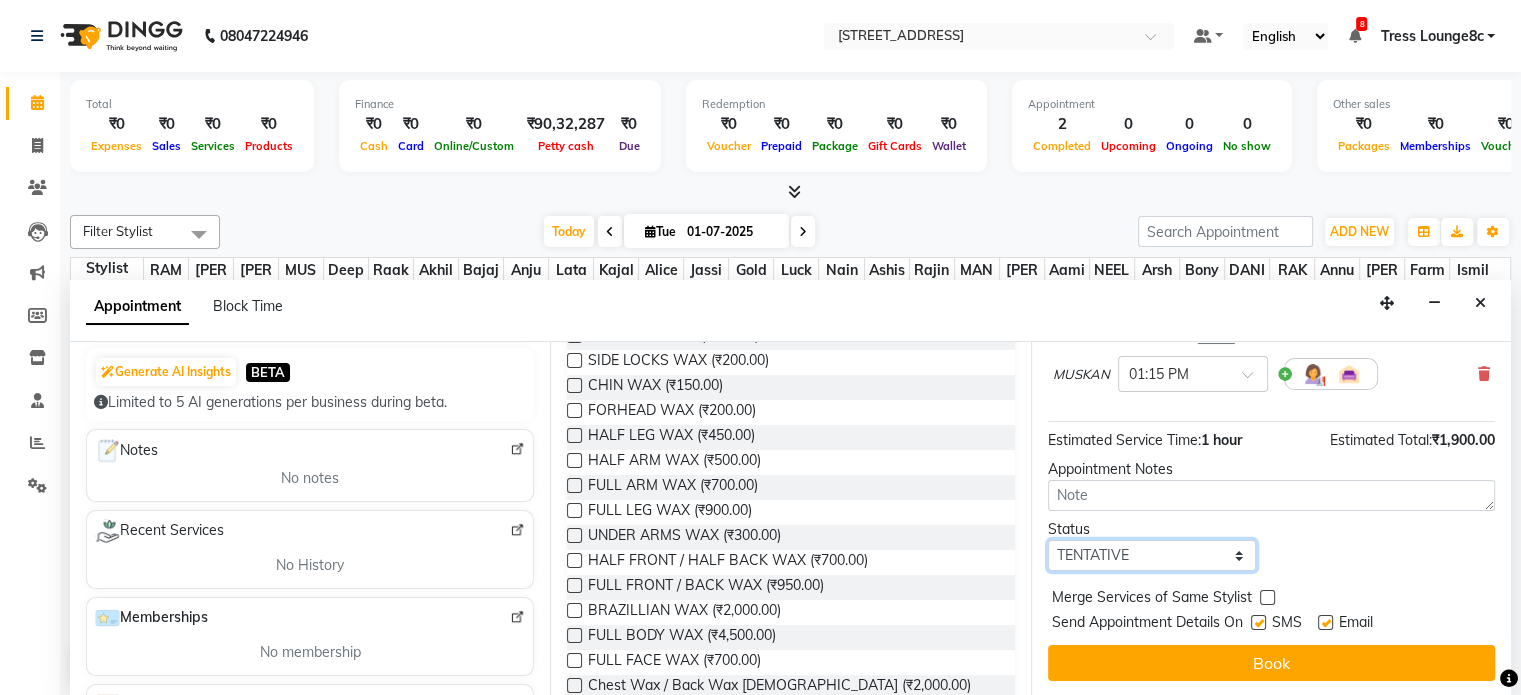 click on "Select TENTATIVE CONFIRM CHECK-IN UPCOMING" at bounding box center (1152, 555) 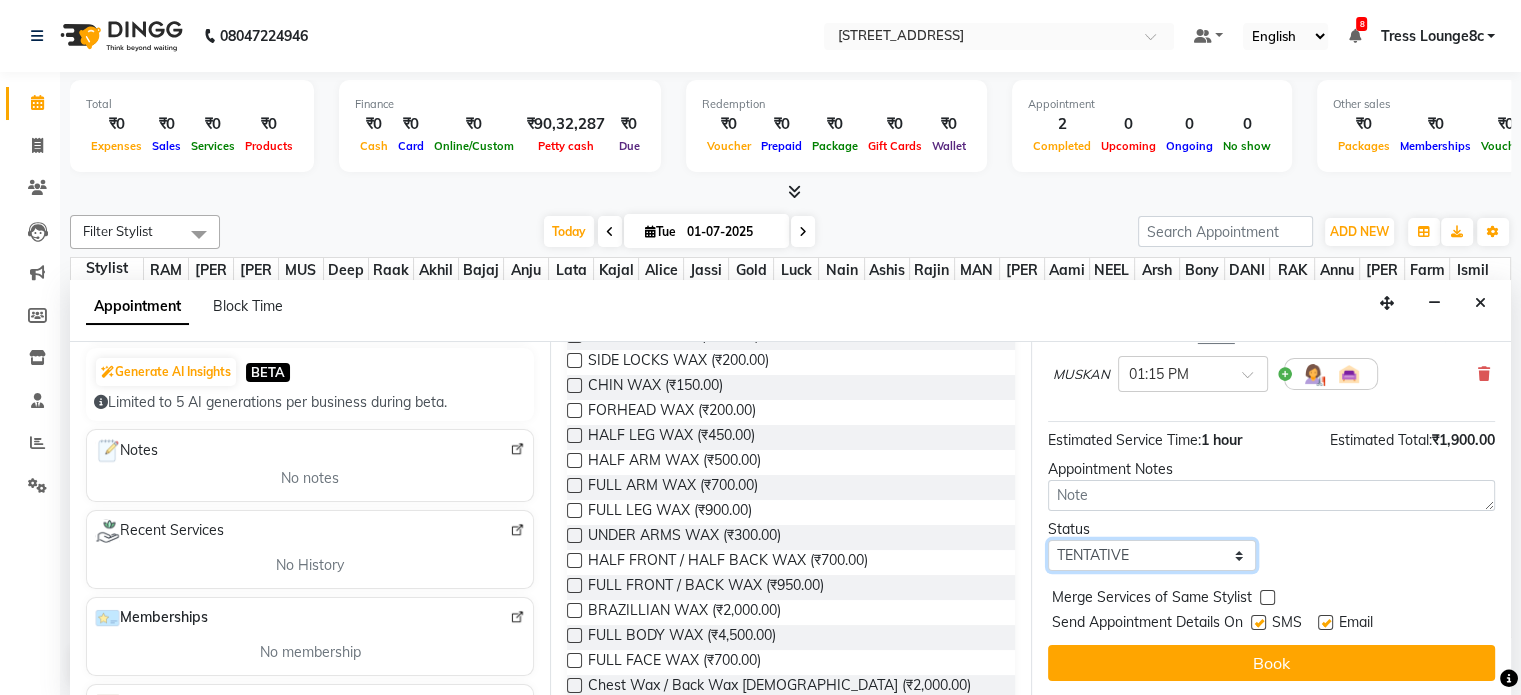 select on "confirm booking" 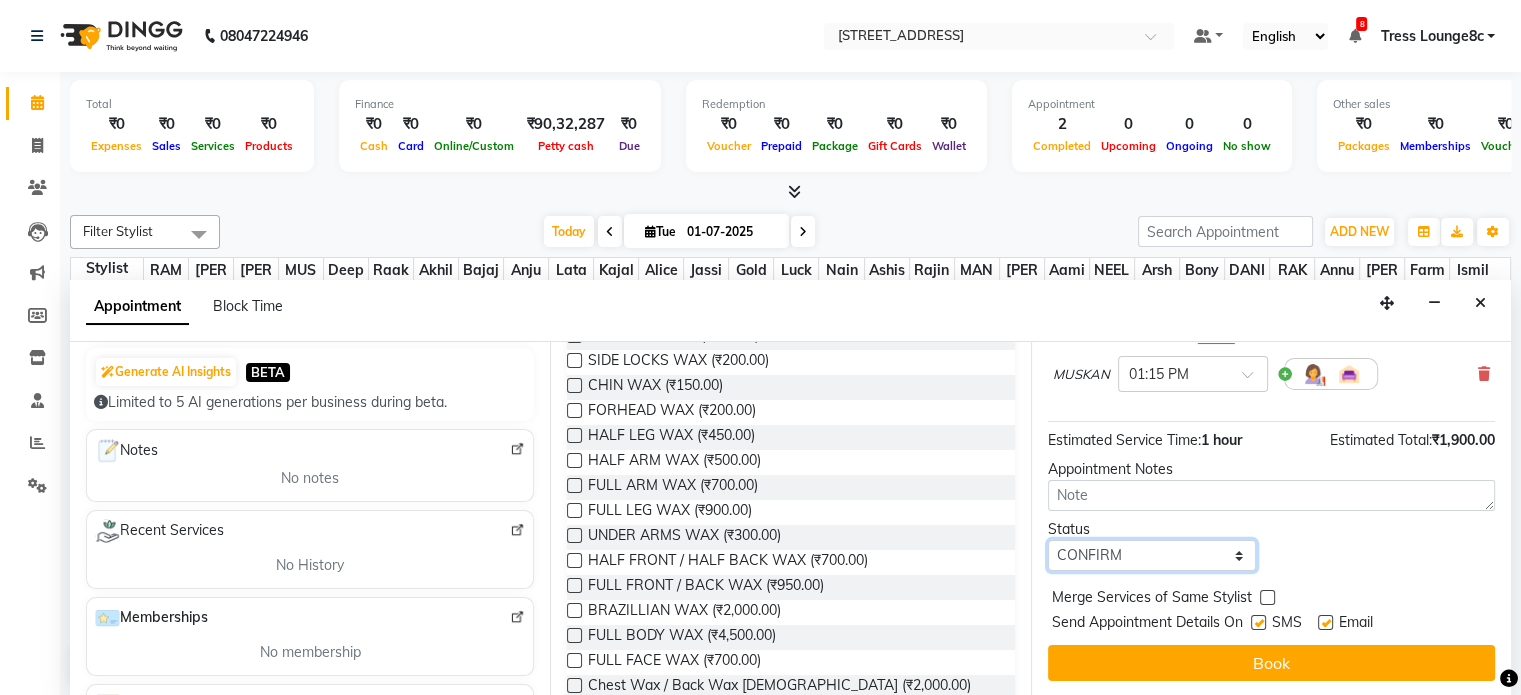 click on "Select TENTATIVE CONFIRM CHECK-IN UPCOMING" at bounding box center (1152, 555) 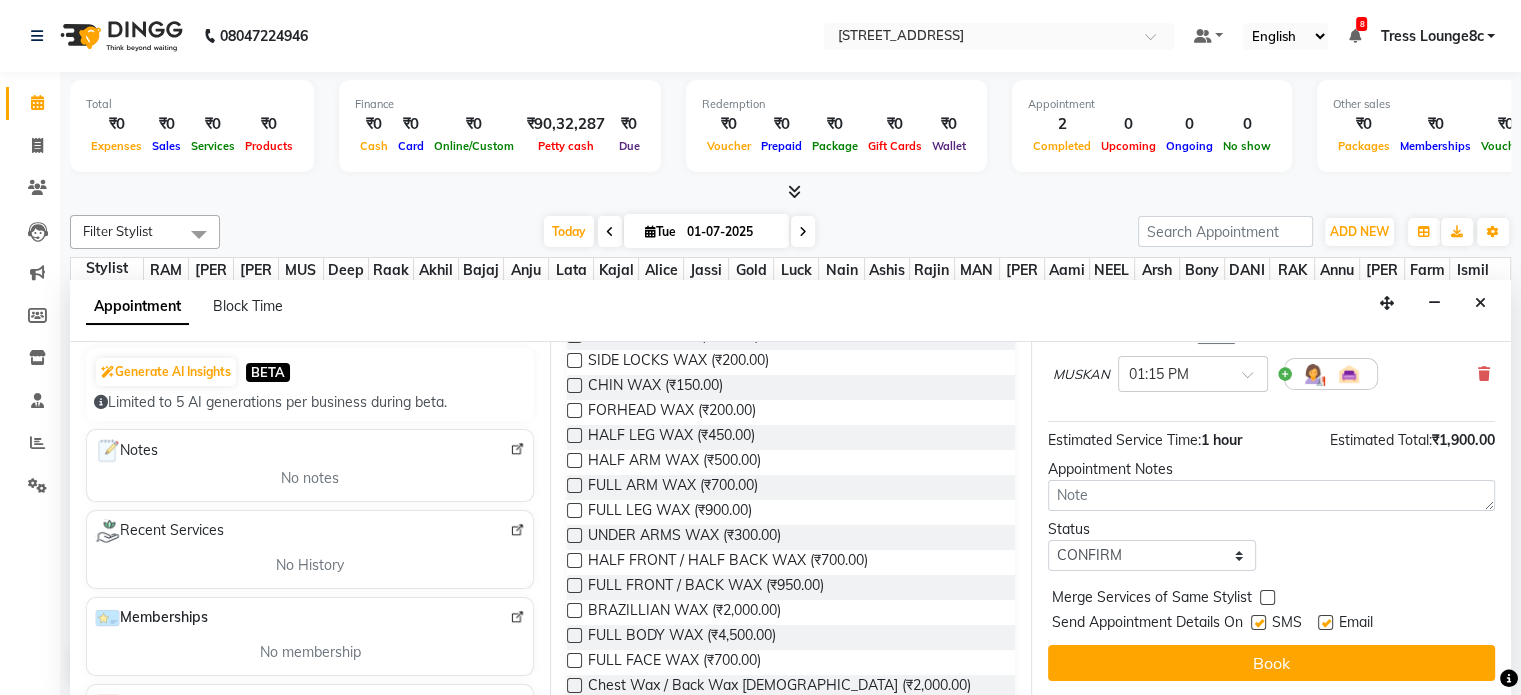 click at bounding box center (1267, 597) 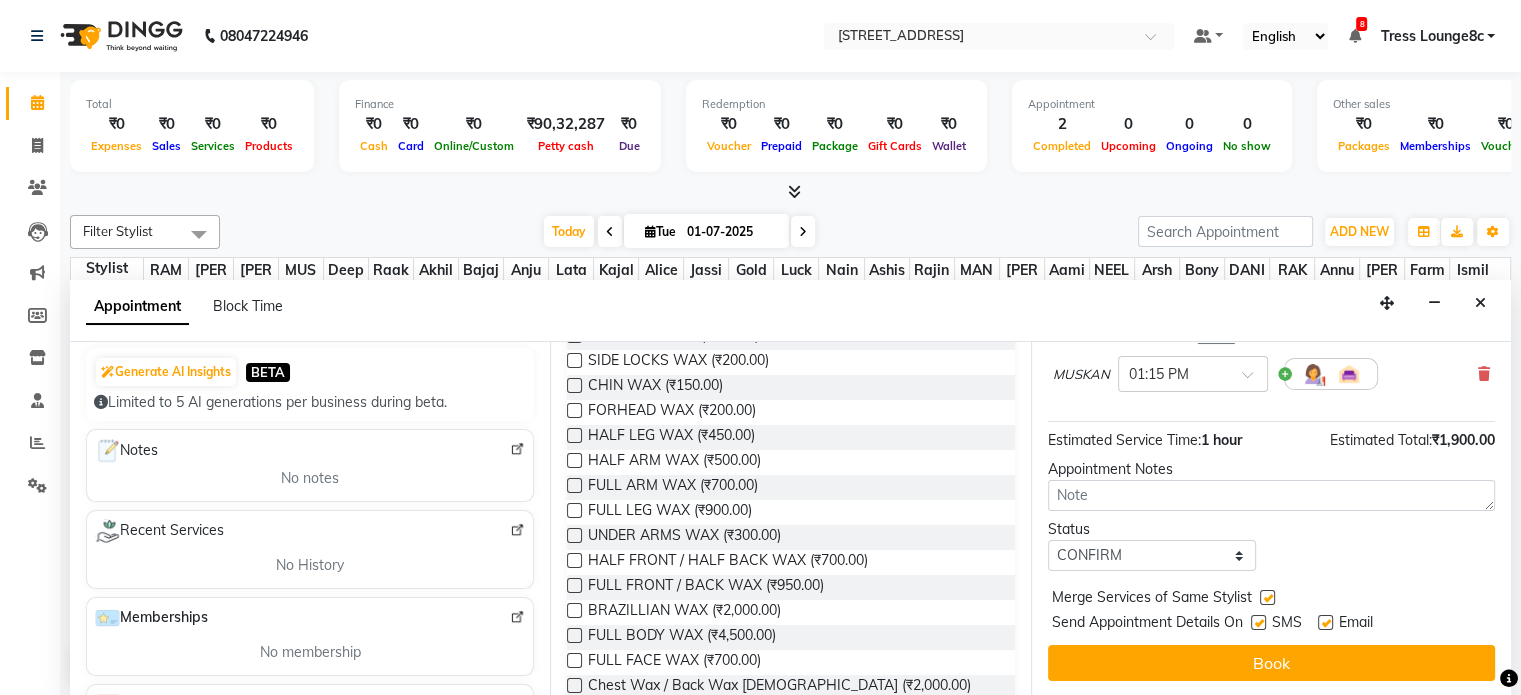 click at bounding box center [1258, 622] 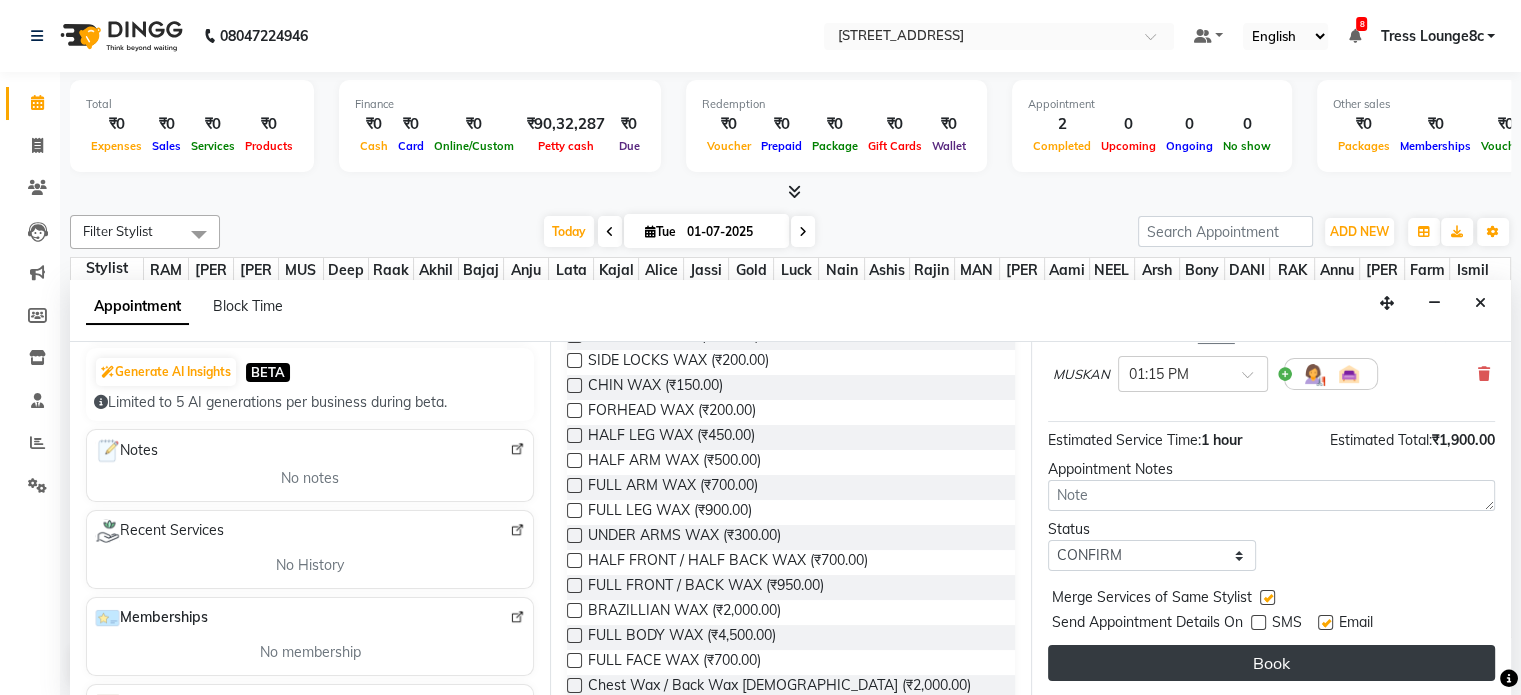 click on "Book" at bounding box center (1271, 663) 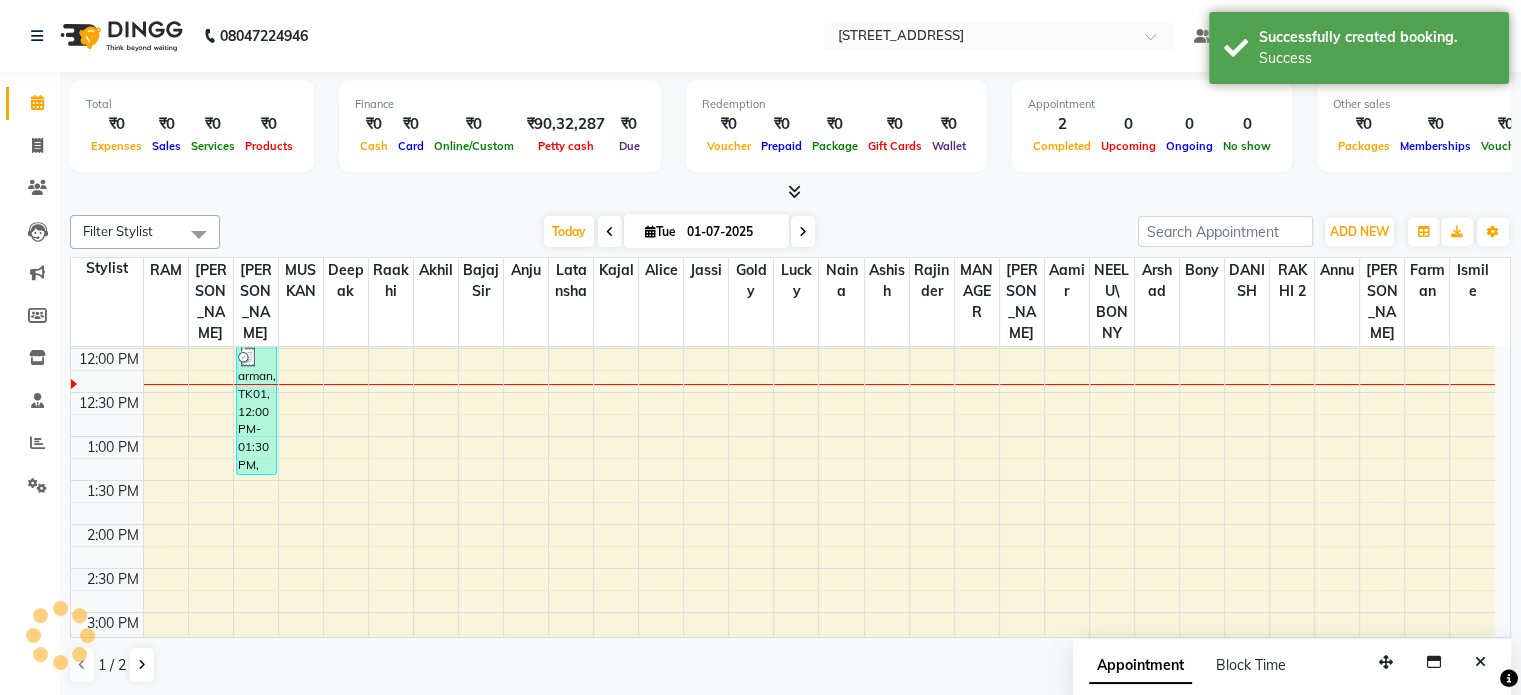 scroll, scrollTop: 0, scrollLeft: 0, axis: both 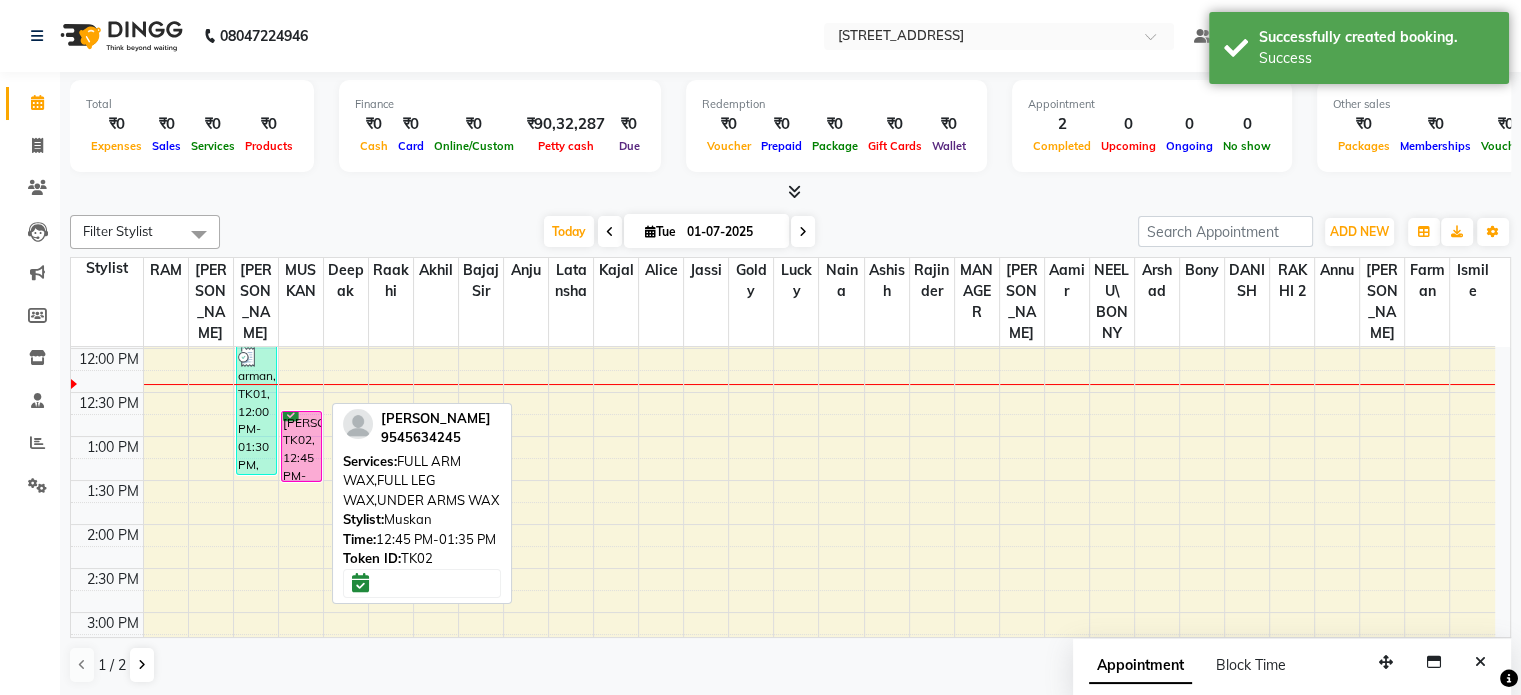click on "[PERSON_NAME], TK02, 12:45 PM-01:35 PM, FULL ARM WAX,FULL LEG WAX,UNDER ARMS WAX" at bounding box center (301, 446) 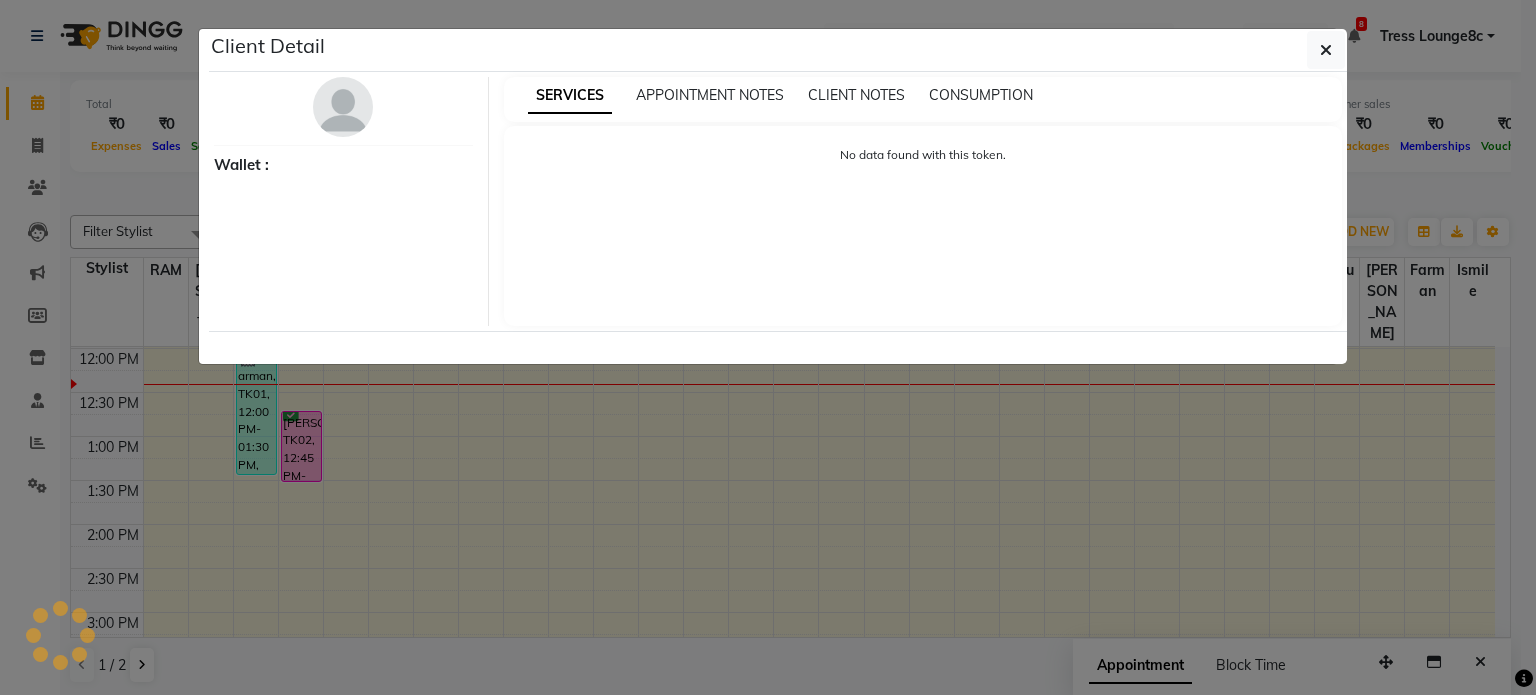select on "6" 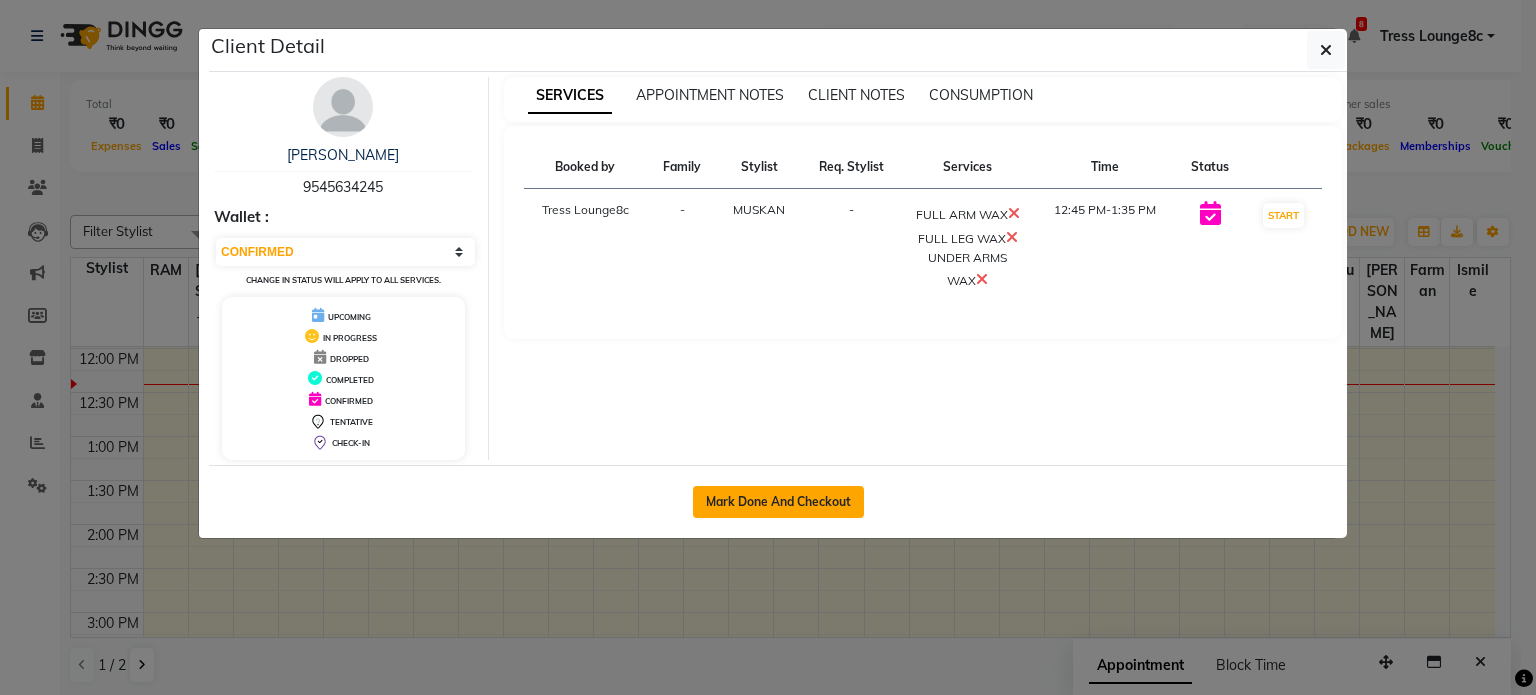 click on "Mark Done And Checkout" 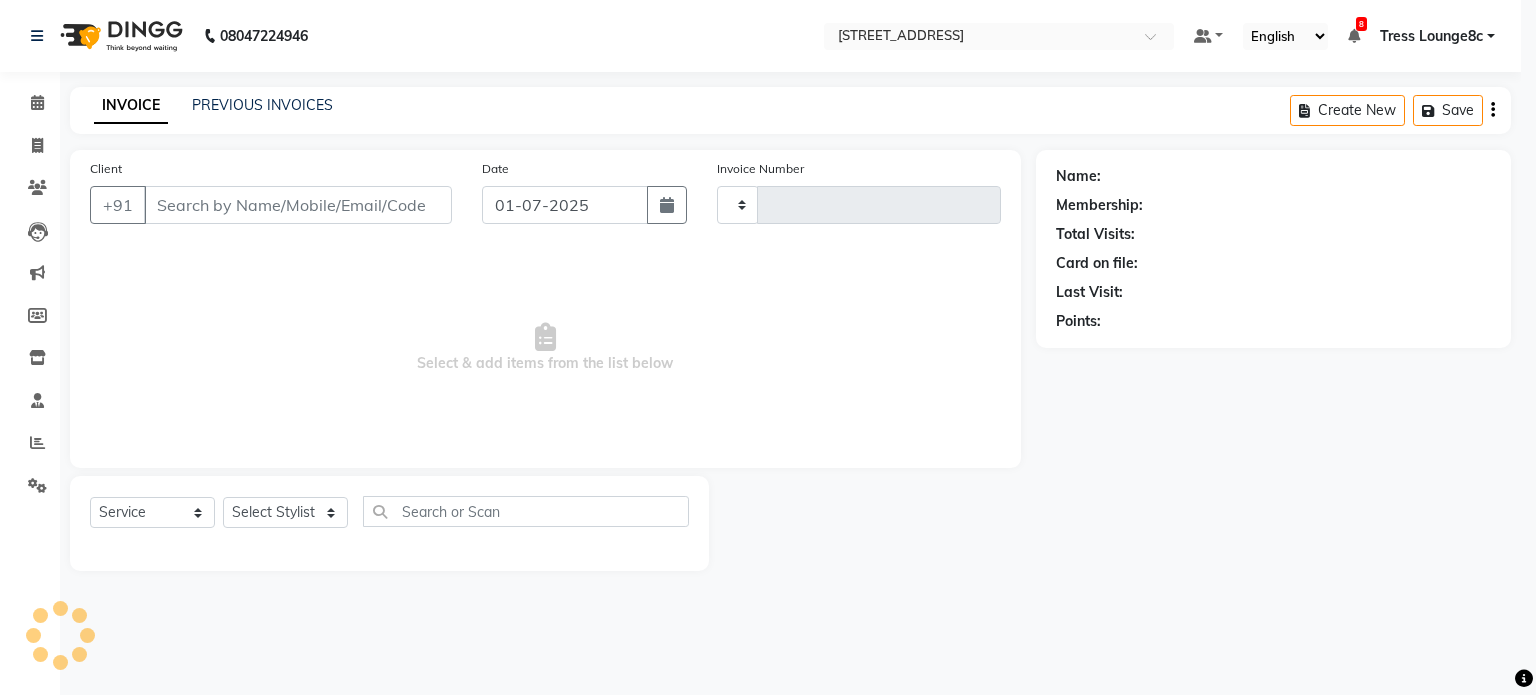 type on "1379" 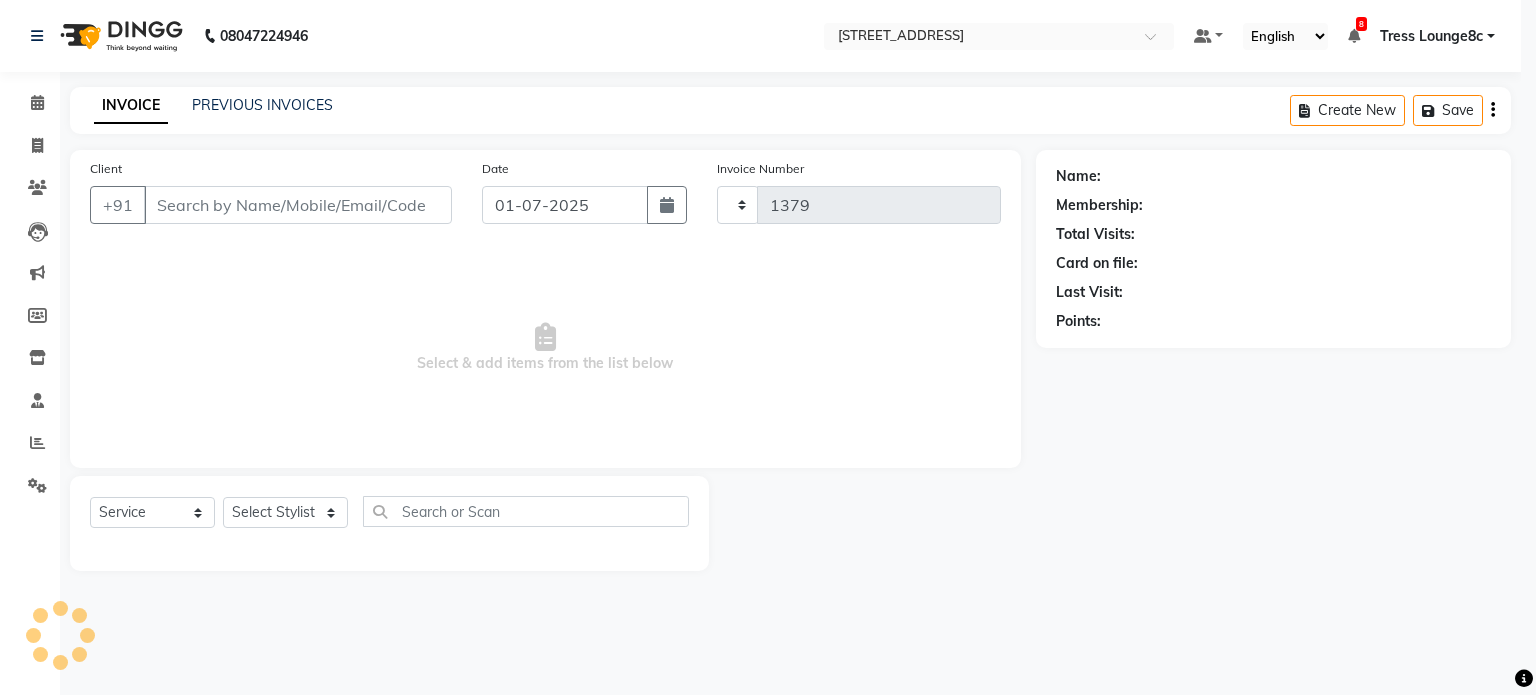 select on "5703" 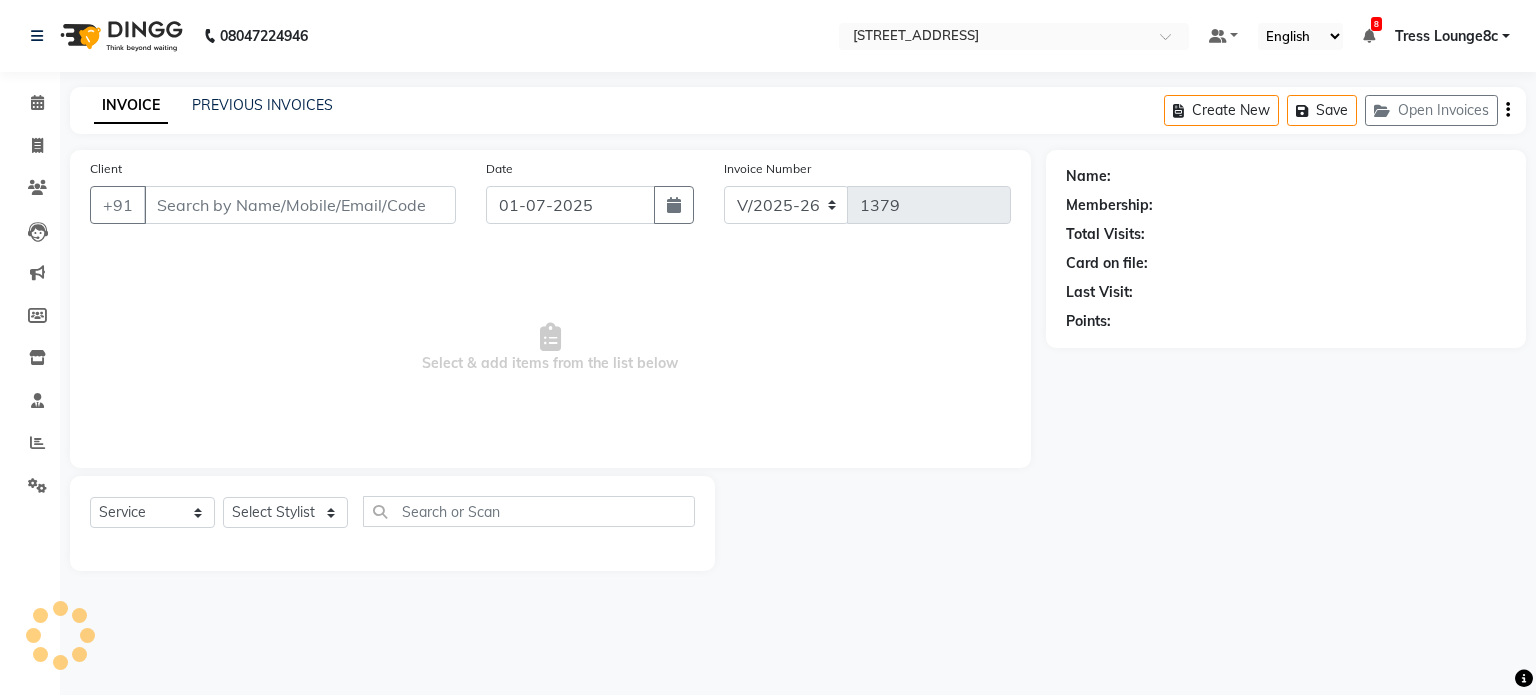 type on "9545634245" 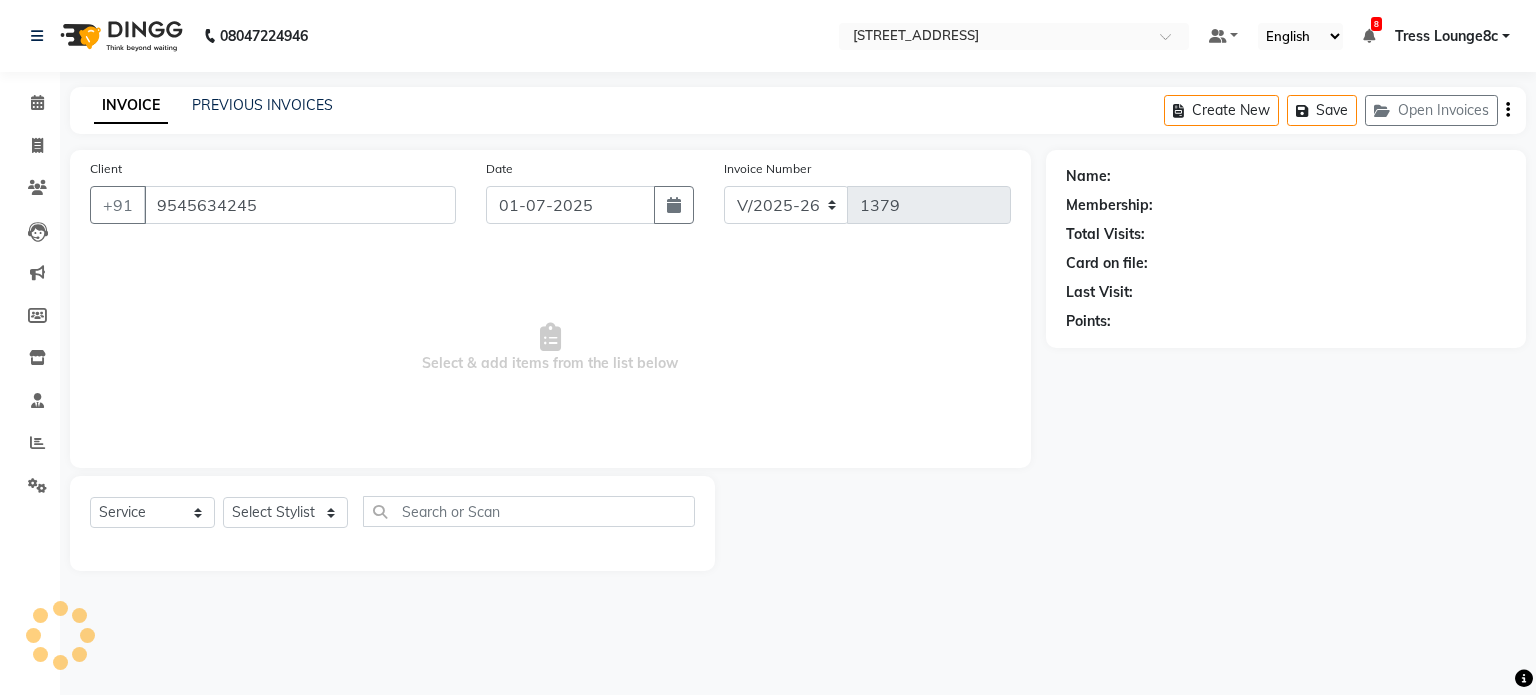 select on "39111" 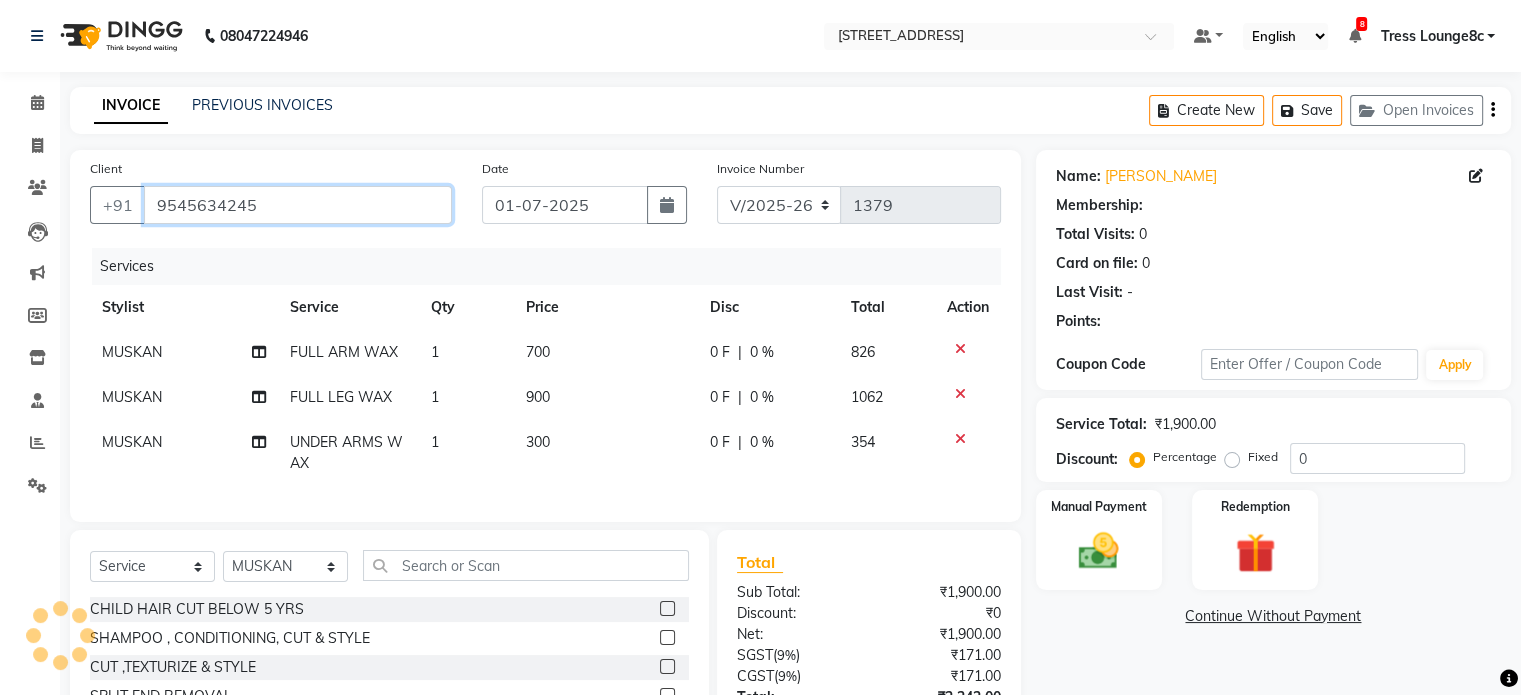 click on "9545634245" at bounding box center (298, 205) 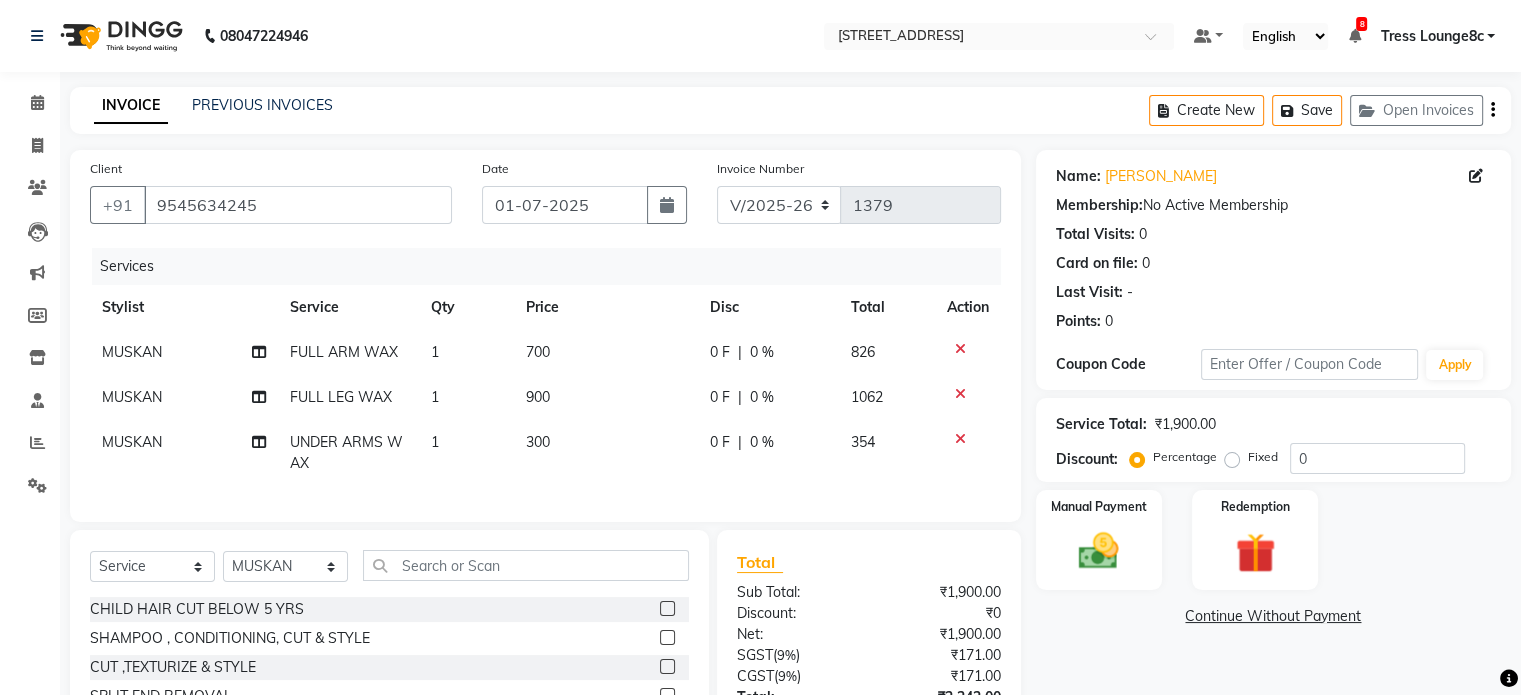 click on "FULL LEG WAX" 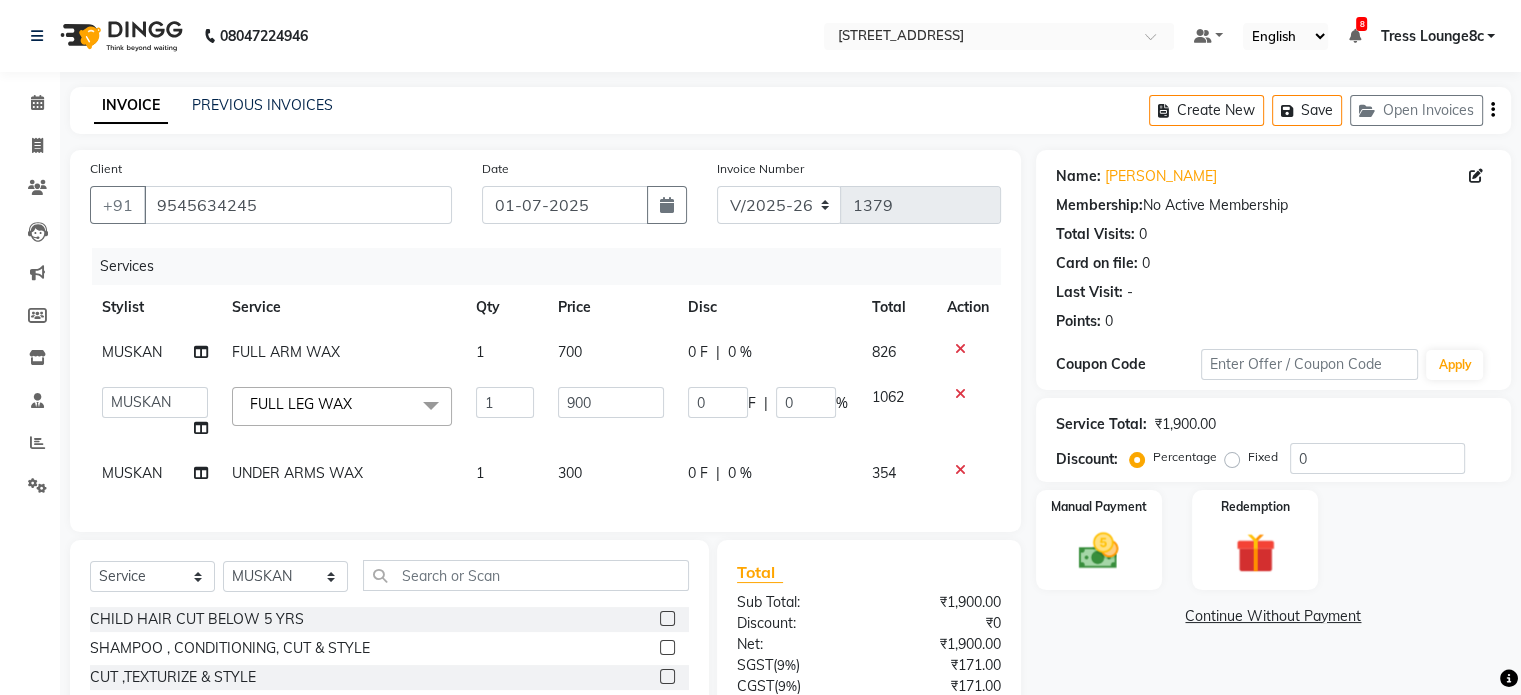 click on "FULL LEG WAX" 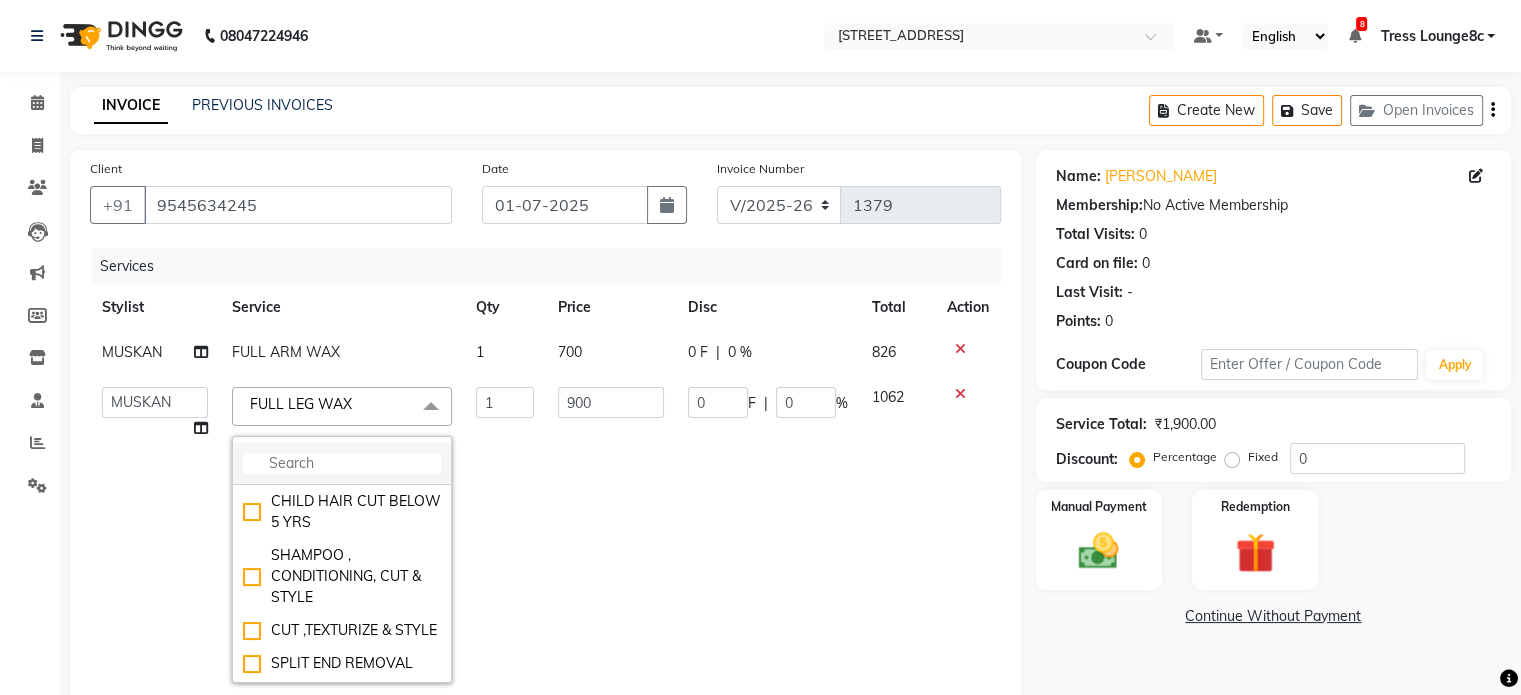 click 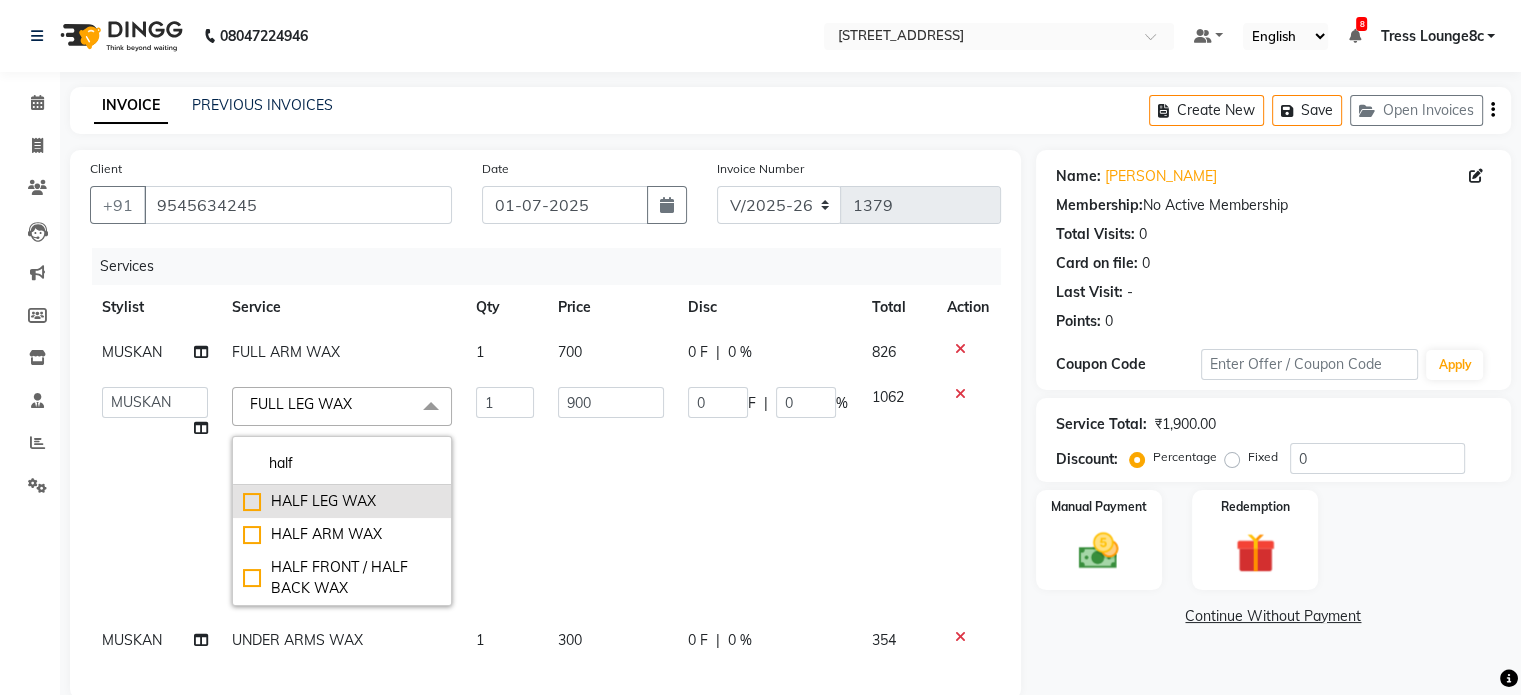 type on "half" 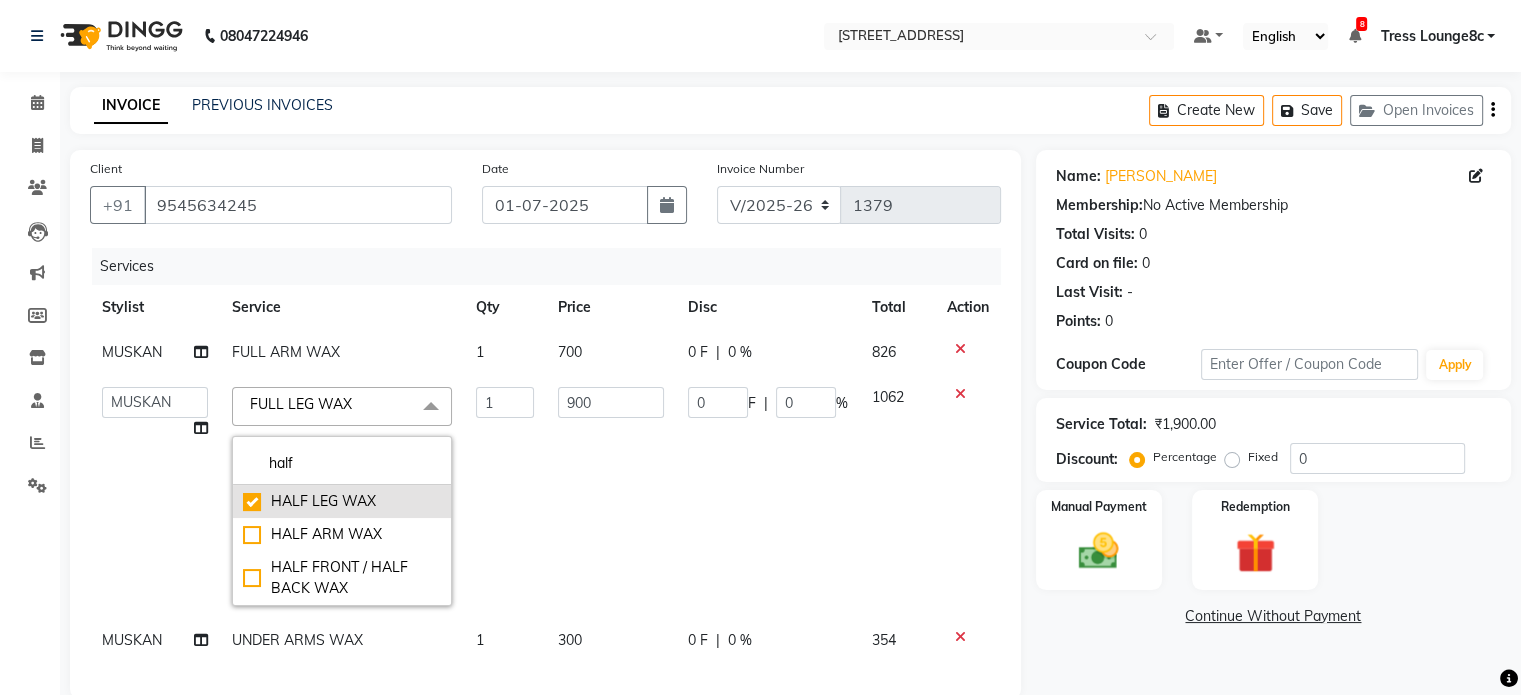 checkbox on "true" 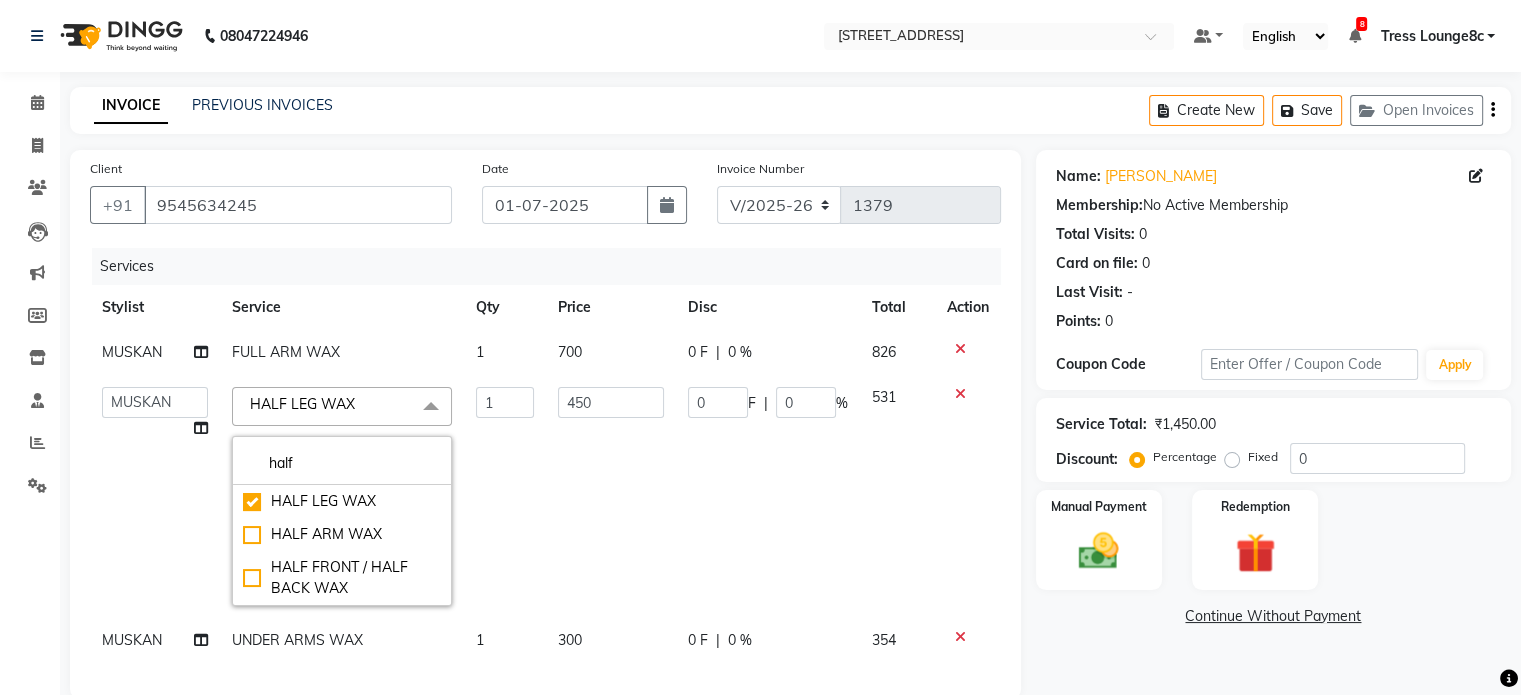 click on "450" 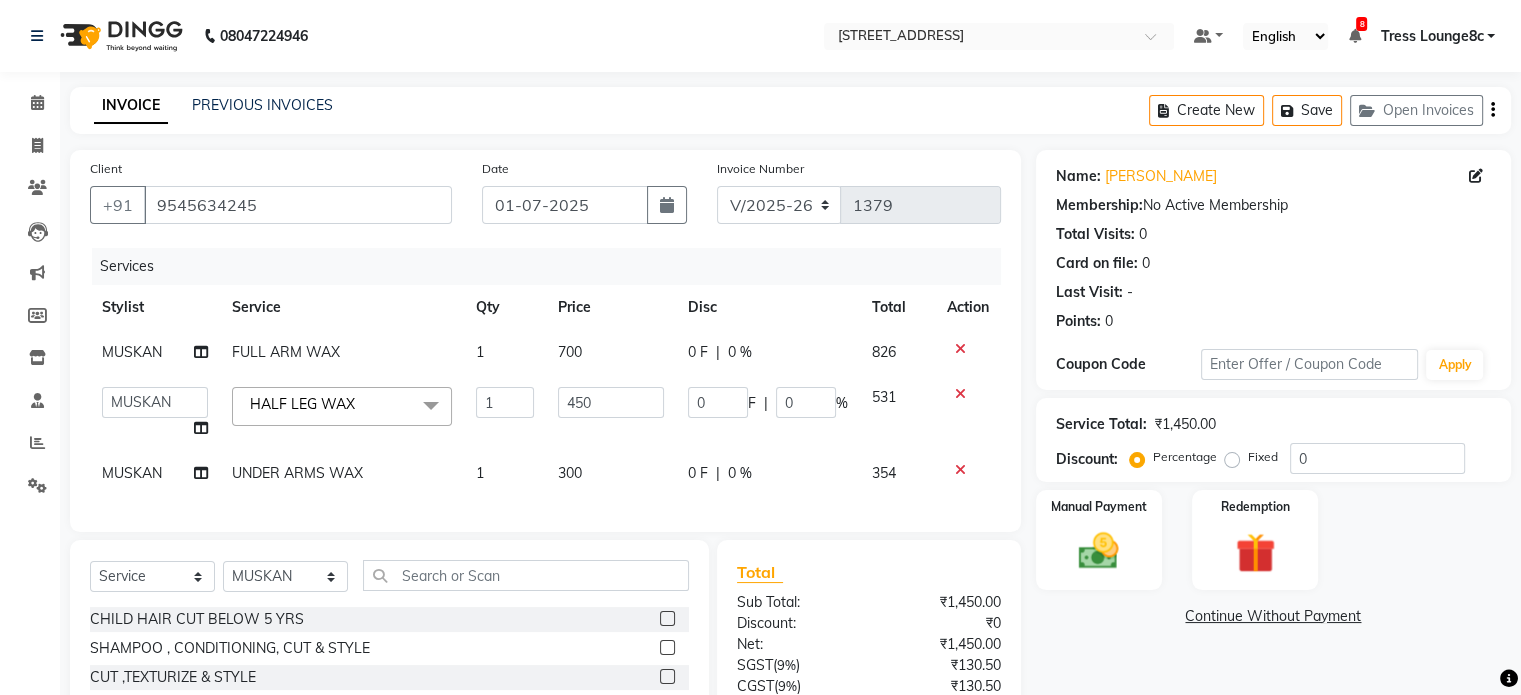 scroll, scrollTop: 185, scrollLeft: 0, axis: vertical 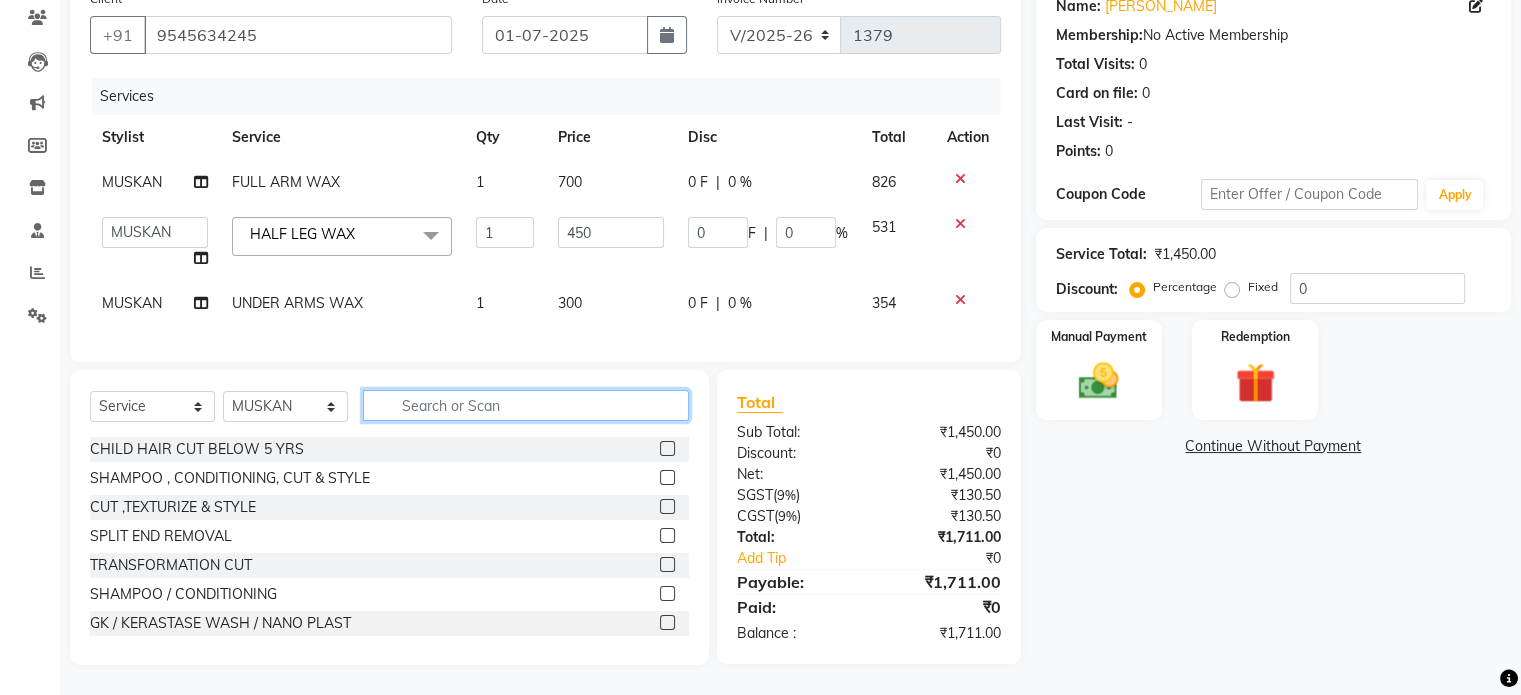 click 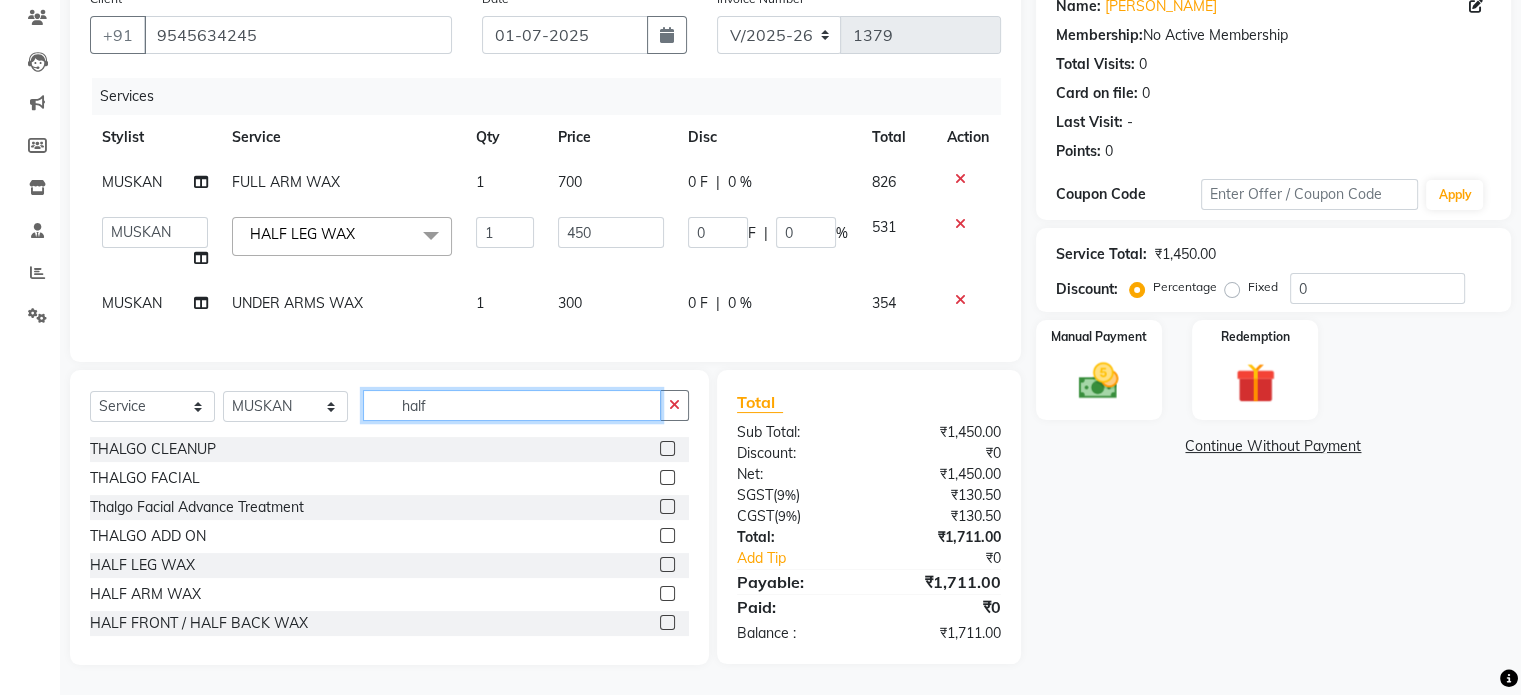 scroll, scrollTop: 184, scrollLeft: 0, axis: vertical 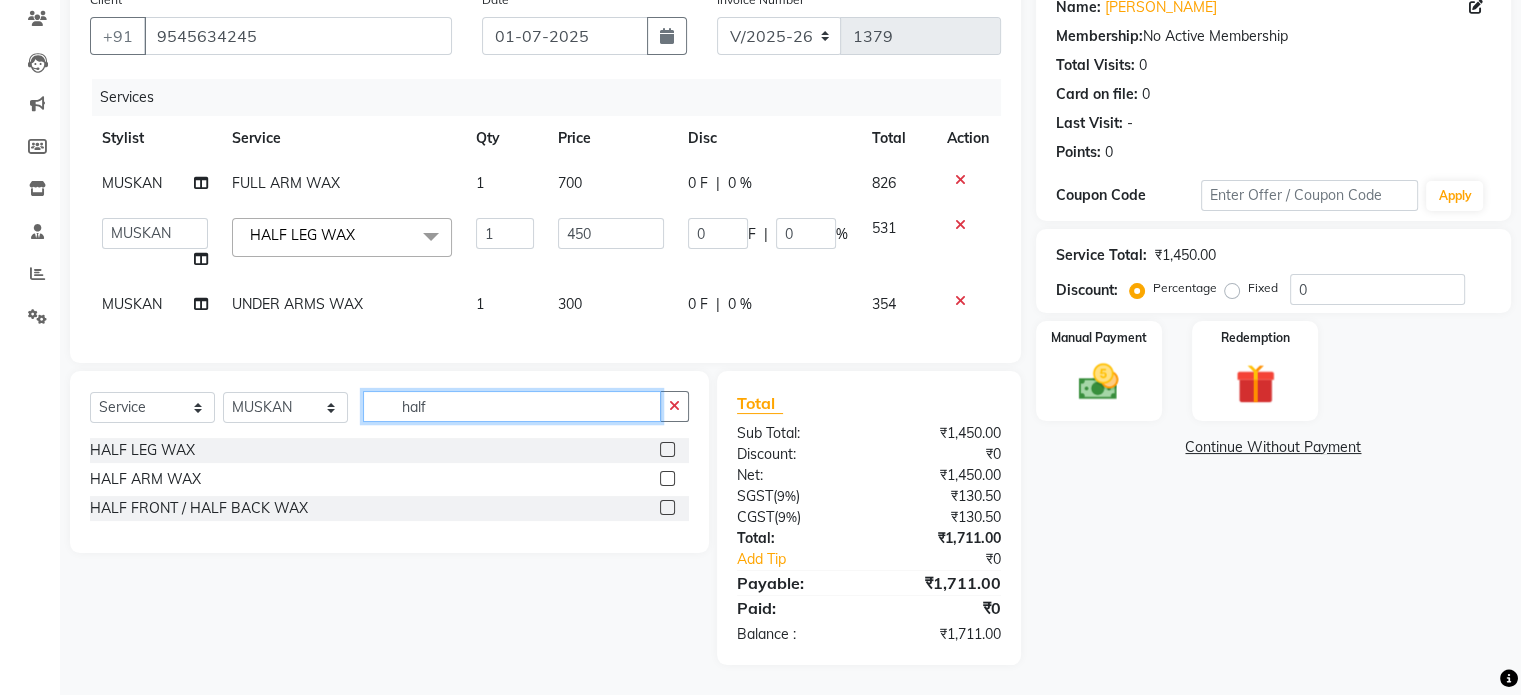 type on "half" 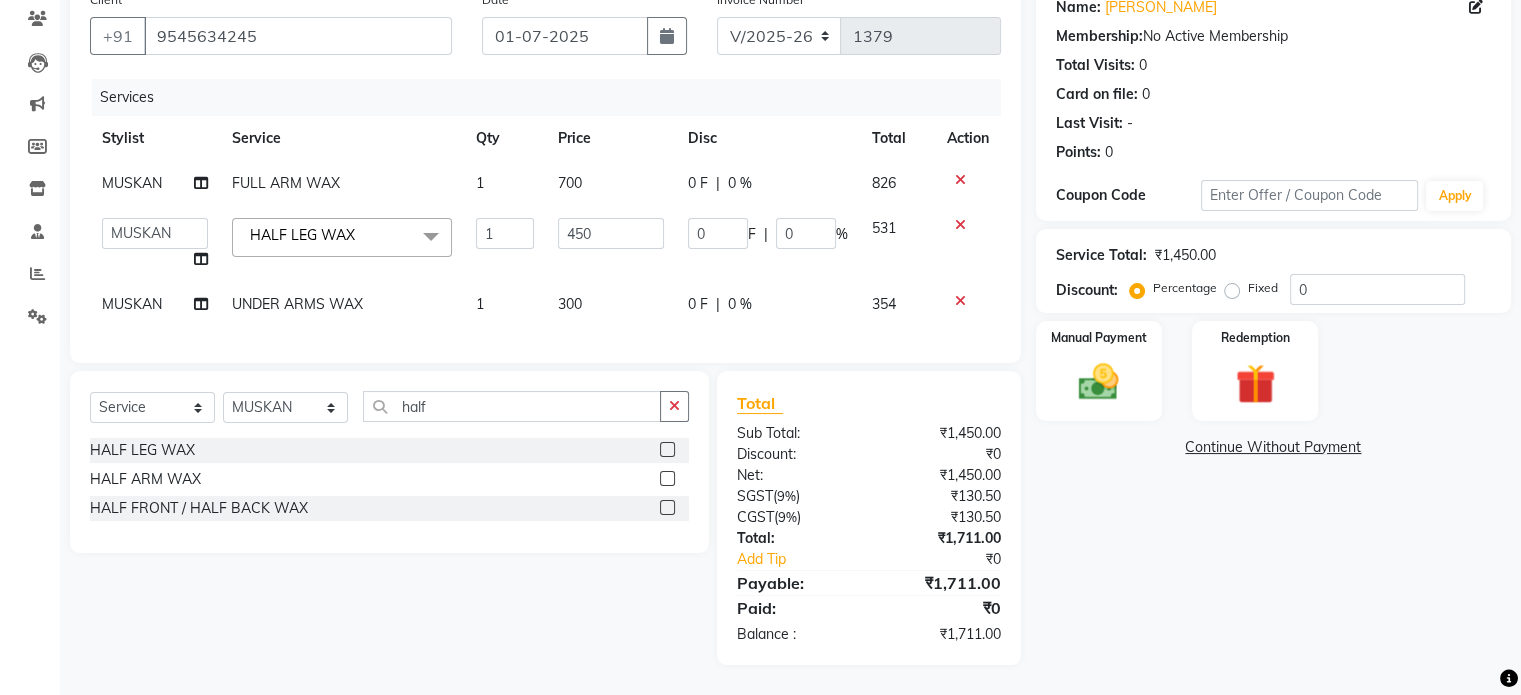 click 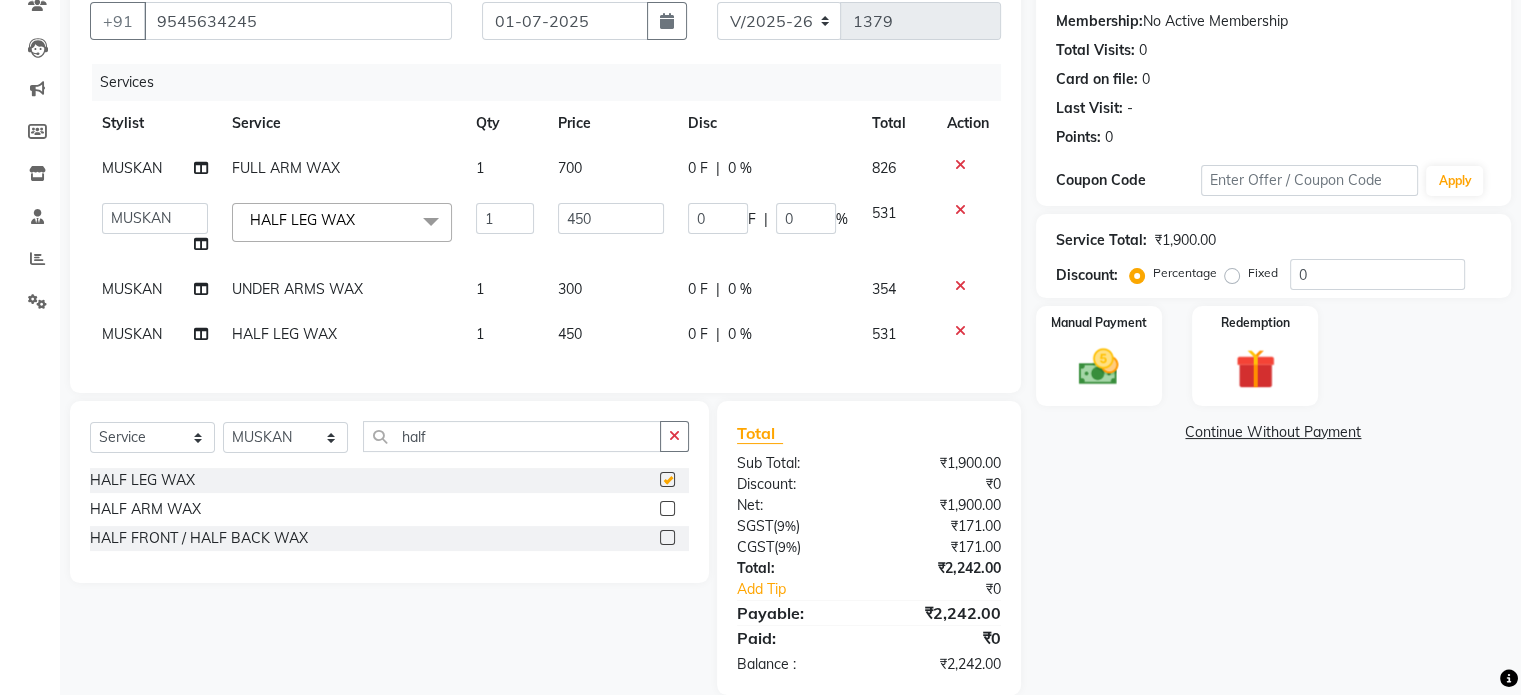 checkbox on "false" 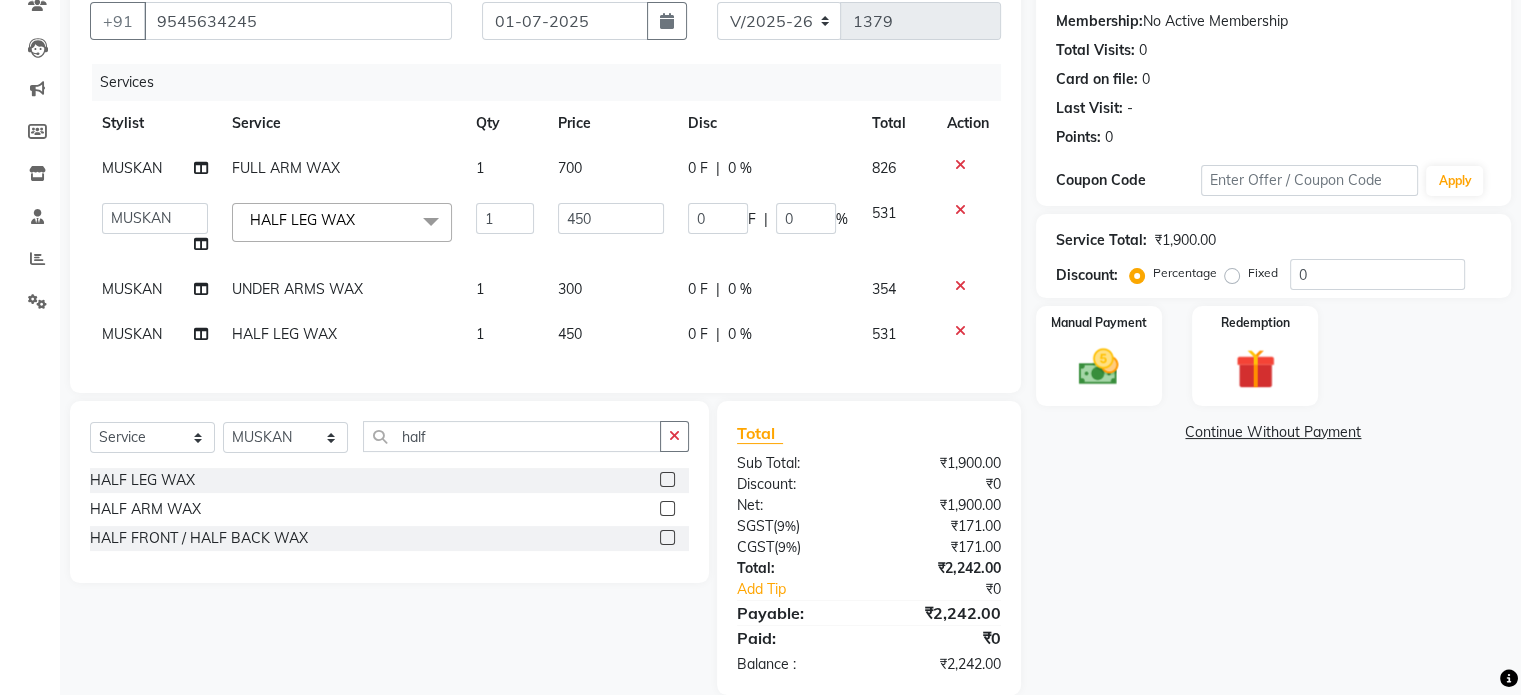 click 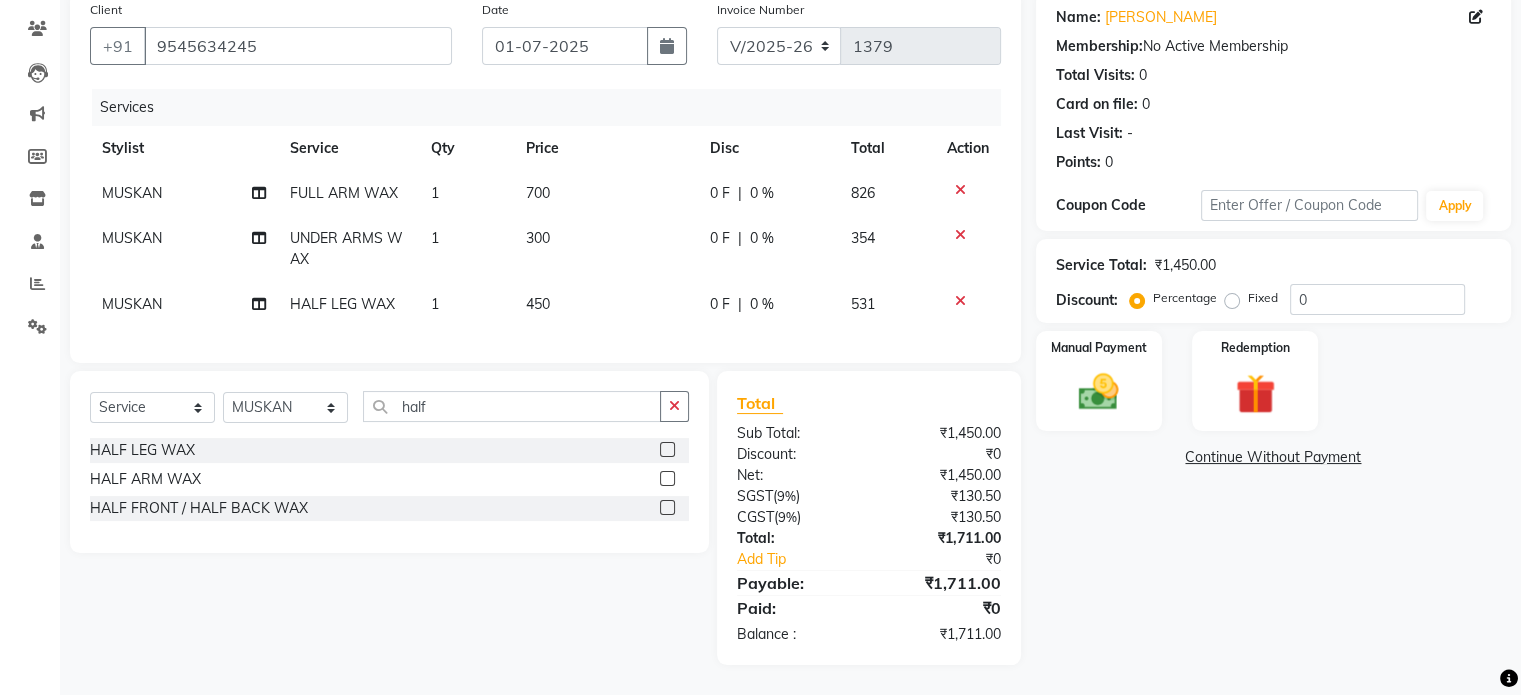 scroll, scrollTop: 174, scrollLeft: 0, axis: vertical 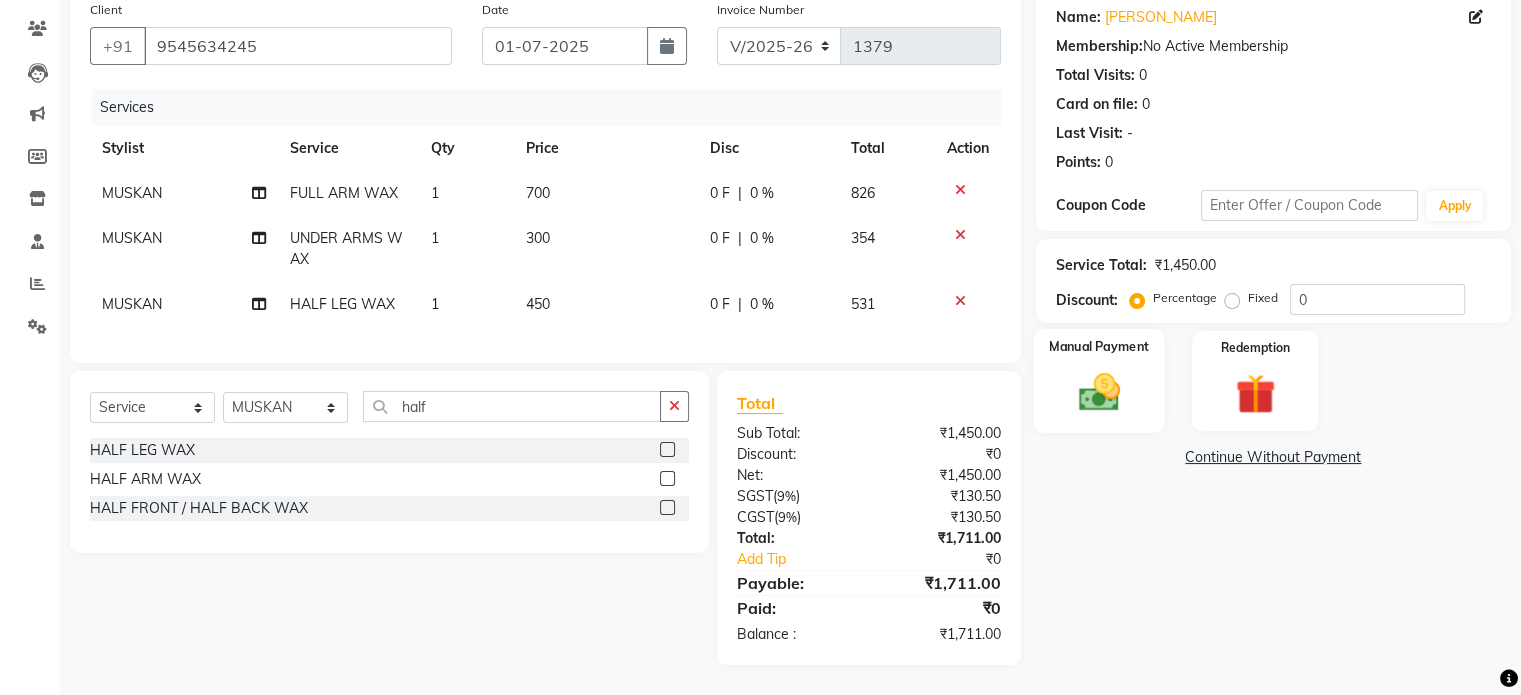click 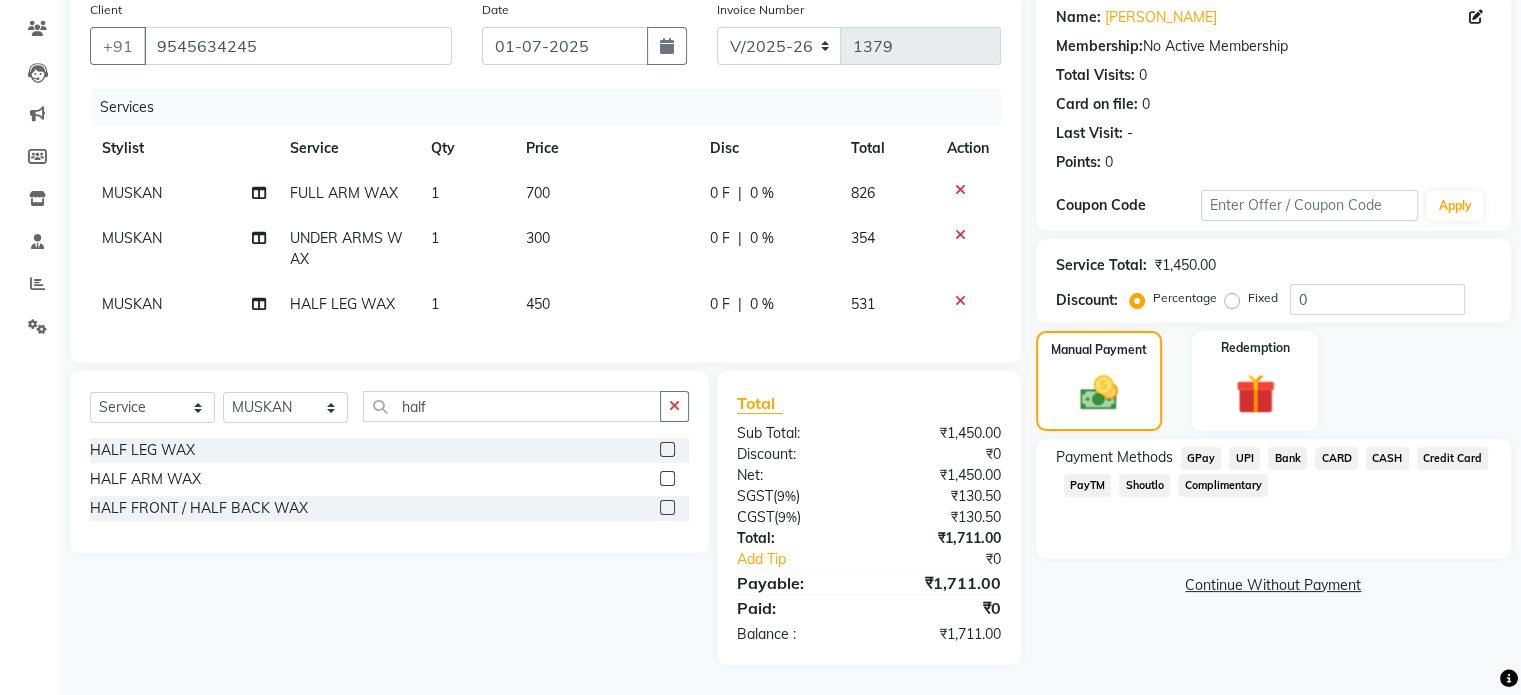 click on "CASH" 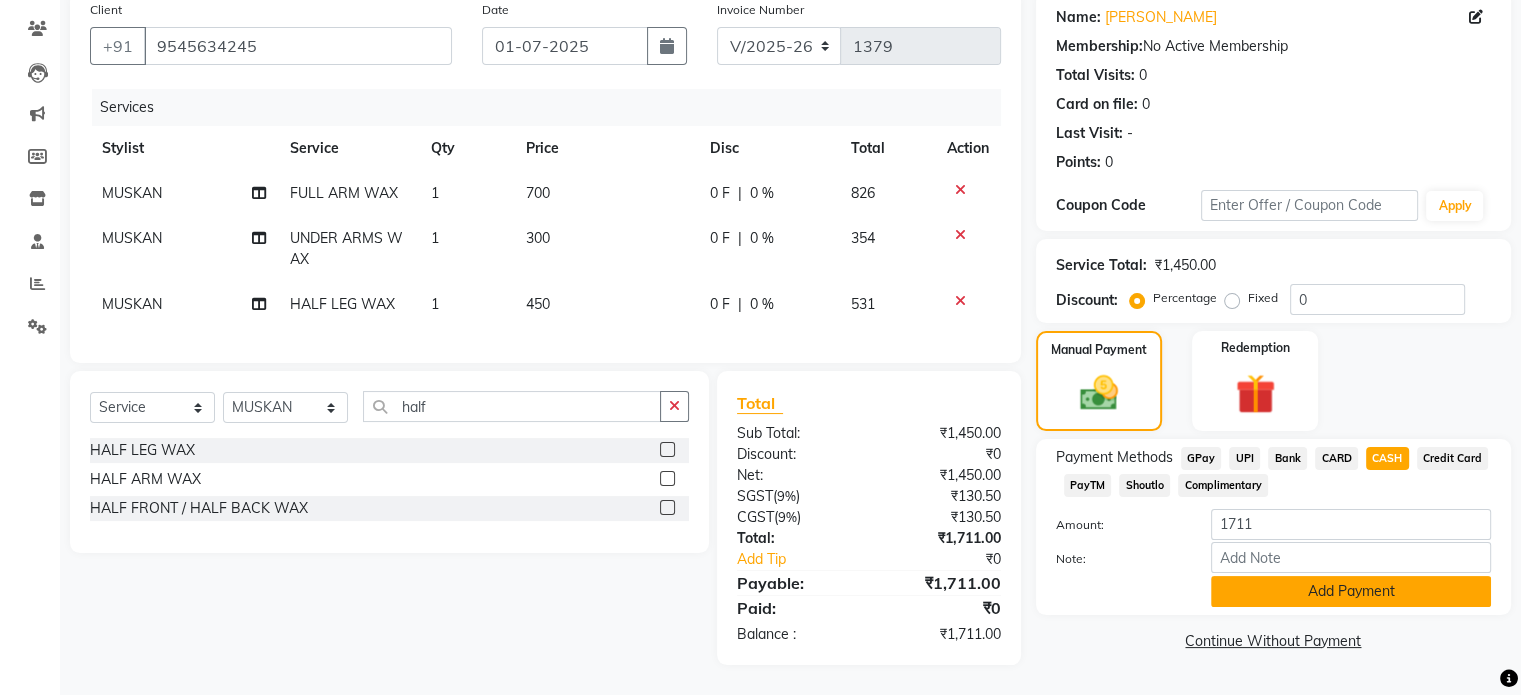 click on "Add Payment" 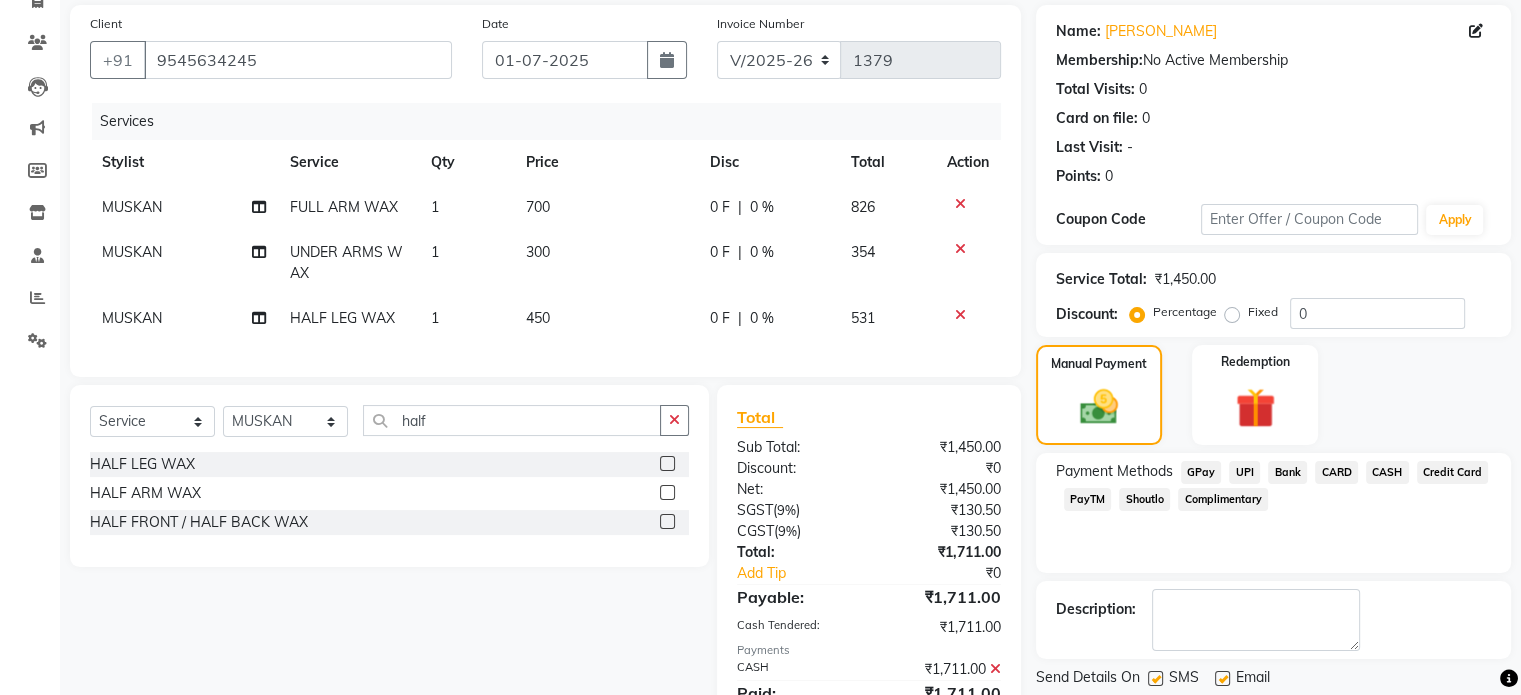 scroll, scrollTop: 245, scrollLeft: 0, axis: vertical 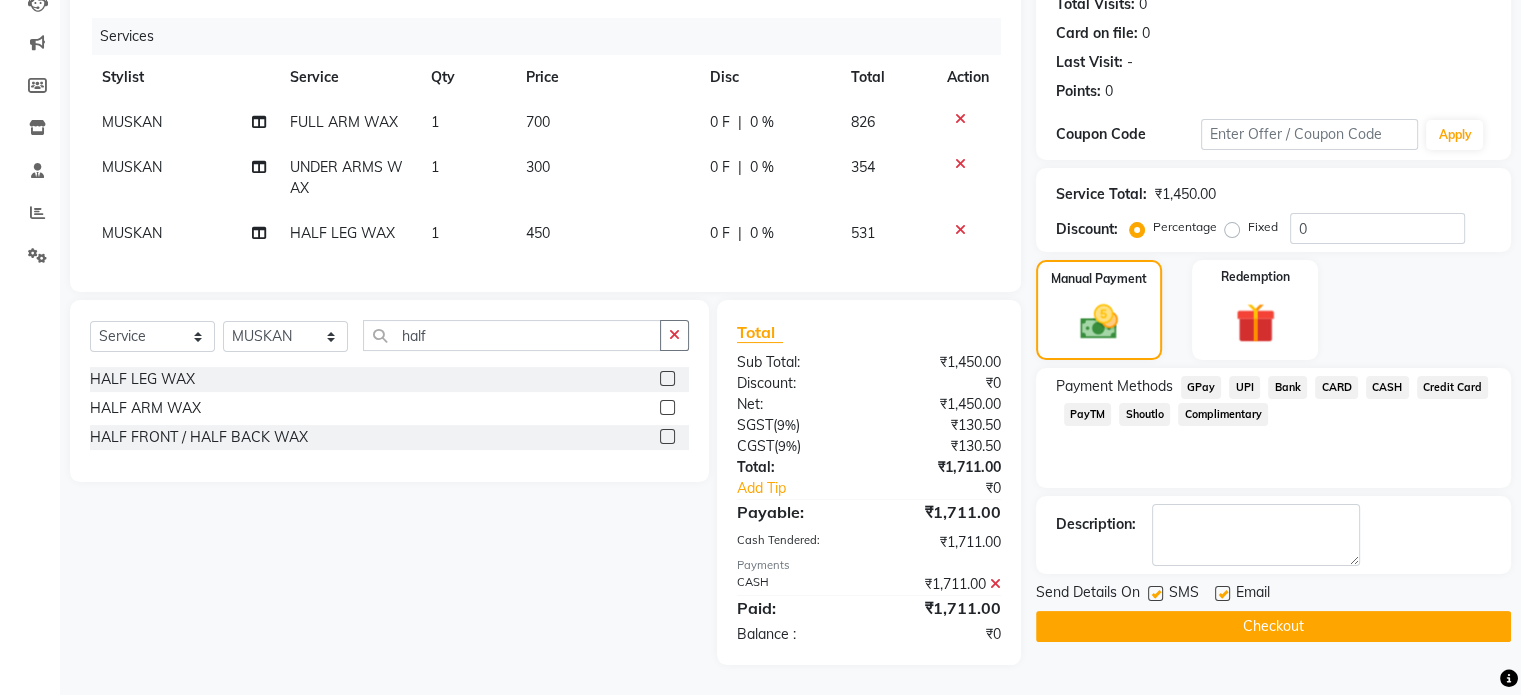 click 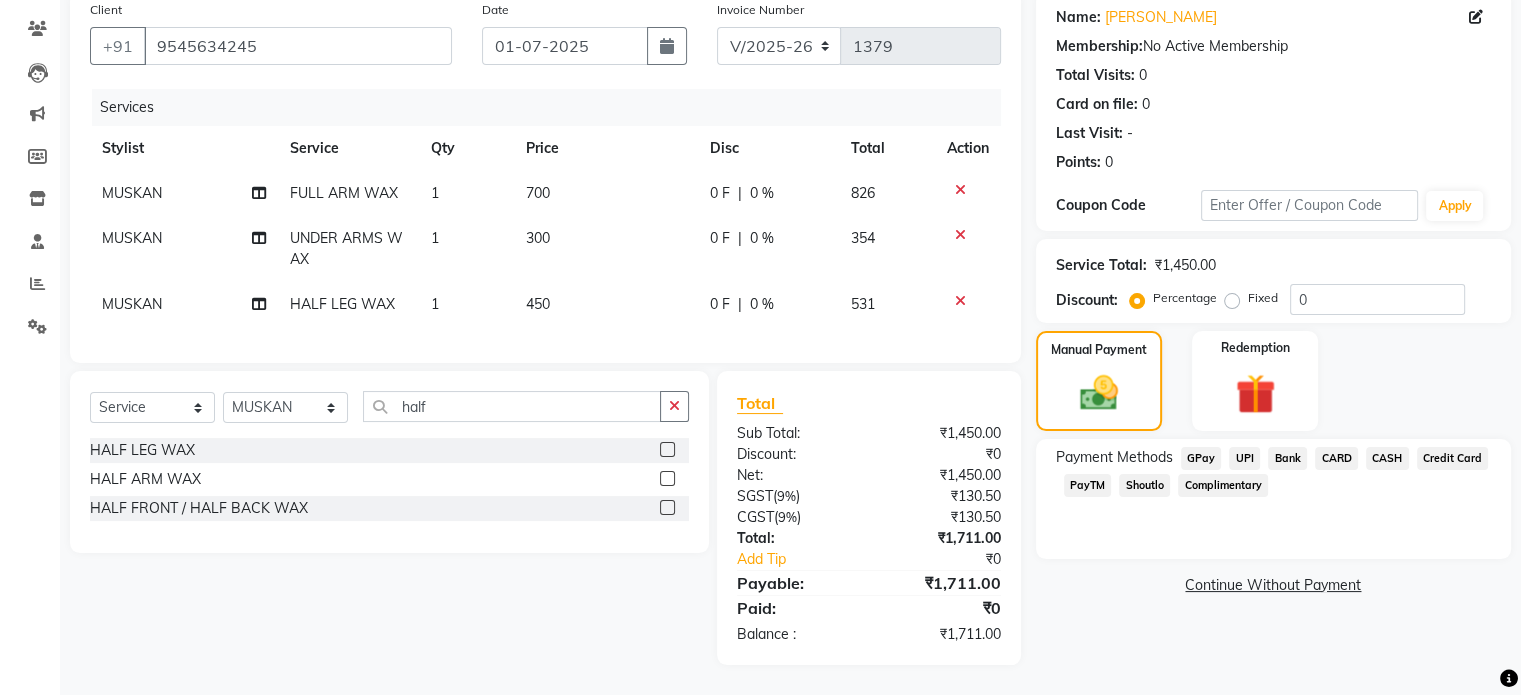 scroll, scrollTop: 174, scrollLeft: 0, axis: vertical 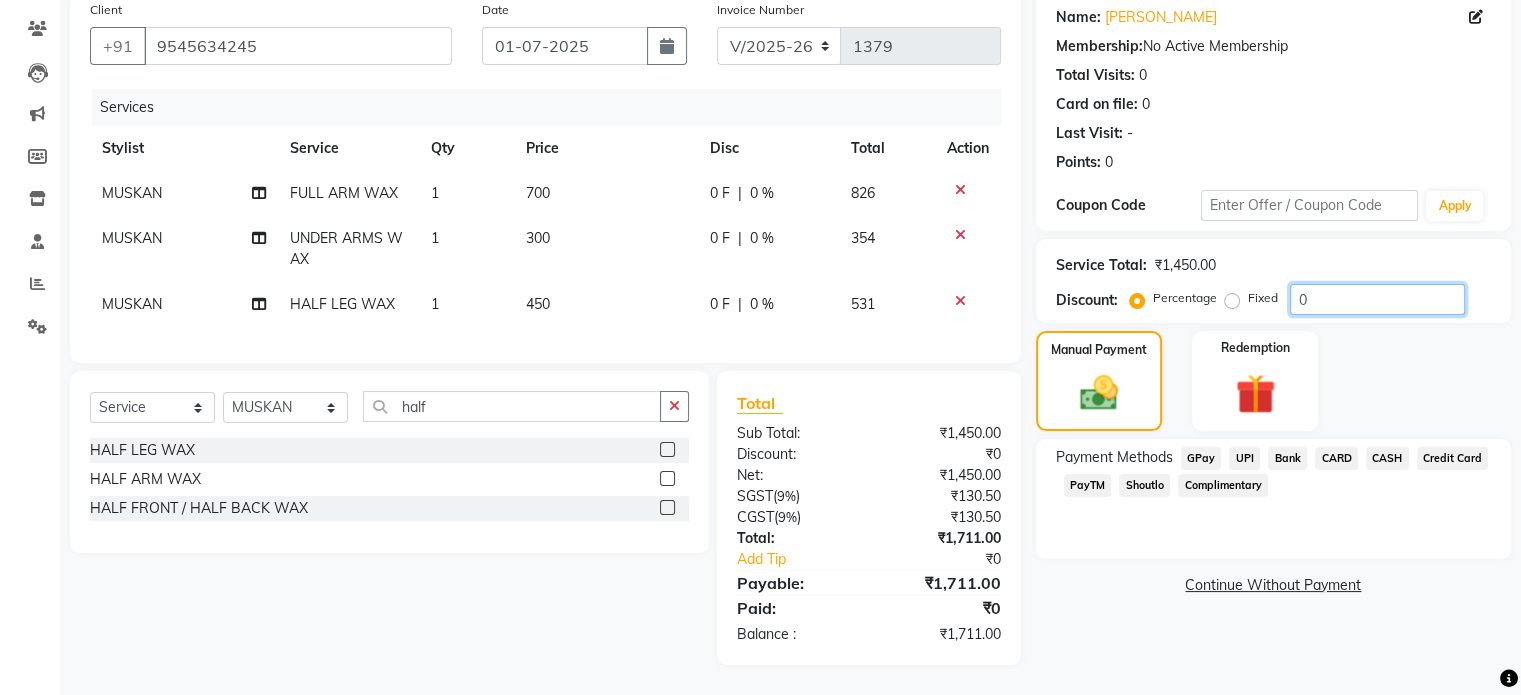 click on "0" 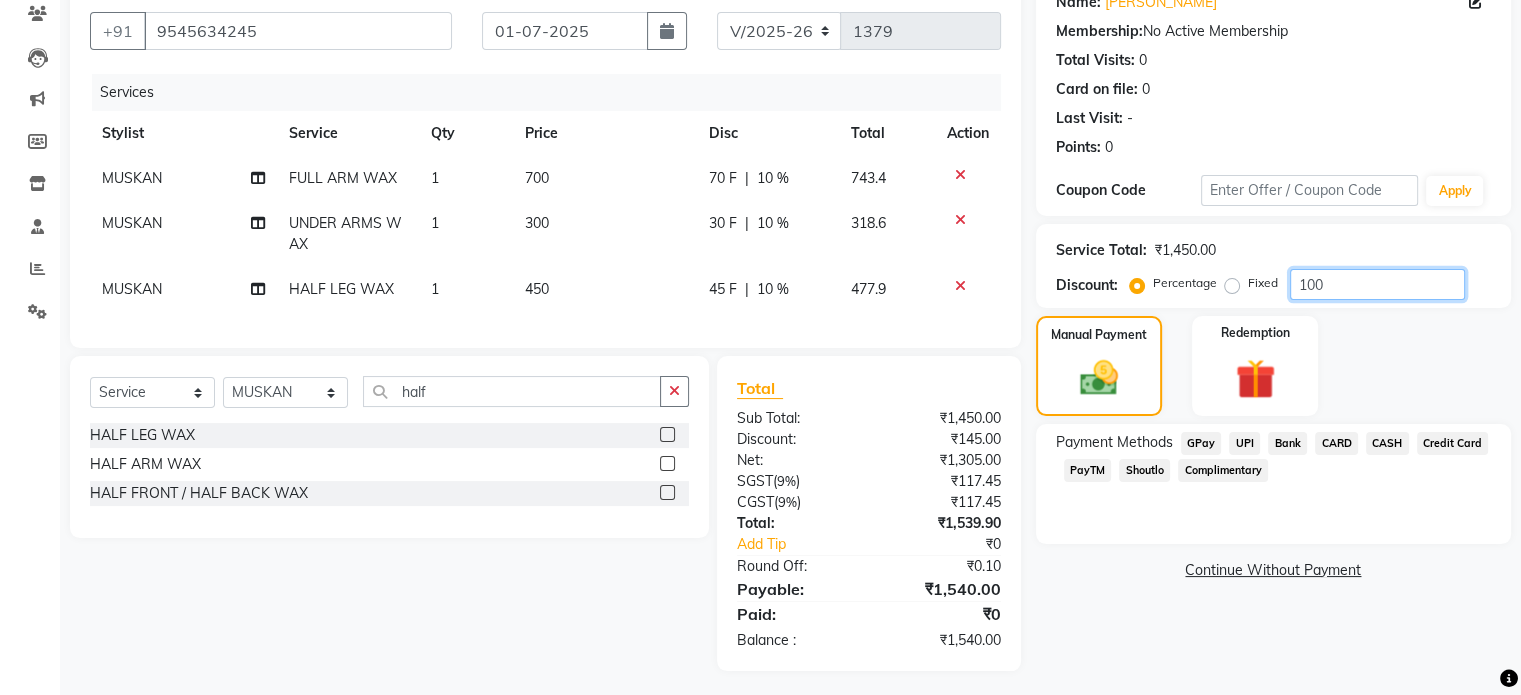 scroll, scrollTop: 132, scrollLeft: 0, axis: vertical 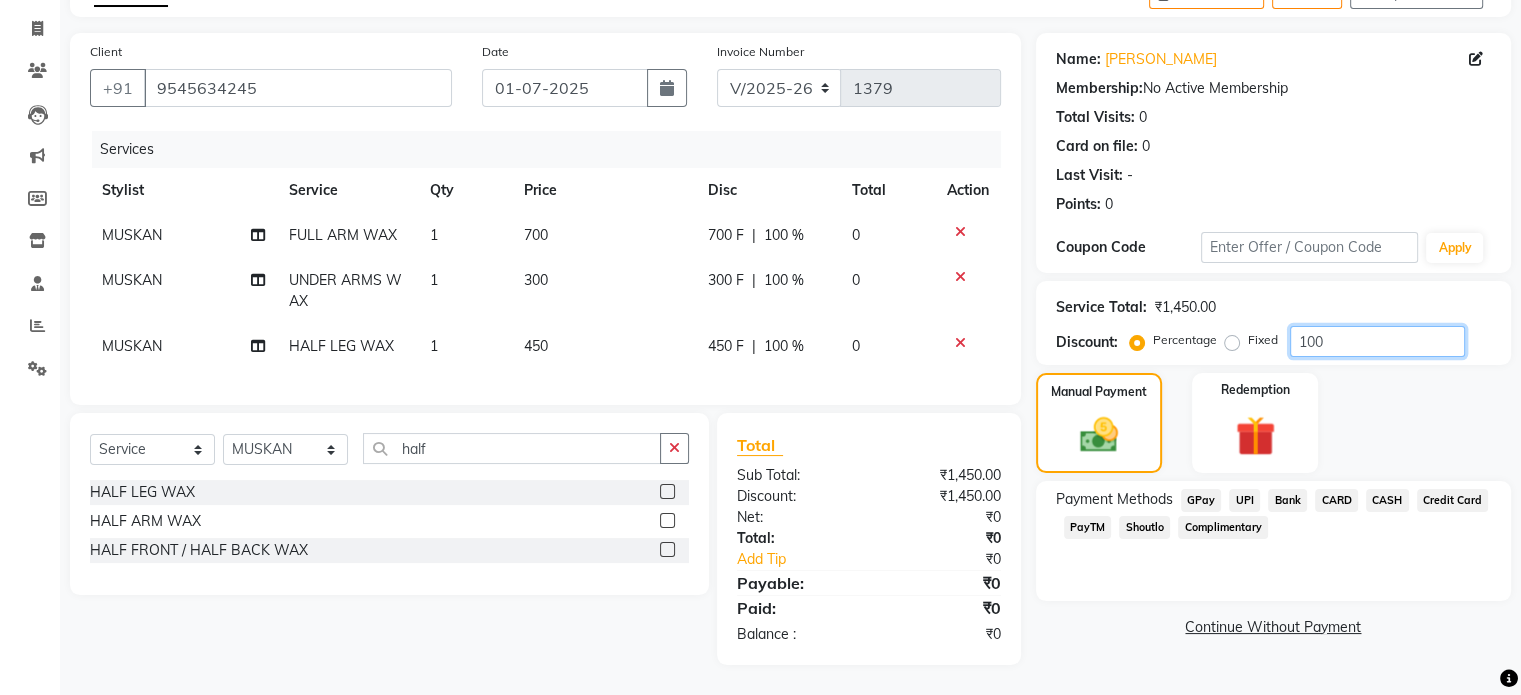 type on "100" 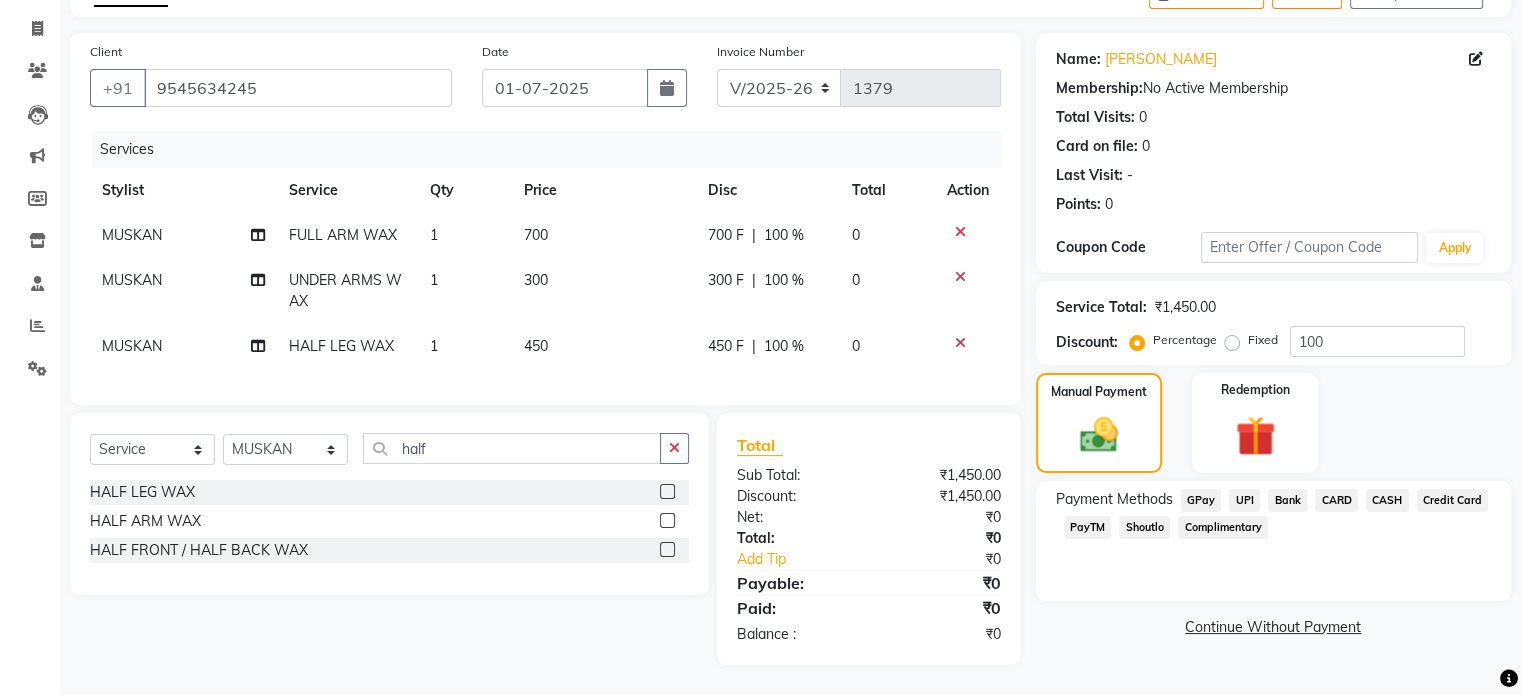 click on "Complimentary" 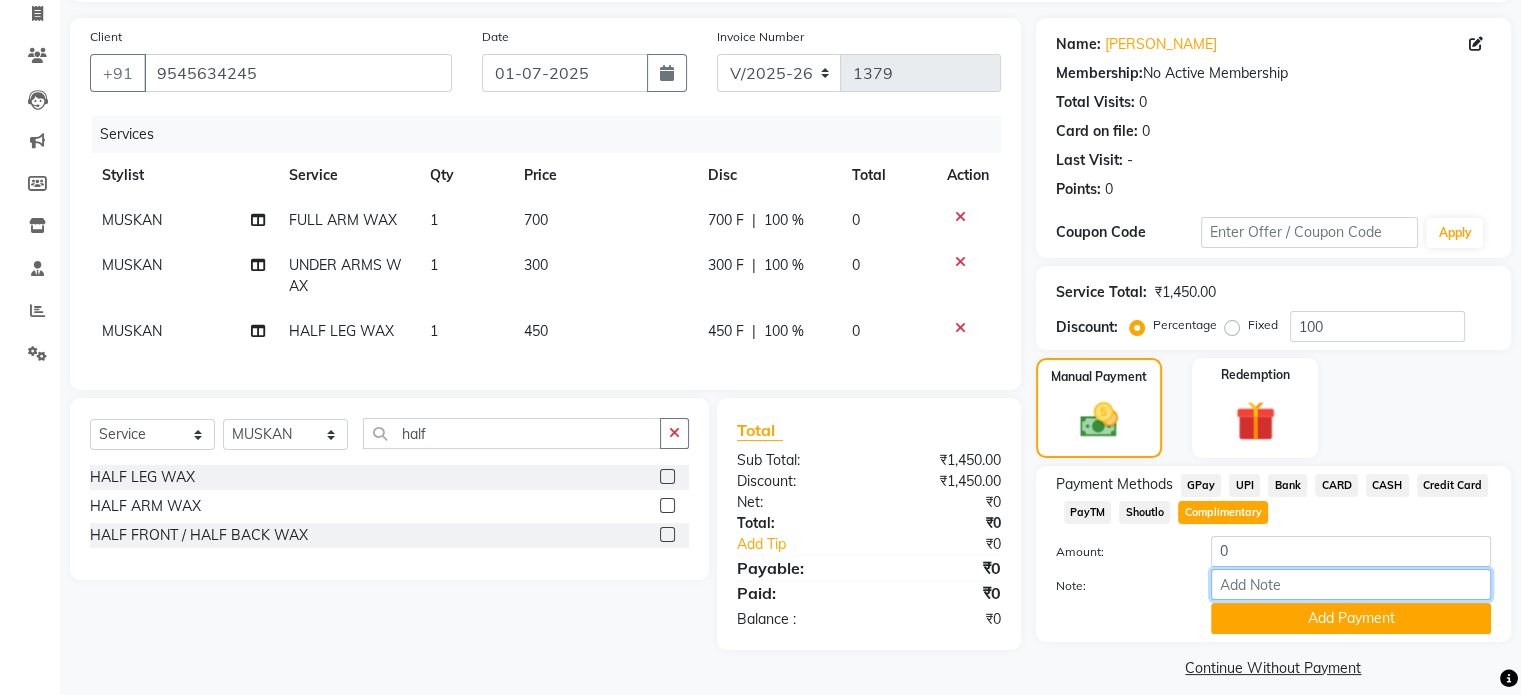 click on "Note:" at bounding box center (1351, 584) 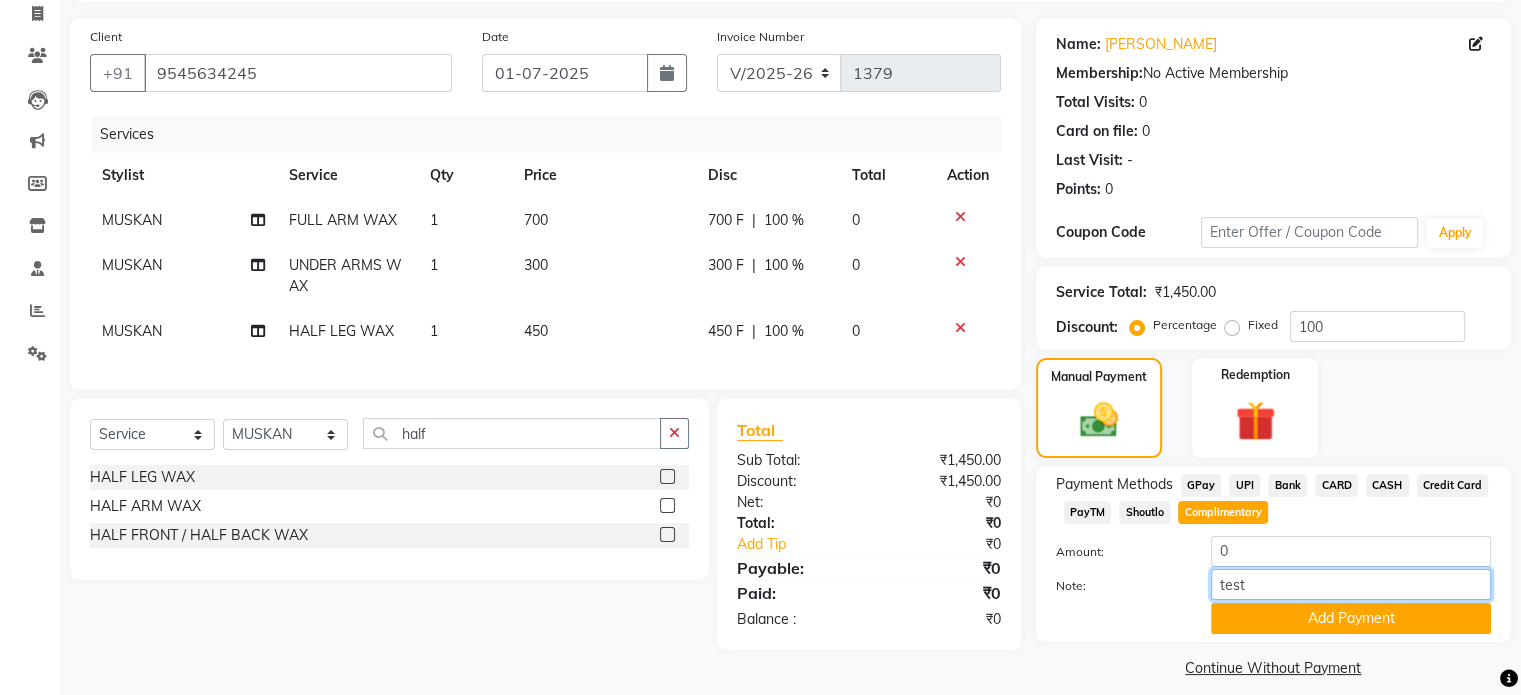 type on "TEST BILL" 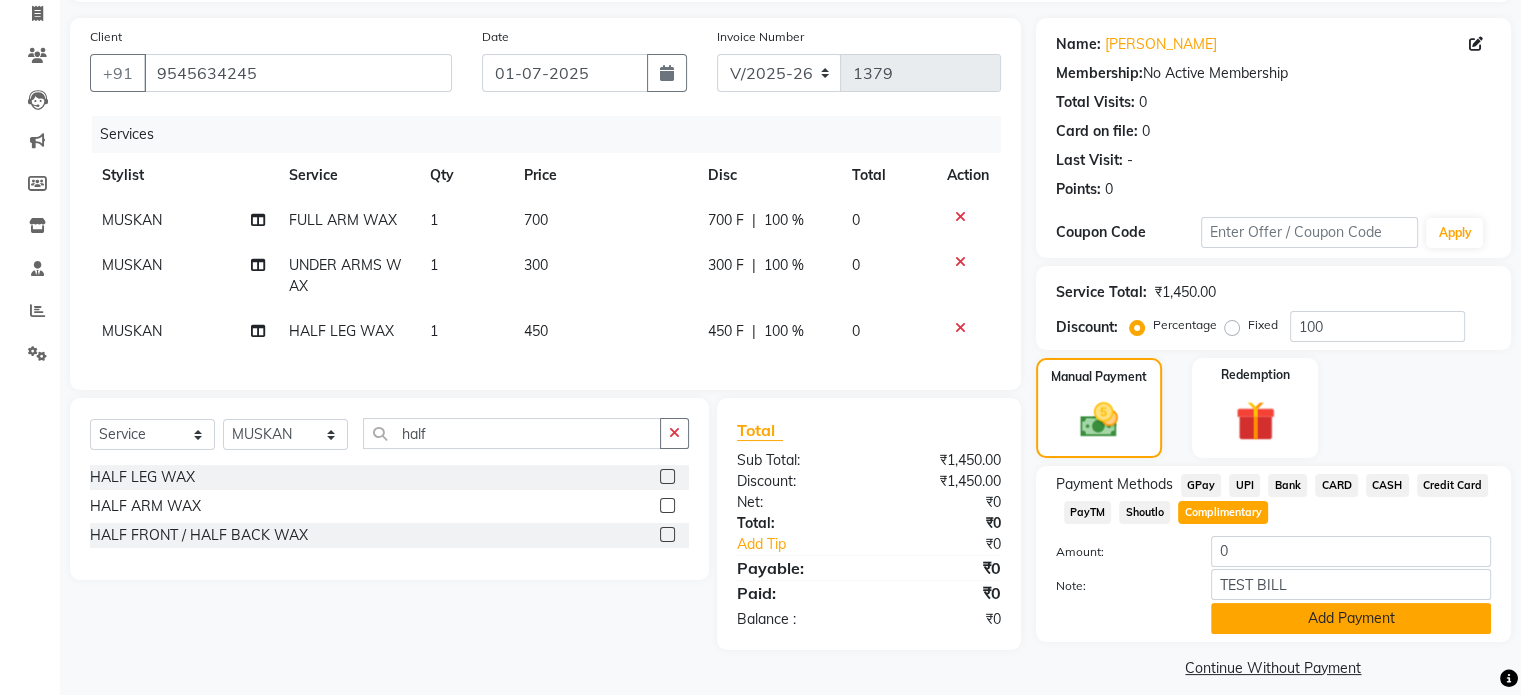 click on "Add Payment" 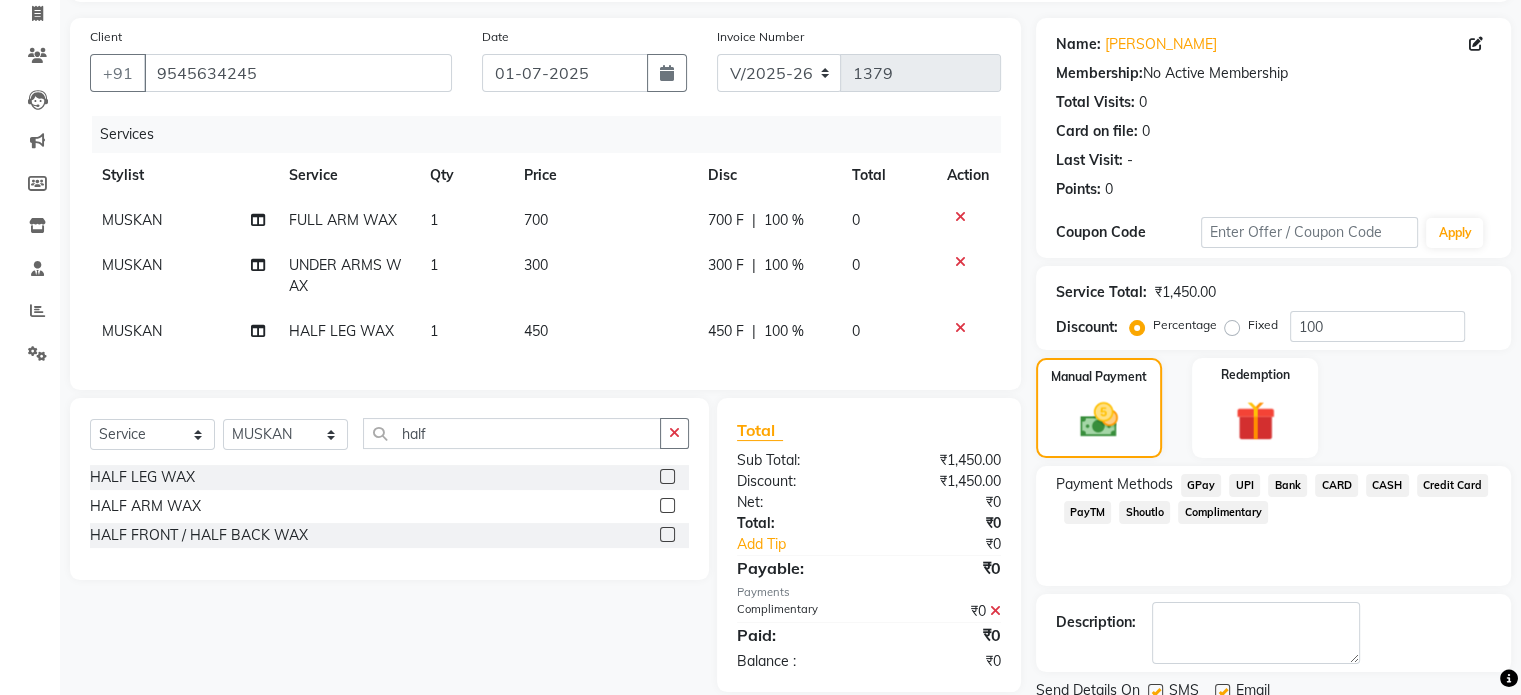 scroll, scrollTop: 205, scrollLeft: 0, axis: vertical 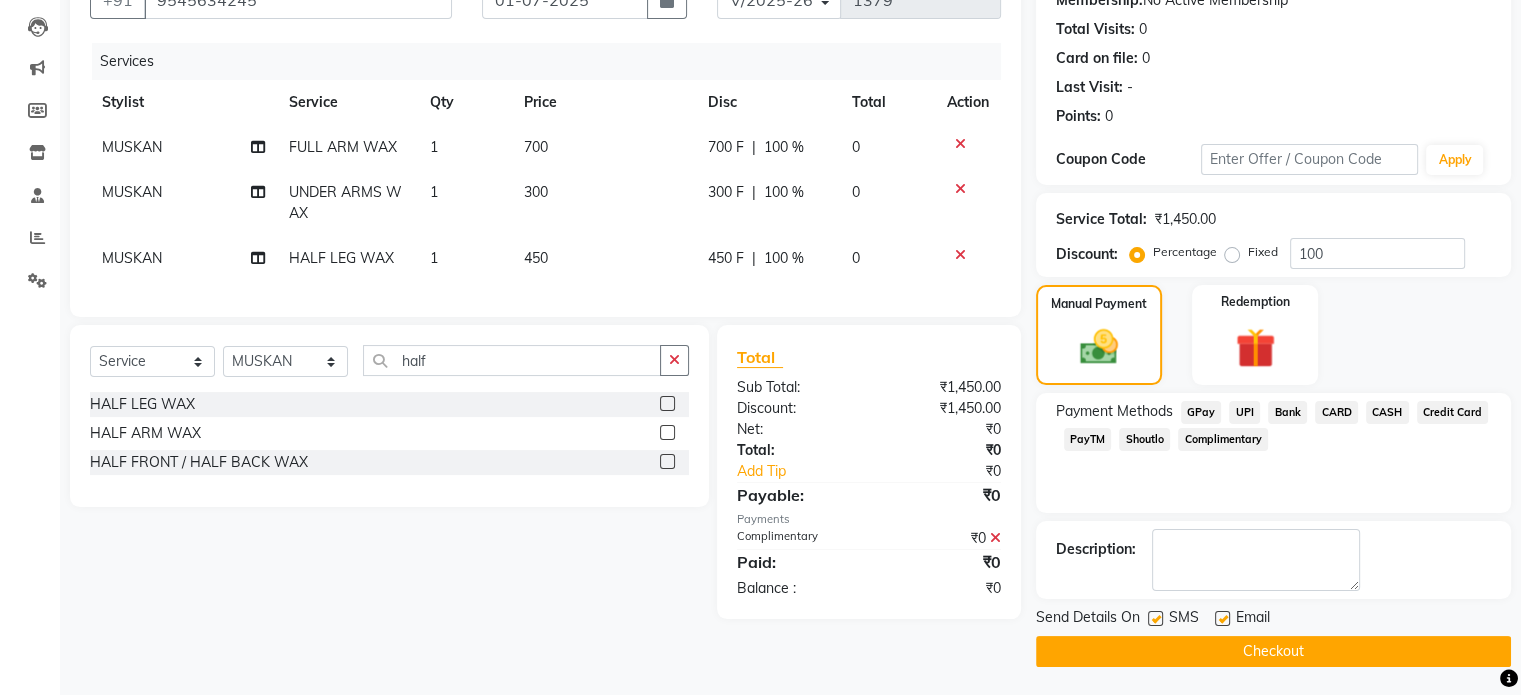 click on "Checkout" 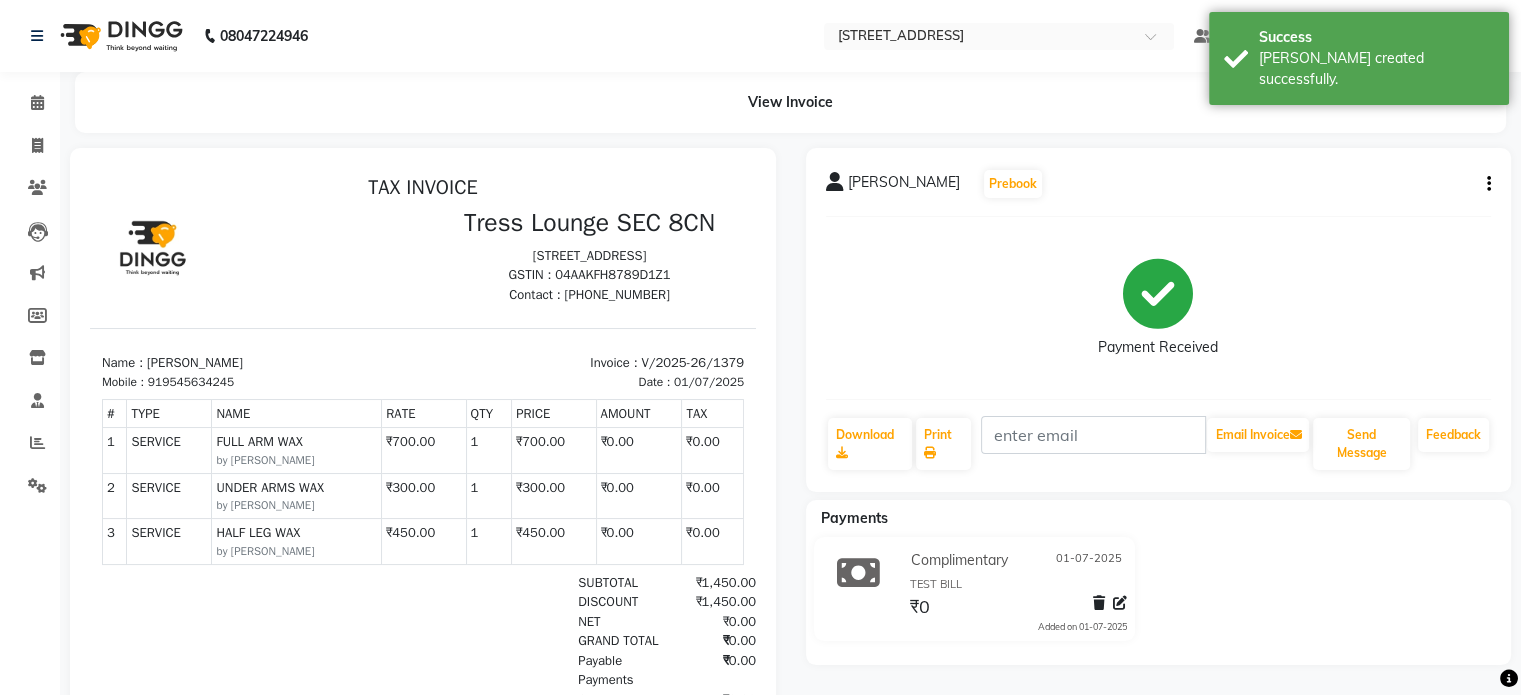 scroll, scrollTop: 16, scrollLeft: 0, axis: vertical 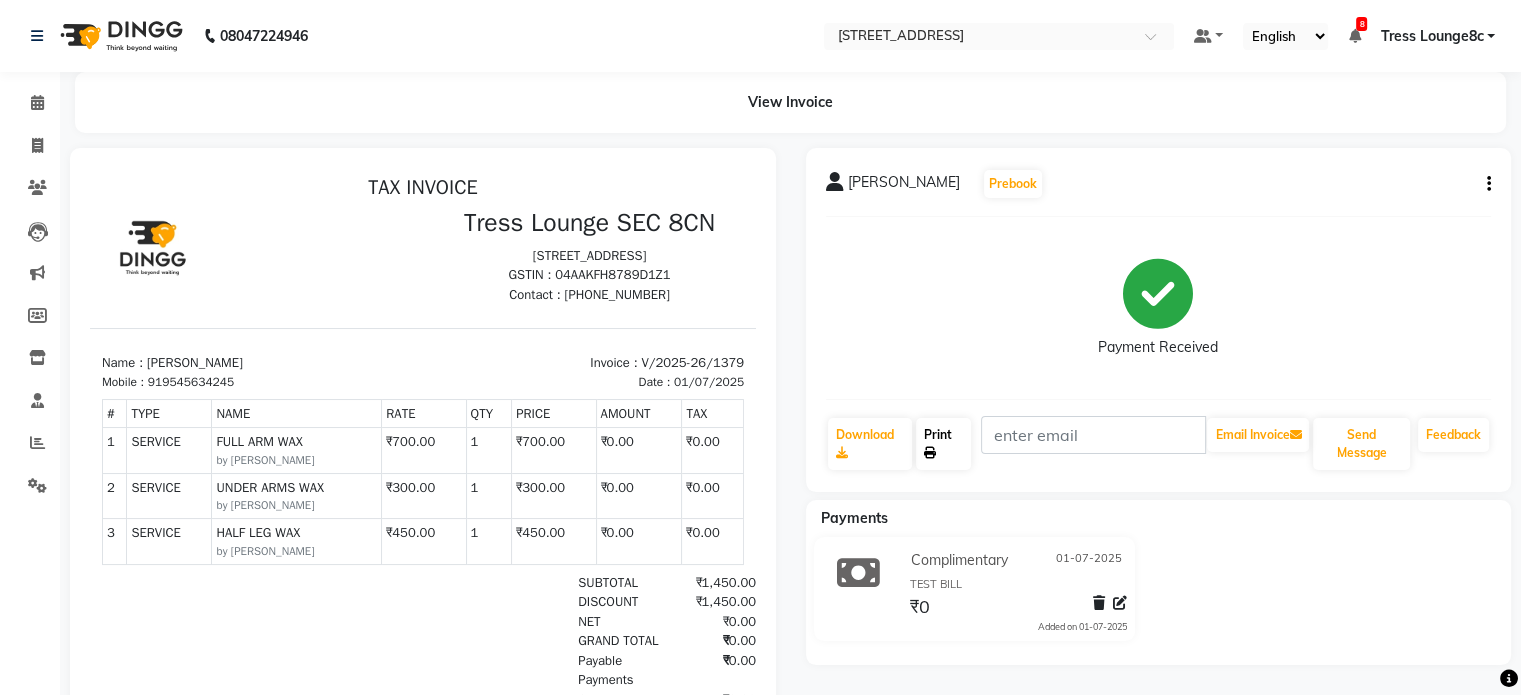 click on "Print" 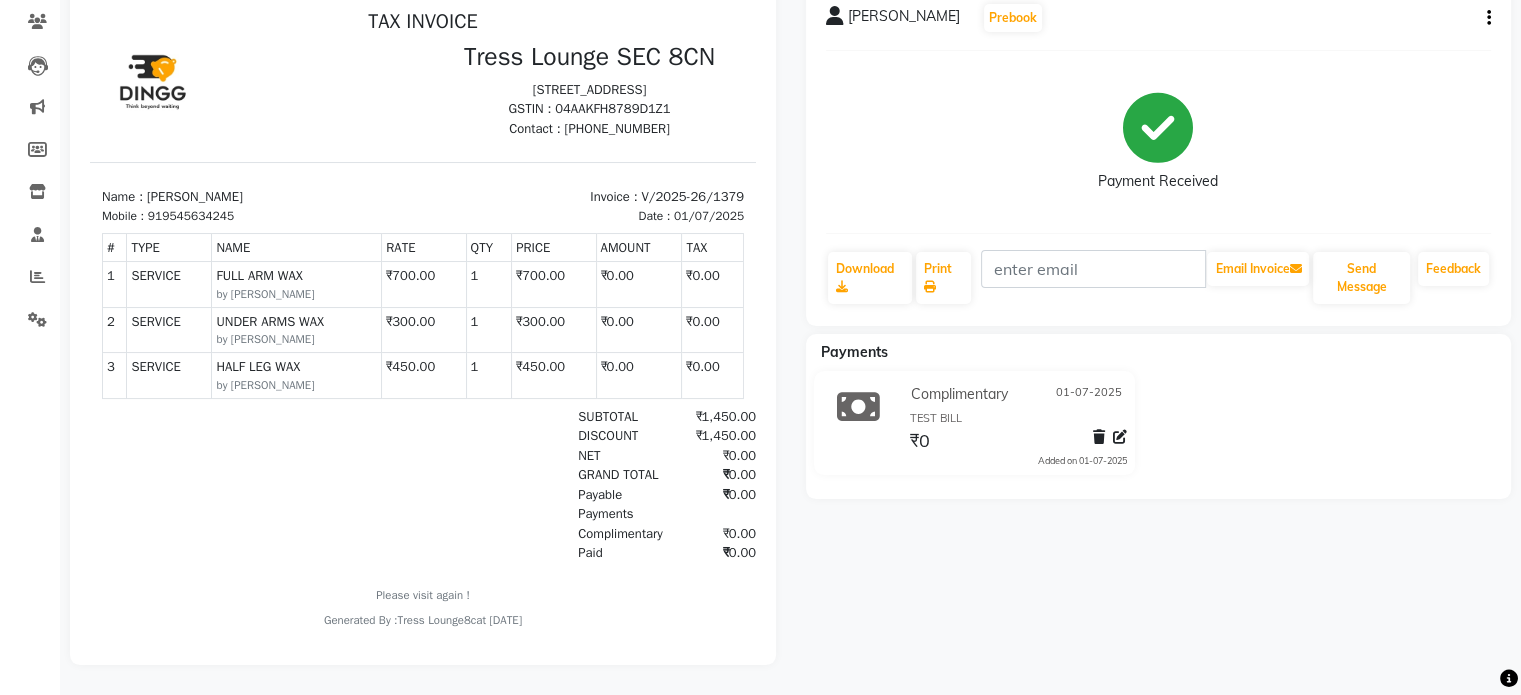 drag, startPoint x: 916, startPoint y: 384, endPoint x: 984, endPoint y: 381, distance: 68.06615 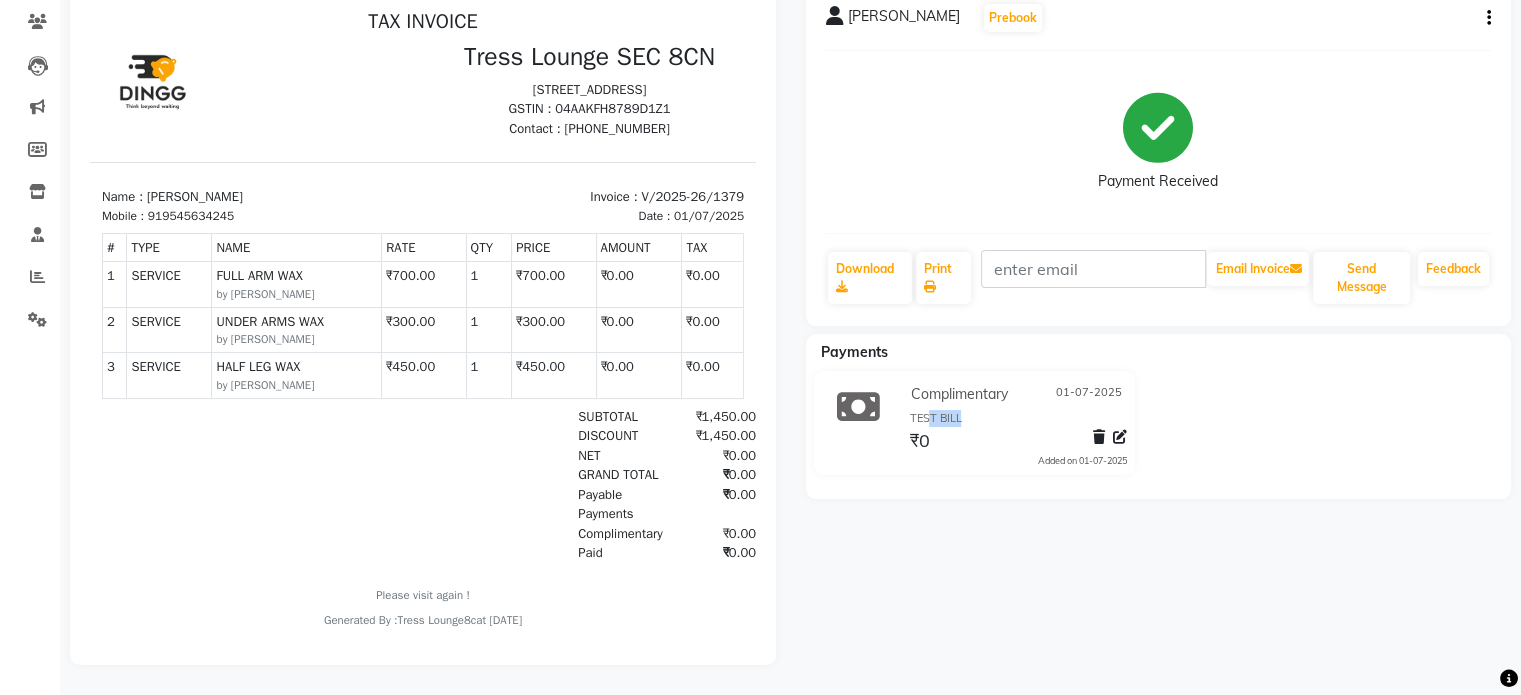 drag, startPoint x: 928, startPoint y: 408, endPoint x: 963, endPoint y: 409, distance: 35.014282 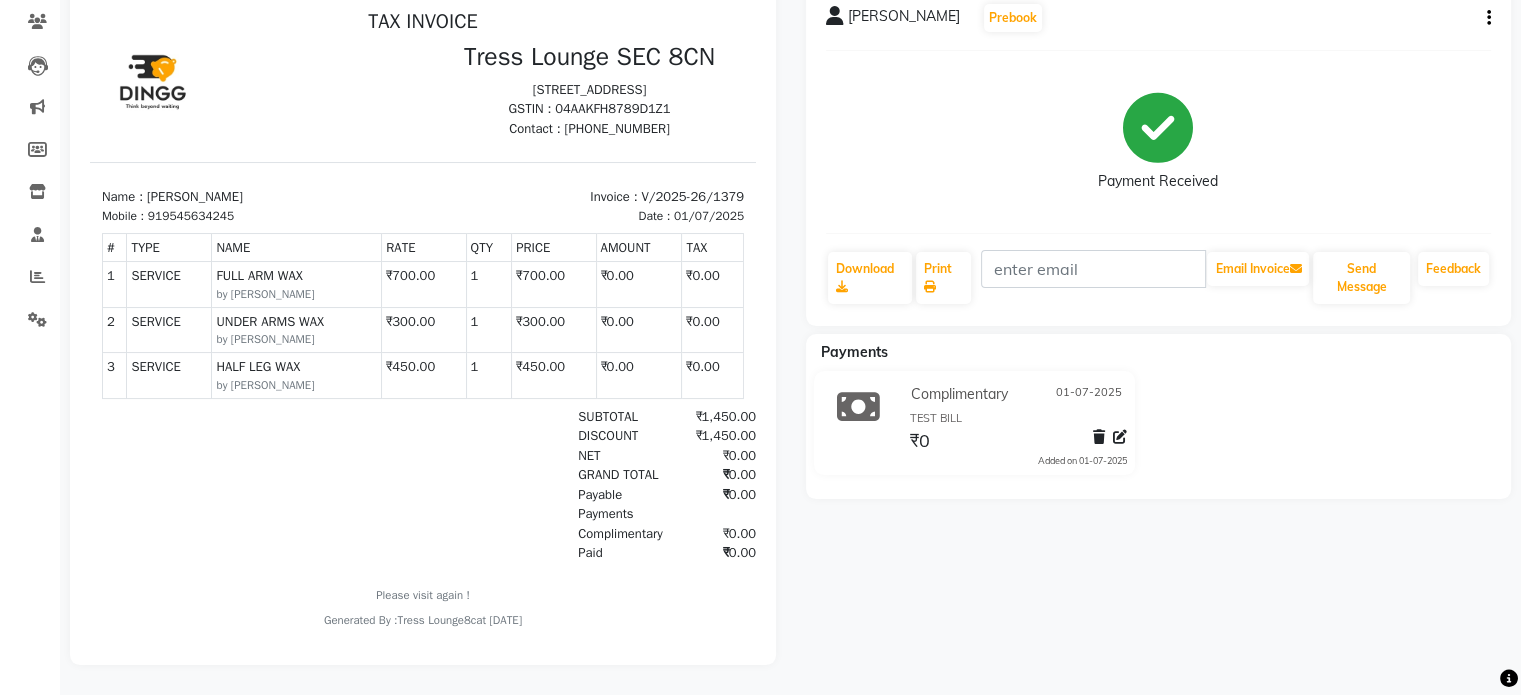 click on "Payments Complimentary [DATE] TEST BILL ₹0  Added on [DATE]" 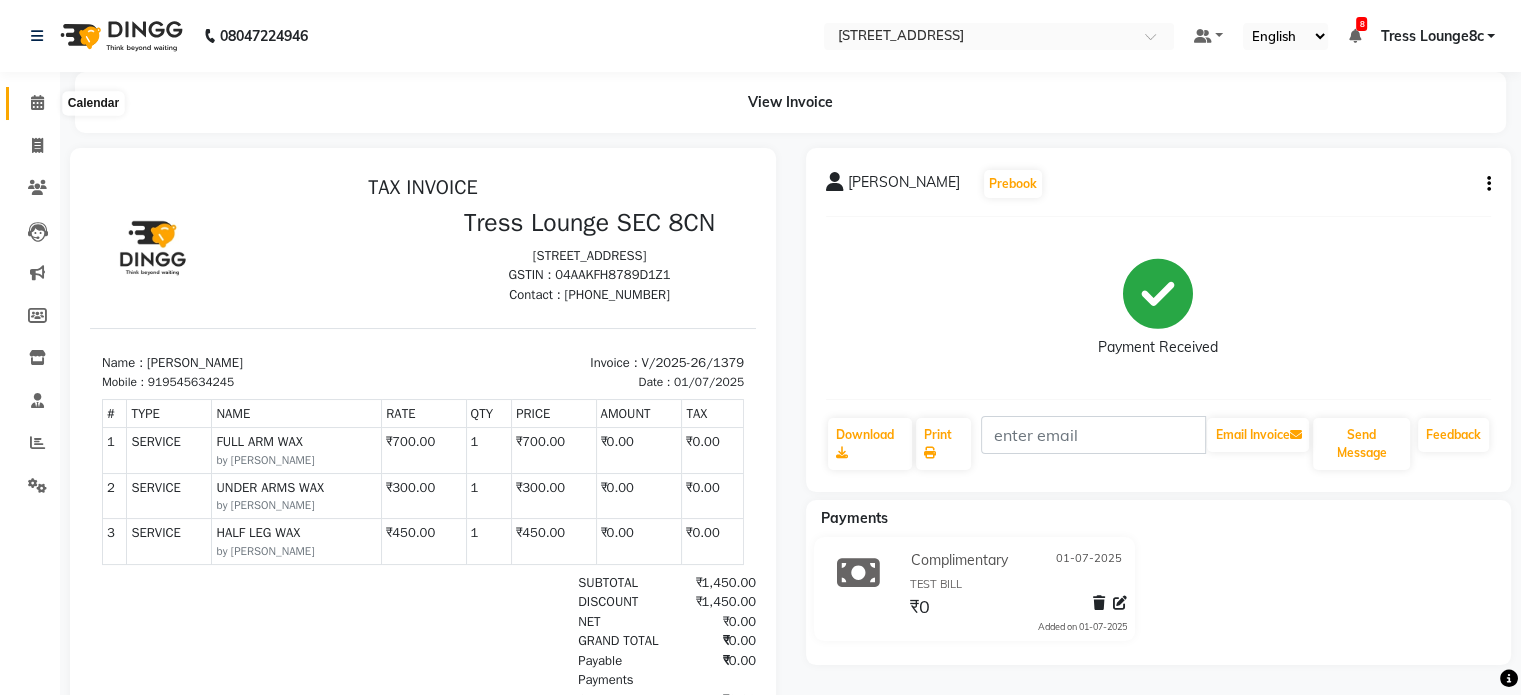 click 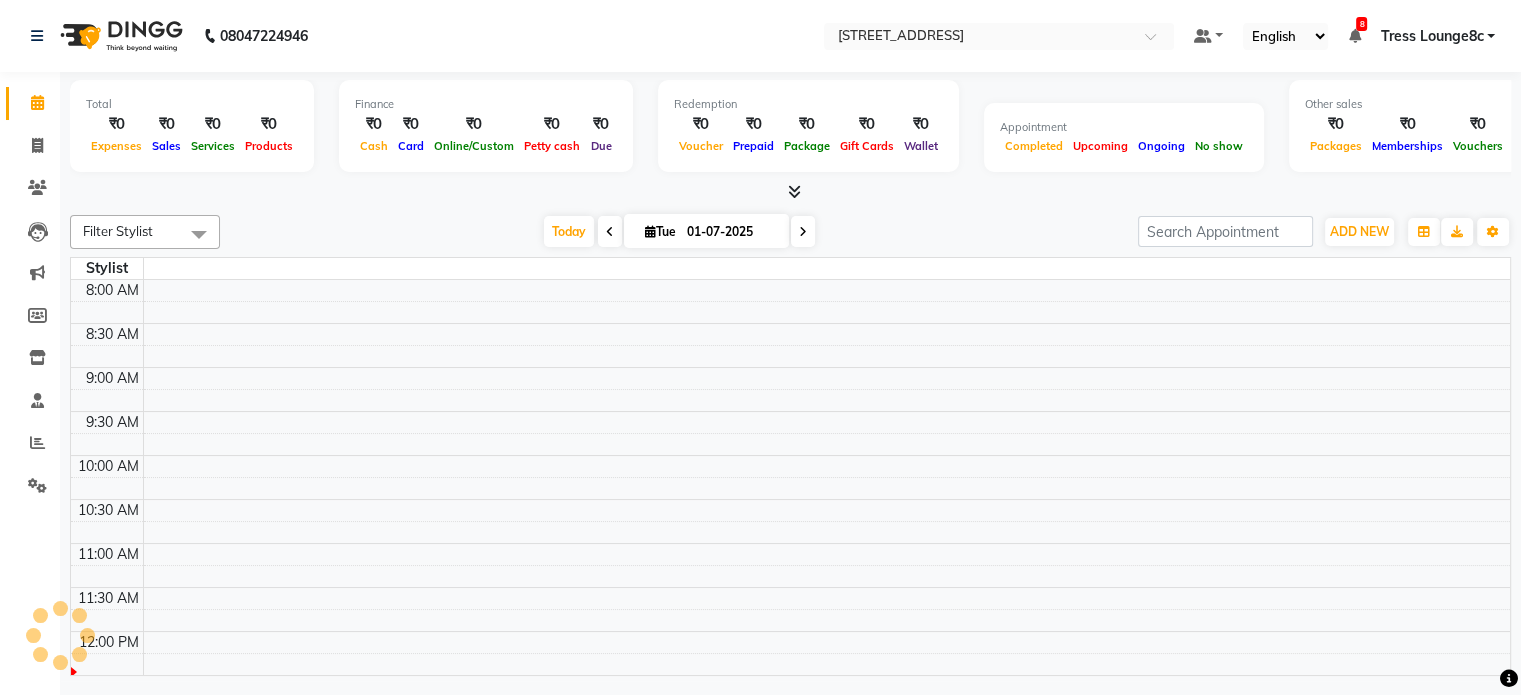 scroll, scrollTop: 350, scrollLeft: 0, axis: vertical 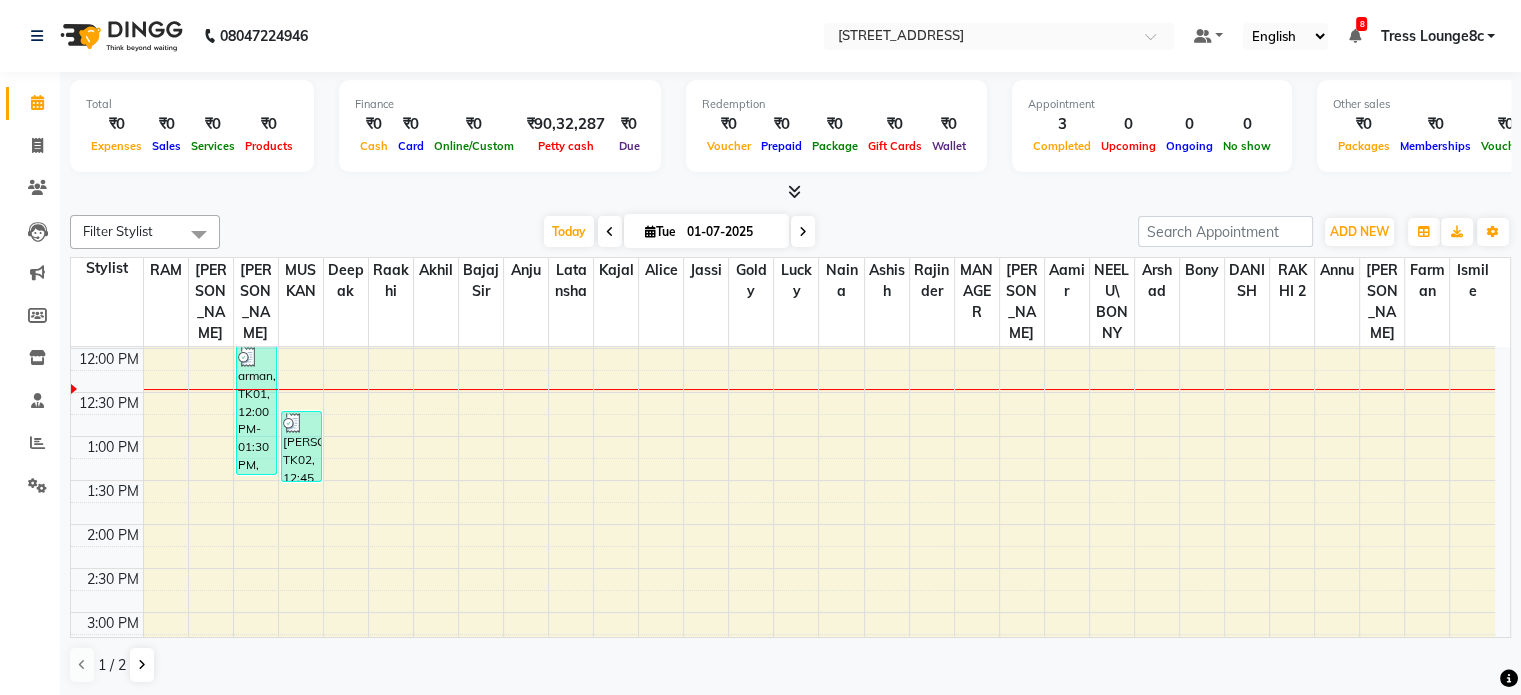 click on "Filter Stylist" at bounding box center [145, 232] 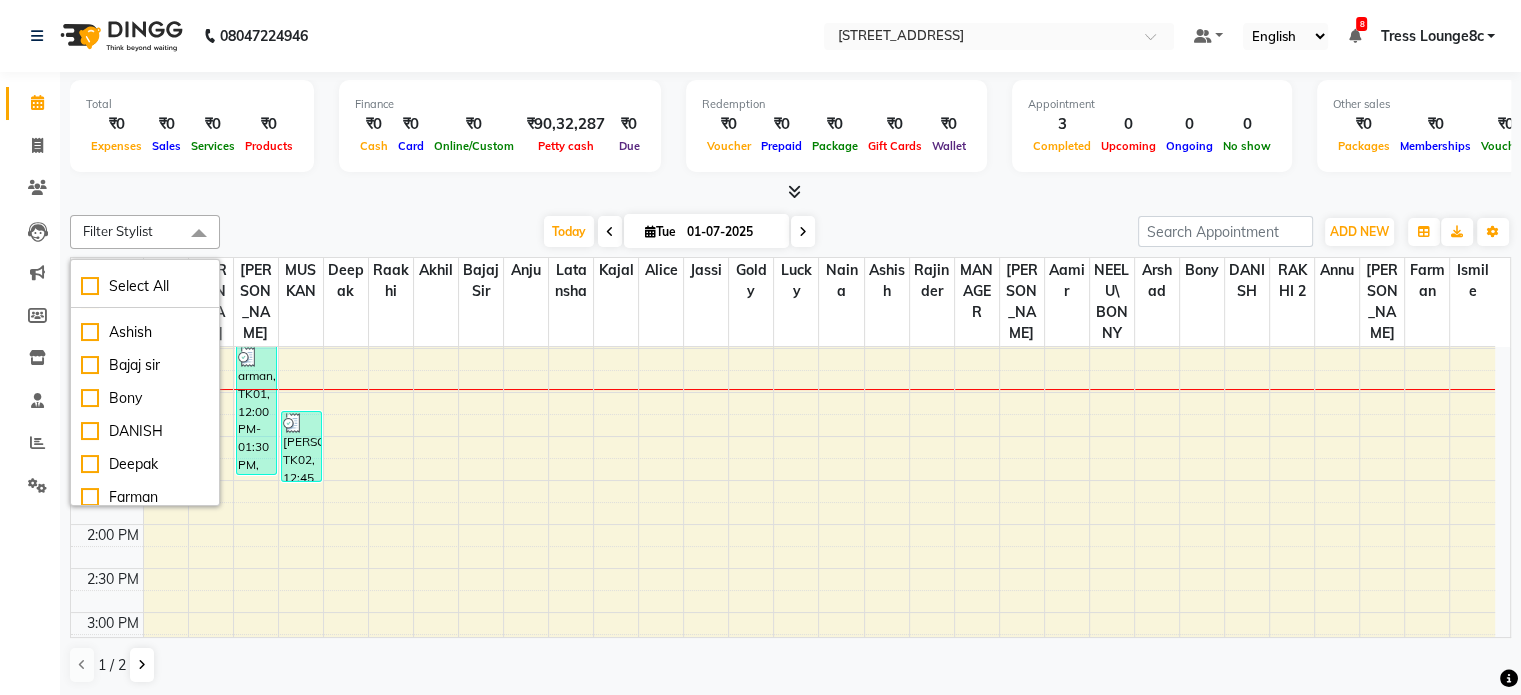 scroll, scrollTop: 200, scrollLeft: 0, axis: vertical 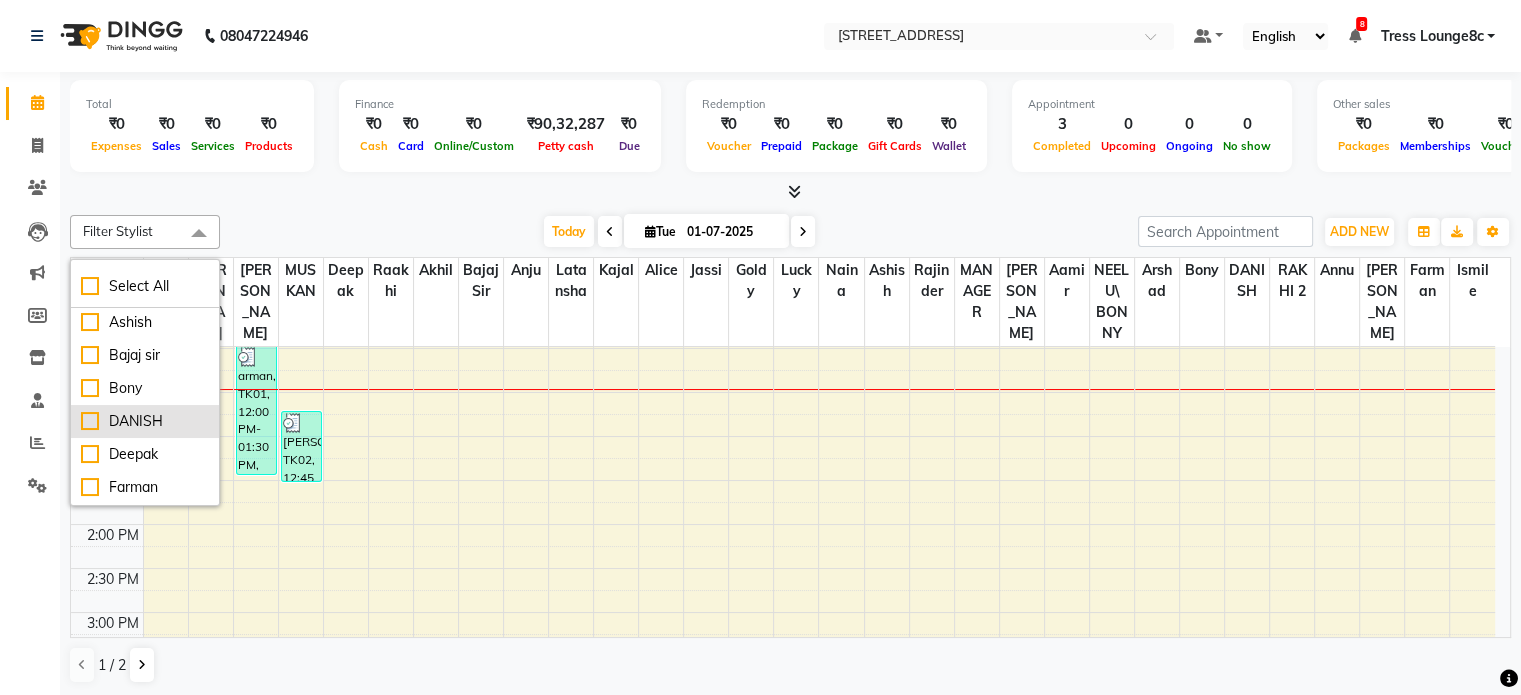 click on "DANISH" at bounding box center [145, 421] 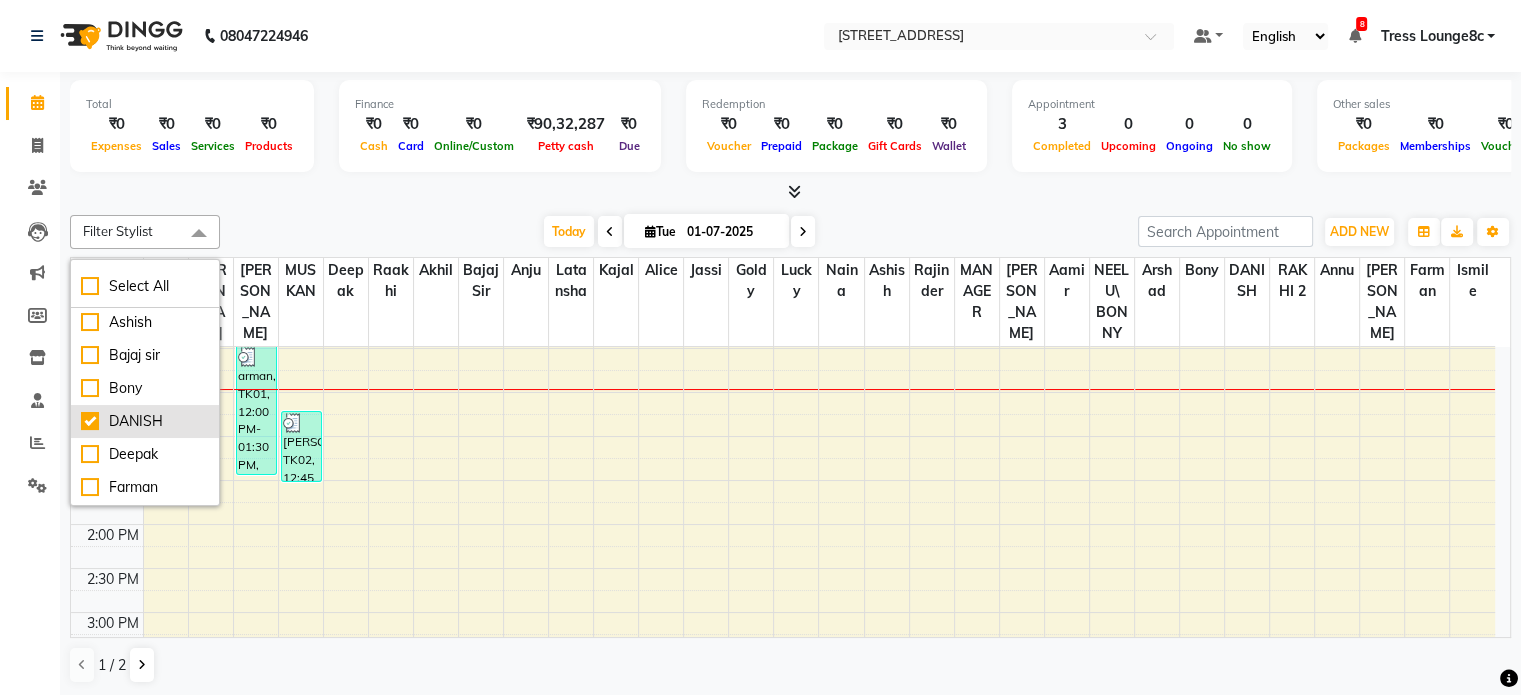 checkbox on "true" 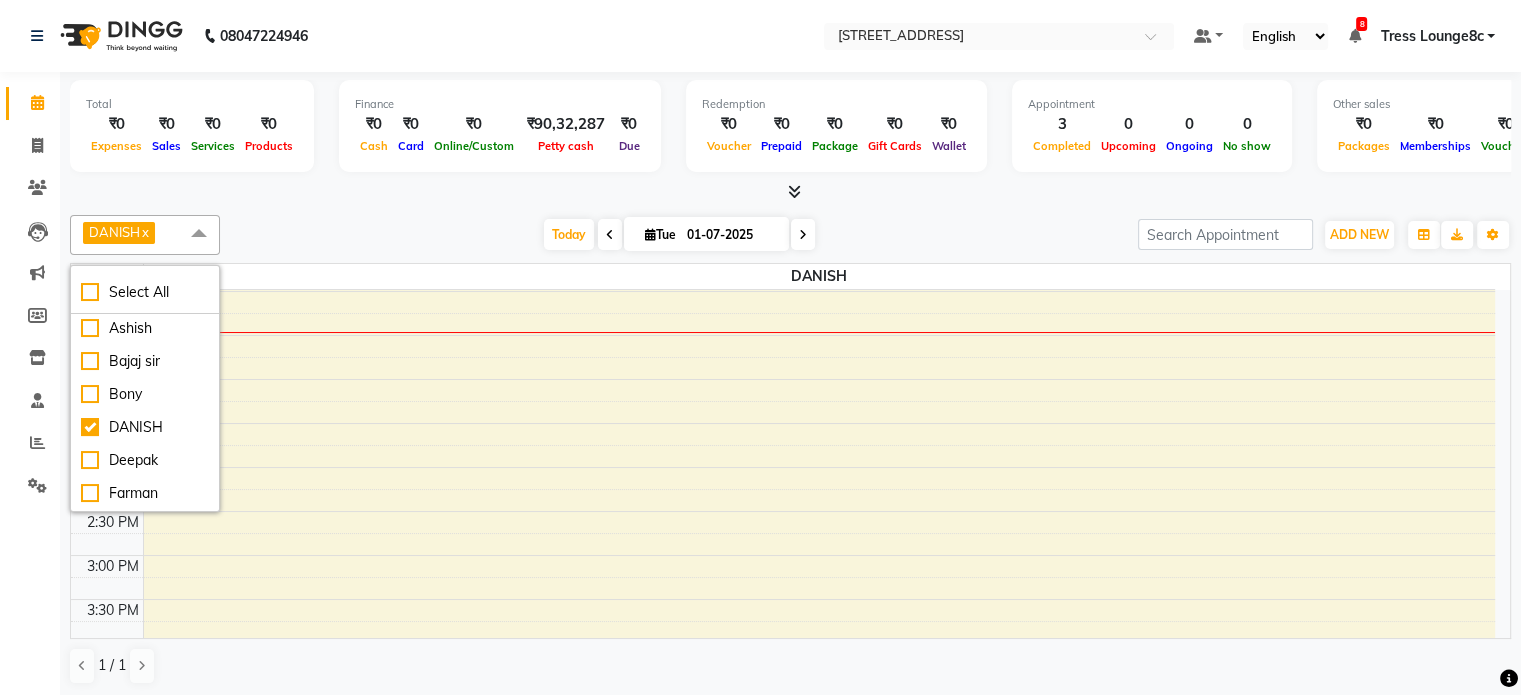 click on "8:00 AM 8:30 AM 9:00 AM 9:30 AM 10:00 AM 10:30 AM 11:00 AM 11:30 AM 12:00 PM 12:30 PM 1:00 PM 1:30 PM 2:00 PM 2:30 PM 3:00 PM 3:30 PM 4:00 PM 4:30 PM 5:00 PM 5:30 PM 6:00 PM 6:30 PM 7:00 PM 7:30 PM 8:00 PM 8:30 PM" at bounding box center [783, 511] 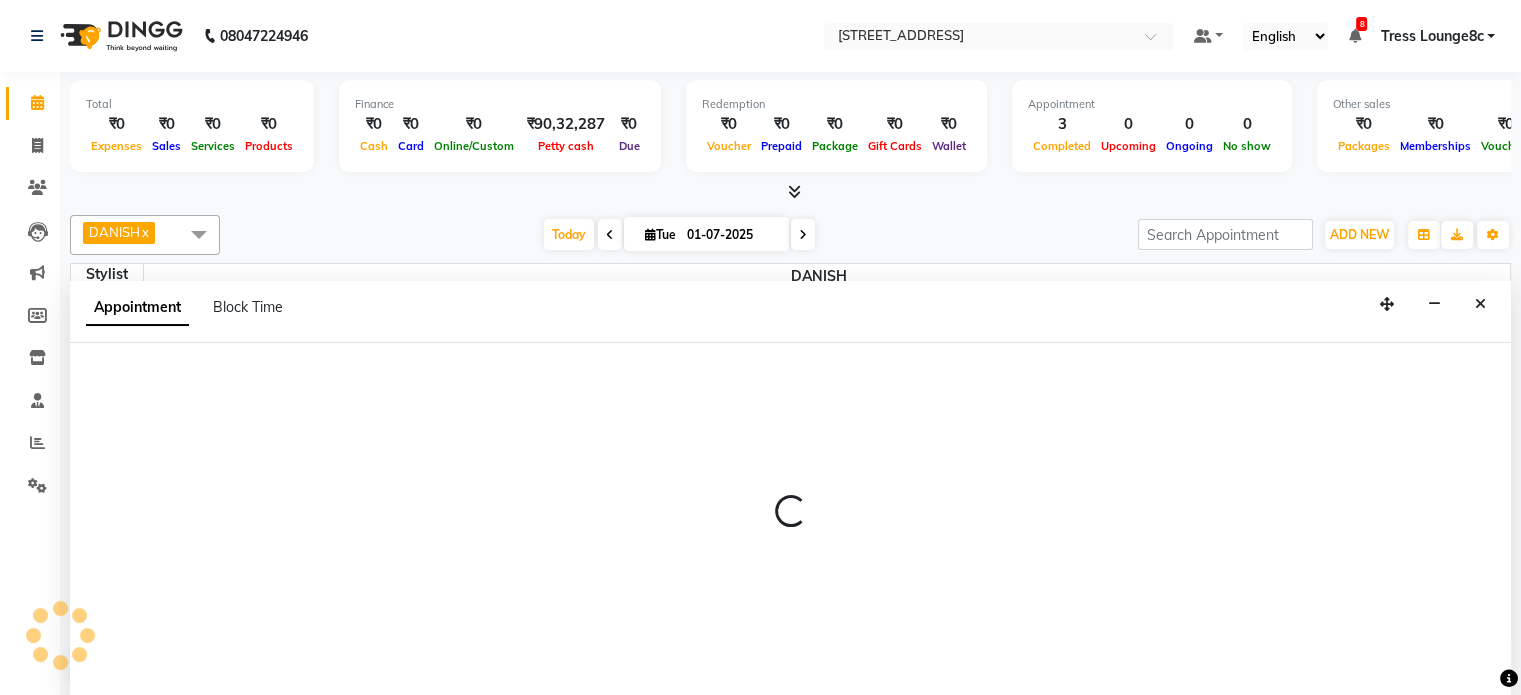 scroll, scrollTop: 0, scrollLeft: 0, axis: both 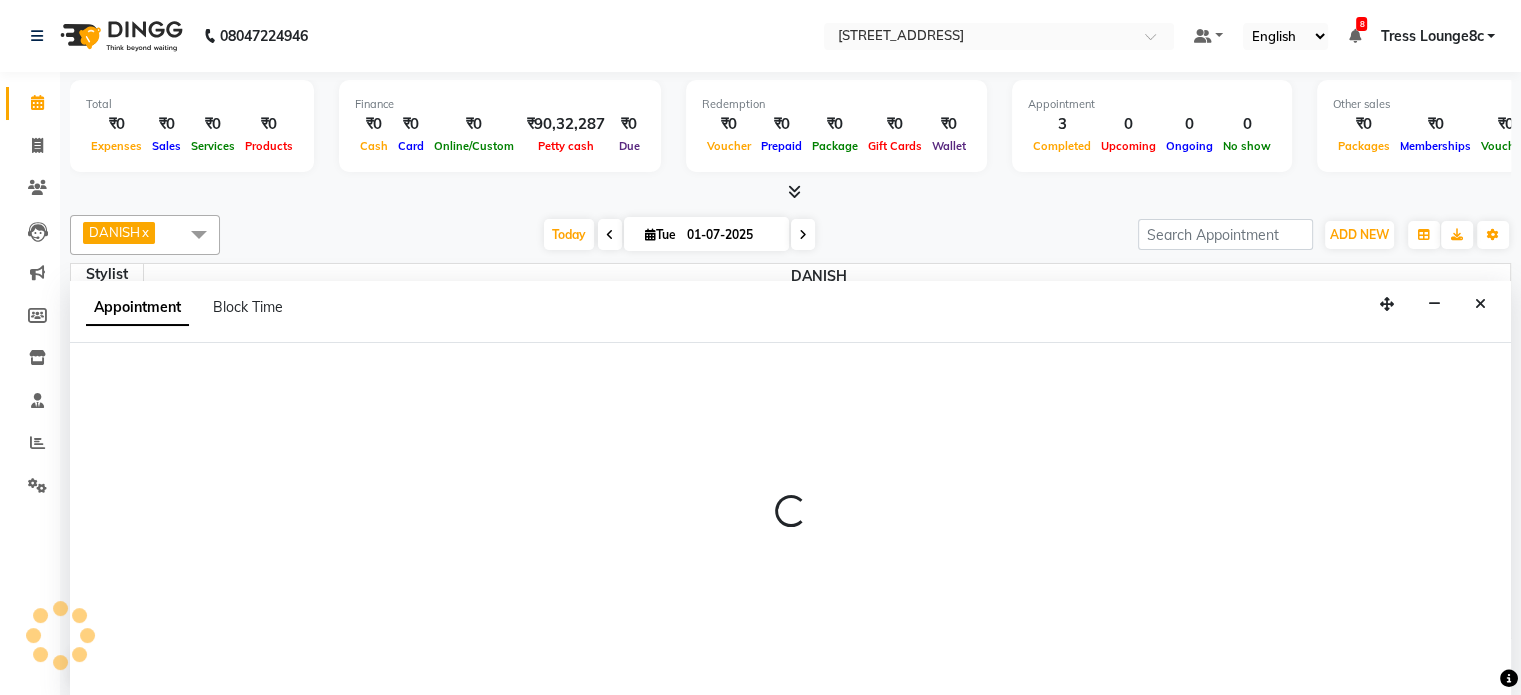 select on "62700" 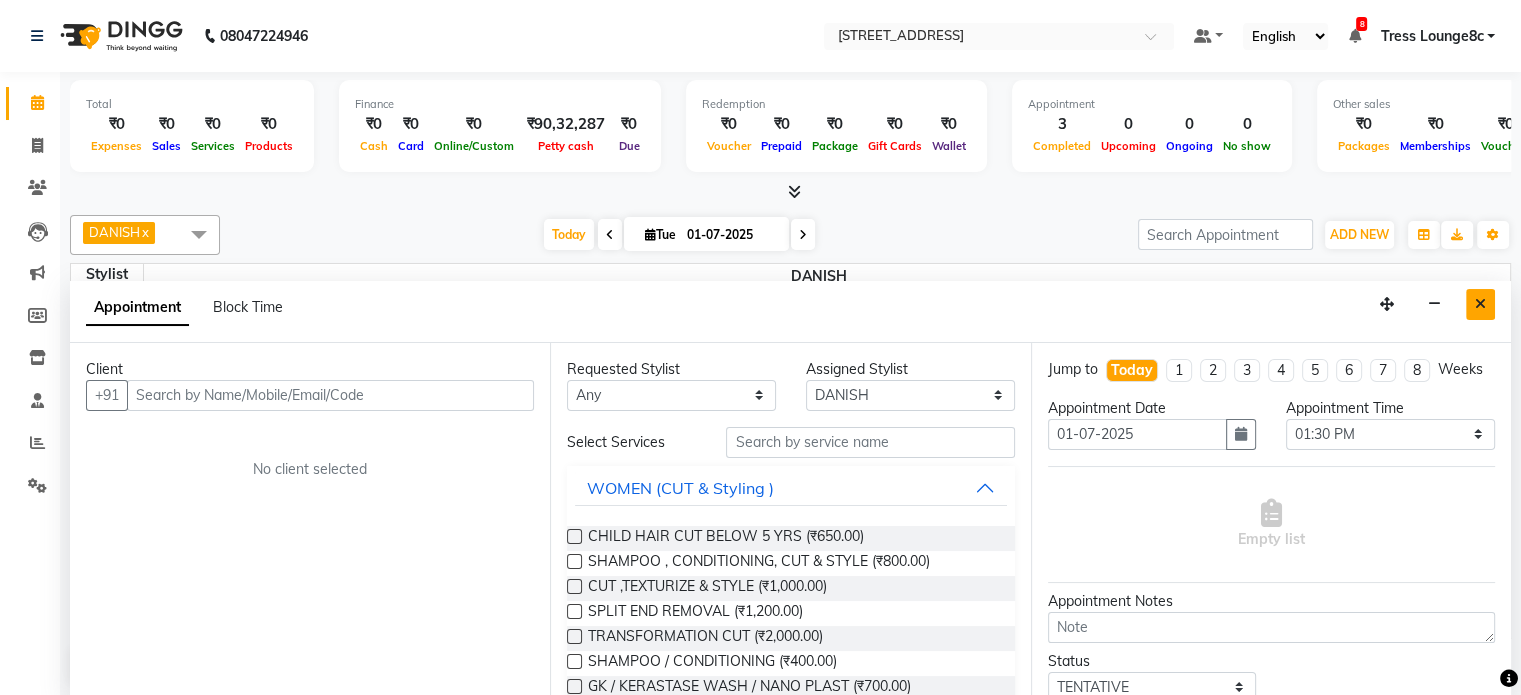 click at bounding box center (1480, 304) 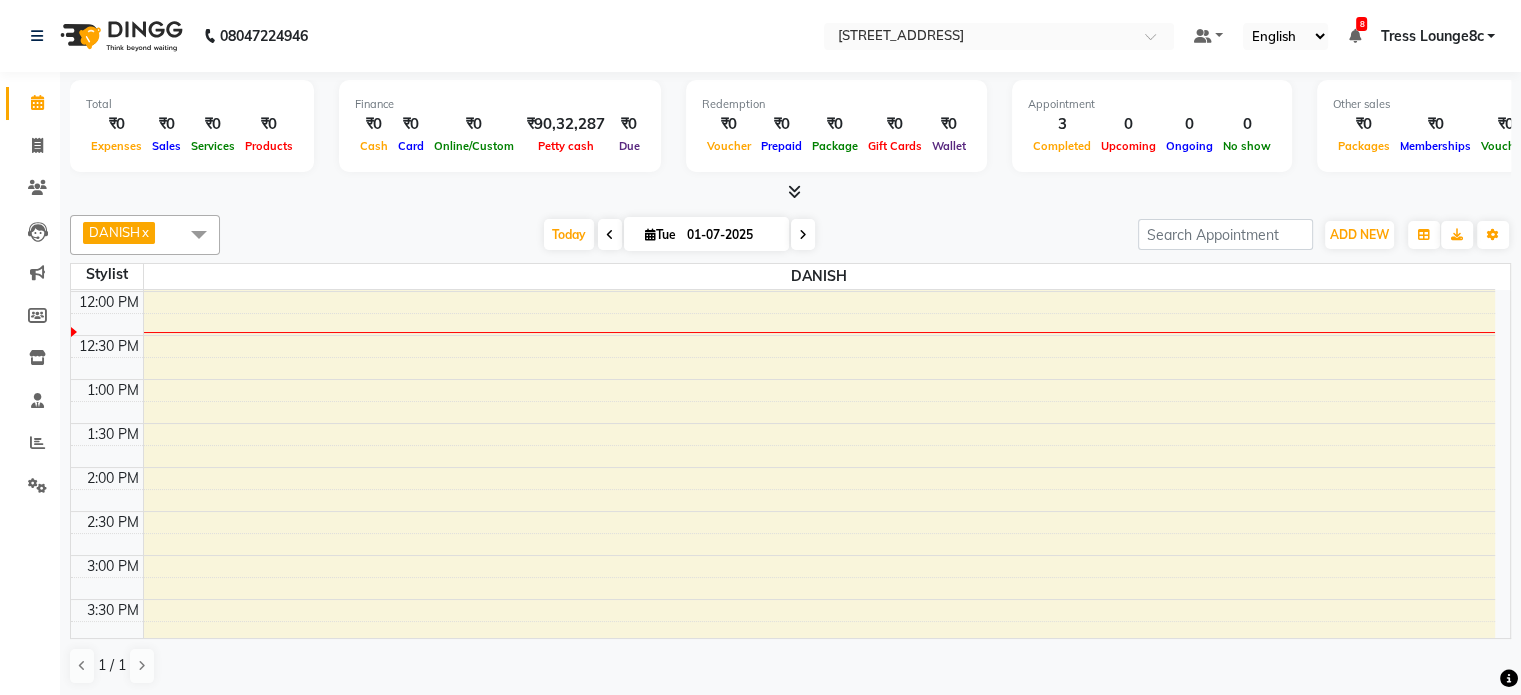 click on "DANISH  x" at bounding box center [145, 235] 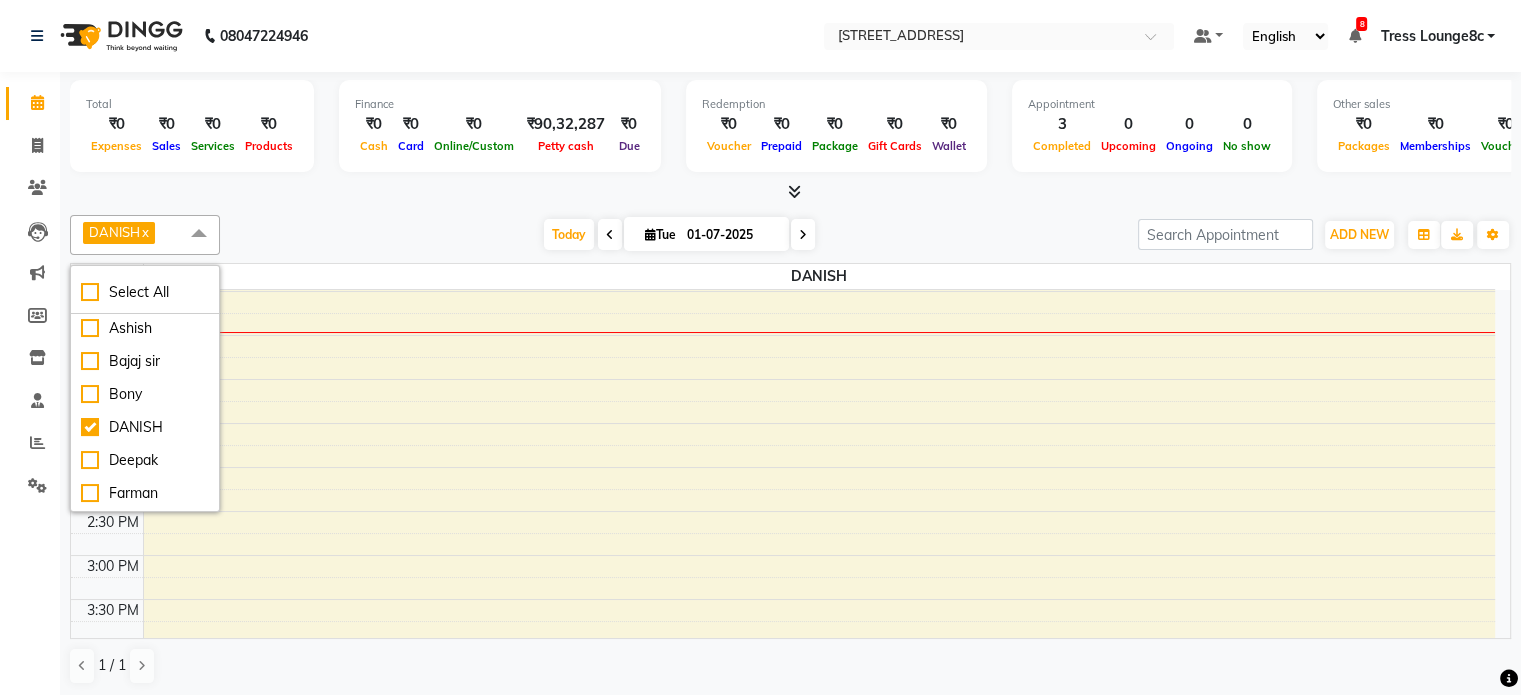 click on "DANISH  x" at bounding box center [119, 233] 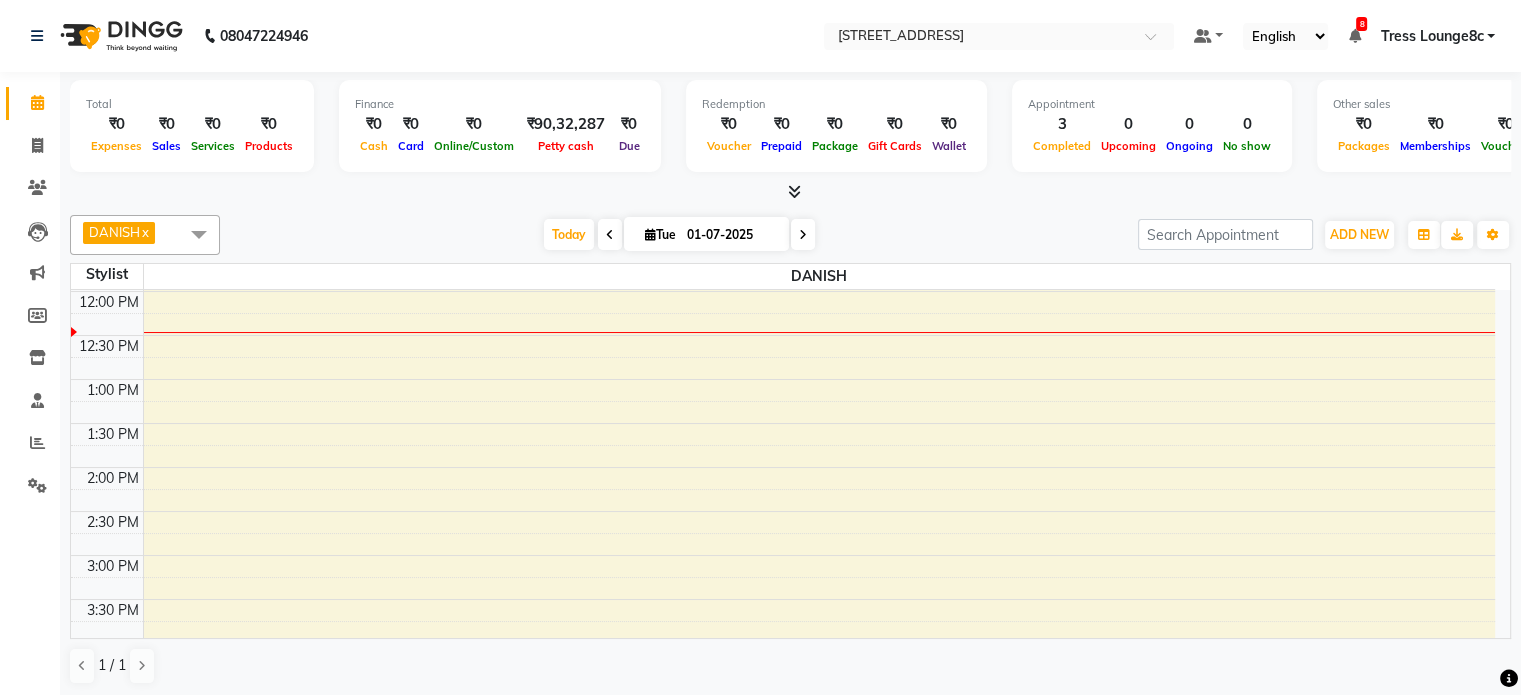 click on "x" at bounding box center [144, 232] 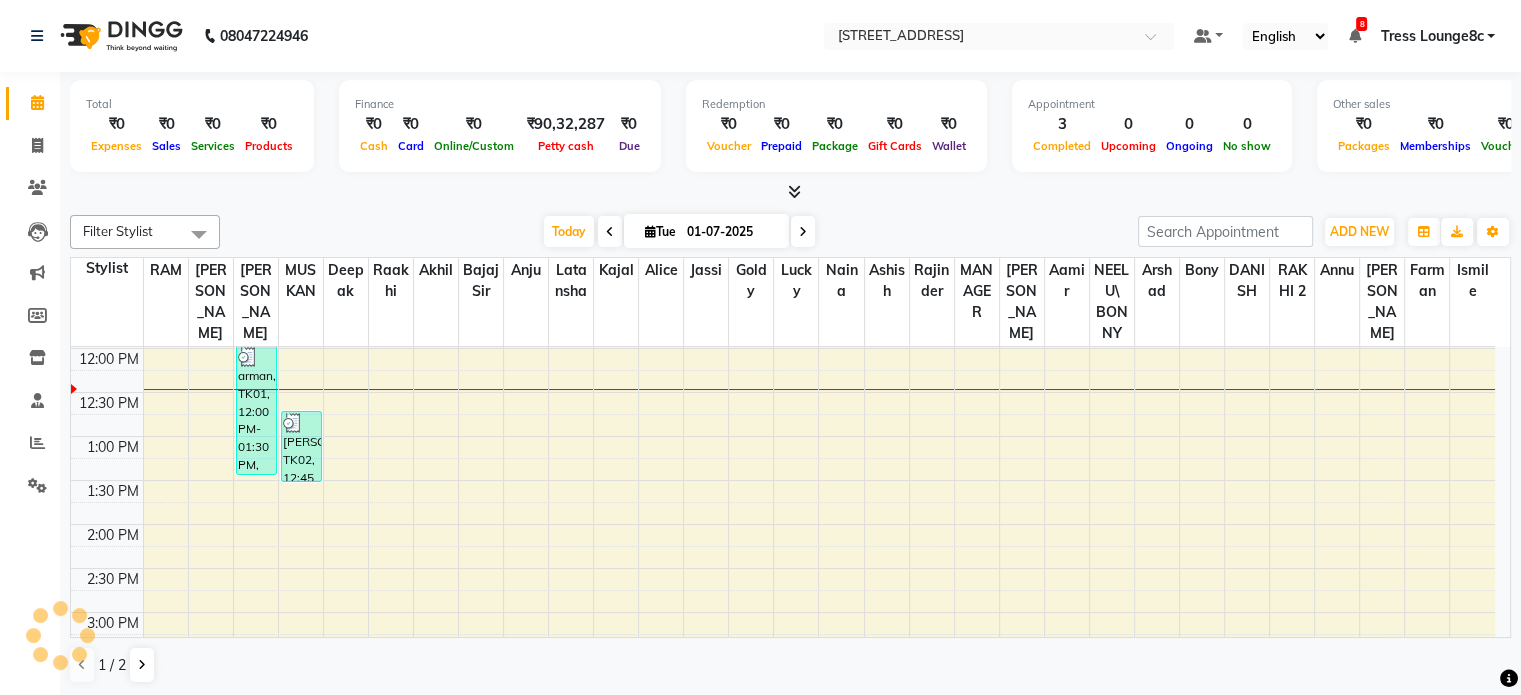 scroll, scrollTop: 0, scrollLeft: 0, axis: both 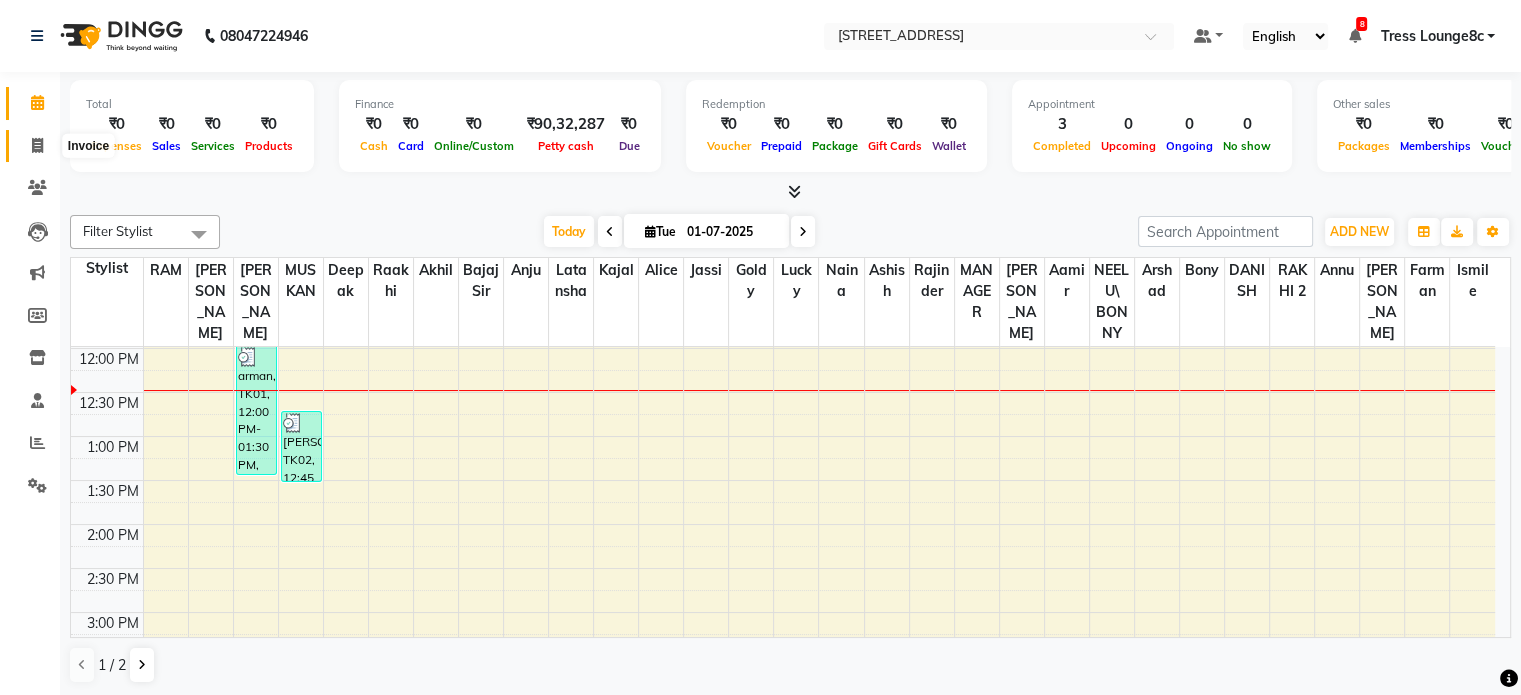 click on "Invoice" 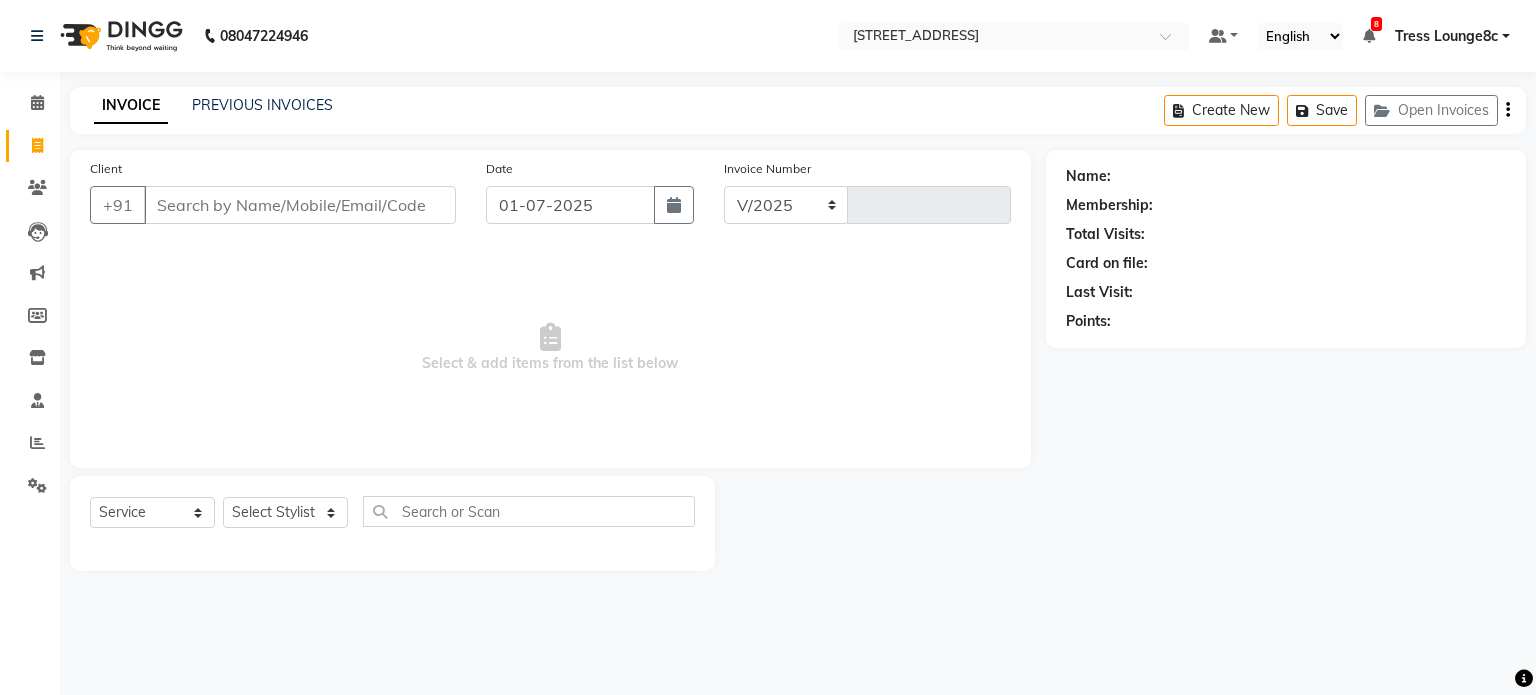 select on "5703" 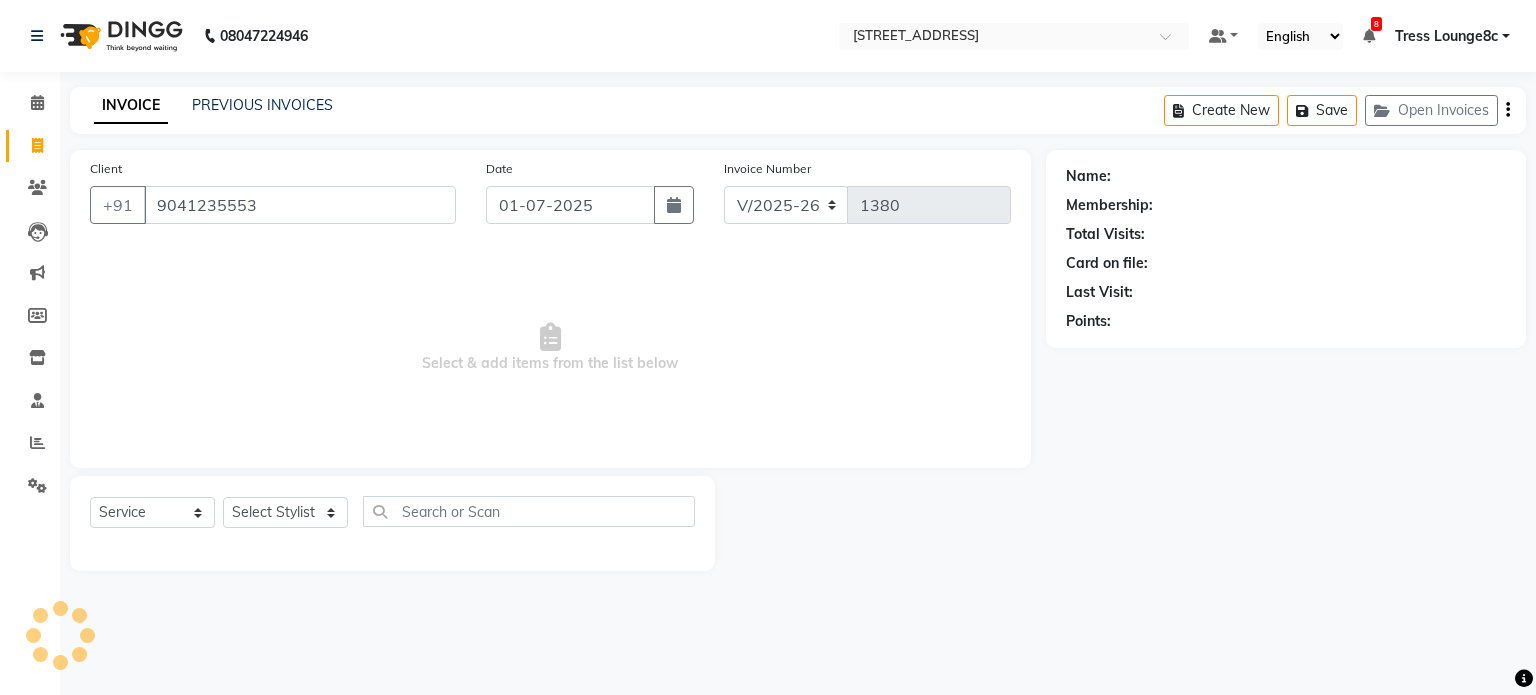 type on "9041235553" 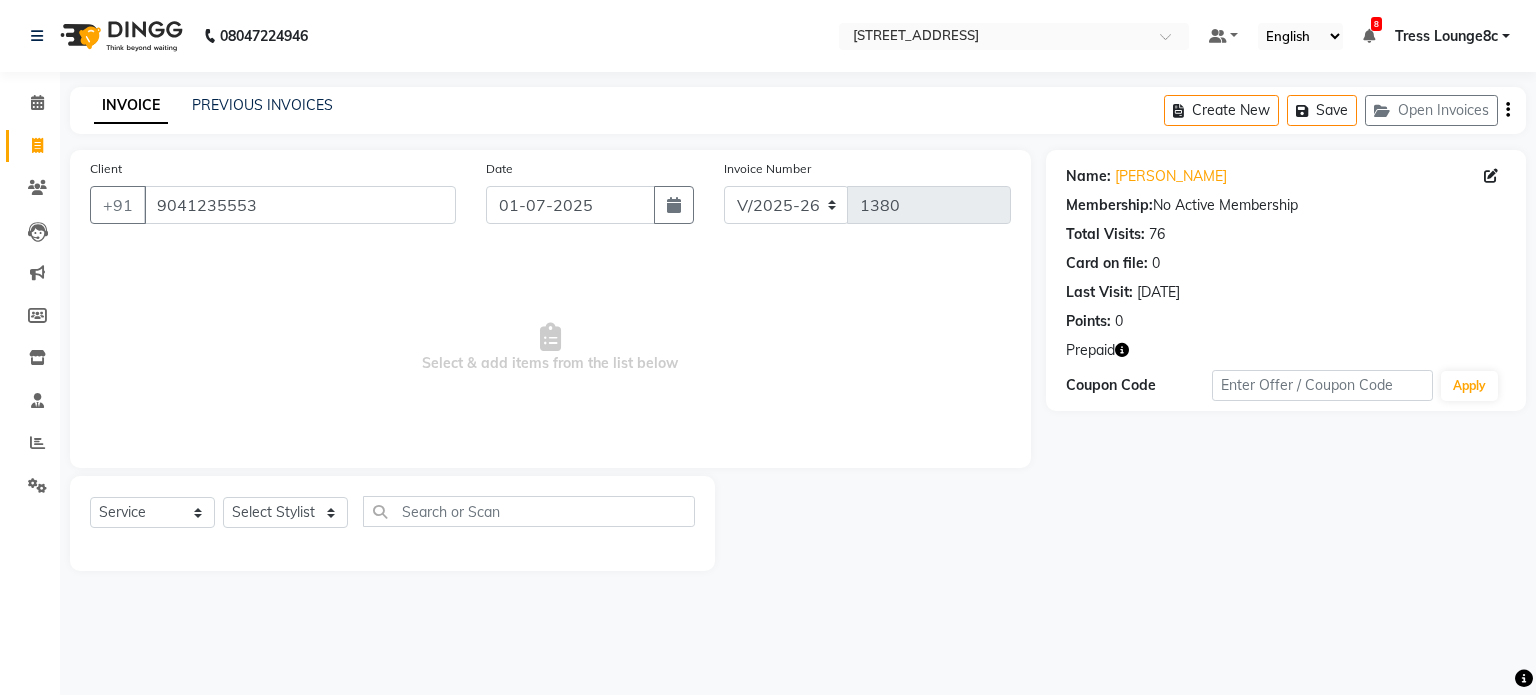 click 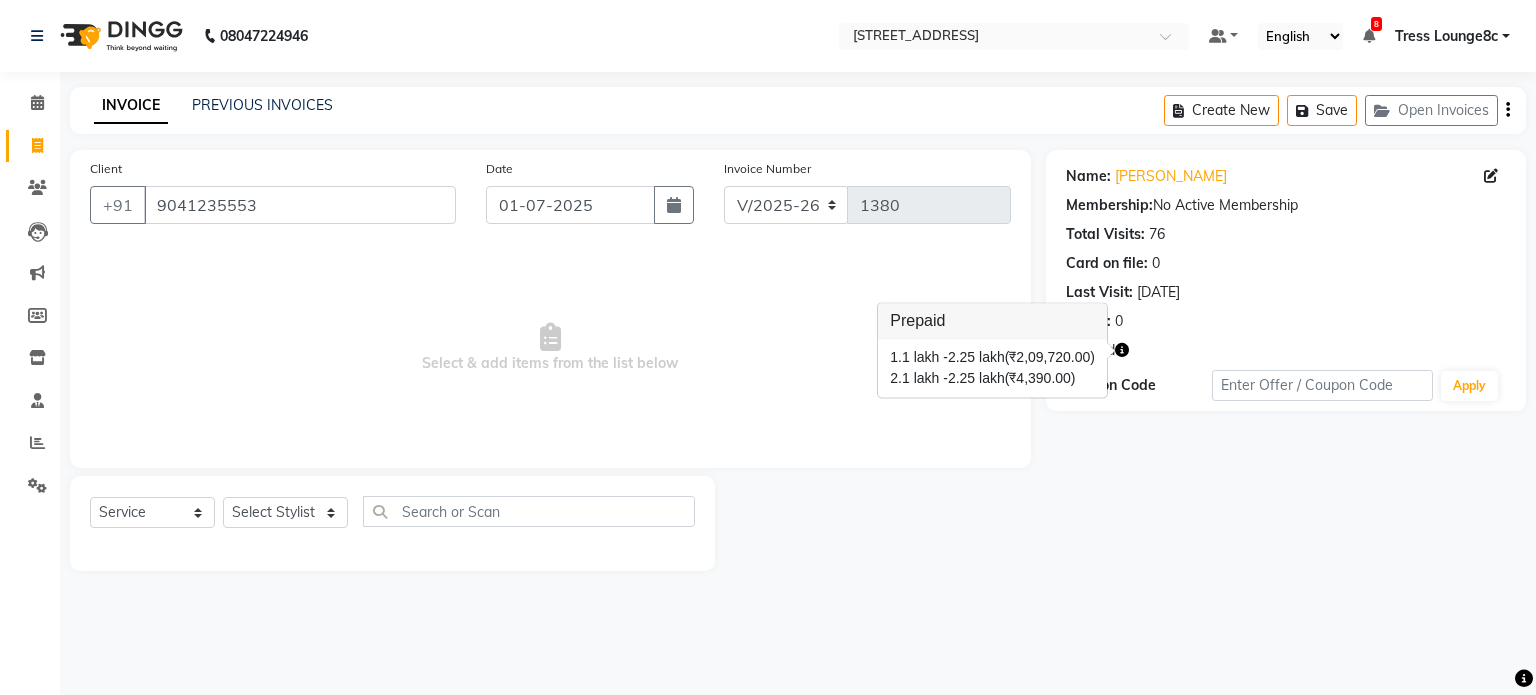 click on "Name: [PERSON_NAME] Membership:  No Active Membership  Total Visits:  76 Card on file:  0 Last Visit:   [DATE] Points:   0  Prepaid Coupon Code Apply" 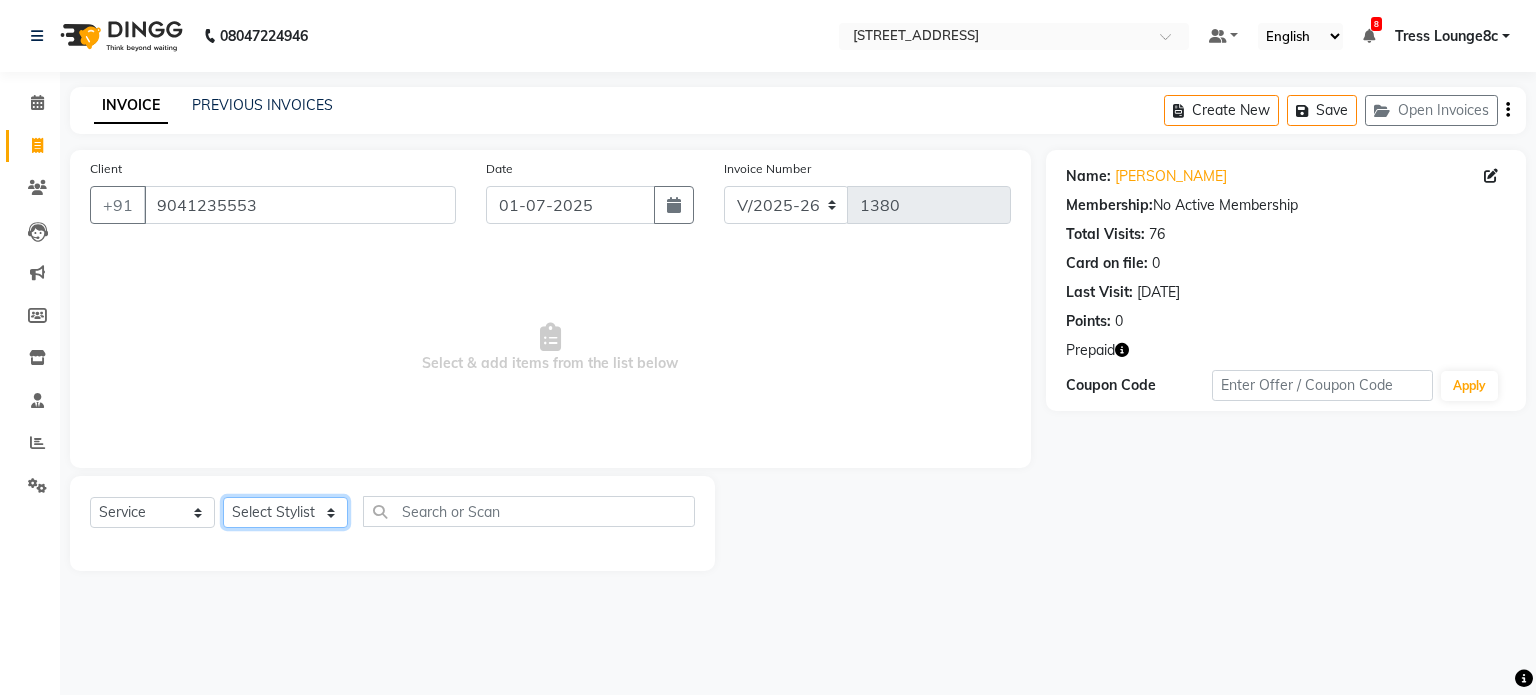 click on "Select Stylist [PERSON_NAME] [PERSON_NAME] [PERSON_NAME] Anju Annu  [PERSON_NAME] Bajaj sir Bony DANISH [PERSON_NAME] [PERSON_NAME] [PERSON_NAME] [PERSON_NAME] [PERSON_NAME] [PERSON_NAME] Lucky MANAGER MUSKAN naina [PERSON_NAME]\ [PERSON_NAME]  [PERSON_NAME] RAKHI 2 RAM Ripti [PERSON_NAME] [PERSON_NAME] [PERSON_NAME] [PERSON_NAME] Shiv Shriya [PERSON_NAME] veena [PERSON_NAME] [PERSON_NAME]" 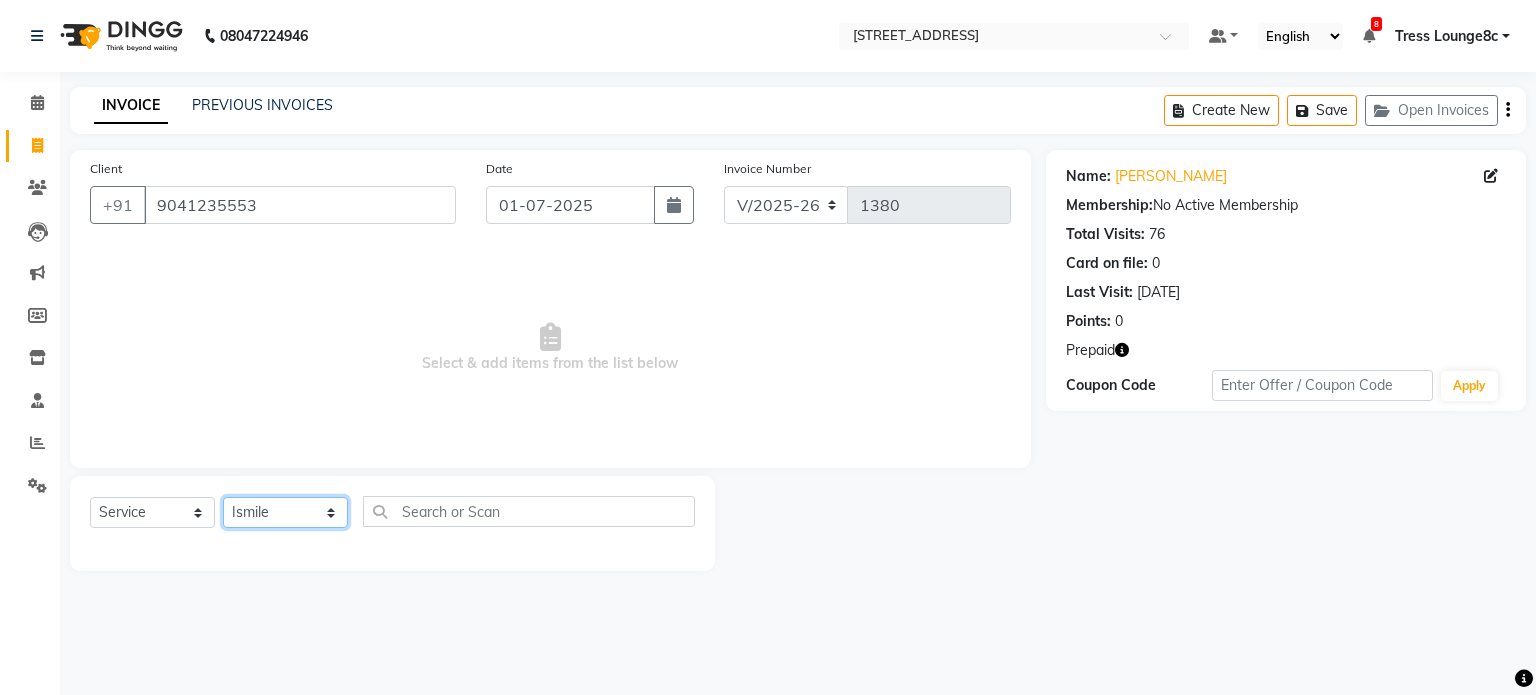 click on "Select Stylist [PERSON_NAME] [PERSON_NAME] [PERSON_NAME] Anju Annu  [PERSON_NAME] Bajaj sir Bony DANISH [PERSON_NAME] [PERSON_NAME] [PERSON_NAME] [PERSON_NAME] [PERSON_NAME] [PERSON_NAME] Lucky MANAGER MUSKAN naina [PERSON_NAME]\ [PERSON_NAME]  [PERSON_NAME] RAKHI 2 RAM Ripti [PERSON_NAME] [PERSON_NAME] [PERSON_NAME] [PERSON_NAME] Shiv Shriya [PERSON_NAME] veena [PERSON_NAME] [PERSON_NAME]" 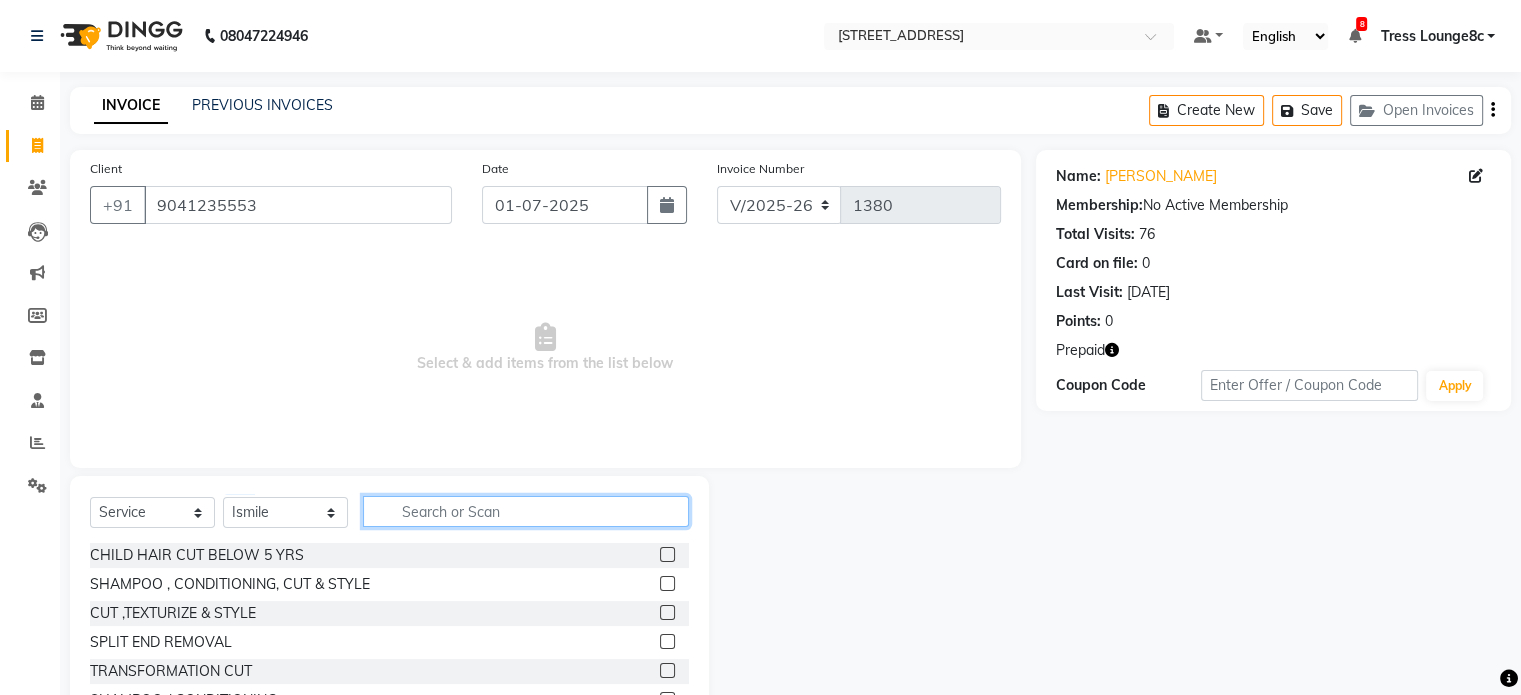 click 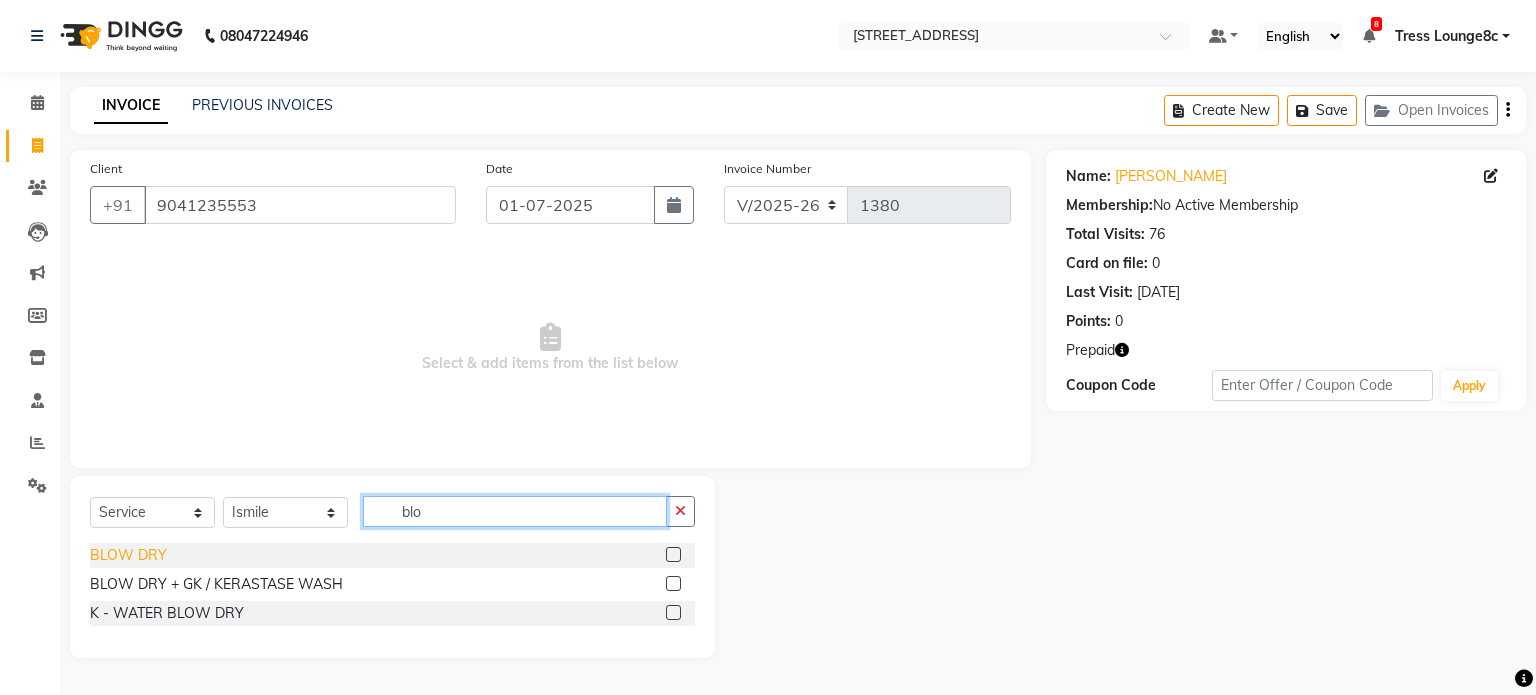 type on "blo" 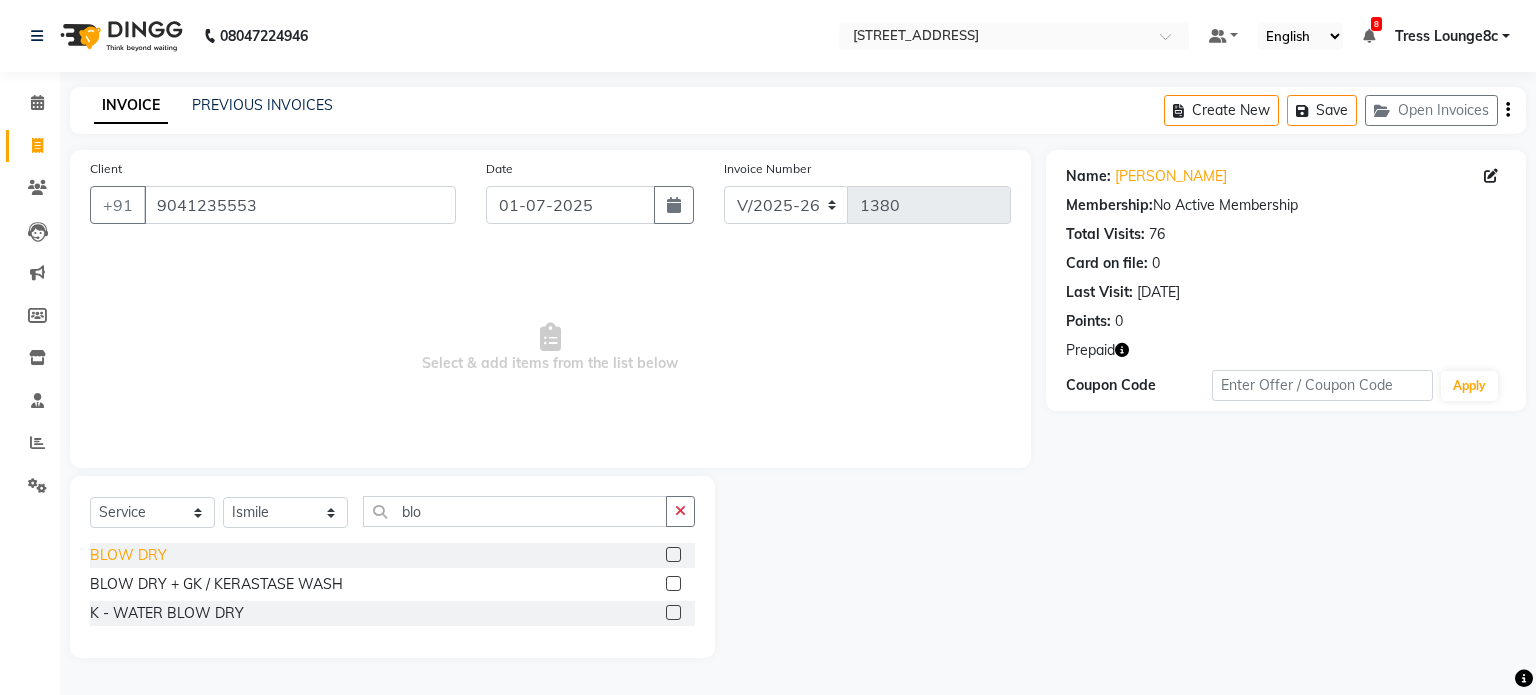 click on "BLOW DRY" 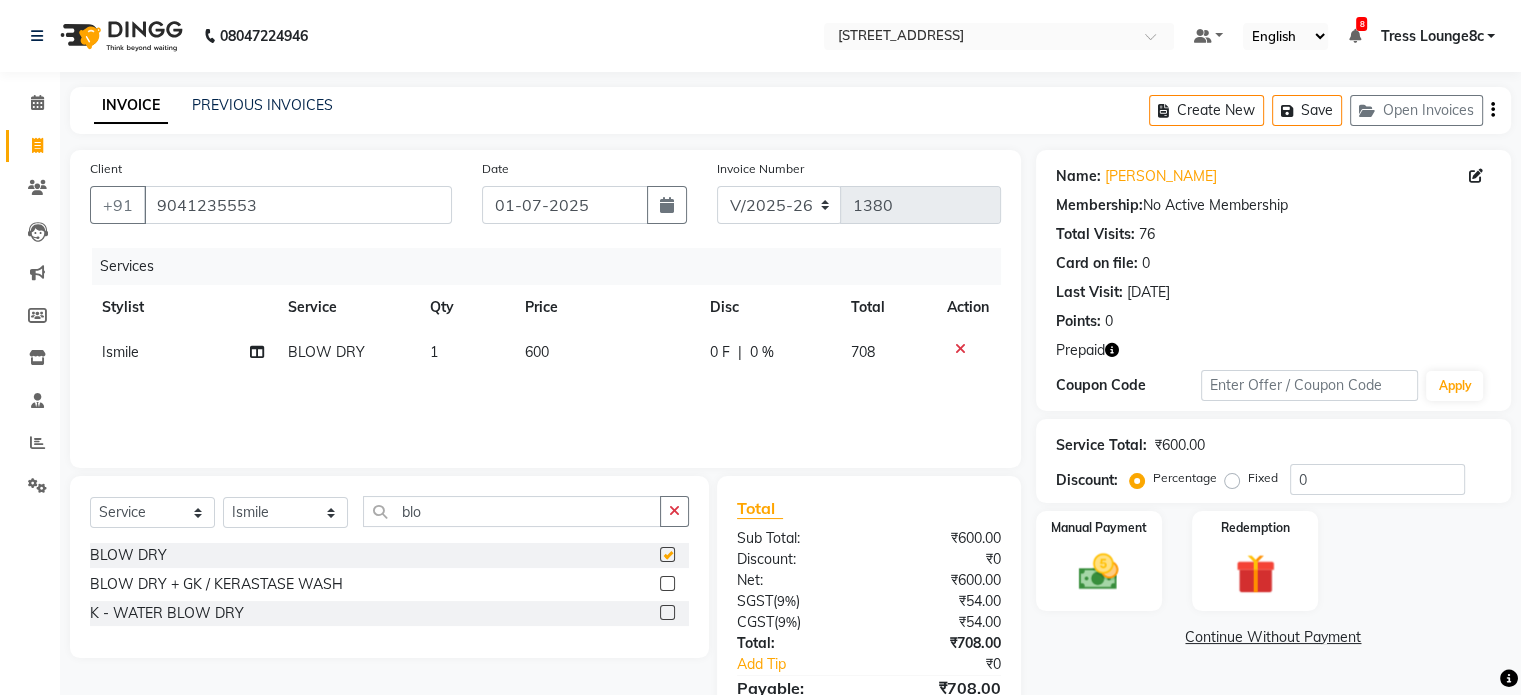 checkbox on "false" 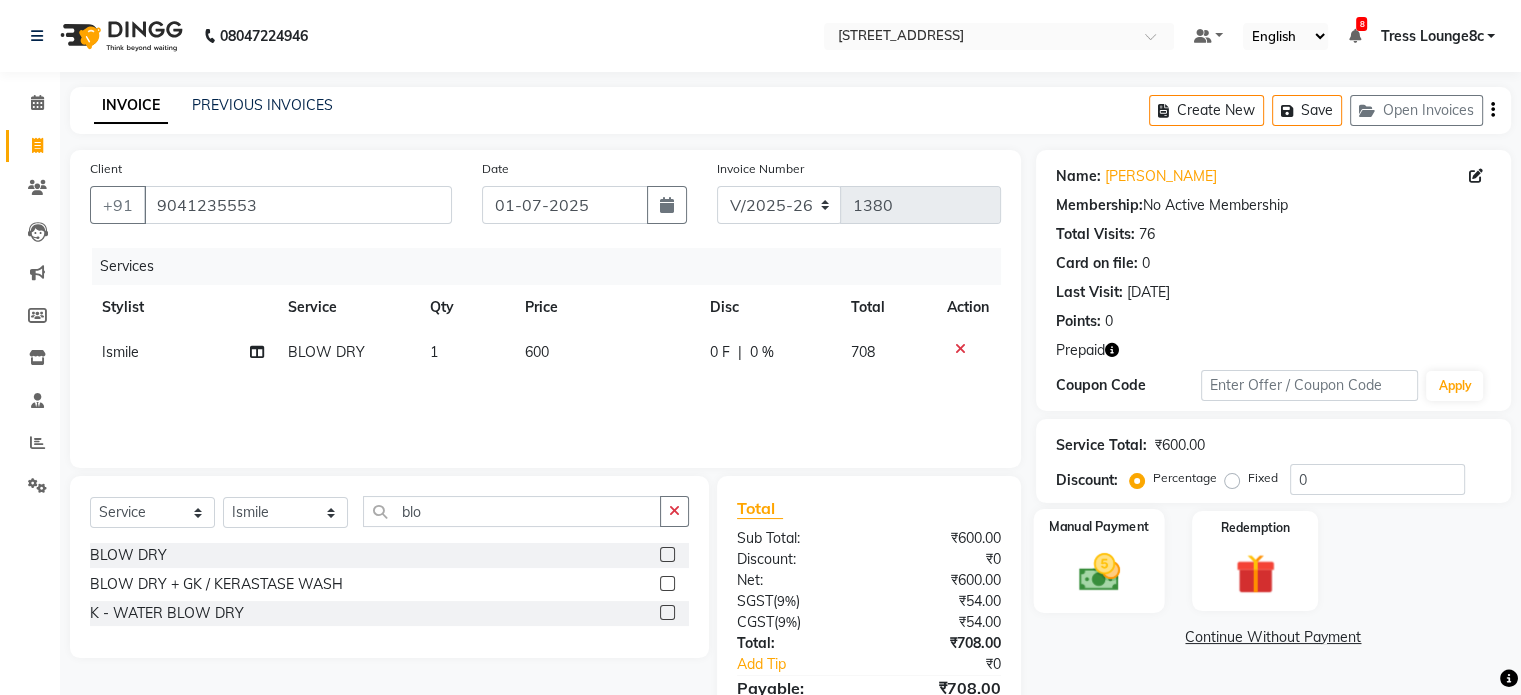scroll, scrollTop: 105, scrollLeft: 0, axis: vertical 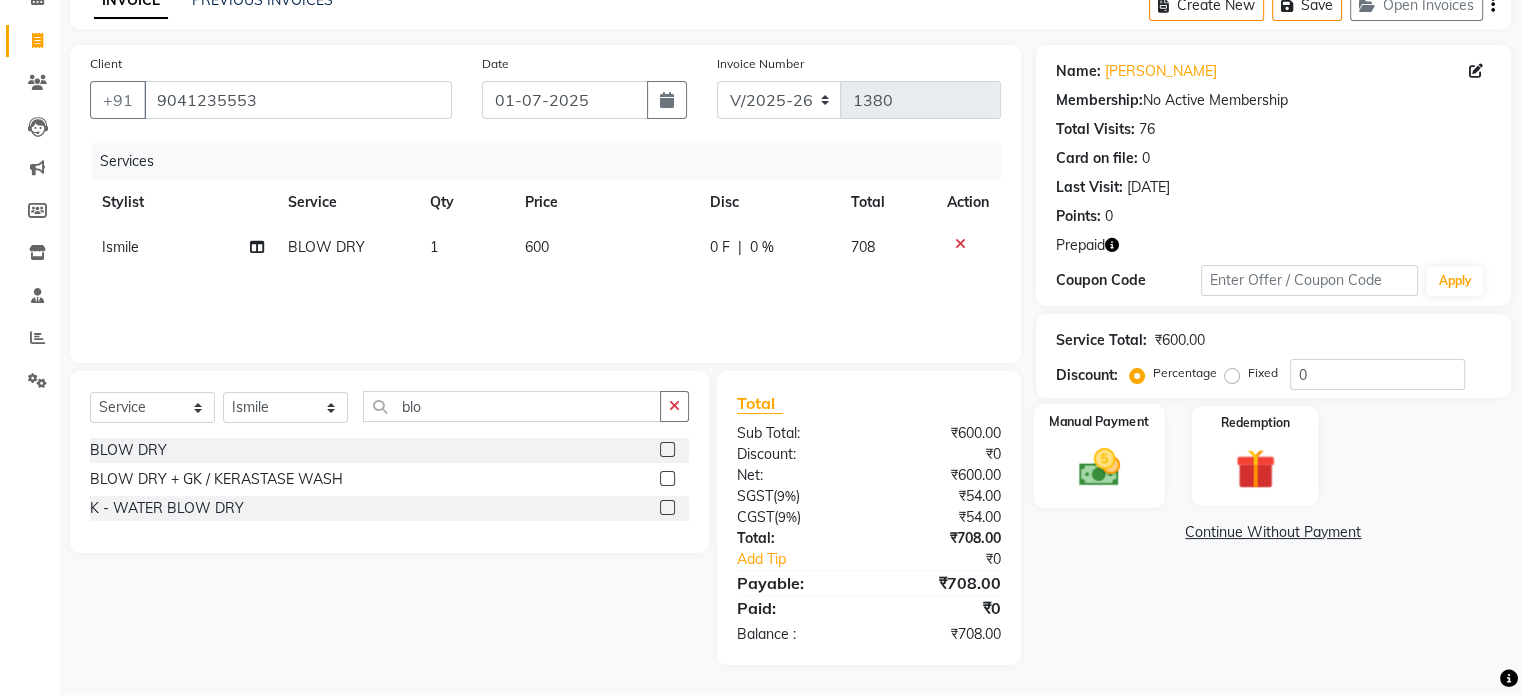 click 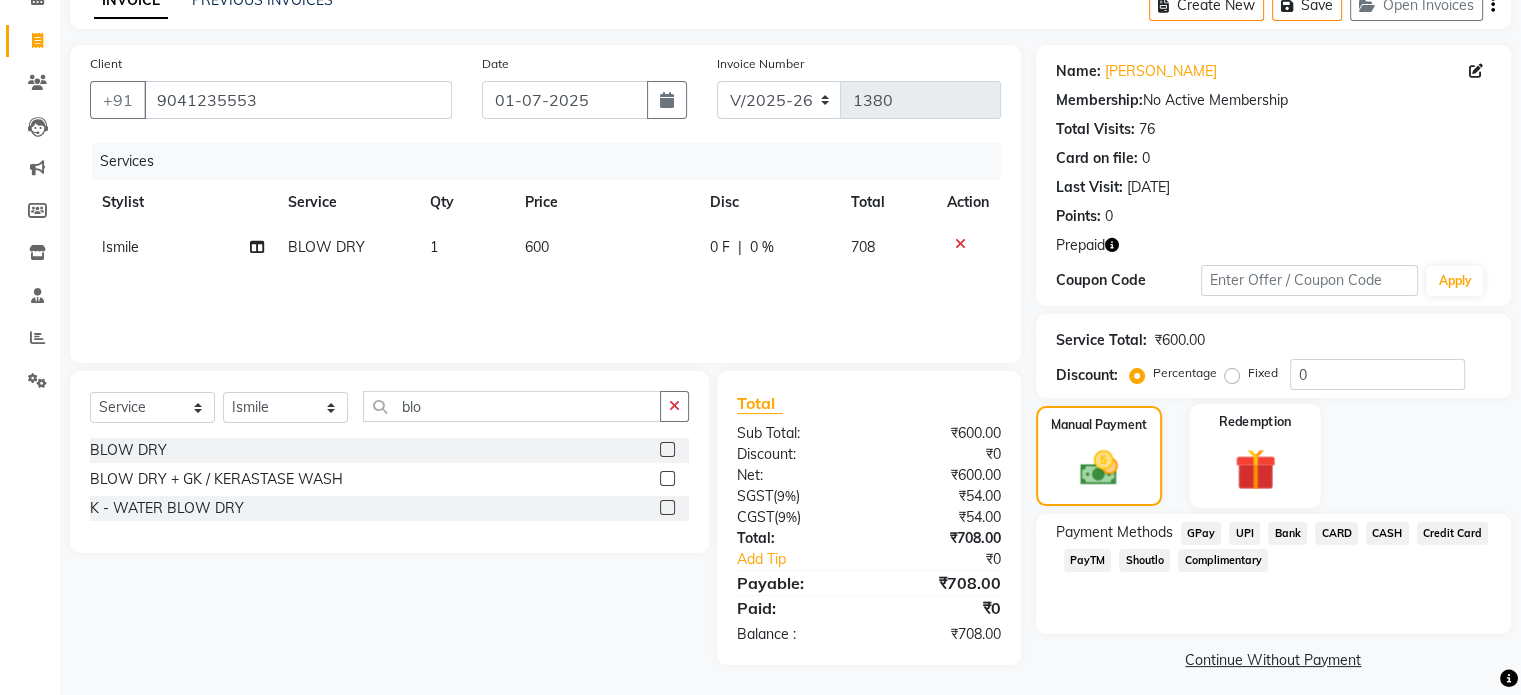 click 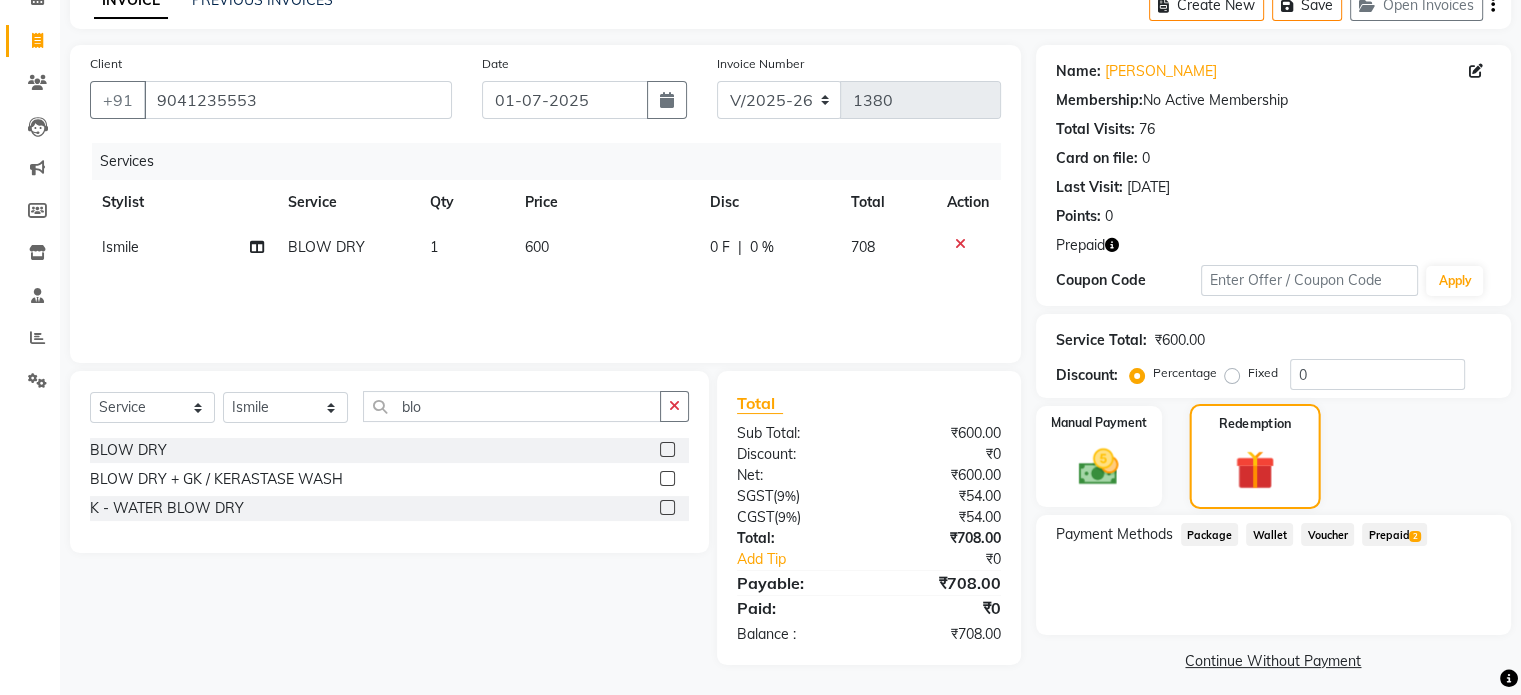 scroll, scrollTop: 115, scrollLeft: 0, axis: vertical 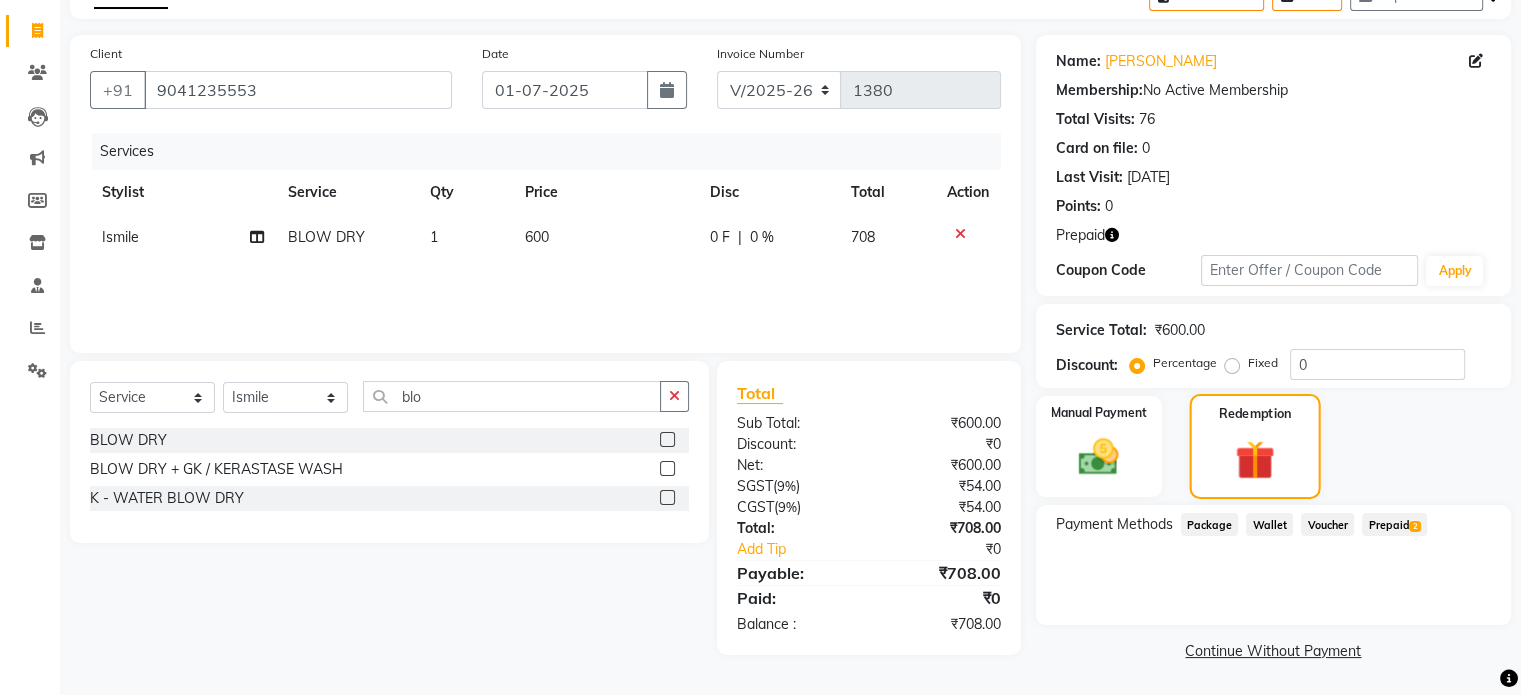 click 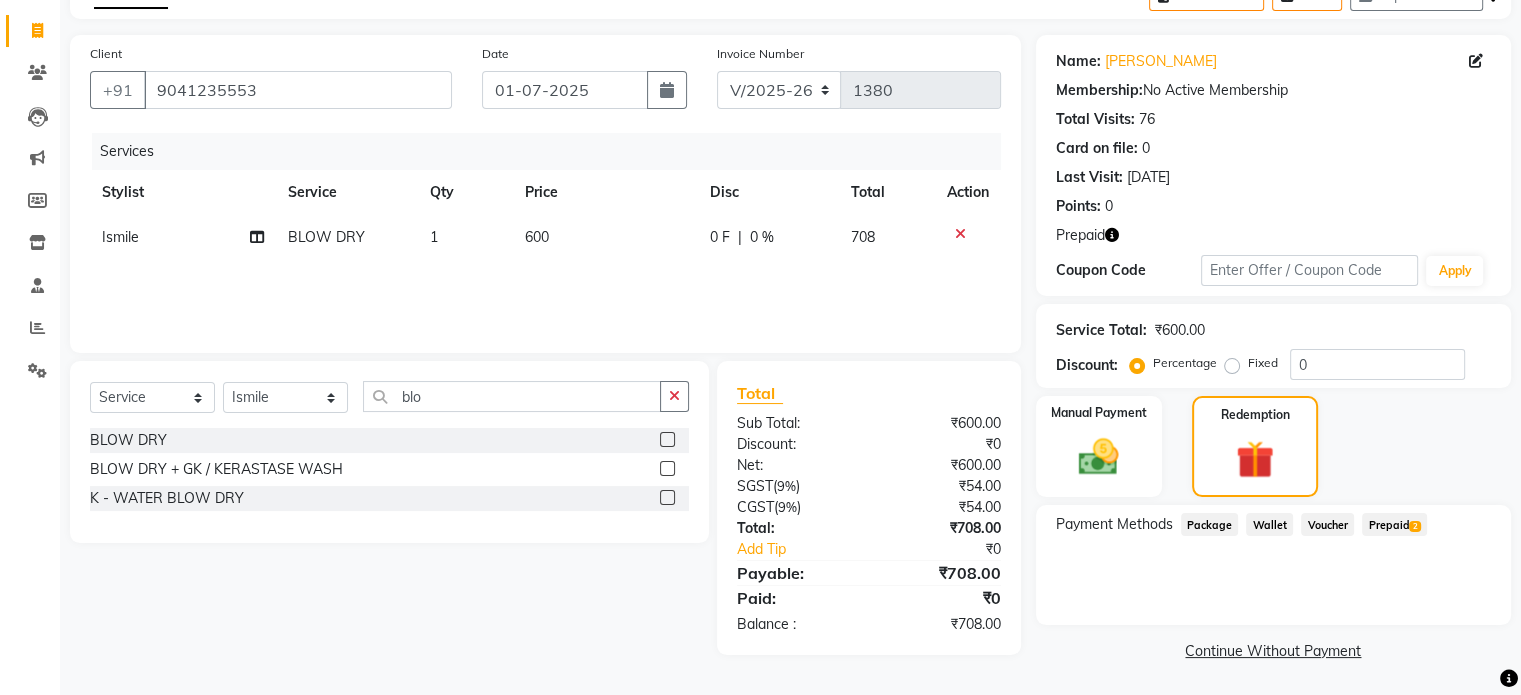 click on "Prepaid  2" 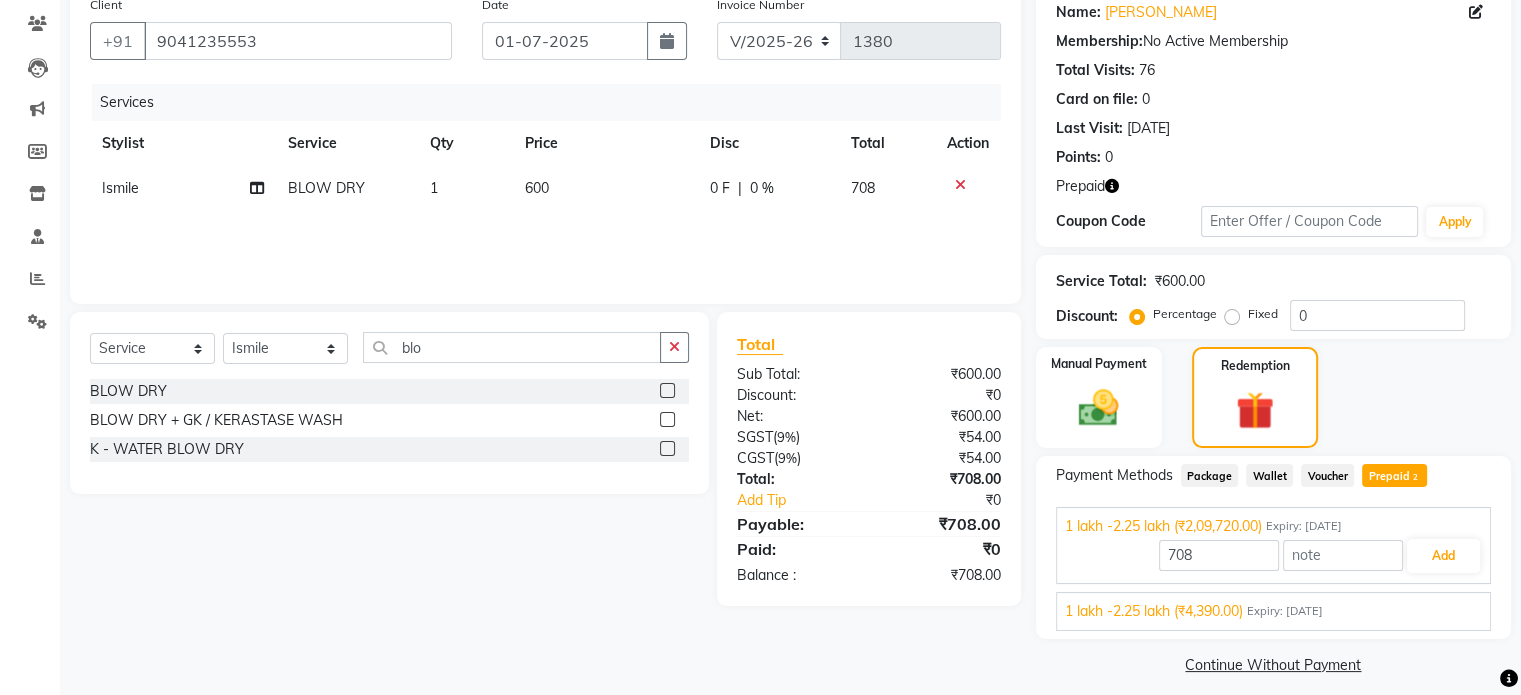scroll, scrollTop: 178, scrollLeft: 0, axis: vertical 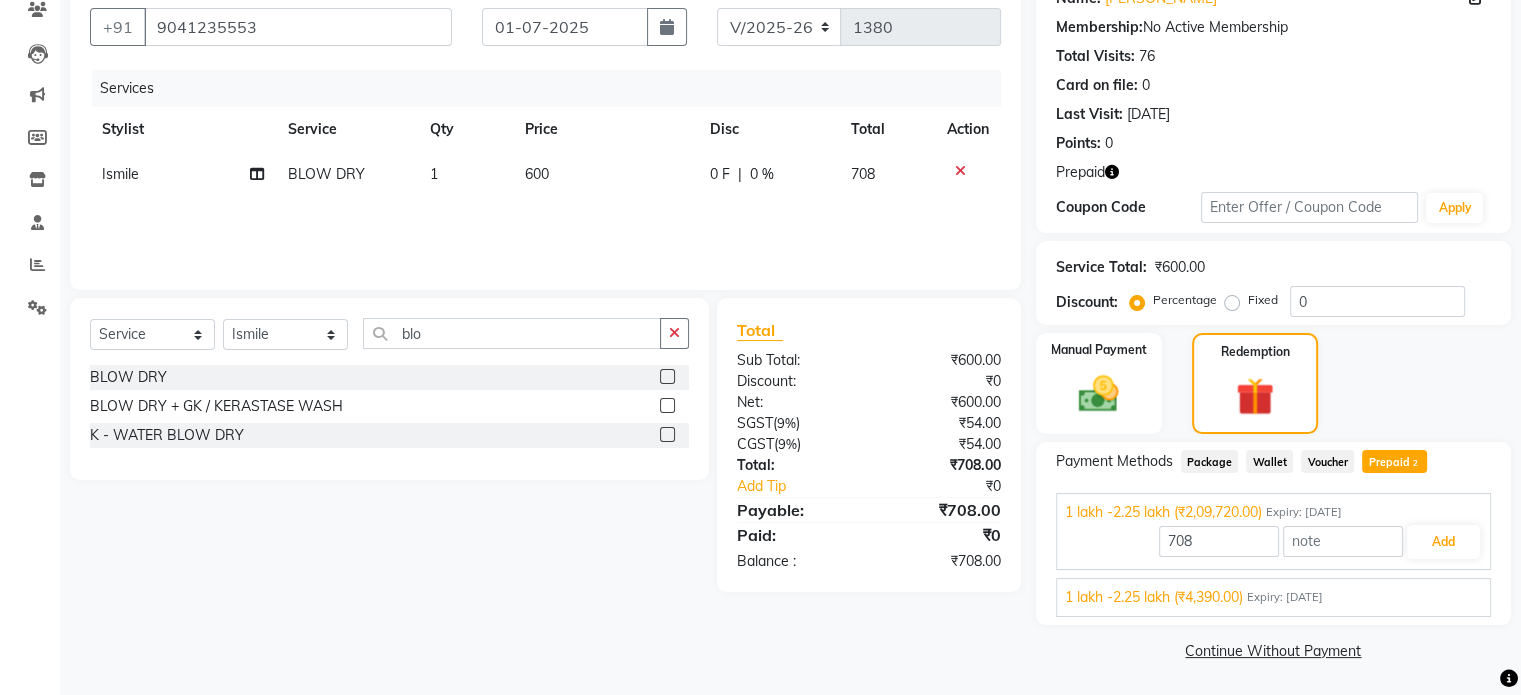click on "1 lakh -2.25 lakh  (₹4,390.00) Expiry: [DATE]" at bounding box center [1273, 597] 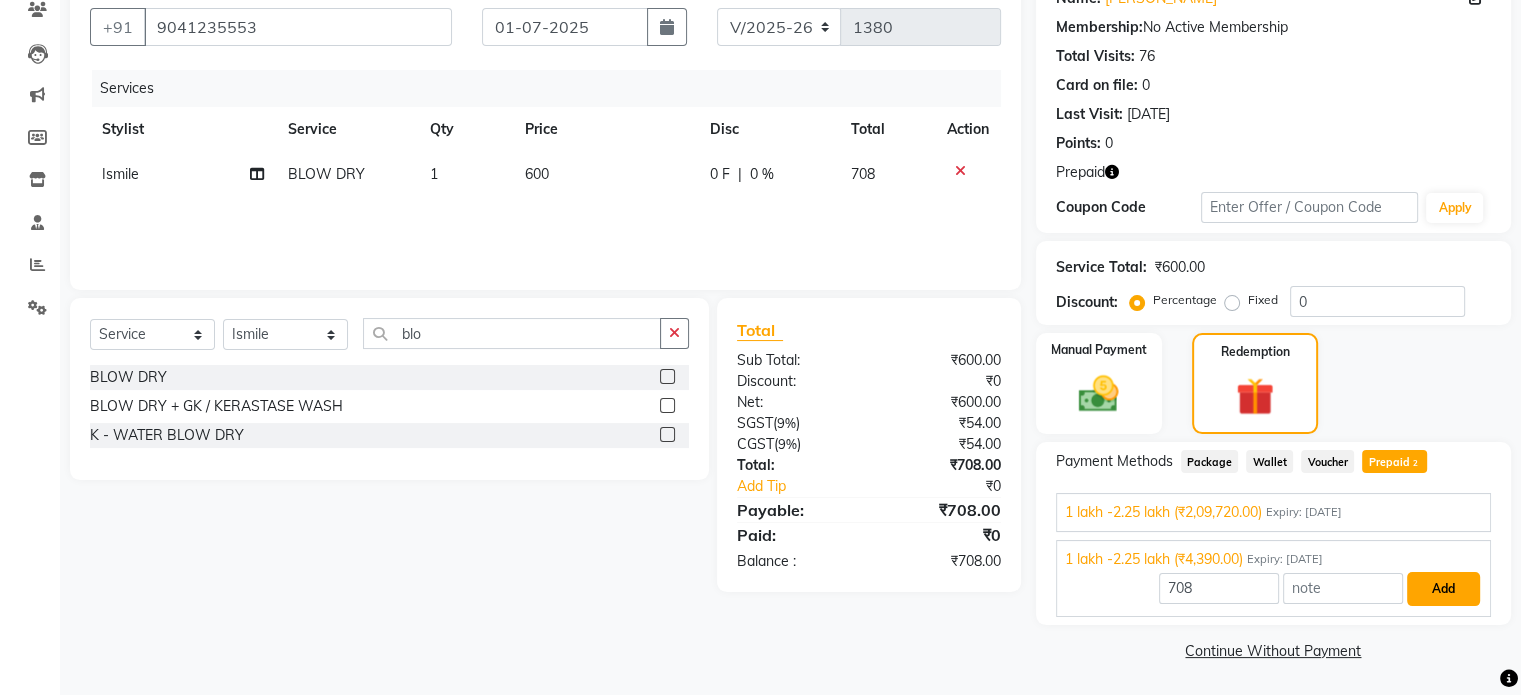 click on "Add" at bounding box center (1443, 589) 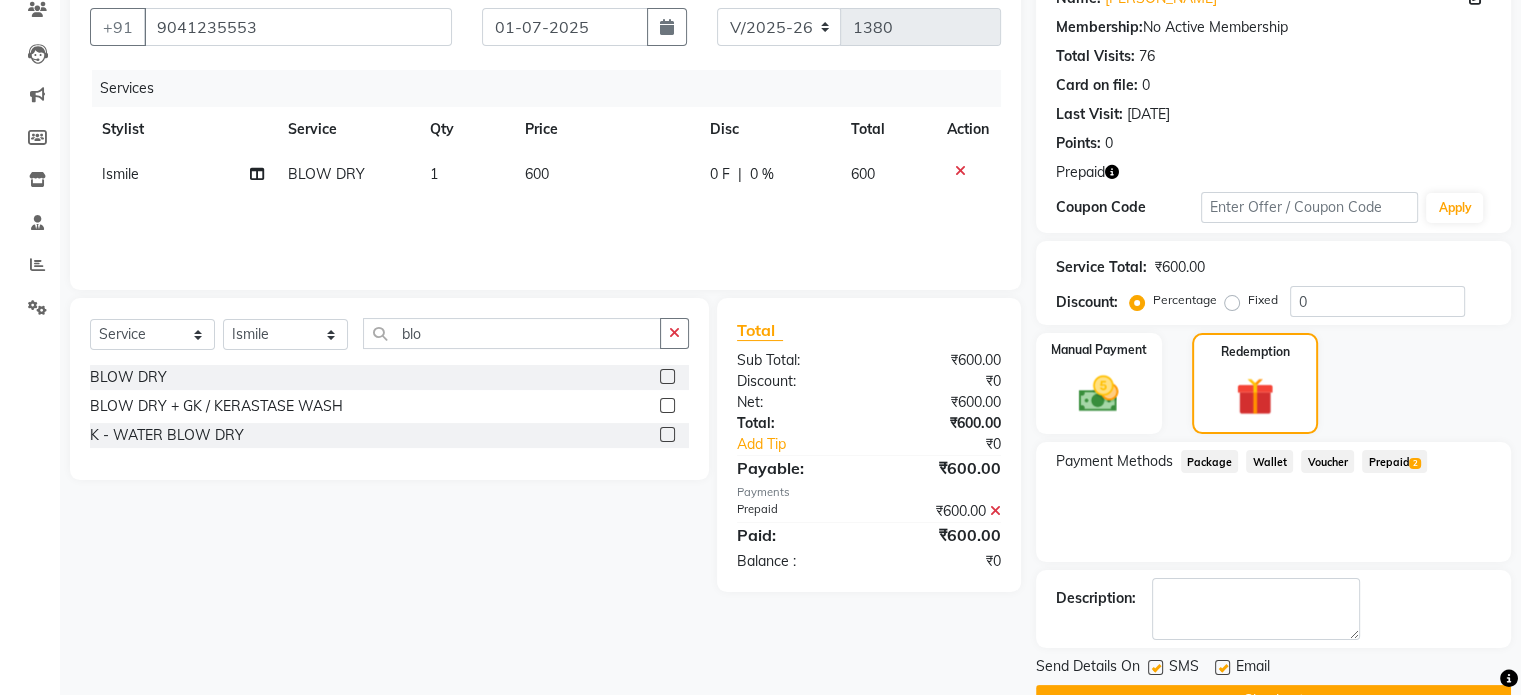 click 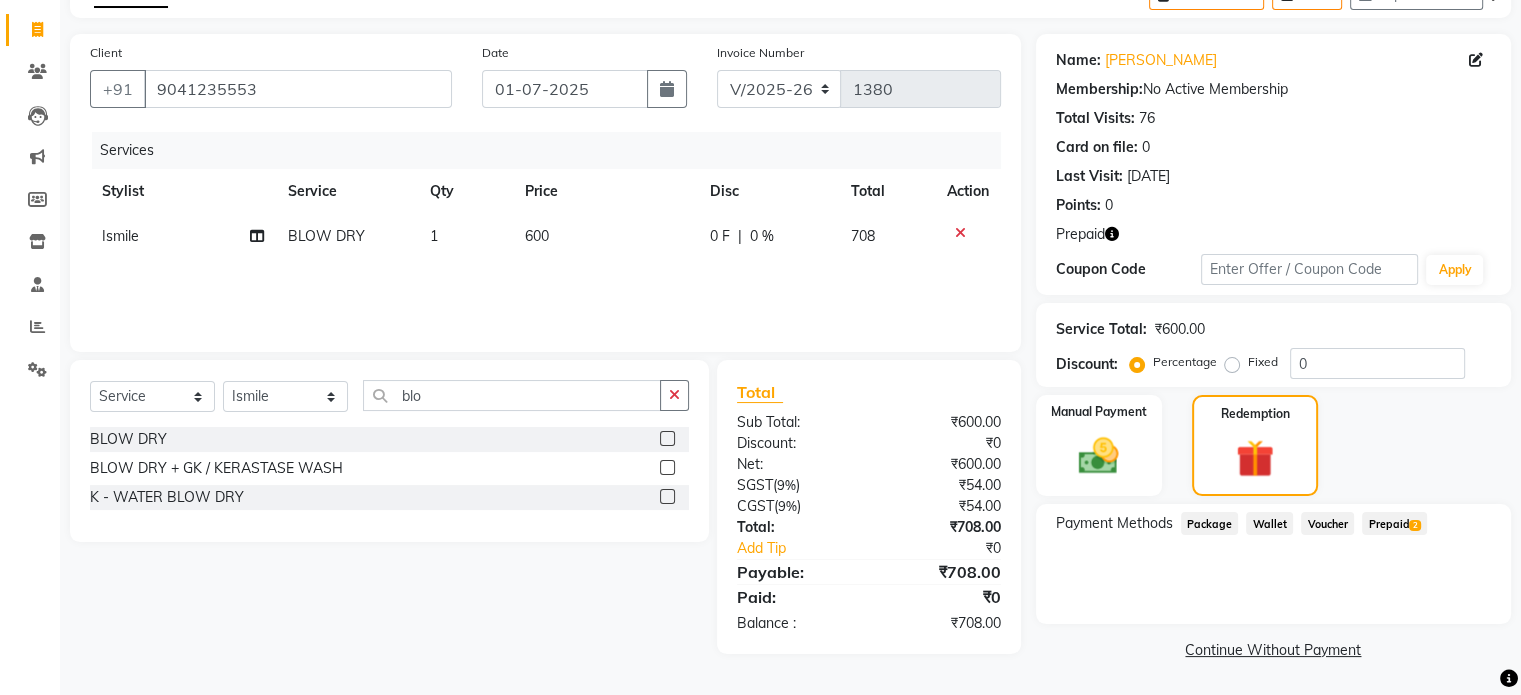 scroll, scrollTop: 115, scrollLeft: 0, axis: vertical 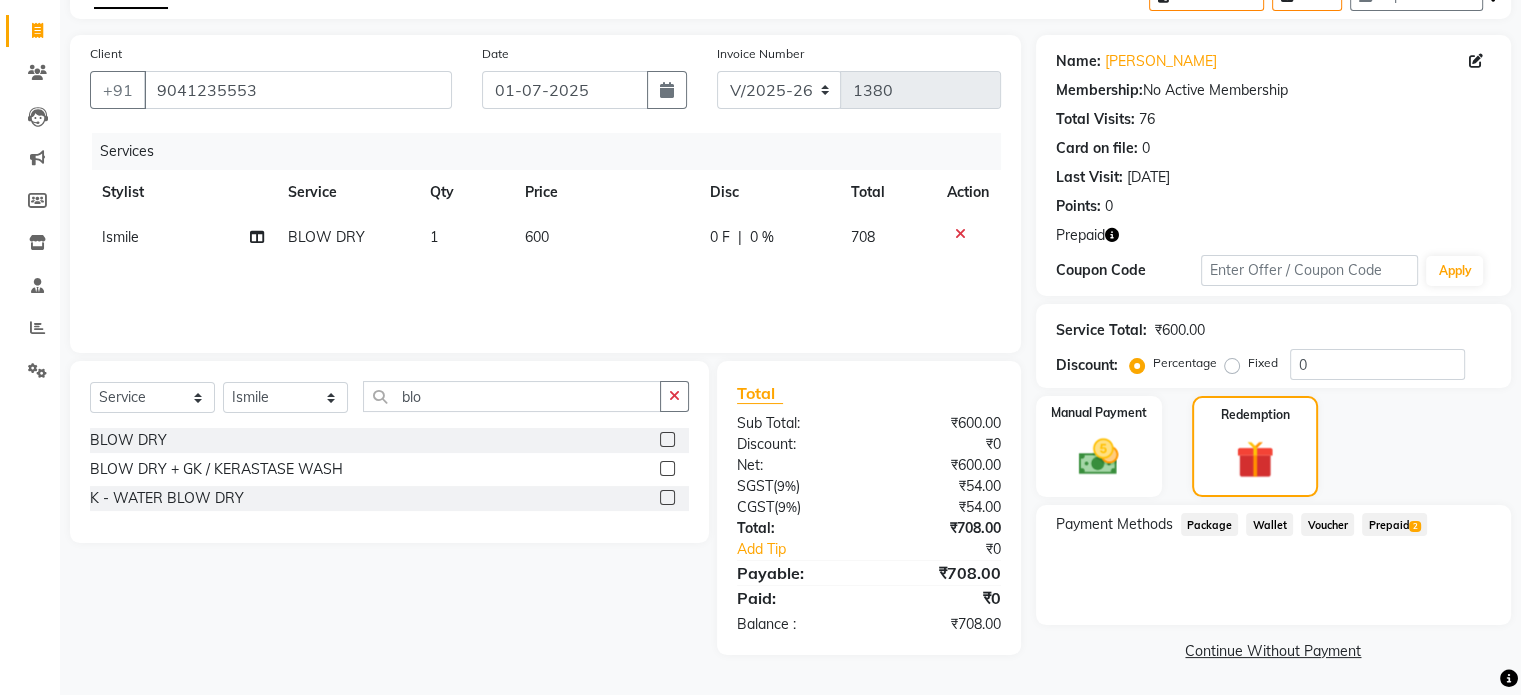 click on "₹54.00" 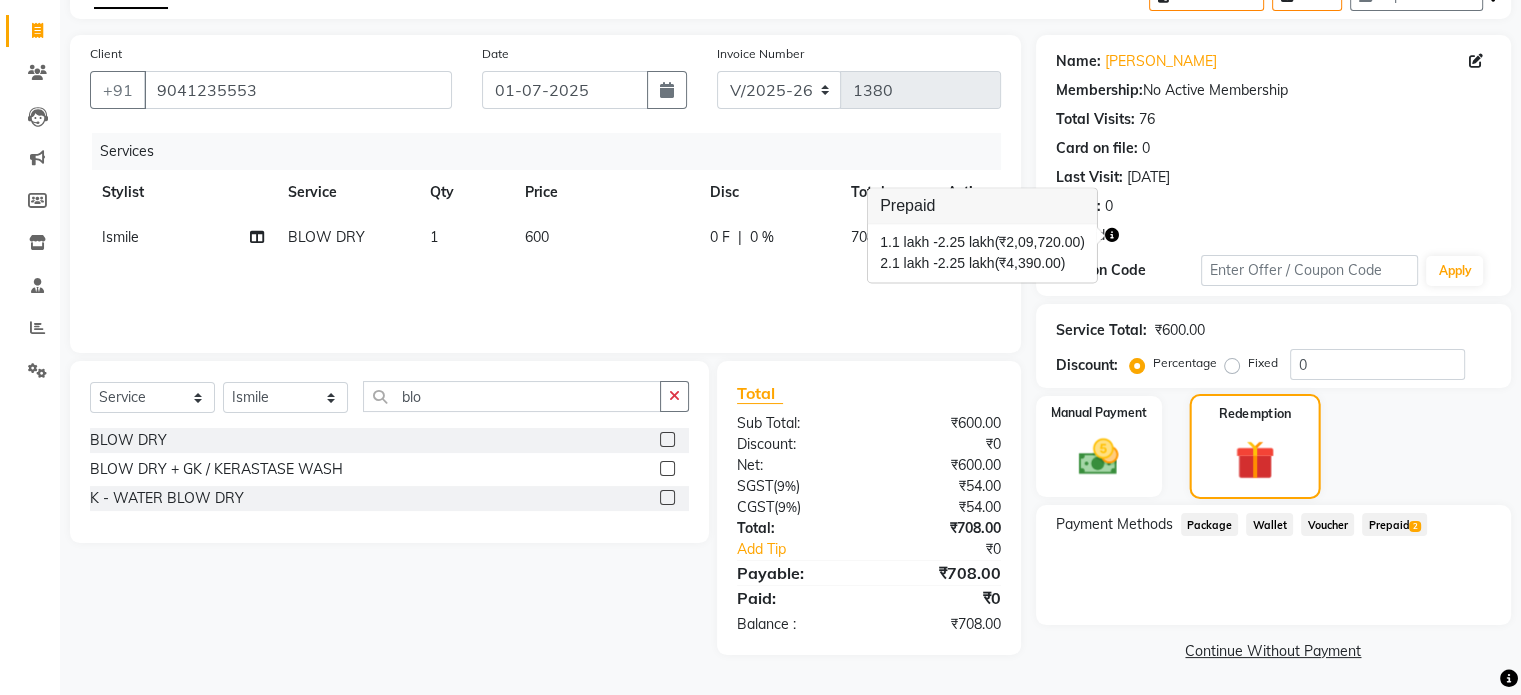 click 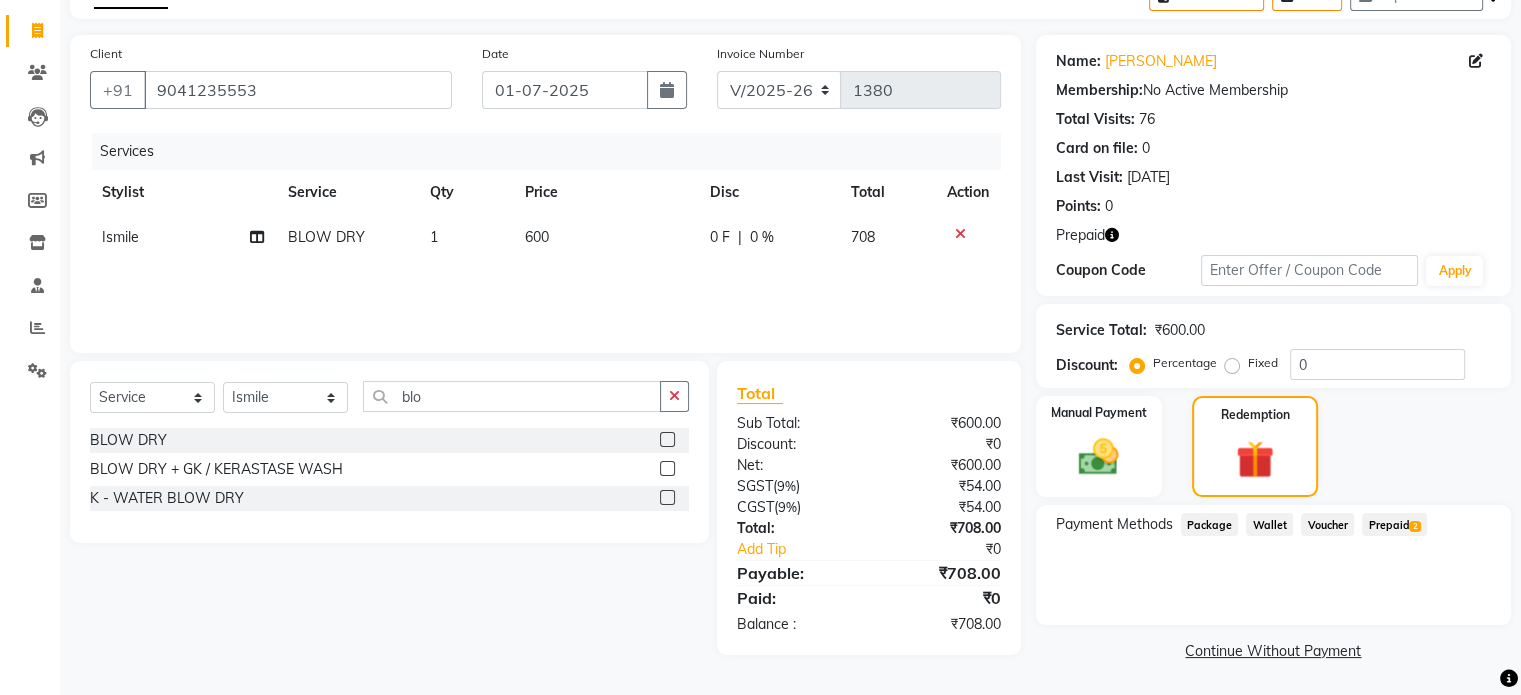 click on "Prepaid  2" 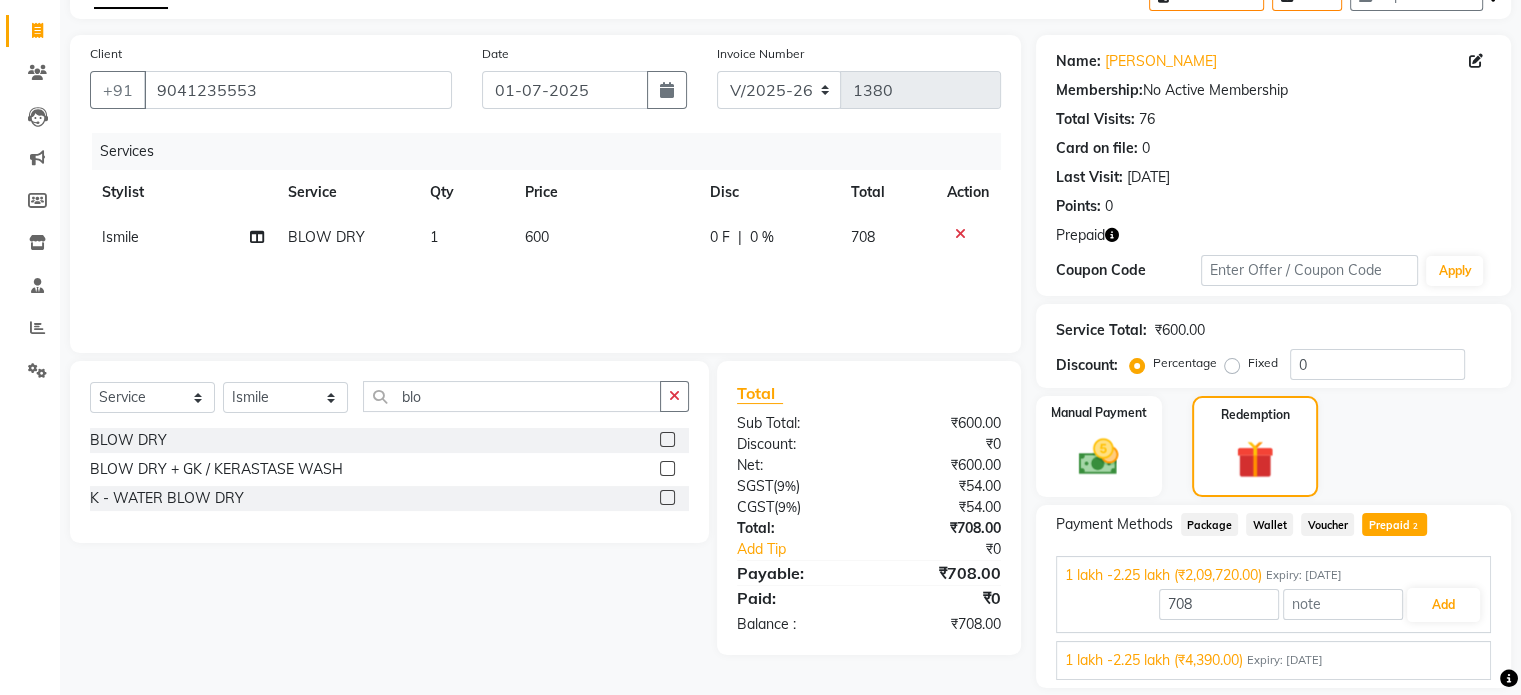 scroll, scrollTop: 178, scrollLeft: 0, axis: vertical 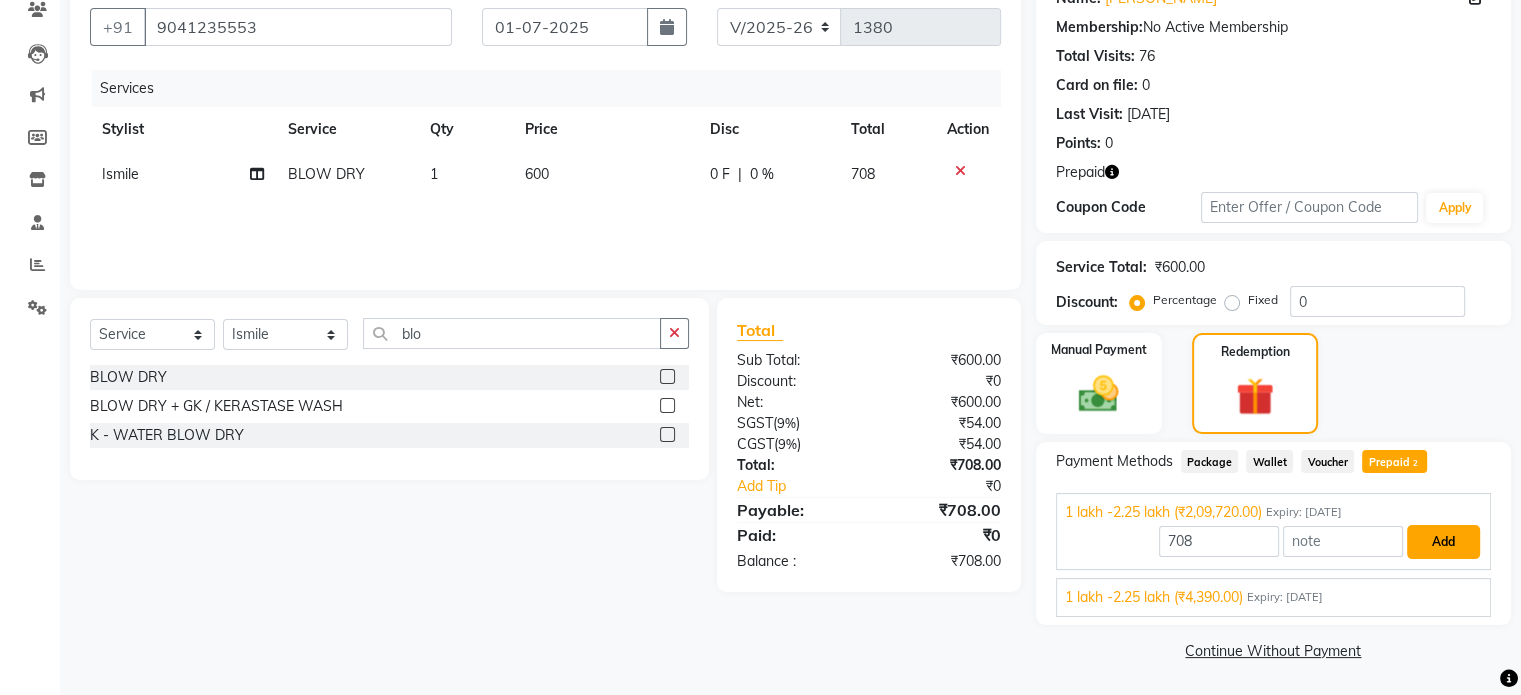 click on "Add" at bounding box center [1443, 542] 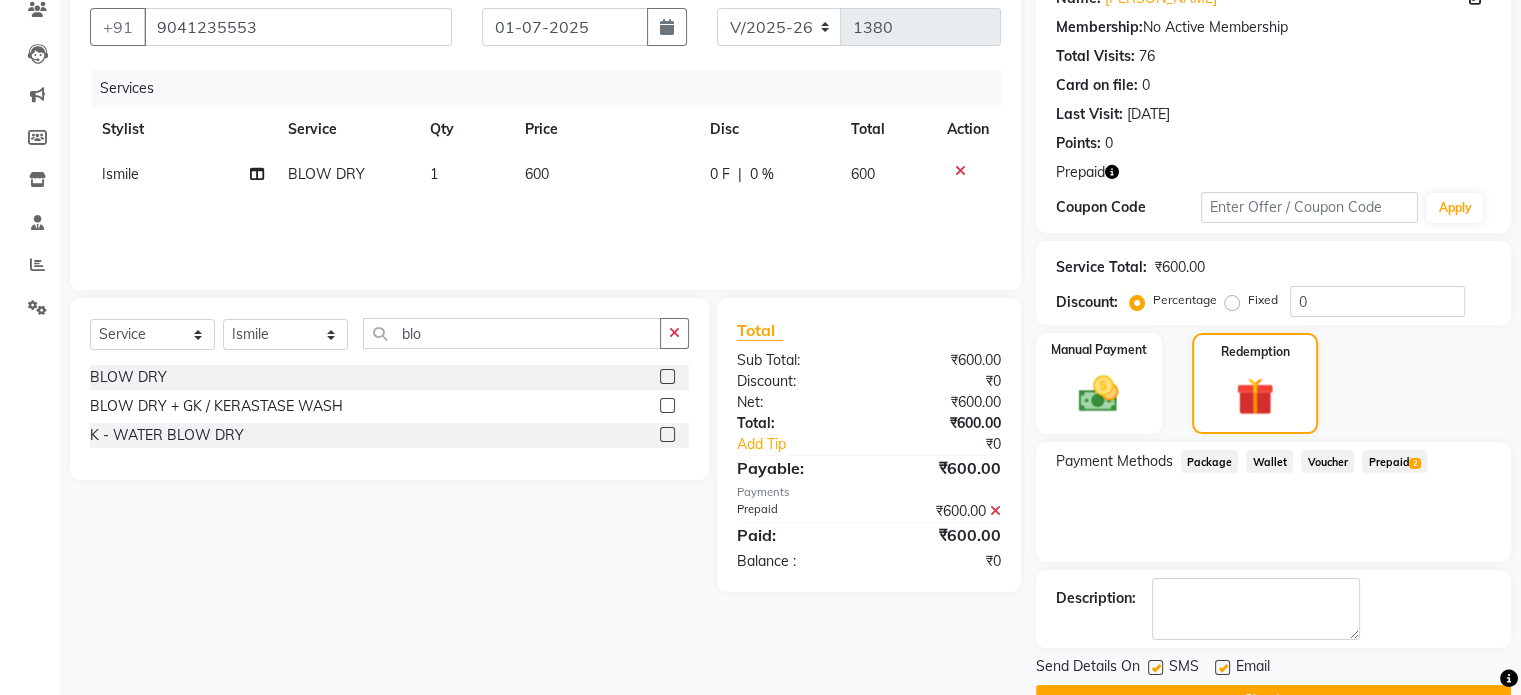 scroll, scrollTop: 228, scrollLeft: 0, axis: vertical 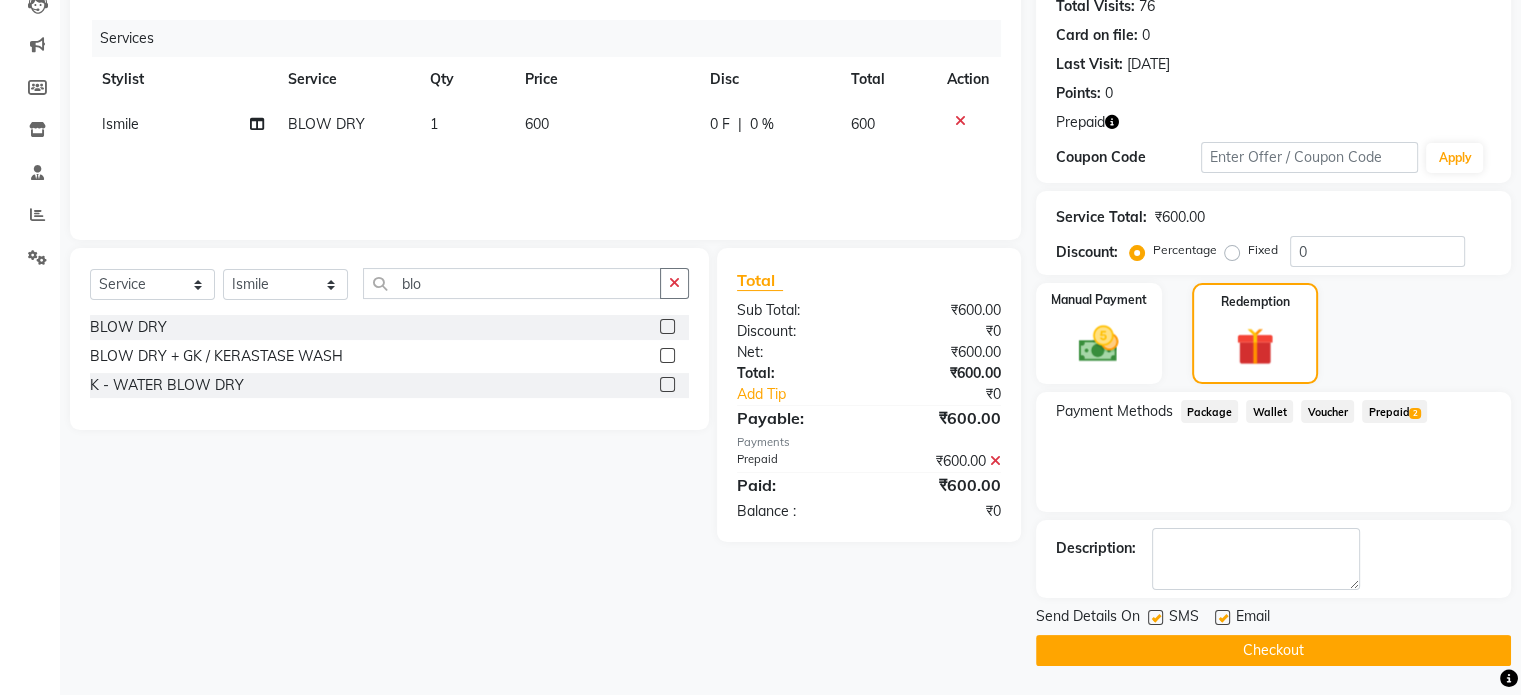click 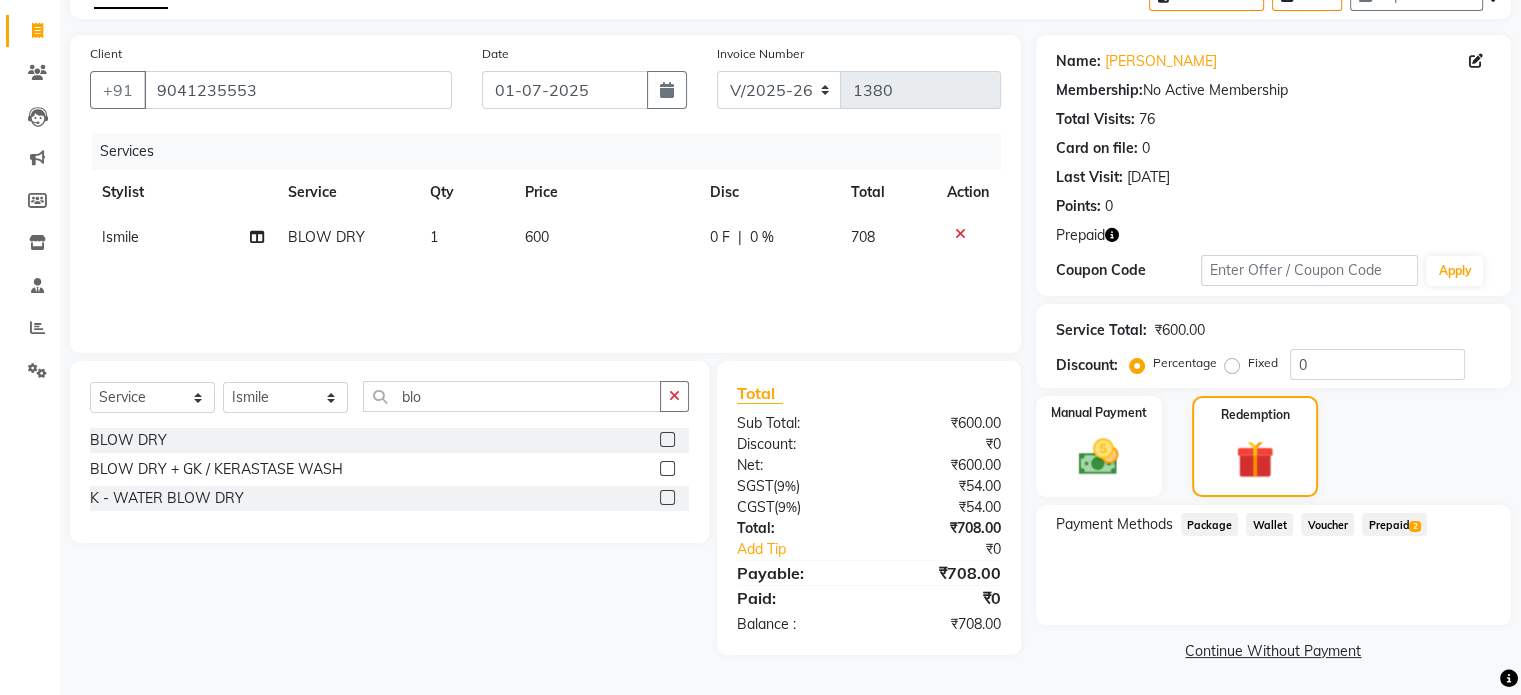 scroll, scrollTop: 0, scrollLeft: 0, axis: both 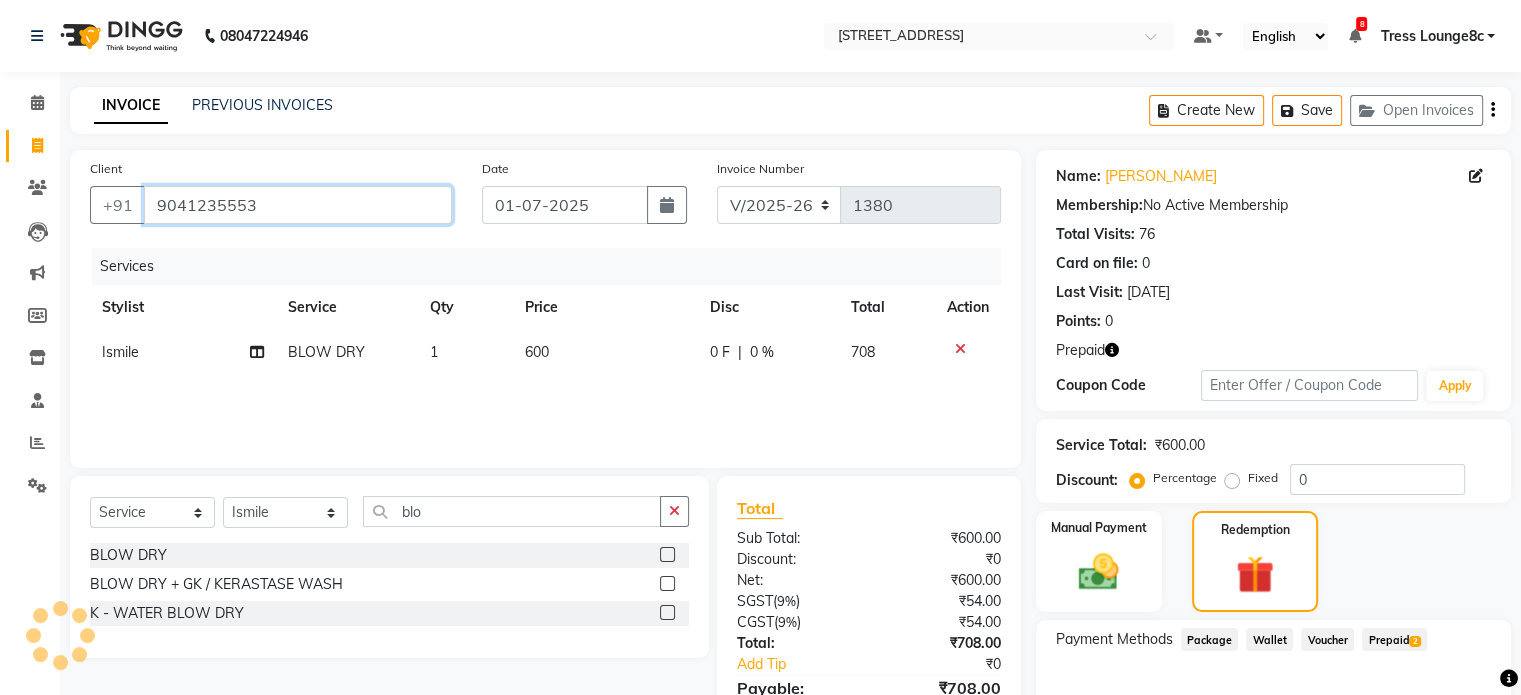 drag, startPoint x: 396, startPoint y: 208, endPoint x: 0, endPoint y: 180, distance: 396.98868 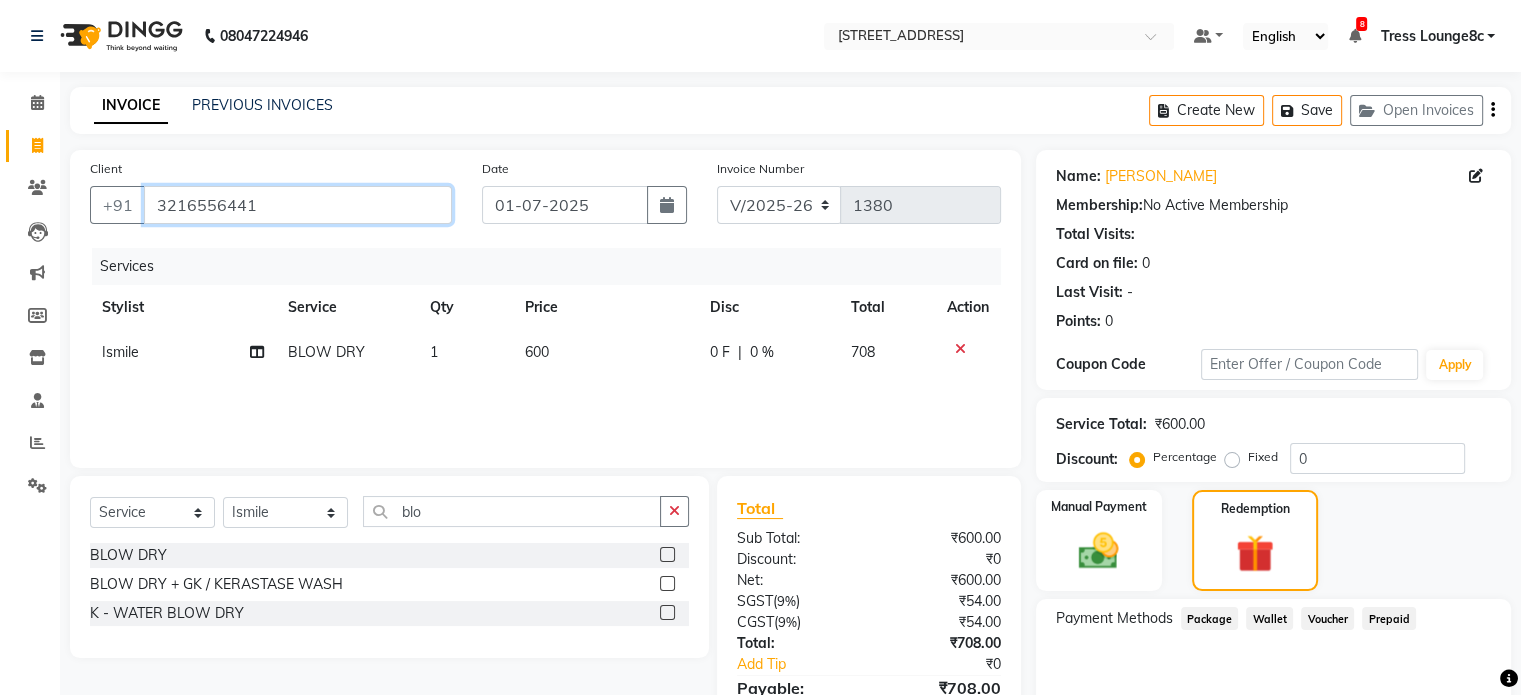 drag, startPoint x: 337, startPoint y: 195, endPoint x: 0, endPoint y: 165, distance: 338.33267 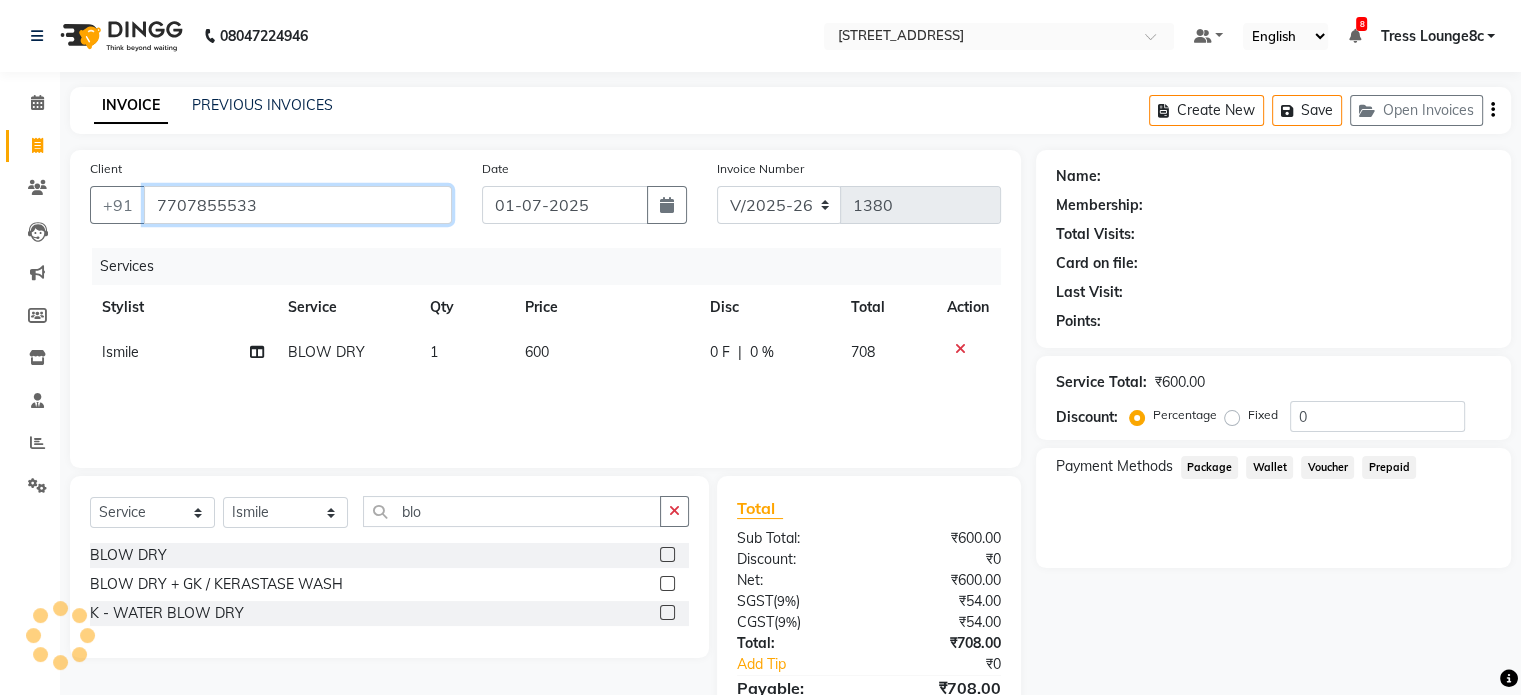 type on "7707855533" 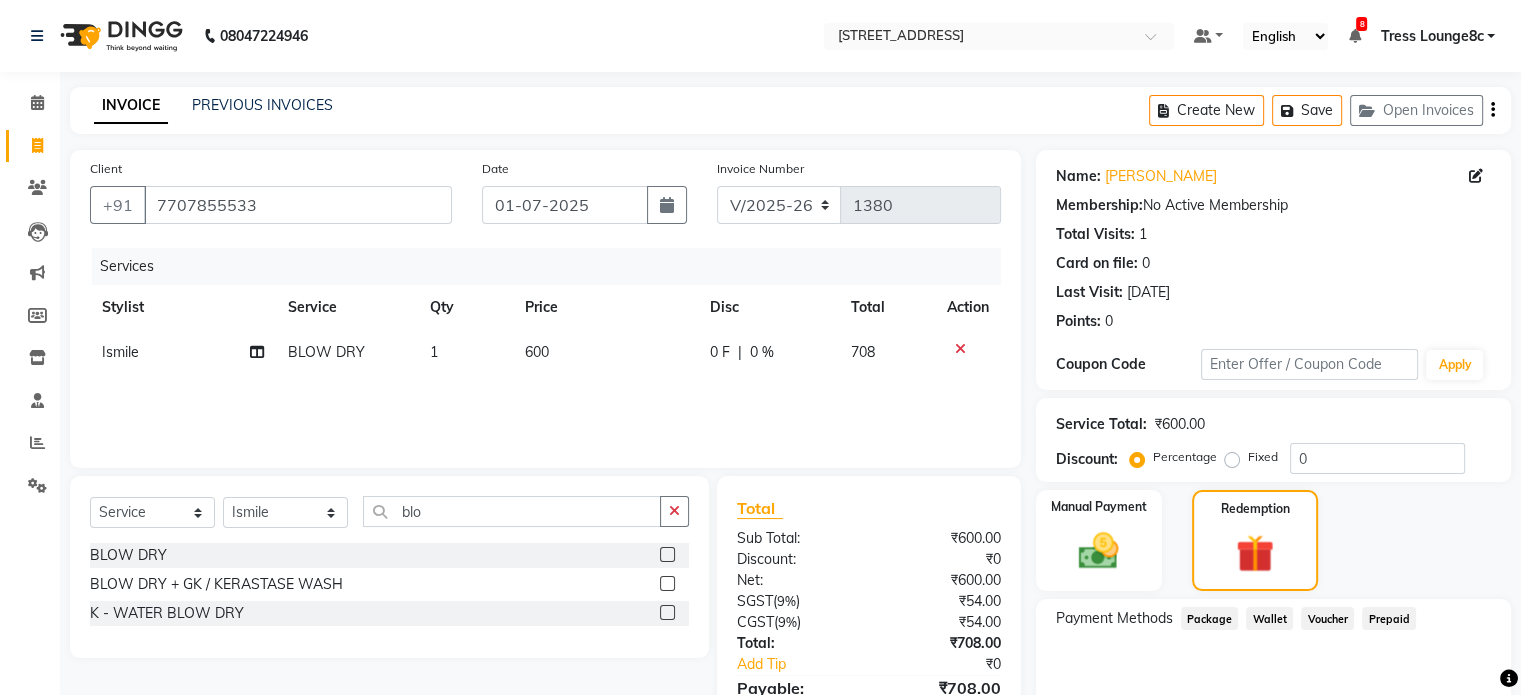 click on "Clients" 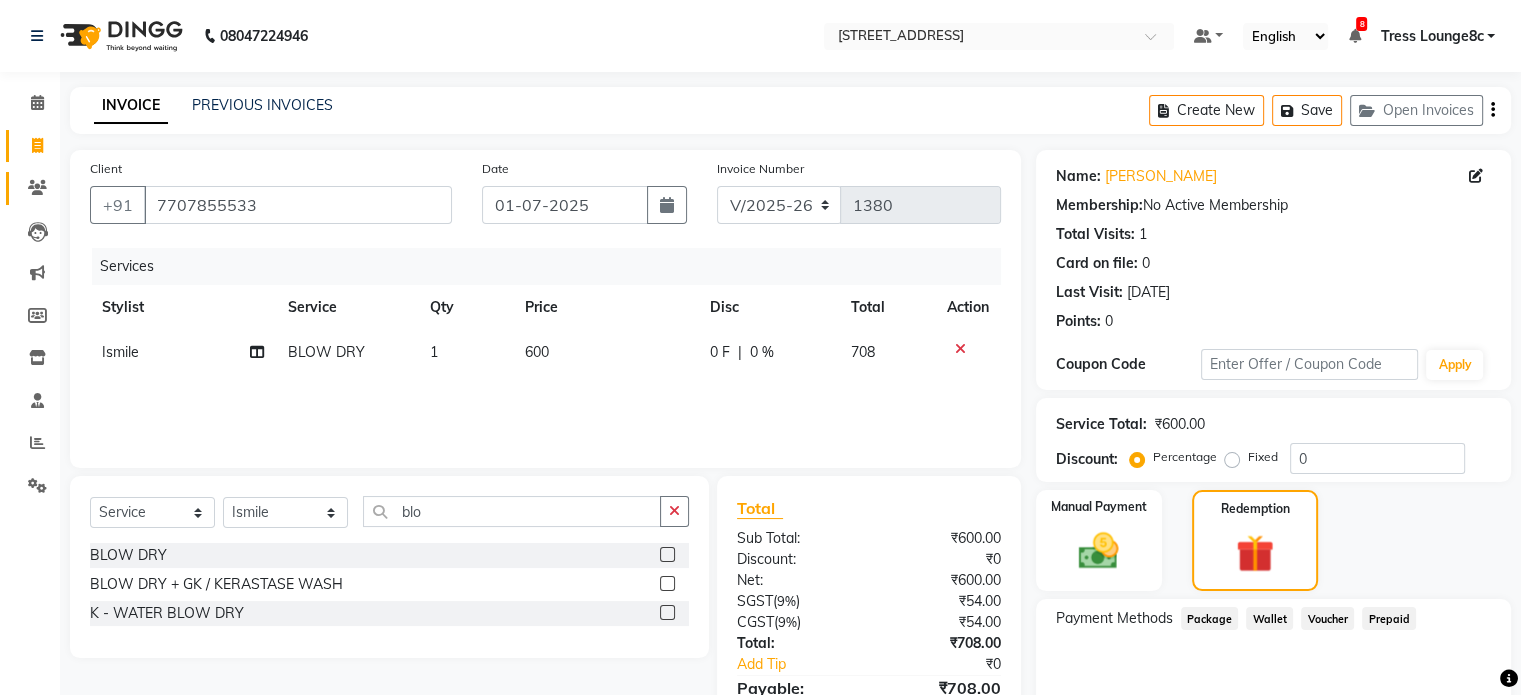 click on "Clients" 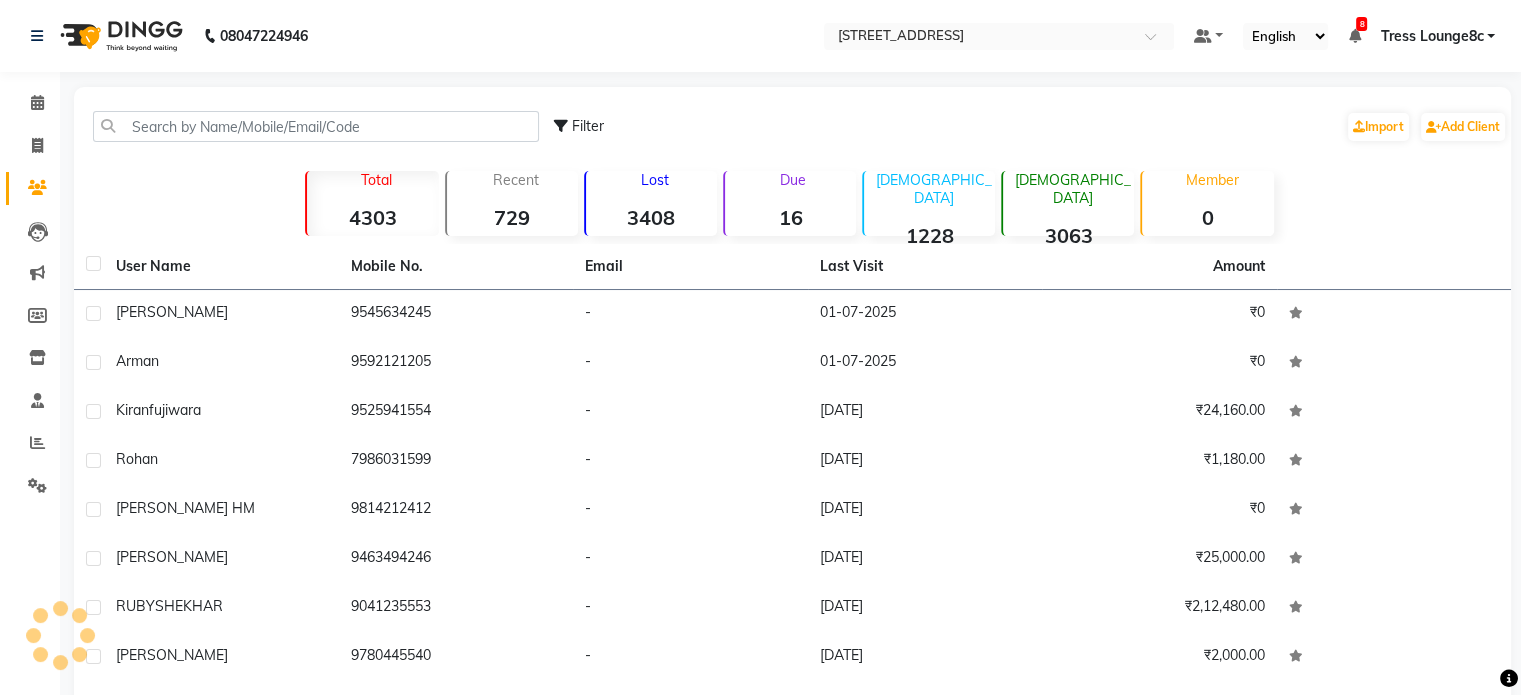 click on "Filter  Import   Add Client" 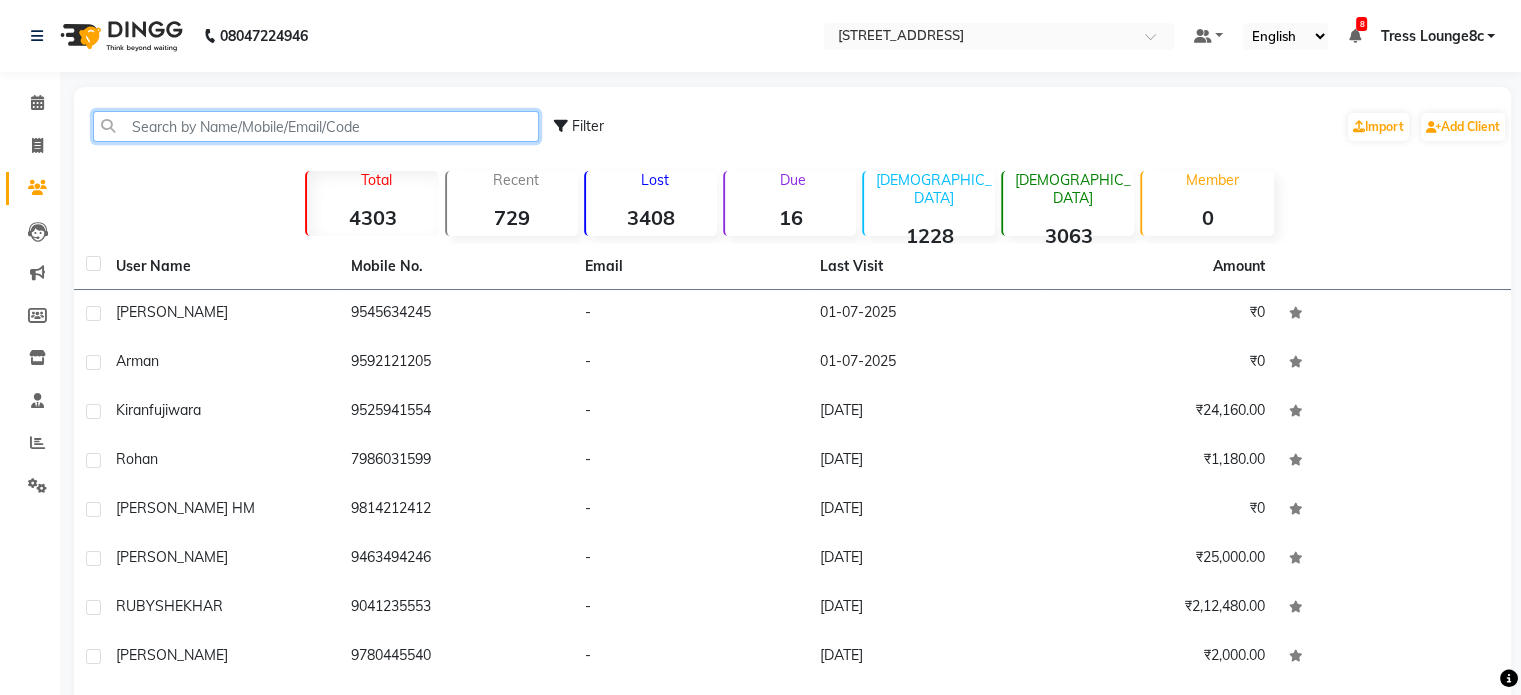 click 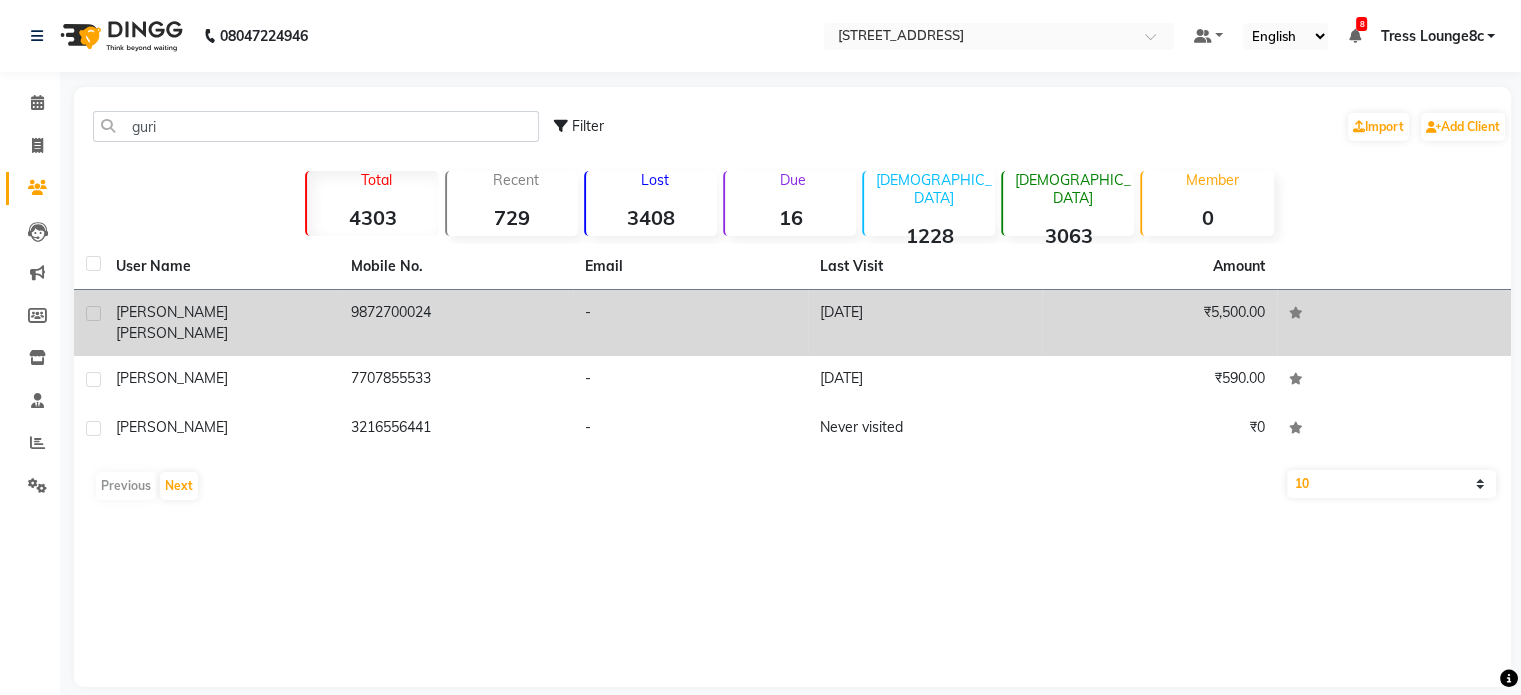 click on "9872700024" 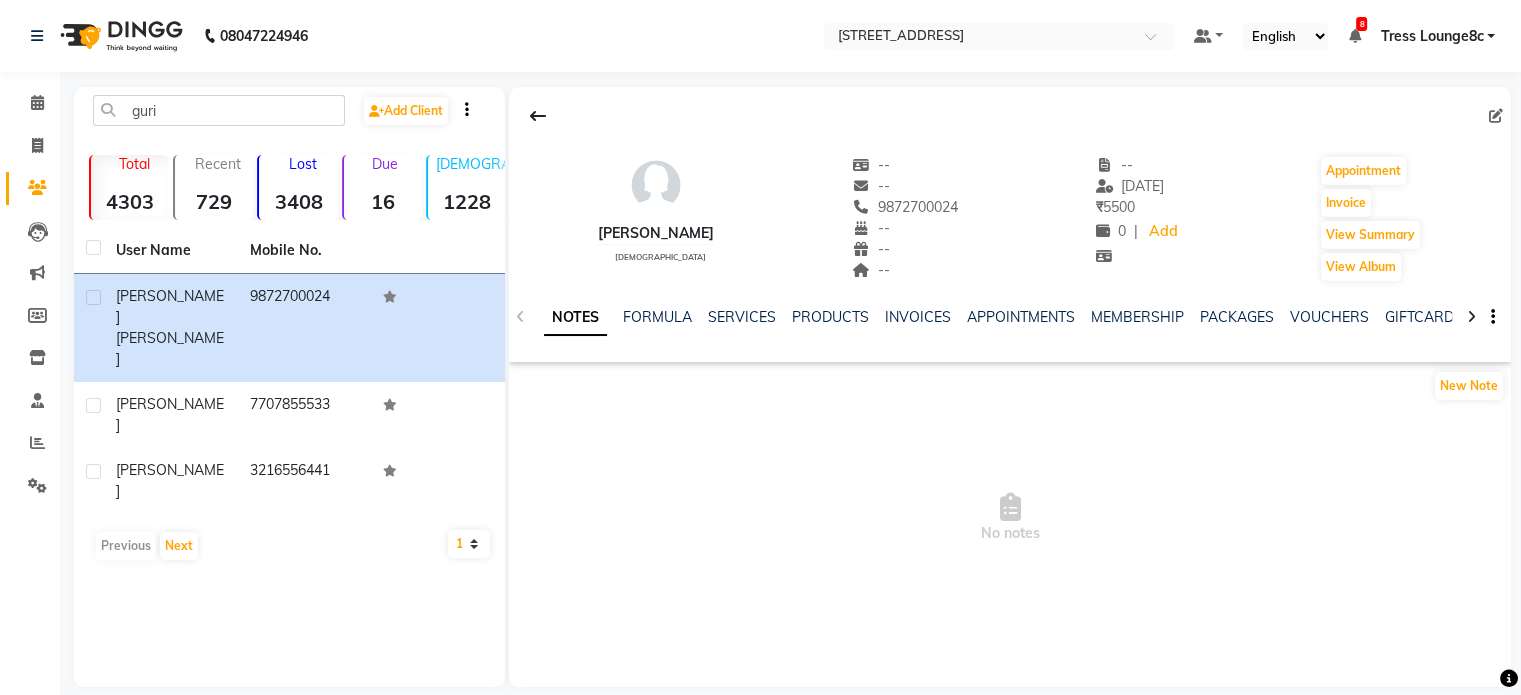 click on "NOTES FORMULA SERVICES PRODUCTS INVOICES APPOINTMENTS MEMBERSHIP PACKAGES VOUCHERS GIFTCARDS POINTS FORMS FAMILY CARDS WALLET" 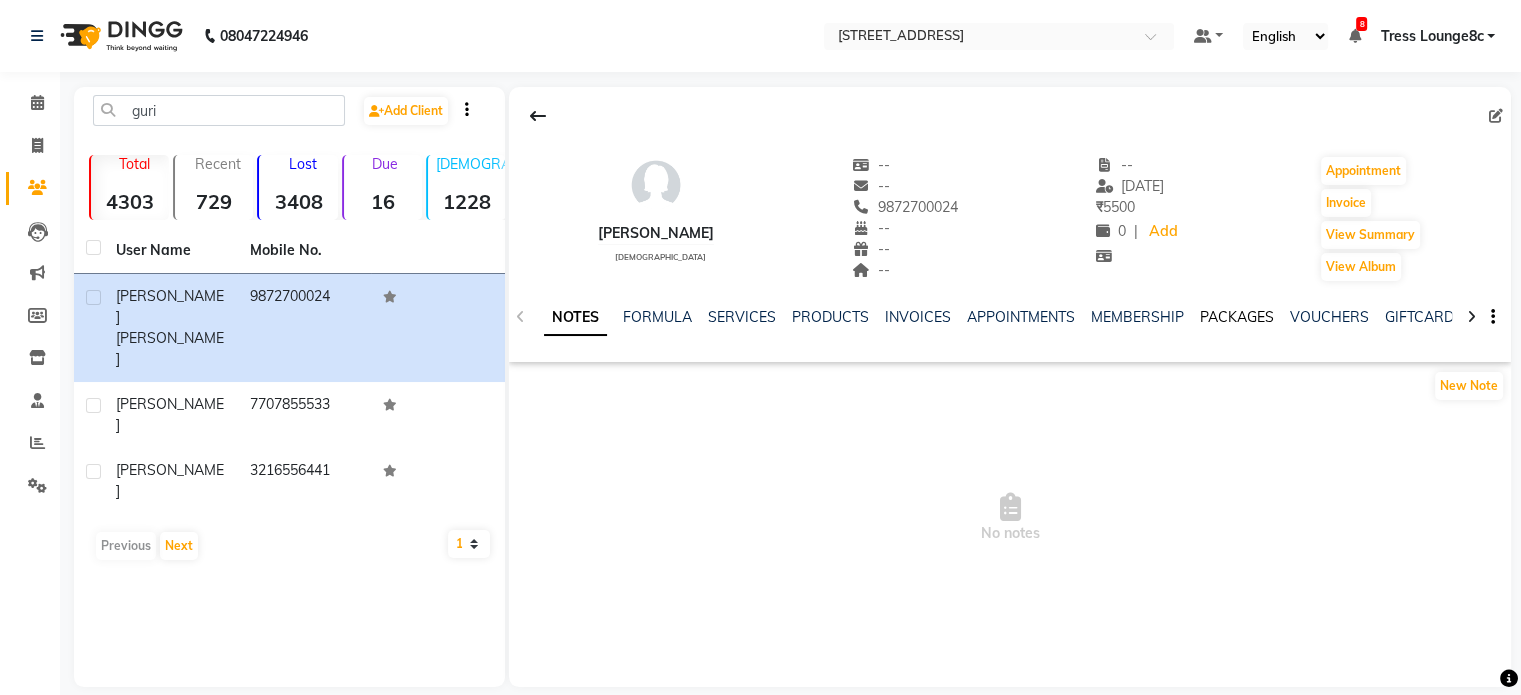 click on "PACKAGES" 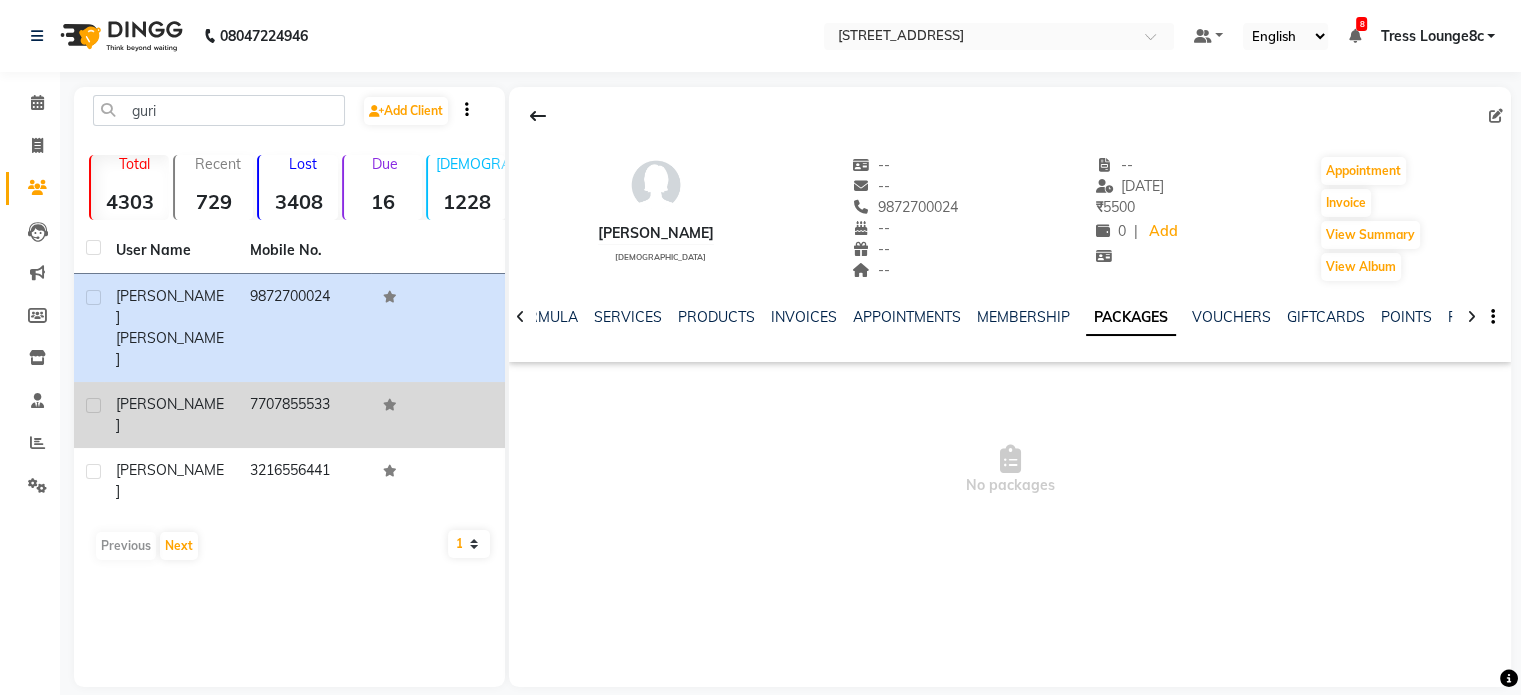 click on "7707855533" 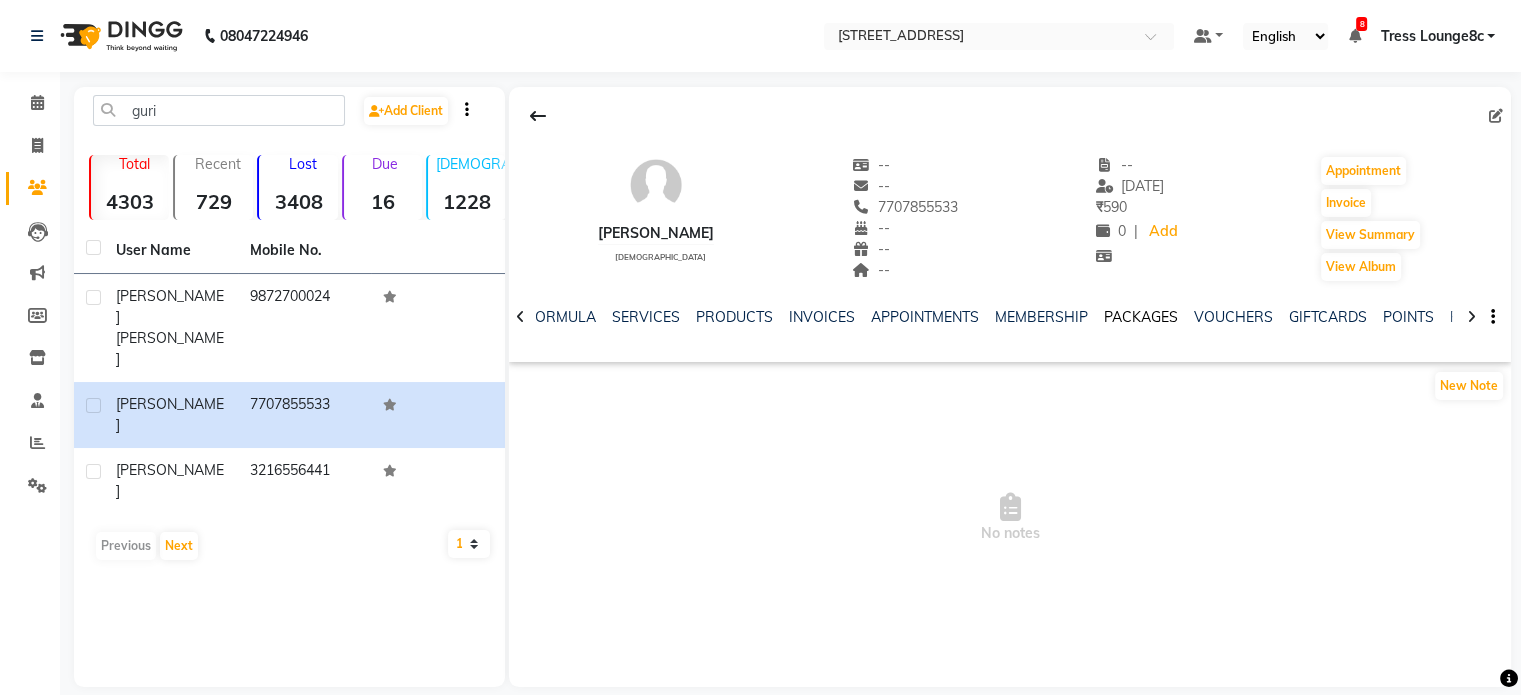 click on "PACKAGES" 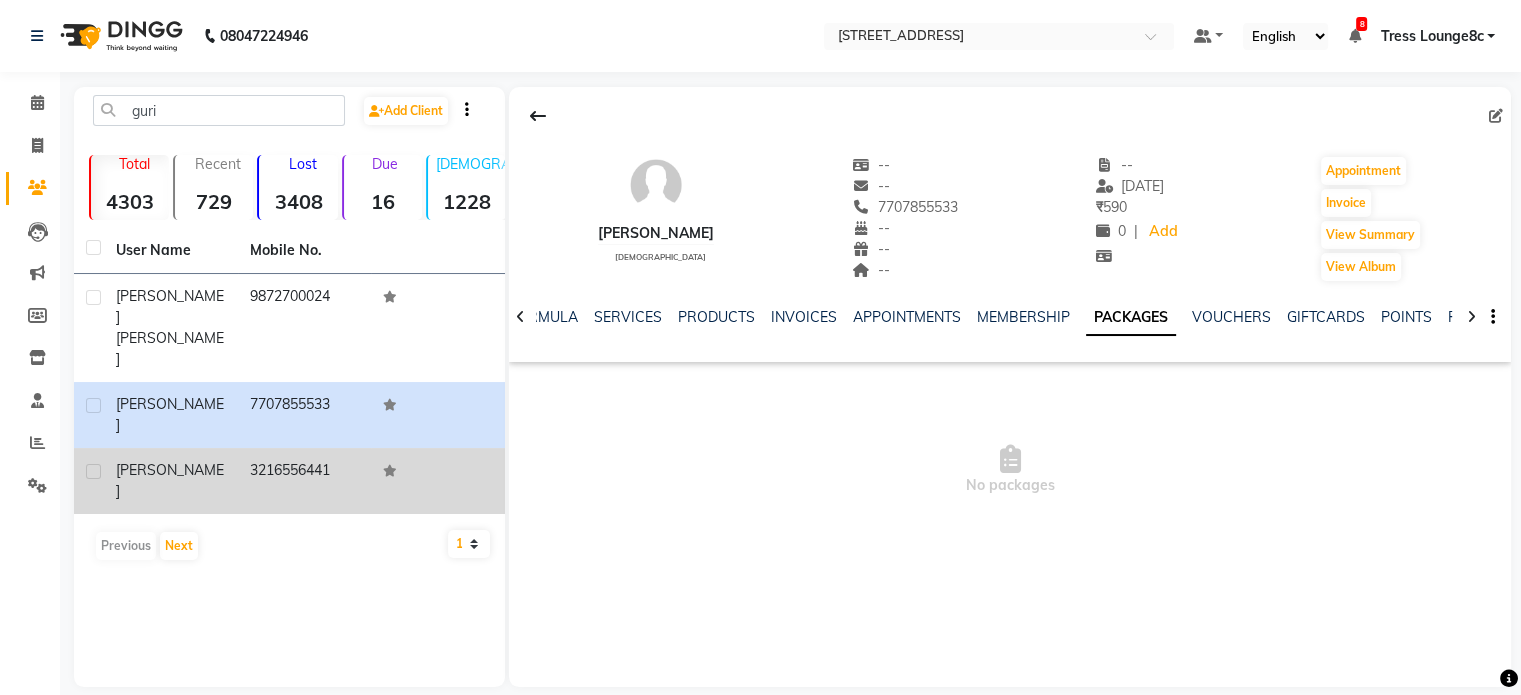 drag, startPoint x: 302, startPoint y: 383, endPoint x: 377, endPoint y: 385, distance: 75.026665 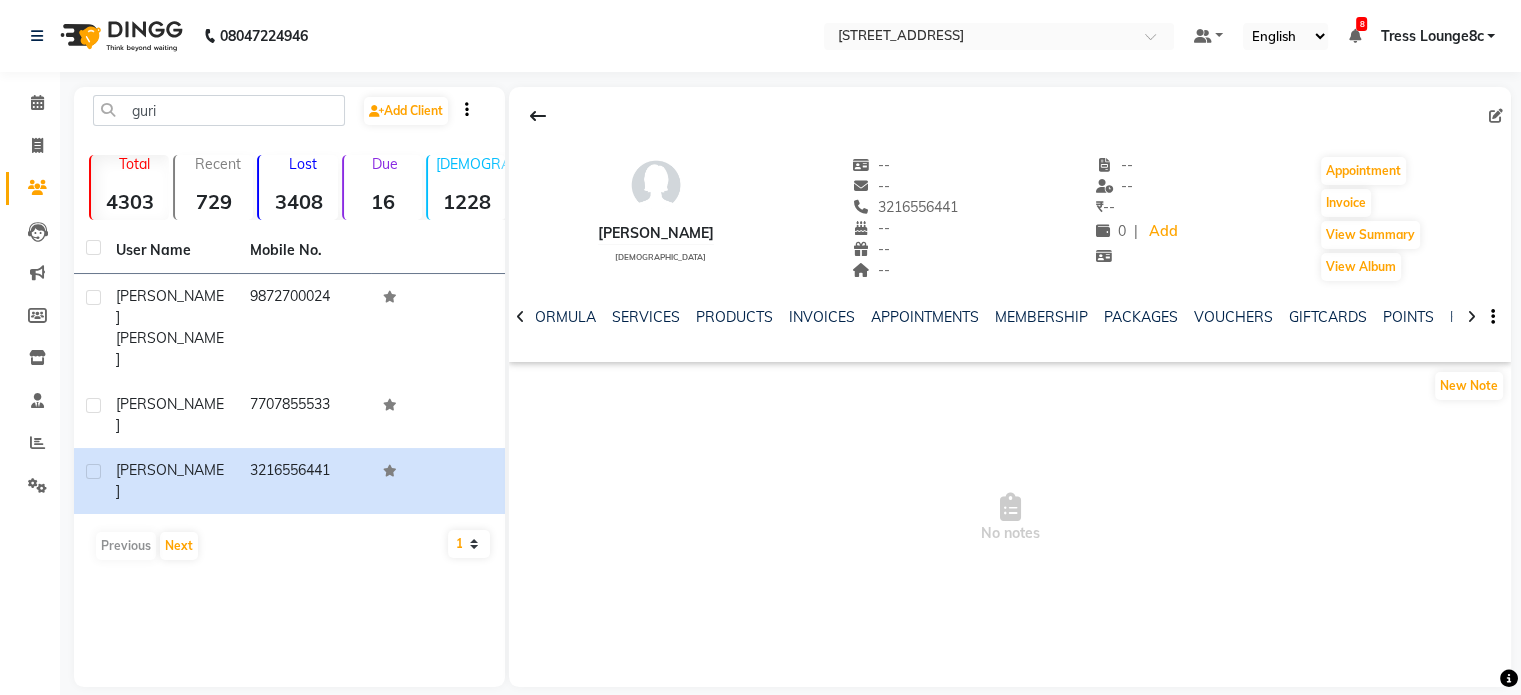 click on "PACKAGES" 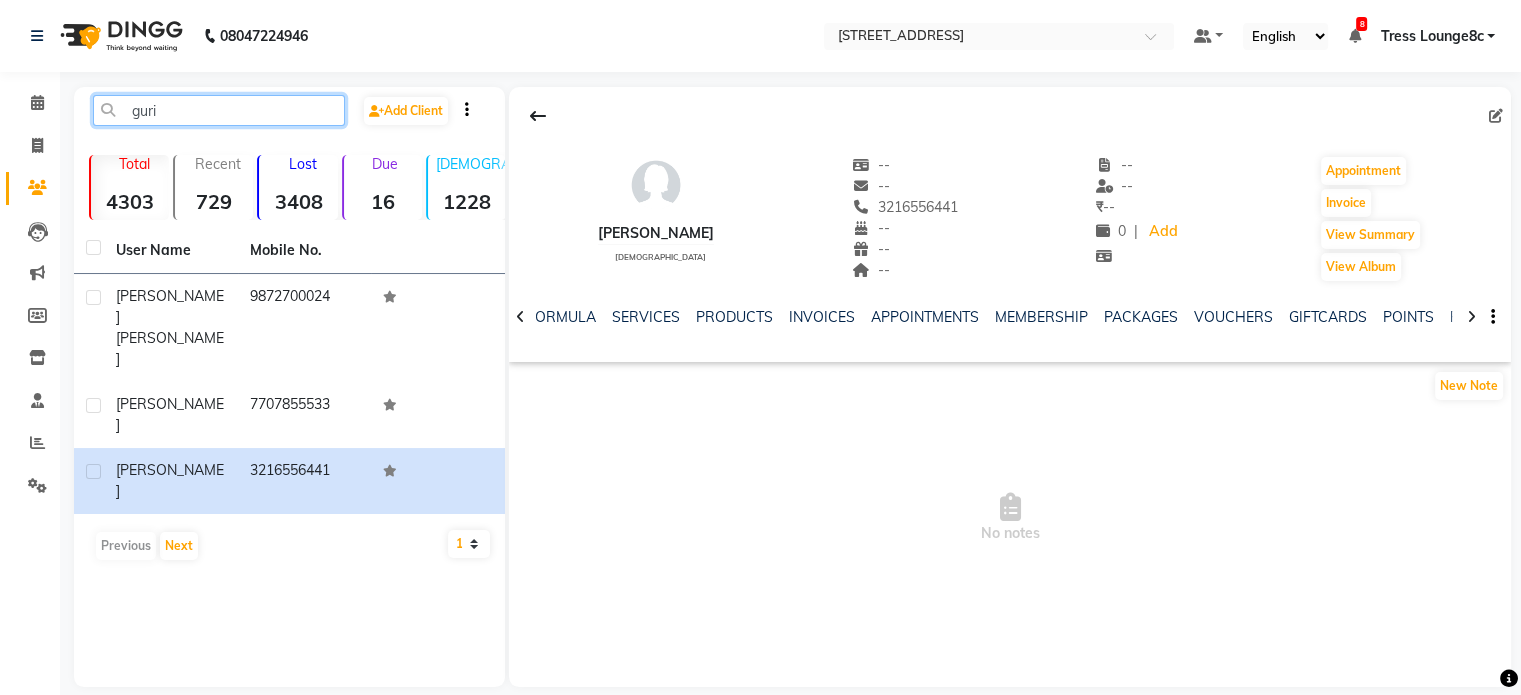 click on "guri" 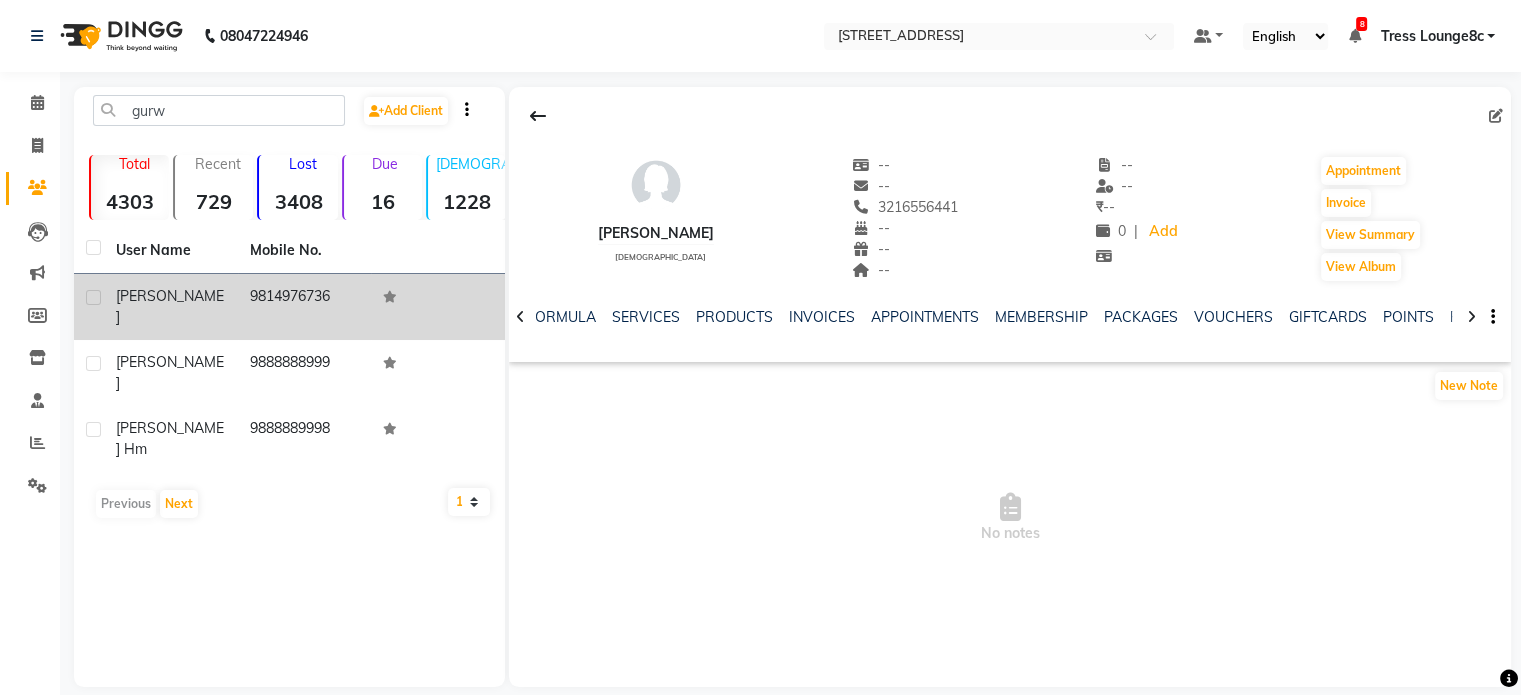 click on "9814976736" 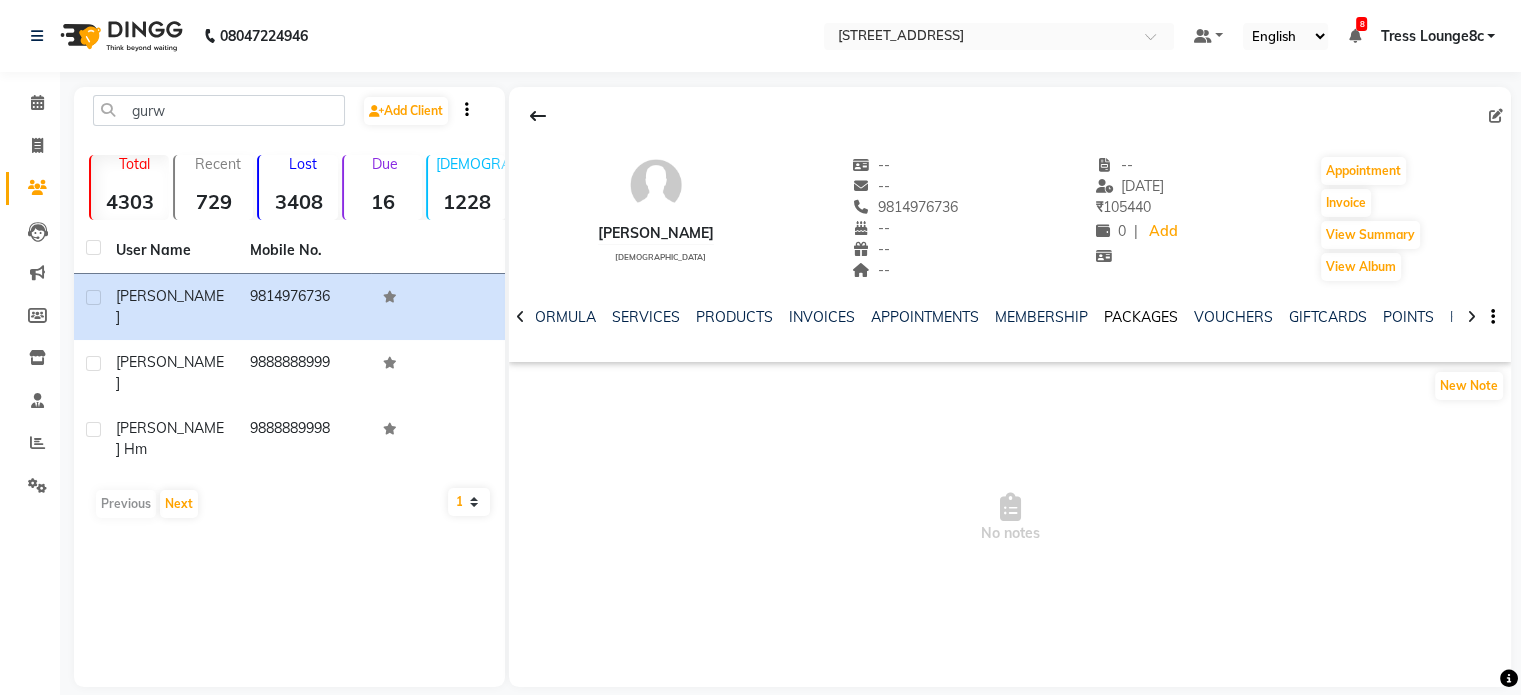 click on "PACKAGES" 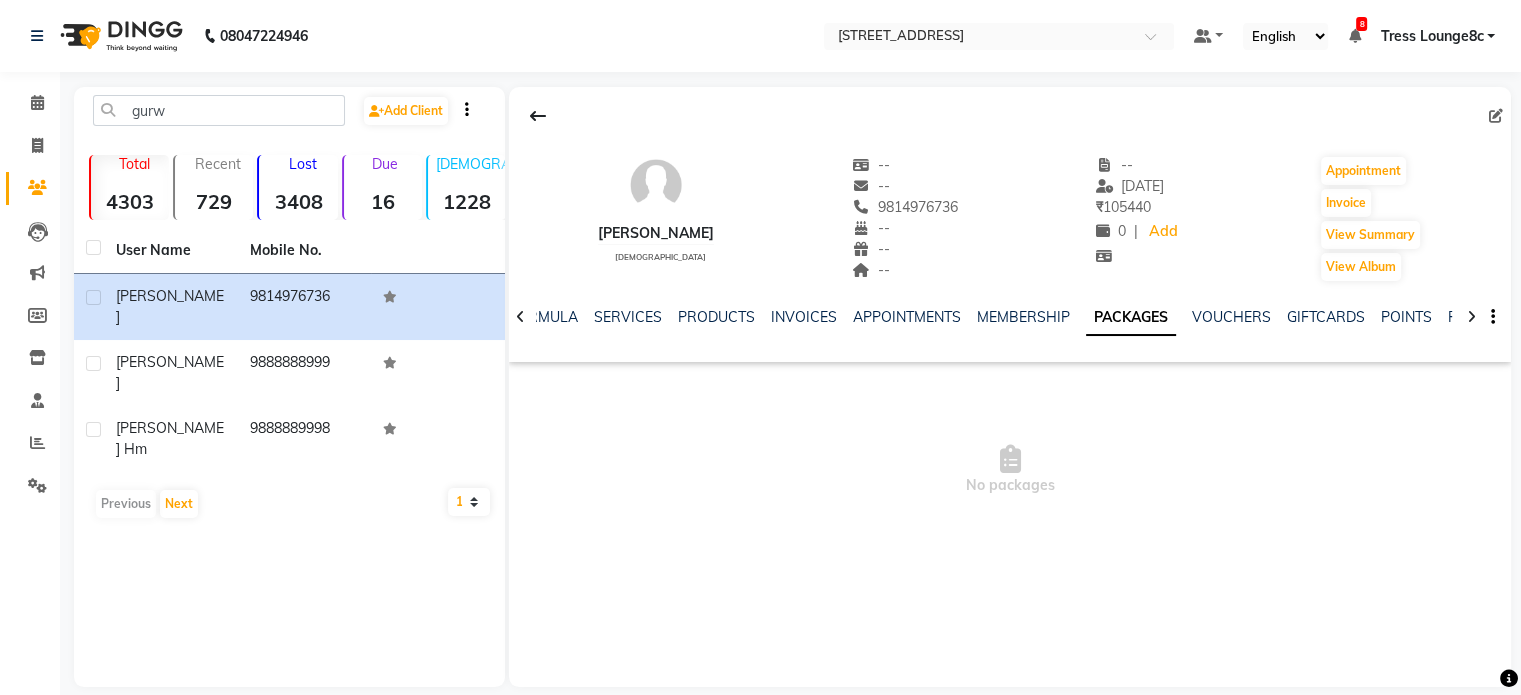 click on "NOTES FORMULA SERVICES PRODUCTS INVOICES APPOINTMENTS MEMBERSHIP PACKAGES VOUCHERS GIFTCARDS POINTS FORMS FAMILY CARDS WALLET" 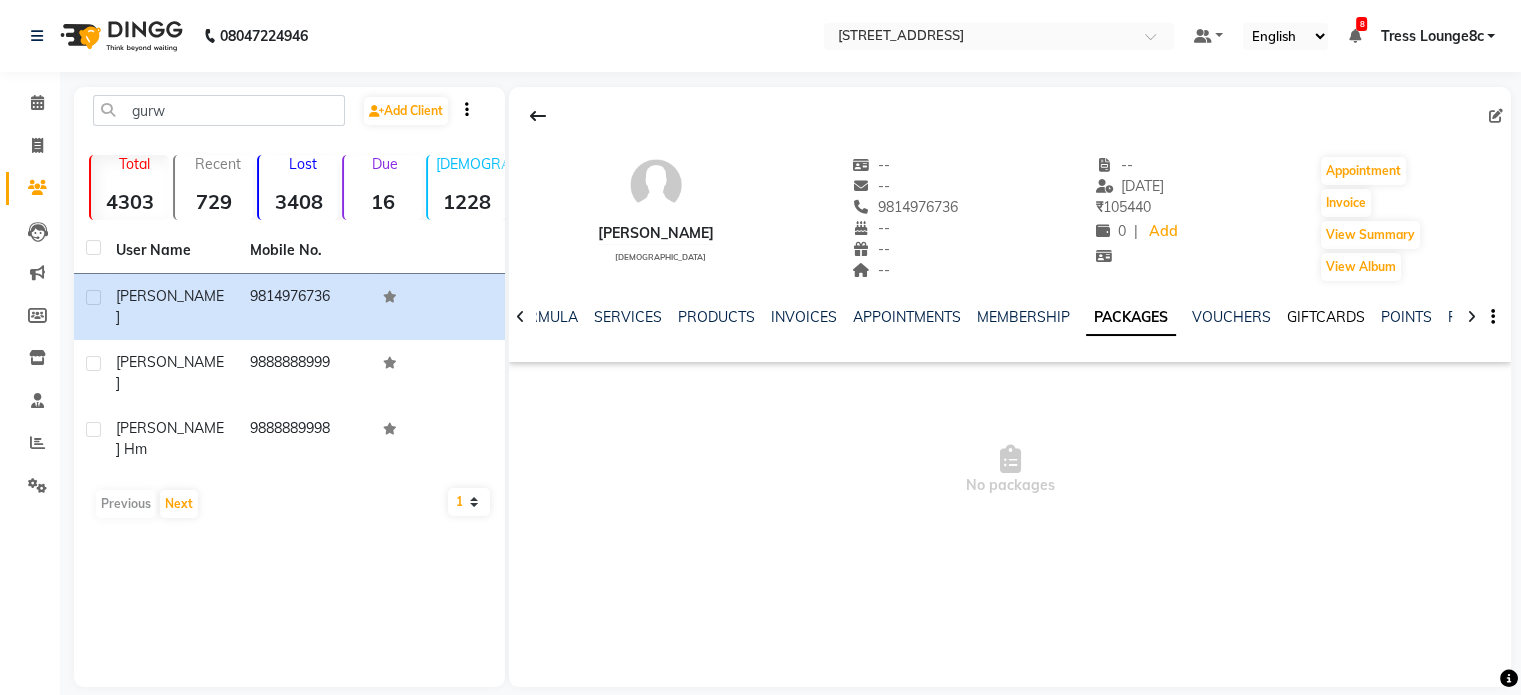 click on "GIFTCARDS" 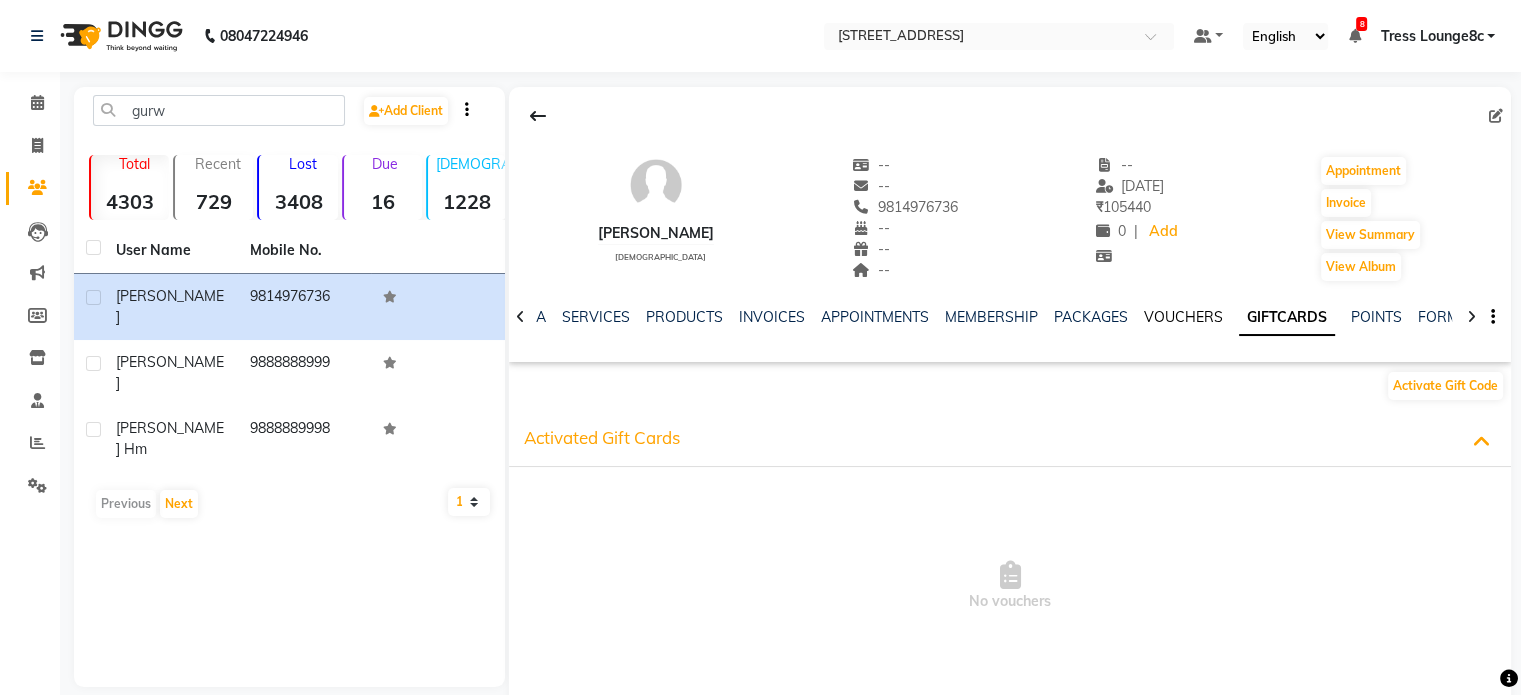 click on "VOUCHERS" 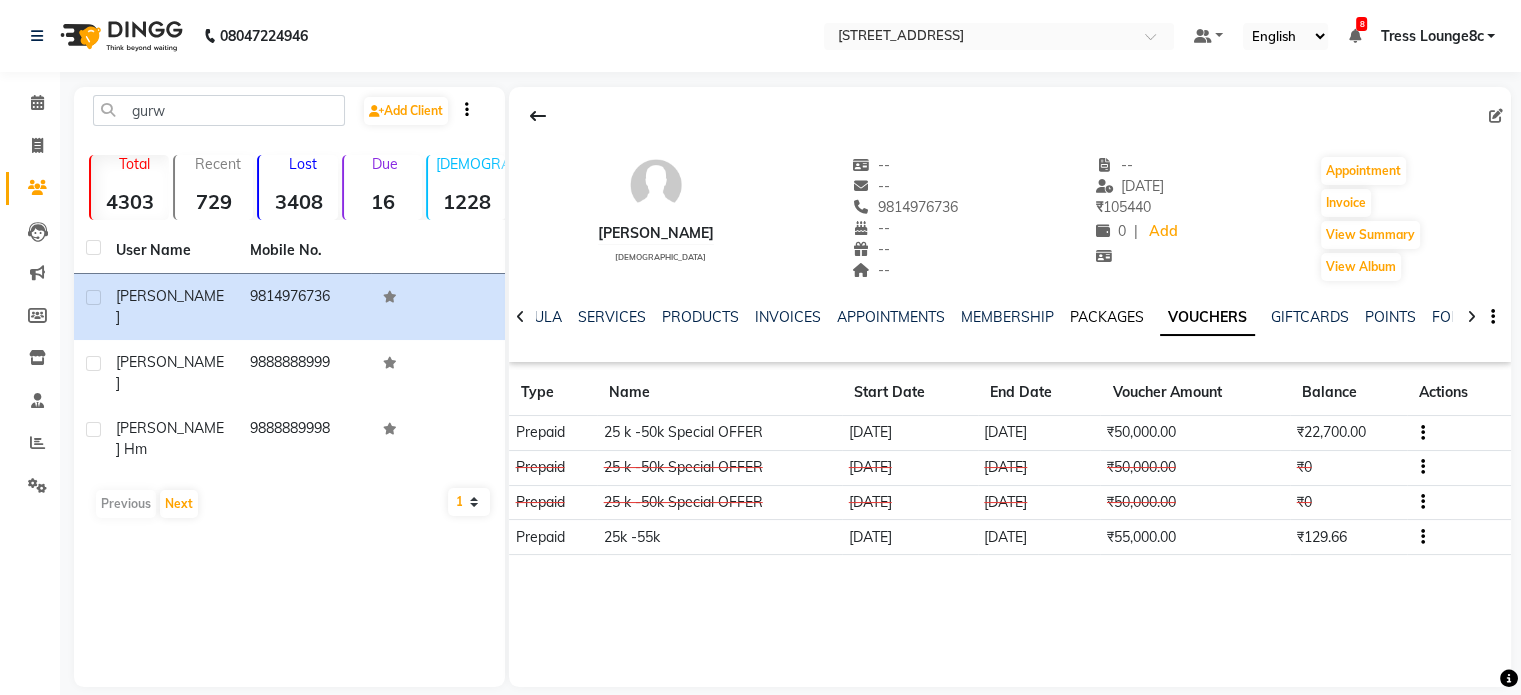 click on "PACKAGES" 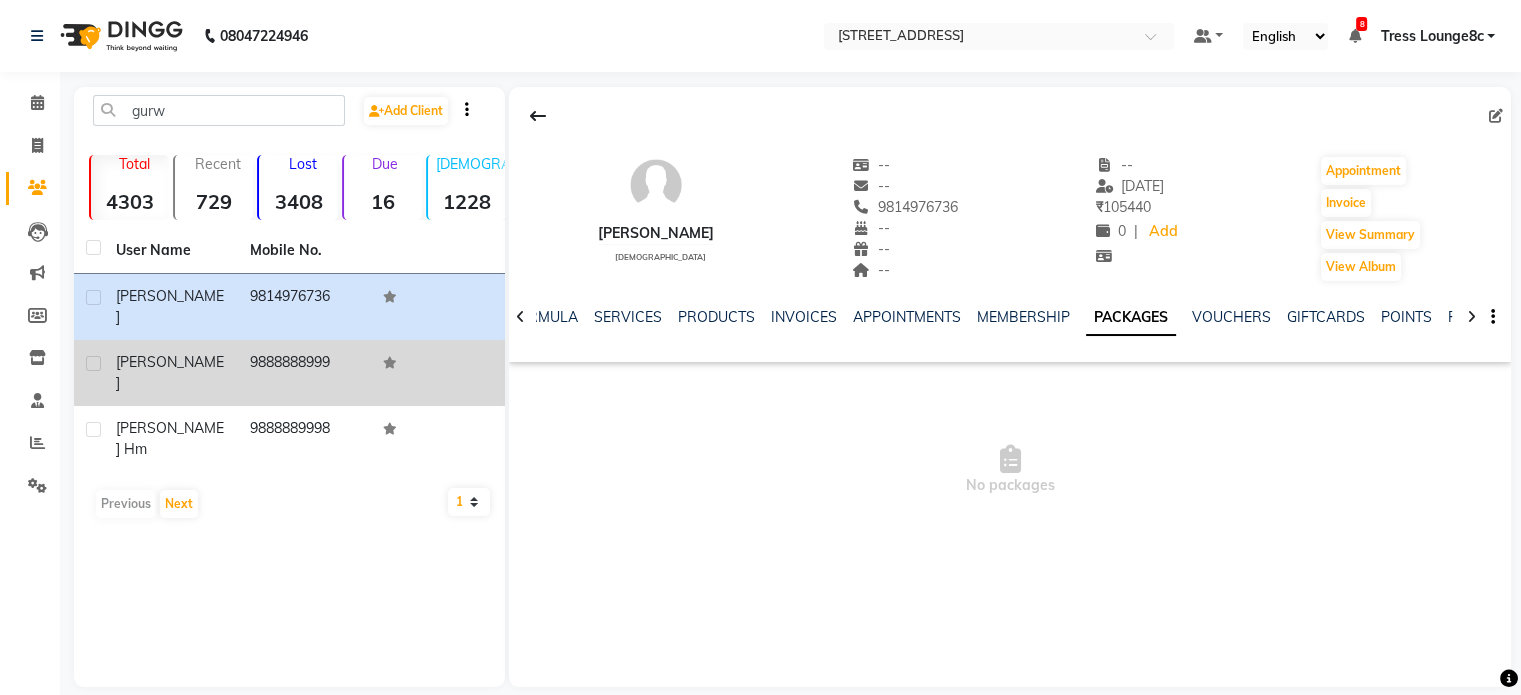 click on "9888888999" 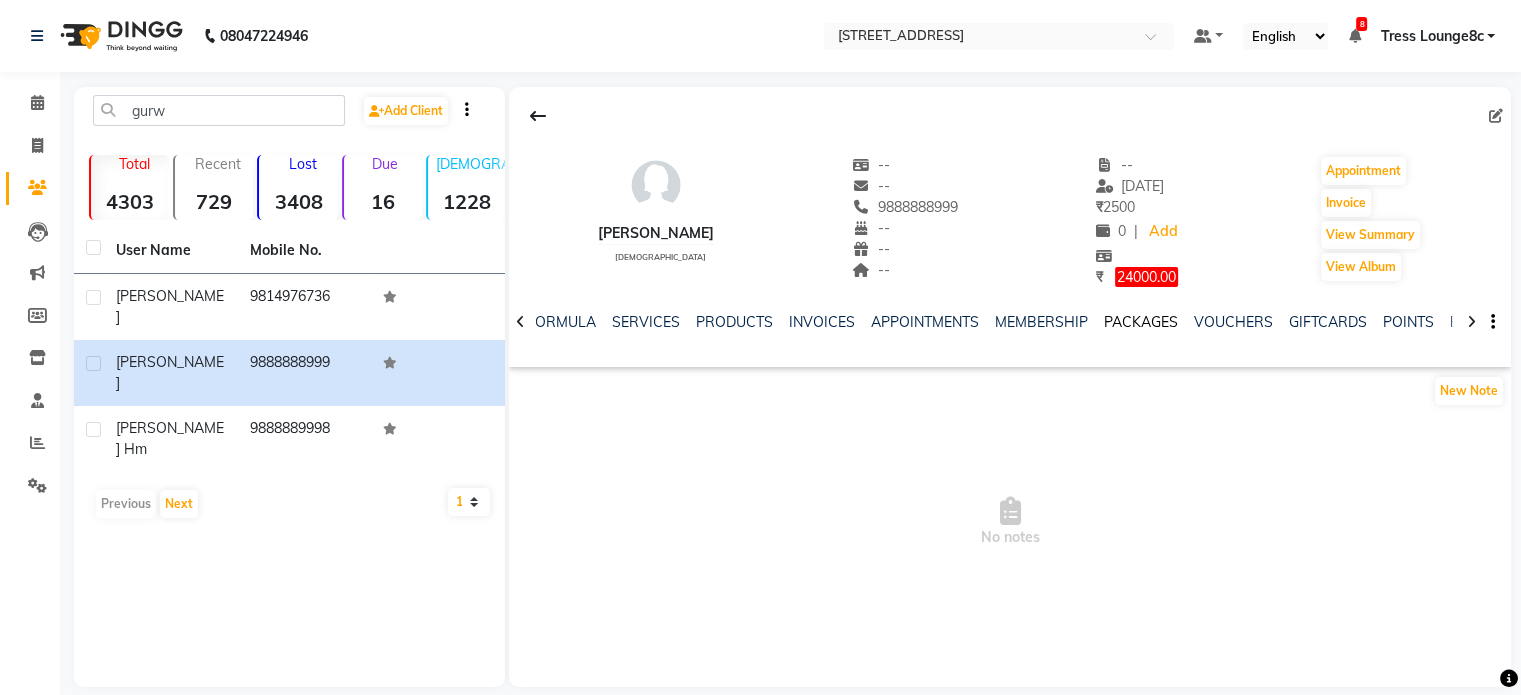 click on "PACKAGES" 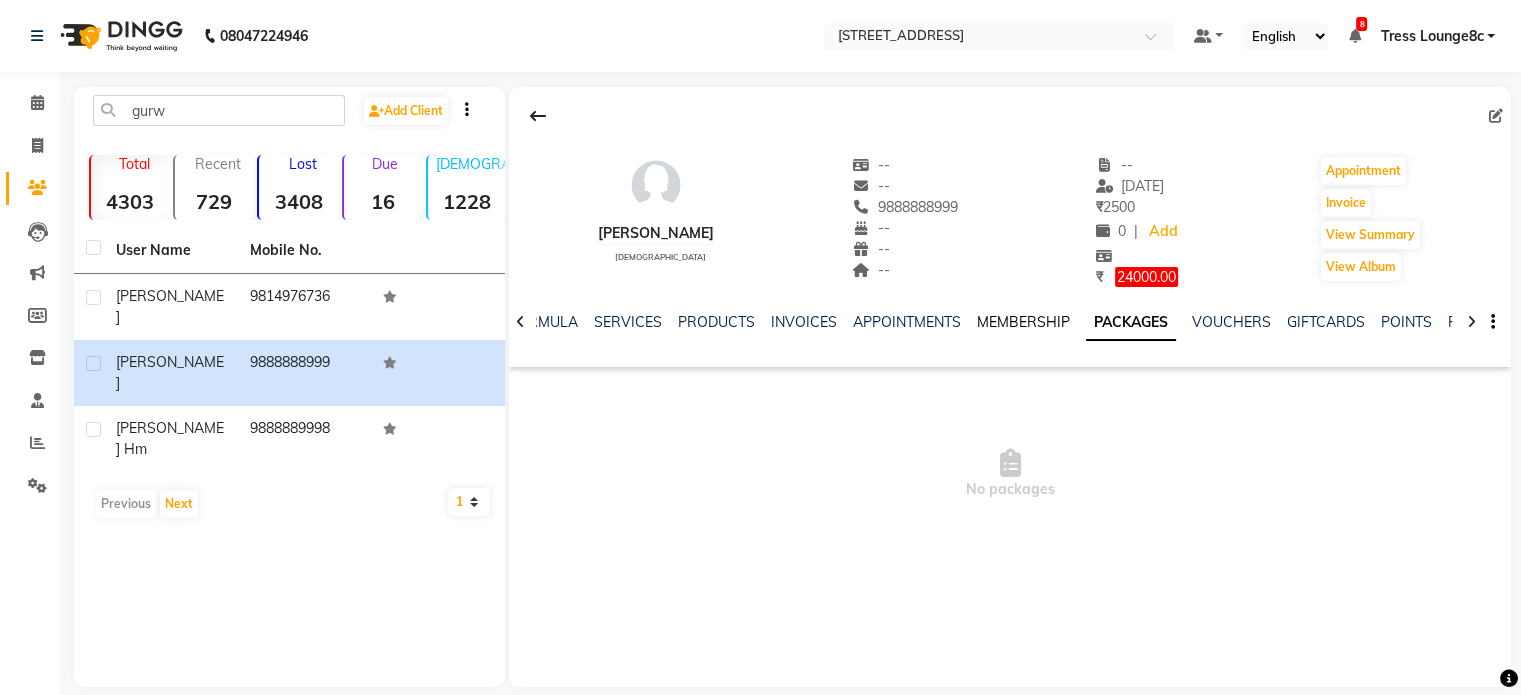 click on "MEMBERSHIP" 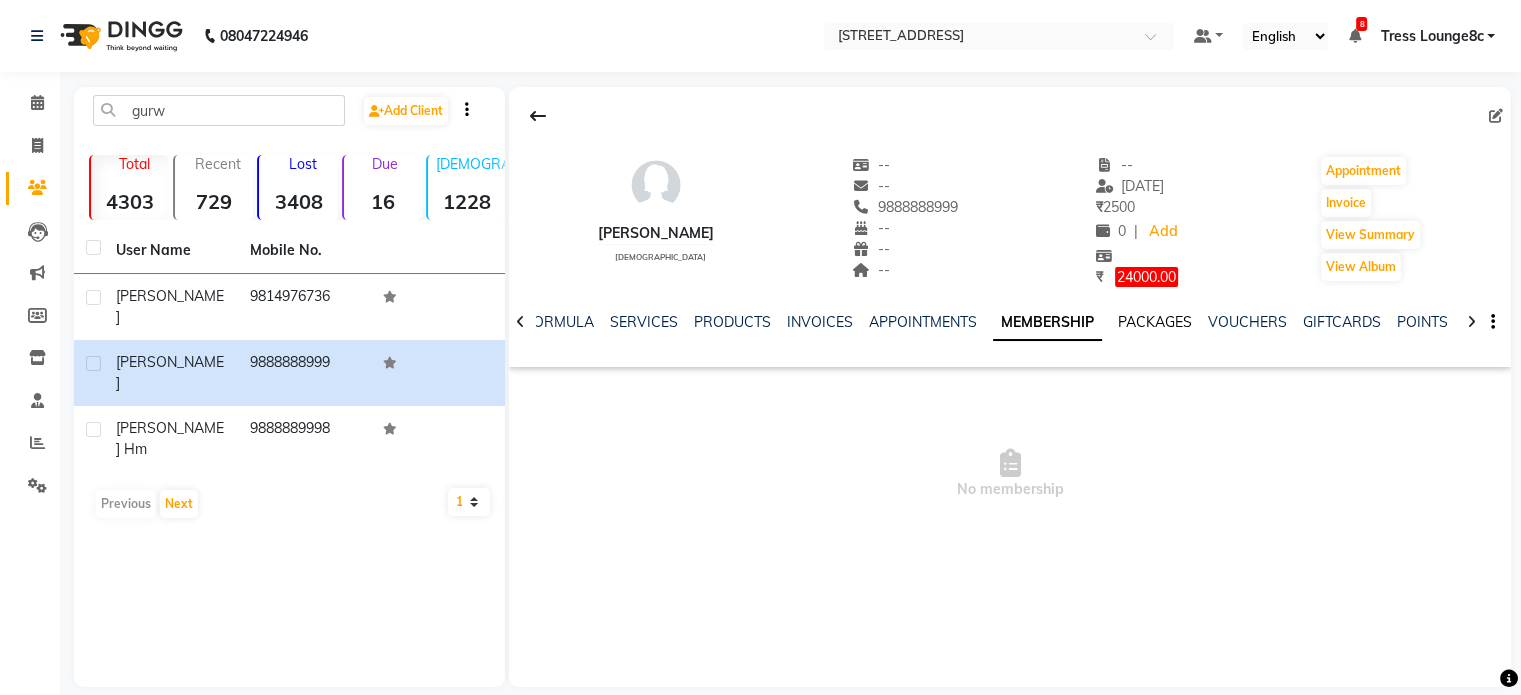 click on "PACKAGES" 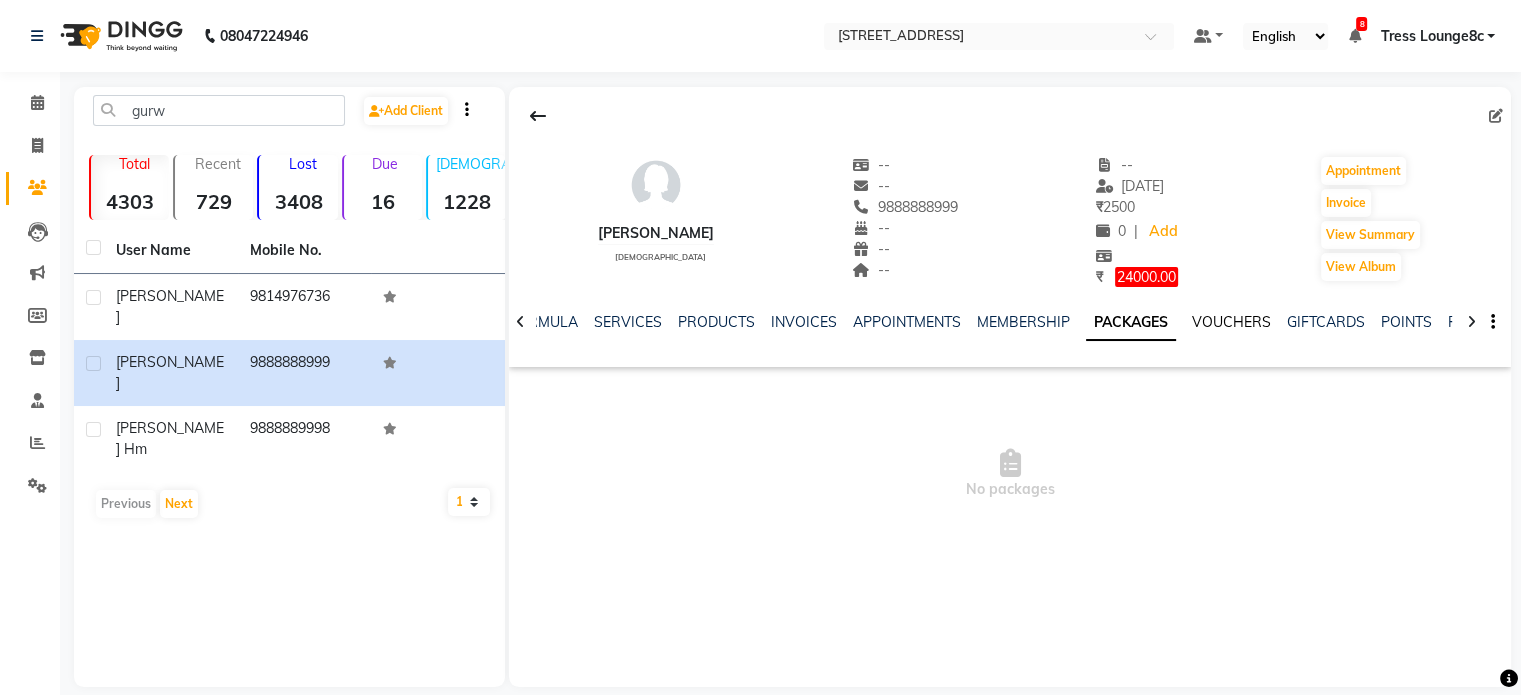 click on "VOUCHERS" 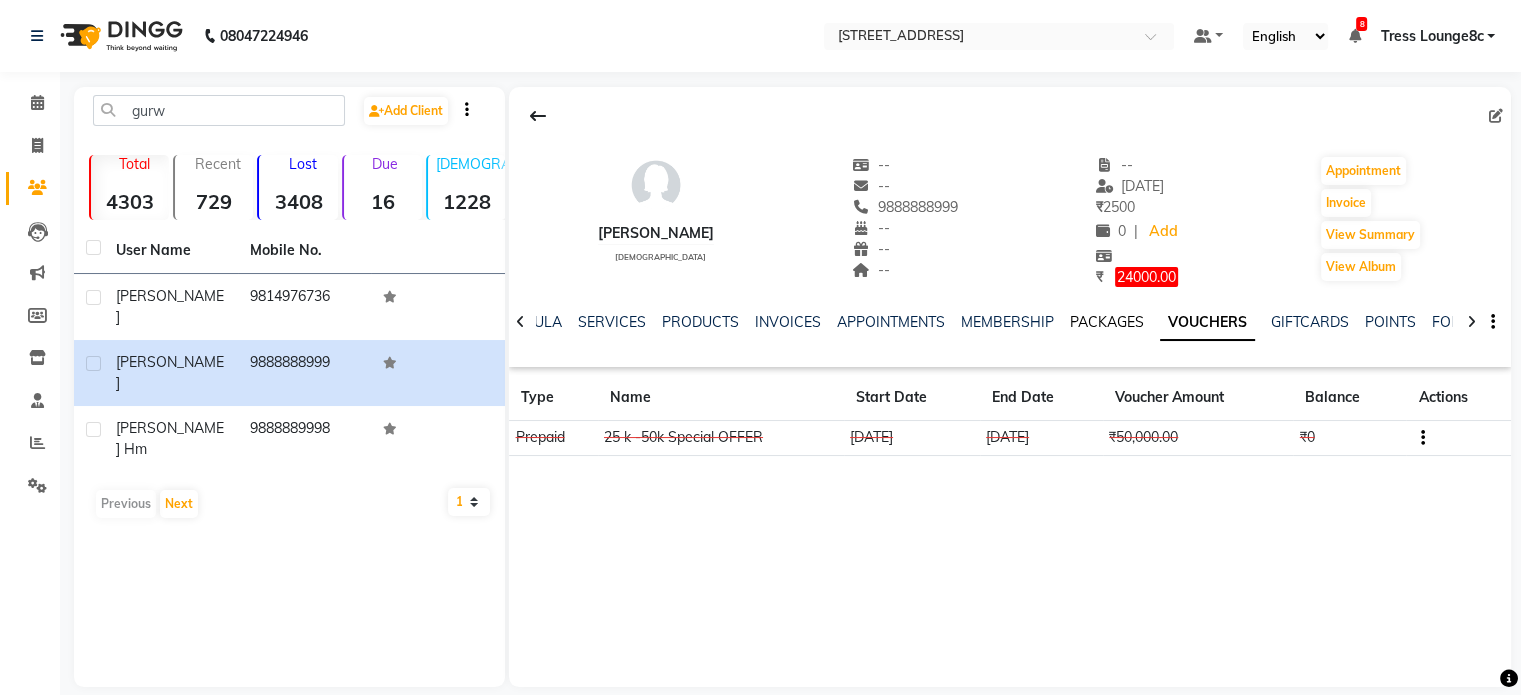 click on "PACKAGES" 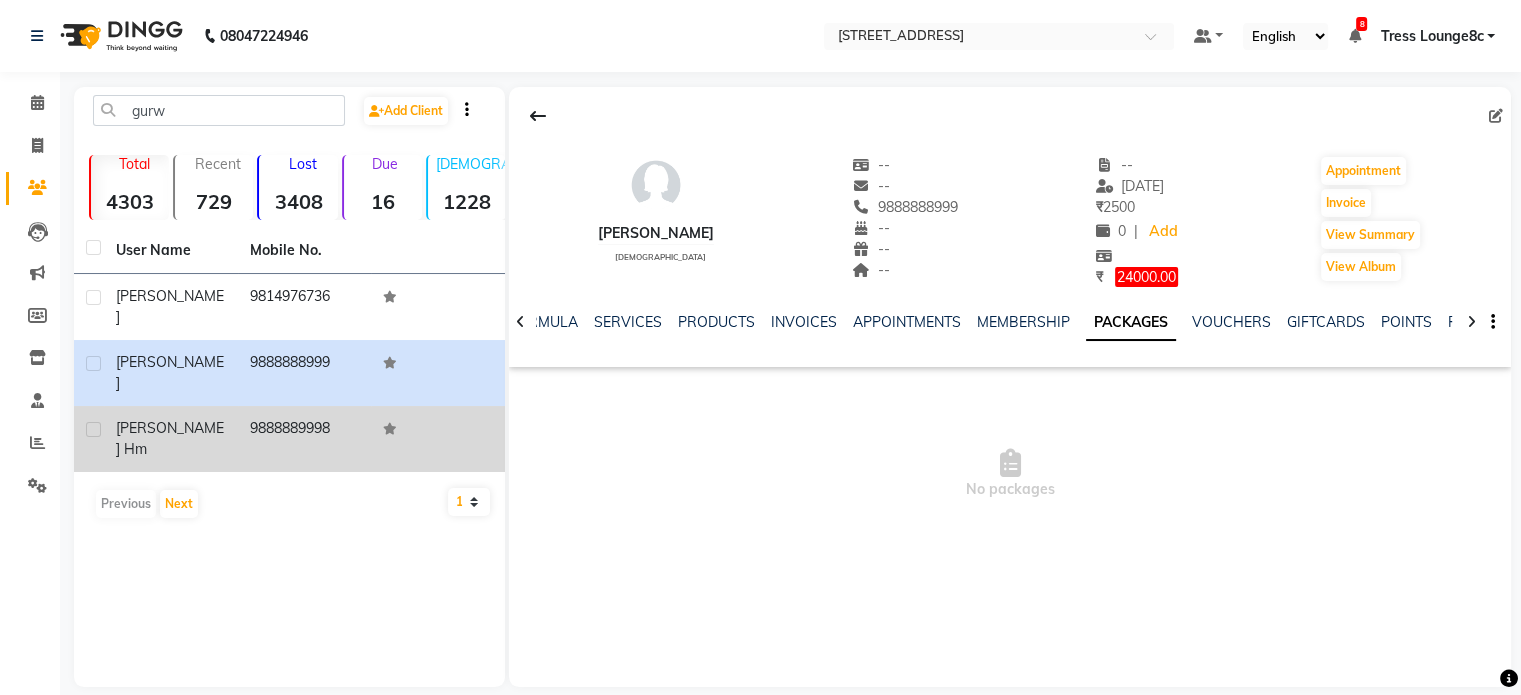 click on "[PERSON_NAME] Hm" 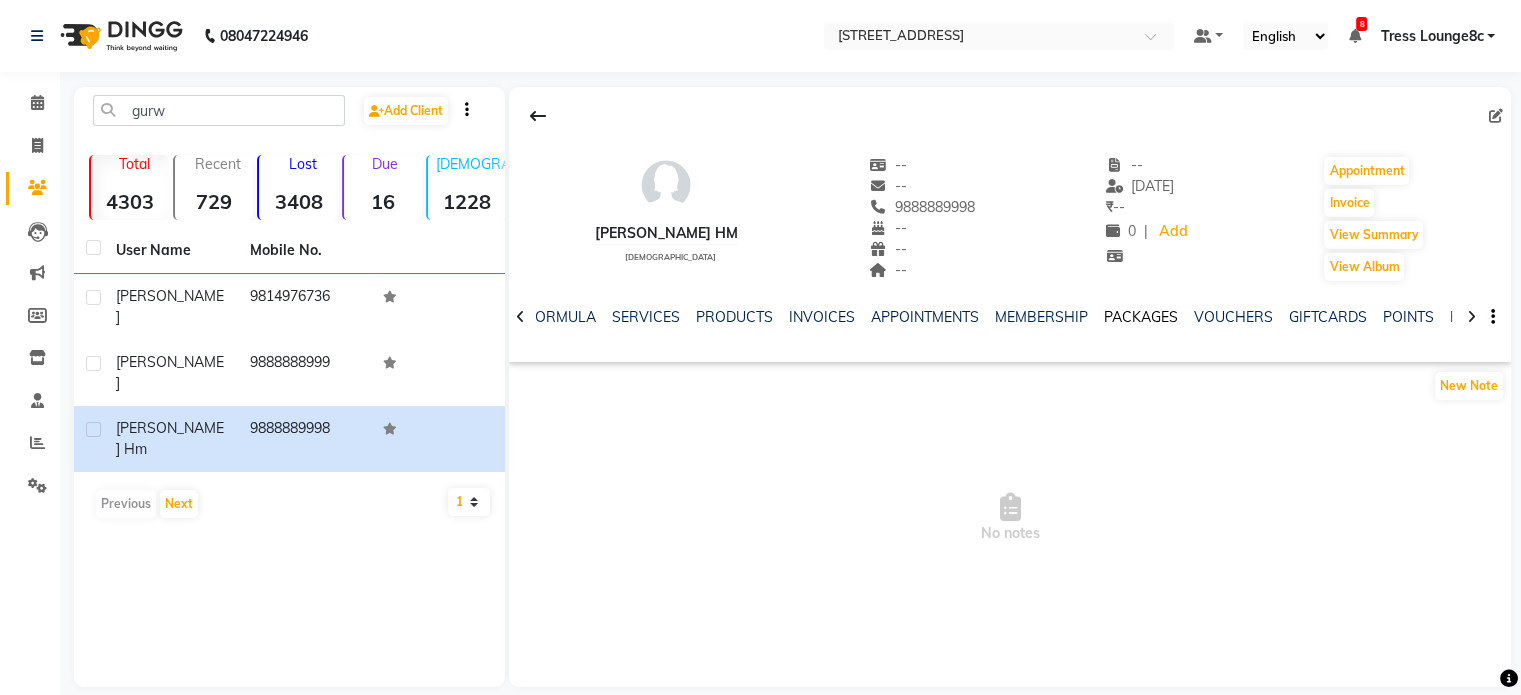 click on "PACKAGES" 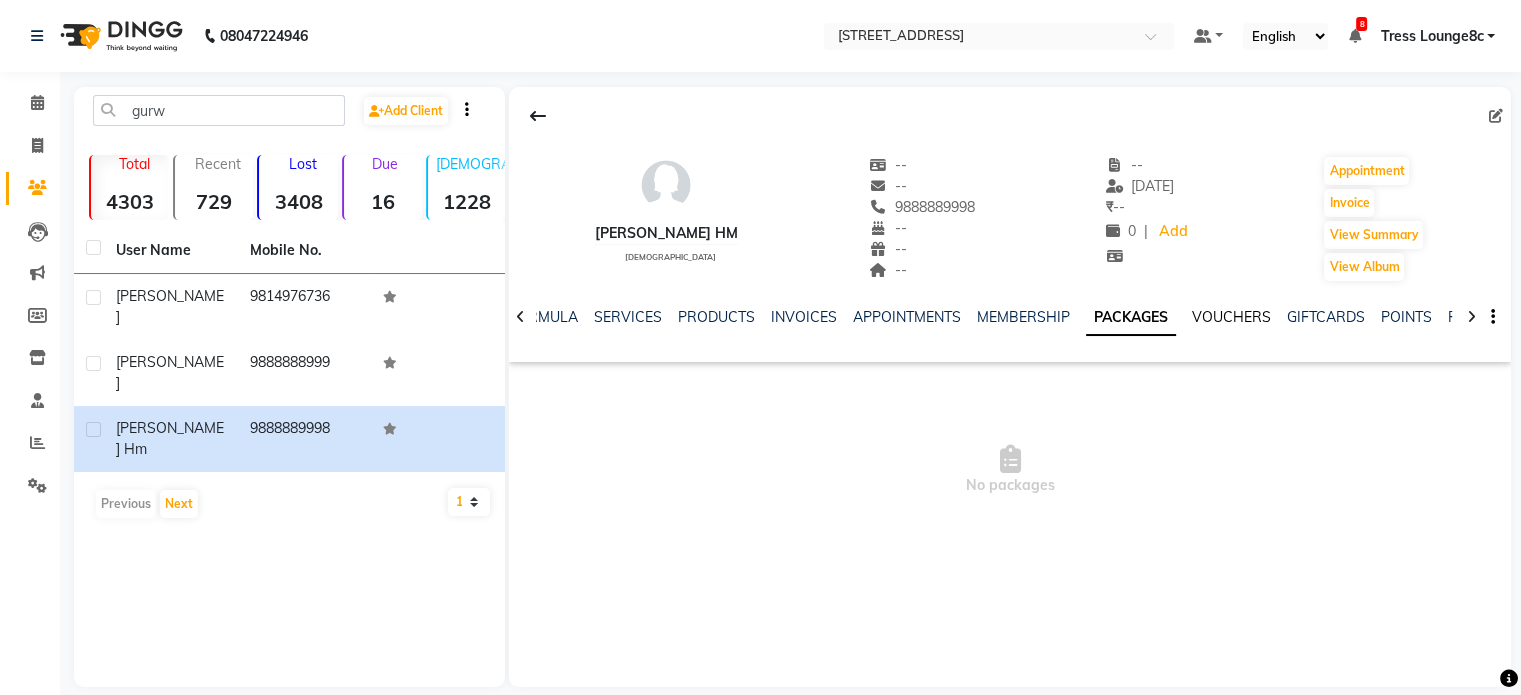 click on "VOUCHERS" 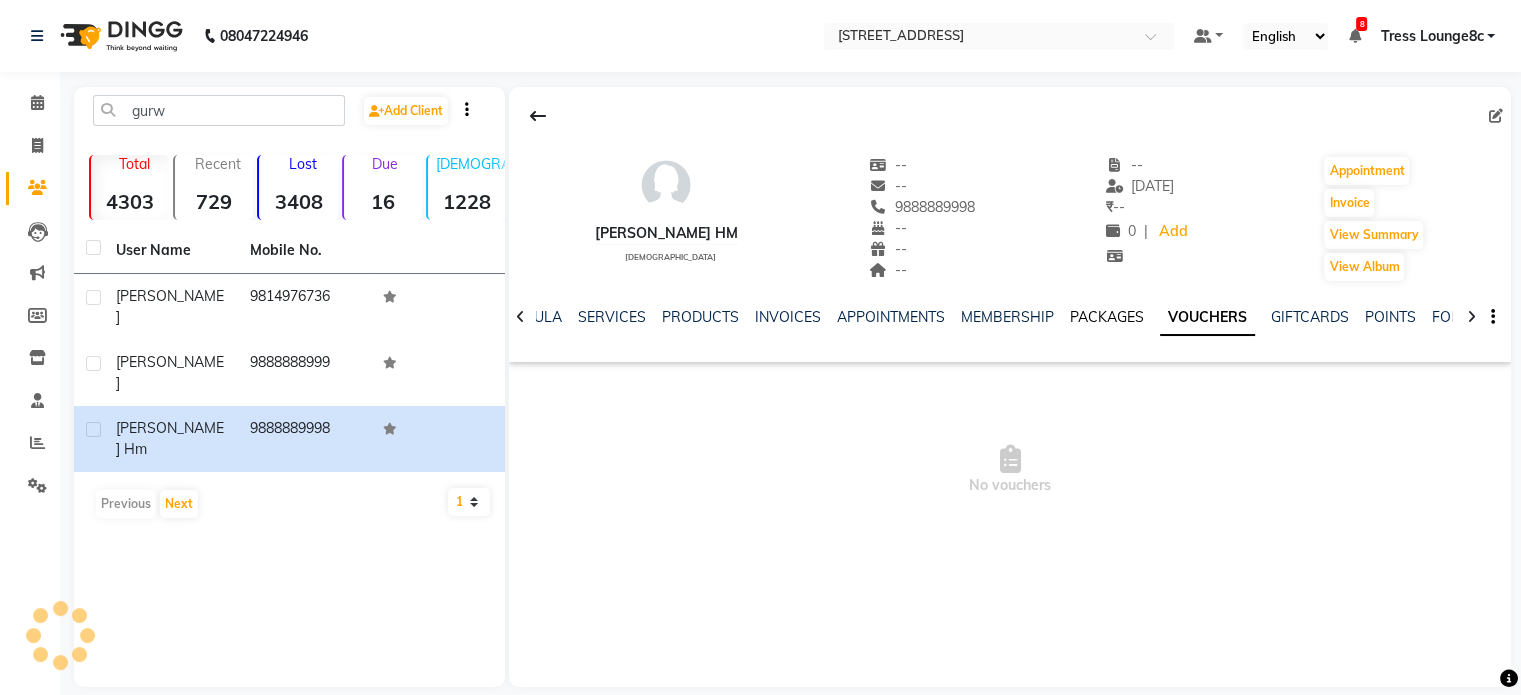 click on "PACKAGES" 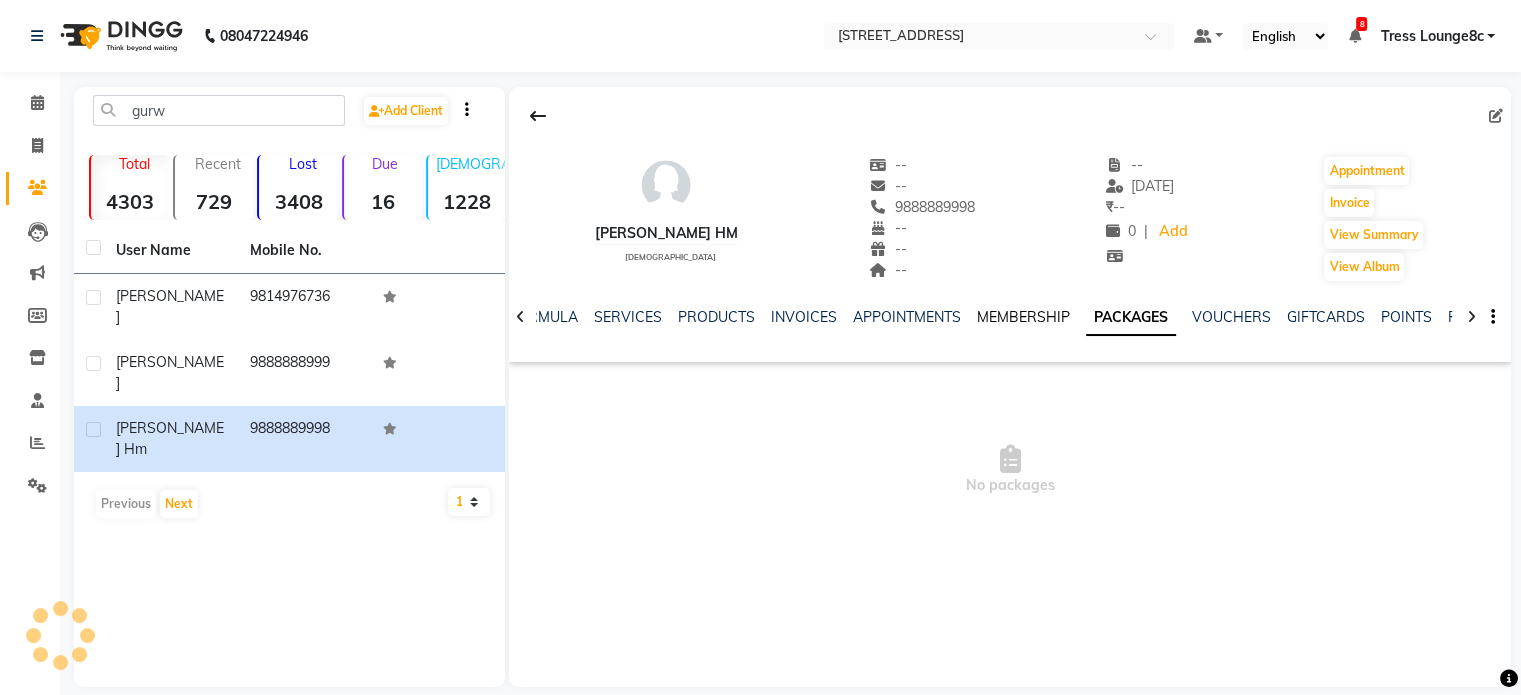 click on "MEMBERSHIP" 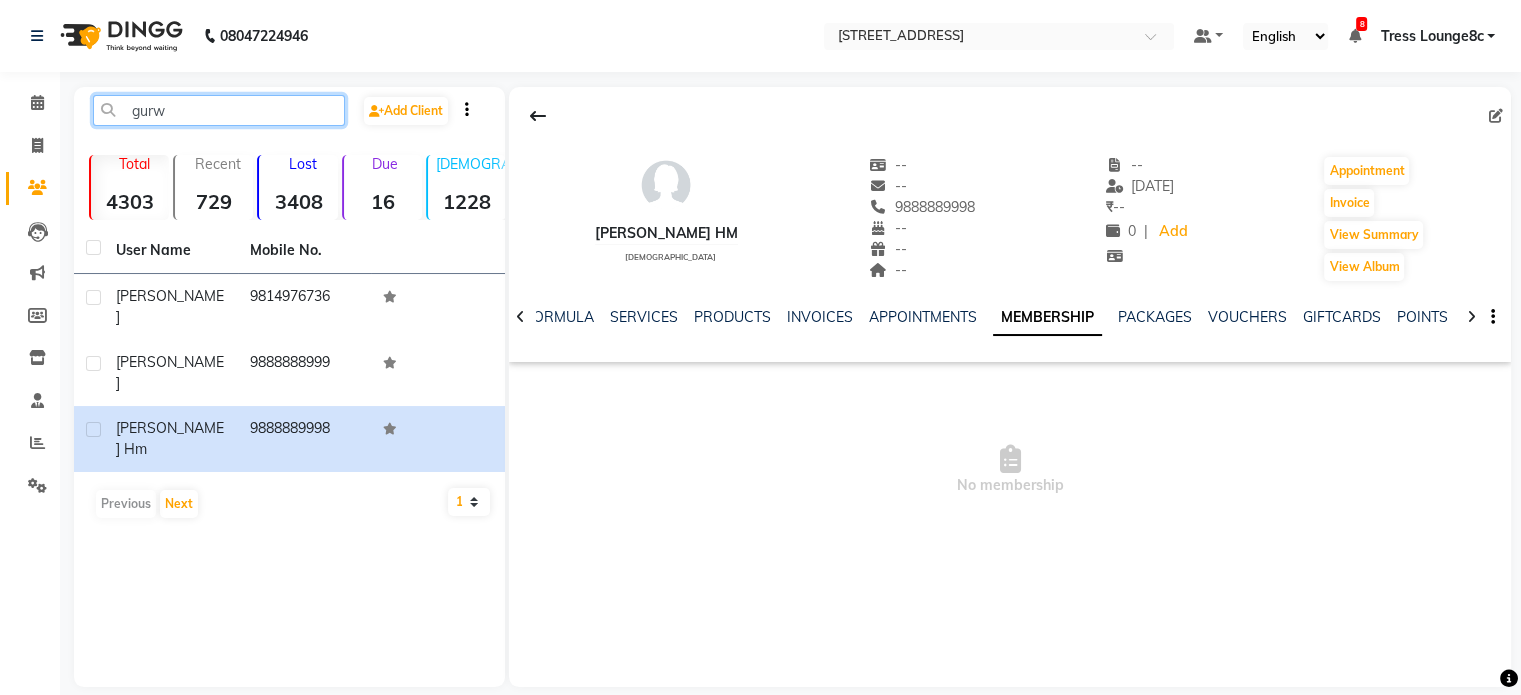 drag, startPoint x: 202, startPoint y: 112, endPoint x: 0, endPoint y: 92, distance: 202.98769 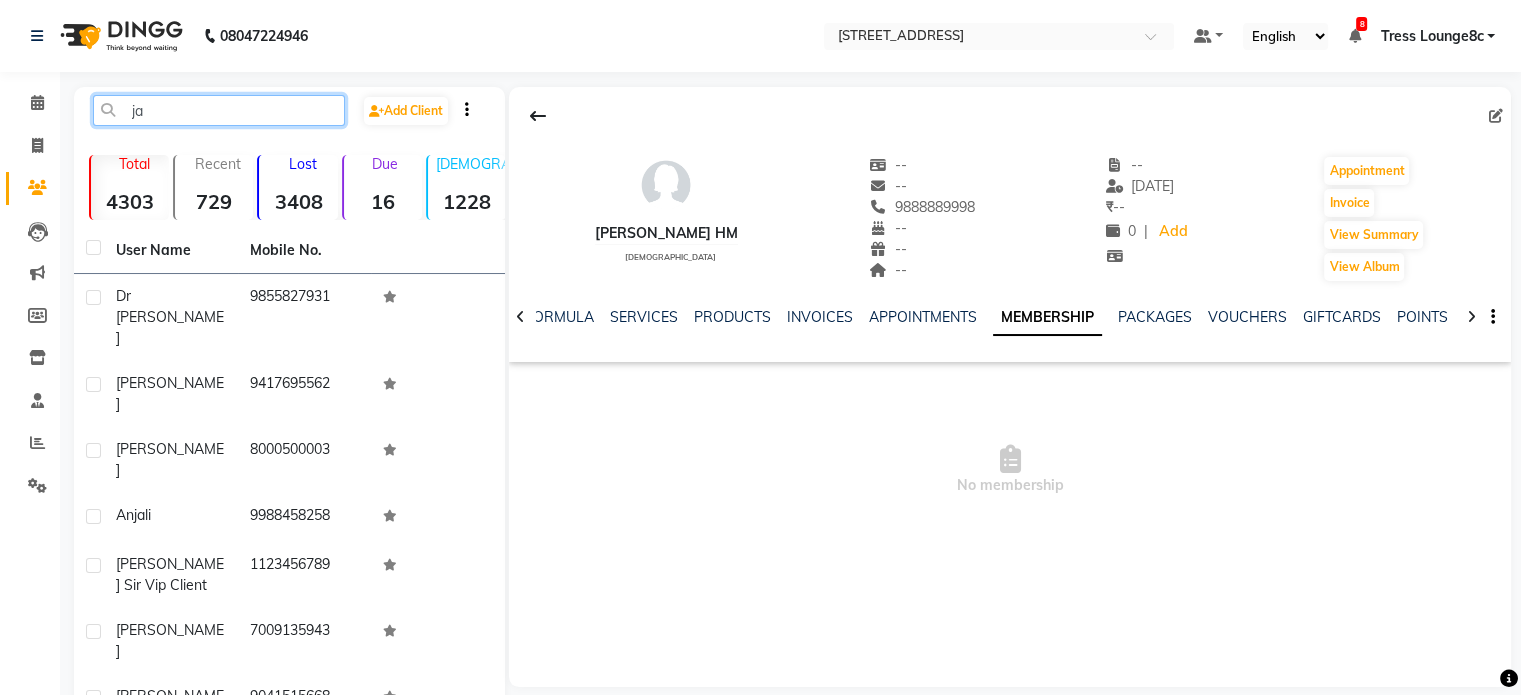 type on "j" 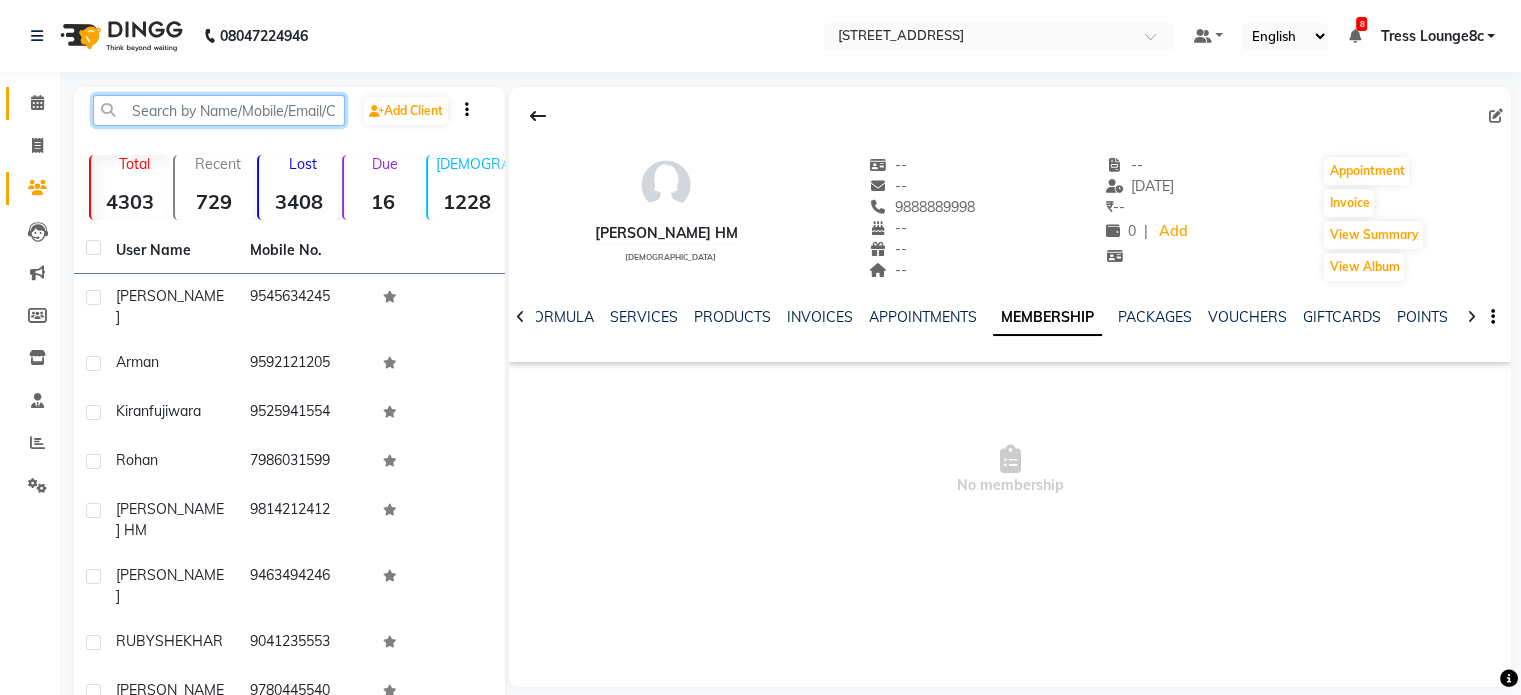 type 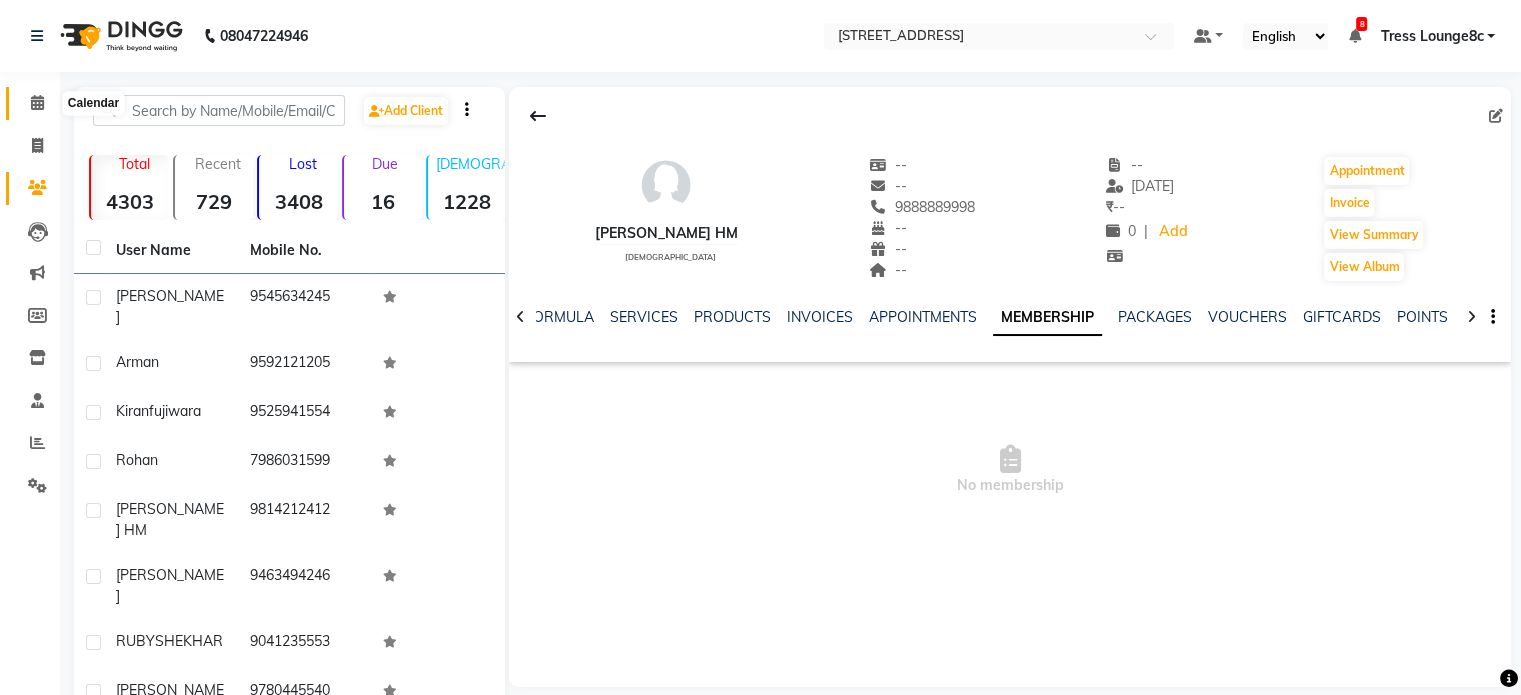 click 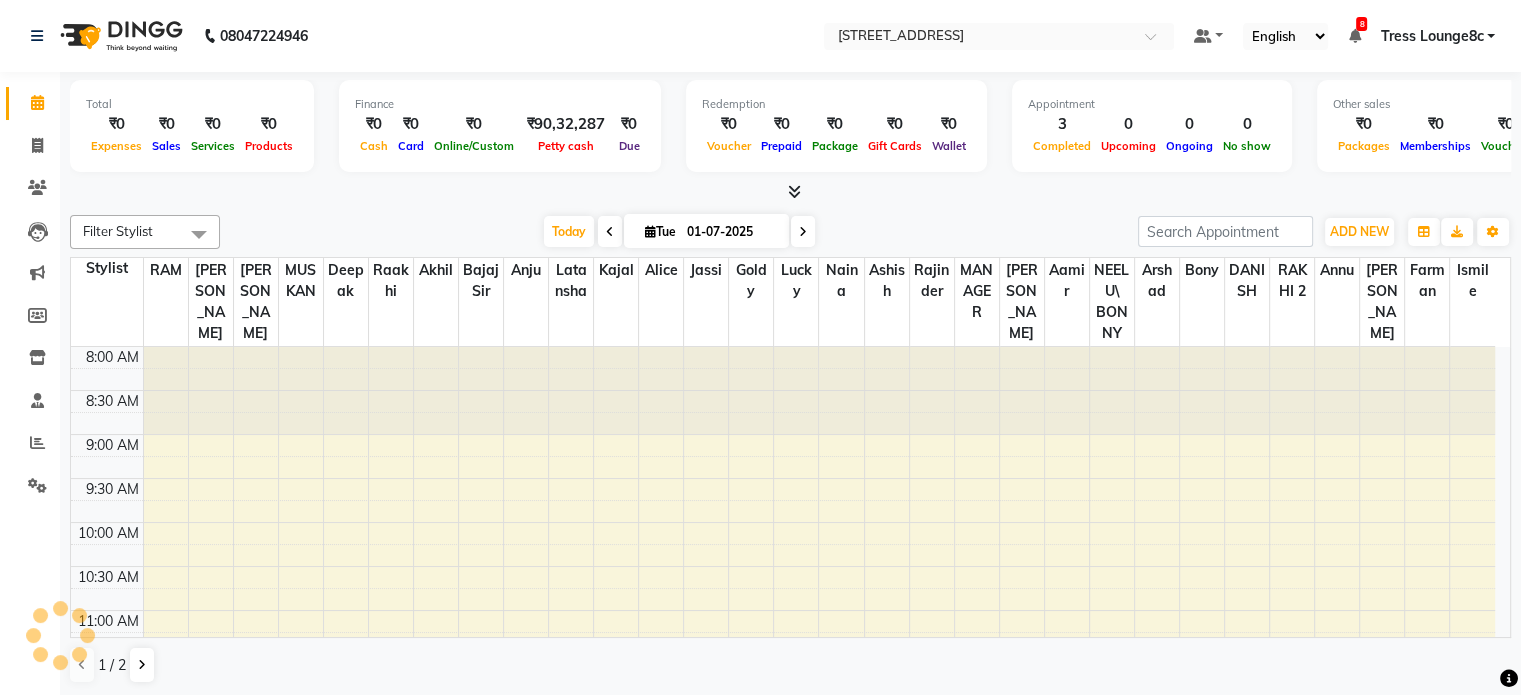 scroll, scrollTop: 0, scrollLeft: 0, axis: both 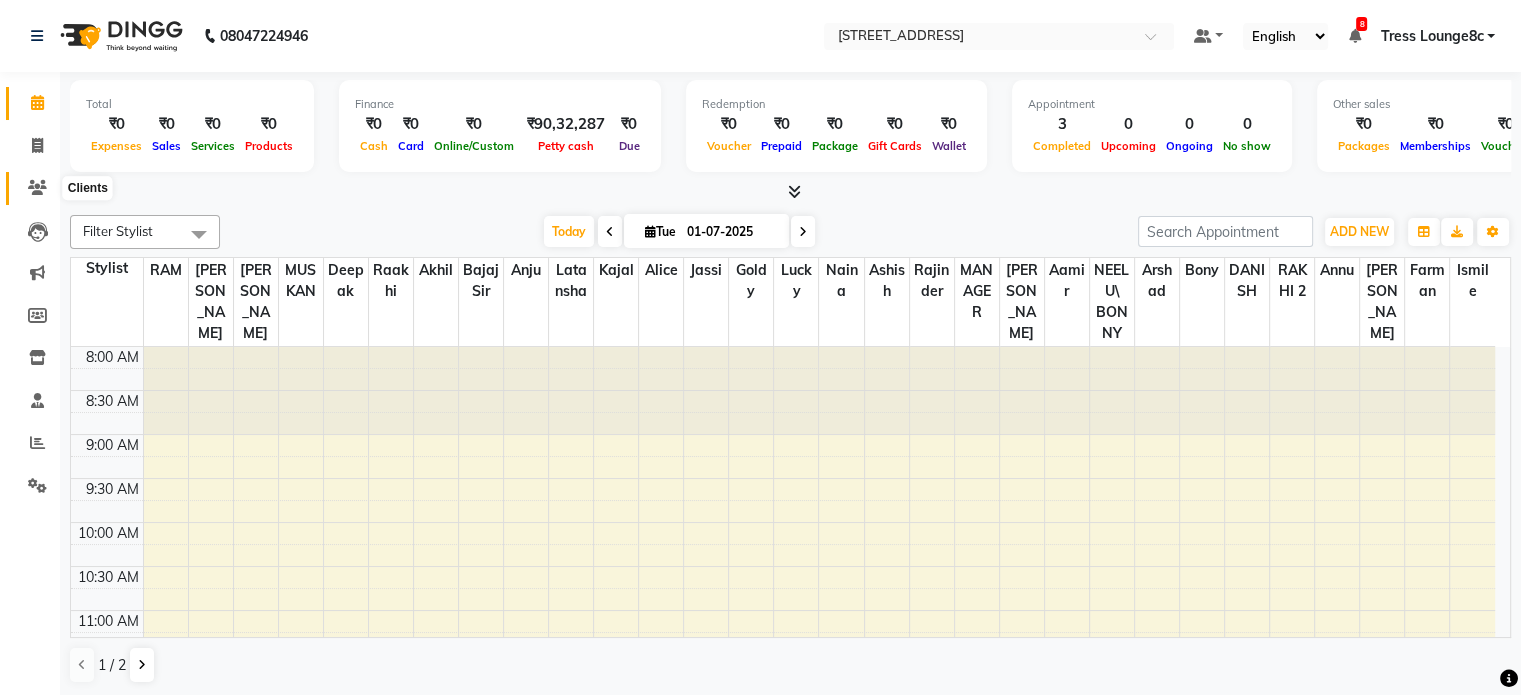 click 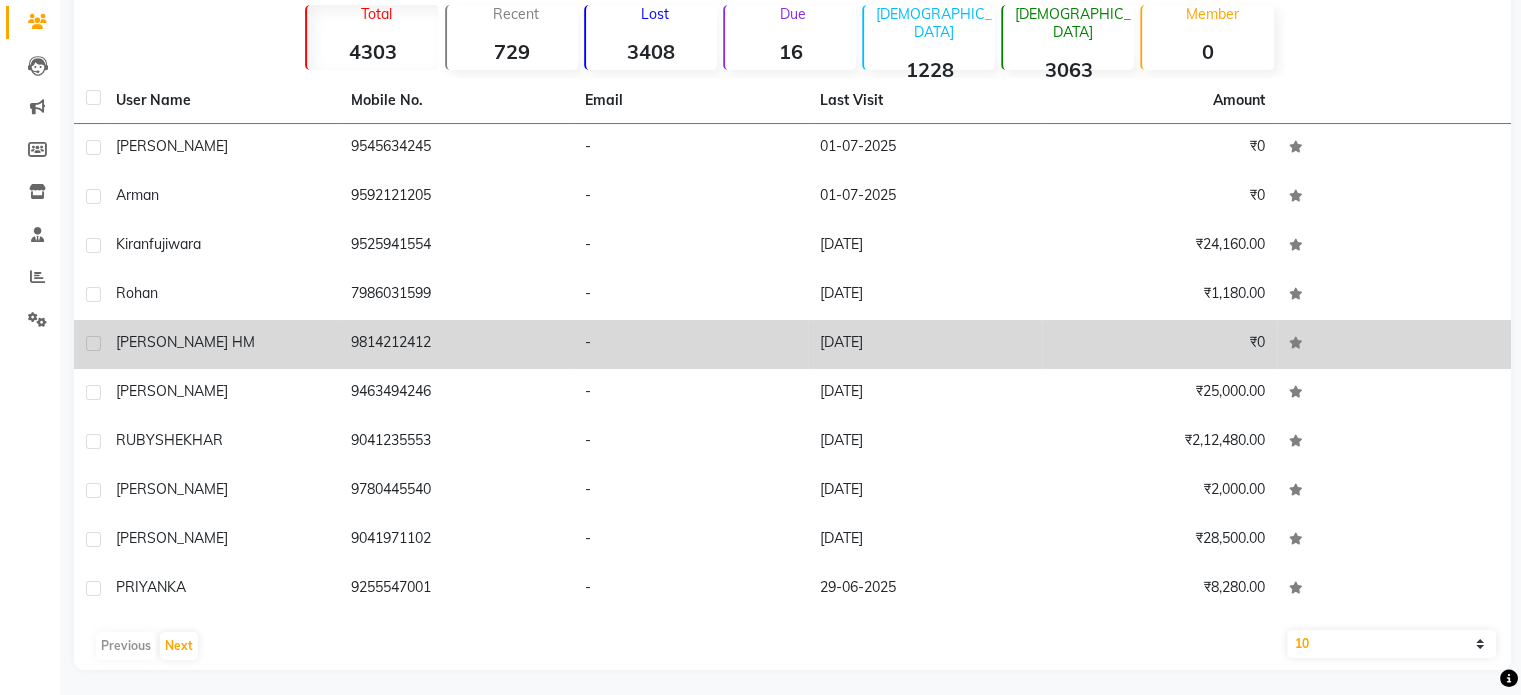 scroll, scrollTop: 170, scrollLeft: 0, axis: vertical 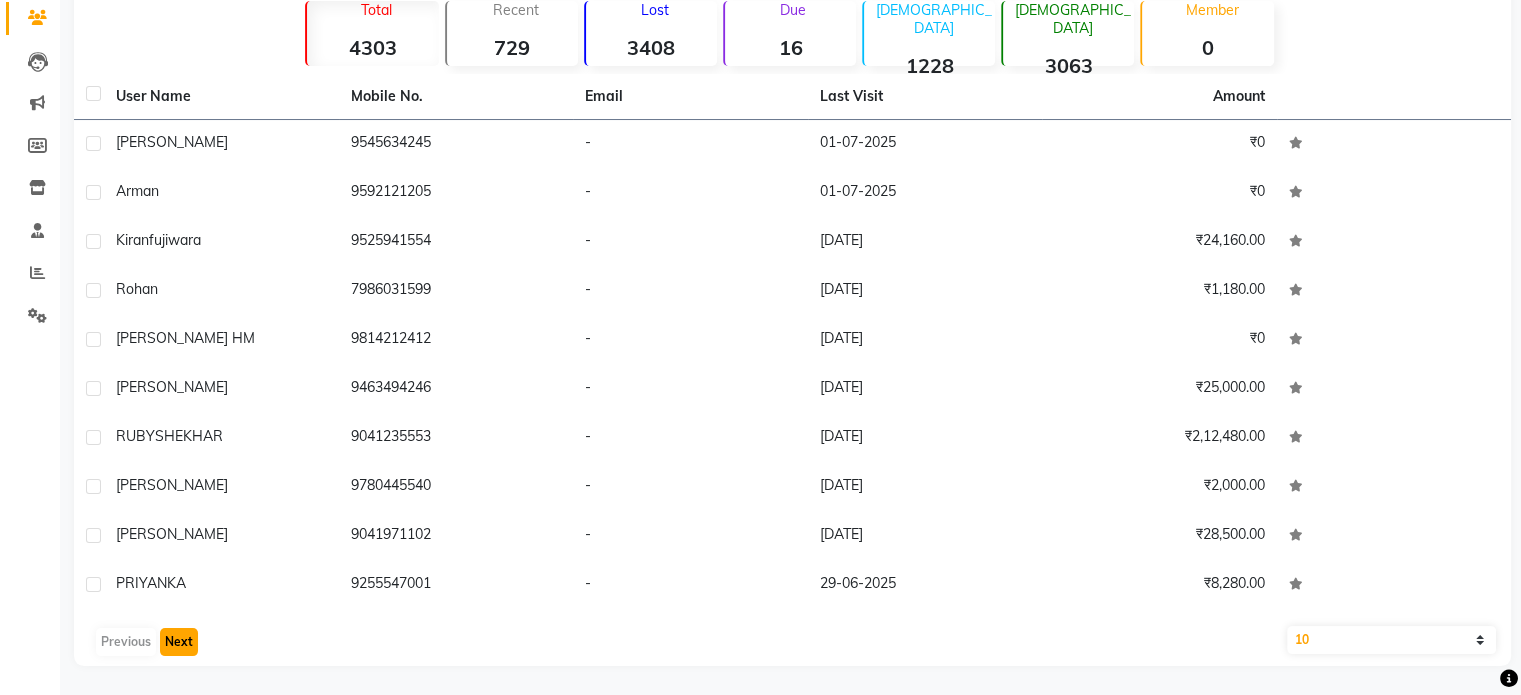 click on "Next" 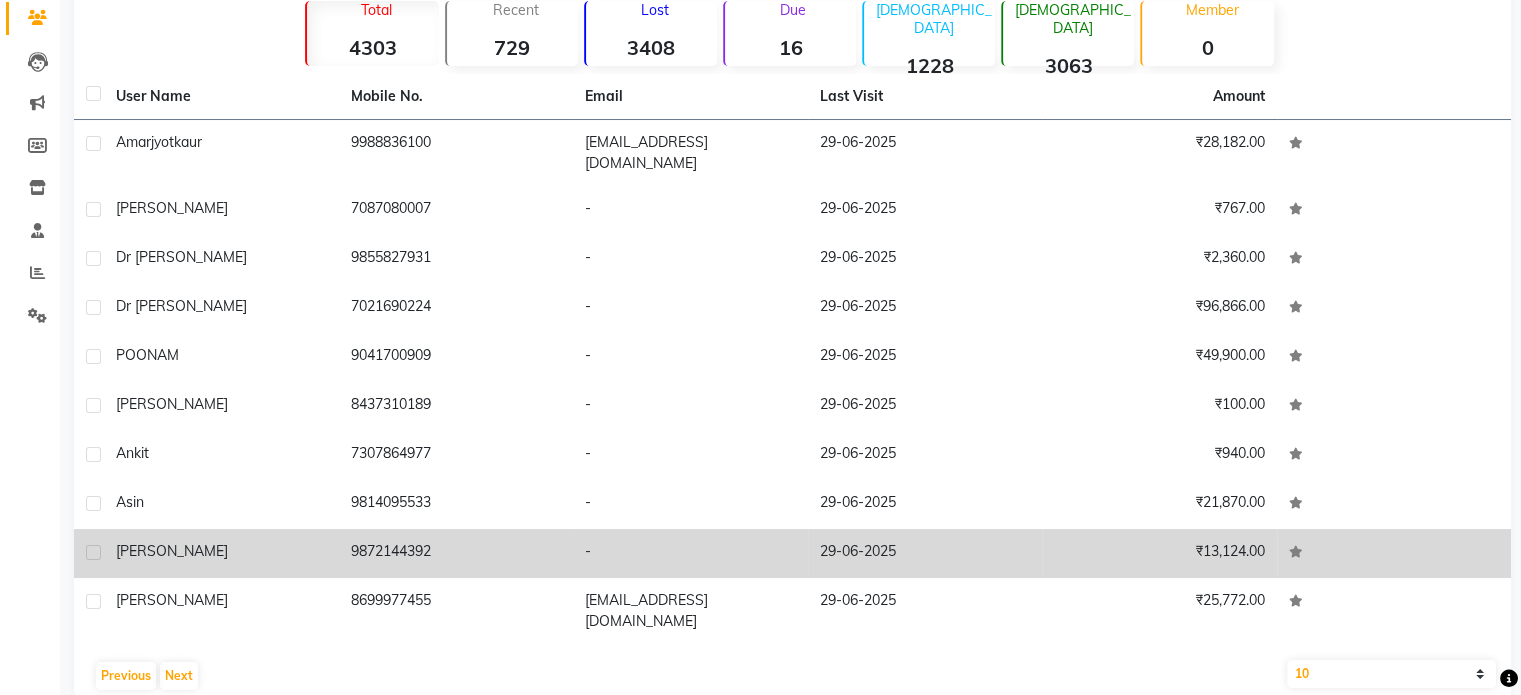 click on "[PERSON_NAME]" 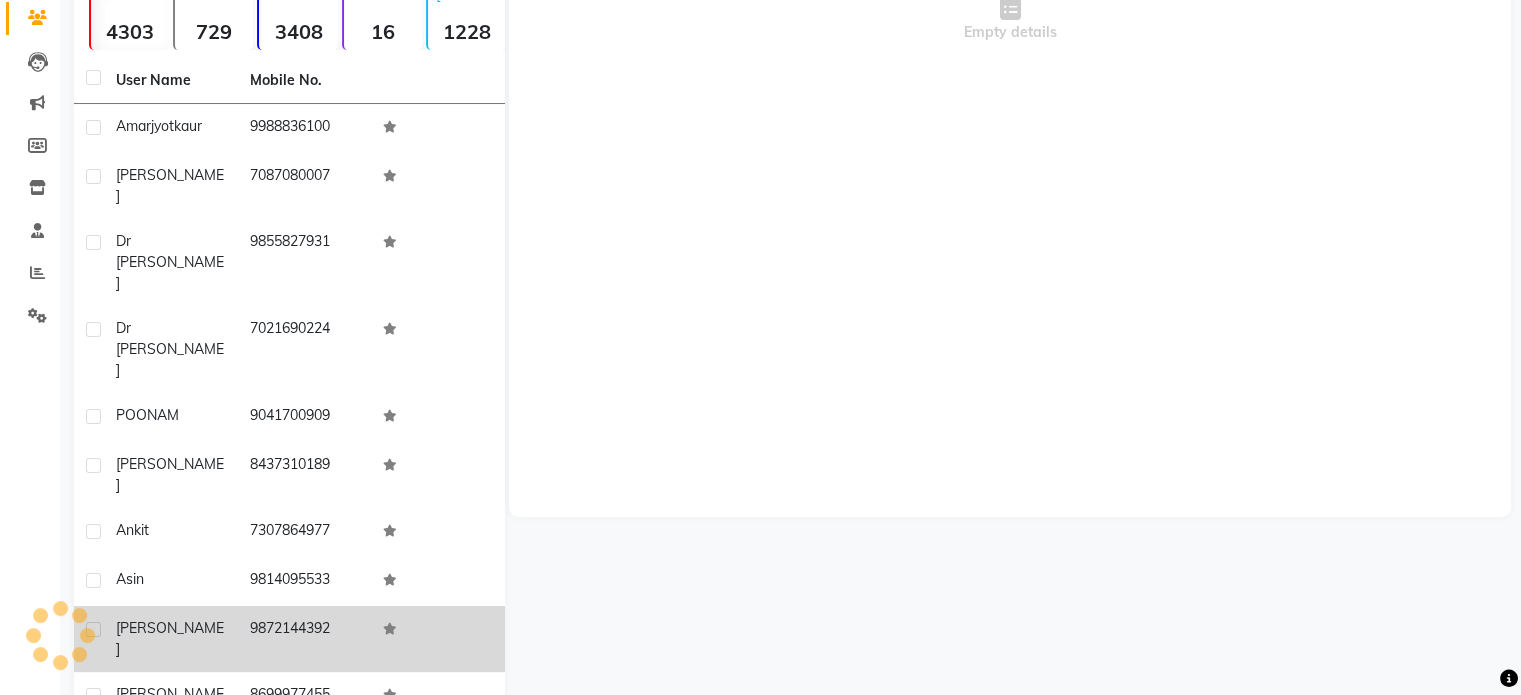 scroll, scrollTop: 154, scrollLeft: 0, axis: vertical 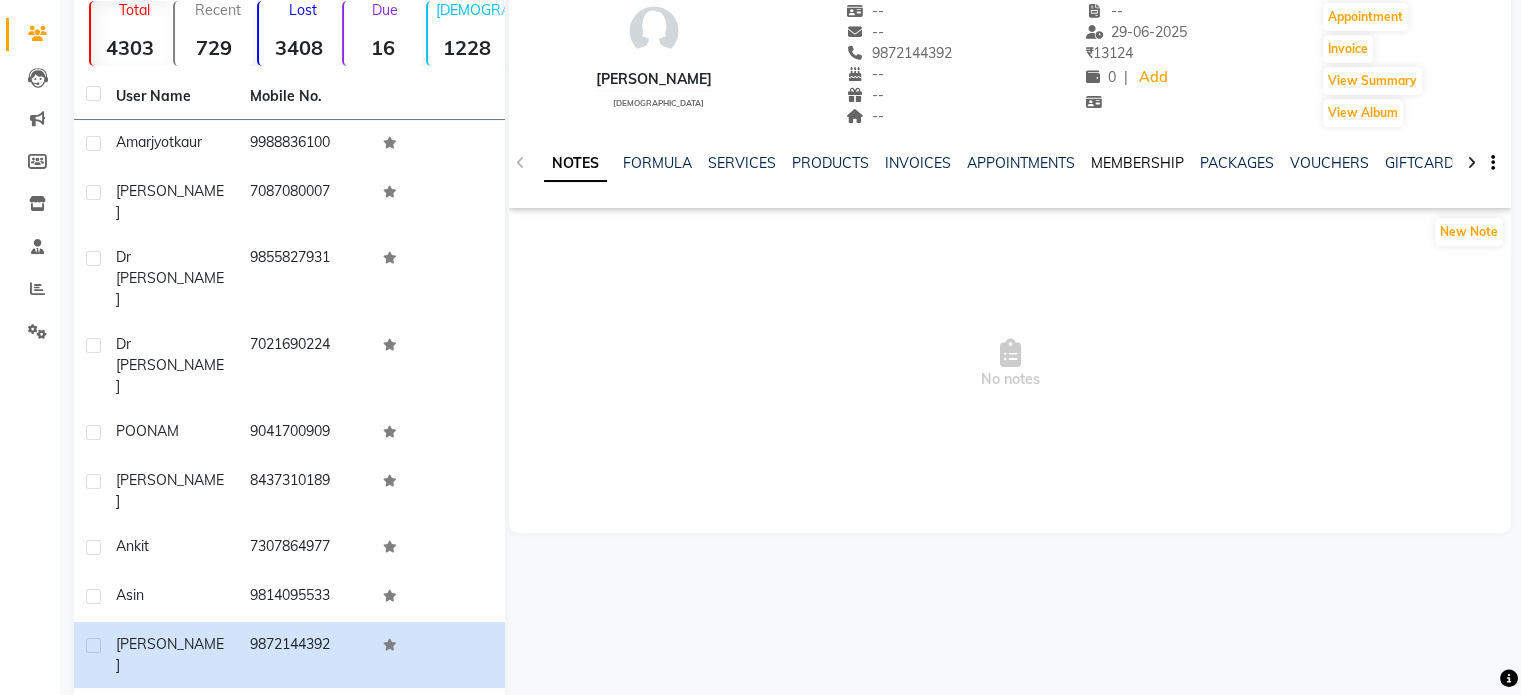 click on "MEMBERSHIP" 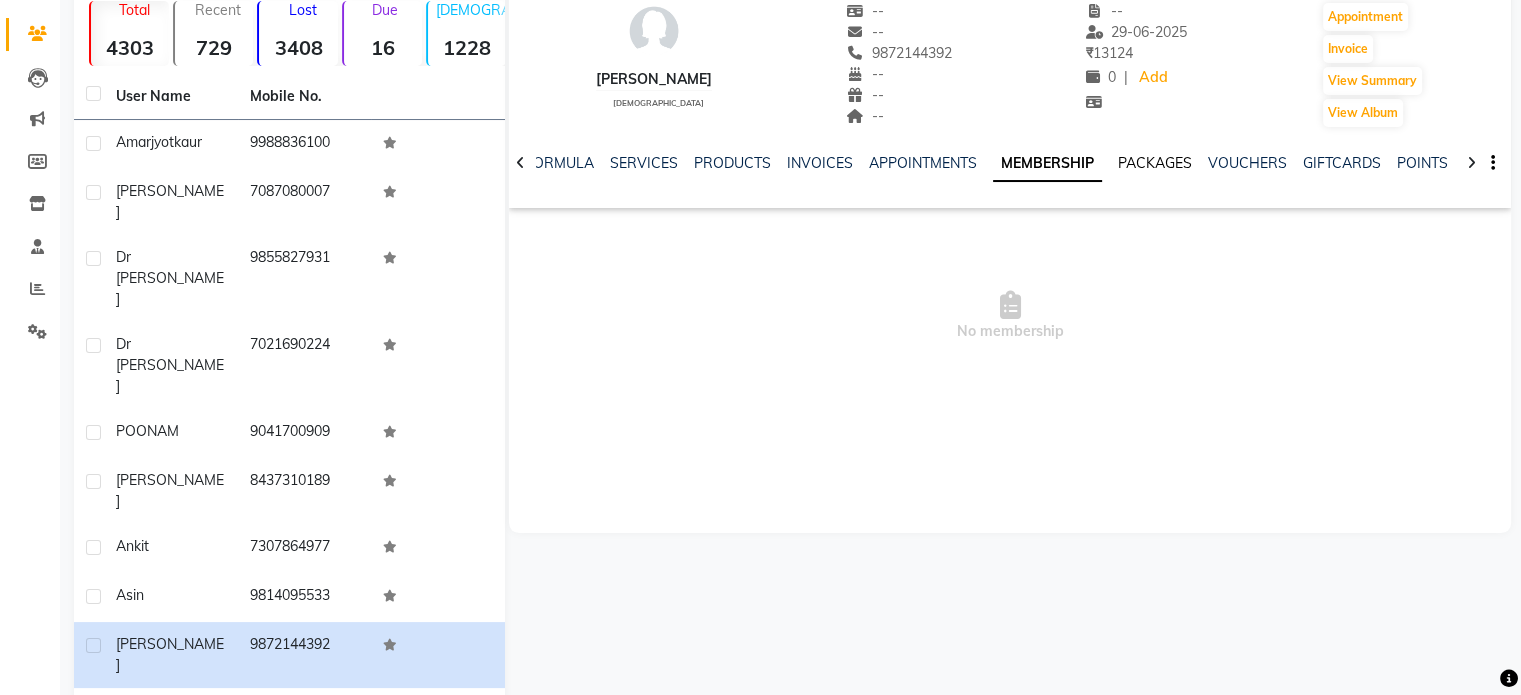 click on "PACKAGES" 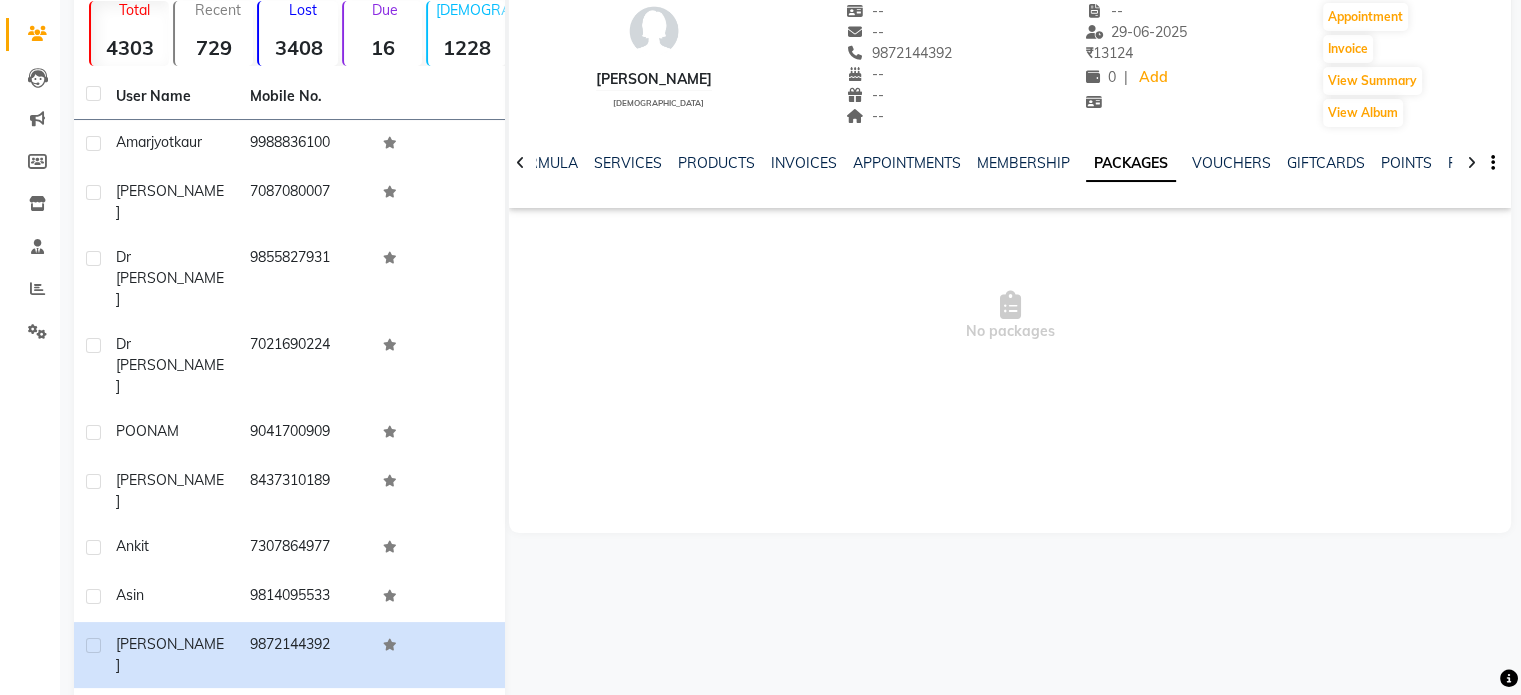 click on "Next" 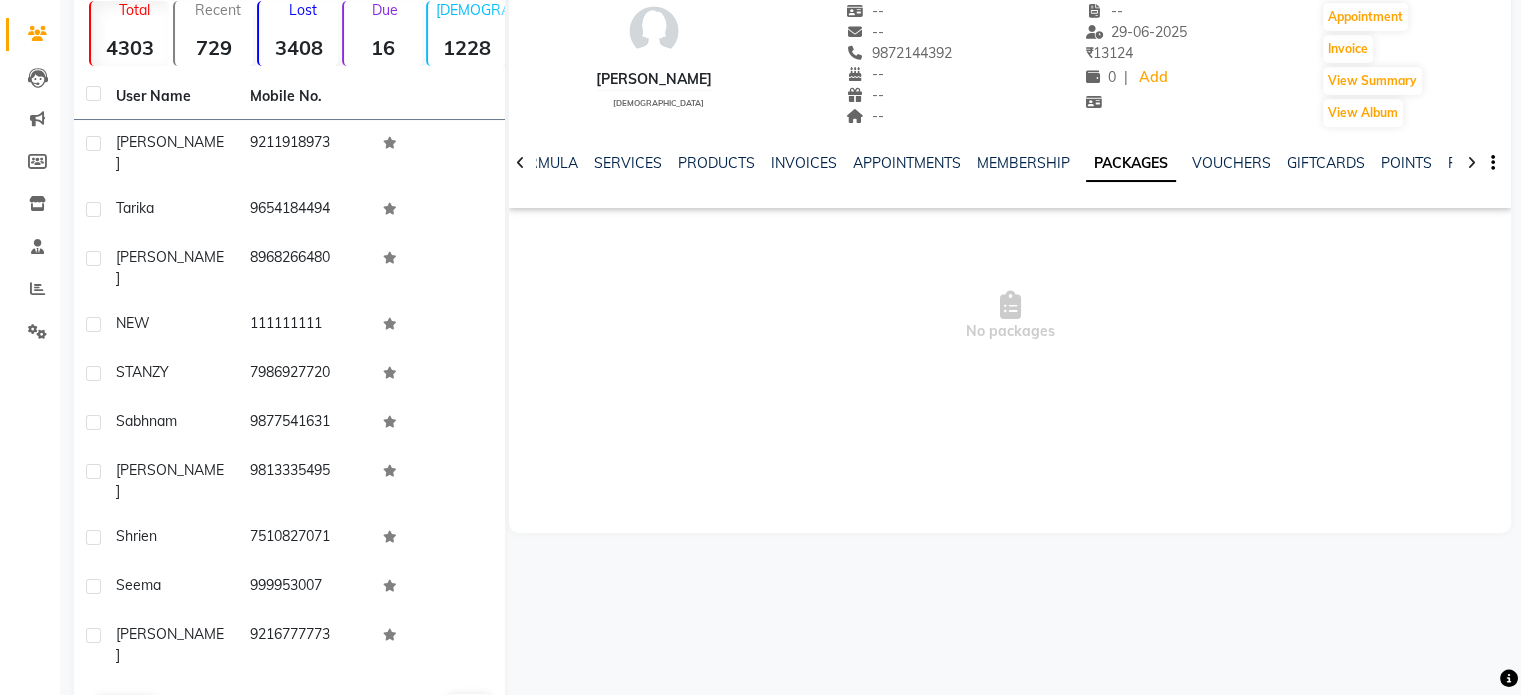 click on "Next" 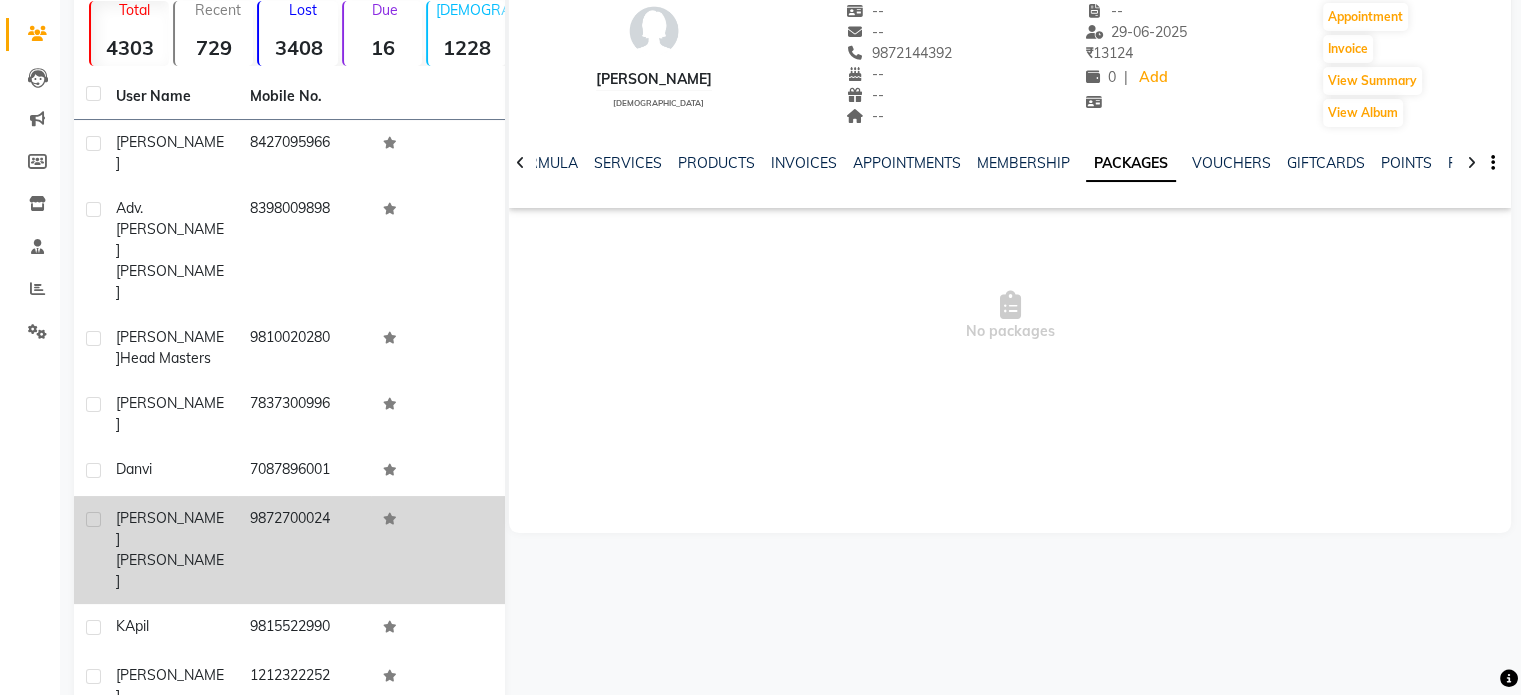 click on "[PERSON_NAME]" 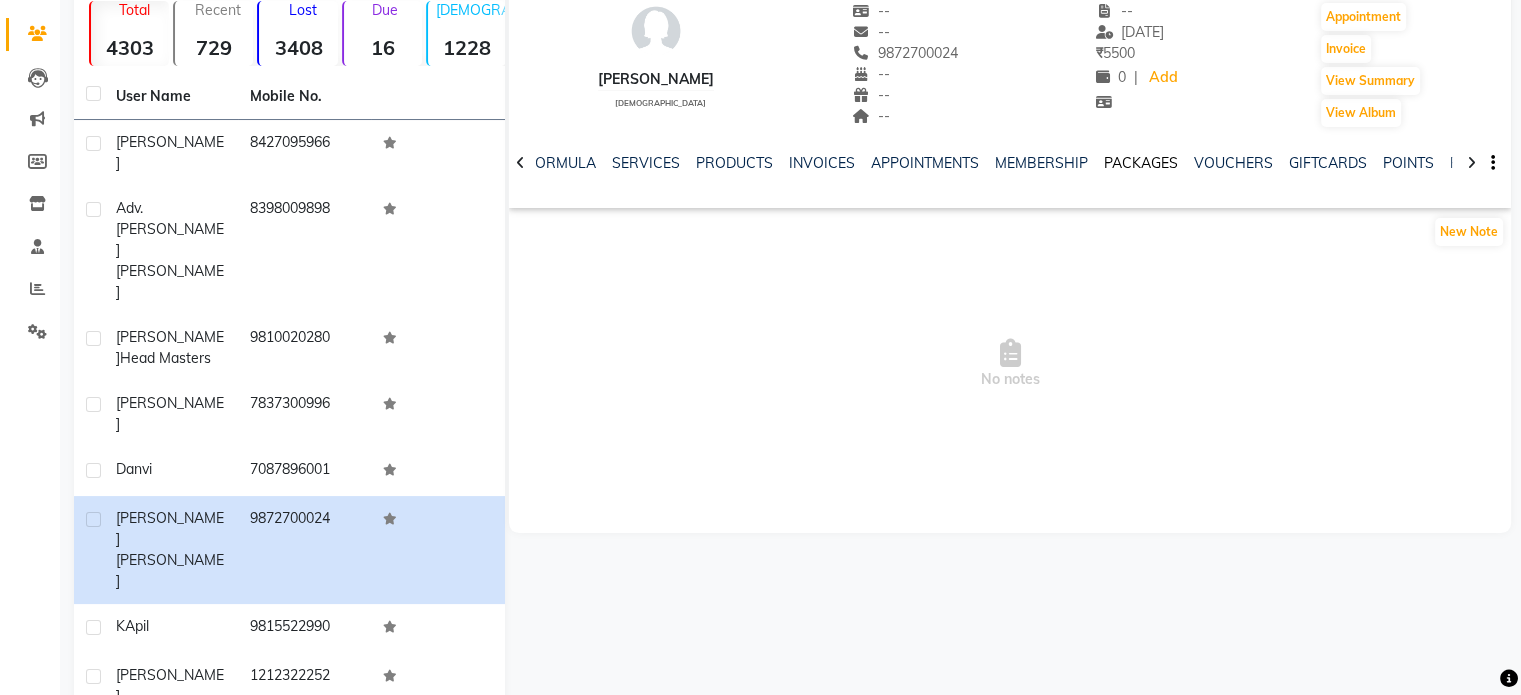 click on "PACKAGES" 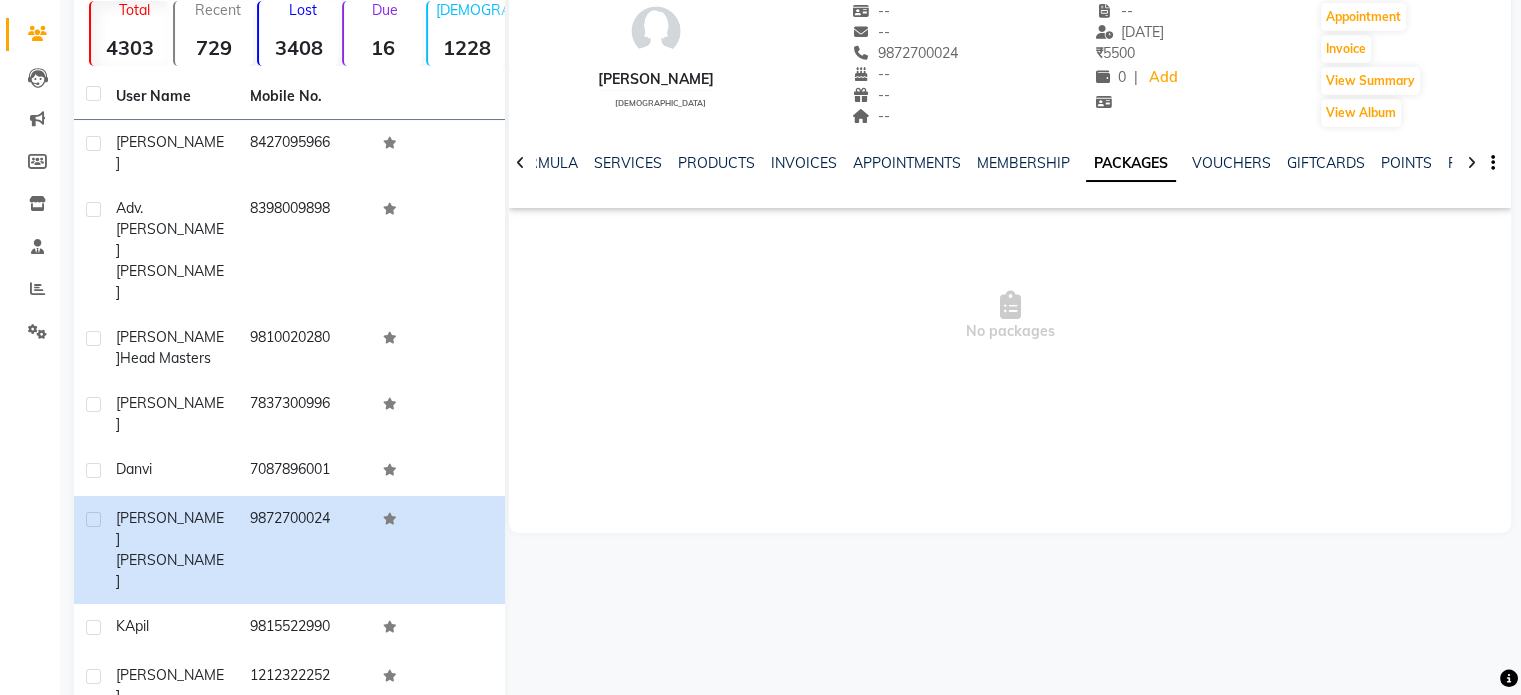 click on "Next" 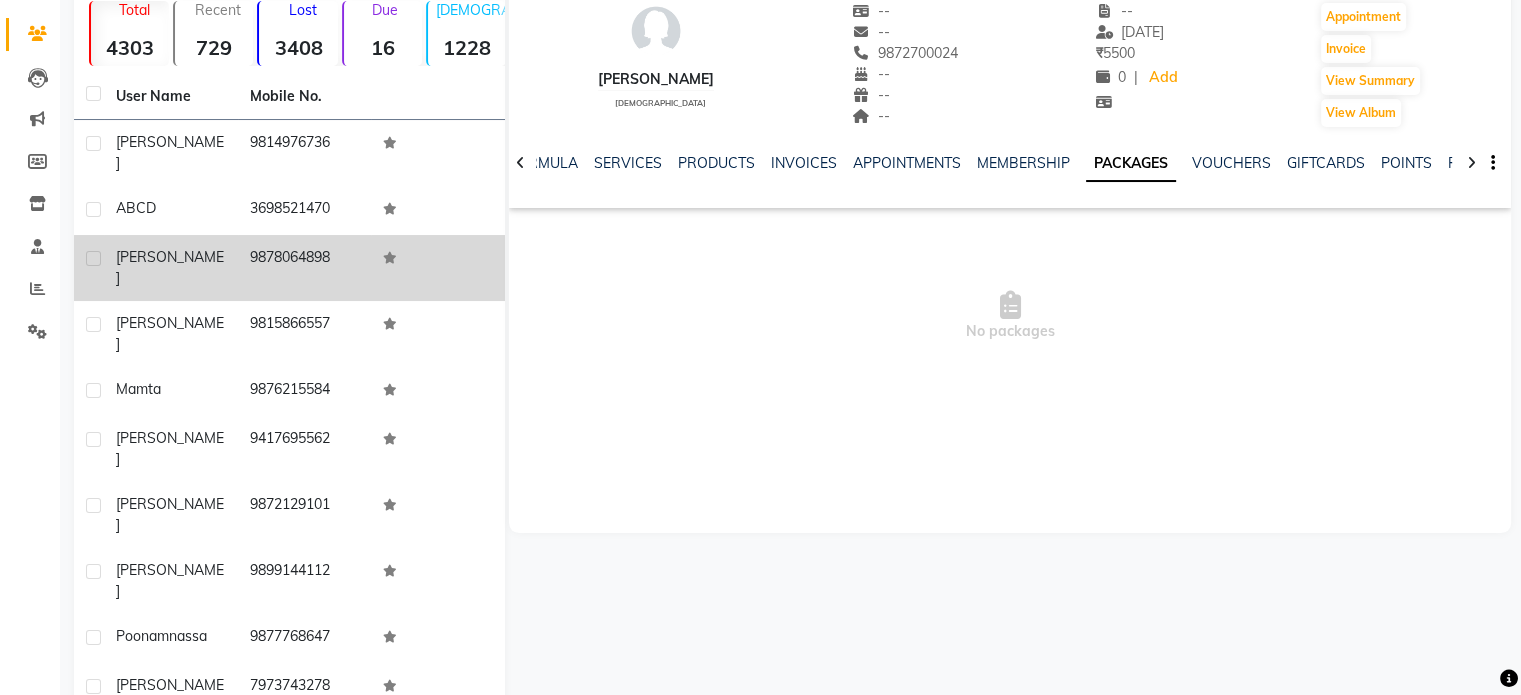 click on "[PERSON_NAME]" 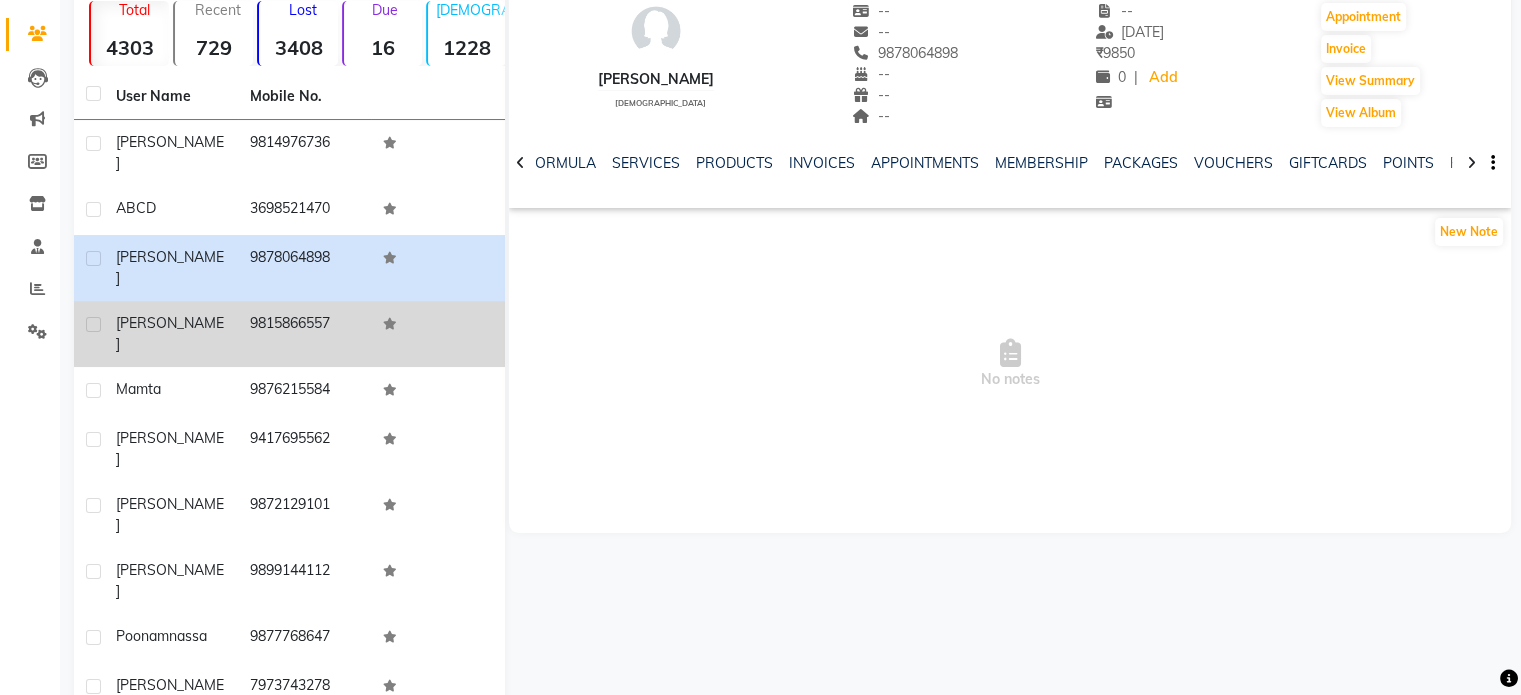 click on "[PERSON_NAME]" 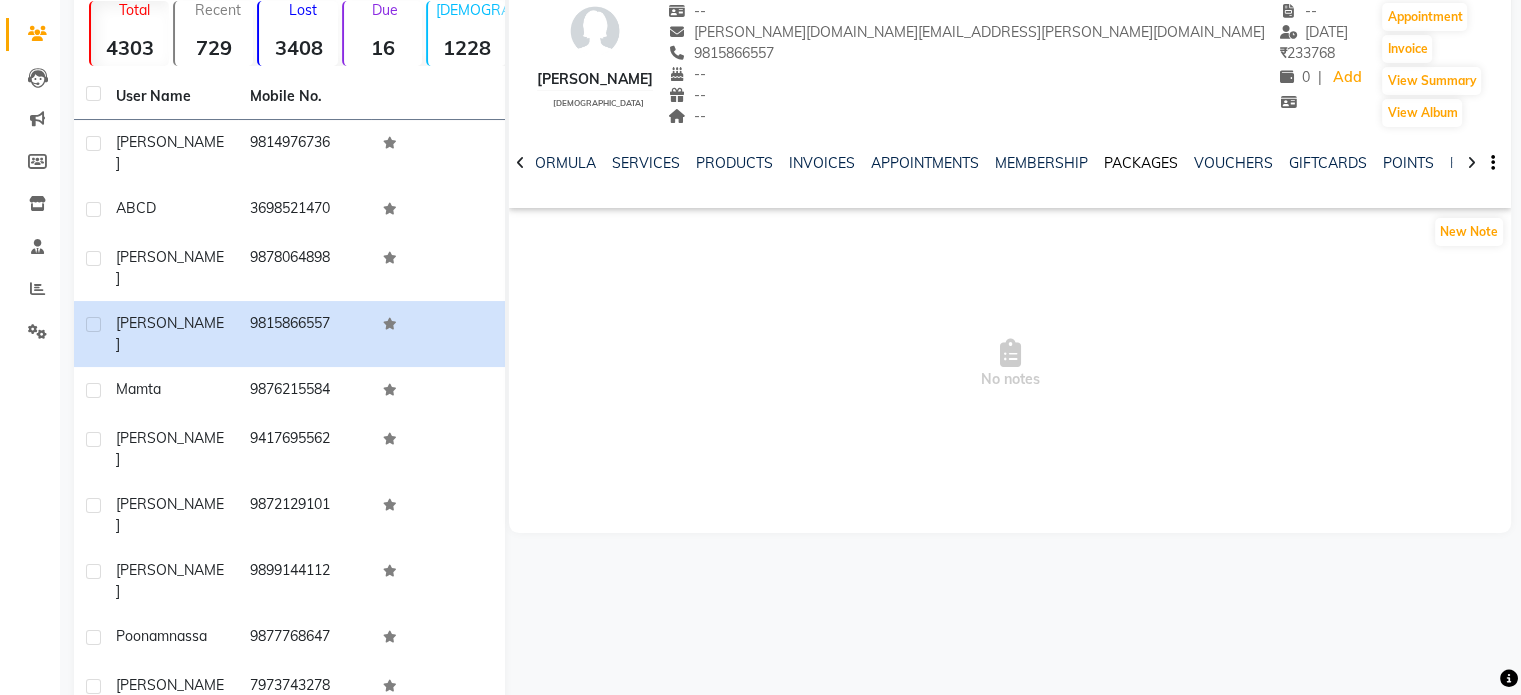 click on "PACKAGES" 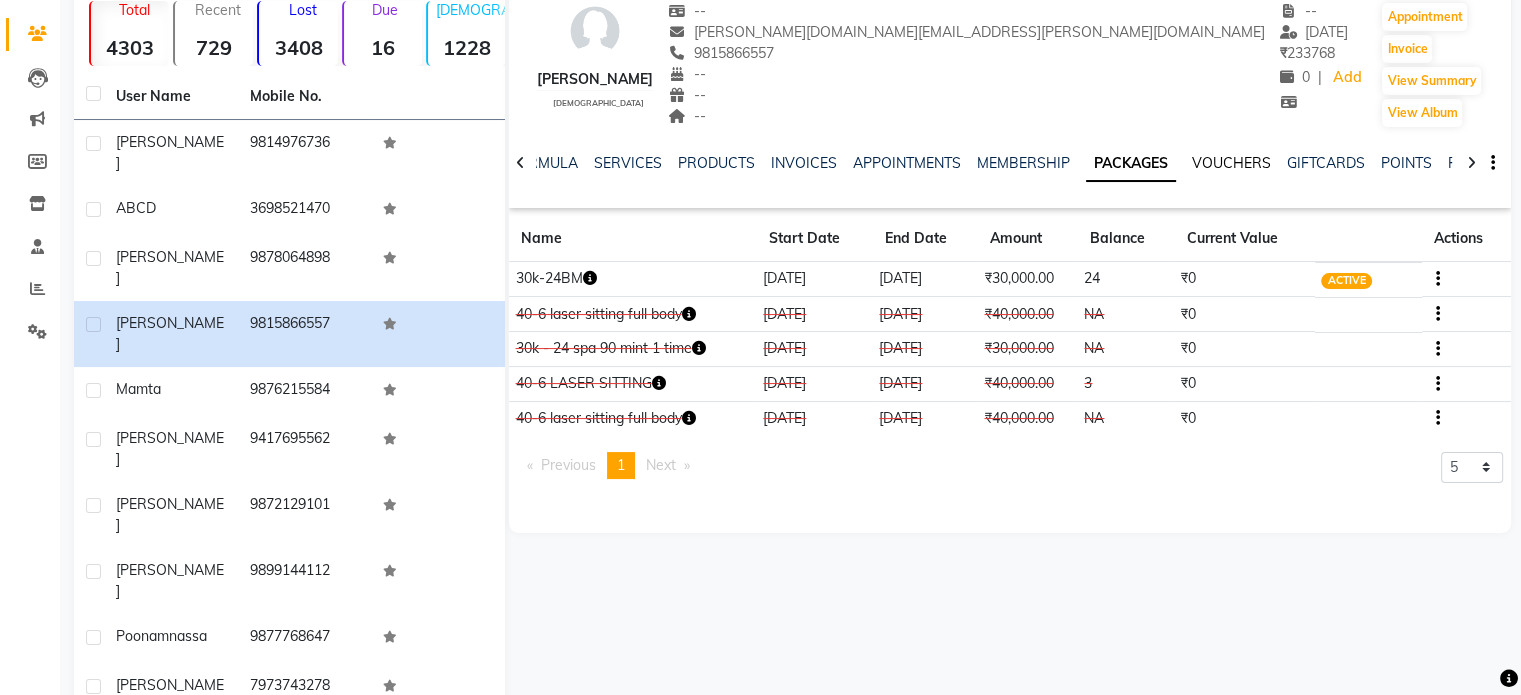 click on "VOUCHERS" 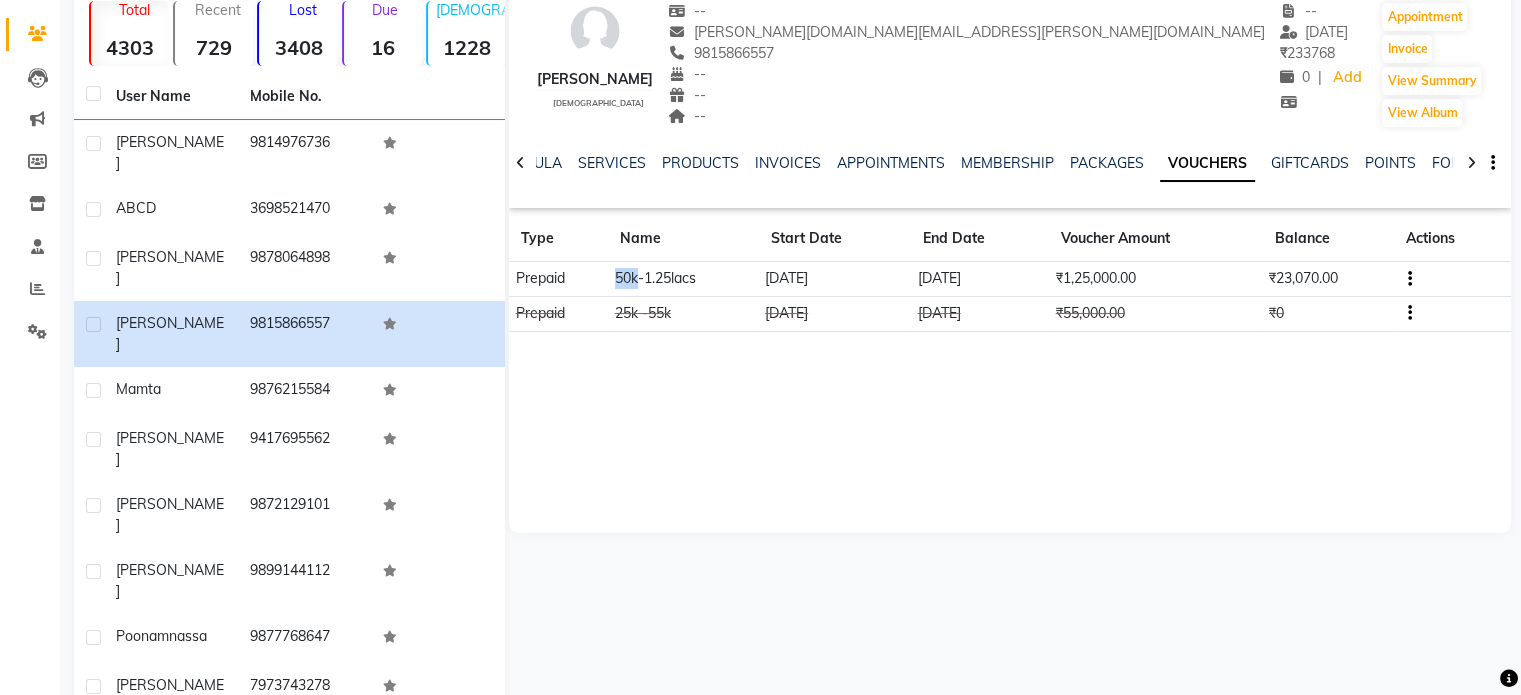 drag, startPoint x: 611, startPoint y: 278, endPoint x: 635, endPoint y: 278, distance: 24 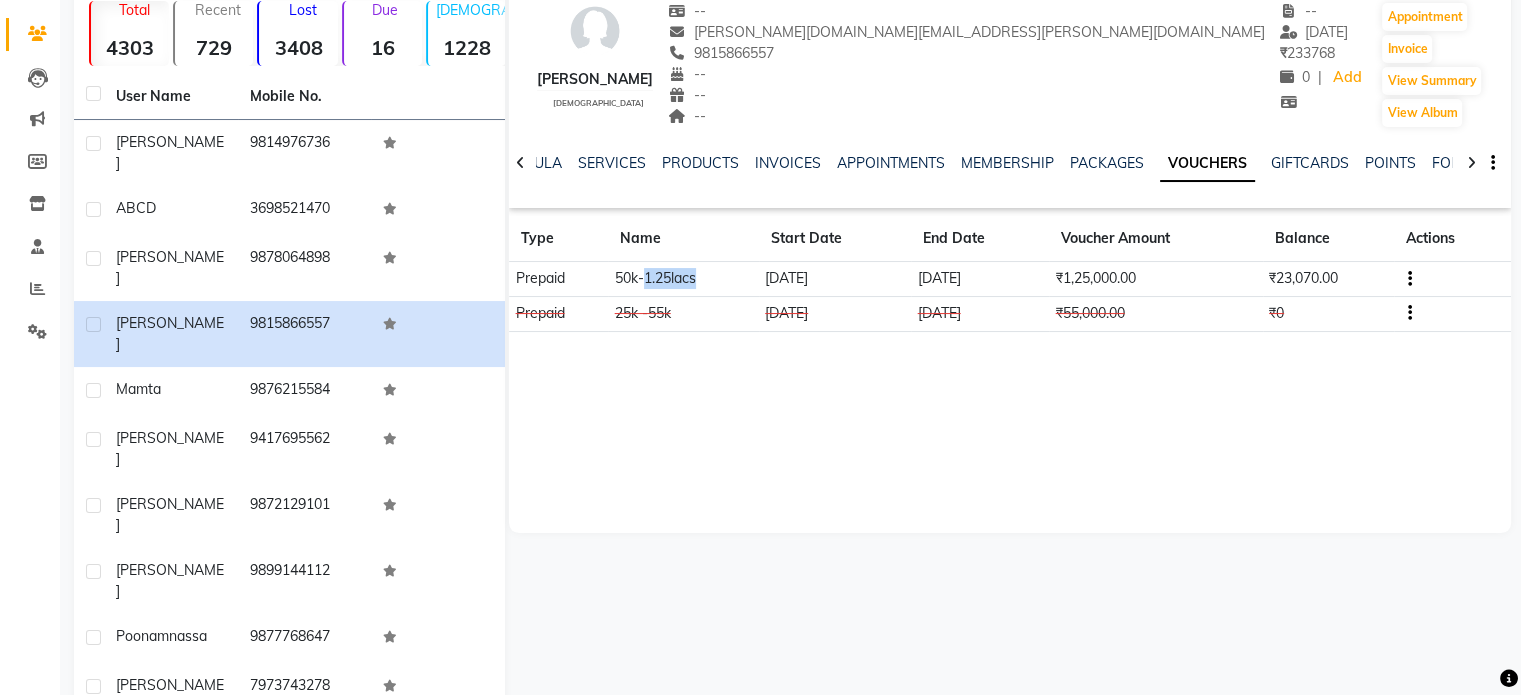 drag, startPoint x: 646, startPoint y: 275, endPoint x: 695, endPoint y: 277, distance: 49.0408 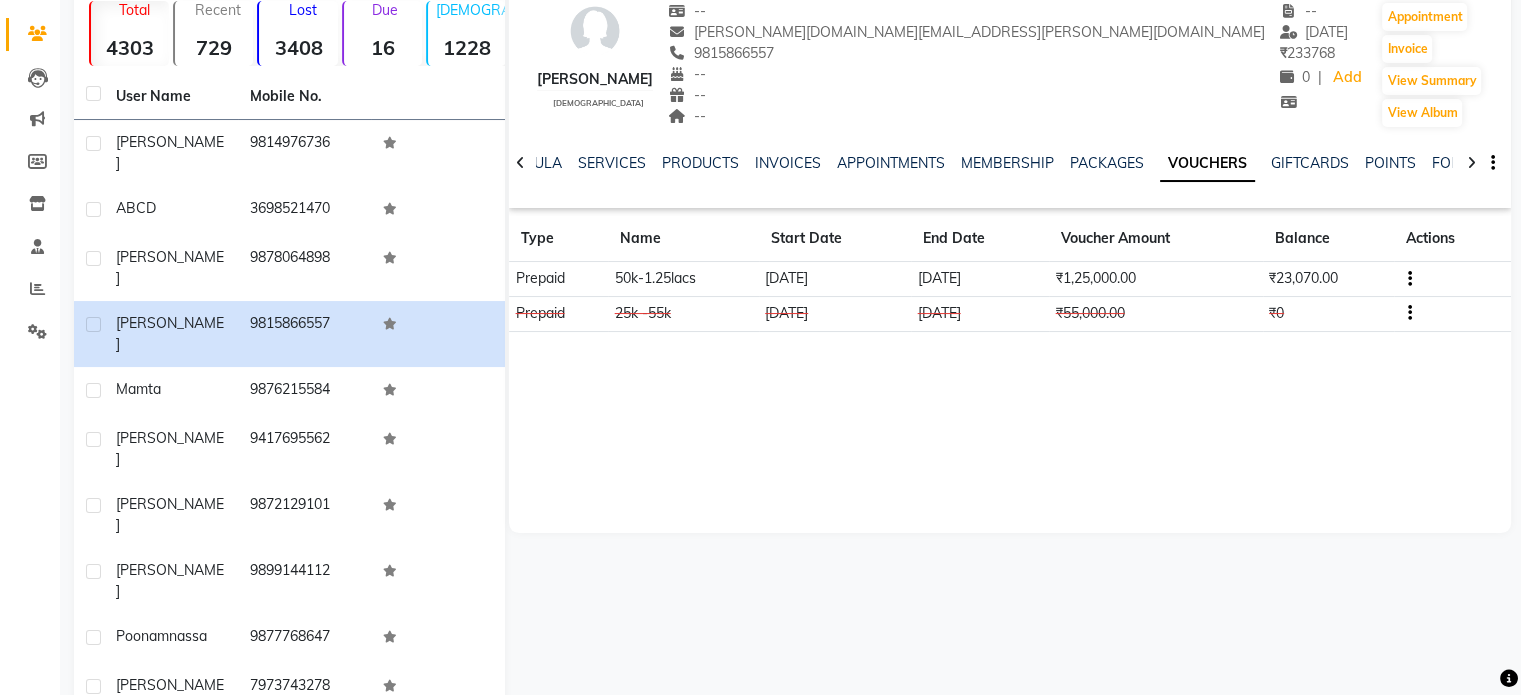 click on "[PERSON_NAME]    [DEMOGRAPHIC_DATA]  --   [PERSON_NAME][DOMAIN_NAME][EMAIL_ADDRESS][PERSON_NAME][DOMAIN_NAME]   9815866557  --  --  --  -- [DATE] ₹    233768 0 |  Add   Appointment   Invoice  View Summary  View Album  NOTES FORMULA SERVICES PRODUCTS INVOICES APPOINTMENTS MEMBERSHIP PACKAGES VOUCHERS GIFTCARDS POINTS FORMS FAMILY CARDS WALLET Type Name Start Date End Date Voucher Amount Balance Actions Prepaid 50k-1.25lacs [DATE] [DATE] ₹1,25,000.00 ₹23,070.00 Prepaid 25k -55k  [DATE] [DATE] ₹55,000.00 ₹0" 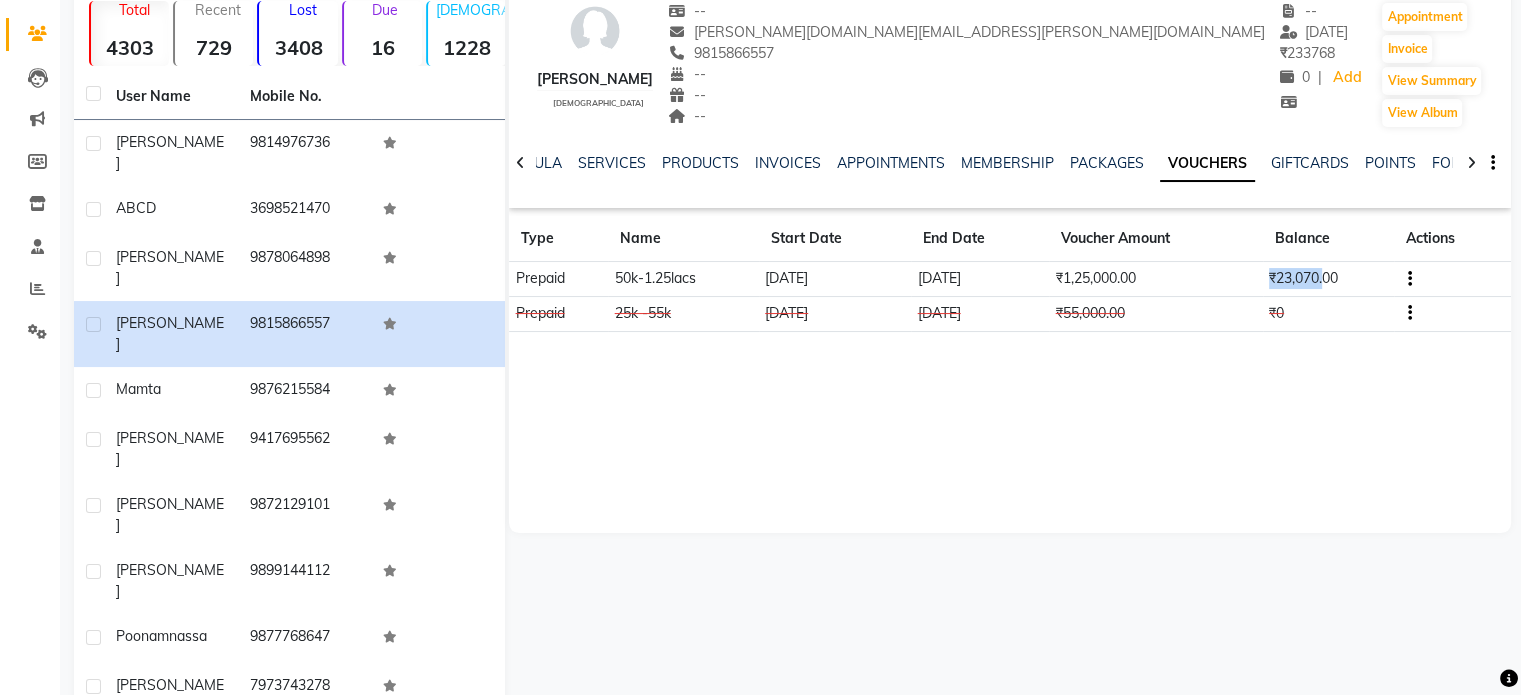 drag, startPoint x: 1266, startPoint y: 280, endPoint x: 1326, endPoint y: 282, distance: 60.033325 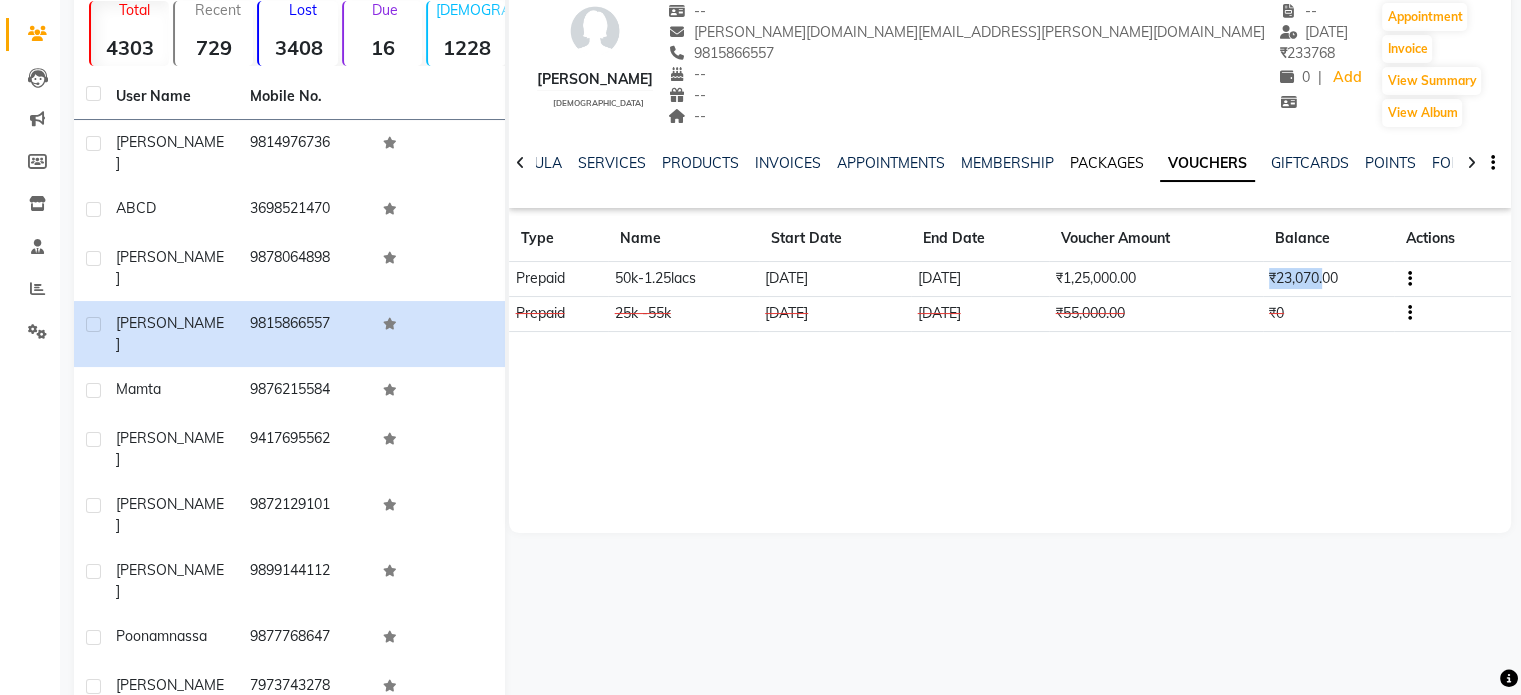 click on "PACKAGES" 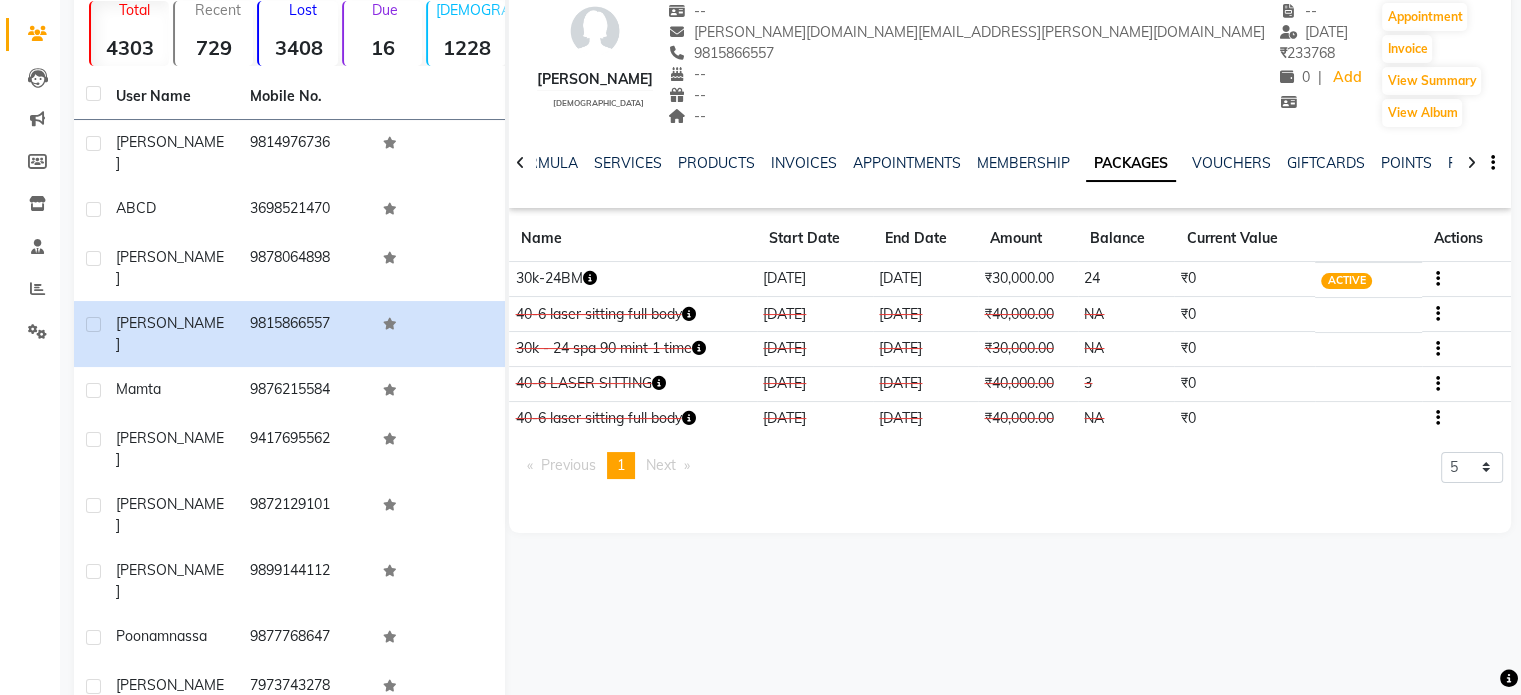 click on "30k - 24 spa 90 mint 1 time" 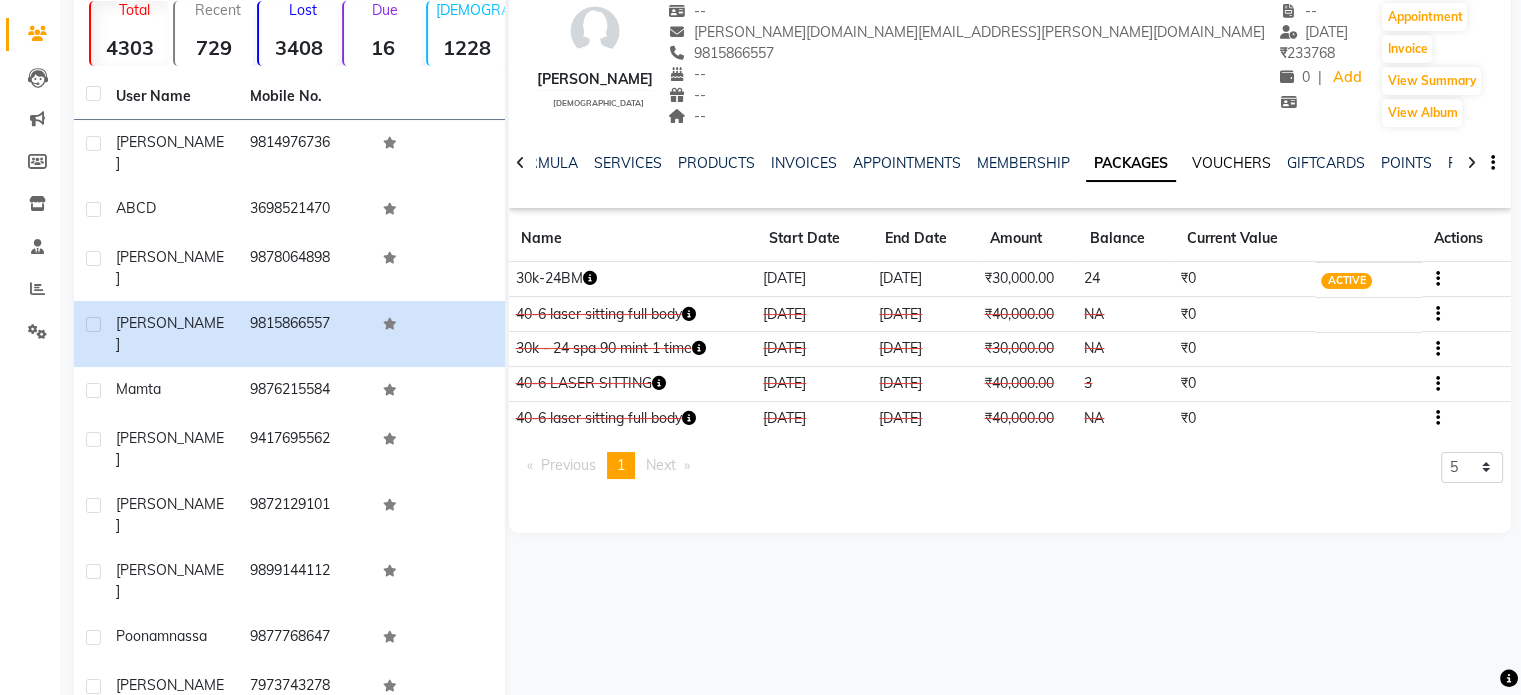 click on "VOUCHERS" 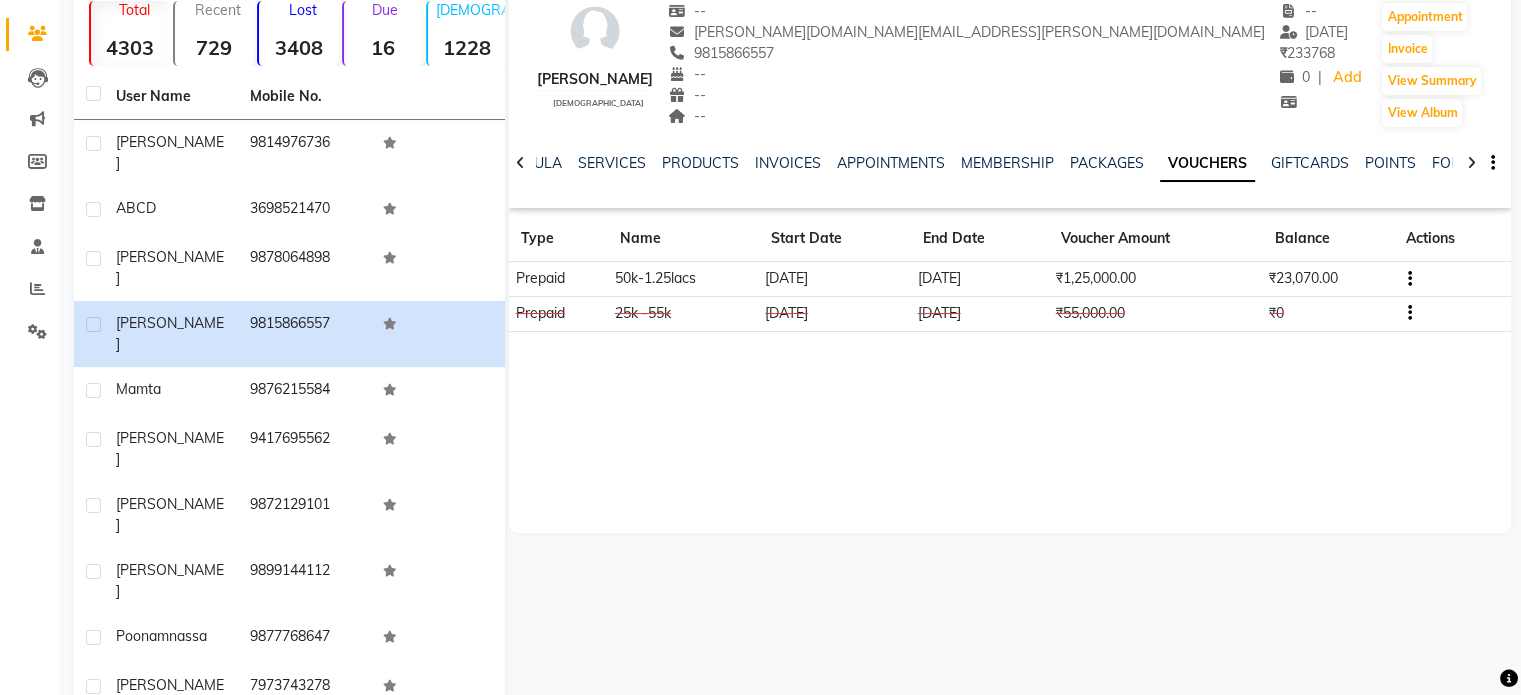 drag, startPoint x: 914, startPoint y: 282, endPoint x: 1006, endPoint y: 275, distance: 92.26592 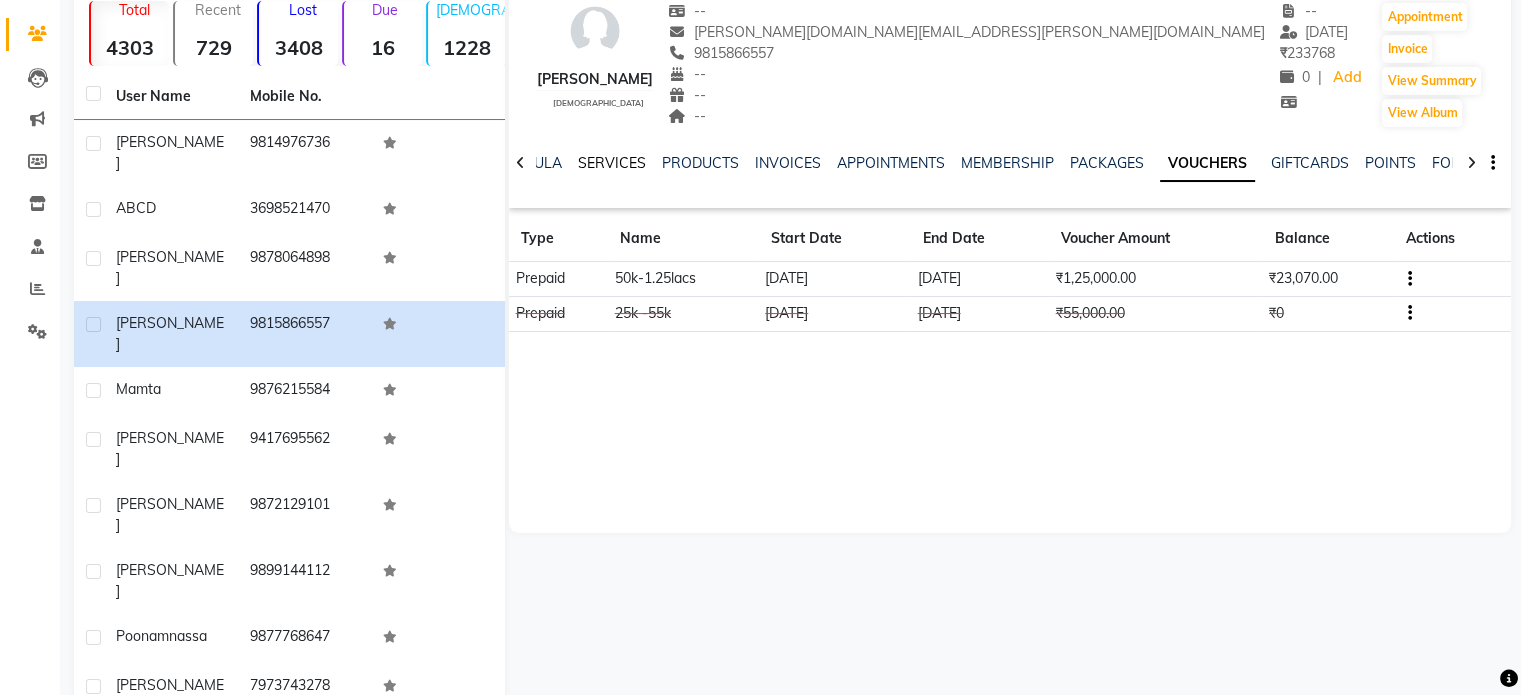 click on "SERVICES" 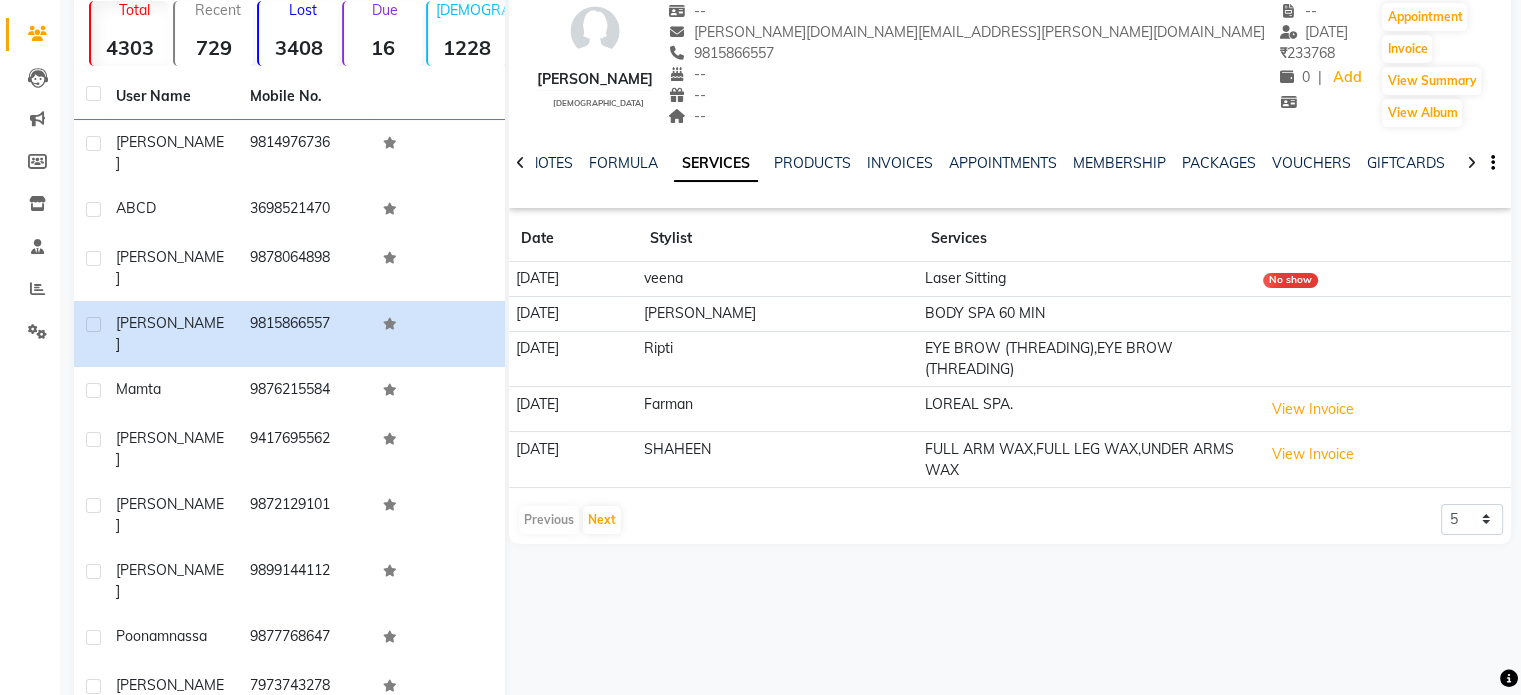 click on "NOTES FORMULA SERVICES PRODUCTS INVOICES APPOINTMENTS MEMBERSHIP PACKAGES VOUCHERS GIFTCARDS POINTS FORMS FAMILY CARDS WALLET" 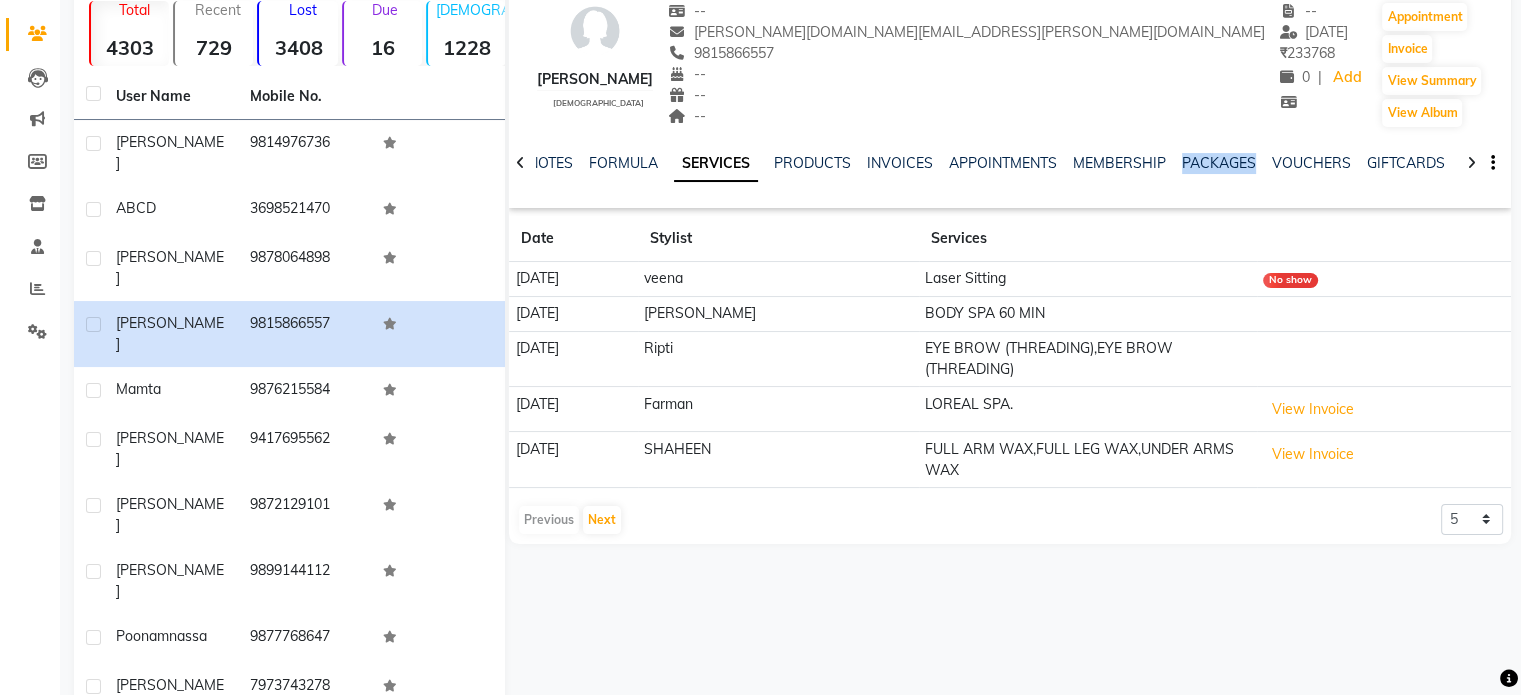 click on "NOTES FORMULA SERVICES PRODUCTS INVOICES APPOINTMENTS MEMBERSHIP PACKAGES VOUCHERS GIFTCARDS POINTS FORMS FAMILY CARDS WALLET" 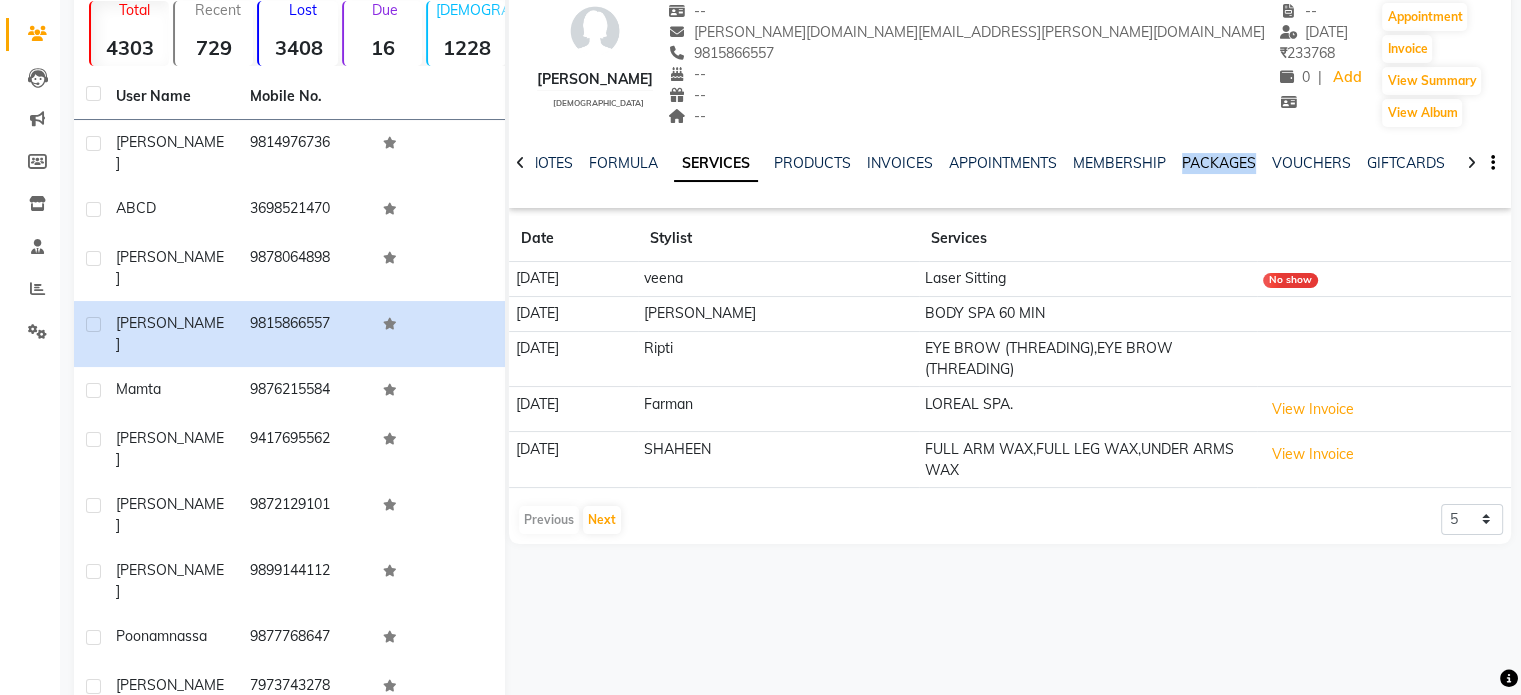 click on "PACKAGES" 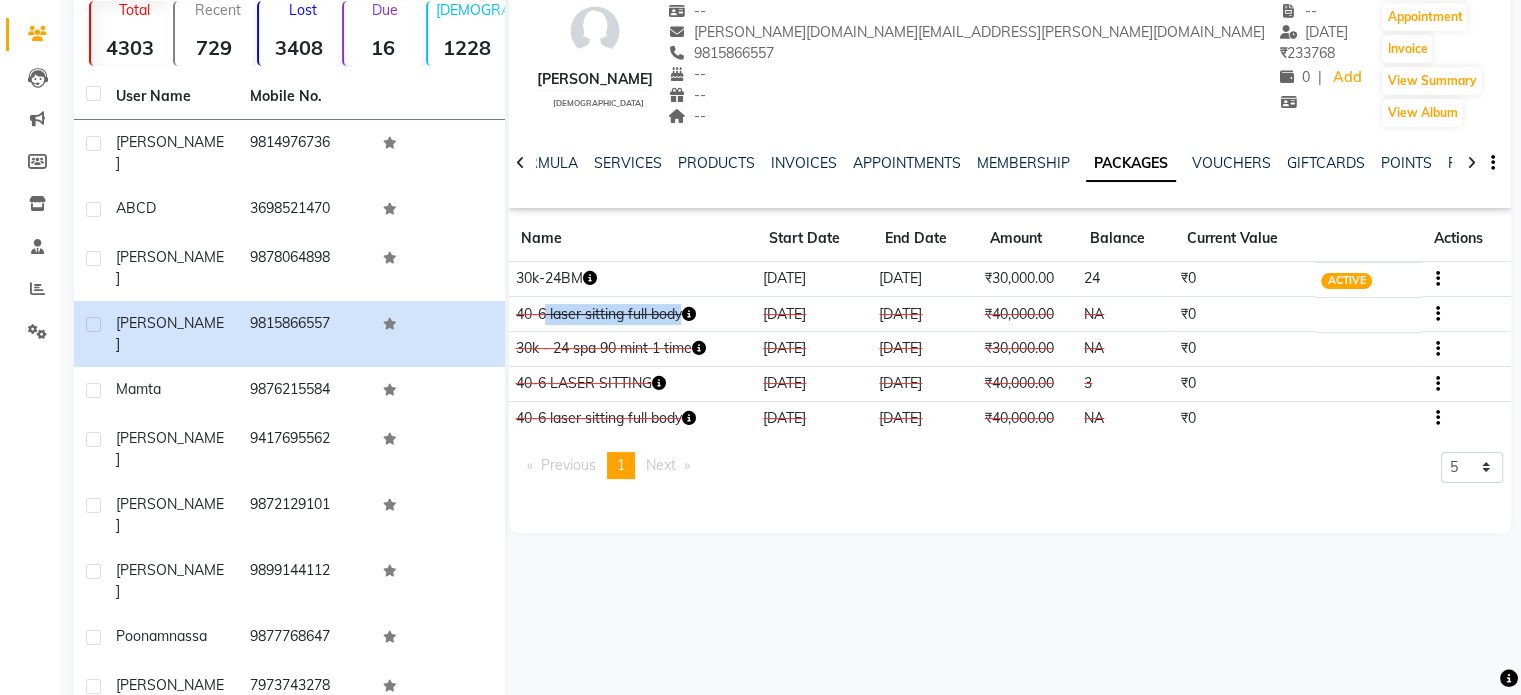 drag, startPoint x: 540, startPoint y: 318, endPoint x: 688, endPoint y: 312, distance: 148.12157 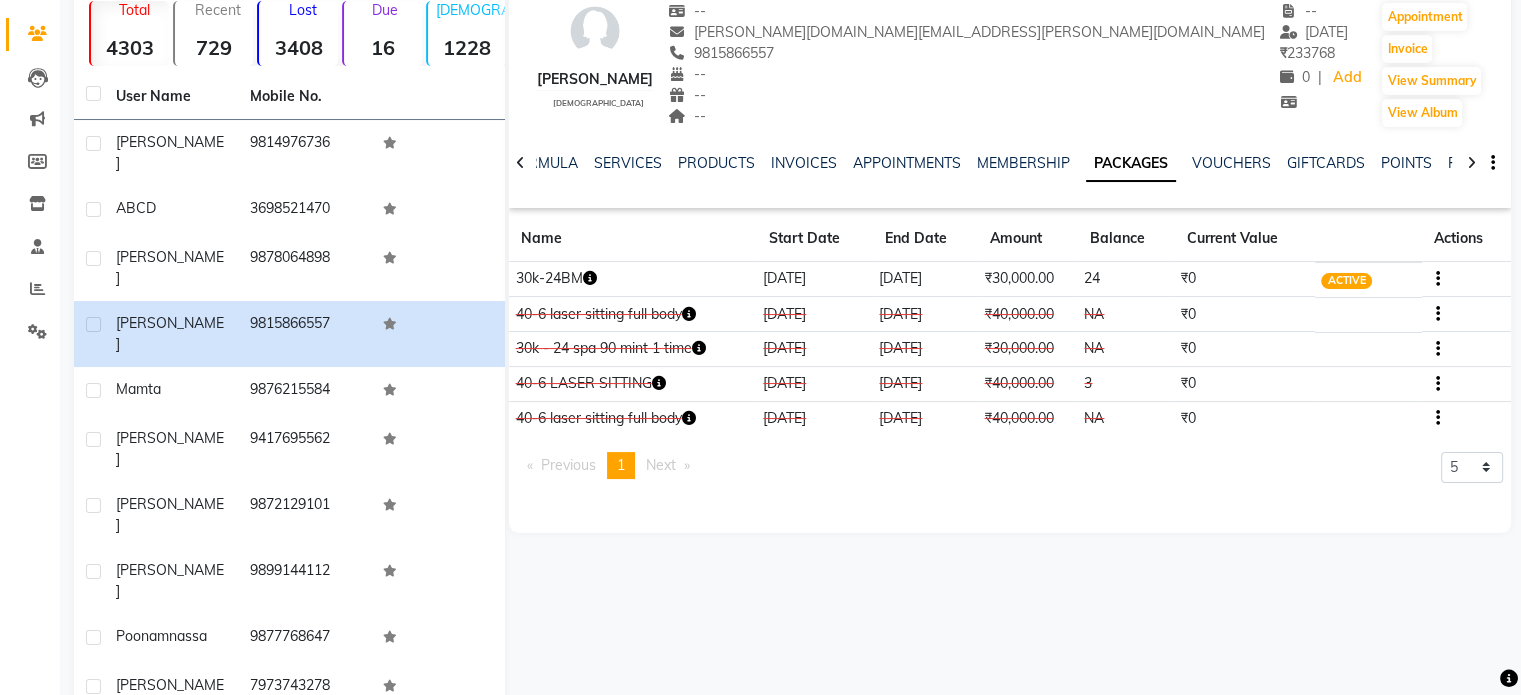 click on "NA" 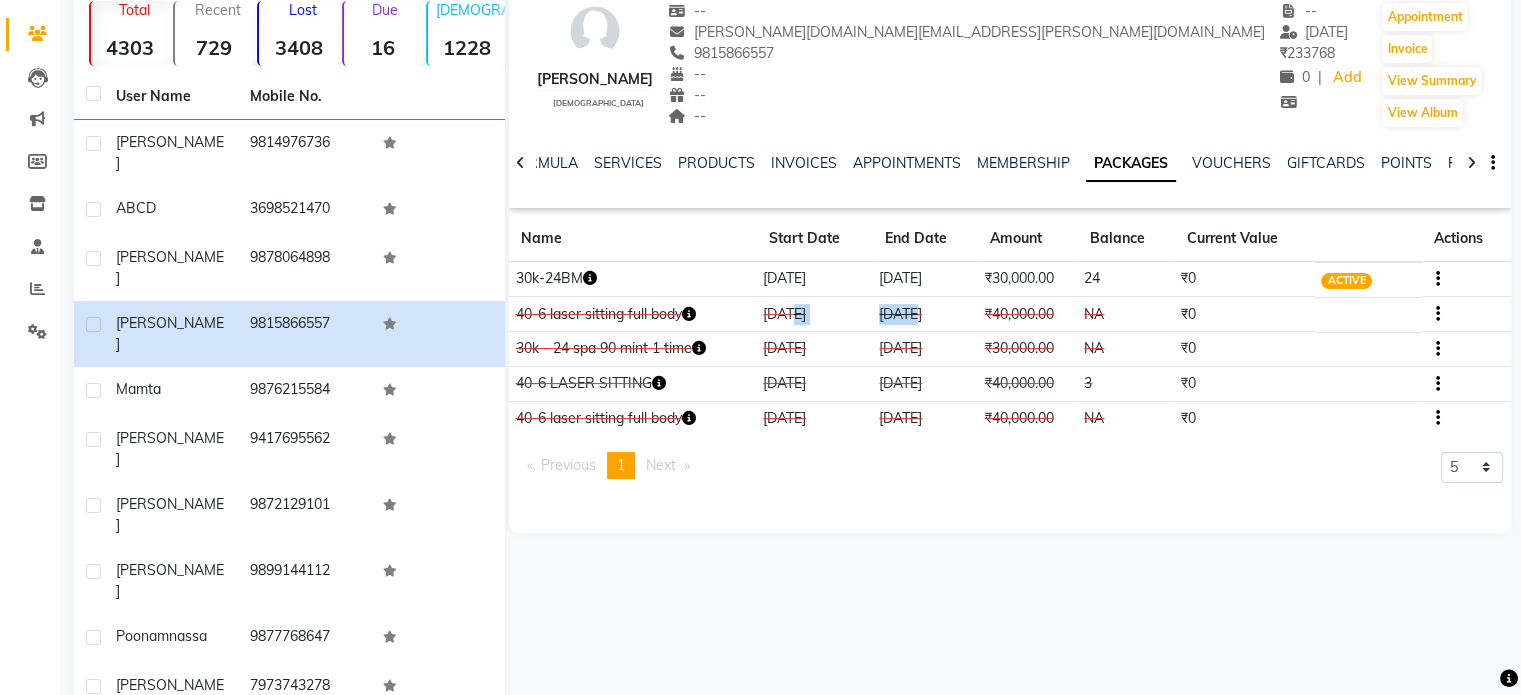 drag, startPoint x: 797, startPoint y: 318, endPoint x: 952, endPoint y: 319, distance: 155.00322 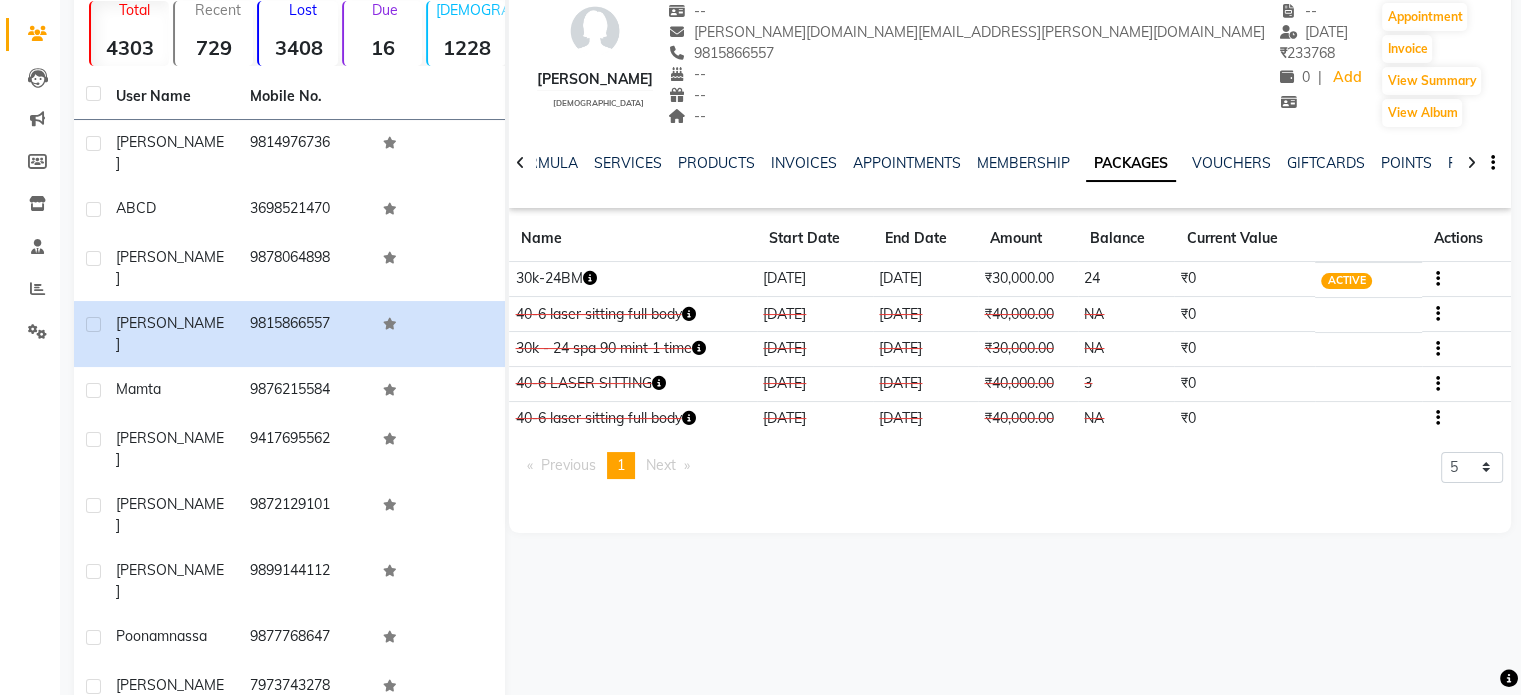 click on "₹40,000.00" 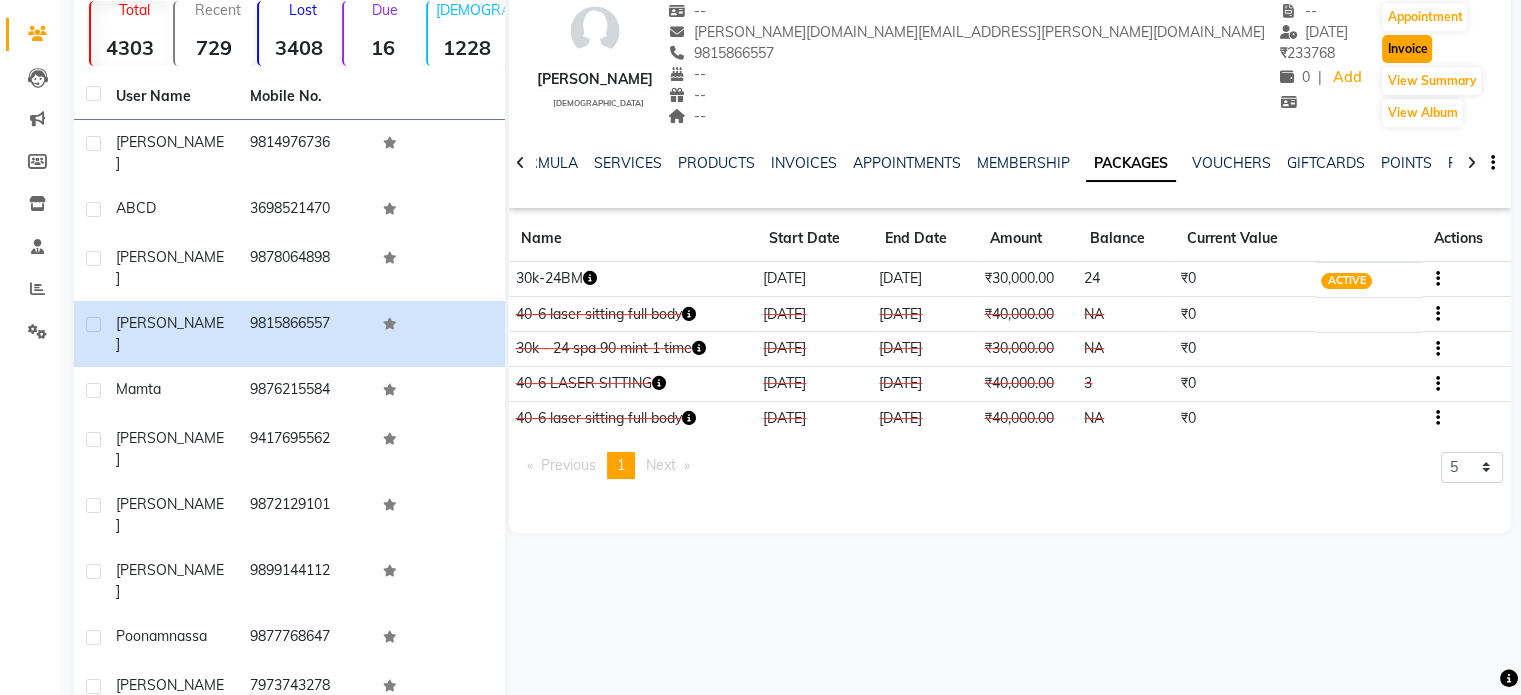 click on "Invoice" 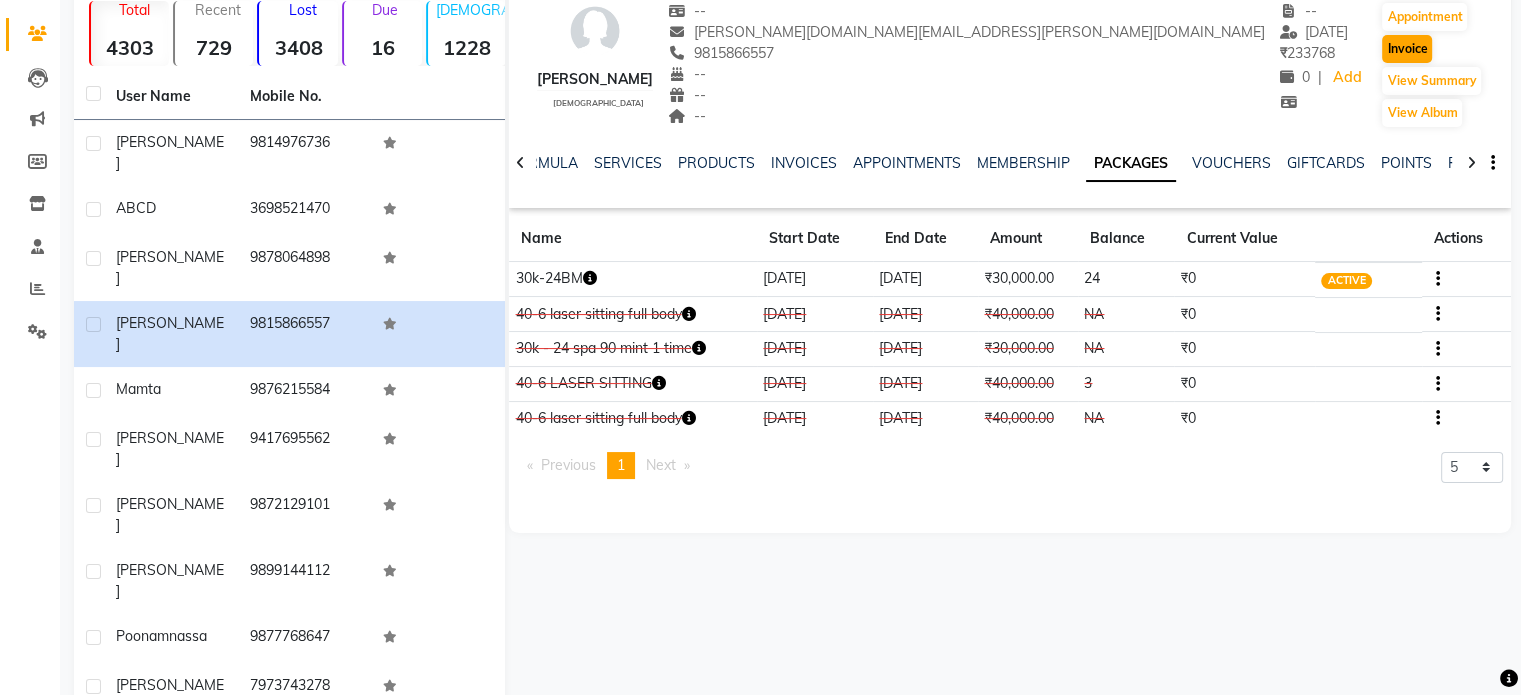 select on "service" 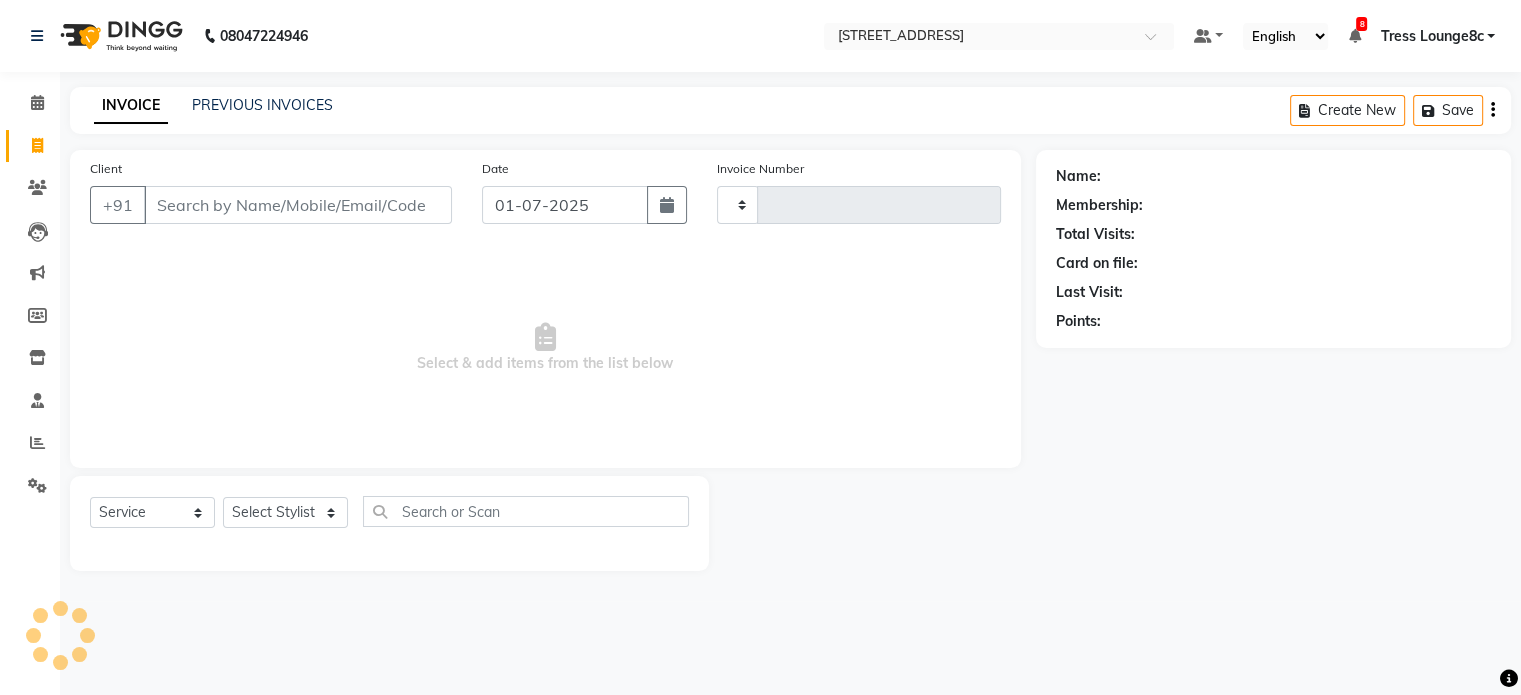 scroll, scrollTop: 0, scrollLeft: 0, axis: both 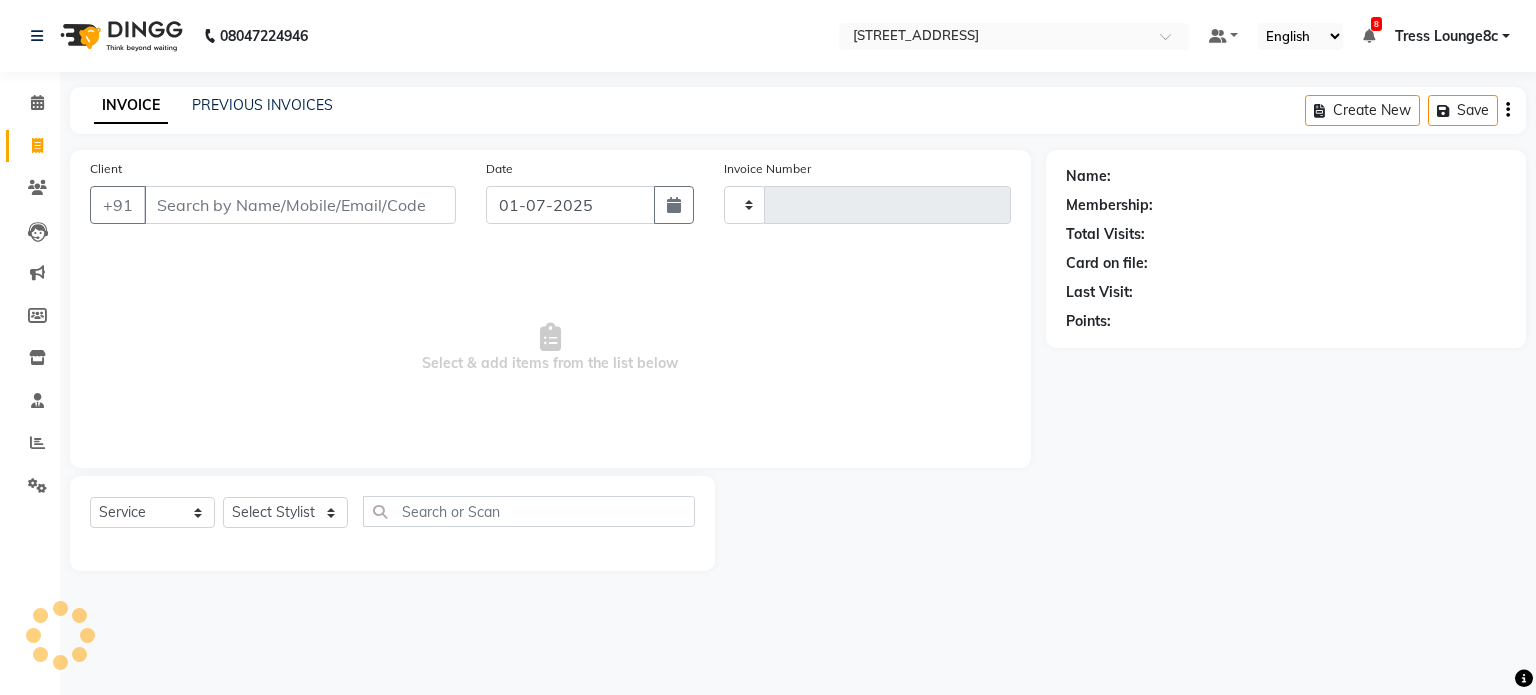 type on "1380" 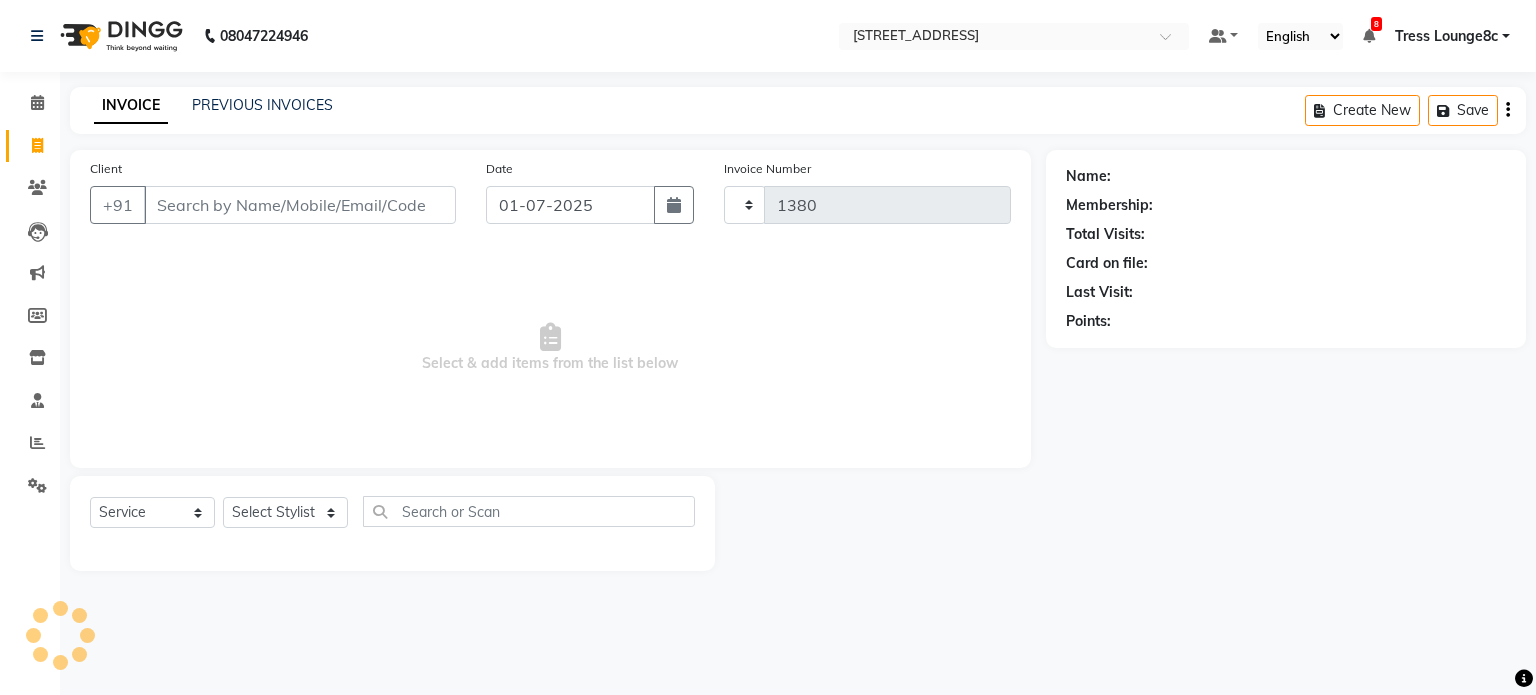 select on "5703" 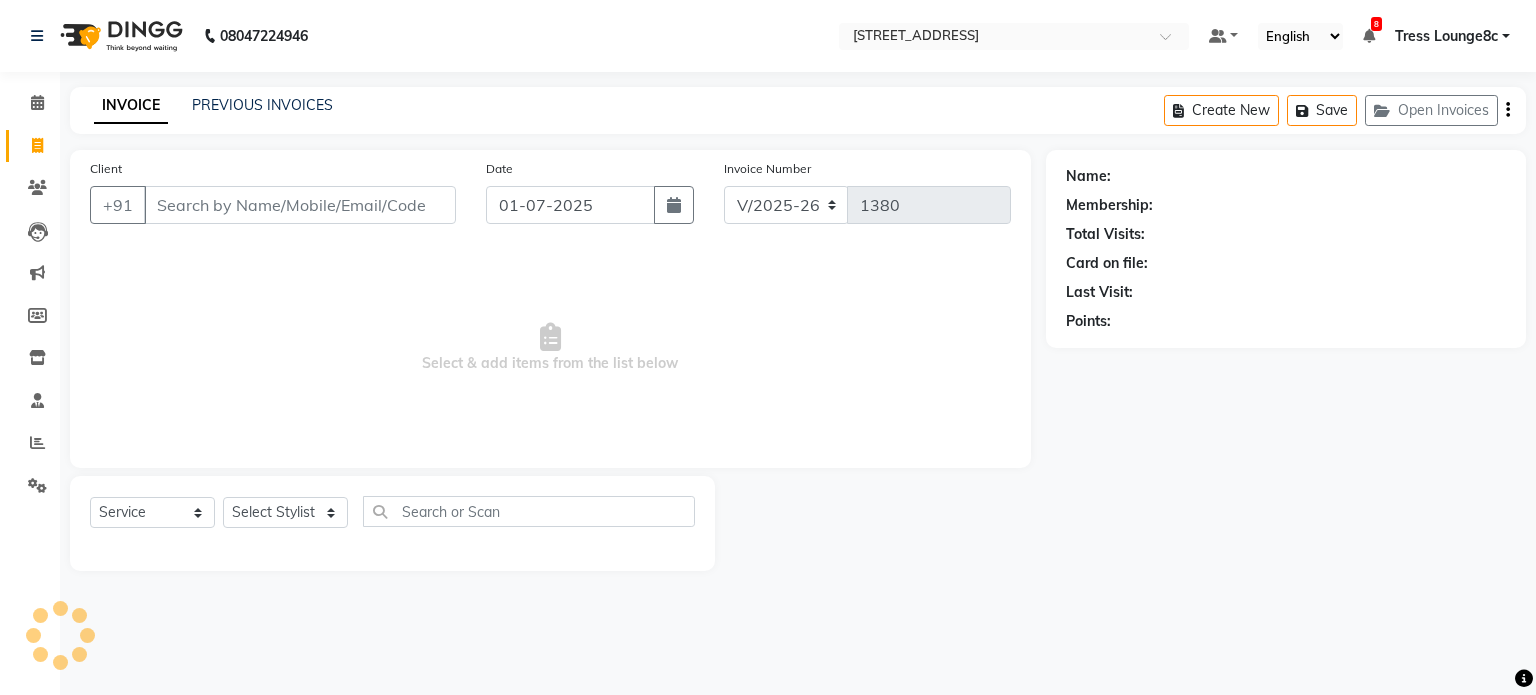 type on "9815866557" 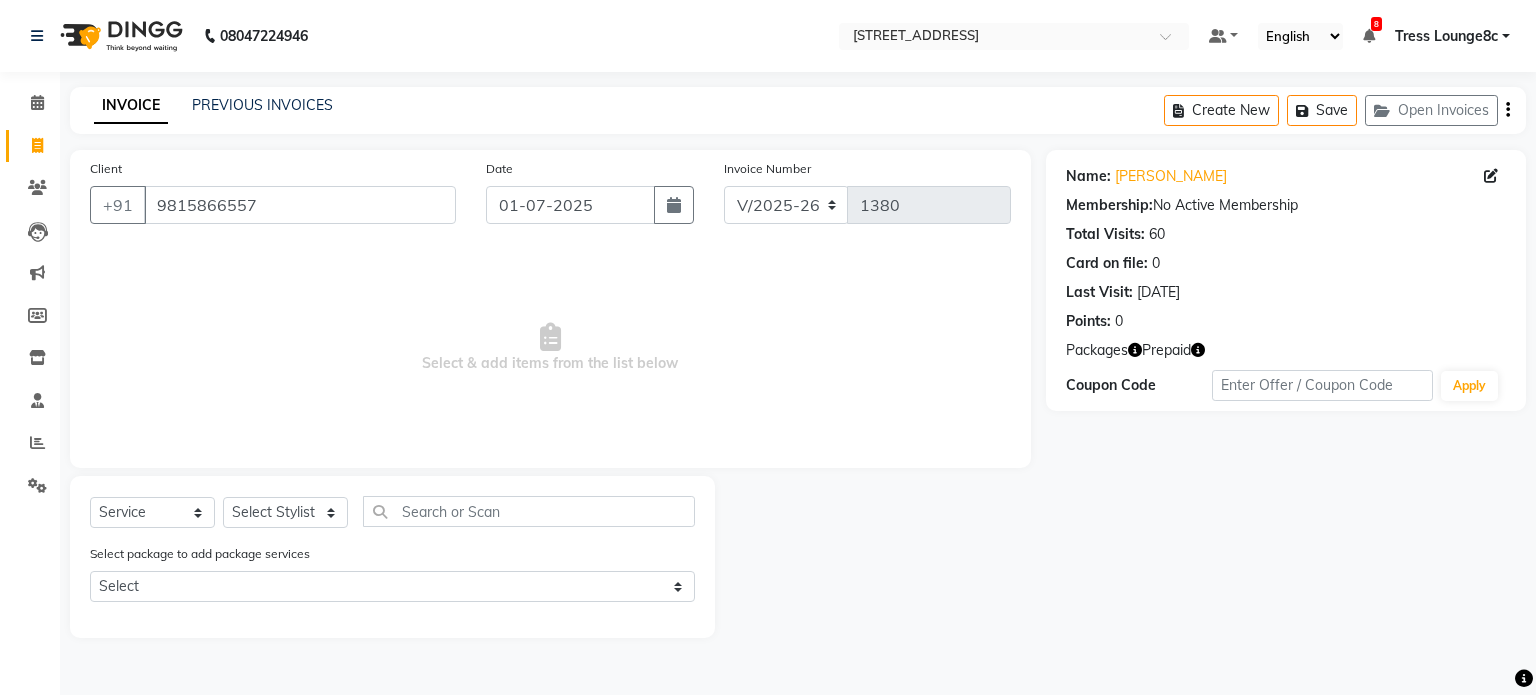 click 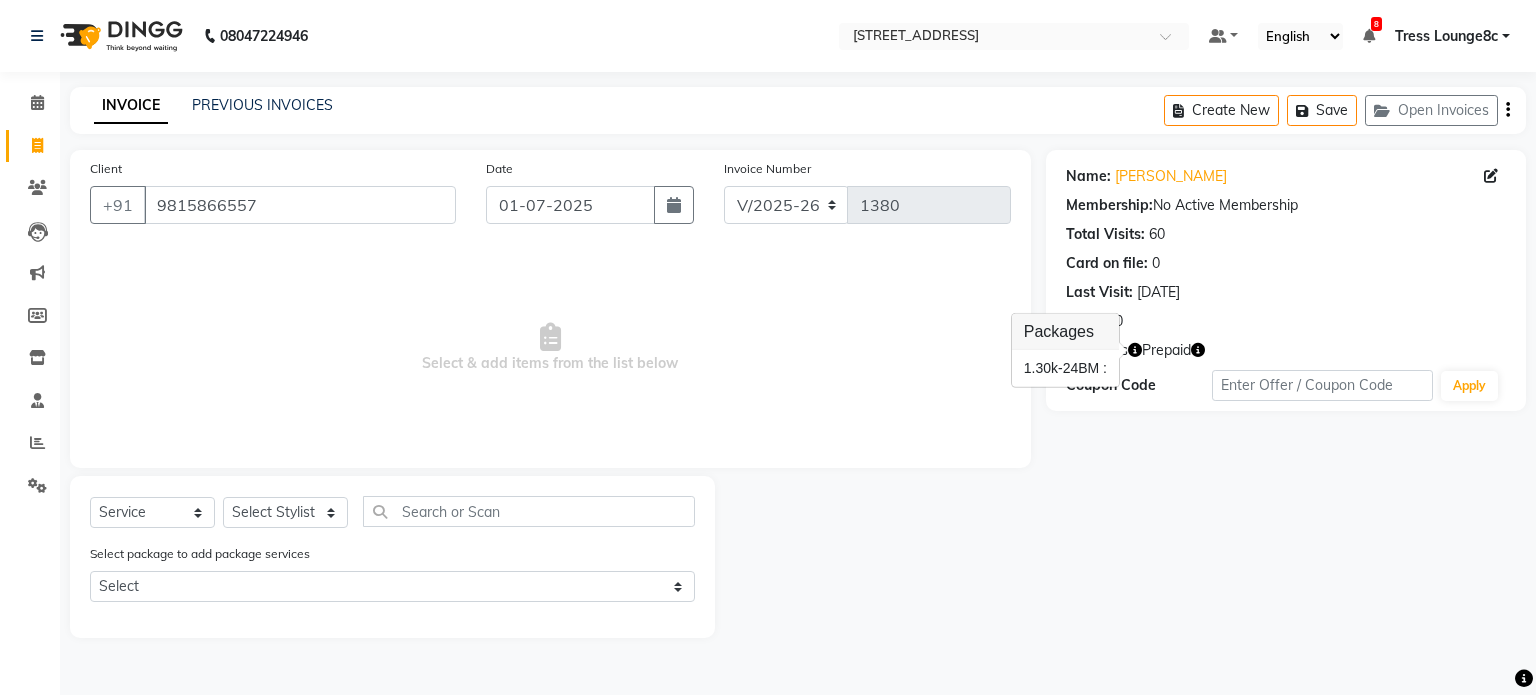 click 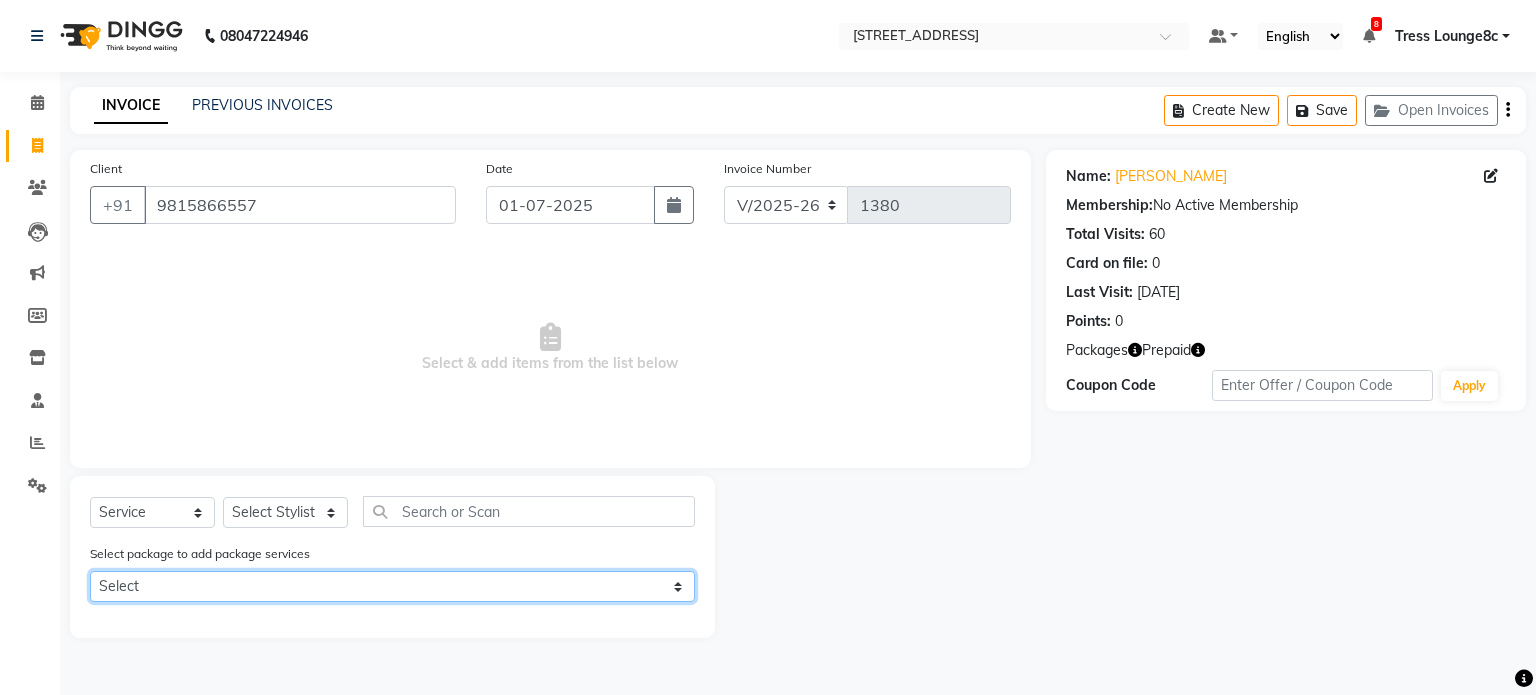 click on "Select 30k-24BM" 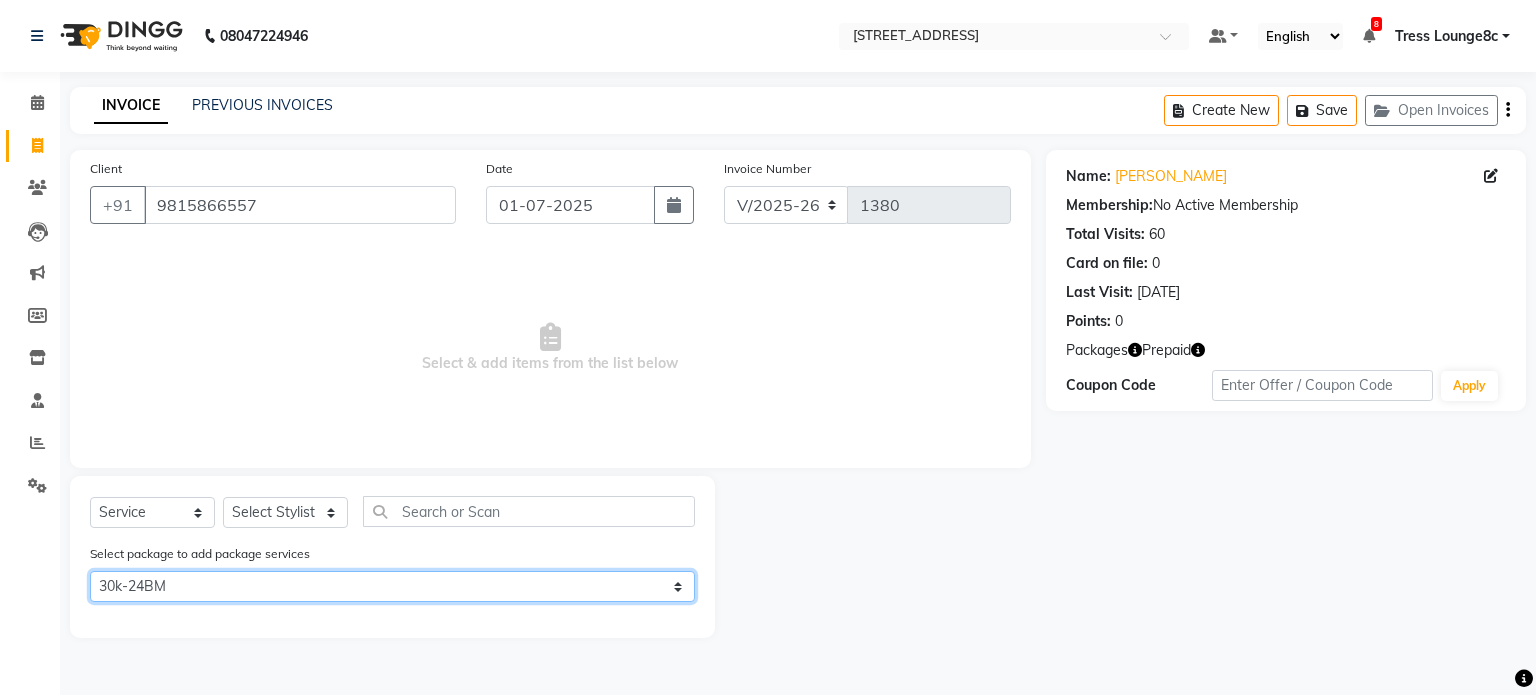 click on "Select 30k-24BM" 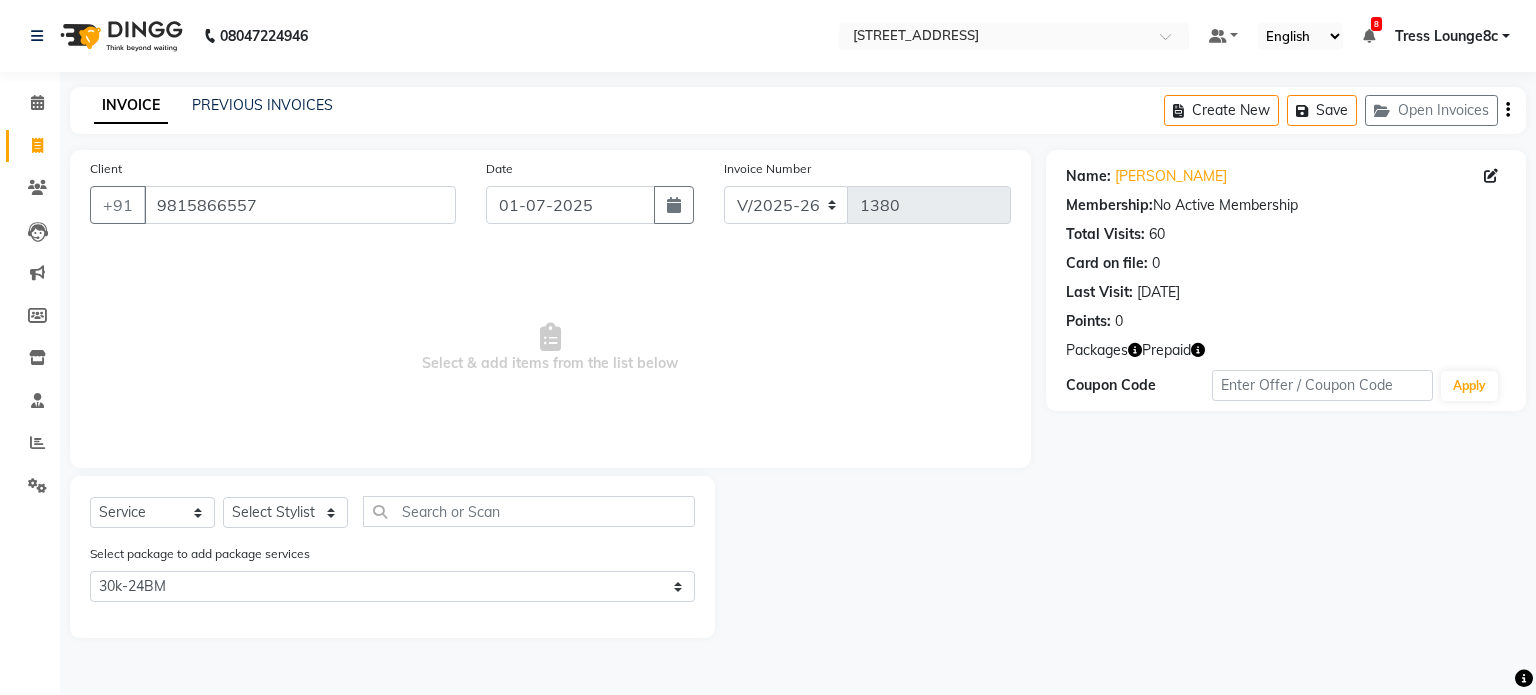 click on "Select  Service  Product  Membership  Package Voucher Prepaid Gift Card  Select Stylist [PERSON_NAME] [PERSON_NAME] [PERSON_NAME] Anju Annu  [PERSON_NAME] Bajaj sir Bony DANISH [PERSON_NAME] [PERSON_NAME] [PERSON_NAME] [PERSON_NAME] kajal [PERSON_NAME] KARAN Latansha Lucky MANAGER MUSKAN naina [PERSON_NAME]\ [PERSON_NAME]  [PERSON_NAME] RAKHI 2 RAM Ripti [PERSON_NAME] [PERSON_NAME] [PERSON_NAME] [PERSON_NAME] Shiv Shriya [PERSON_NAME] veena [PERSON_NAME] [PERSON_NAME] Select package to add package services Select 30k-24BM" 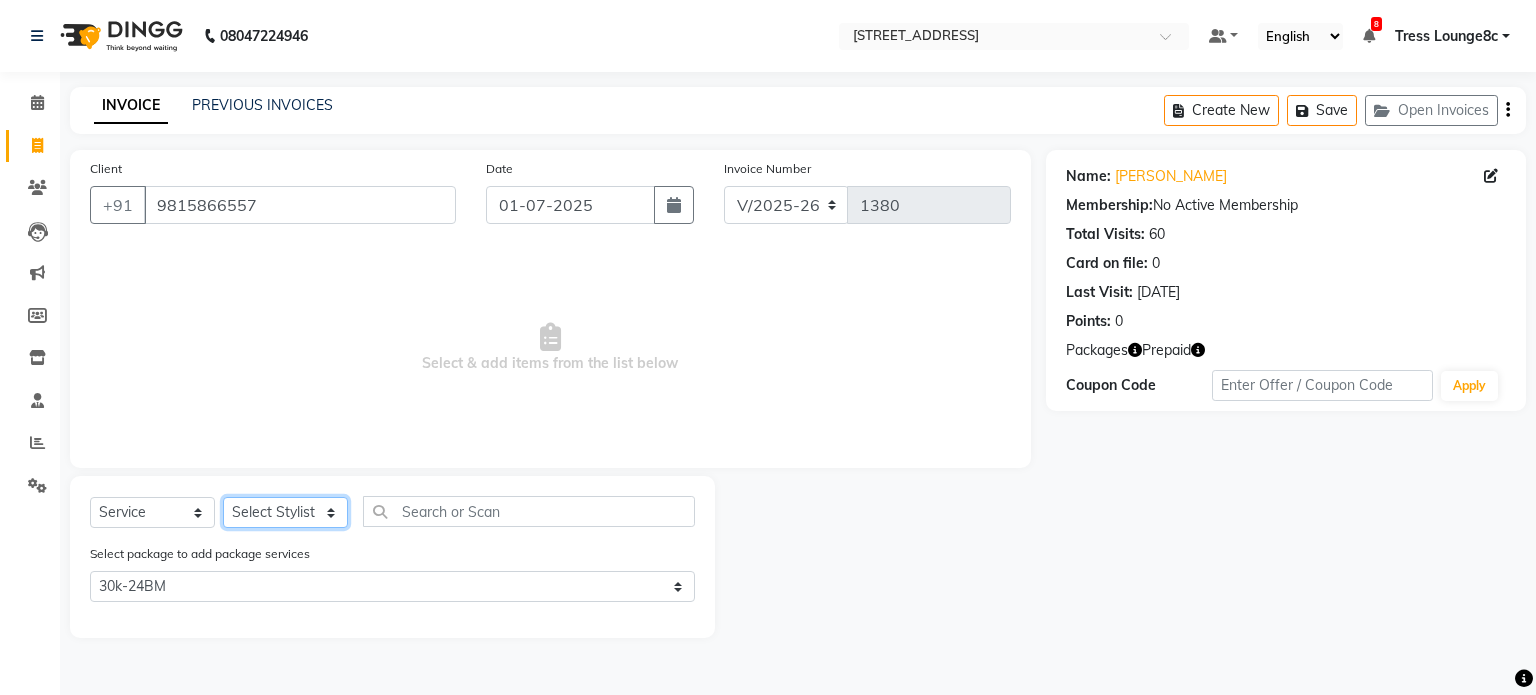 click on "Select Stylist [PERSON_NAME] [PERSON_NAME] [PERSON_NAME] Anju Annu  [PERSON_NAME] Bajaj sir Bony DANISH [PERSON_NAME] [PERSON_NAME] [PERSON_NAME] [PERSON_NAME] [PERSON_NAME] [PERSON_NAME] Lucky MANAGER MUSKAN naina [PERSON_NAME]\ [PERSON_NAME]  [PERSON_NAME] RAKHI 2 RAM Ripti [PERSON_NAME] [PERSON_NAME] [PERSON_NAME] [PERSON_NAME] Shiv Shriya [PERSON_NAME] veena [PERSON_NAME] [PERSON_NAME]" 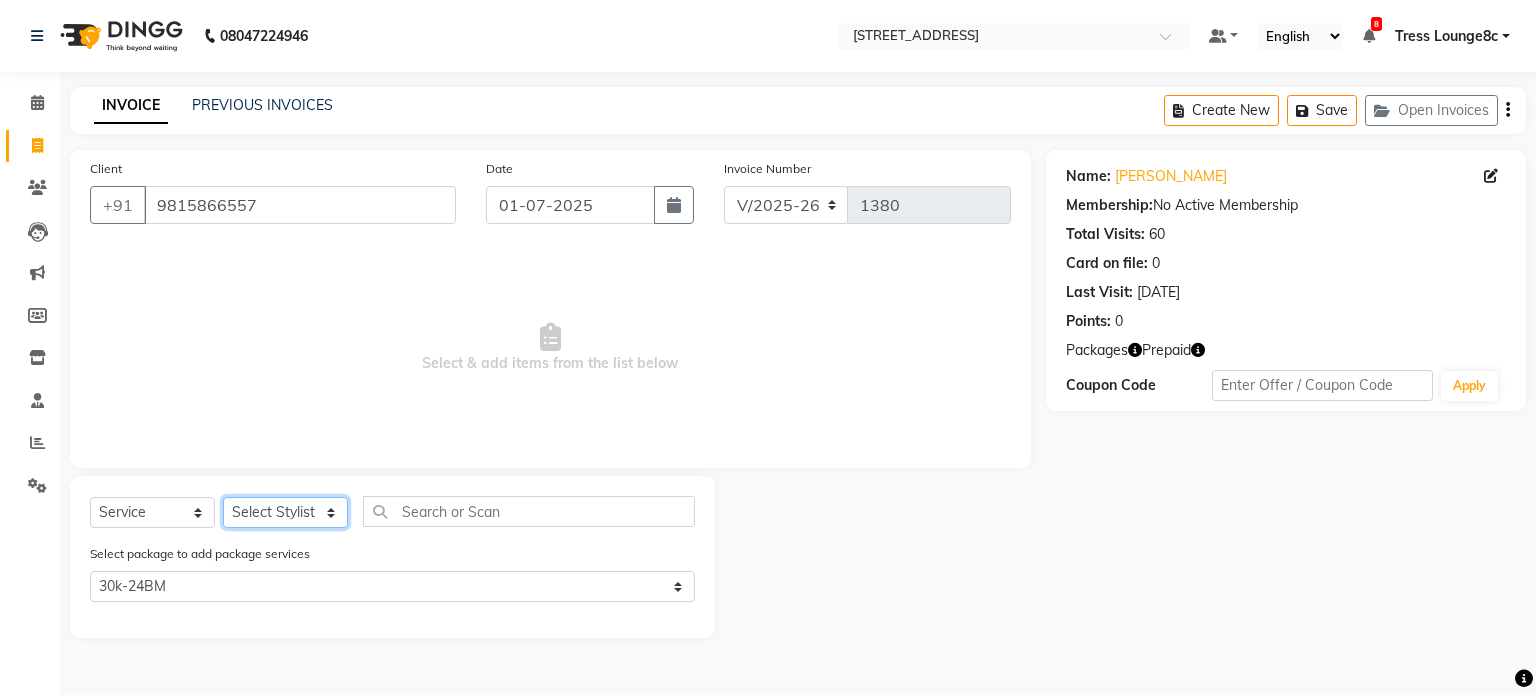 click on "Select Stylist [PERSON_NAME] [PERSON_NAME] [PERSON_NAME] Anju Annu  [PERSON_NAME] Bajaj sir Bony DANISH [PERSON_NAME] [PERSON_NAME] [PERSON_NAME] [PERSON_NAME] [PERSON_NAME] [PERSON_NAME] Lucky MANAGER MUSKAN naina [PERSON_NAME]\ [PERSON_NAME]  [PERSON_NAME] RAKHI 2 RAM Ripti [PERSON_NAME] [PERSON_NAME] [PERSON_NAME] [PERSON_NAME] Shiv Shriya [PERSON_NAME] veena [PERSON_NAME] [PERSON_NAME]" 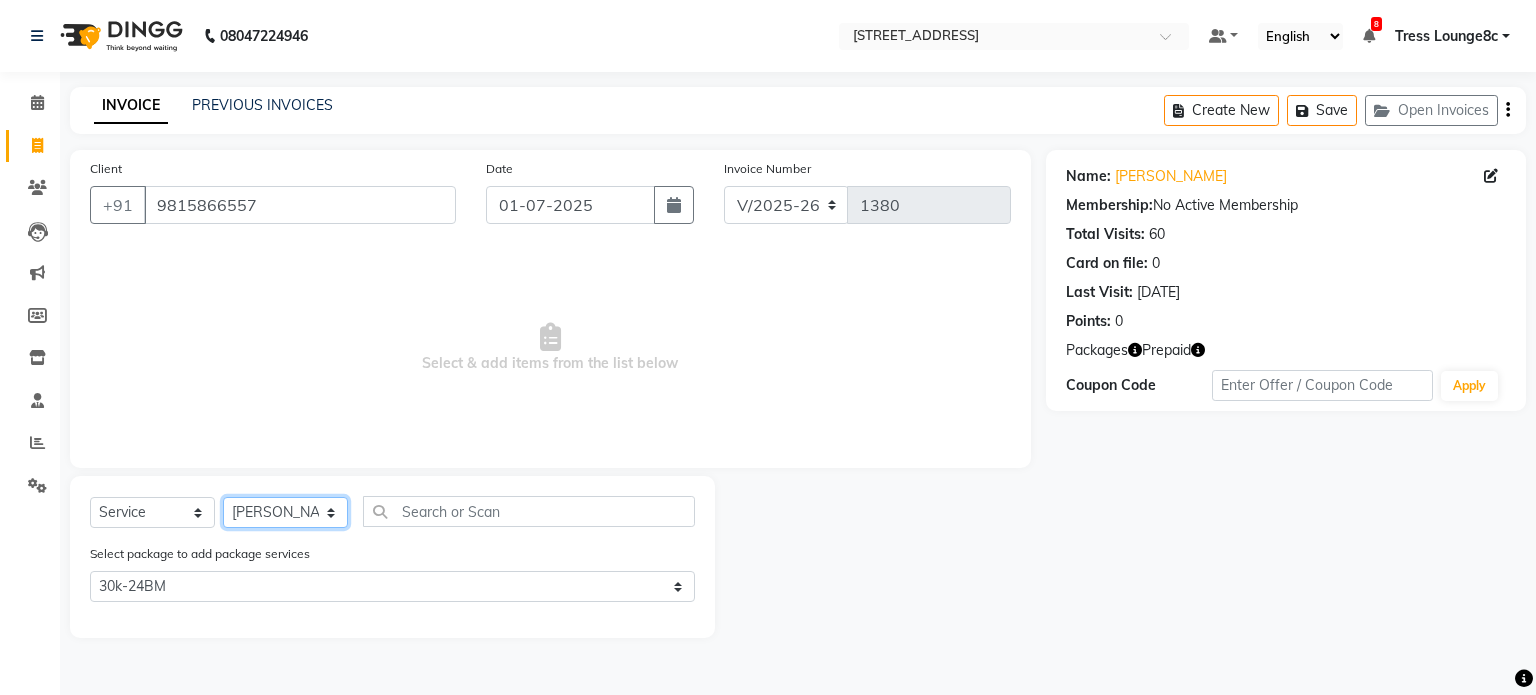 click on "Select Stylist [PERSON_NAME] [PERSON_NAME] [PERSON_NAME] Anju Annu  [PERSON_NAME] Bajaj sir Bony DANISH [PERSON_NAME] [PERSON_NAME] [PERSON_NAME] [PERSON_NAME] [PERSON_NAME] [PERSON_NAME] Lucky MANAGER MUSKAN naina [PERSON_NAME]\ [PERSON_NAME]  [PERSON_NAME] RAKHI 2 RAM Ripti [PERSON_NAME] [PERSON_NAME] [PERSON_NAME] [PERSON_NAME] Shiv Shriya [PERSON_NAME] veena [PERSON_NAME] [PERSON_NAME]" 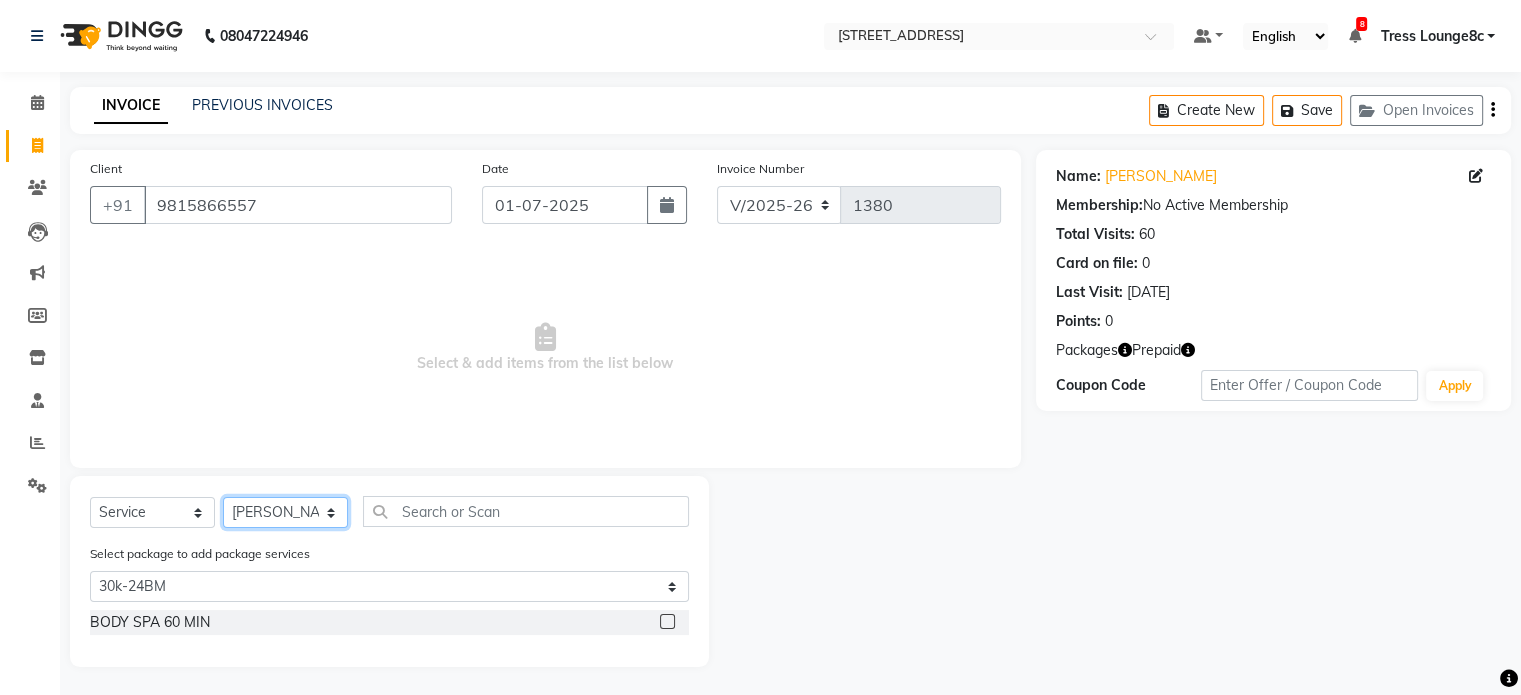 scroll, scrollTop: 4, scrollLeft: 0, axis: vertical 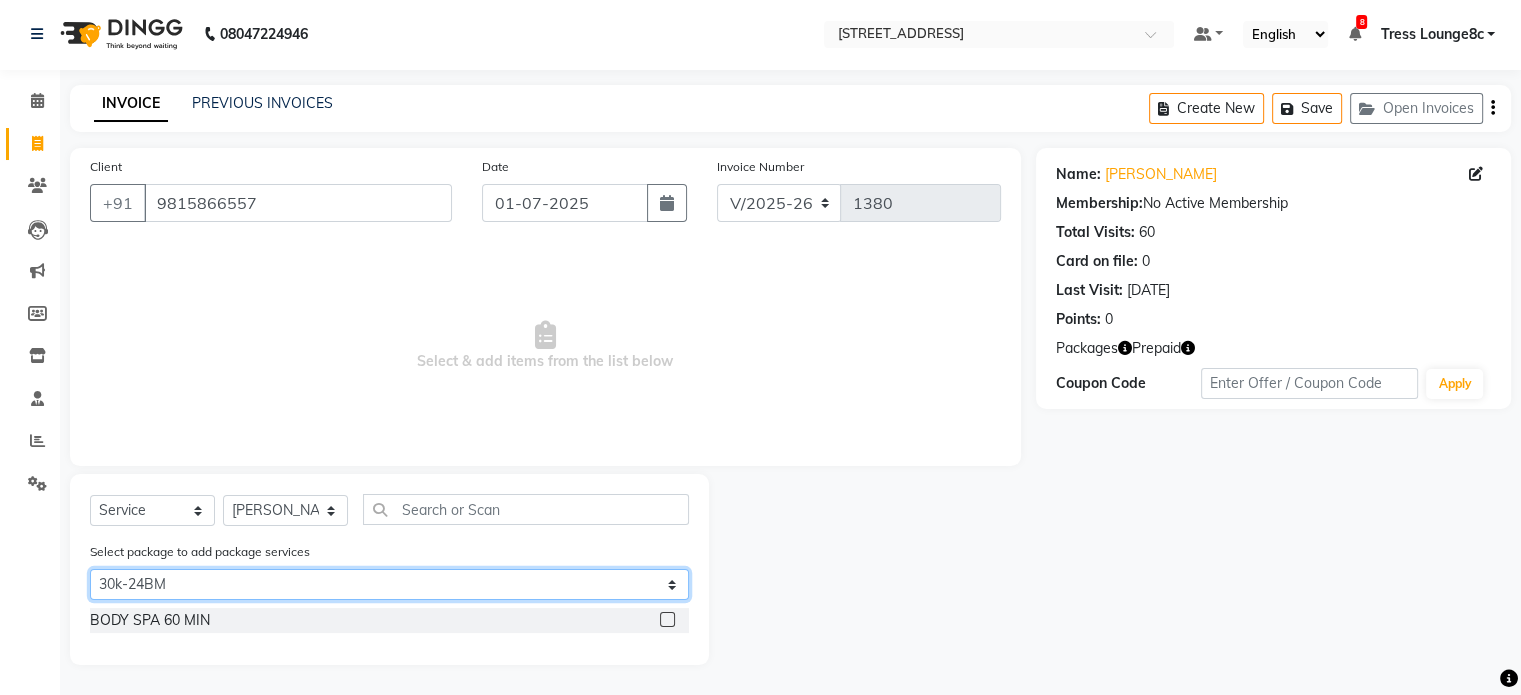 click on "Select 30k-24BM" 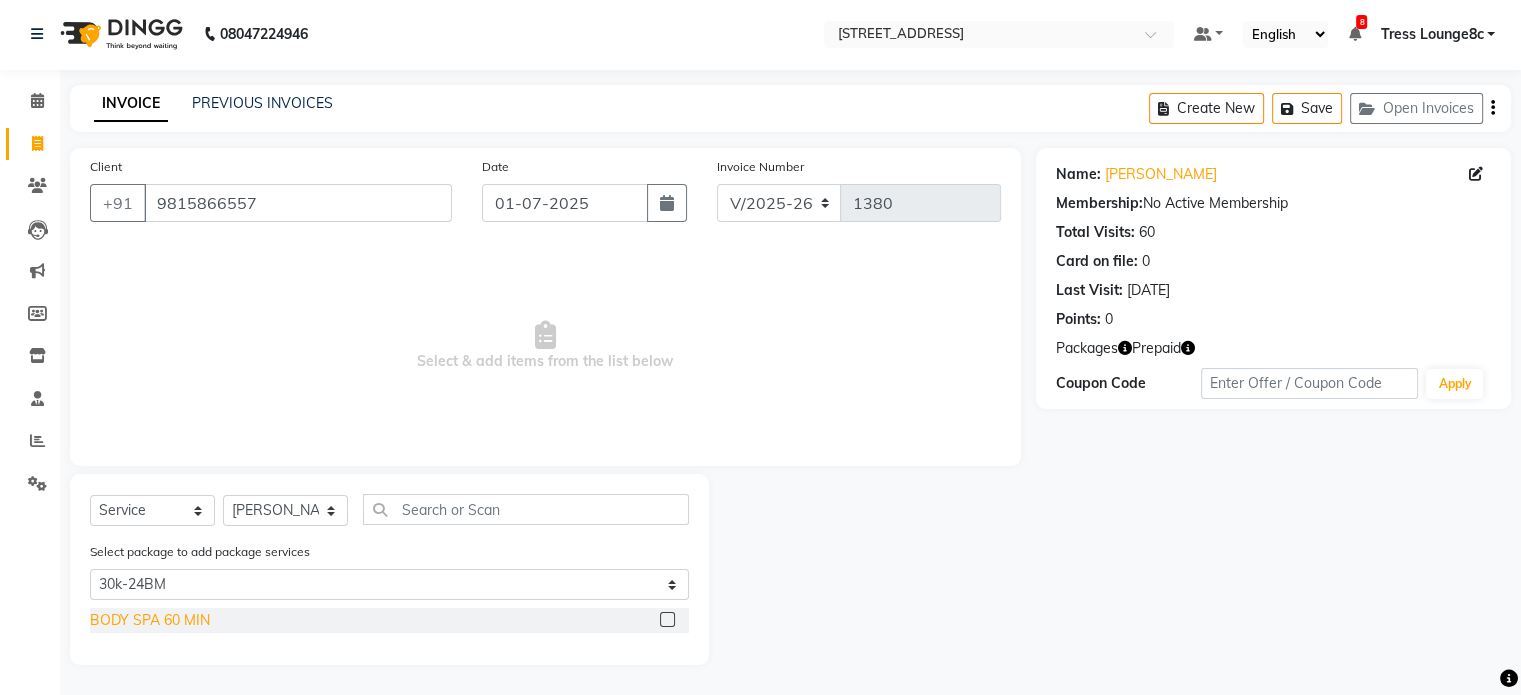 click on "BODY SPA 60 MIN" 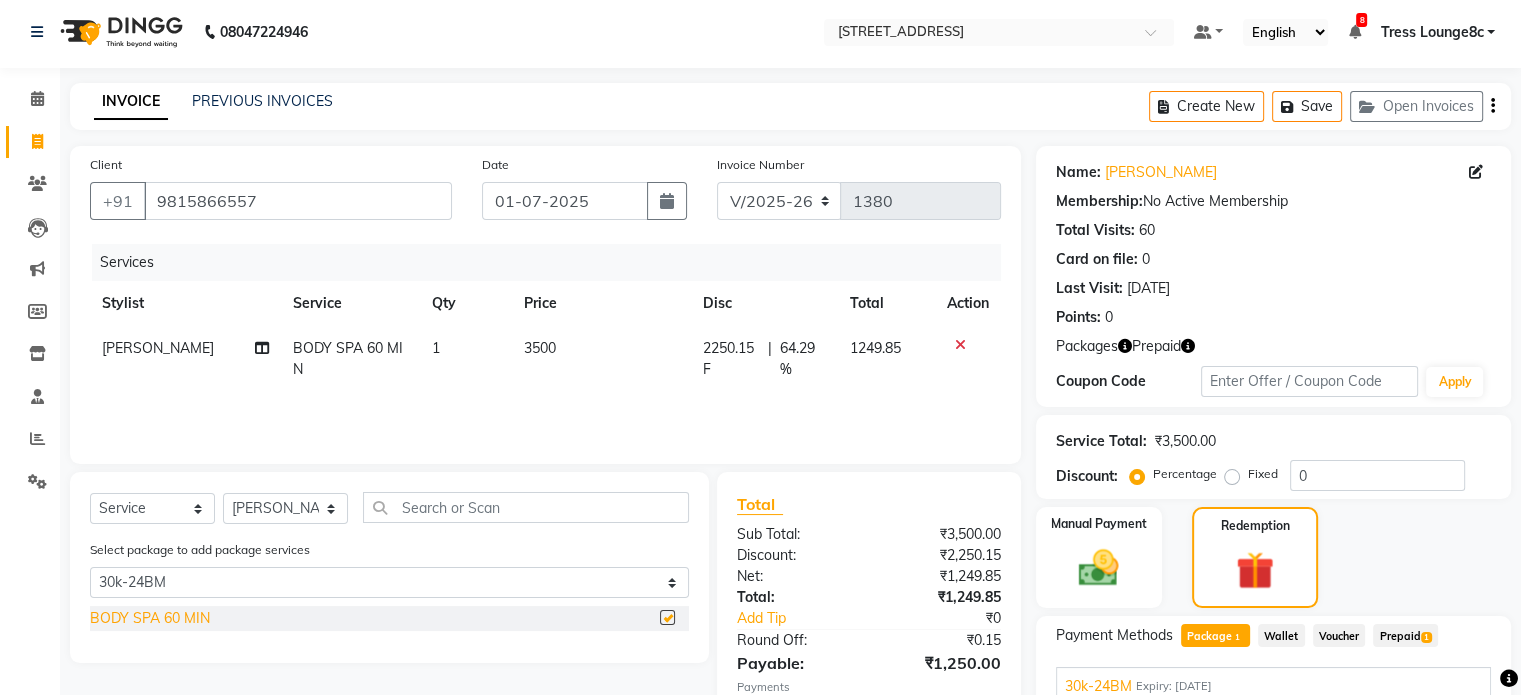 checkbox on "false" 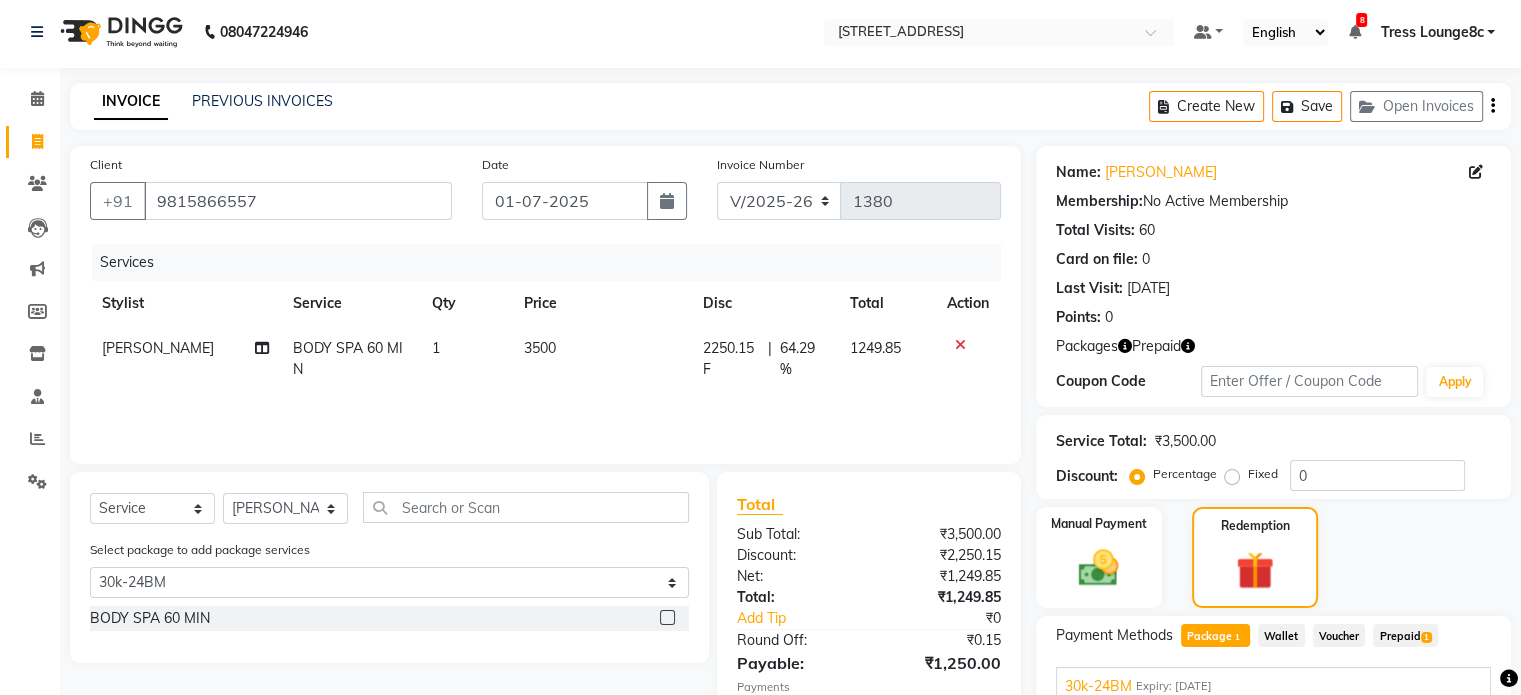scroll, scrollTop: 277, scrollLeft: 0, axis: vertical 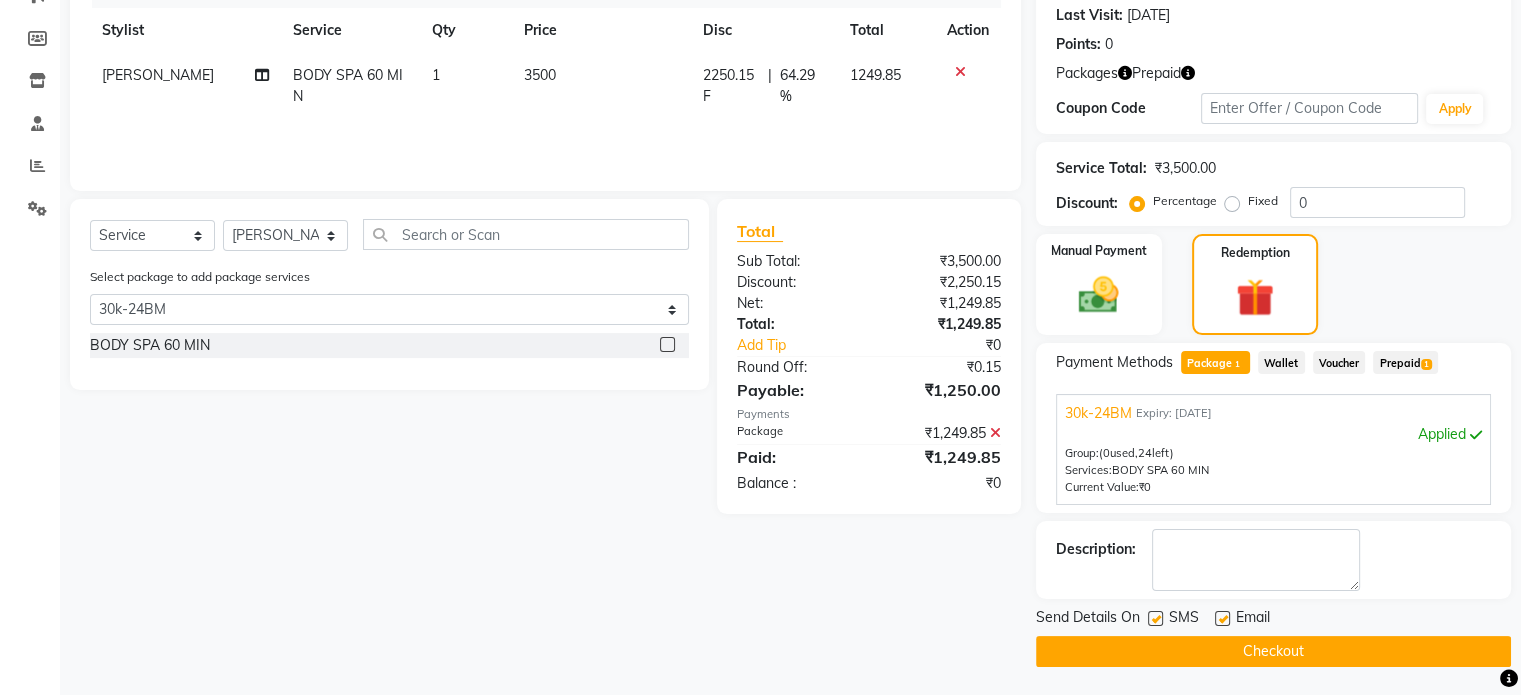 click 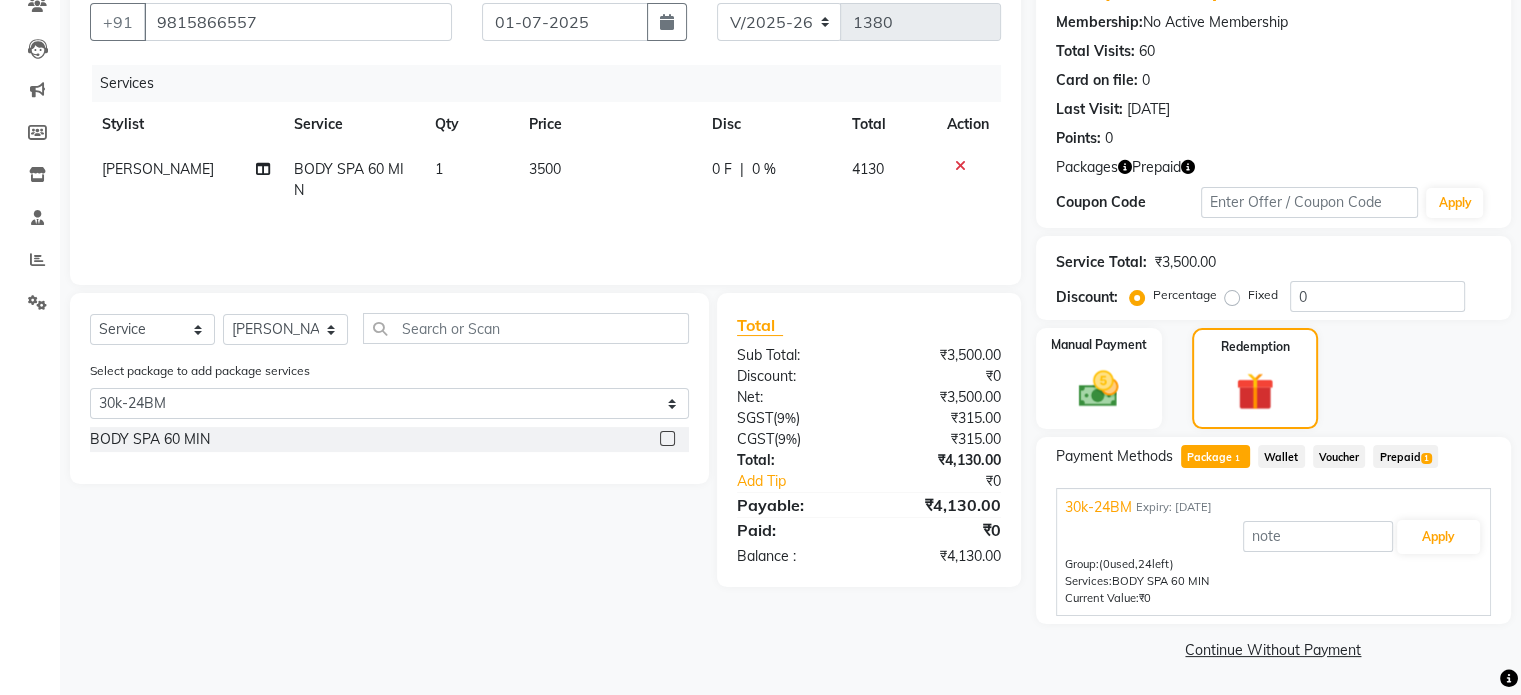 scroll, scrollTop: 182, scrollLeft: 0, axis: vertical 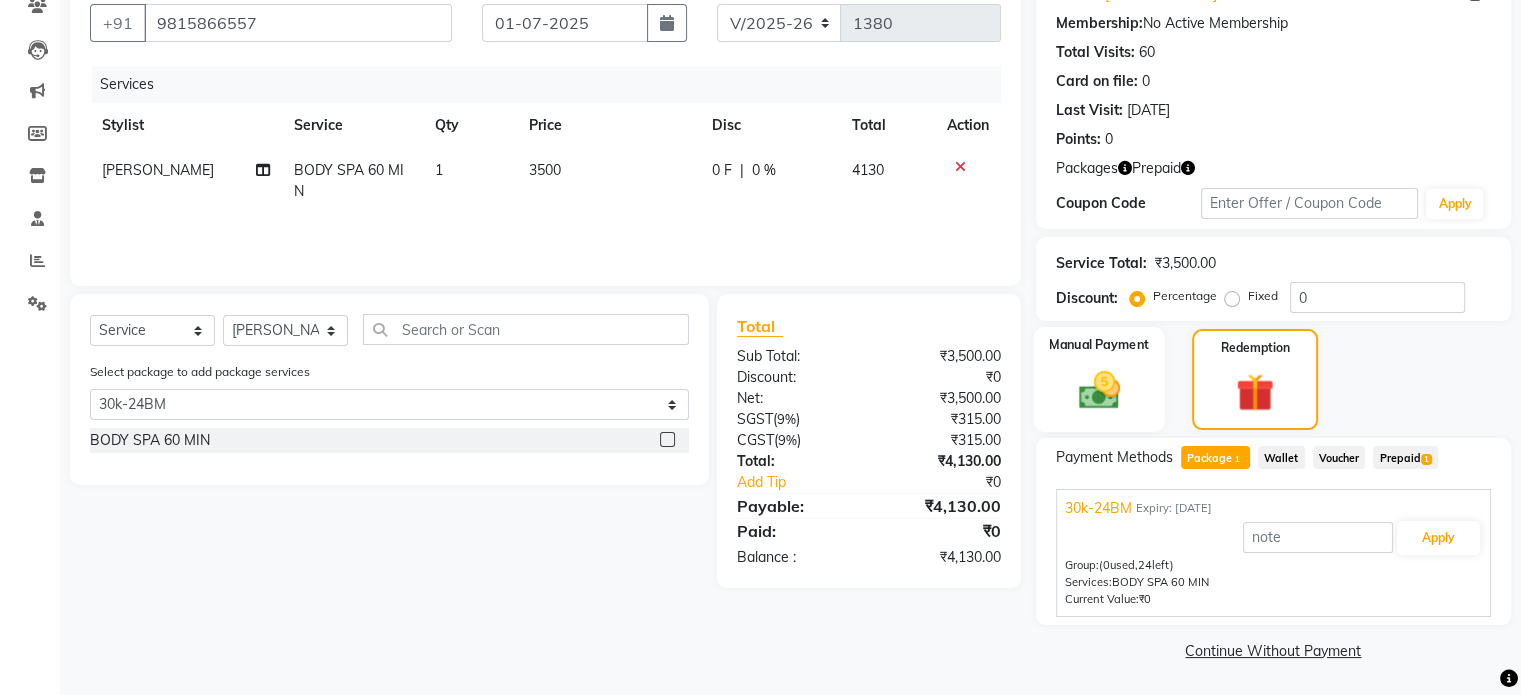 click on "Manual Payment" 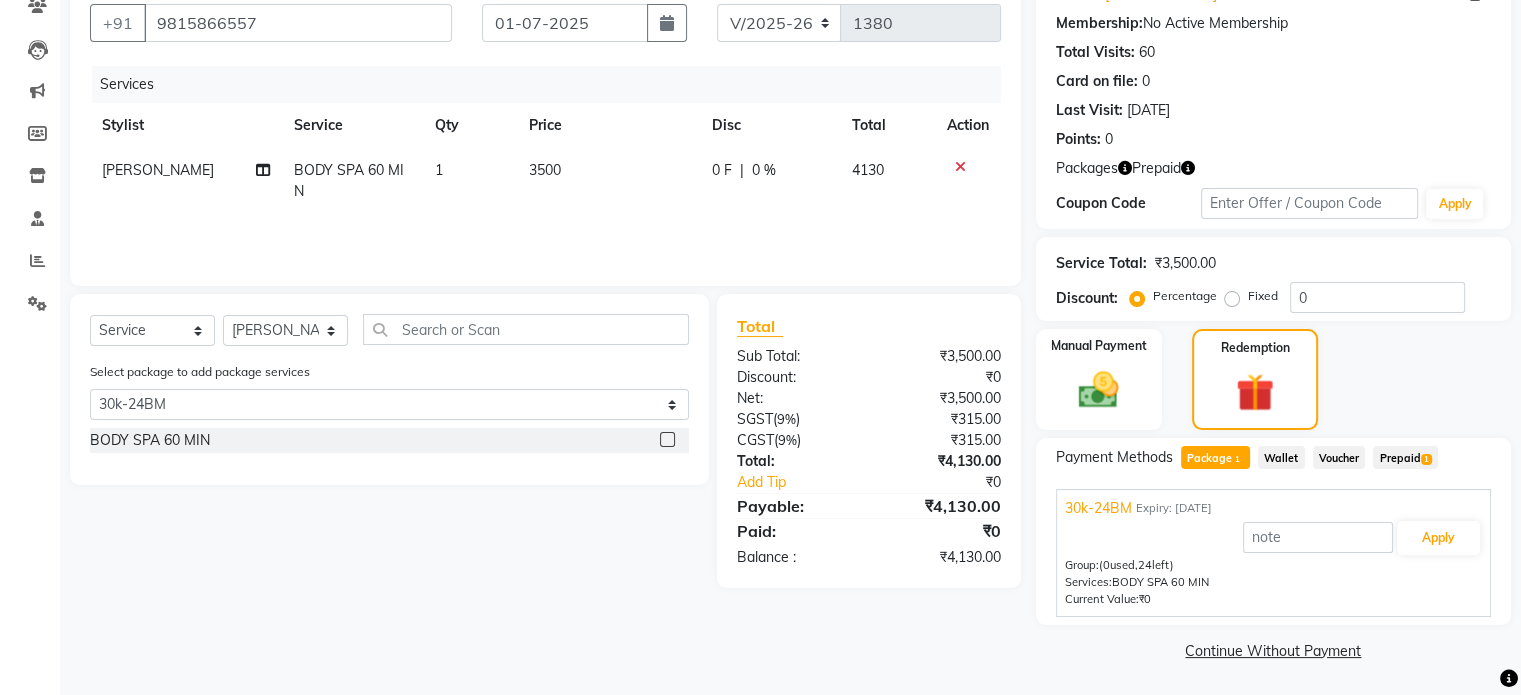 scroll, scrollTop: 114, scrollLeft: 0, axis: vertical 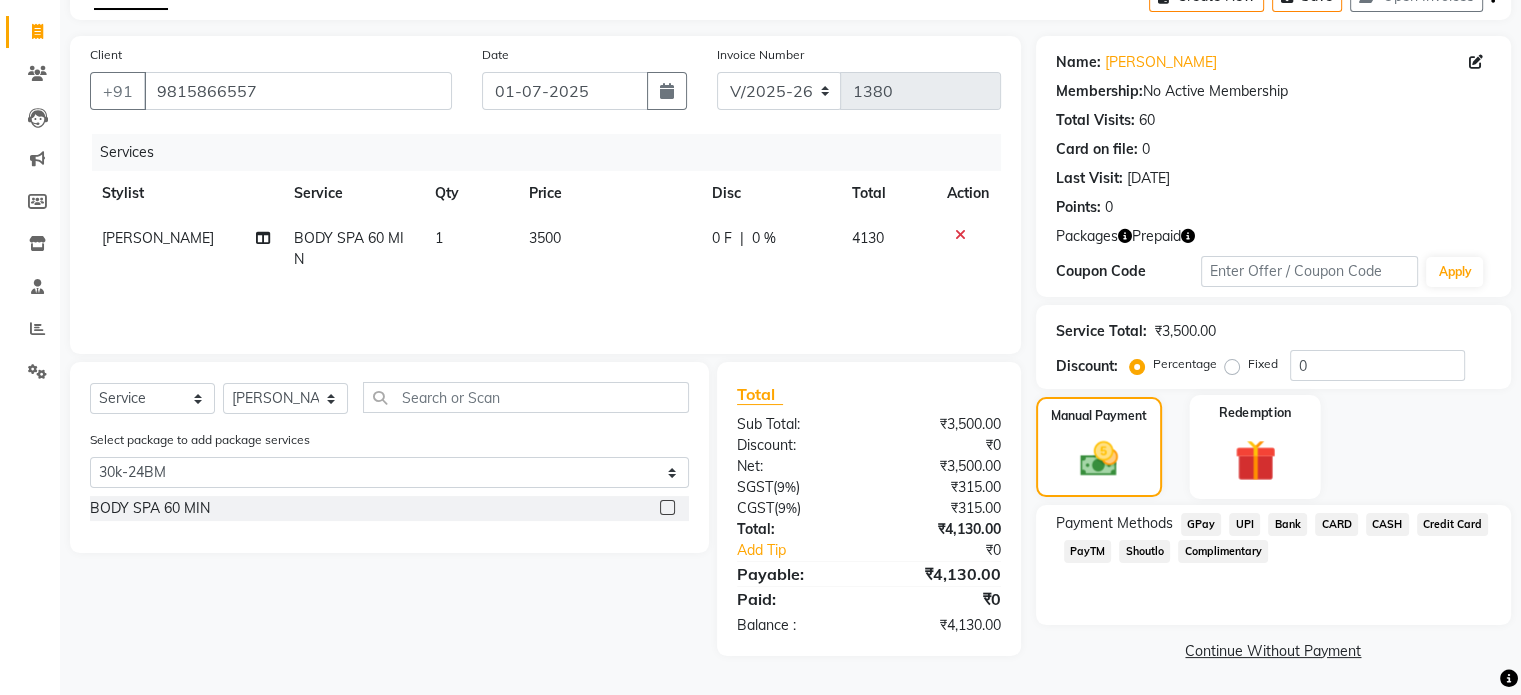 click 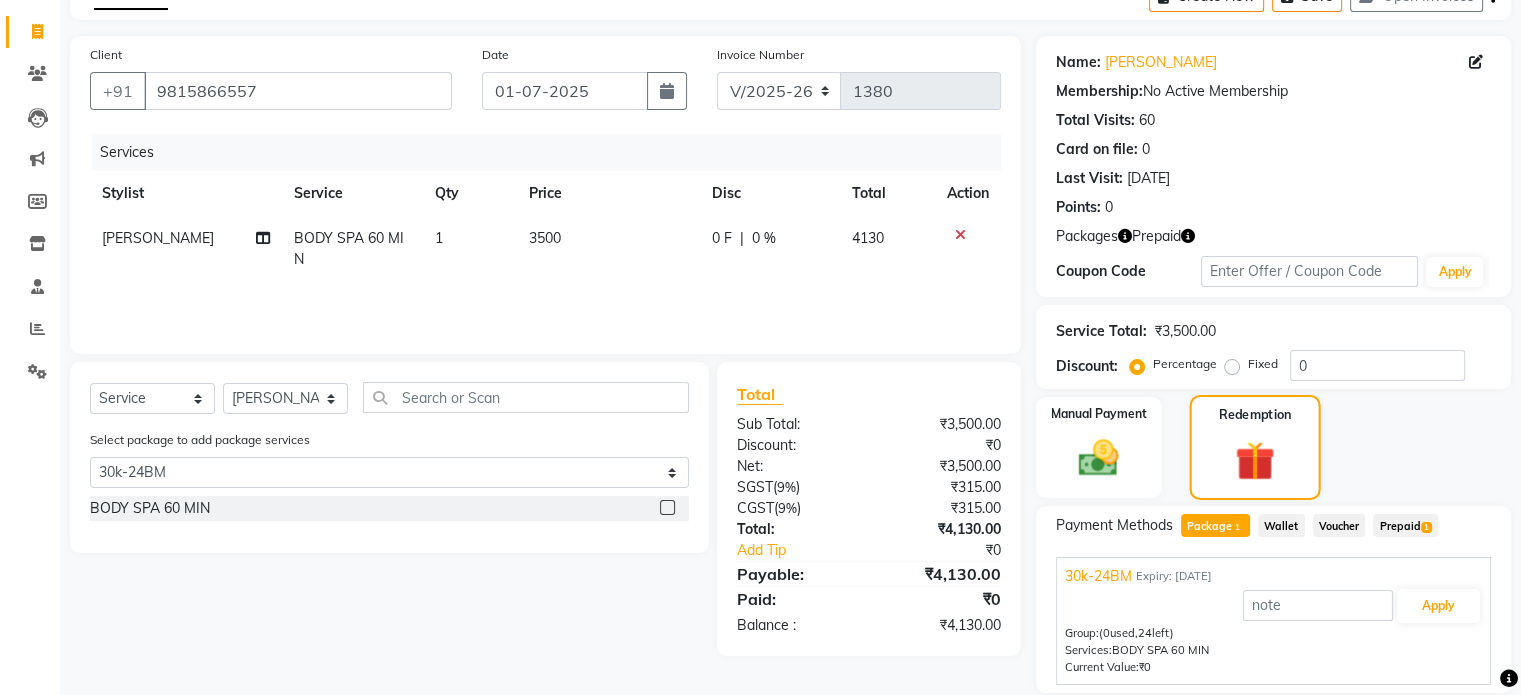 scroll, scrollTop: 182, scrollLeft: 0, axis: vertical 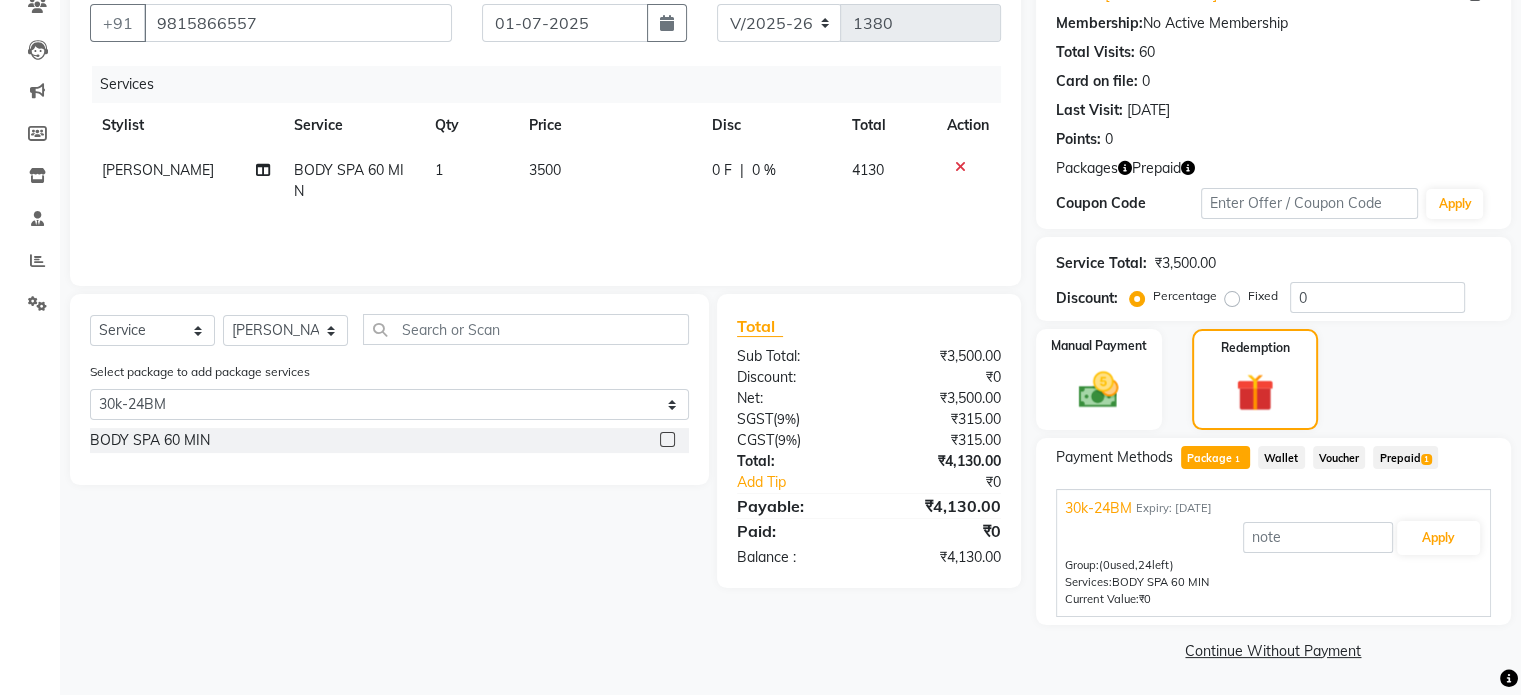 click on "Package  1" 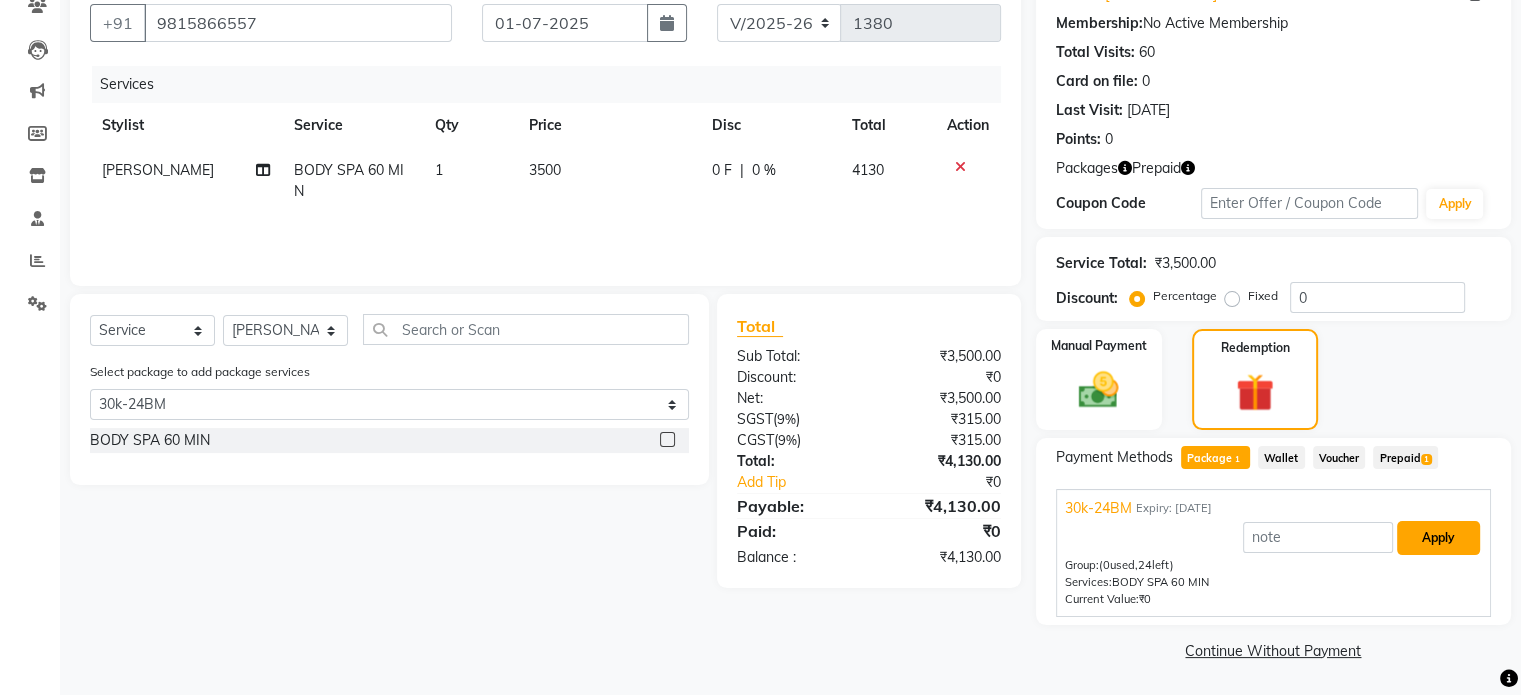 click on "Apply" at bounding box center (1438, 538) 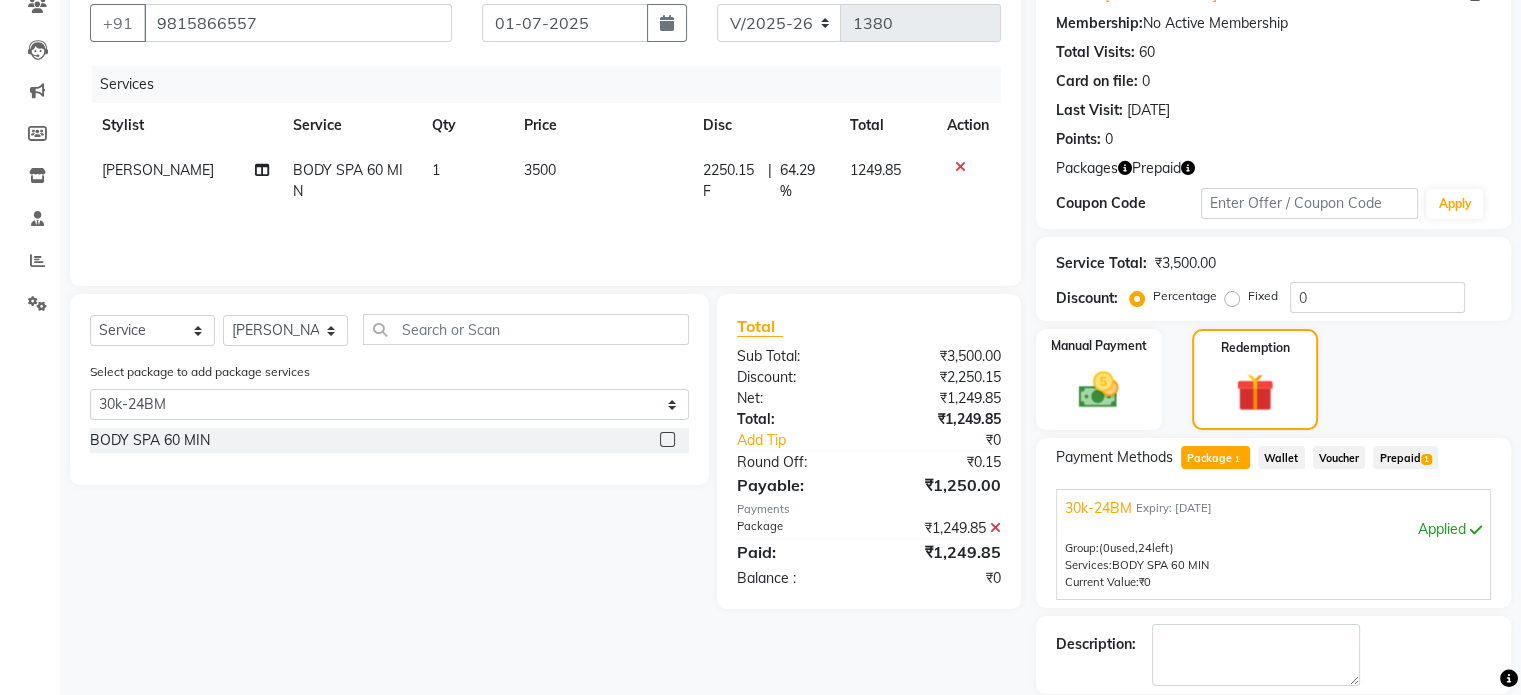 scroll, scrollTop: 0, scrollLeft: 0, axis: both 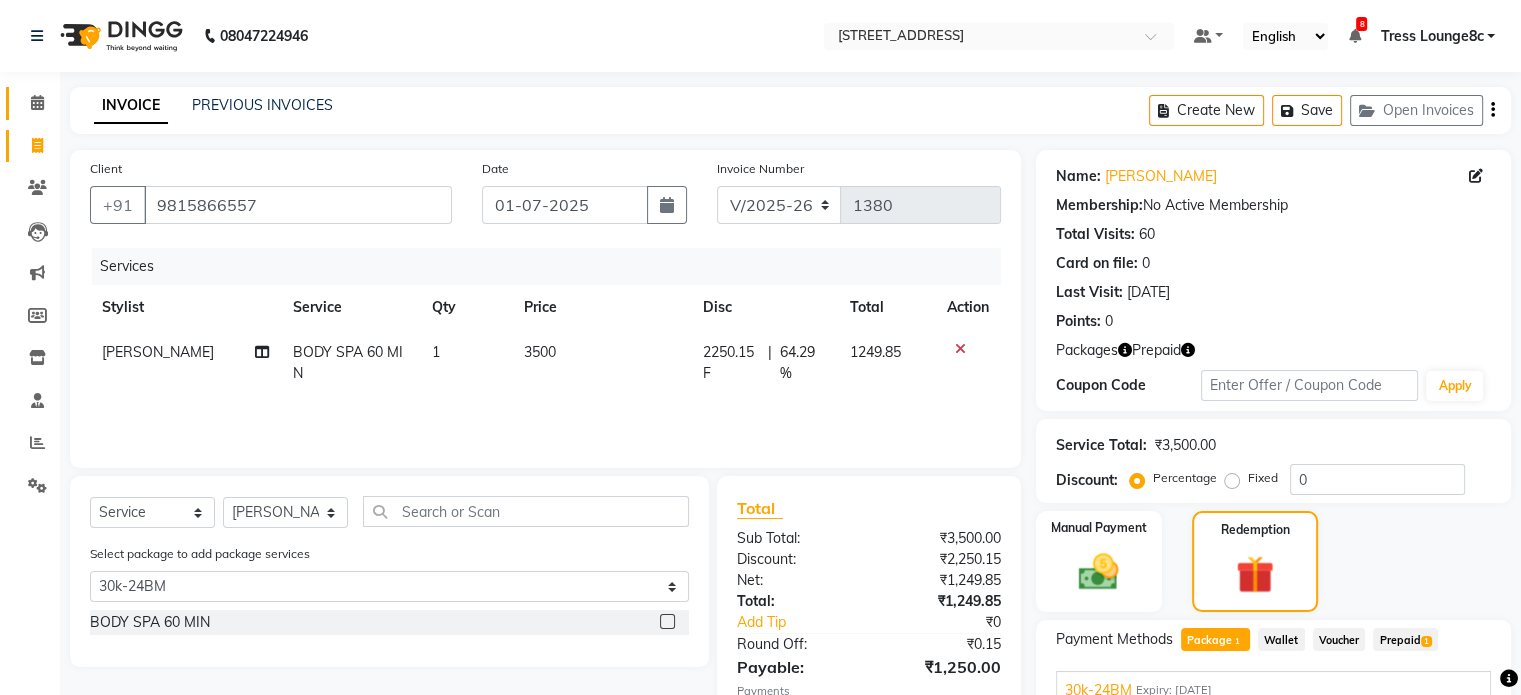 click 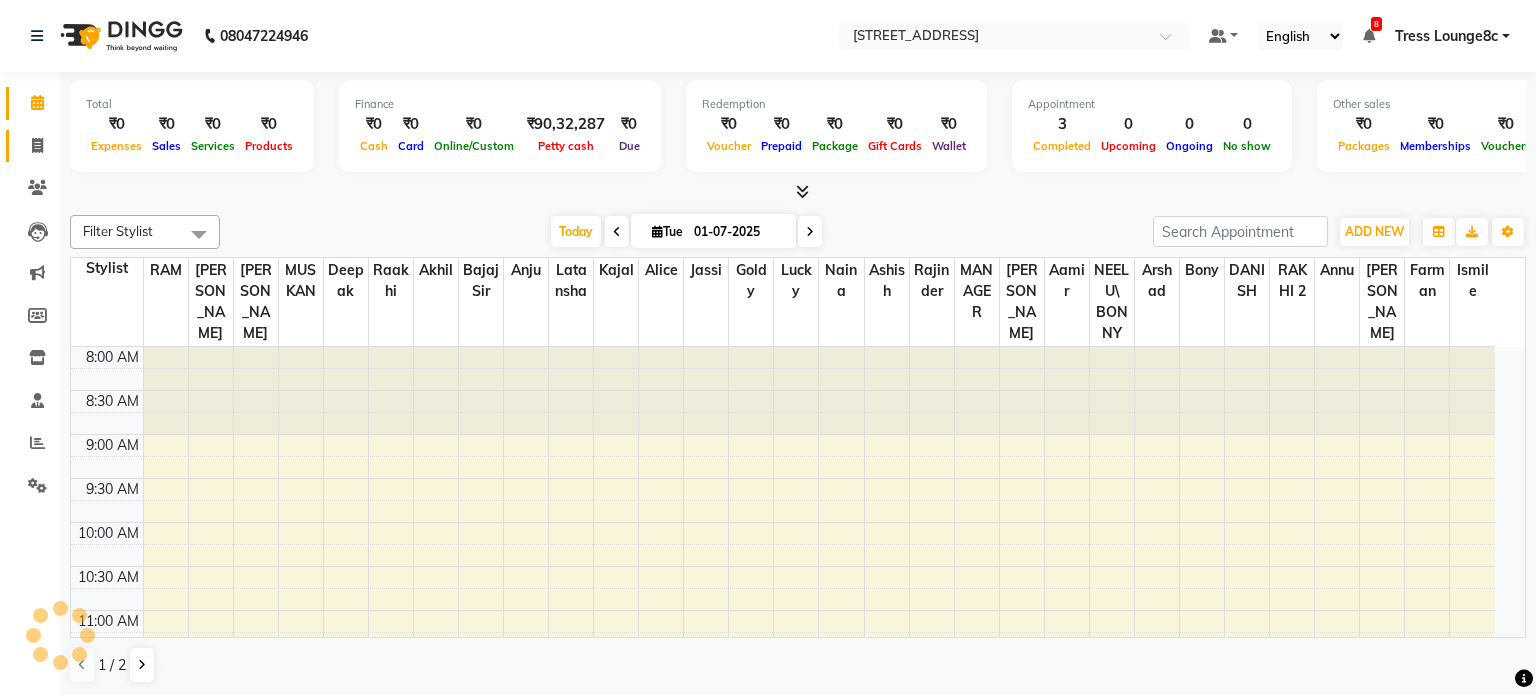 scroll, scrollTop: 0, scrollLeft: 0, axis: both 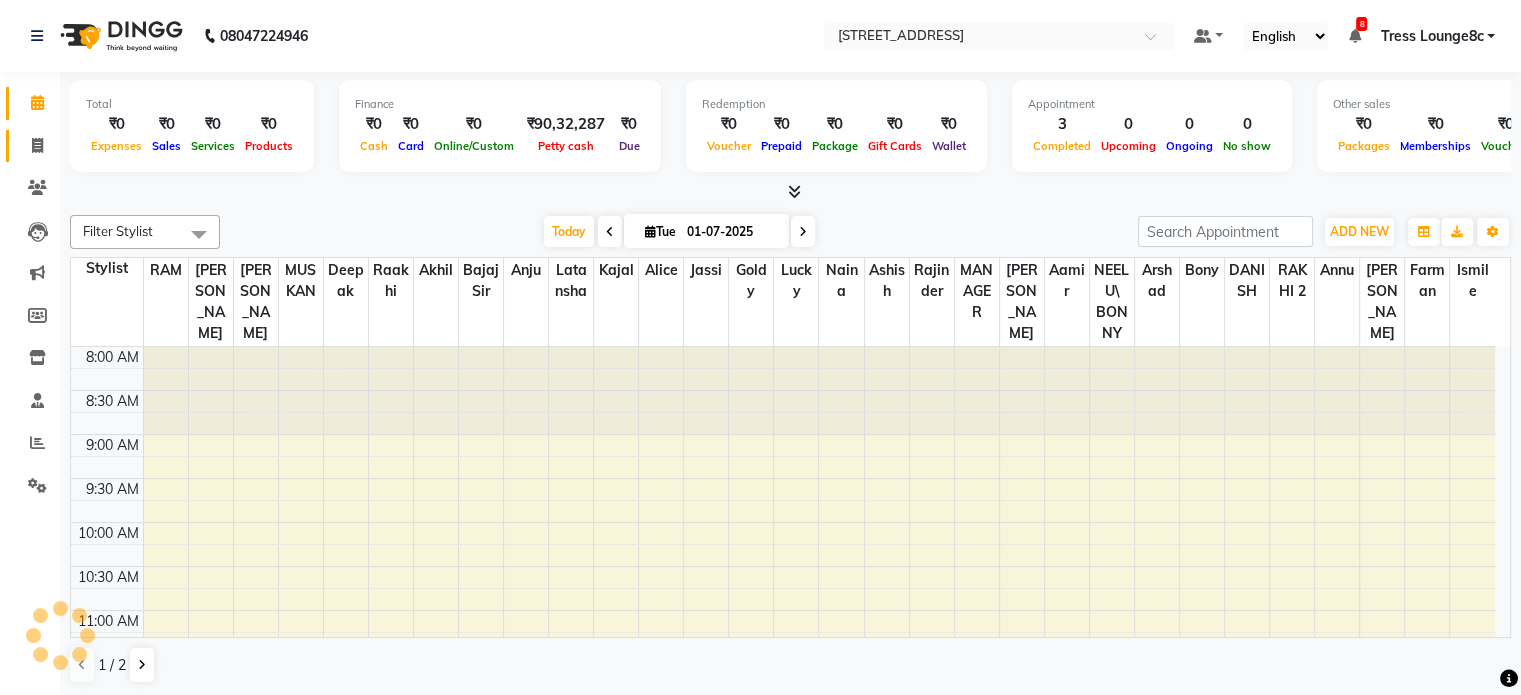 click 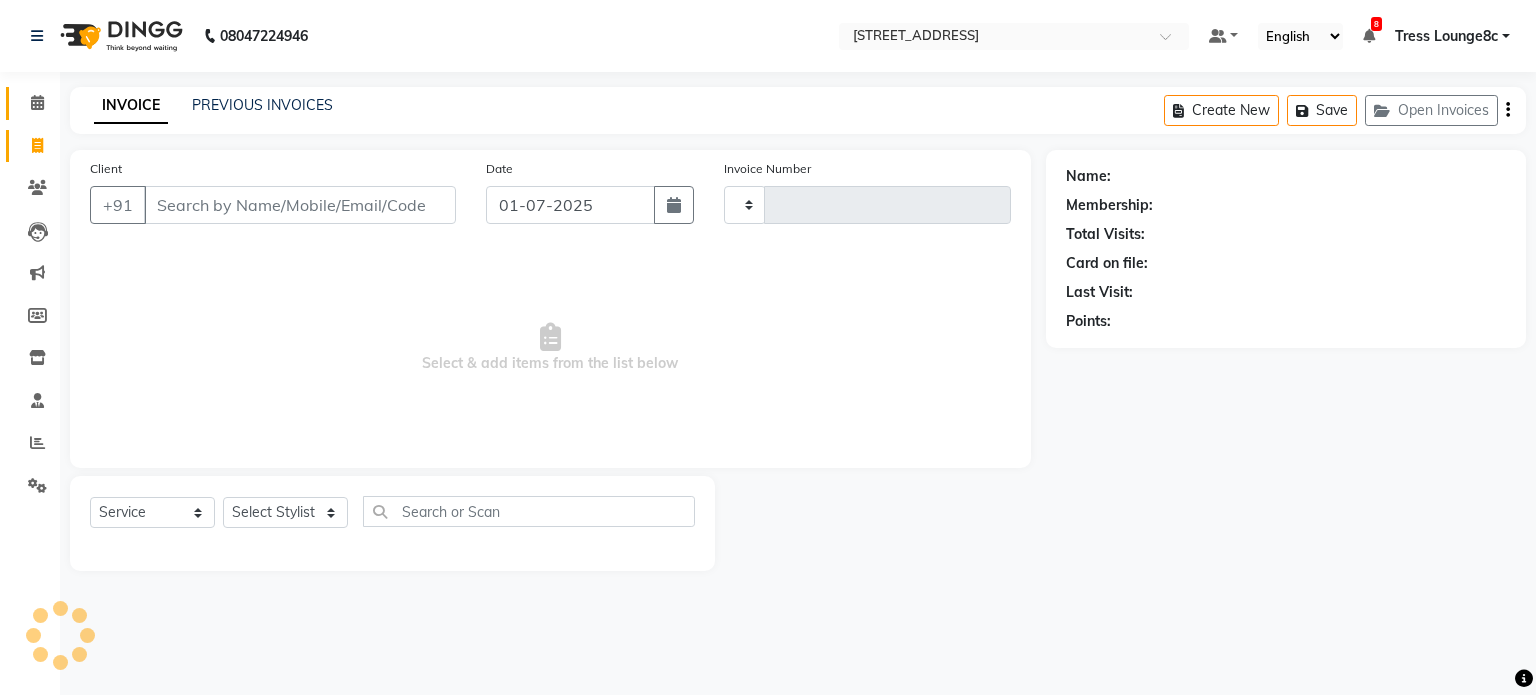 type on "1380" 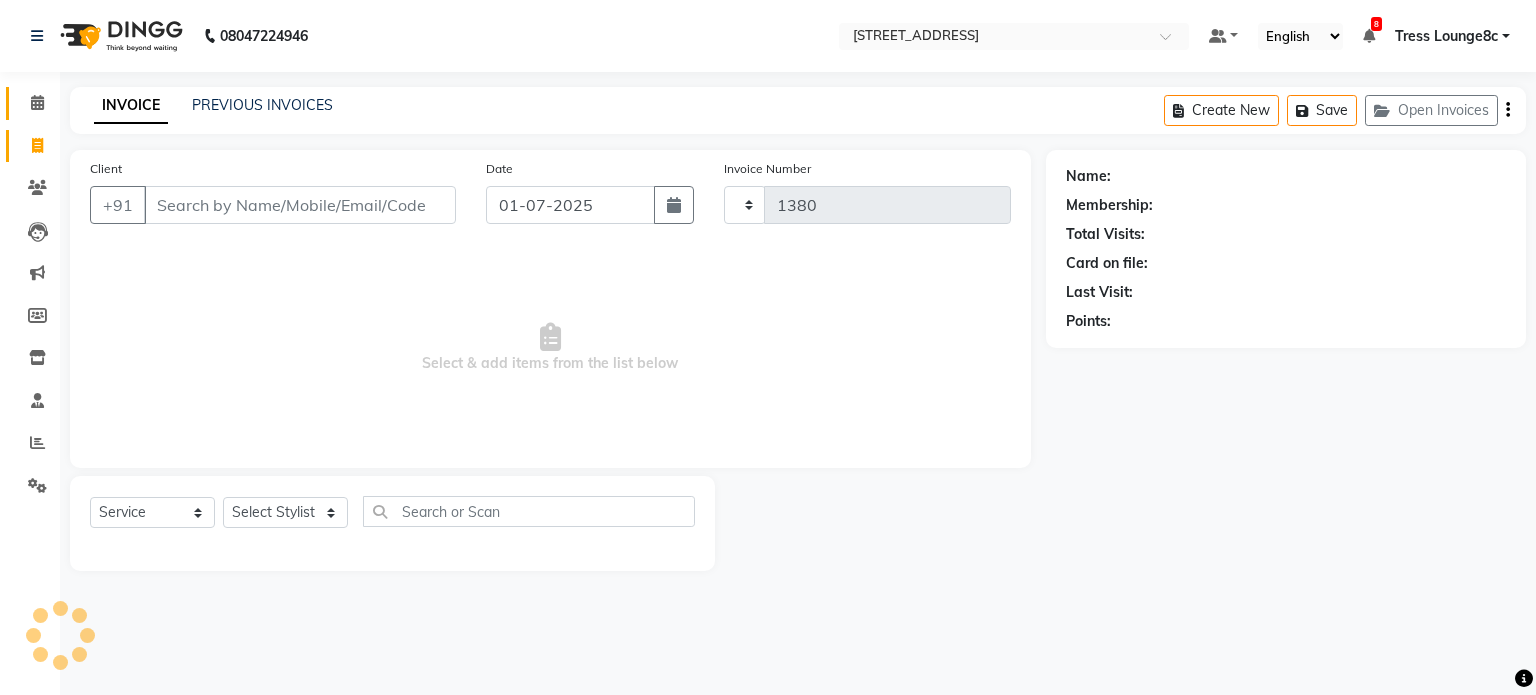 select on "5703" 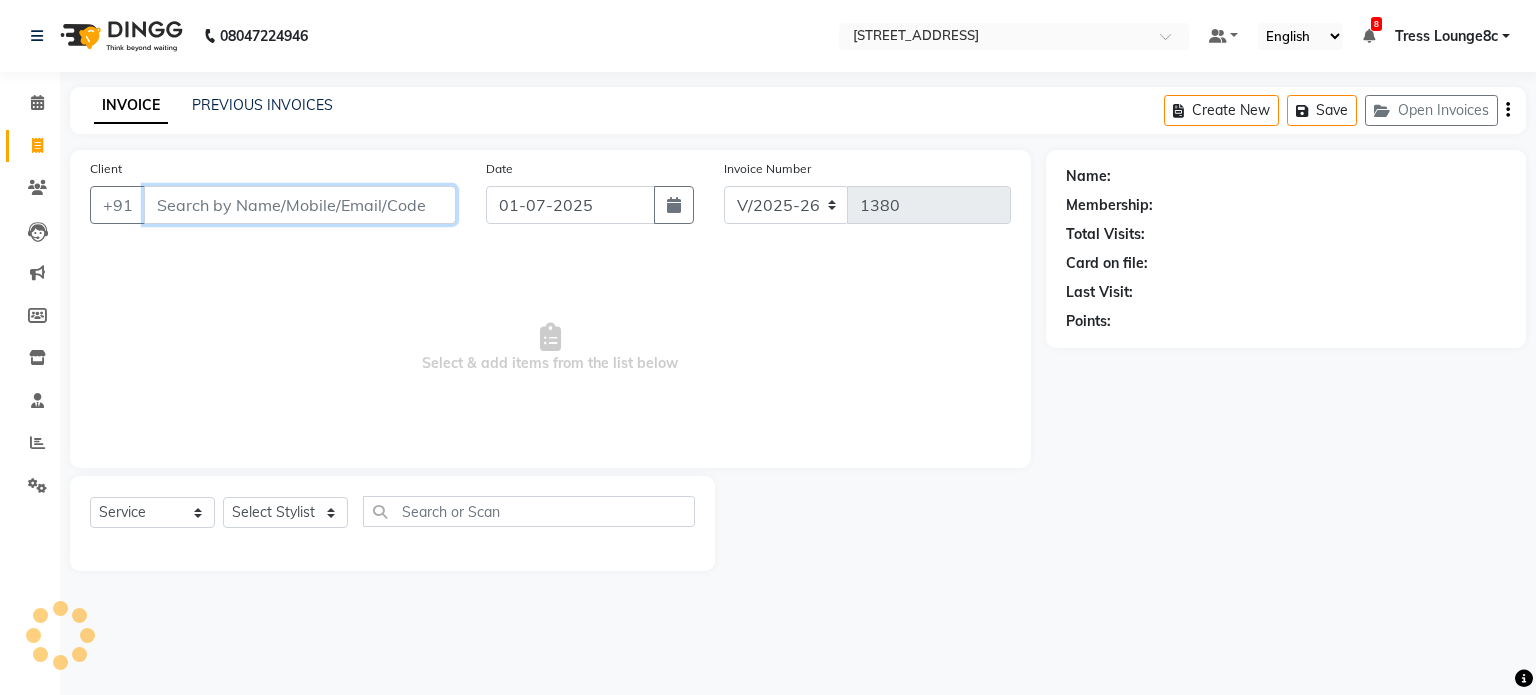 click on "Client" at bounding box center [300, 205] 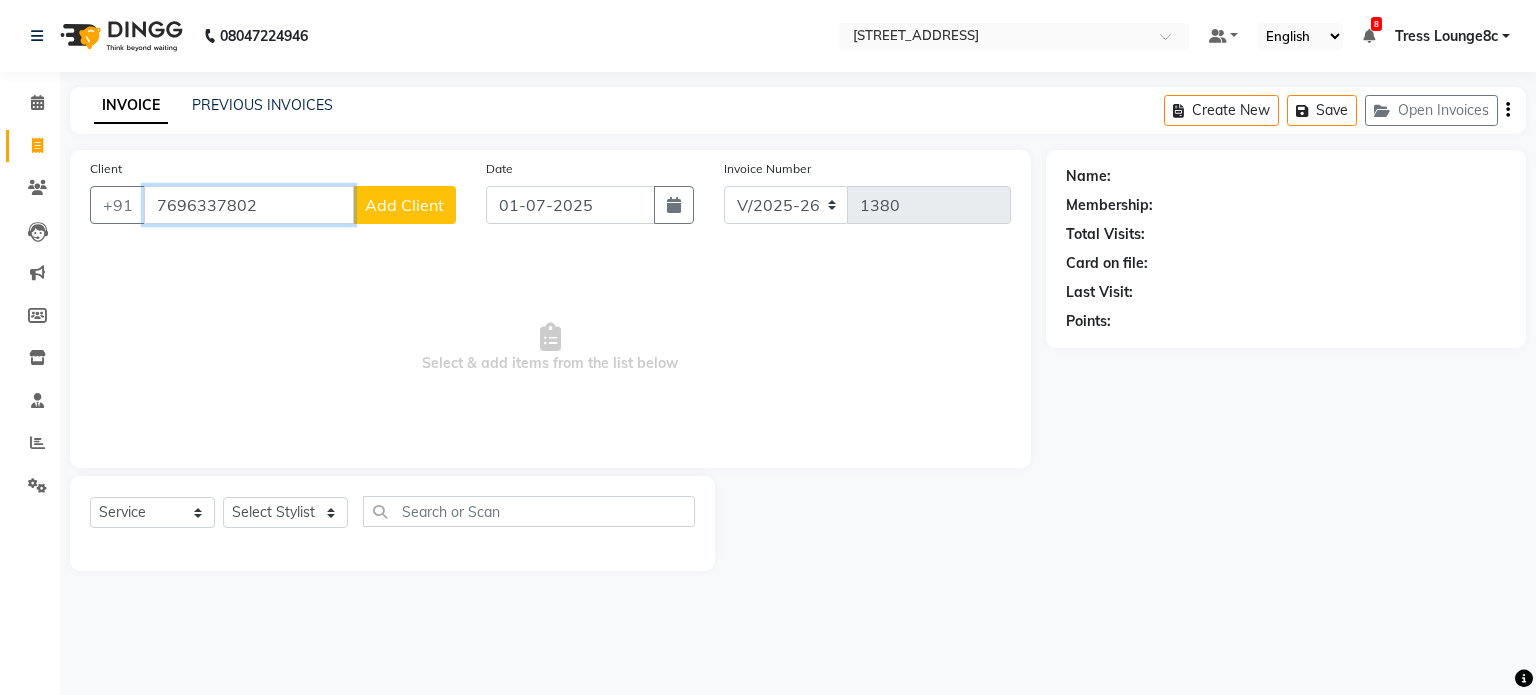 type on "7696337802" 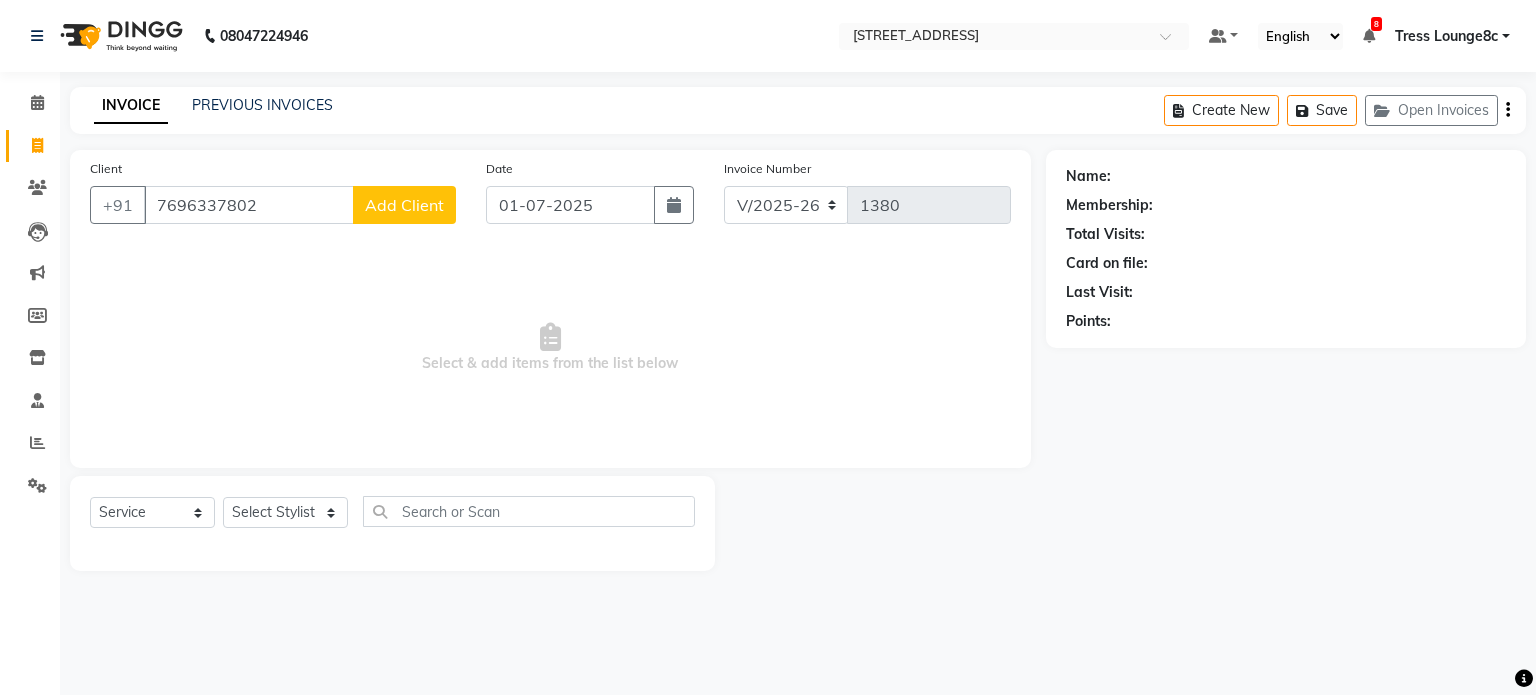 click on "Add Client" 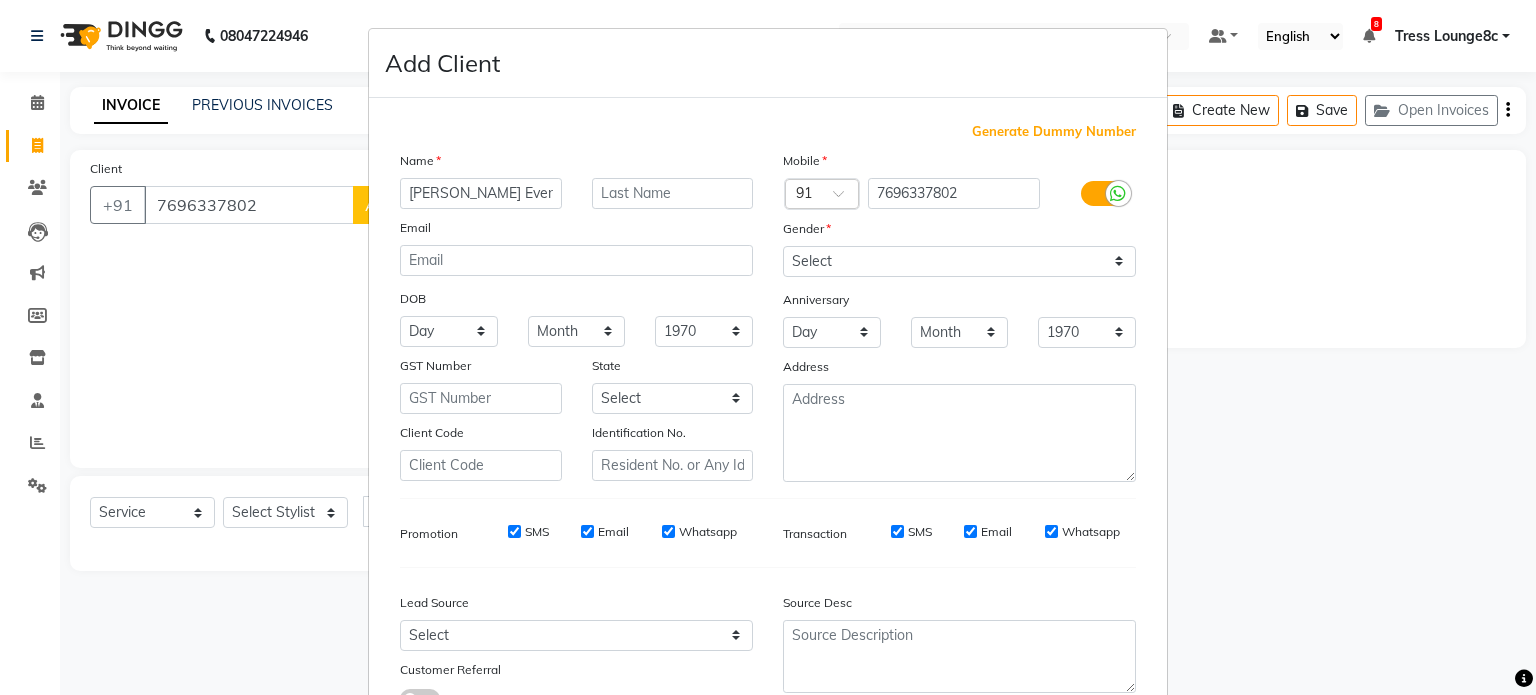 type on "[PERSON_NAME] Event" 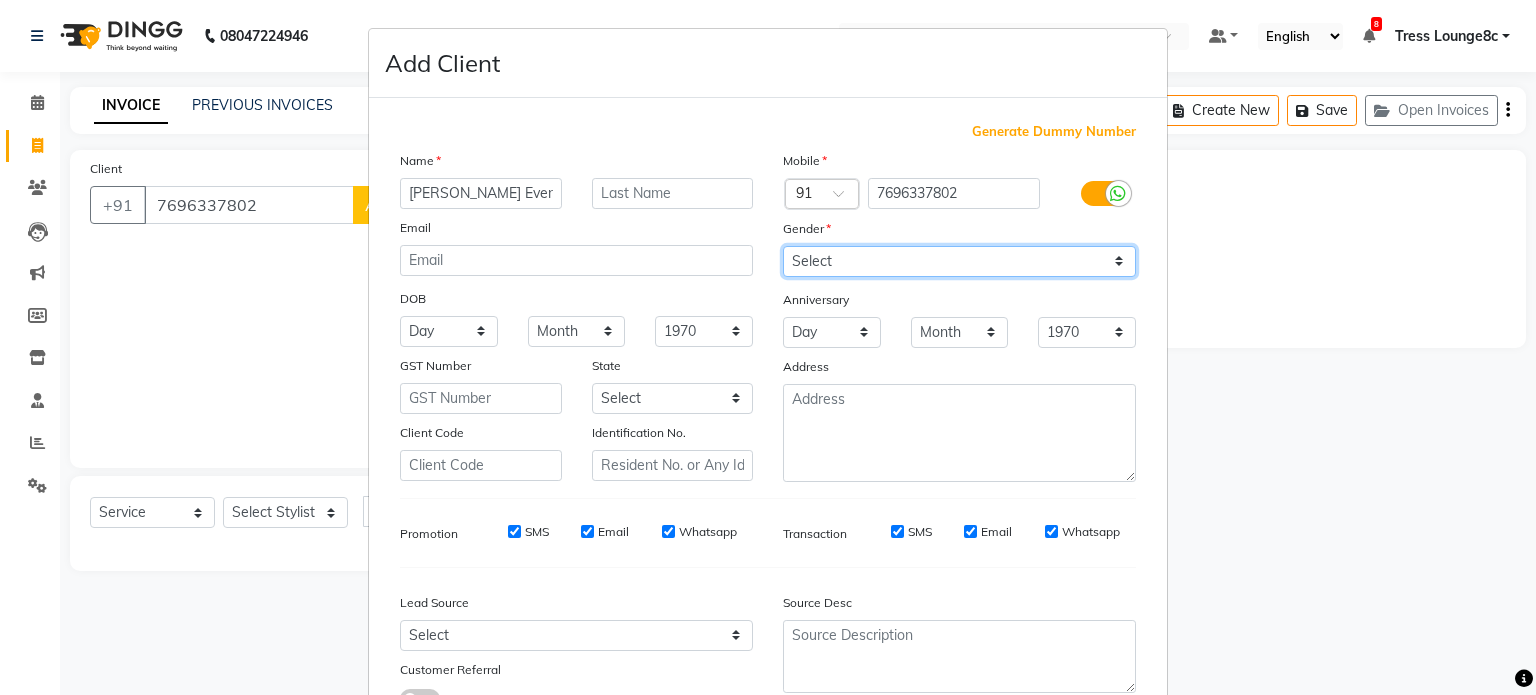 click on "Select [DEMOGRAPHIC_DATA] [DEMOGRAPHIC_DATA] Other Prefer Not To Say" at bounding box center [959, 261] 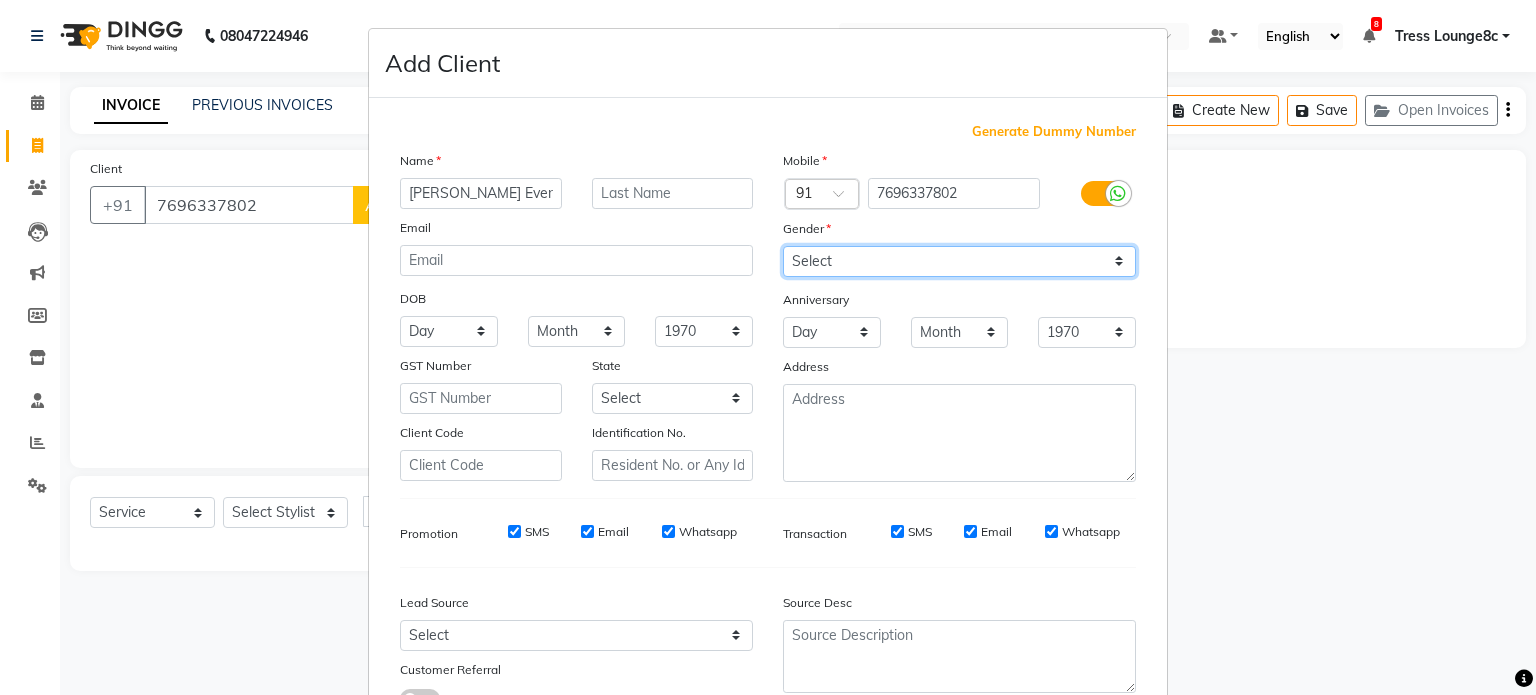select on "[DEMOGRAPHIC_DATA]" 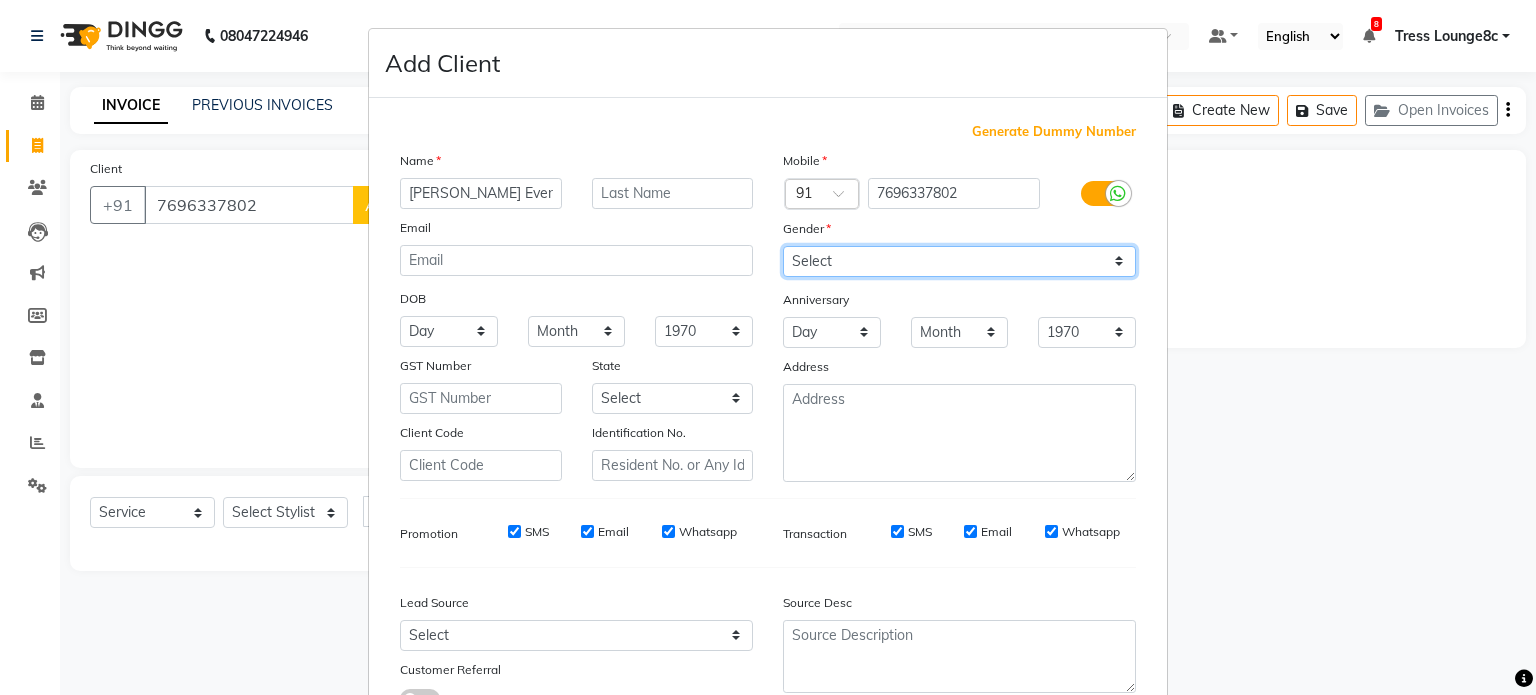 click on "Select [DEMOGRAPHIC_DATA] [DEMOGRAPHIC_DATA] Other Prefer Not To Say" at bounding box center [959, 261] 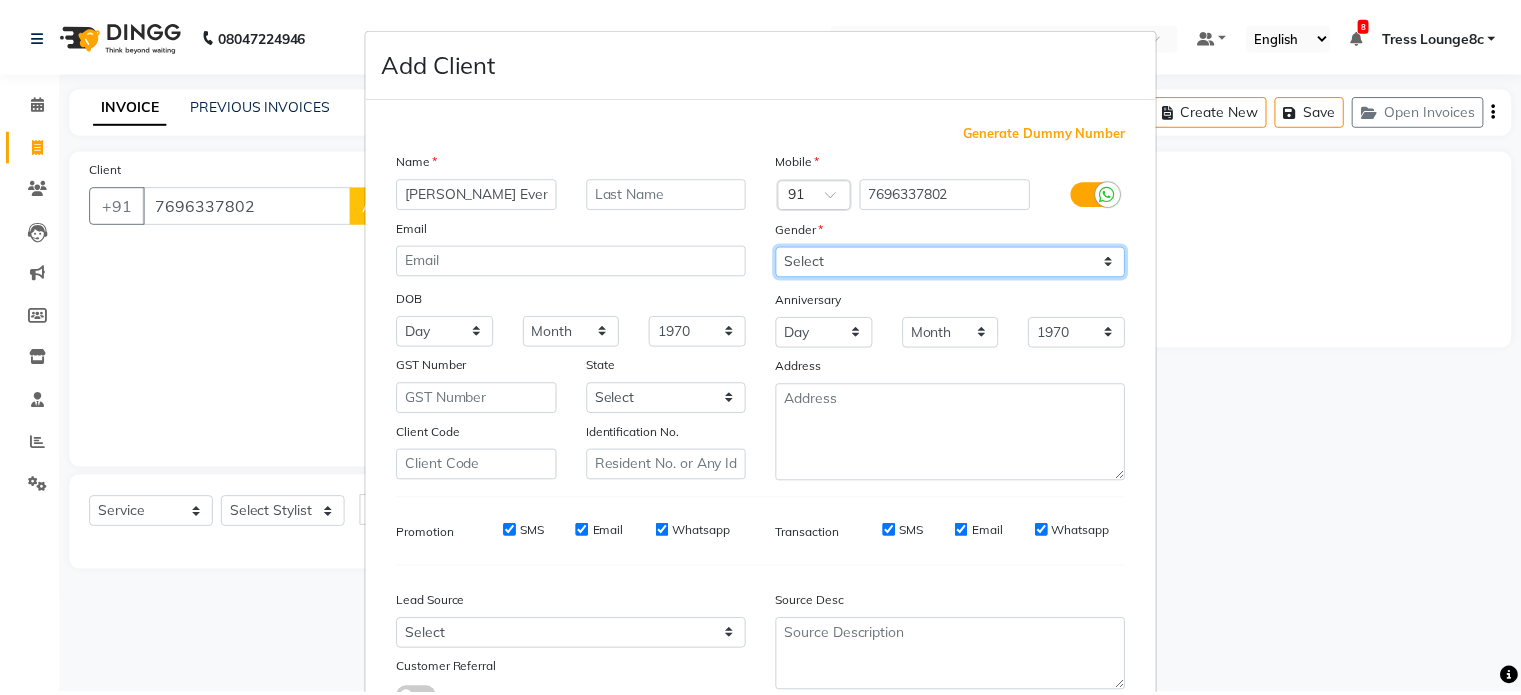 scroll, scrollTop: 161, scrollLeft: 0, axis: vertical 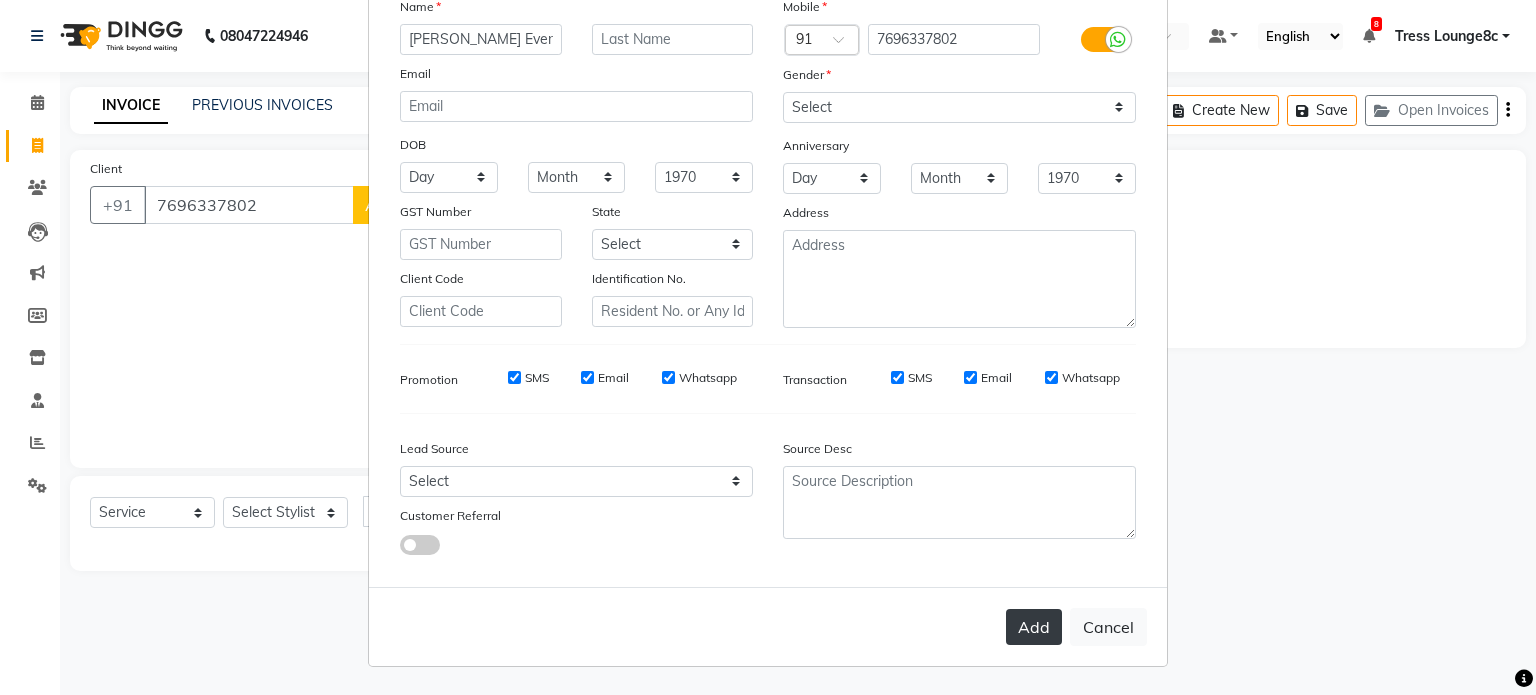 click on "Add" at bounding box center [1034, 627] 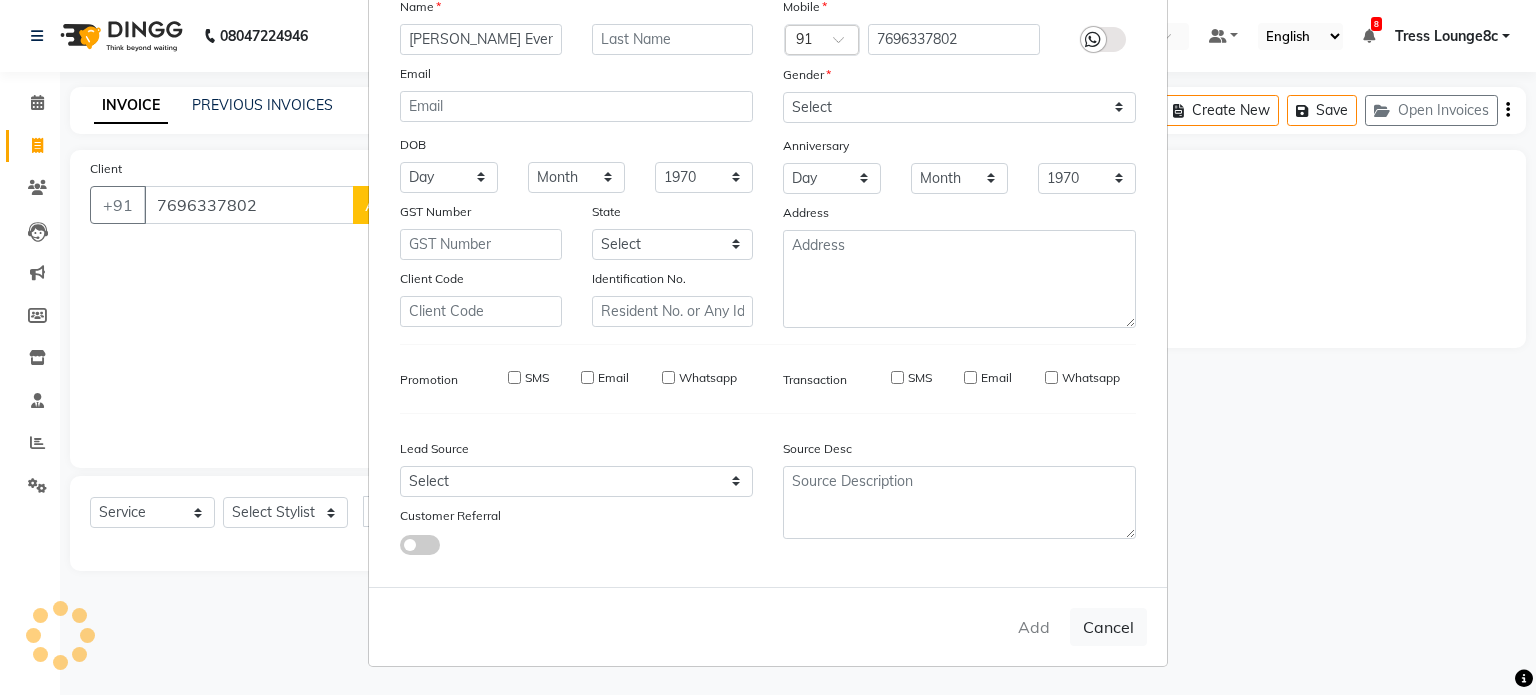 type 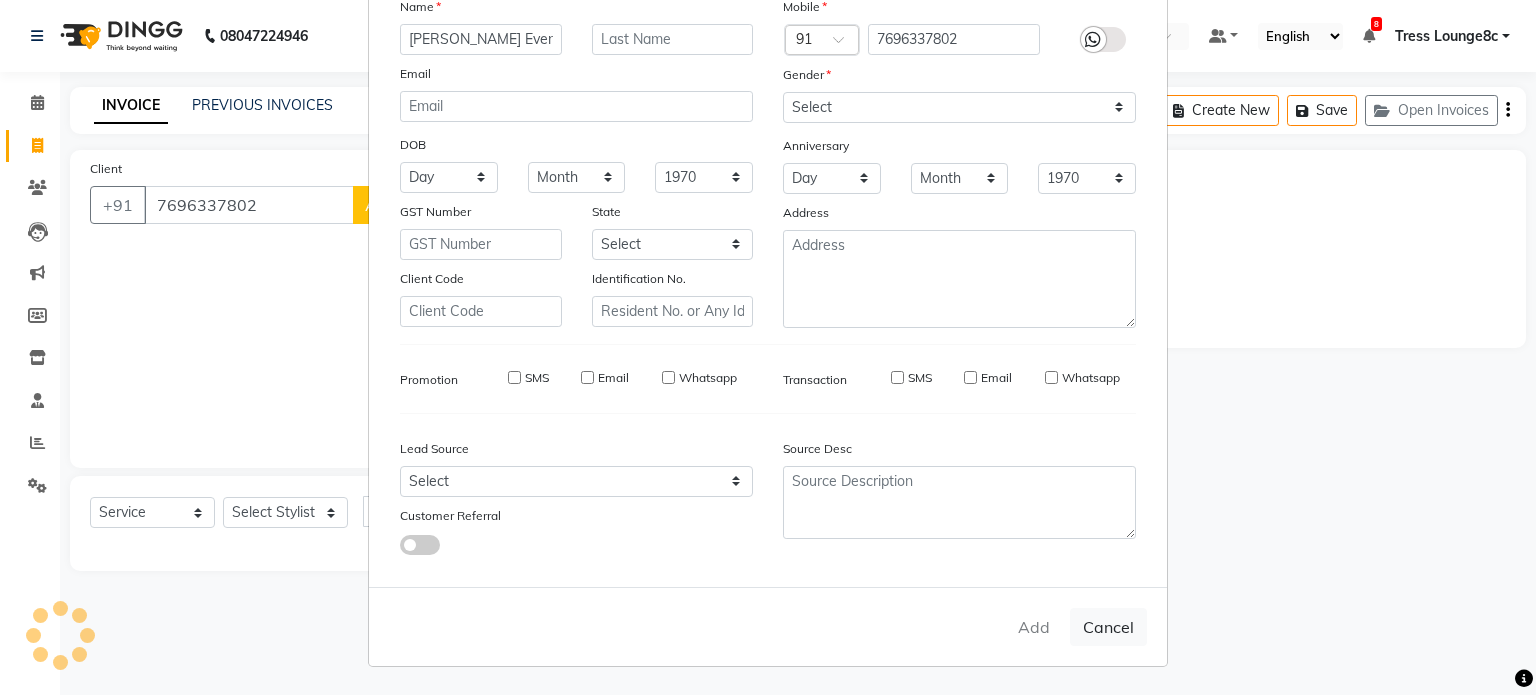 select 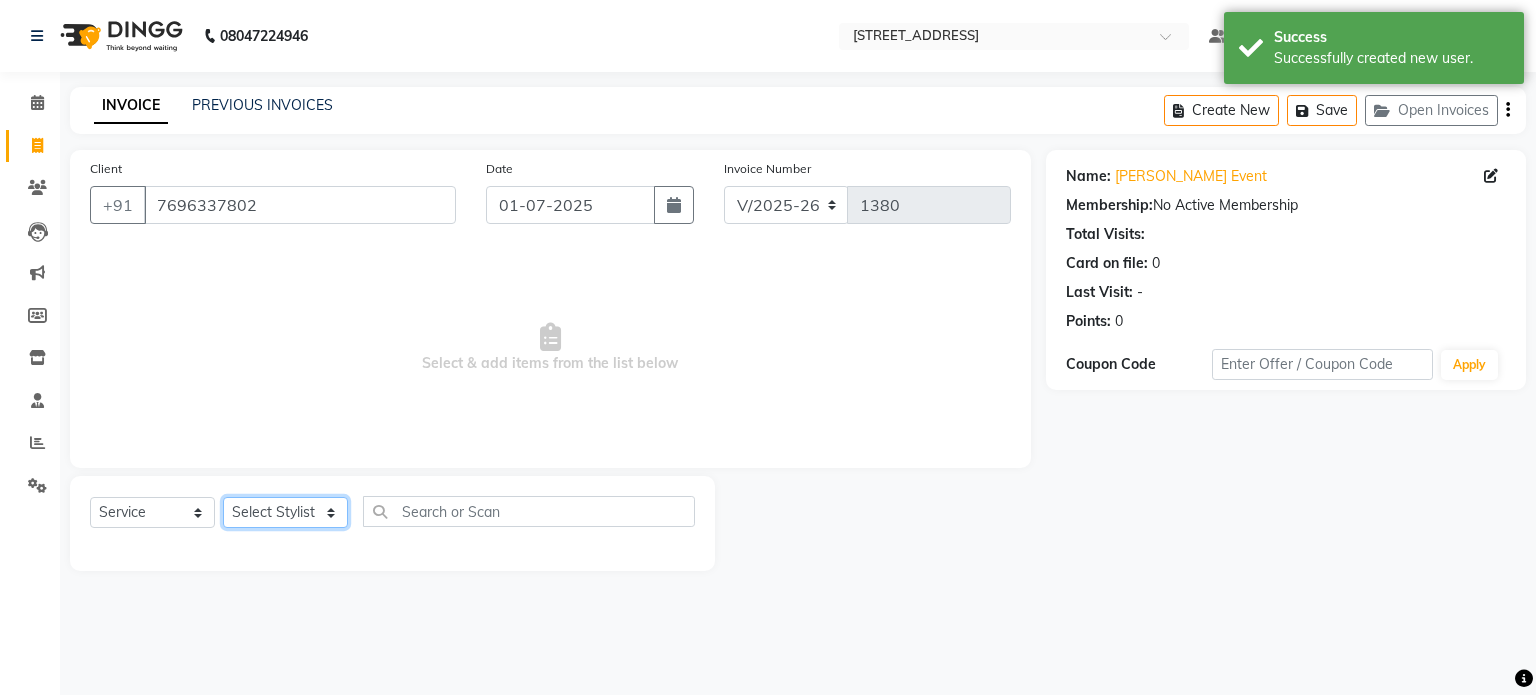 click on "Select Stylist [PERSON_NAME] [PERSON_NAME] [PERSON_NAME] Anju Annu  [PERSON_NAME] Bajaj sir Bony DANISH [PERSON_NAME] [PERSON_NAME] [PERSON_NAME] [PERSON_NAME] [PERSON_NAME] [PERSON_NAME] Lucky MANAGER MUSKAN naina [PERSON_NAME]\ [PERSON_NAME]  [PERSON_NAME] RAKHI 2 RAM Ripti [PERSON_NAME] [PERSON_NAME] [PERSON_NAME] [PERSON_NAME] Shiv Shriya [PERSON_NAME] veena [PERSON_NAME] [PERSON_NAME]" 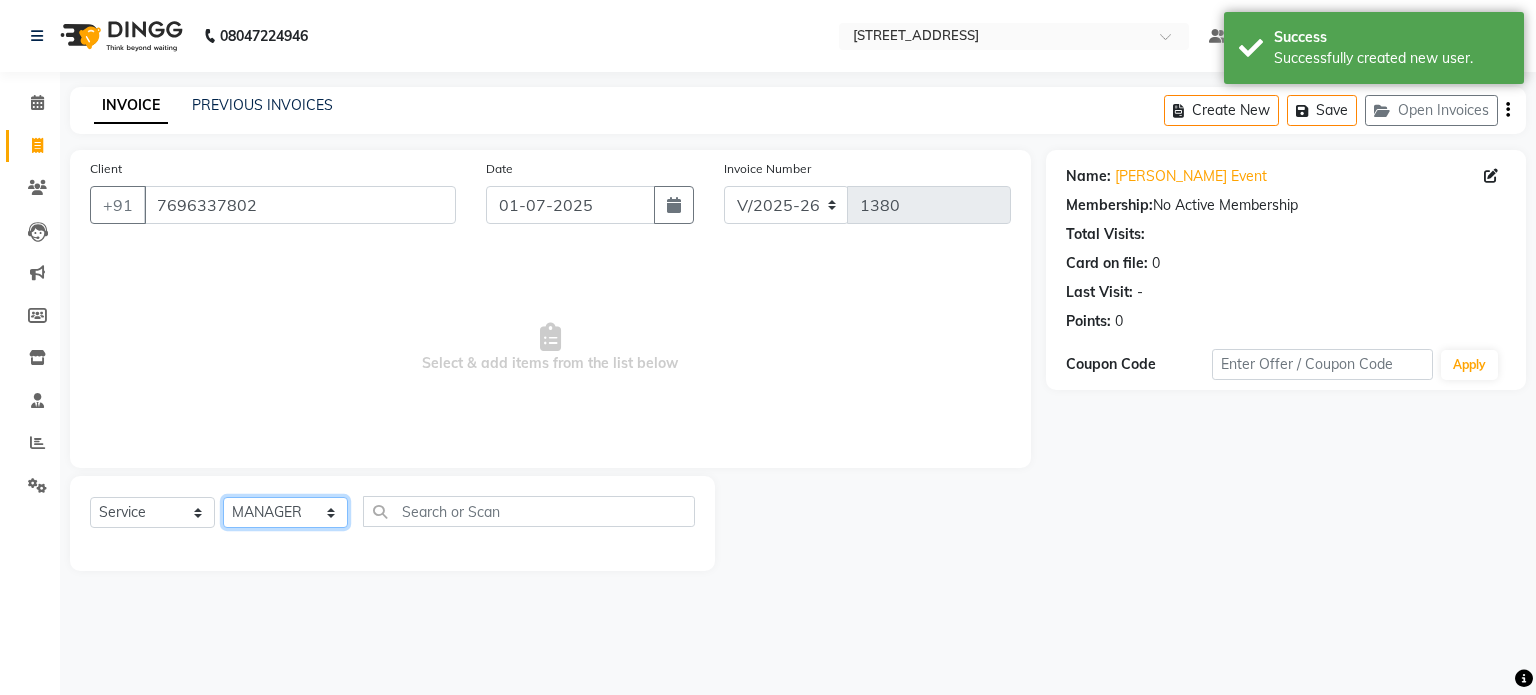 click on "Select Stylist [PERSON_NAME] [PERSON_NAME] [PERSON_NAME] Anju Annu  [PERSON_NAME] Bajaj sir Bony DANISH [PERSON_NAME] [PERSON_NAME] [PERSON_NAME] [PERSON_NAME] [PERSON_NAME] [PERSON_NAME] Lucky MANAGER MUSKAN naina [PERSON_NAME]\ [PERSON_NAME]  [PERSON_NAME] RAKHI 2 RAM Ripti [PERSON_NAME] [PERSON_NAME] [PERSON_NAME] [PERSON_NAME] Shiv Shriya [PERSON_NAME] veena [PERSON_NAME] [PERSON_NAME]" 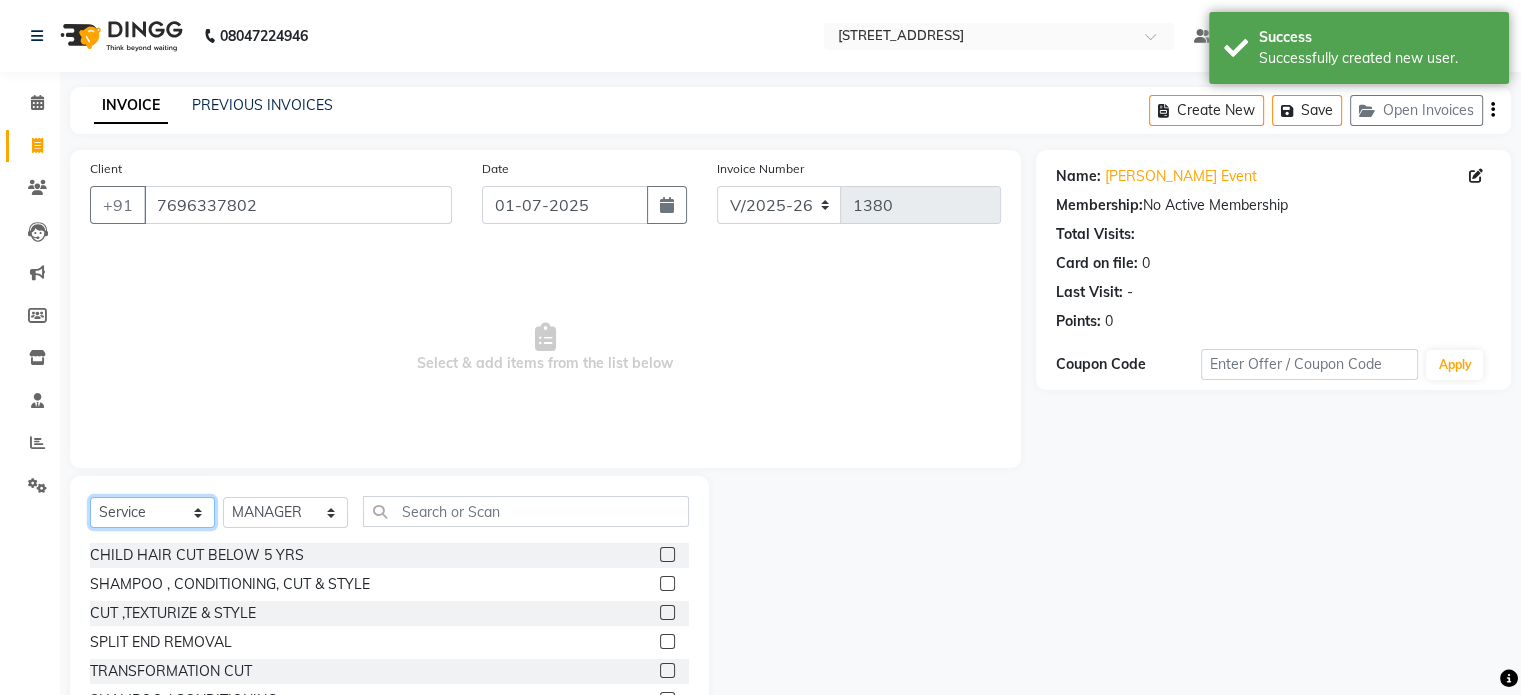 click on "Select  Service  Product  Membership  Package Voucher Prepaid Gift Card" 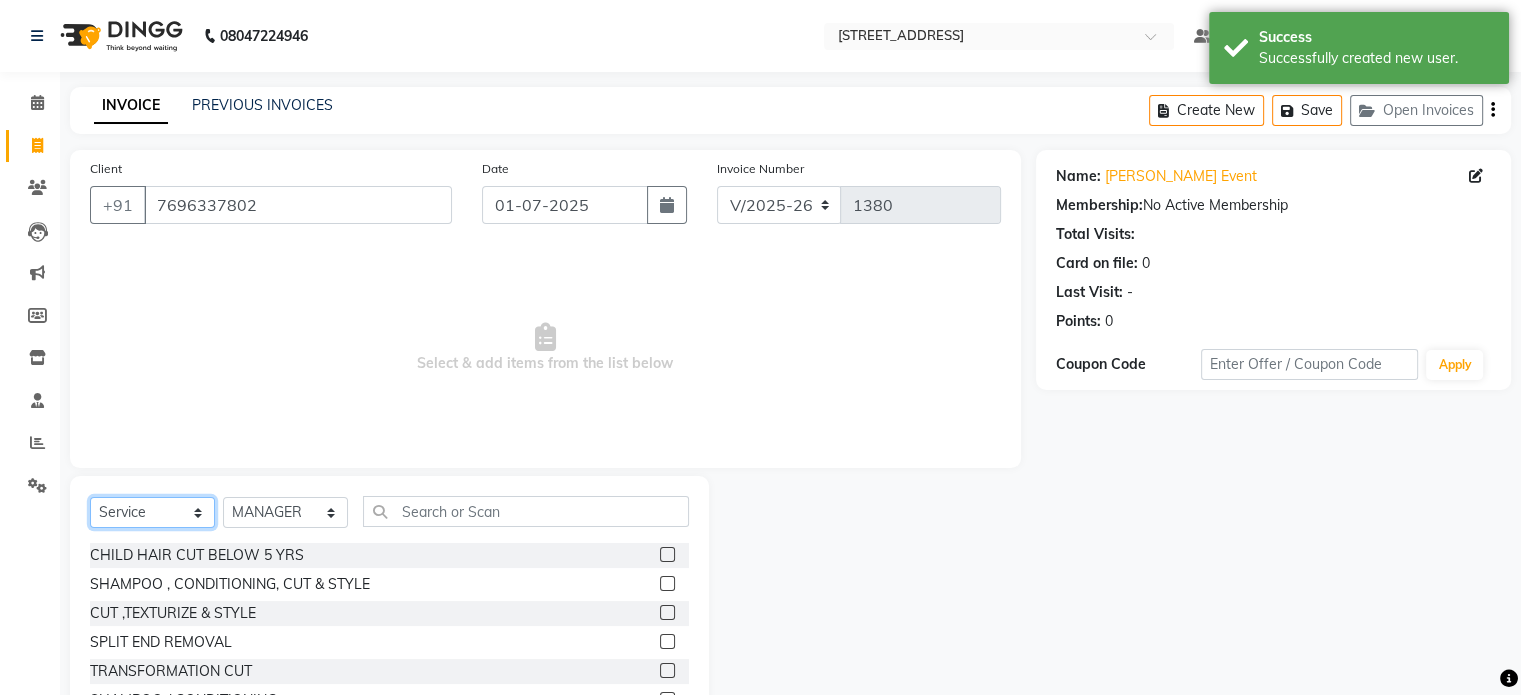 click on "Select  Service  Product  Membership  Package Voucher Prepaid Gift Card" 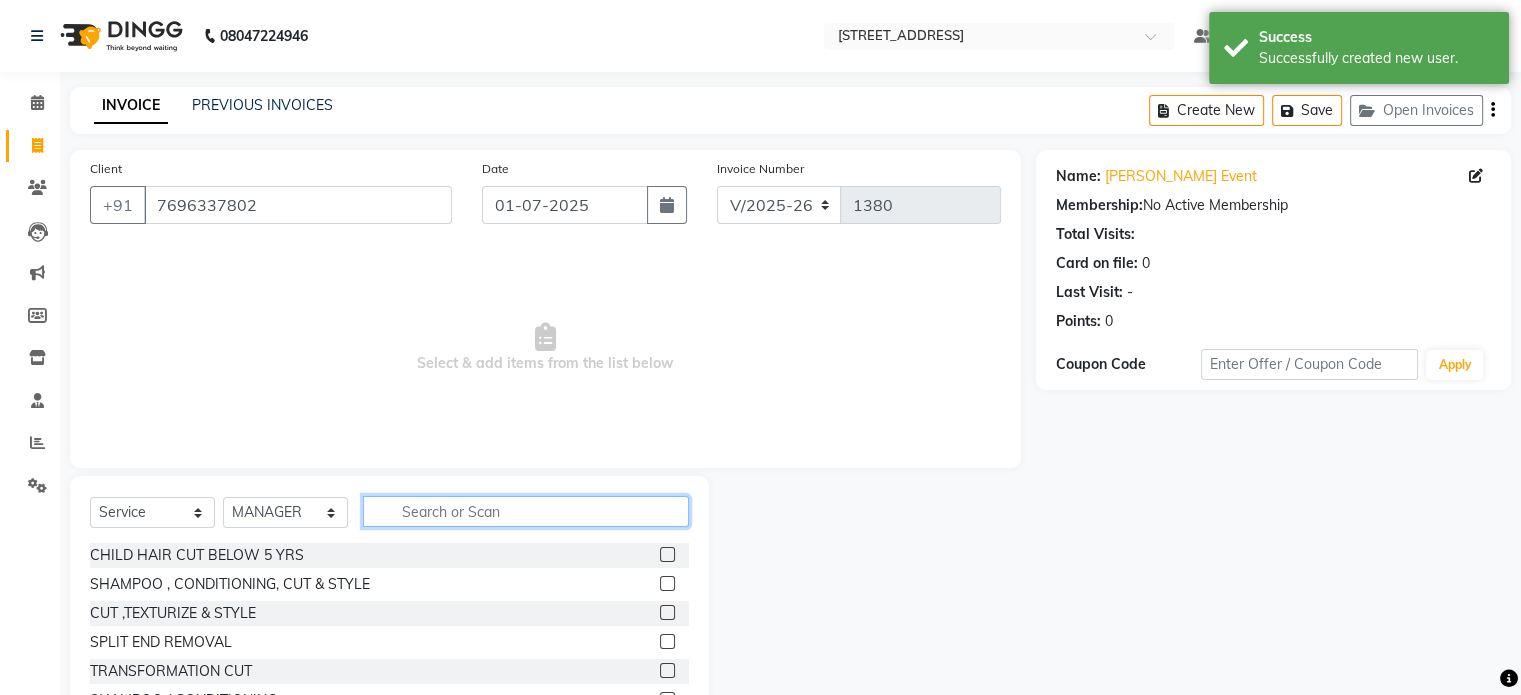 click 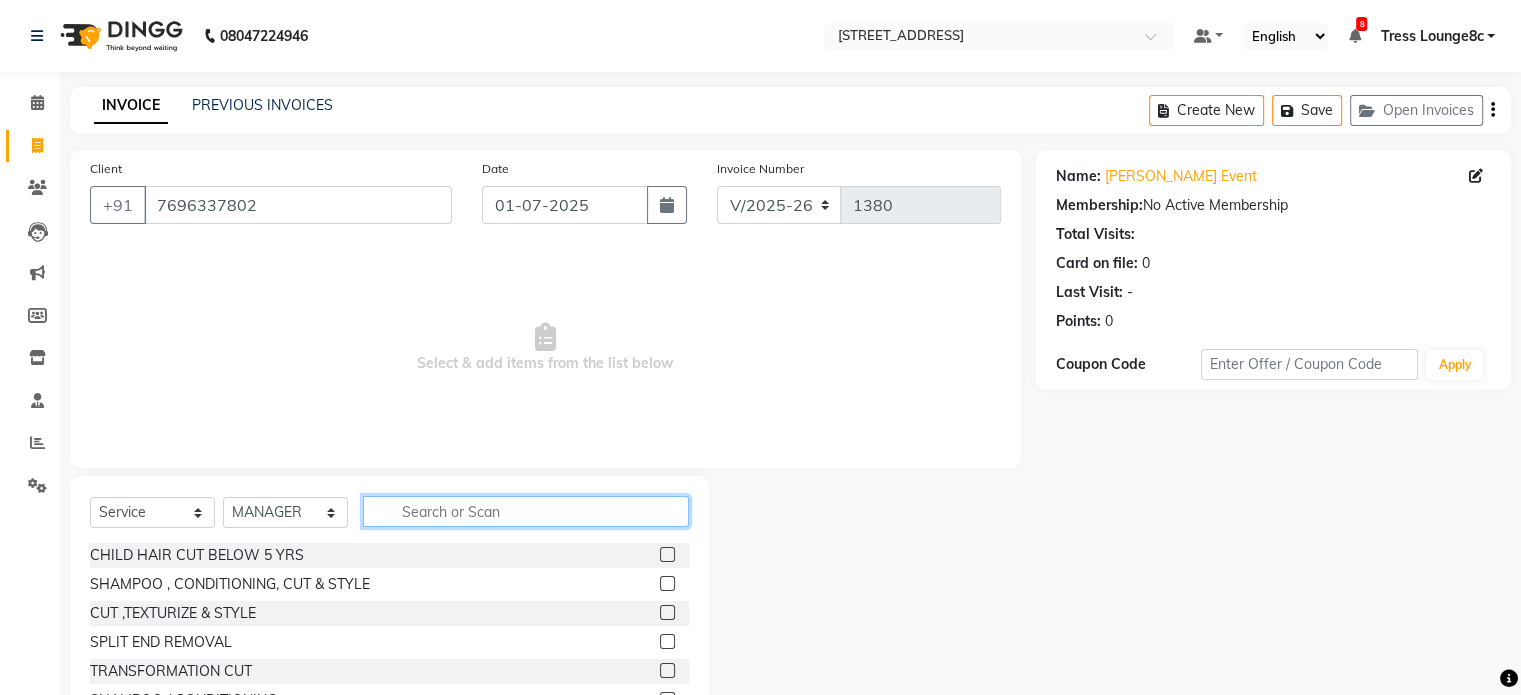 type on "a" 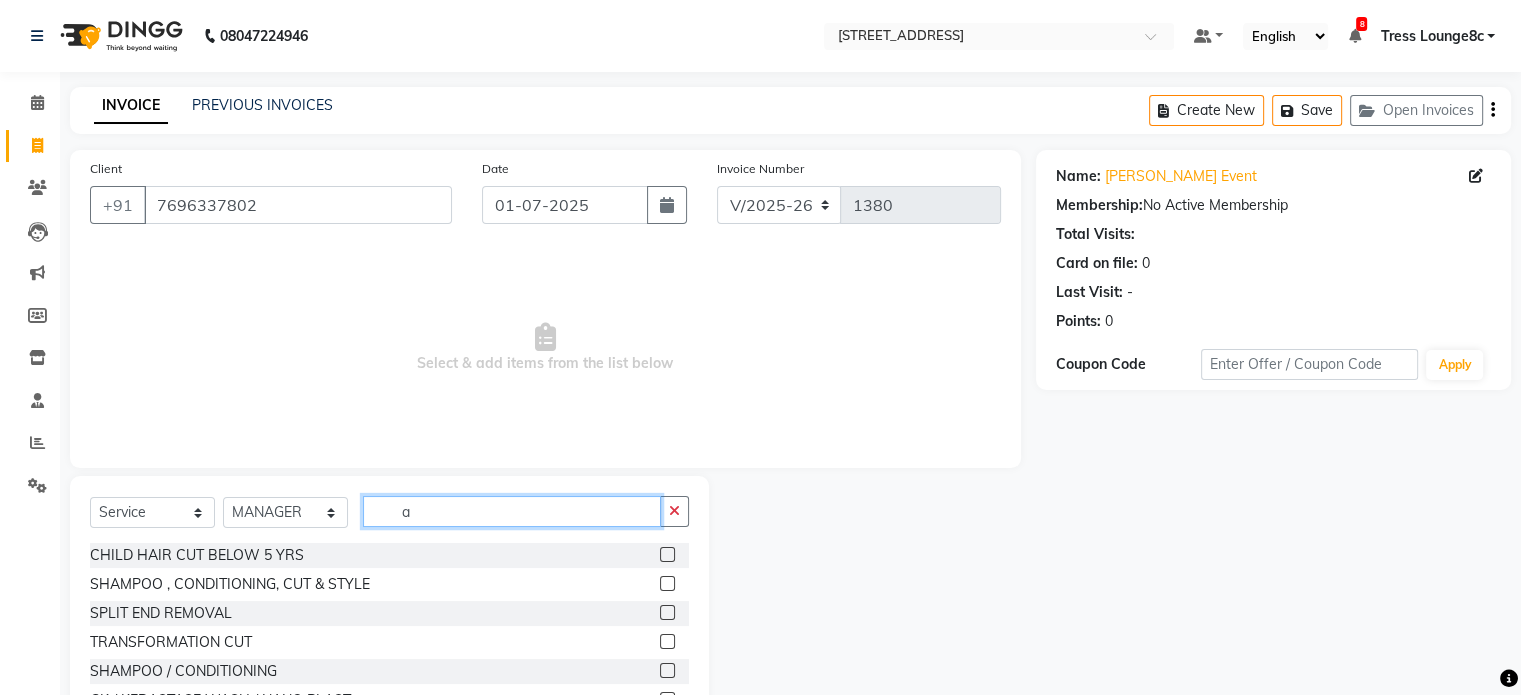 type 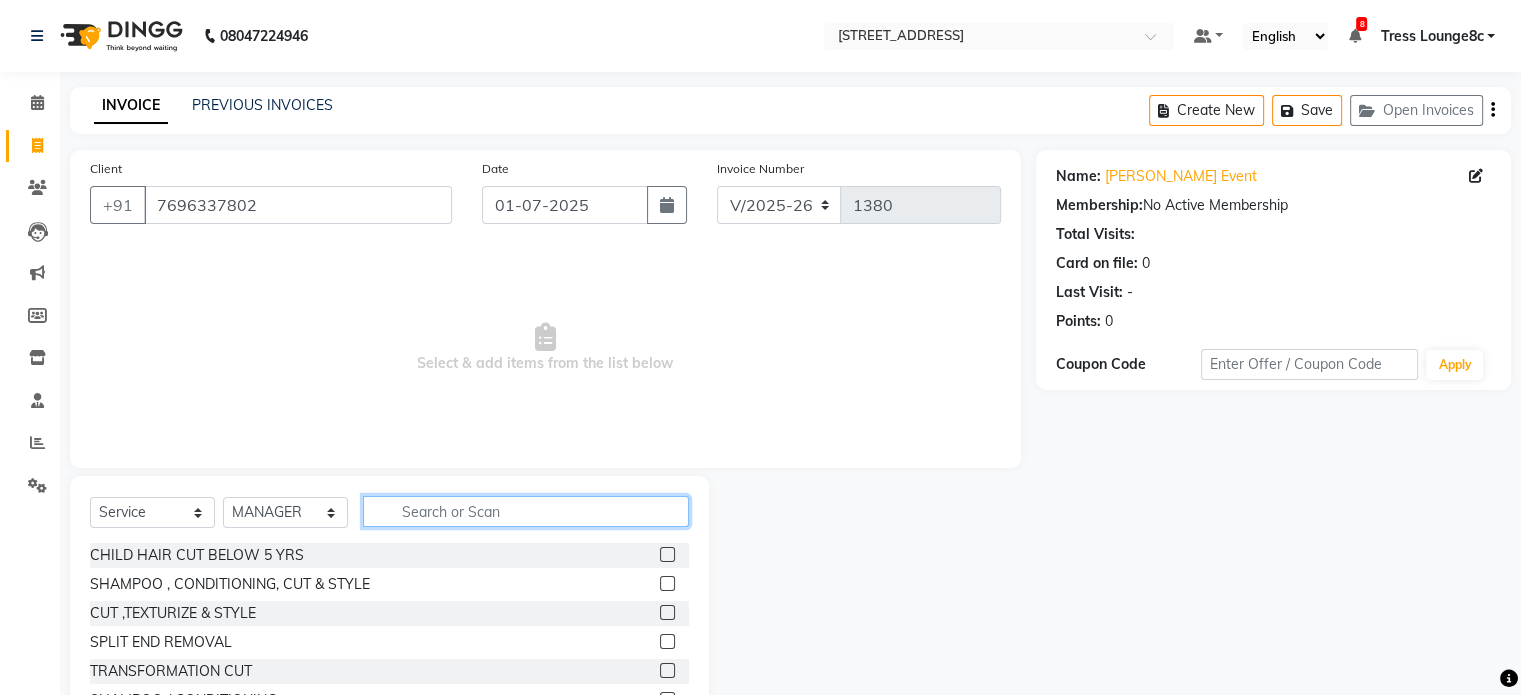 scroll, scrollTop: 100, scrollLeft: 0, axis: vertical 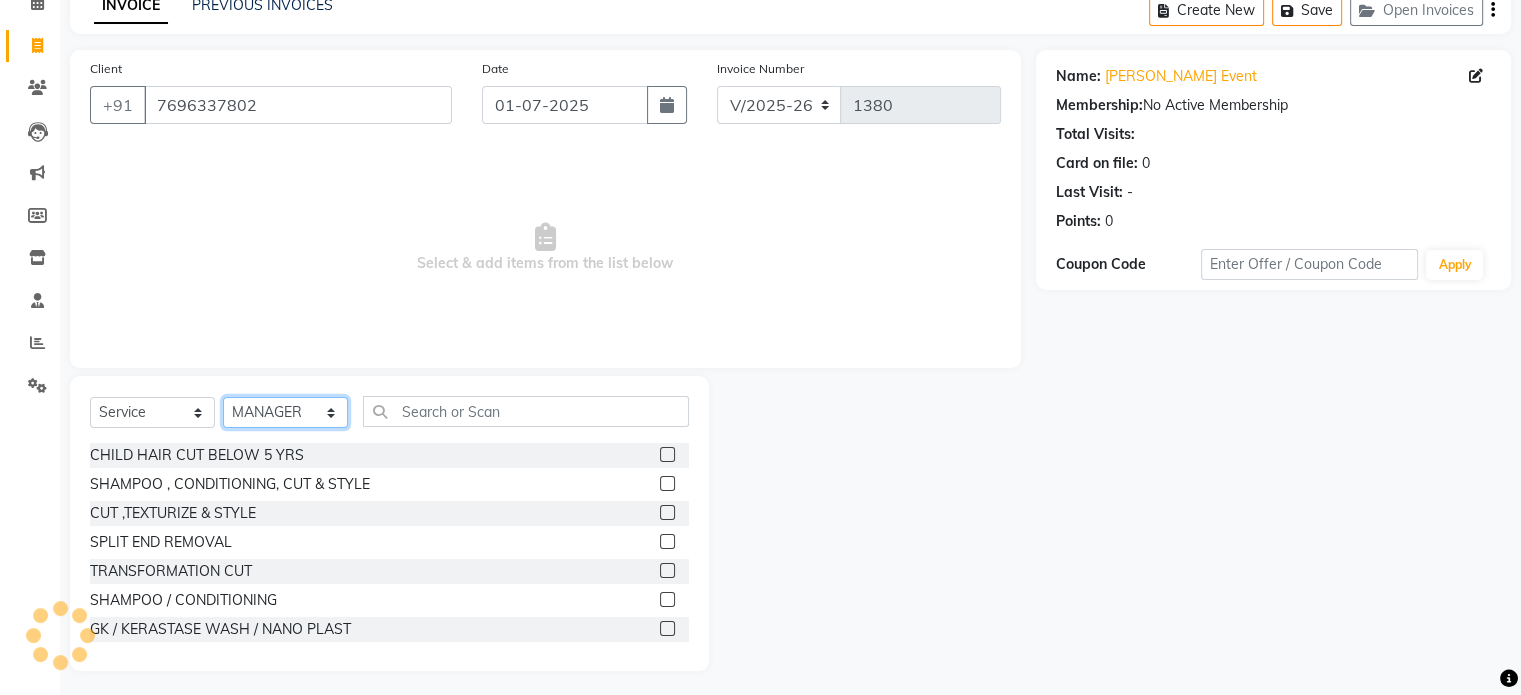 click on "Select Stylist [PERSON_NAME] [PERSON_NAME] [PERSON_NAME] Anju Annu  [PERSON_NAME] Bajaj sir Bony DANISH [PERSON_NAME] [PERSON_NAME] [PERSON_NAME] [PERSON_NAME] [PERSON_NAME] [PERSON_NAME] Lucky MANAGER MUSKAN naina [PERSON_NAME]\ [PERSON_NAME]  [PERSON_NAME] RAKHI 2 RAM Ripti [PERSON_NAME] [PERSON_NAME] [PERSON_NAME] [PERSON_NAME] Shiv Shriya [PERSON_NAME] veena [PERSON_NAME] [PERSON_NAME]" 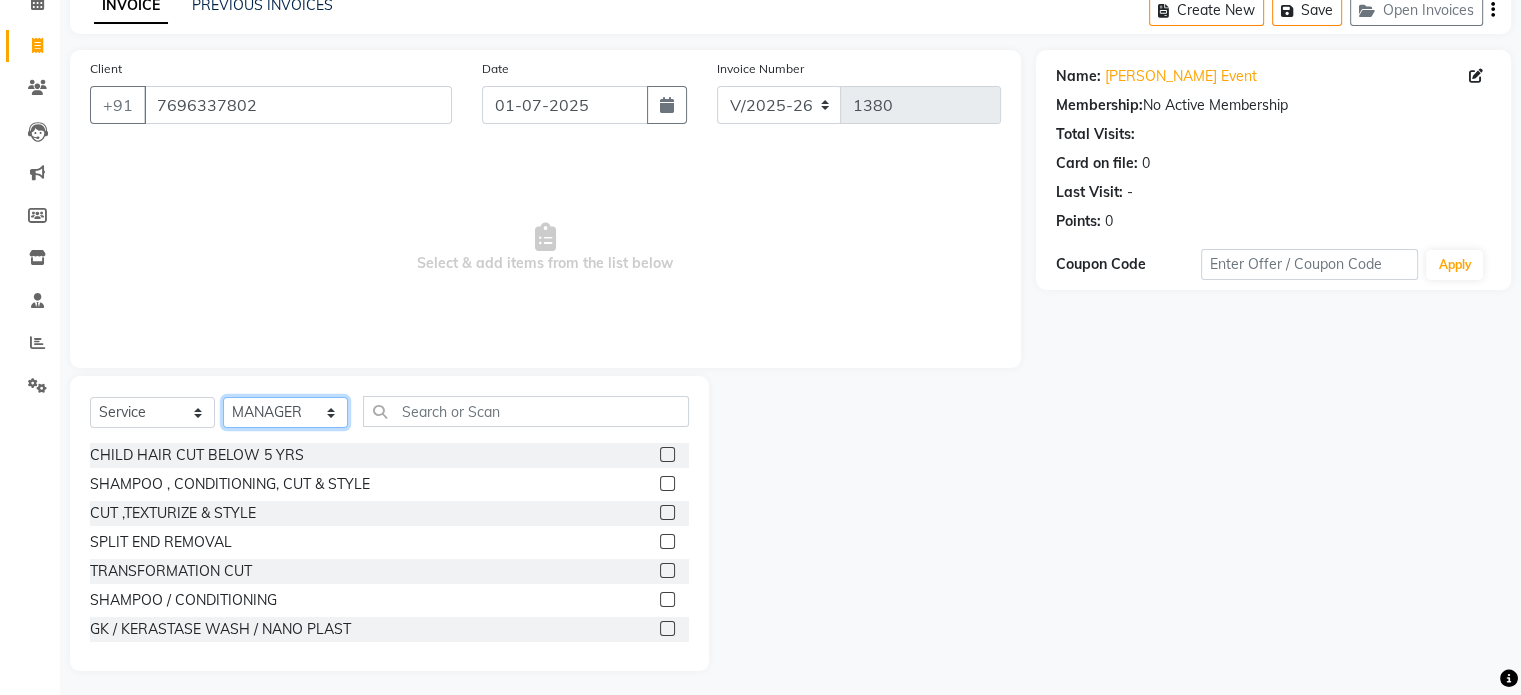 scroll, scrollTop: 106, scrollLeft: 0, axis: vertical 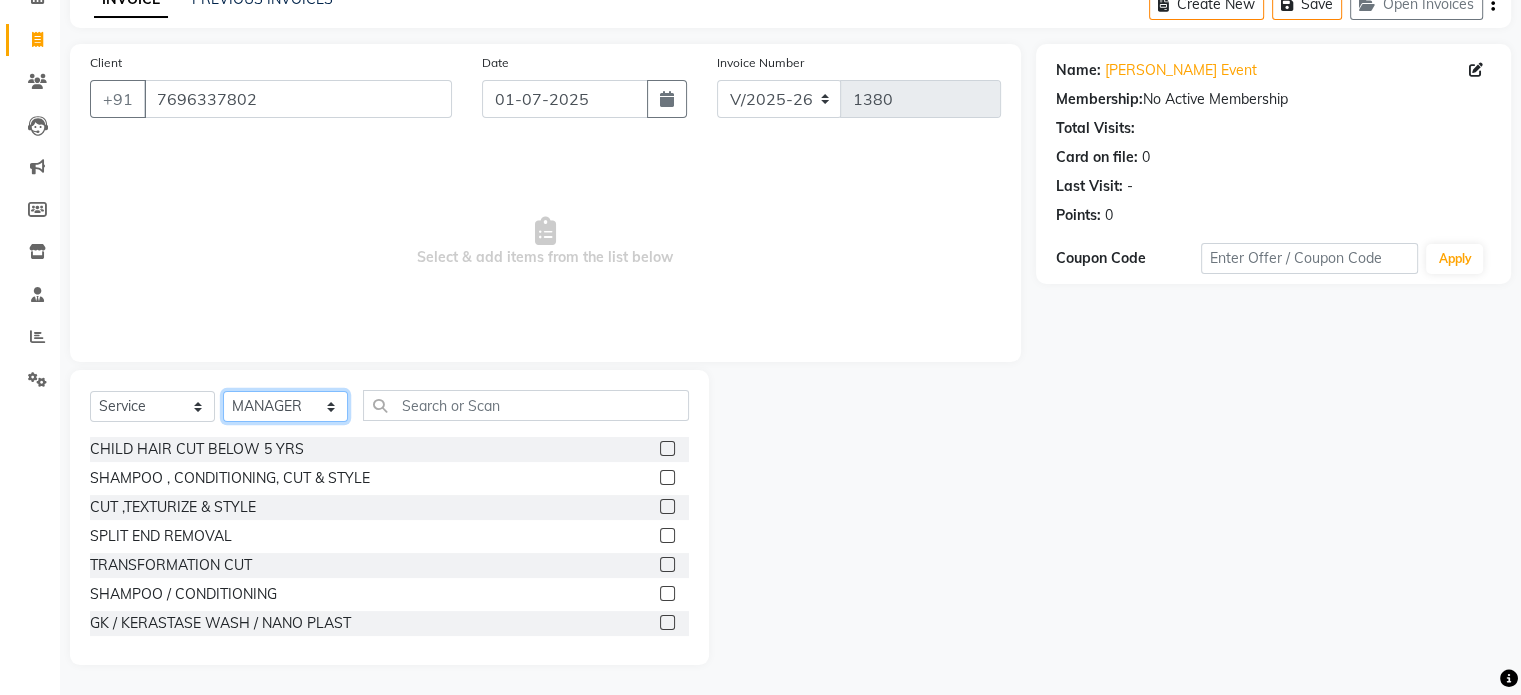 drag, startPoint x: 296, startPoint y: 408, endPoint x: 297, endPoint y: 398, distance: 10.049875 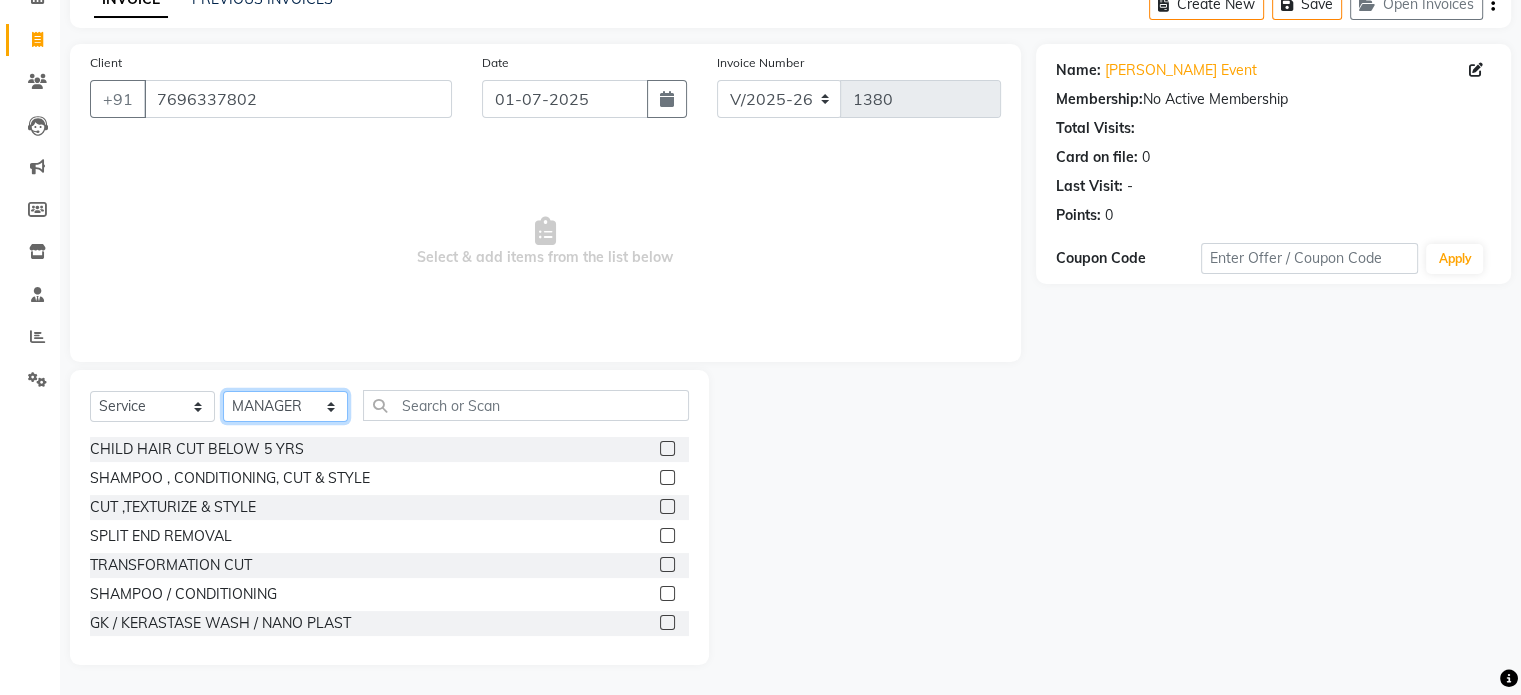 click on "Select Stylist [PERSON_NAME] [PERSON_NAME] [PERSON_NAME] Anju Annu  [PERSON_NAME] Bajaj sir Bony DANISH [PERSON_NAME] [PERSON_NAME] [PERSON_NAME] [PERSON_NAME] [PERSON_NAME] [PERSON_NAME] Lucky MANAGER MUSKAN naina [PERSON_NAME]\ [PERSON_NAME]  [PERSON_NAME] RAKHI 2 RAM Ripti [PERSON_NAME] [PERSON_NAME] [PERSON_NAME] [PERSON_NAME] Shiv Shriya [PERSON_NAME] veena [PERSON_NAME] [PERSON_NAME]" 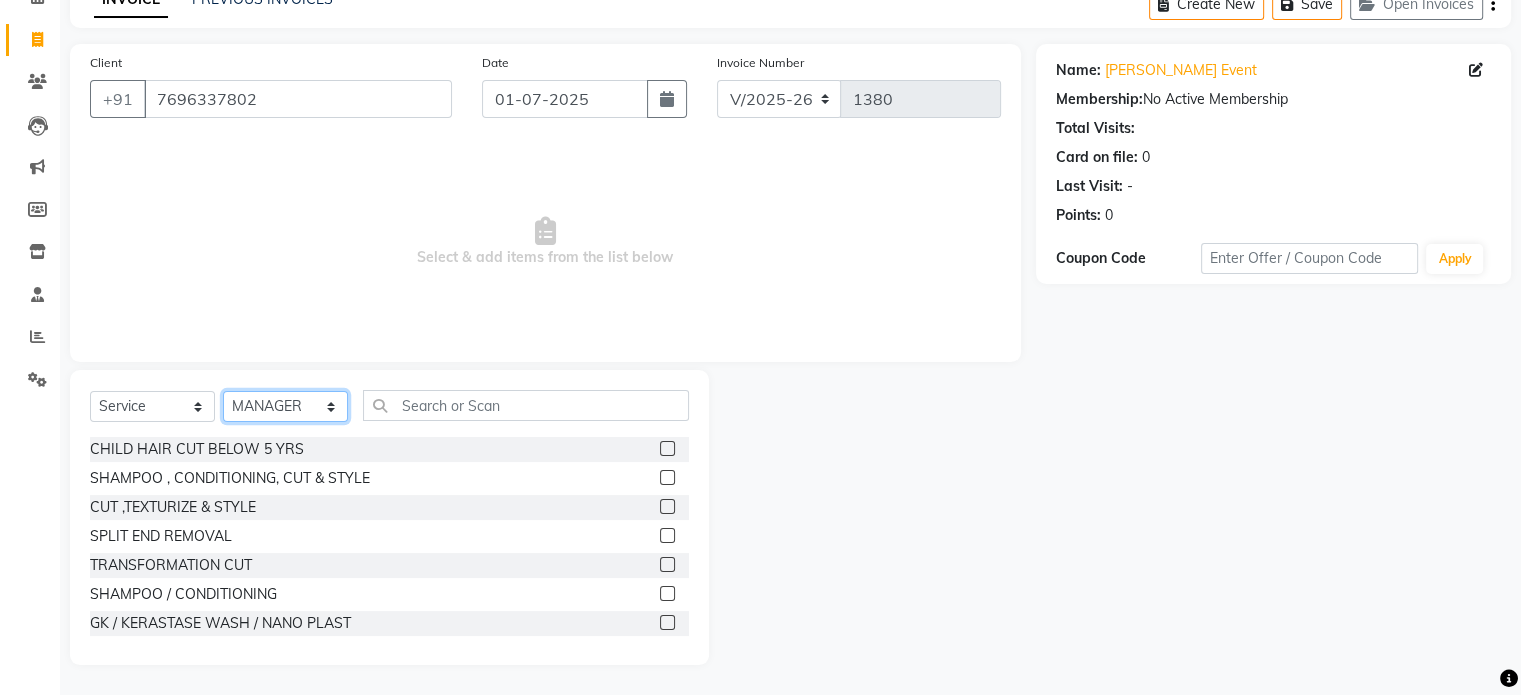 select on "63304" 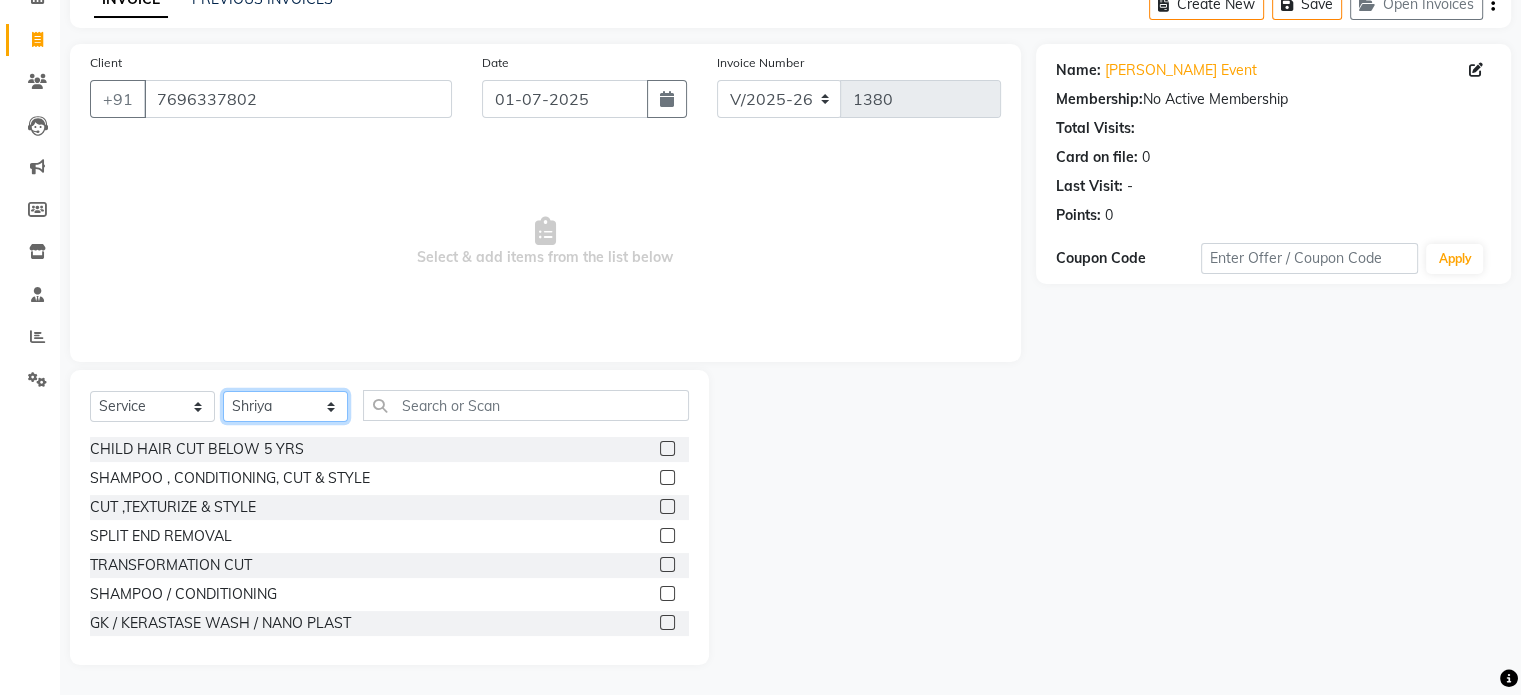 click on "Select Stylist [PERSON_NAME] [PERSON_NAME] [PERSON_NAME] Anju Annu  [PERSON_NAME] Bajaj sir Bony DANISH [PERSON_NAME] [PERSON_NAME] [PERSON_NAME] [PERSON_NAME] [PERSON_NAME] [PERSON_NAME] Lucky MANAGER MUSKAN naina [PERSON_NAME]\ [PERSON_NAME]  [PERSON_NAME] RAKHI 2 RAM Ripti [PERSON_NAME] [PERSON_NAME] [PERSON_NAME] [PERSON_NAME] Shiv Shriya [PERSON_NAME] veena [PERSON_NAME] [PERSON_NAME]" 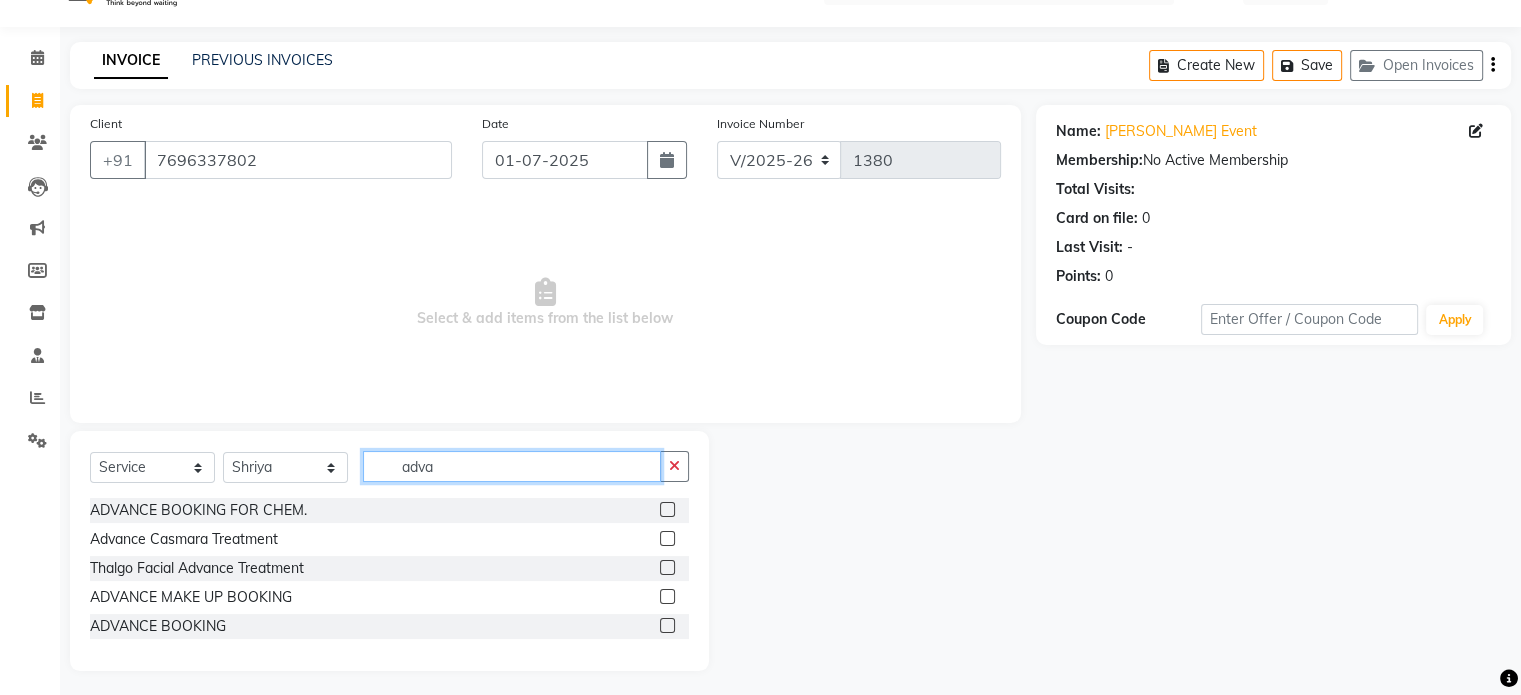 scroll, scrollTop: 52, scrollLeft: 0, axis: vertical 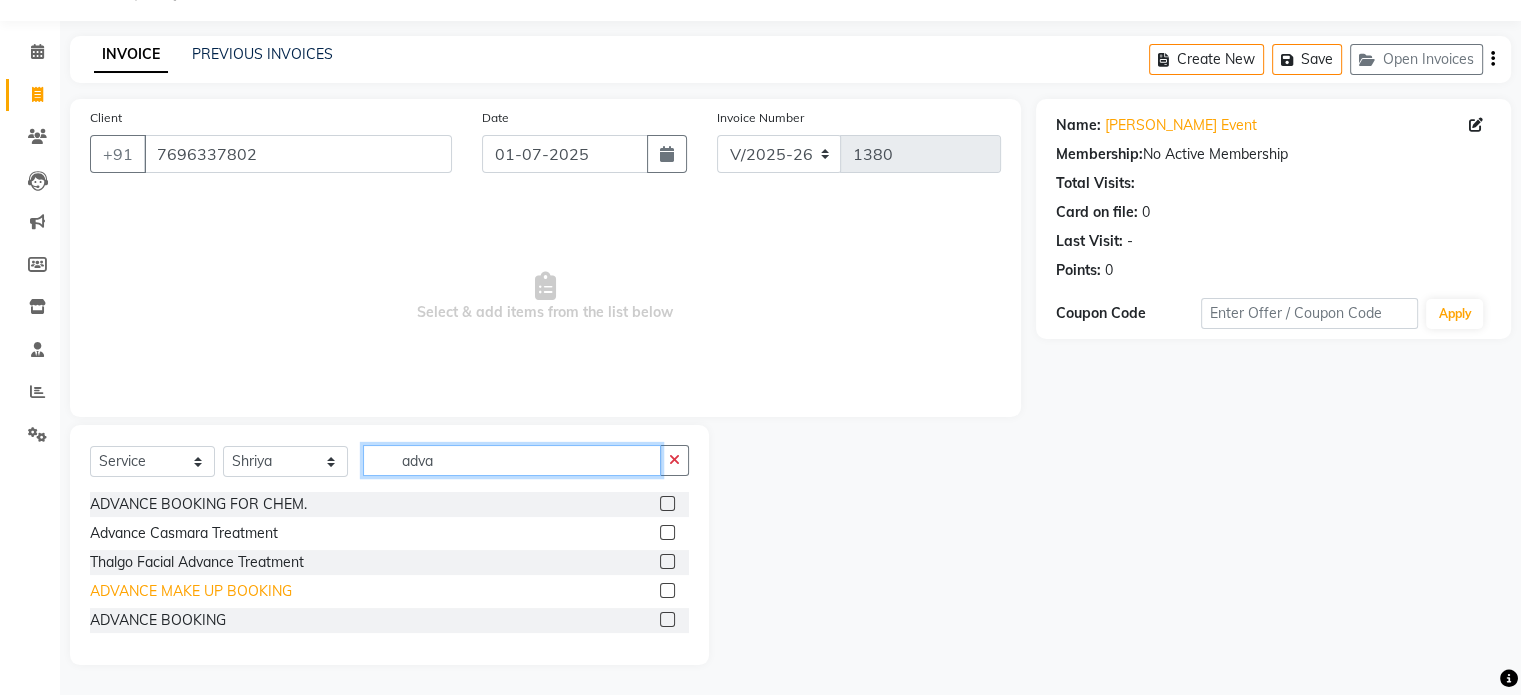 type on "adva" 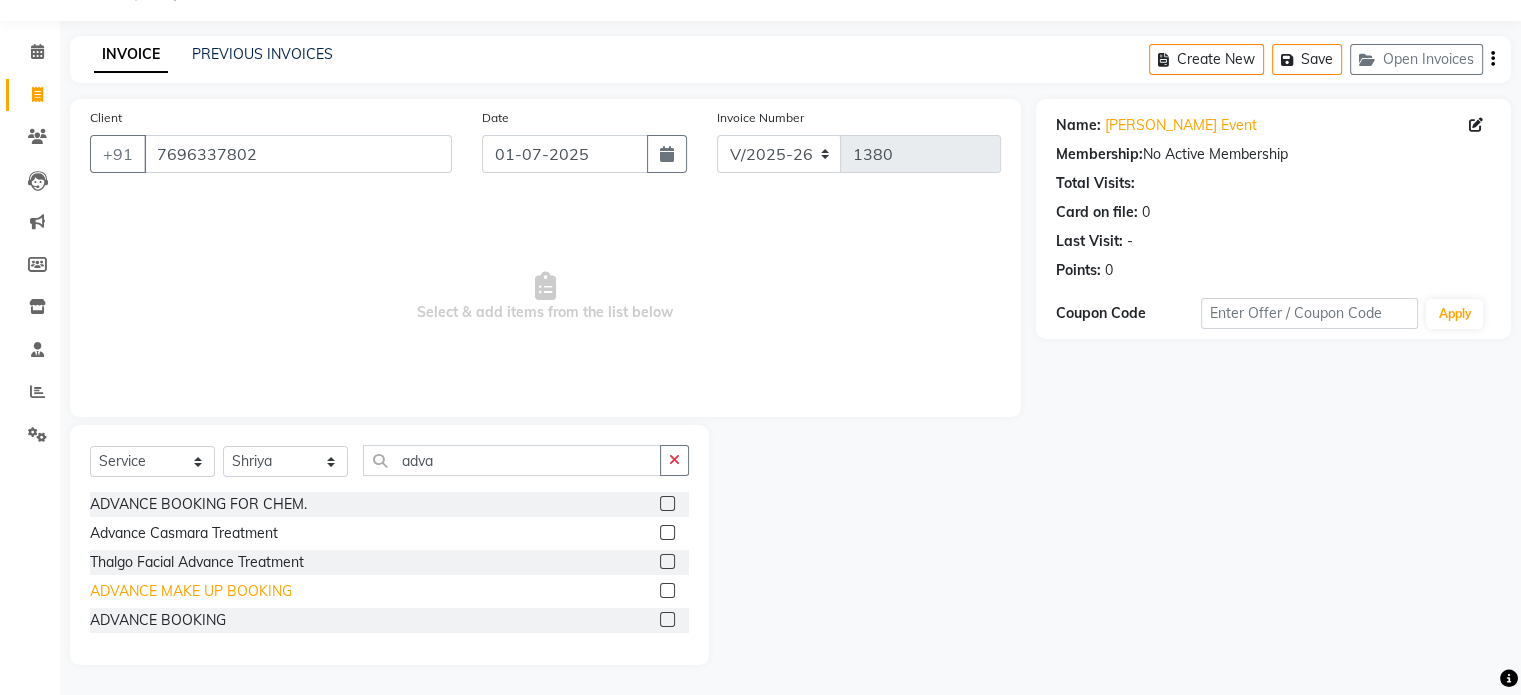 click on "ADVANCE MAKE UP BOOKING" 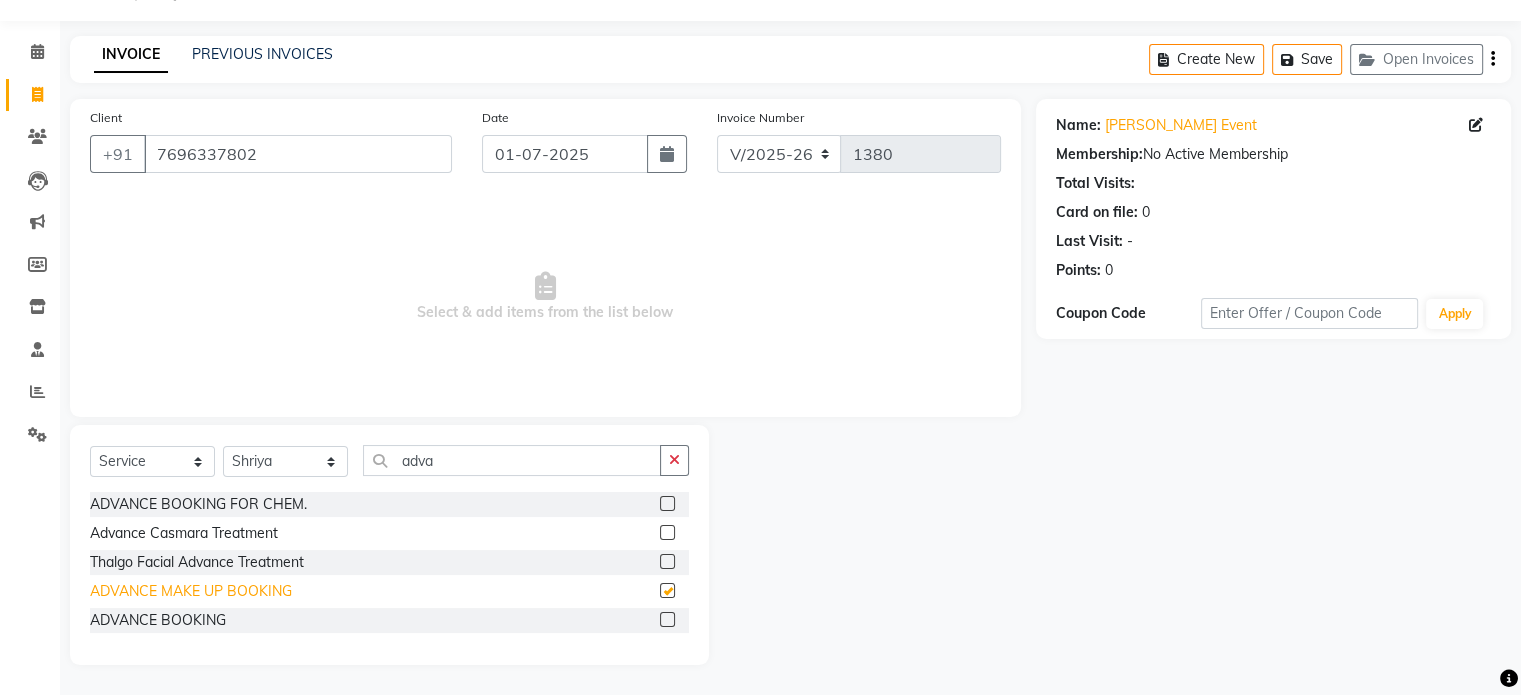 checkbox on "false" 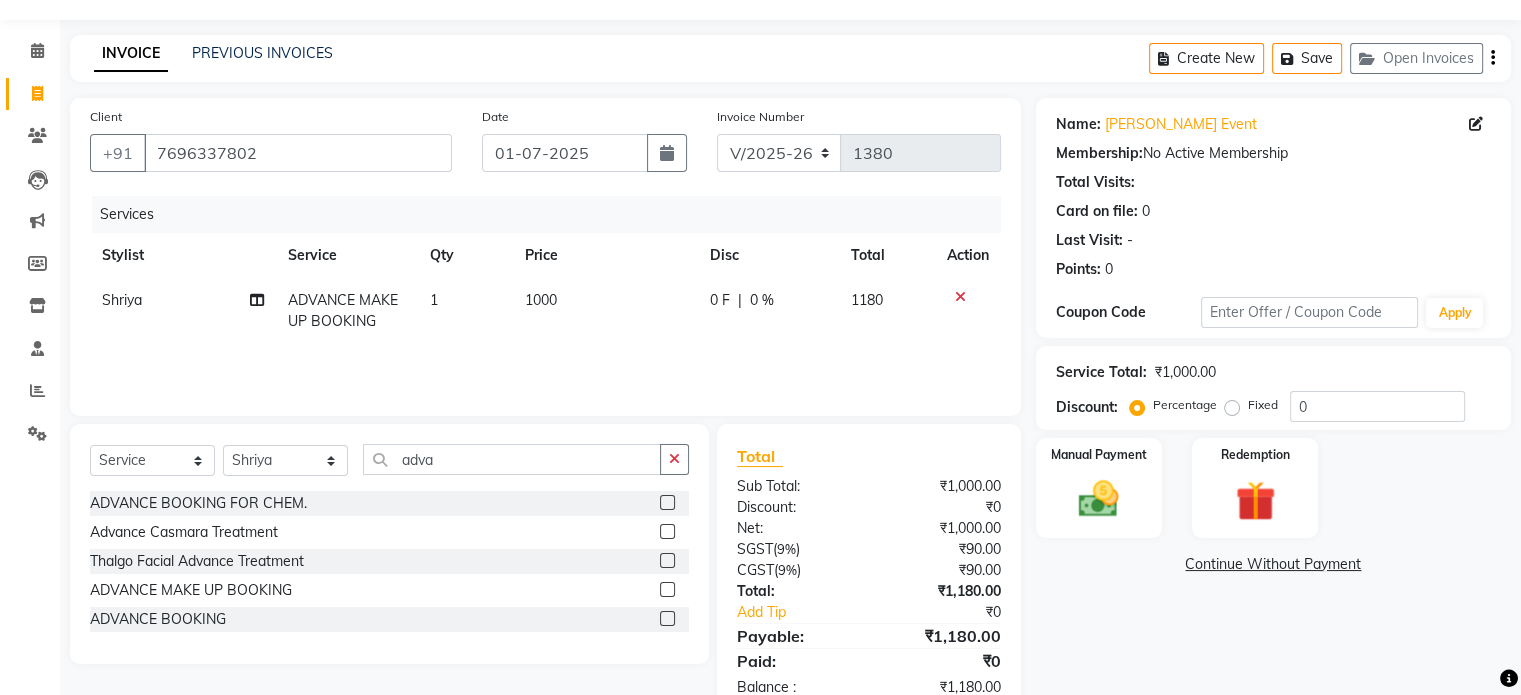 click on "1000" 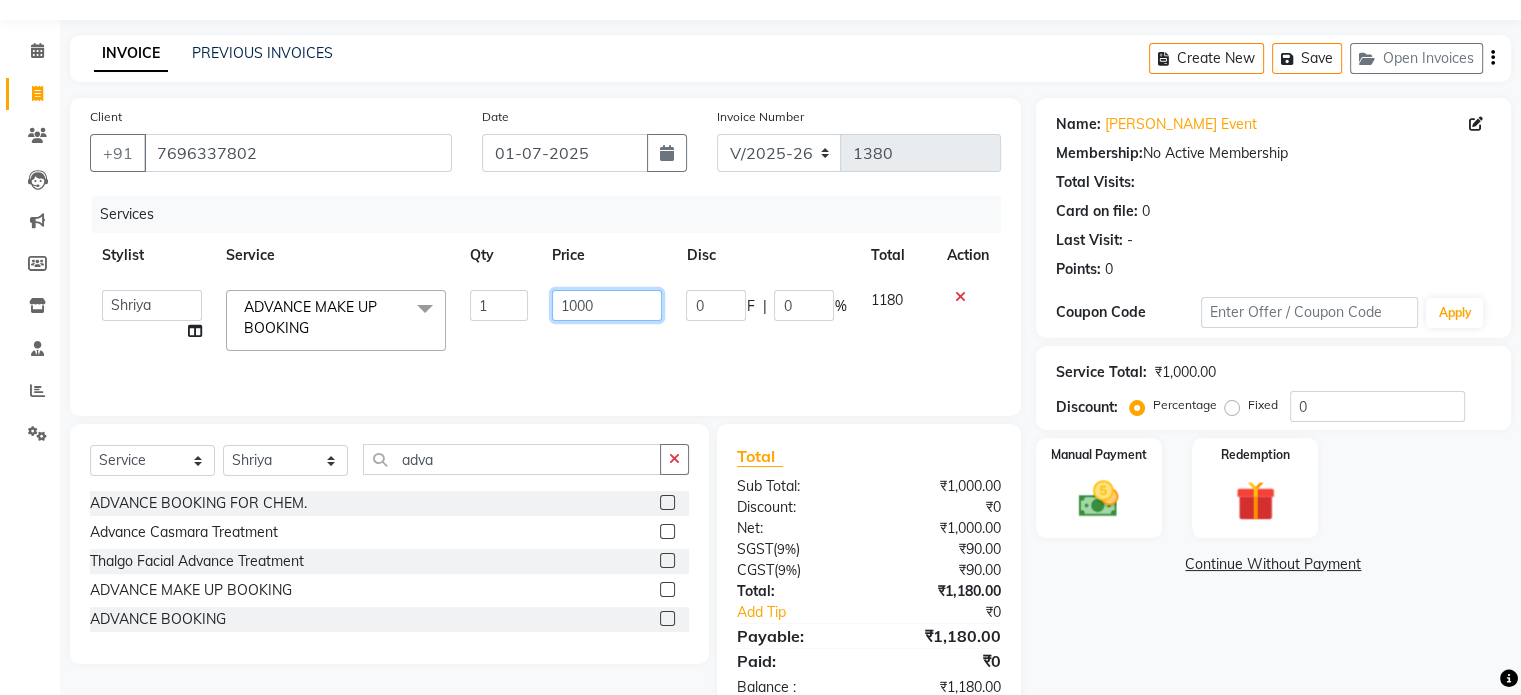 drag, startPoint x: 608, startPoint y: 311, endPoint x: 140, endPoint y: 242, distance: 473.0592 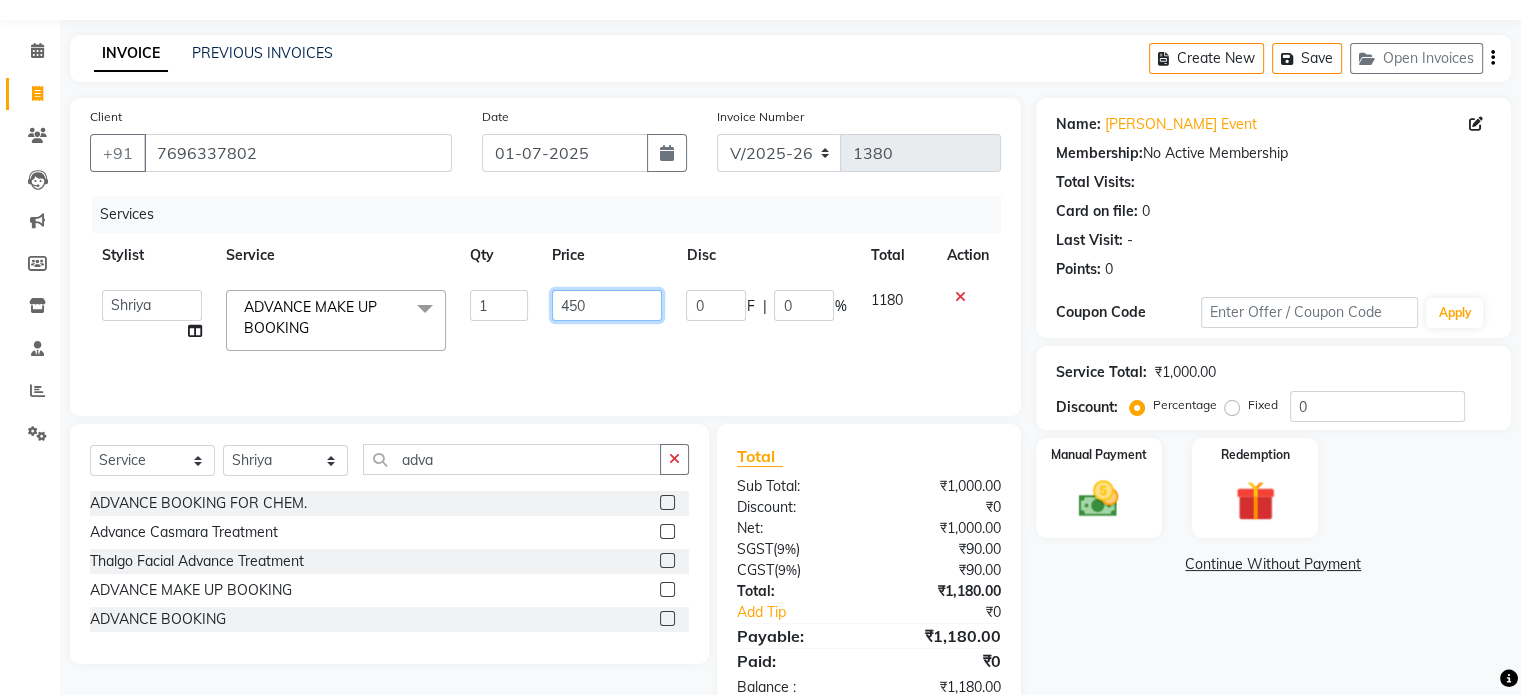 type on "4500" 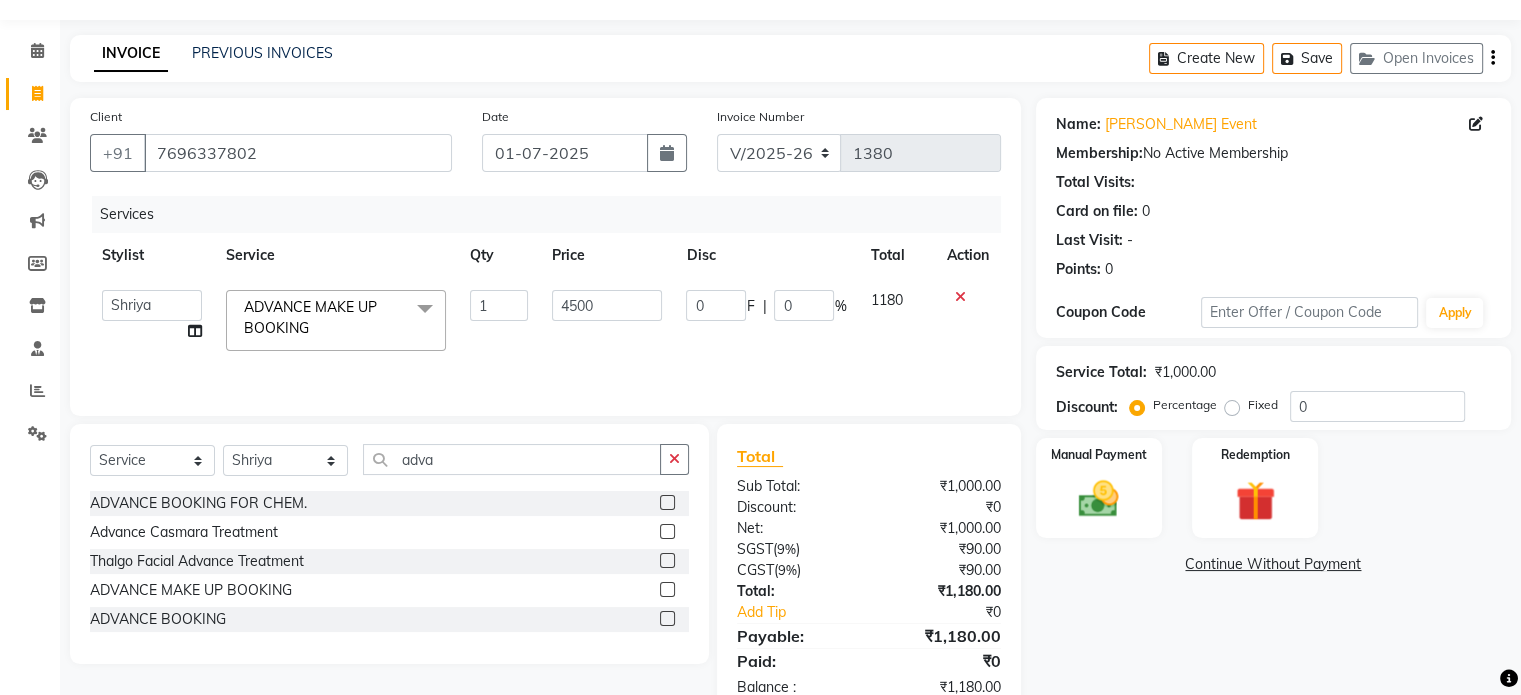 click on "Services Stylist Service Qty Price Disc Total Action  [PERSON_NAME]   [PERSON_NAME]   [PERSON_NAME]   Anju   Annu    [PERSON_NAME]   Bajaj sir   Bony   DANISH   [PERSON_NAME]   [PERSON_NAME]   [PERSON_NAME]   [PERSON_NAME]   kajal   [PERSON_NAME]   [PERSON_NAME]   Lucky   MANAGER   MUSKAN   naina   [PERSON_NAME]\ [PERSON_NAME]    [PERSON_NAME]   RAKHI 2   RAM   Ripti   [PERSON_NAME]   [PERSON_NAME]   [PERSON_NAME]   [PERSON_NAME]   Shiv   Shriya   [PERSON_NAME]   veena   [PERSON_NAME]   [PERSON_NAME]  ADVANCE MAKE UP BOOKING  x CHILD HAIR CUT BELOW 5 YRS SHAMPOO , CONDITIONING, CUT & STYLE CUT ,TEXTURIZE & STYLE SPLIT END REMOVAL TRANSFORMATION CUT SHAMPOO / CONDITIONING GK / KERASTASE WASH / NANO PLAST KERATINE /NANO PLASTIA FIRST WASH BLOW DRY BLOW DRY  + GK / KERASTASE WASH DEEP CONDITIONING HEAD REJUVENATION IRONING CRISP & CURLS ROLLER SET URBAN CRIMP SPECIAL OCCASION / UP STYLE ROOT TOUCHUP ROOT TOUCHUP + GK / KERASTASE WASH COLOR ON COLOR COLOR HIGHLIGHTS / COLOR CHUNKS COLOR HIGH ON FASHION COLOR BALAYAGE / OMBRE HAIR POLISHING 1 0" 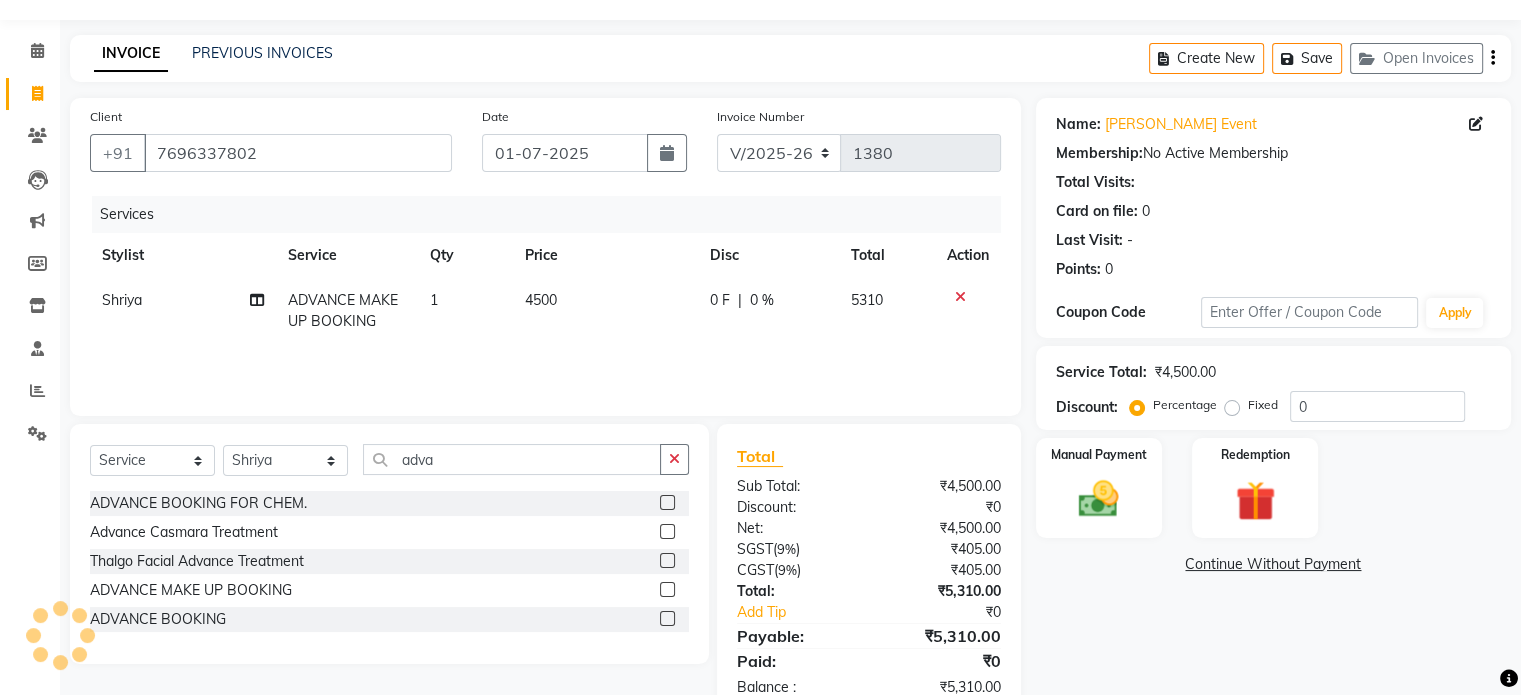 click on "4500" 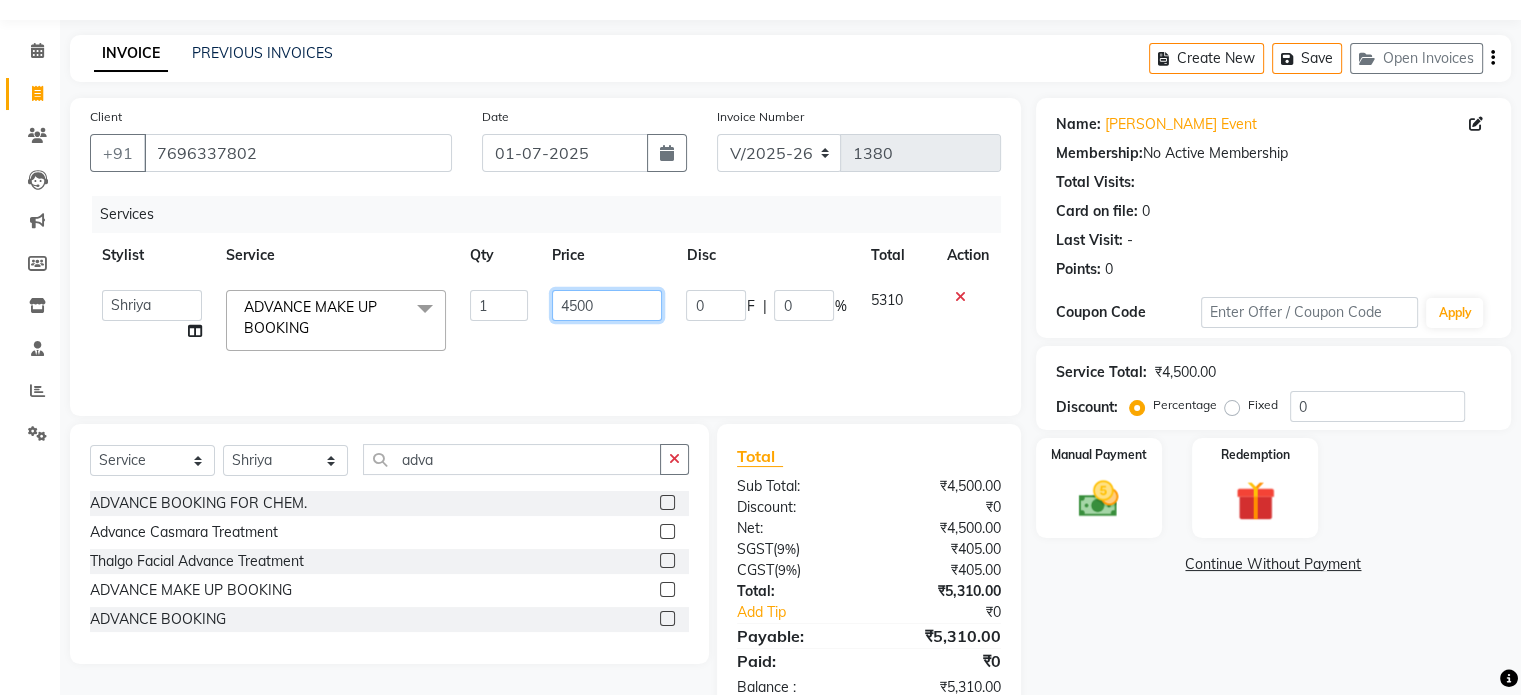 drag, startPoint x: 591, startPoint y: 295, endPoint x: 406, endPoint y: 304, distance: 185.2188 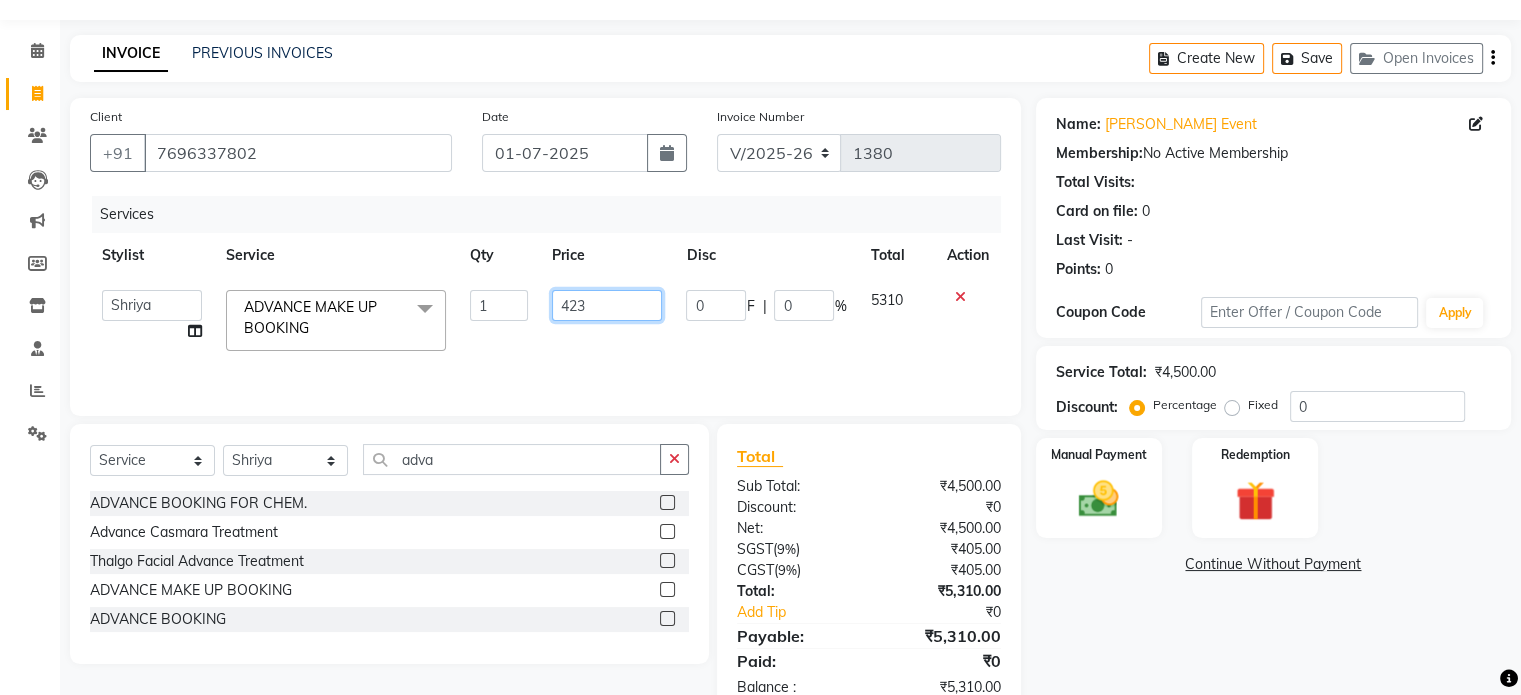 type on "4237" 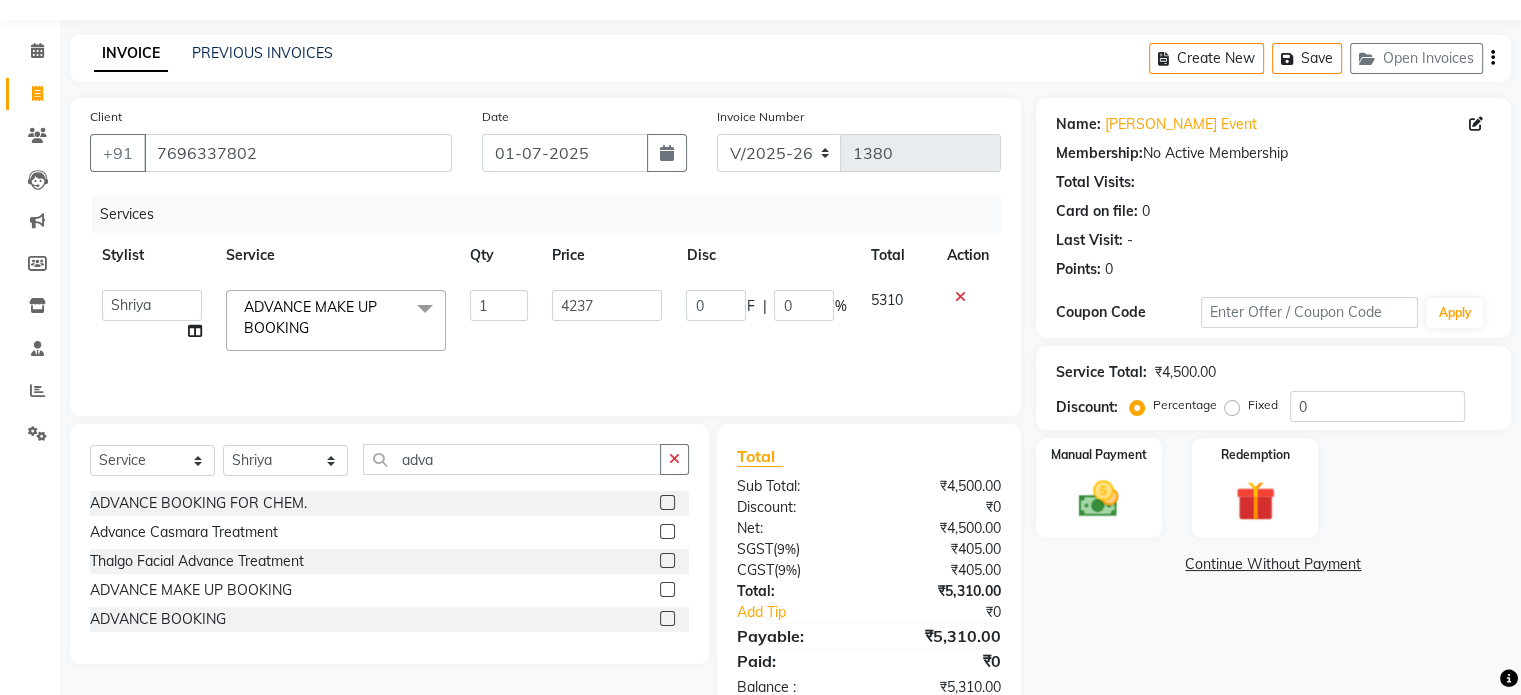 click on "Services Stylist Service Qty Price Disc Total Action  [PERSON_NAME]   [PERSON_NAME]   [PERSON_NAME]   Anju   Annu    [PERSON_NAME]   Bajaj sir   Bony   DANISH   [PERSON_NAME]   [PERSON_NAME]   [PERSON_NAME]   [PERSON_NAME]   kajal   [PERSON_NAME]   [PERSON_NAME]   Lucky   MANAGER   MUSKAN   naina   [PERSON_NAME]\ [PERSON_NAME]    [PERSON_NAME]   RAKHI 2   RAM   Ripti   [PERSON_NAME]   [PERSON_NAME]   [PERSON_NAME]   [PERSON_NAME]   Shiv   Shriya   [PERSON_NAME]   veena   [PERSON_NAME]   [PERSON_NAME]  ADVANCE MAKE UP BOOKING  x CHILD HAIR CUT BELOW 5 YRS SHAMPOO , CONDITIONING, CUT & STYLE CUT ,TEXTURIZE & STYLE SPLIT END REMOVAL TRANSFORMATION CUT SHAMPOO / CONDITIONING GK / KERASTASE WASH / NANO PLAST KERATINE /NANO PLASTIA FIRST WASH BLOW DRY BLOW DRY  + GK / KERASTASE WASH DEEP CONDITIONING HEAD REJUVENATION IRONING CRISP & CURLS ROLLER SET URBAN CRIMP SPECIAL OCCASION / UP STYLE ROOT TOUCHUP ROOT TOUCHUP + GK / KERASTASE WASH COLOR ON COLOR COLOR HIGHLIGHTS / COLOR CHUNKS COLOR HIGH ON FASHION COLOR BALAYAGE / OMBRE HAIR POLISHING 1 0" 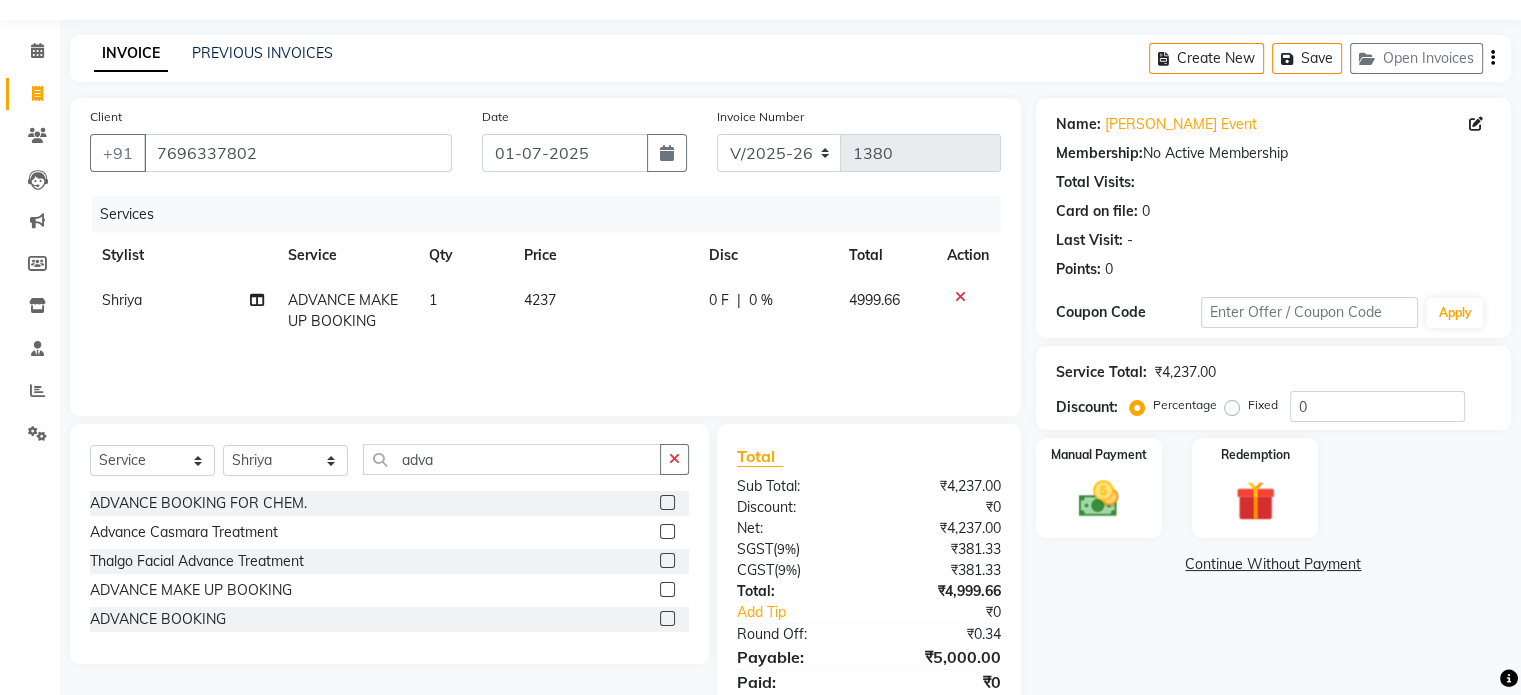 scroll, scrollTop: 126, scrollLeft: 0, axis: vertical 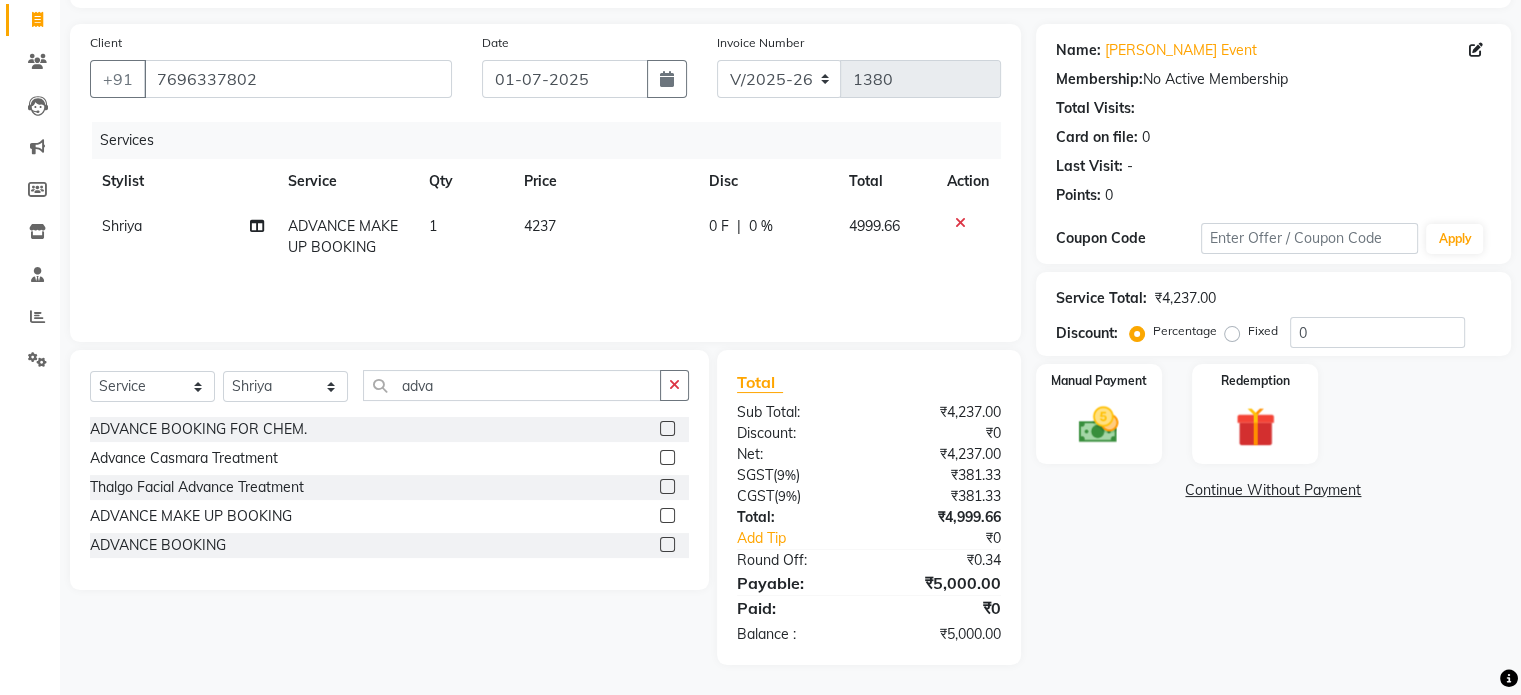 drag, startPoint x: 729, startPoint y: 351, endPoint x: 1364, endPoint y: 624, distance: 691.1975 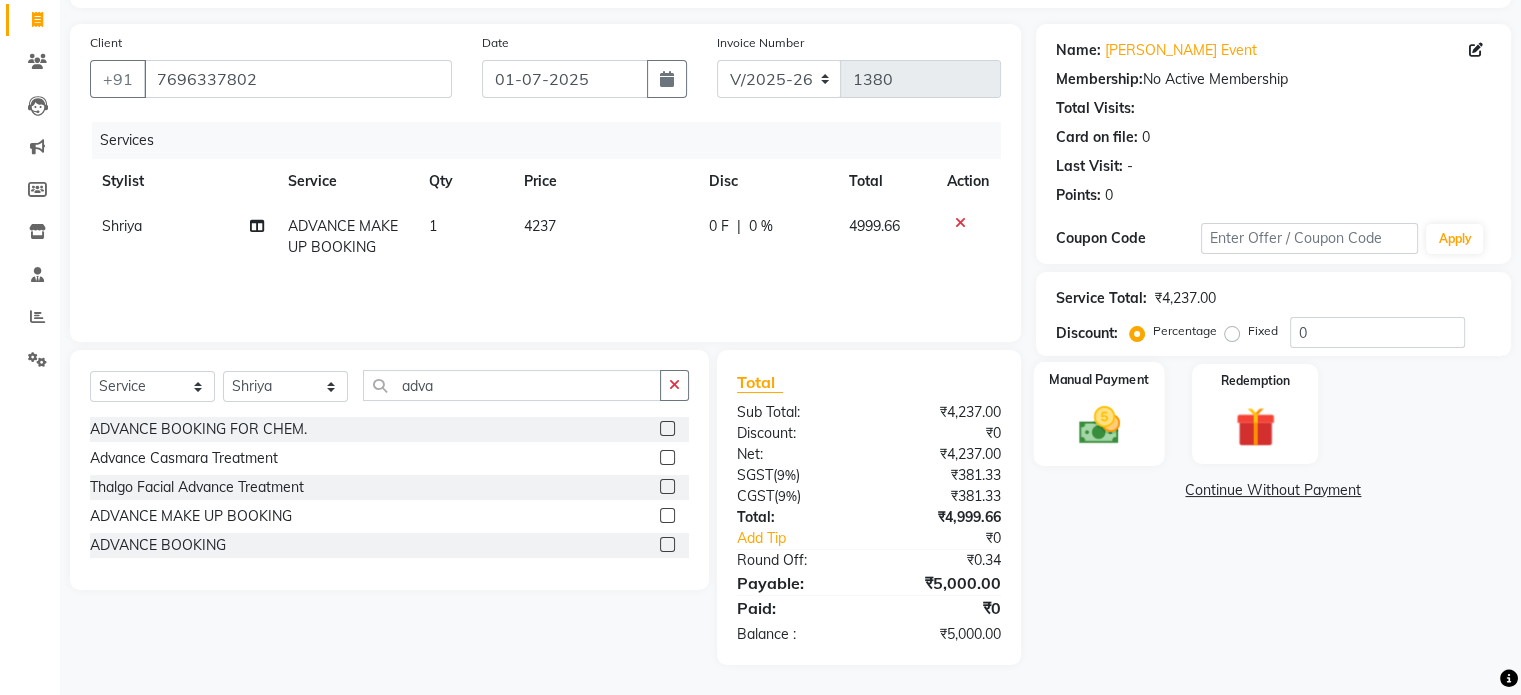 click 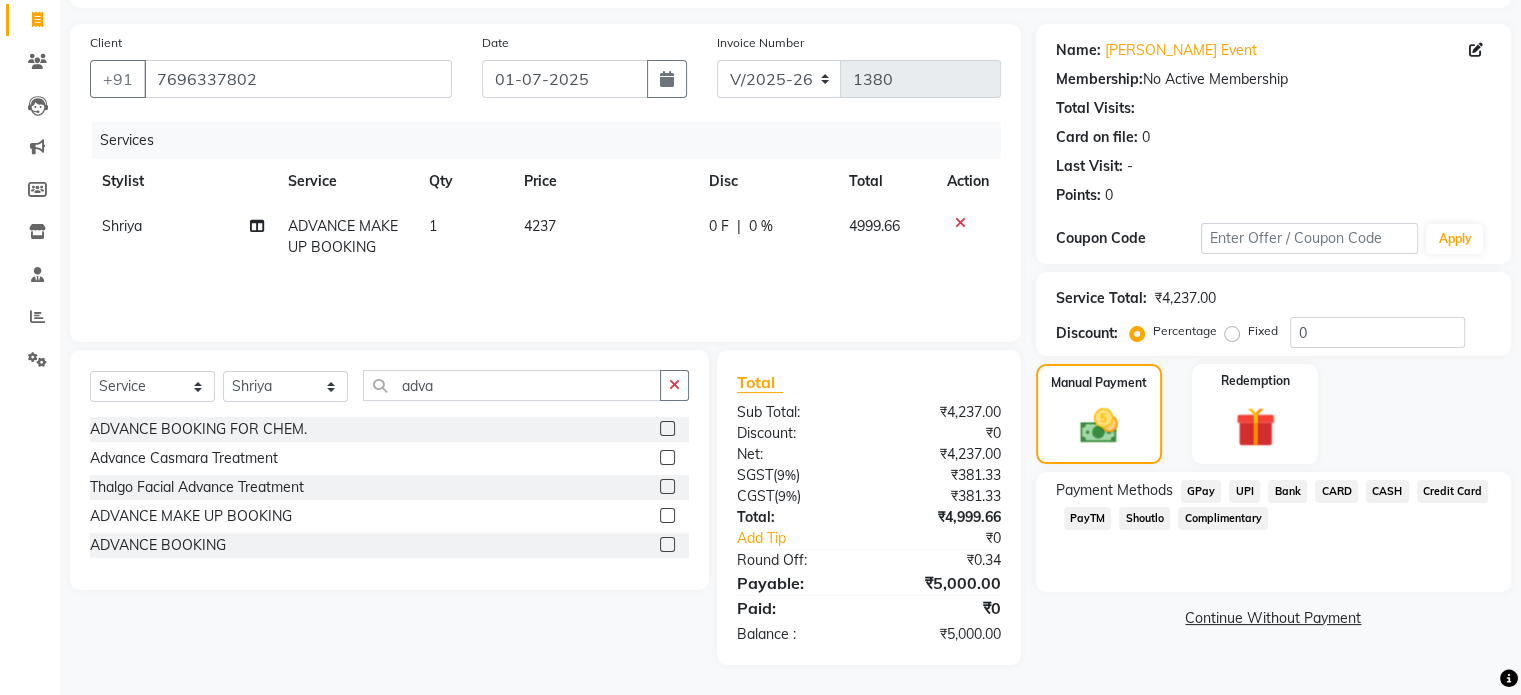 click on "UPI" 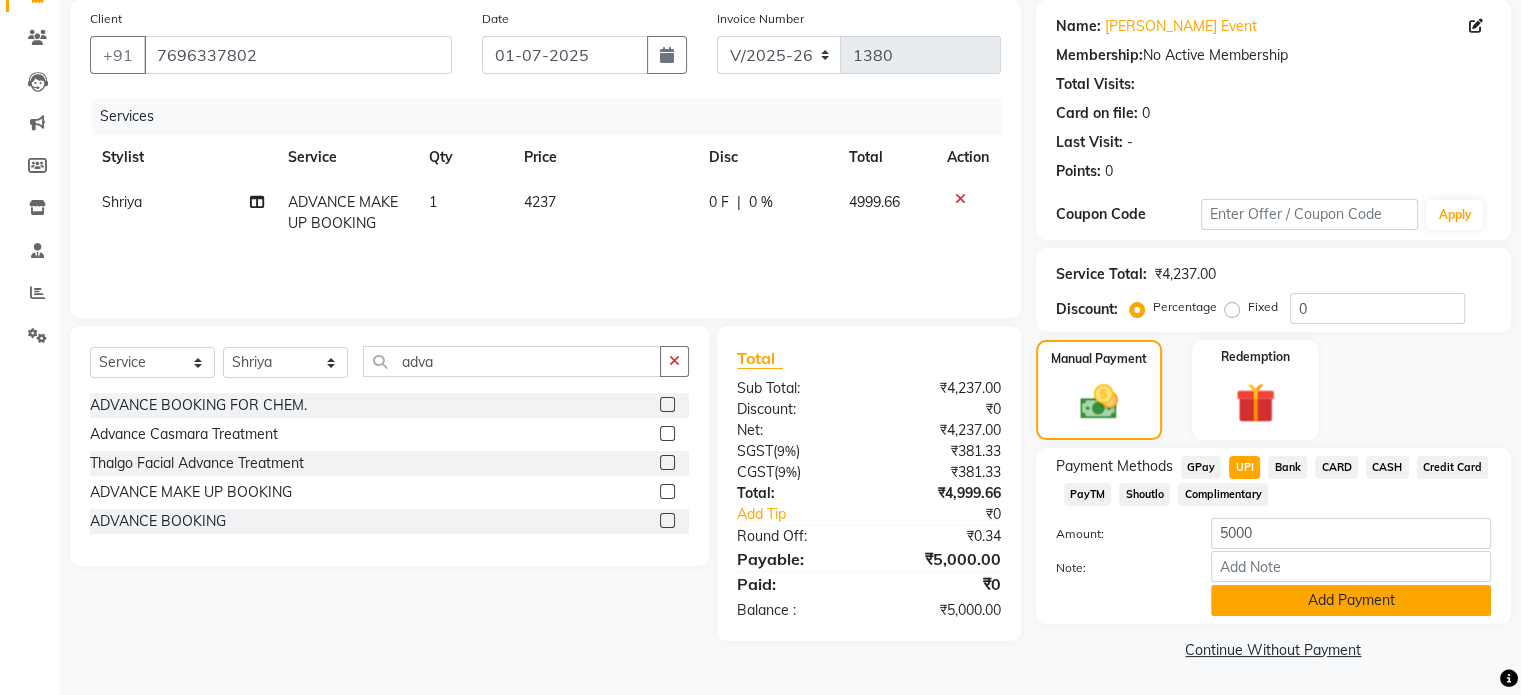 click on "Add Payment" 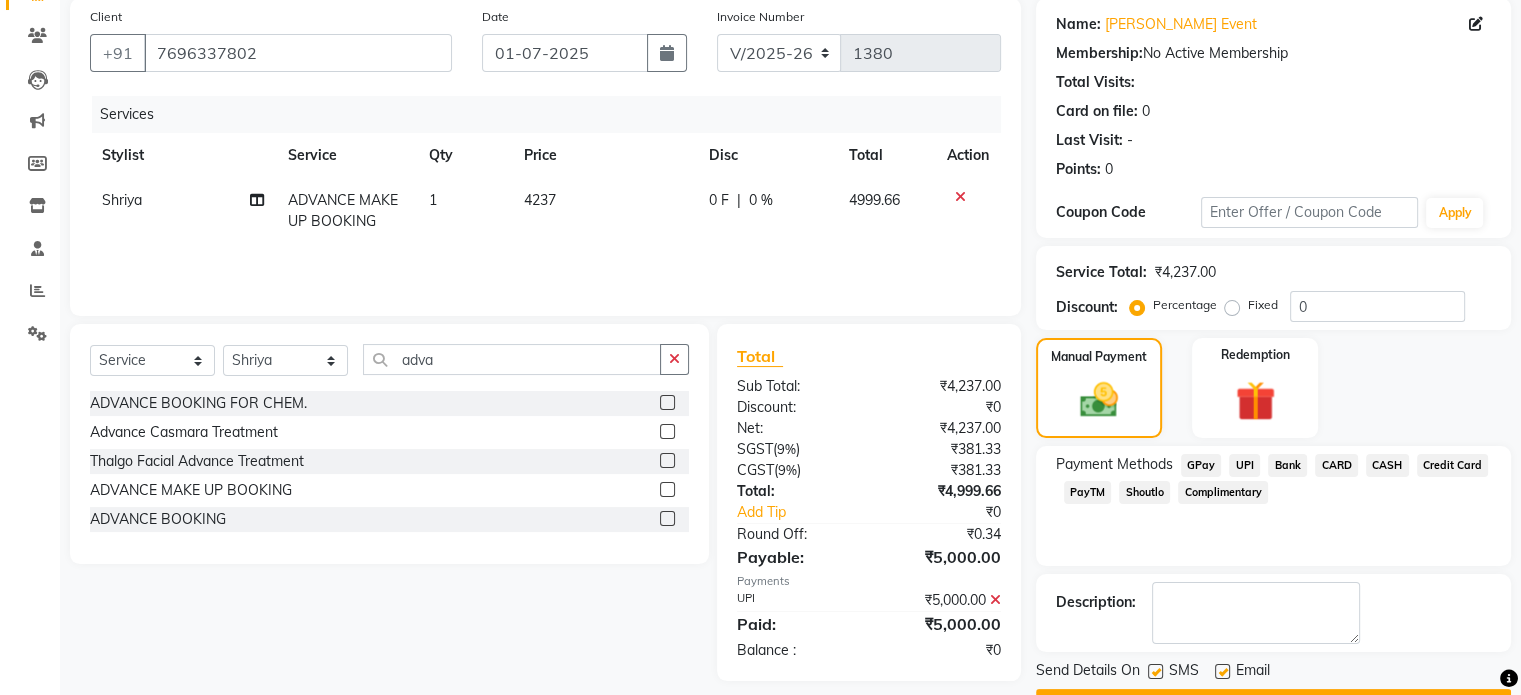 scroll, scrollTop: 205, scrollLeft: 0, axis: vertical 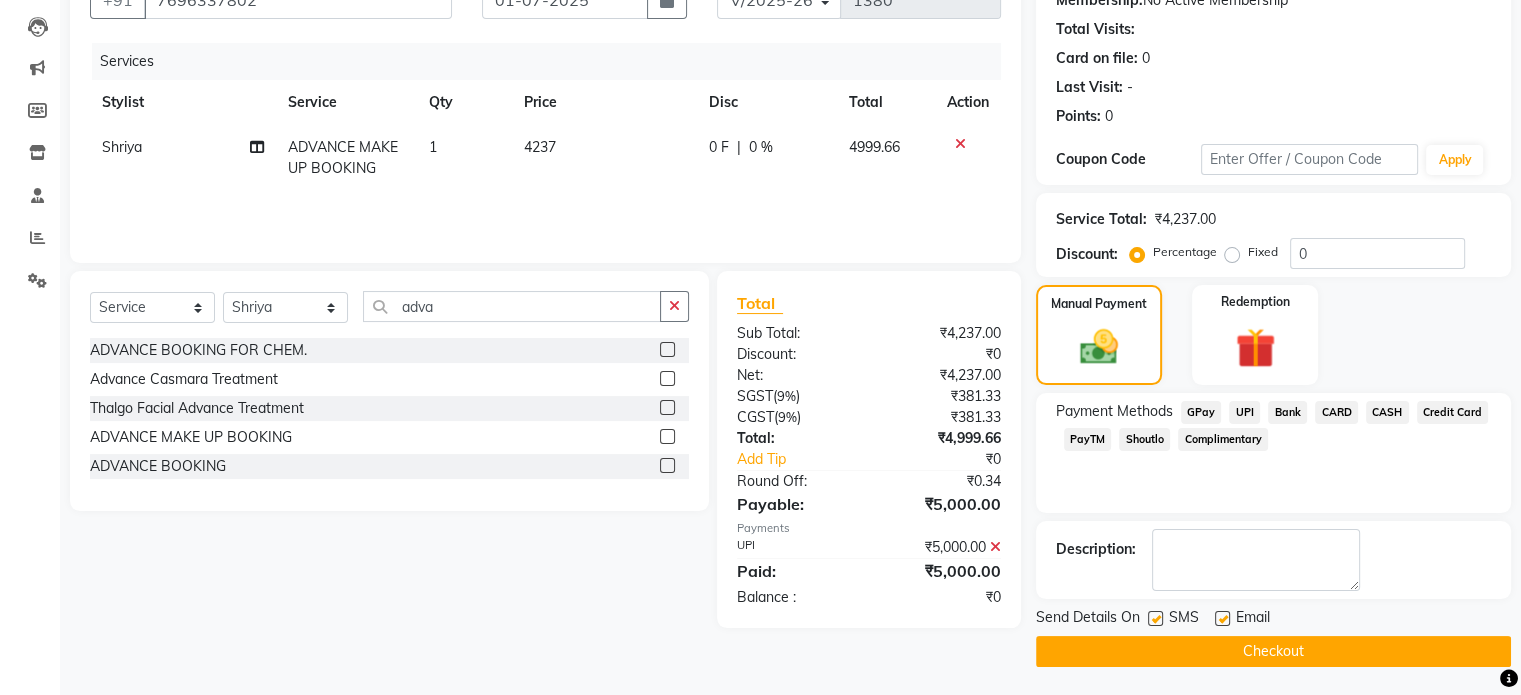 click 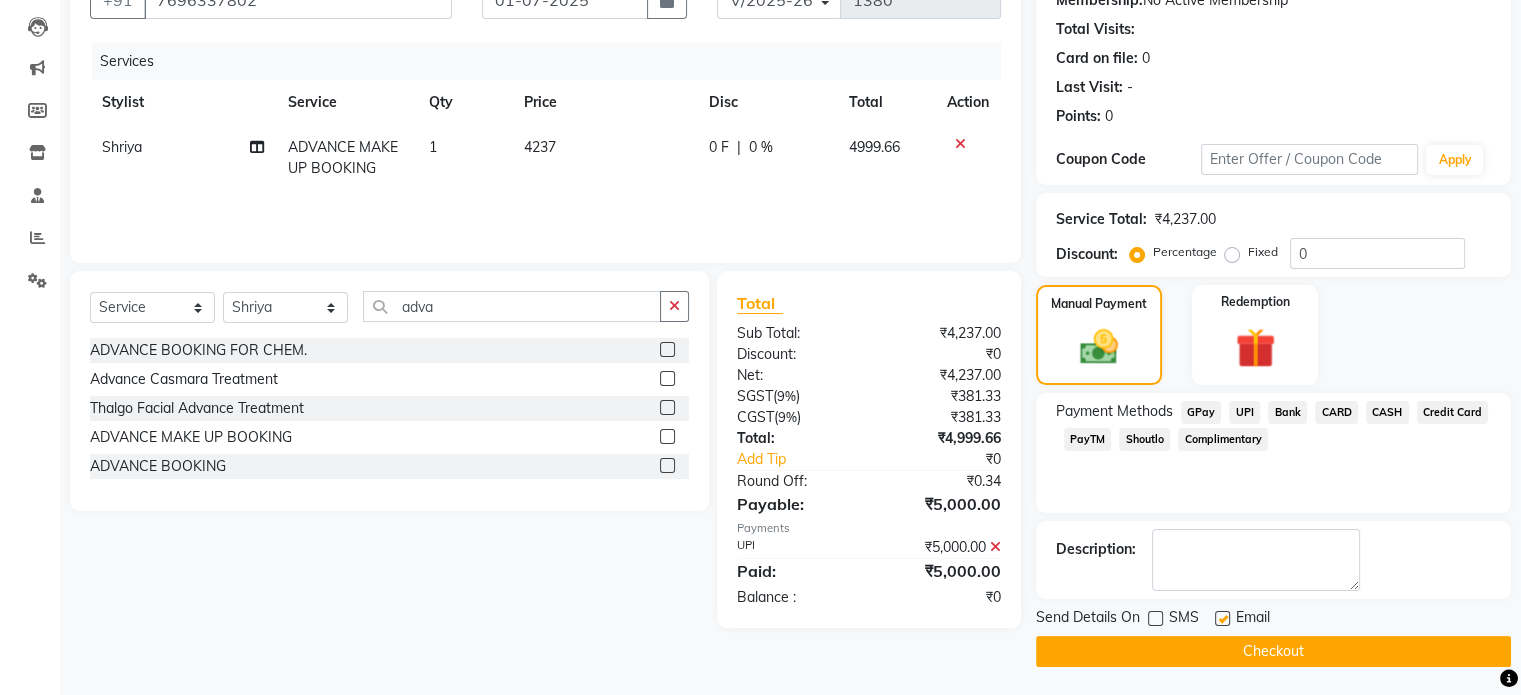 click 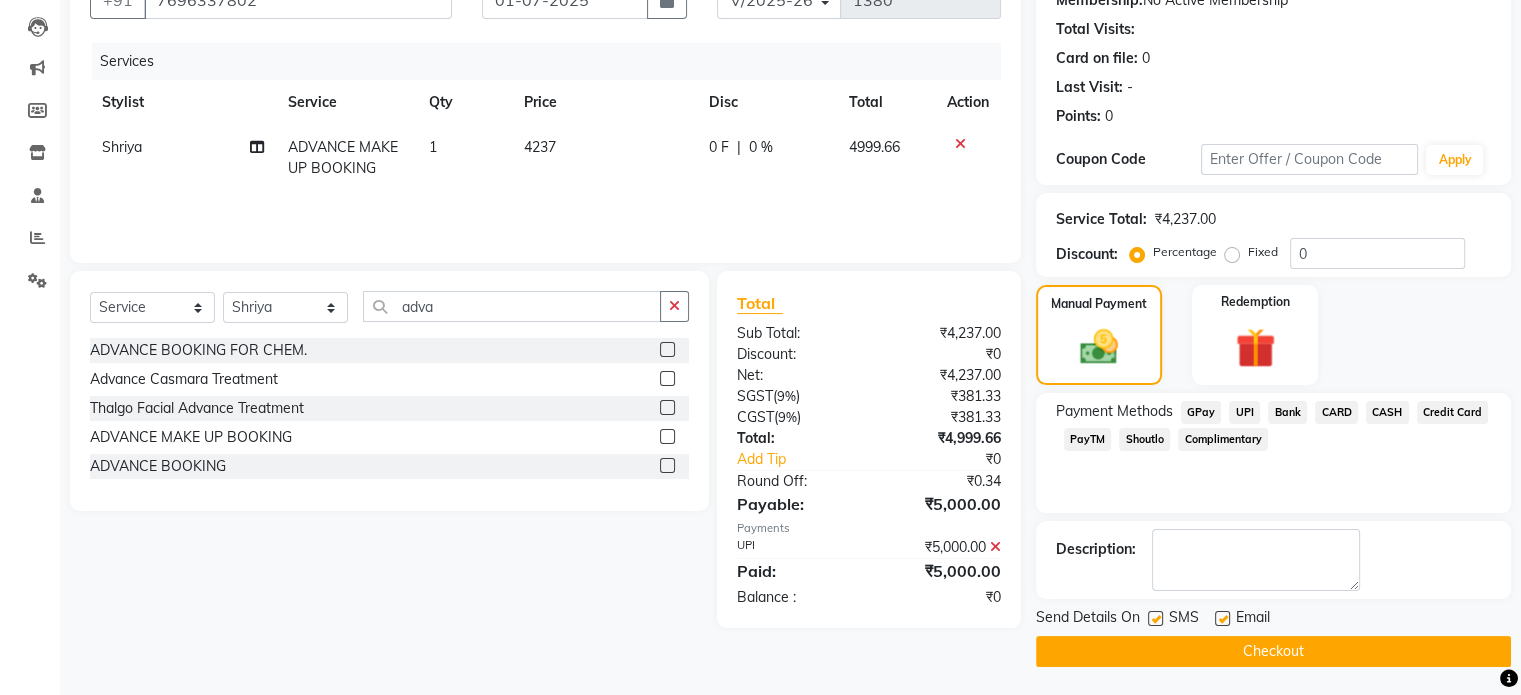 click on "Checkout" 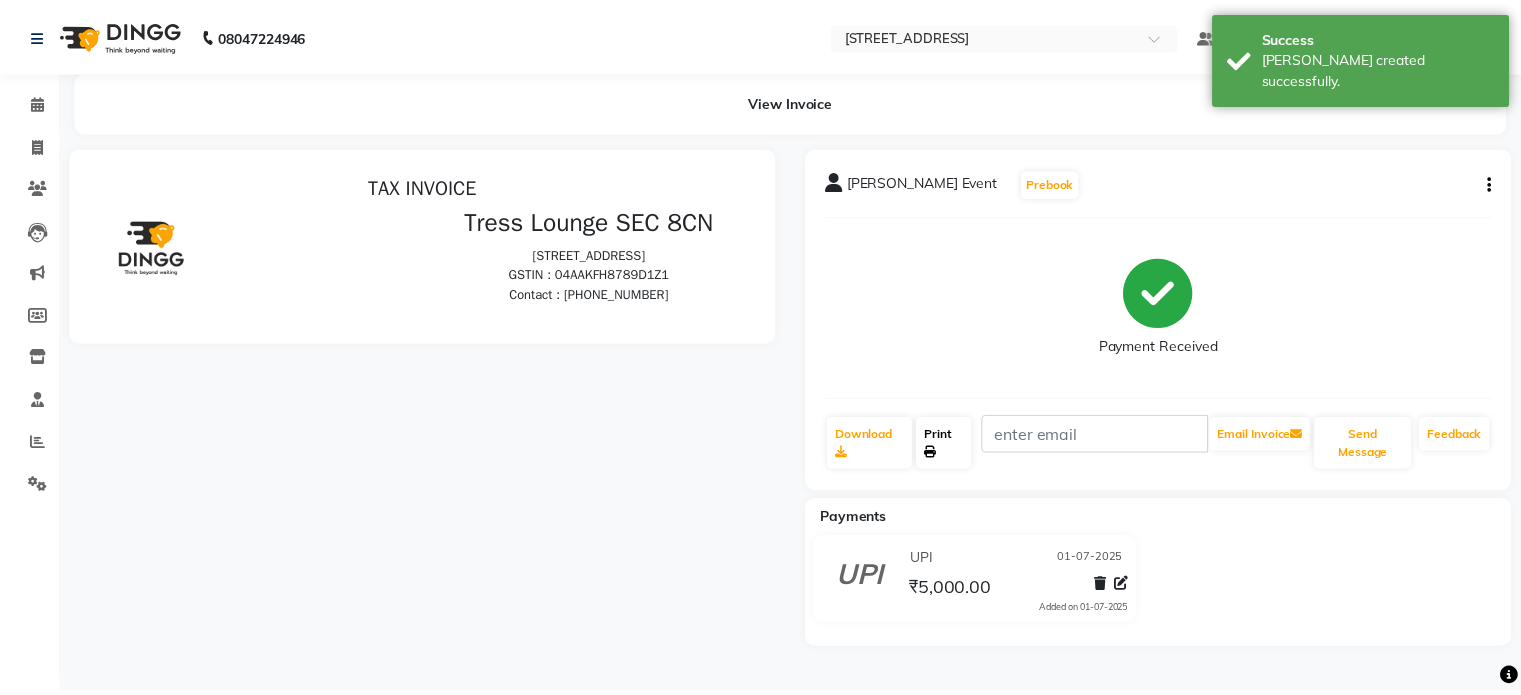 scroll, scrollTop: 0, scrollLeft: 0, axis: both 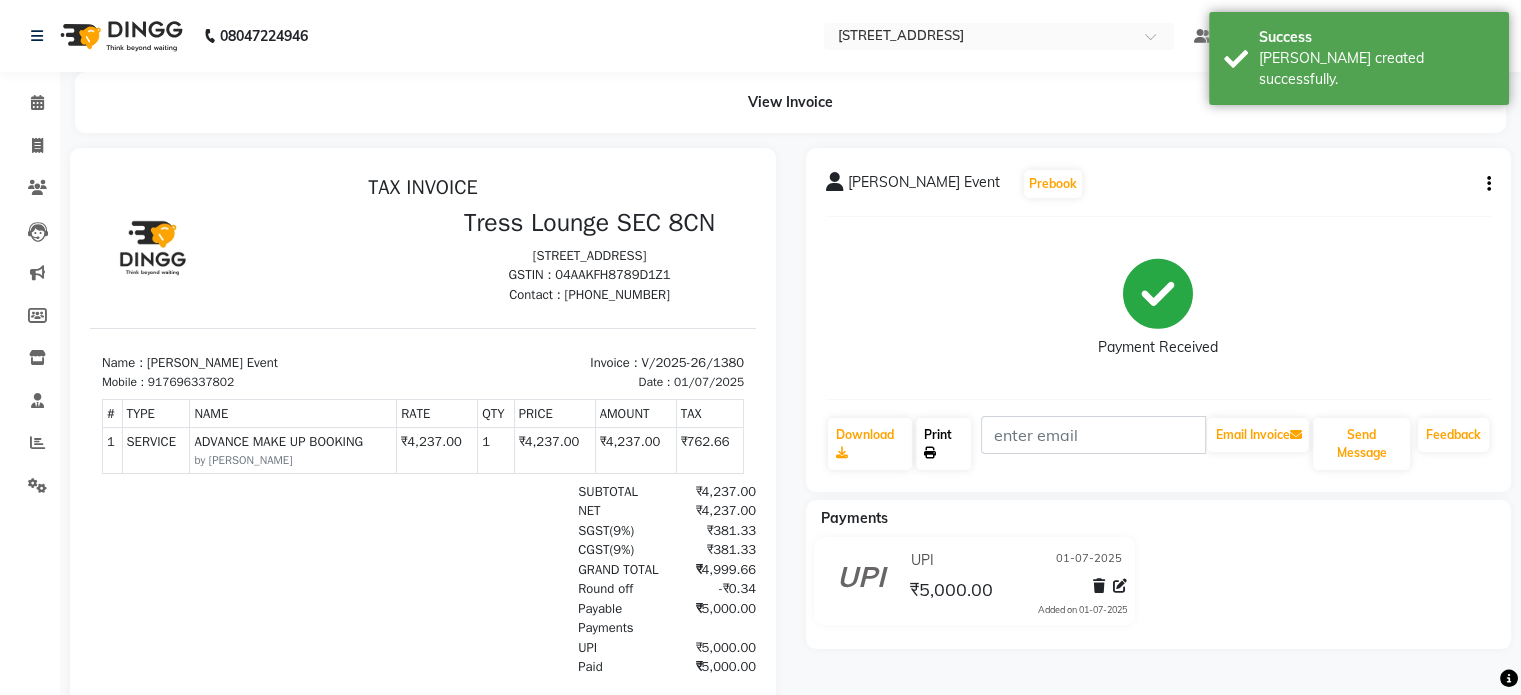 click on "Print" 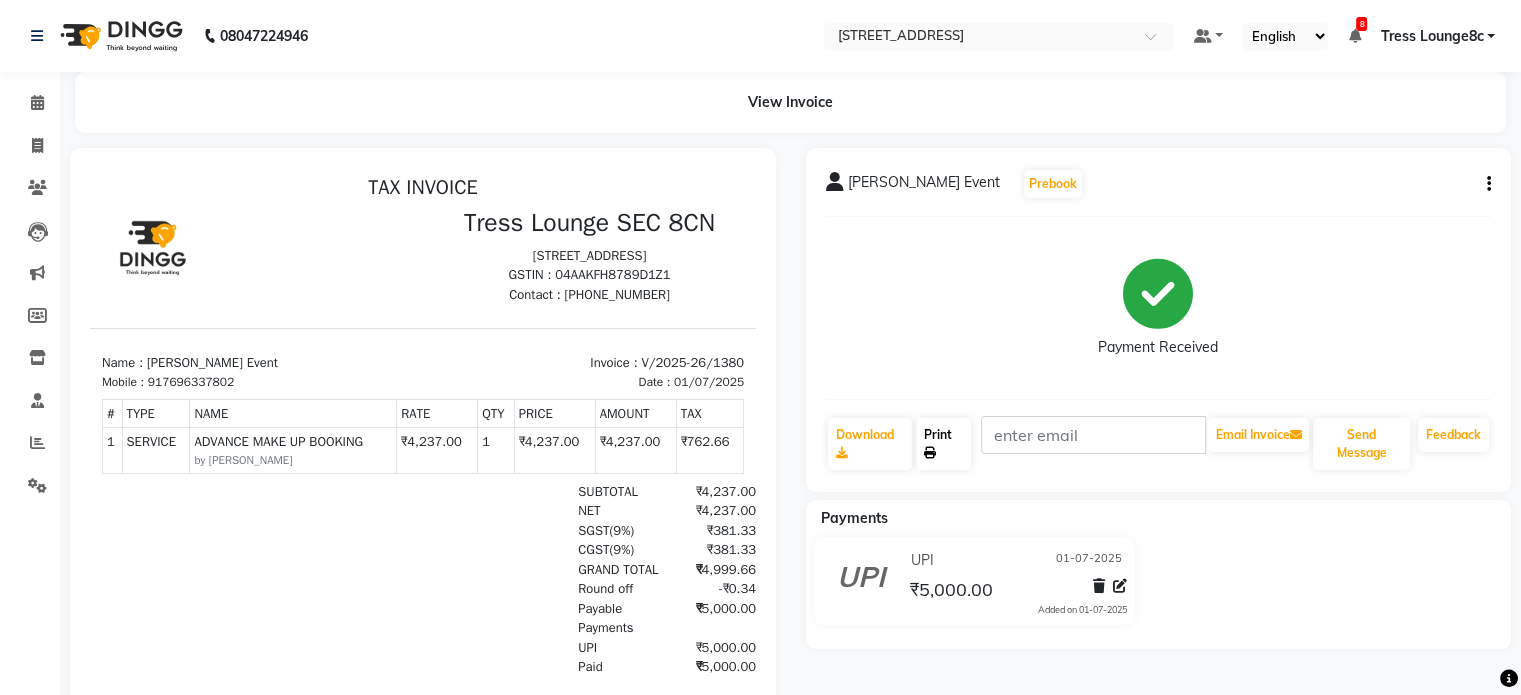 click on "Print" 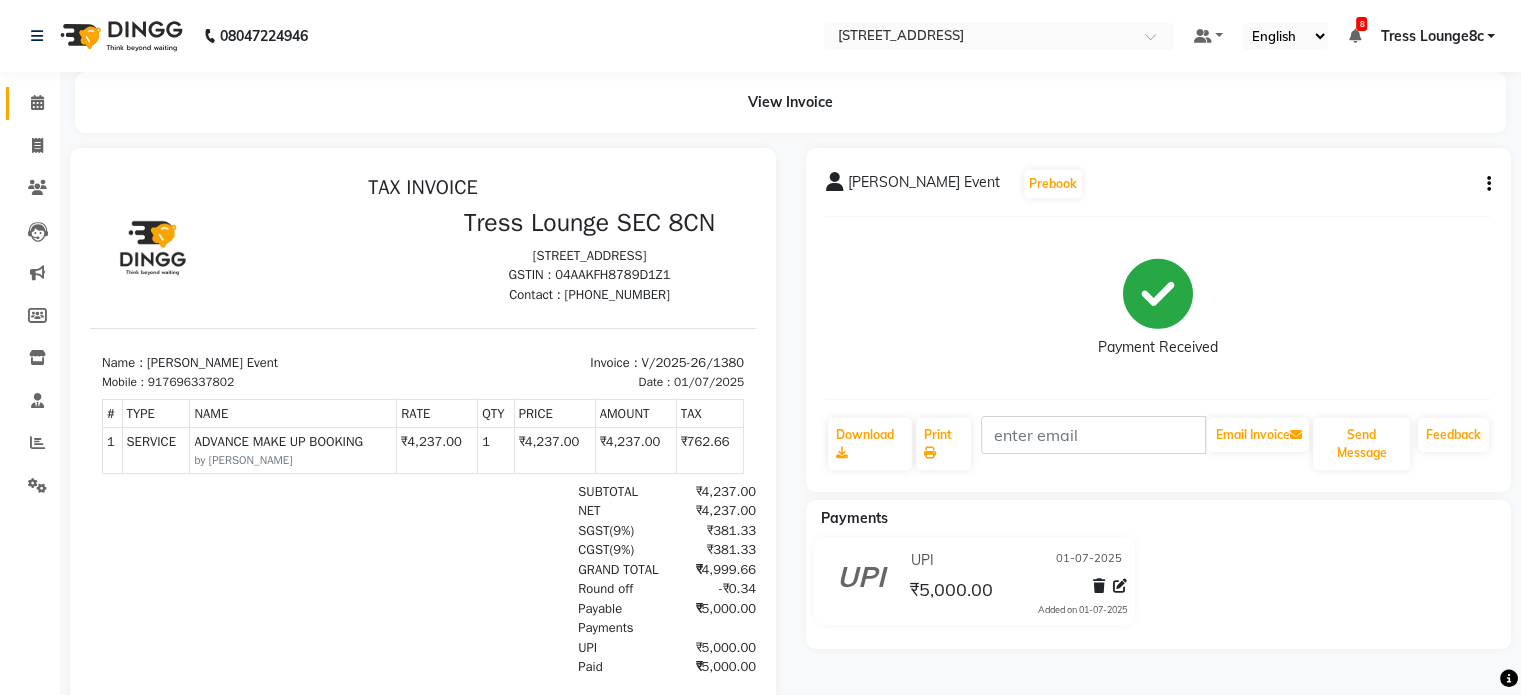 click 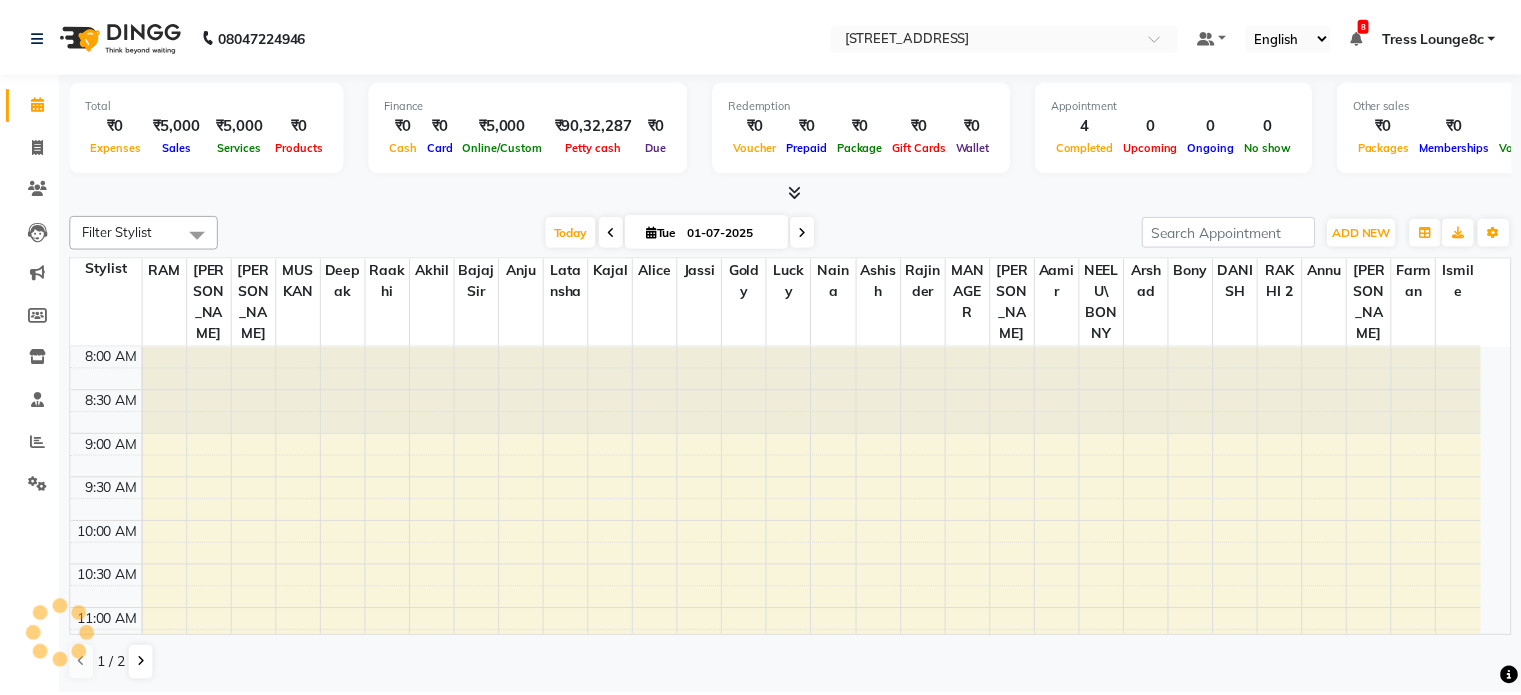 scroll, scrollTop: 0, scrollLeft: 0, axis: both 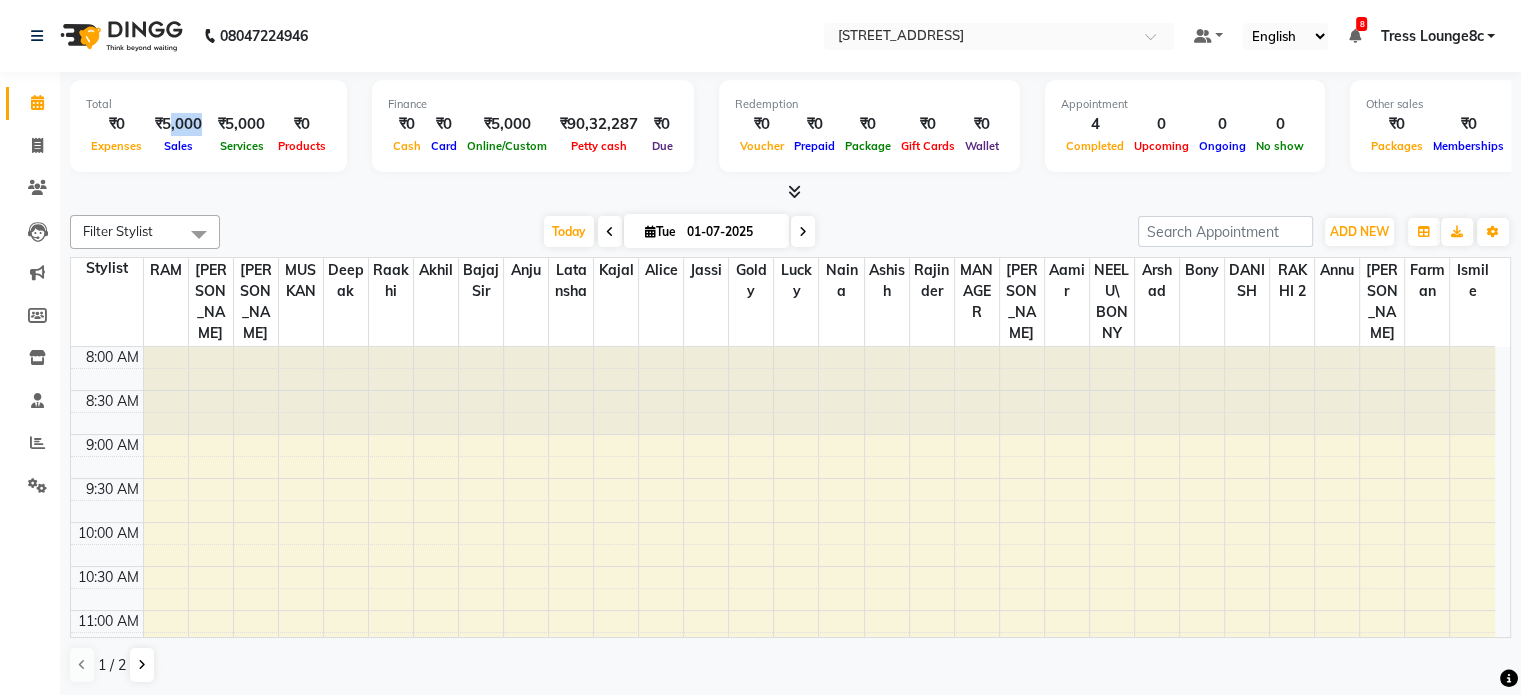 drag, startPoint x: 171, startPoint y: 132, endPoint x: 202, endPoint y: 127, distance: 31.400637 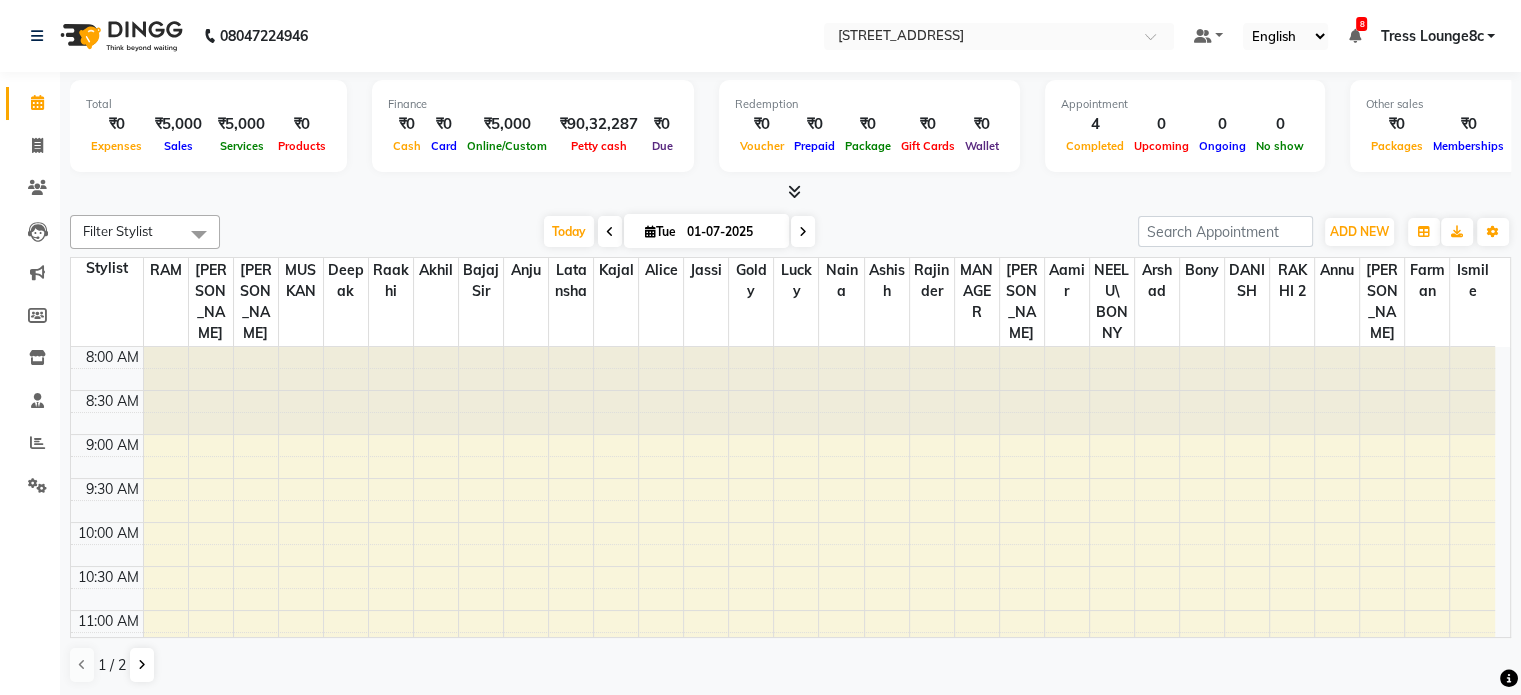 click on "Total  ₹0  Expenses ₹5,000  Sales ₹5,000  Services ₹0  Products" at bounding box center [208, 126] 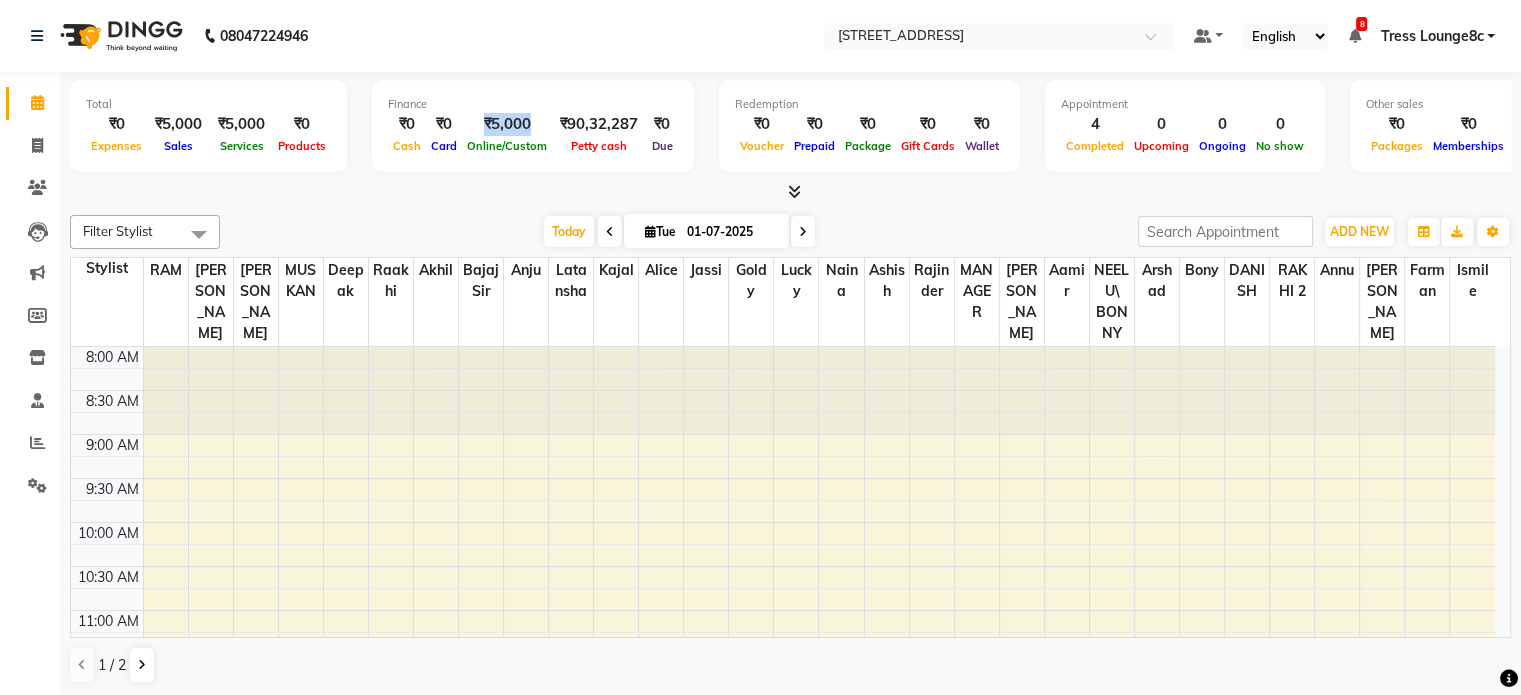 drag, startPoint x: 482, startPoint y: 124, endPoint x: 544, endPoint y: 118, distance: 62.289646 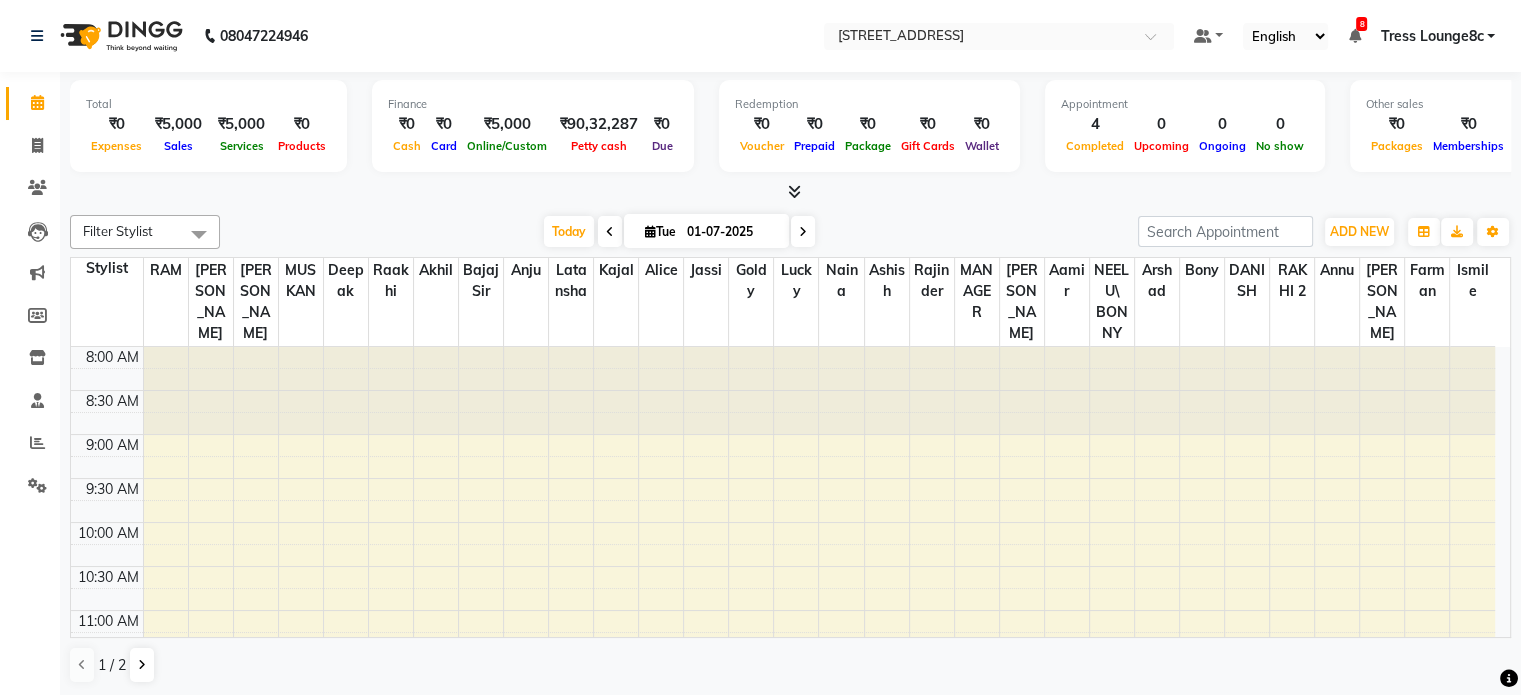 click on "Filter Stylist Select All [PERSON_NAME] [PERSON_NAME] [PERSON_NAME] Anju Annu  [PERSON_NAME] Bajaj sir Bony DANISH [PERSON_NAME] [PERSON_NAME] [PERSON_NAME] [PERSON_NAME] kajal [PERSON_NAME] [PERSON_NAME] Lucky MANAGER MUSKAN naina [PERSON_NAME]\ [PERSON_NAME]  [PERSON_NAME] RAKHI 2 RAM Ripti [PERSON_NAME] [PERSON_NAME] [PERSON_NAME] [PERSON_NAME] Shiv [PERSON_NAME] veena [PERSON_NAME] [PERSON_NAME] [DATE]  [DATE] Toggle Dropdown Add Appointment Add Invoice Add Expense Add Attendance Add Client Add Transaction Toggle Dropdown Add Appointment Add Invoice Add Expense Add Attendance Add Client ADD NEW Toggle Dropdown Add Appointment Add Invoice Add Expense Add Attendance Add Client Add Transaction Filter Stylist Select All [PERSON_NAME] [PERSON_NAME] [PERSON_NAME] Anju Annu  [PERSON_NAME] Bajaj sir Bony DANISH [PERSON_NAME] [PERSON_NAME] [PERSON_NAME] [PERSON_NAME] [PERSON_NAME] [PERSON_NAME] Lucky MANAGER MUSKAN naina [PERSON_NAME]\ [PERSON_NAME]  [PERSON_NAME] RAKHI 2 [PERSON_NAME] [PERSON_NAME] [PERSON_NAME] [PERSON_NAME] [PERSON_NAME] Shiv Shriya [PERSON_NAME] [PERSON_NAME] [PERSON_NAME] Group By" 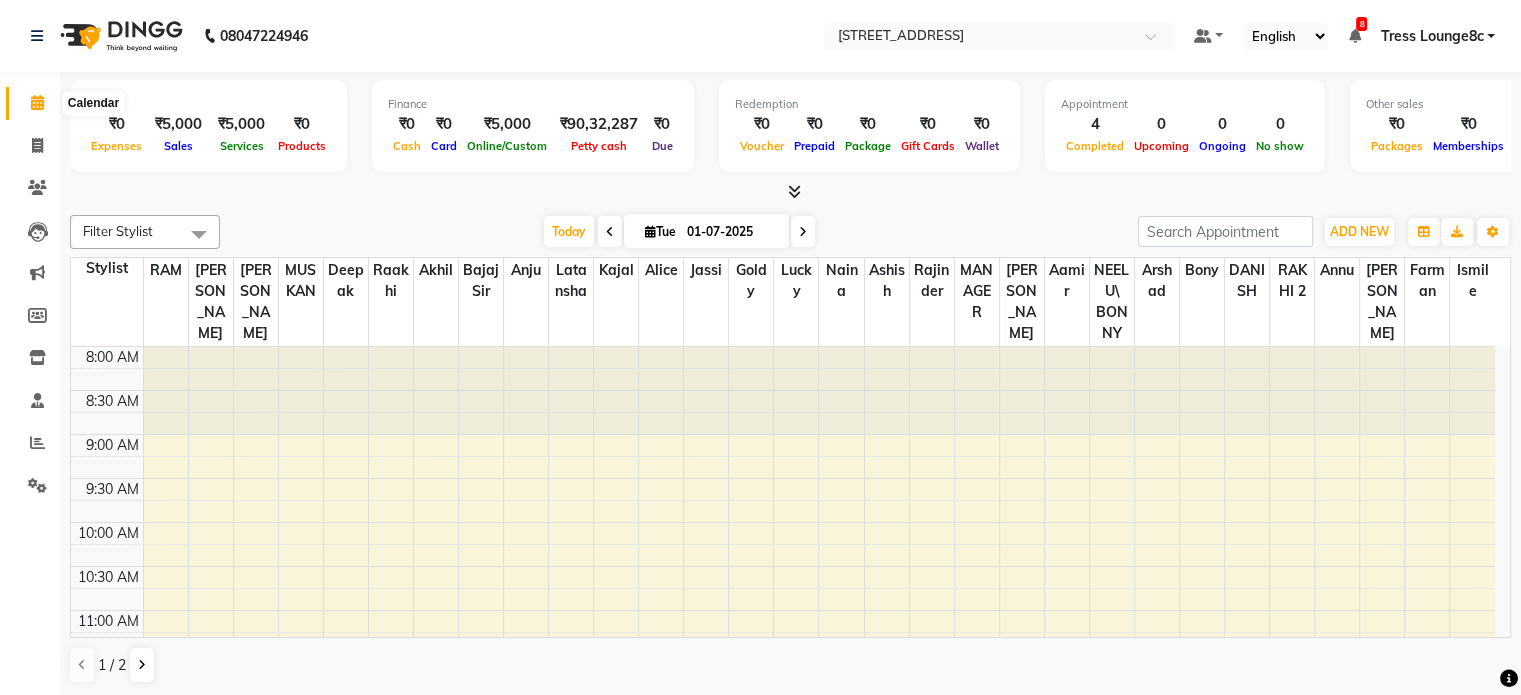 click 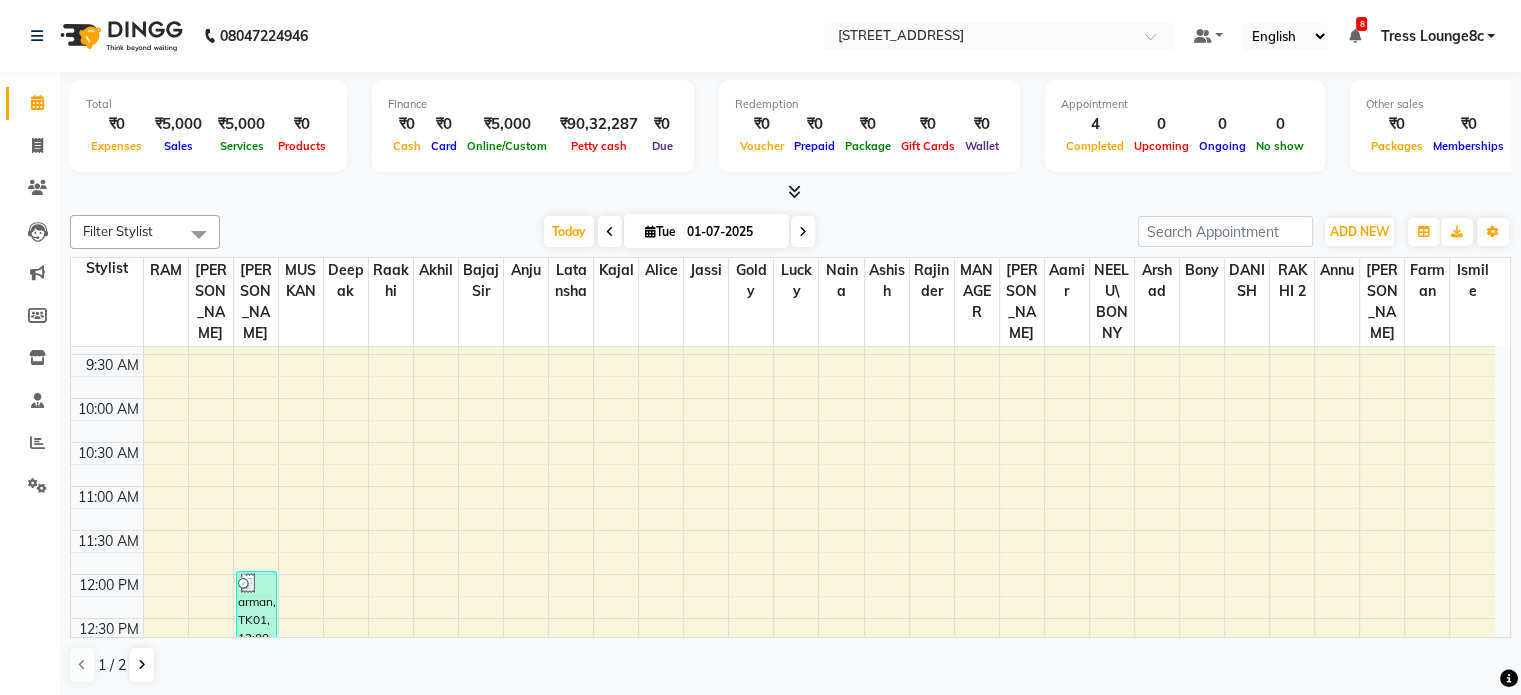 scroll, scrollTop: 300, scrollLeft: 0, axis: vertical 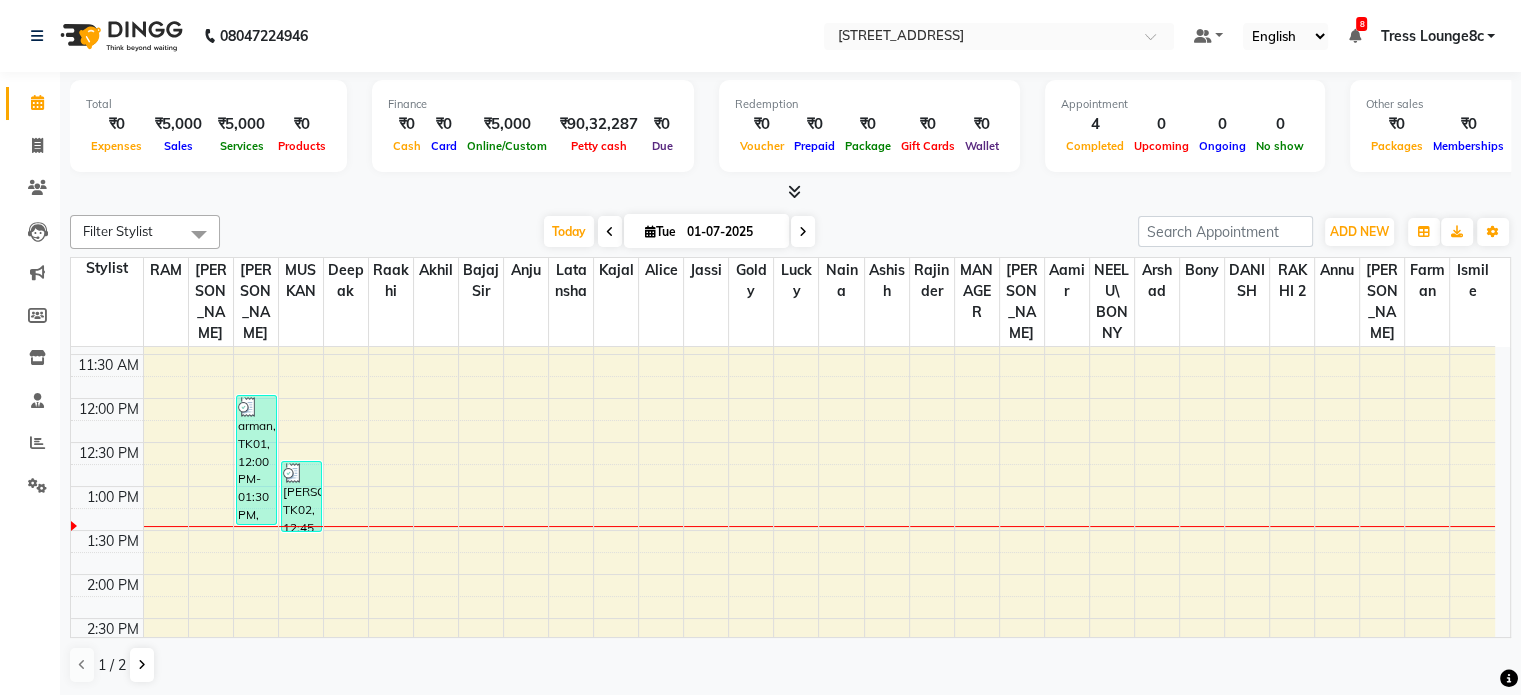 click on "8:00 AM 8:30 AM 9:00 AM 9:30 AM 10:00 AM 10:30 AM 11:00 AM 11:30 AM 12:00 PM 12:30 PM 1:00 PM 1:30 PM 2:00 PM 2:30 PM 3:00 PM 3:30 PM 4:00 PM 4:30 PM 5:00 PM 5:30 PM 6:00 PM 6:30 PM 7:00 PM 7:30 PM 8:00 PM 8:30 PM     arman, TK01, 12:00 PM-01:30 PM, Cut ,Texturize & Style (MEN),SHAVE / [PERSON_NAME] TRIM (MEN)     [PERSON_NAME], TK02, 12:45 PM-01:35 PM, FULL ARM WAX,UNDER ARMS WAX,HALF LEG WAX" at bounding box center (783, 618) 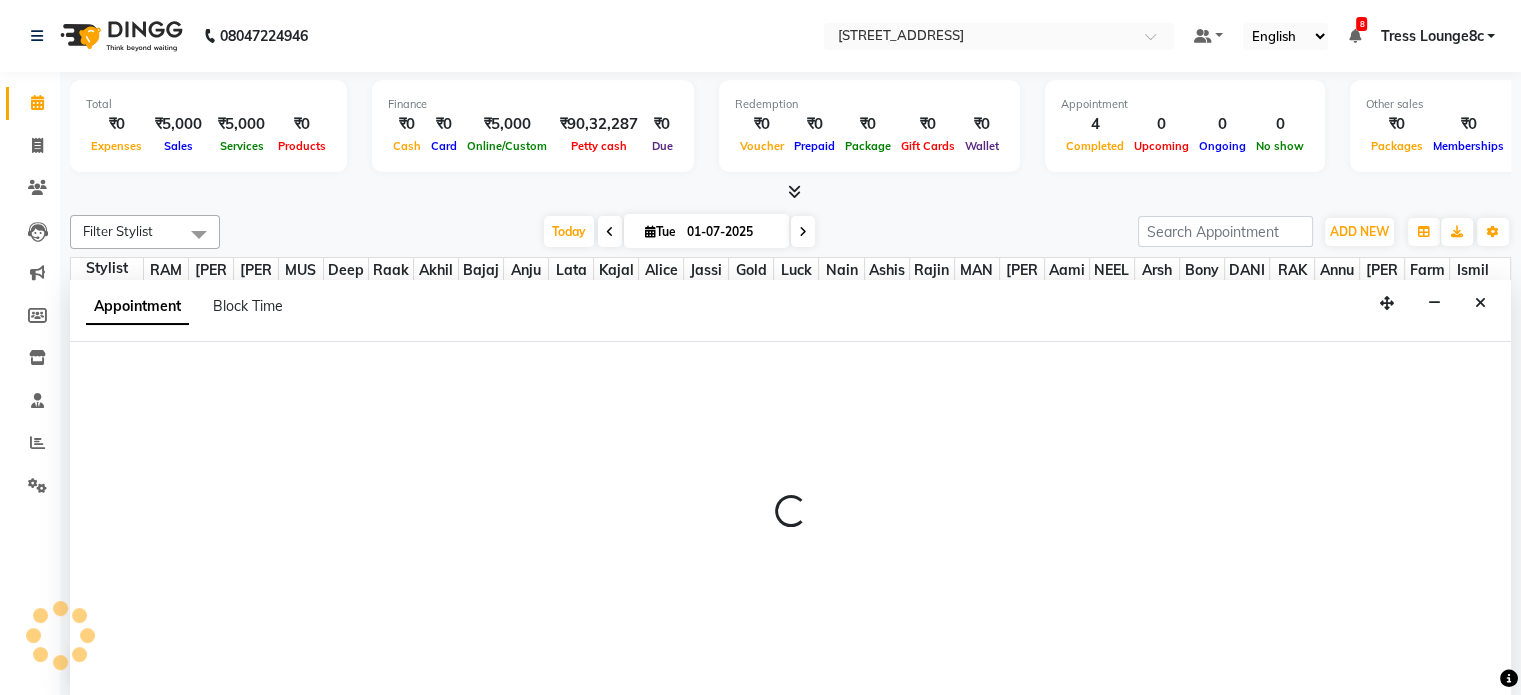 scroll, scrollTop: 0, scrollLeft: 0, axis: both 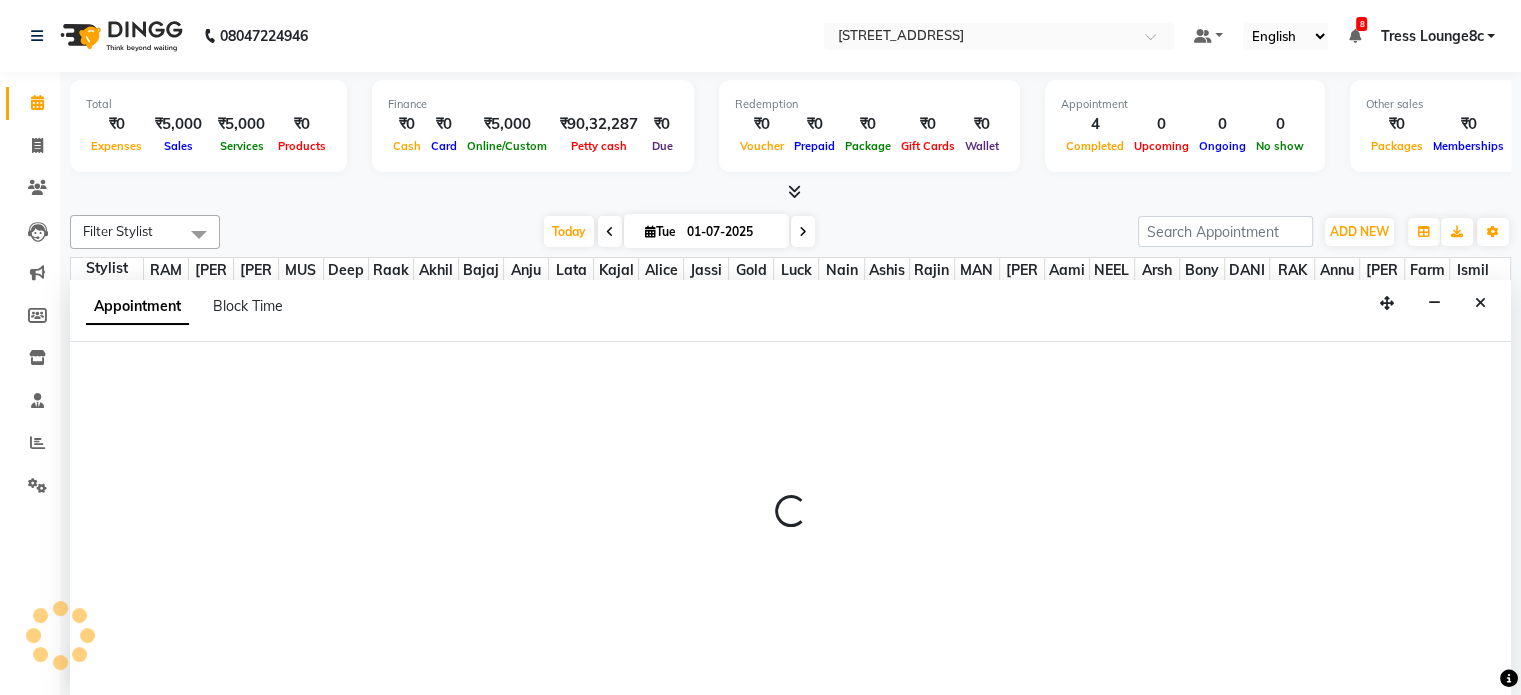select on "44695" 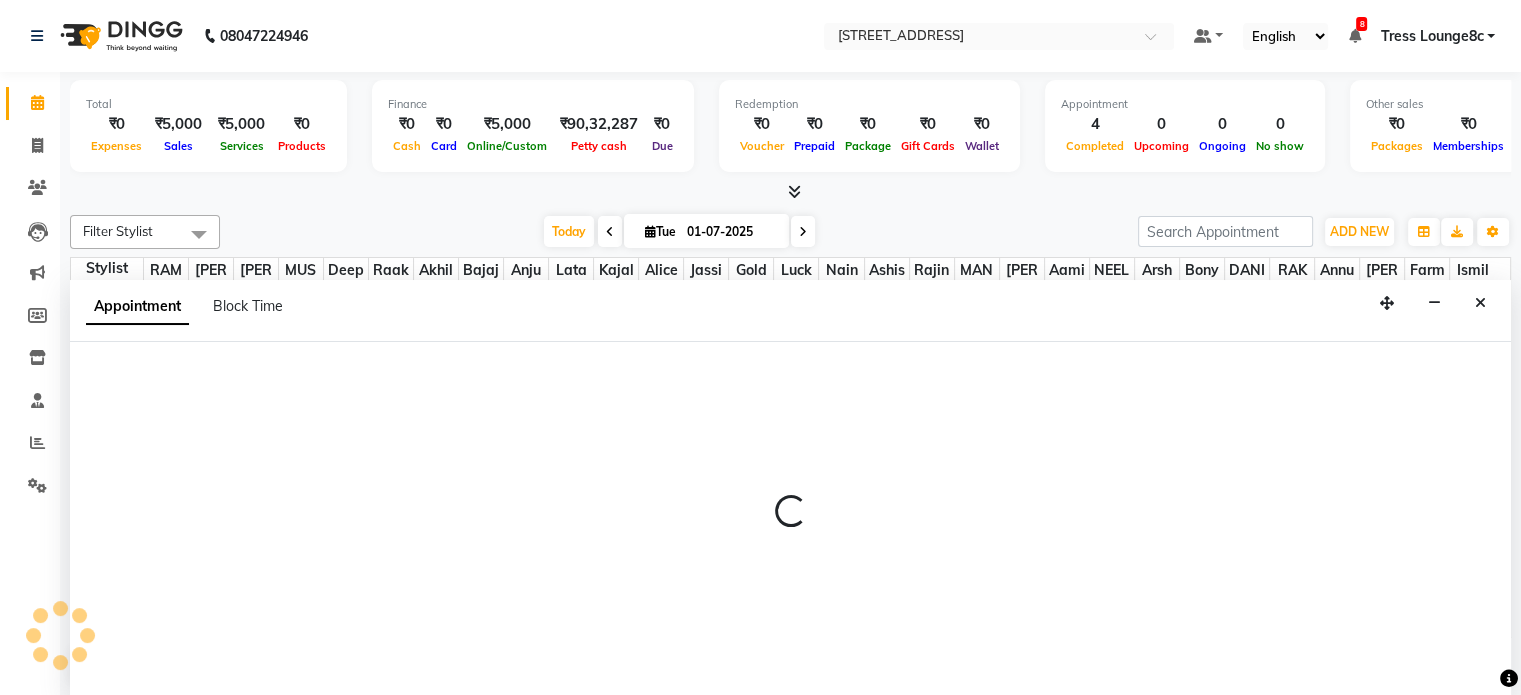 select on "tentative" 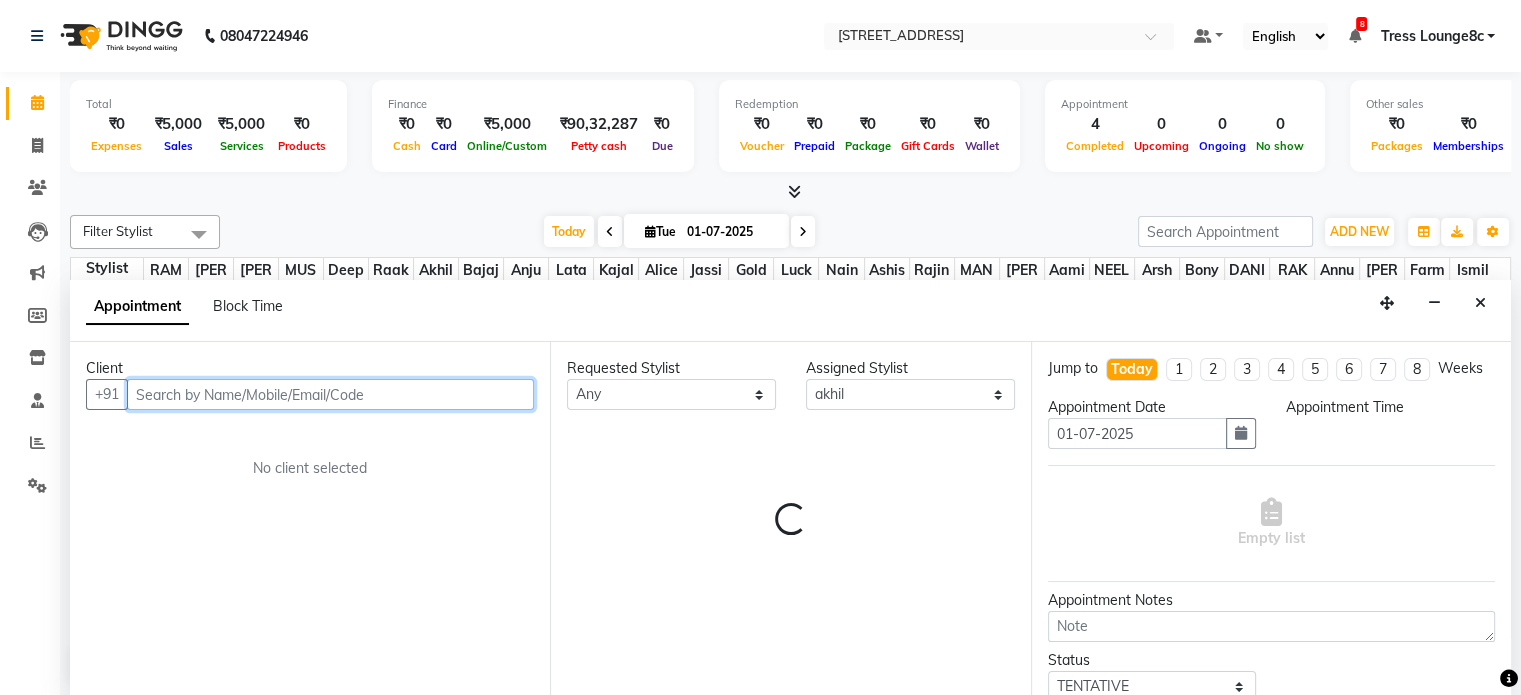 select on "795" 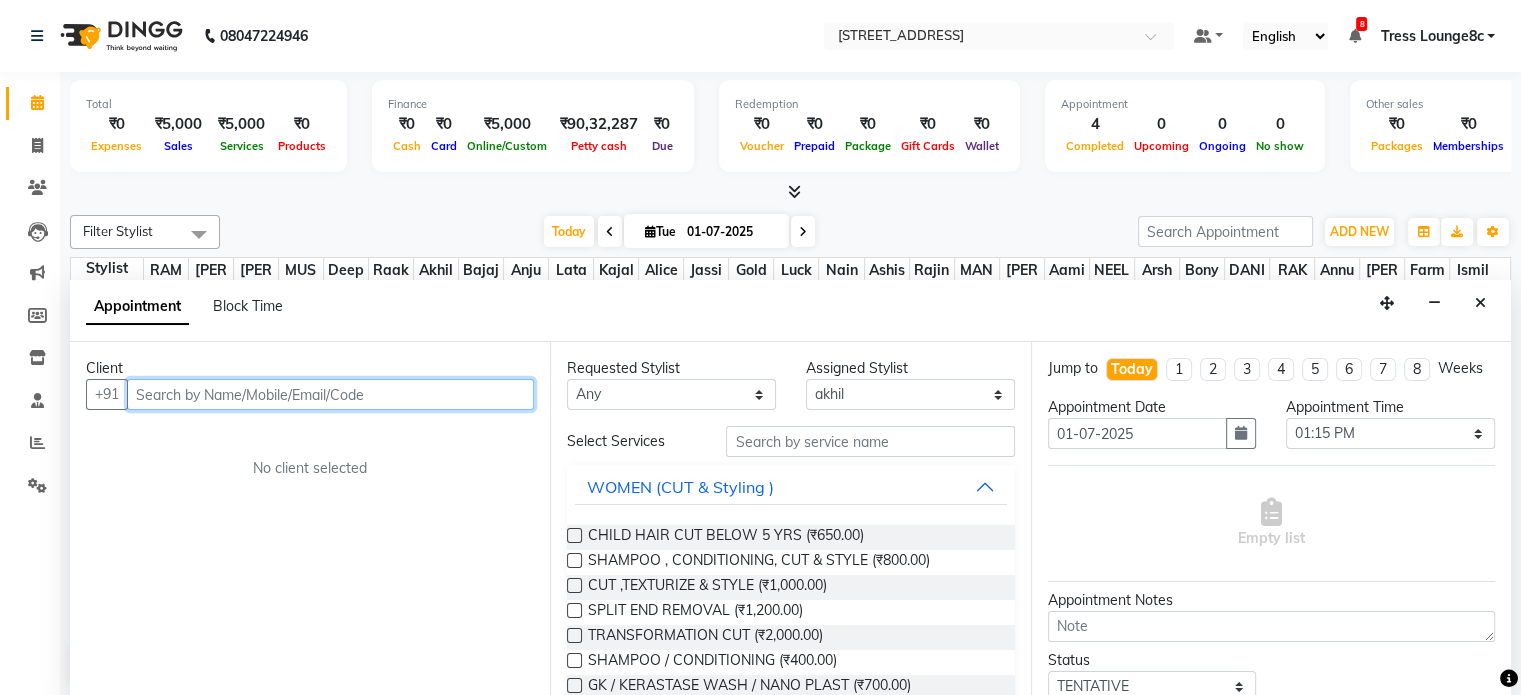 drag, startPoint x: 168, startPoint y: 399, endPoint x: 187, endPoint y: 404, distance: 19.646883 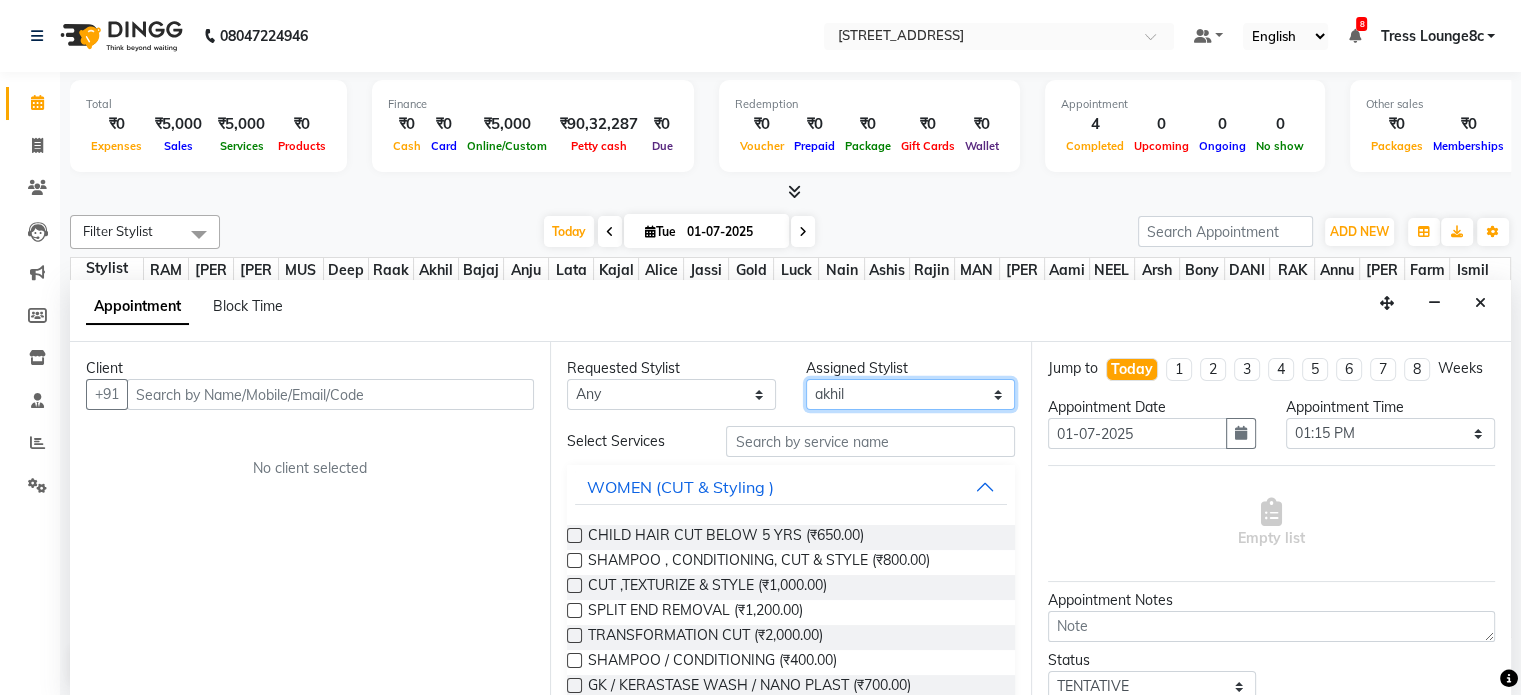 click on "Select [PERSON_NAME] [PERSON_NAME] [PERSON_NAME] Anju Annu  [PERSON_NAME] Bajaj sir Bony DANISH [PERSON_NAME] [PERSON_NAME] [PERSON_NAME] [PERSON_NAME] kajal [PERSON_NAME] [PERSON_NAME] Lucky MANAGER MUSKAN naina [PERSON_NAME]\ [PERSON_NAME]  [PERSON_NAME] RAKHI 2 RAM Ripti [PERSON_NAME] [PERSON_NAME] [PERSON_NAME] [PERSON_NAME] Shiv Shriya [PERSON_NAME] [PERSON_NAME] [PERSON_NAME]" at bounding box center [910, 394] 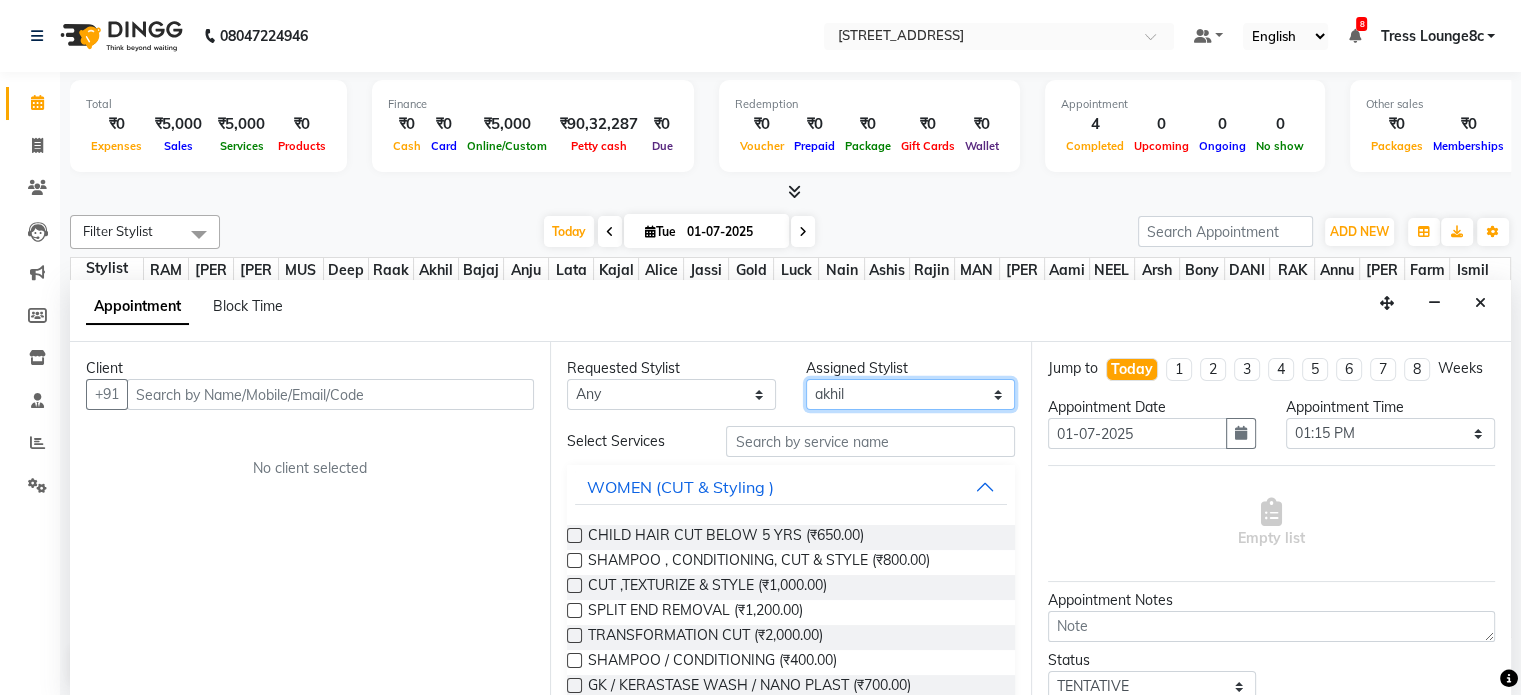 select on "45199" 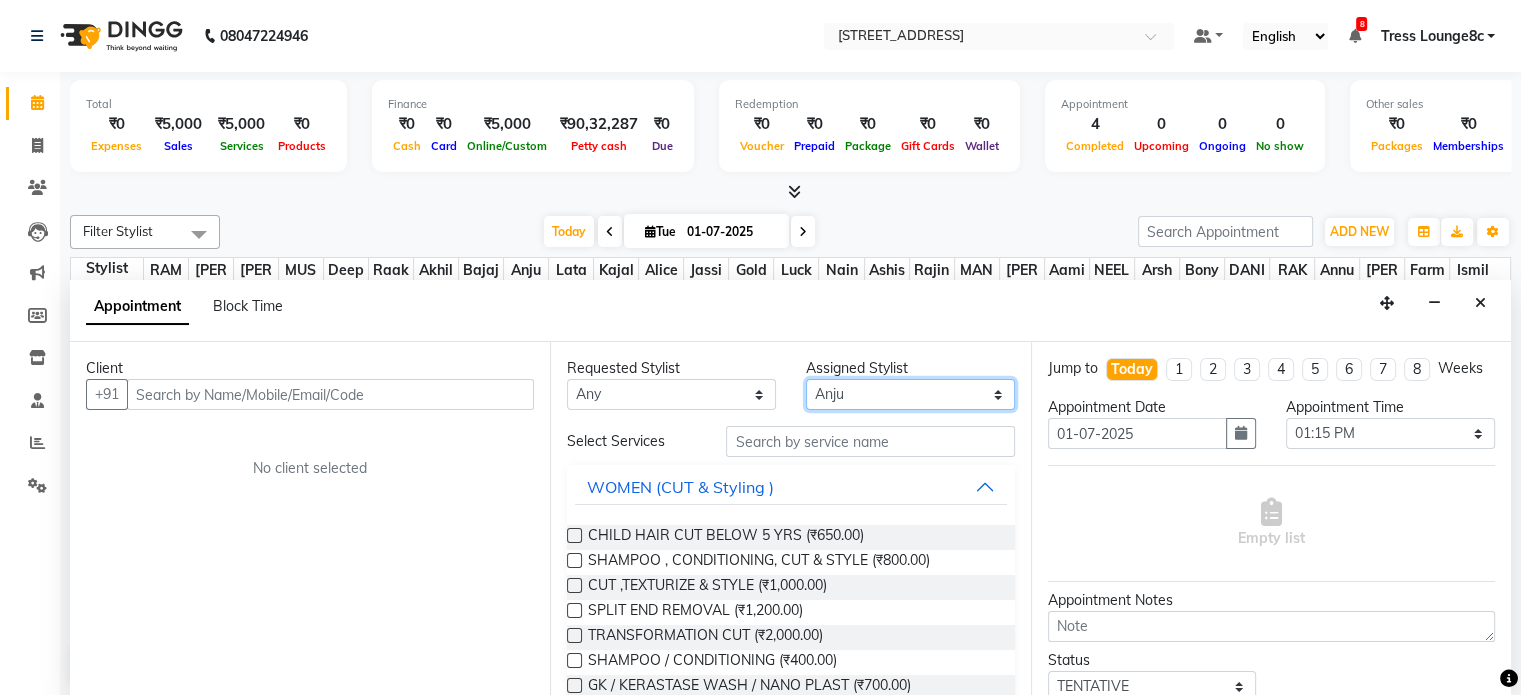 click on "Select [PERSON_NAME] [PERSON_NAME] [PERSON_NAME] Anju Annu  [PERSON_NAME] Bajaj sir Bony DANISH [PERSON_NAME] [PERSON_NAME] [PERSON_NAME] [PERSON_NAME] kajal [PERSON_NAME] [PERSON_NAME] Lucky MANAGER MUSKAN naina [PERSON_NAME]\ [PERSON_NAME]  [PERSON_NAME] RAKHI 2 RAM Ripti [PERSON_NAME] [PERSON_NAME] [PERSON_NAME] [PERSON_NAME] Shiv Shriya [PERSON_NAME] [PERSON_NAME] [PERSON_NAME]" at bounding box center (910, 394) 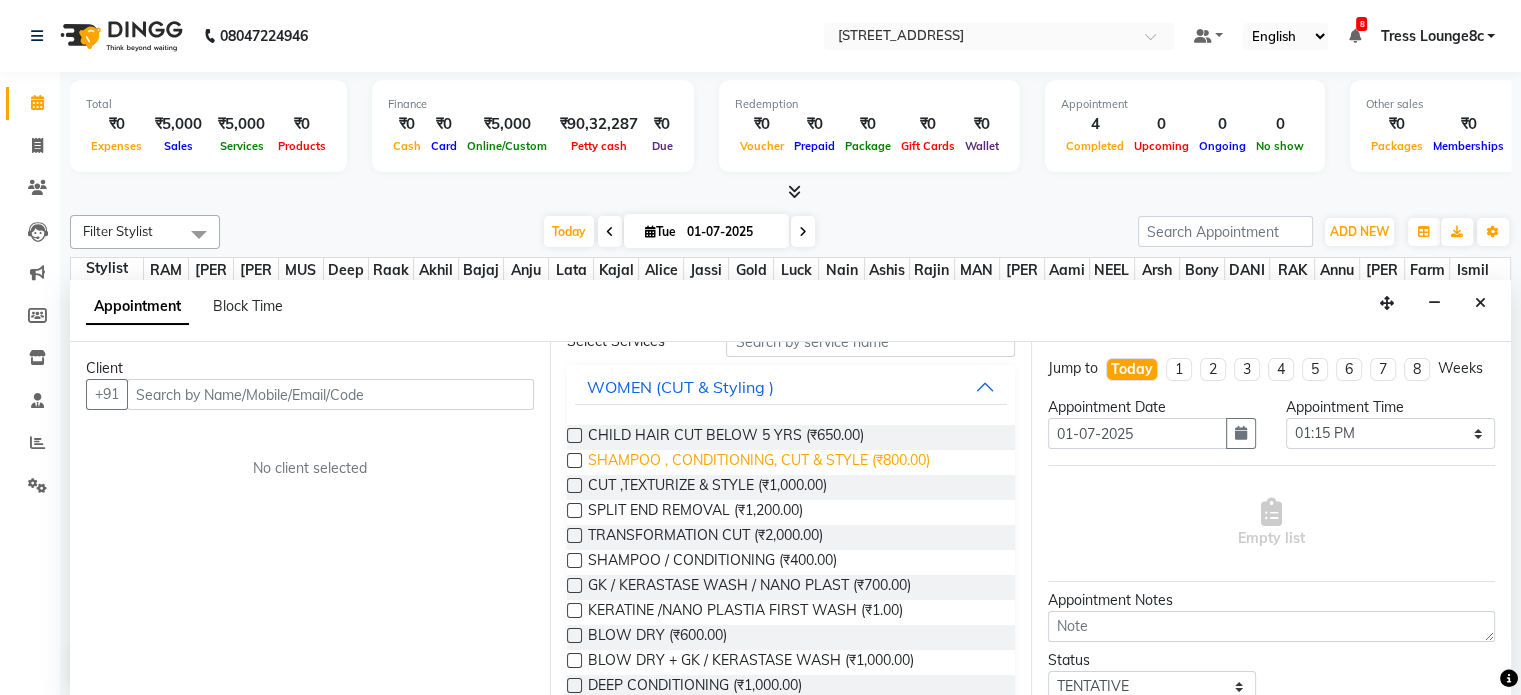 scroll, scrollTop: 0, scrollLeft: 0, axis: both 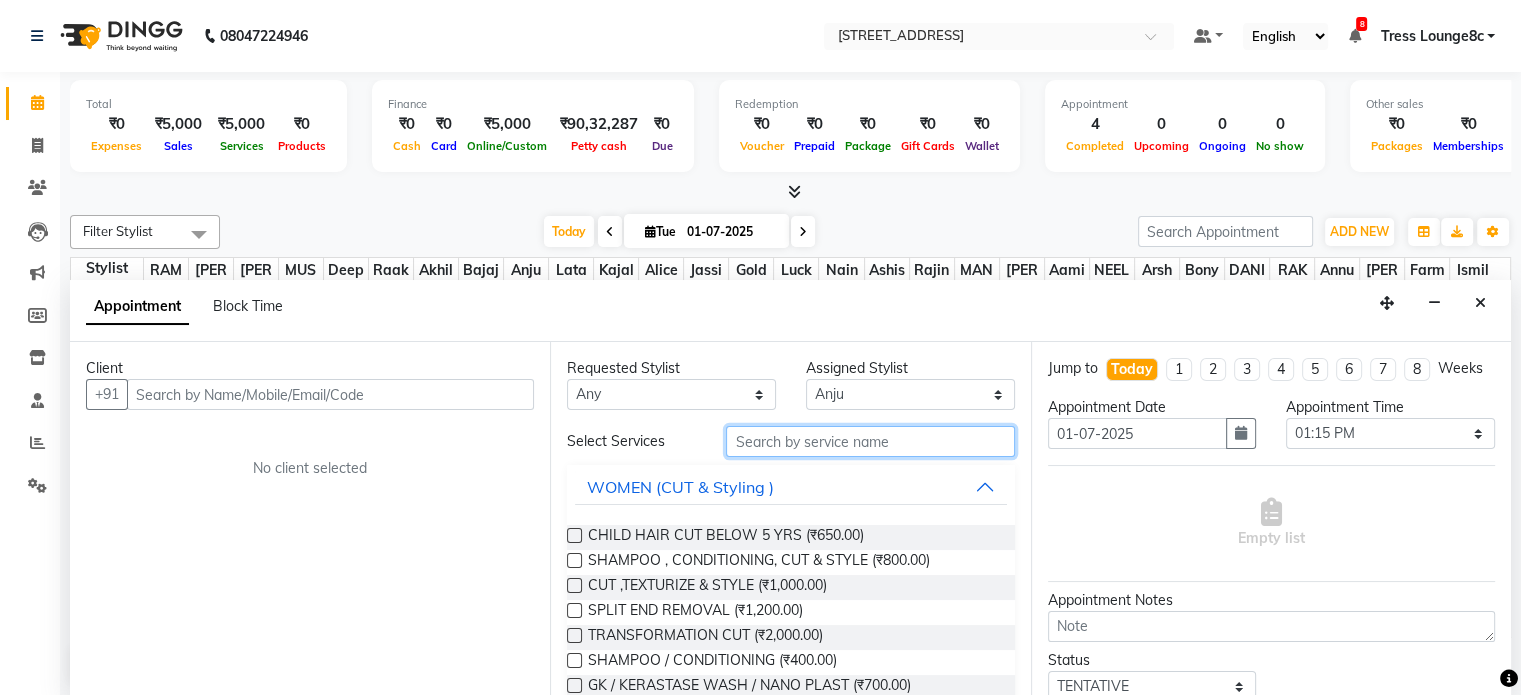 click at bounding box center (870, 441) 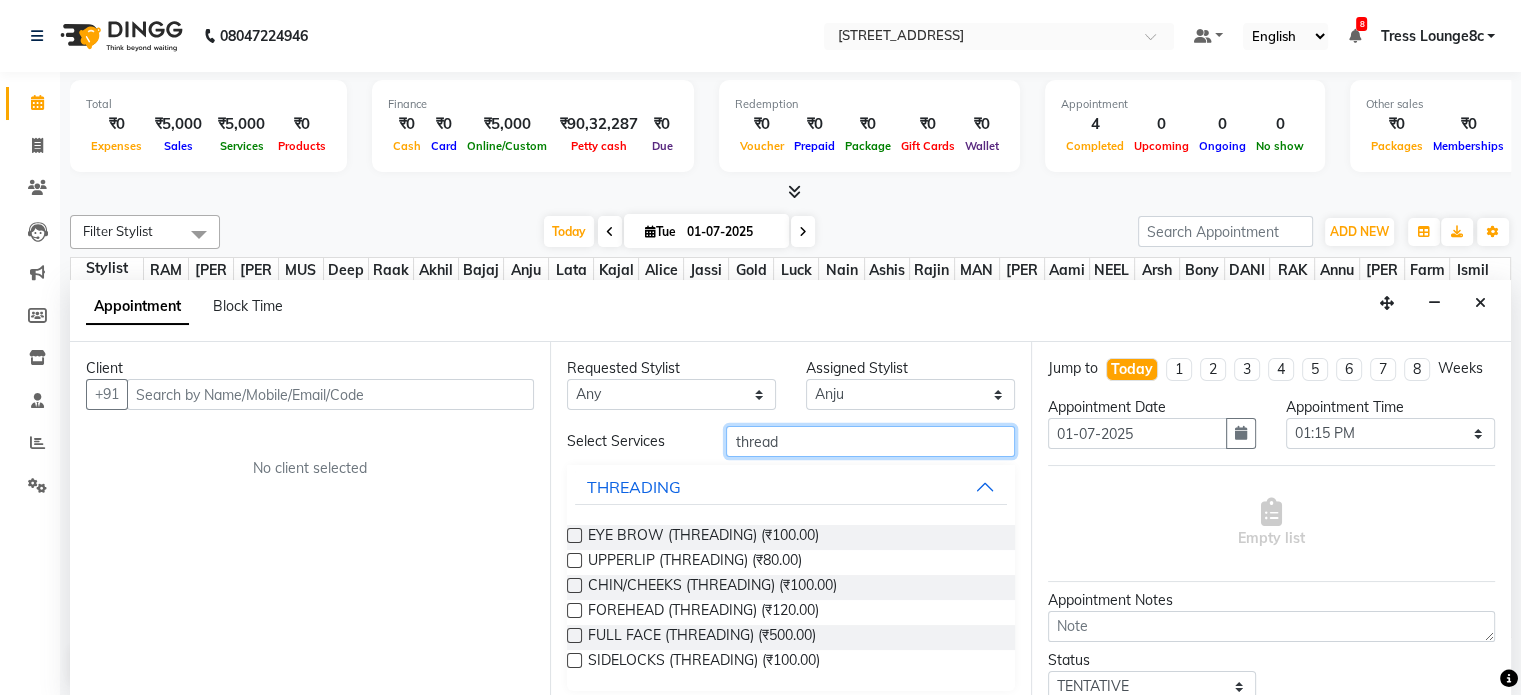 type on "thread" 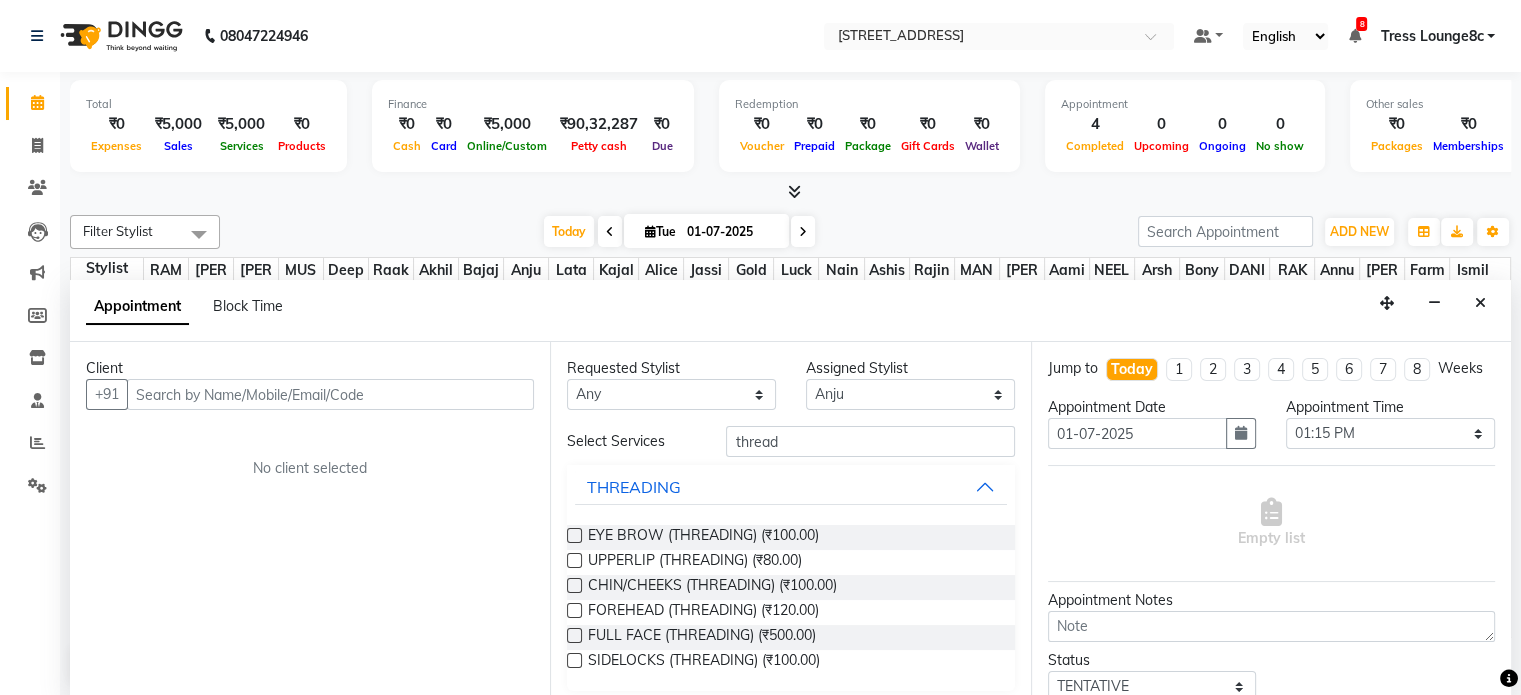 click at bounding box center (574, 560) 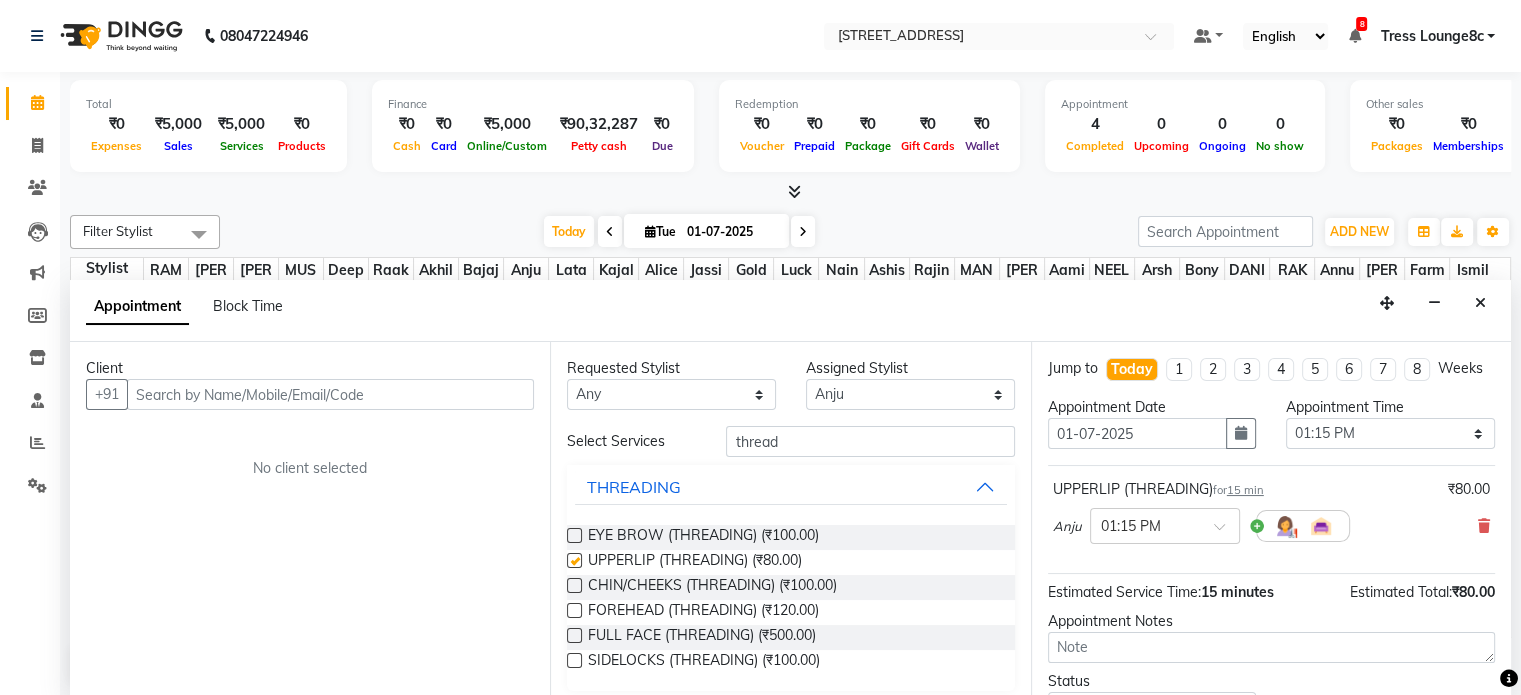 checkbox on "false" 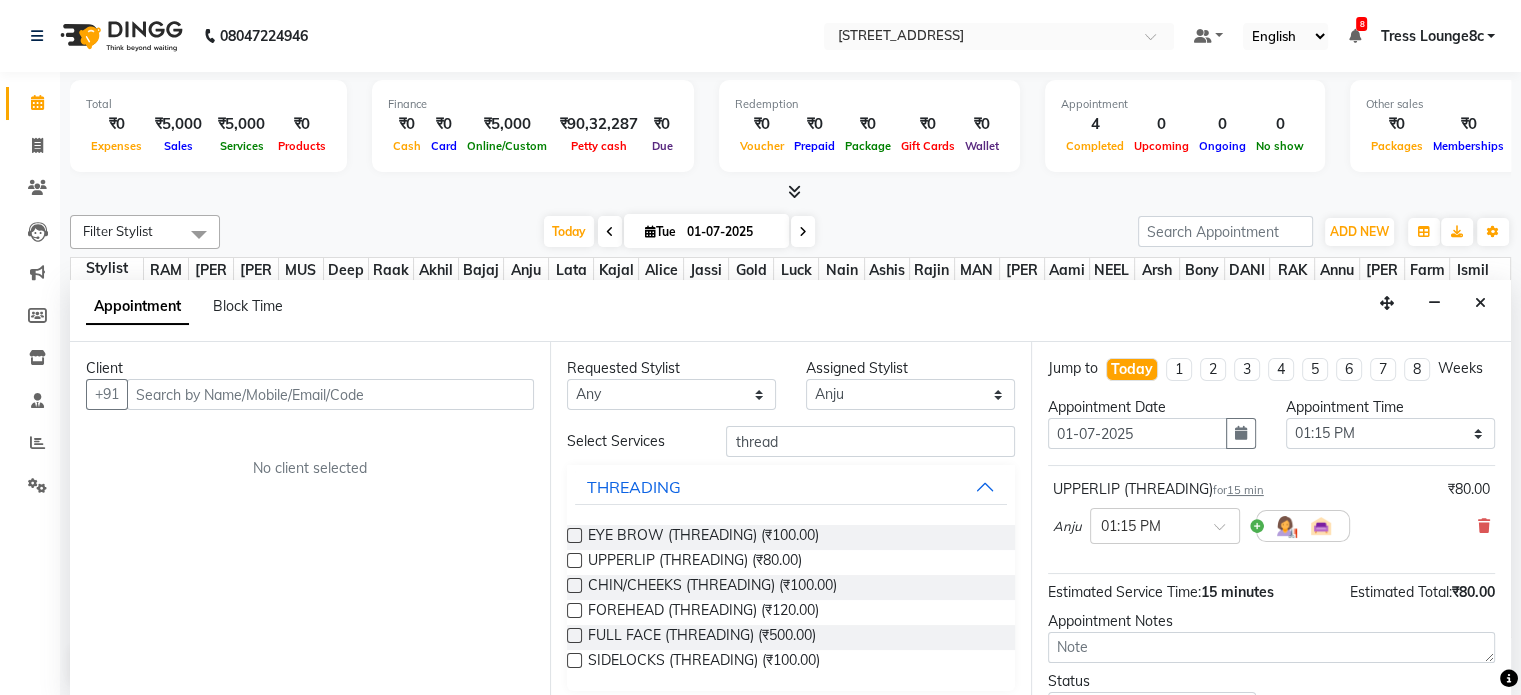 click at bounding box center (574, 535) 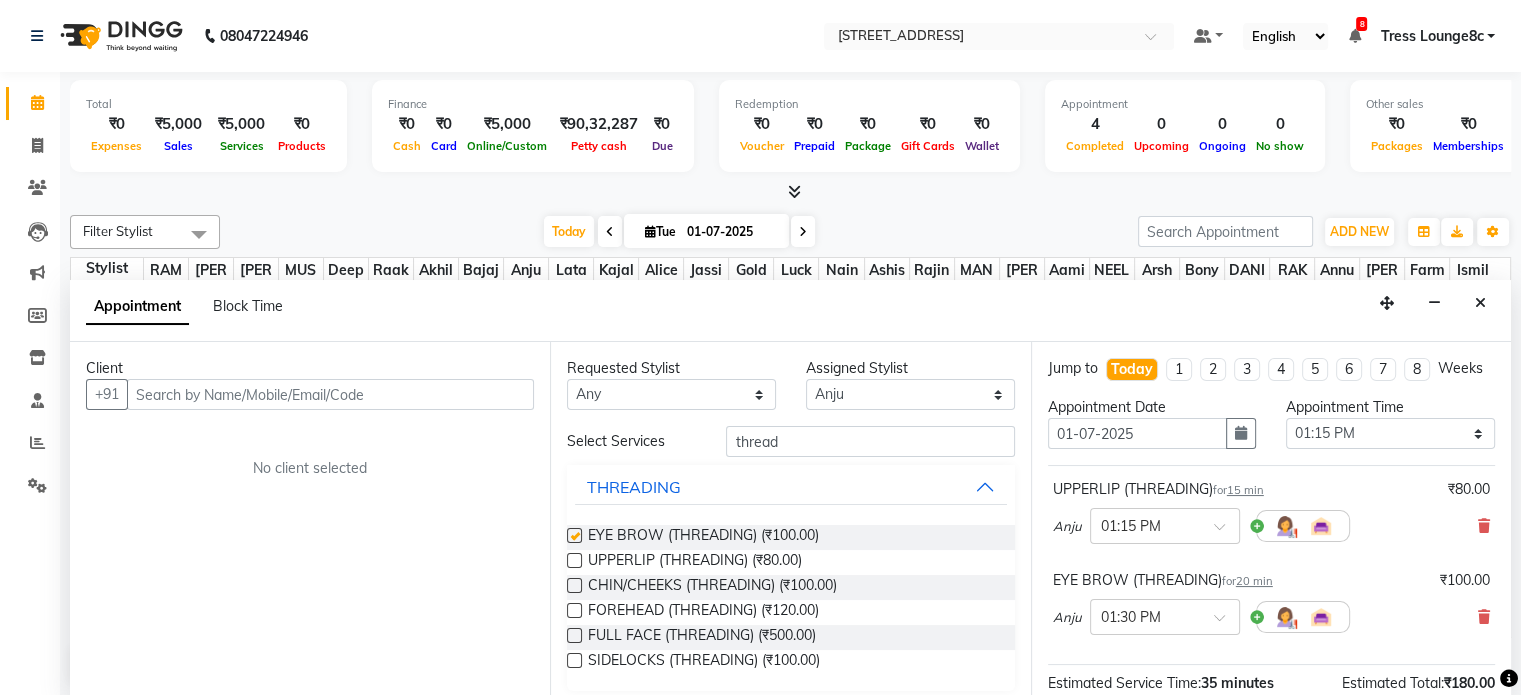 checkbox on "false" 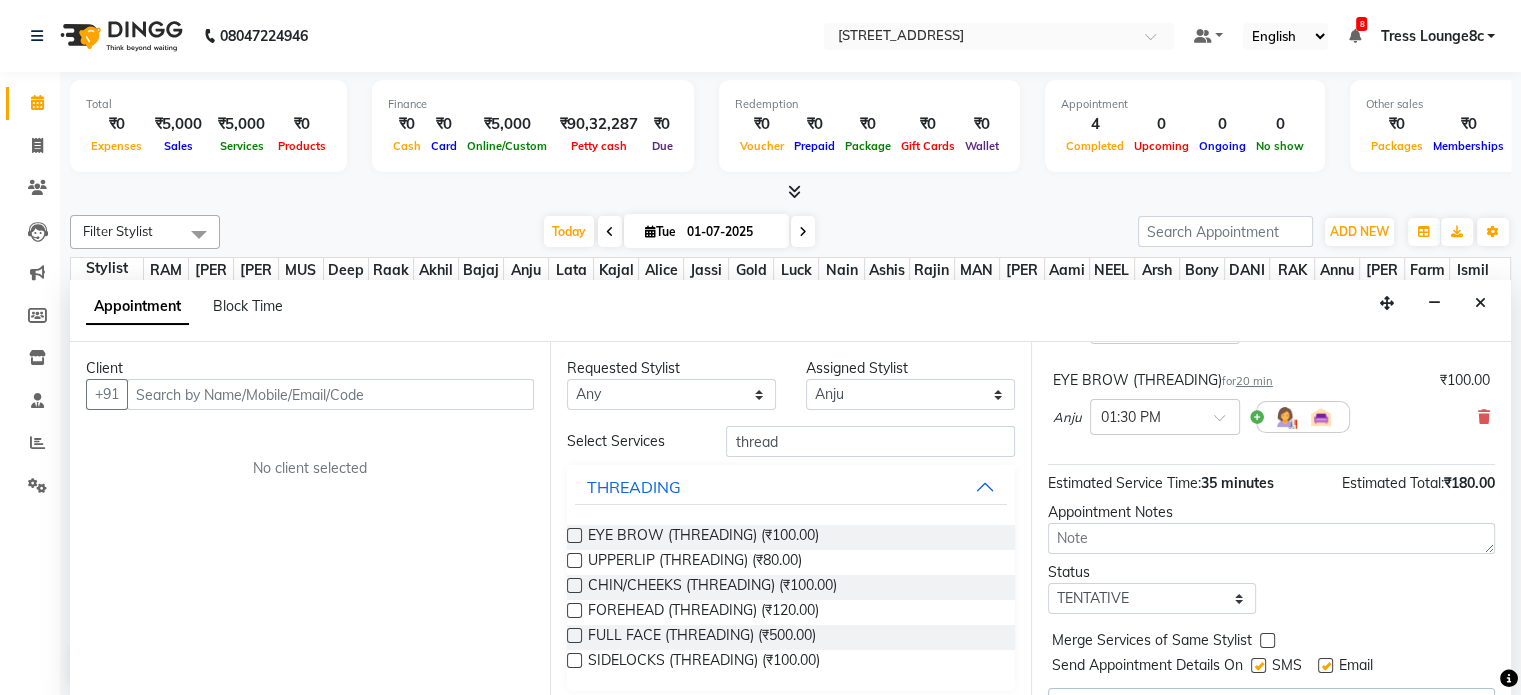 scroll, scrollTop: 263, scrollLeft: 0, axis: vertical 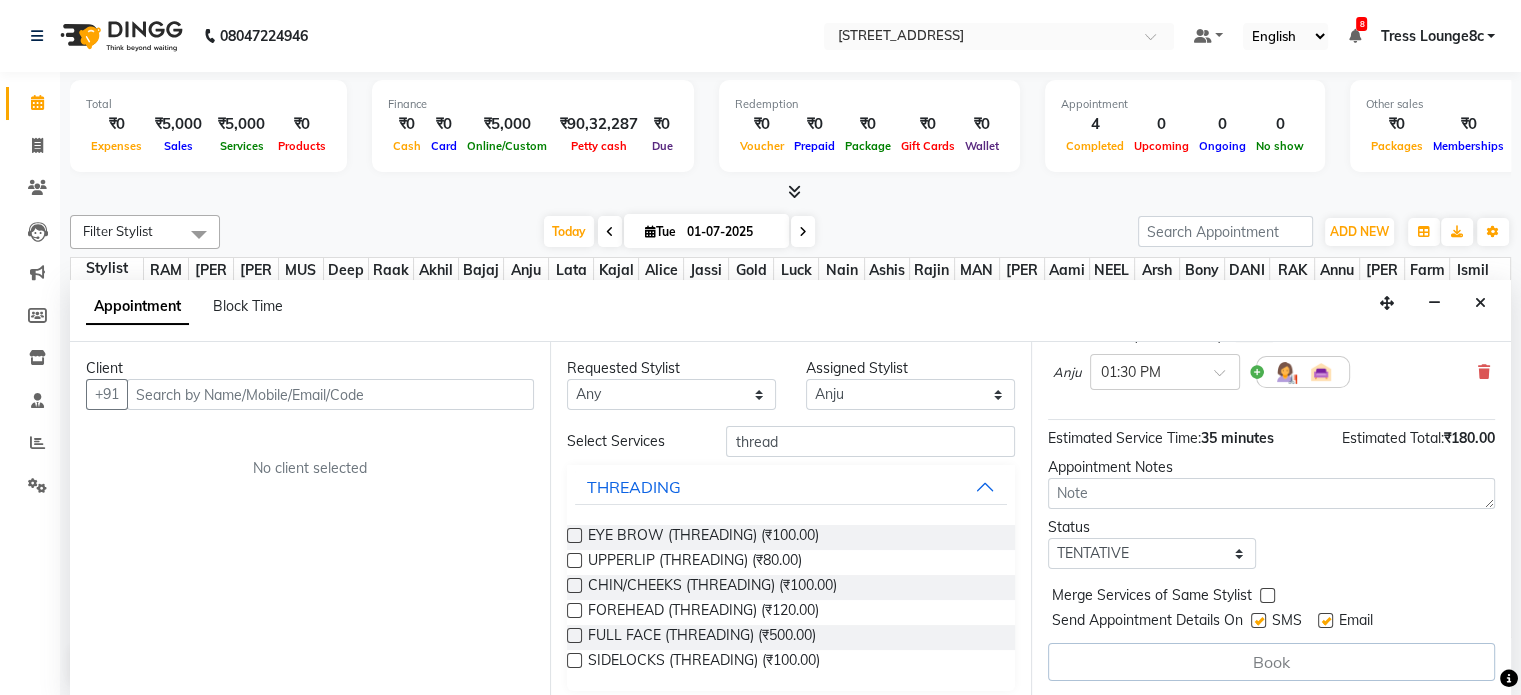 click at bounding box center [1267, 595] 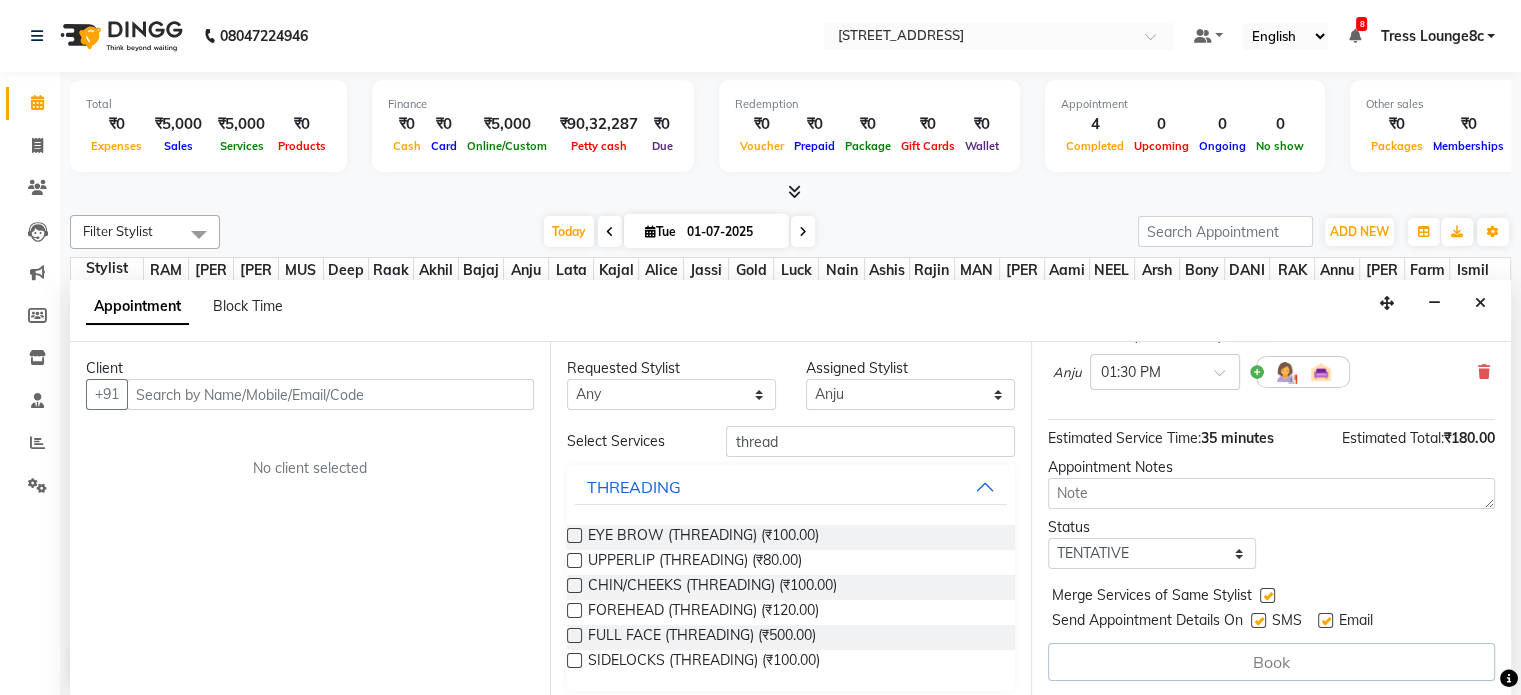 click at bounding box center (1258, 620) 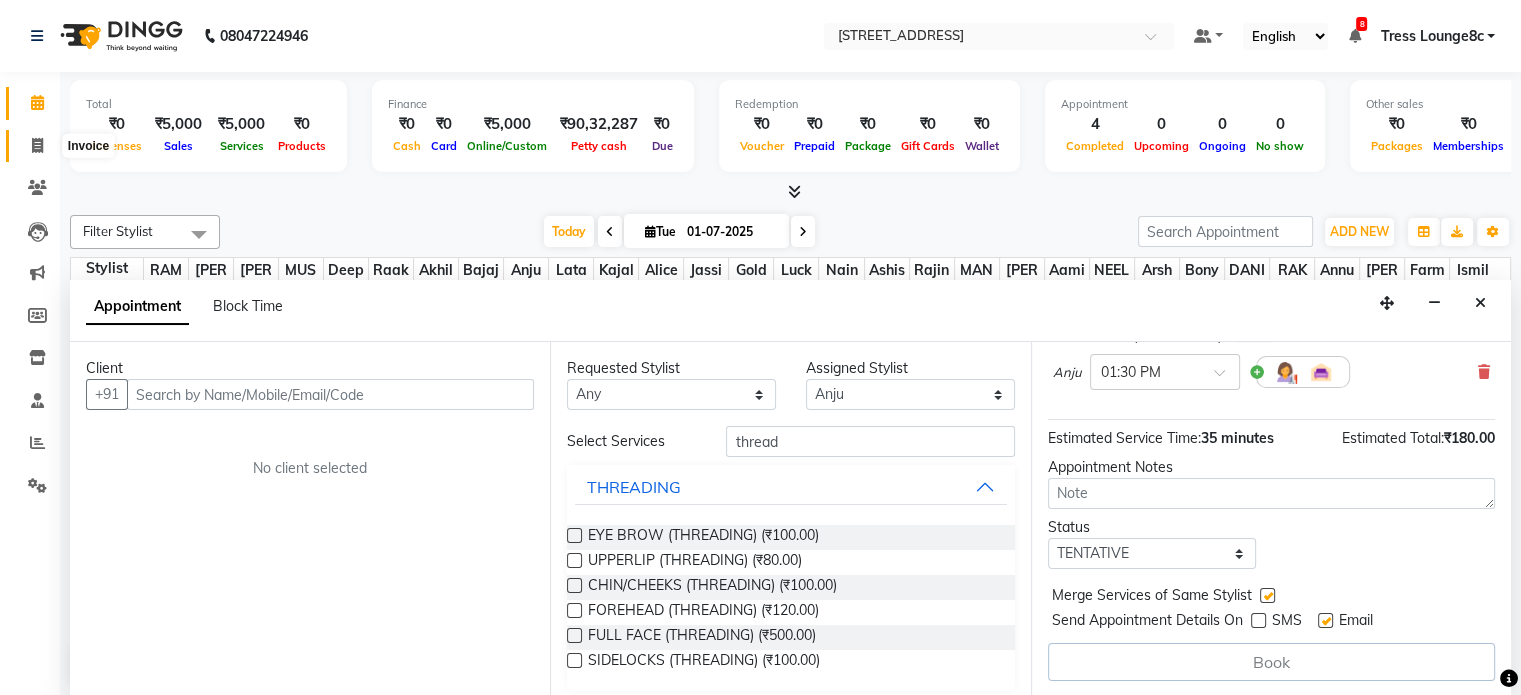 click 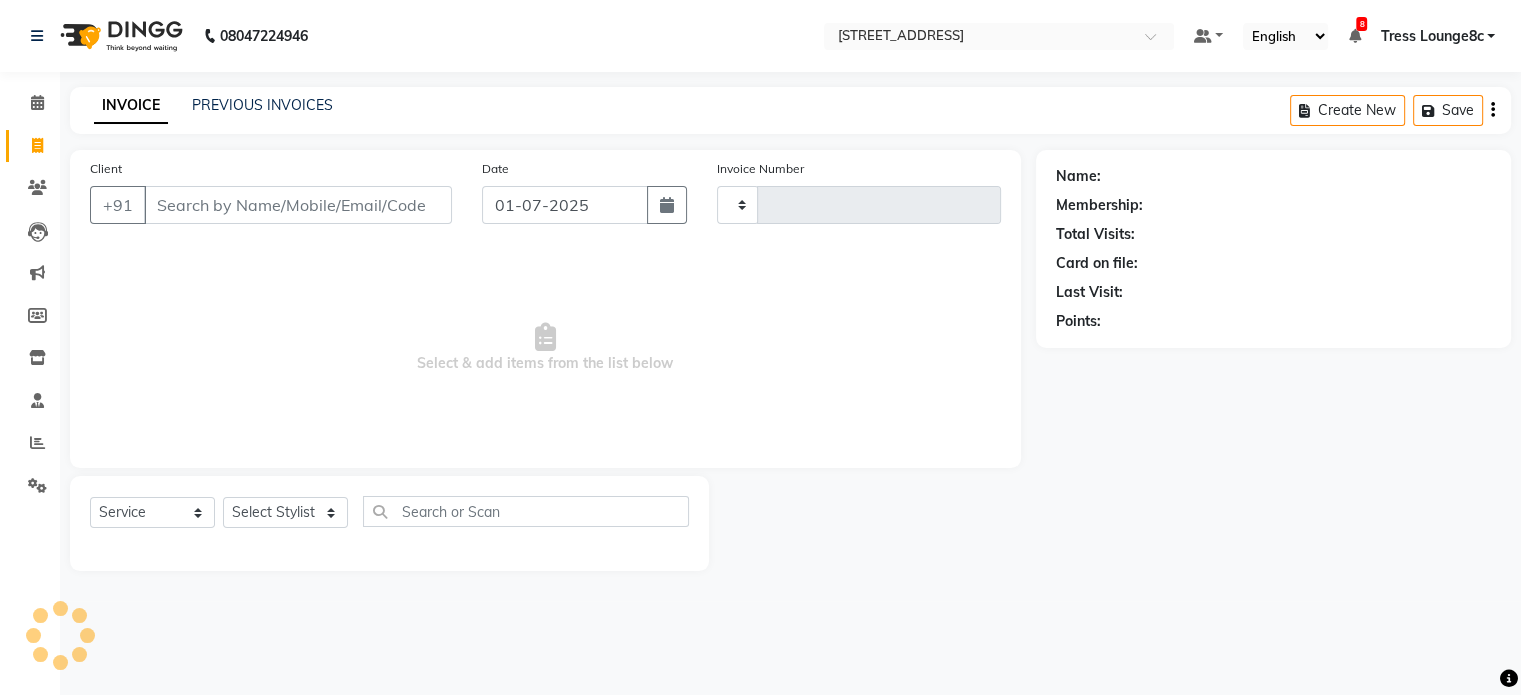 type on "1381" 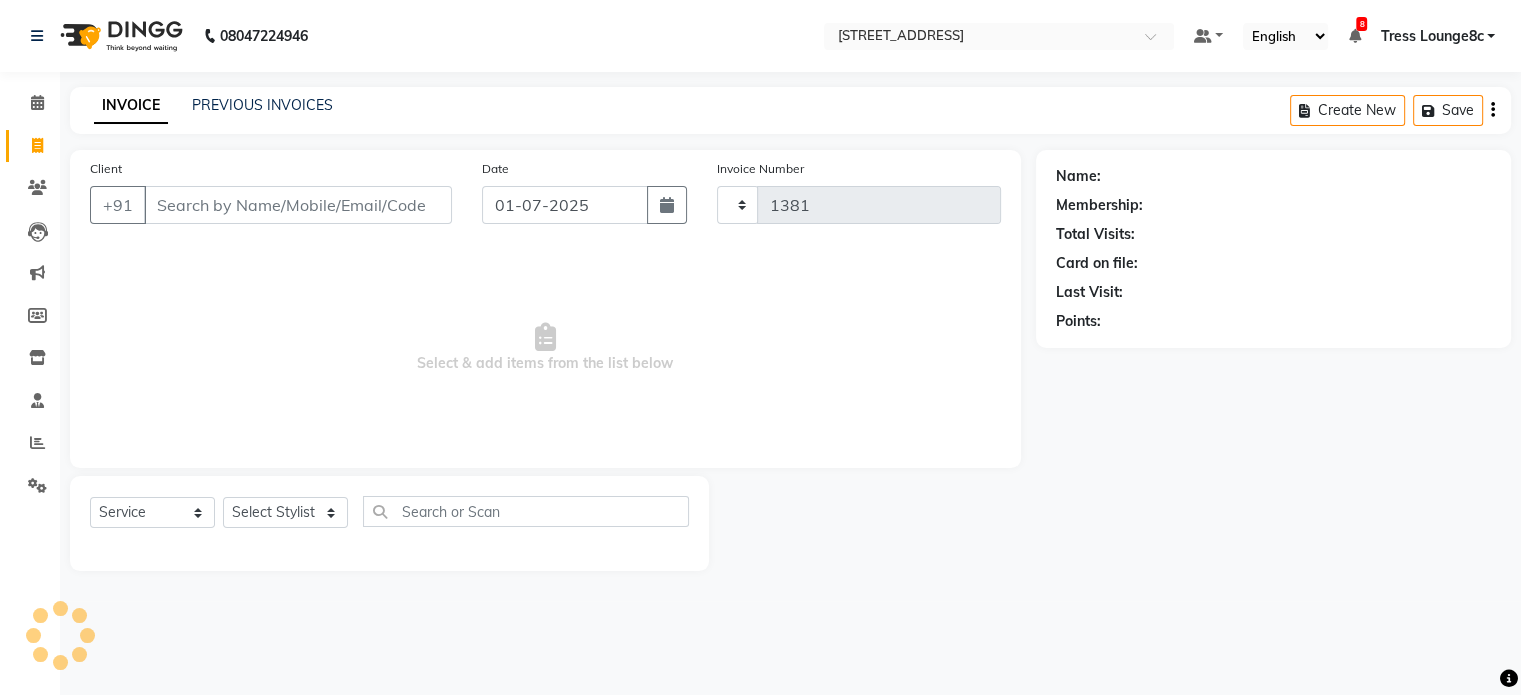 select on "5703" 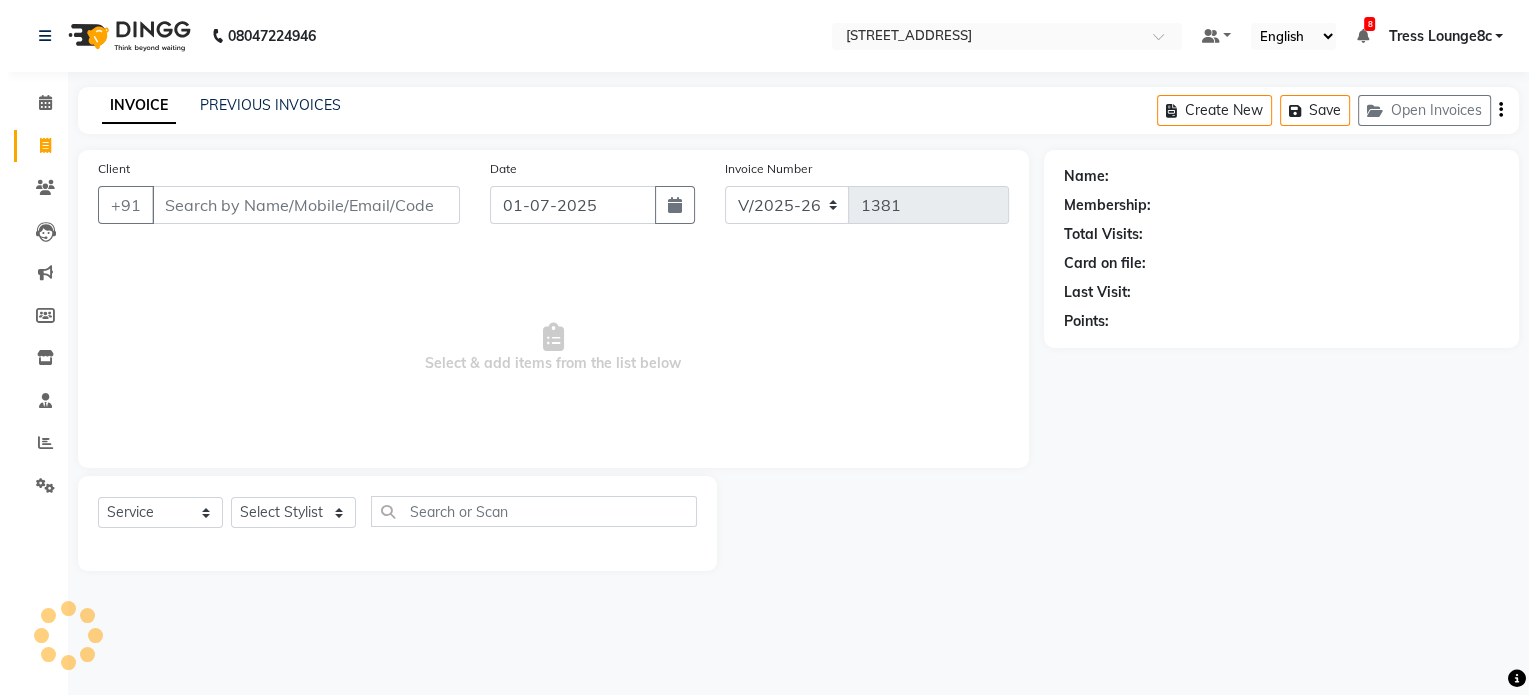 scroll, scrollTop: 0, scrollLeft: 0, axis: both 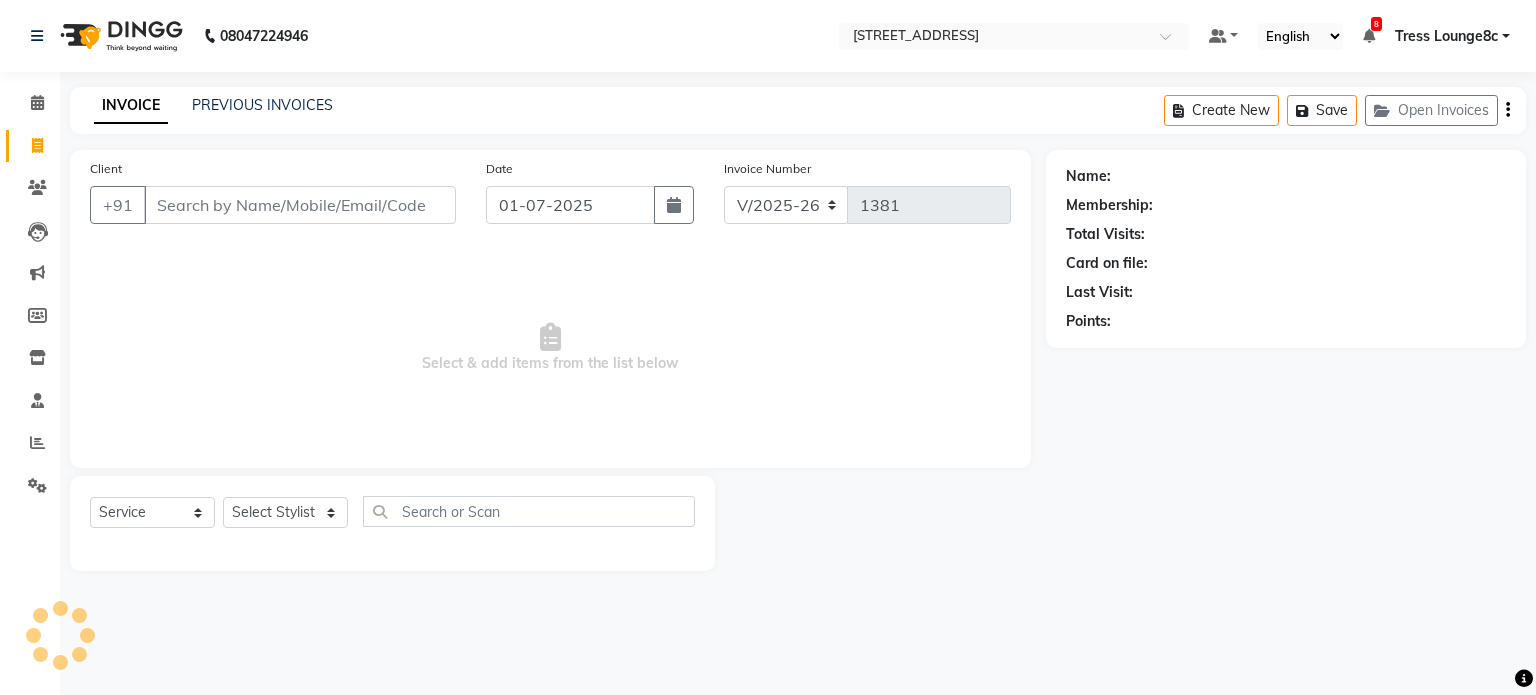 click on "Client" at bounding box center (300, 205) 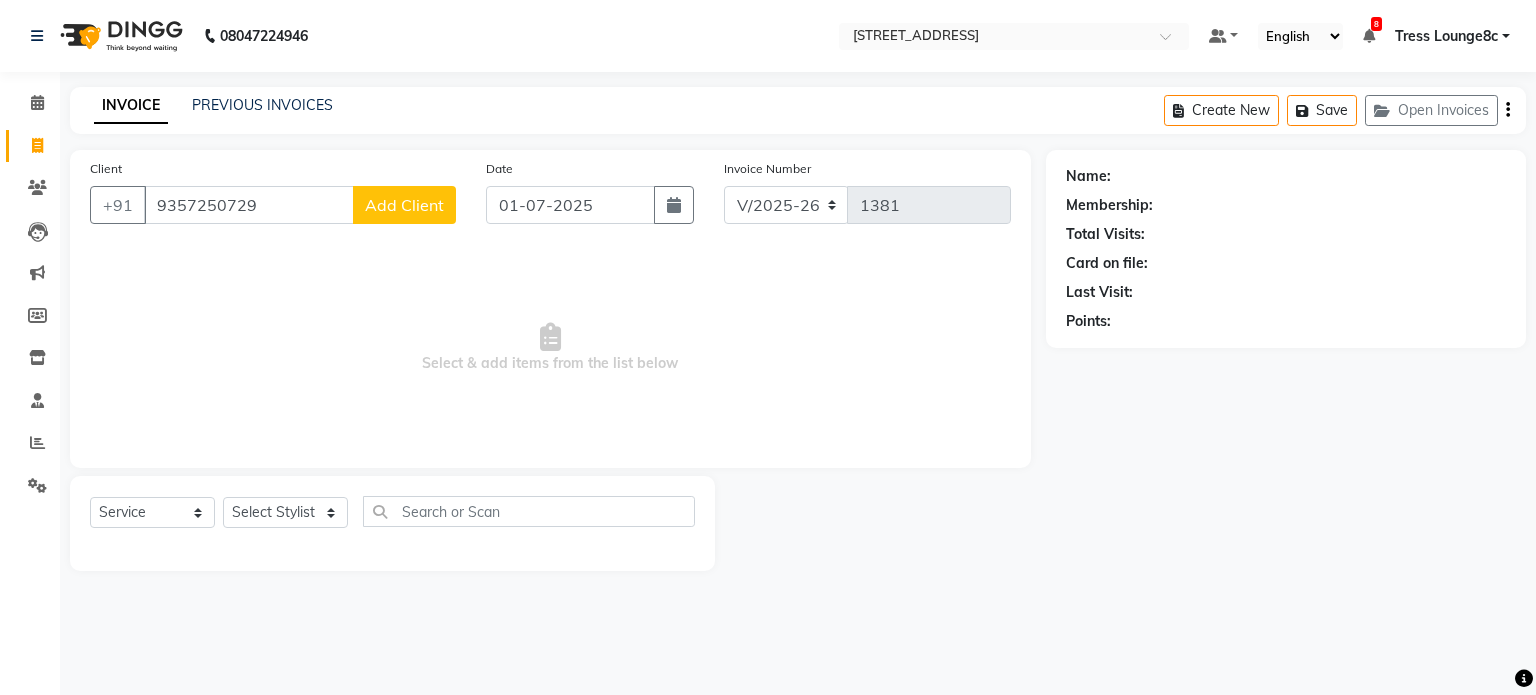 type on "9357250729" 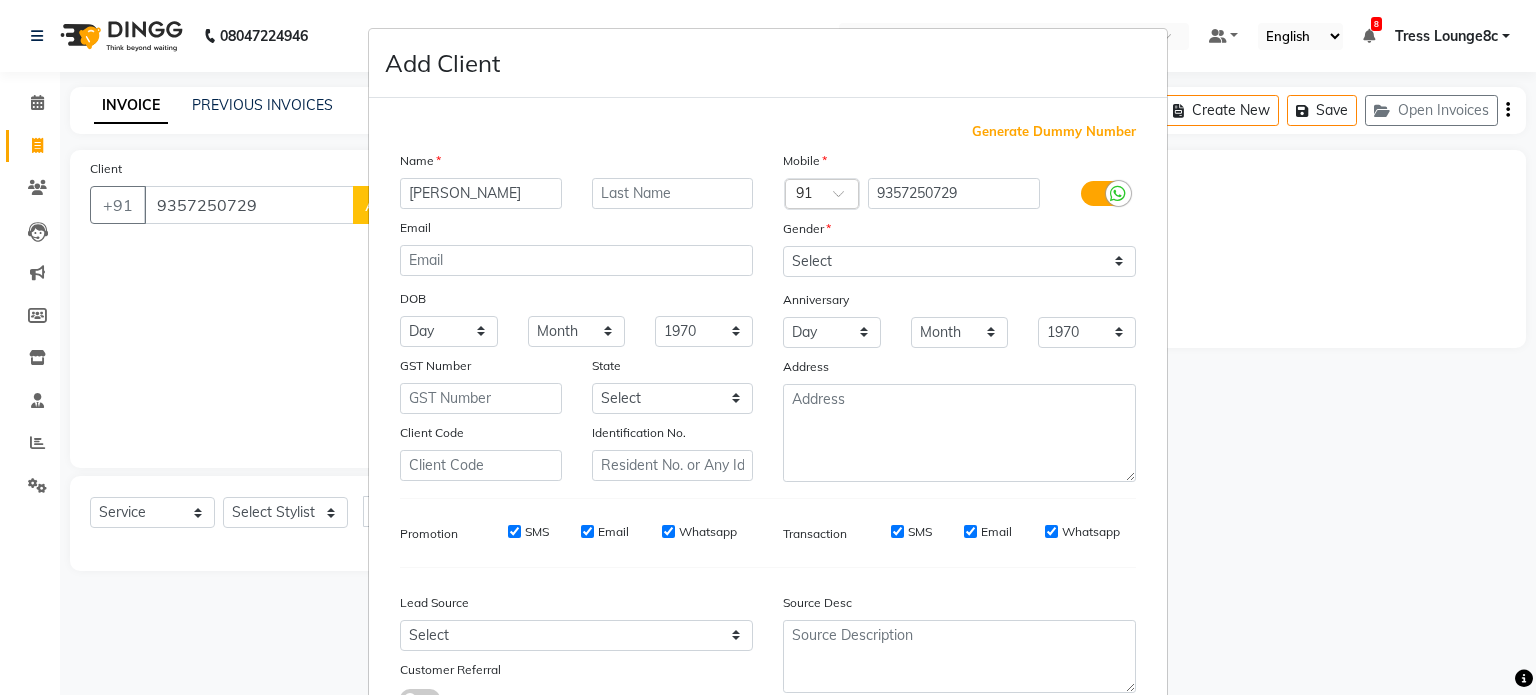type on "[PERSON_NAME]" 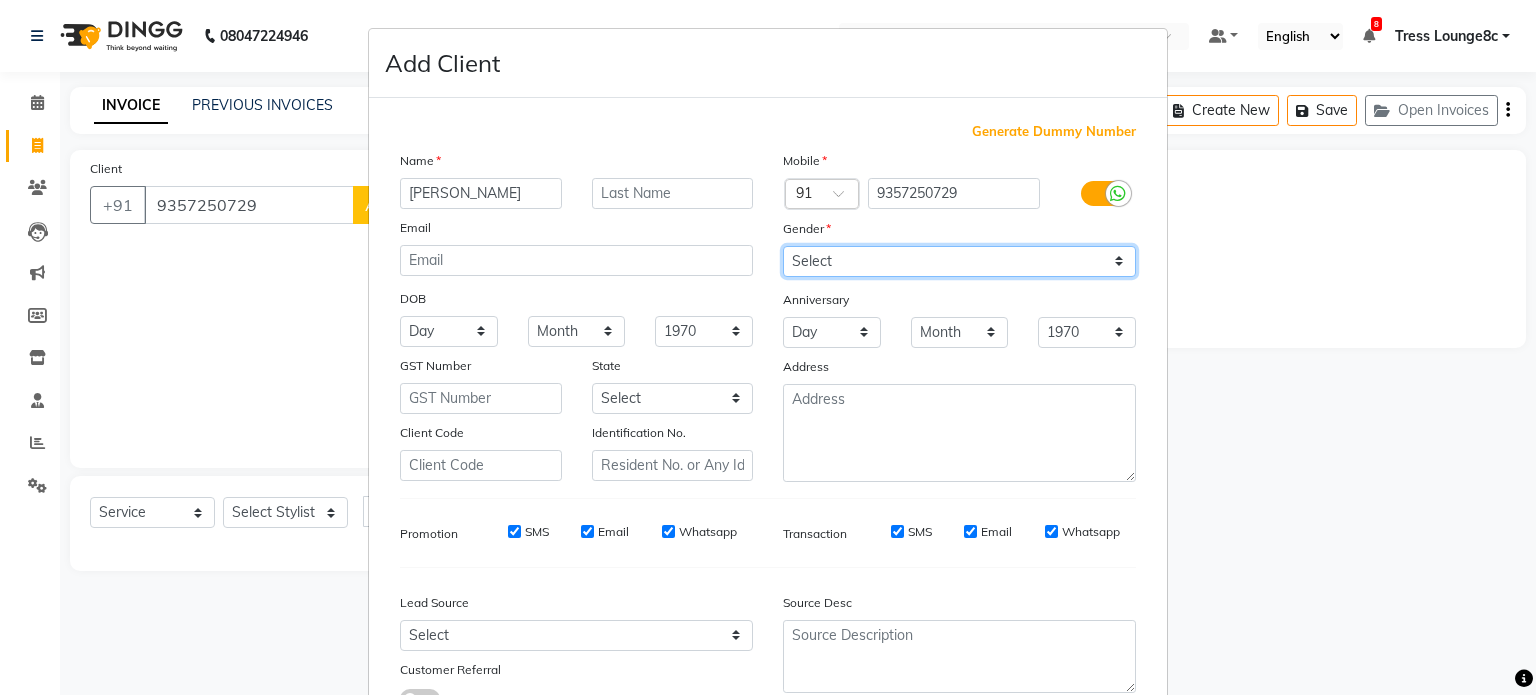 drag, startPoint x: 792, startPoint y: 258, endPoint x: 795, endPoint y: 270, distance: 12.369317 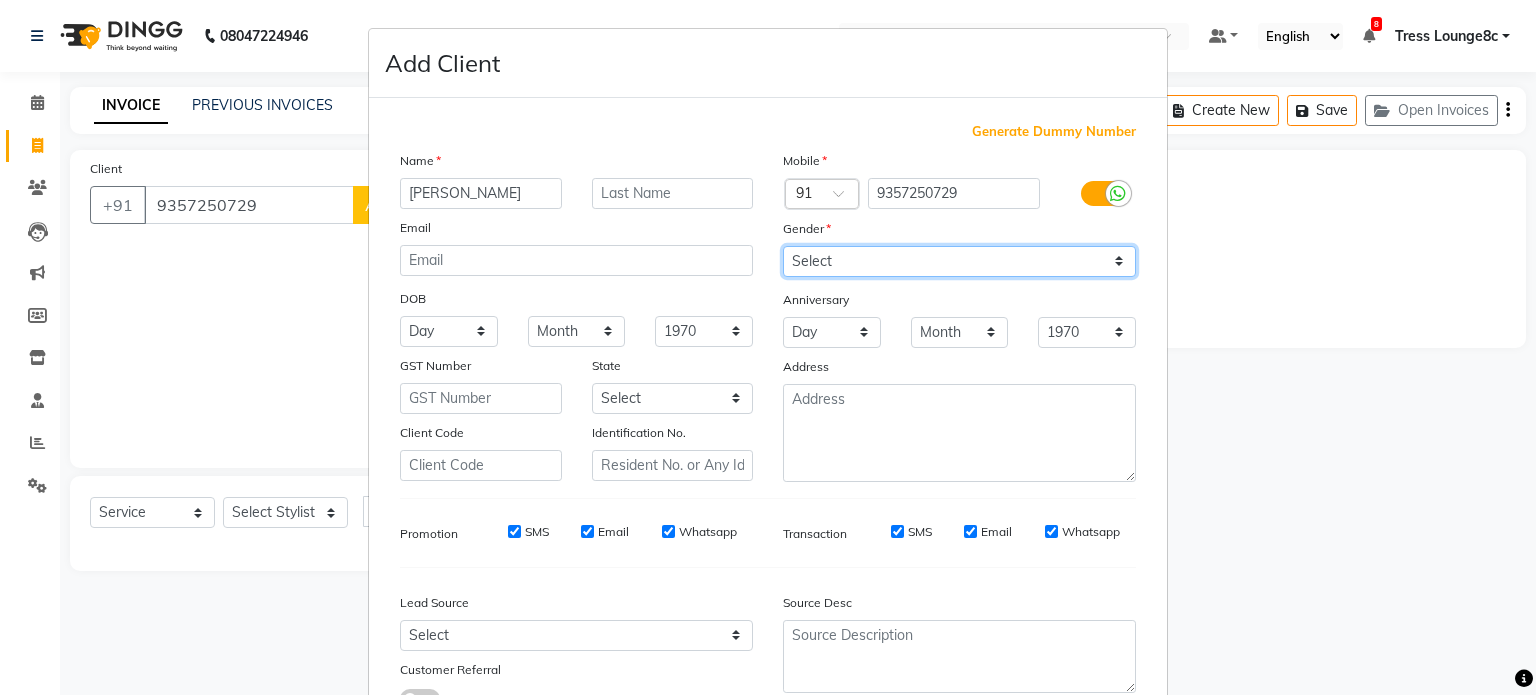 click on "Select [DEMOGRAPHIC_DATA] [DEMOGRAPHIC_DATA] Other Prefer Not To Say" at bounding box center [959, 261] 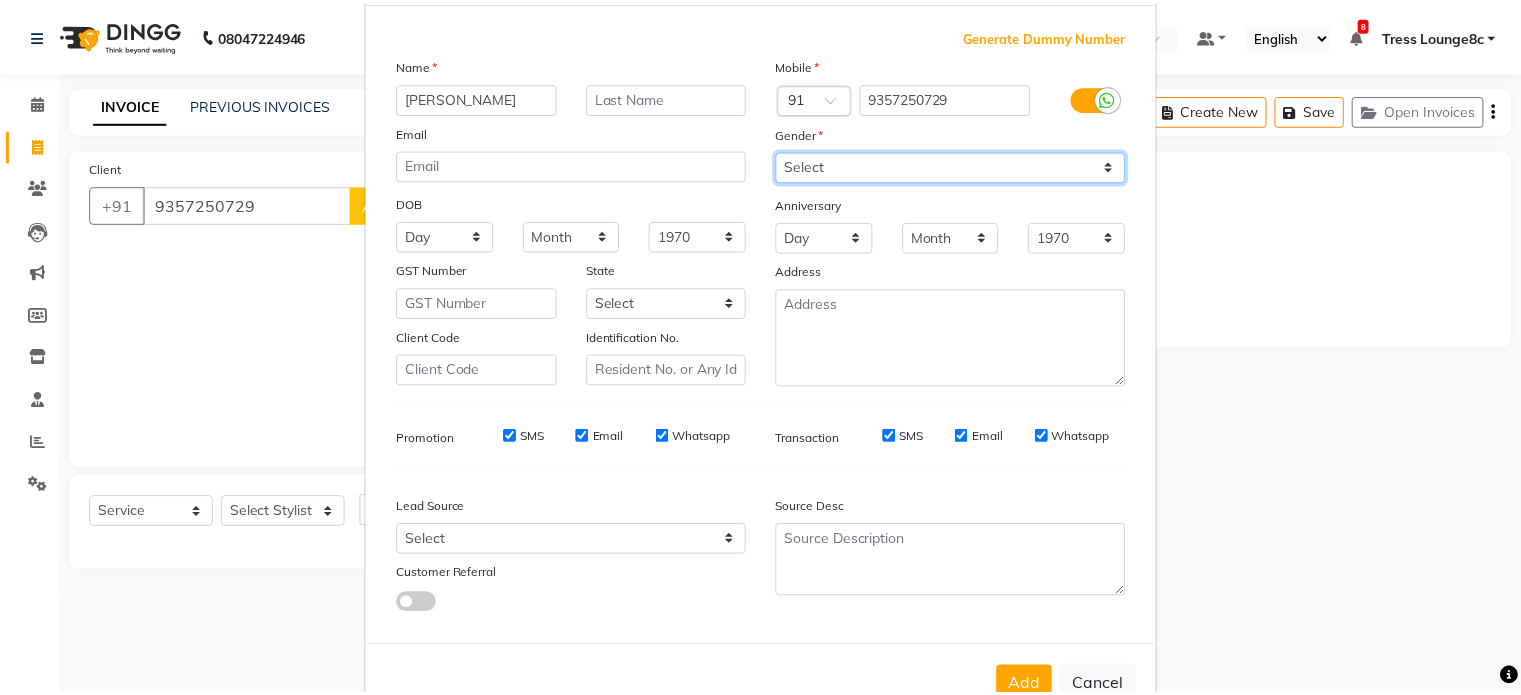 scroll, scrollTop: 161, scrollLeft: 0, axis: vertical 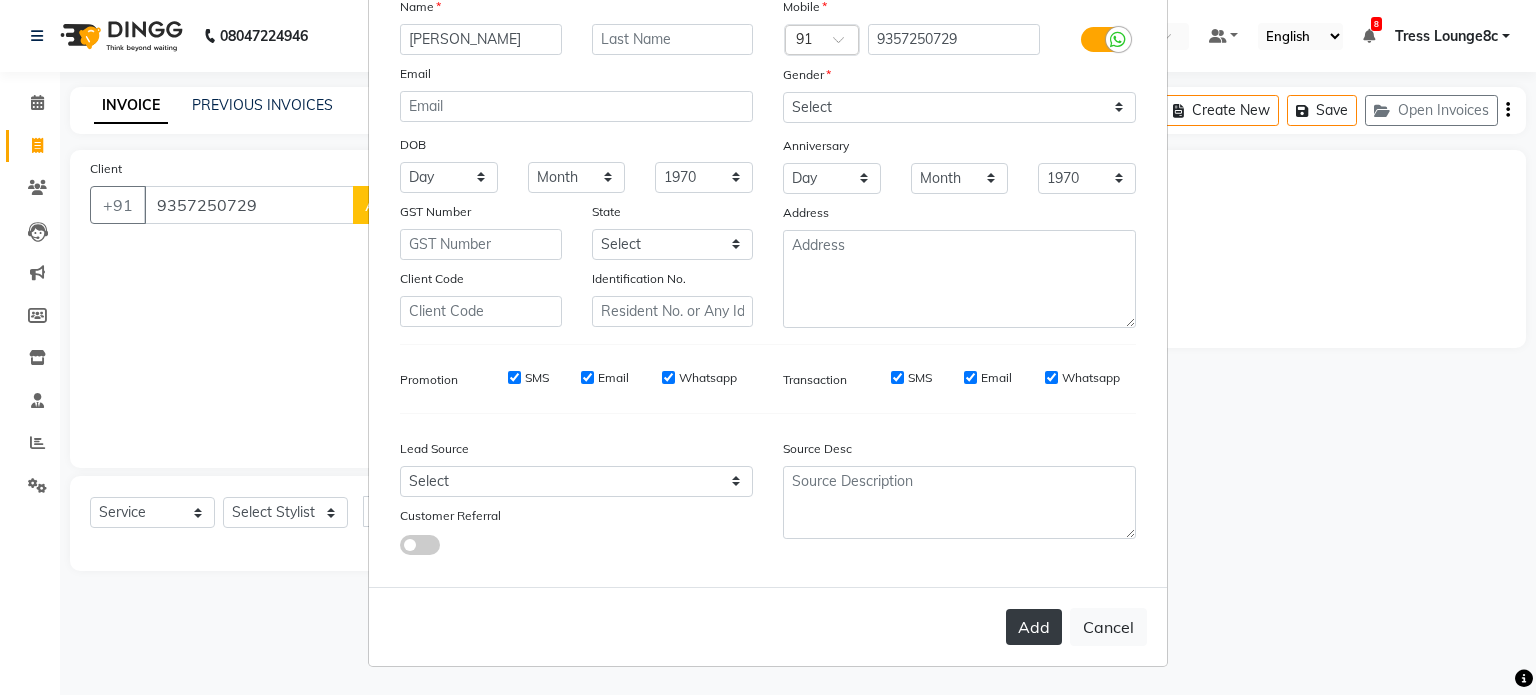 click on "Add" at bounding box center [1034, 627] 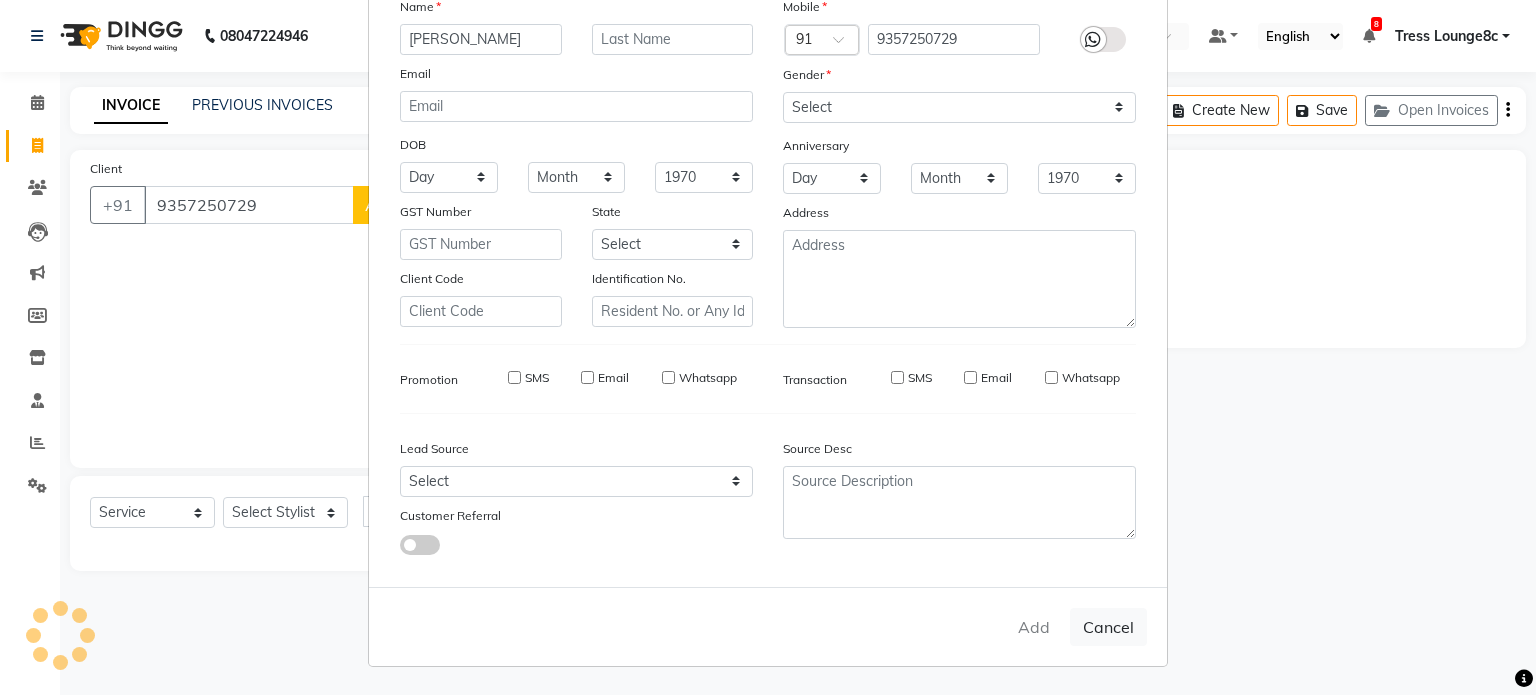 type 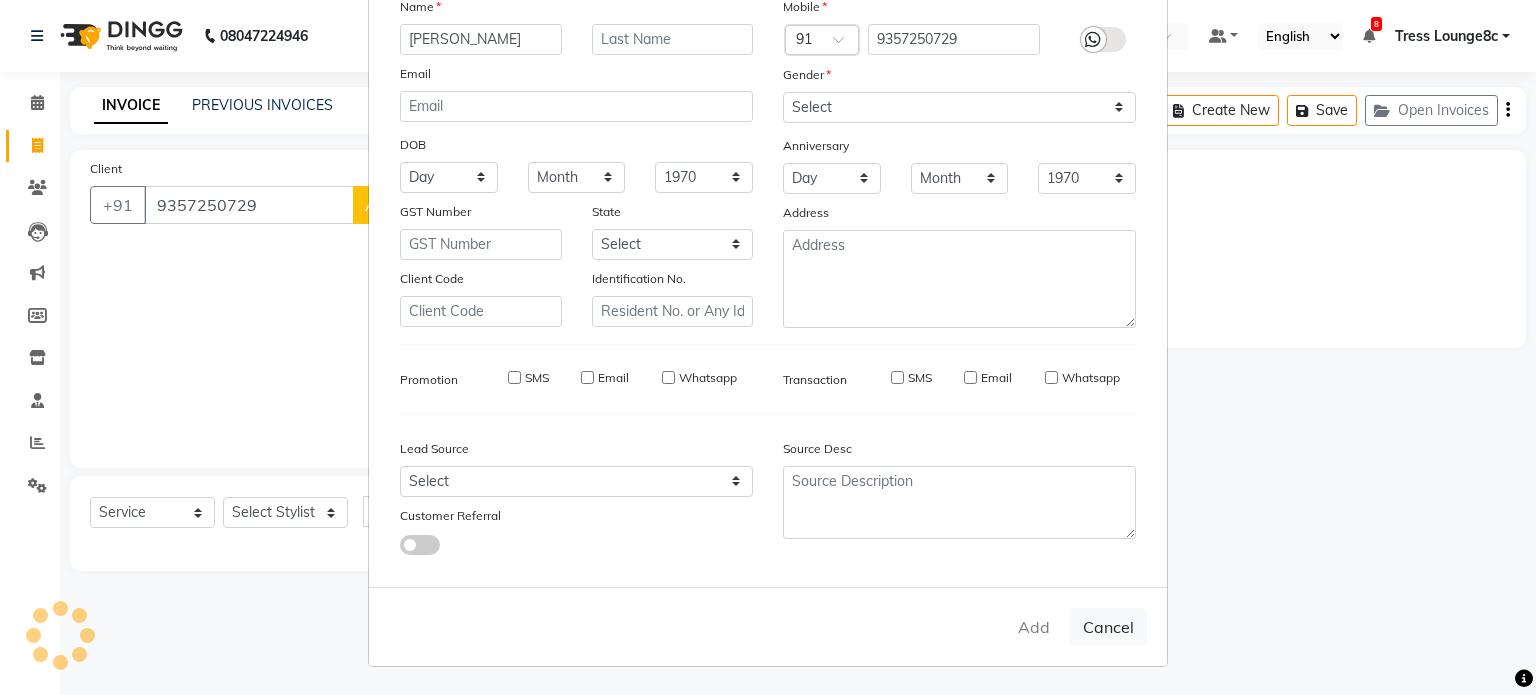 select 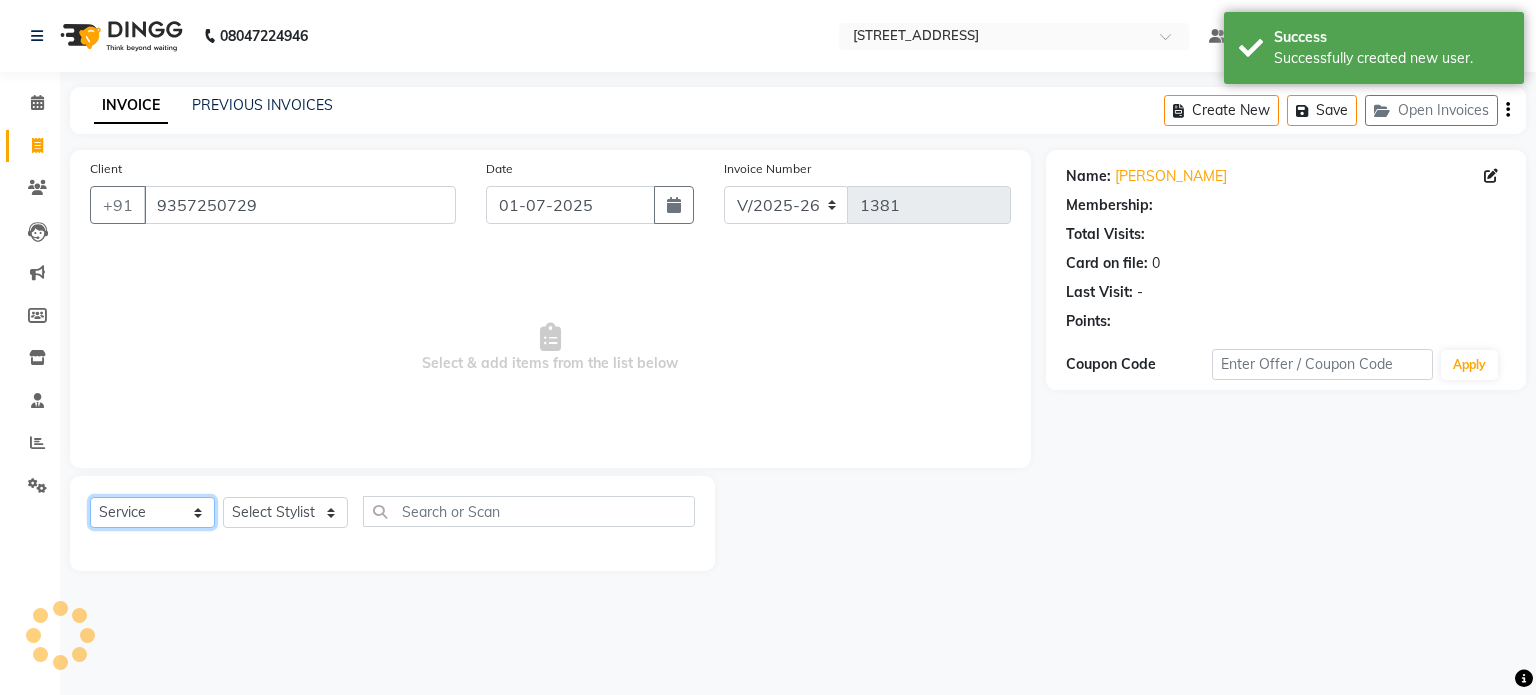 click on "Select  Service  Product  Membership  Package Voucher Prepaid Gift Card" 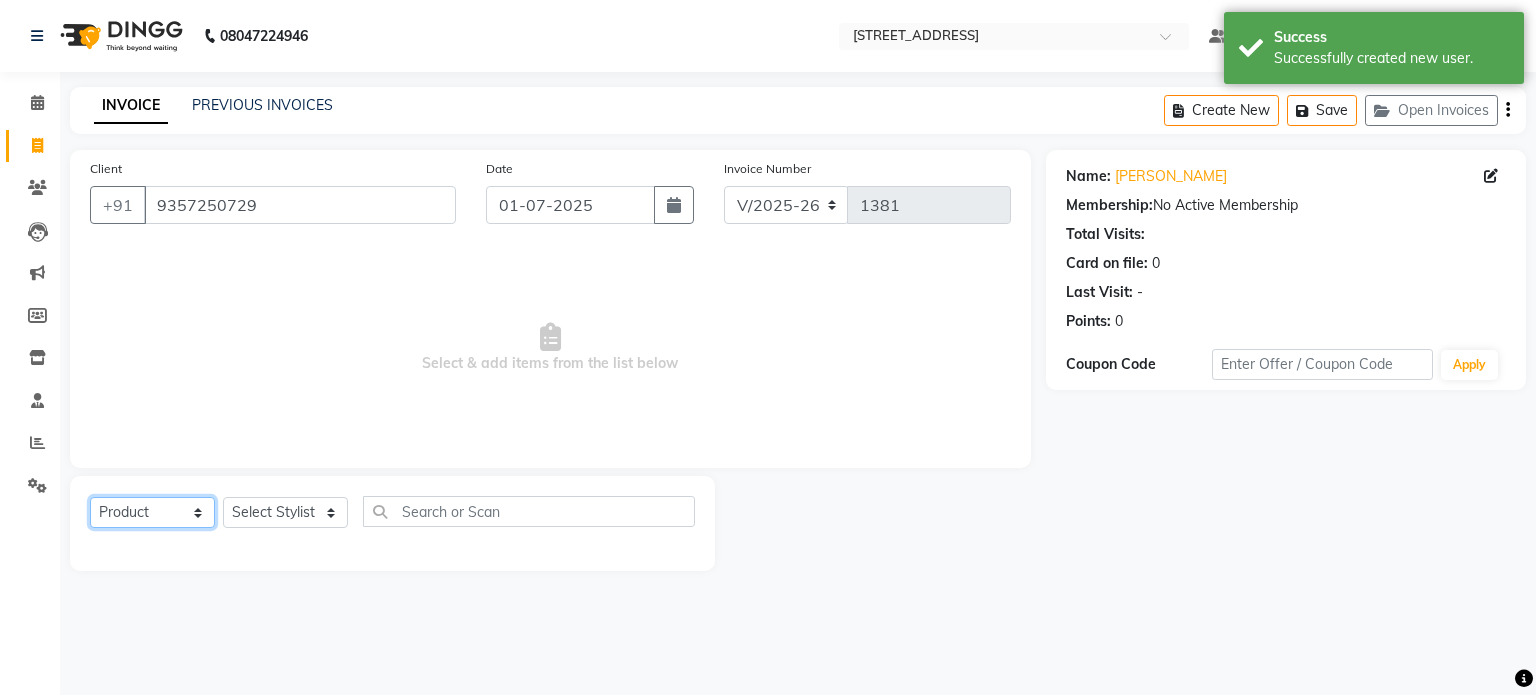 click on "Select  Service  Product  Membership  Package Voucher Prepaid Gift Card" 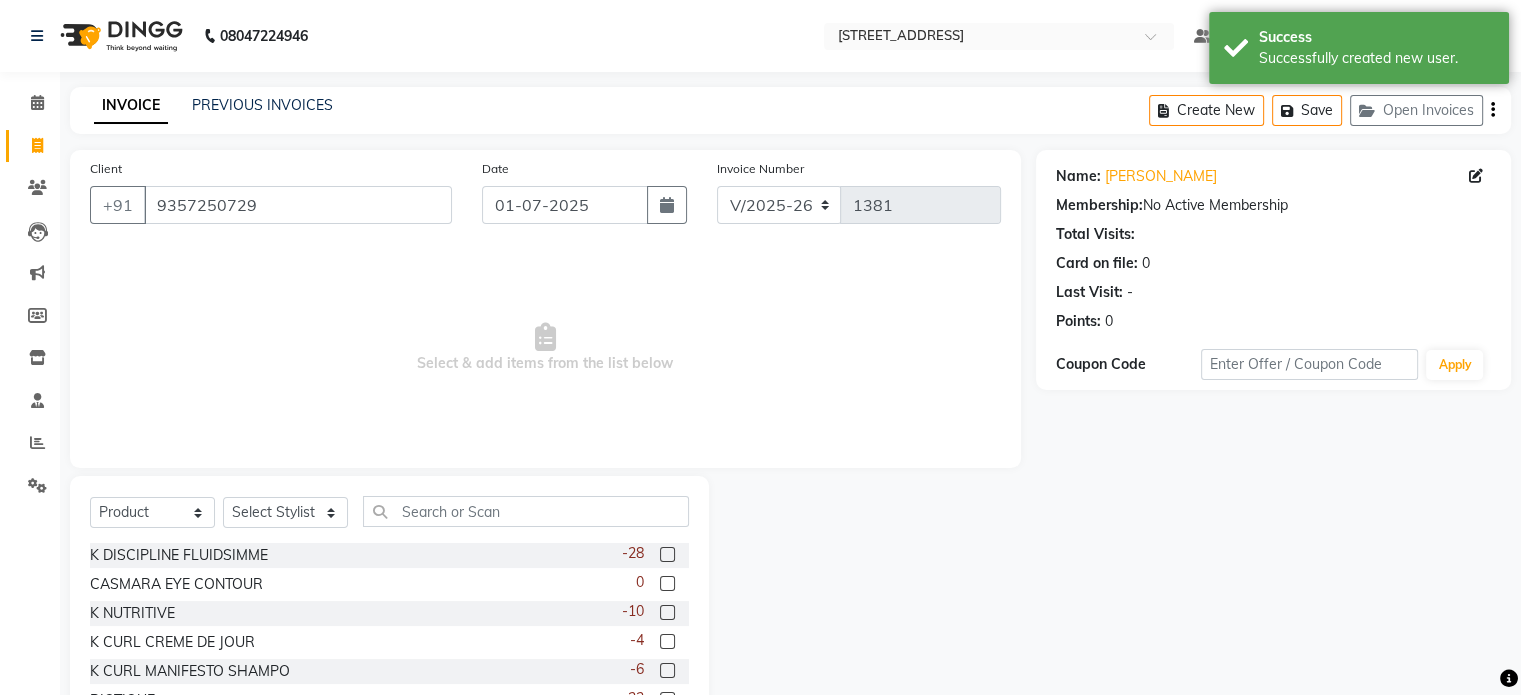 click on "Select  Service  Product  Membership  Package Voucher Prepaid Gift Card  Select Stylist [PERSON_NAME] [PERSON_NAME] [PERSON_NAME] Anju Annu  [PERSON_NAME] Bajaj sir Bony DANISH [PERSON_NAME] [PERSON_NAME] [PERSON_NAME] [PERSON_NAME] kajal [PERSON_NAME] KARAN Latansha Lucky MANAGER MUSKAN naina [PERSON_NAME]\ [PERSON_NAME]  [PERSON_NAME] RAKHI 2 RAM Ripti [PERSON_NAME] [PERSON_NAME] [PERSON_NAME] [PERSON_NAME] Shiv Shriya [PERSON_NAME] veena [PERSON_NAME] [PERSON_NAME]" 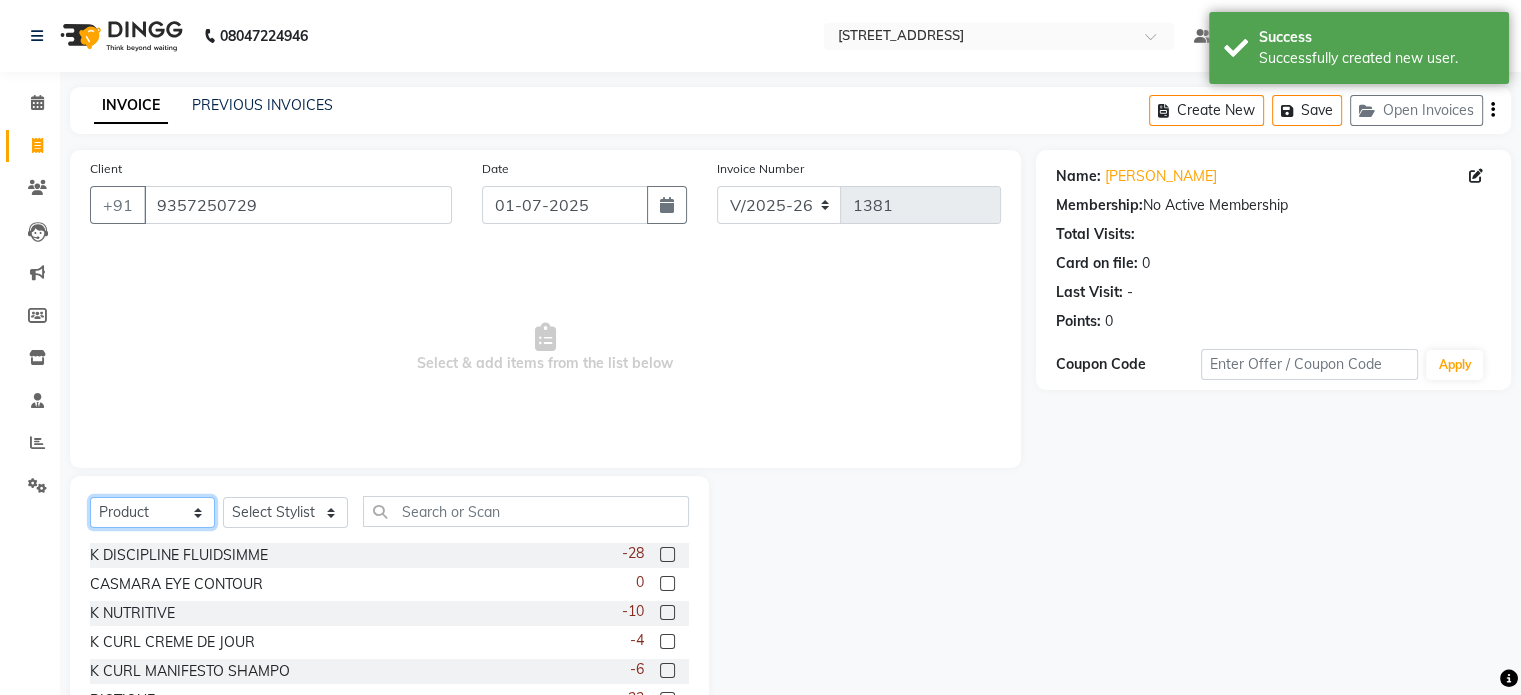 click on "Select  Service  Product  Membership  Package Voucher Prepaid Gift Card" 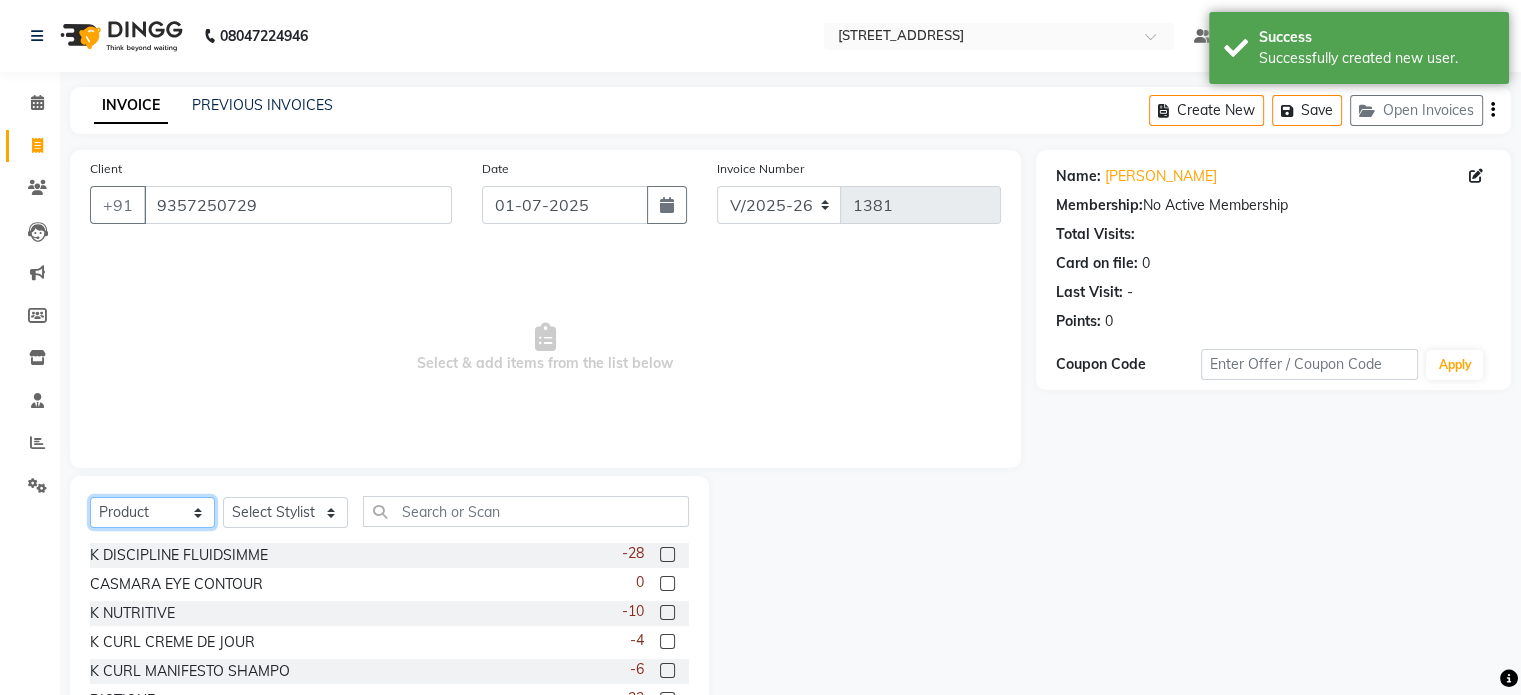 select on "service" 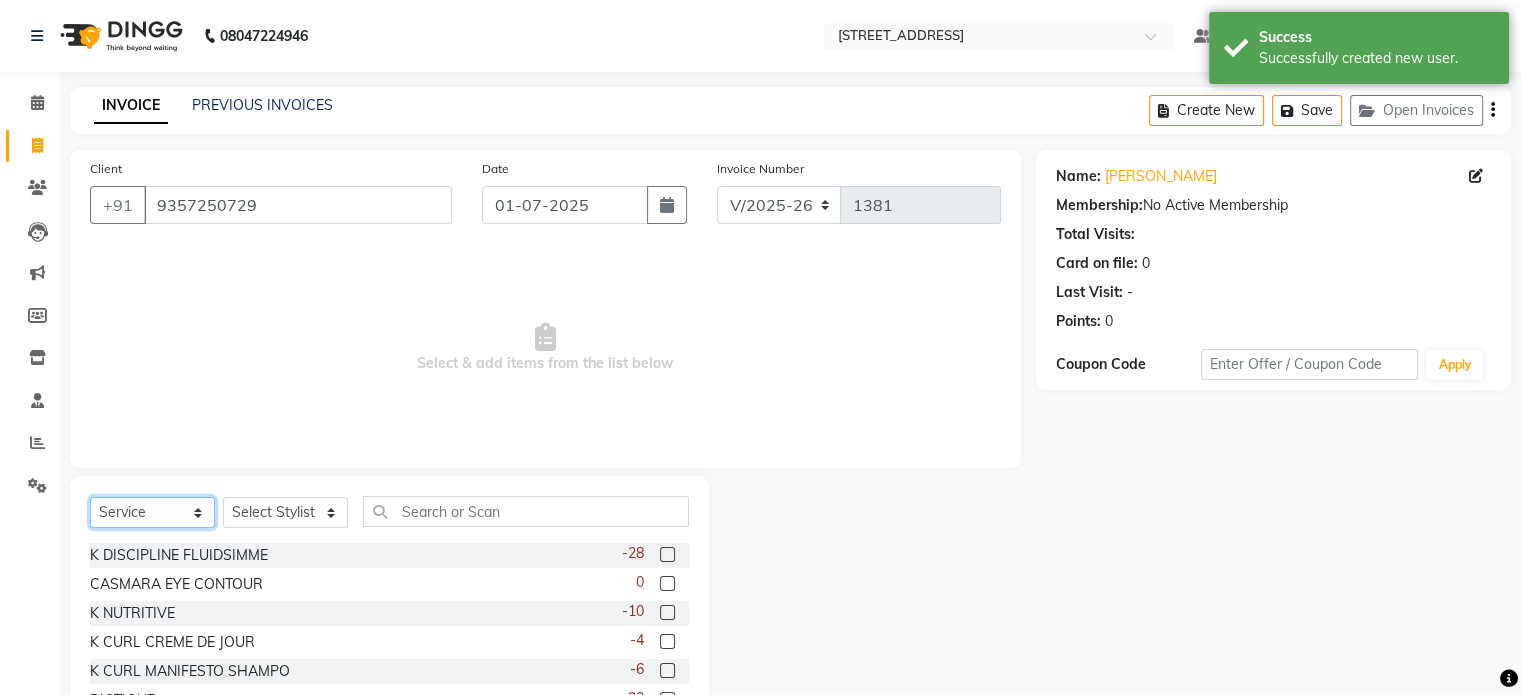 click on "Select  Service  Product  Membership  Package Voucher Prepaid Gift Card" 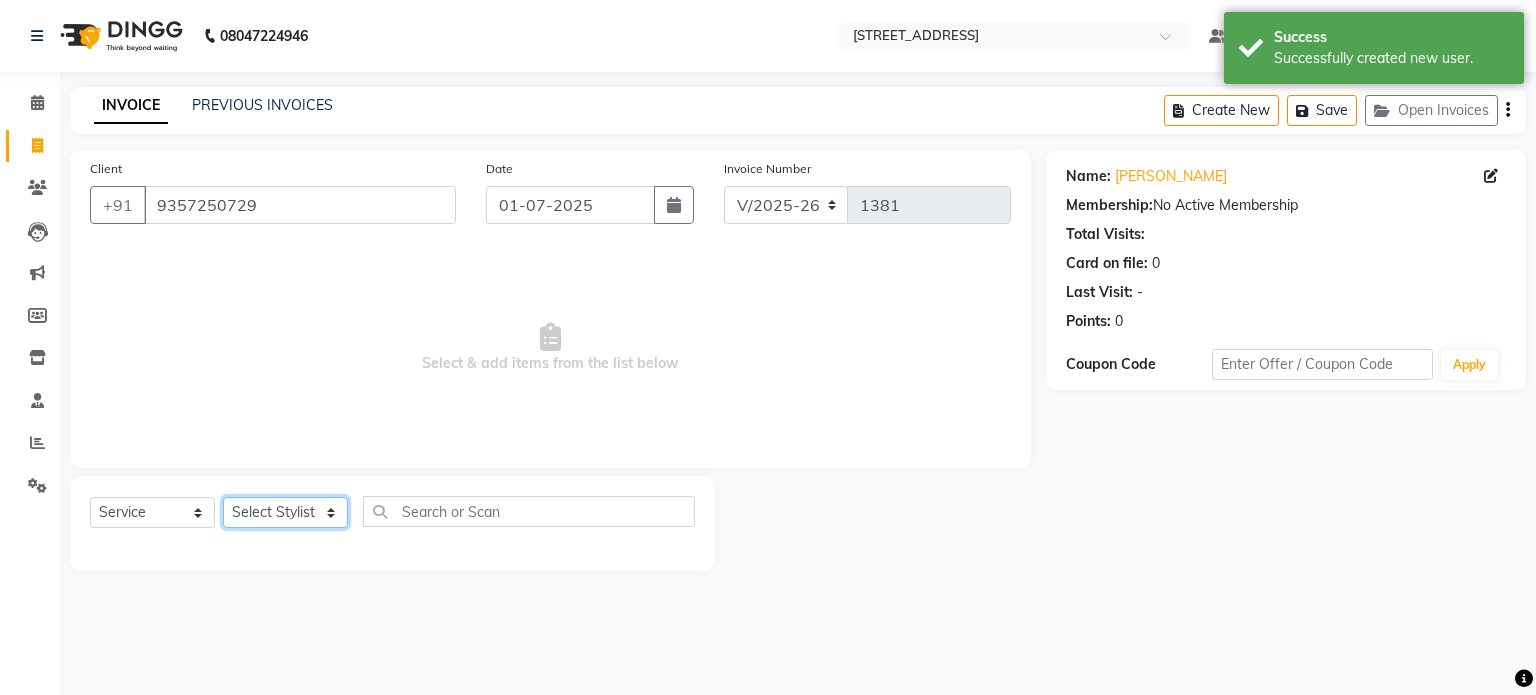 click on "Select Stylist [PERSON_NAME] [PERSON_NAME] [PERSON_NAME] Anju Annu  [PERSON_NAME] Bajaj sir Bony DANISH [PERSON_NAME] [PERSON_NAME] [PERSON_NAME] [PERSON_NAME] [PERSON_NAME] [PERSON_NAME] Lucky MANAGER MUSKAN naina [PERSON_NAME]\ [PERSON_NAME]  [PERSON_NAME] RAKHI 2 RAM Ripti [PERSON_NAME] [PERSON_NAME] [PERSON_NAME] [PERSON_NAME] Shiv Shriya [PERSON_NAME] veena [PERSON_NAME] [PERSON_NAME]" 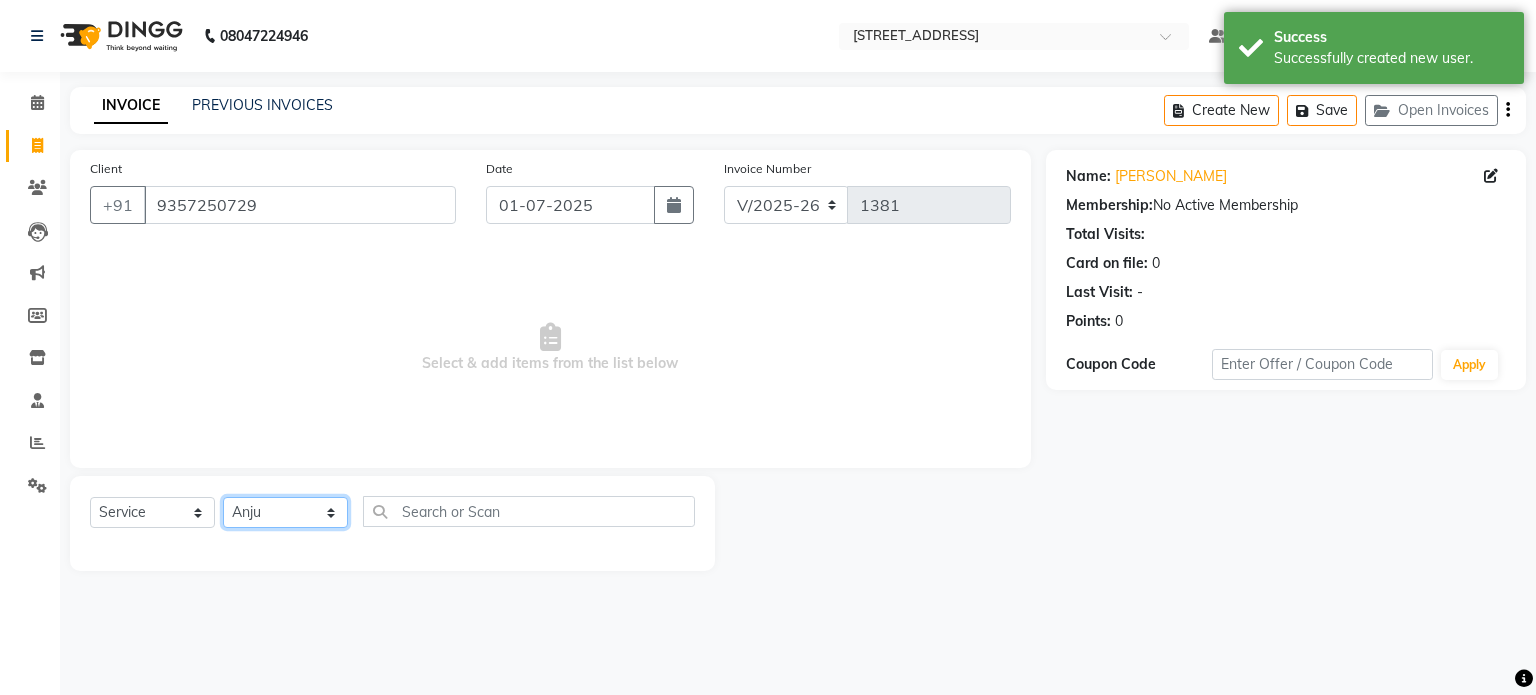 click on "Select Stylist [PERSON_NAME] [PERSON_NAME] [PERSON_NAME] Anju Annu  [PERSON_NAME] Bajaj sir Bony DANISH [PERSON_NAME] [PERSON_NAME] [PERSON_NAME] [PERSON_NAME] [PERSON_NAME] [PERSON_NAME] Lucky MANAGER MUSKAN naina [PERSON_NAME]\ [PERSON_NAME]  [PERSON_NAME] RAKHI 2 RAM Ripti [PERSON_NAME] [PERSON_NAME] [PERSON_NAME] [PERSON_NAME] Shiv Shriya [PERSON_NAME] veena [PERSON_NAME] [PERSON_NAME]" 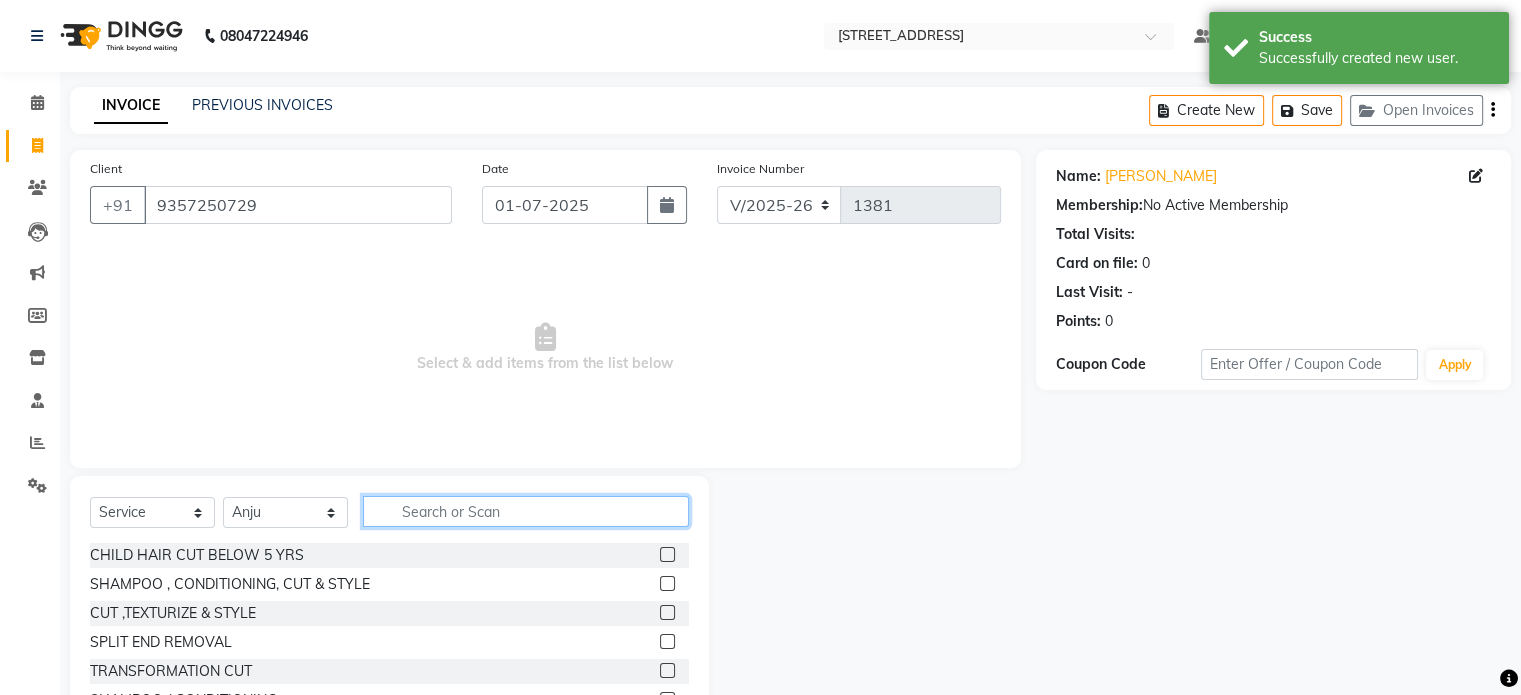 click 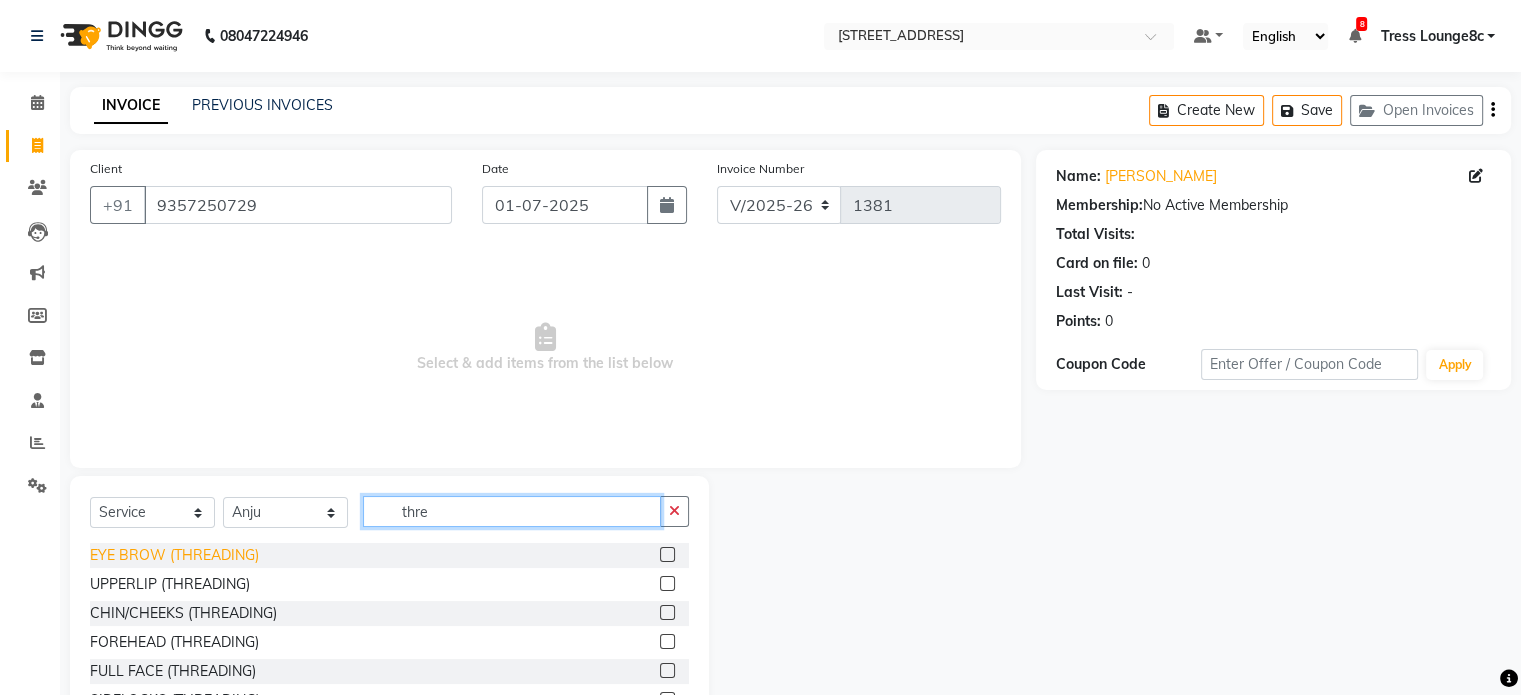 type on "thre" 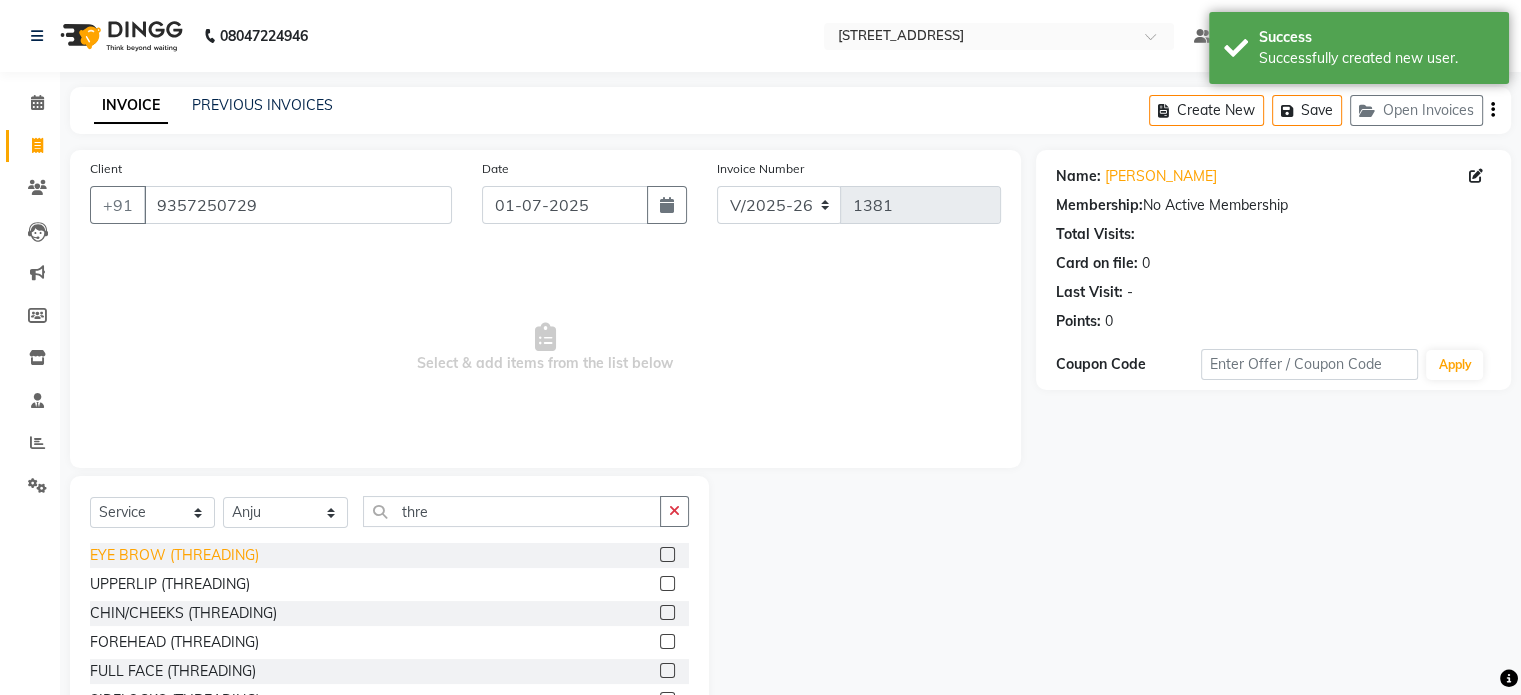 click on "EYE BROW (THREADING)" 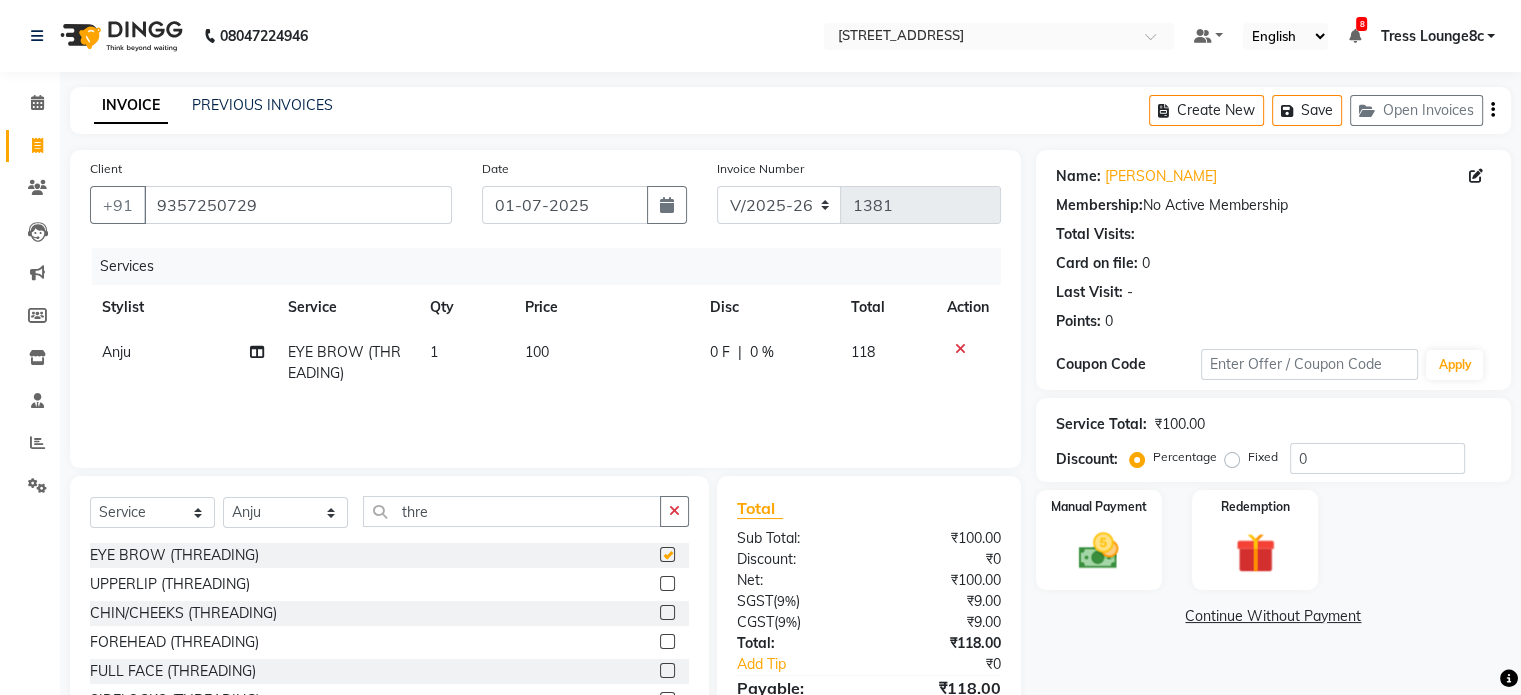 checkbox on "false" 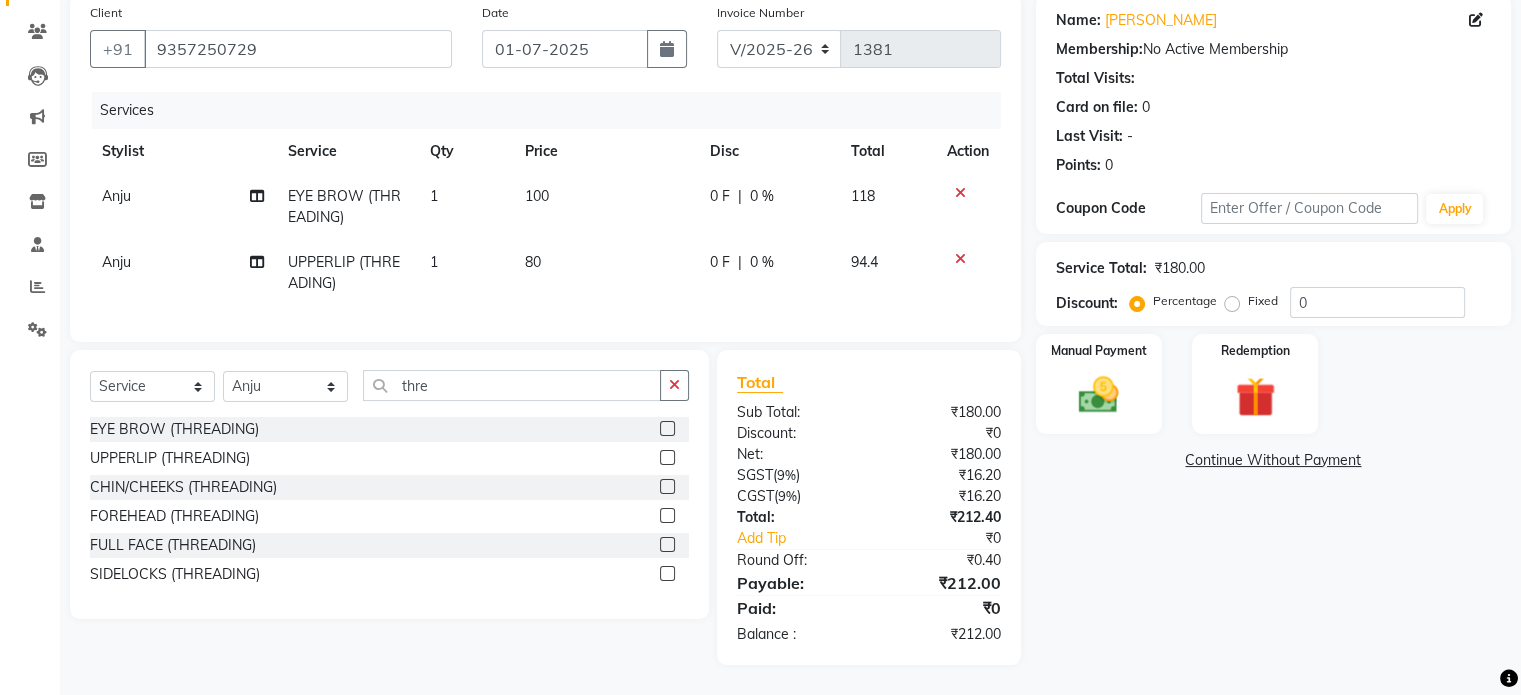 click on "Fixed" 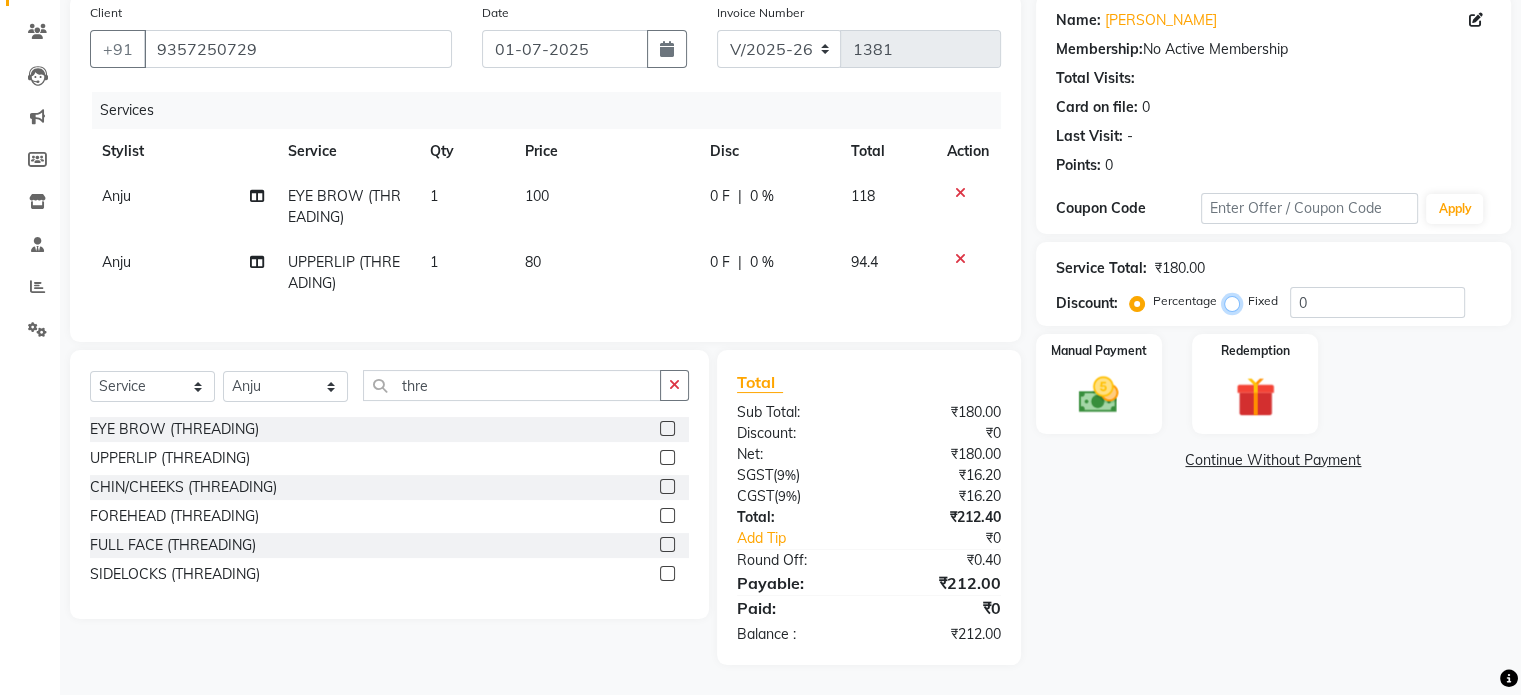click on "Fixed" at bounding box center (1236, 301) 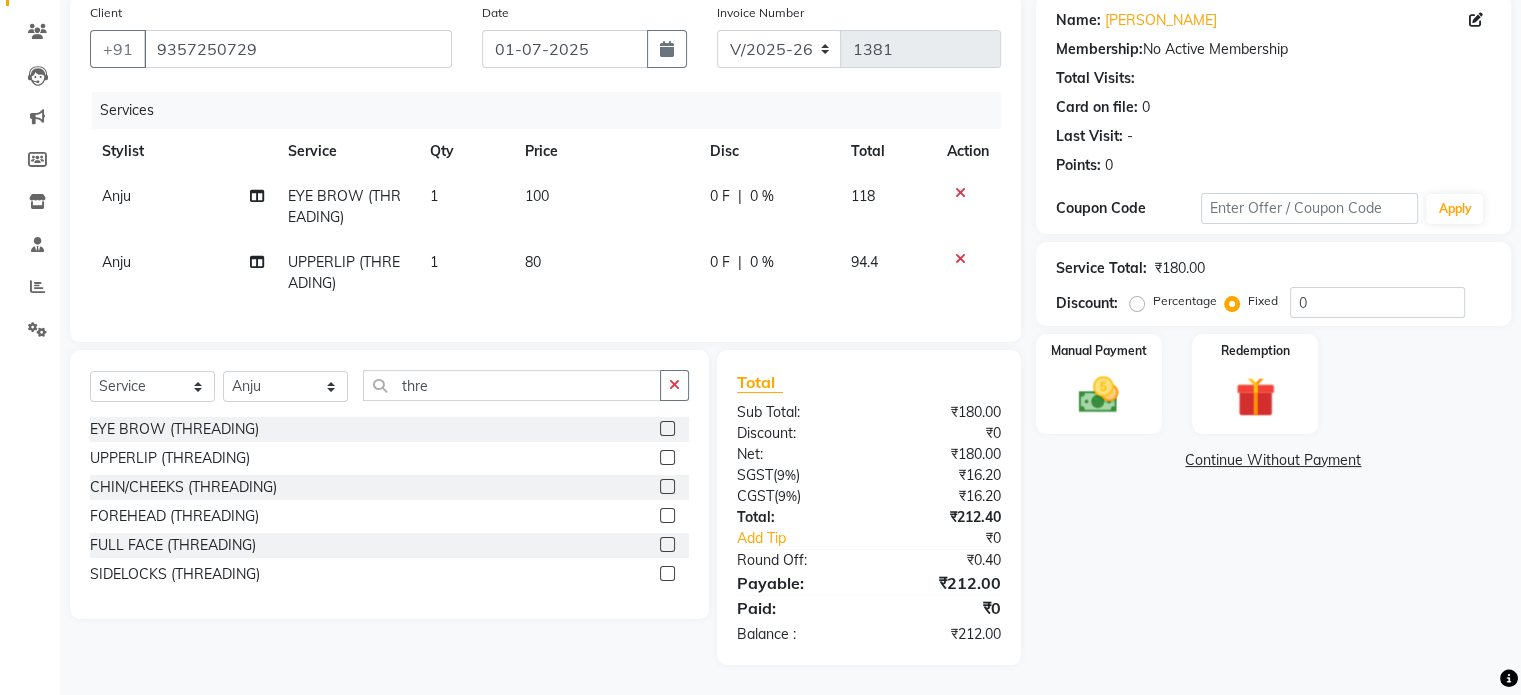 click on "Fixed" 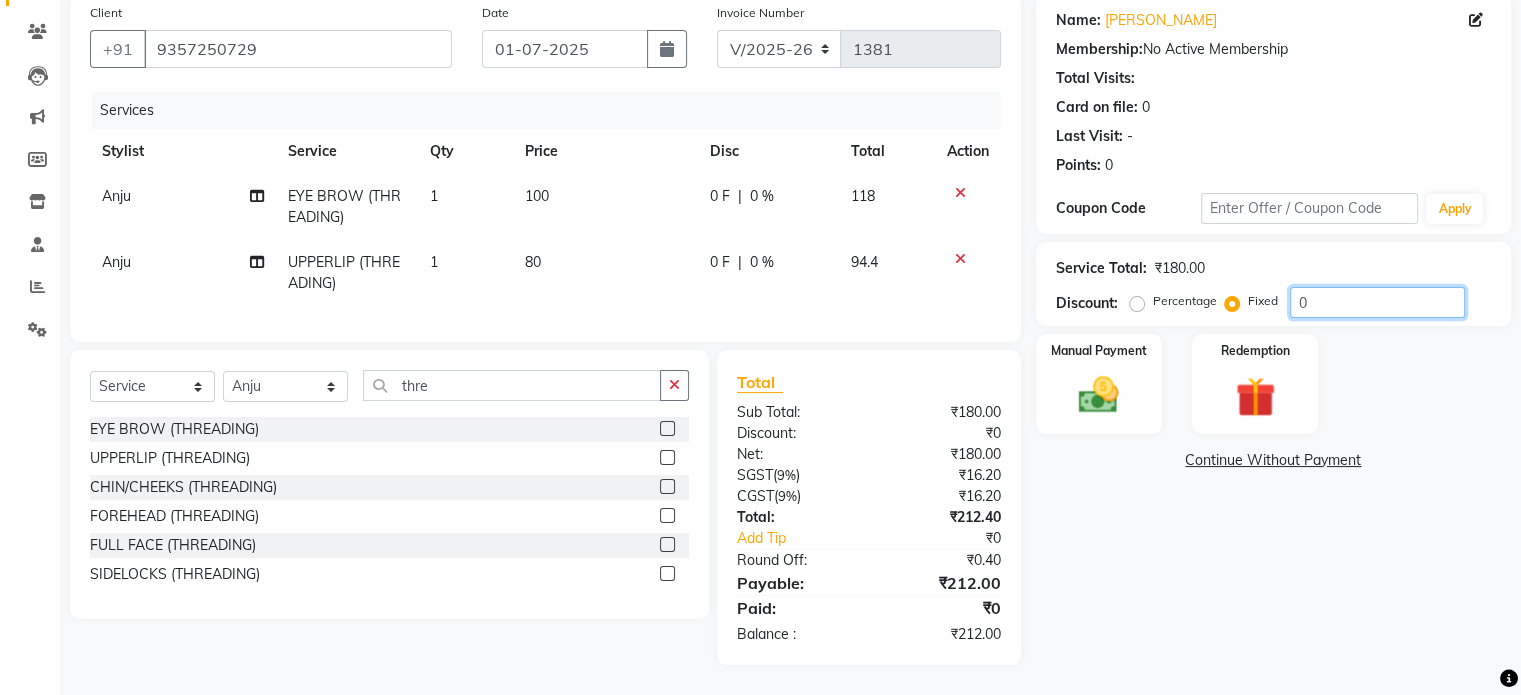 drag, startPoint x: 1342, startPoint y: 279, endPoint x: 1254, endPoint y: 292, distance: 88.95505 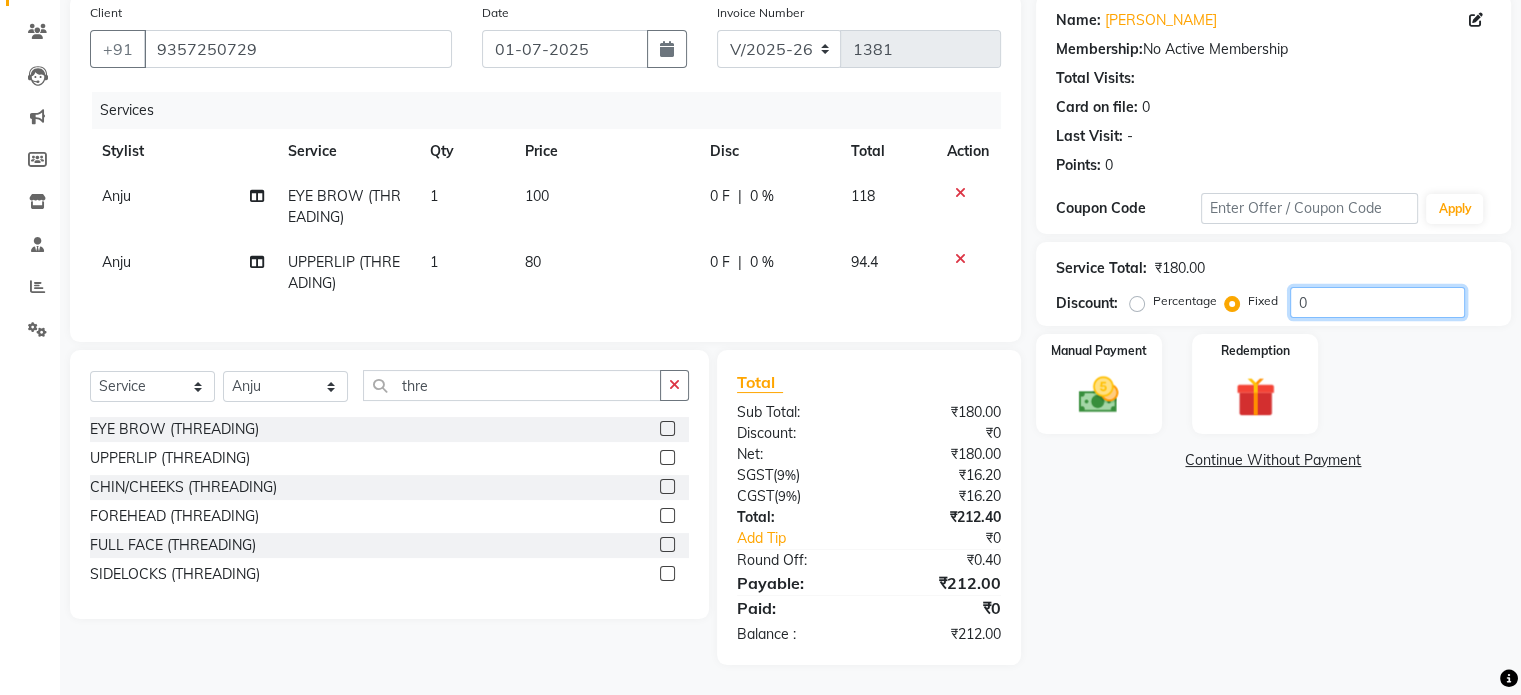 click on "Percentage   Fixed  0" 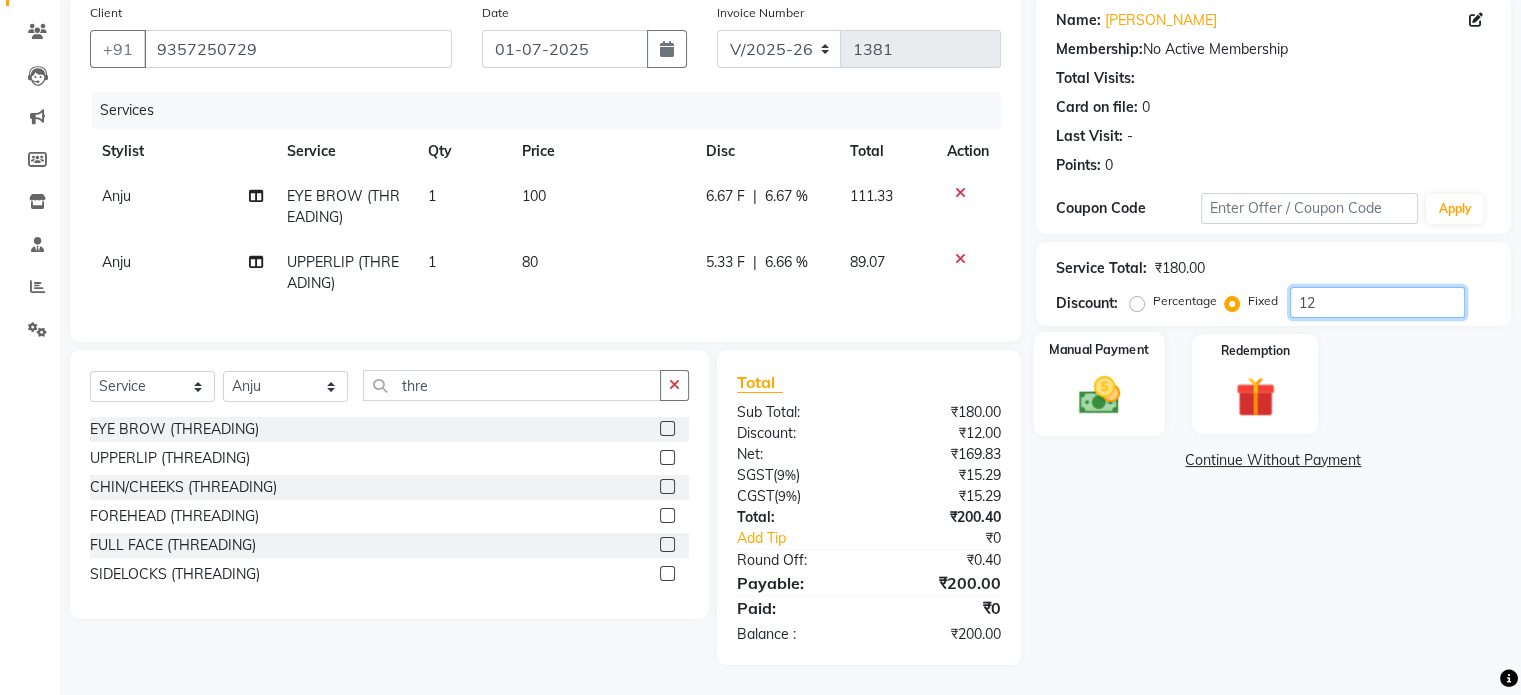 type on "12" 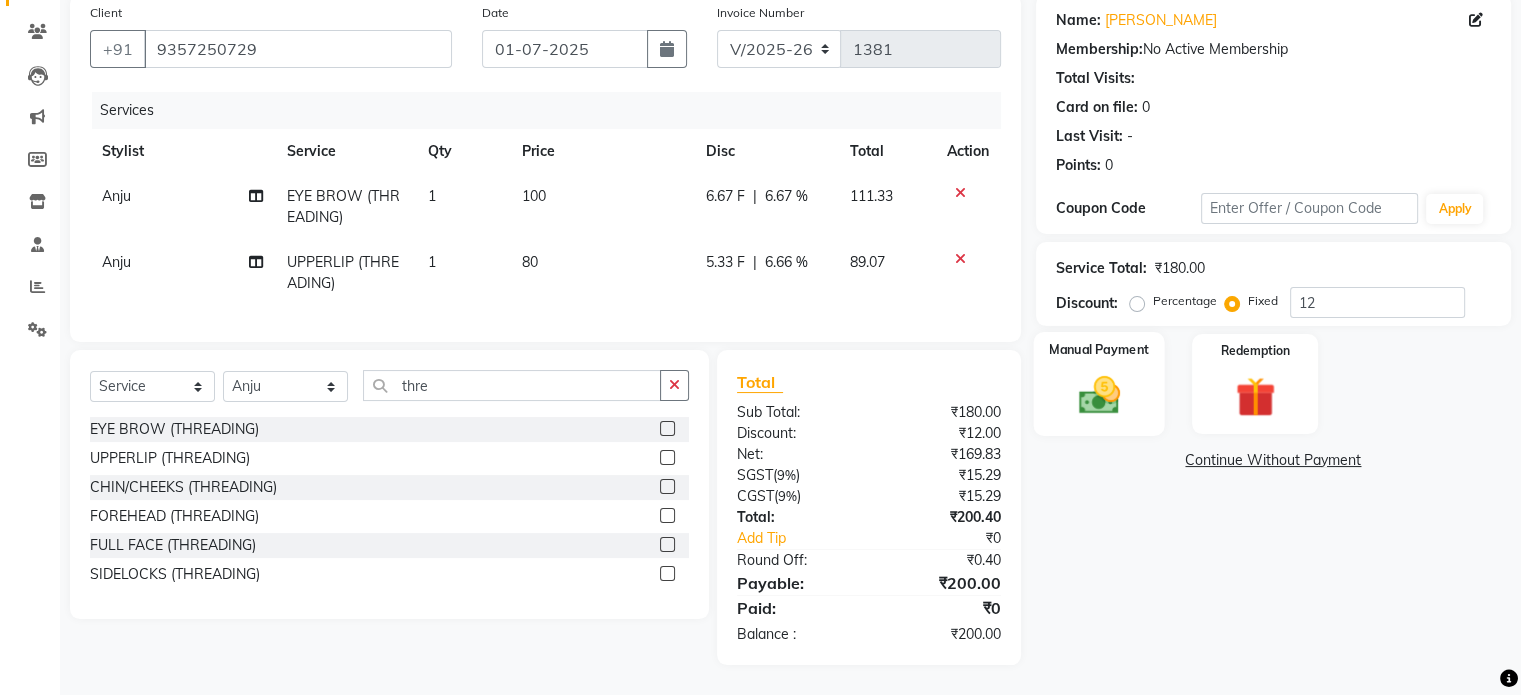 click 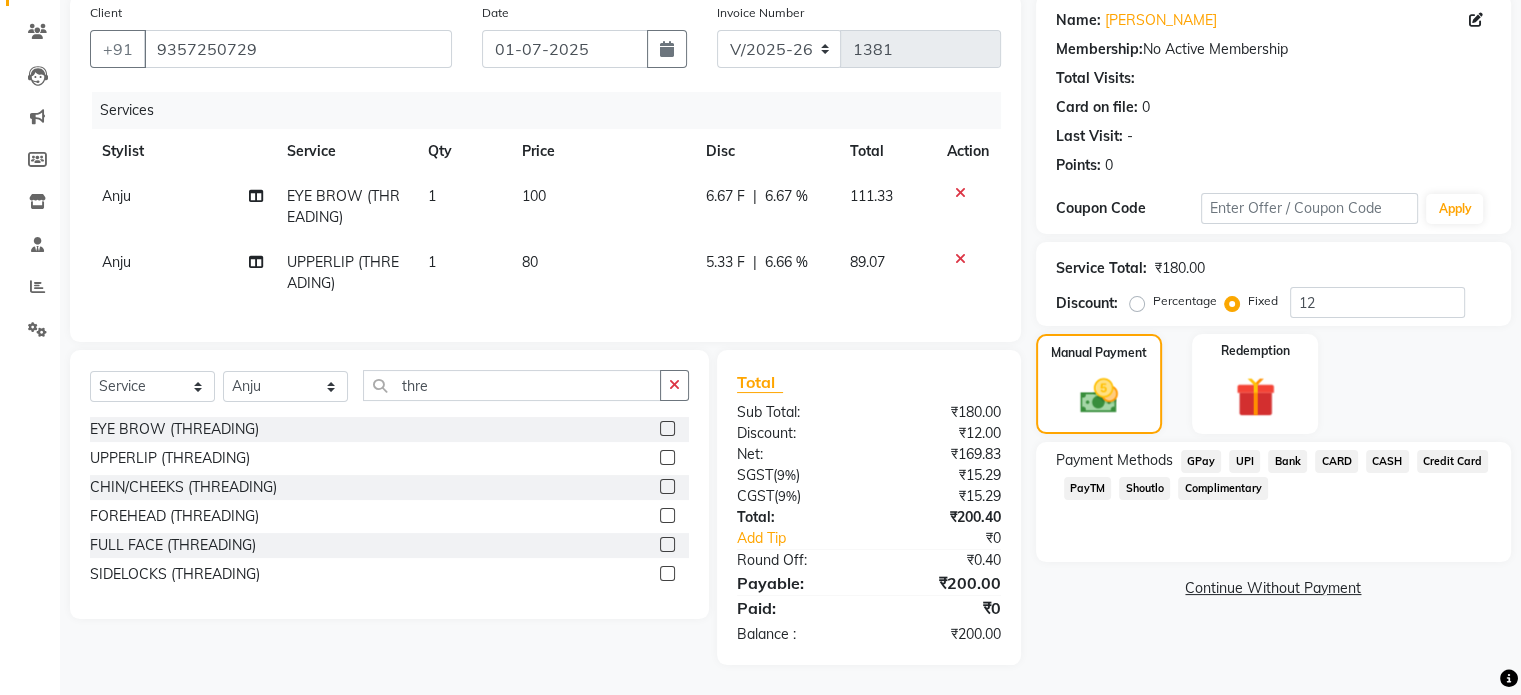 click on "CASH" 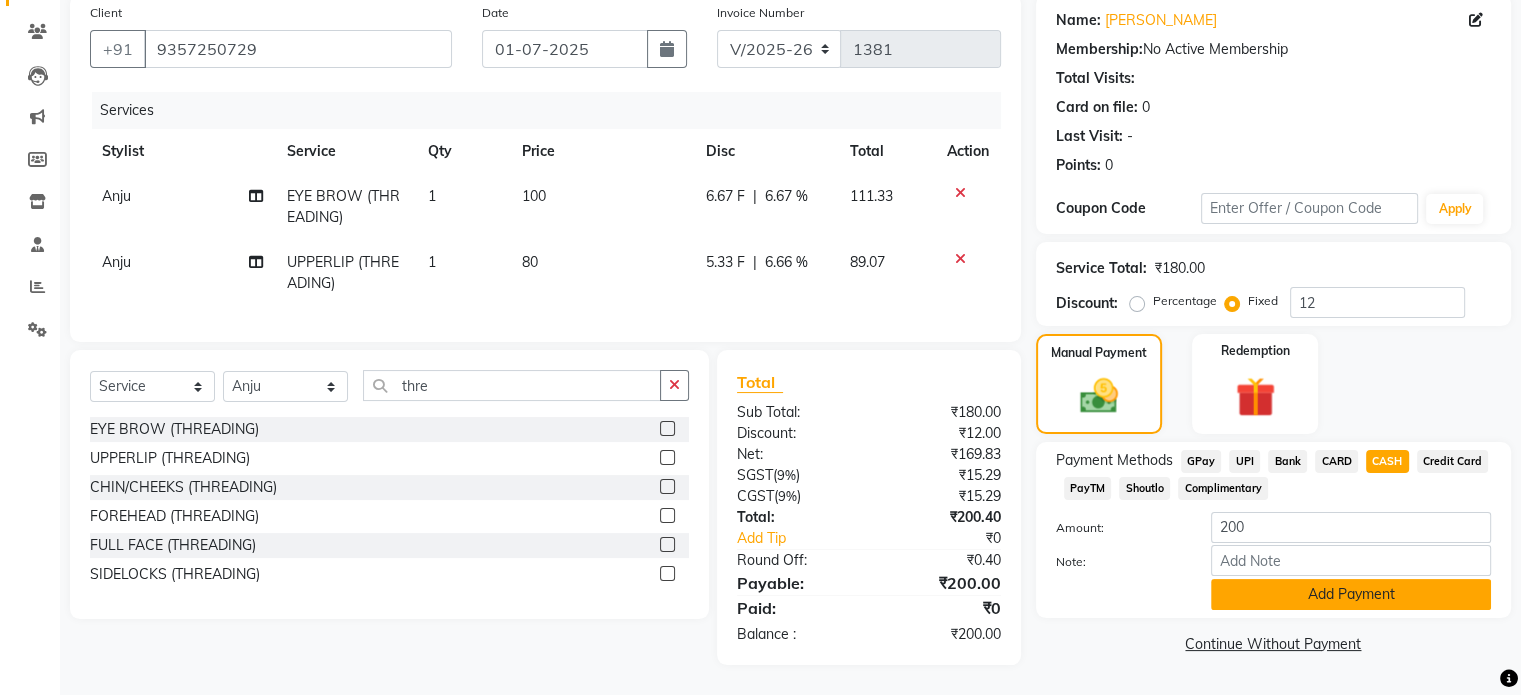 click on "Add Payment" 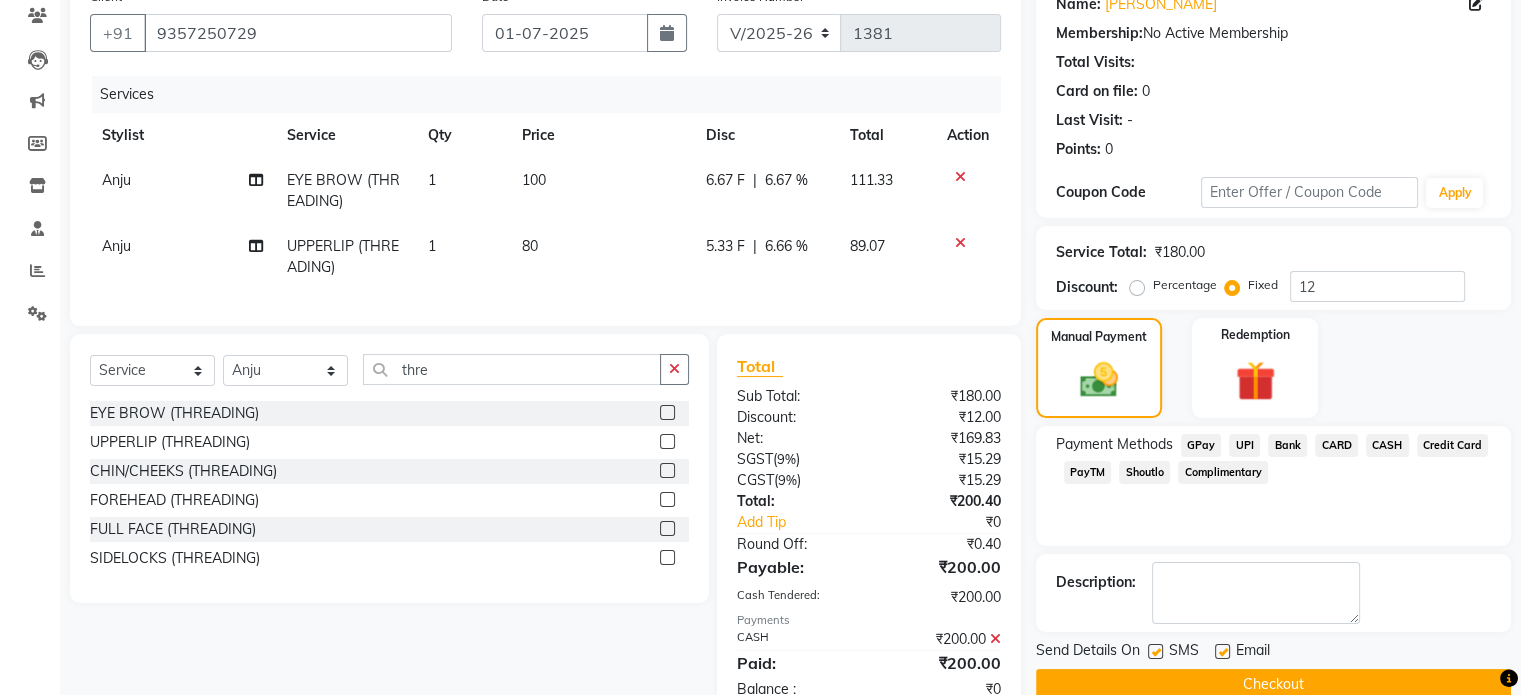scroll, scrollTop: 242, scrollLeft: 0, axis: vertical 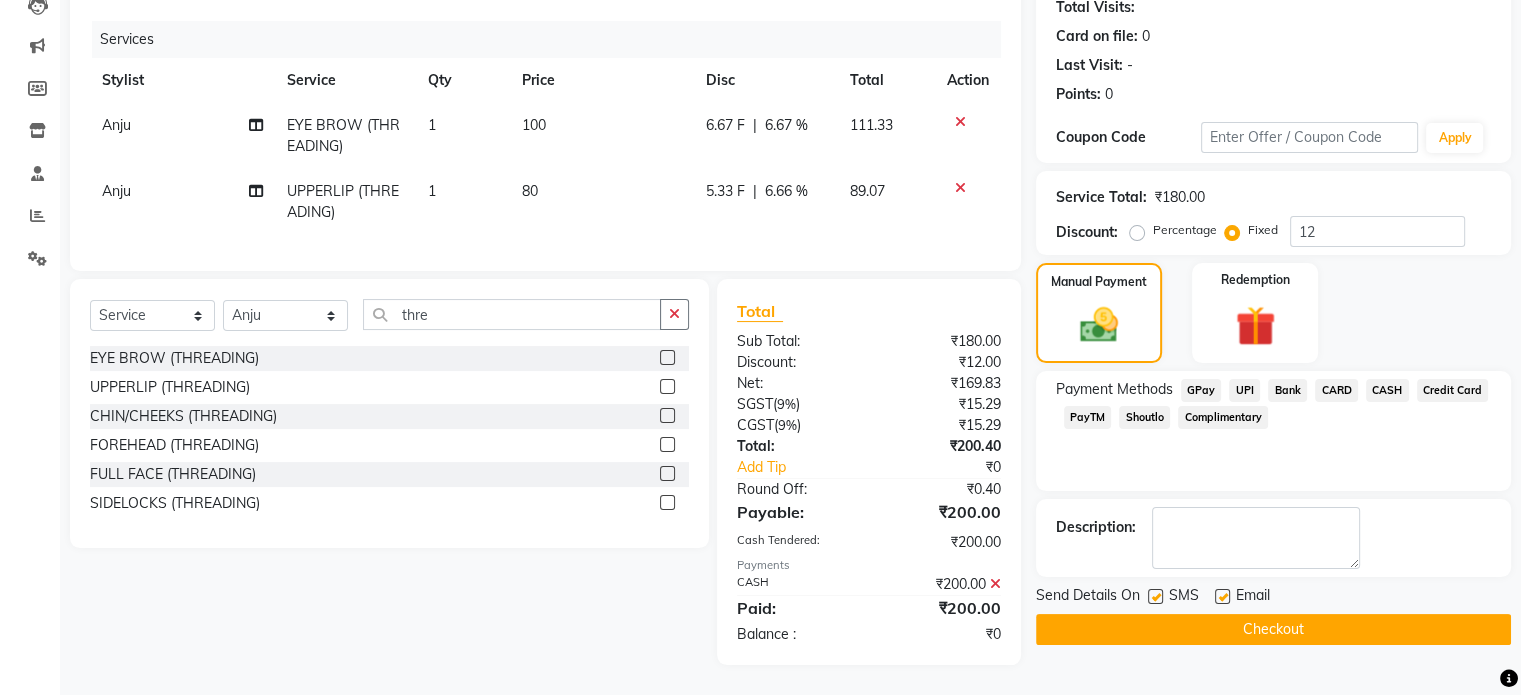 click 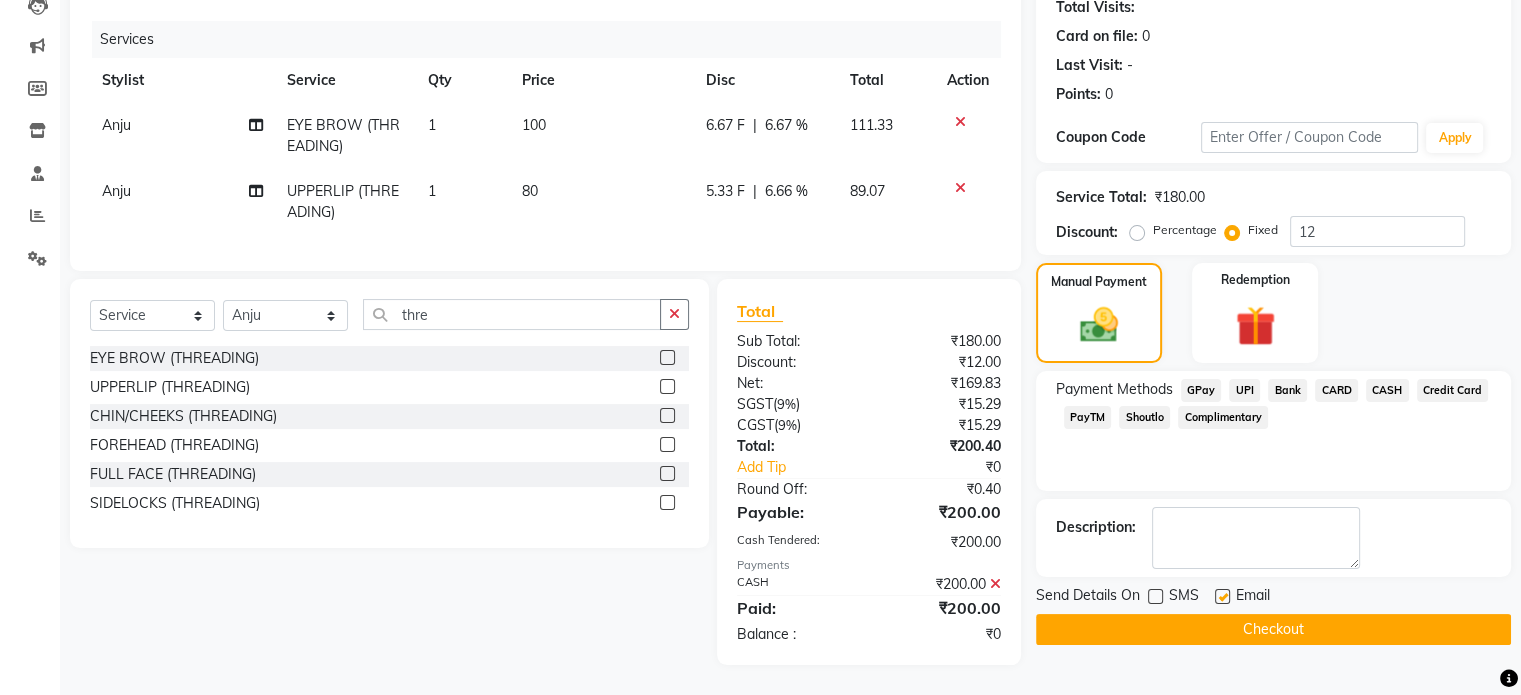 click on "Checkout" 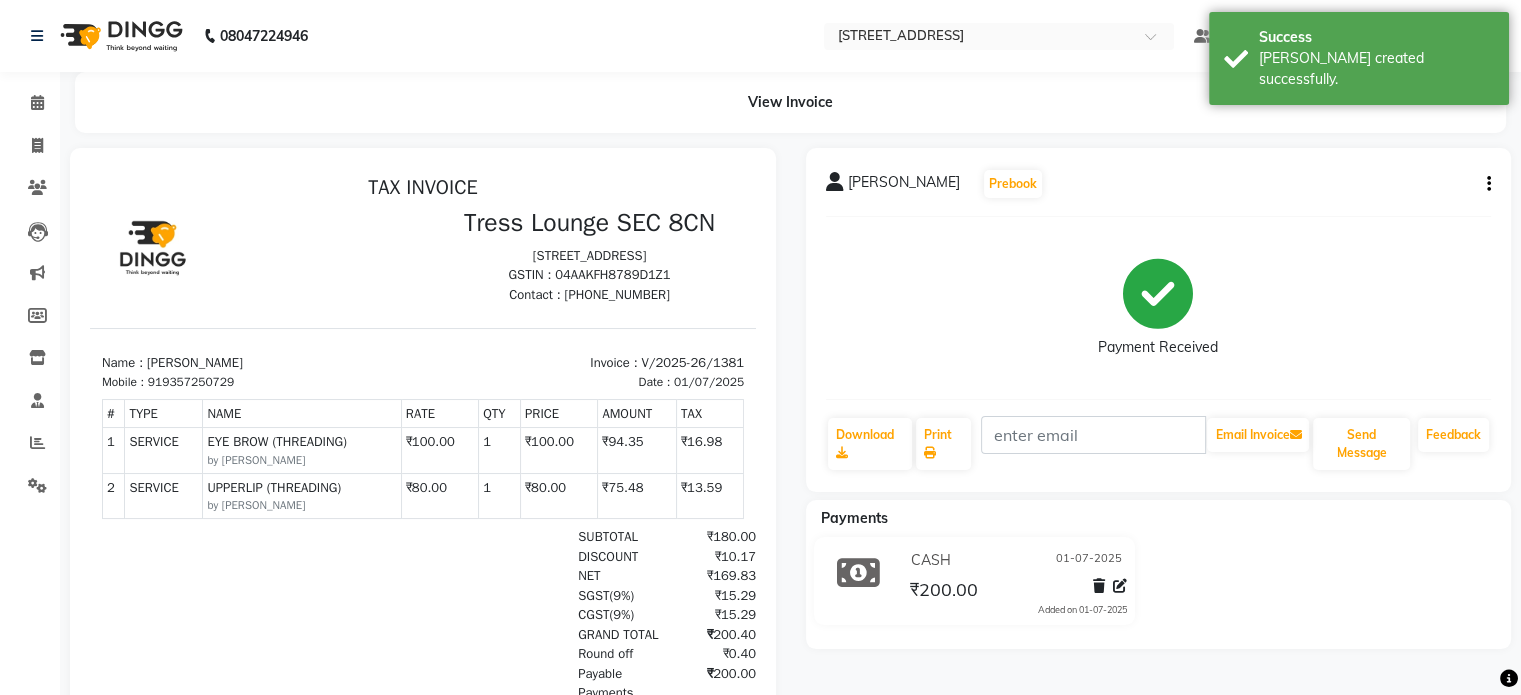 scroll, scrollTop: 0, scrollLeft: 0, axis: both 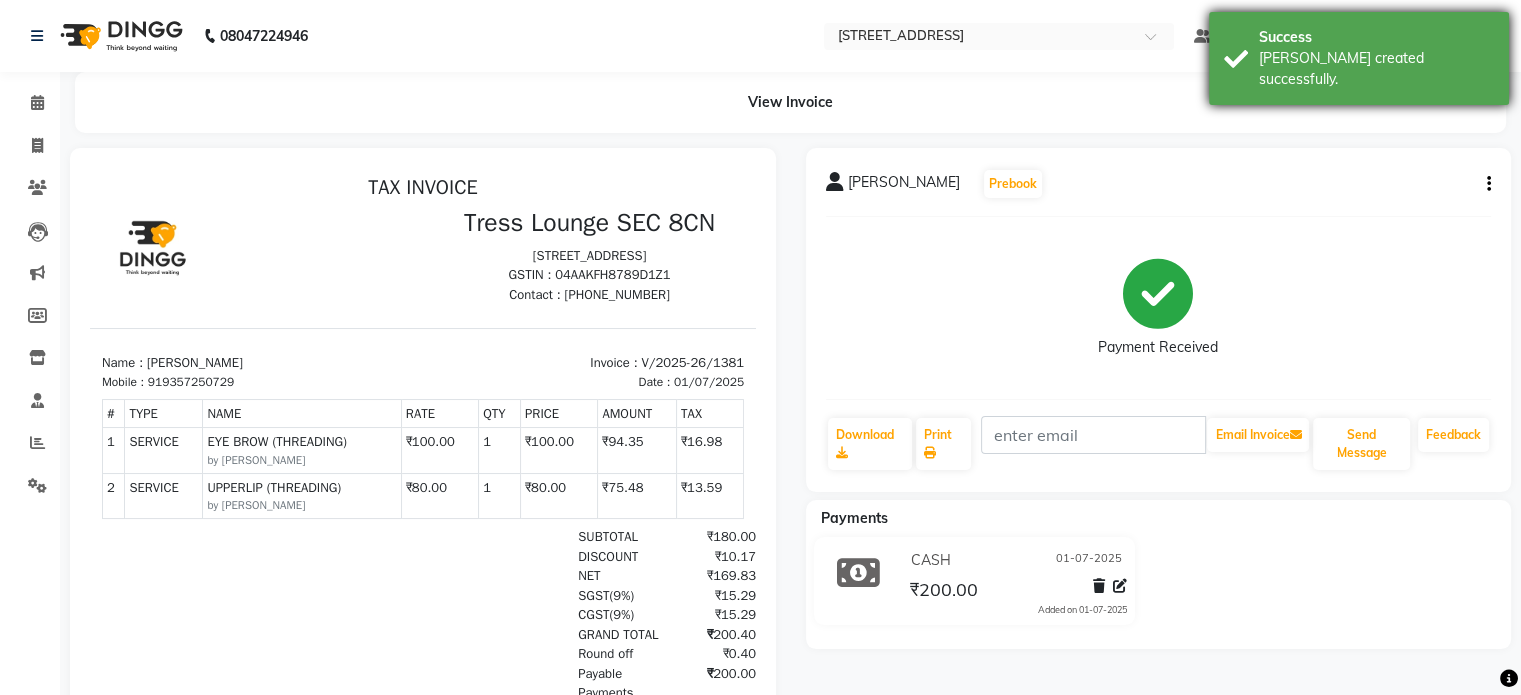 click on "Success   [PERSON_NAME] created successfully." at bounding box center [1359, 58] 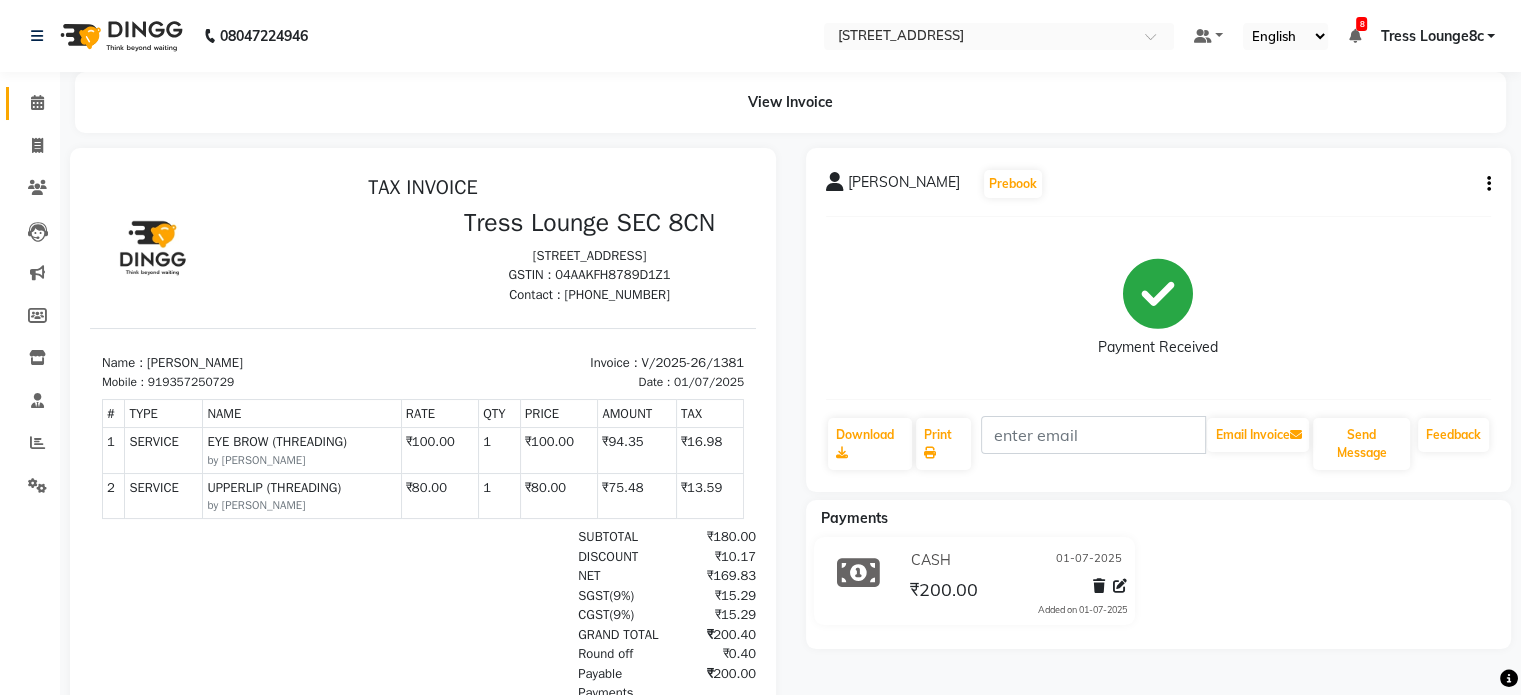 click on "Calendar" 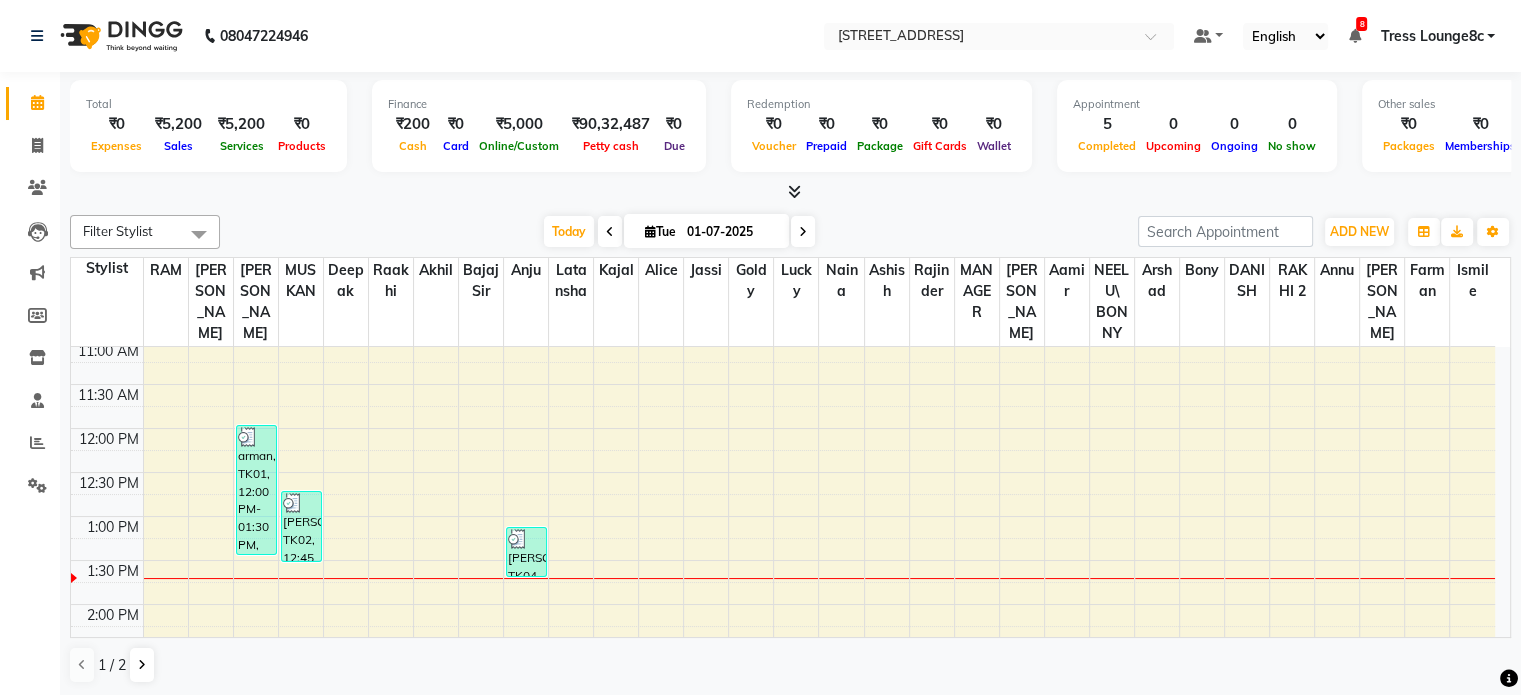 scroll, scrollTop: 236, scrollLeft: 0, axis: vertical 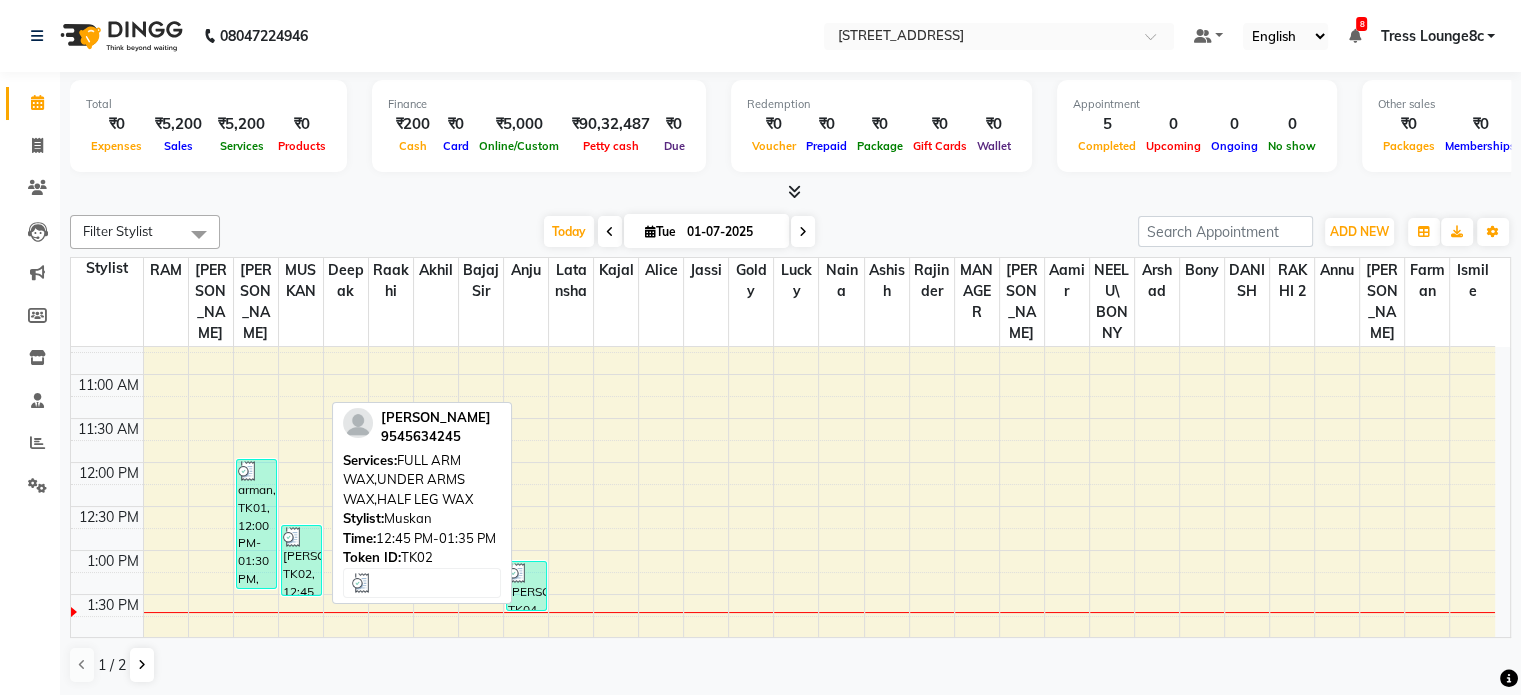 click on "[PERSON_NAME], TK02, 12:45 PM-01:35 PM, FULL ARM WAX,UNDER ARMS WAX,HALF LEG WAX" at bounding box center [301, 560] 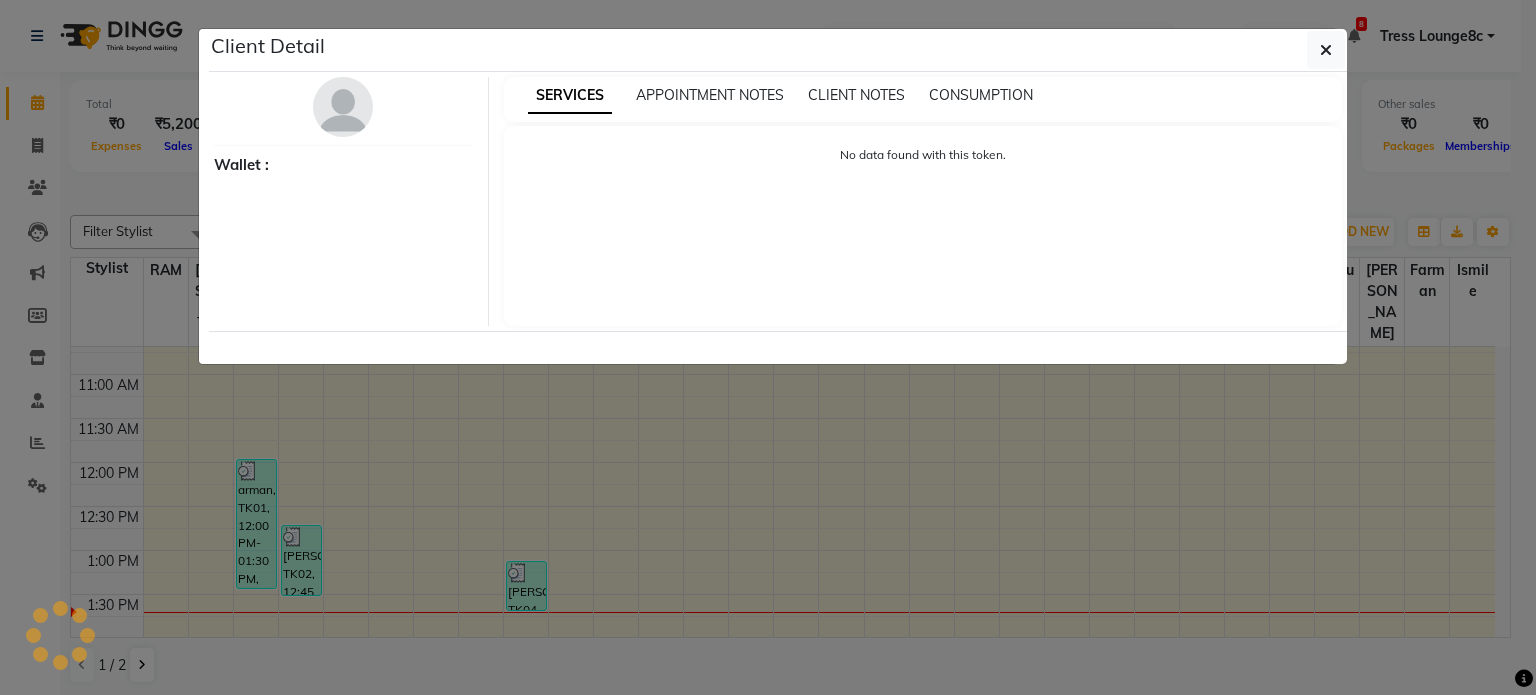 select on "3" 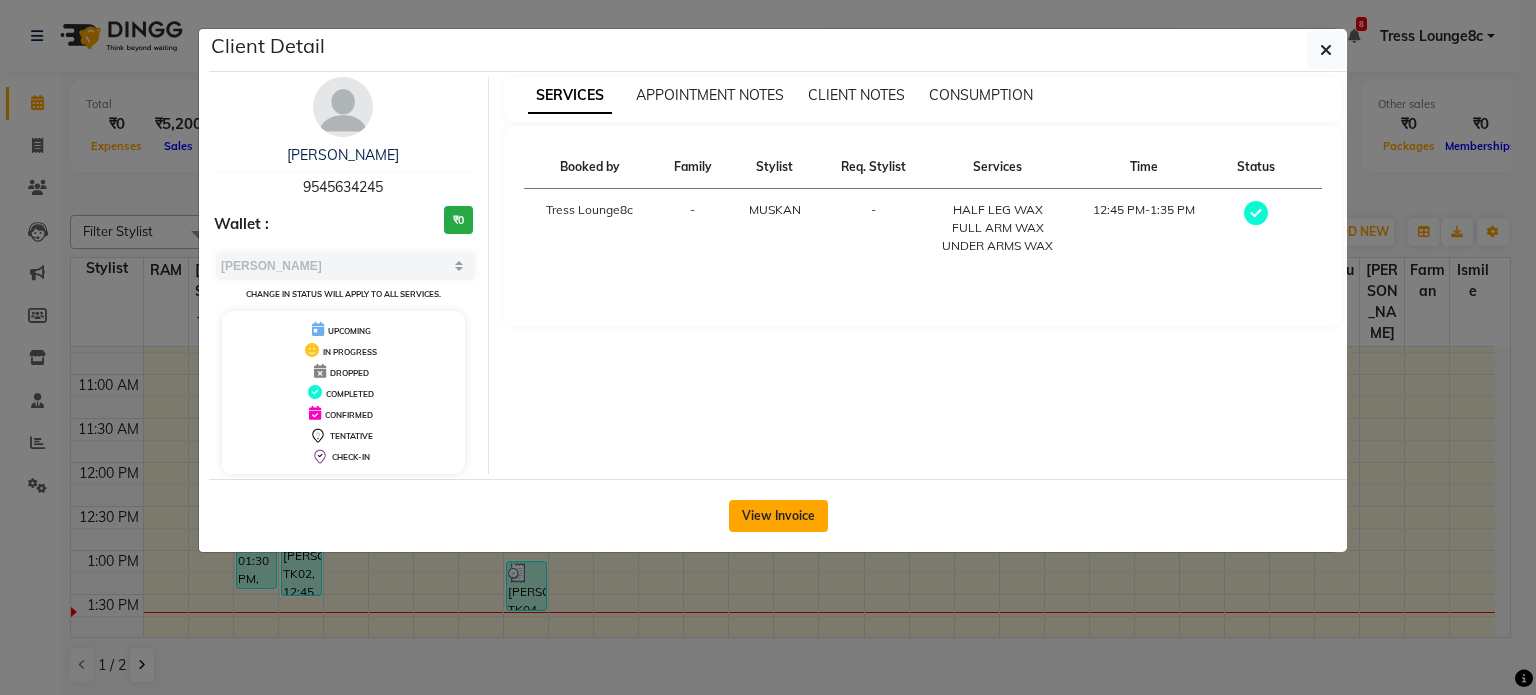 click on "View Invoice" 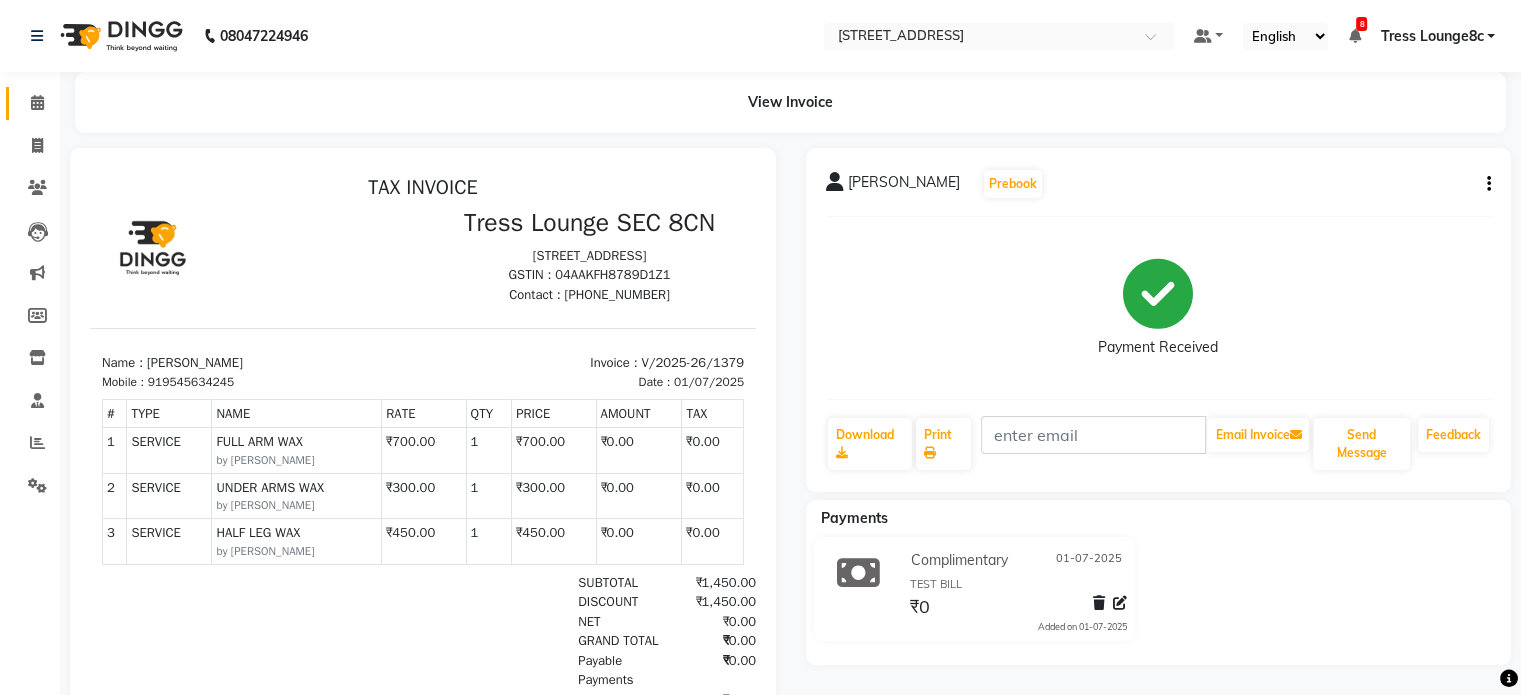scroll, scrollTop: 180, scrollLeft: 0, axis: vertical 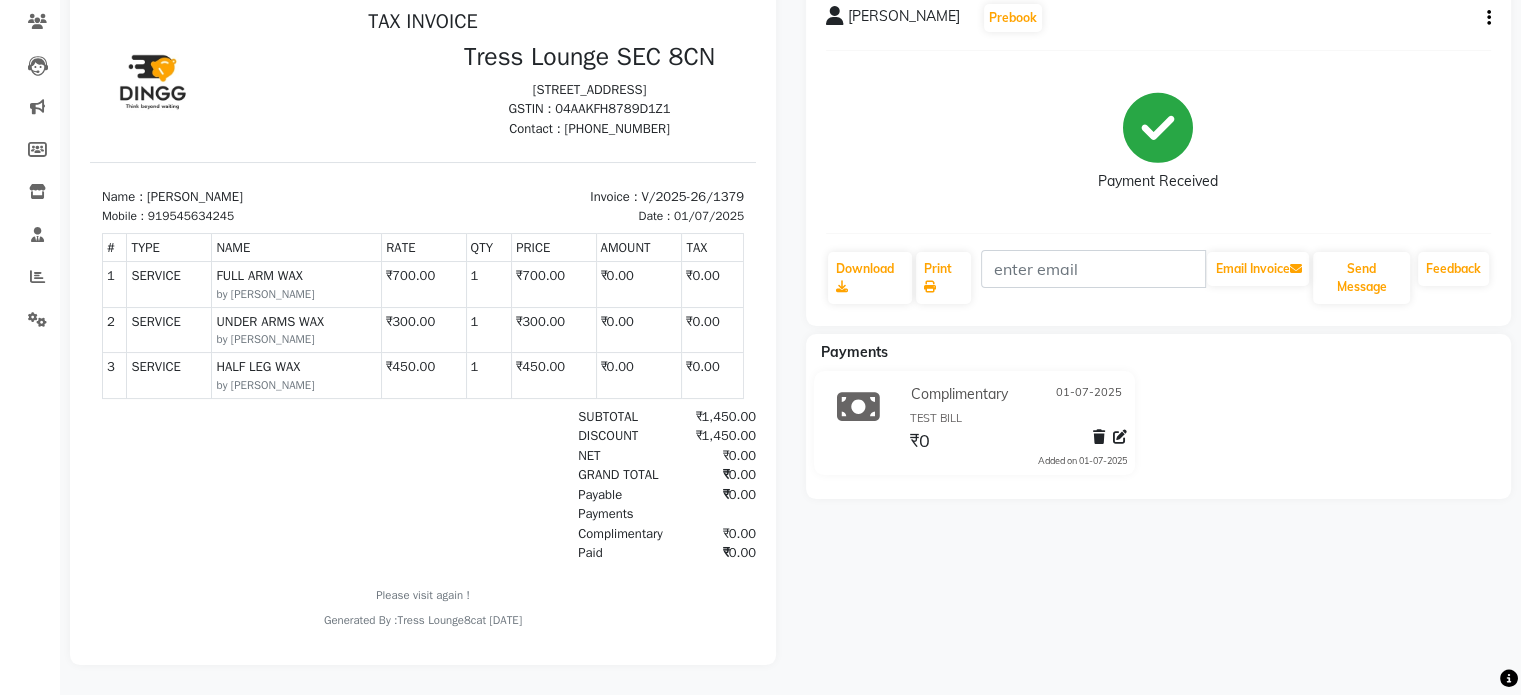 click 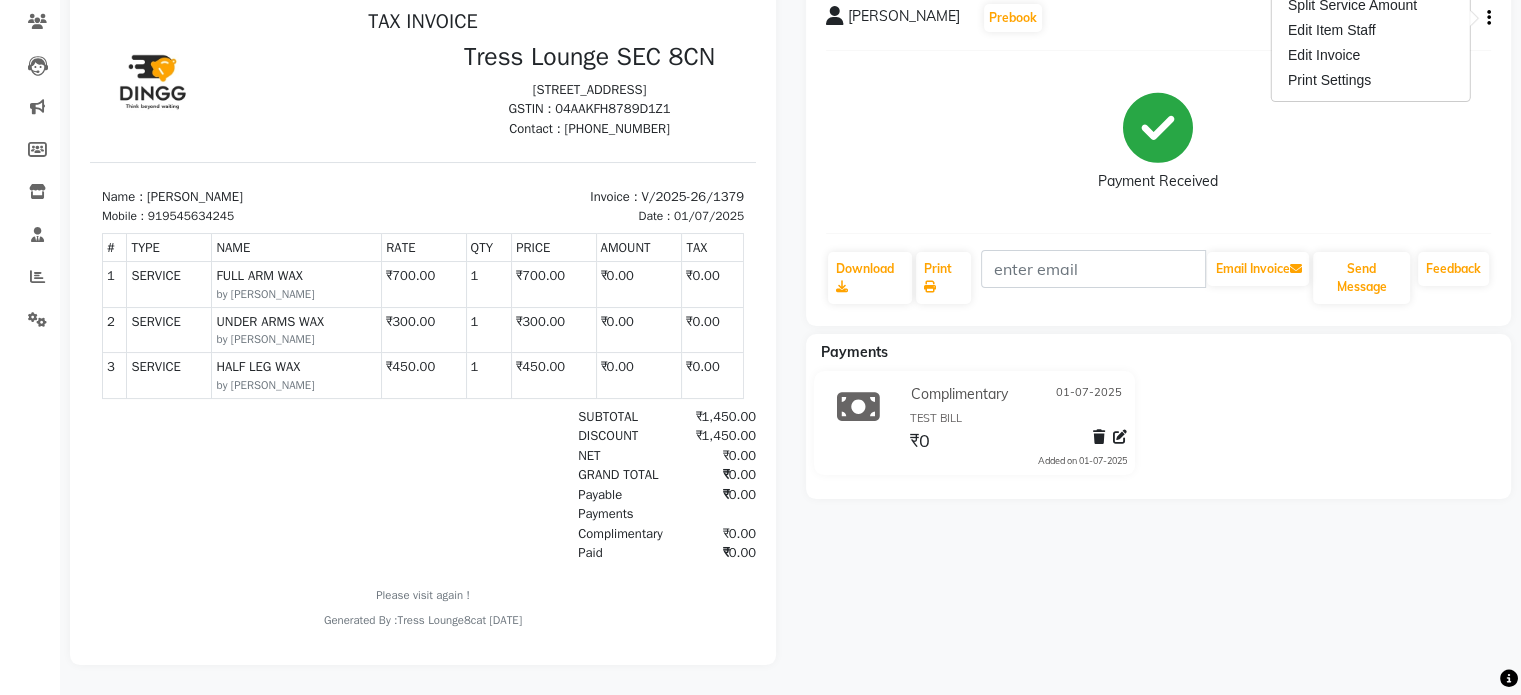 click 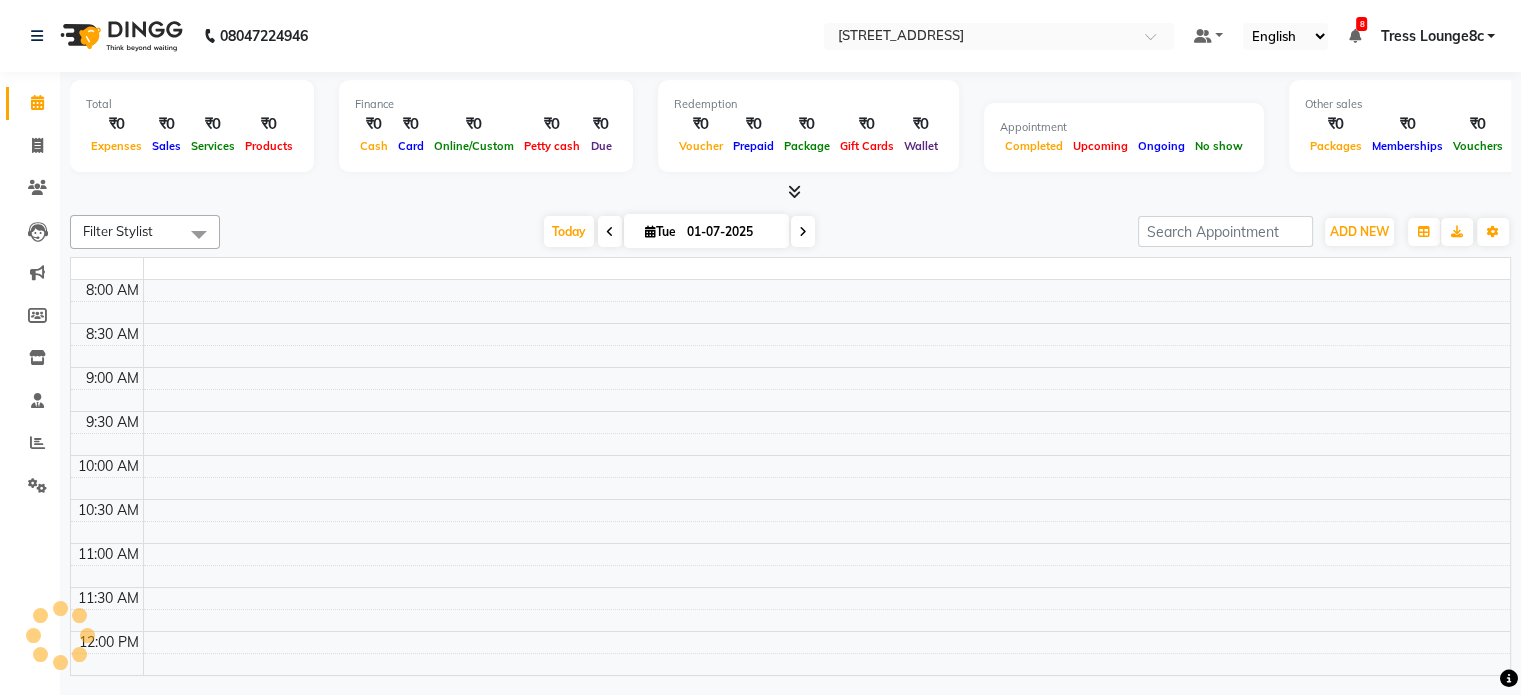 scroll, scrollTop: 0, scrollLeft: 0, axis: both 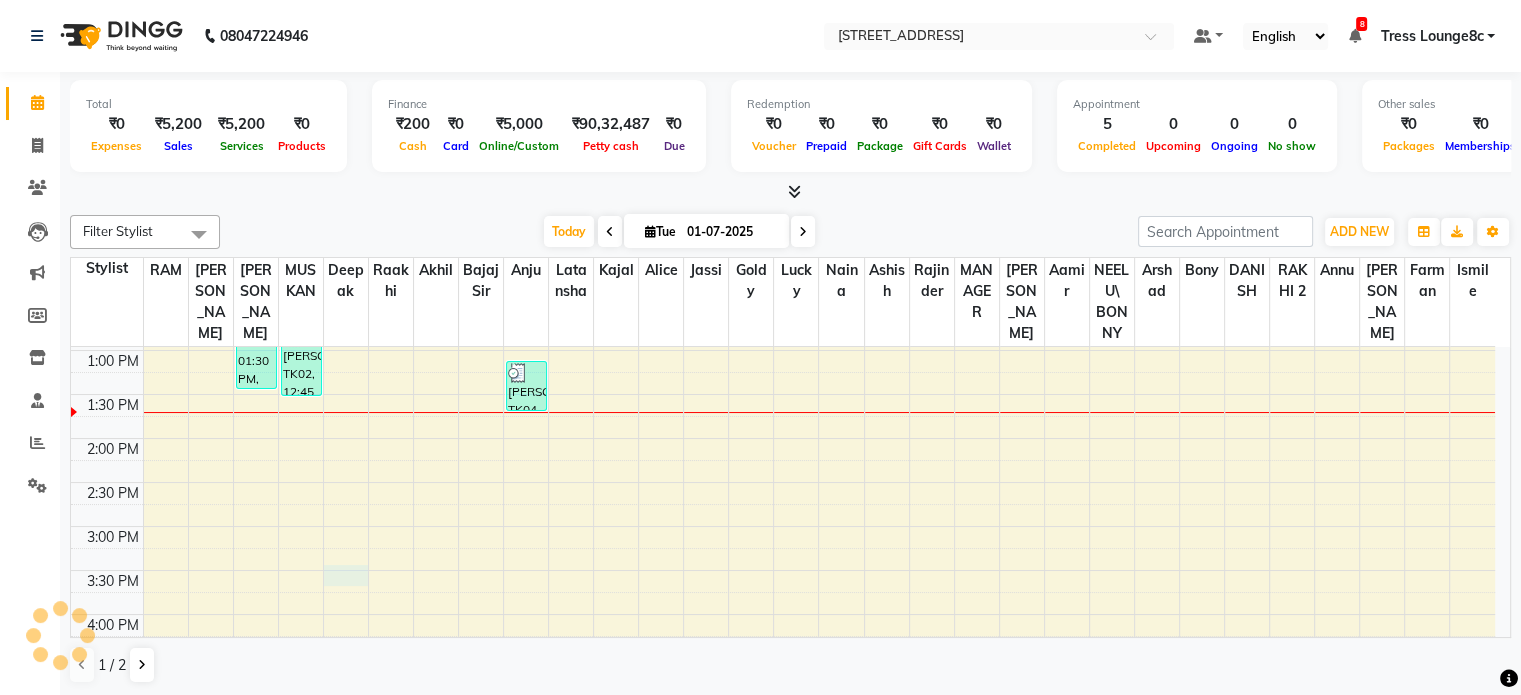click on "8:00 AM 8:30 AM 9:00 AM 9:30 AM 10:00 AM 10:30 AM 11:00 AM 11:30 AM 12:00 PM 12:30 PM 1:00 PM 1:30 PM 2:00 PM 2:30 PM 3:00 PM 3:30 PM 4:00 PM 4:30 PM 5:00 PM 5:30 PM 6:00 PM 6:30 PM 7:00 PM 7:30 PM 8:00 PM 8:30 PM     arman, TK01, 12:00 PM-01:30 PM, Cut ,Texturize & Style (MEN),SHAVE / [PERSON_NAME] TRIM (MEN)     [PERSON_NAME], TK02, 12:45 PM-01:35 PM, FULL ARM WAX,UNDER ARMS WAX,HALF LEG WAX     [PERSON_NAME], TK04, 01:10 PM-01:45 PM, EYE BROW (THREADING),UPPERLIP (THREADING)" at bounding box center (783, 482) 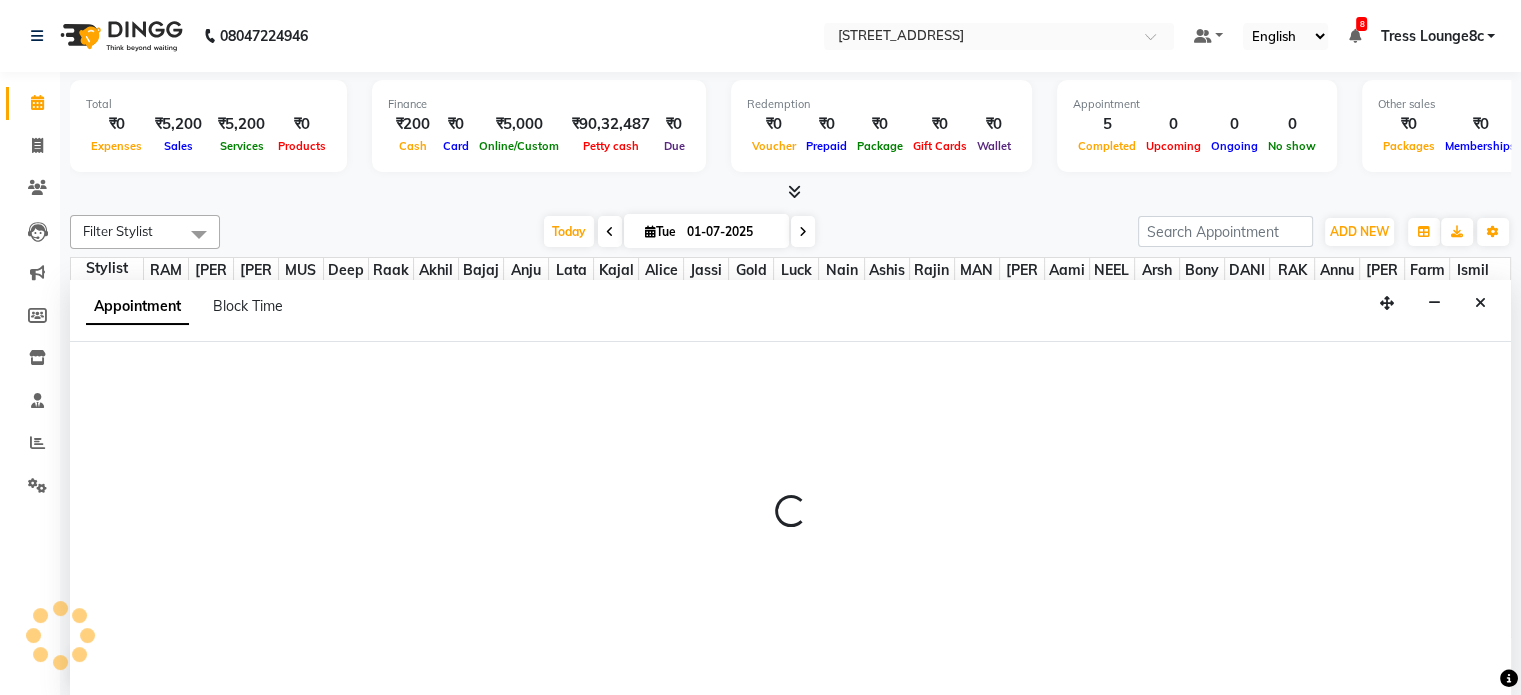 scroll, scrollTop: 0, scrollLeft: 0, axis: both 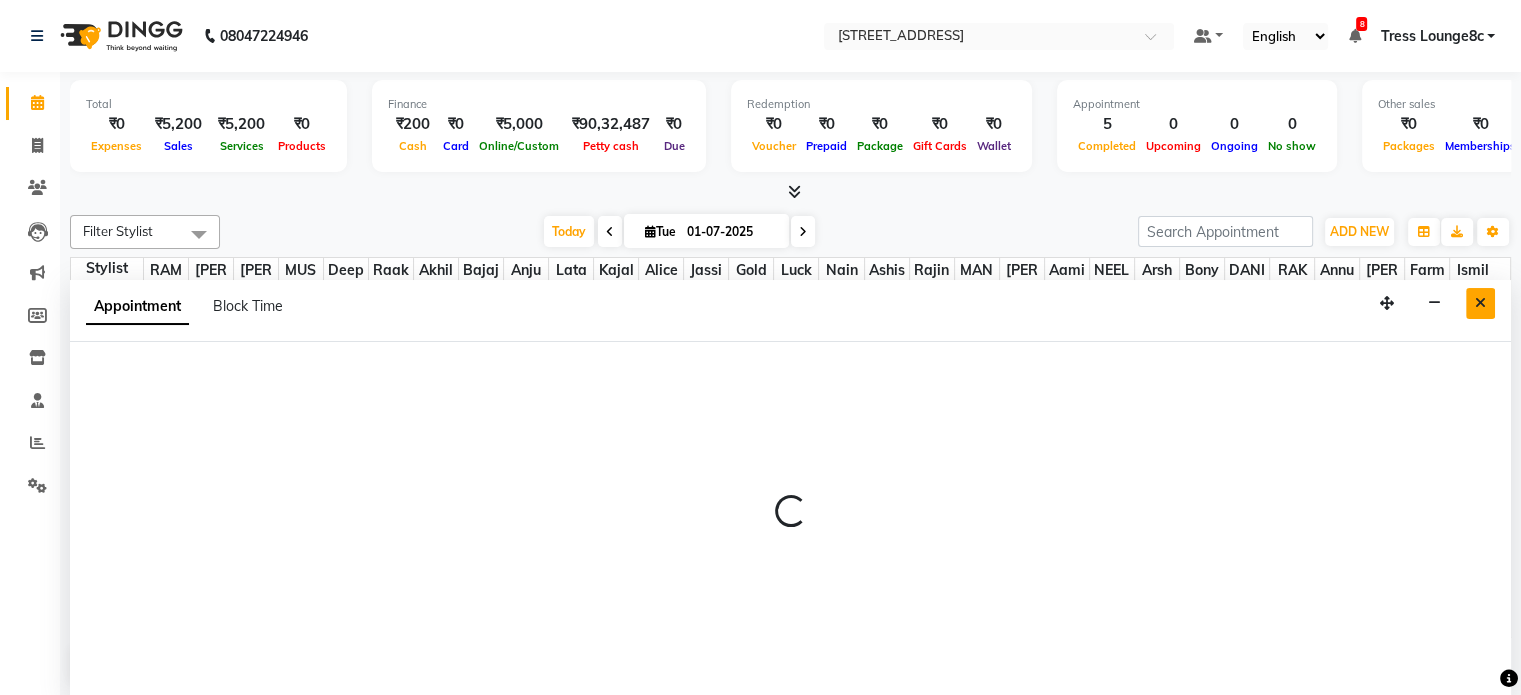 click at bounding box center (1480, 303) 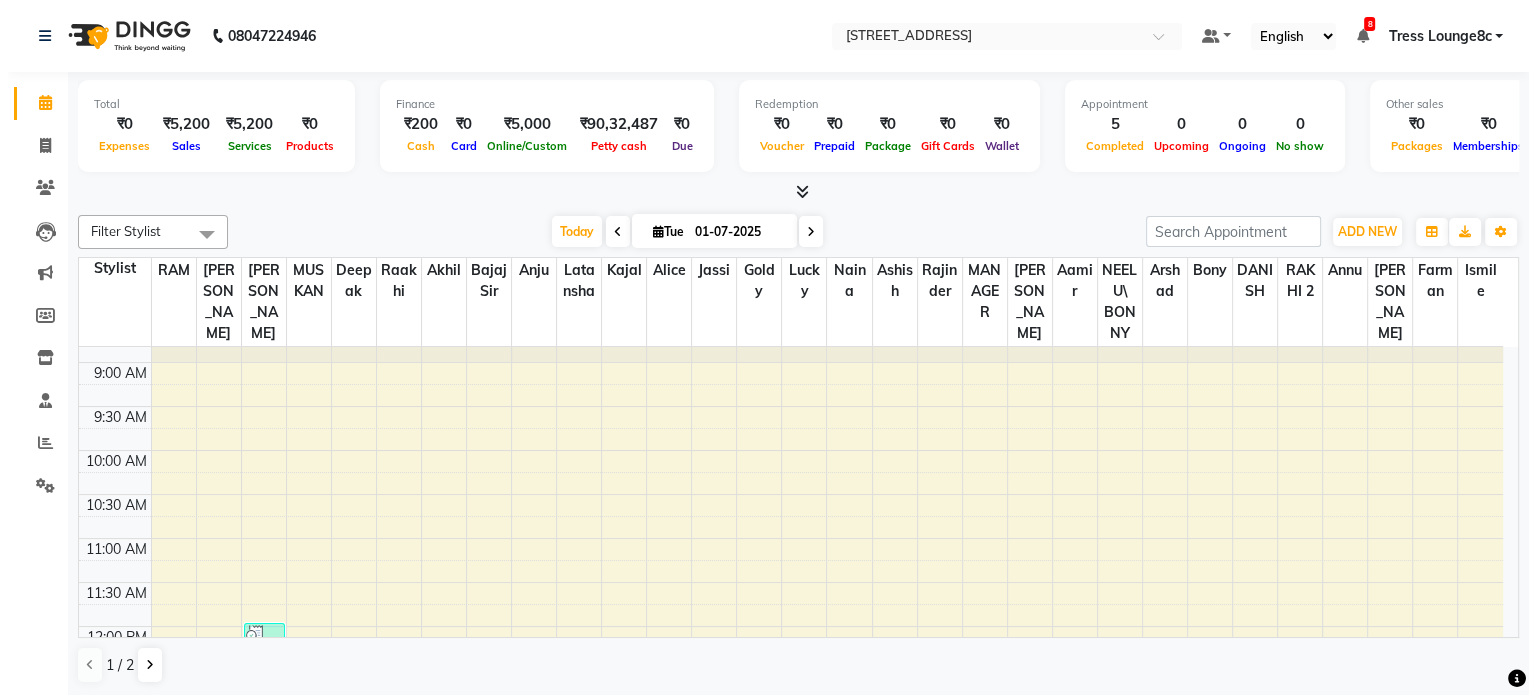 scroll, scrollTop: 36, scrollLeft: 0, axis: vertical 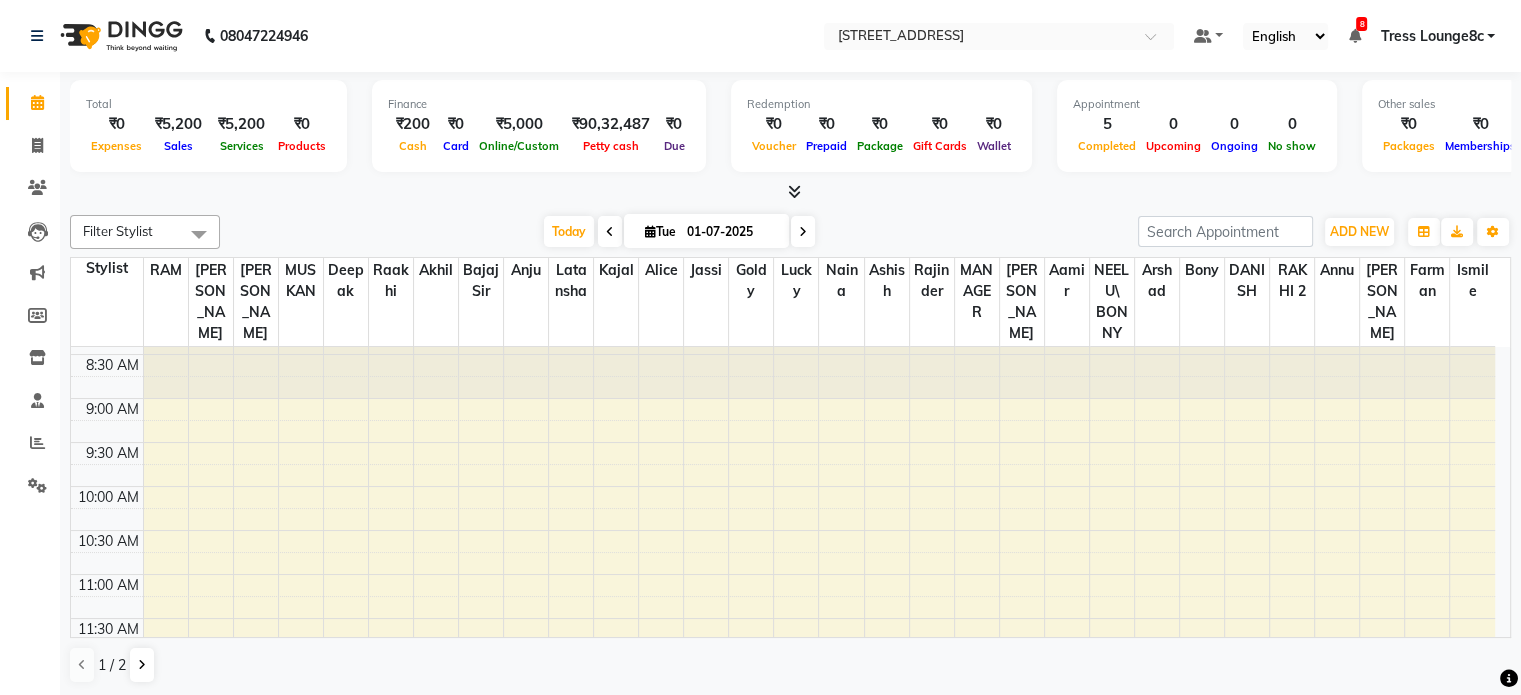 click on "8:00 AM 8:30 AM 9:00 AM 9:30 AM 10:00 AM 10:30 AM 11:00 AM 11:30 AM 12:00 PM 12:30 PM 1:00 PM 1:30 PM 2:00 PM 2:30 PM 3:00 PM 3:30 PM 4:00 PM 4:30 PM 5:00 PM 5:30 PM 6:00 PM 6:30 PM 7:00 PM 7:30 PM 8:00 PM 8:30 PM     arman, TK01, 12:00 PM-01:30 PM, Cut ,Texturize & Style (MEN),SHAVE / [PERSON_NAME] TRIM (MEN)     [PERSON_NAME], TK02, 12:45 PM-01:35 PM, FULL ARM WAX,UNDER ARMS WAX,HALF LEG WAX     [PERSON_NAME], TK04, 01:10 PM-01:45 PM, EYE BROW (THREADING),UPPERLIP (THREADING)" at bounding box center (783, 882) 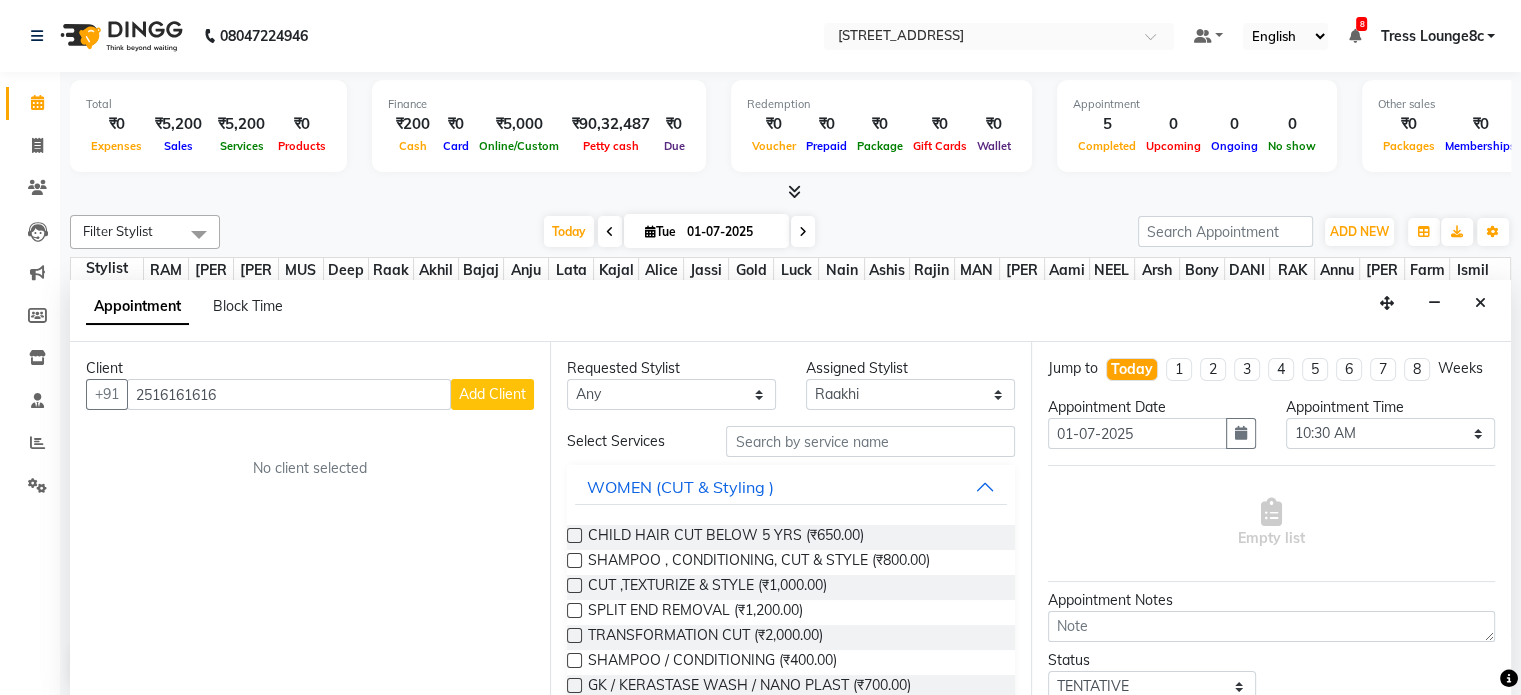 click on "Add Client" at bounding box center (492, 394) 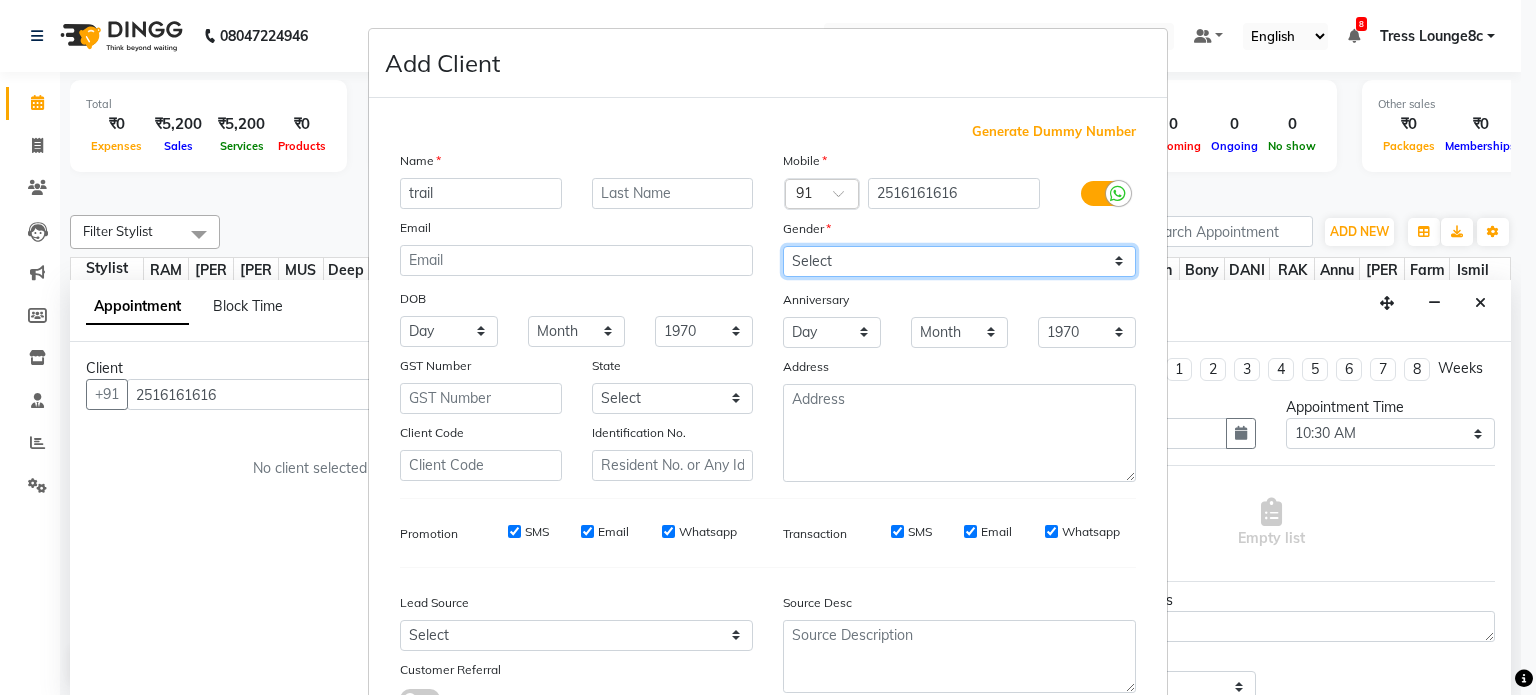 drag, startPoint x: 824, startPoint y: 265, endPoint x: 825, endPoint y: 276, distance: 11.045361 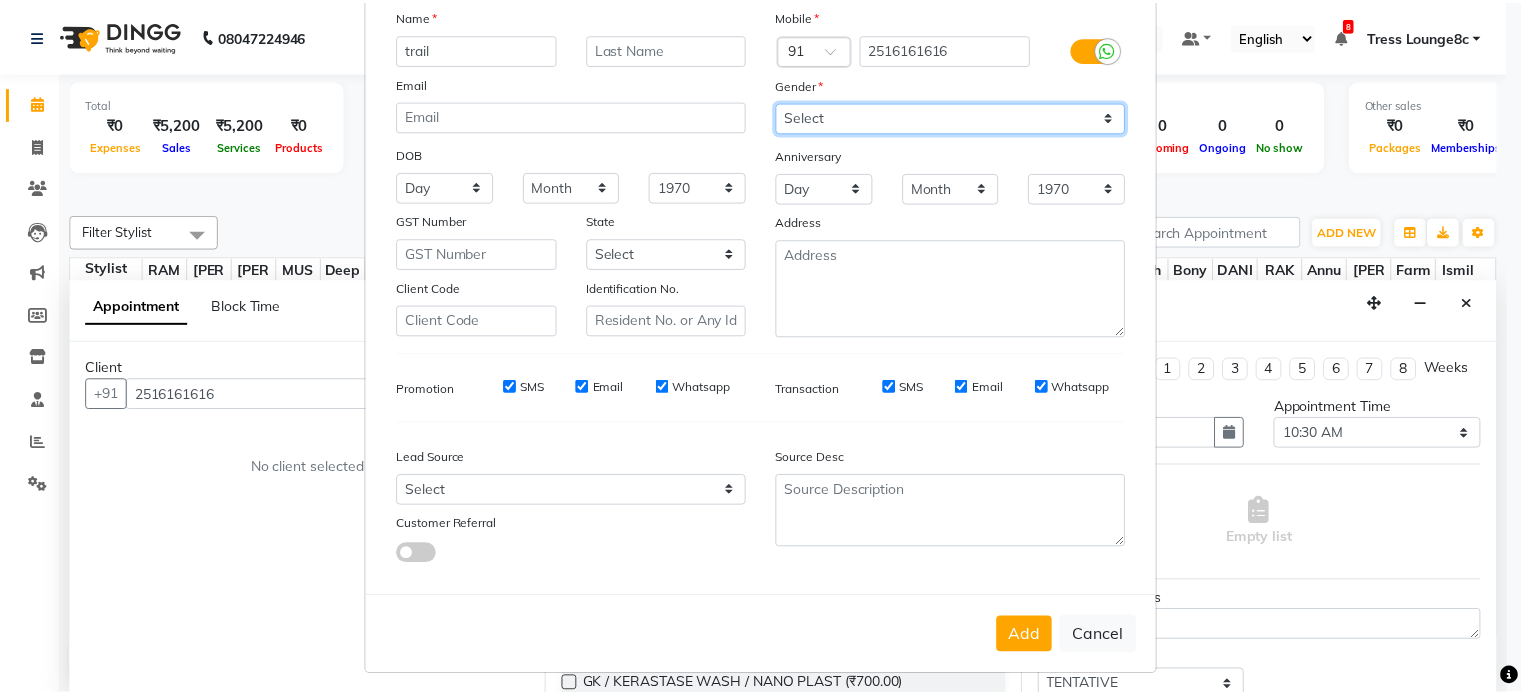 scroll, scrollTop: 161, scrollLeft: 0, axis: vertical 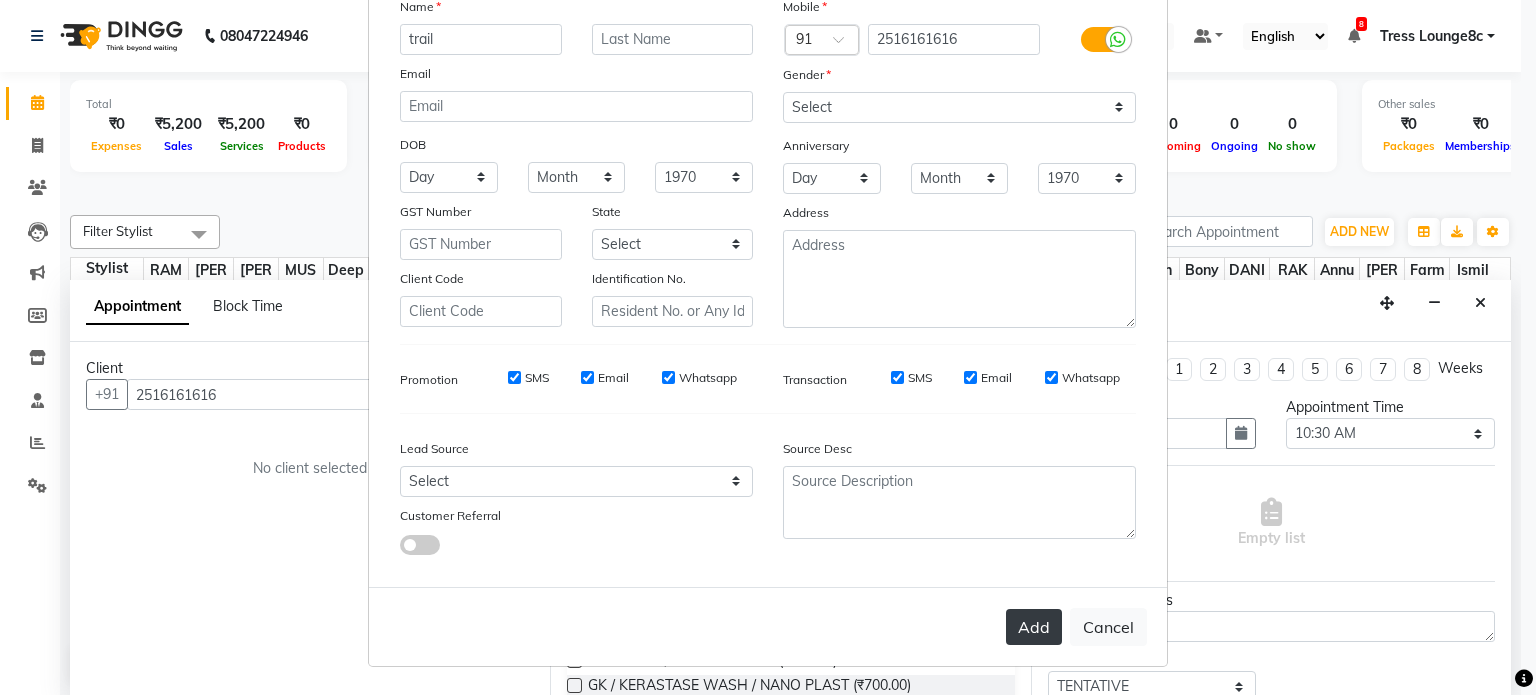 click on "Add   Cancel" at bounding box center [768, 626] 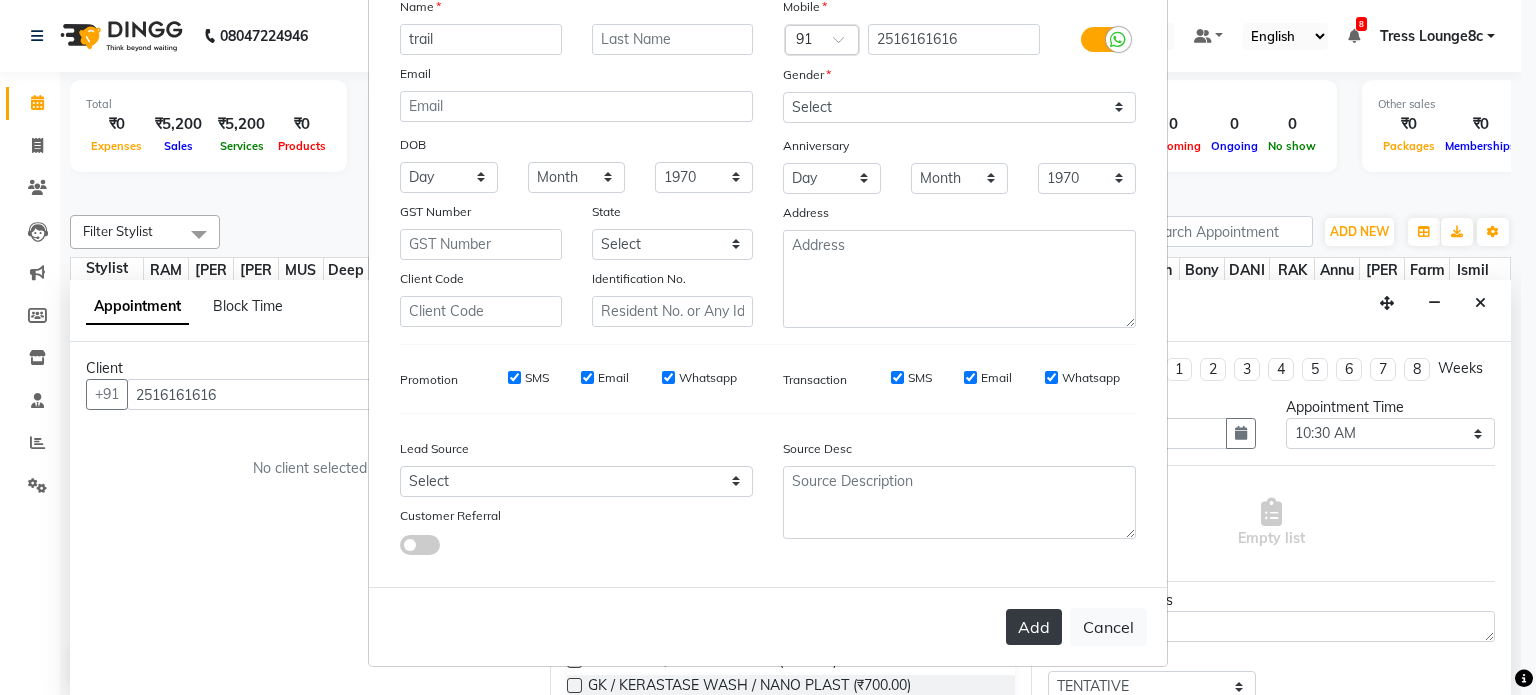click on "Add" at bounding box center (1034, 627) 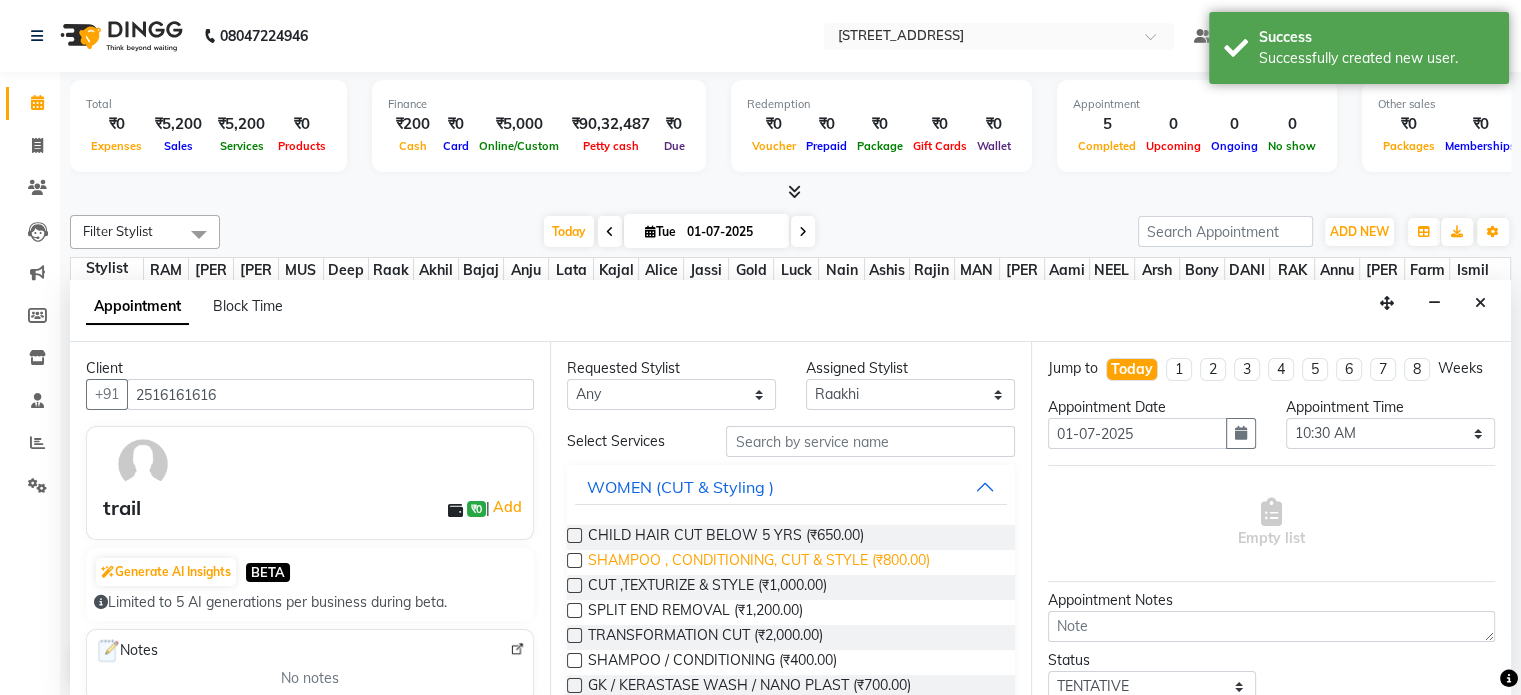 click on "SHAMPOO , CONDITIONING, CUT & STYLE (₹800.00)" at bounding box center (759, 562) 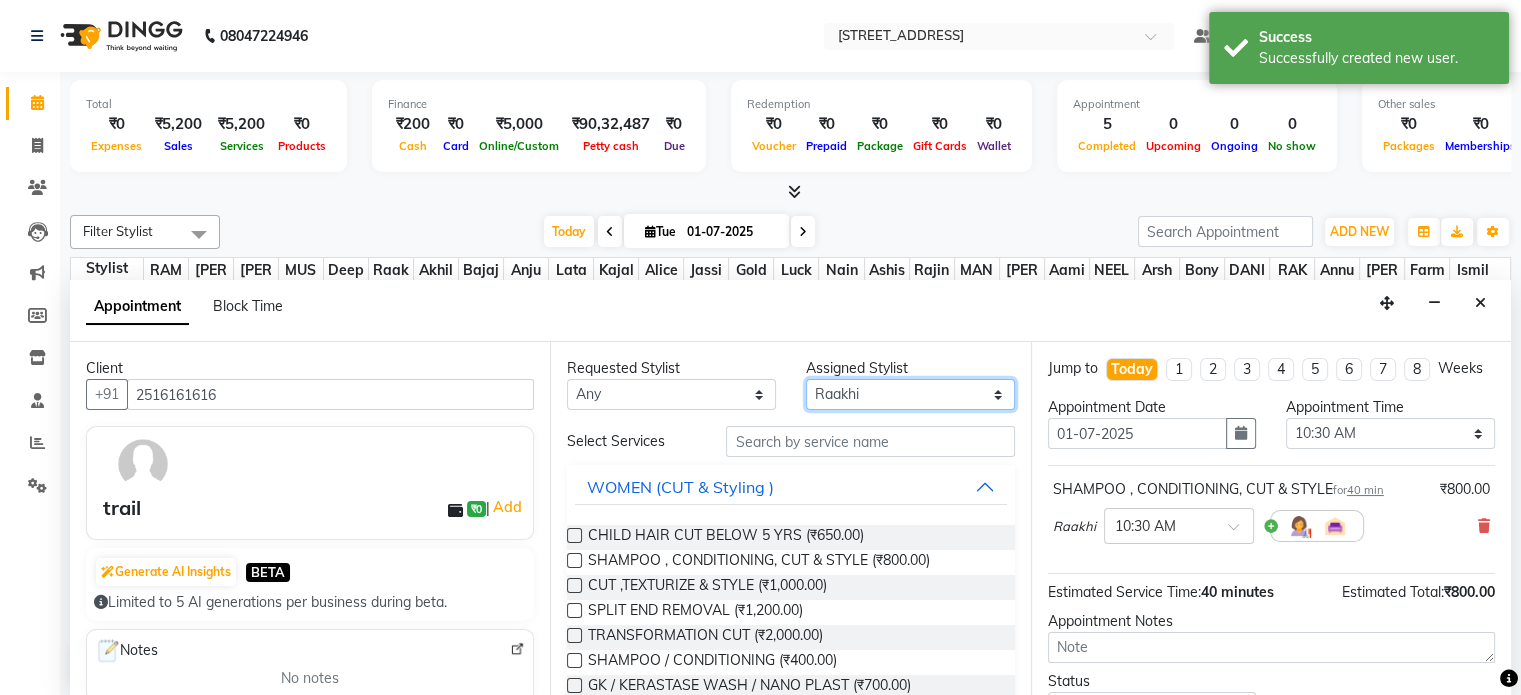 drag, startPoint x: 838, startPoint y: 401, endPoint x: 843, endPoint y: 383, distance: 18.681541 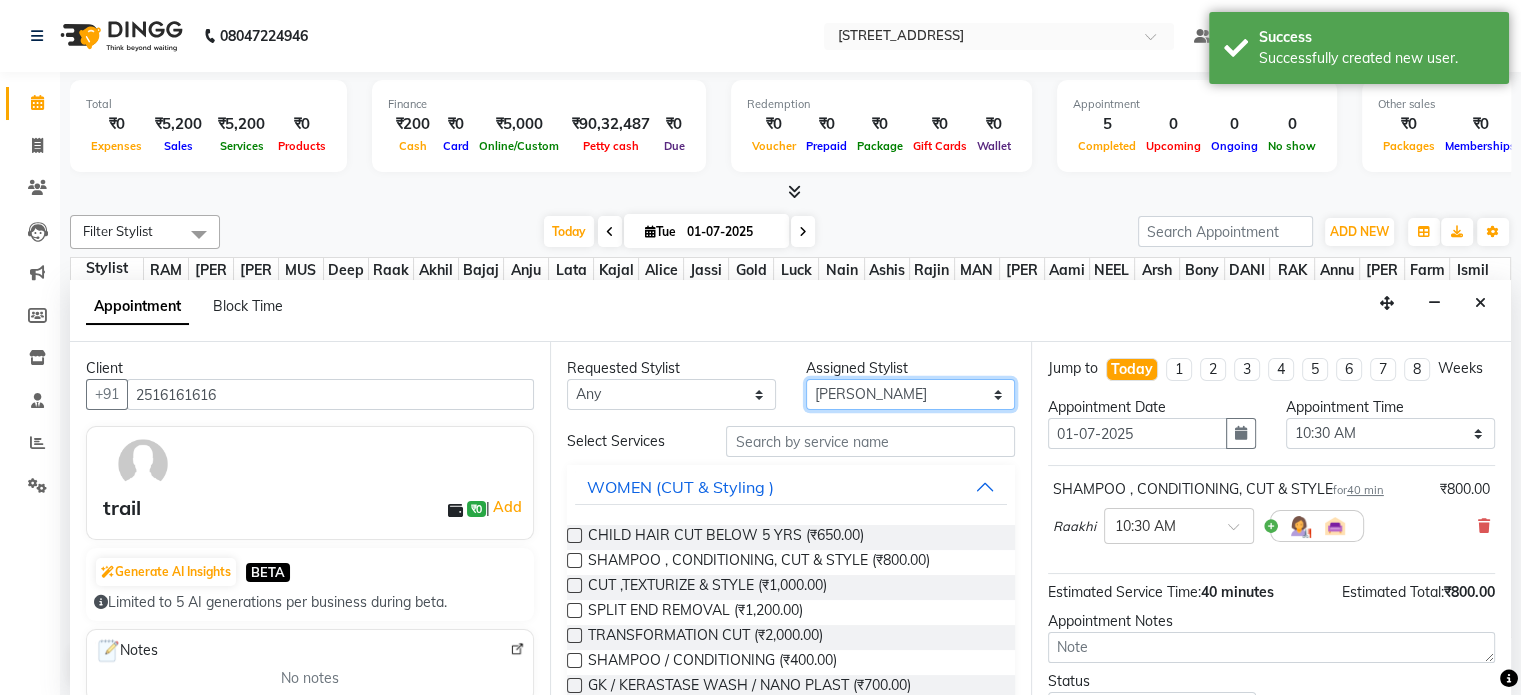 click on "Select [PERSON_NAME] [PERSON_NAME] [PERSON_NAME] Anju Annu  [PERSON_NAME] Bajaj sir Bony DANISH [PERSON_NAME] [PERSON_NAME] [PERSON_NAME] [PERSON_NAME] kajal [PERSON_NAME] [PERSON_NAME] Lucky MANAGER MUSKAN naina [PERSON_NAME]\ [PERSON_NAME]  [PERSON_NAME] RAKHI 2 RAM Ripti [PERSON_NAME] [PERSON_NAME] [PERSON_NAME] [PERSON_NAME] Shiv Shriya [PERSON_NAME] [PERSON_NAME] [PERSON_NAME]" at bounding box center [910, 394] 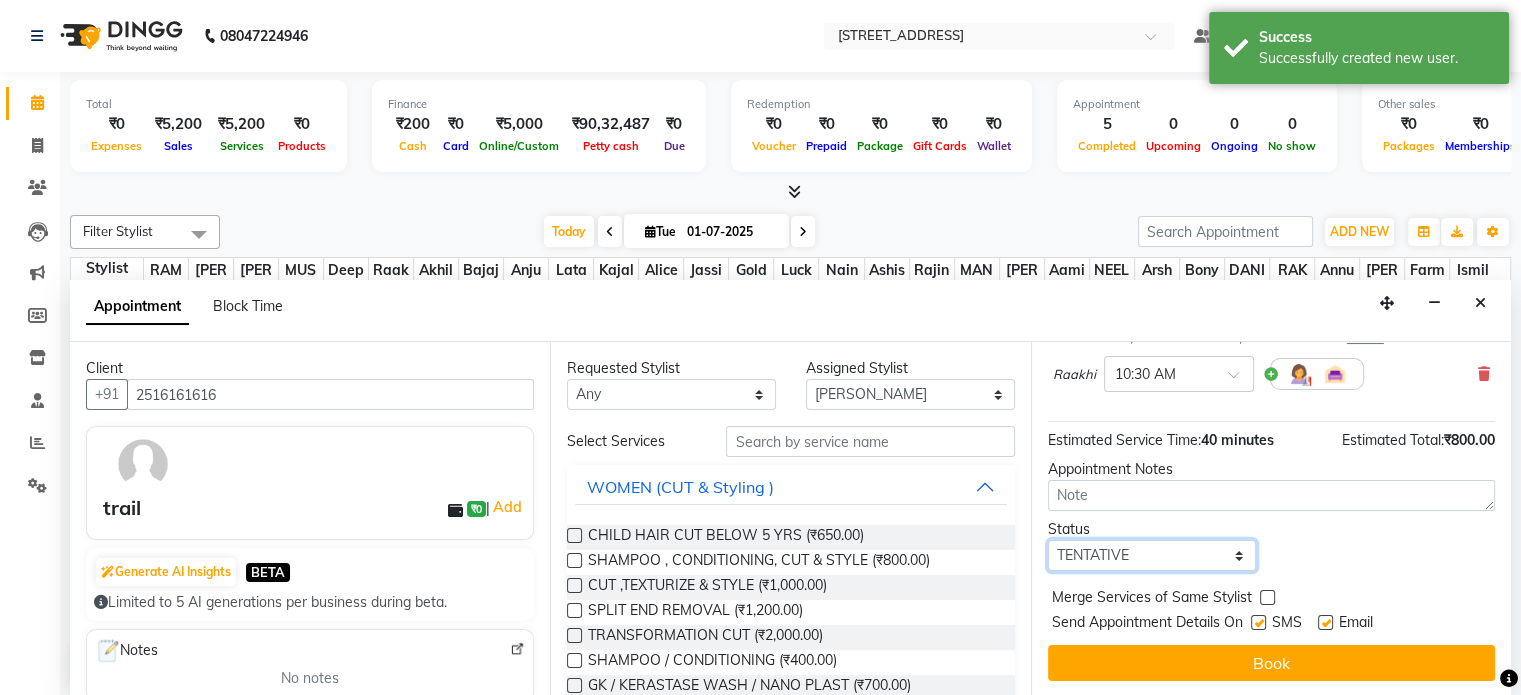 drag, startPoint x: 1152, startPoint y: 557, endPoint x: 1139, endPoint y: 539, distance: 22.203604 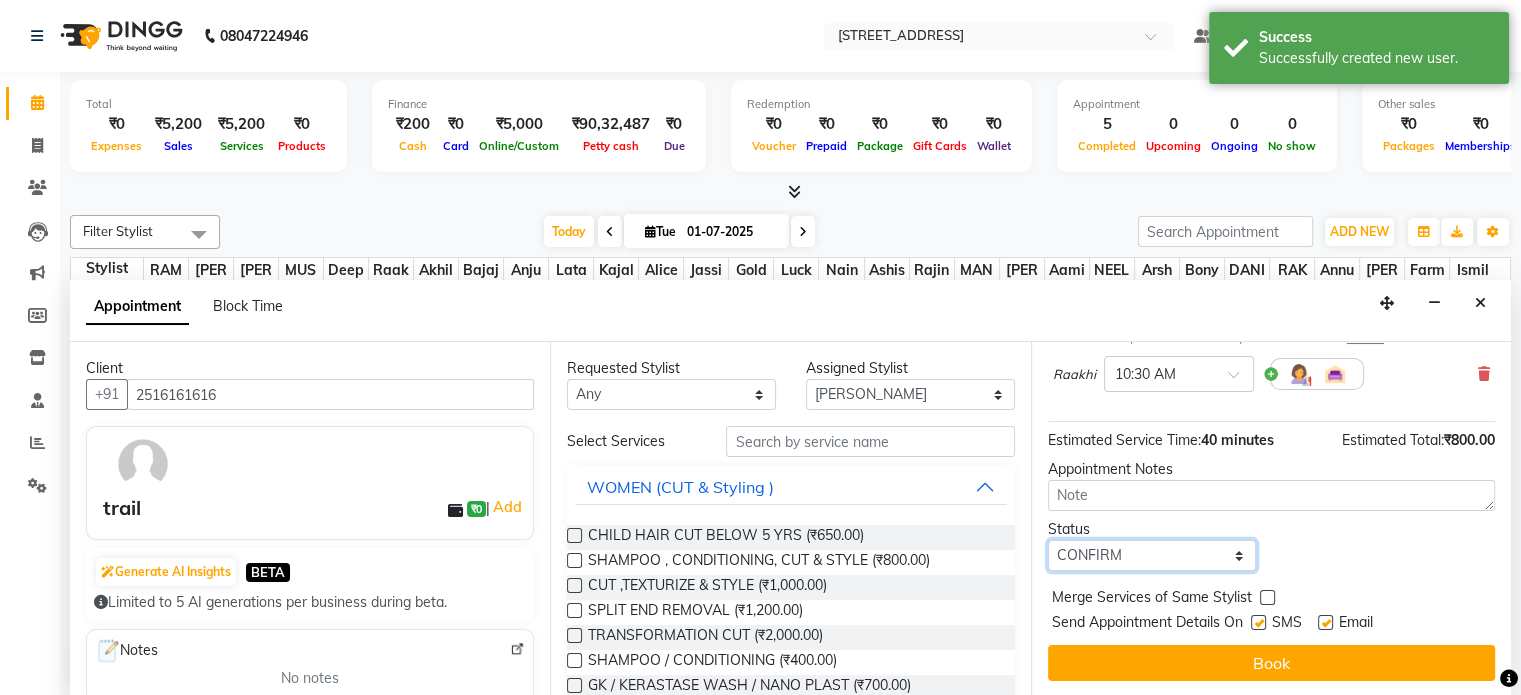 click on "Select TENTATIVE CONFIRM CHECK-IN UPCOMING" at bounding box center (1152, 555) 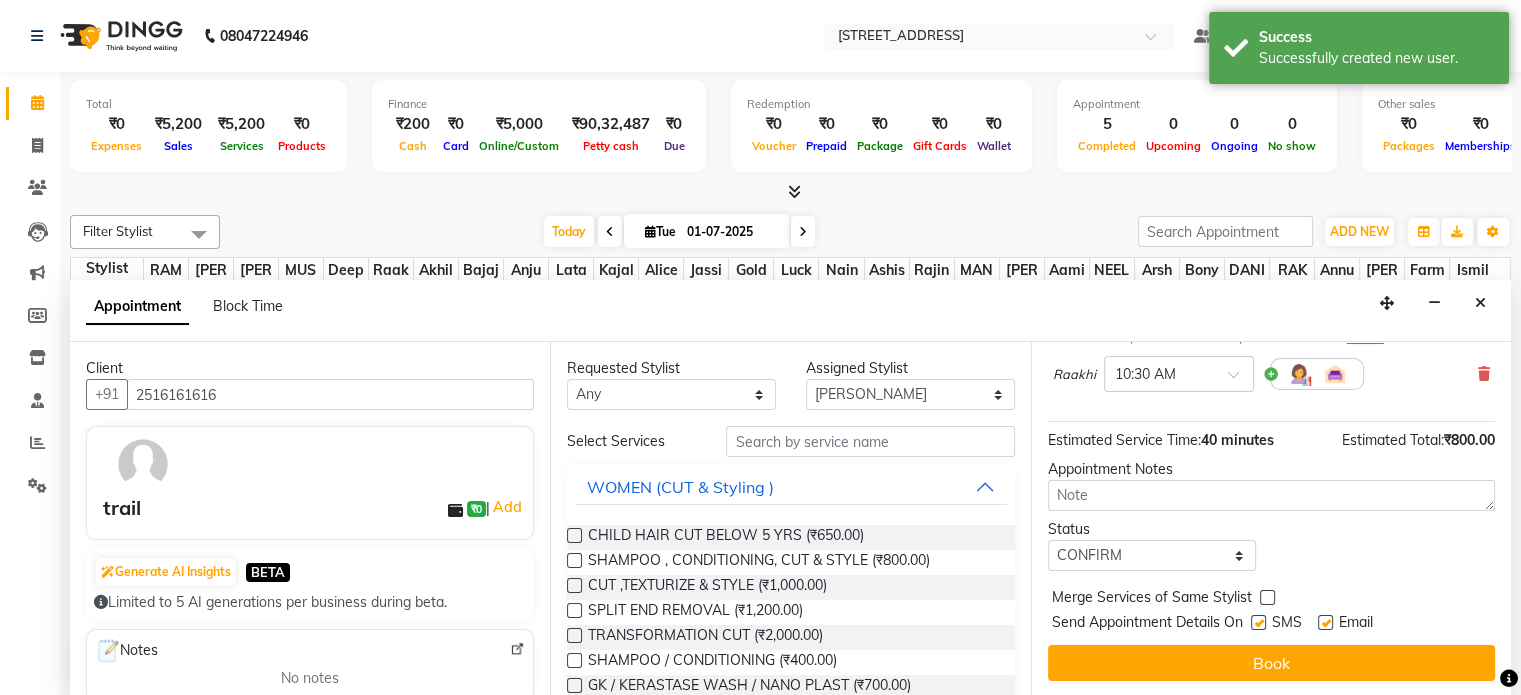 click at bounding box center (1267, 597) 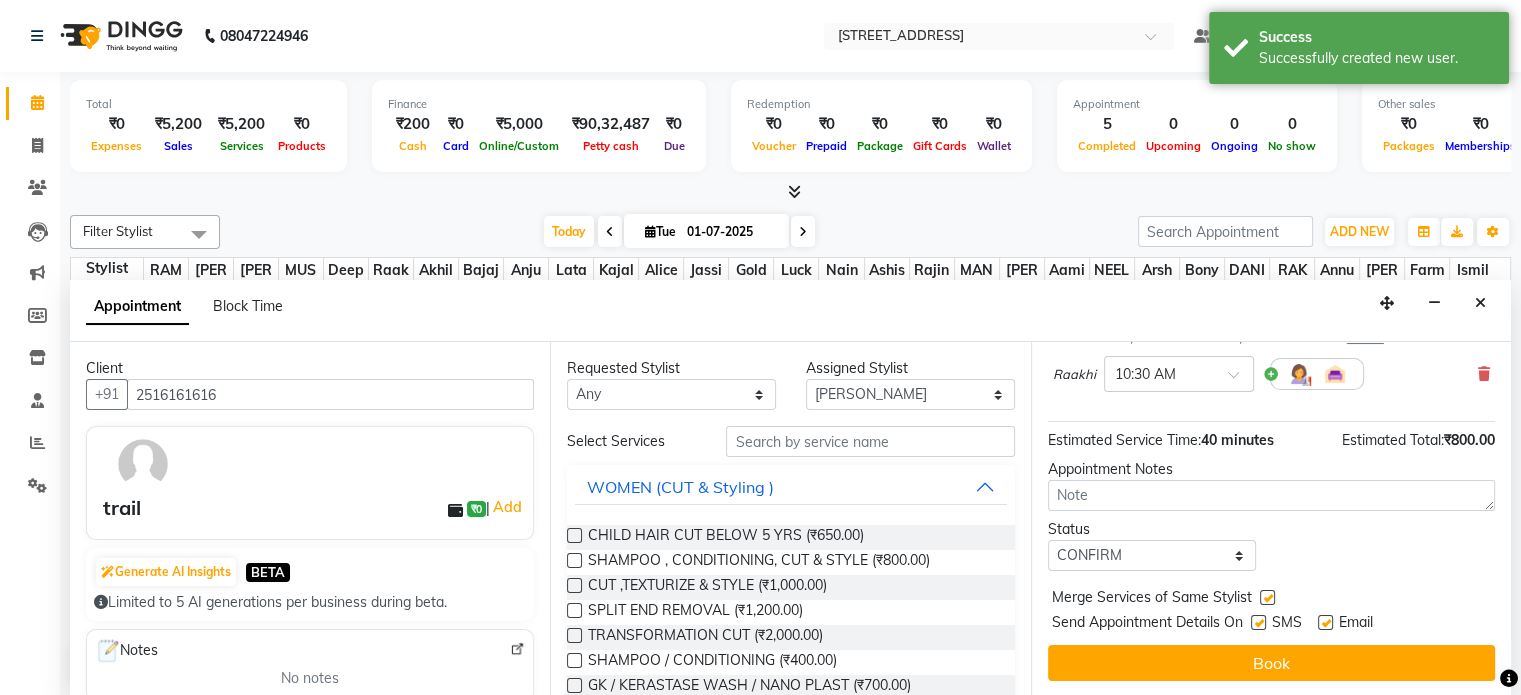 click at bounding box center [1258, 622] 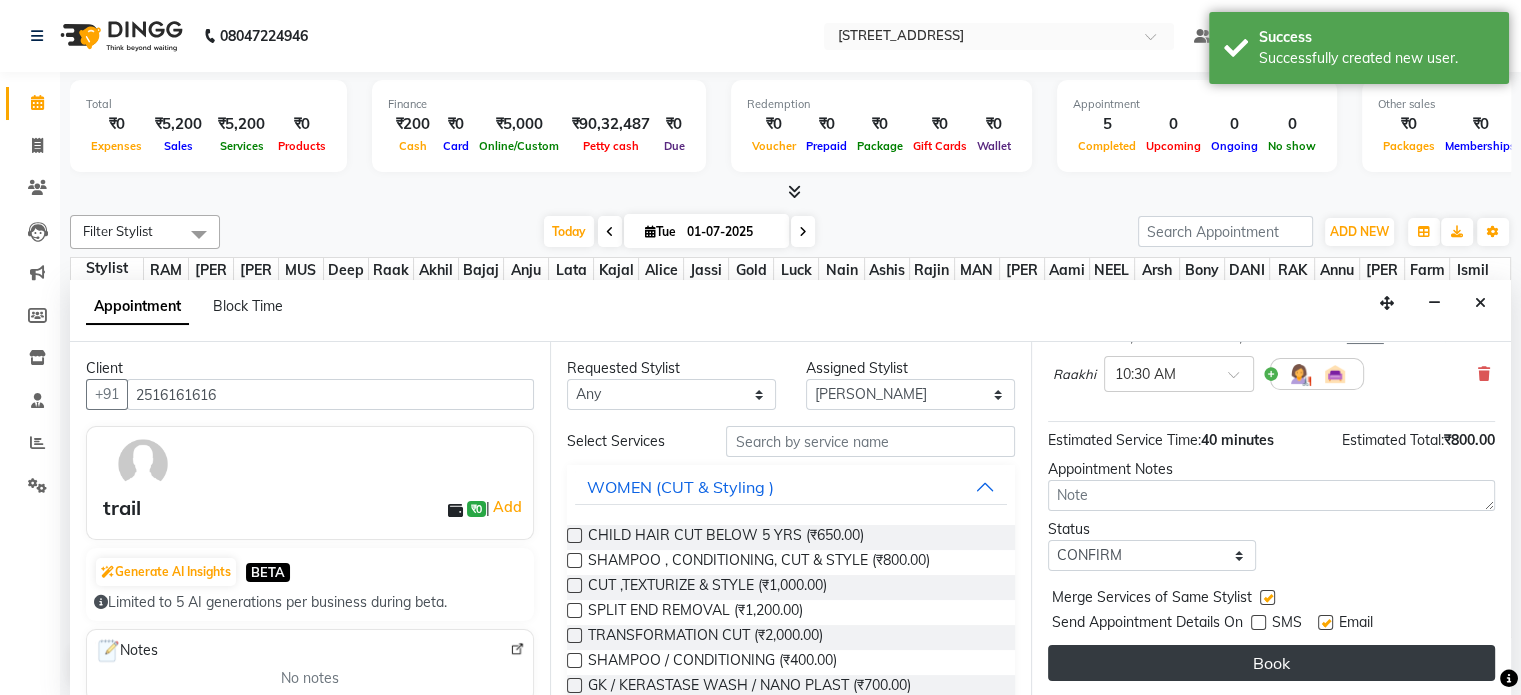 click on "Book" at bounding box center (1271, 663) 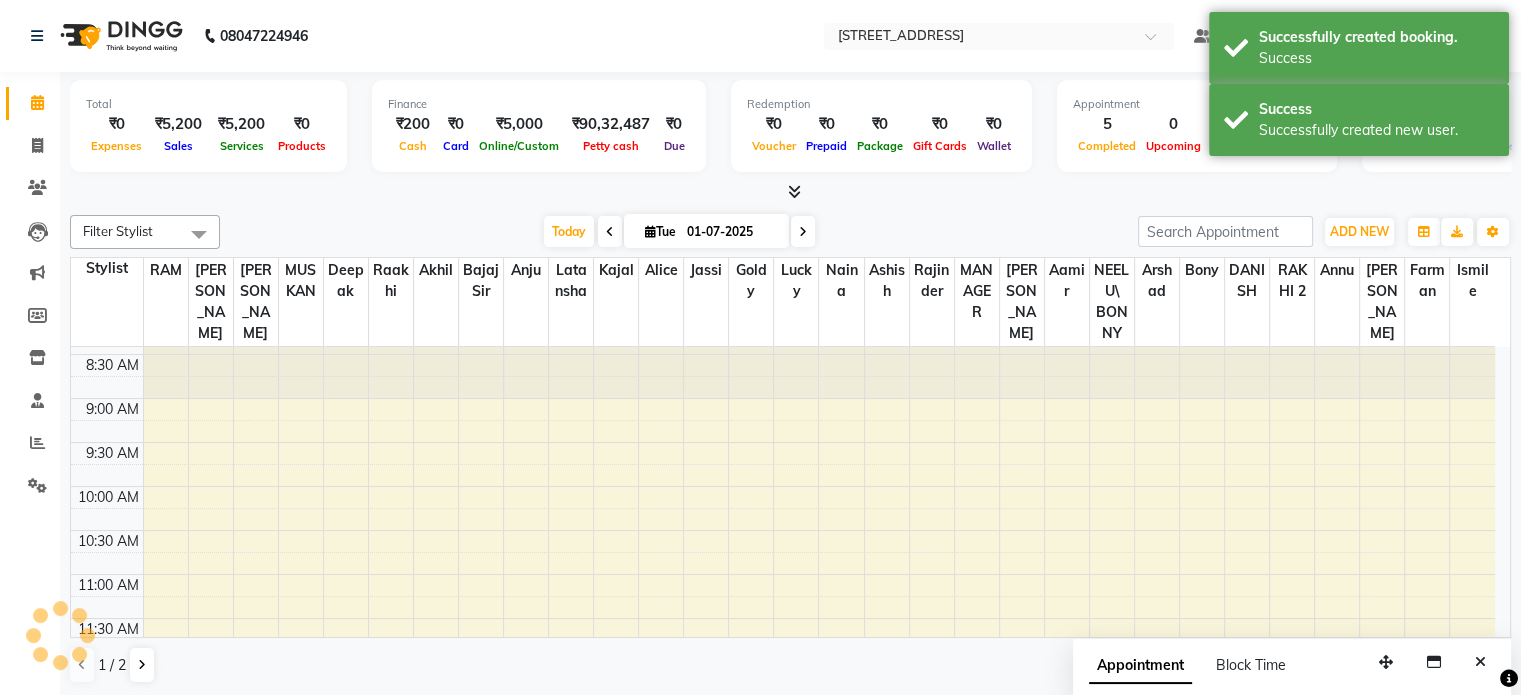 scroll, scrollTop: 0, scrollLeft: 0, axis: both 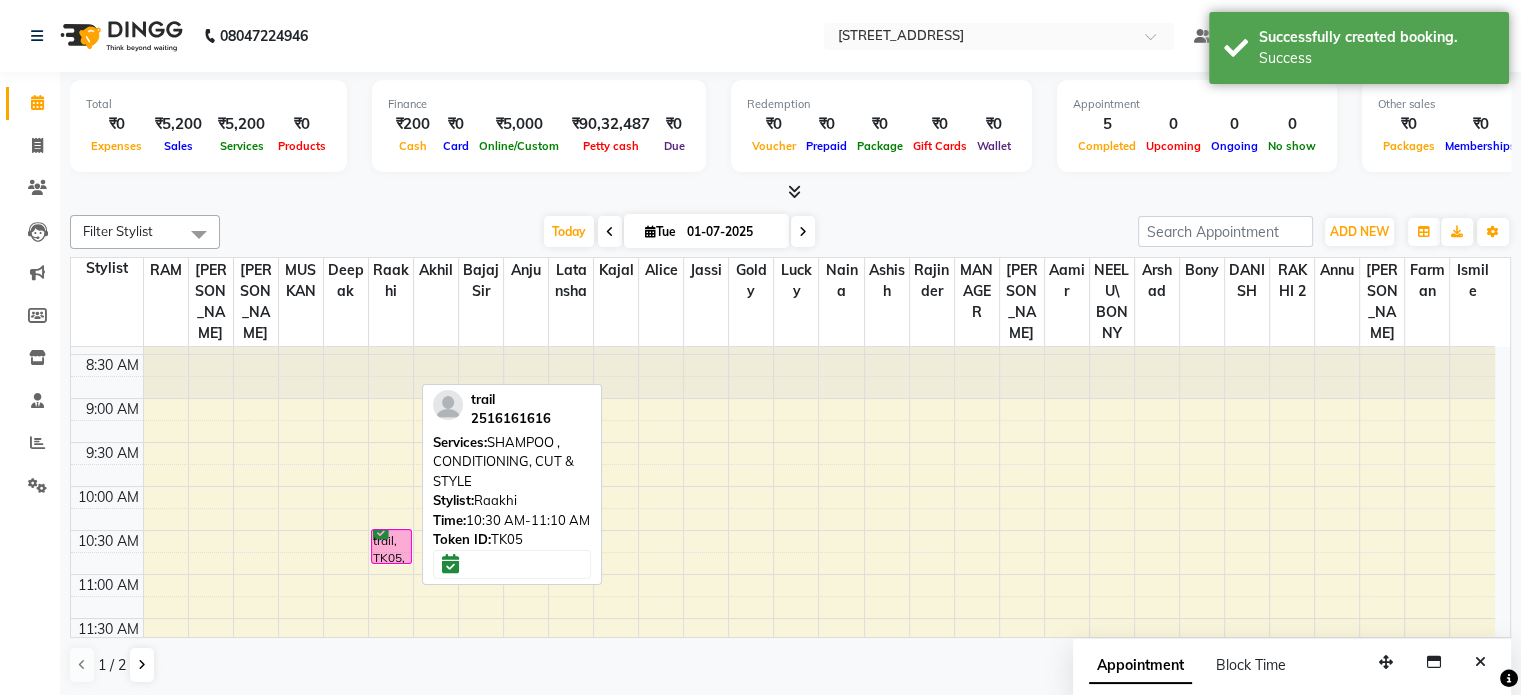 drag, startPoint x: 392, startPoint y: 513, endPoint x: 392, endPoint y: 494, distance: 19 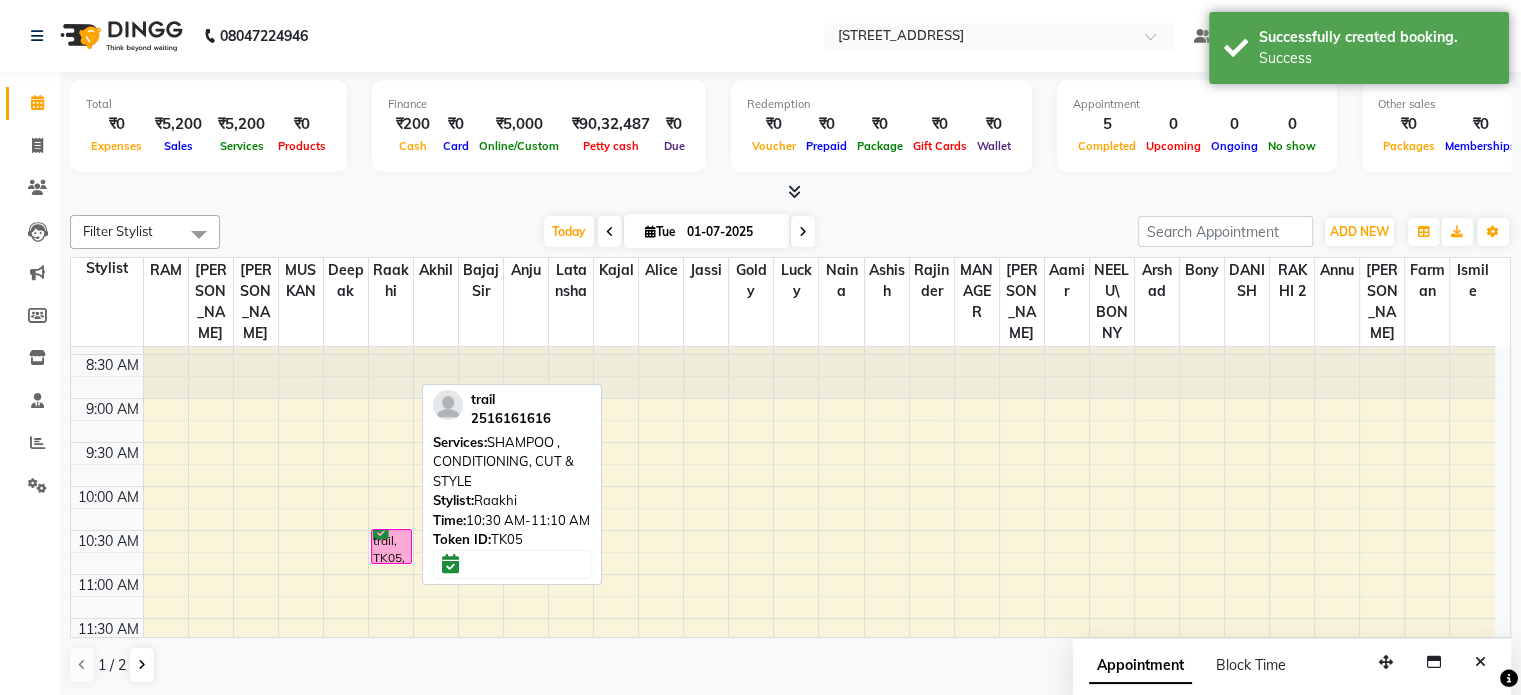 click on "trail, TK05, 10:30 AM-11:10 AM, SHAMPOO , CONDITIONING, CUT & STYLE     trail, TK05, 10:30 AM-11:10 AM, SHAMPOO , CONDITIONING, CUT & STYLE" at bounding box center [391, 882] 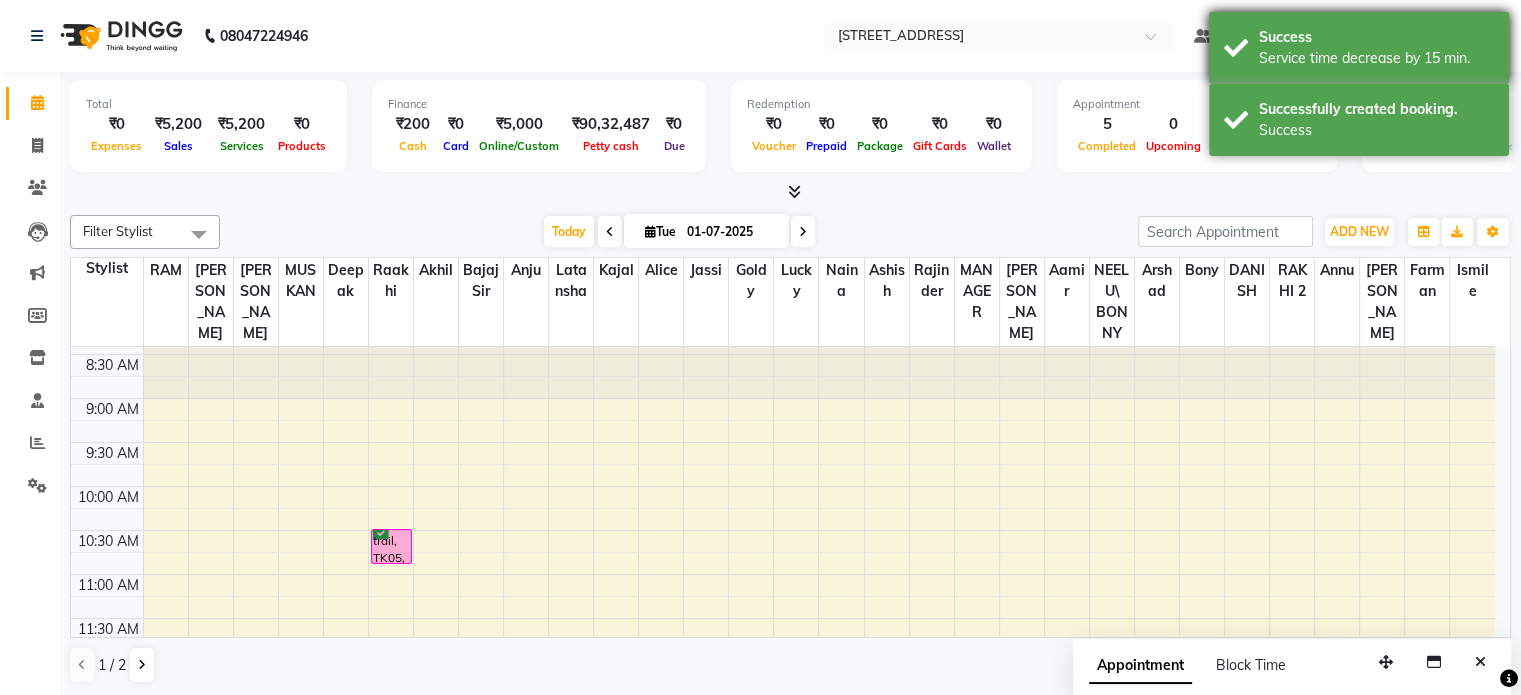 click on "Success   Service time decrease by 15 min." at bounding box center (1359, 48) 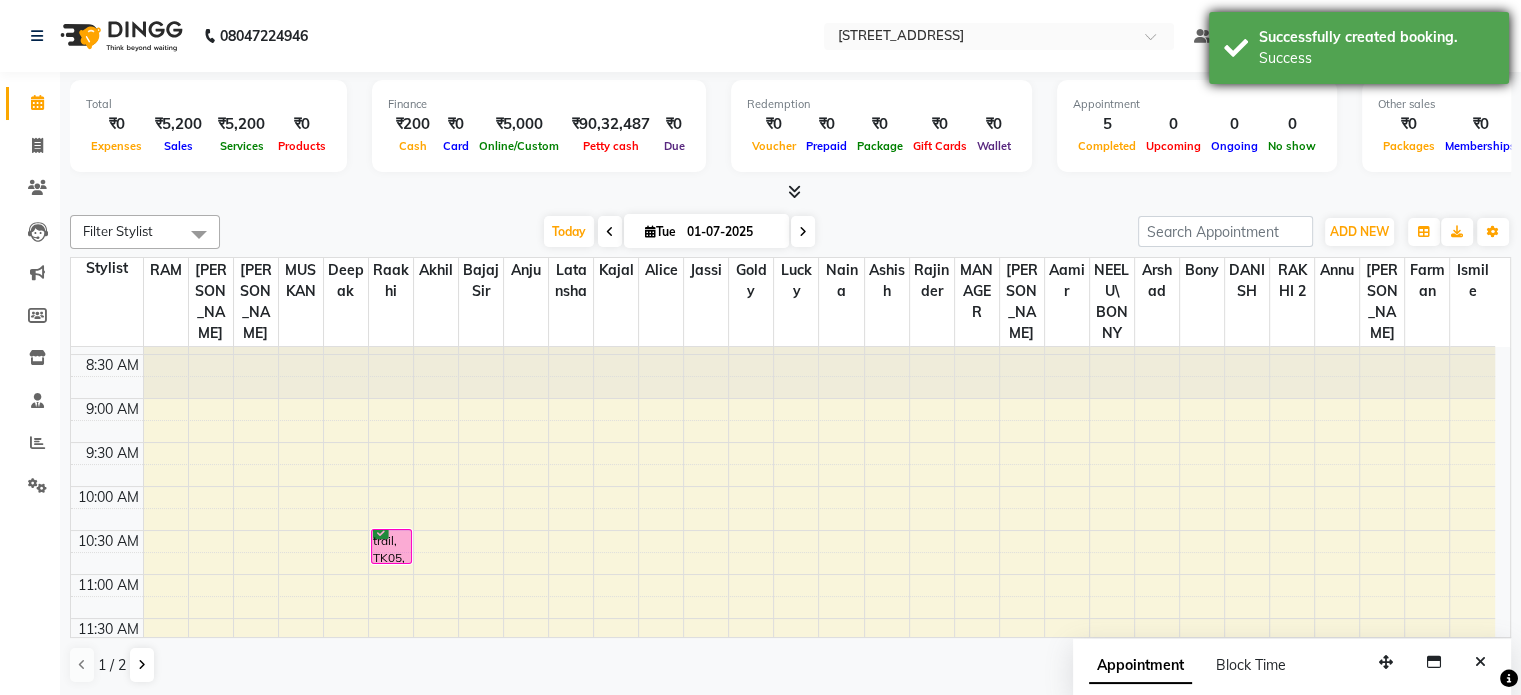 click on "Appointment" at bounding box center (1197, 104) 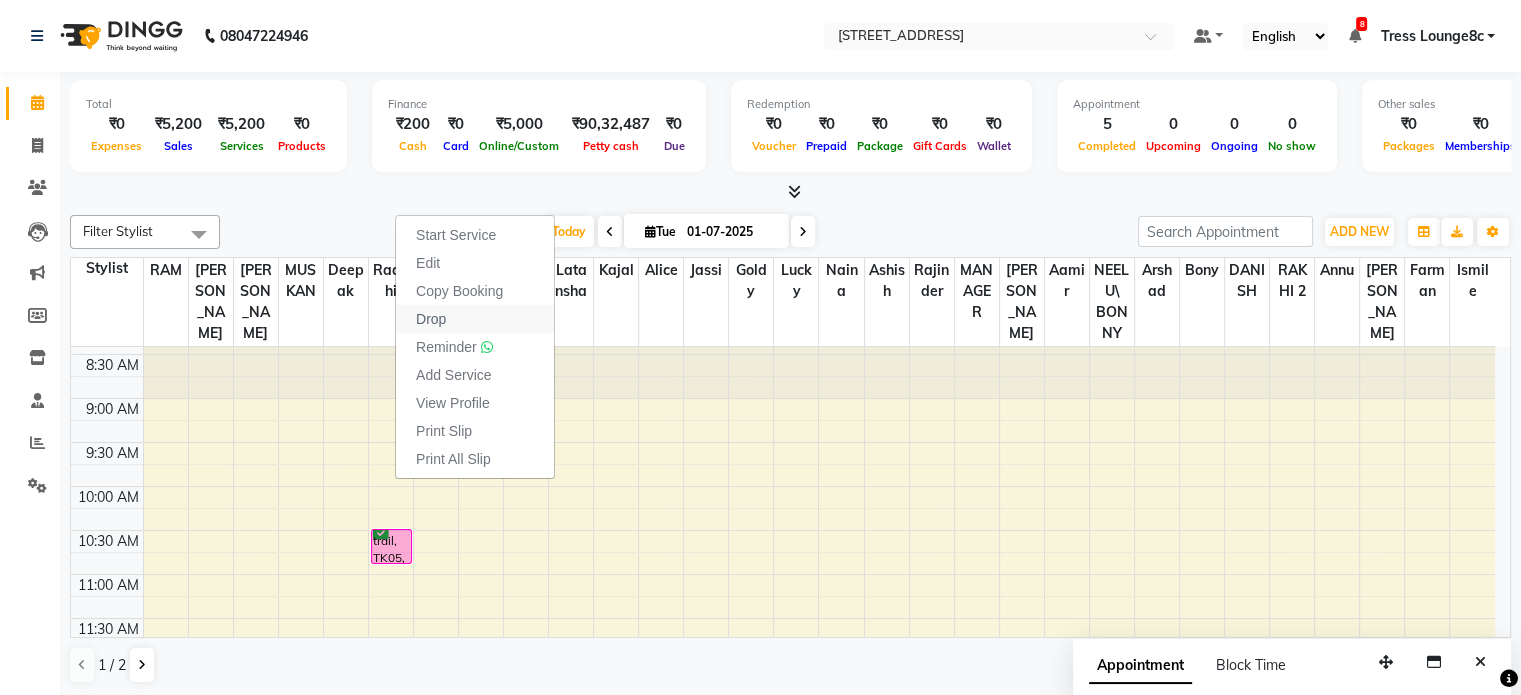 click on "Drop" at bounding box center [431, 319] 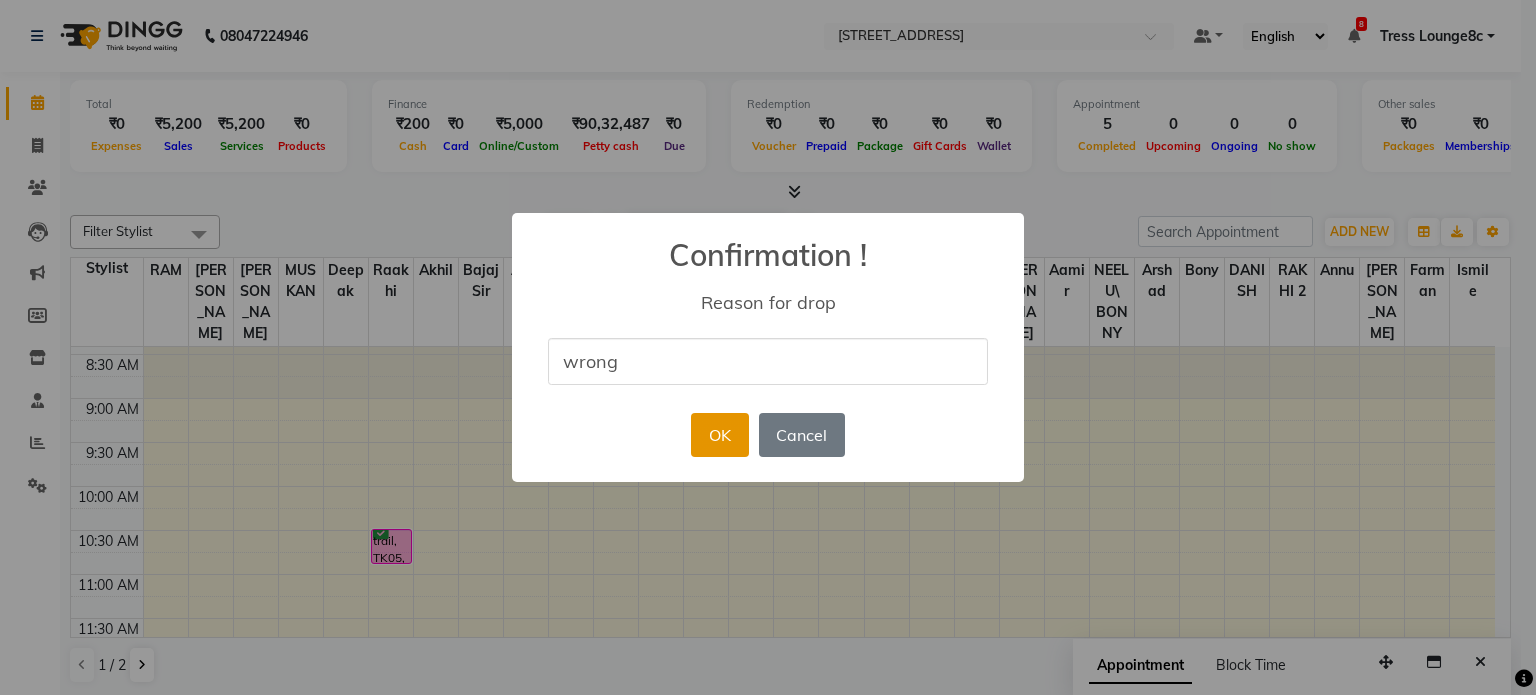 click on "OK" at bounding box center [719, 435] 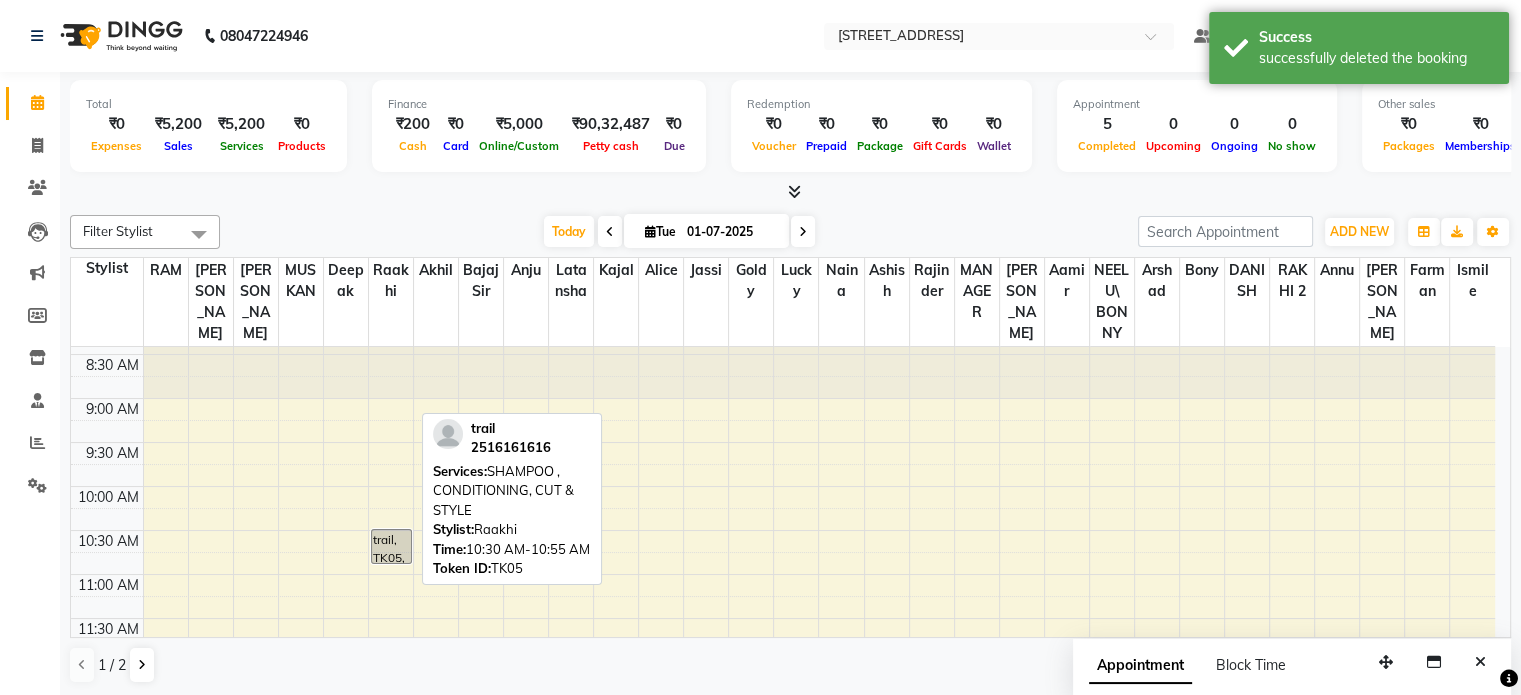 click on "trail, TK05, 10:30 AM-10:55 AM, SHAMPOO , CONDITIONING, CUT & STYLE" at bounding box center (391, 546) 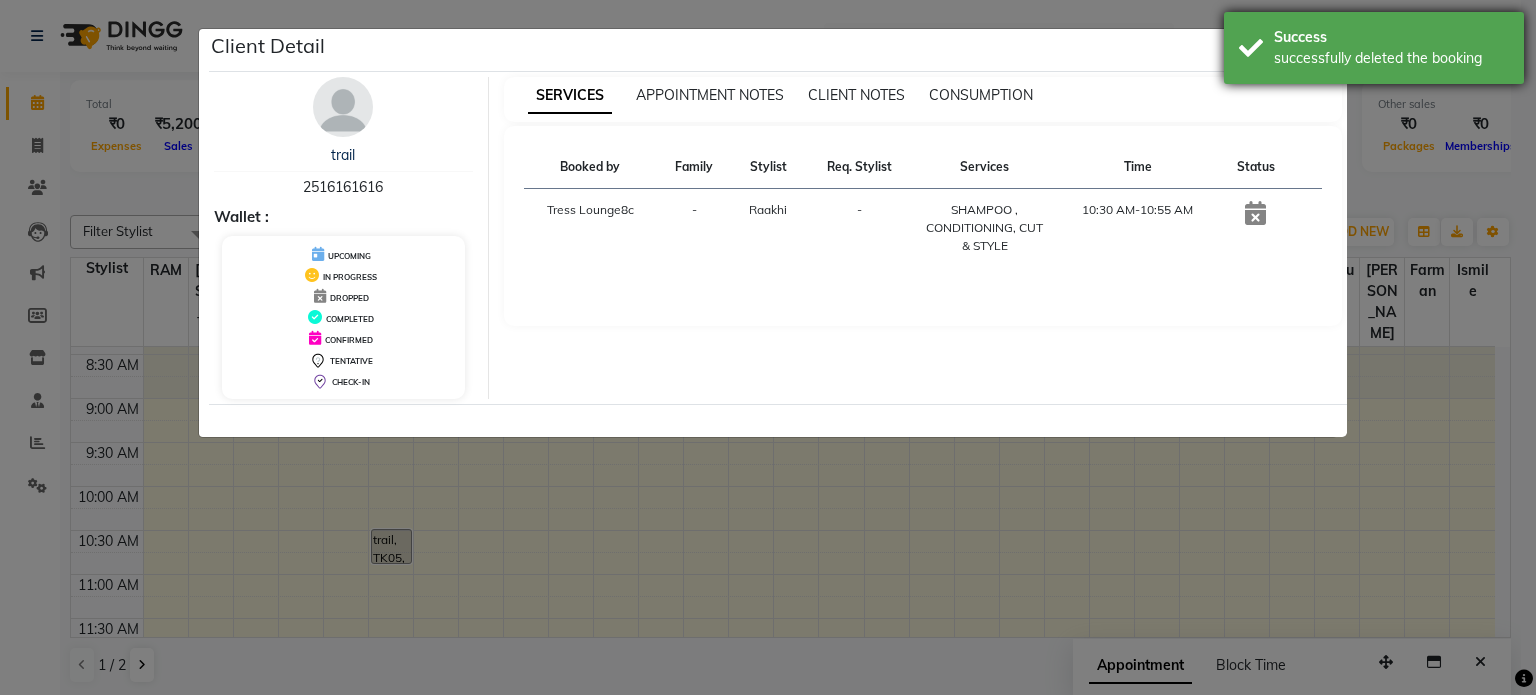 click on "Success   successfully deleted the booking" at bounding box center [1374, 48] 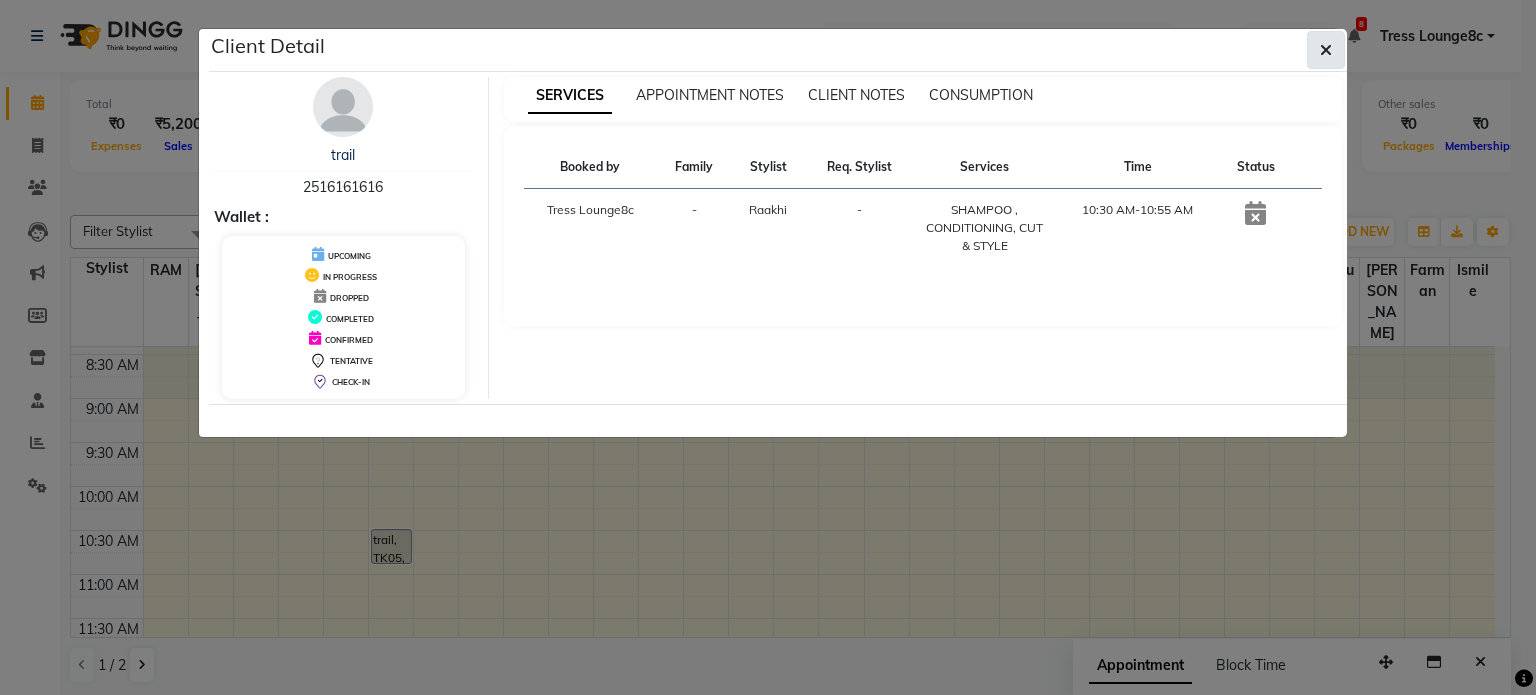 click 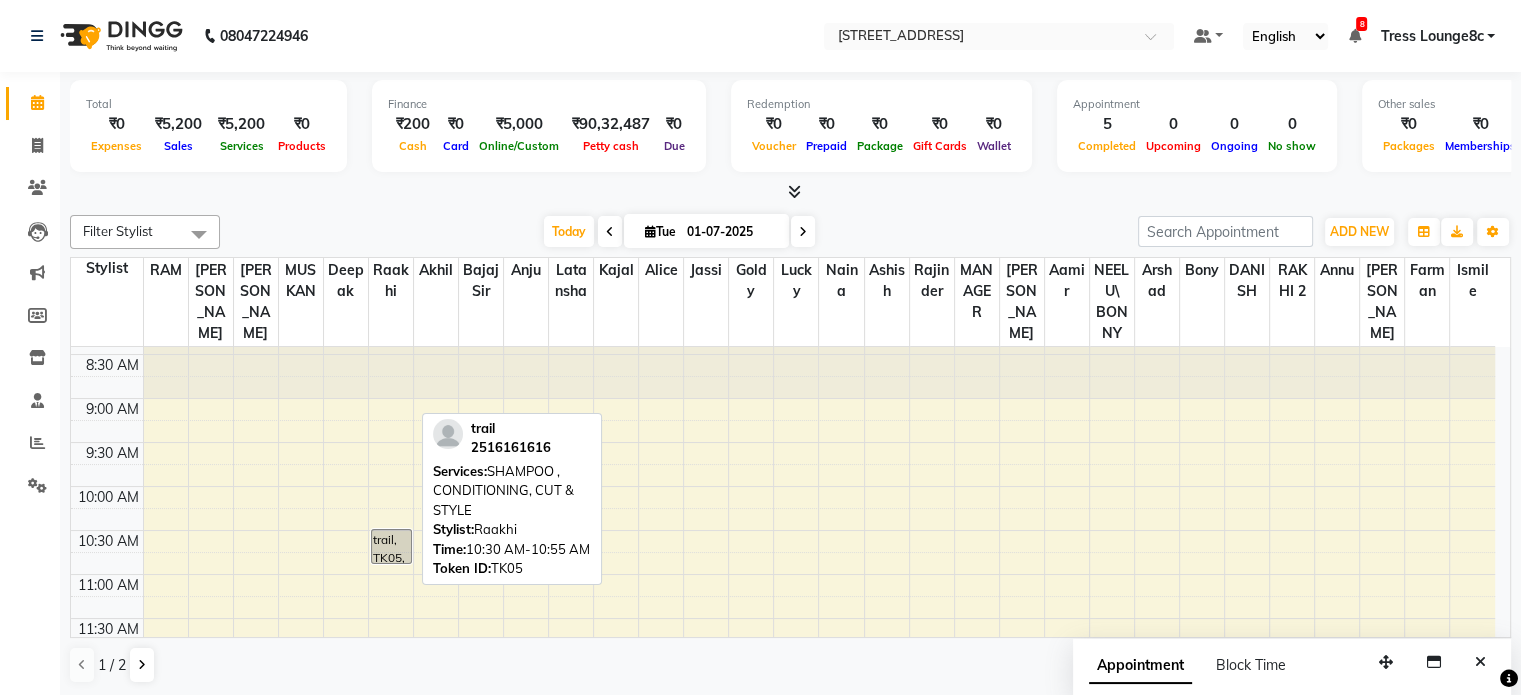 click on "trail, TK05, 10:30 AM-10:55 AM, SHAMPOO , CONDITIONING, CUT & STYLE" at bounding box center (391, 546) 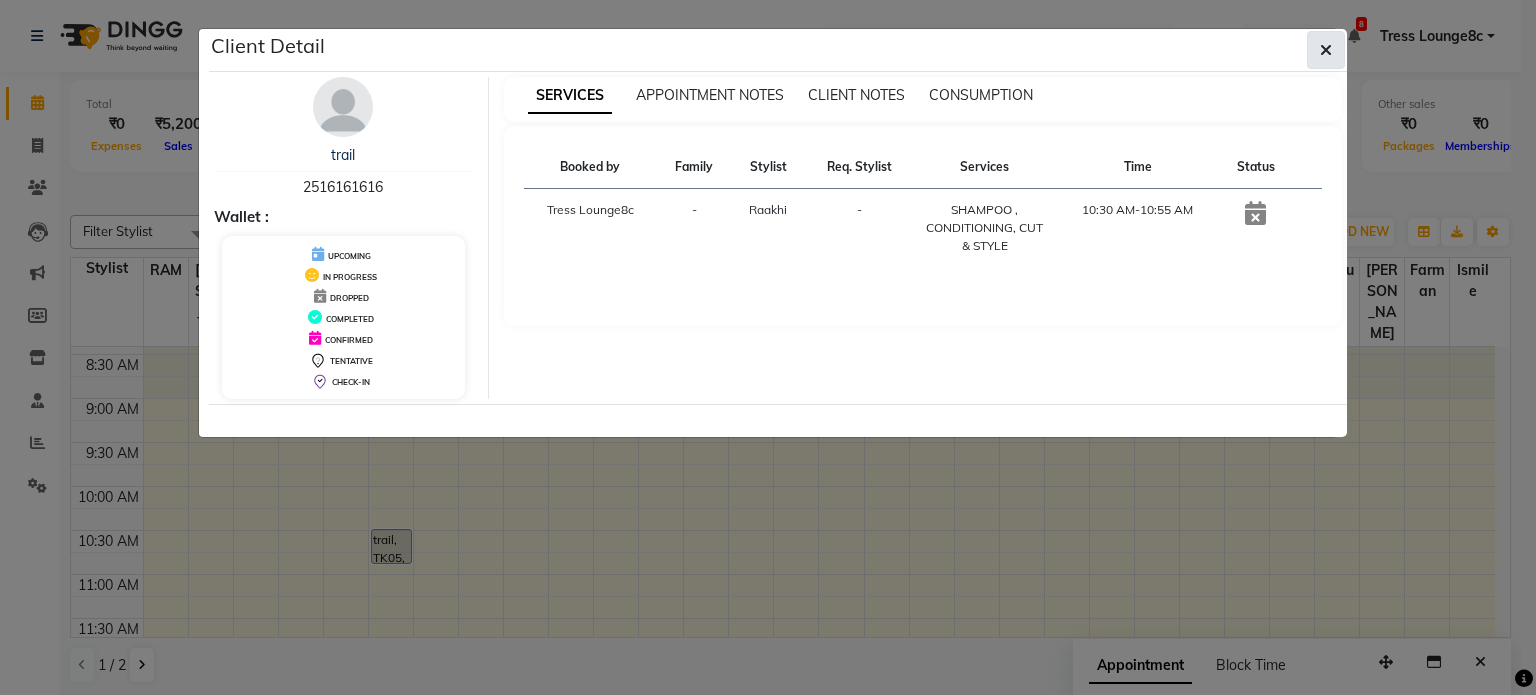click 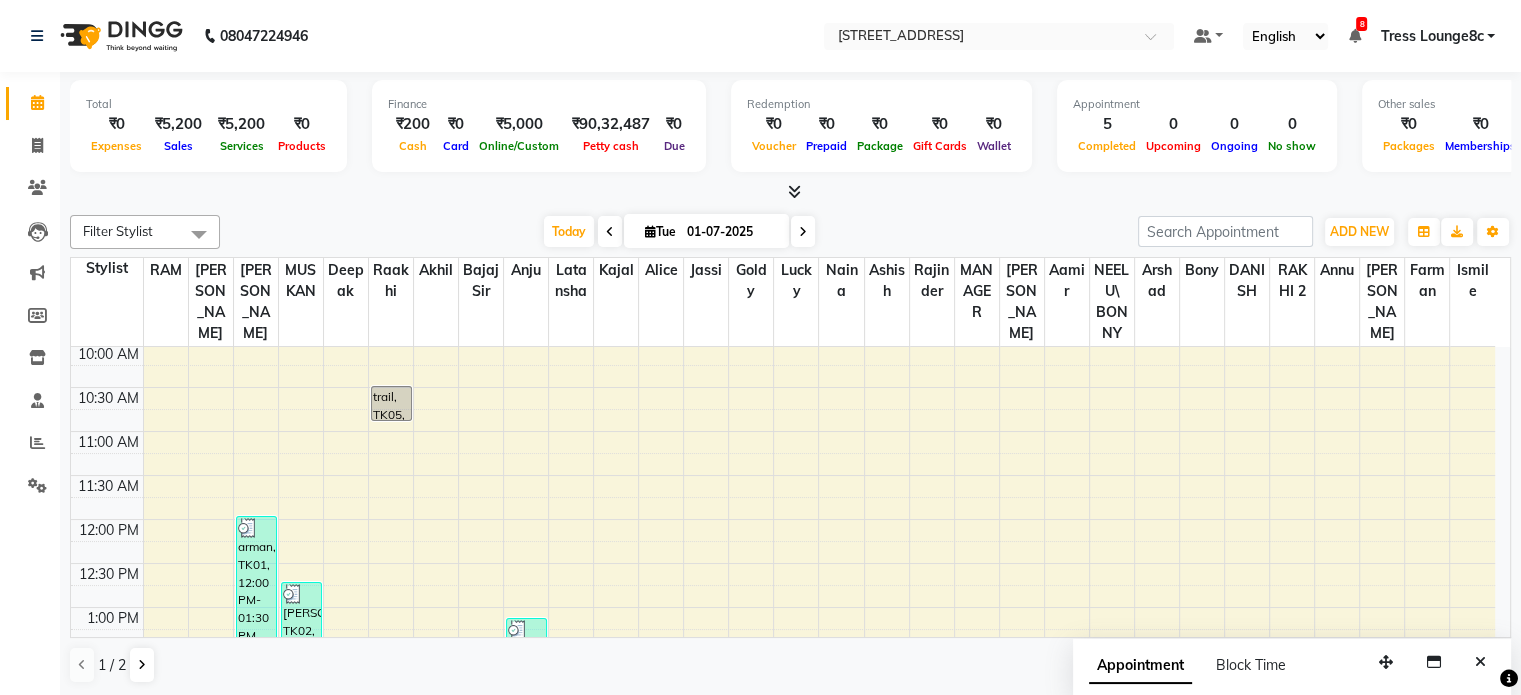 scroll, scrollTop: 174, scrollLeft: 0, axis: vertical 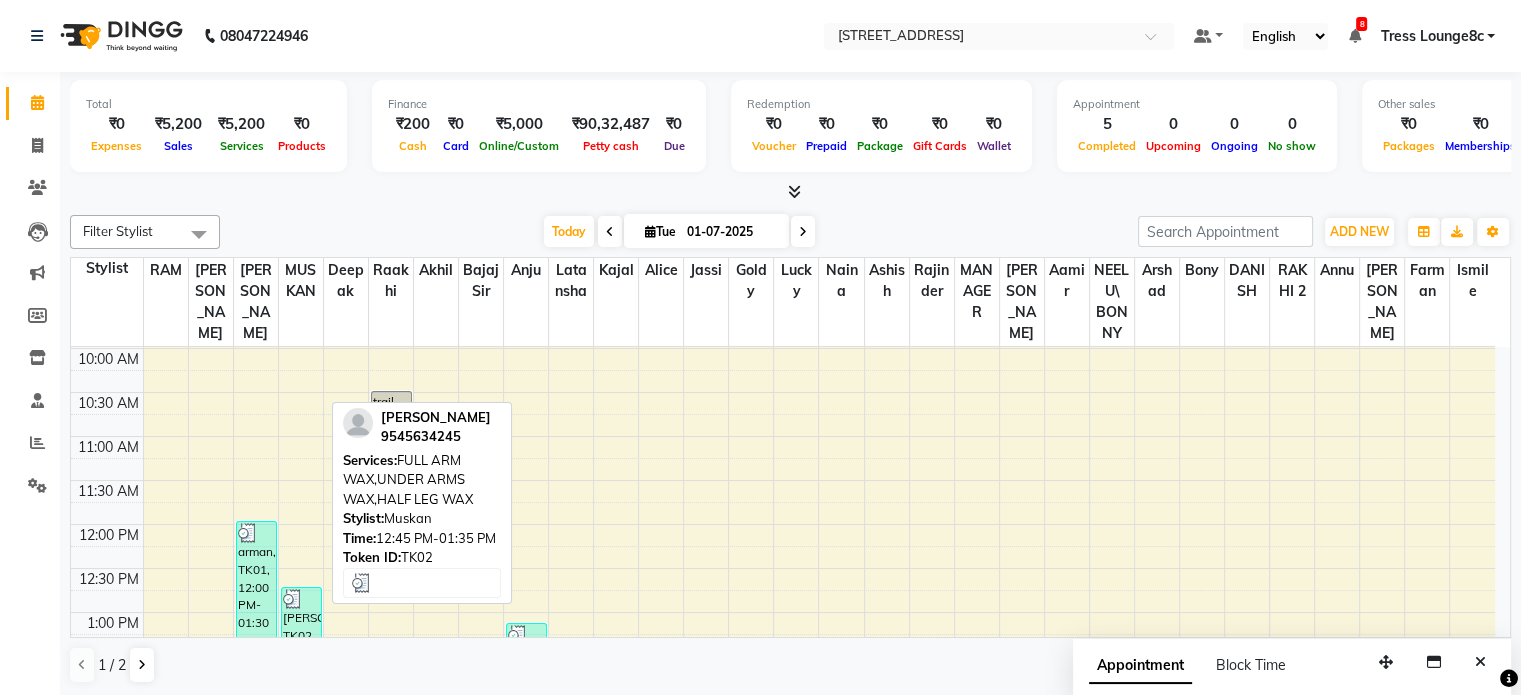 drag, startPoint x: 298, startPoint y: 586, endPoint x: 296, endPoint y: 541, distance: 45.044422 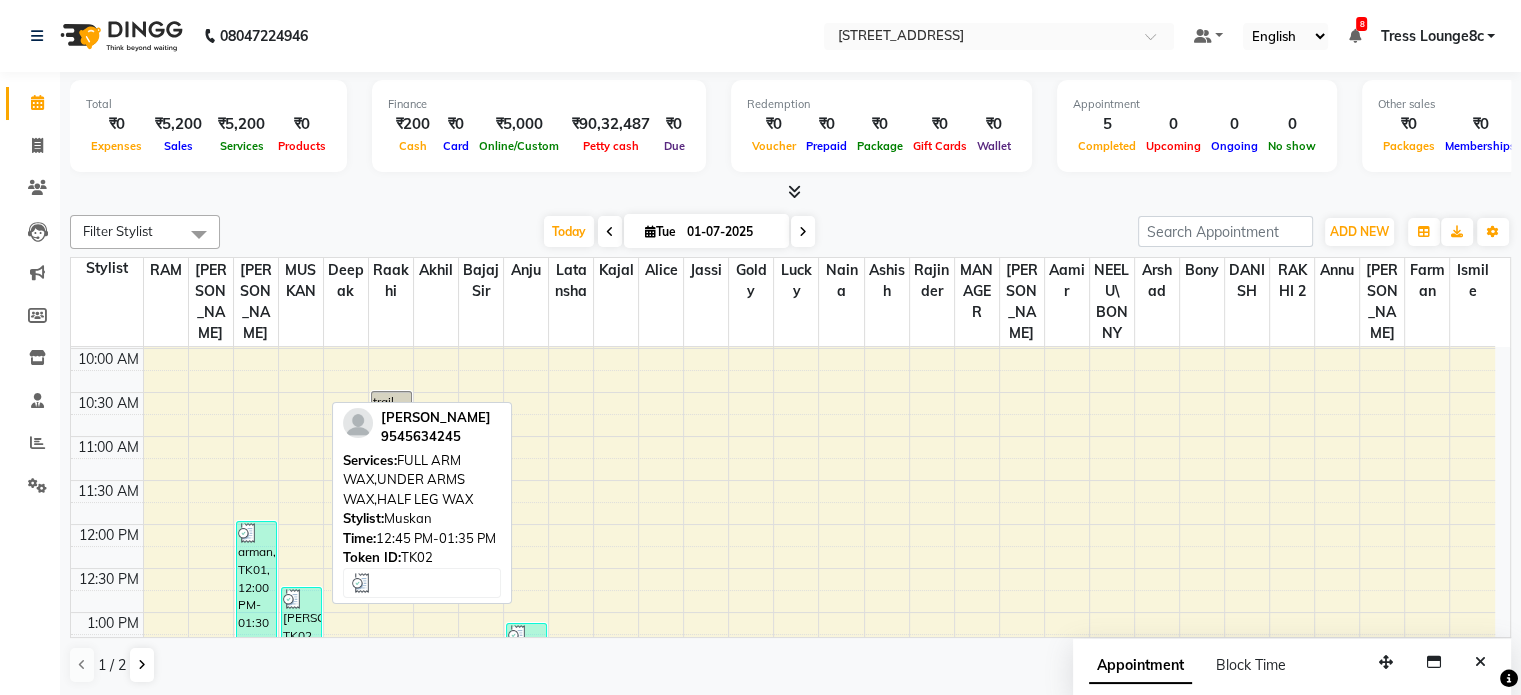 click on "[PERSON_NAME], TK02, 12:45 PM-01:35 PM, FULL ARM WAX,UNDER ARMS WAX,HALF LEG WAX" at bounding box center (301, 622) 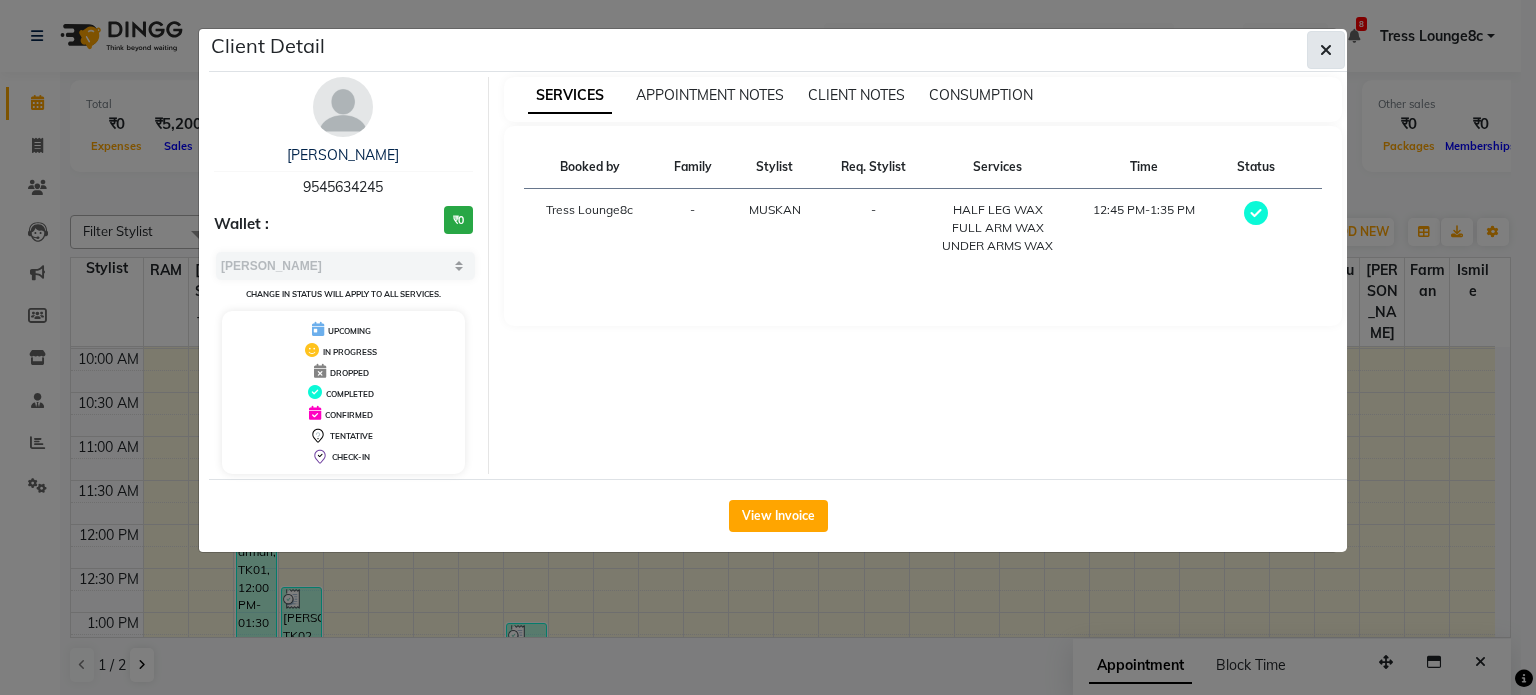click 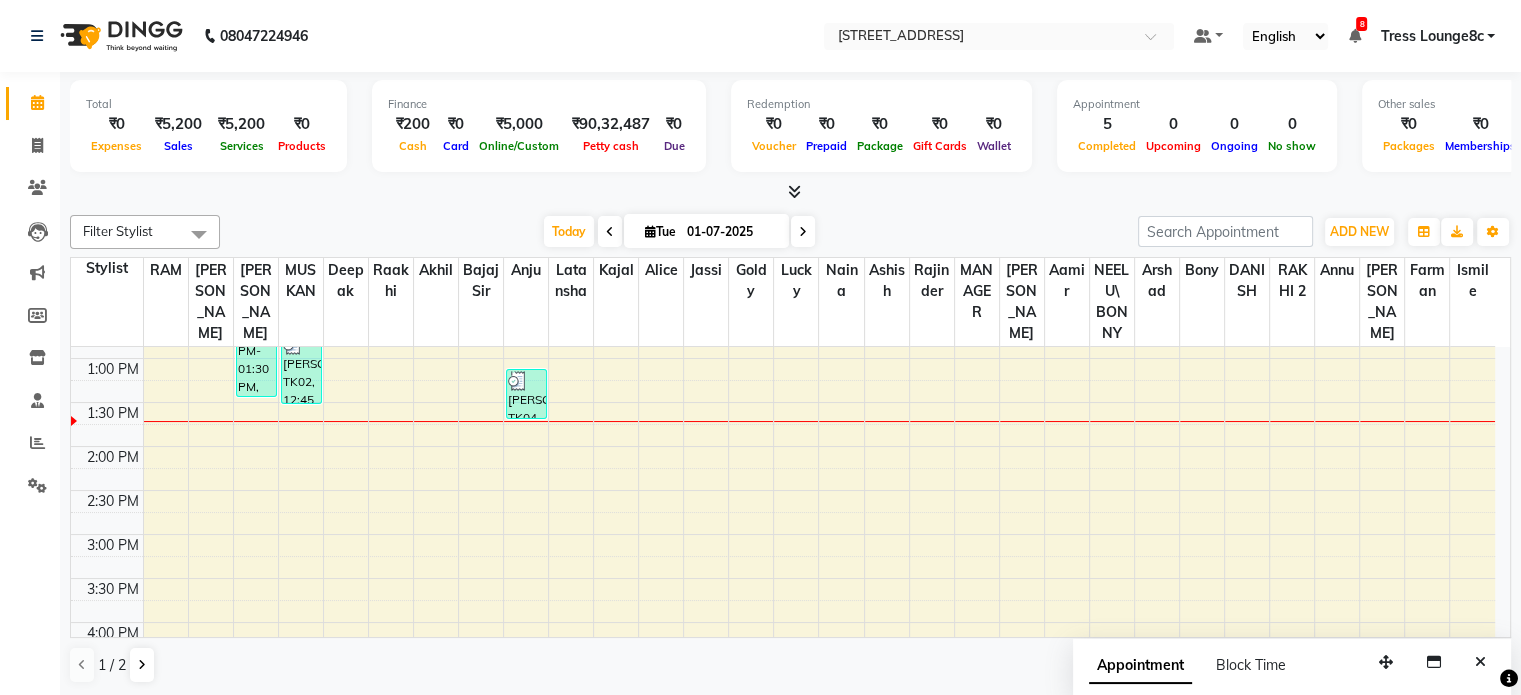 scroll, scrollTop: 474, scrollLeft: 0, axis: vertical 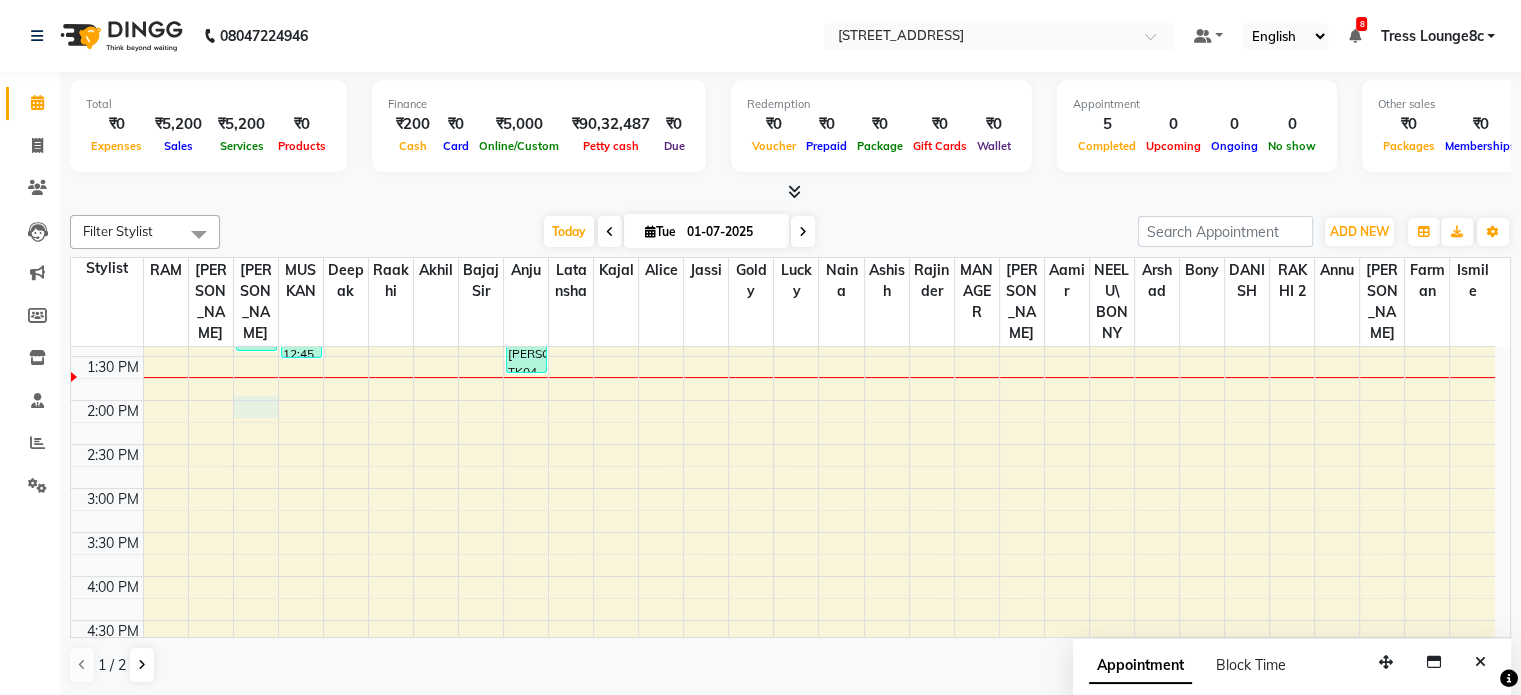 click on "8:00 AM 8:30 AM 9:00 AM 9:30 AM 10:00 AM 10:30 AM 11:00 AM 11:30 AM 12:00 PM 12:30 PM 1:00 PM 1:30 PM 2:00 PM 2:30 PM 3:00 PM 3:30 PM 4:00 PM 4:30 PM 5:00 PM 5:30 PM 6:00 PM 6:30 PM 7:00 PM 7:30 PM 8:00 PM 8:30 PM     arman, TK01, 12:00 PM-01:30 PM, Cut ,Texturize & Style (MEN),SHAVE / [PERSON_NAME] TRIM (MEN)     [PERSON_NAME], TK02, 12:45 PM-01:35 PM, FULL ARM WAX,UNDER ARMS WAX,HALF LEG WAX    trail, TK05, 10:30 AM-10:55 AM, SHAMPOO , CONDITIONING, CUT & STYLE     [PERSON_NAME], TK04, 01:10 PM-01:45 PM, EYE BROW (THREADING),UPPERLIP (THREADING)" at bounding box center [783, 444] 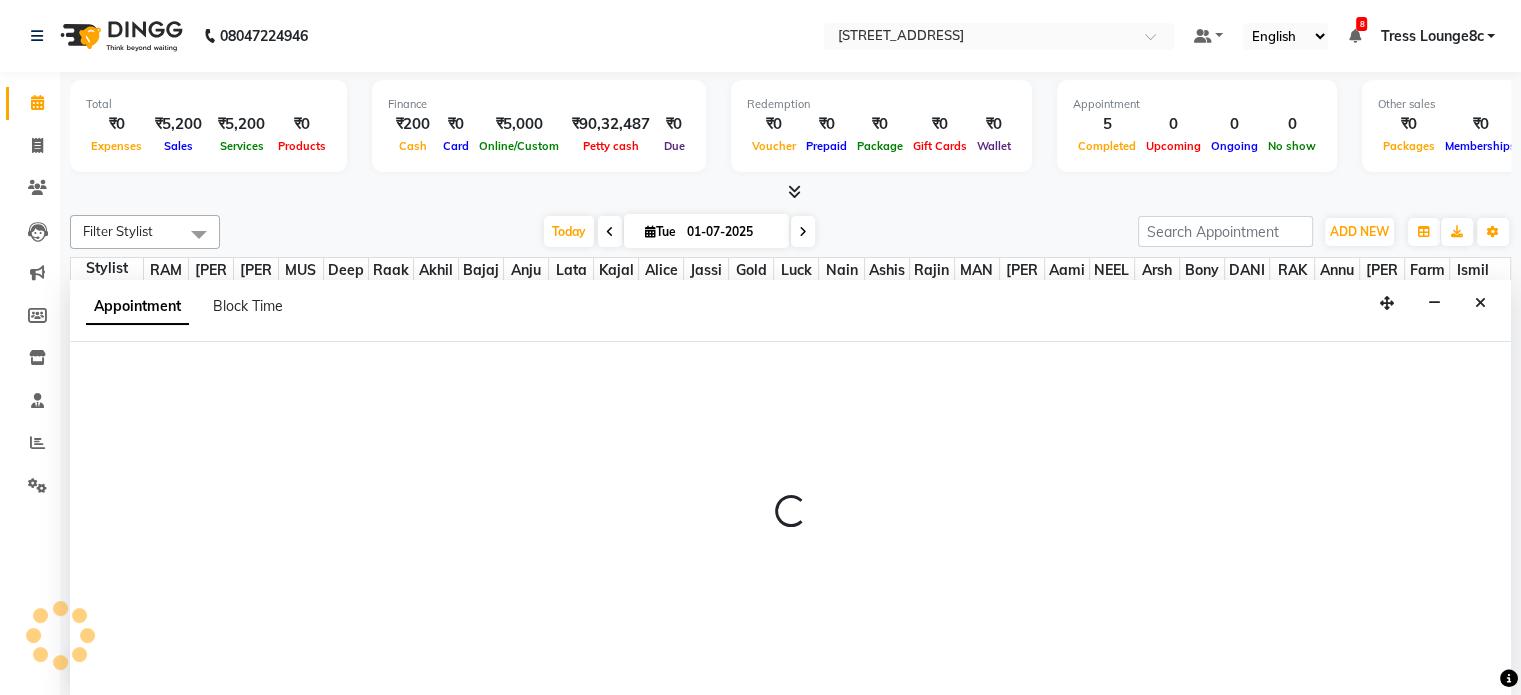 scroll, scrollTop: 0, scrollLeft: 0, axis: both 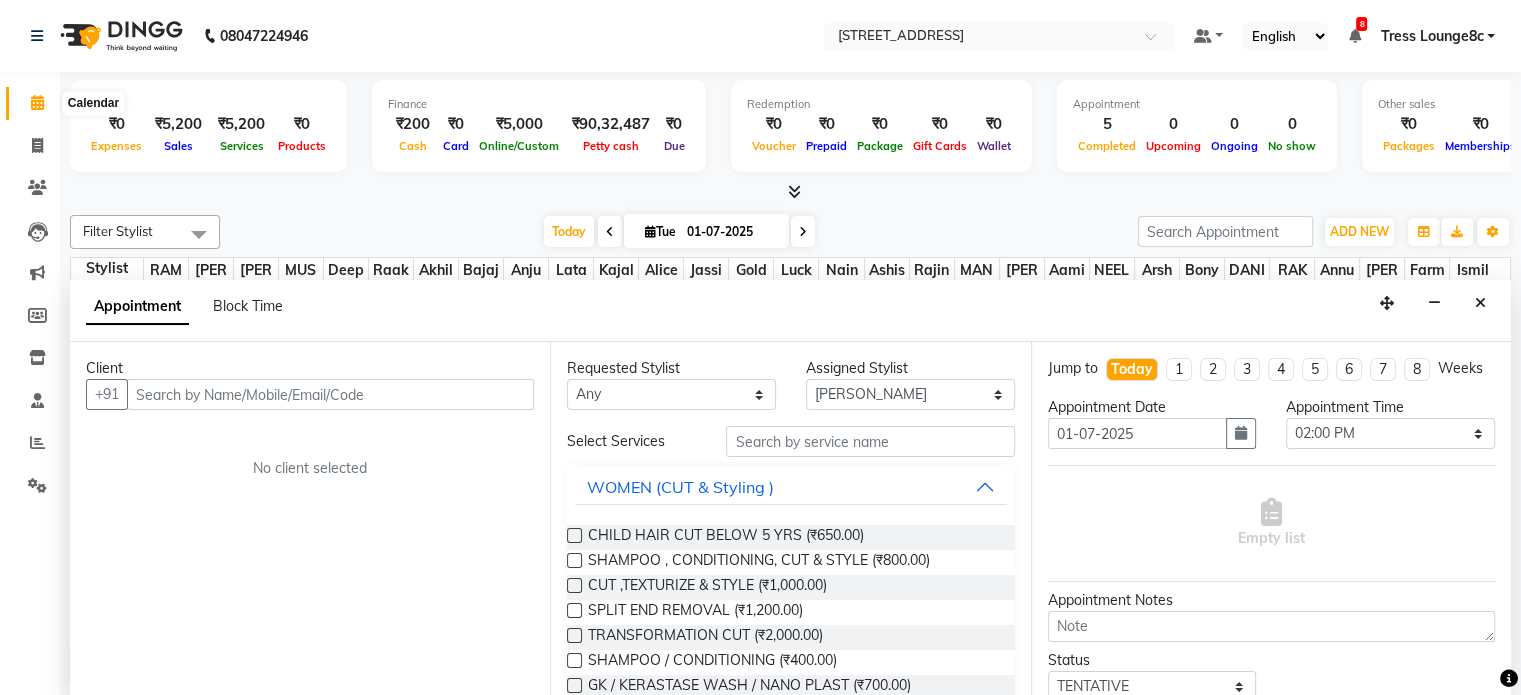 click 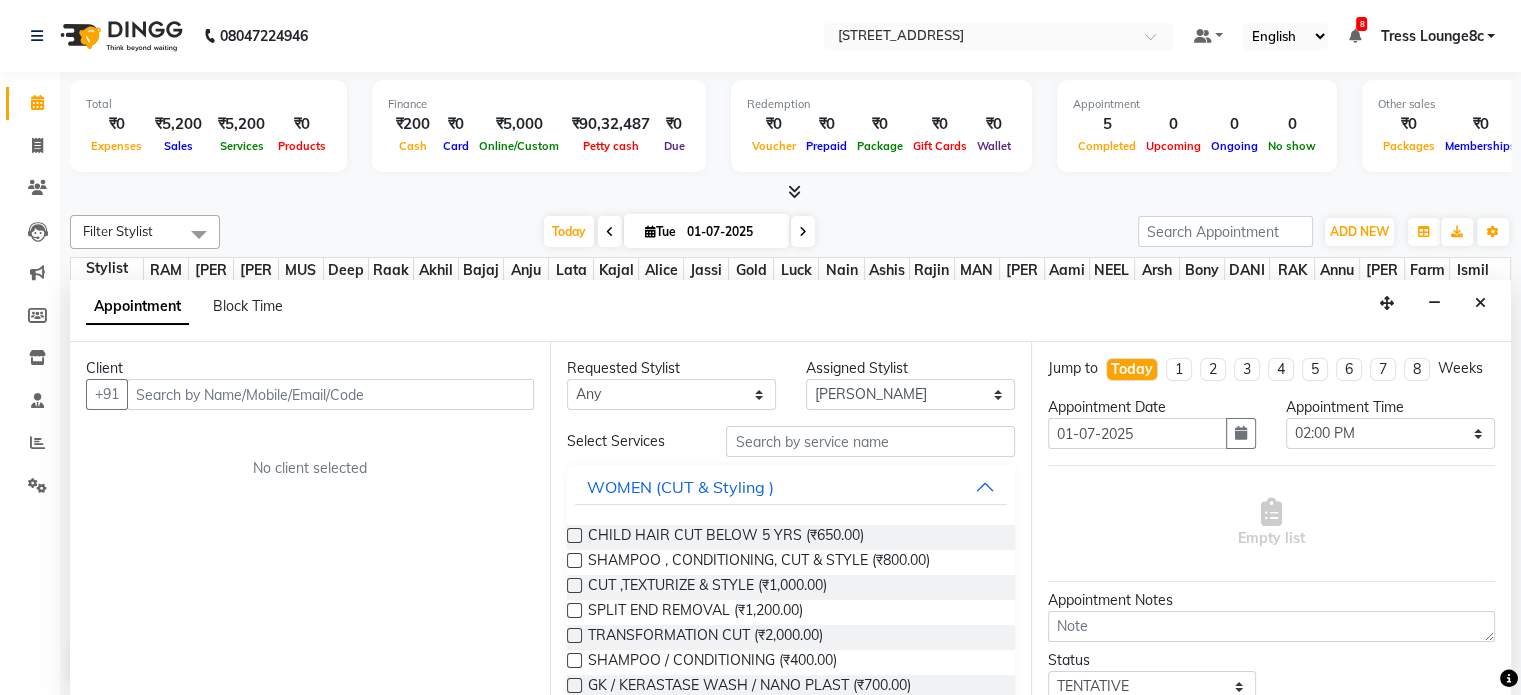 click on "Filter Stylist" at bounding box center [118, 231] 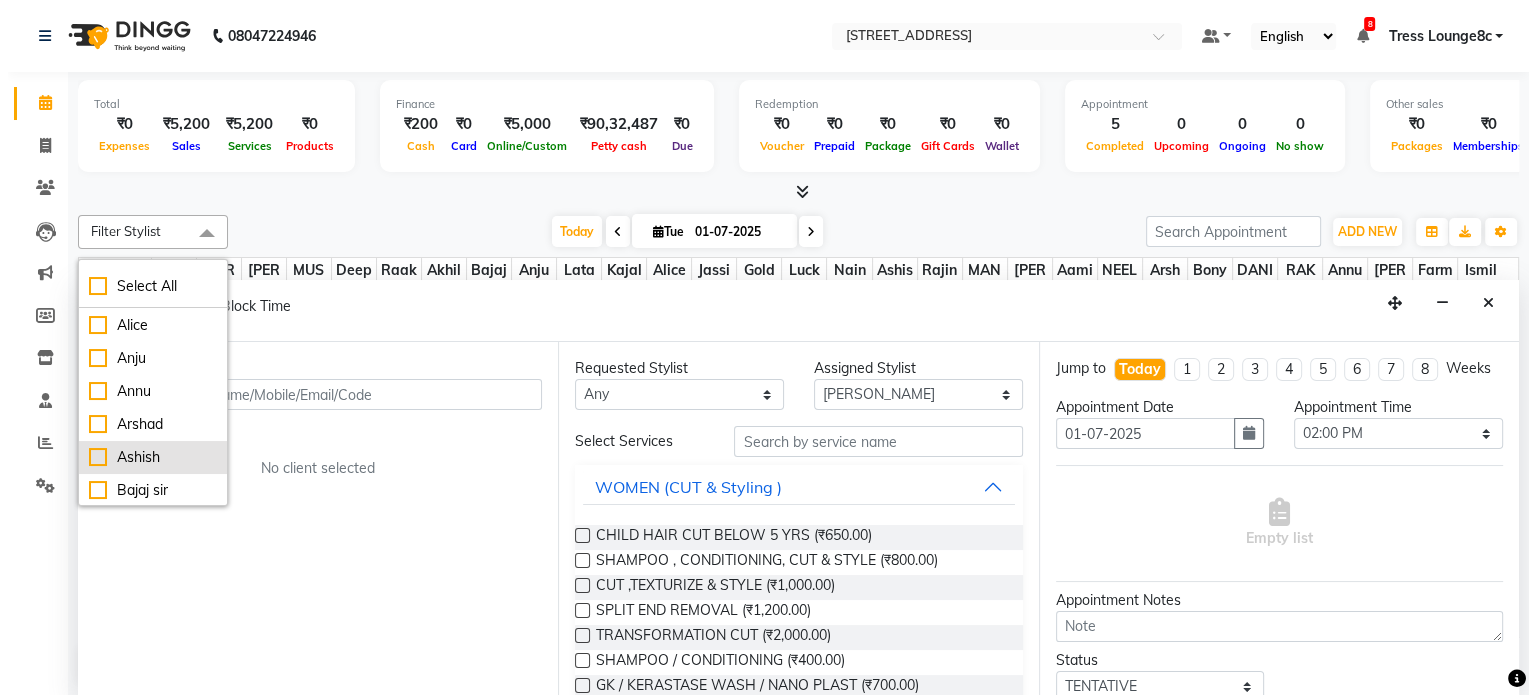 scroll, scrollTop: 200, scrollLeft: 0, axis: vertical 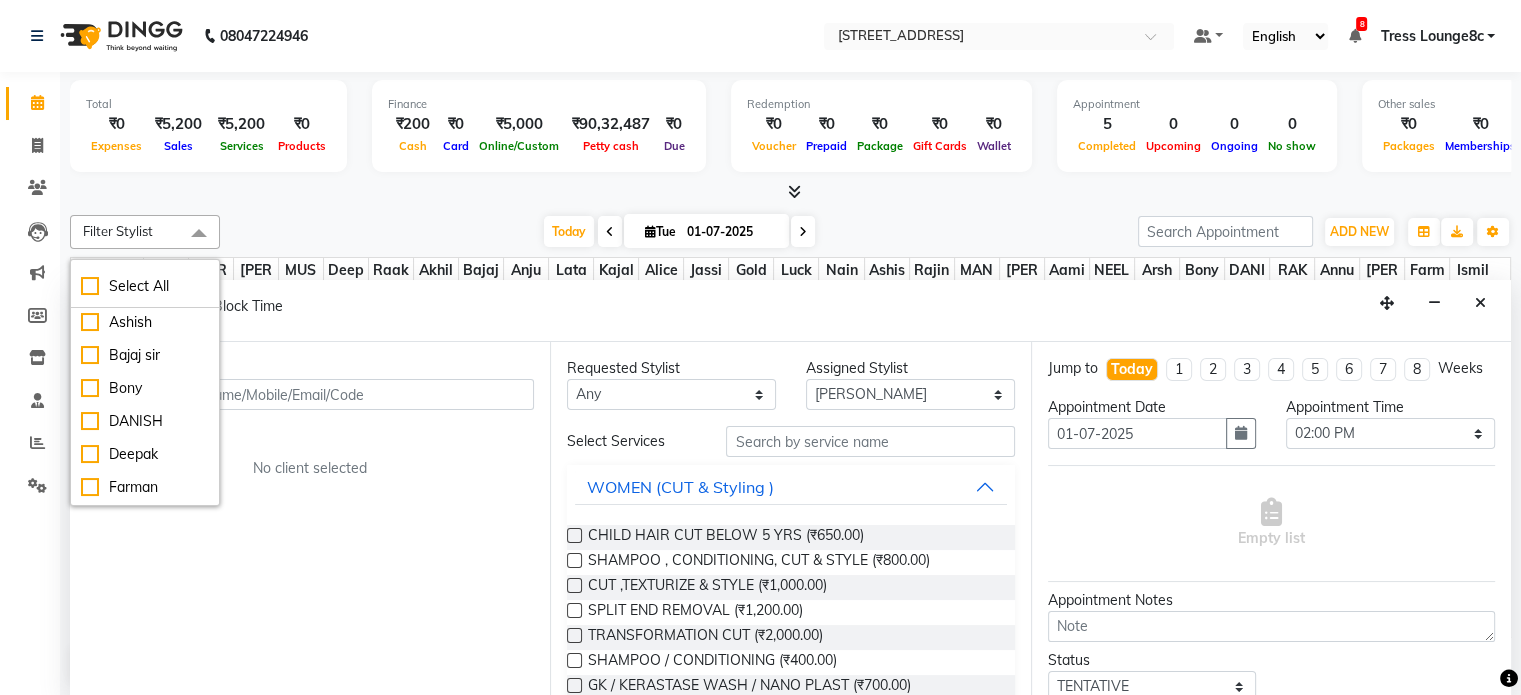 click on "Filter Stylist Select All [PERSON_NAME] [PERSON_NAME] [PERSON_NAME] Anju Annu  [PERSON_NAME] Bajaj sir Bony DANISH [PERSON_NAME] [PERSON_NAME] [PERSON_NAME] [PERSON_NAME] kajal [PERSON_NAME] [PERSON_NAME] Lucky MANAGER MUSKAN naina [PERSON_NAME]\ [PERSON_NAME]  [PERSON_NAME] RAKHI 2 RAM Ripti [PERSON_NAME] [PERSON_NAME] [PERSON_NAME] [PERSON_NAME] Shiv [PERSON_NAME] veena [PERSON_NAME] [PERSON_NAME] [DATE]  [DATE] Toggle Dropdown Add Appointment Add Invoice Add Expense Add Attendance Add Client Add Transaction Toggle Dropdown Add Appointment Add Invoice Add Expense Add Attendance Add Client ADD NEW Toggle Dropdown Add Appointment Add Invoice Add Expense Add Attendance Add Client Add Transaction Filter Stylist Select All [PERSON_NAME] [PERSON_NAME] [PERSON_NAME] Anju Annu  [PERSON_NAME] Bajaj sir Bony DANISH [PERSON_NAME] [PERSON_NAME] [PERSON_NAME] [PERSON_NAME] [PERSON_NAME] [PERSON_NAME] Lucky MANAGER MUSKAN naina [PERSON_NAME]\ [PERSON_NAME]  [PERSON_NAME] RAKHI 2 [PERSON_NAME] [PERSON_NAME] [PERSON_NAME] [PERSON_NAME] [PERSON_NAME] Shiv Shriya [PERSON_NAME] [PERSON_NAME] [PERSON_NAME] Group By" 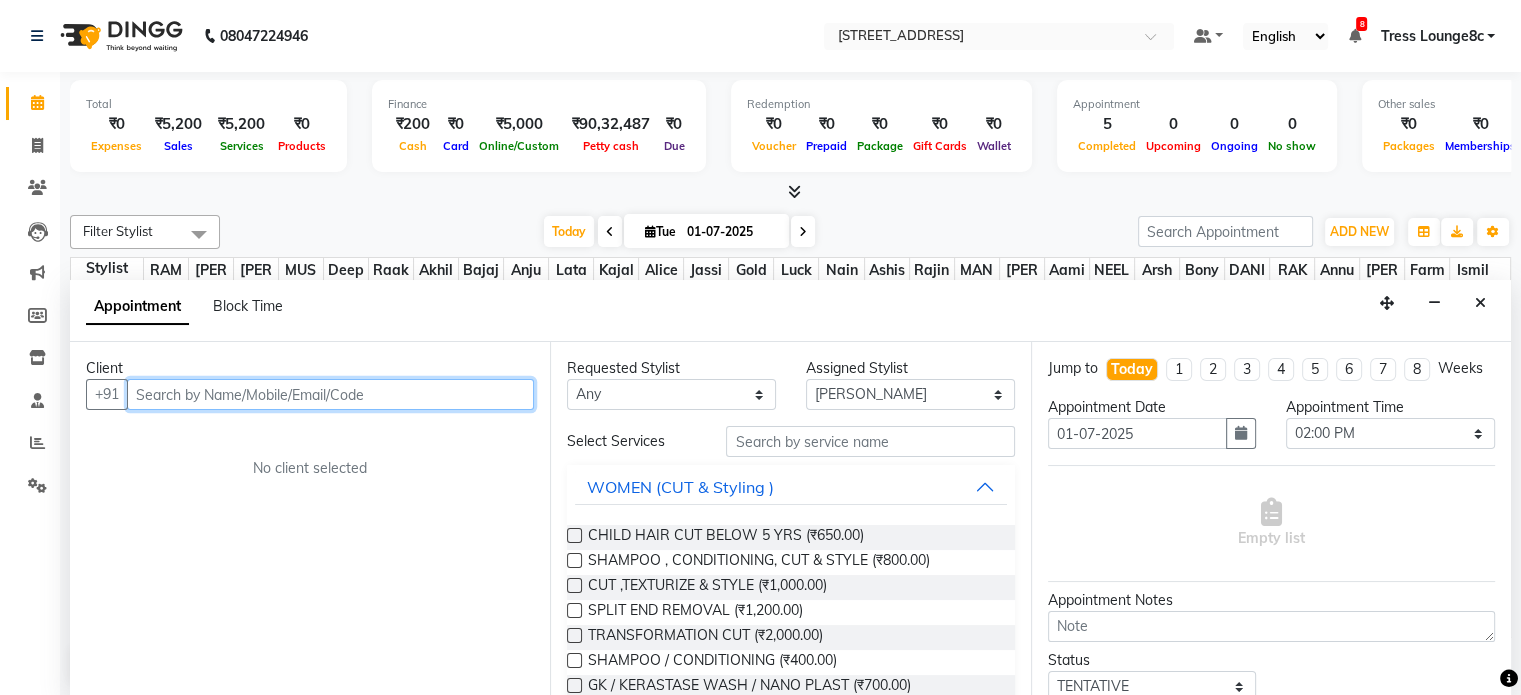click at bounding box center [330, 394] 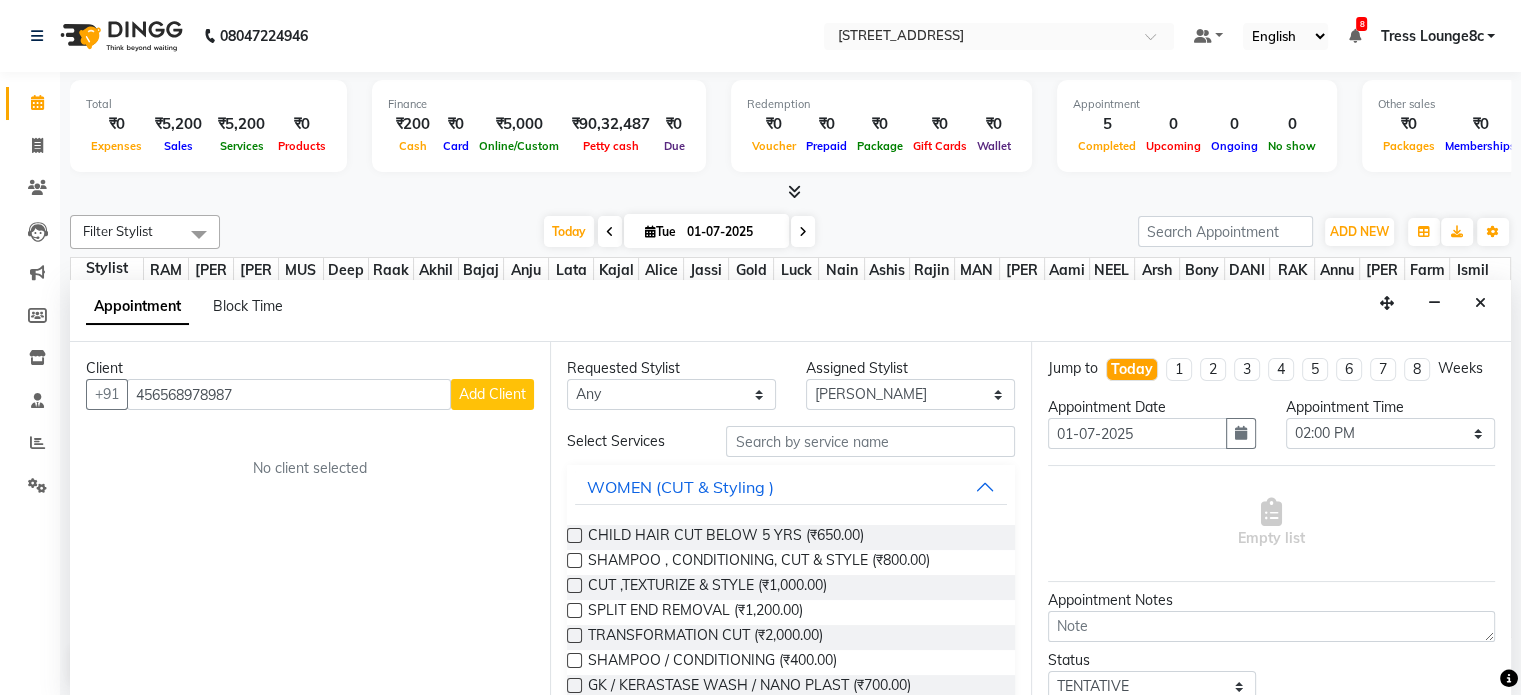 click on "Add Client" at bounding box center (492, 394) 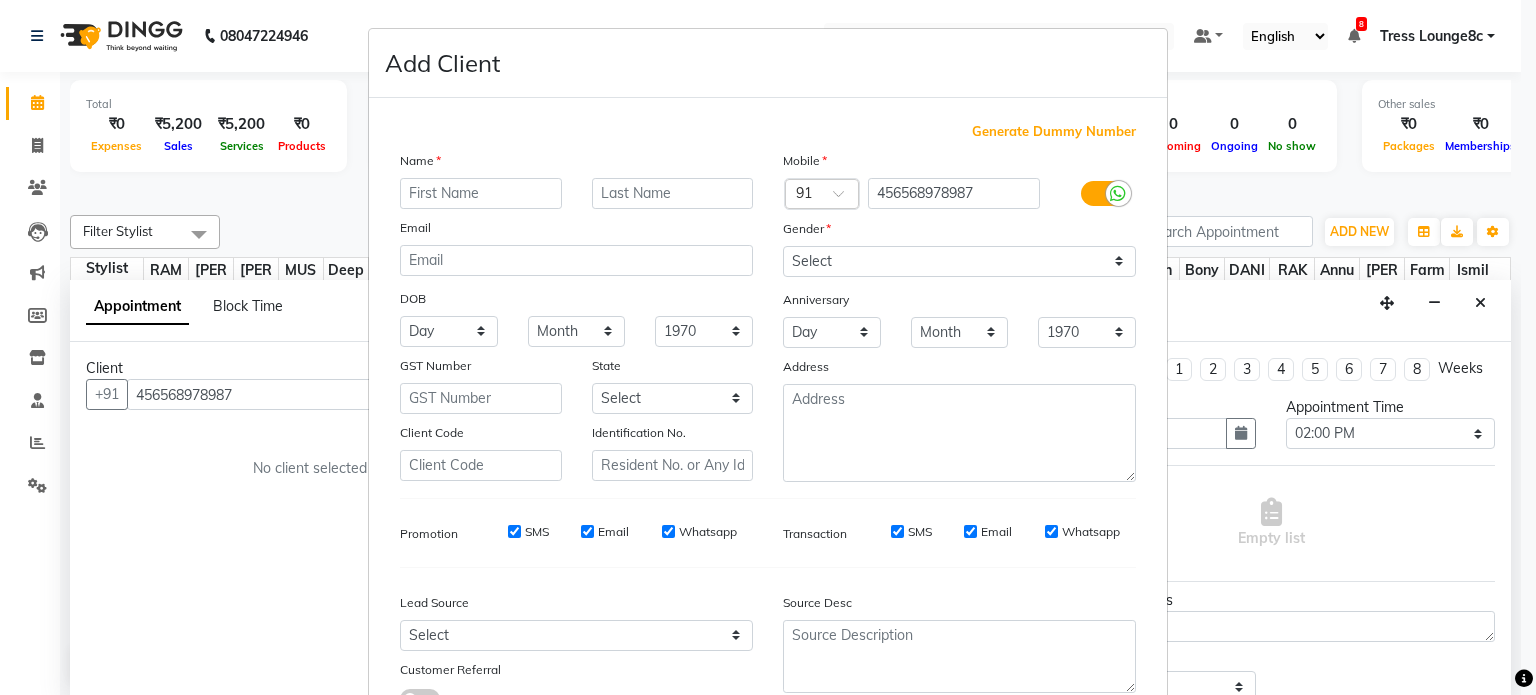 click at bounding box center [481, 193] 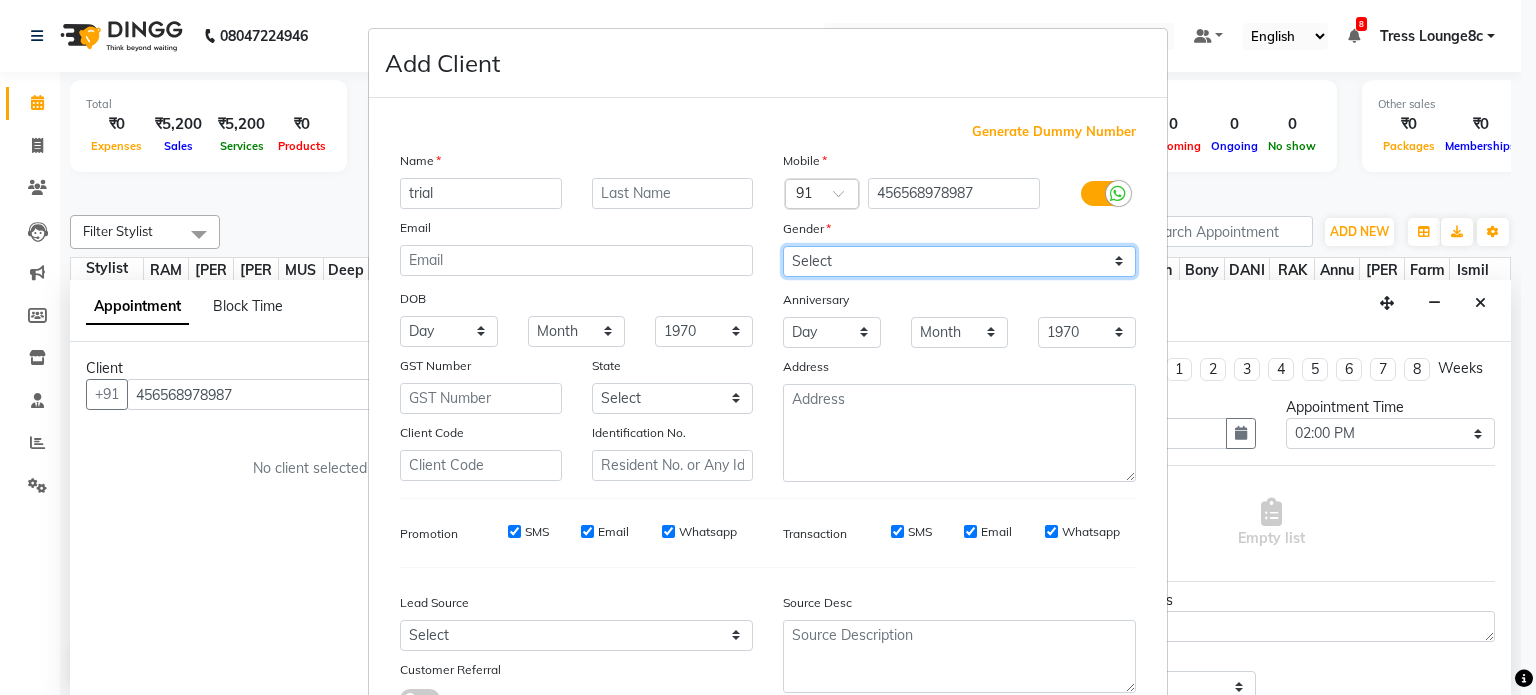 click on "Select [DEMOGRAPHIC_DATA] [DEMOGRAPHIC_DATA] Other Prefer Not To Say" at bounding box center (959, 261) 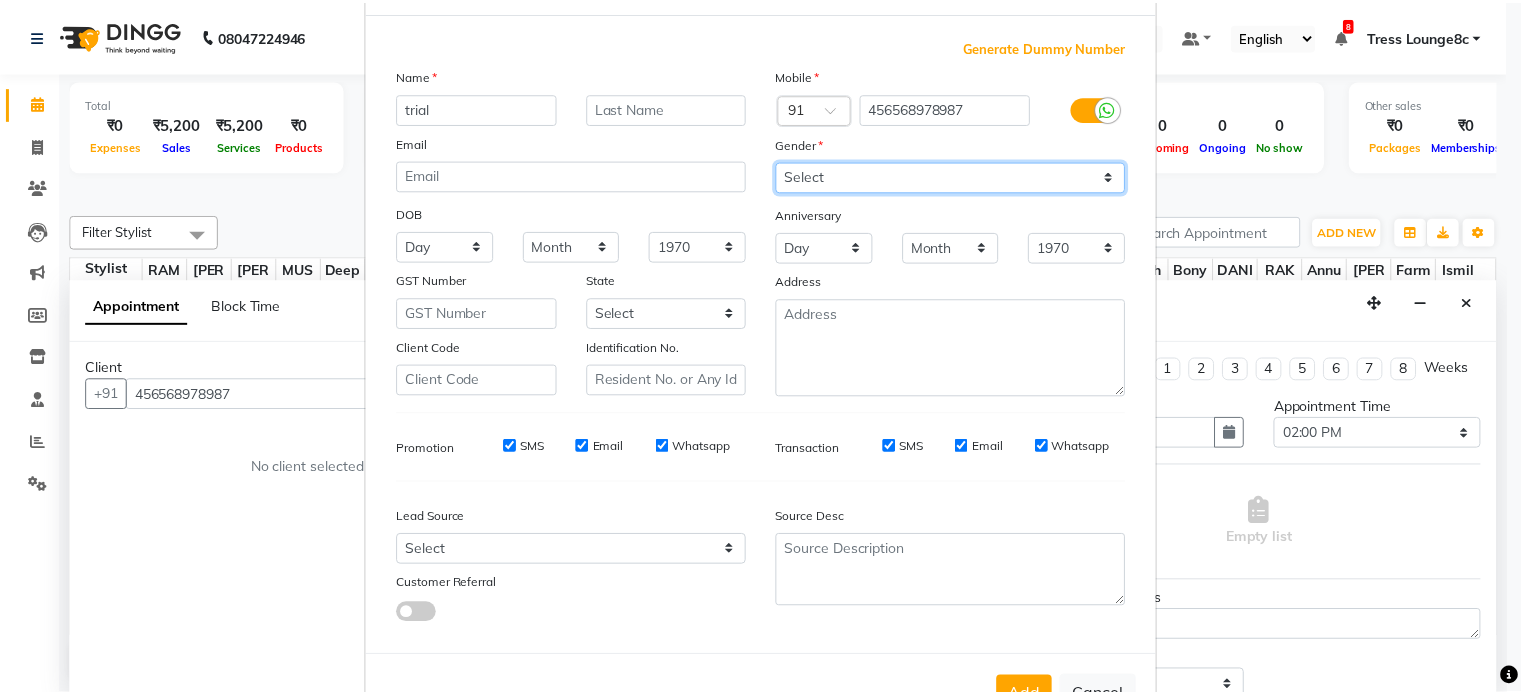 scroll, scrollTop: 161, scrollLeft: 0, axis: vertical 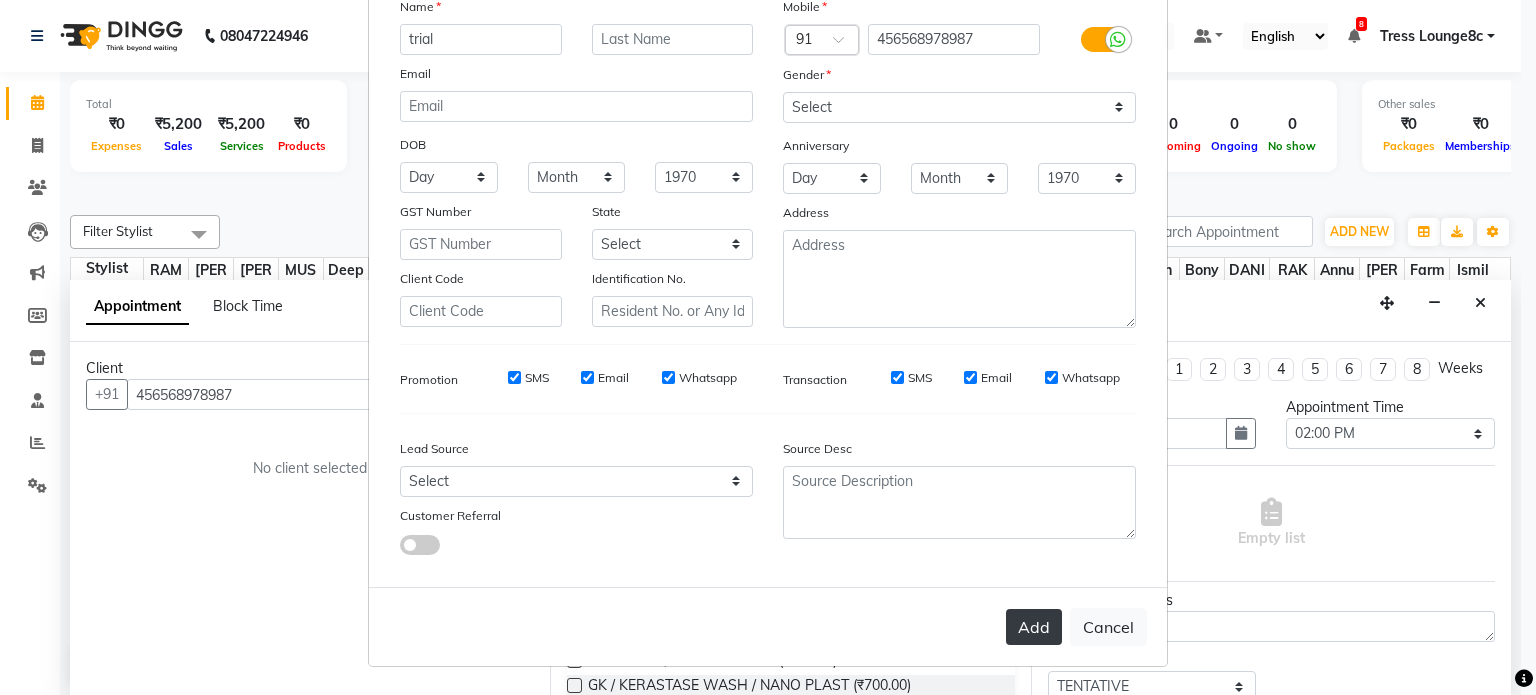 click on "Add" at bounding box center (1034, 627) 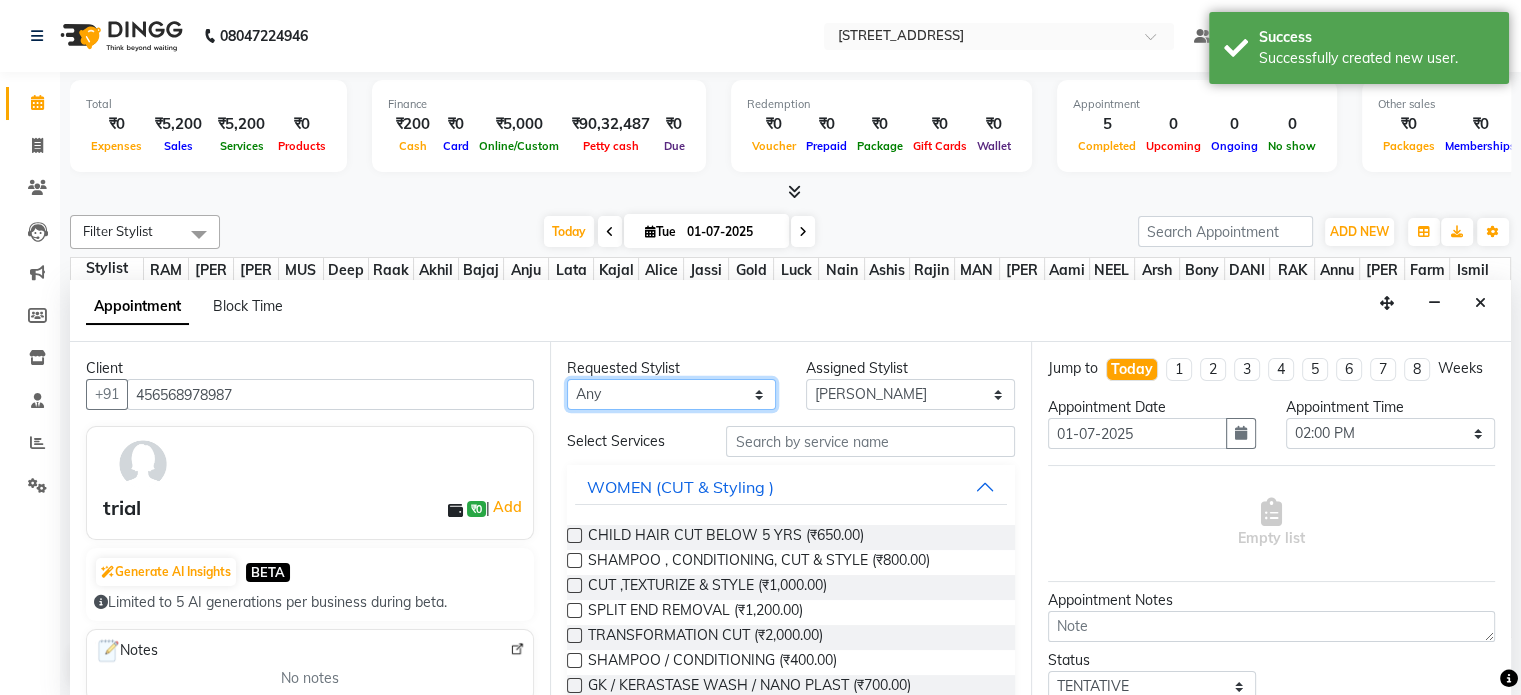 click on "Any [PERSON_NAME] [PERSON_NAME] [PERSON_NAME] Anju Annu  [PERSON_NAME] Bajaj sir Bony DANISH [PERSON_NAME] [PERSON_NAME] [PERSON_NAME] [PERSON_NAME] kajal [PERSON_NAME] [PERSON_NAME] Lucky MANAGER MUSKAN naina [PERSON_NAME]\ [PERSON_NAME]  [PERSON_NAME] RAKHI 2 [PERSON_NAME] [PERSON_NAME] [PERSON_NAME] [PERSON_NAME] [PERSON_NAME] Shiv Shriya [PERSON_NAME] [PERSON_NAME] [PERSON_NAME]" at bounding box center (671, 394) 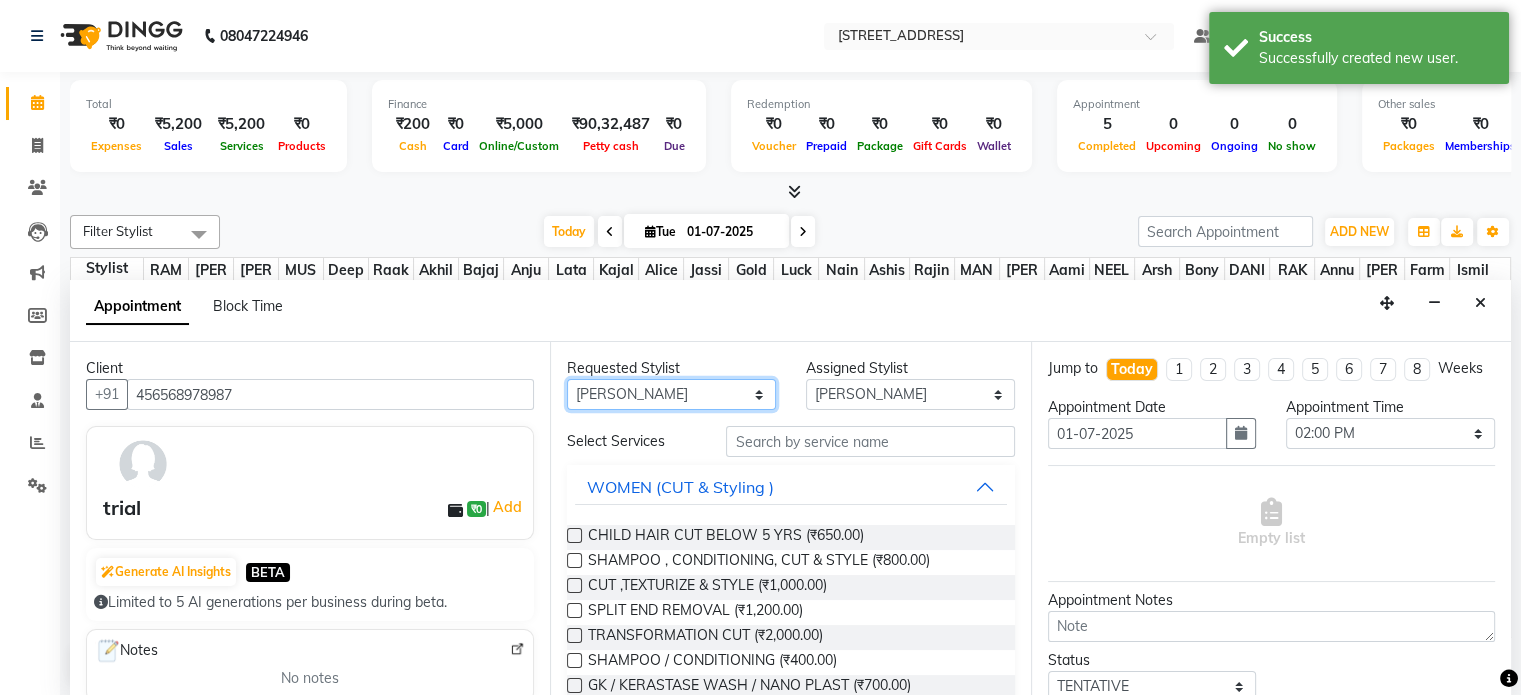 click on "Any [PERSON_NAME] [PERSON_NAME] [PERSON_NAME] Anju Annu  [PERSON_NAME] Bajaj sir Bony DANISH [PERSON_NAME] [PERSON_NAME] [PERSON_NAME] [PERSON_NAME] kajal [PERSON_NAME] [PERSON_NAME] Lucky MANAGER MUSKAN naina [PERSON_NAME]\ [PERSON_NAME]  [PERSON_NAME] RAKHI 2 [PERSON_NAME] [PERSON_NAME] [PERSON_NAME] [PERSON_NAME] [PERSON_NAME] Shiv Shriya [PERSON_NAME] [PERSON_NAME] [PERSON_NAME]" at bounding box center [671, 394] 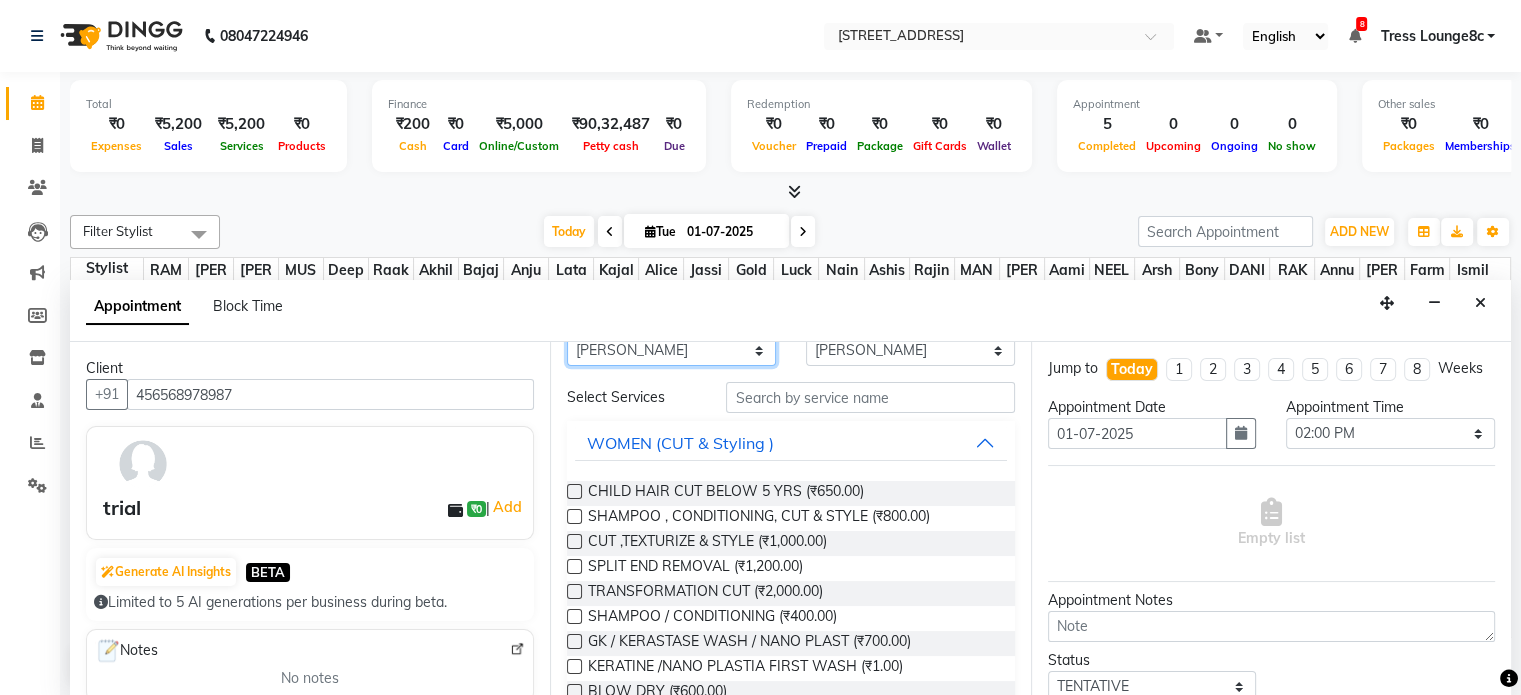 scroll, scrollTop: 0, scrollLeft: 0, axis: both 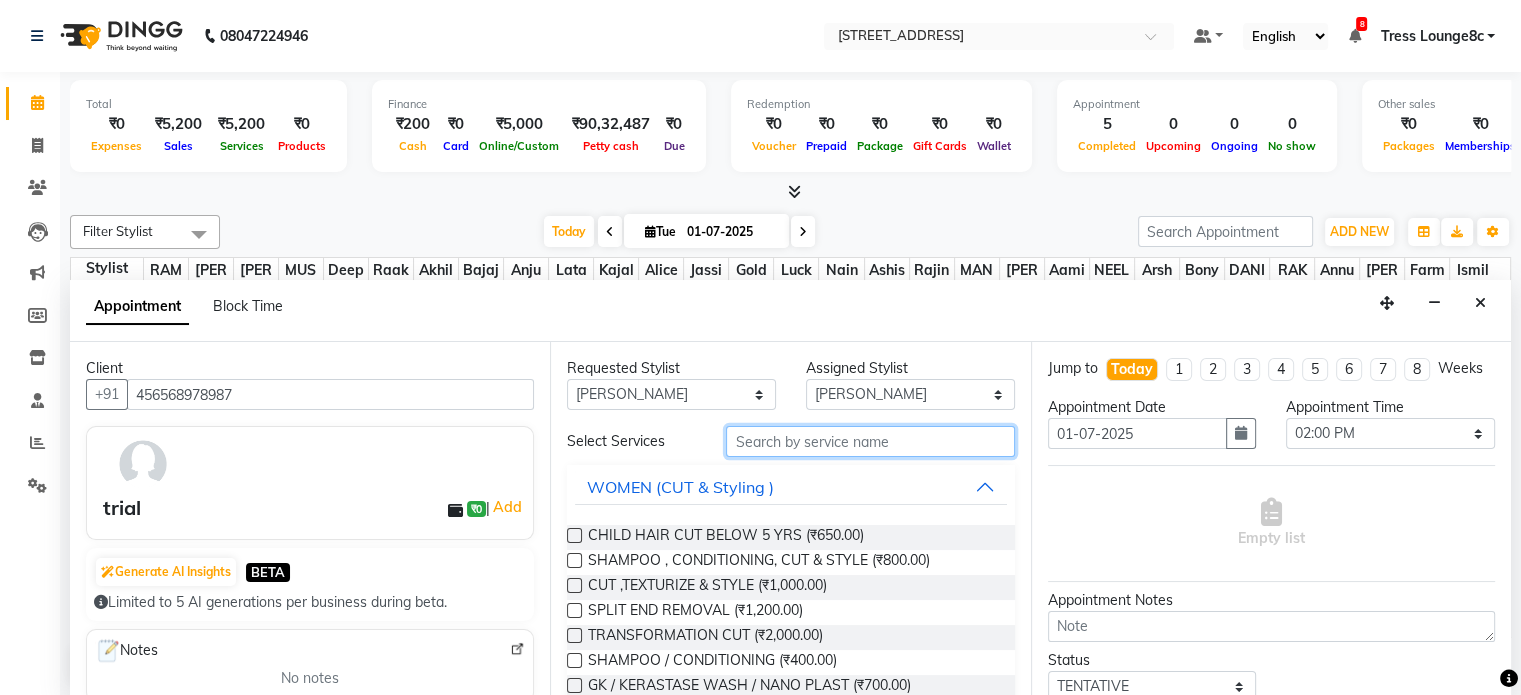 click at bounding box center [870, 441] 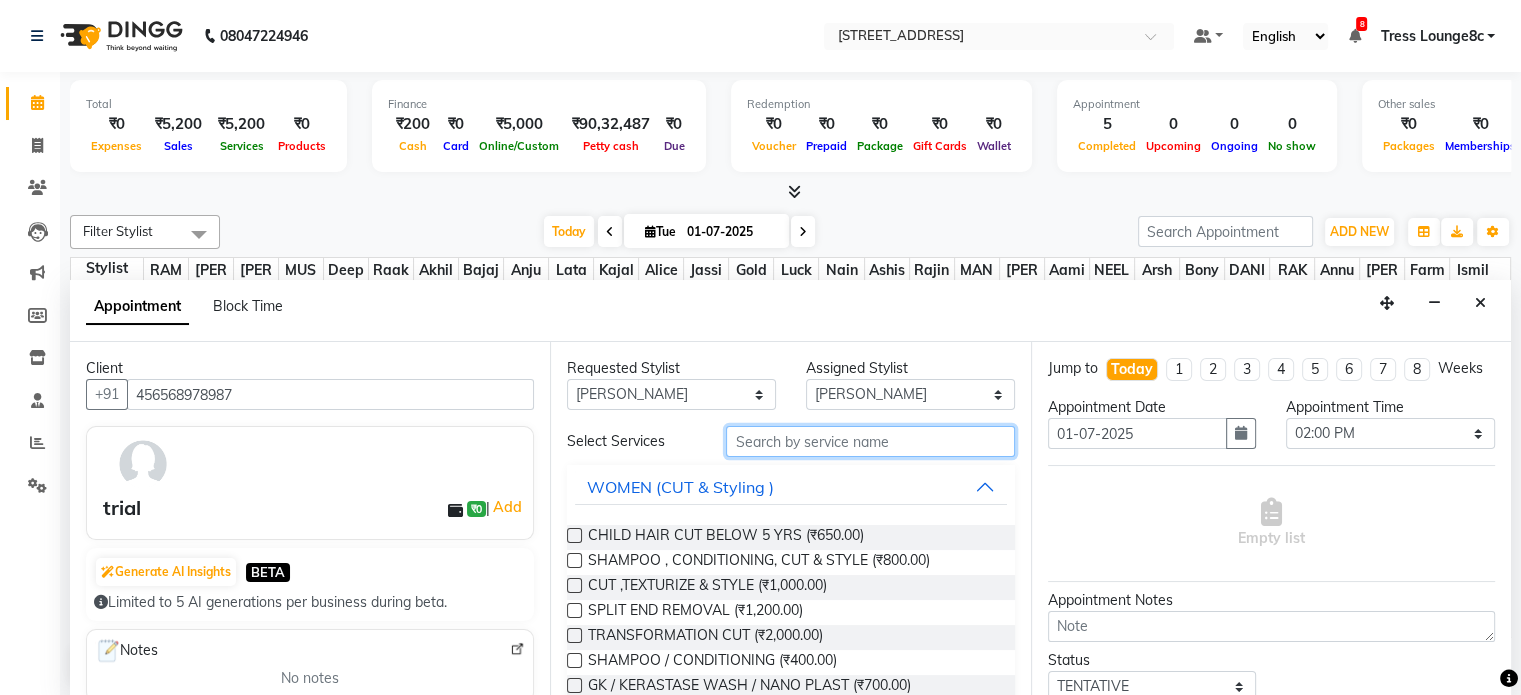 click at bounding box center [870, 441] 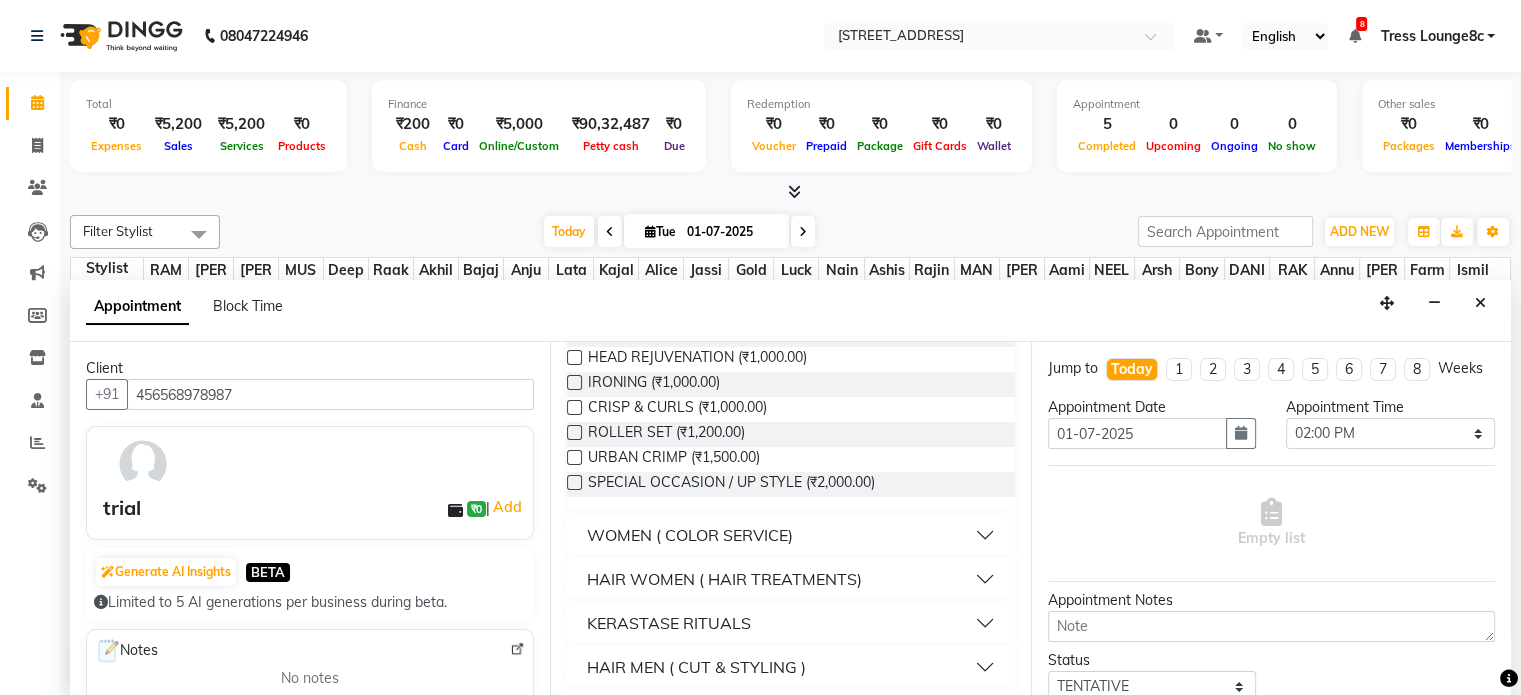 scroll, scrollTop: 500, scrollLeft: 0, axis: vertical 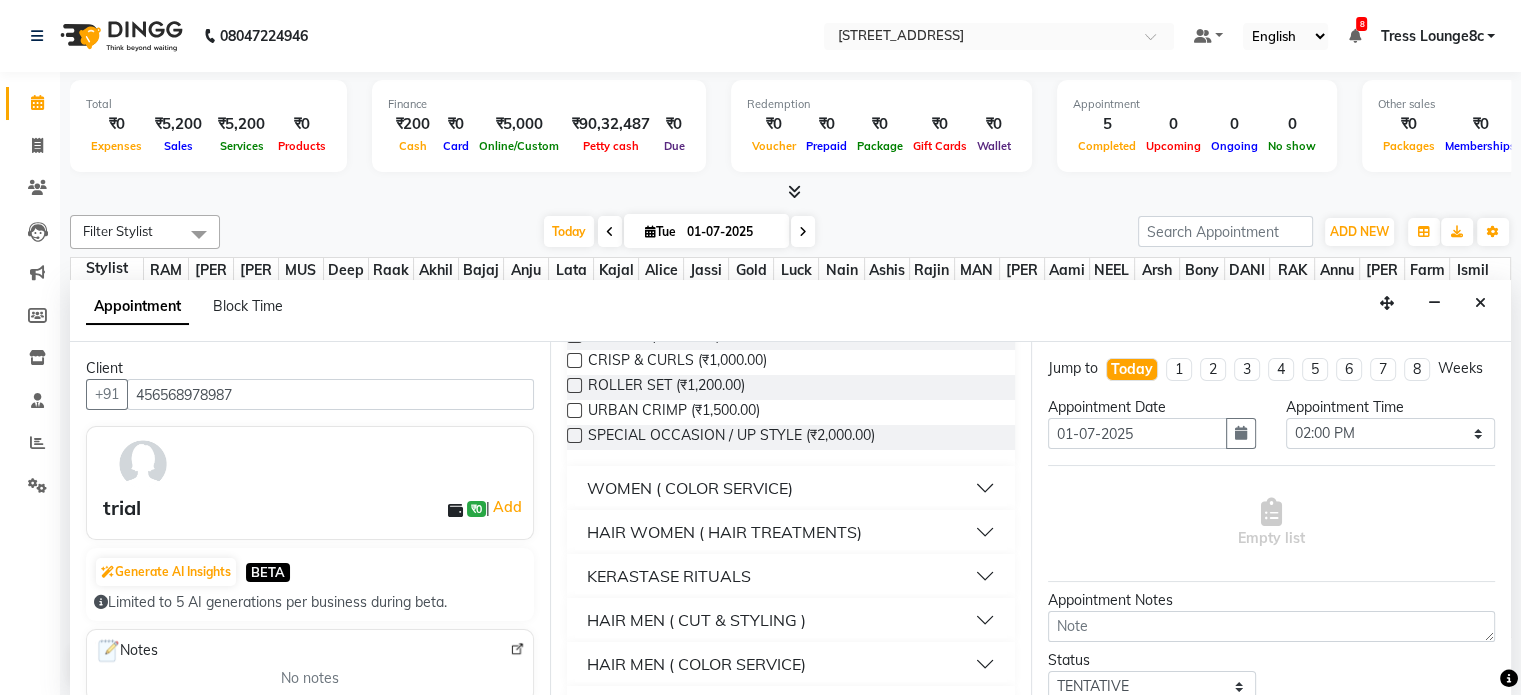 click on "WOMEN ( COLOR SERVICE)" at bounding box center (790, 488) 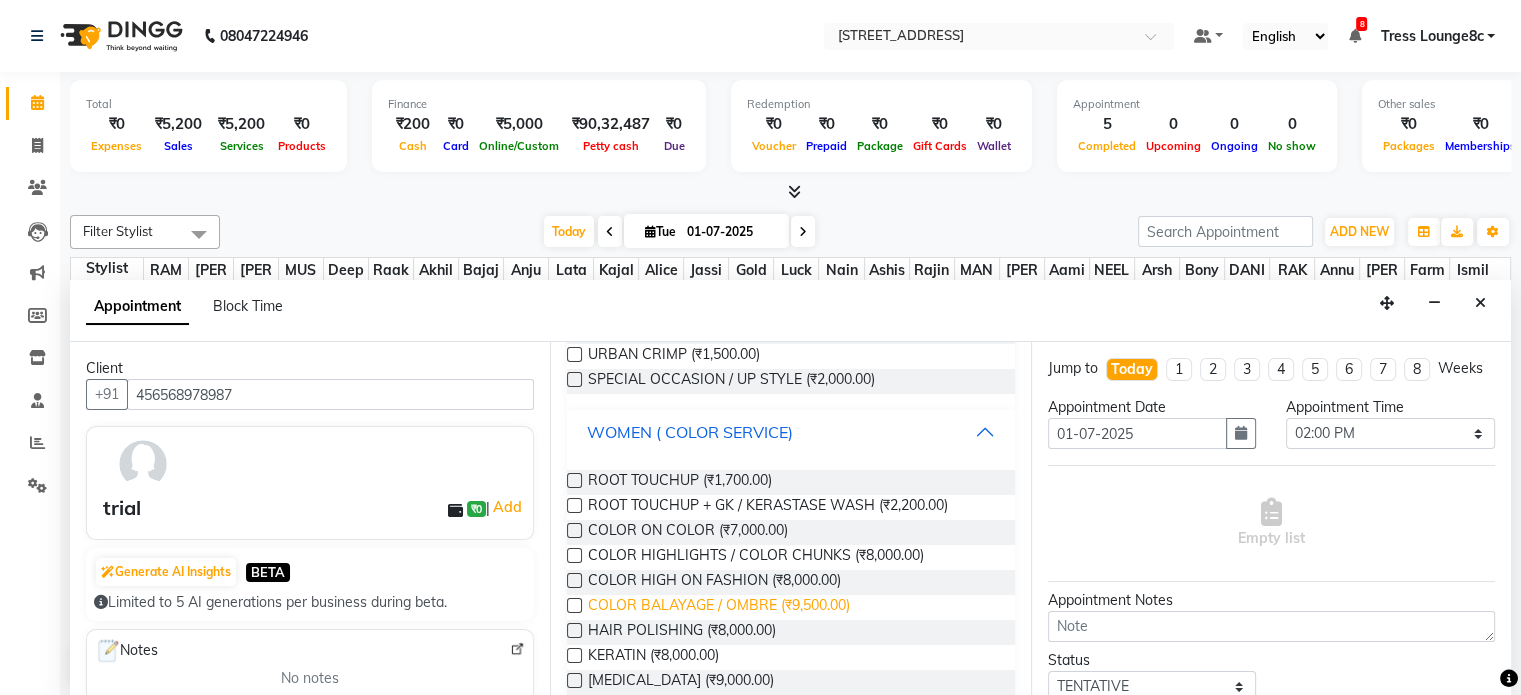 scroll, scrollTop: 600, scrollLeft: 0, axis: vertical 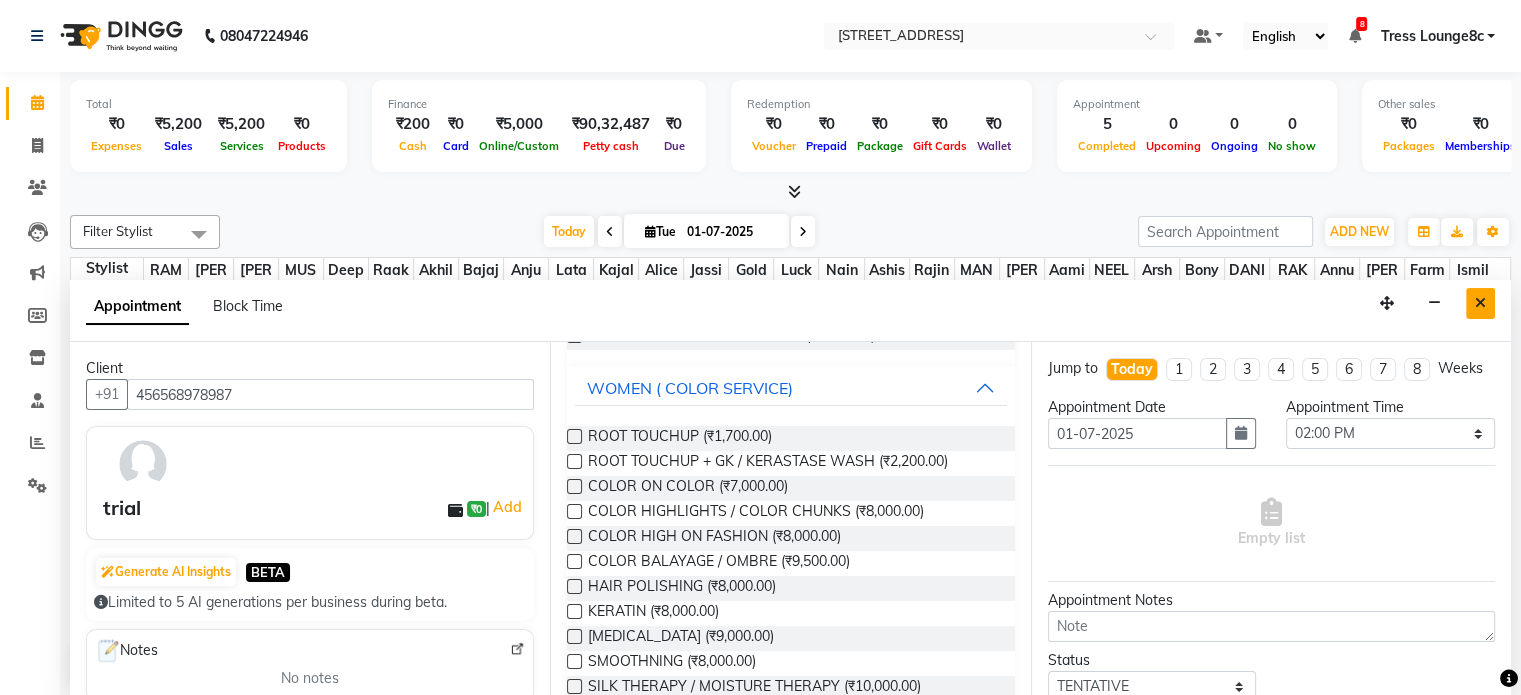 click at bounding box center (1480, 303) 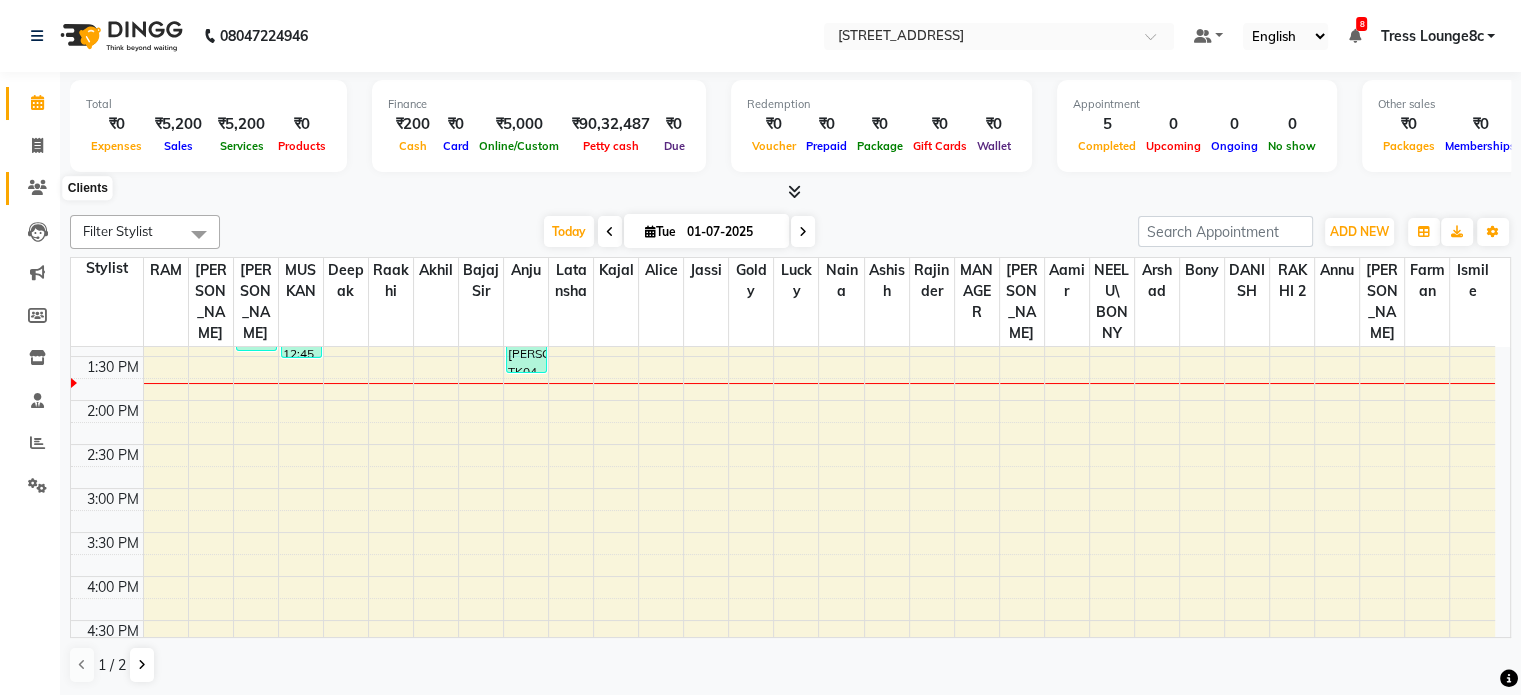 click 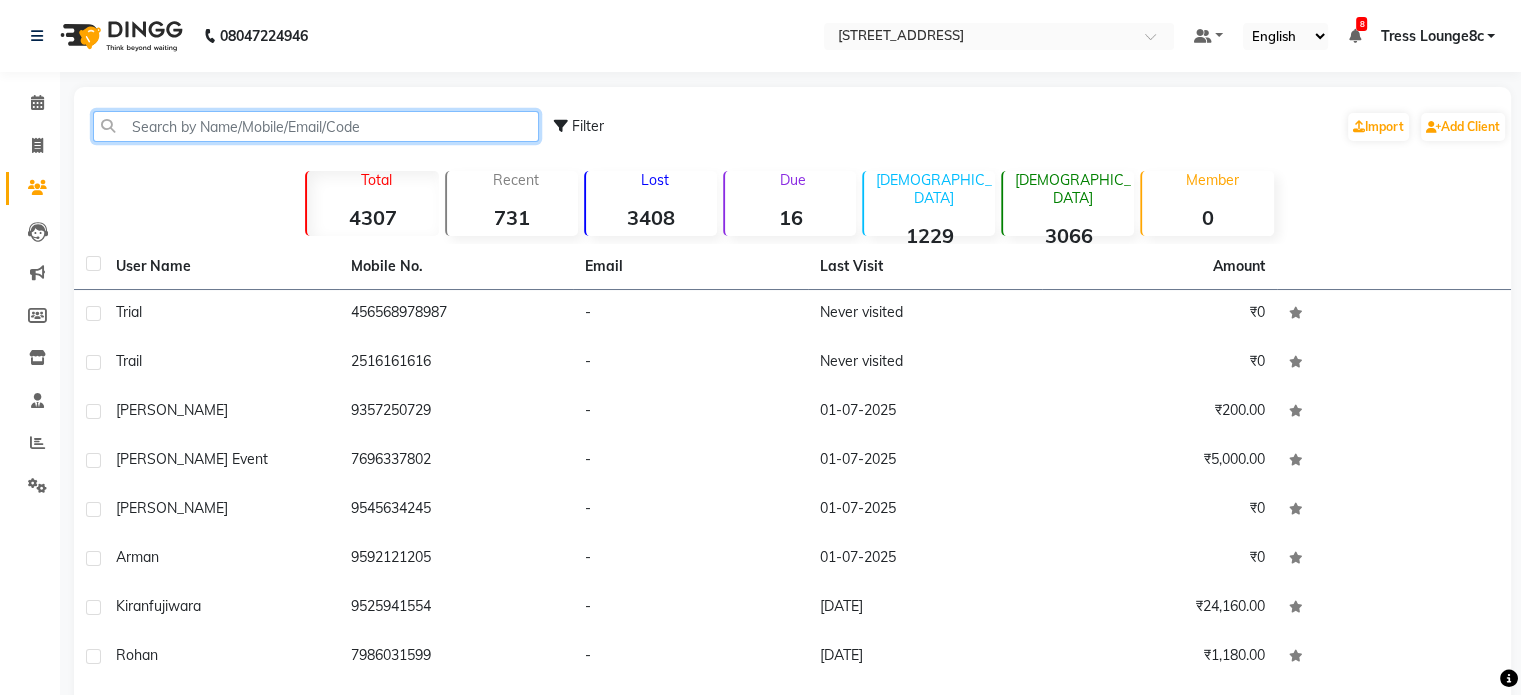 click 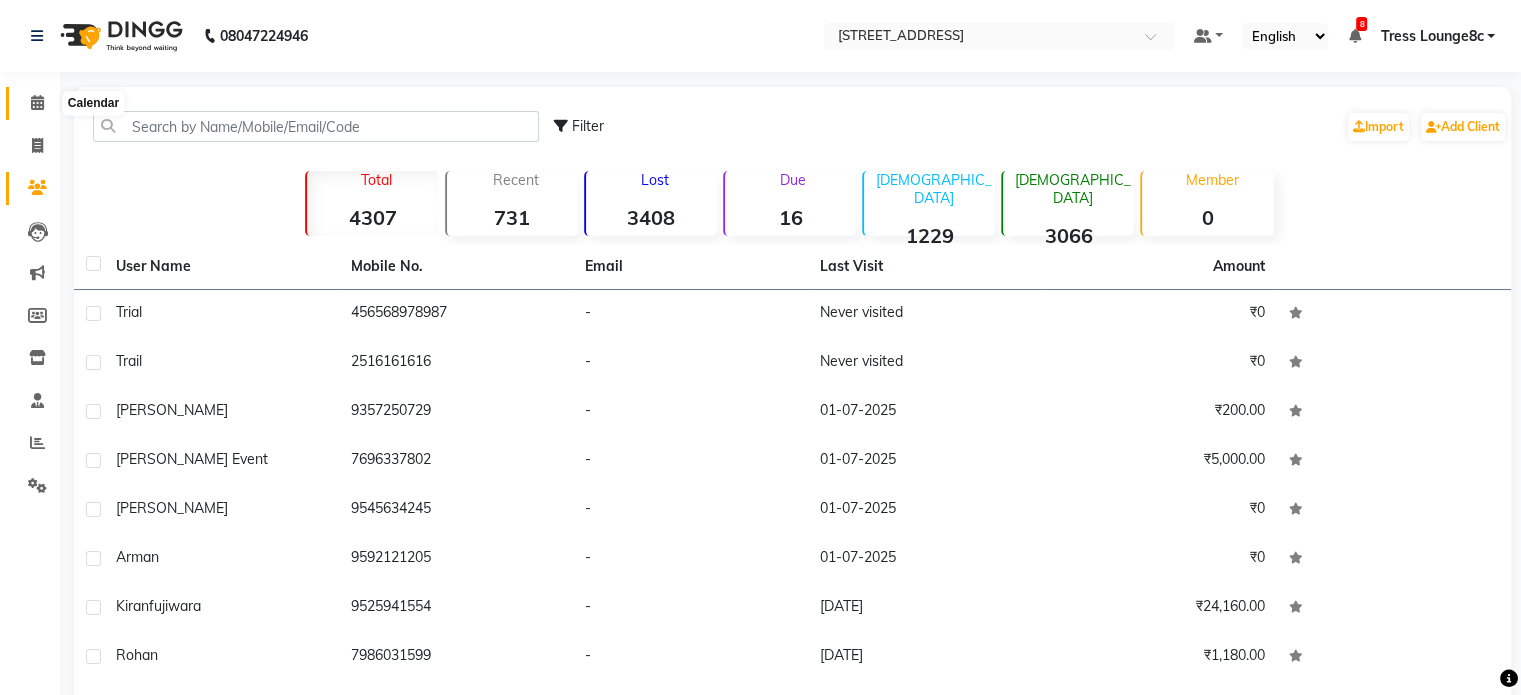 click 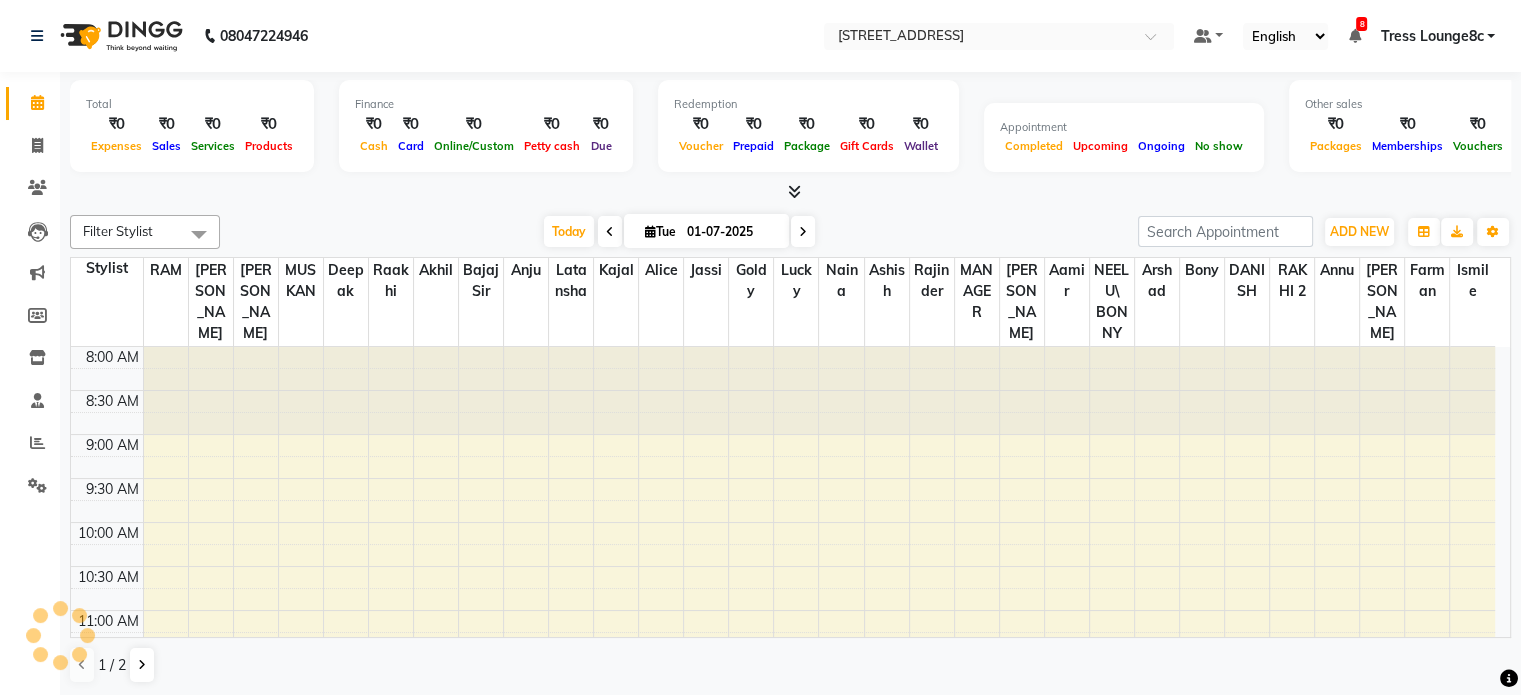 scroll, scrollTop: 0, scrollLeft: 0, axis: both 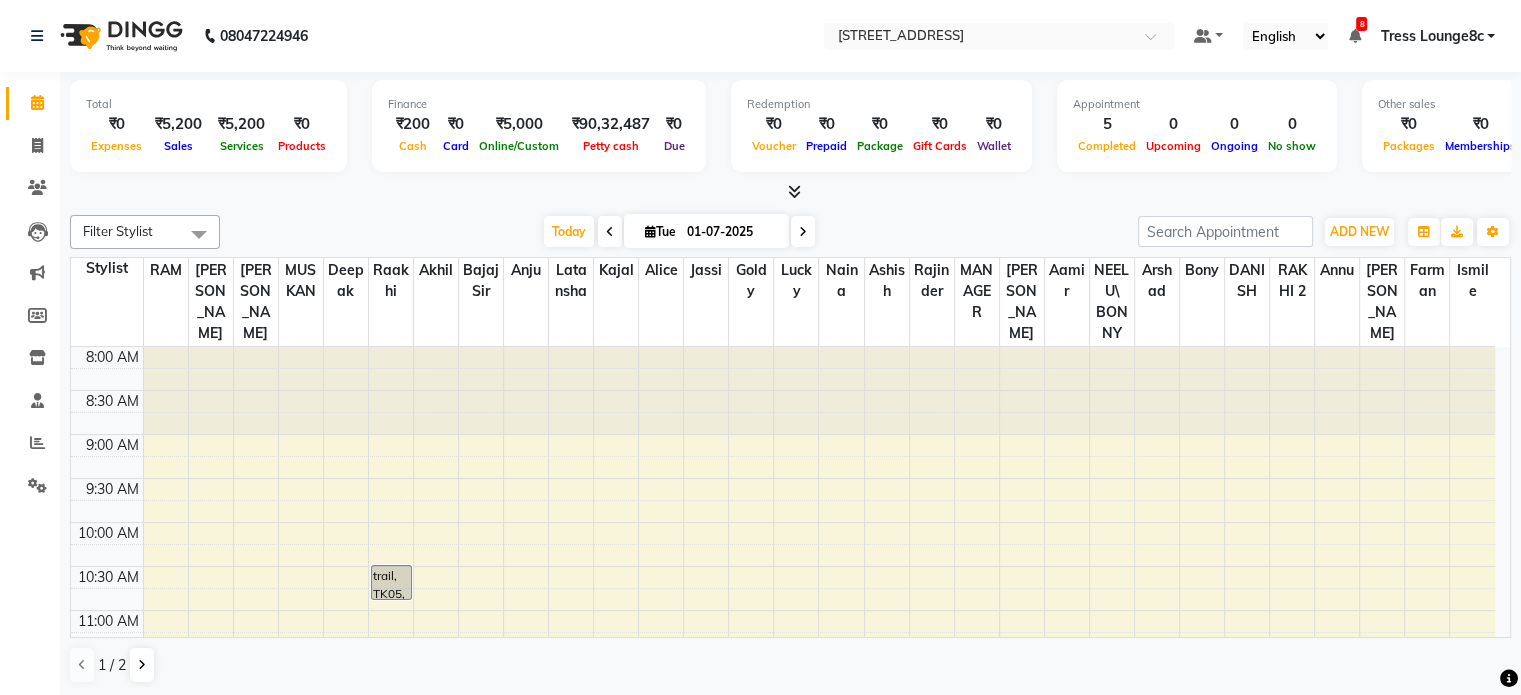 click on "8:00 AM 8:30 AM 9:00 AM 9:30 AM 10:00 AM 10:30 AM 11:00 AM 11:30 AM 12:00 PM 12:30 PM 1:00 PM 1:30 PM 2:00 PM 2:30 PM 3:00 PM 3:30 PM 4:00 PM 4:30 PM 5:00 PM 5:30 PM 6:00 PM 6:30 PM 7:00 PM 7:30 PM 8:00 PM 8:30 PM     arman, TK01, 12:00 PM-01:30 PM, Cut ,Texturize & Style (MEN),SHAVE / [PERSON_NAME] TRIM (MEN)     [PERSON_NAME], TK02, 12:45 PM-01:35 PM, FULL ARM WAX,UNDER ARMS WAX,HALF LEG WAX    trail, TK05, 10:30 AM-10:55 AM, SHAMPOO , CONDITIONING, CUT & STYLE     [PERSON_NAME], TK04, 01:10 PM-01:45 PM, EYE BROW (THREADING),UPPERLIP (THREADING)" at bounding box center (783, 918) 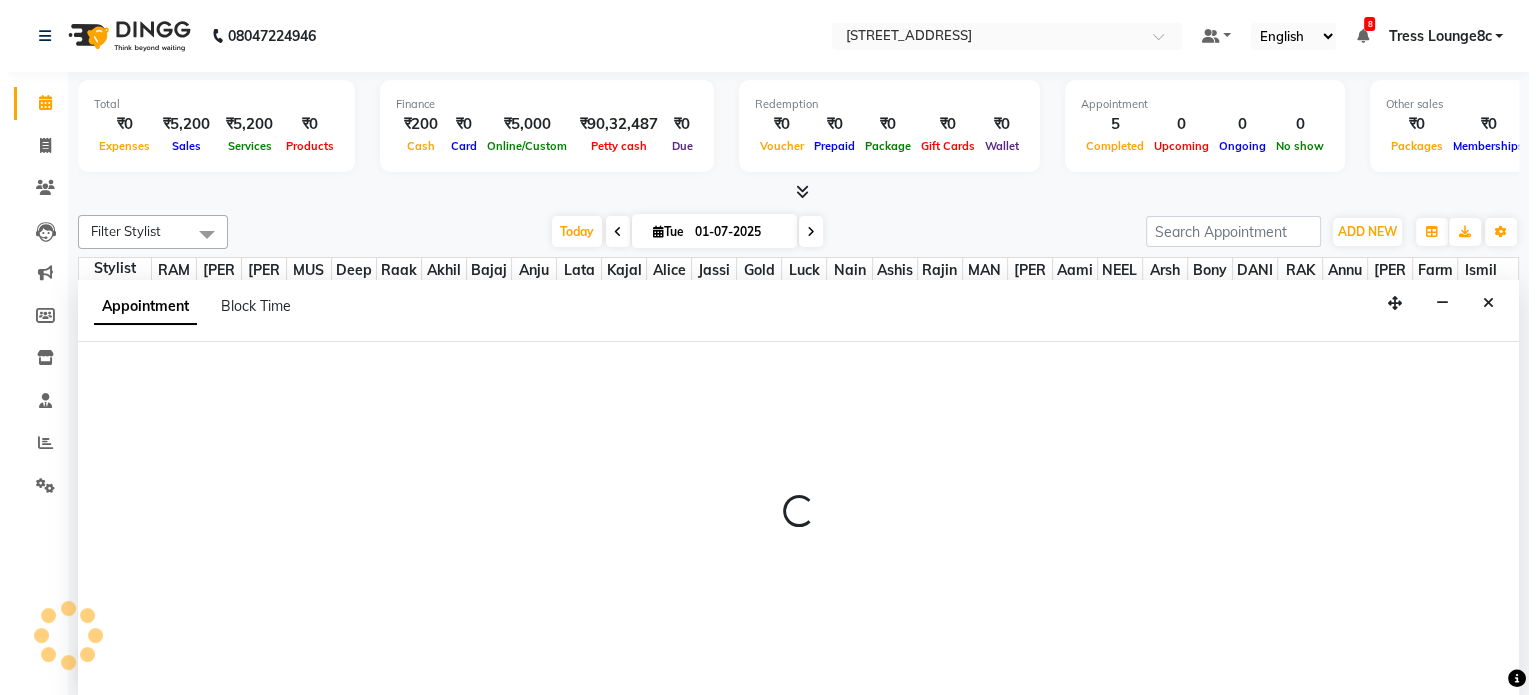 scroll, scrollTop: 0, scrollLeft: 0, axis: both 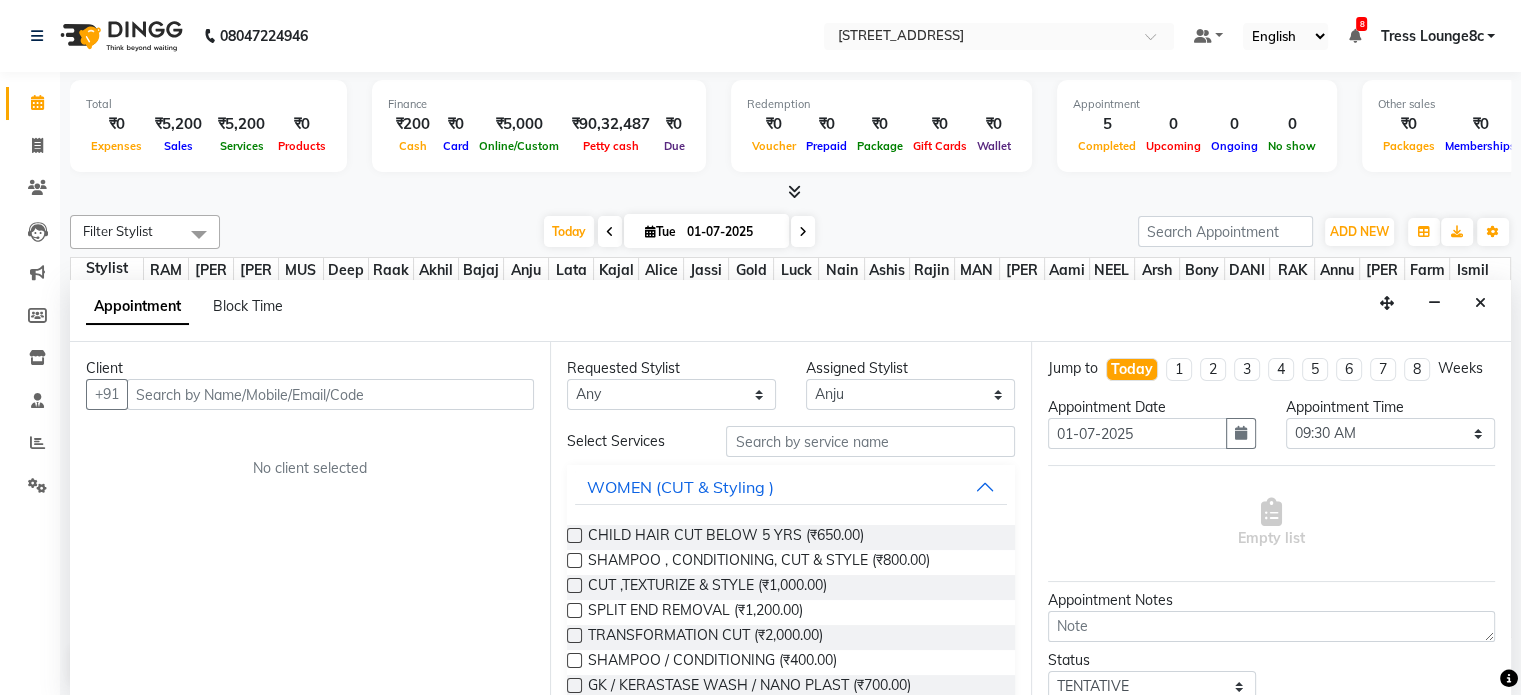 click at bounding box center [330, 394] 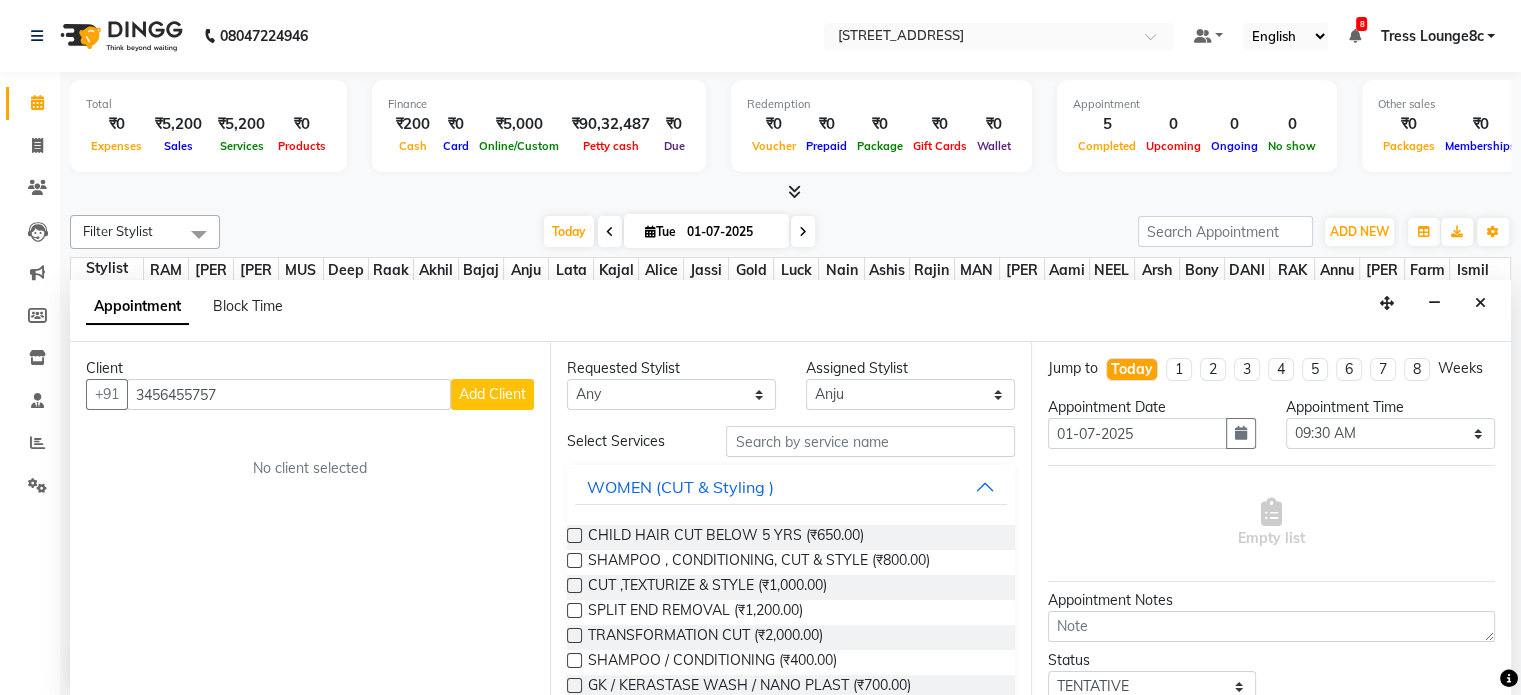 click on "Client" at bounding box center [310, 368] 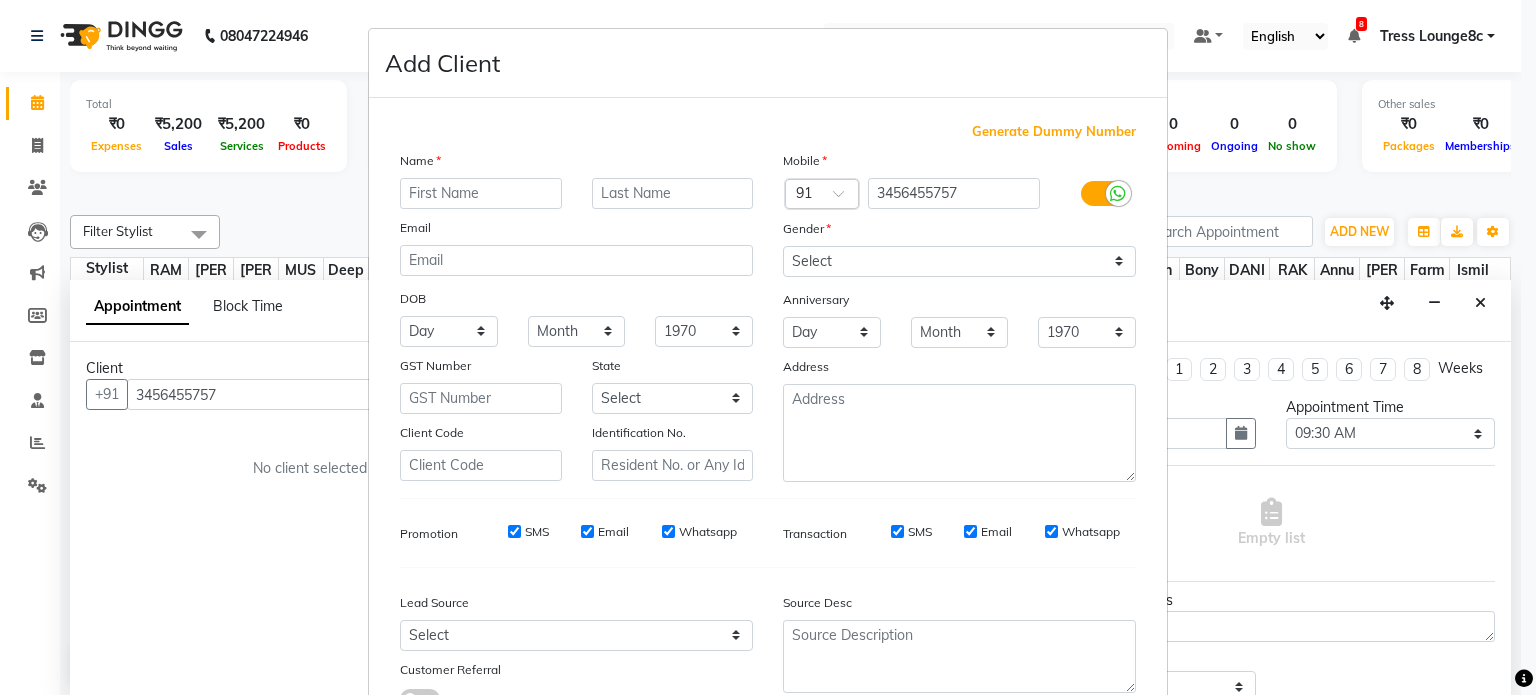 click at bounding box center (481, 193) 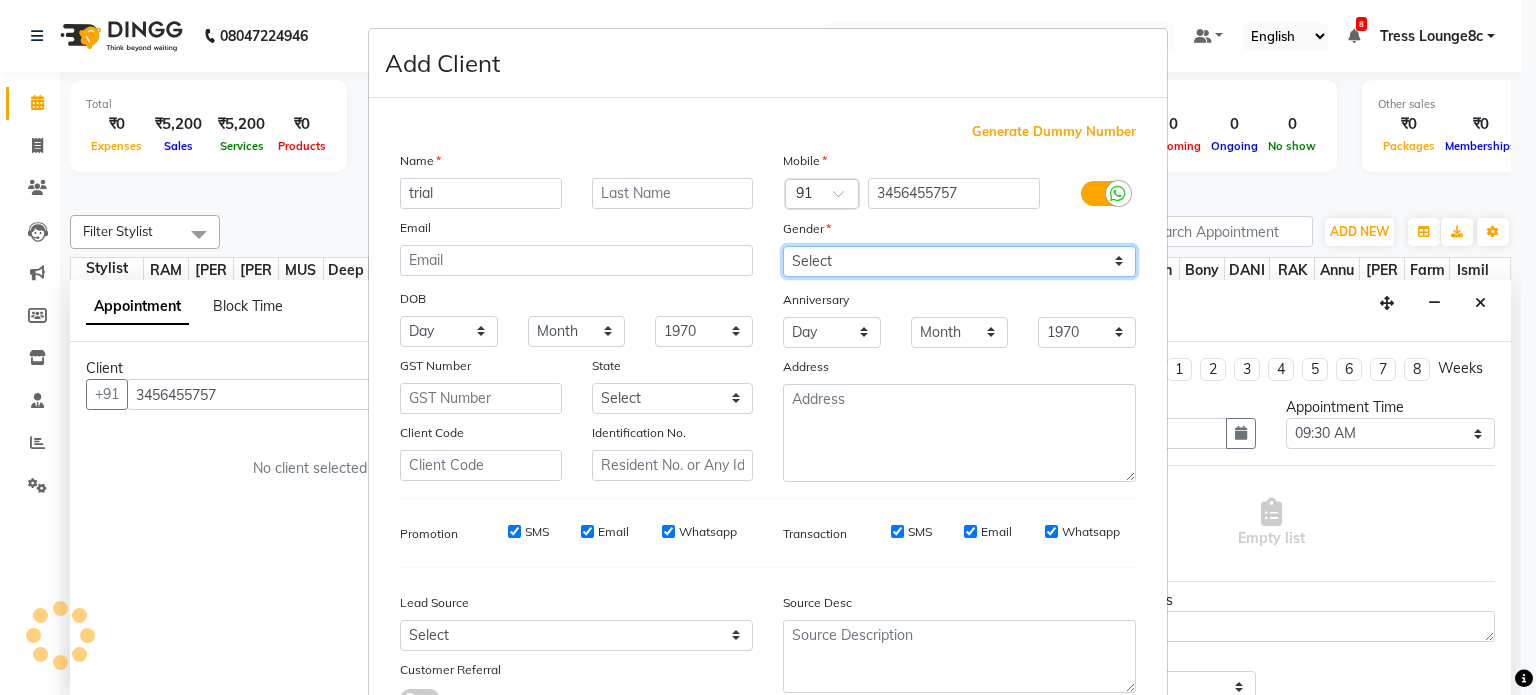 click on "Select [DEMOGRAPHIC_DATA] [DEMOGRAPHIC_DATA] Other Prefer Not To Say" at bounding box center (959, 261) 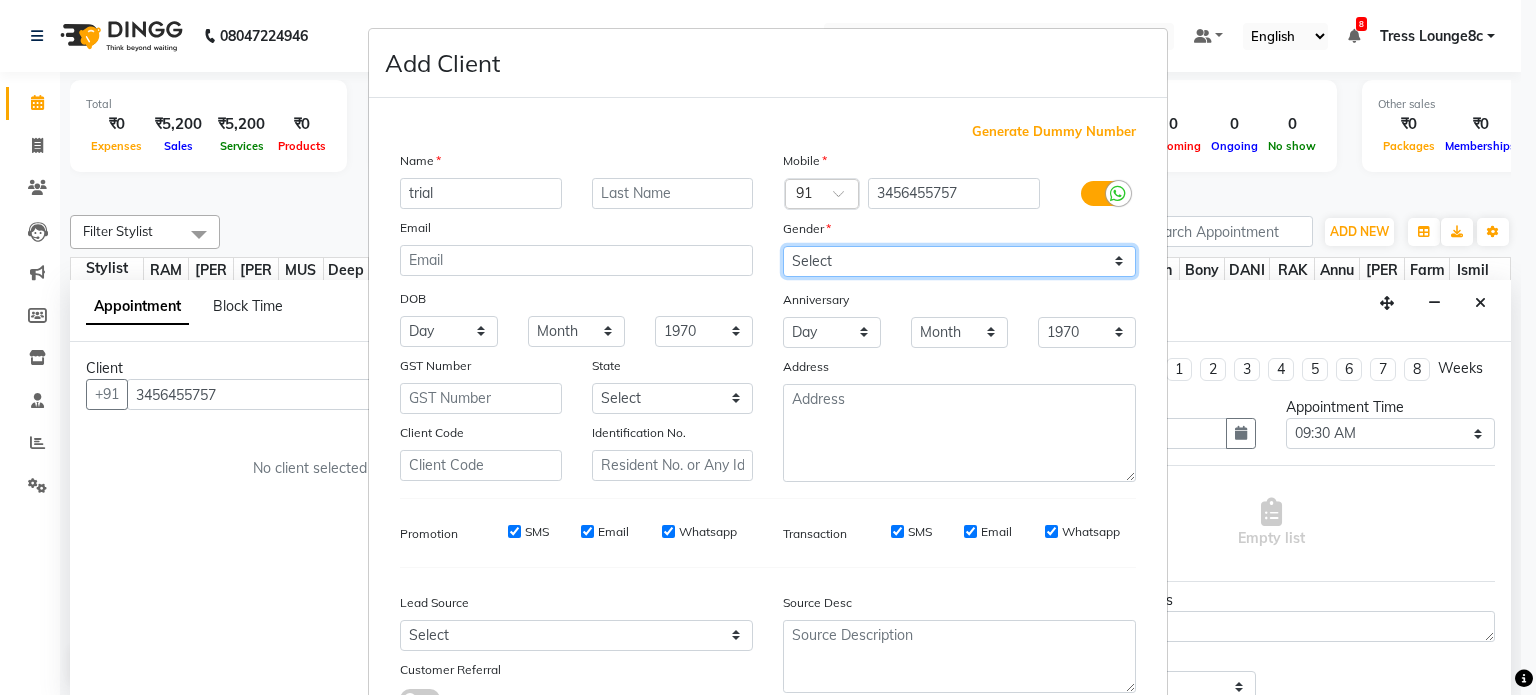 click on "Select [DEMOGRAPHIC_DATA] [DEMOGRAPHIC_DATA] Other Prefer Not To Say" at bounding box center (959, 261) 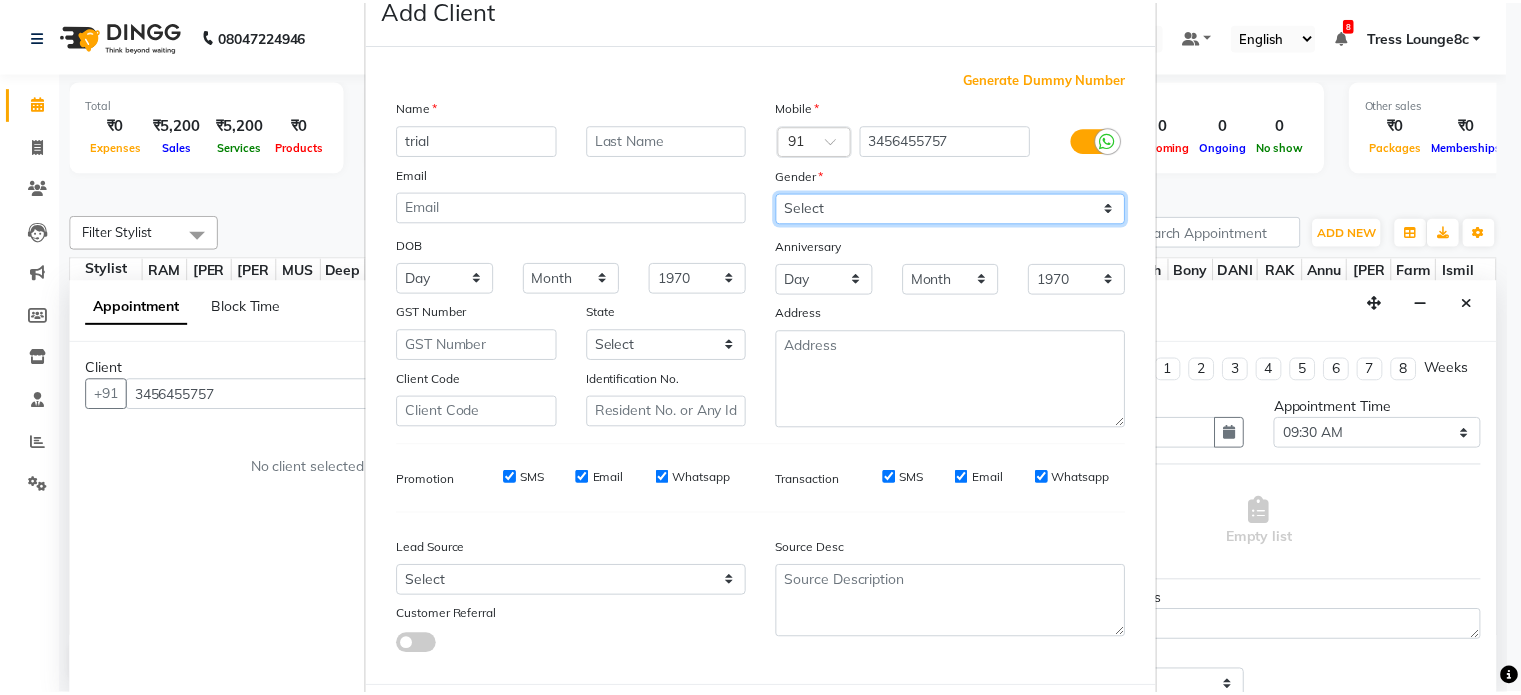 scroll, scrollTop: 100, scrollLeft: 0, axis: vertical 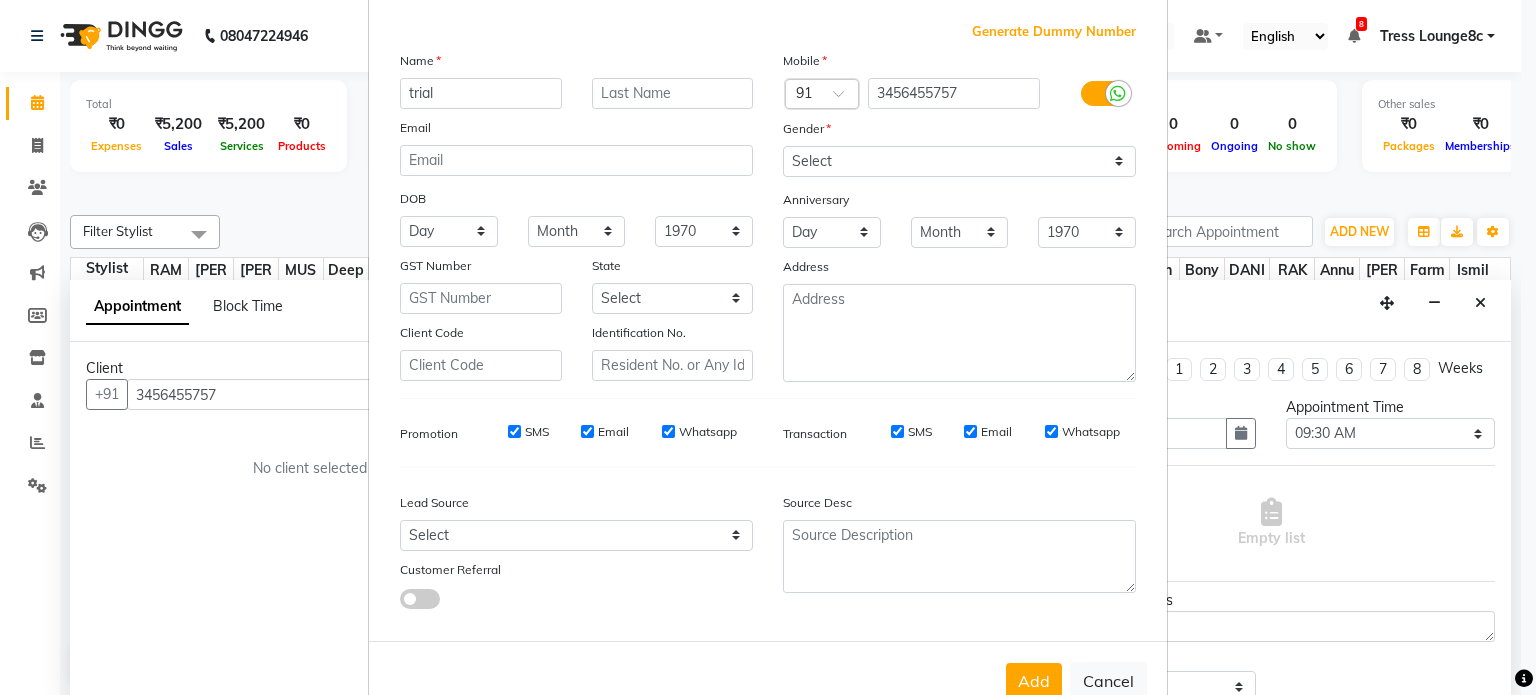 click on "Add" at bounding box center [1034, 681] 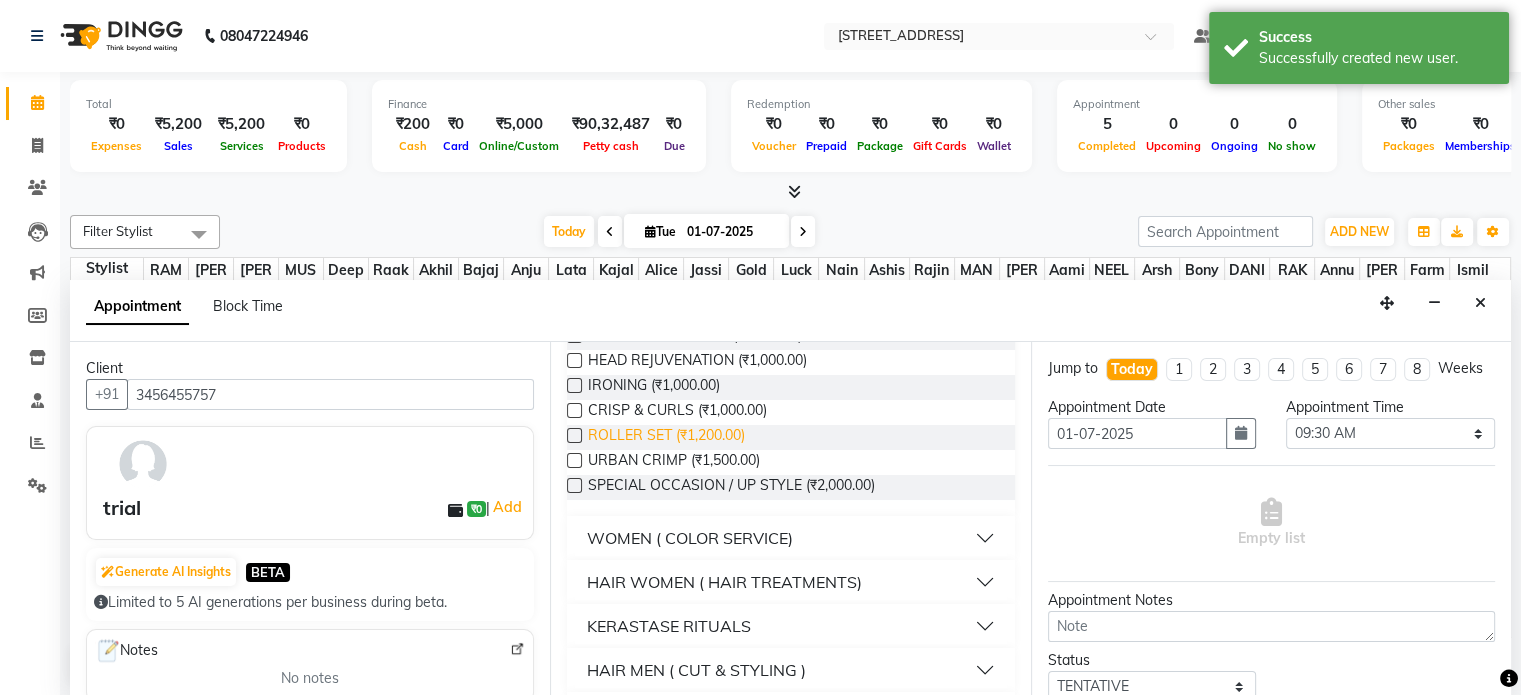 scroll, scrollTop: 500, scrollLeft: 0, axis: vertical 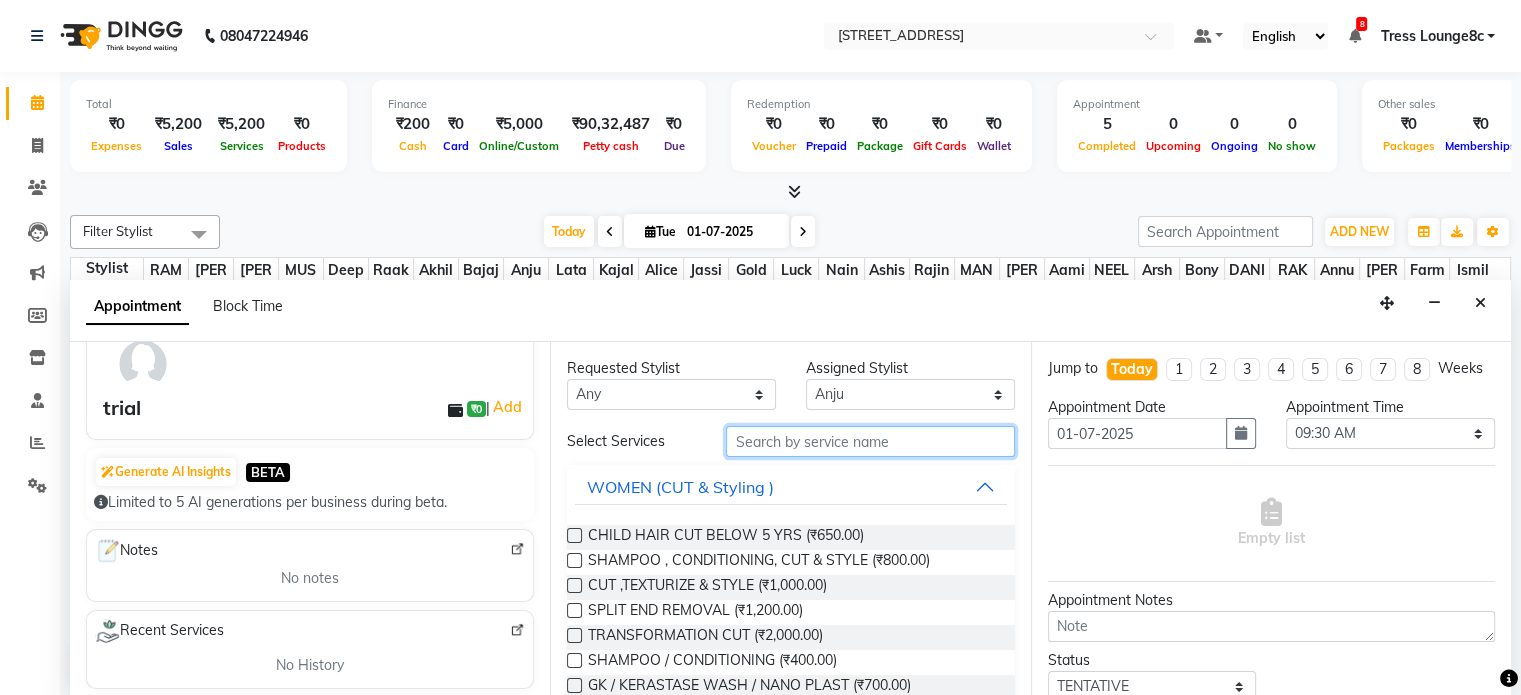 click at bounding box center [870, 441] 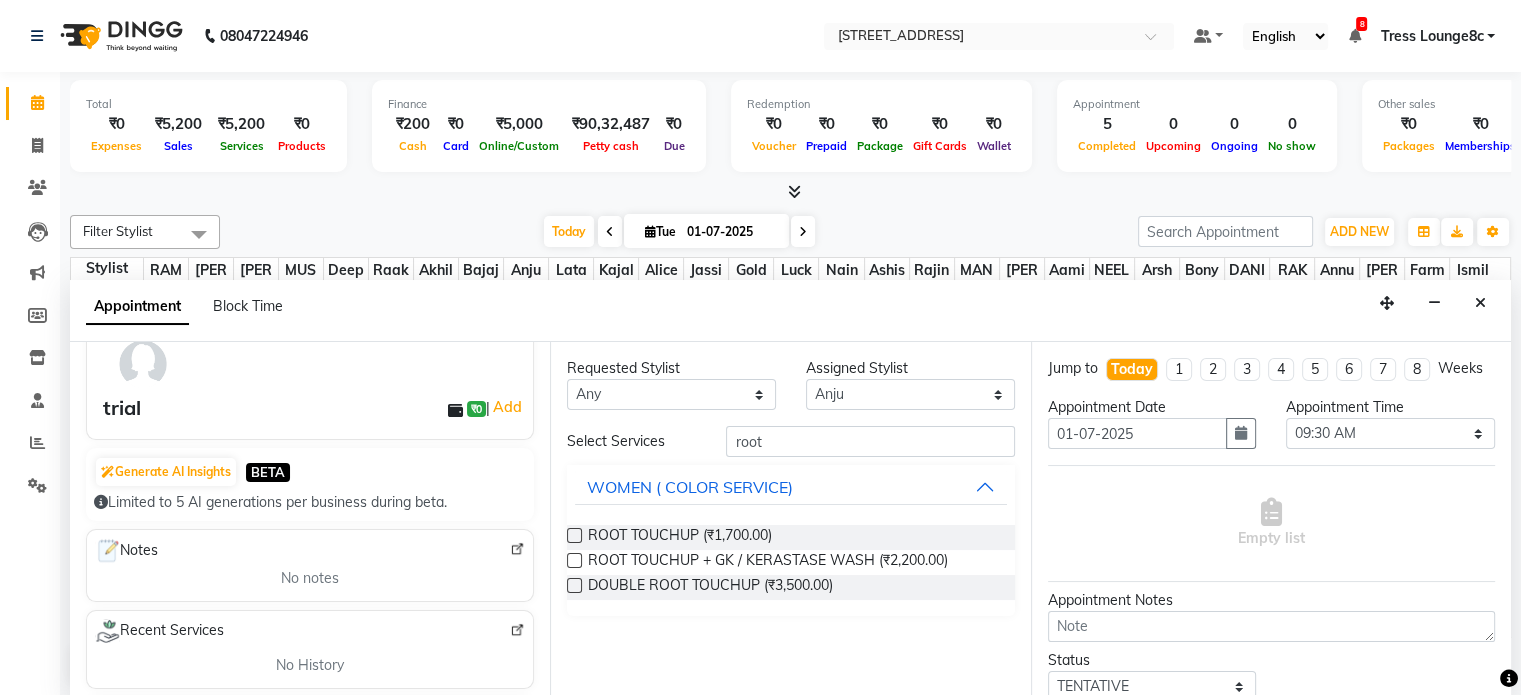 click at bounding box center (574, 535) 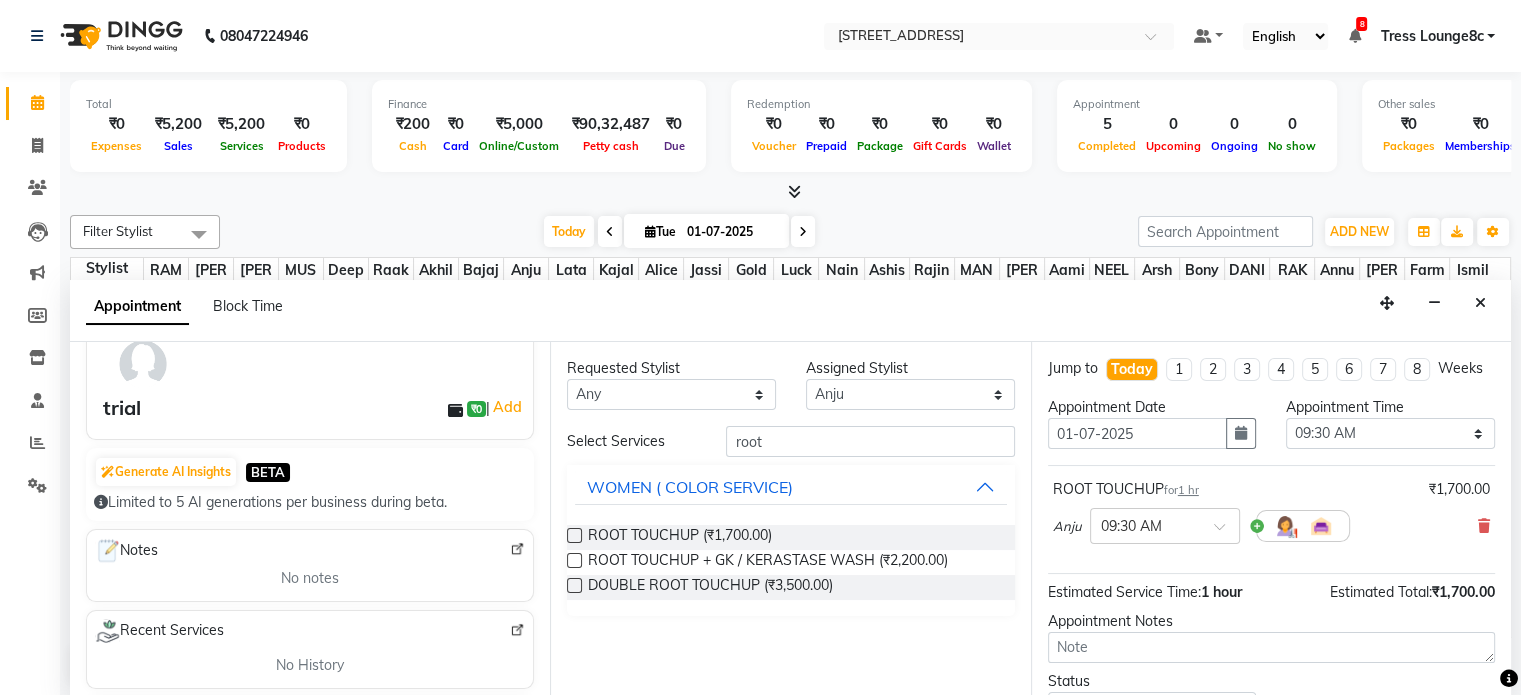 scroll, scrollTop: 100, scrollLeft: 0, axis: vertical 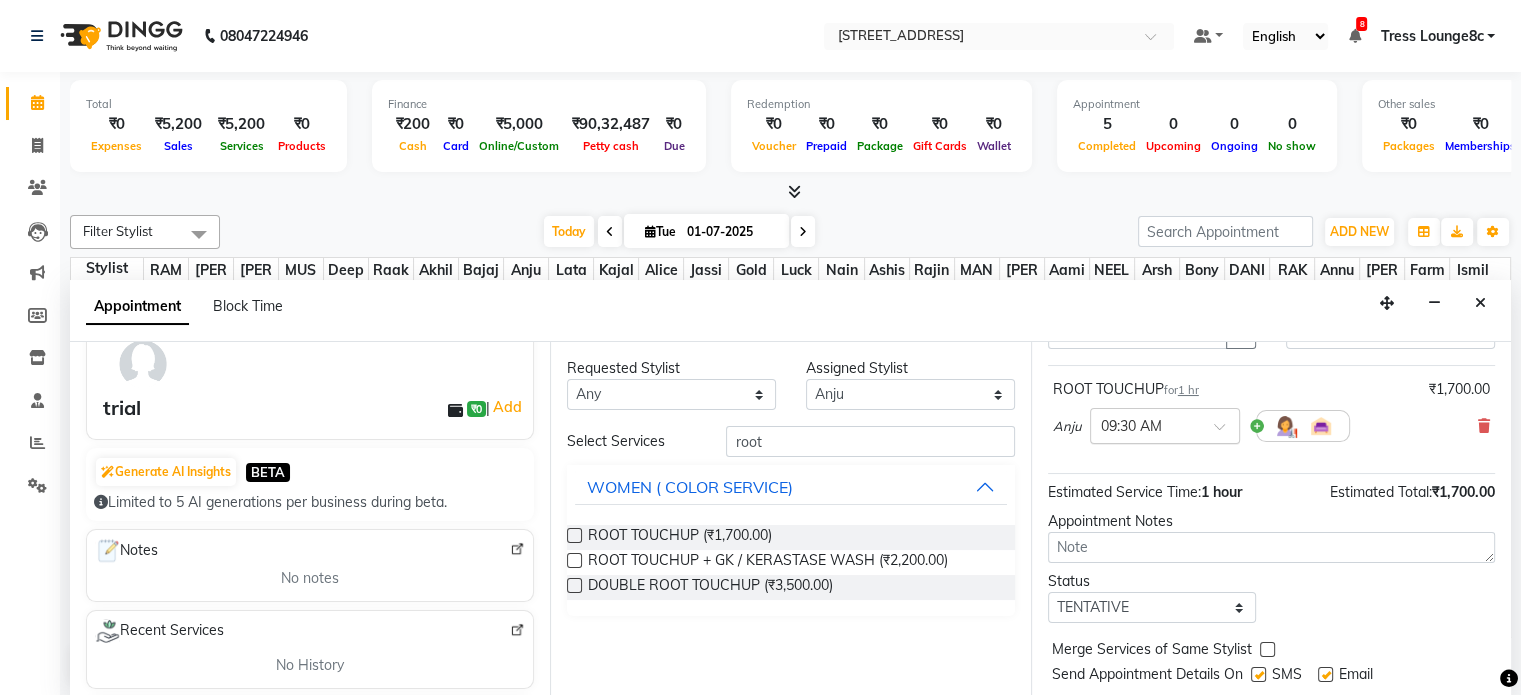 click at bounding box center [1145, 424] 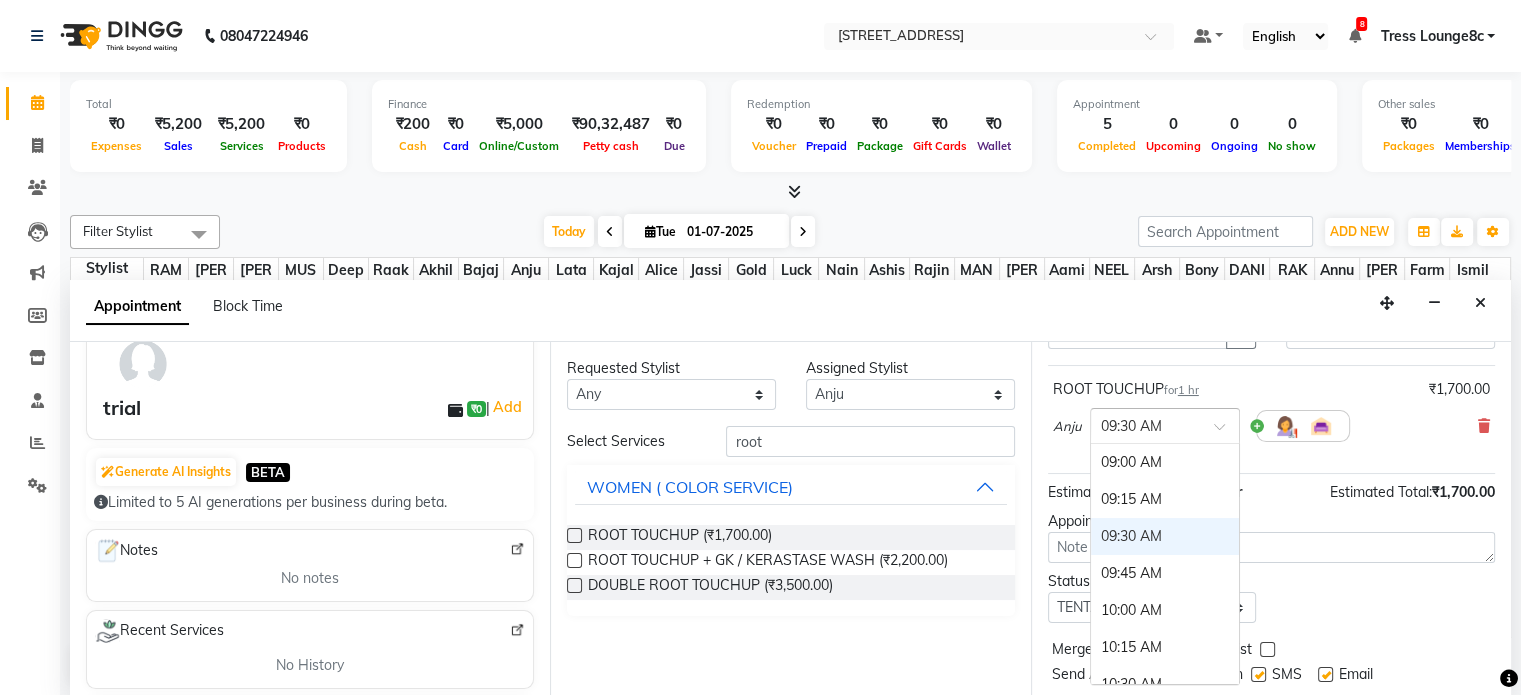 click at bounding box center [1145, 424] 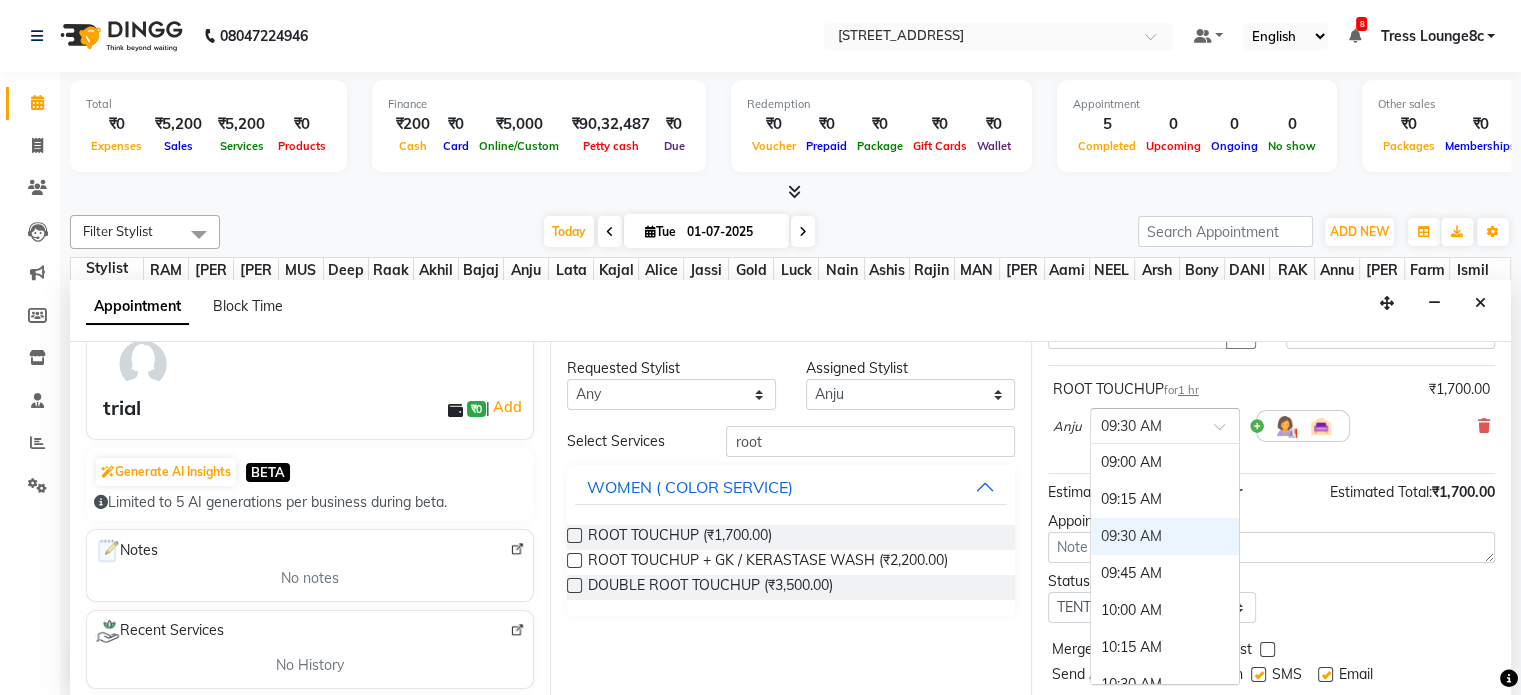 click on "ROOT TOUCHUP   for  1 hr ₹1,700.00 Anju × 09:30 AM  09:00 AM   09:15 AM   09:30 AM   09:45 AM   10:00 AM   10:15 AM   10:30 AM   10:45 AM   11:00 AM   11:15 AM   11:30 AM   11:45 AM   12:00 PM   12:15 PM   12:30 PM   12:45 PM   01:00 PM   (Booked)  01:15 PM   (Booked)  01:30 PM   (Booked)  01:45 PM   02:00 PM   02:15 PM   02:30 PM   02:45 PM   03:00 PM   03:15 PM   03:30 PM   03:45 PM   04:00 PM   04:15 PM   04:30 PM   04:45 PM   05:00 PM   05:15 PM   05:30 PM   05:45 PM   06:00 PM   06:15 PM   06:30 PM   06:45 PM   07:00 PM   07:15 PM   07:30 PM   07:45 PM   08:00 PM   (No Shift)" at bounding box center [1271, 419] 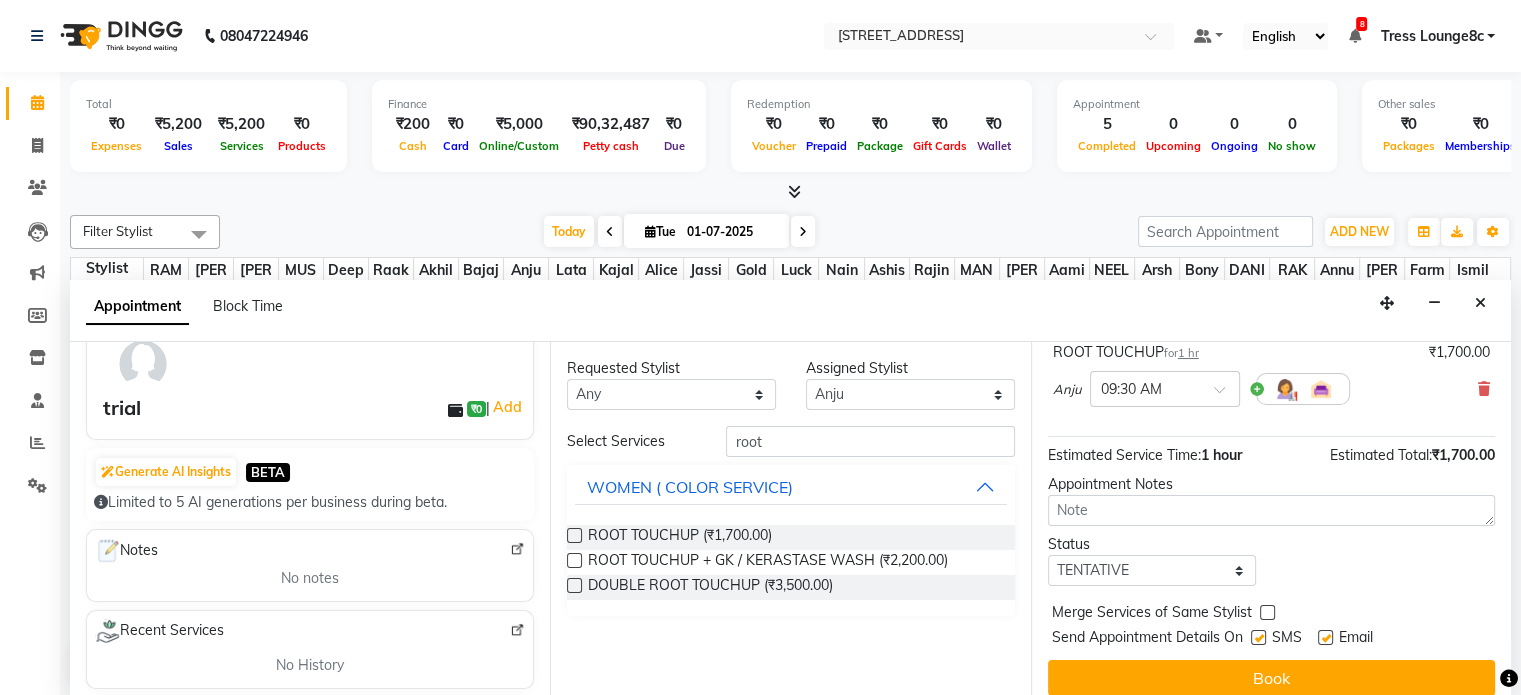 scroll, scrollTop: 170, scrollLeft: 0, axis: vertical 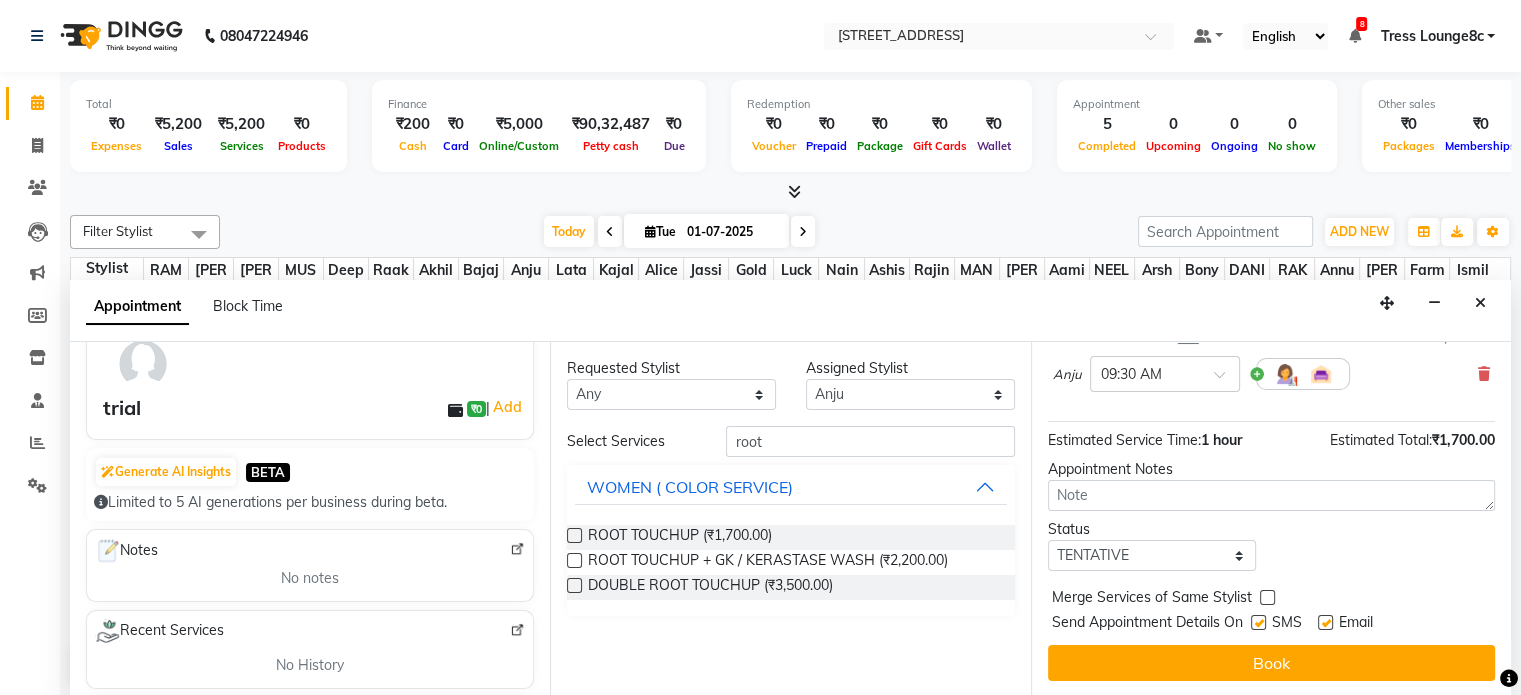 drag, startPoint x: 1252, startPoint y: 619, endPoint x: 1264, endPoint y: 617, distance: 12.165525 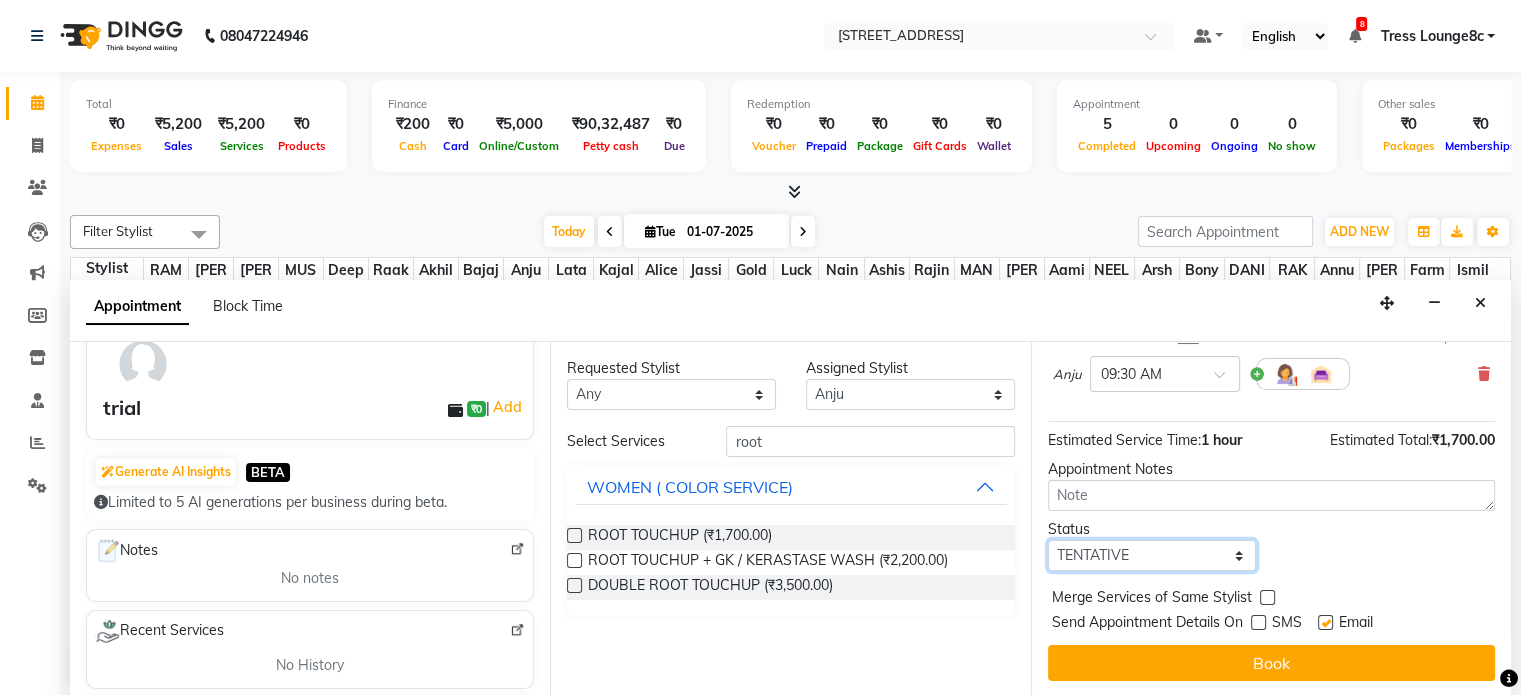 click on "Select TENTATIVE CONFIRM CHECK-IN UPCOMING" at bounding box center (1152, 555) 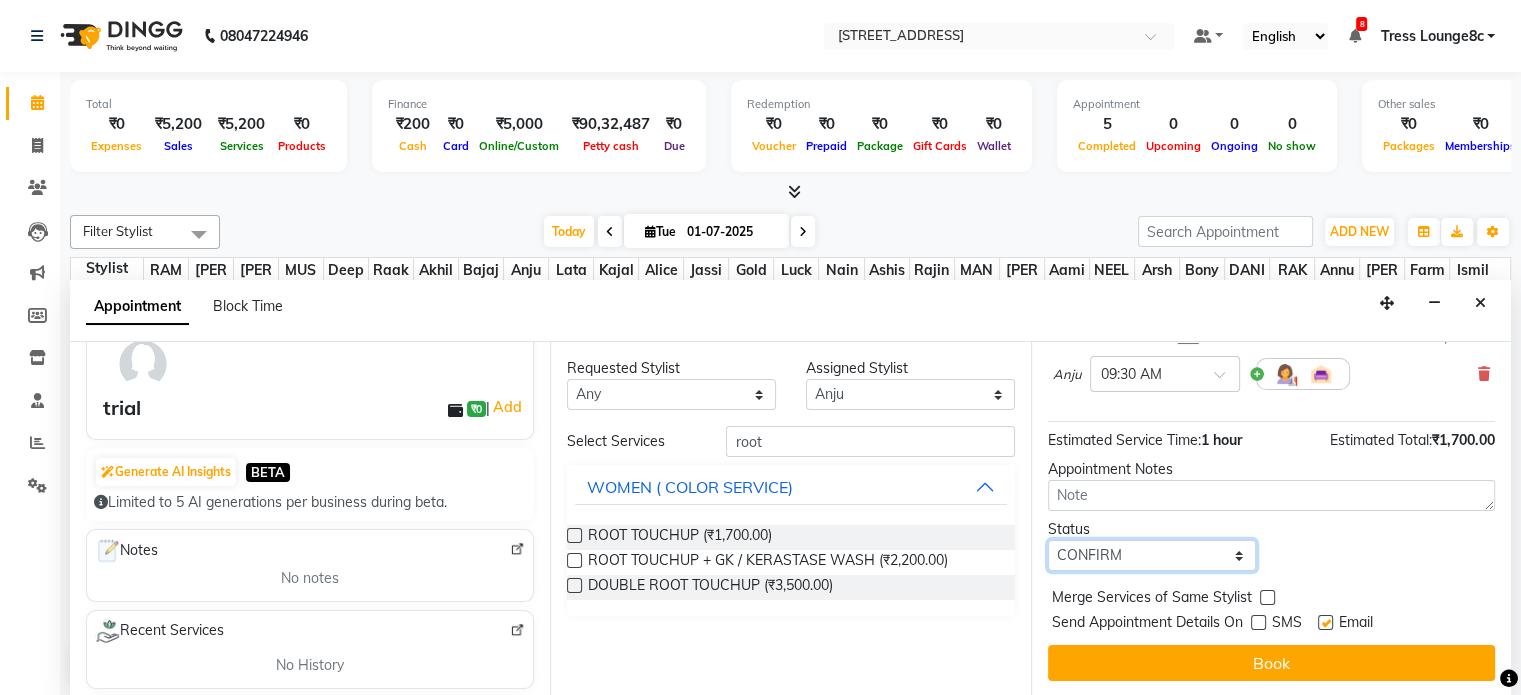 click on "Select TENTATIVE CONFIRM CHECK-IN UPCOMING" at bounding box center [1152, 555] 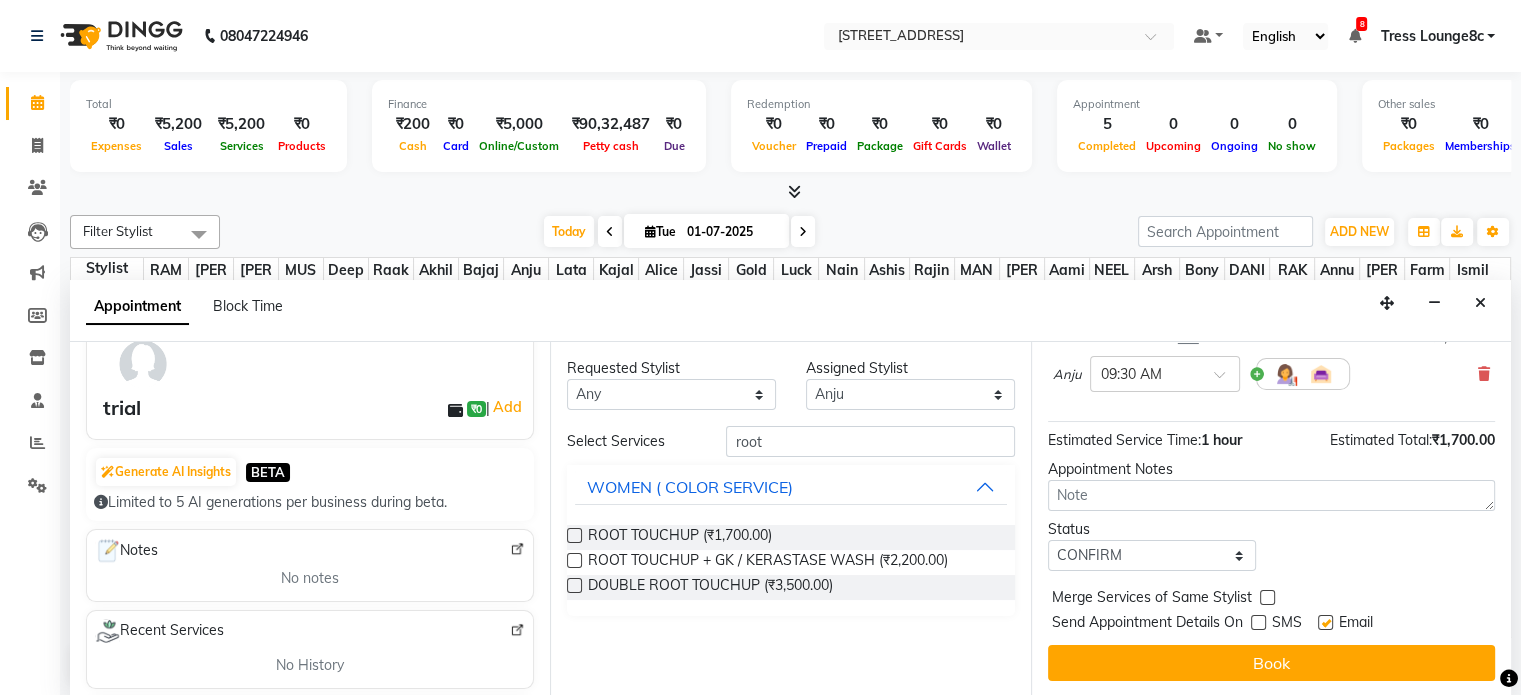 click at bounding box center [1267, 597] 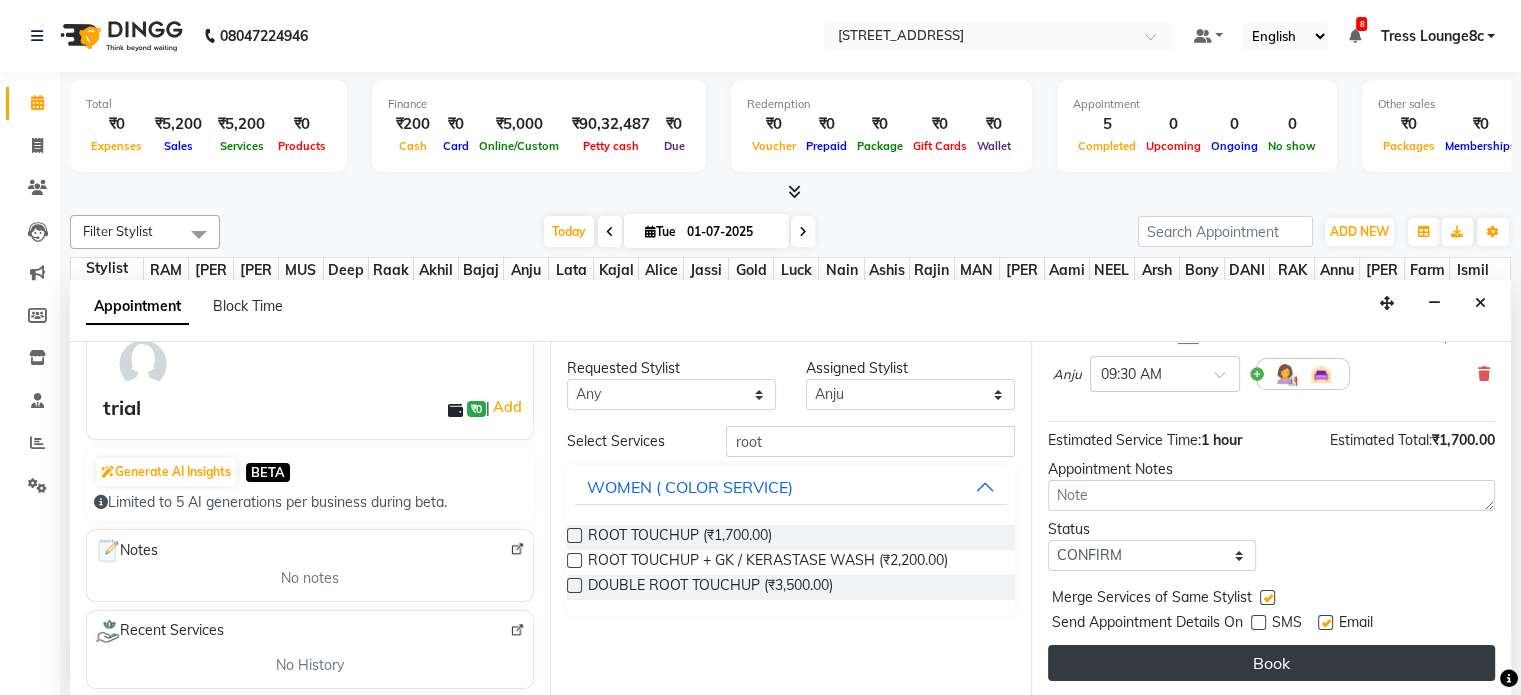 click on "Book" at bounding box center (1271, 663) 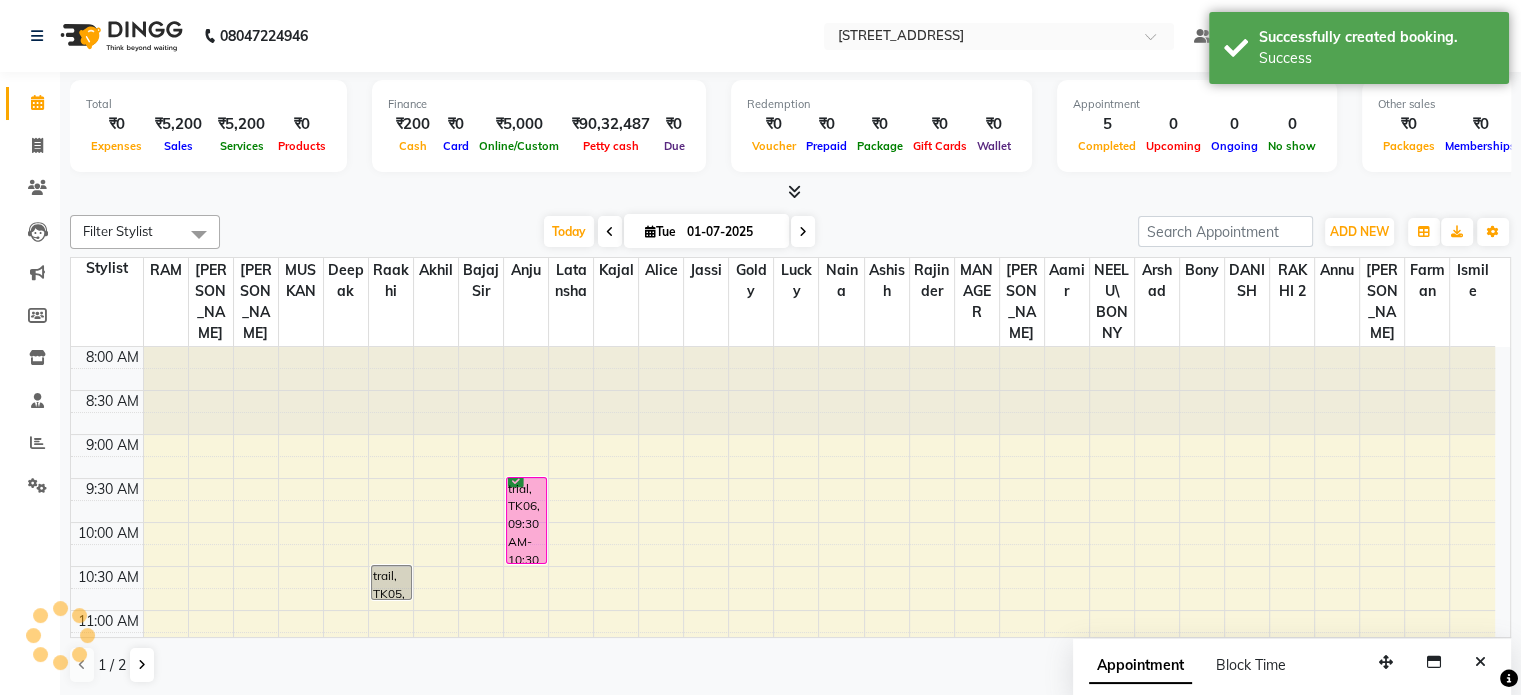 scroll, scrollTop: 0, scrollLeft: 0, axis: both 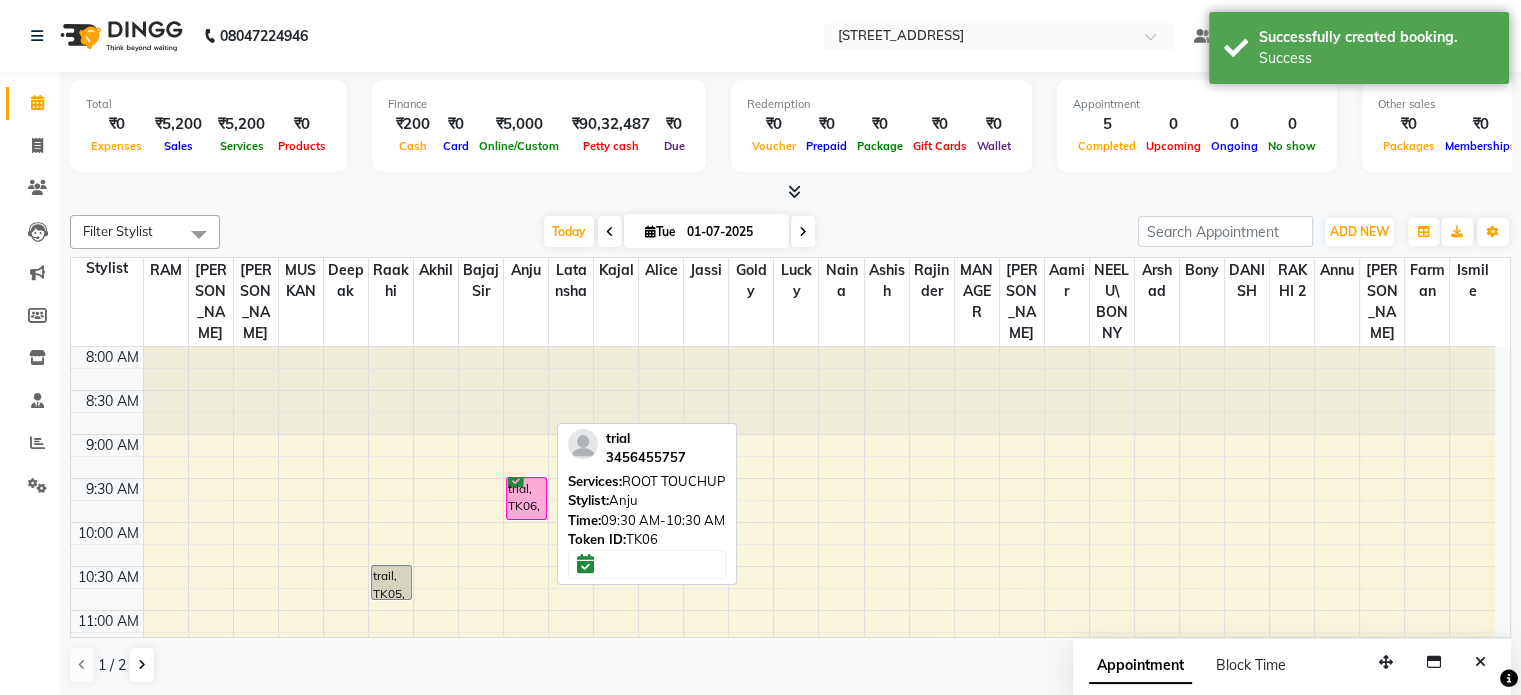 drag, startPoint x: 528, startPoint y: 491, endPoint x: 520, endPoint y: 451, distance: 40.792156 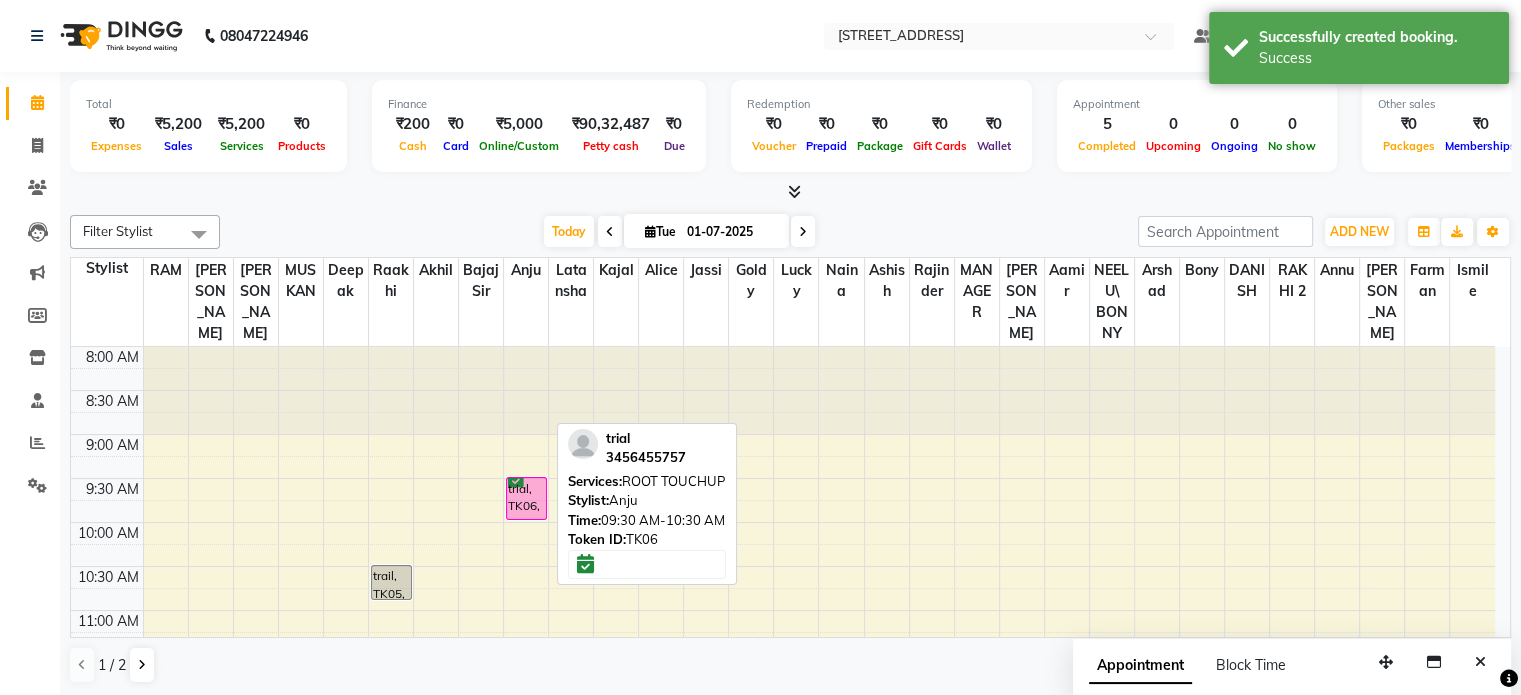 click on "trial, TK06, 09:30 AM-10:30 AM, ROOT TOUCHUP     [PERSON_NAME], TK04, 01:10 PM-01:45 PM, EYE BROW (THREADING),UPPERLIP (THREADING)     trial, TK06, 09:30 AM-10:30 AM, ROOT TOUCHUP" at bounding box center [526, 918] 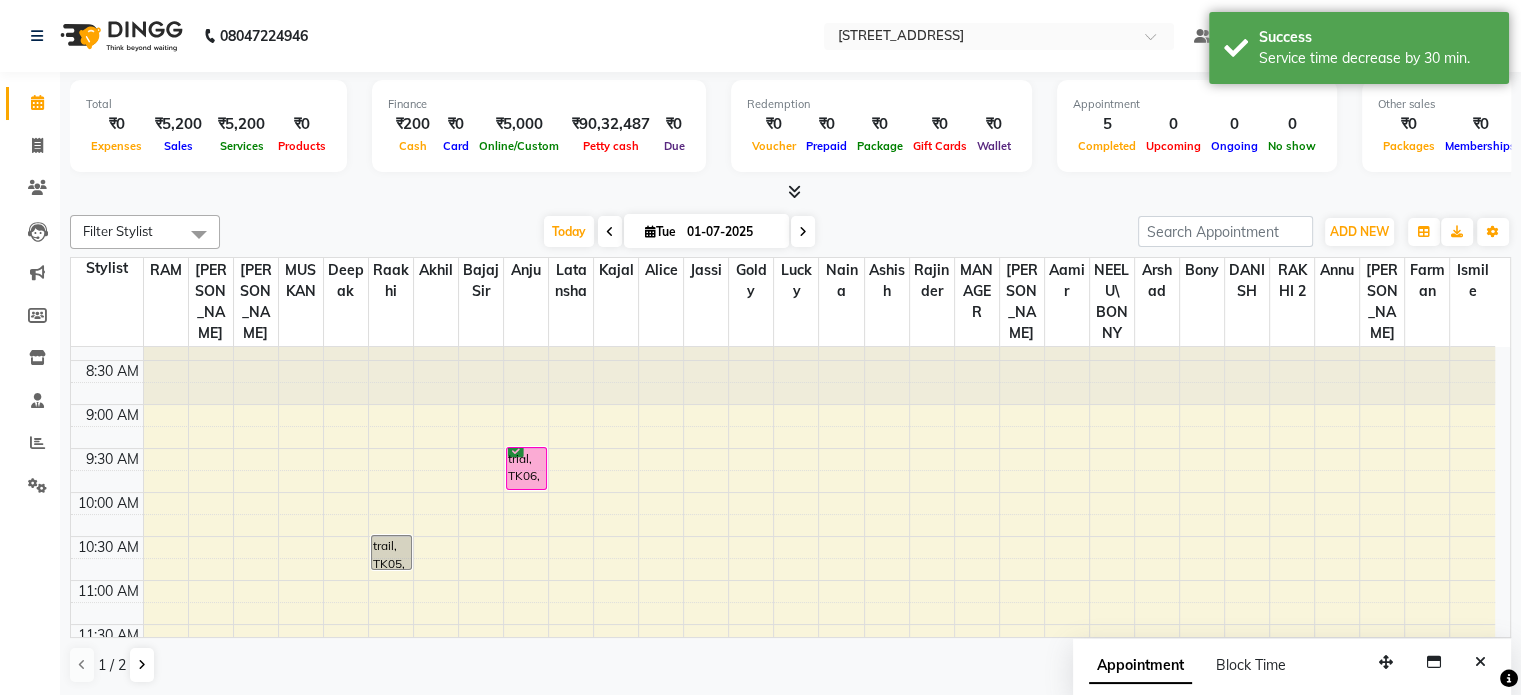 scroll, scrollTop: 0, scrollLeft: 0, axis: both 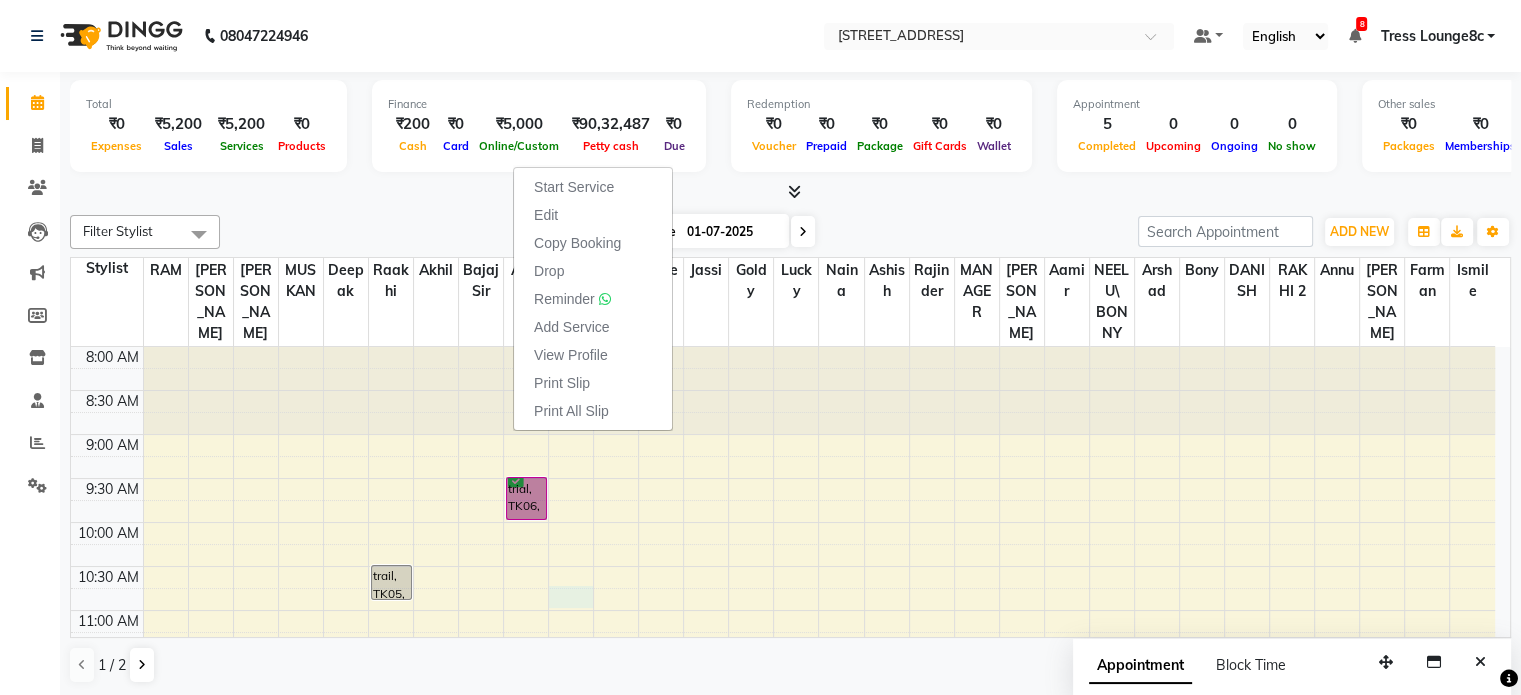 click on "8:00 AM 8:30 AM 9:00 AM 9:30 AM 10:00 AM 10:30 AM 11:00 AM 11:30 AM 12:00 PM 12:30 PM 1:00 PM 1:30 PM 2:00 PM 2:30 PM 3:00 PM 3:30 PM 4:00 PM 4:30 PM 5:00 PM 5:30 PM 6:00 PM 6:30 PM 7:00 PM 7:30 PM 8:00 PM 8:30 PM     arman, TK01, 12:00 PM-01:30 PM, Cut ,Texturize & Style (MEN),SHAVE / [PERSON_NAME] TRIM (MEN)     [PERSON_NAME], TK02, 12:45 PM-01:35 PM, FULL ARM WAX,UNDER ARMS WAX,HALF LEG WAX    trail, TK05, 10:30 AM-10:55 AM, SHAMPOO , CONDITIONING, CUT & STYLE     trial, TK06, 09:30 AM-10:00 AM, ROOT TOUCHUP     [PERSON_NAME], TK04, 01:10 PM-01:45 PM, EYE BROW (THREADING),UPPERLIP (THREADING)" at bounding box center (783, 918) 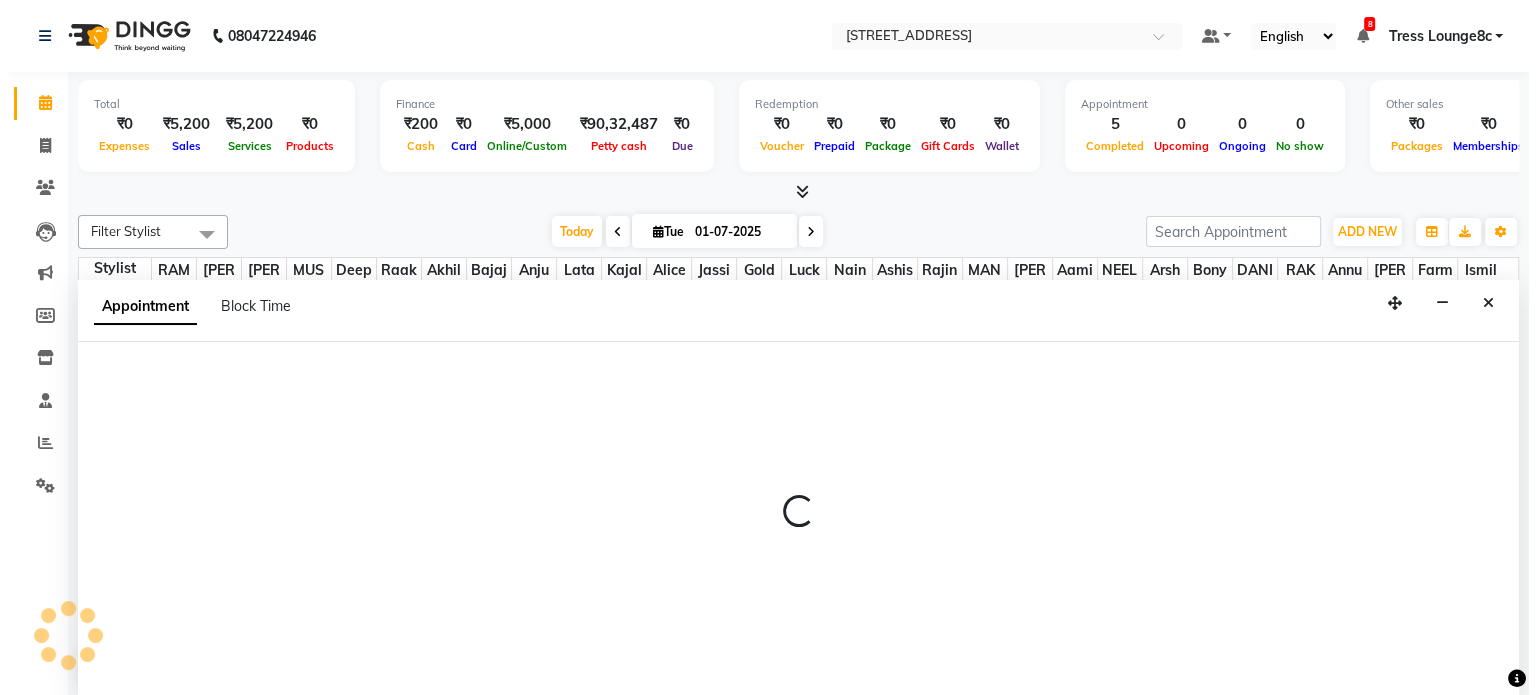 scroll, scrollTop: 0, scrollLeft: 0, axis: both 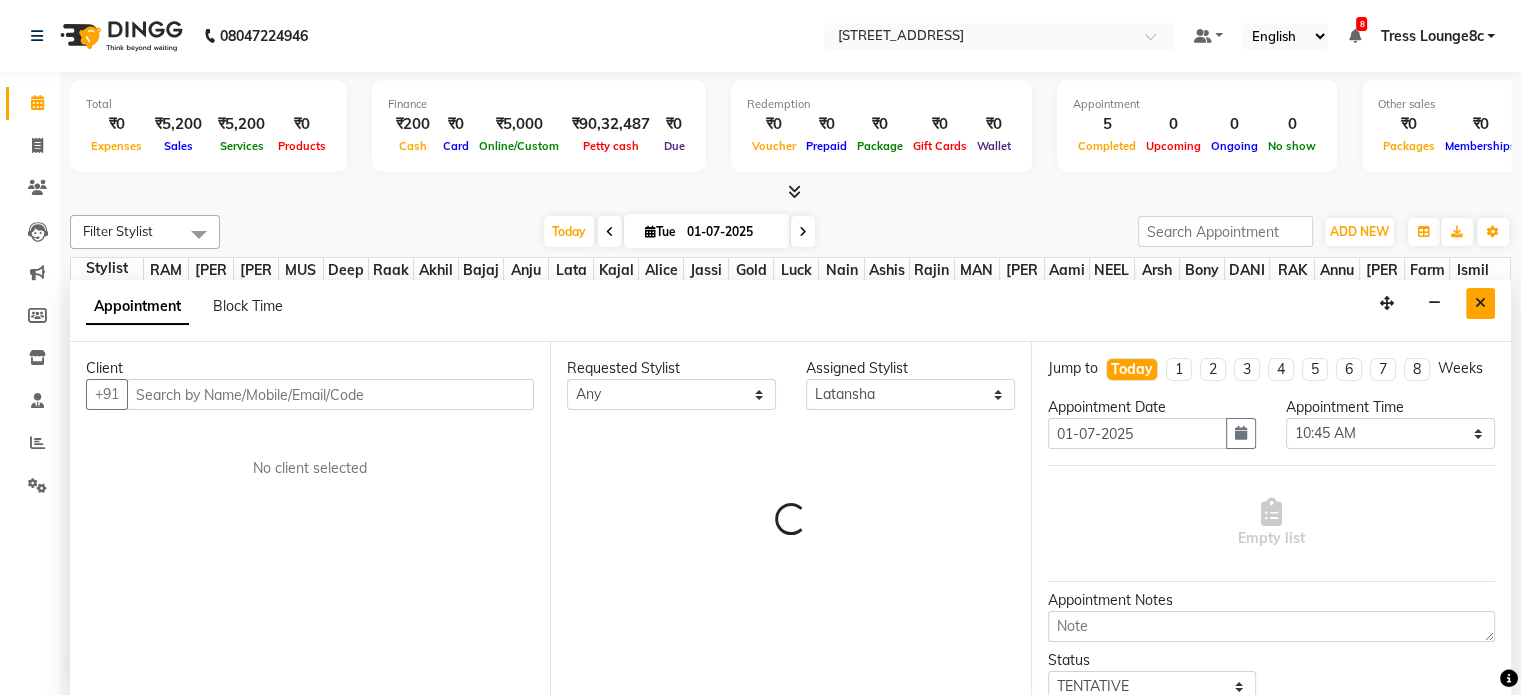 click at bounding box center (1480, 303) 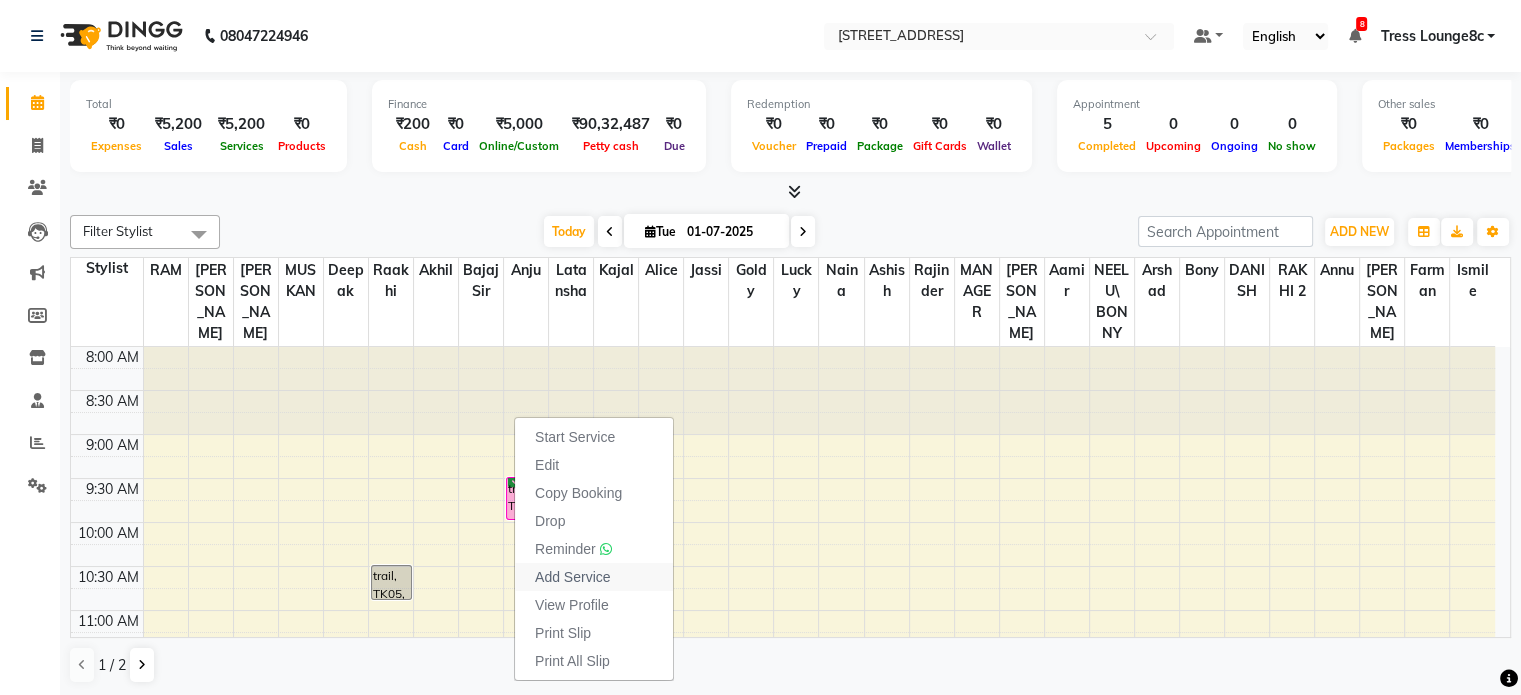 click on "Add Service" at bounding box center [594, 577] 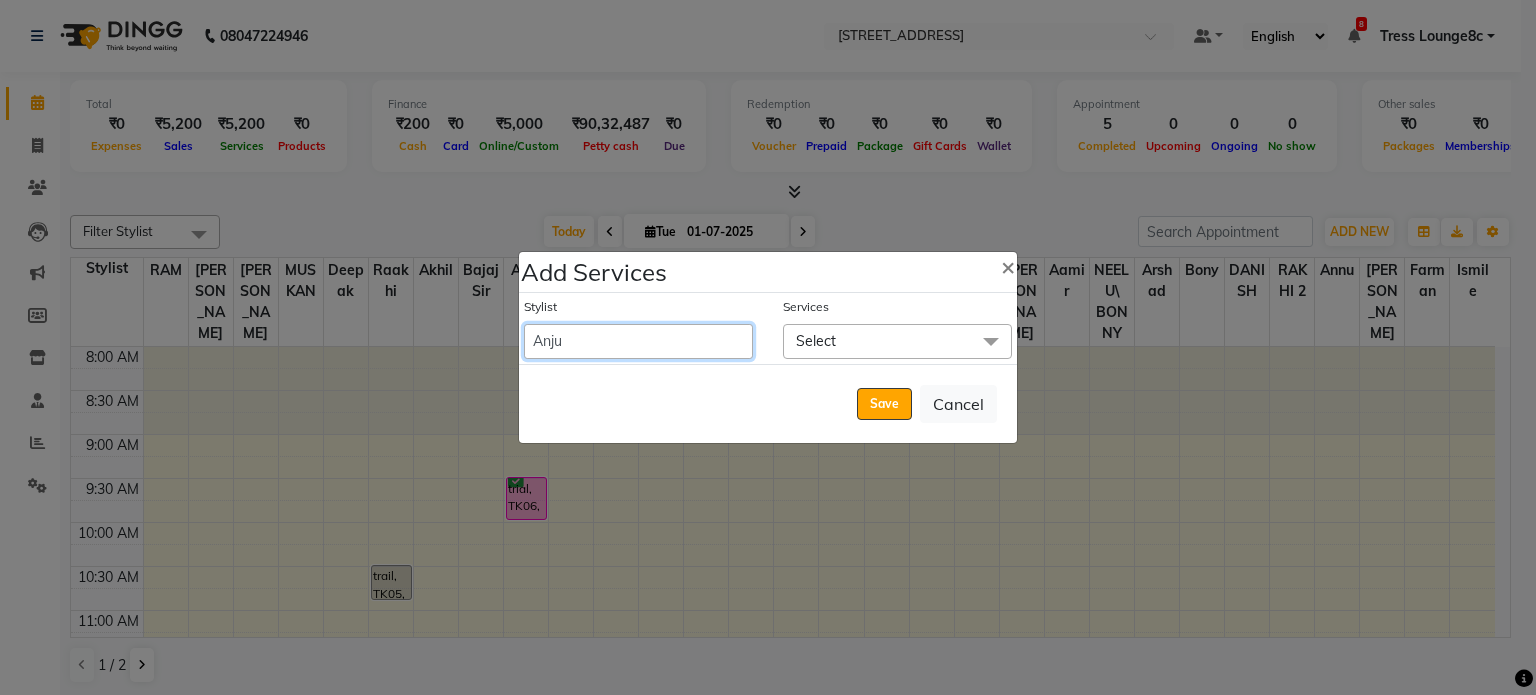 click on "[PERSON_NAME]   [PERSON_NAME]   [PERSON_NAME]   Anju   Annu    [PERSON_NAME]   Bajaj sir   Bony   DANISH   [PERSON_NAME]   [PERSON_NAME]   [PERSON_NAME]   [PERSON_NAME]   kajal   [PERSON_NAME]   Lucky   MANAGER   MUSKAN   naina   [PERSON_NAME]\ [PERSON_NAME]    [PERSON_NAME]   RAKHI 2   [PERSON_NAME]   [PERSON_NAME]   [PERSON_NAME]   [PERSON_NAME]   [PERSON_NAME]   Shiv   Shriya   [PERSON_NAME]   [PERSON_NAME]   [PERSON_NAME]" at bounding box center (638, 341) 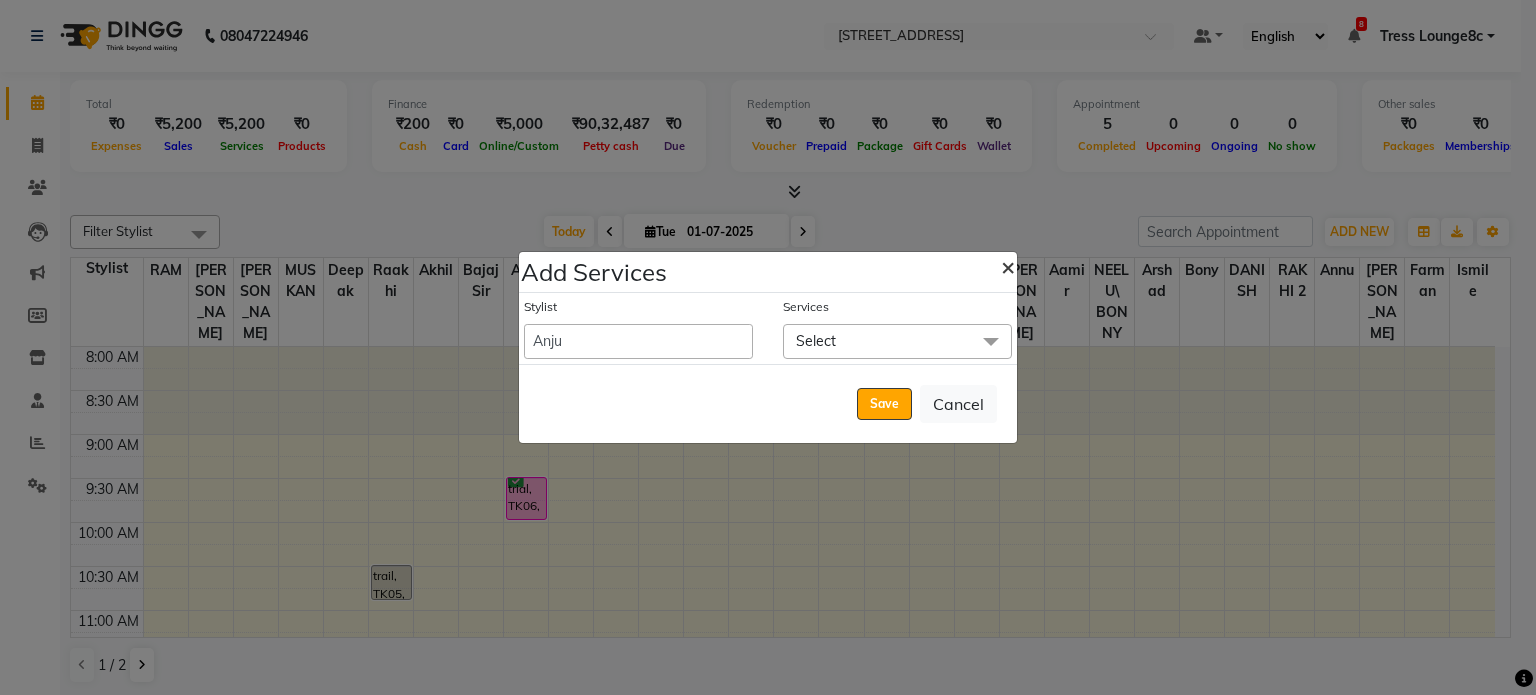 click on "×" 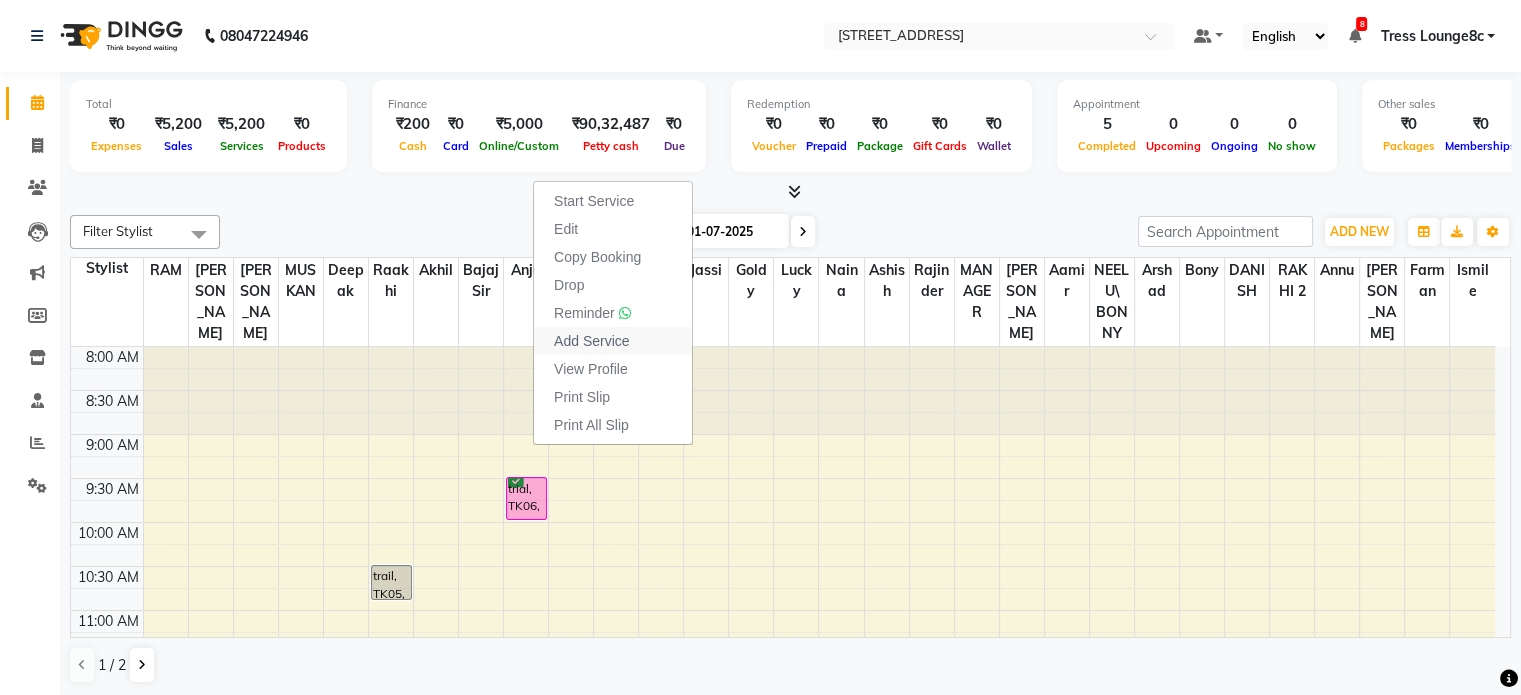 click on "Add Service" at bounding box center (591, 341) 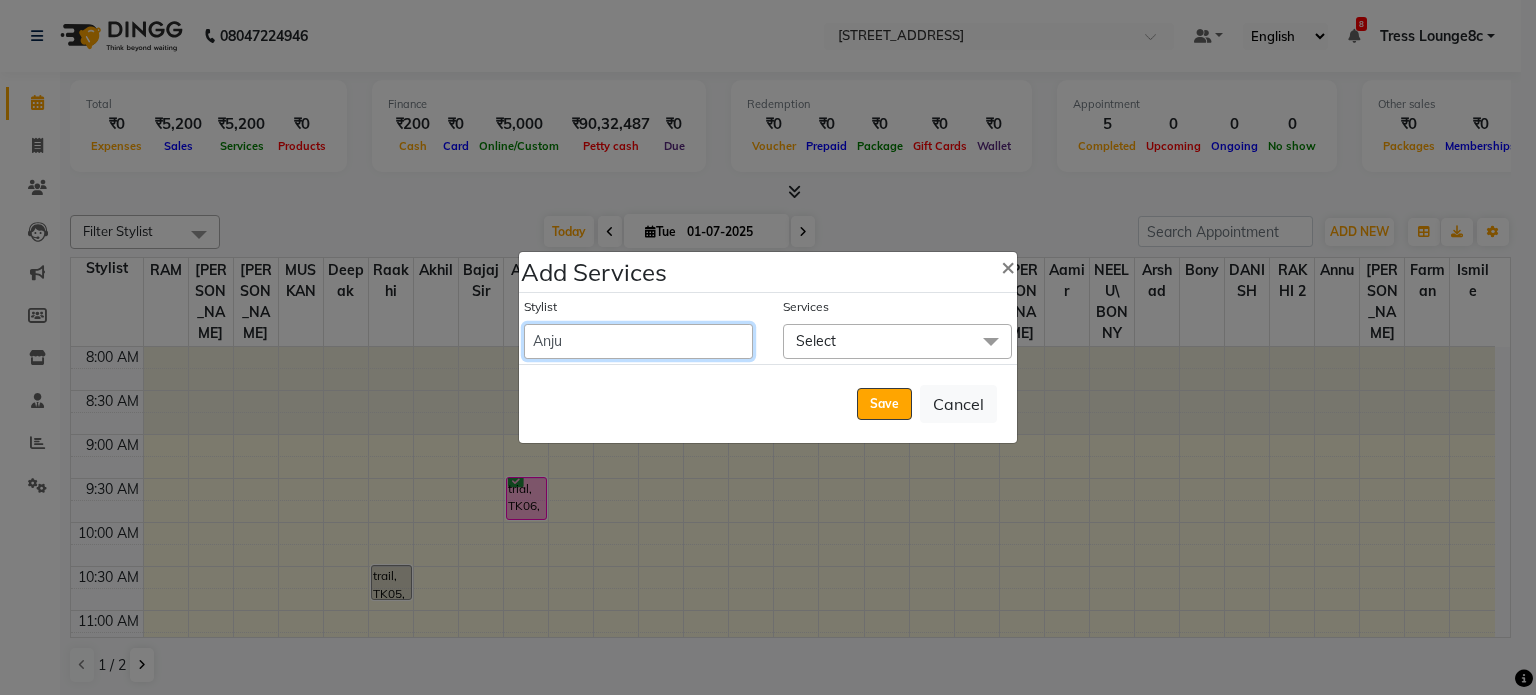click on "[PERSON_NAME]   [PERSON_NAME]   [PERSON_NAME]   Anju   Annu    [PERSON_NAME]   Bajaj sir   Bony   DANISH   [PERSON_NAME]   [PERSON_NAME]   [PERSON_NAME]   [PERSON_NAME]   kajal   [PERSON_NAME]   Lucky   MANAGER   MUSKAN   naina   [PERSON_NAME]\ [PERSON_NAME]    [PERSON_NAME]   RAKHI 2   [PERSON_NAME]   [PERSON_NAME]   [PERSON_NAME]   [PERSON_NAME]   [PERSON_NAME]   Shiv   Shriya   [PERSON_NAME]   [PERSON_NAME]   [PERSON_NAME]" at bounding box center [638, 341] 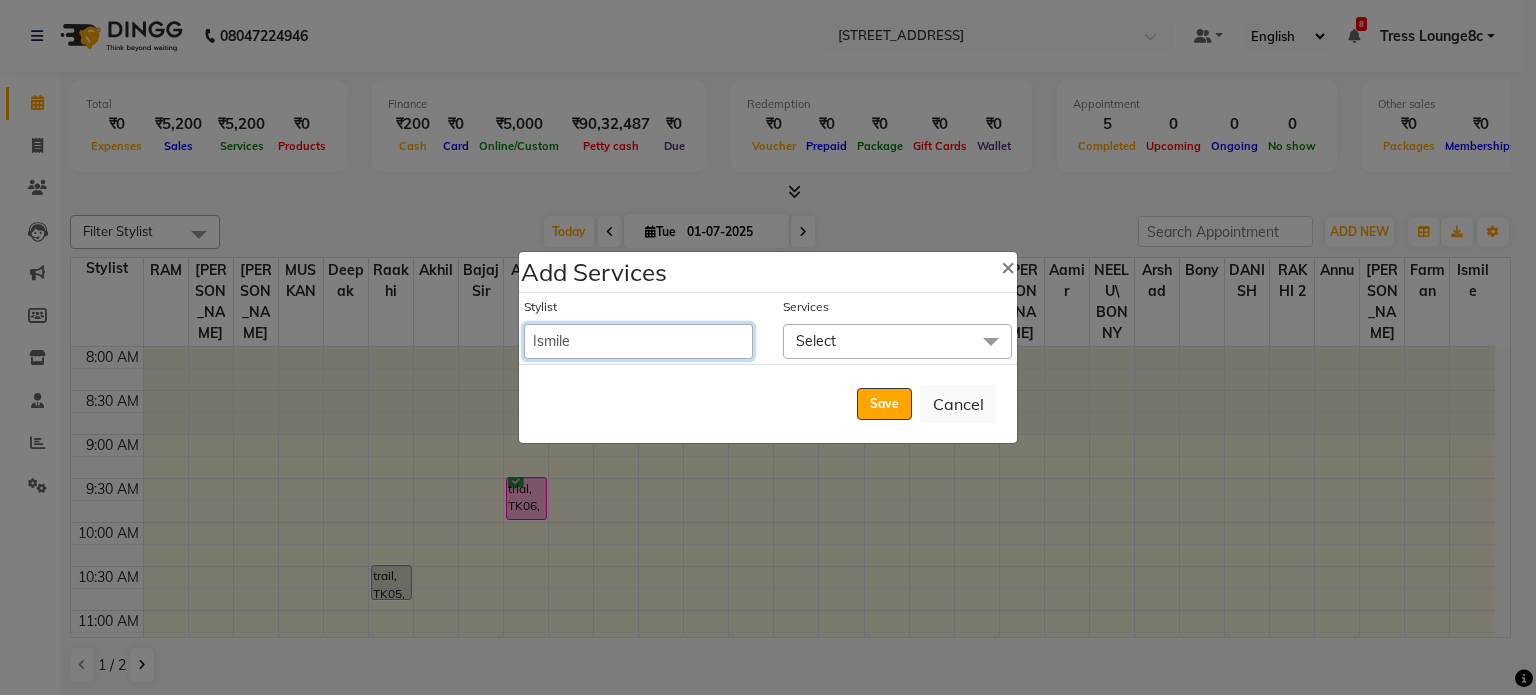 click on "[PERSON_NAME]   [PERSON_NAME]   [PERSON_NAME]   Anju   Annu    [PERSON_NAME]   Bajaj sir   Bony   DANISH   [PERSON_NAME]   [PERSON_NAME]   [PERSON_NAME]   [PERSON_NAME]   kajal   [PERSON_NAME]   Lucky   MANAGER   MUSKAN   naina   [PERSON_NAME]\ [PERSON_NAME]    [PERSON_NAME]   RAKHI 2   [PERSON_NAME]   [PERSON_NAME]   [PERSON_NAME]   [PERSON_NAME]   [PERSON_NAME]   Shiv   Shriya   [PERSON_NAME]   [PERSON_NAME]   [PERSON_NAME]" at bounding box center (638, 341) 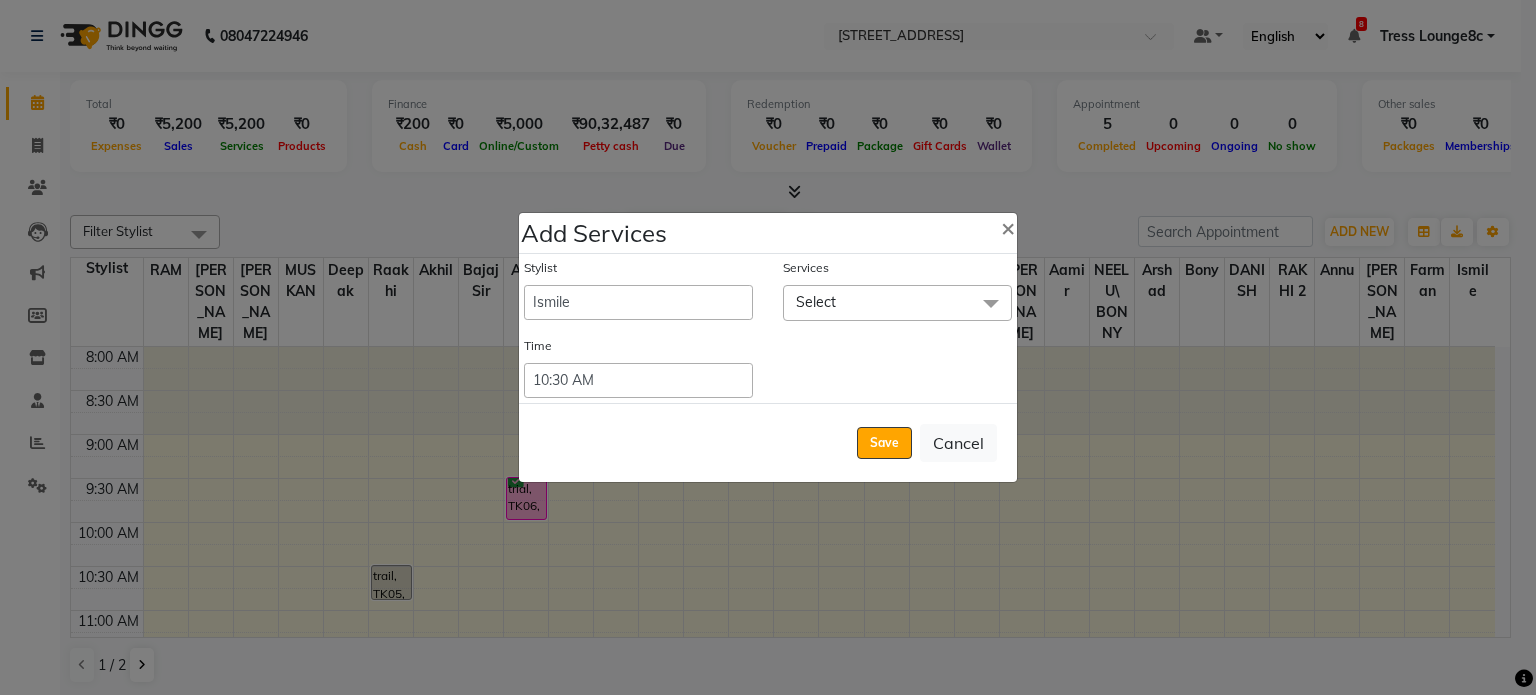 click on "Select" 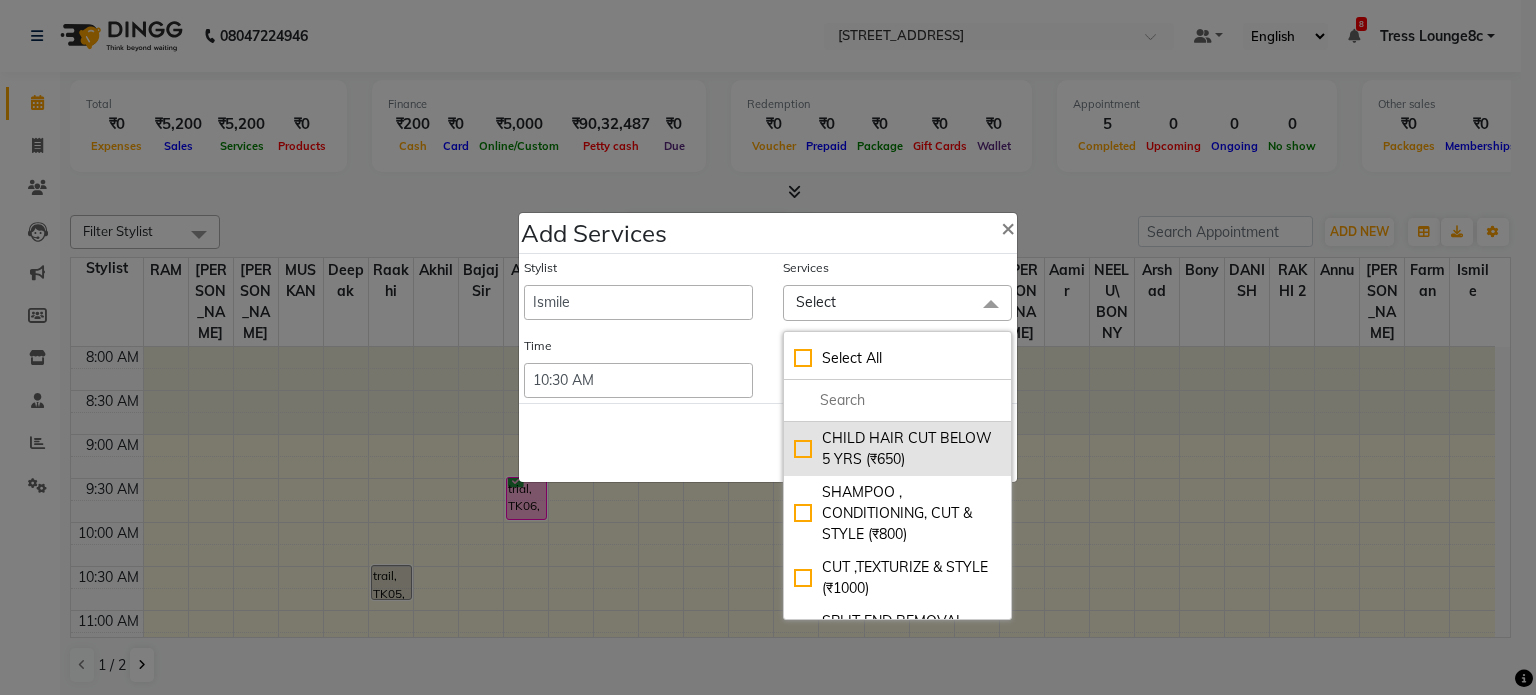 click on "CHILD HAIR CUT BELOW 5 YRS (₹650)" 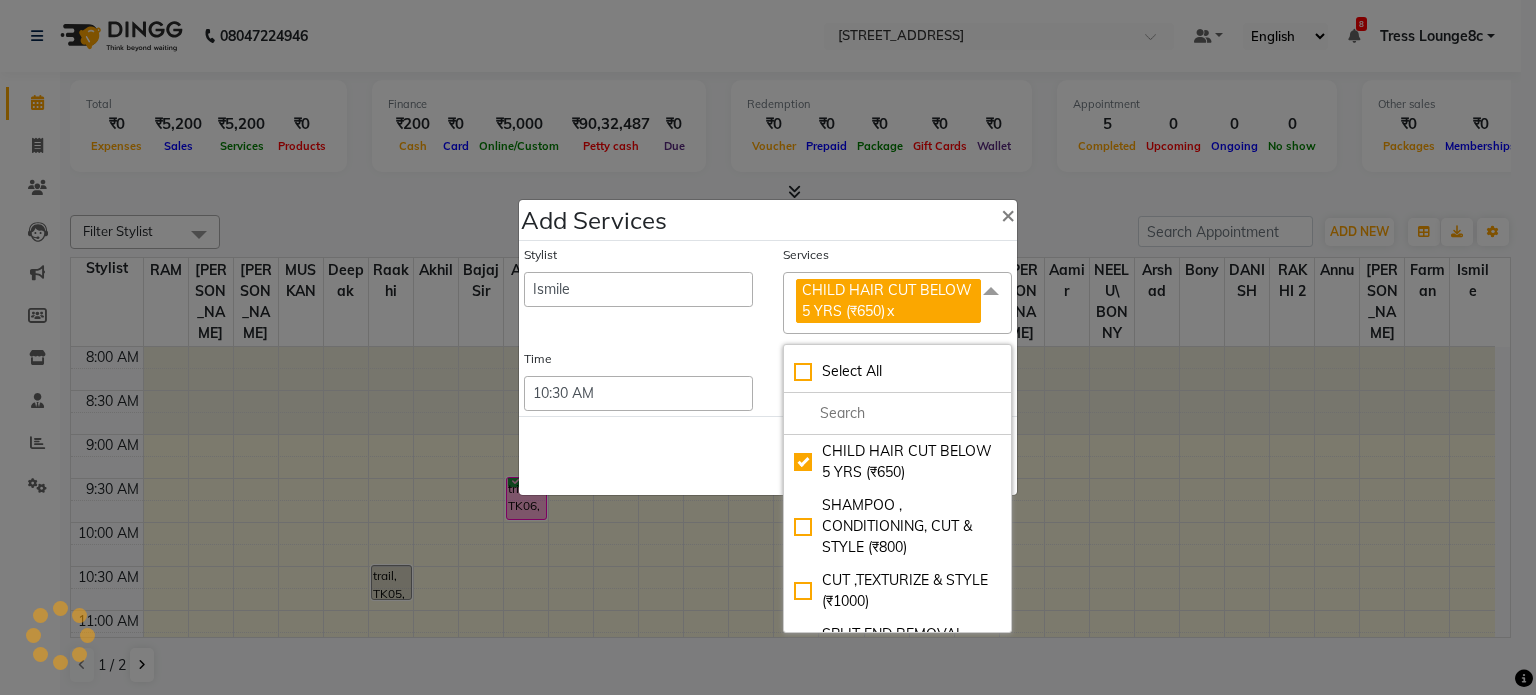 click on "CHILD HAIR CUT BELOW 5 YRS (₹650)  x" 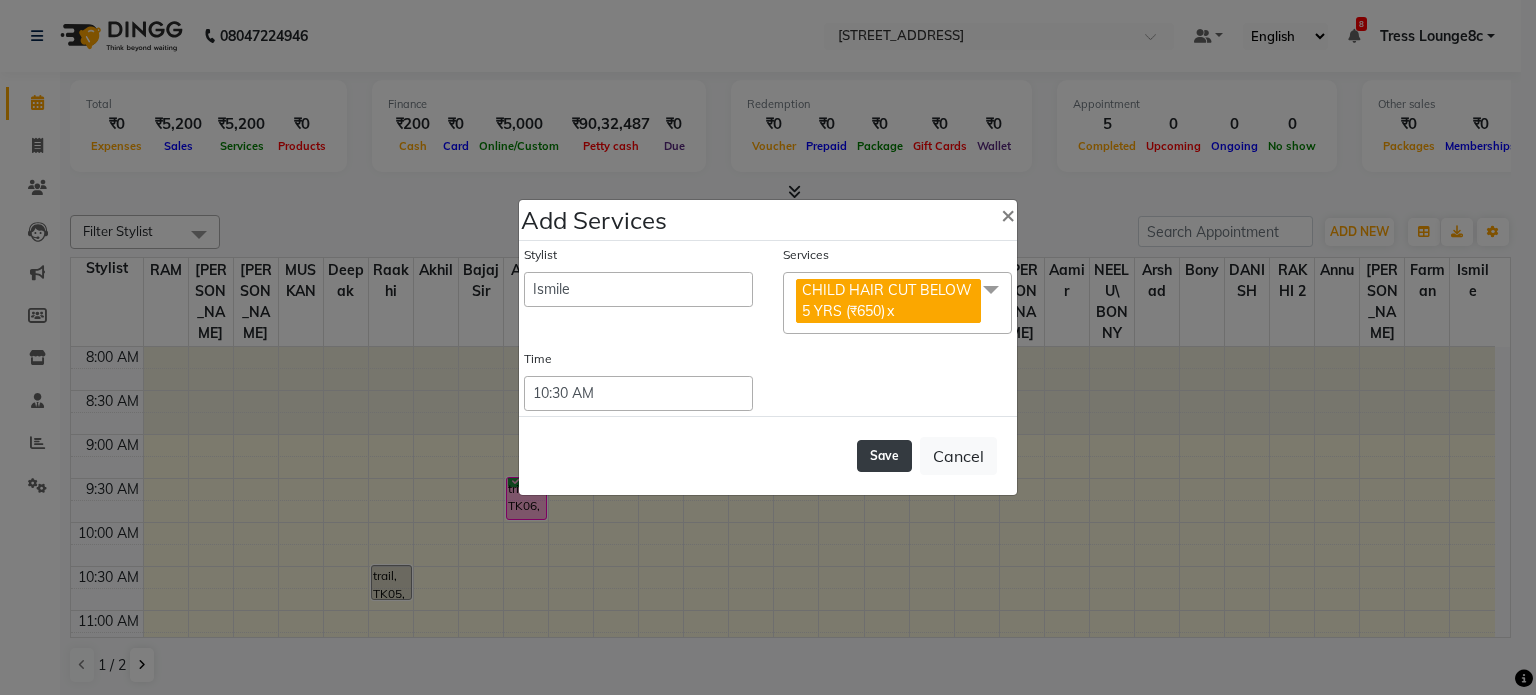click on "Save" 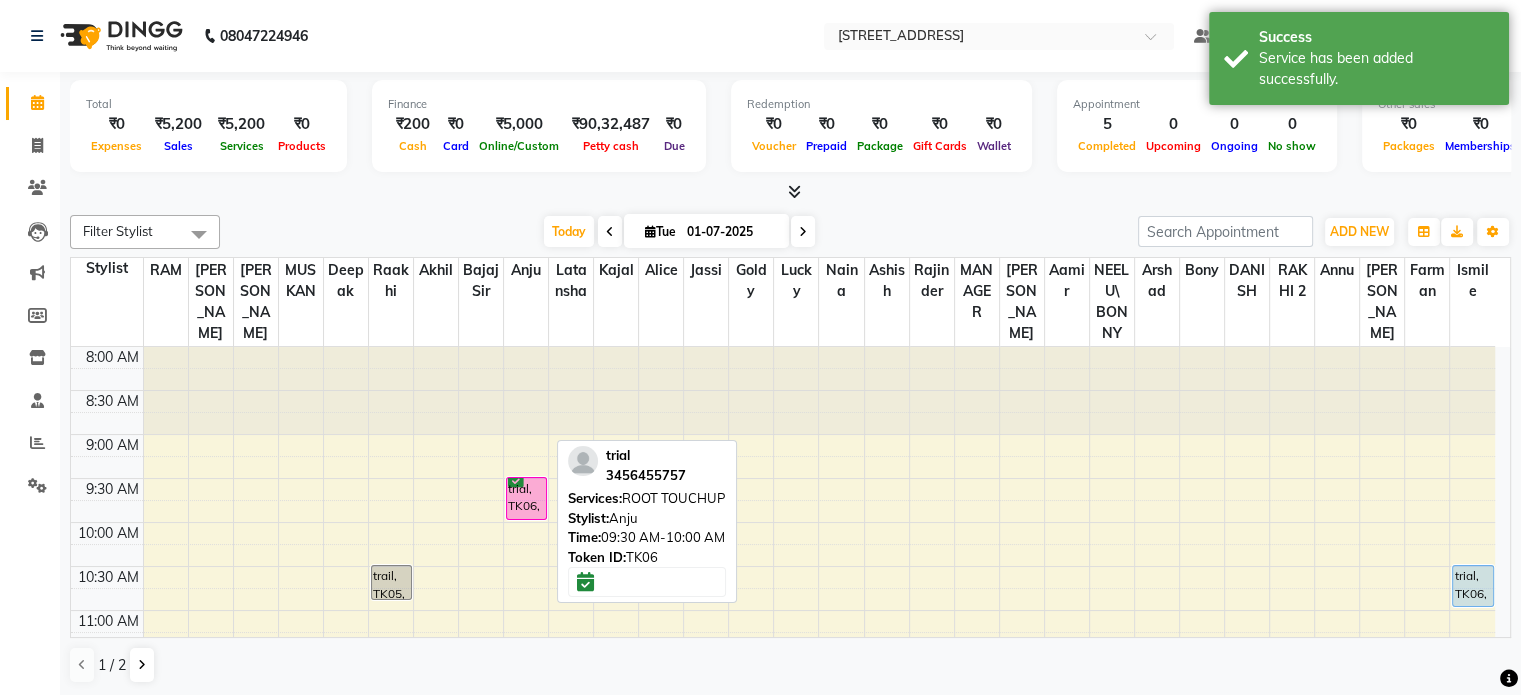 click on "trial, TK06, 09:30 AM-10:00 AM, ROOT TOUCHUP" at bounding box center [526, 498] 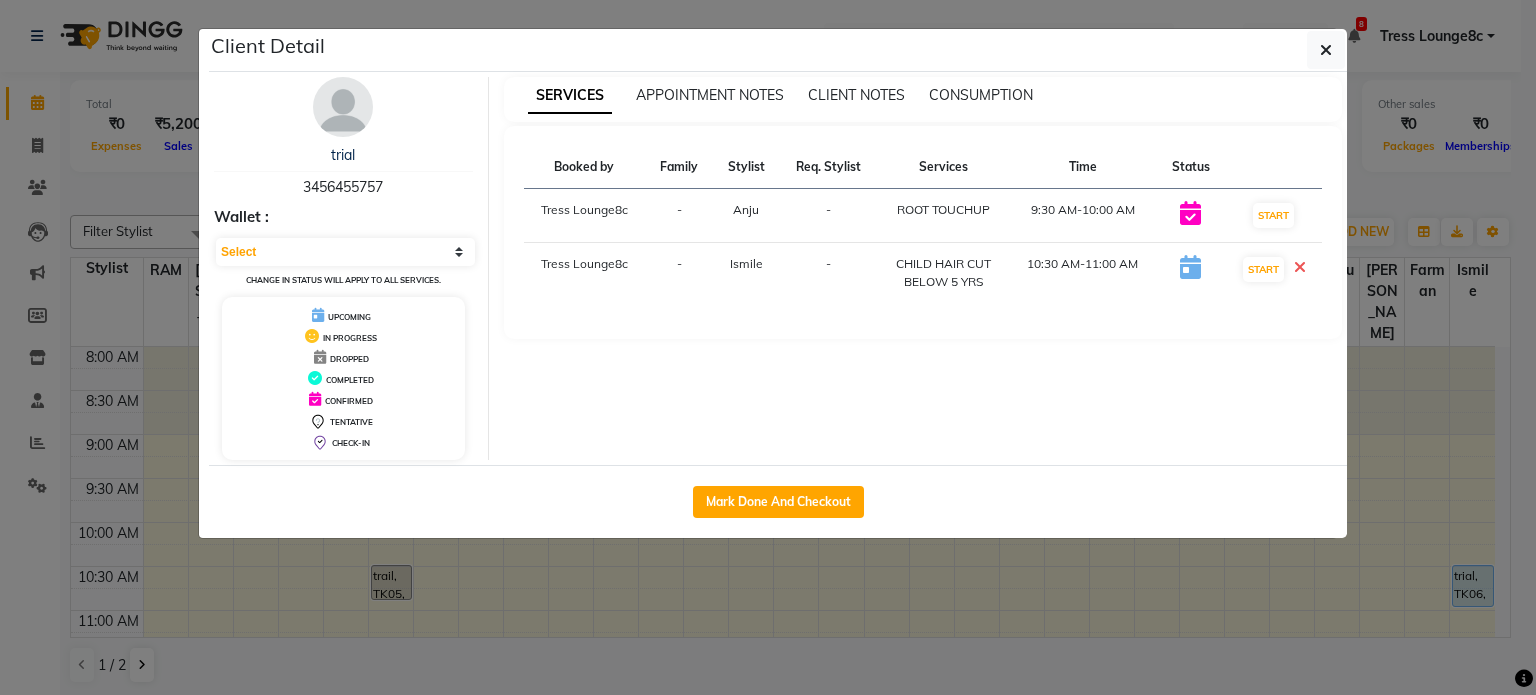 click at bounding box center (1300, 267) 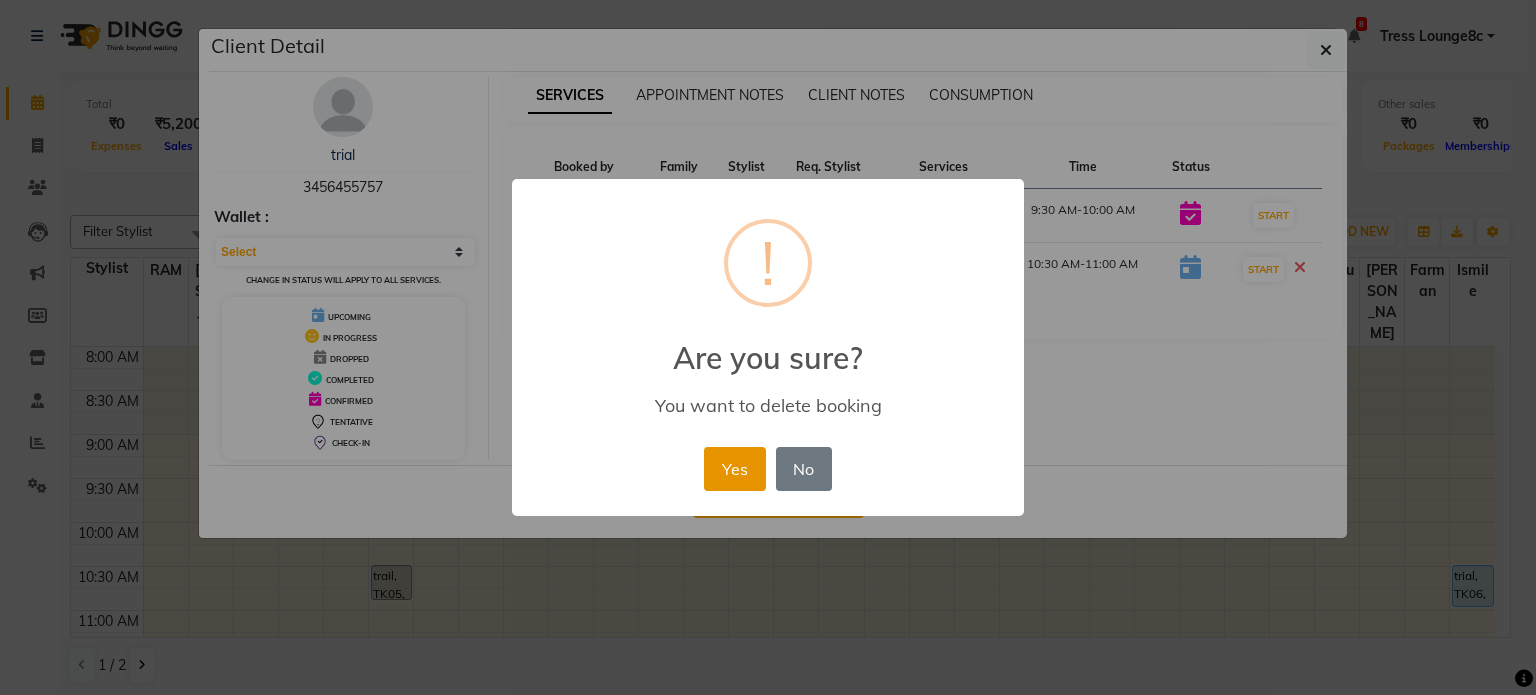 click on "Yes" at bounding box center (734, 469) 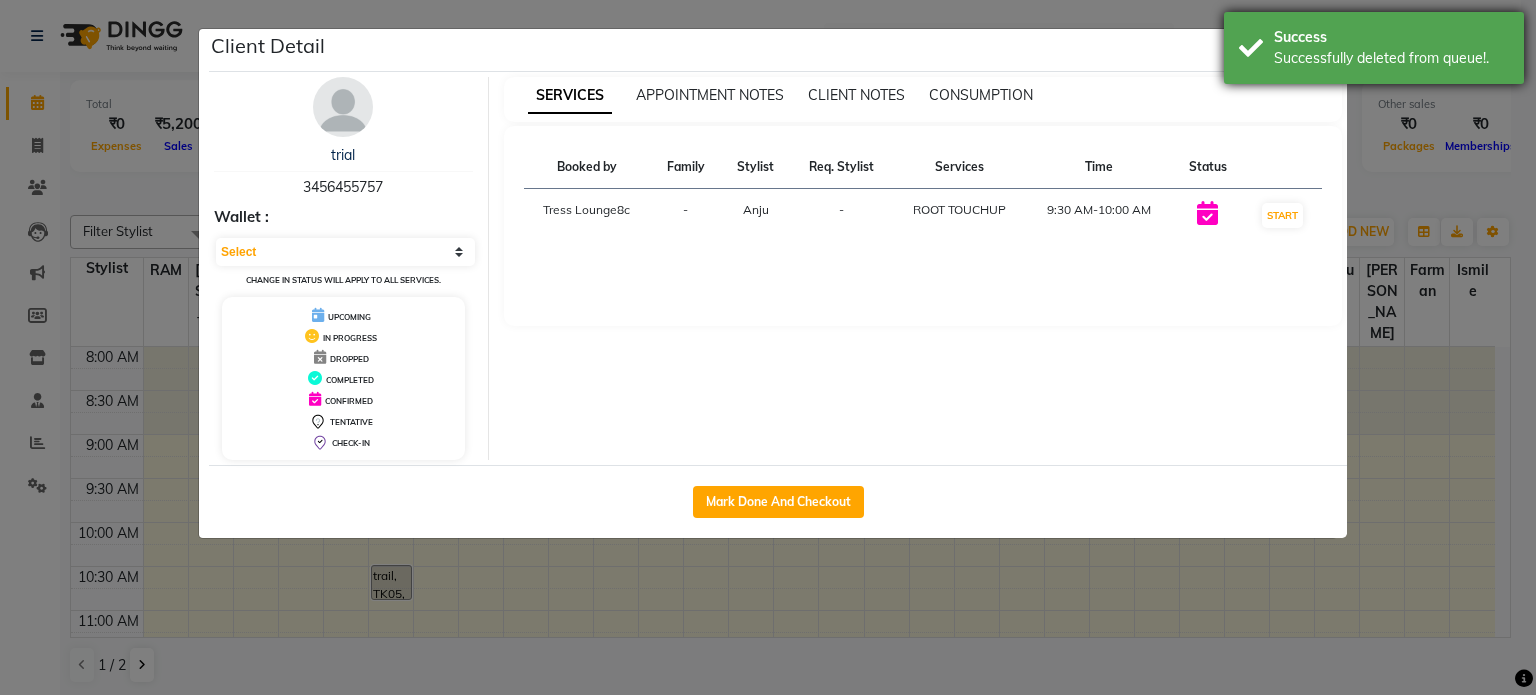 click on "Successfully deleted from queue!." at bounding box center [1391, 58] 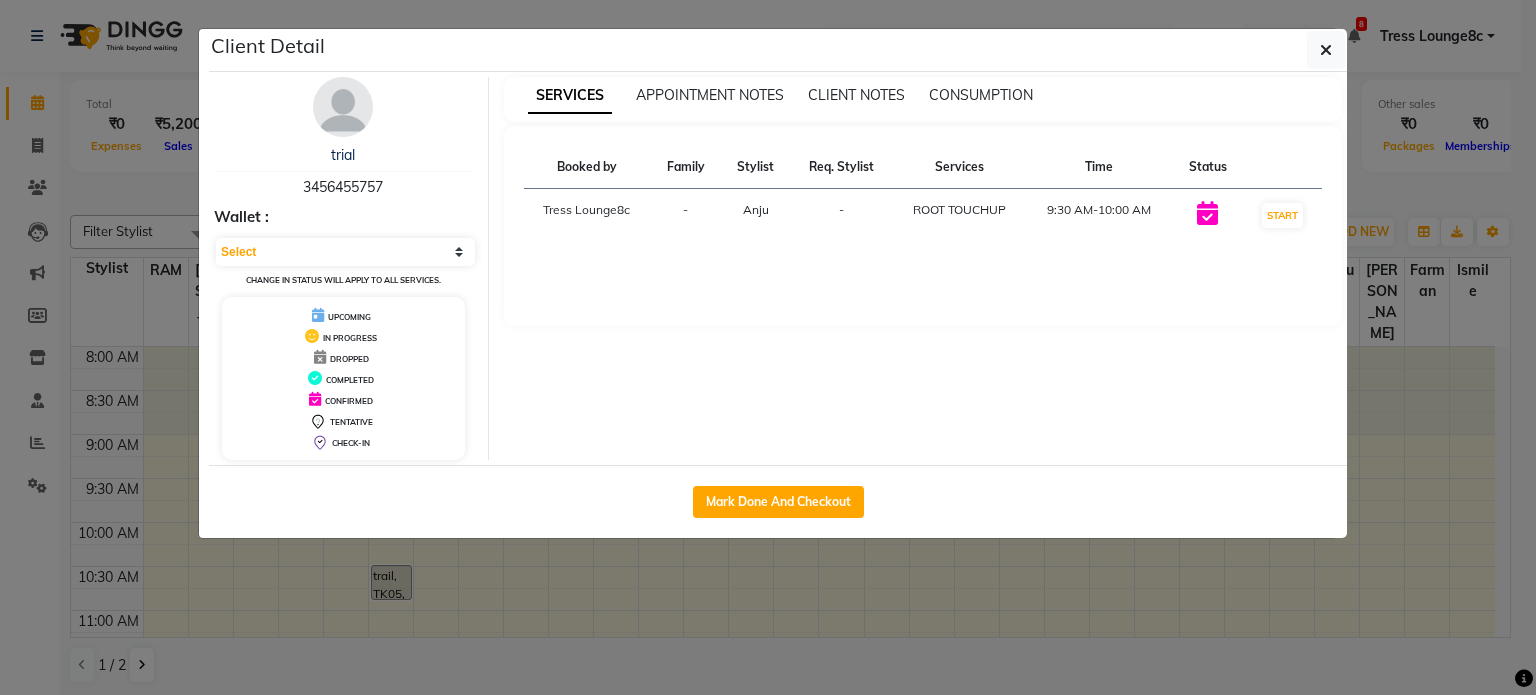 drag, startPoint x: 1327, startPoint y: 66, endPoint x: 1300, endPoint y: 67, distance: 27.018513 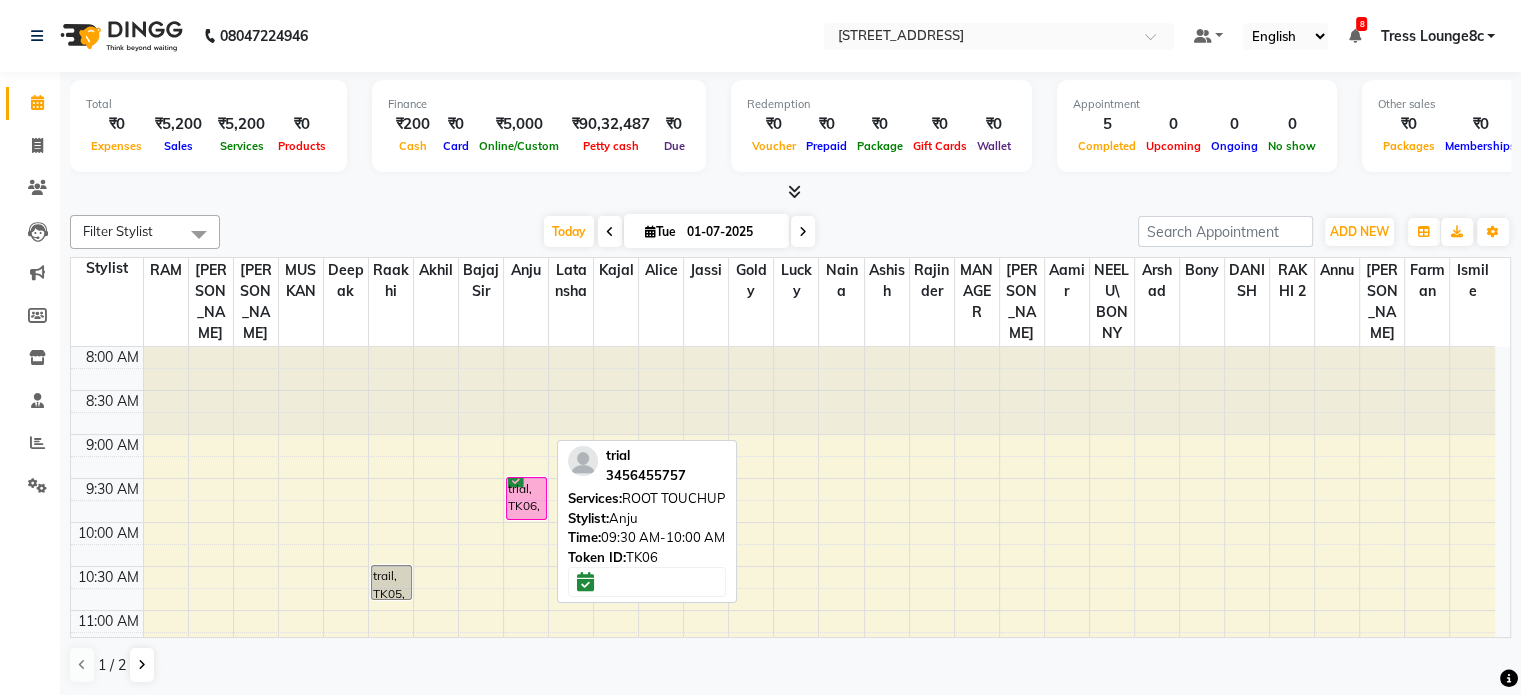click on "trial, TK06, 09:30 AM-10:00 AM, ROOT TOUCHUP" at bounding box center [526, 498] 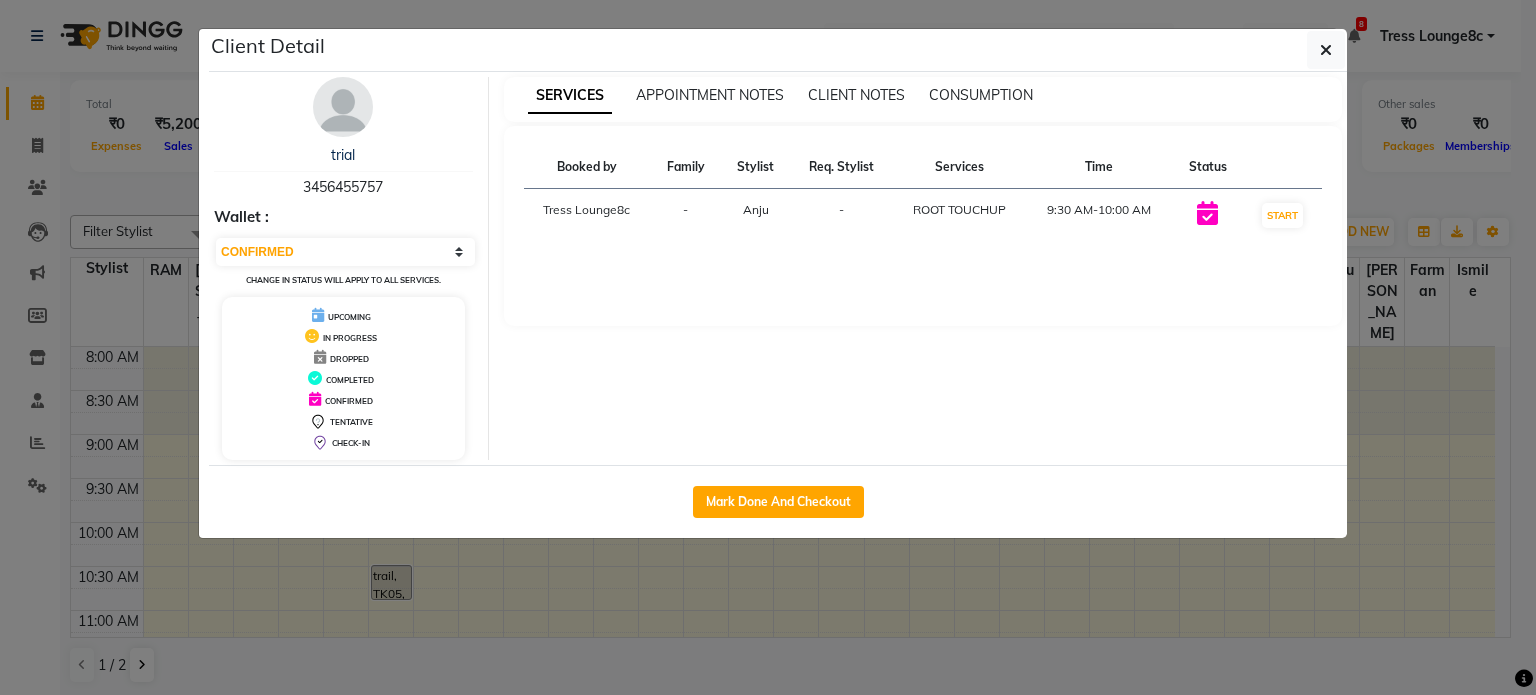 click on "Booked by Family Stylist Req. Stylist Services Time Status  Tress Lounge8c  - Anju -  ROOT TOUCHUP   9:30 AM-10:00 AM   START" at bounding box center (923, 226) 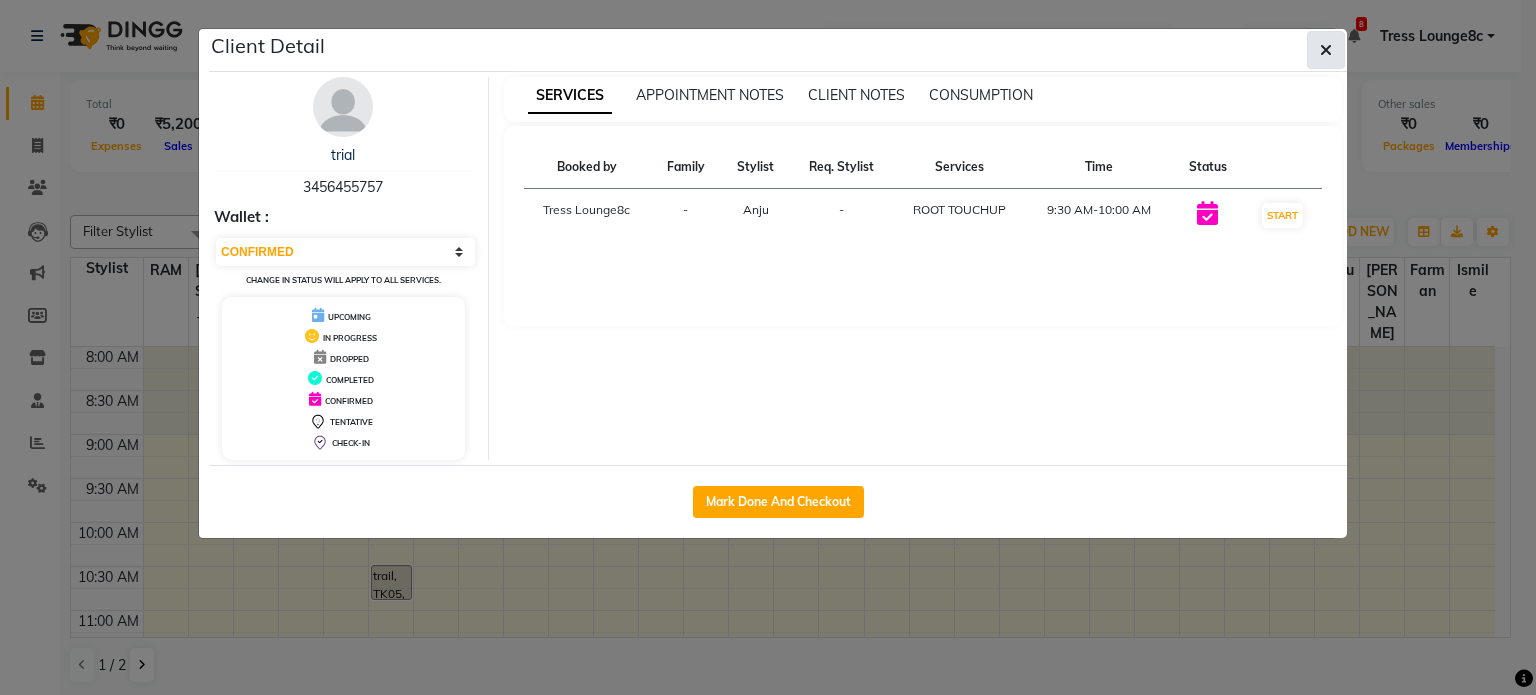 click 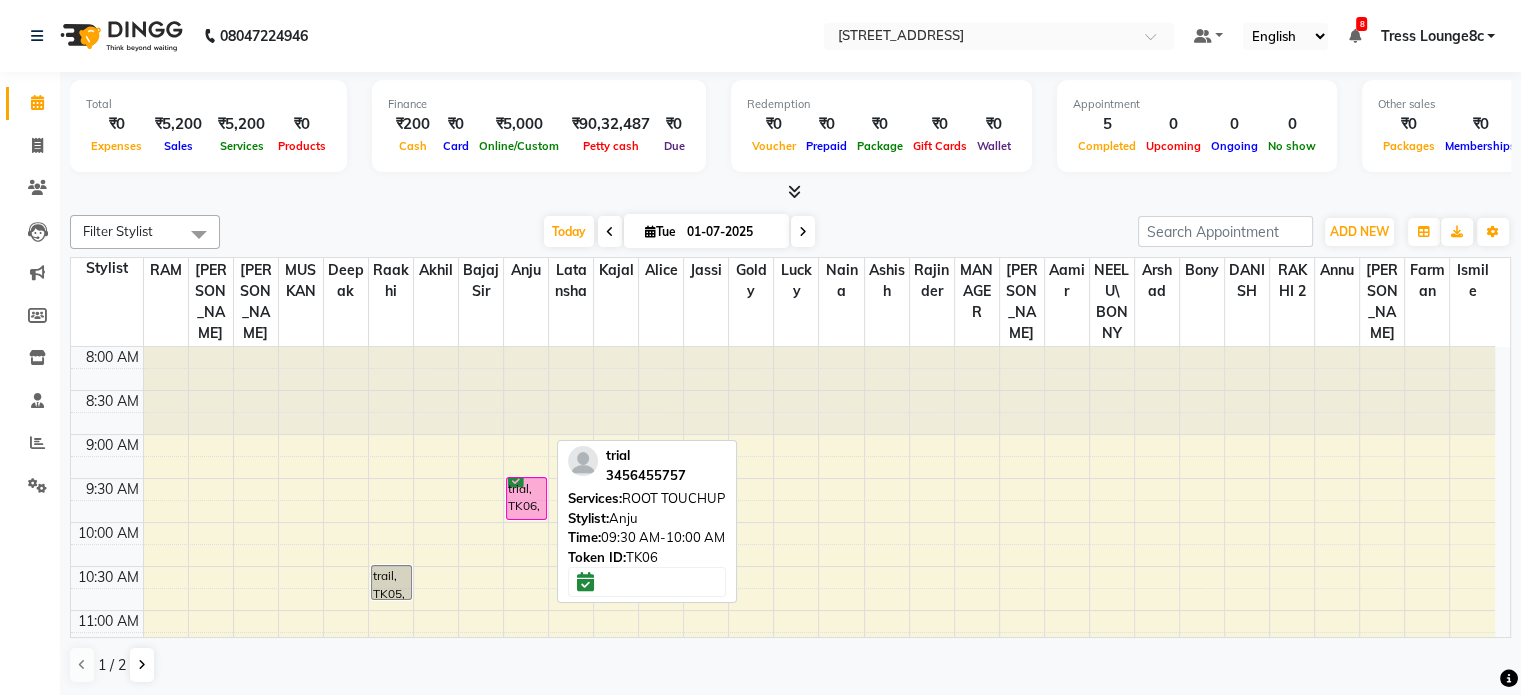 click at bounding box center (526, 479) 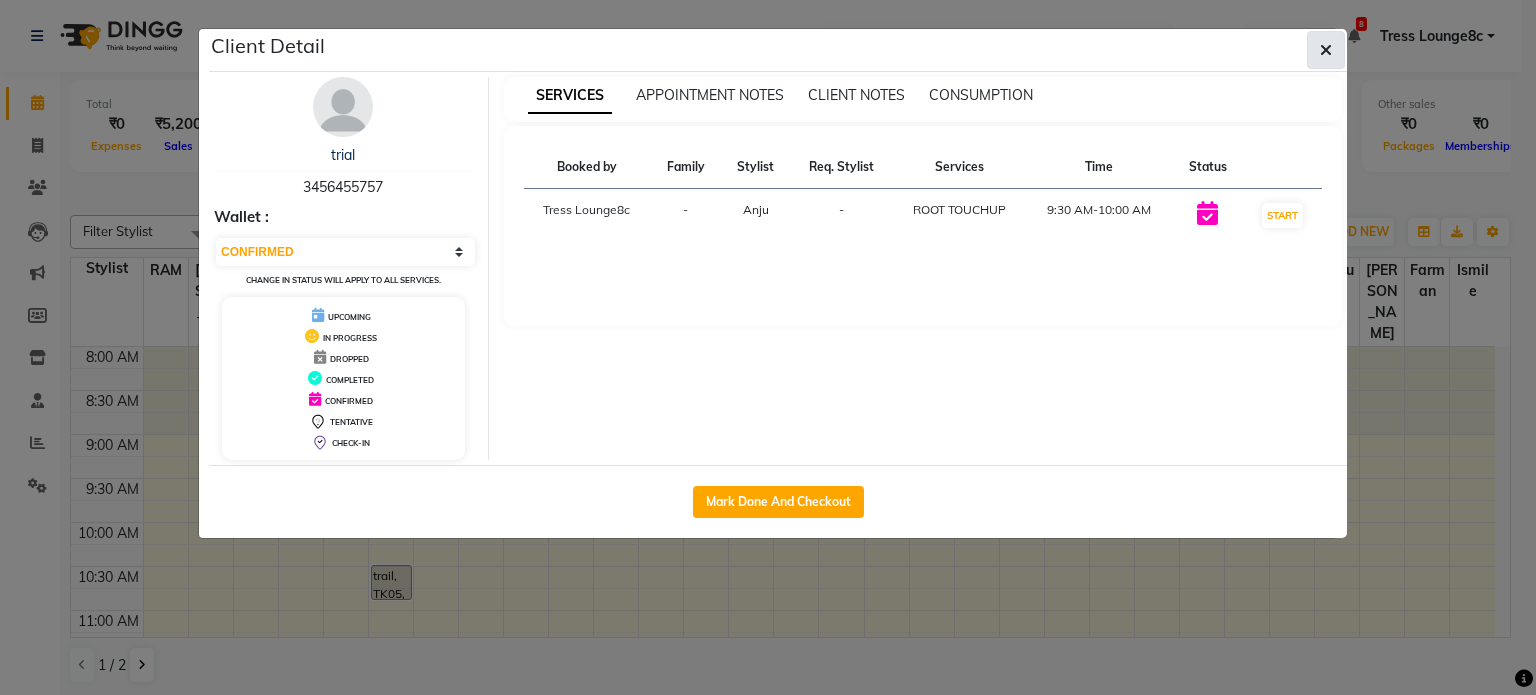 click 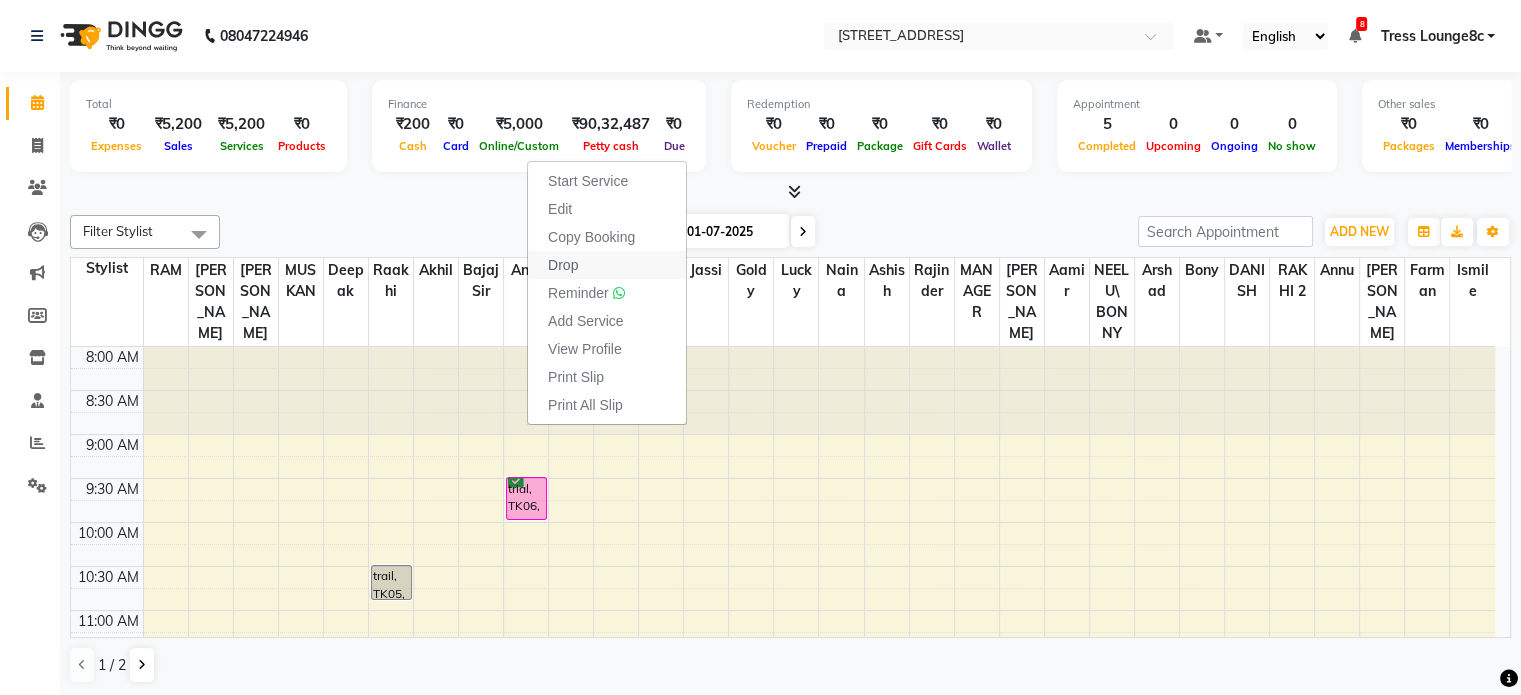 click on "Drop" at bounding box center [607, 265] 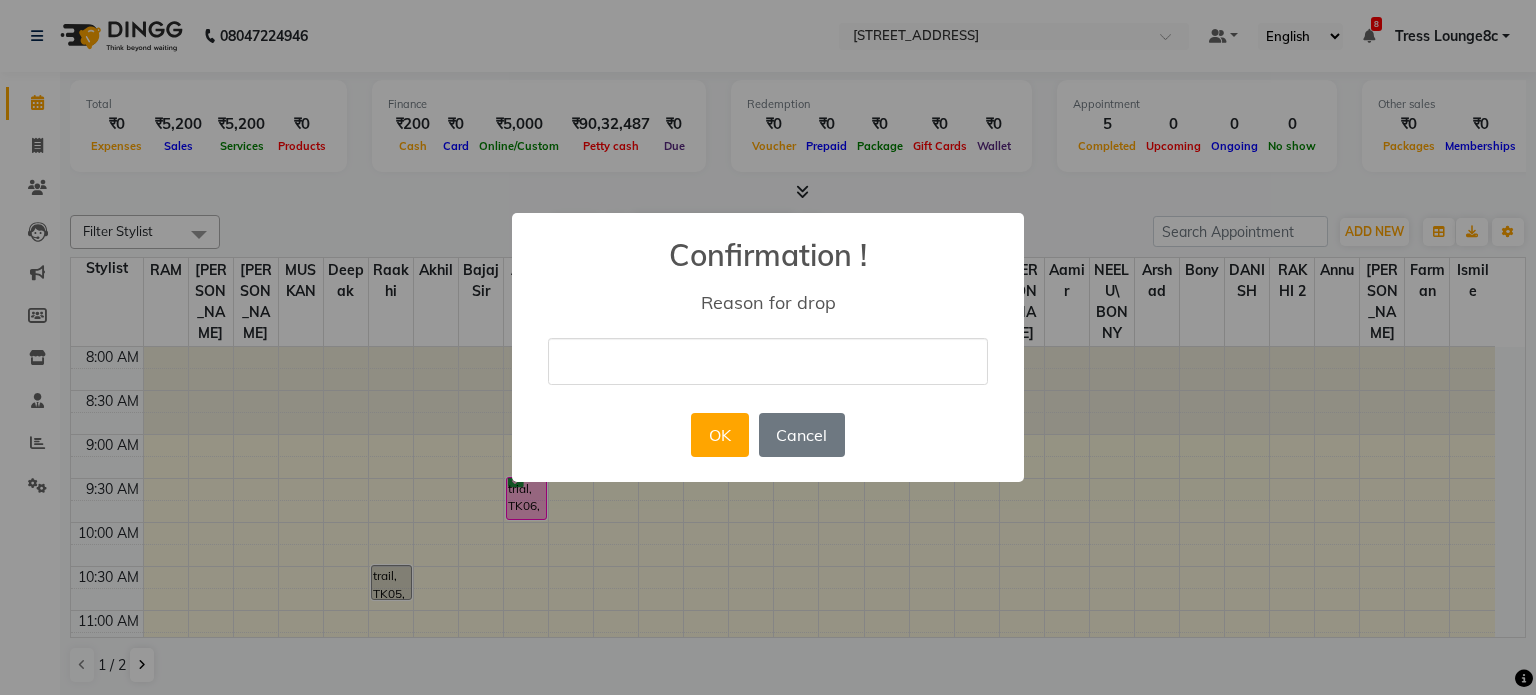 click at bounding box center [768, 361] 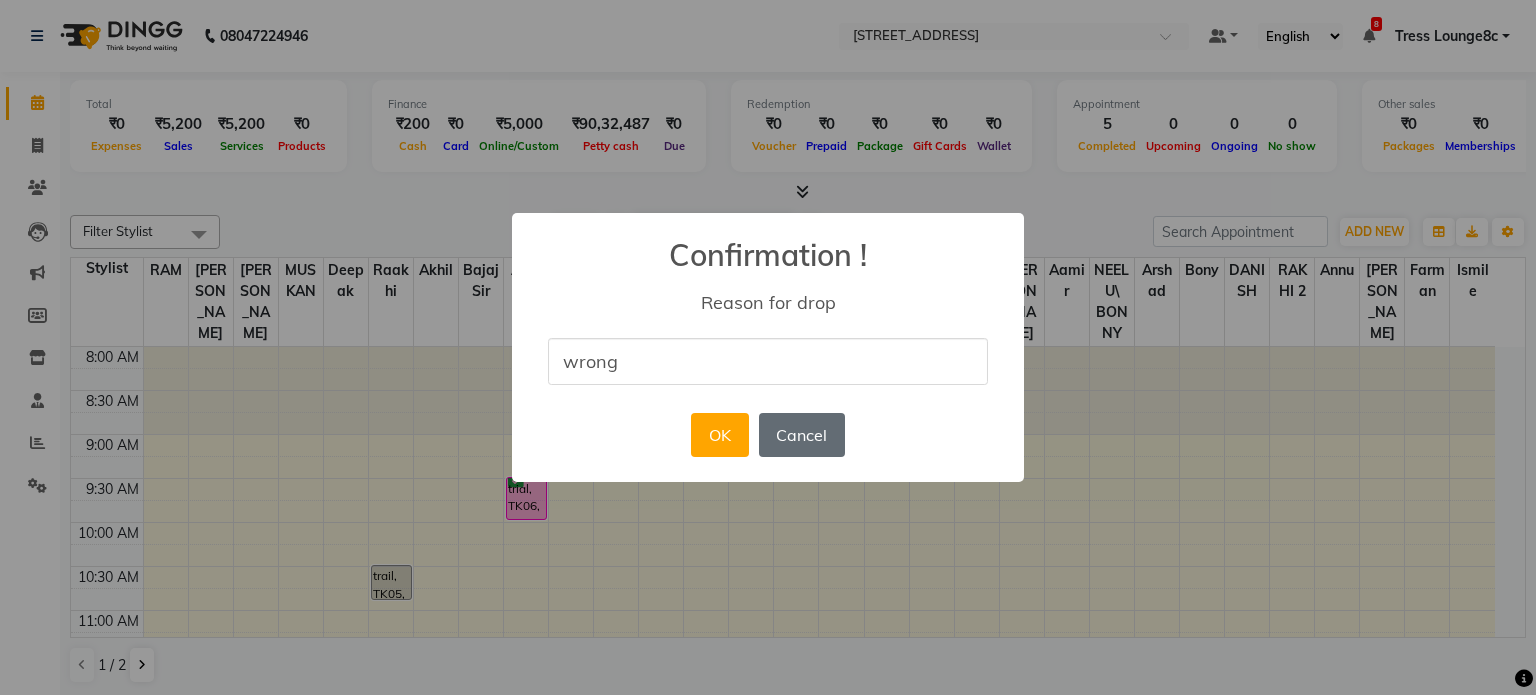 click on "Cancel" at bounding box center (802, 435) 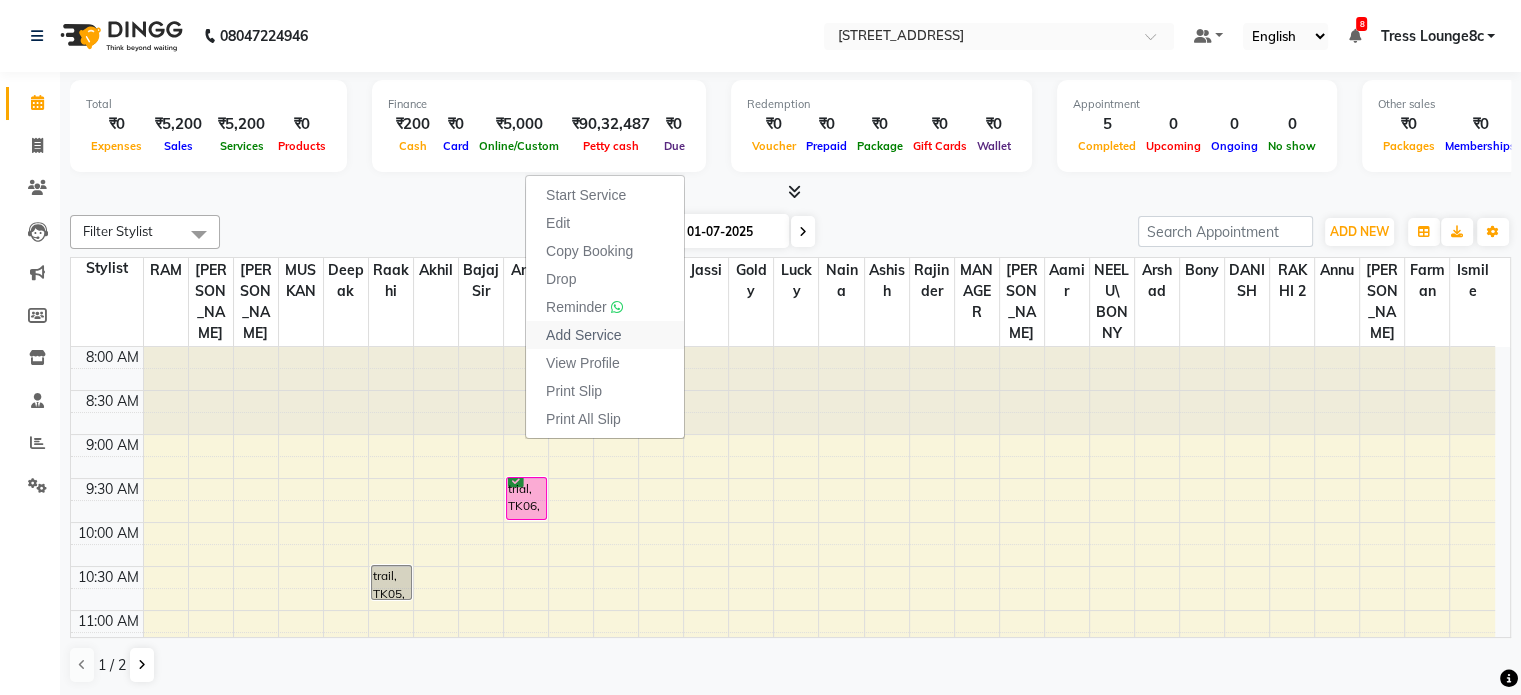 click on "Add Service" at bounding box center (583, 335) 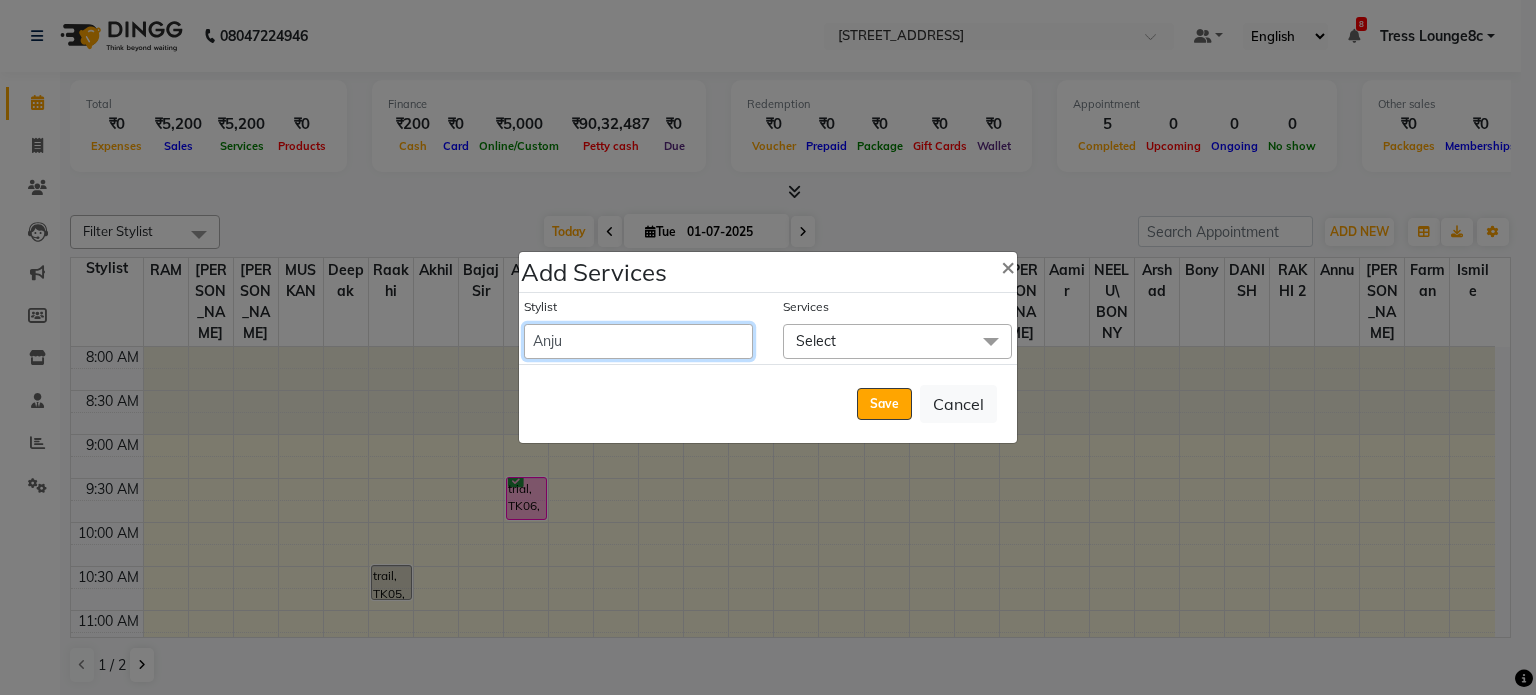 click on "[PERSON_NAME]   [PERSON_NAME]   [PERSON_NAME]   Anju   Annu    [PERSON_NAME]   Bajaj sir   Bony   DANISH   [PERSON_NAME]   [PERSON_NAME]   [PERSON_NAME]   [PERSON_NAME]   kajal   [PERSON_NAME]   Lucky   MANAGER   MUSKAN   naina   [PERSON_NAME]\ [PERSON_NAME]    [PERSON_NAME]   RAKHI 2   [PERSON_NAME]   [PERSON_NAME]   [PERSON_NAME]   [PERSON_NAME]   [PERSON_NAME]   Shiv   Shriya   [PERSON_NAME]   [PERSON_NAME]   [PERSON_NAME]" at bounding box center [638, 341] 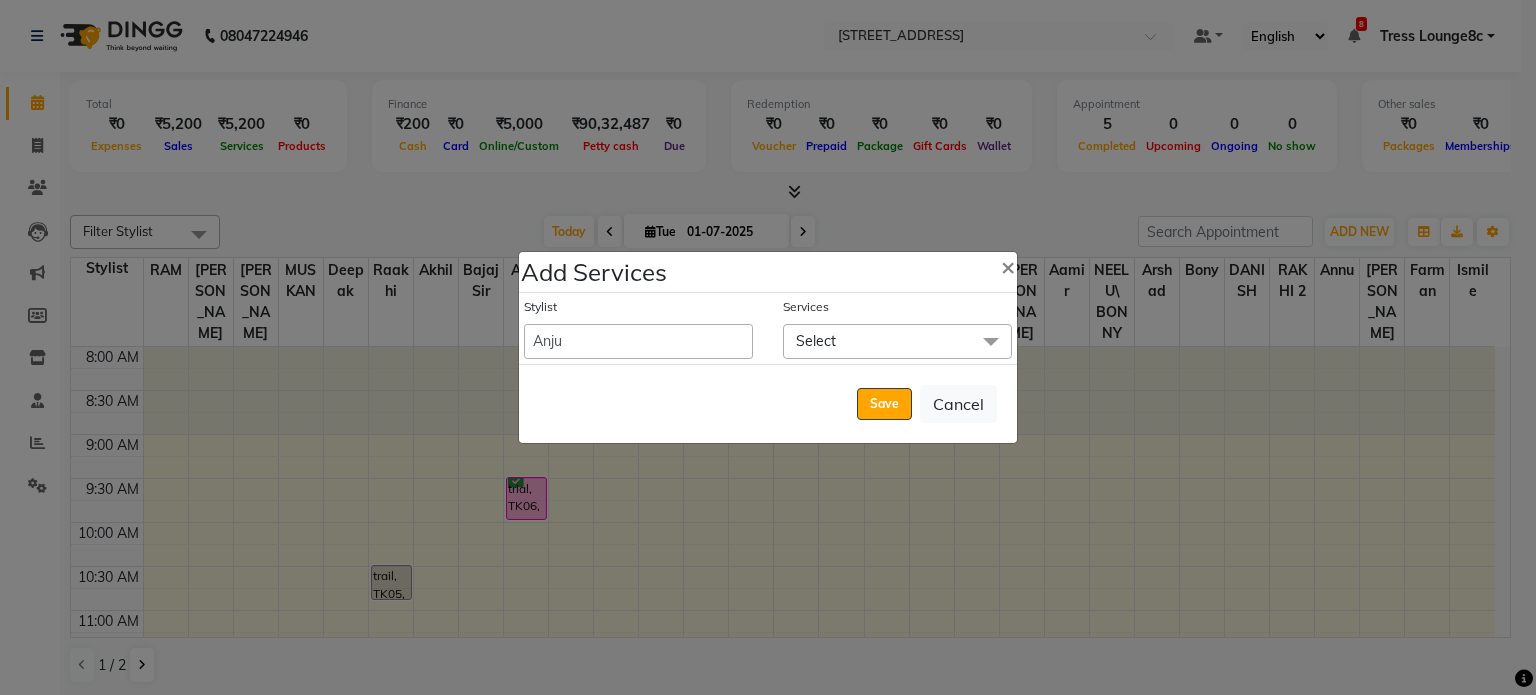 click on "Select" 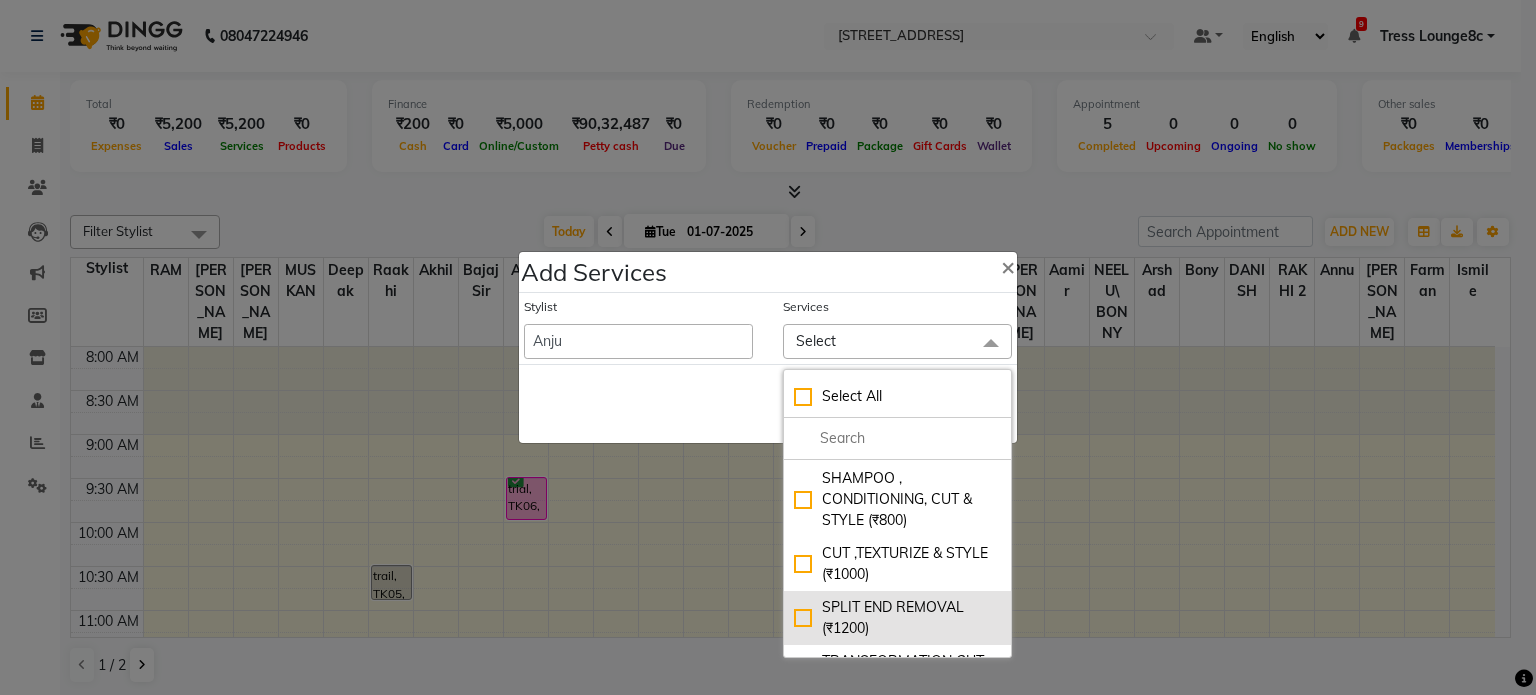 scroll, scrollTop: 100, scrollLeft: 0, axis: vertical 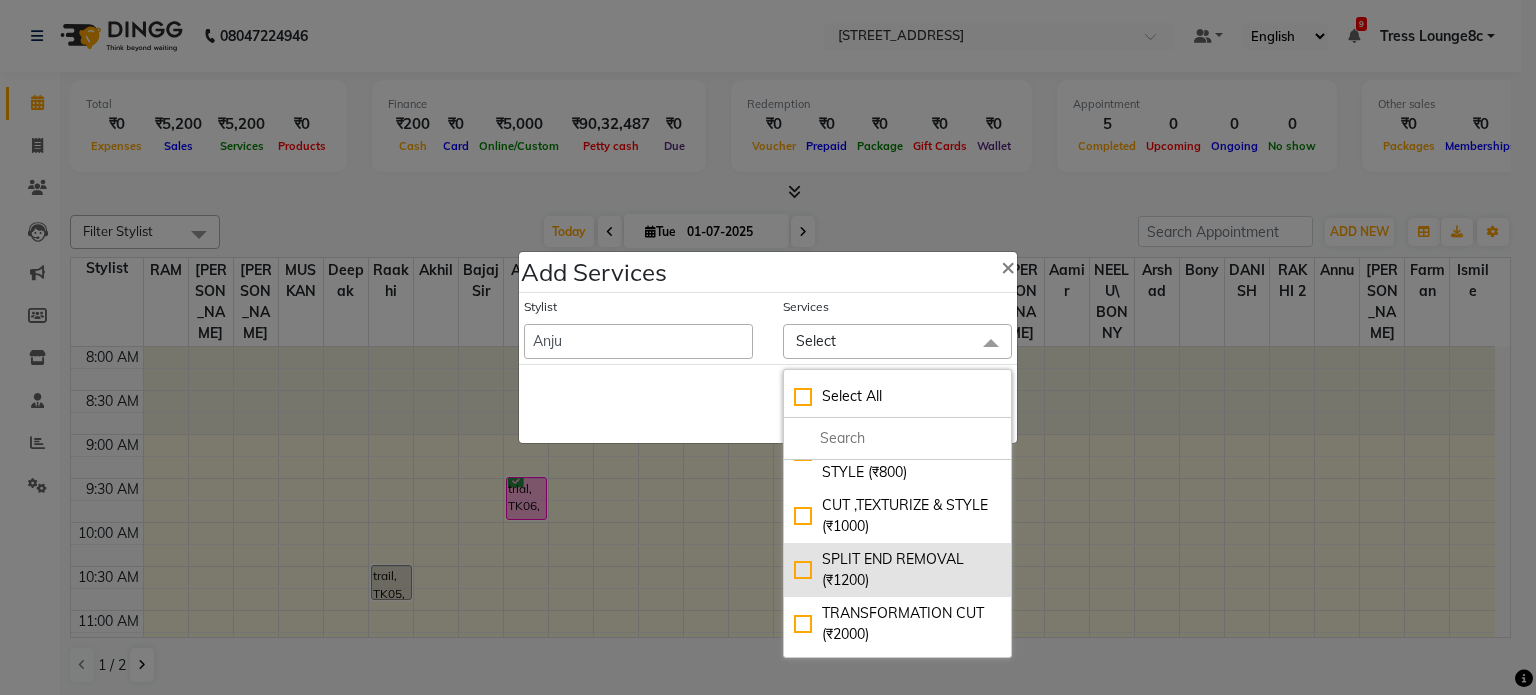 click on "SPLIT END REMOVAL (₹1200)" 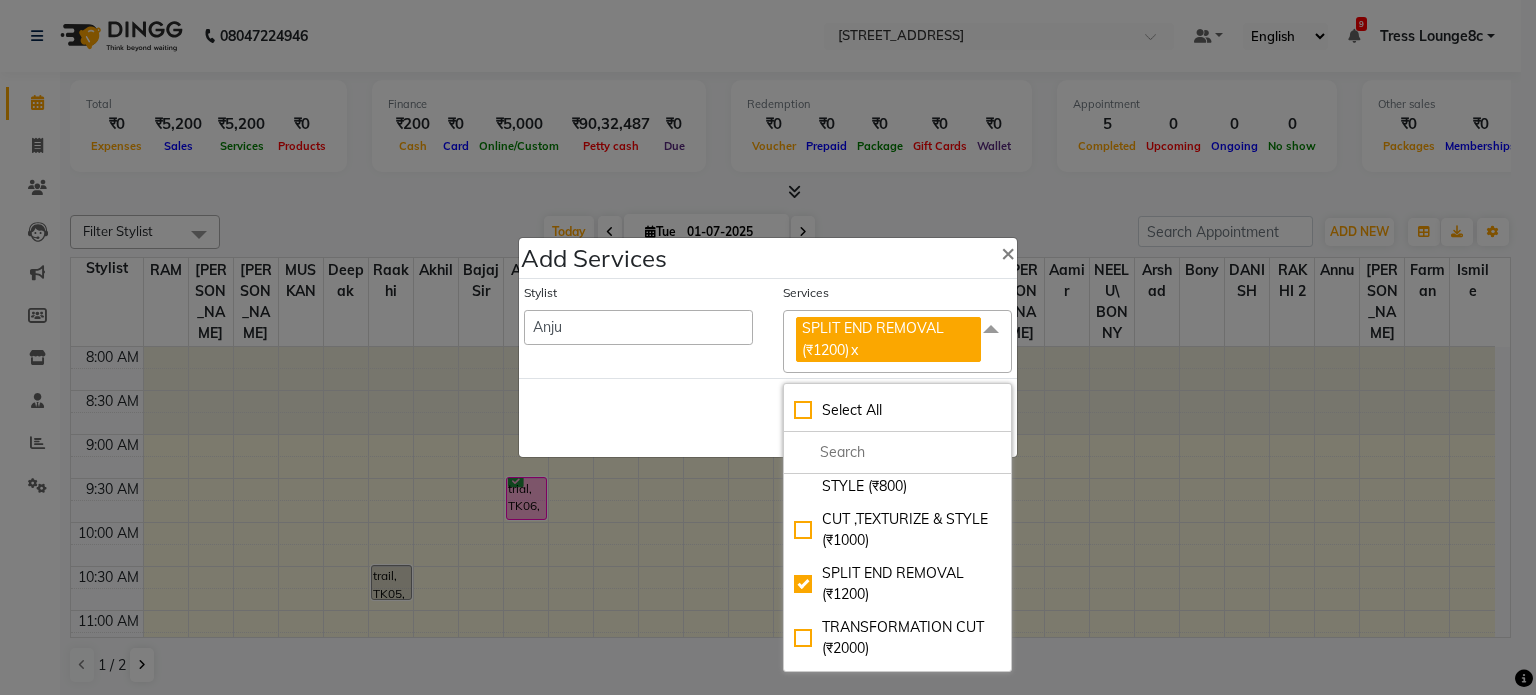 click on "Add Services × Stylist  [PERSON_NAME]   [PERSON_NAME]   [PERSON_NAME]   Anju   Annu    [PERSON_NAME]   Bajaj sir   Bony   DANISH   [PERSON_NAME]   [PERSON_NAME]   [PERSON_NAME]   [PERSON_NAME]   kajal   [PERSON_NAME]   [PERSON_NAME]   Lucky   MANAGER   MUSKAN   naina   [PERSON_NAME]\ [PERSON_NAME]    [PERSON_NAME]   RAKHI 2   RAM   Ripti   [PERSON_NAME]   [PERSON_NAME]   [PERSON_NAME]   [PERSON_NAME]   Shiv   [PERSON_NAME]   veena   [PERSON_NAME]   [PERSON_NAME]  Services SPLIT END REMOVAL (₹1200)  x Select All CHILD HAIR CUT BELOW 5 YRS (₹650) SHAMPOO , CONDITIONING, CUT & STYLE (₹800) CUT ,TEXTURIZE & STYLE (₹1000) SPLIT END REMOVAL (₹1200) TRANSFORMATION CUT (₹2000) SHAMPOO / CONDITIONING (₹400) GK / KERASTASE WASH / NANO PLAST (₹700) KERATINE /NANO PLASTIA FIRST WASH (₹1) BLOW DRY (₹600) BLOW DRY  + GK / KERASTASE WASH (₹1000) DEEP CONDITIONING (₹1000) HEAD REJUVENATION (₹1000) IRONING (₹1000) CRISP & CURLS (₹1000) ROLLER SET (₹1200) URBAN CRIMP (₹1500) SPECIAL OCCASION / UP STYLE (₹2000)" 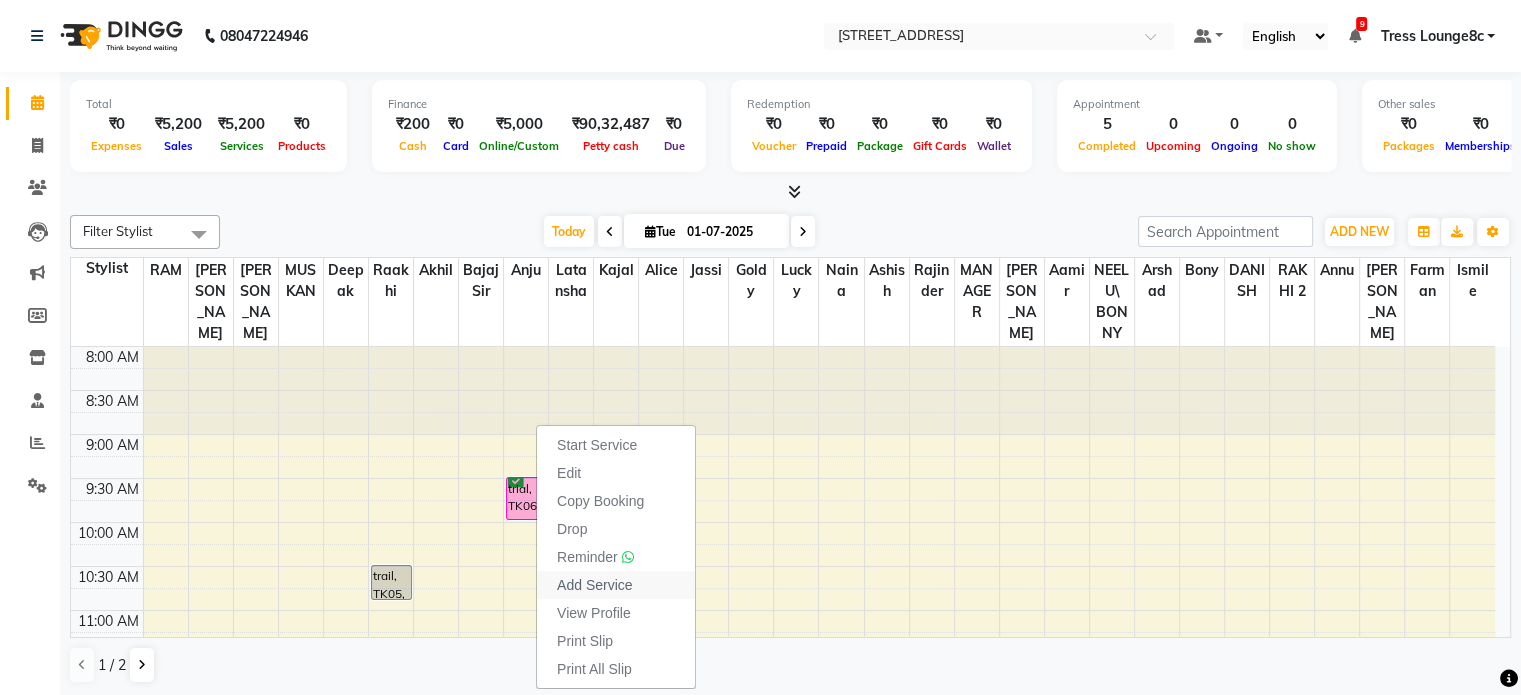 click on "Add Service" at bounding box center (616, 585) 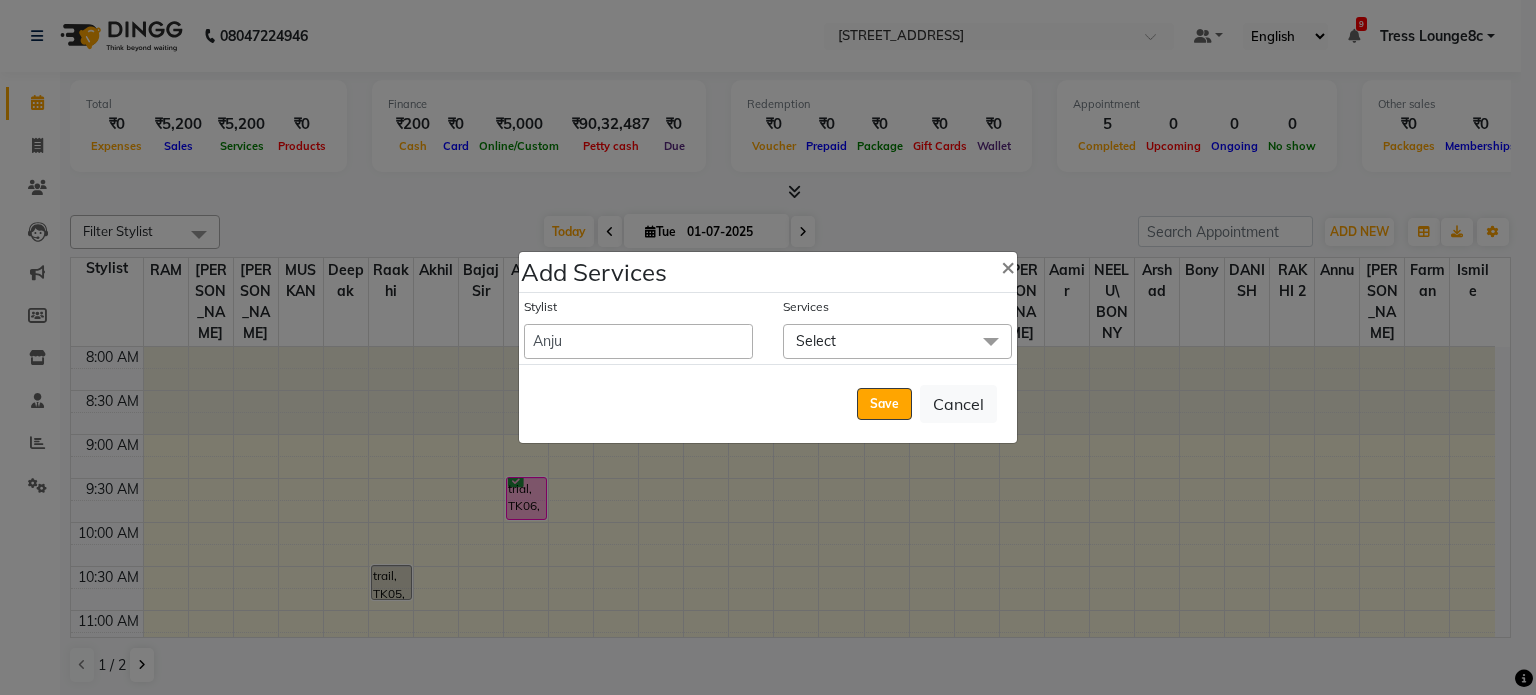 click on "Save   Cancel" 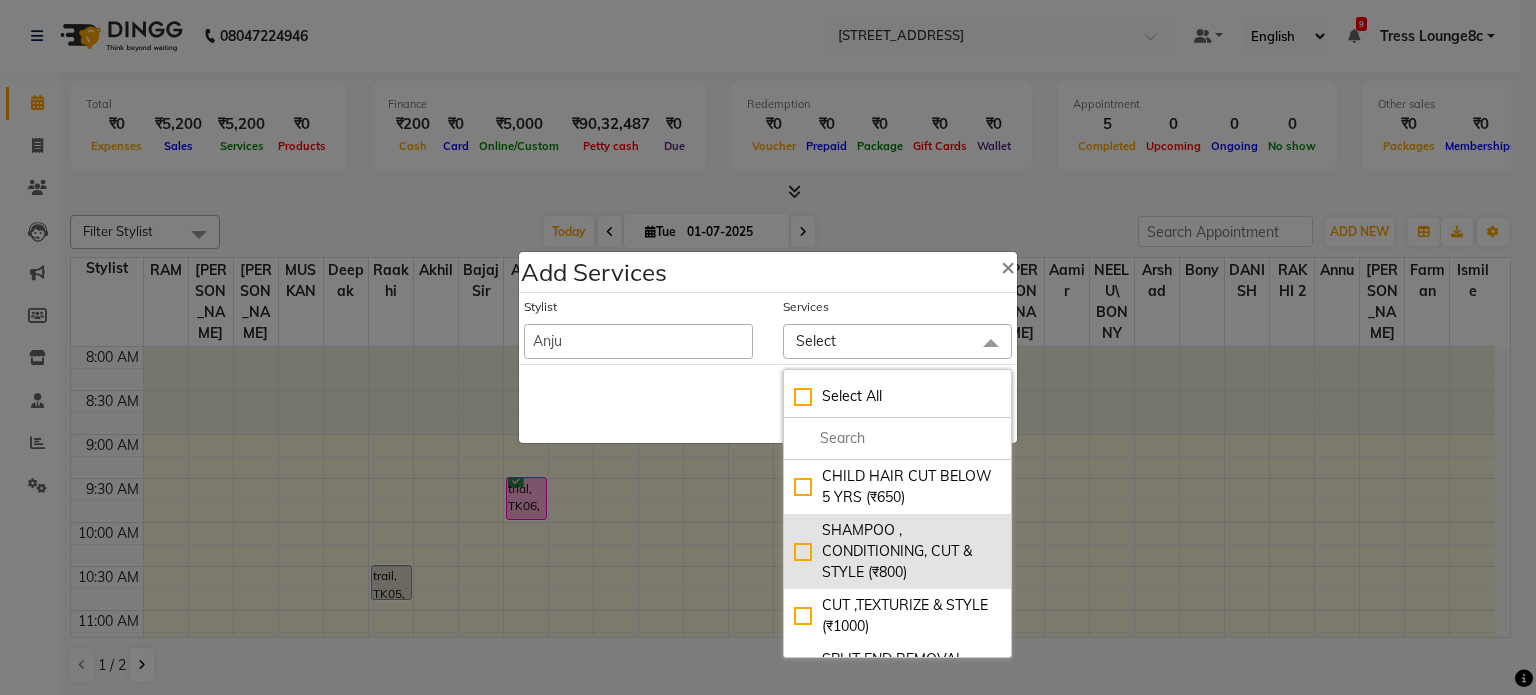 click on "SHAMPOO , CONDITIONING, CUT & STYLE (₹800)" 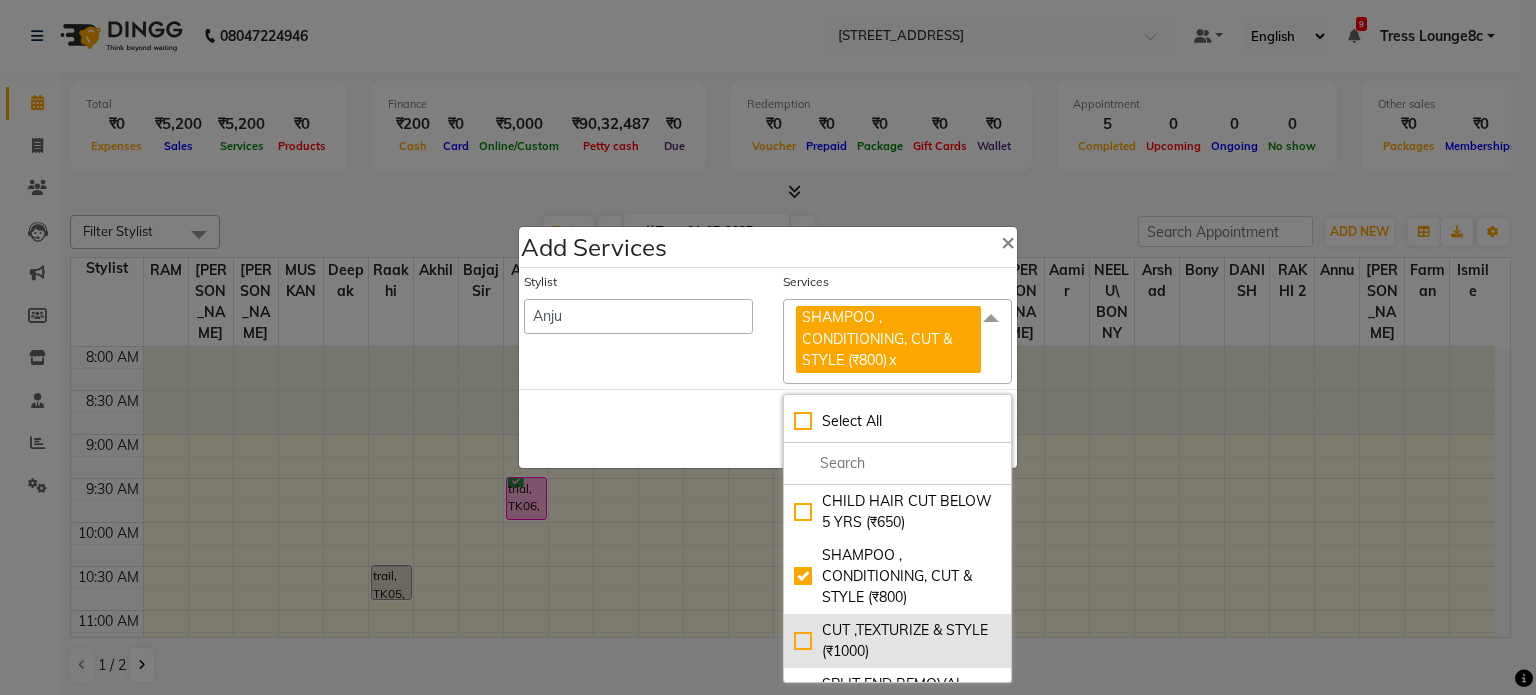 click on "CUT ,TEXTURIZE & STYLE (₹1000)" 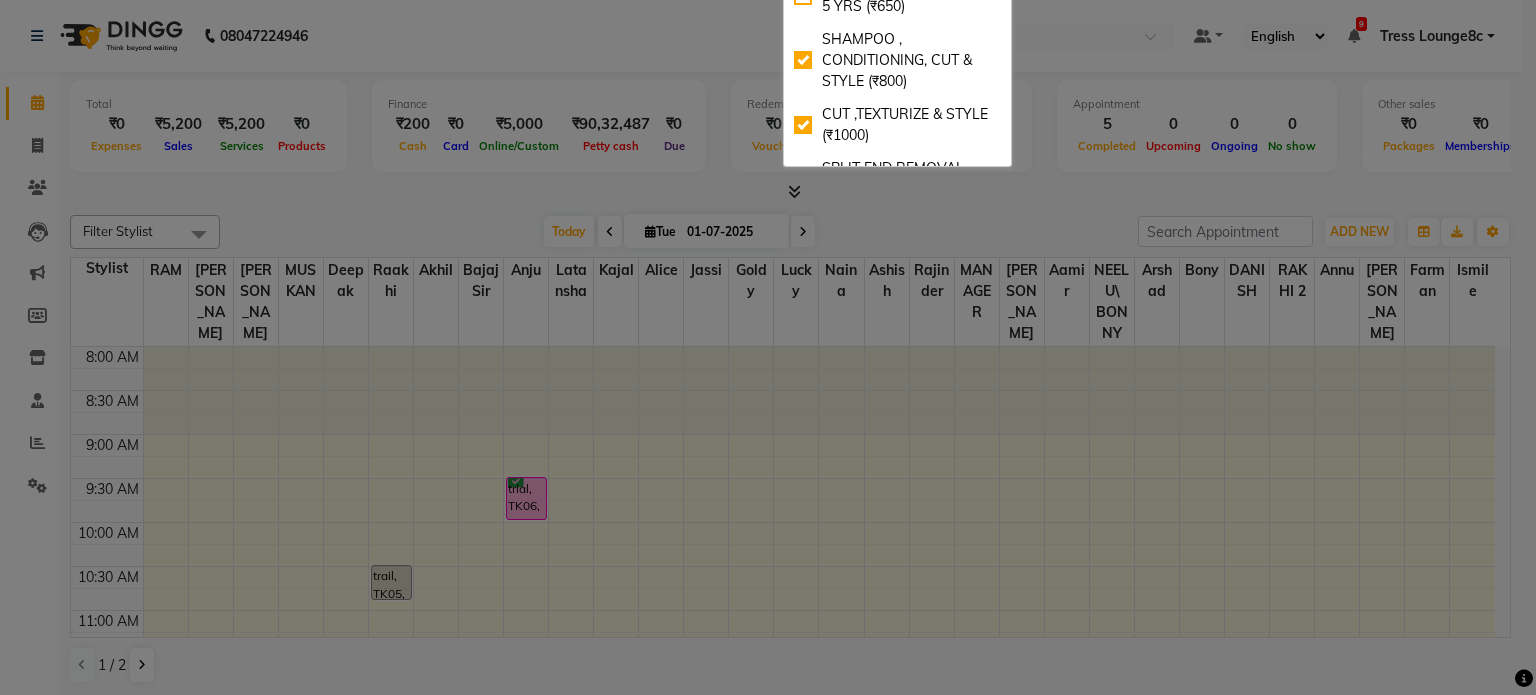 scroll, scrollTop: 80, scrollLeft: 0, axis: vertical 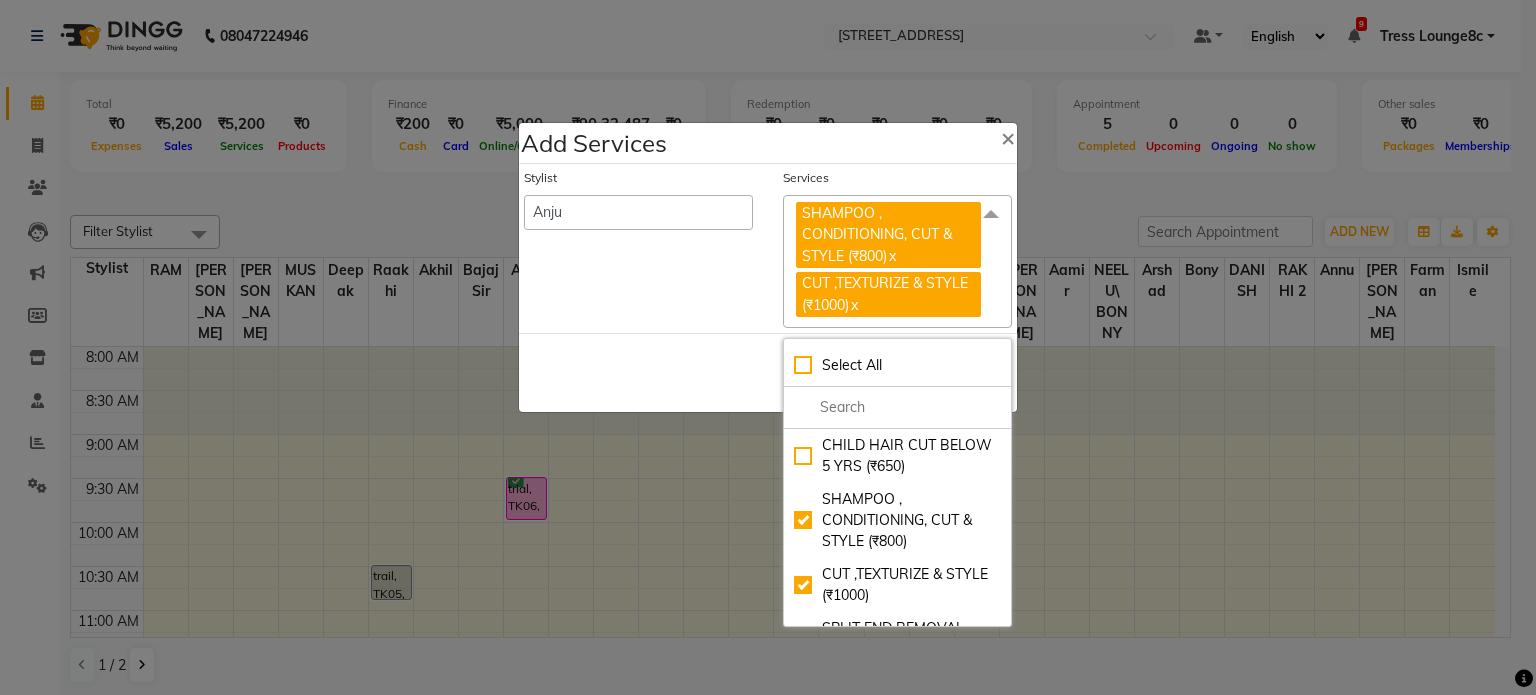 click on "Add Services × Stylist  [PERSON_NAME]   [PERSON_NAME]   [PERSON_NAME]   Anju   Annu    [PERSON_NAME]   Bajaj sir   Bony   DANISH   [PERSON_NAME]   [PERSON_NAME]   [PERSON_NAME]   [PERSON_NAME]   kajal   [PERSON_NAME]   [PERSON_NAME]   Lucky   MANAGER   MUSKAN   naina   [PERSON_NAME]\ [PERSON_NAME]    [PERSON_NAME]   RAKHI 2   RAM   Ripti   [PERSON_NAME]   [PERSON_NAME]   [PERSON_NAME]   [PERSON_NAME]   Shiv   [PERSON_NAME]   veena   [PERSON_NAME]   [PERSON_NAME]  Services SHAMPOO , CONDITIONING, CUT & STYLE (₹800)  x CUT ,TEXTURIZE & STYLE (₹1000)  x Select All CHILD HAIR CUT BELOW 5 YRS (₹650) SHAMPOO , CONDITIONING, CUT & STYLE (₹800) CUT ,TEXTURIZE & STYLE (₹1000) SPLIT END REMOVAL (₹1200) TRANSFORMATION CUT (₹2000) SHAMPOO / CONDITIONING (₹400) GK / KERASTASE WASH / NANO PLAST (₹700) KERATINE /NANO PLASTIA FIRST WASH (₹1) BLOW DRY (₹600) BLOW DRY  + GK / KERASTASE WASH (₹1000) DEEP CONDITIONING (₹1000) HEAD REJUVENATION (₹1000) IRONING (₹1000) CRISP & CURLS (₹1000) ROLLER SET (₹1200)  Save" 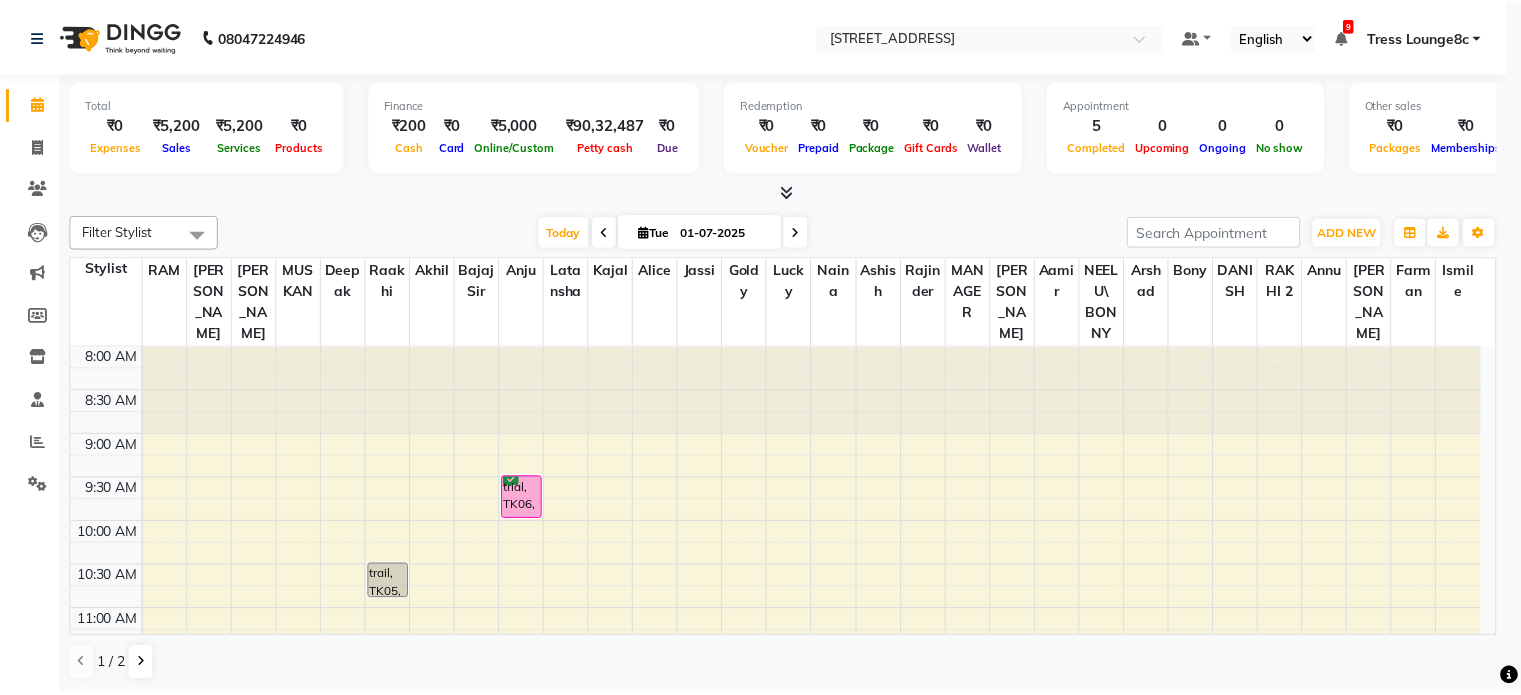 scroll, scrollTop: 0, scrollLeft: 0, axis: both 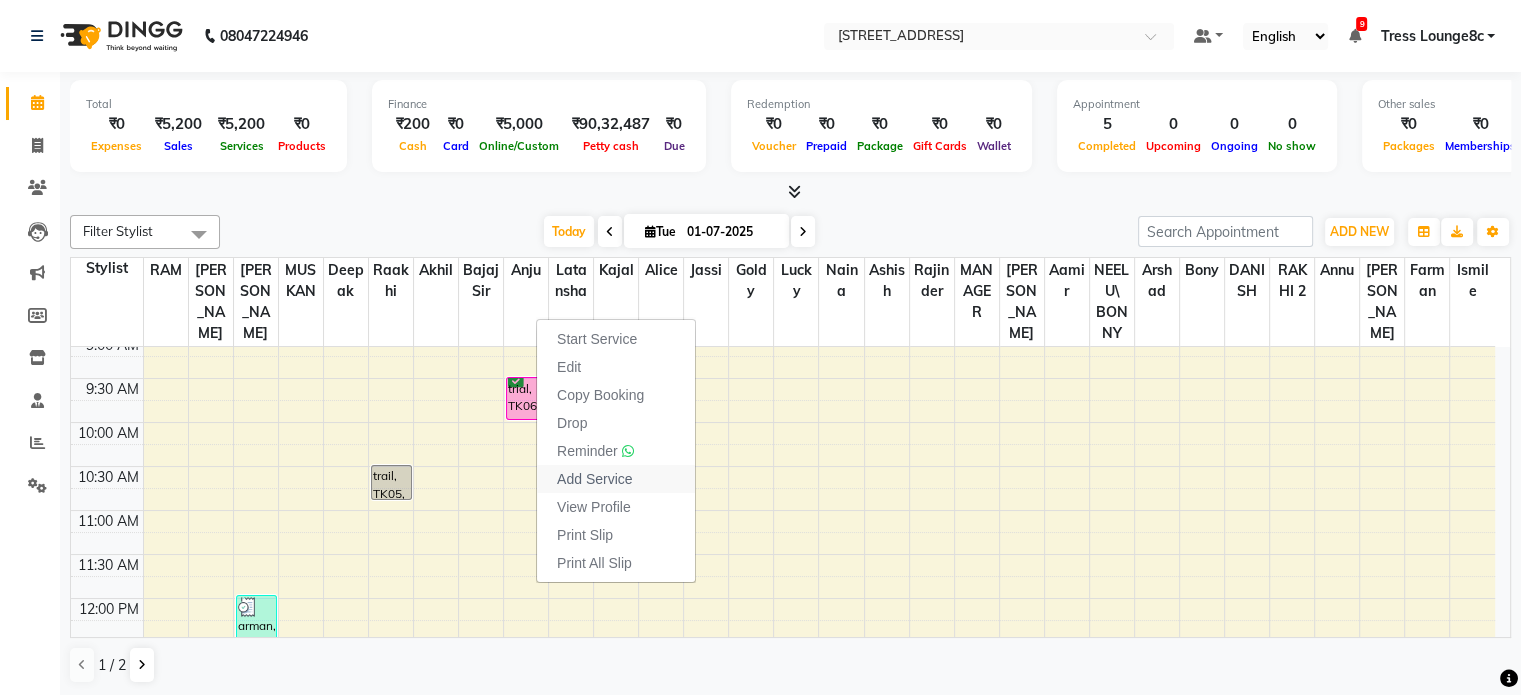 click on "Add Service" at bounding box center (616, 479) 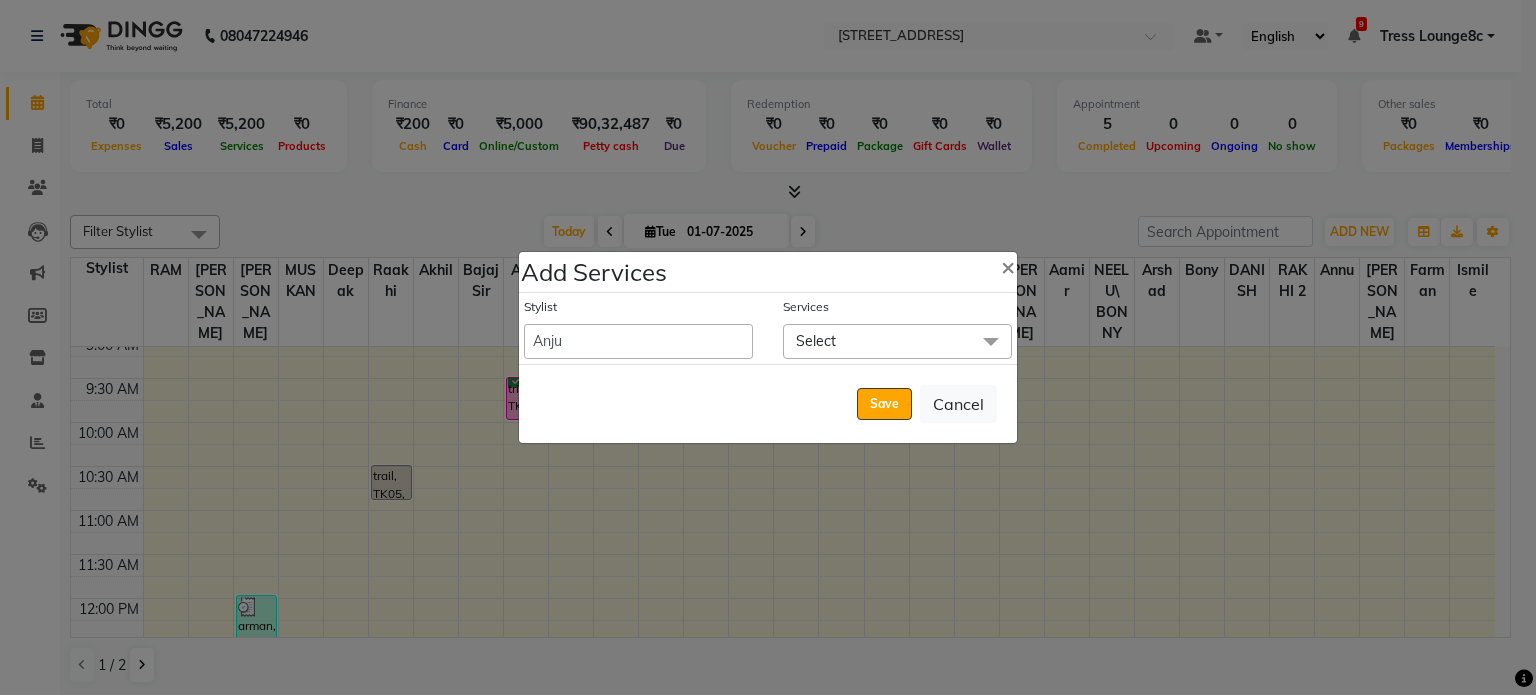click on "Select" 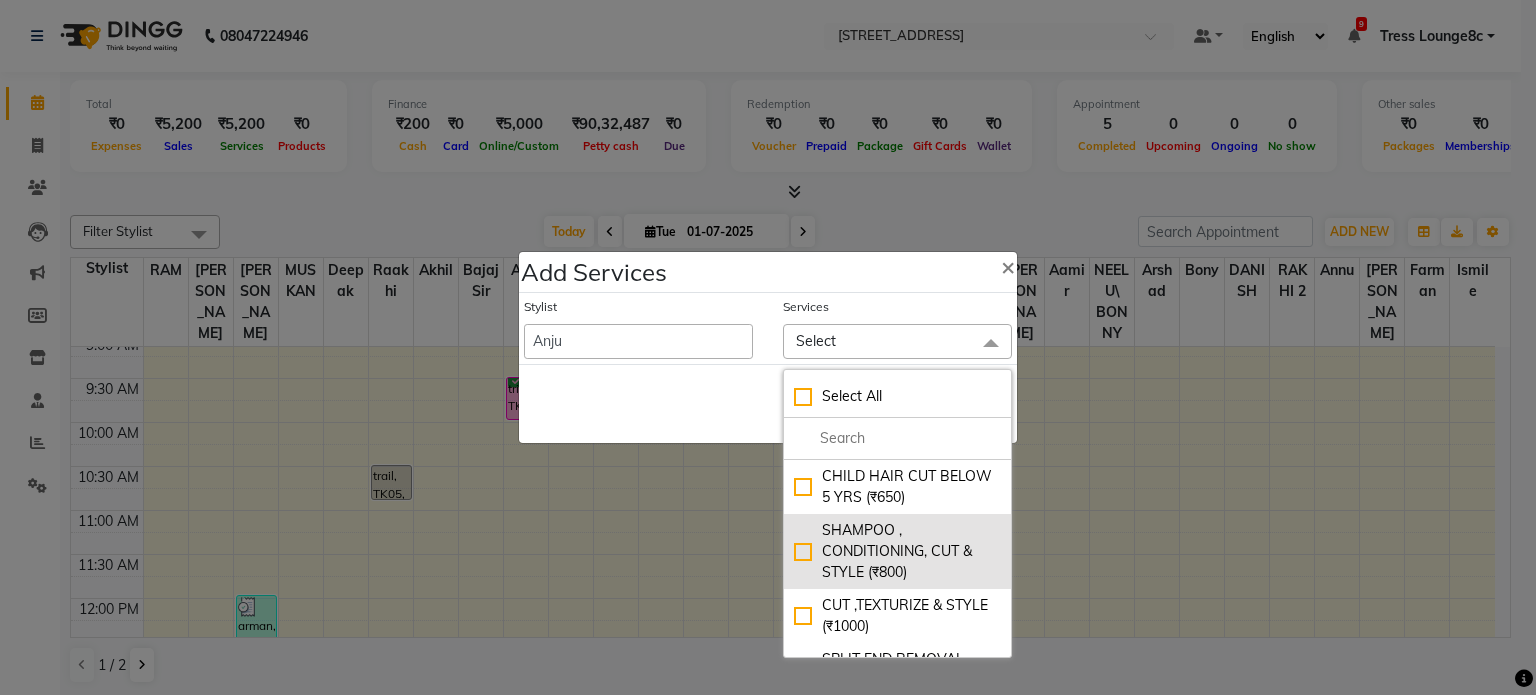 click on "SHAMPOO , CONDITIONING, CUT & STYLE (₹800)" 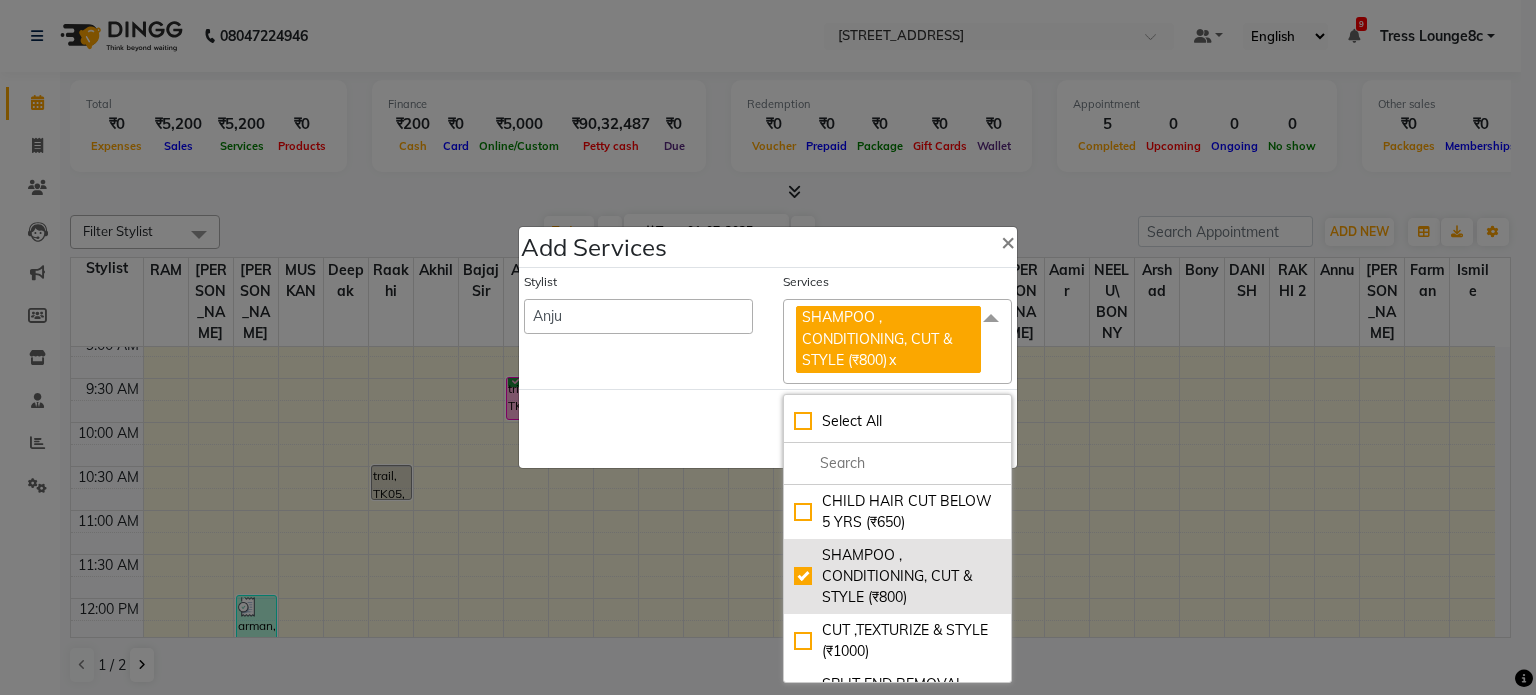click on "SHAMPOO , CONDITIONING, CUT & STYLE (₹800)" 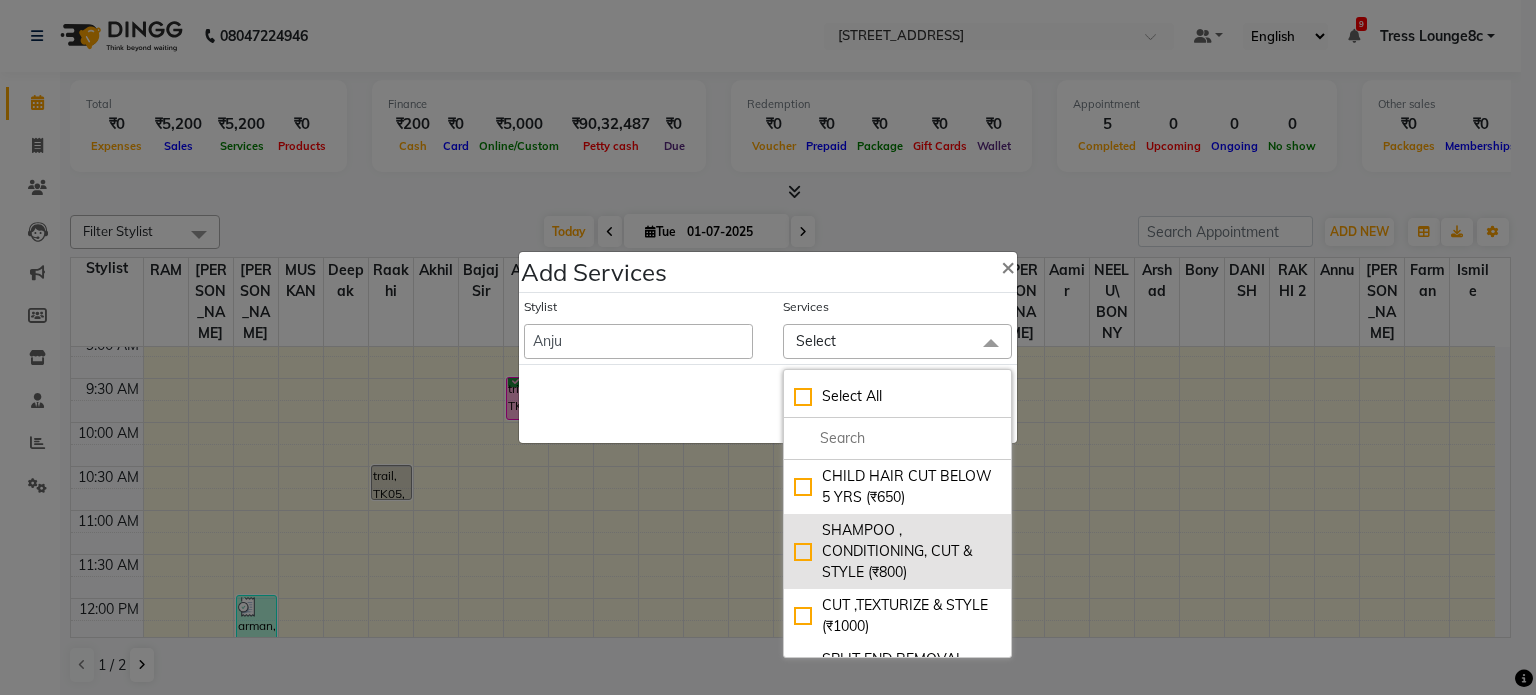 click on "SHAMPOO , CONDITIONING, CUT & STYLE (₹800)" 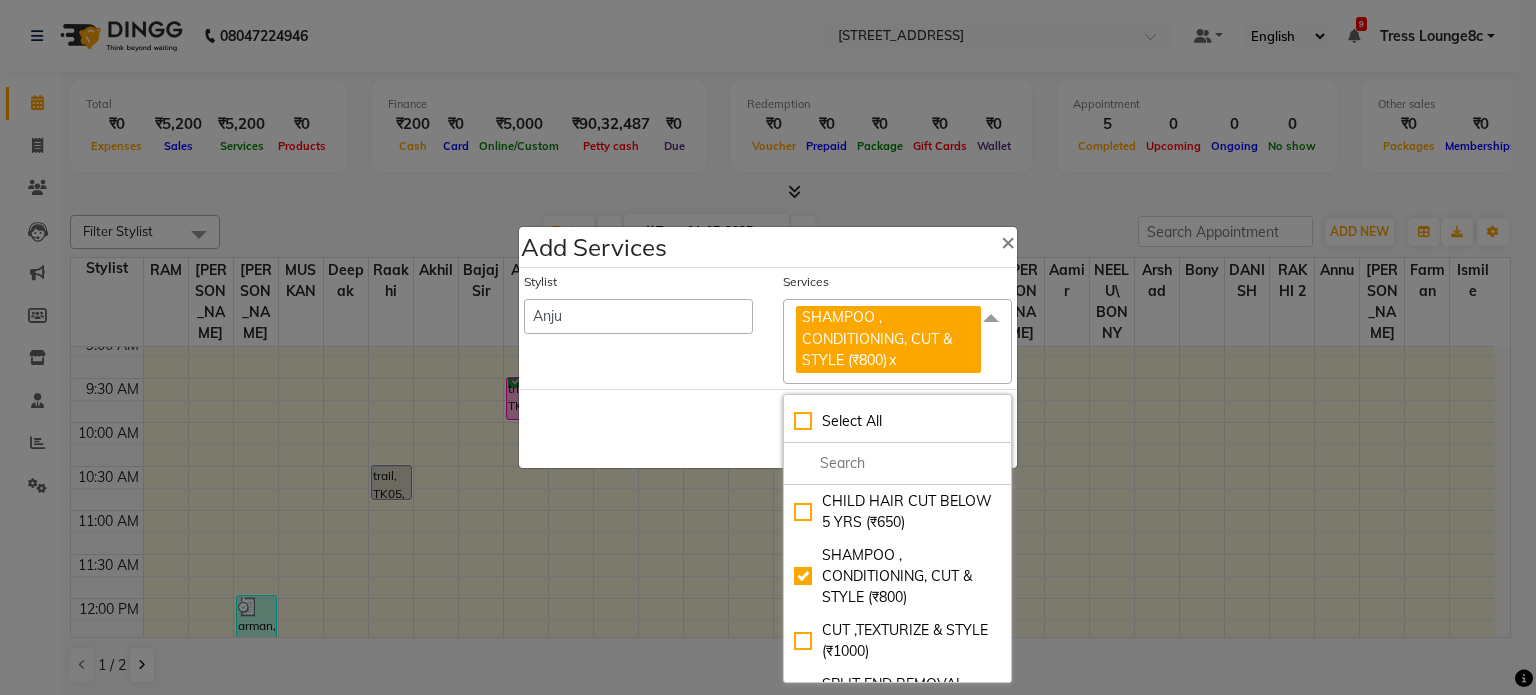 click on "SHAMPOO , CONDITIONING, CUT & STYLE (₹800)" 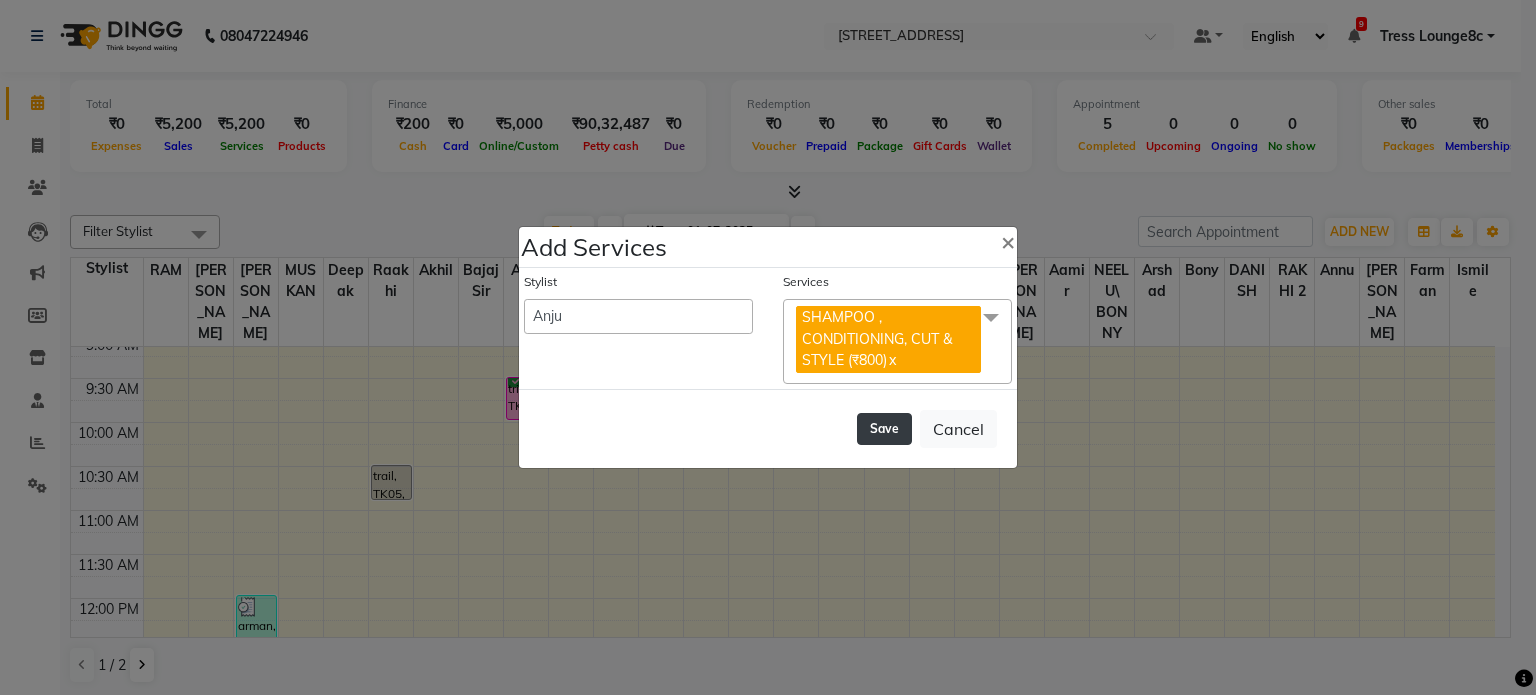 click on "Save" 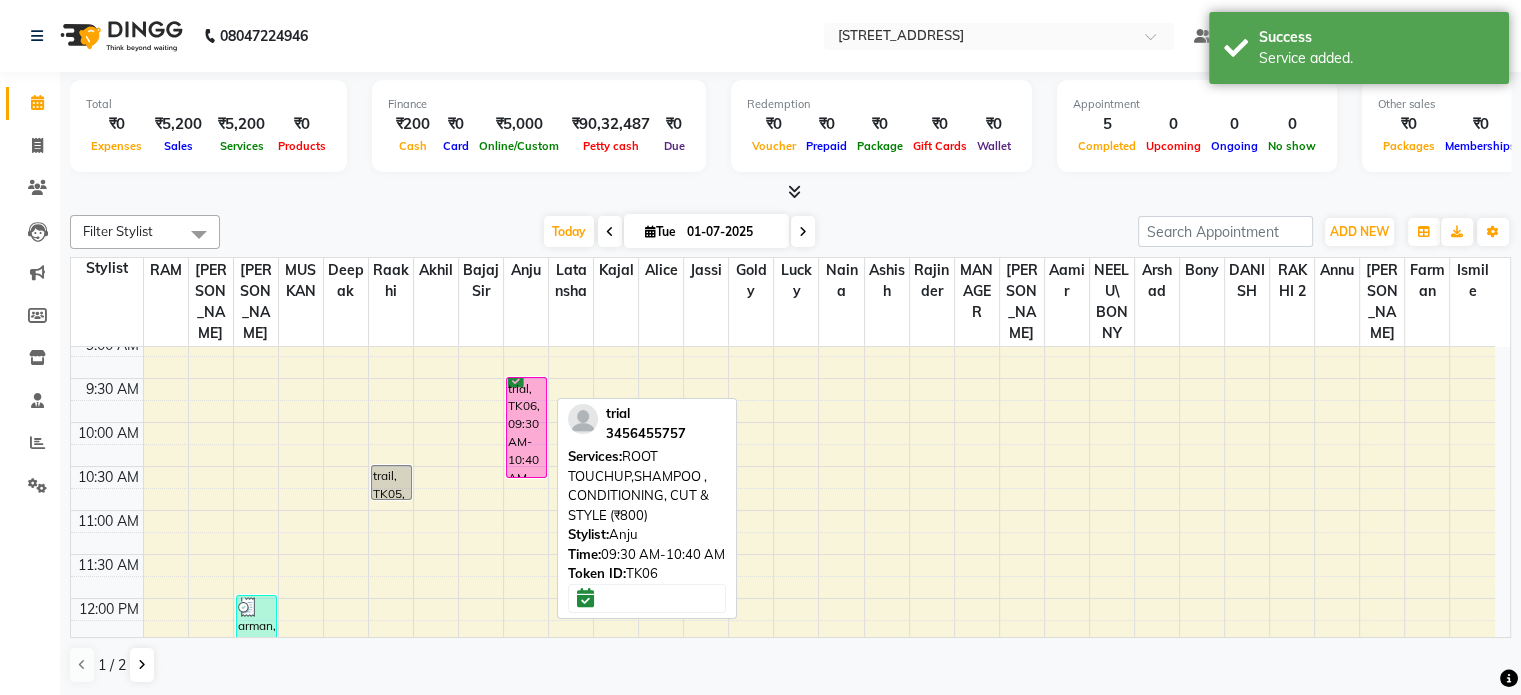 click on "trial, TK06, 09:30 AM-10:40 AM, ROOT TOUCHUP,SHAMPOO , CONDITIONING, CUT & STYLE (₹800)     [PERSON_NAME], TK04, 01:10 PM-01:45 PM, EYE BROW (THREADING),UPPERLIP (THREADING)     trial, TK06, 09:30 AM-10:40 AM, ROOT TOUCHUP,SHAMPOO , CONDITIONING, CUT & STYLE (₹800)" at bounding box center (526, 818) 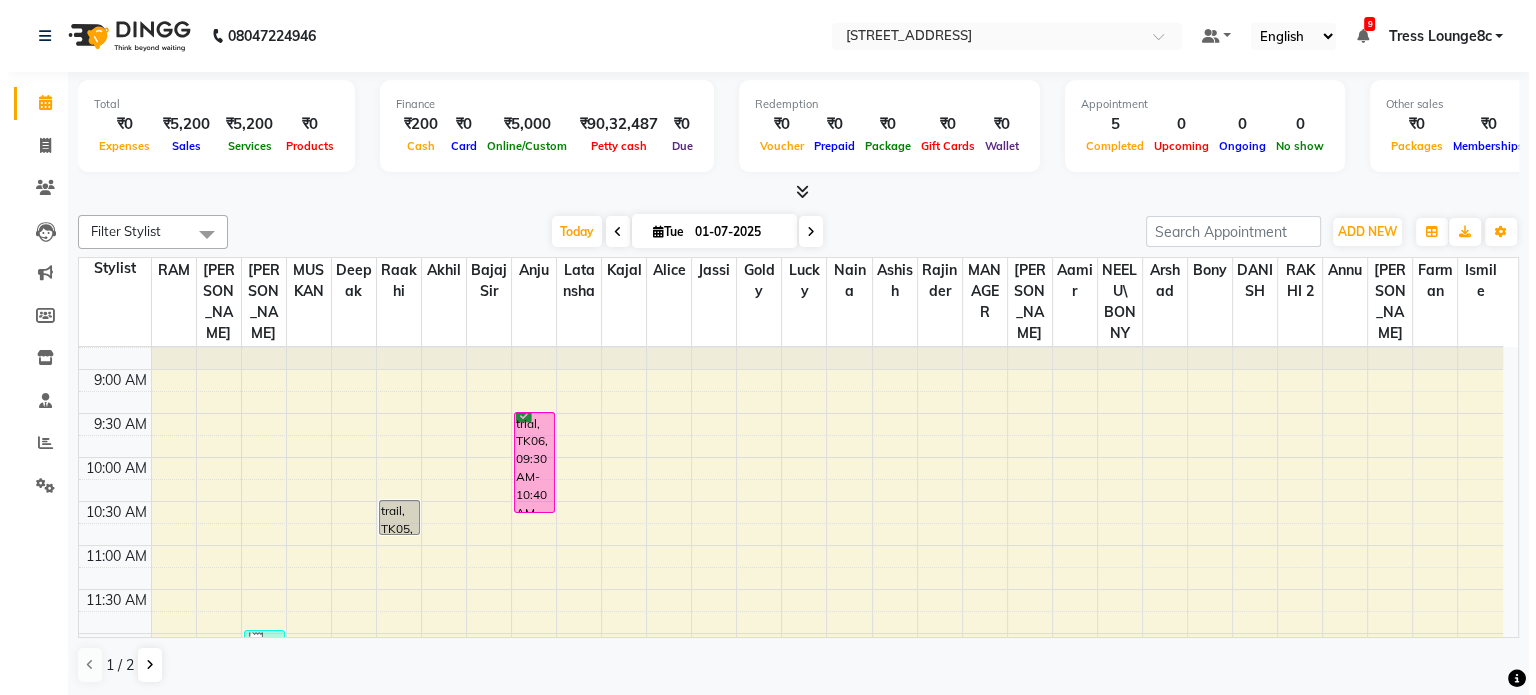 scroll, scrollTop: 100, scrollLeft: 0, axis: vertical 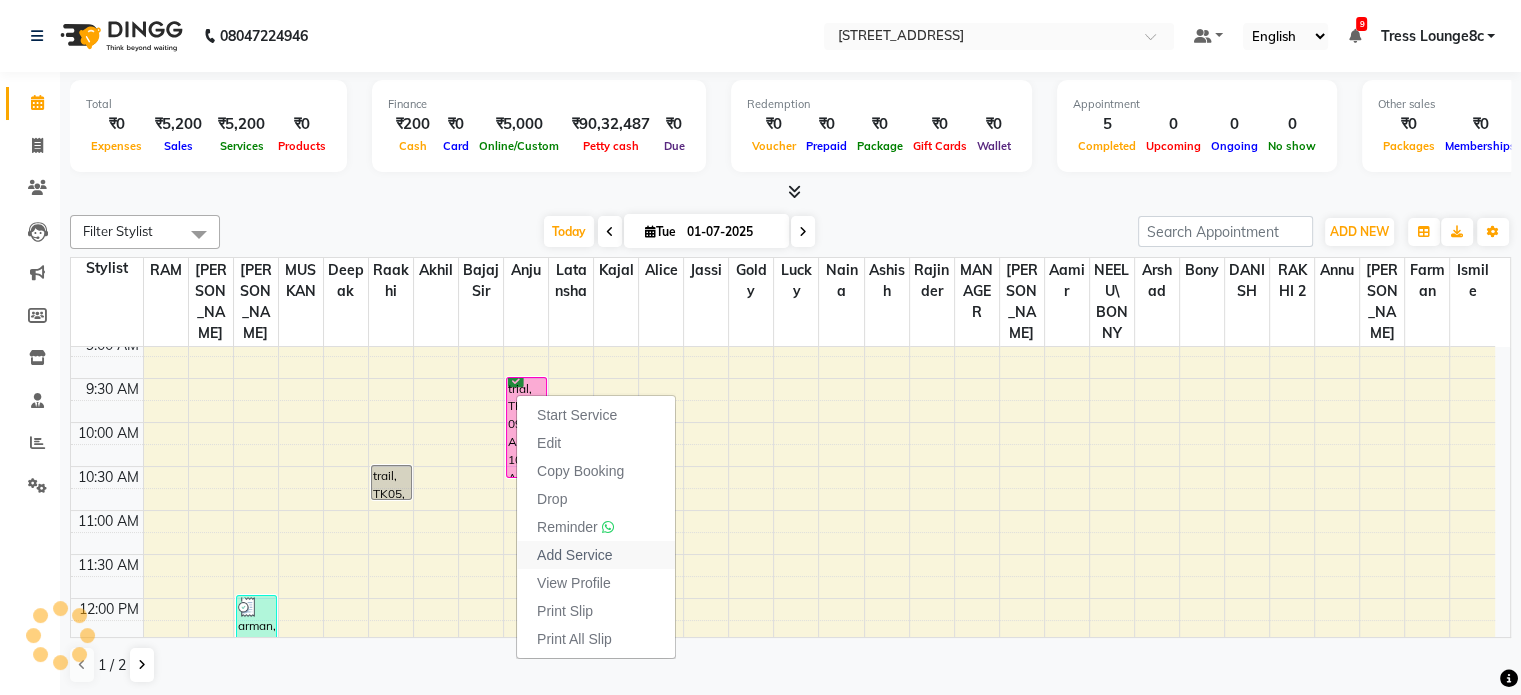 click on "Add Service" at bounding box center [574, 555] 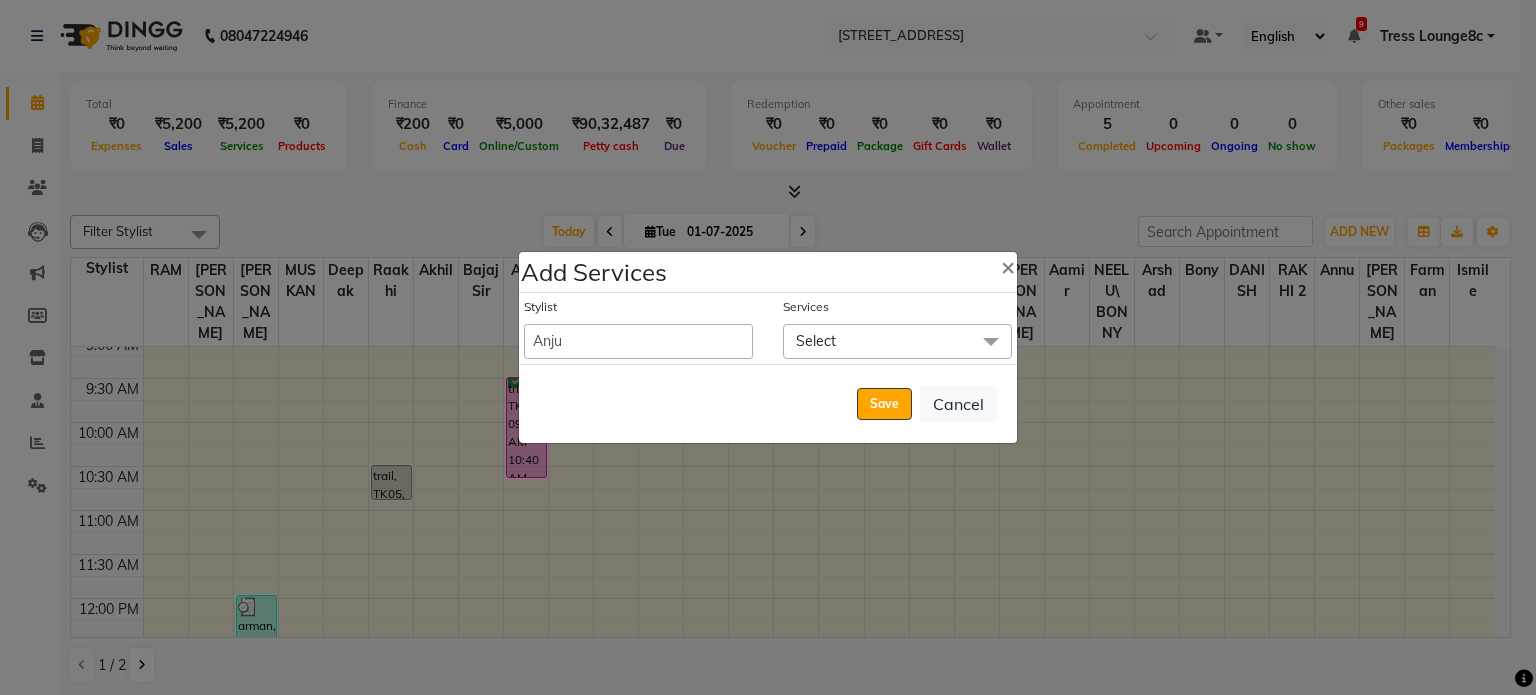 click on "Select" 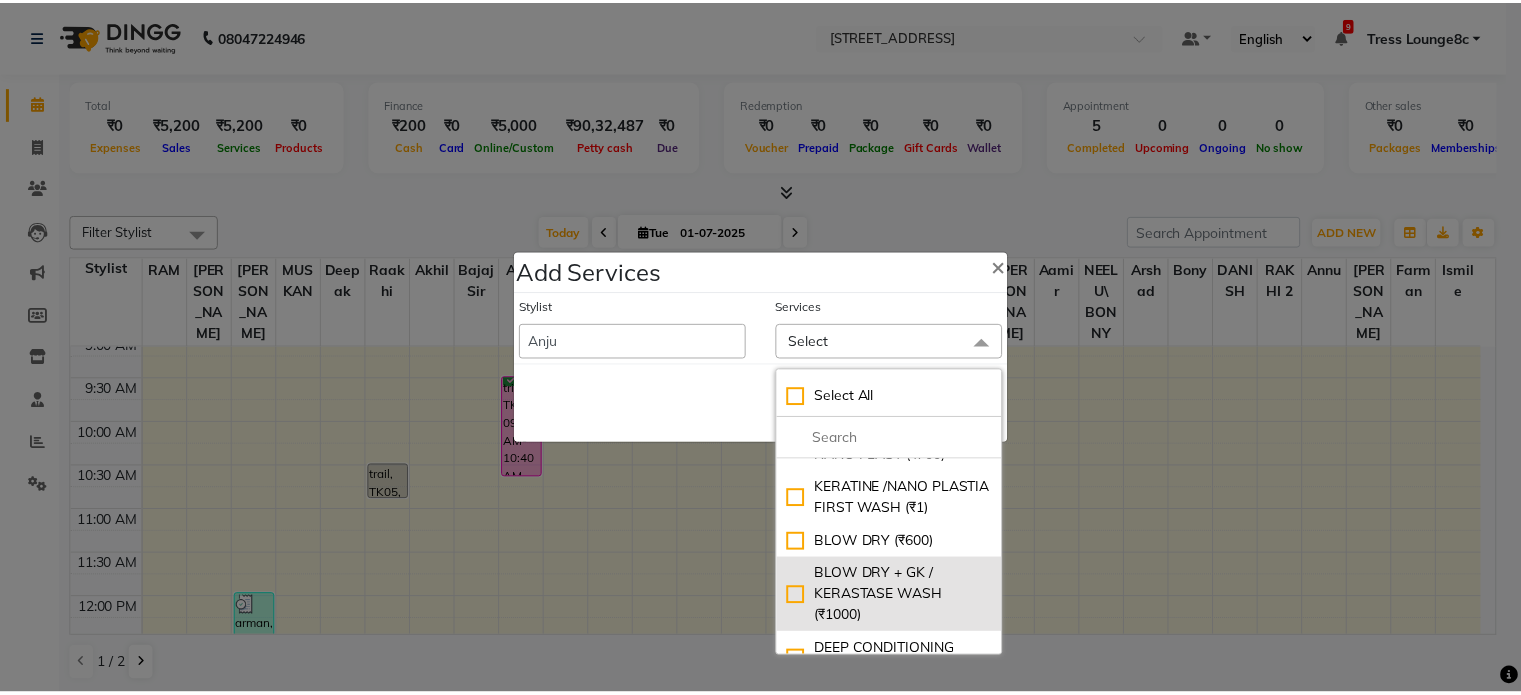 scroll, scrollTop: 400, scrollLeft: 0, axis: vertical 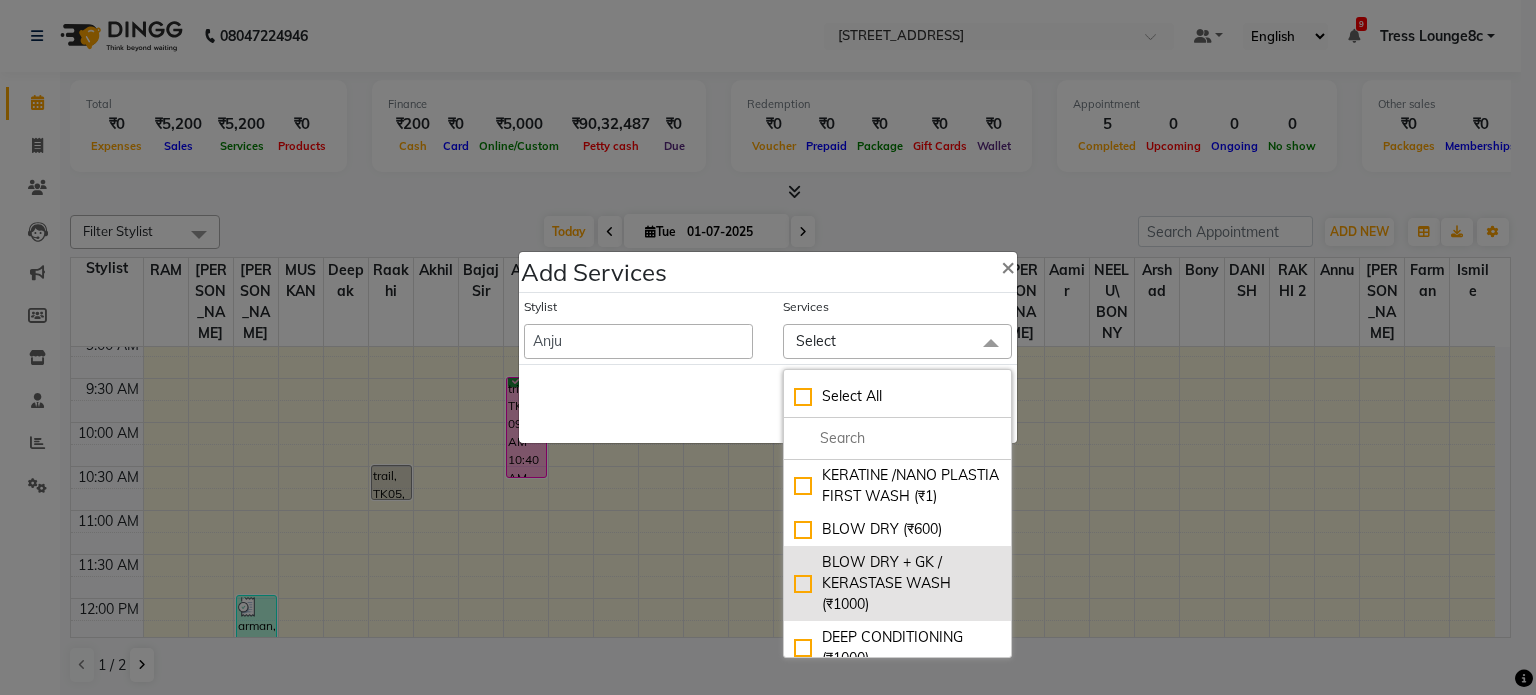 click on "BLOW DRY  + GK / KERASTASE WASH (₹1000)" 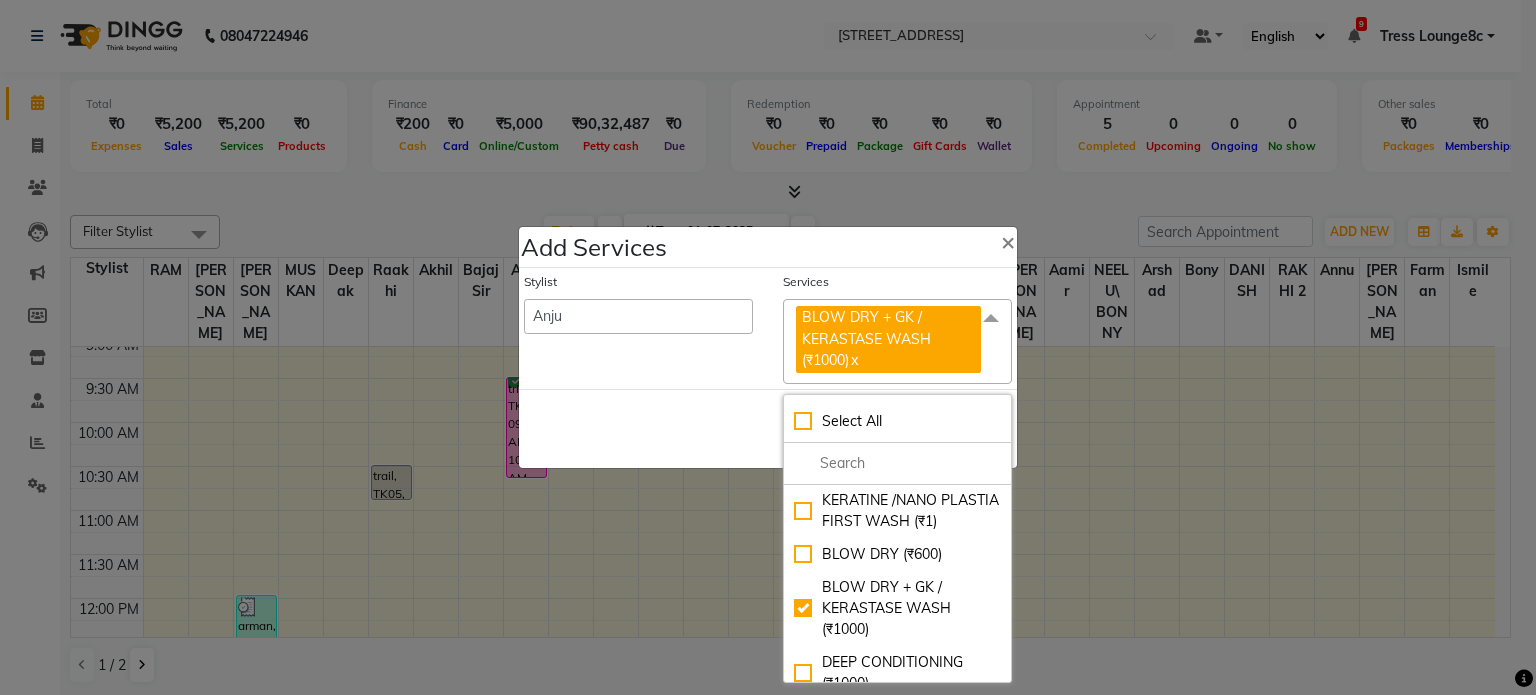 click on "BLOW DRY  + GK / KERASTASE WASH (₹1000)  x" 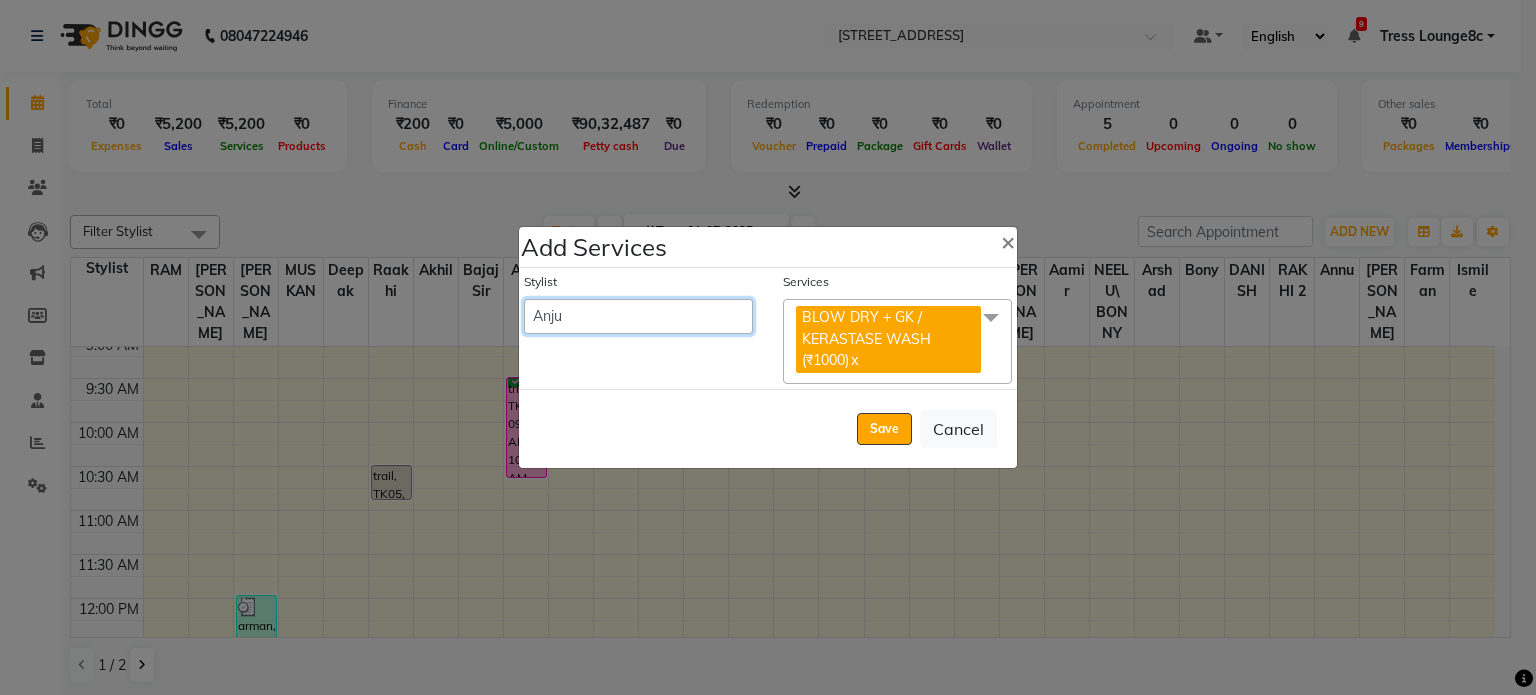click on "[PERSON_NAME]   [PERSON_NAME]   [PERSON_NAME]   Anju   Annu    [PERSON_NAME]   Bajaj sir   Bony   DANISH   [PERSON_NAME]   [PERSON_NAME]   [PERSON_NAME]   [PERSON_NAME]   kajal   [PERSON_NAME]   Lucky   MANAGER   MUSKAN   naina   [PERSON_NAME]\ [PERSON_NAME]    [PERSON_NAME]   RAKHI 2   [PERSON_NAME]   [PERSON_NAME]   [PERSON_NAME]   [PERSON_NAME]   [PERSON_NAME]   Shiv   Shriya   [PERSON_NAME]   [PERSON_NAME]   [PERSON_NAME]" at bounding box center [638, 316] 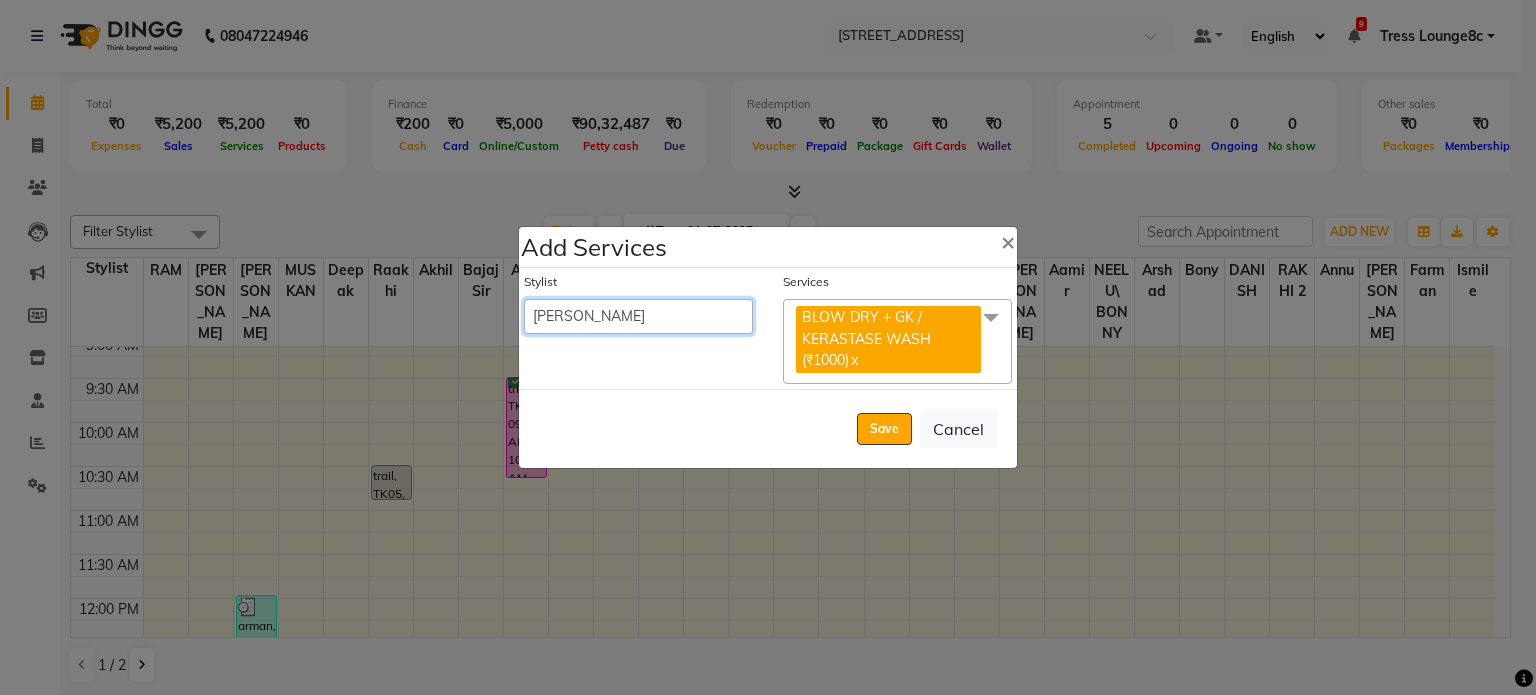 click on "[PERSON_NAME]   [PERSON_NAME]   [PERSON_NAME]   Anju   Annu    [PERSON_NAME]   Bajaj sir   Bony   DANISH   [PERSON_NAME]   [PERSON_NAME]   [PERSON_NAME]   [PERSON_NAME]   kajal   [PERSON_NAME]   Lucky   MANAGER   MUSKAN   naina   [PERSON_NAME]\ [PERSON_NAME]    [PERSON_NAME]   RAKHI 2   [PERSON_NAME]   [PERSON_NAME]   [PERSON_NAME]   [PERSON_NAME]   [PERSON_NAME]   Shiv   Shriya   [PERSON_NAME]   [PERSON_NAME]   [PERSON_NAME]" at bounding box center (638, 316) 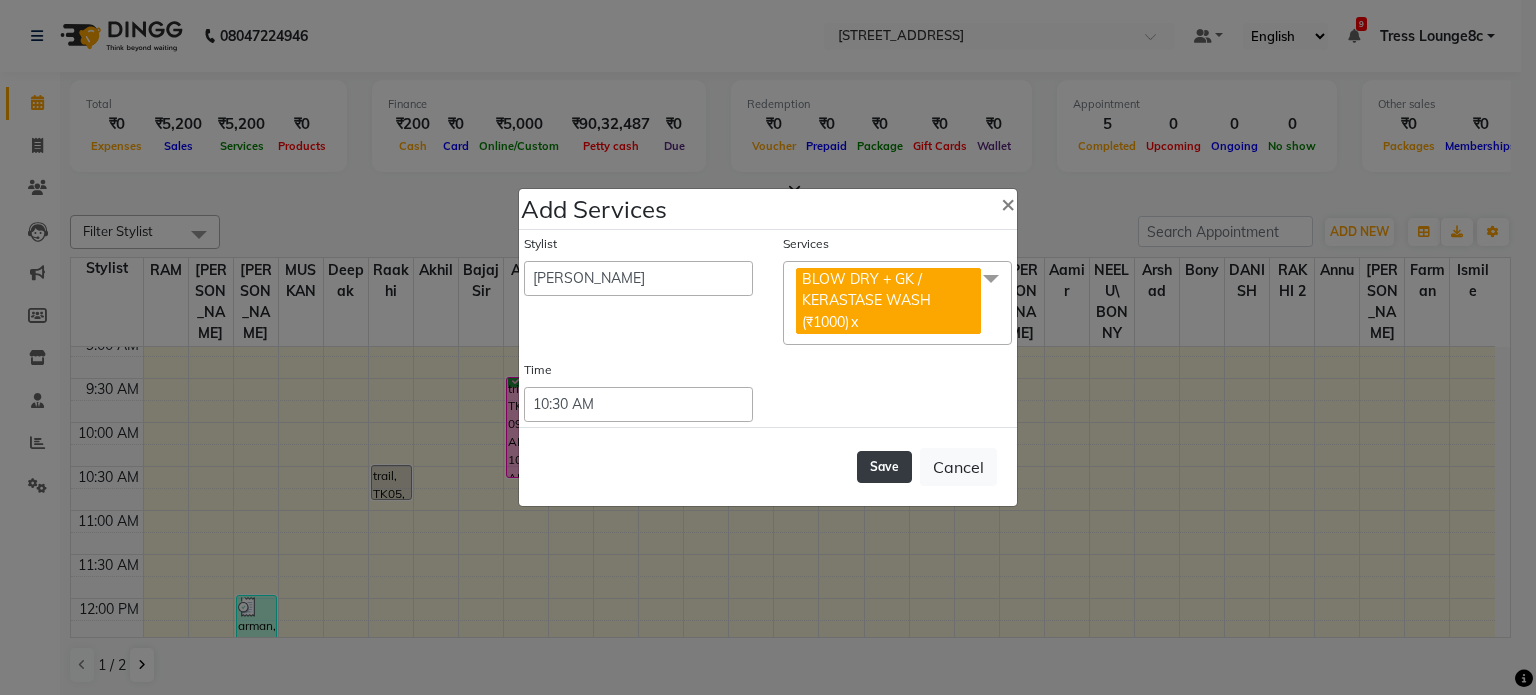 click on "Save" 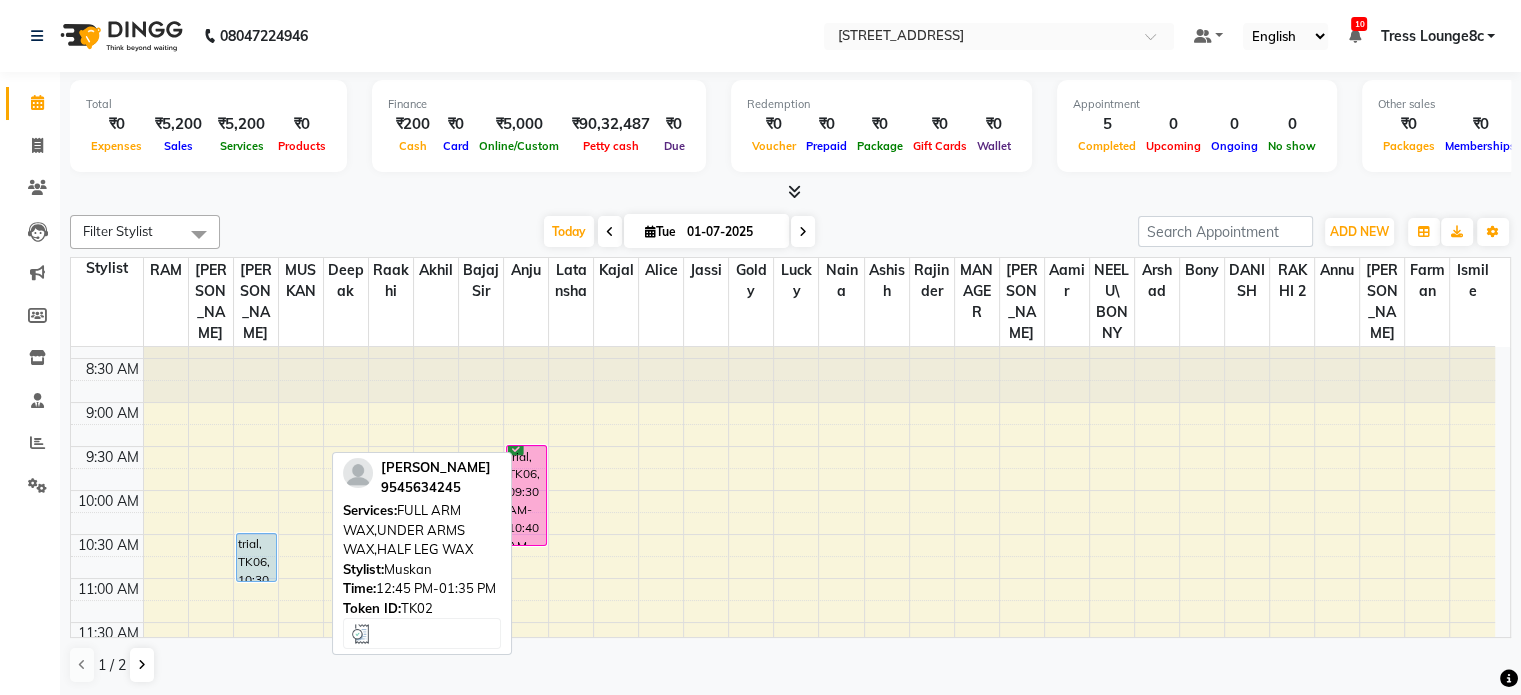 scroll, scrollTop: 0, scrollLeft: 0, axis: both 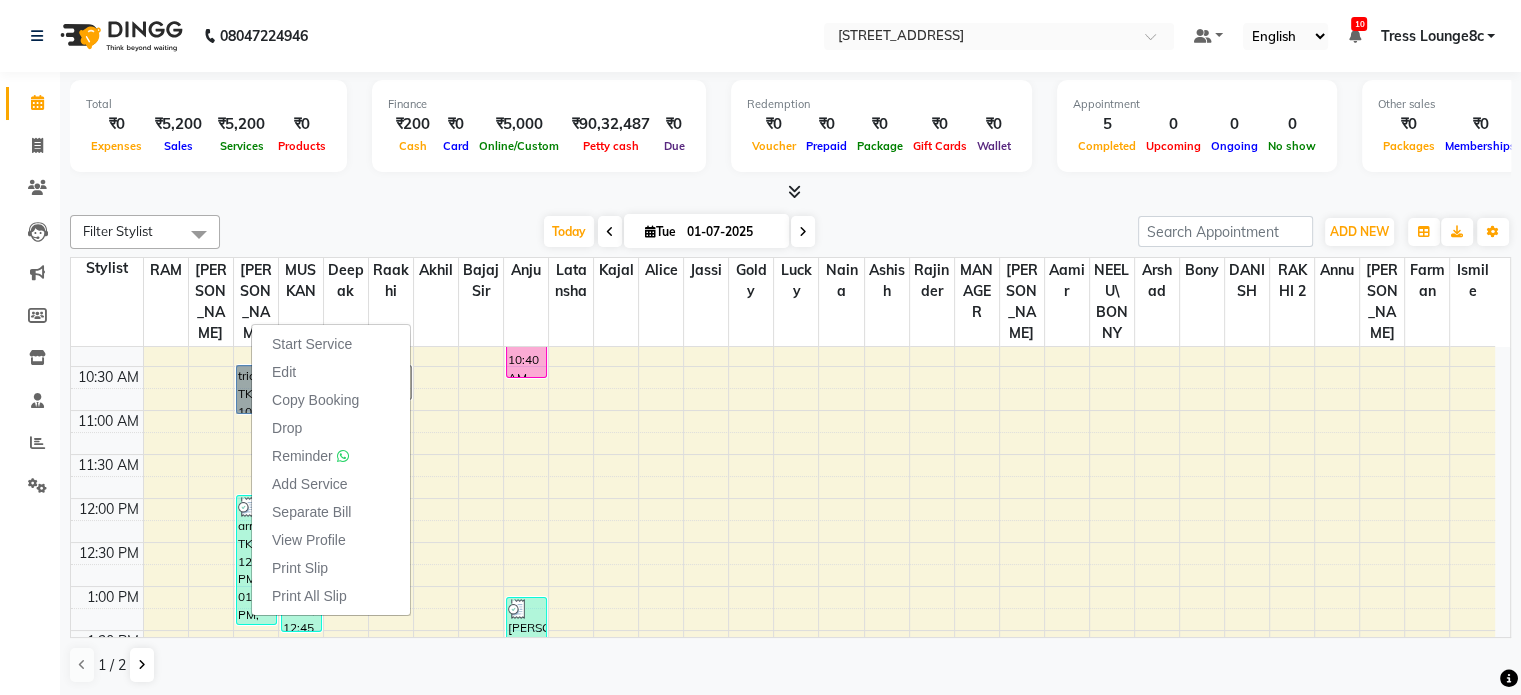 click on "8:00 AM 8:30 AM 9:00 AM 9:30 AM 10:00 AM 10:30 AM 11:00 AM 11:30 AM 12:00 PM 12:30 PM 1:00 PM 1:30 PM 2:00 PM 2:30 PM 3:00 PM 3:30 PM 4:00 PM 4:30 PM 5:00 PM 5:30 PM 6:00 PM 6:30 PM 7:00 PM 7:30 PM 8:00 PM 8:30 PM    trial, TK06, 10:30 AM-11:05 AM, BLOW DRY  + GK / KERASTASE WASH (₹1000)     arman, TK01, 12:00 PM-01:30 PM, Cut ,Texturize & Style (MEN),SHAVE / [PERSON_NAME] TRIM (MEN)     [PERSON_NAME], TK02, 12:45 PM-01:35 PM, FULL ARM WAX,UNDER ARMS WAX,HALF LEG WAX    trail, TK05, 10:30 AM-10:55 AM, SHAMPOO , CONDITIONING, CUT & STYLE     trial, TK06, 09:30 AM-10:40 AM, ROOT TOUCHUP,SHAMPOO , CONDITIONING, CUT & STYLE (₹800)     [PERSON_NAME], TK04, 01:10 PM-01:45 PM, EYE BROW (THREADING),UPPERLIP (THREADING)" at bounding box center [783, 718] 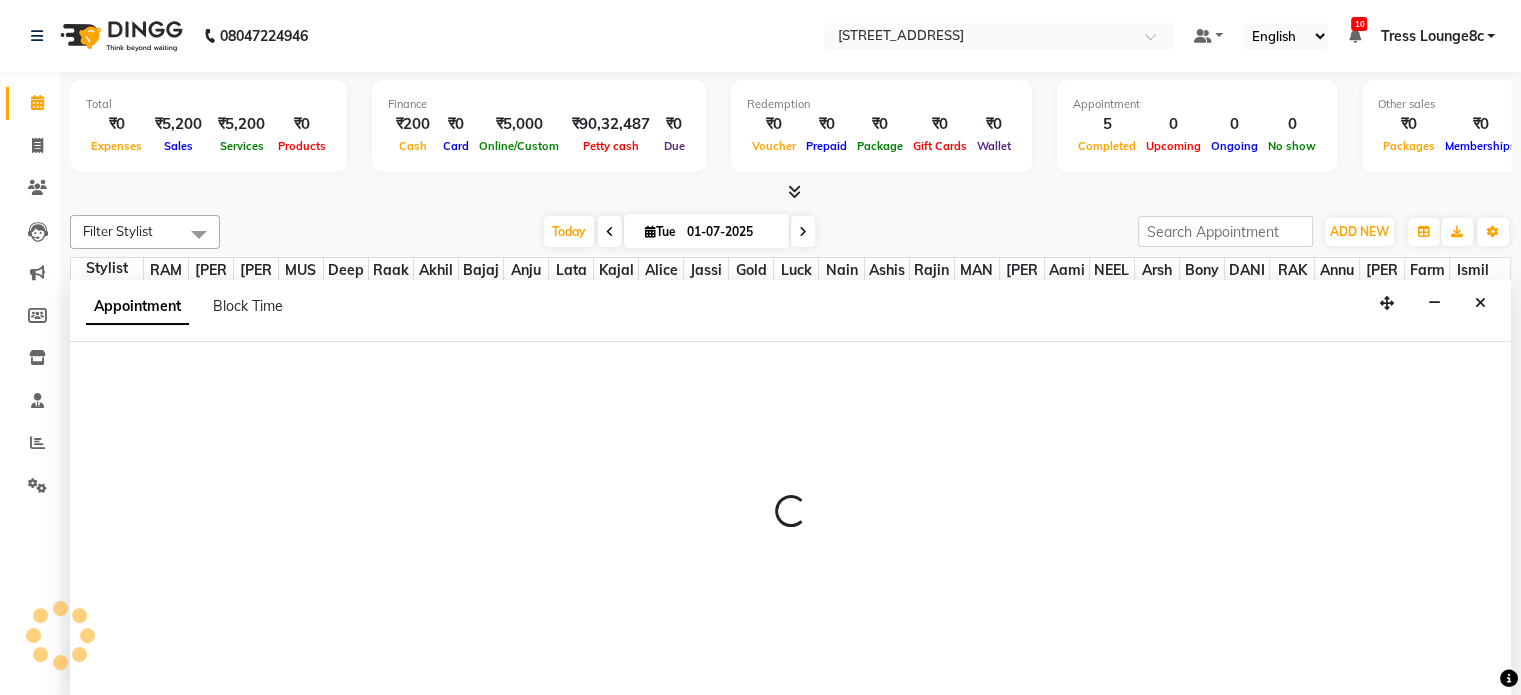 scroll, scrollTop: 0, scrollLeft: 0, axis: both 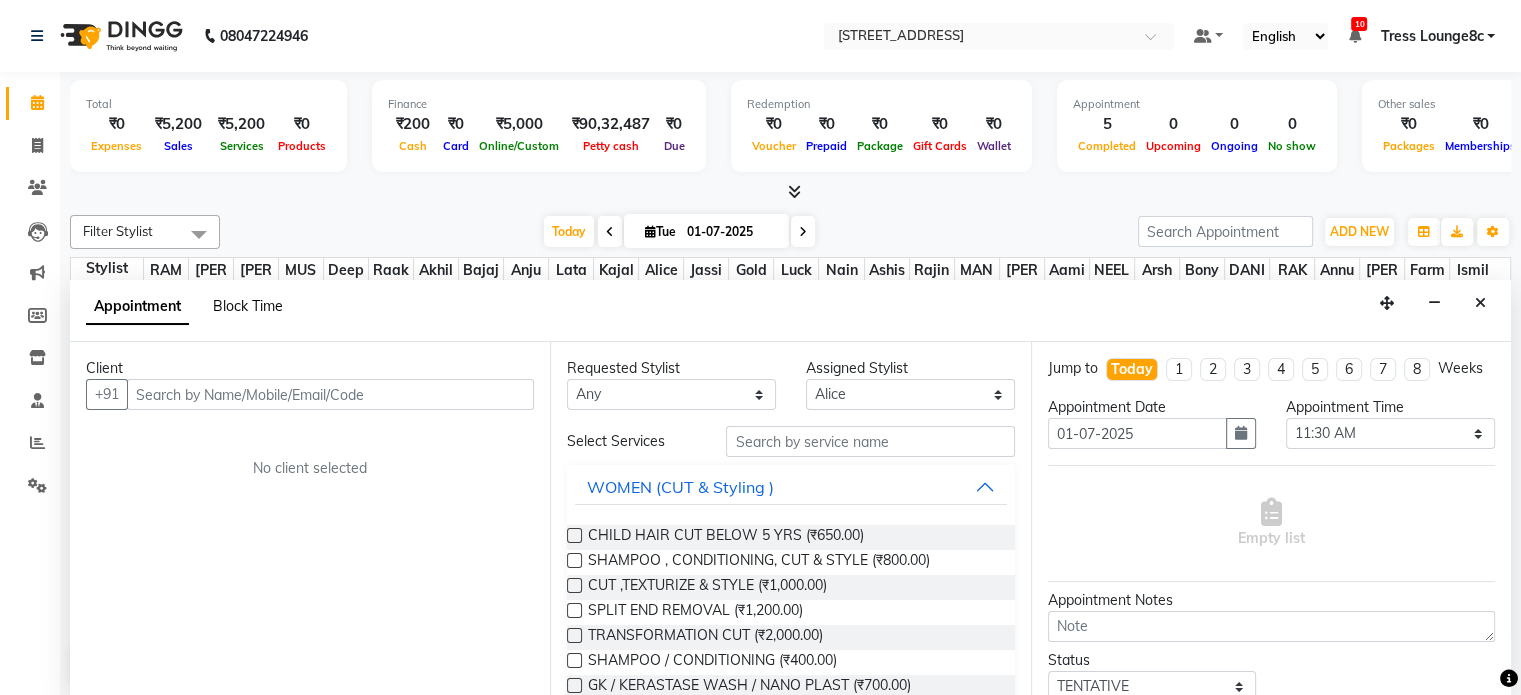click on "Block Time" at bounding box center (248, 306) 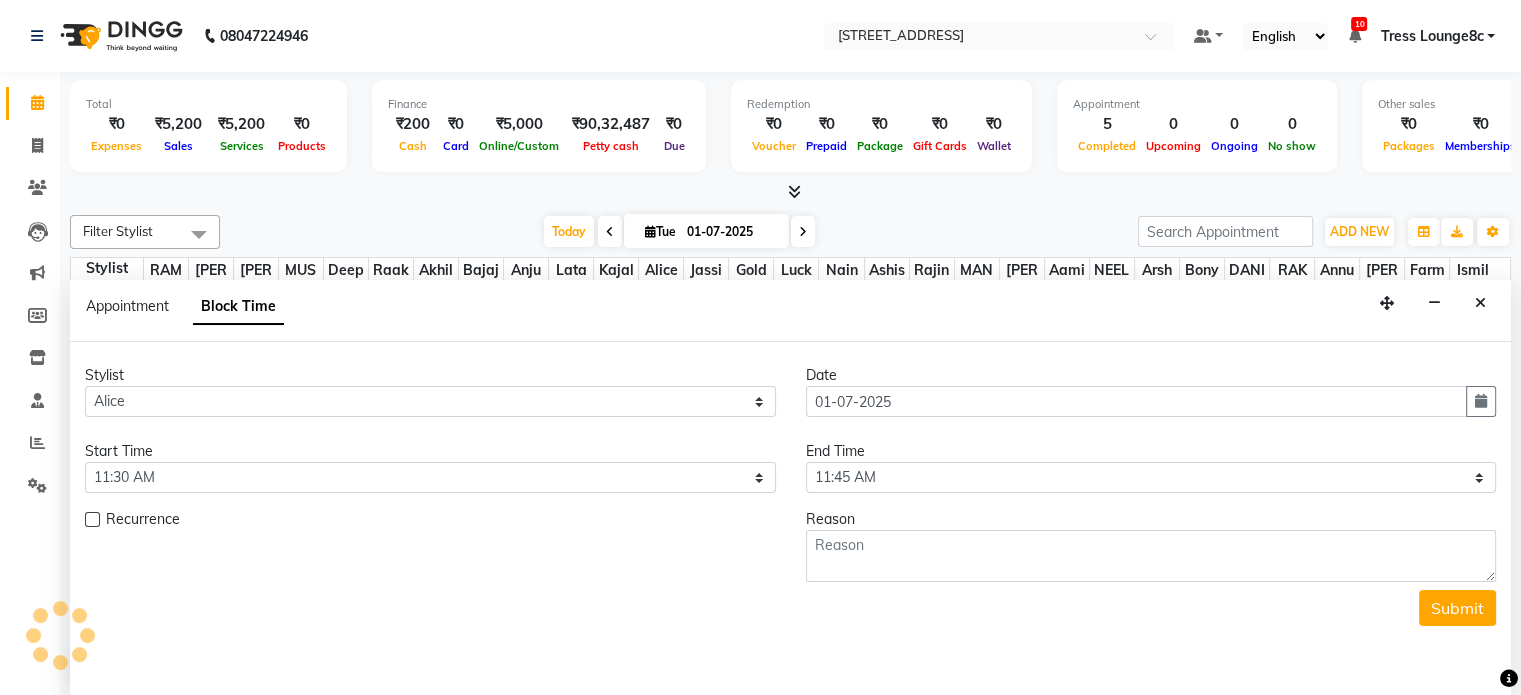 scroll, scrollTop: 436, scrollLeft: 0, axis: vertical 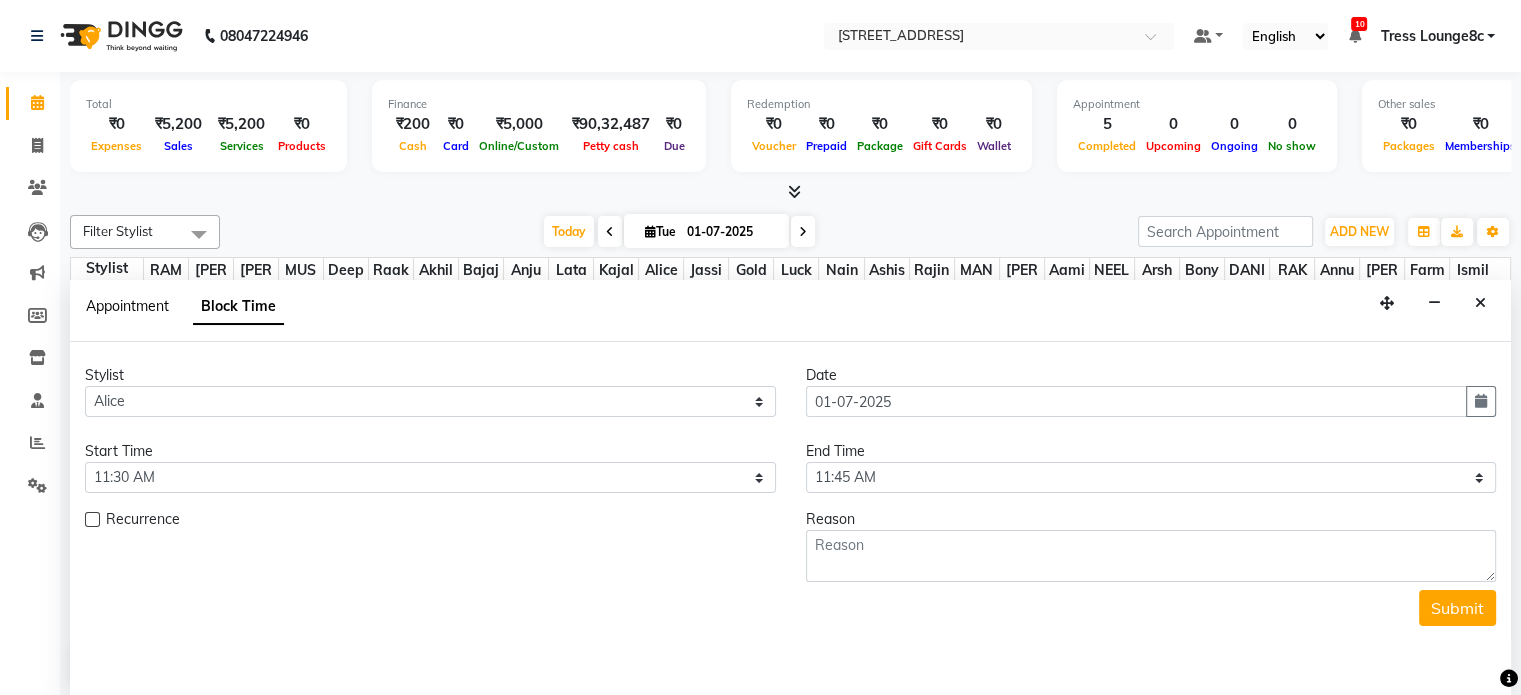 click on "Appointment" at bounding box center (127, 306) 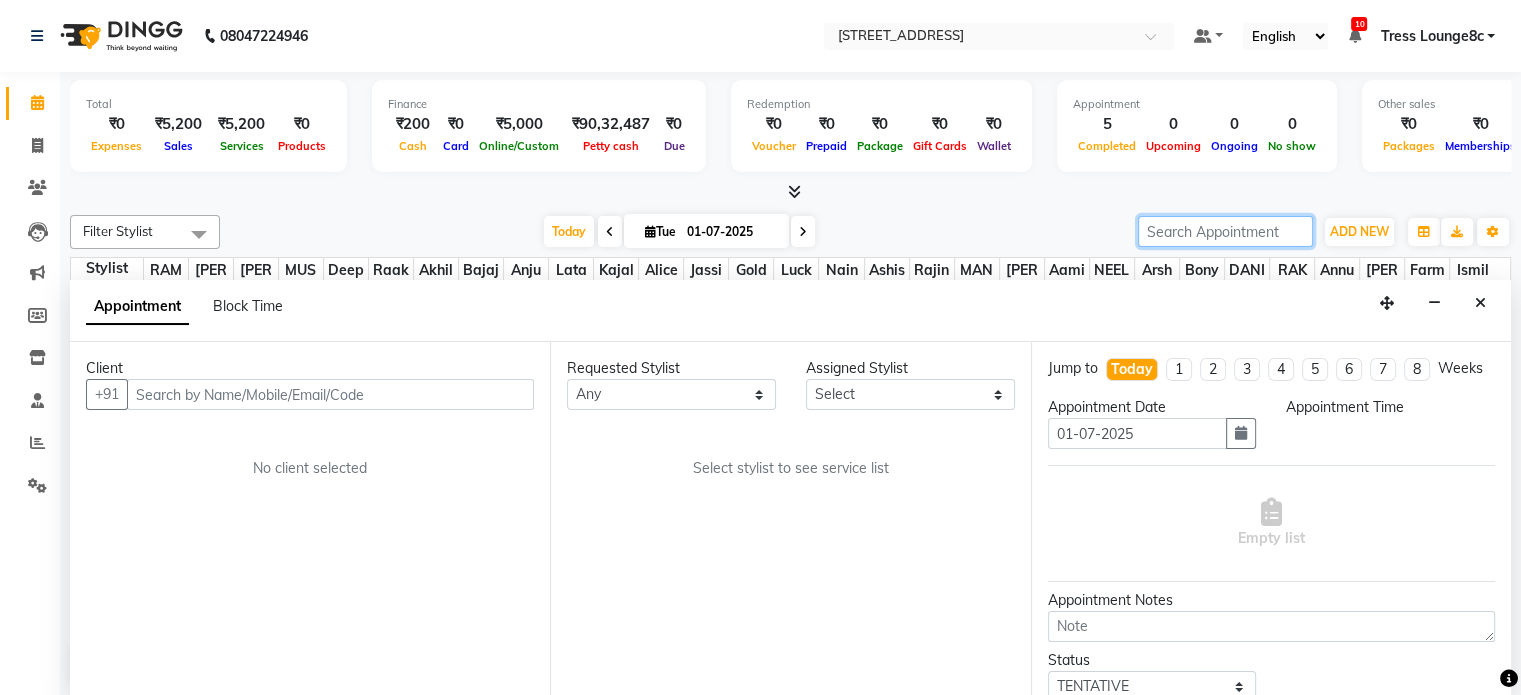 click at bounding box center (1225, 231) 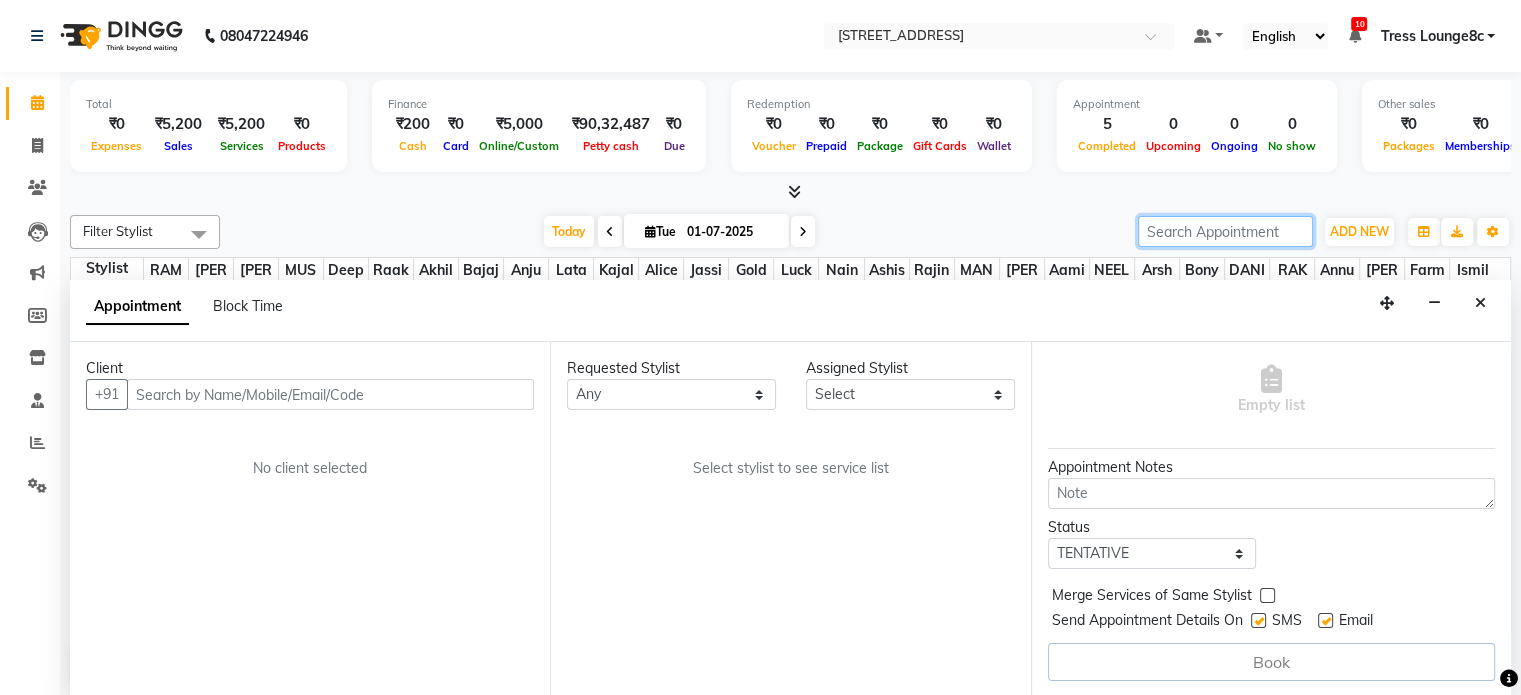 scroll, scrollTop: 149, scrollLeft: 0, axis: vertical 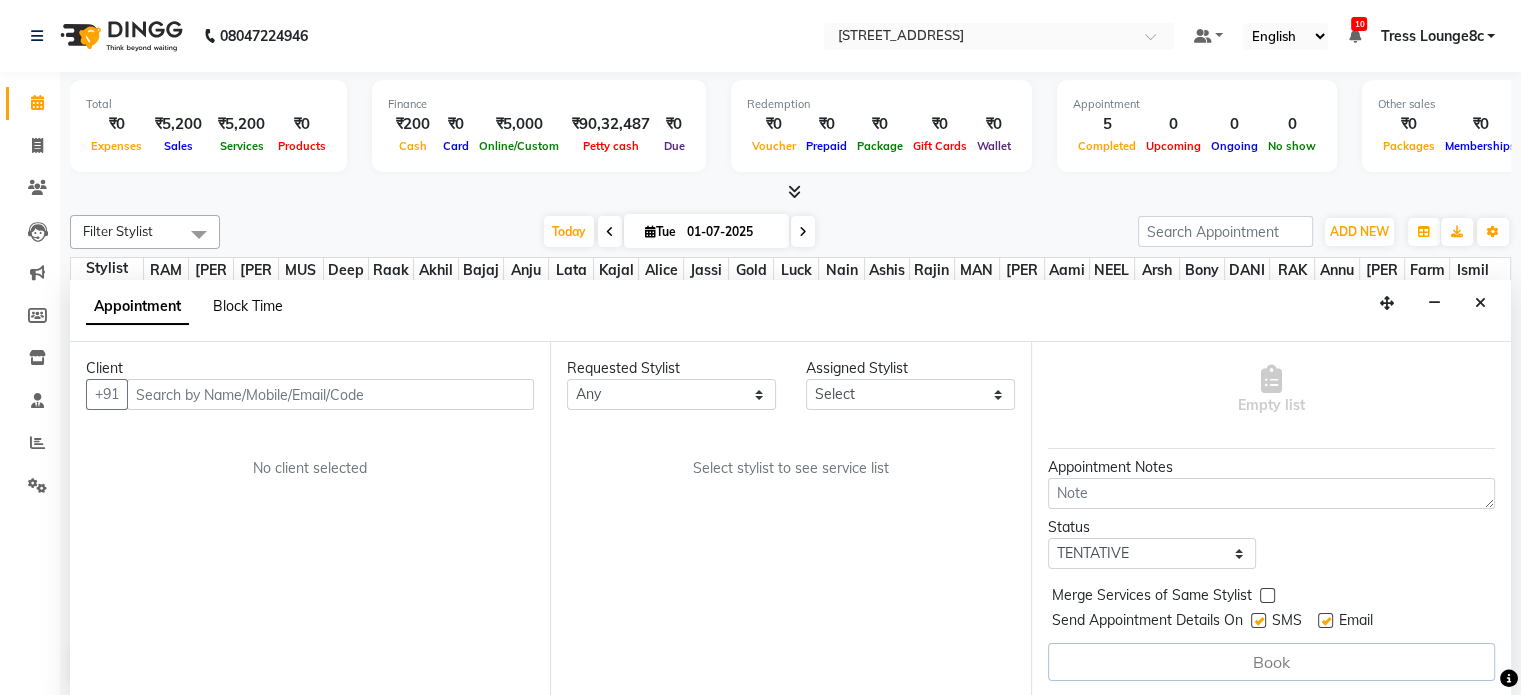 click on "Block Time" at bounding box center (248, 306) 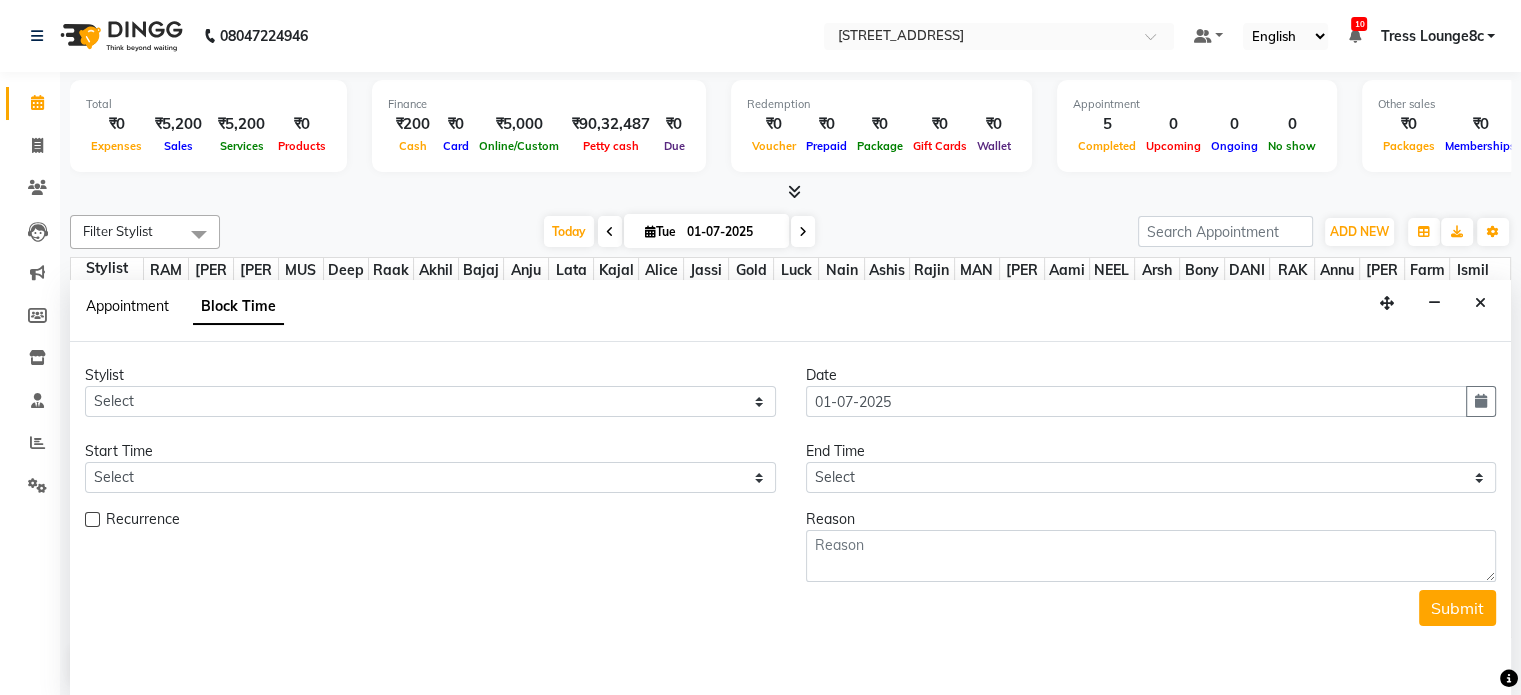click on "Appointment" at bounding box center [127, 306] 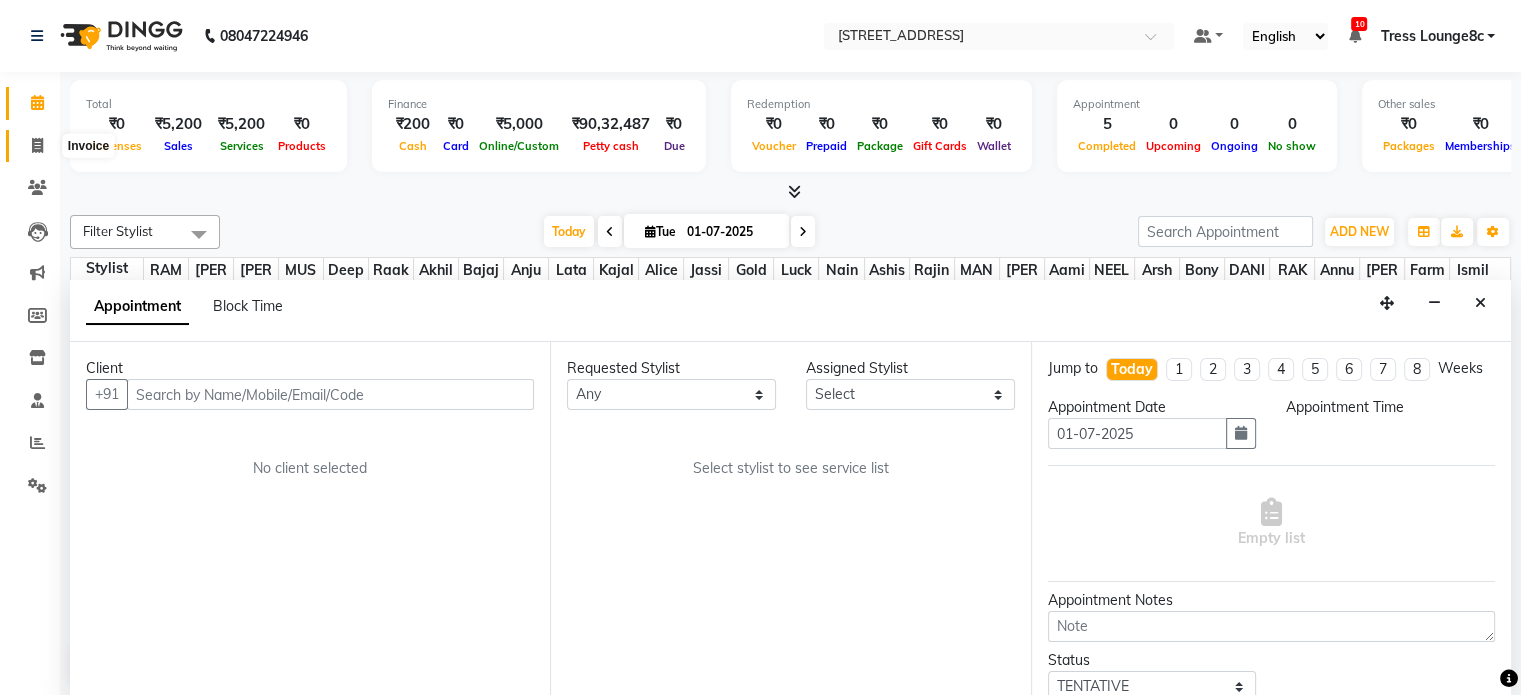 click 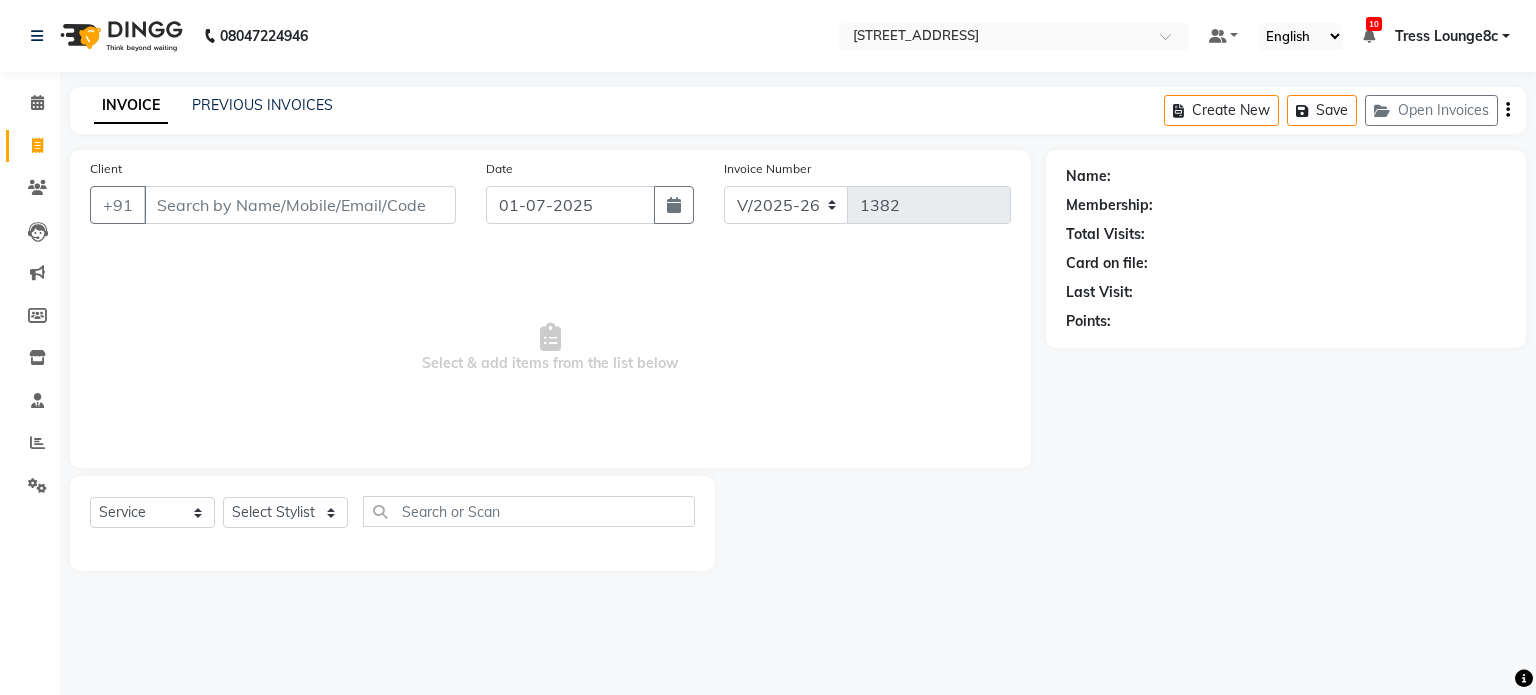 click on "PREVIOUS INVOICES" 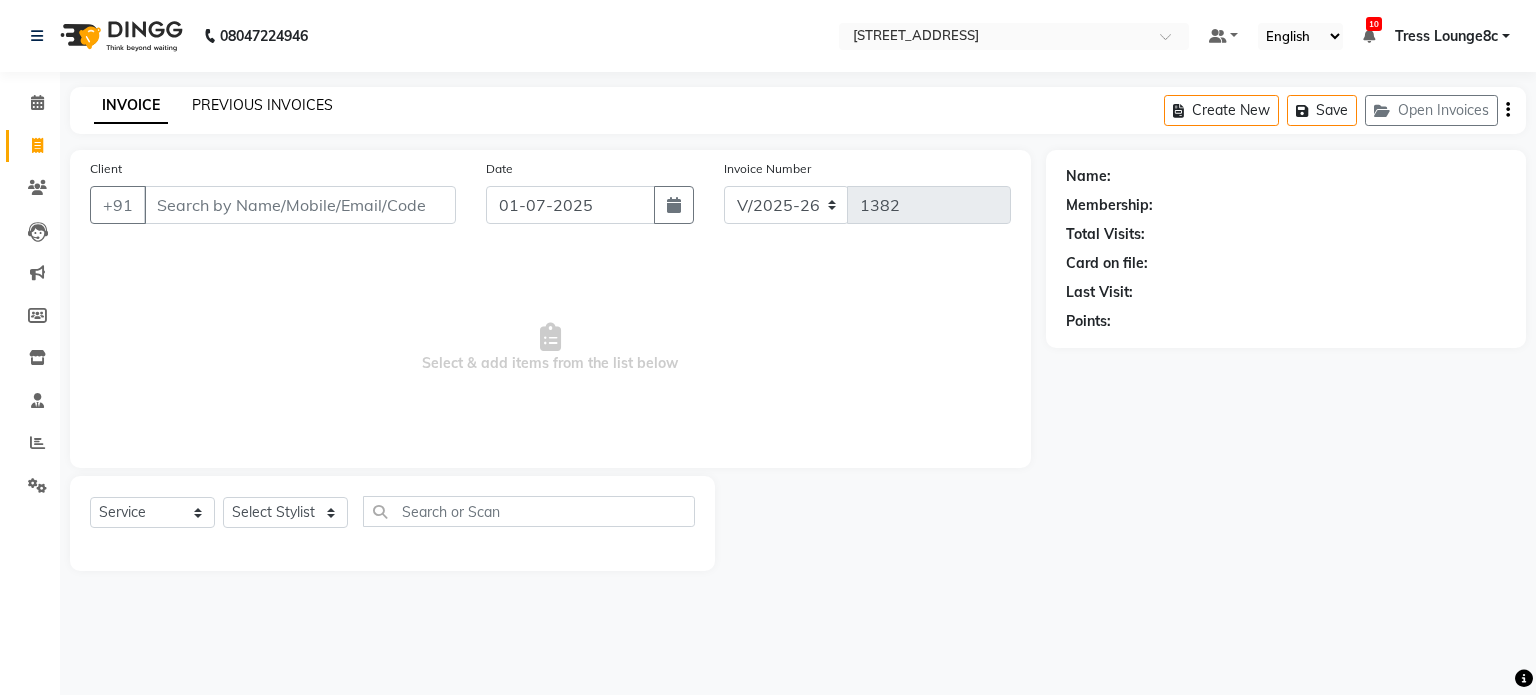 click on "PREVIOUS INVOICES" 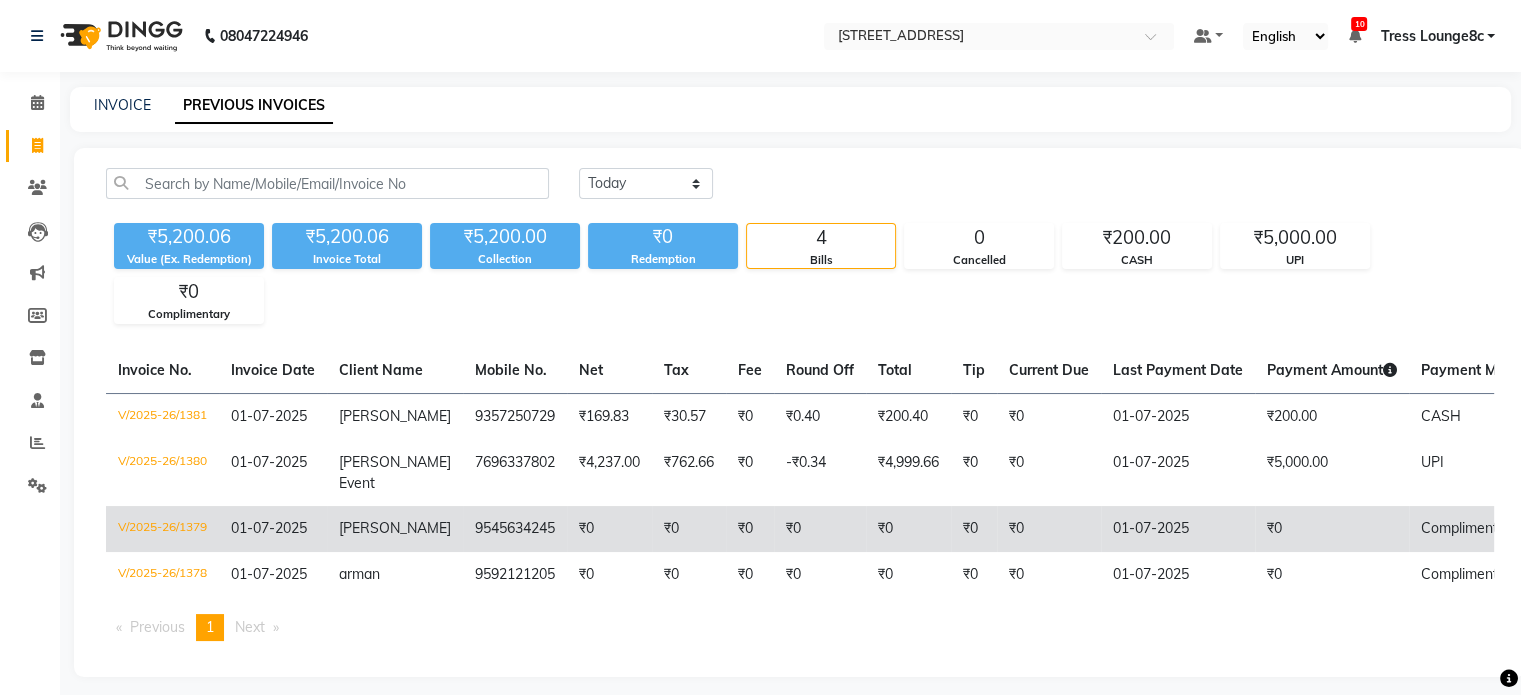scroll, scrollTop: 6, scrollLeft: 0, axis: vertical 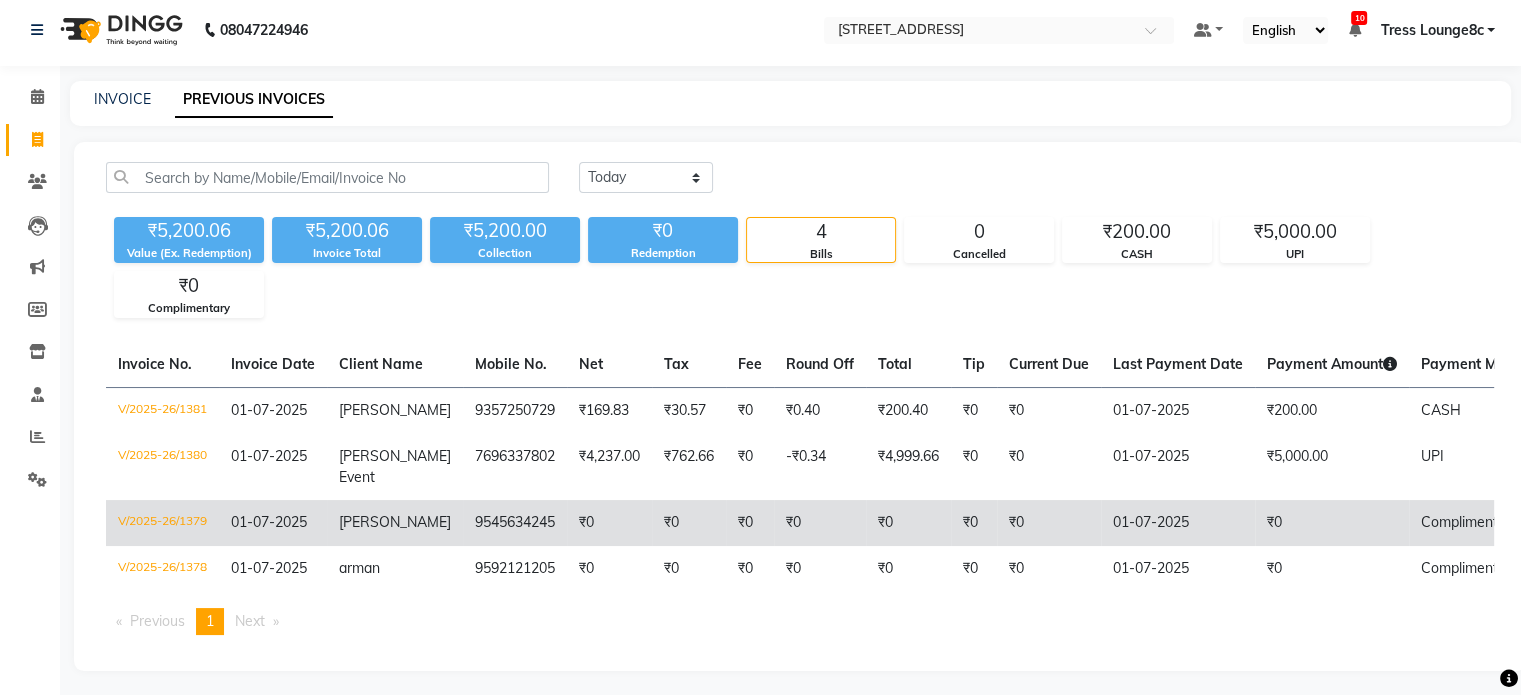 drag, startPoint x: 416, startPoint y: 493, endPoint x: 196, endPoint y: 491, distance: 220.0091 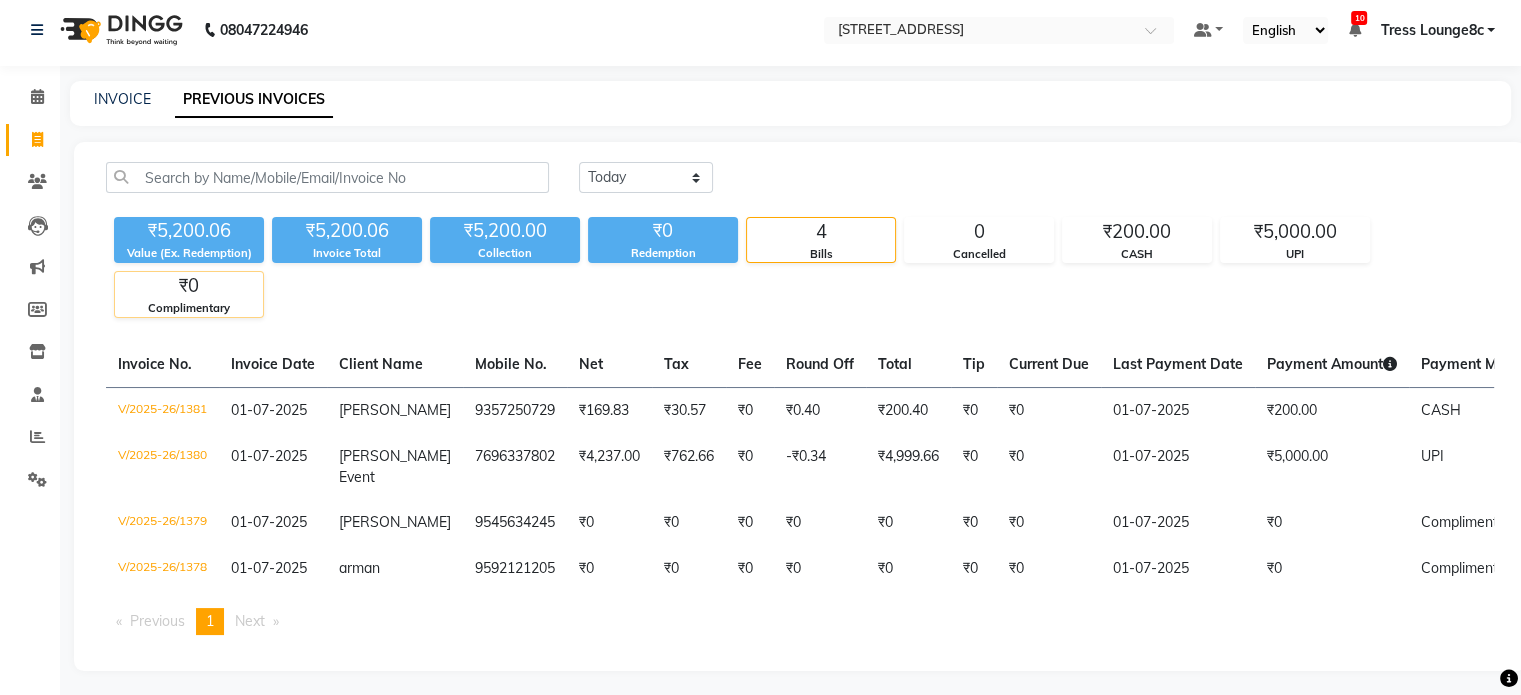 scroll, scrollTop: 0, scrollLeft: 0, axis: both 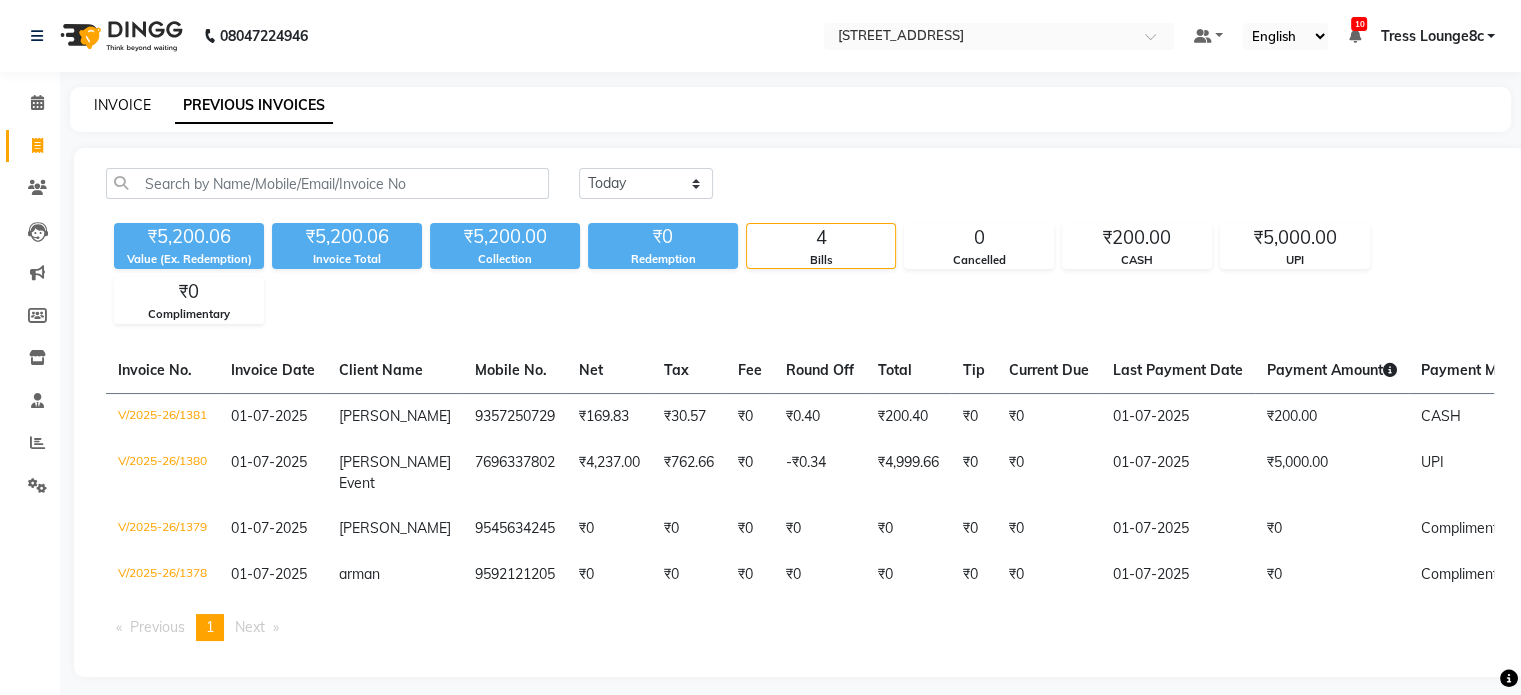 click on "INVOICE" 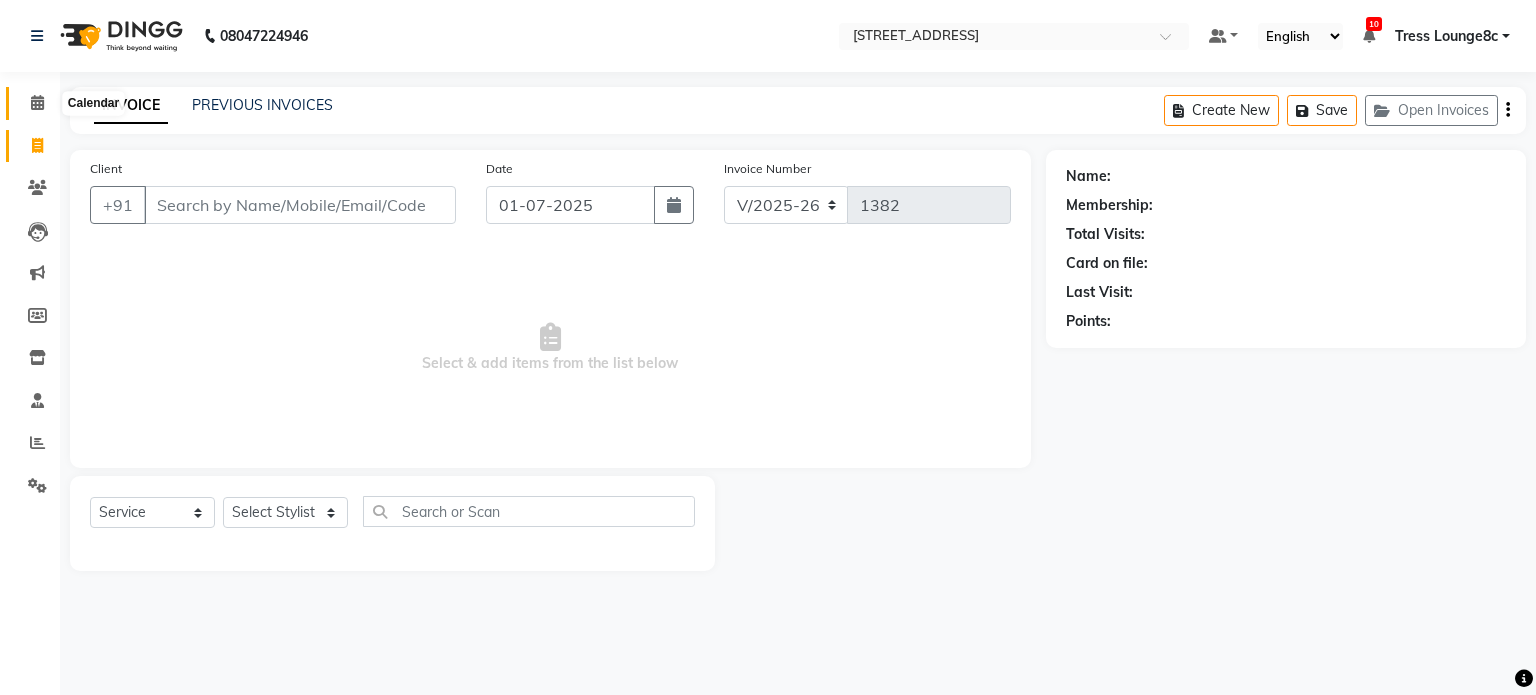 click 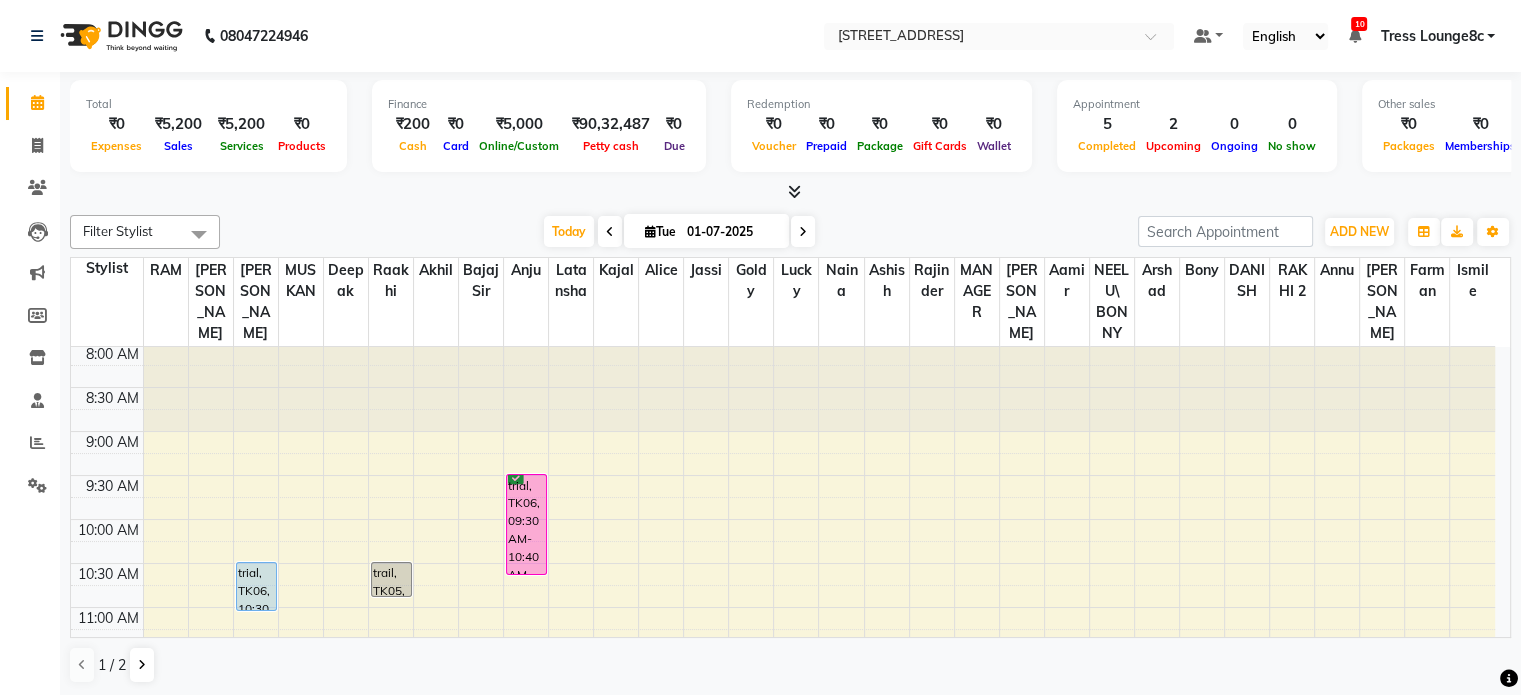 scroll, scrollTop: 0, scrollLeft: 0, axis: both 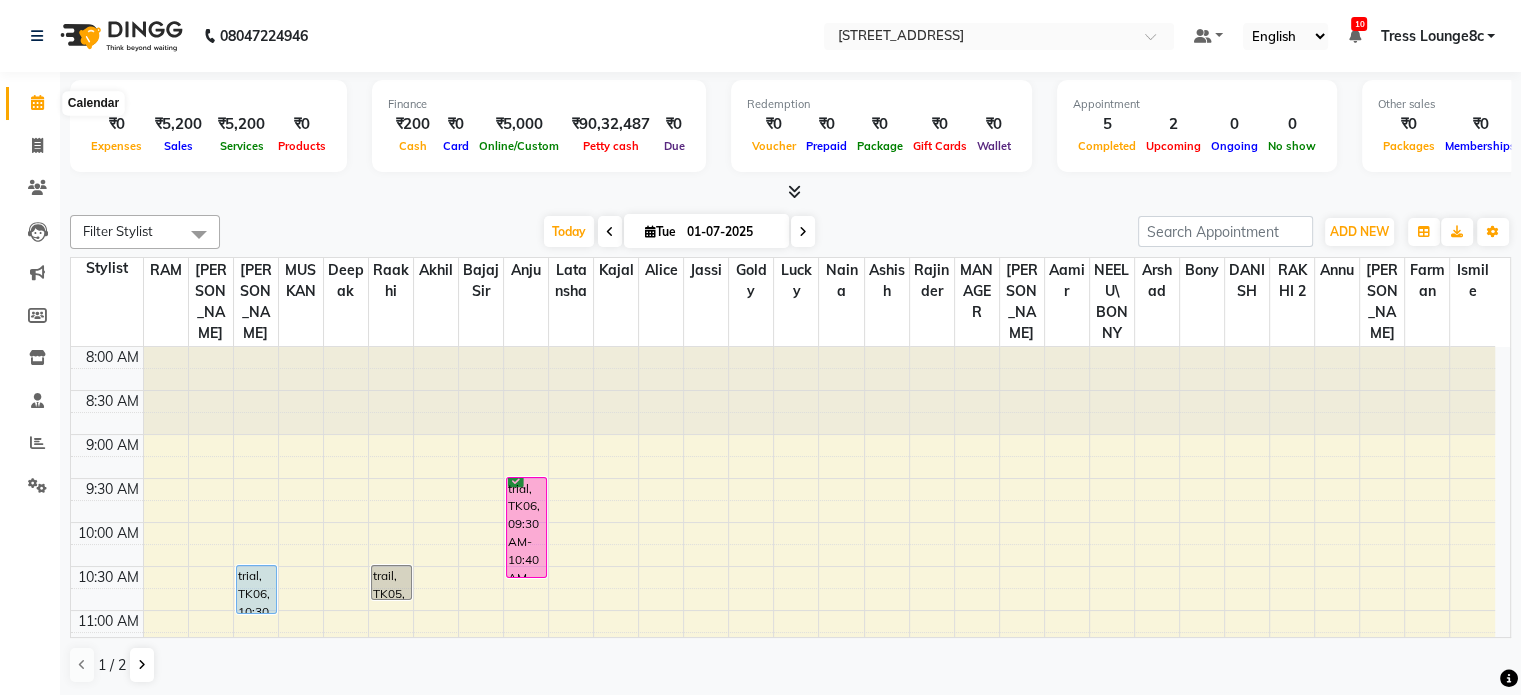 click 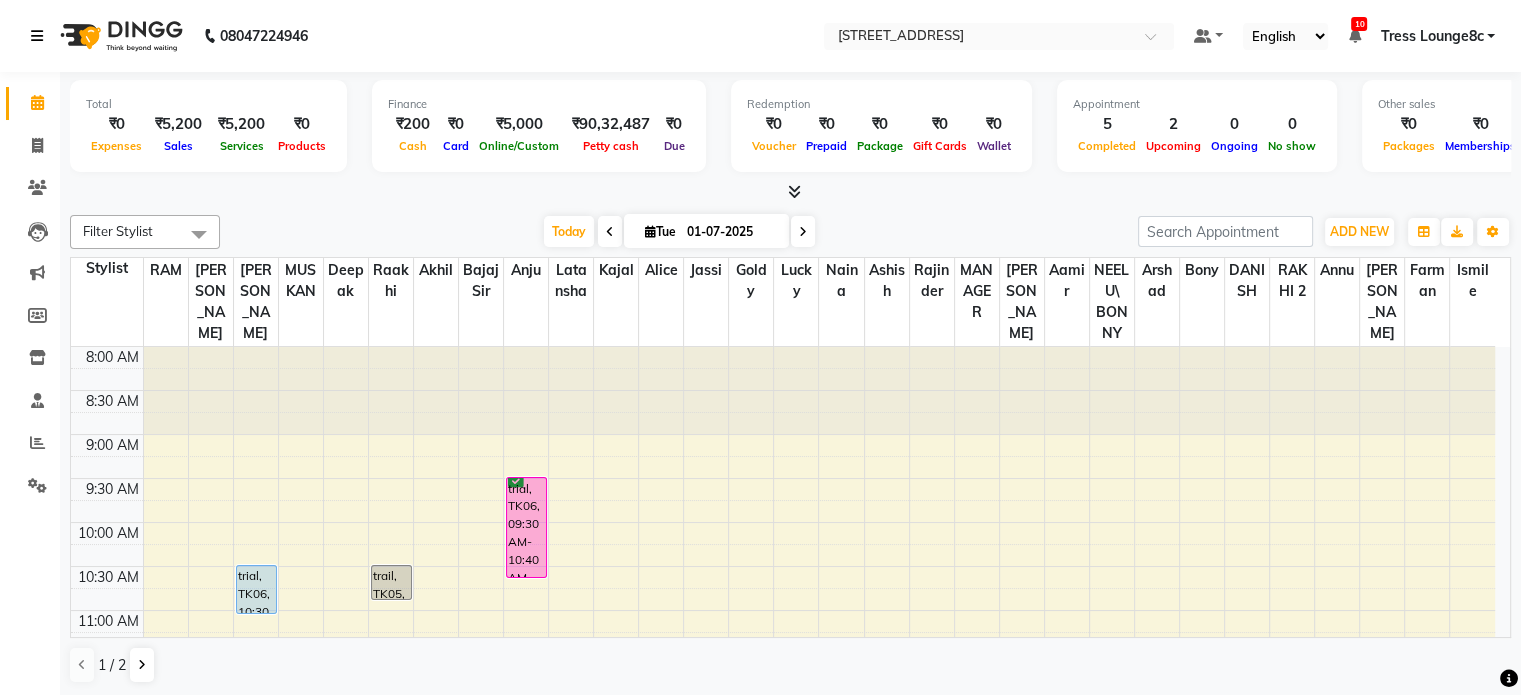 click at bounding box center (37, 36) 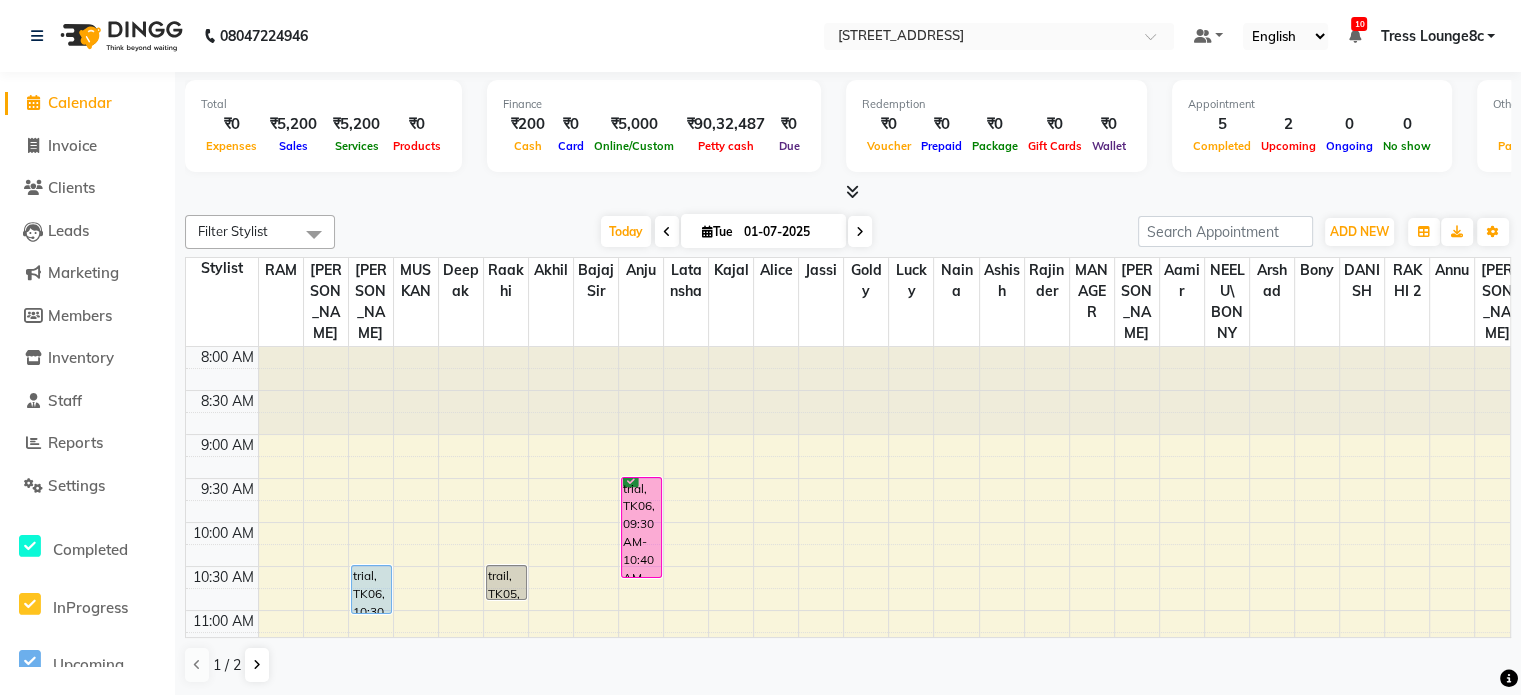 click at bounding box center (314, 234) 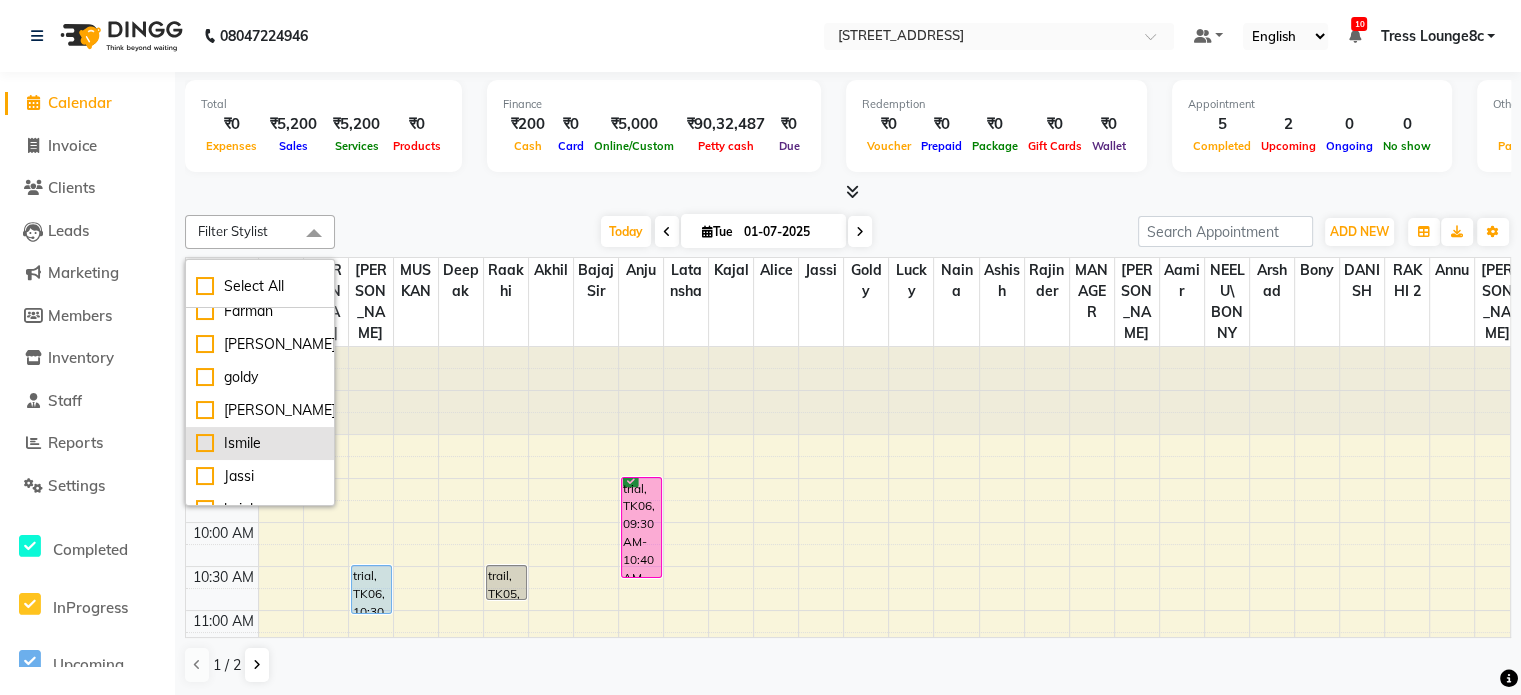 scroll, scrollTop: 400, scrollLeft: 0, axis: vertical 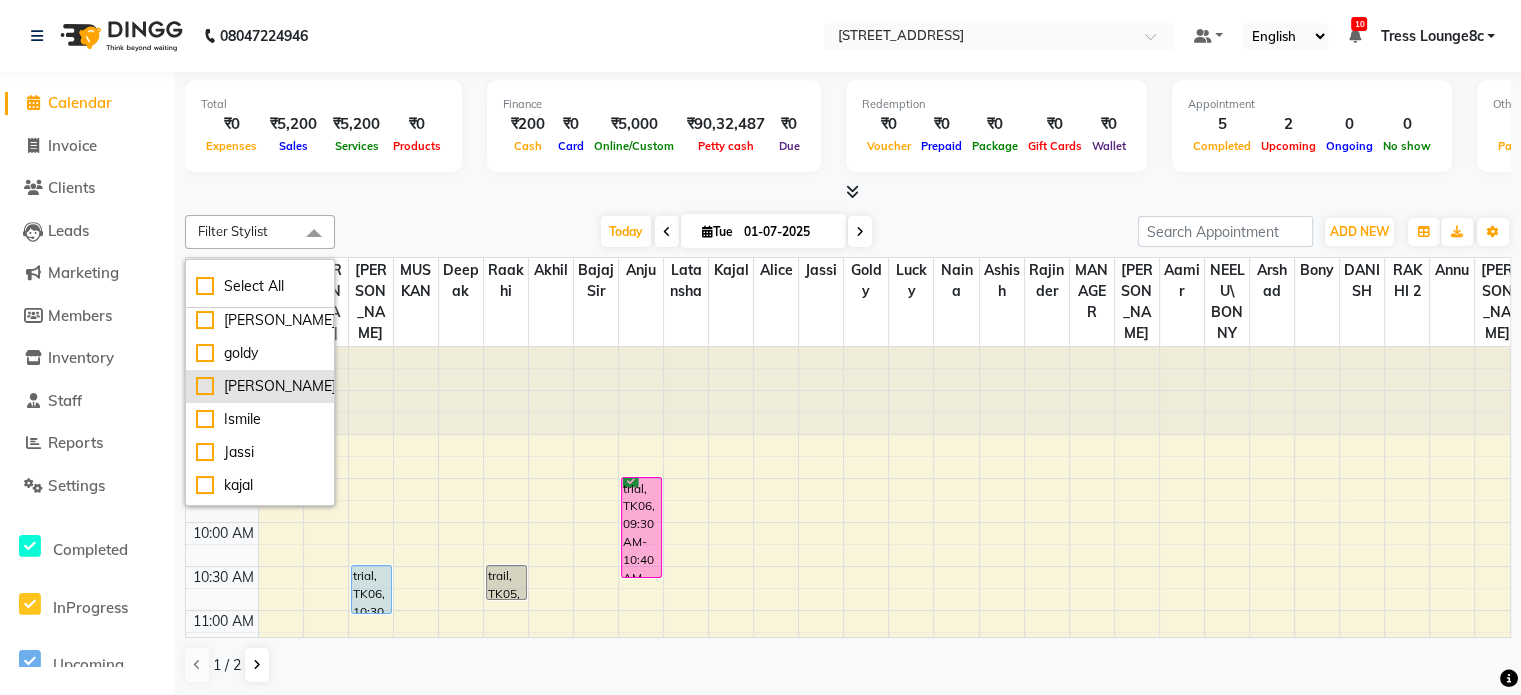 click on "[PERSON_NAME]" at bounding box center (260, 386) 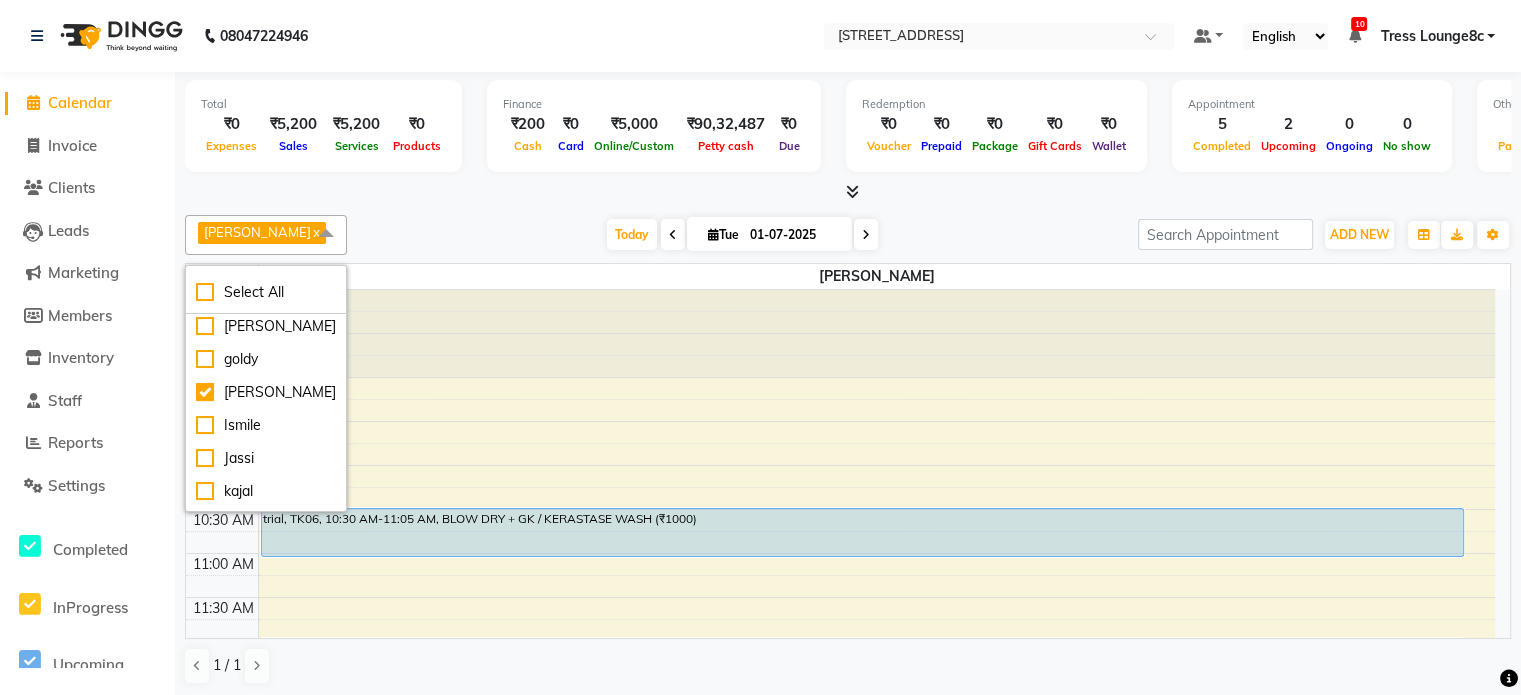 click on "8:00 AM 8:30 AM 9:00 AM 9:30 AM 10:00 AM 10:30 AM 11:00 AM 11:30 AM 12:00 PM 12:30 PM 1:00 PM 1:30 PM 2:00 PM 2:30 PM 3:00 PM 3:30 PM 4:00 PM 4:30 PM 5:00 PM 5:30 PM 6:00 PM 6:30 PM 7:00 PM 7:30 PM 8:00 PM 8:30 PM    trial, TK06, 10:30 AM-11:05 AM, BLOW DRY  + GK / KERASTASE WASH (₹1000)     arman, TK01, 12:00 PM-01:30 PM, Cut ,Texturize & Style (MEN),SHAVE / [PERSON_NAME] TRIM (MEN)" at bounding box center [840, 861] 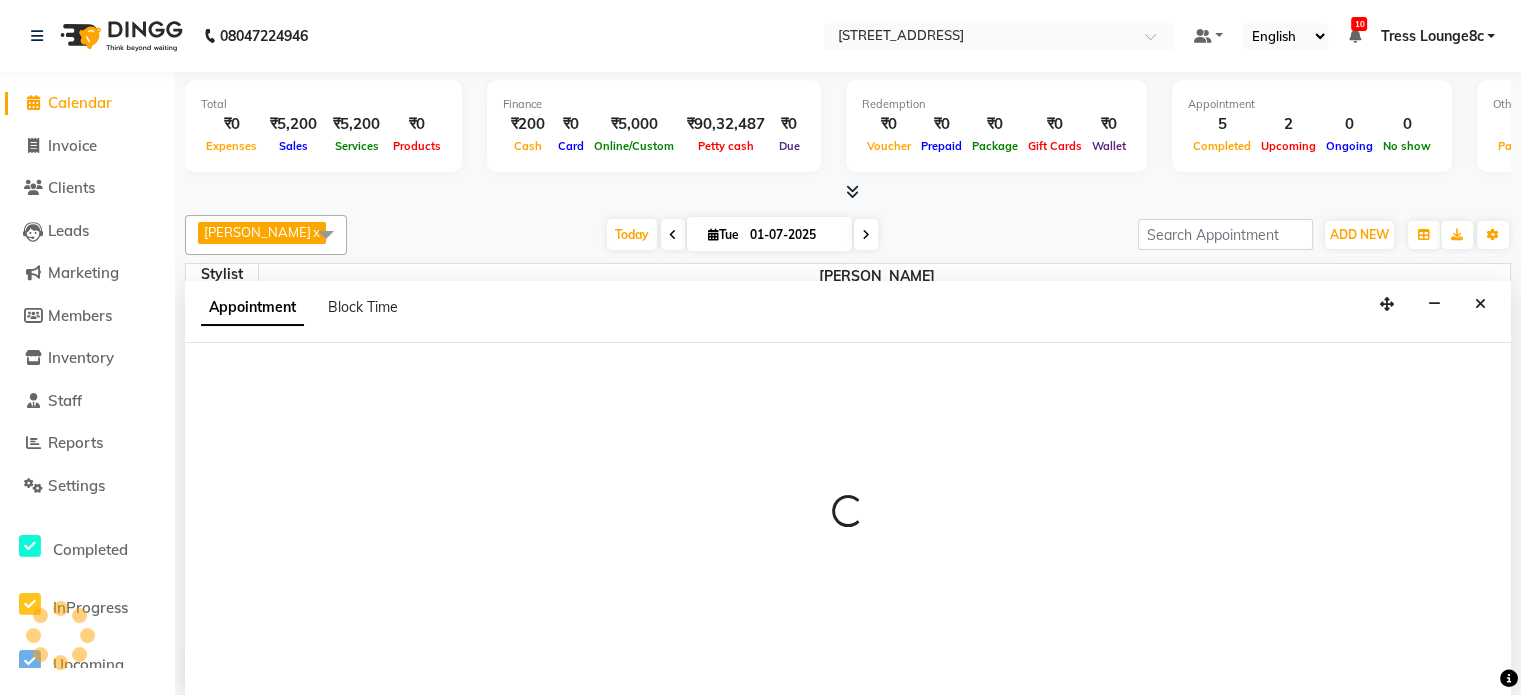 scroll, scrollTop: 0, scrollLeft: 0, axis: both 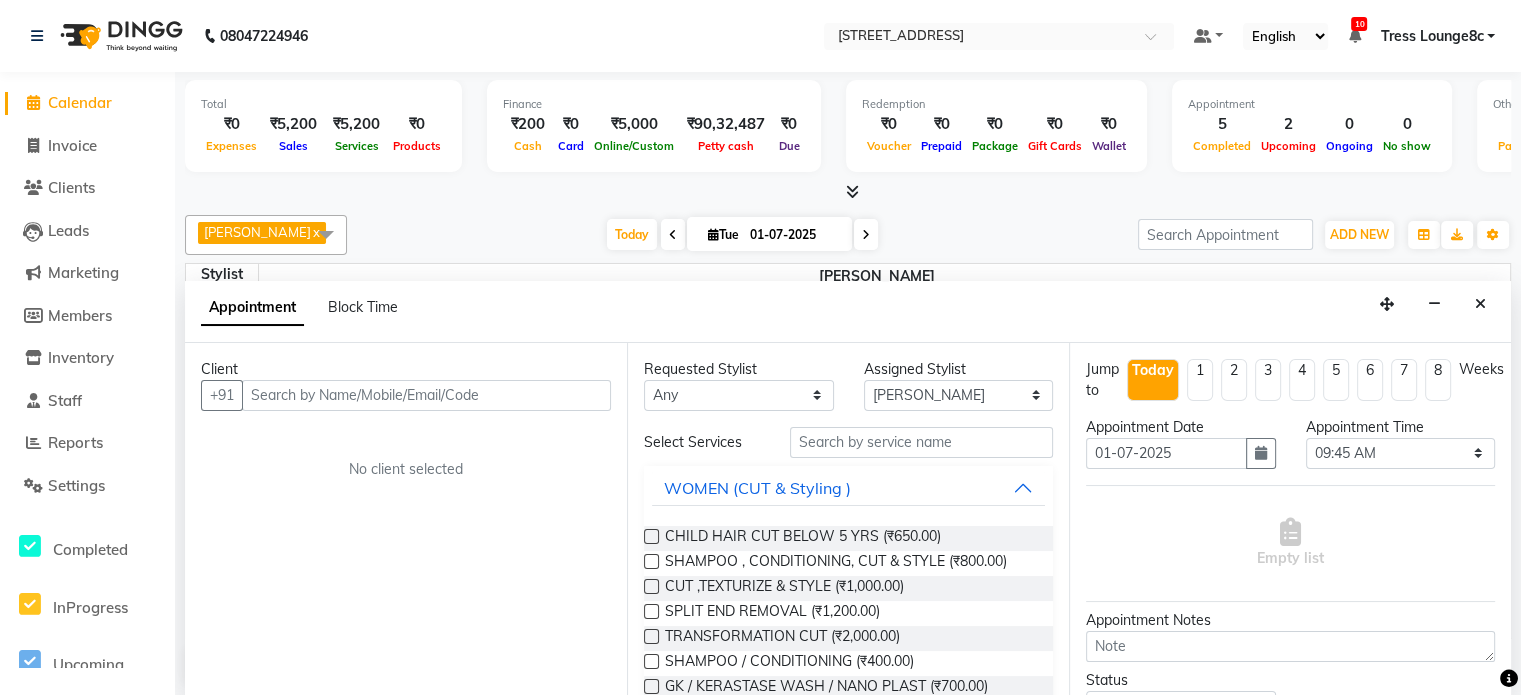 click on "x" at bounding box center [315, 232] 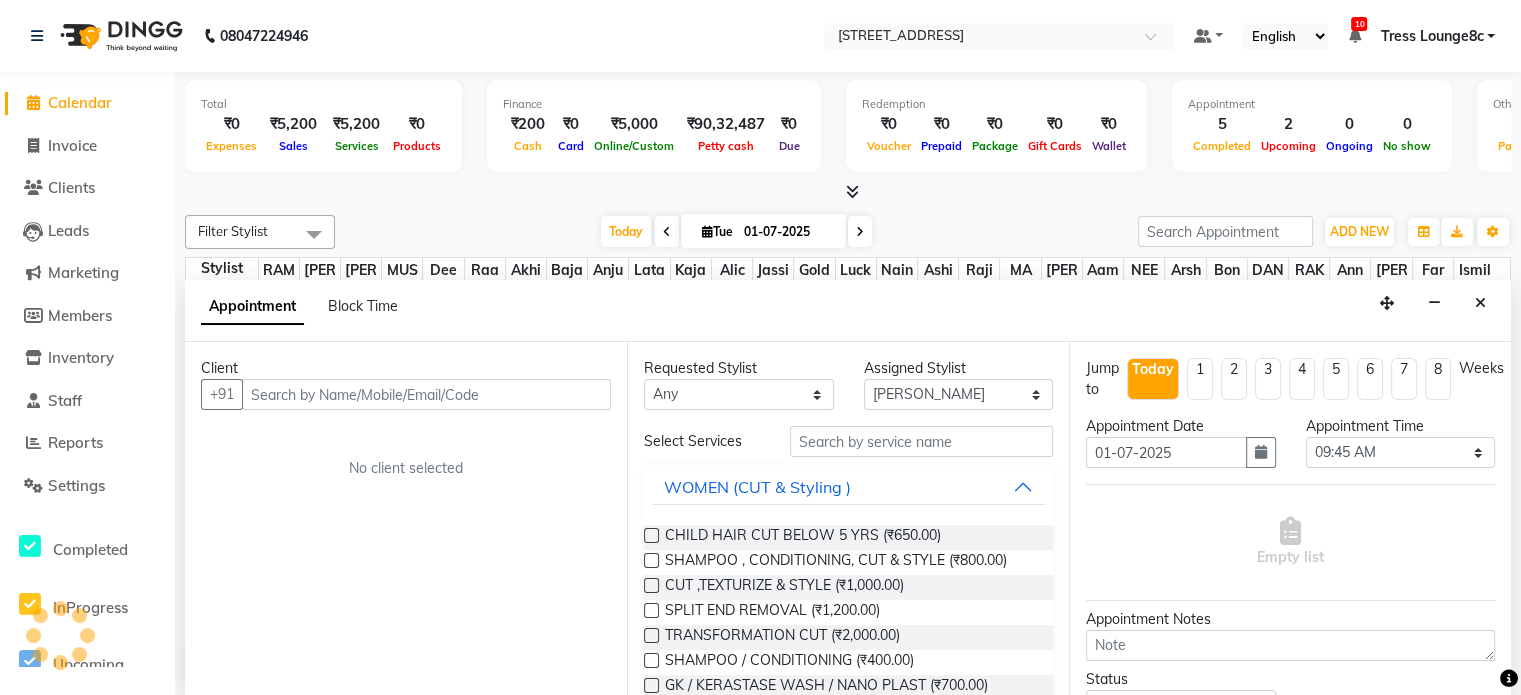 scroll, scrollTop: 0, scrollLeft: 0, axis: both 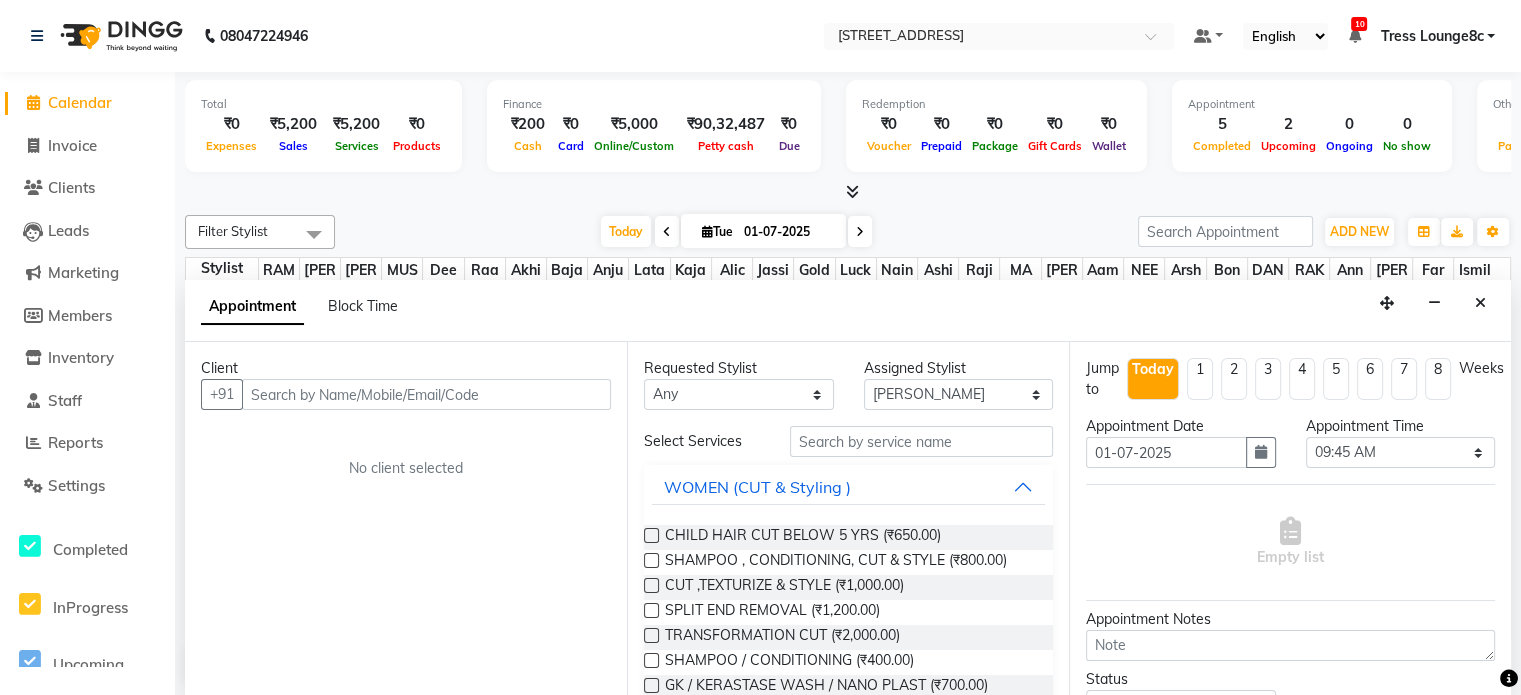 click on "Client +91  No client selected" at bounding box center (406, 519) 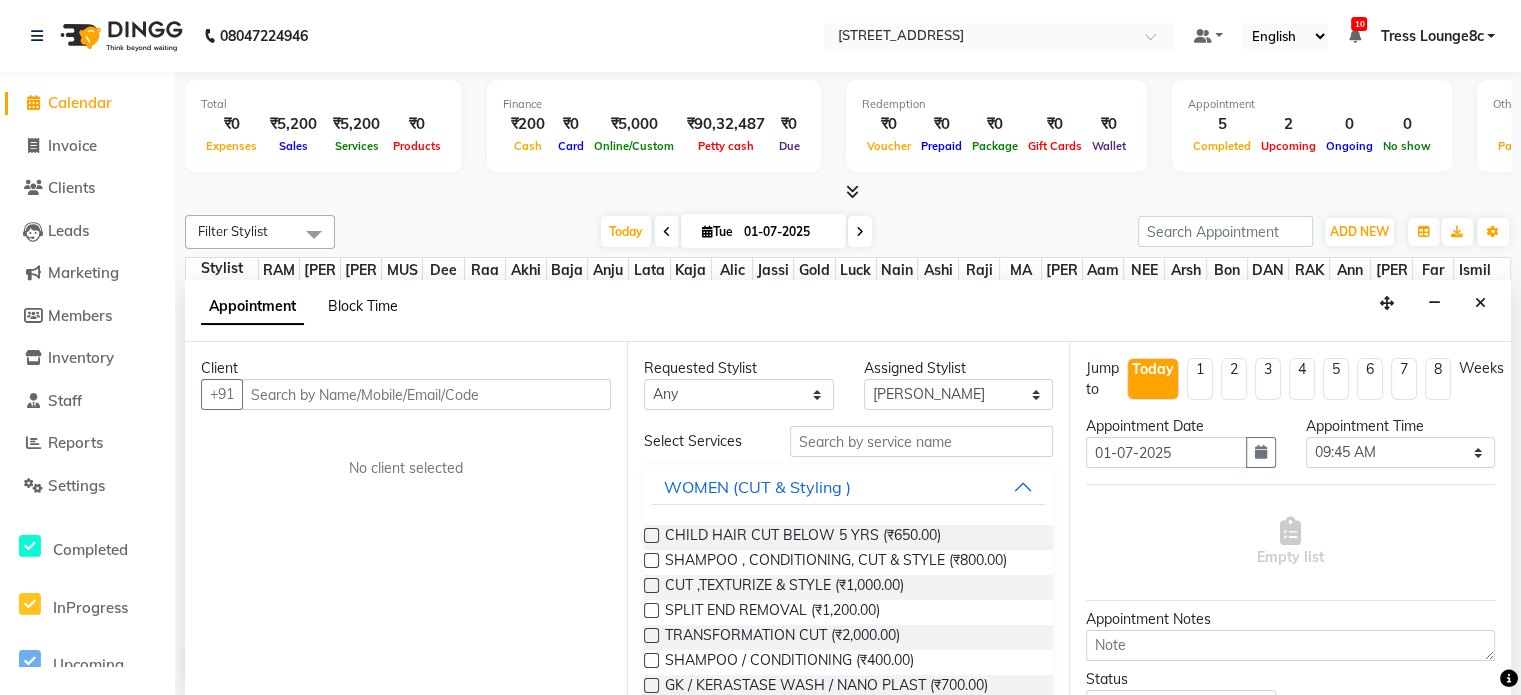 click on "Block Time" at bounding box center (363, 306) 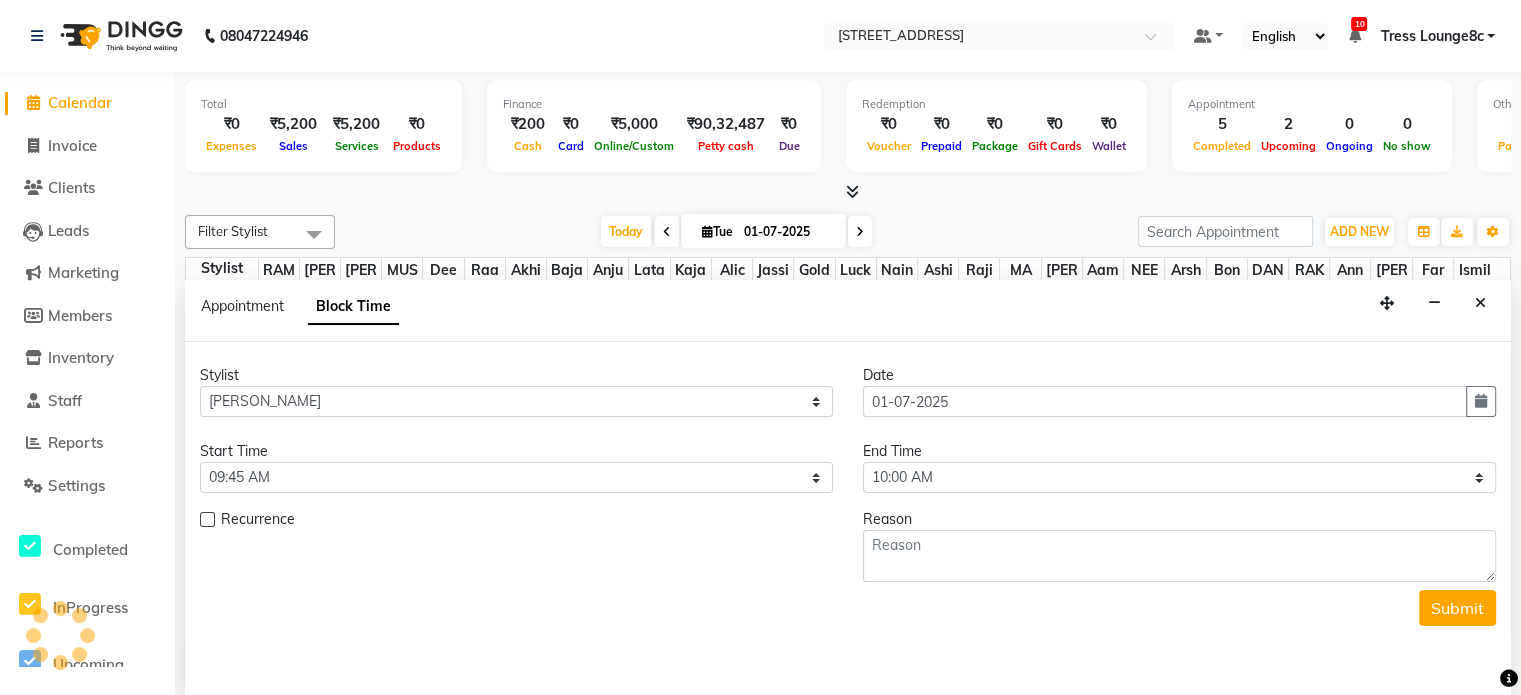scroll, scrollTop: 524, scrollLeft: 0, axis: vertical 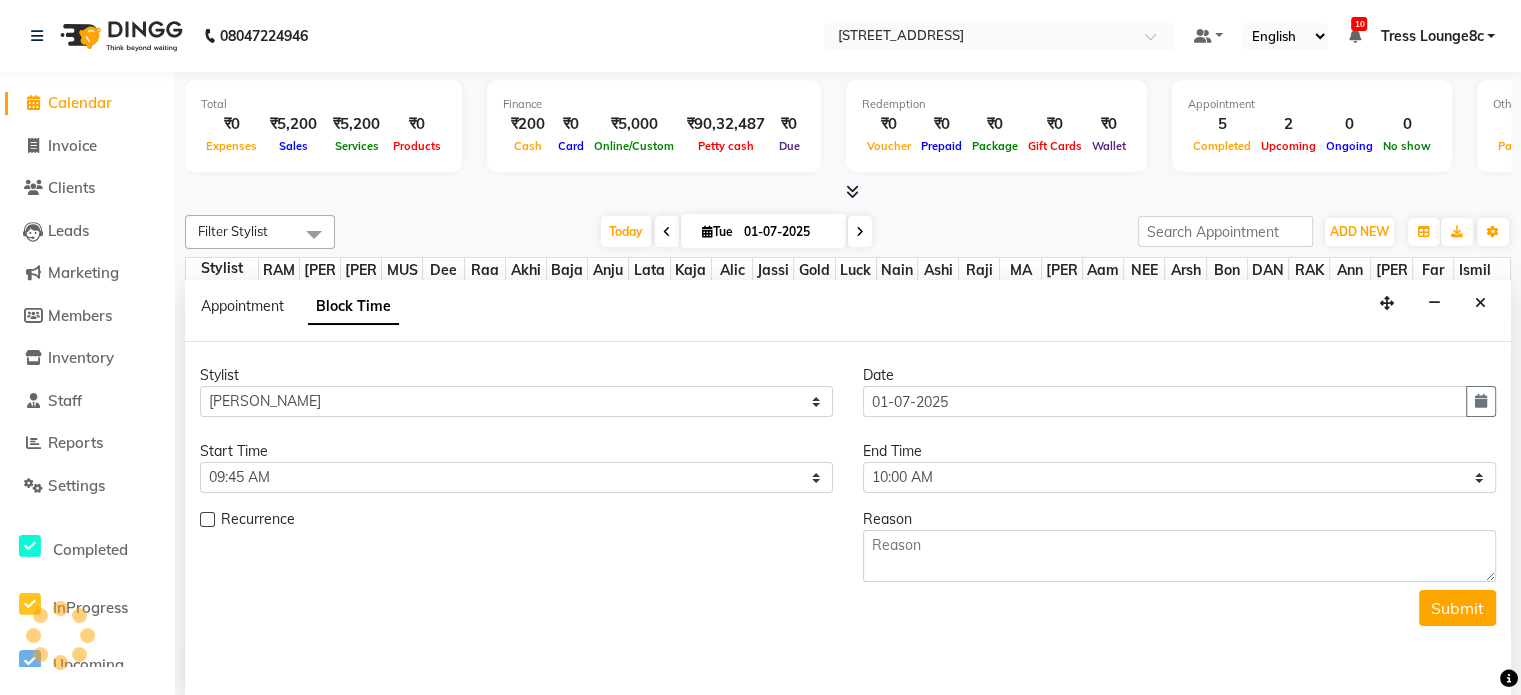 click on "Appointment Block Time" at bounding box center (300, 306) 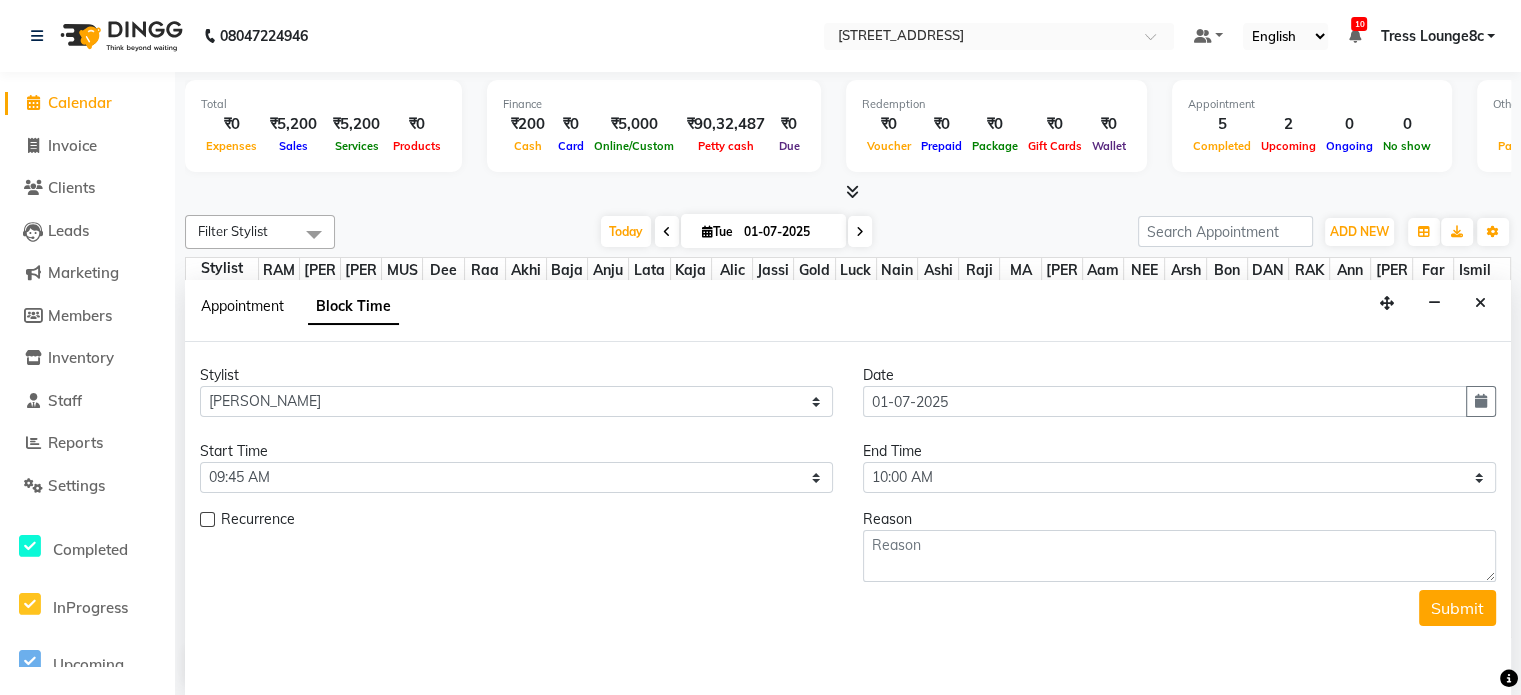 click on "Appointment" at bounding box center [242, 306] 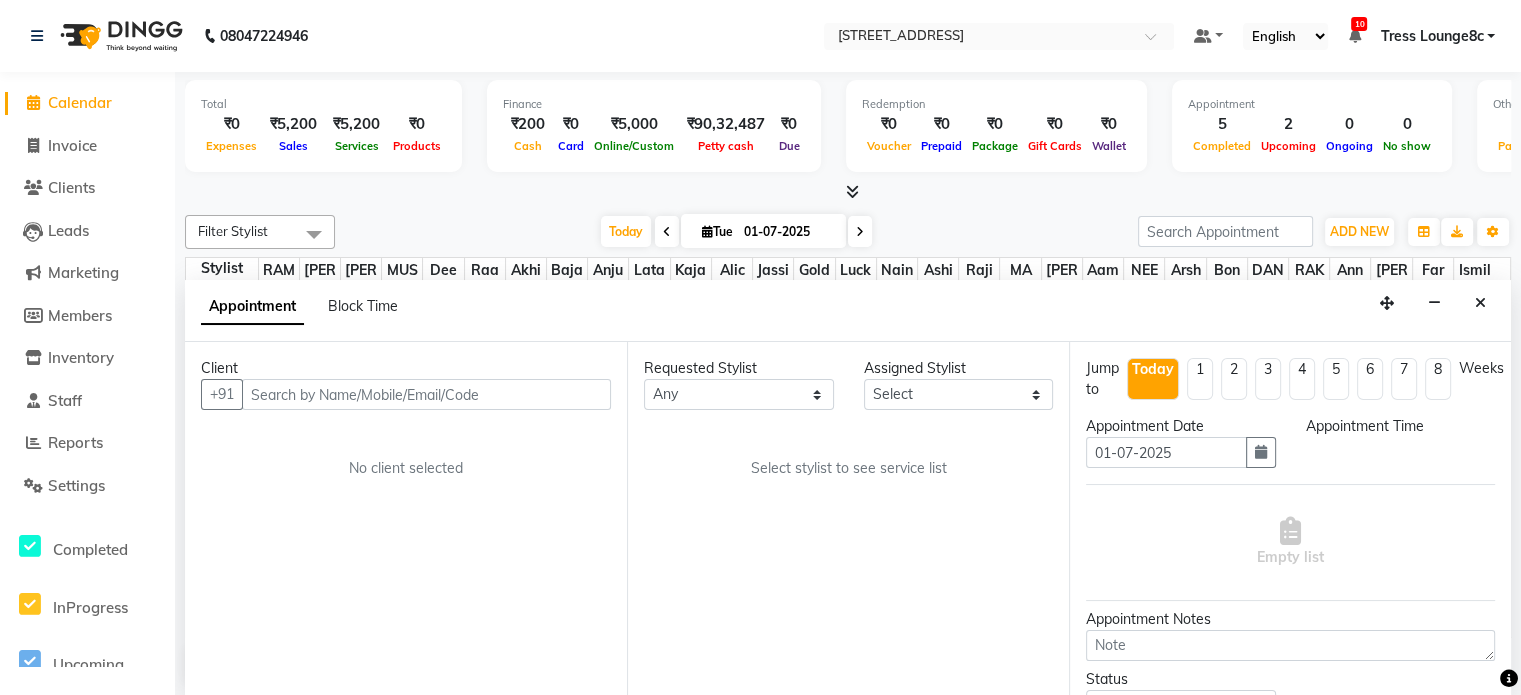 click at bounding box center [860, 231] 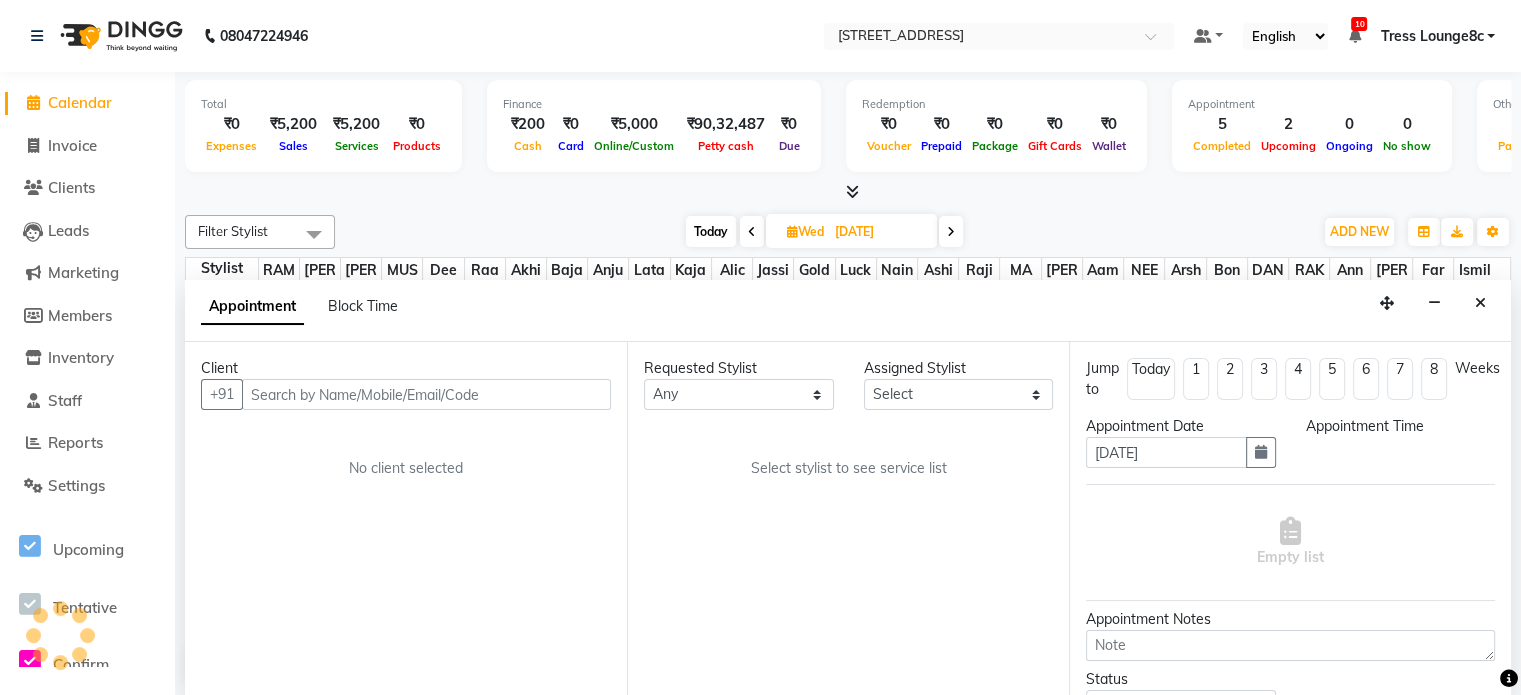 scroll, scrollTop: 524, scrollLeft: 0, axis: vertical 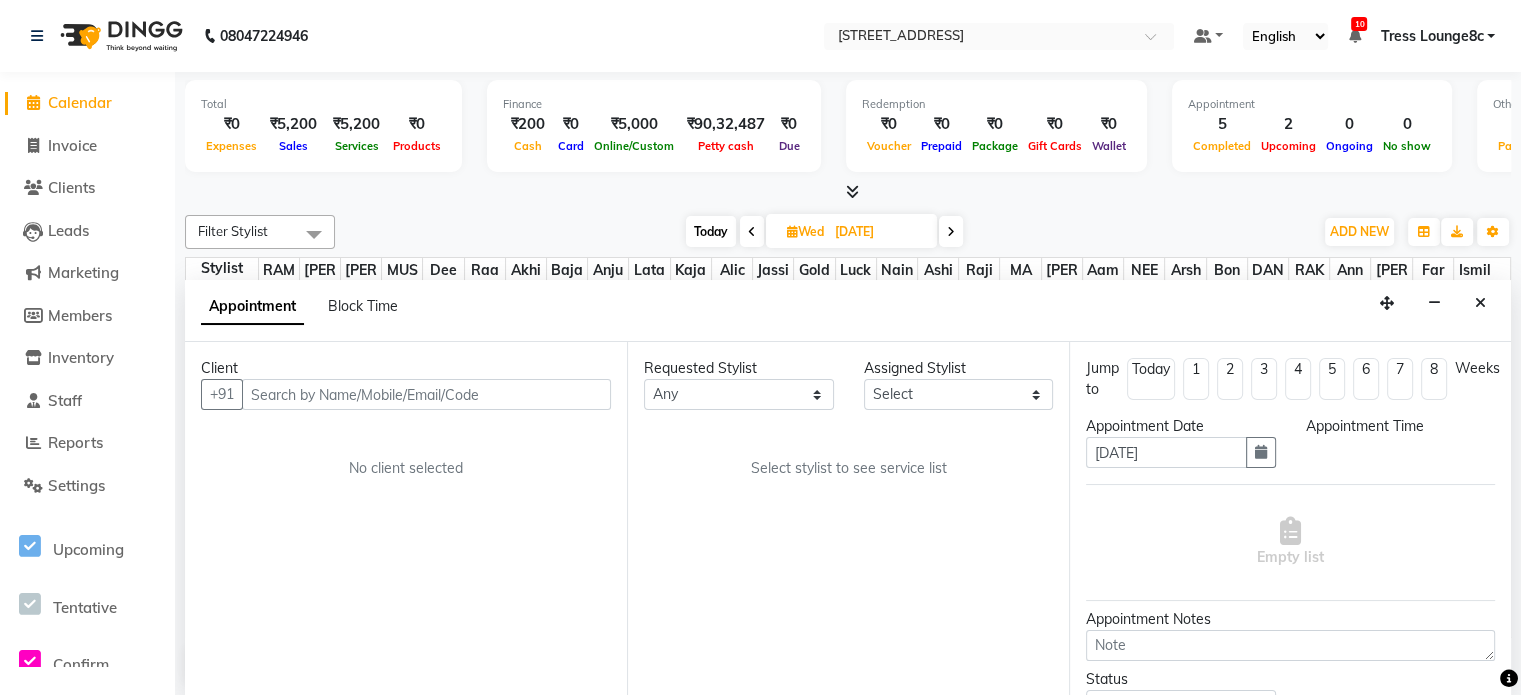 click at bounding box center [752, 231] 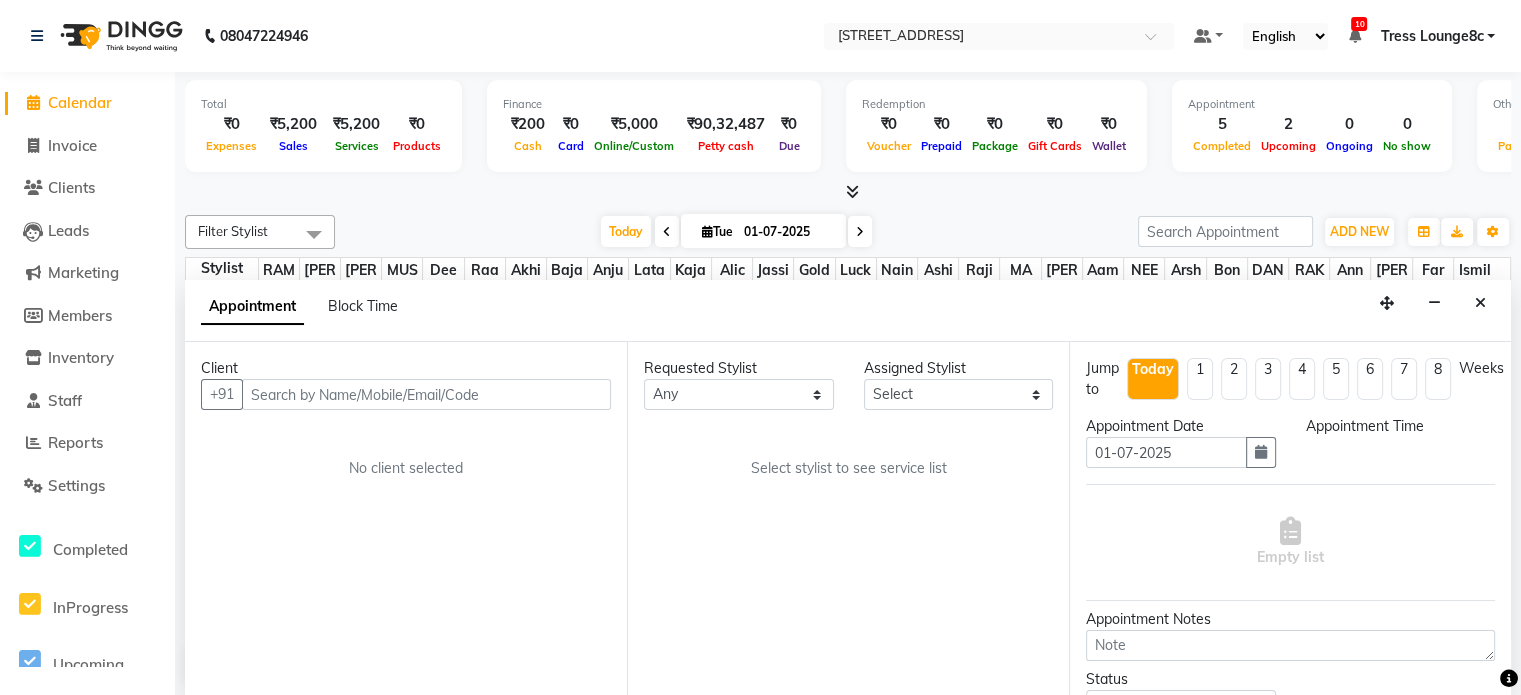 scroll, scrollTop: 524, scrollLeft: 0, axis: vertical 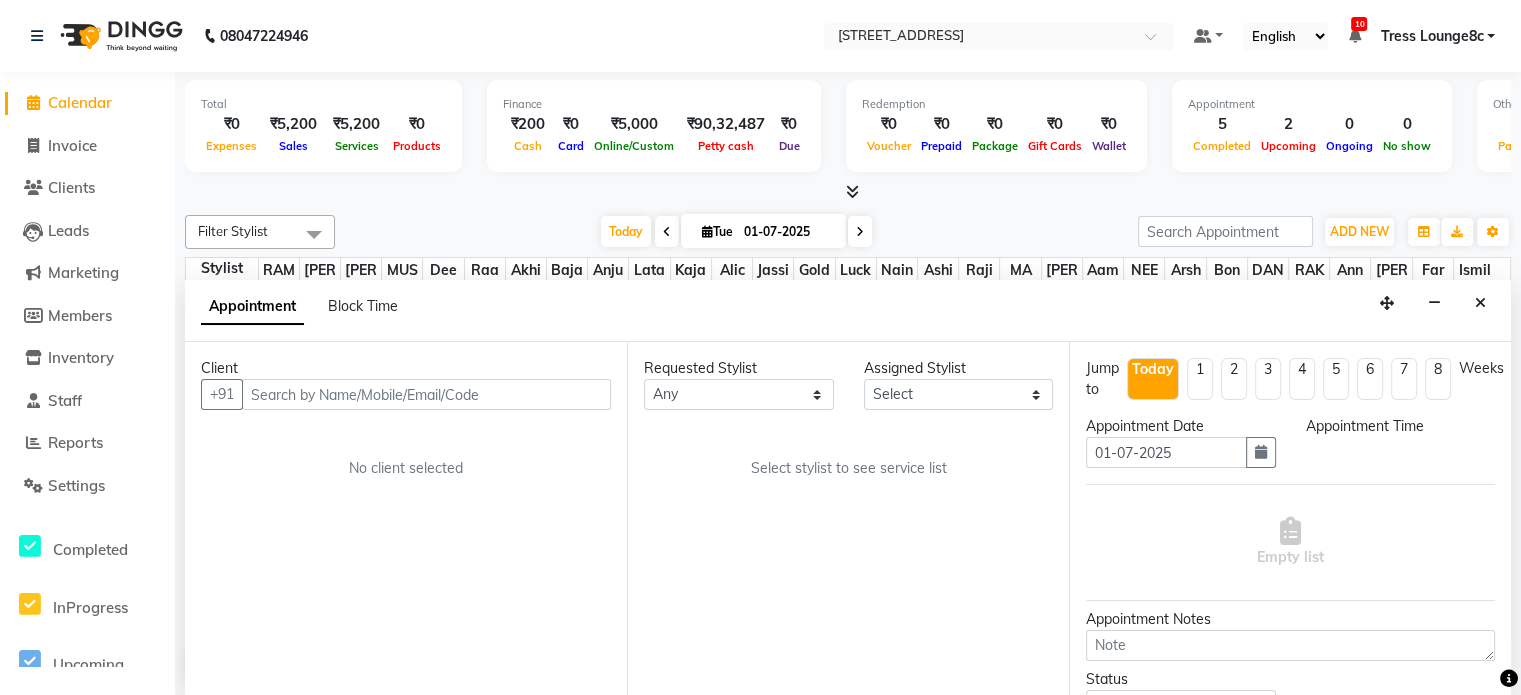 click on "Upcoming" at bounding box center [1288, 146] 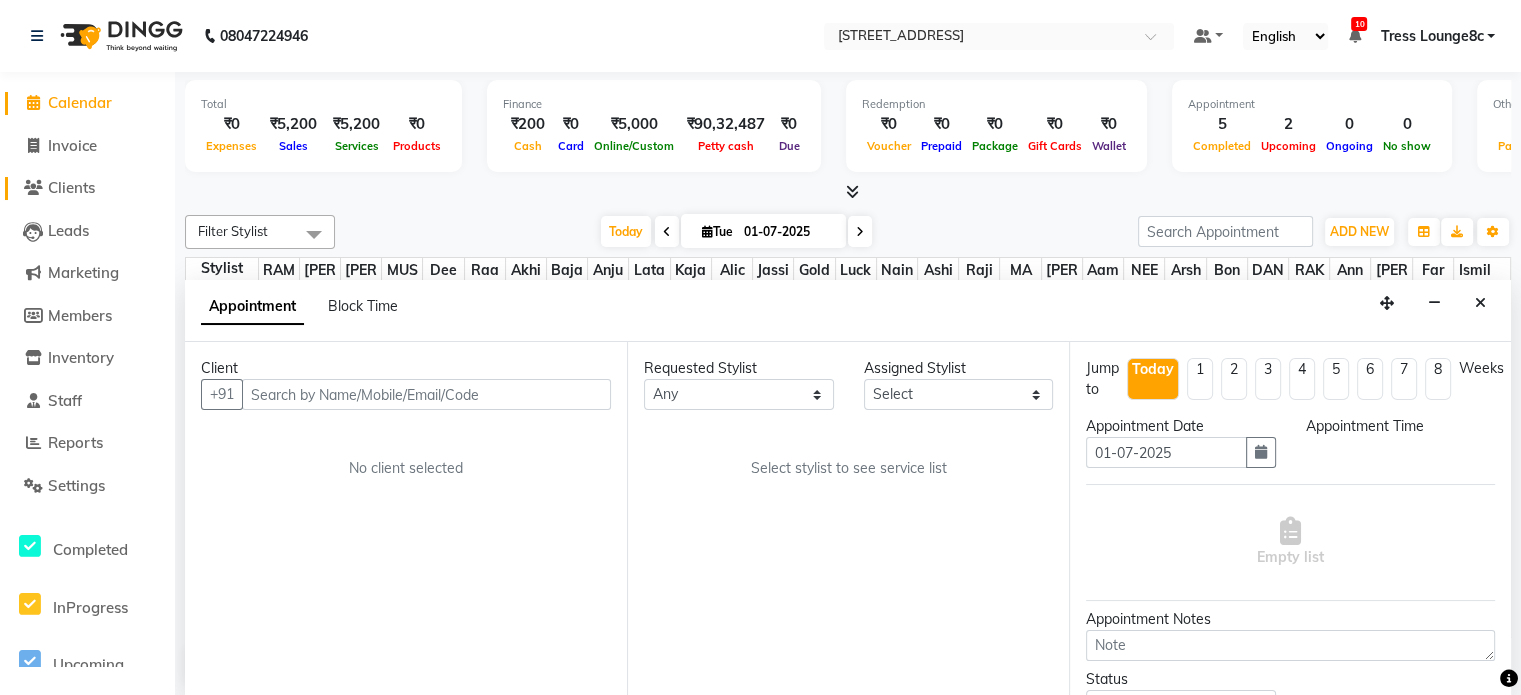 click on "Clients" 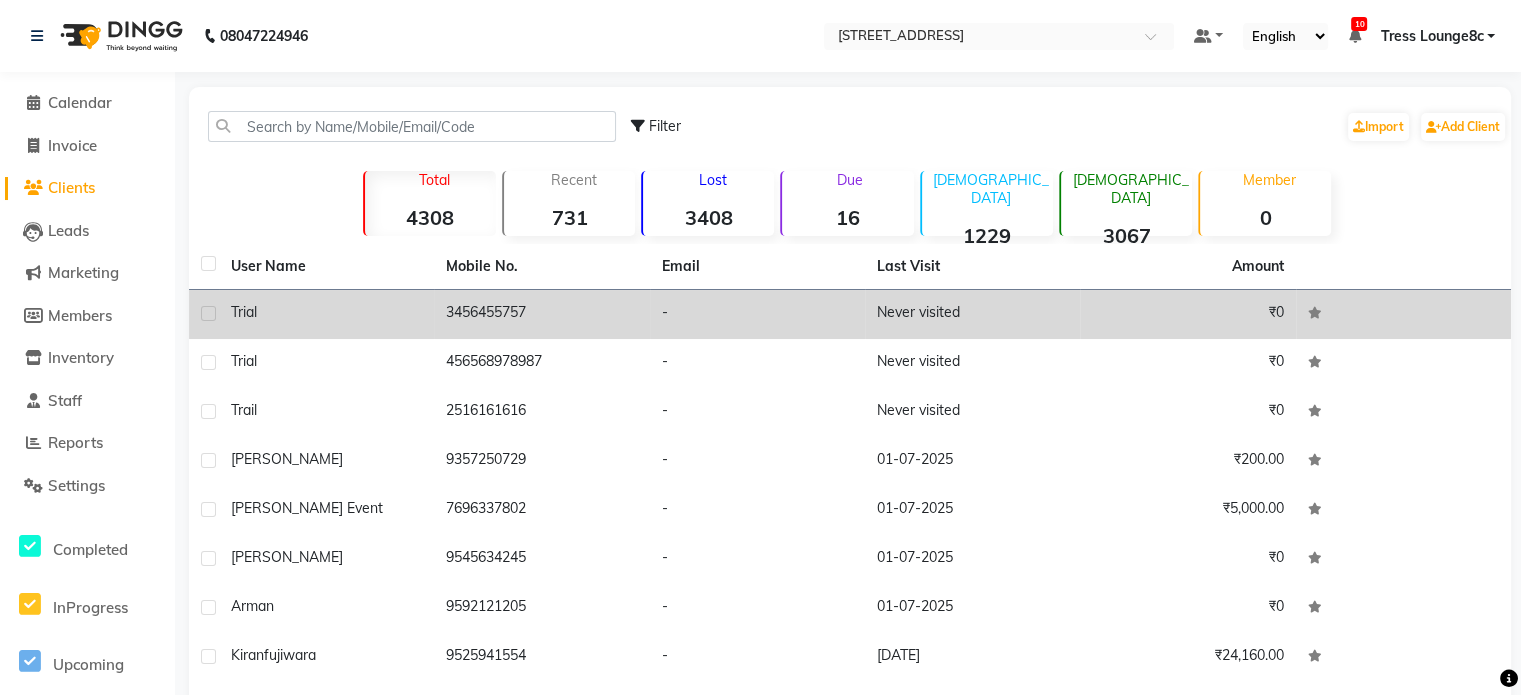 click on "trial" 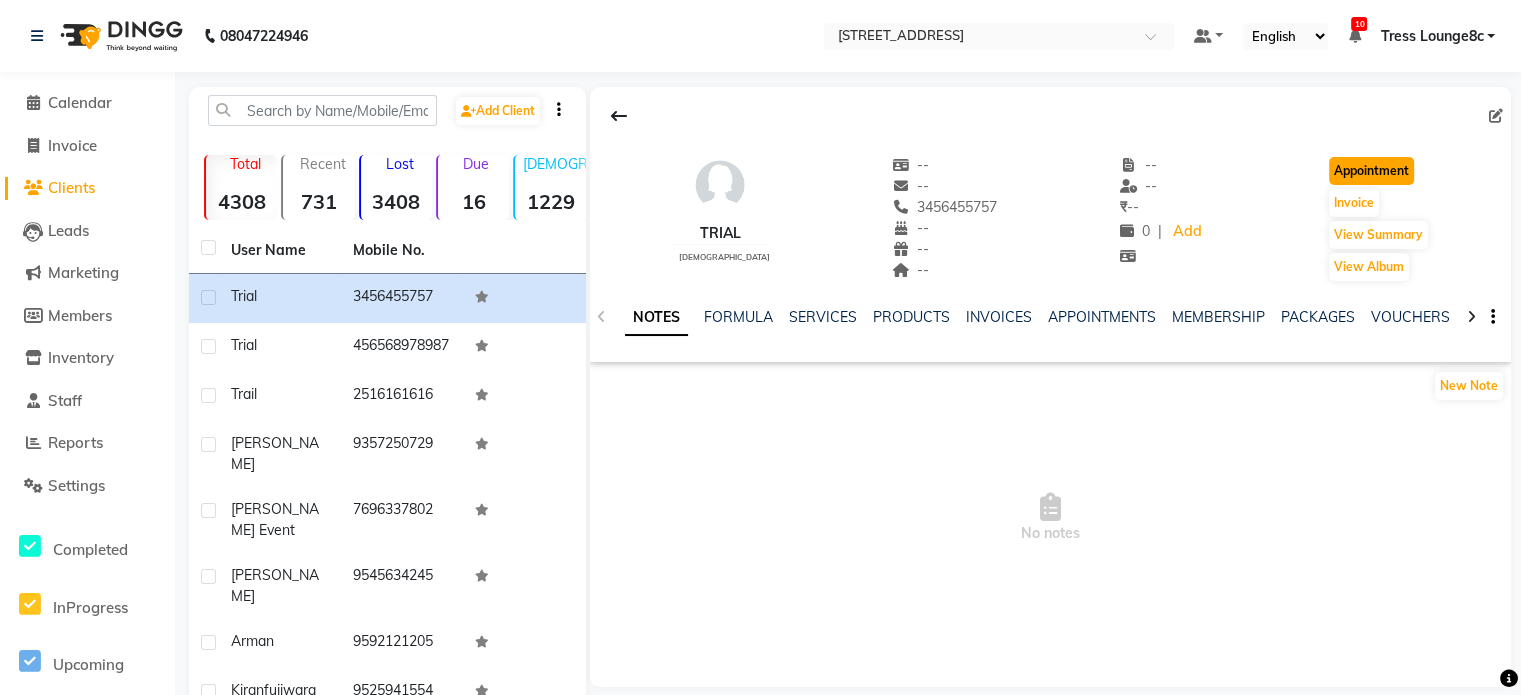 click on "Appointment" 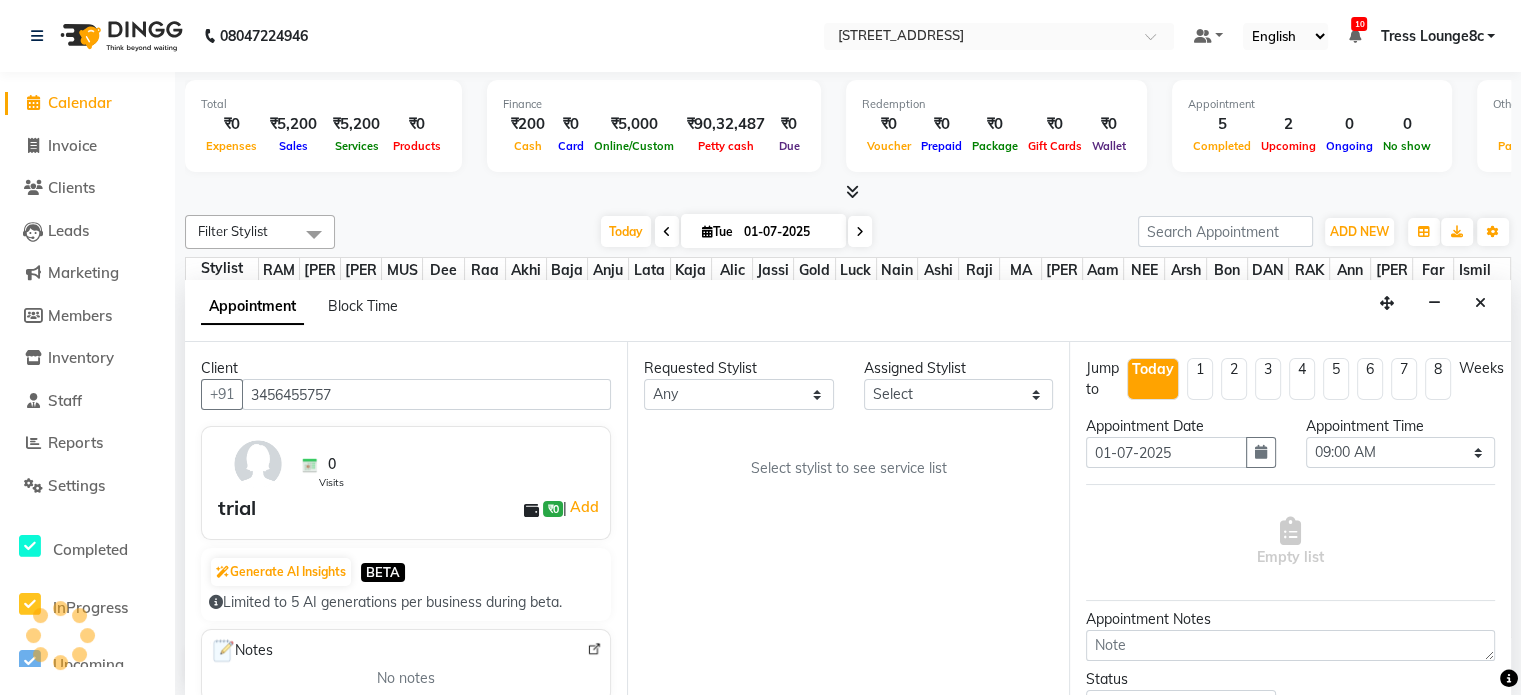 scroll, scrollTop: 524, scrollLeft: 0, axis: vertical 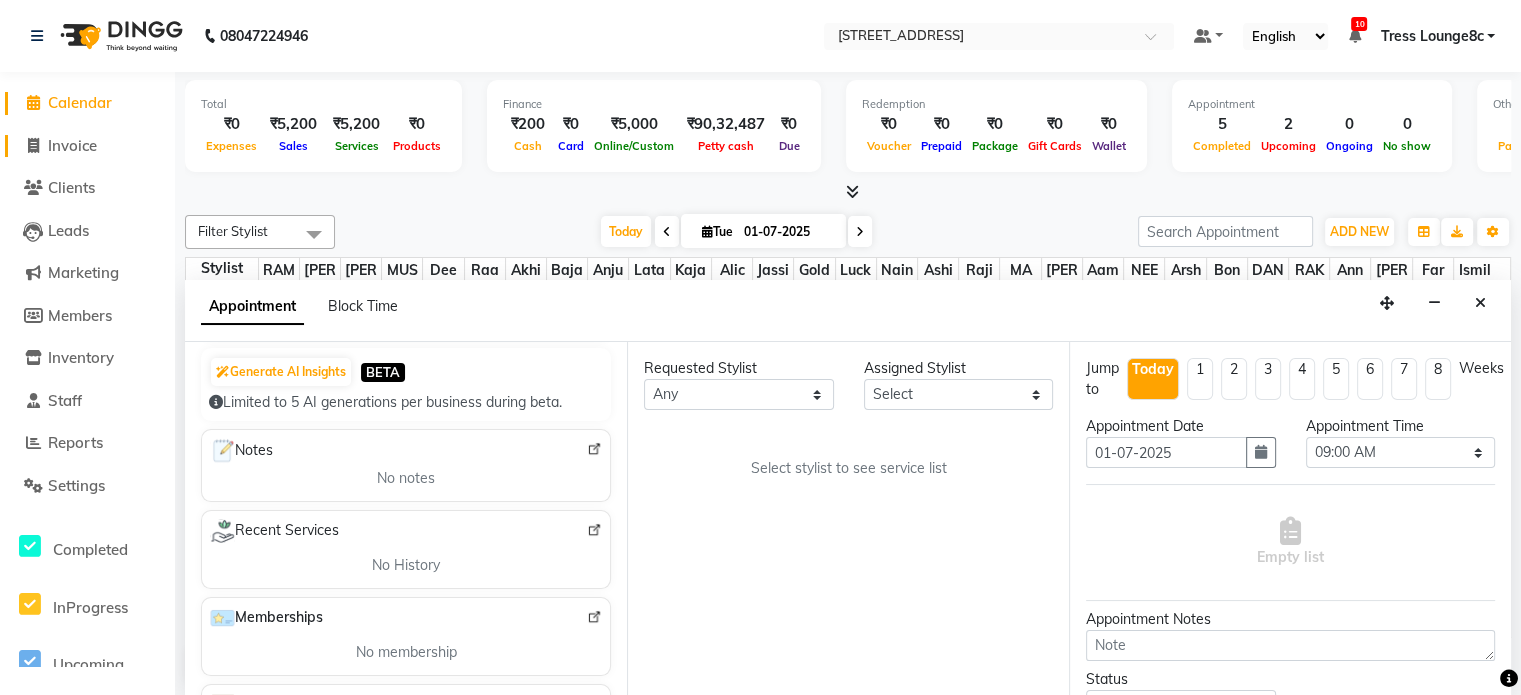 click on "Invoice" 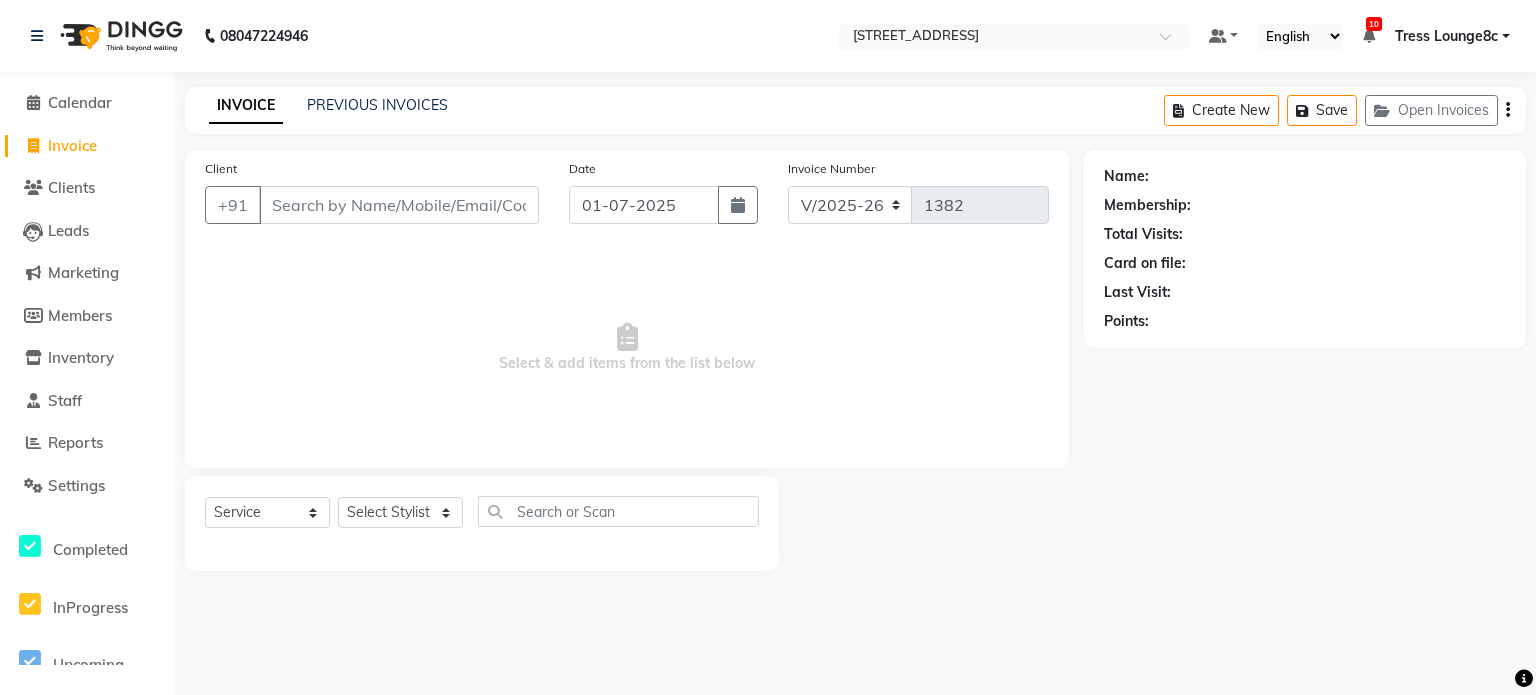 click on "Client" at bounding box center (399, 205) 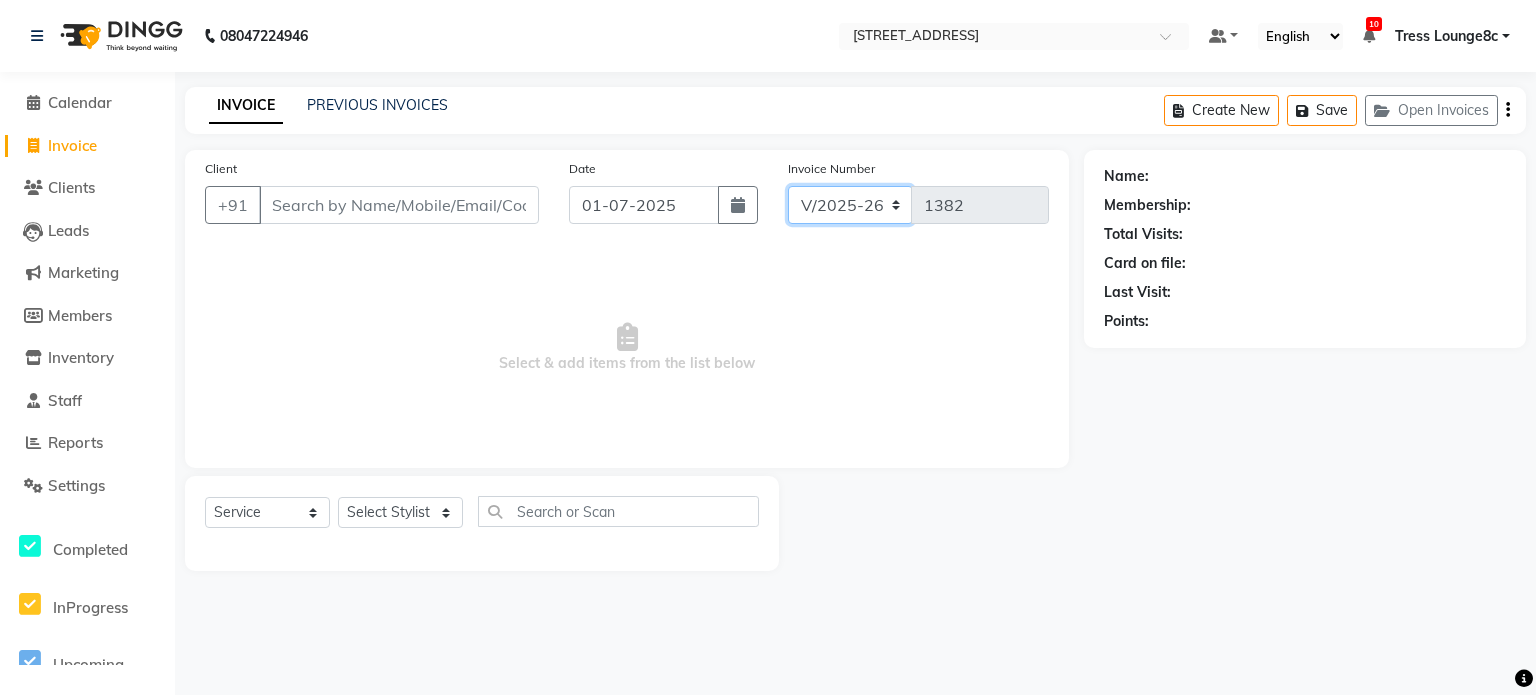 click on "V/2025 V/2025-26" 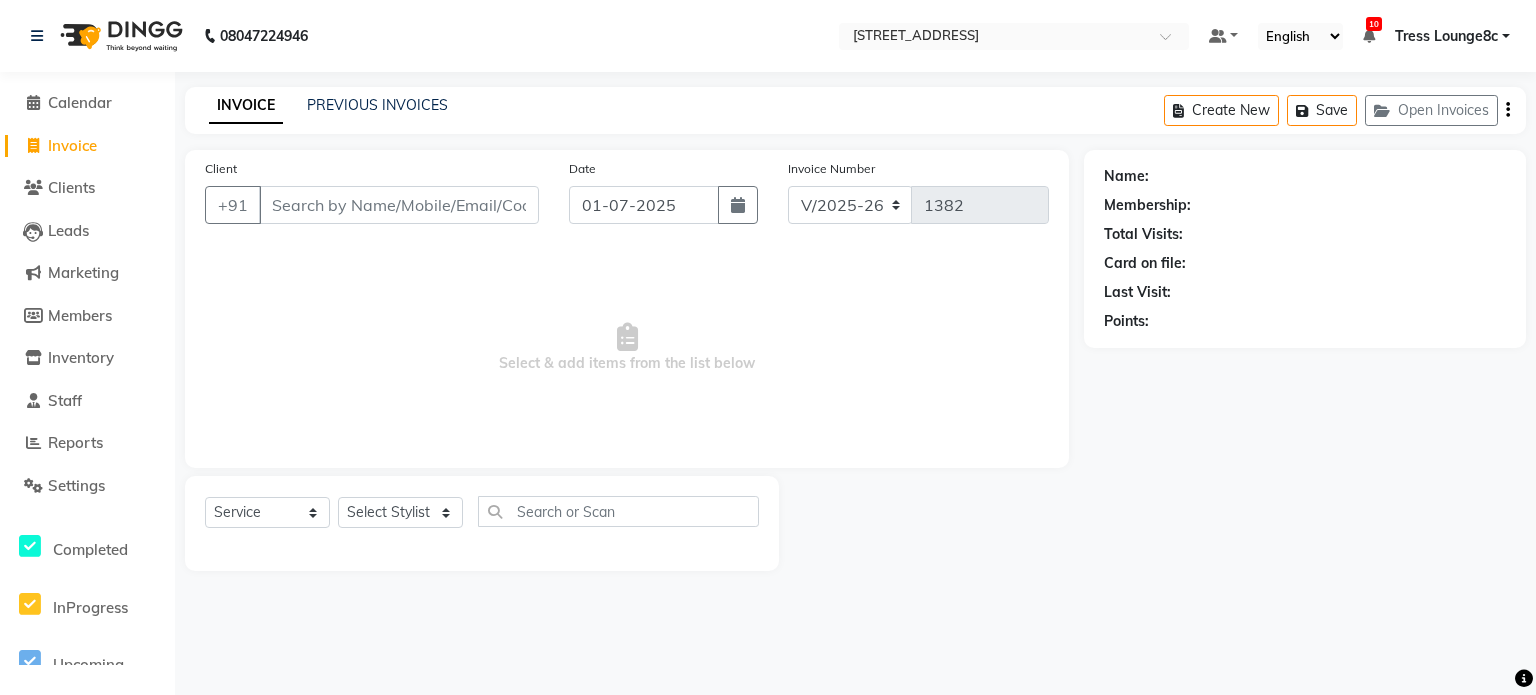 click on "Calendar" 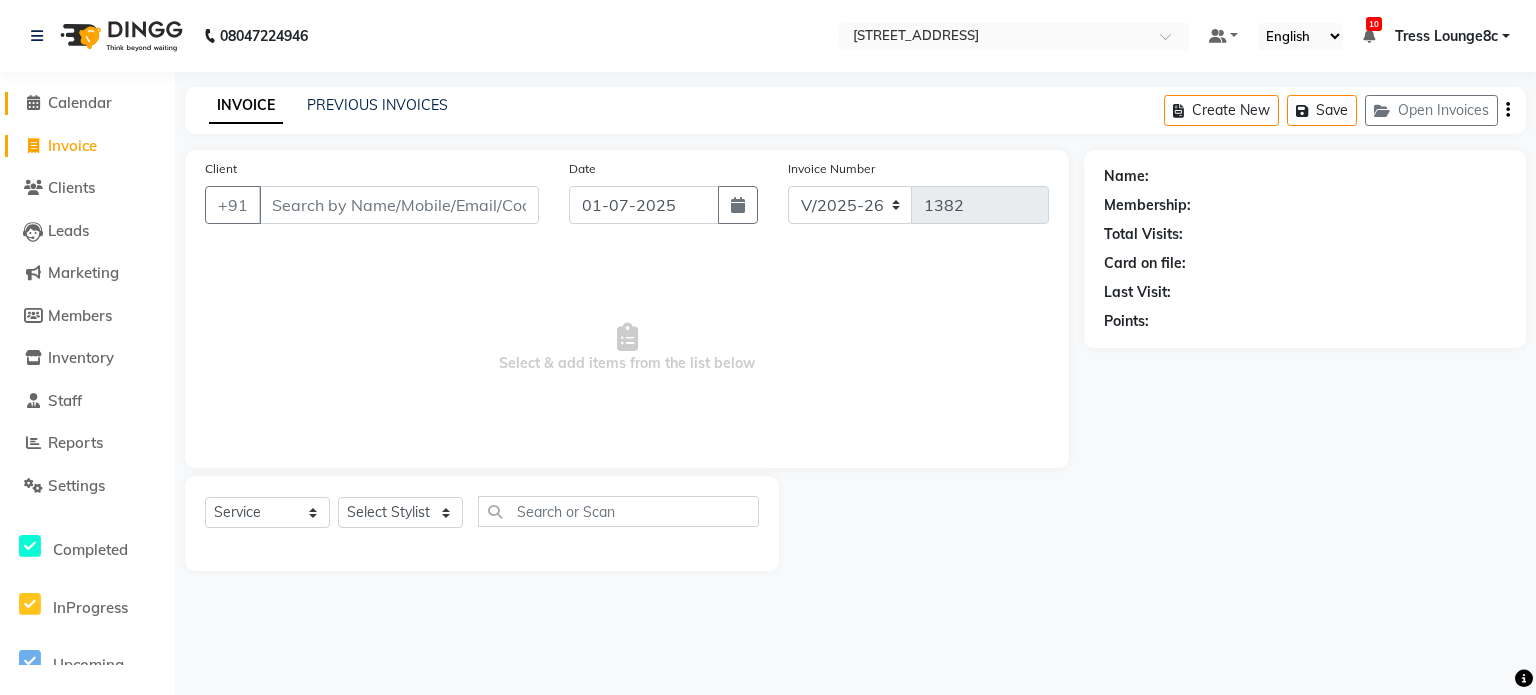 click on "Calendar" 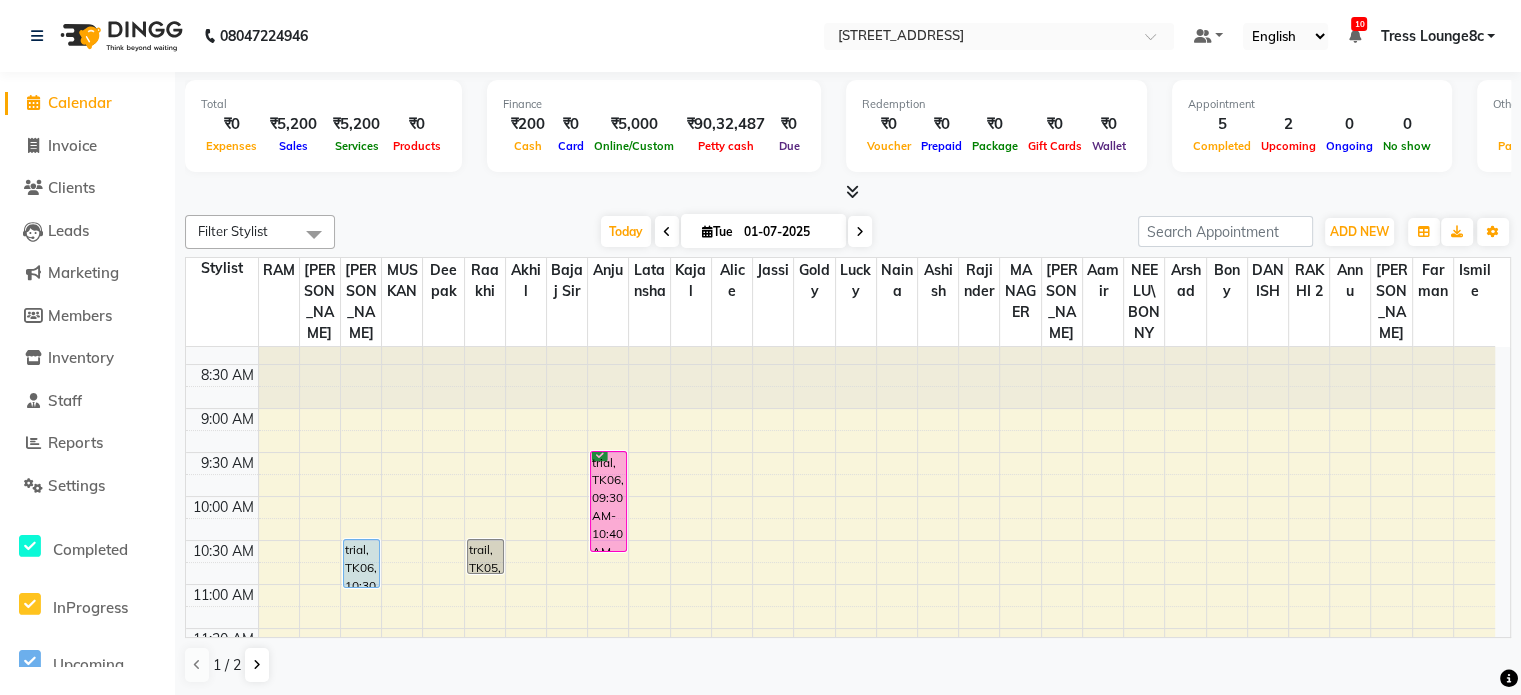 scroll, scrollTop: 100, scrollLeft: 0, axis: vertical 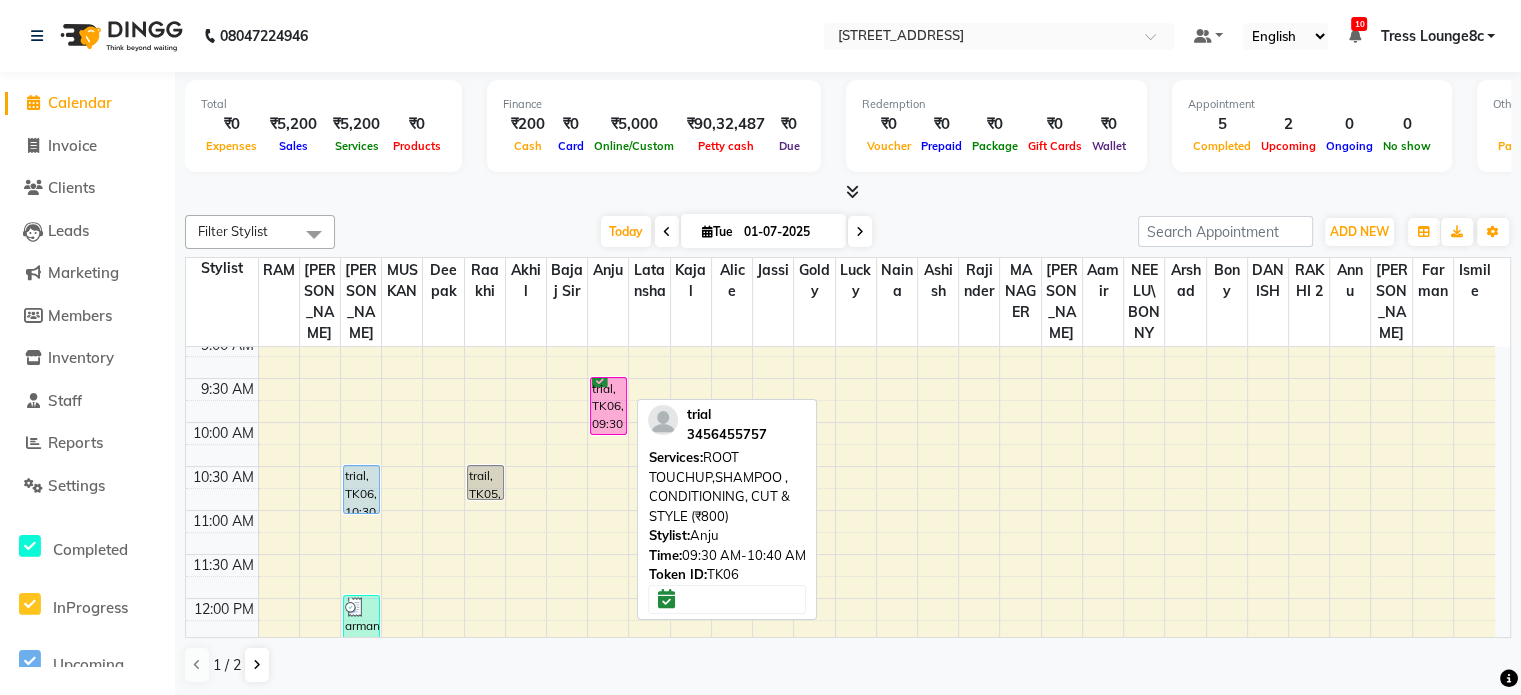 drag, startPoint x: 610, startPoint y: 408, endPoint x: 612, endPoint y: 360, distance: 48.04165 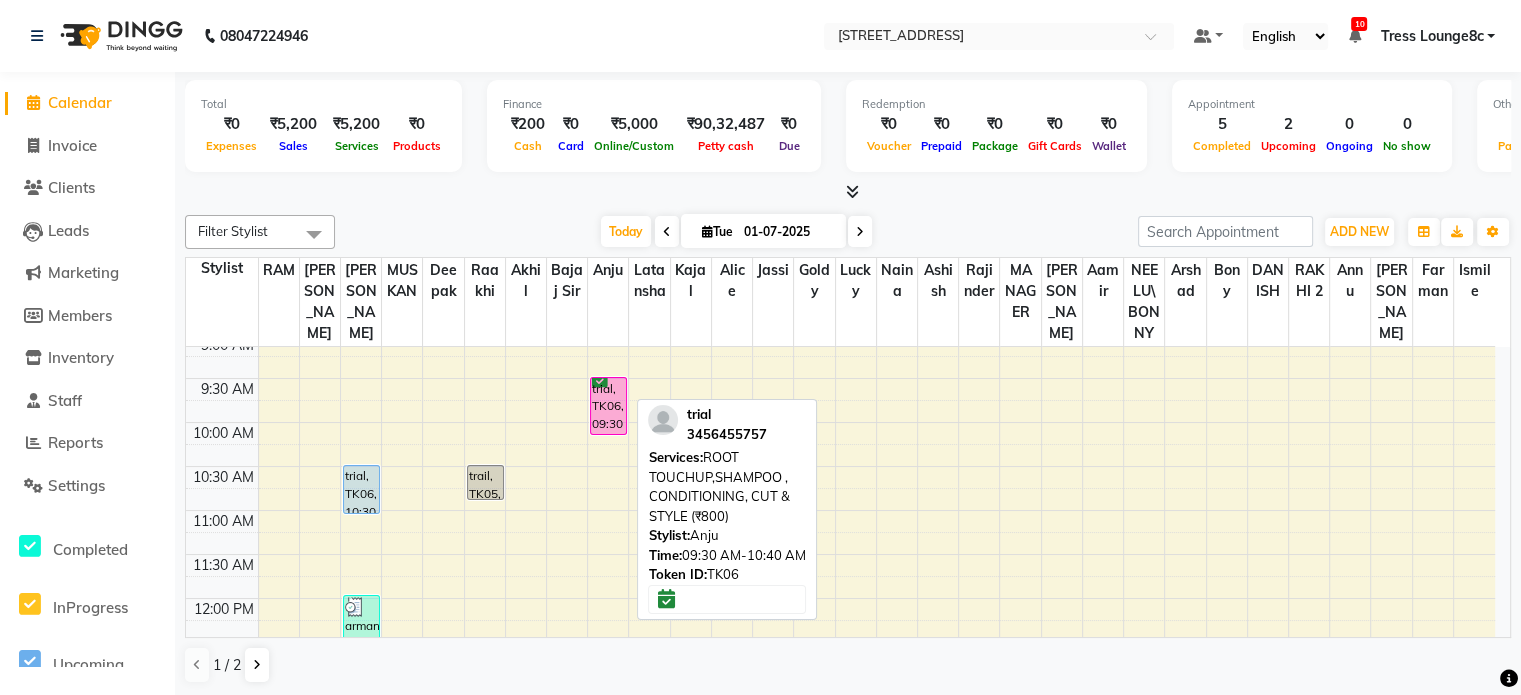 click on "trial, TK06, 09:30 AM-10:40 AM, ROOT TOUCHUP,SHAMPOO , CONDITIONING, CUT & STYLE (₹800)     [PERSON_NAME], TK04, 01:10 PM-01:45 PM, EYE BROW (THREADING),UPPERLIP (THREADING)     trial, TK06, 09:30 AM-10:40 AM, ROOT TOUCHUP,SHAMPOO , CONDITIONING, CUT & STYLE (₹800)" at bounding box center [608, 818] 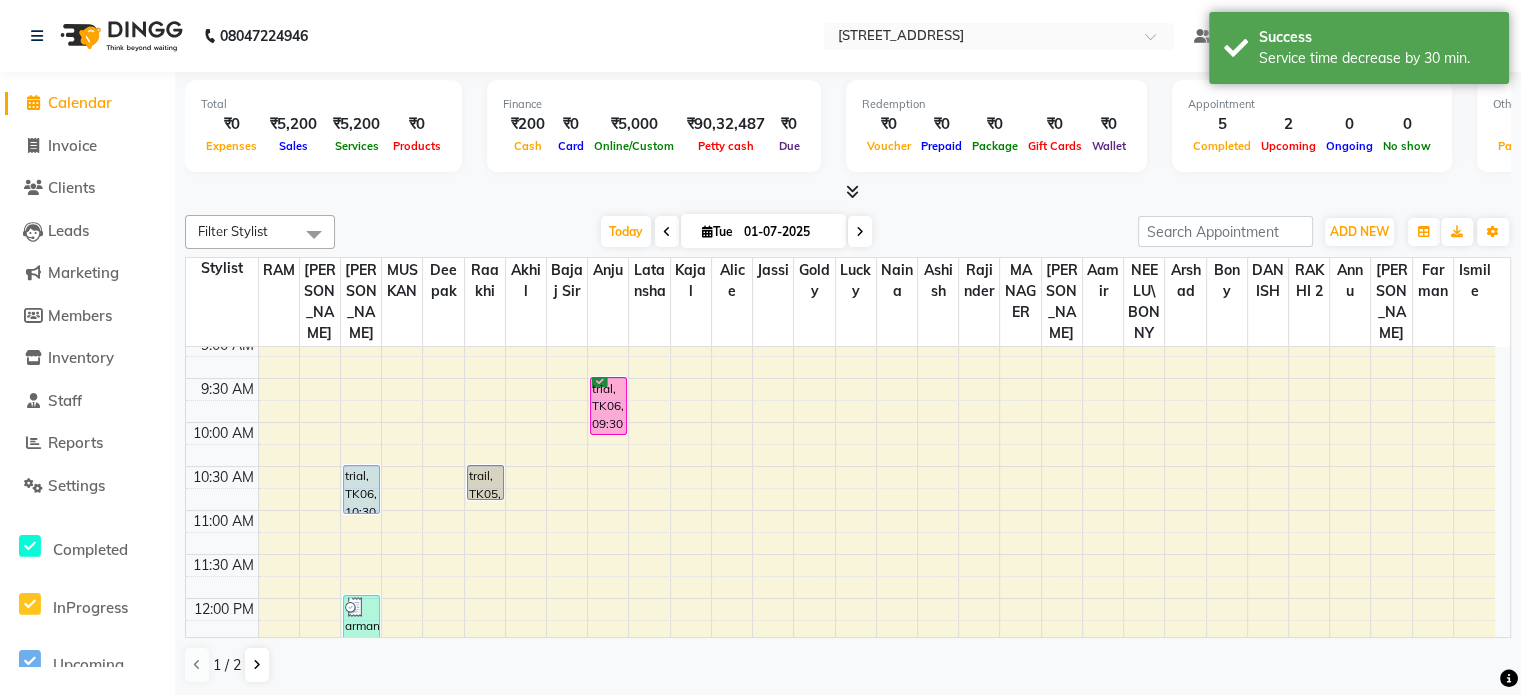 click on "Calendar" 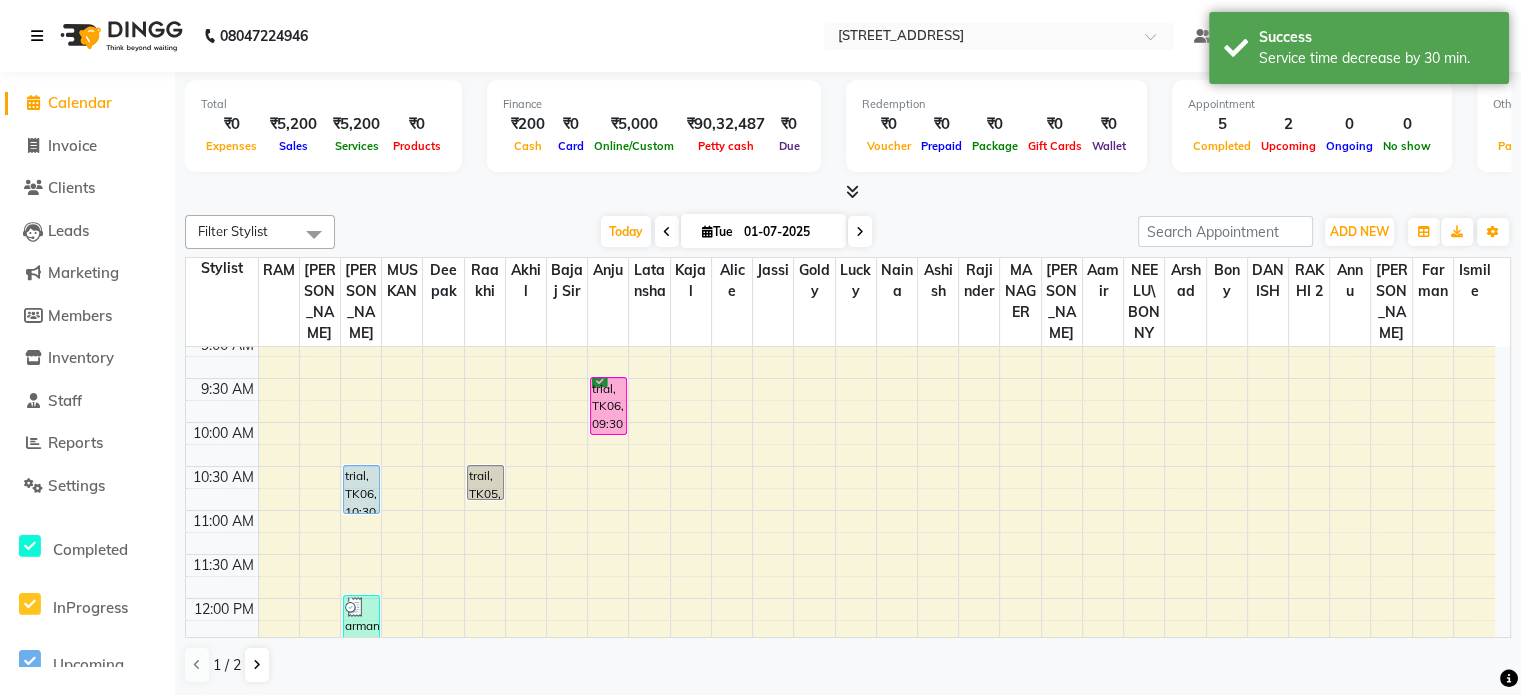 click at bounding box center (37, 36) 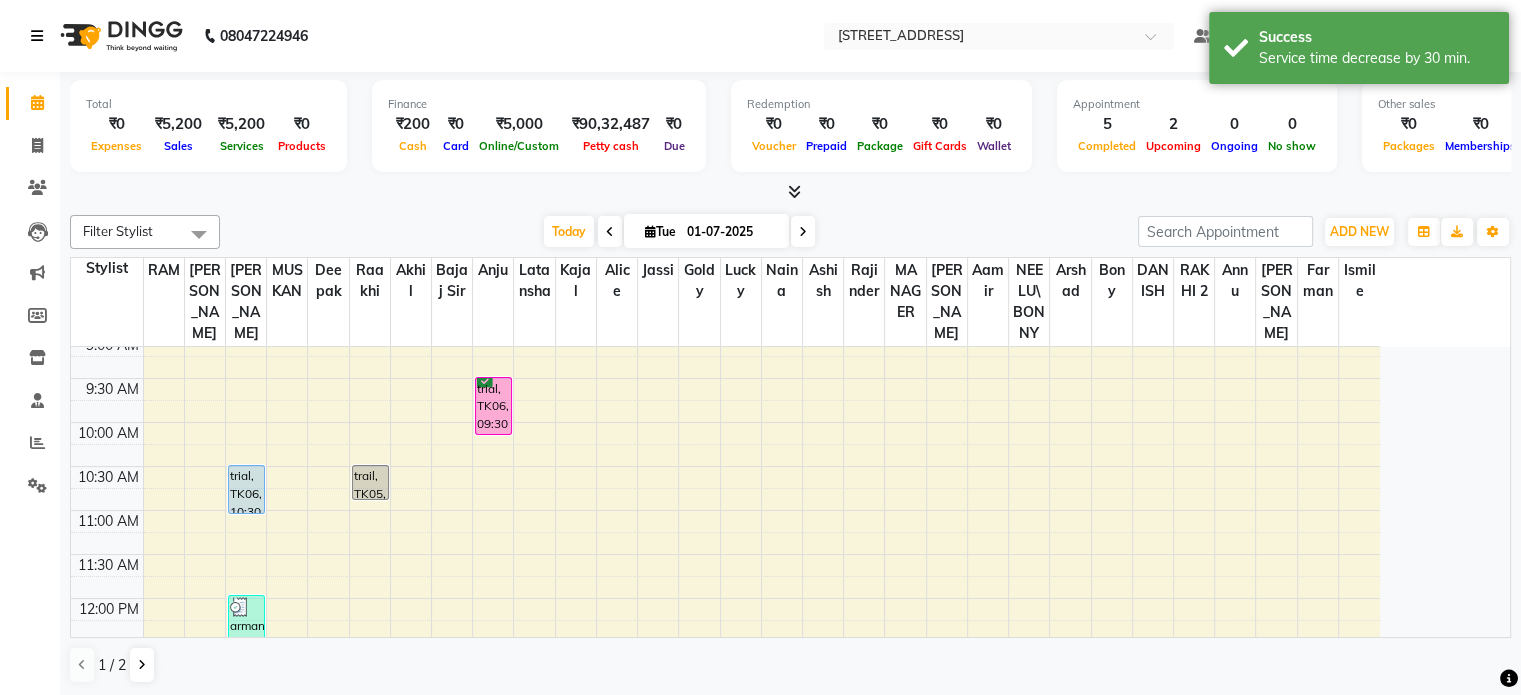 click at bounding box center [761, 587] 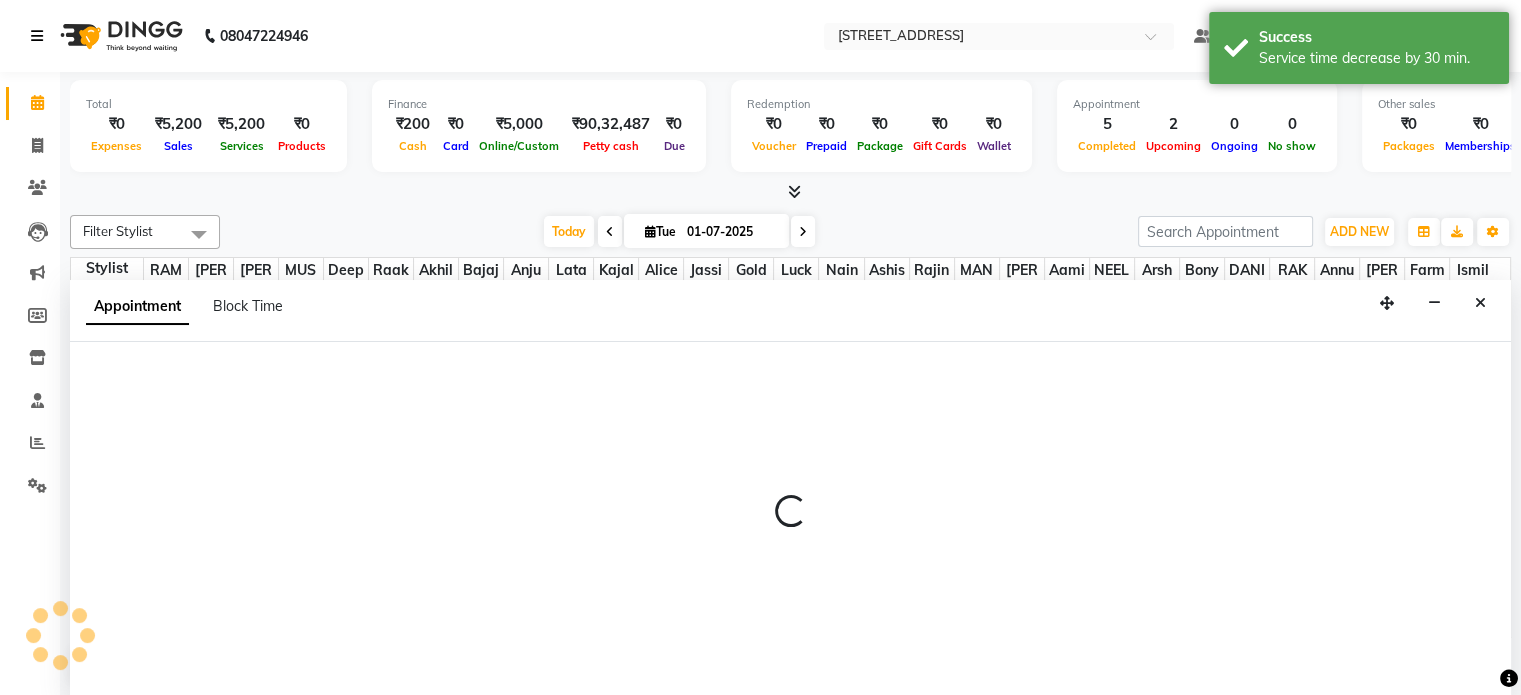 scroll, scrollTop: 0, scrollLeft: 0, axis: both 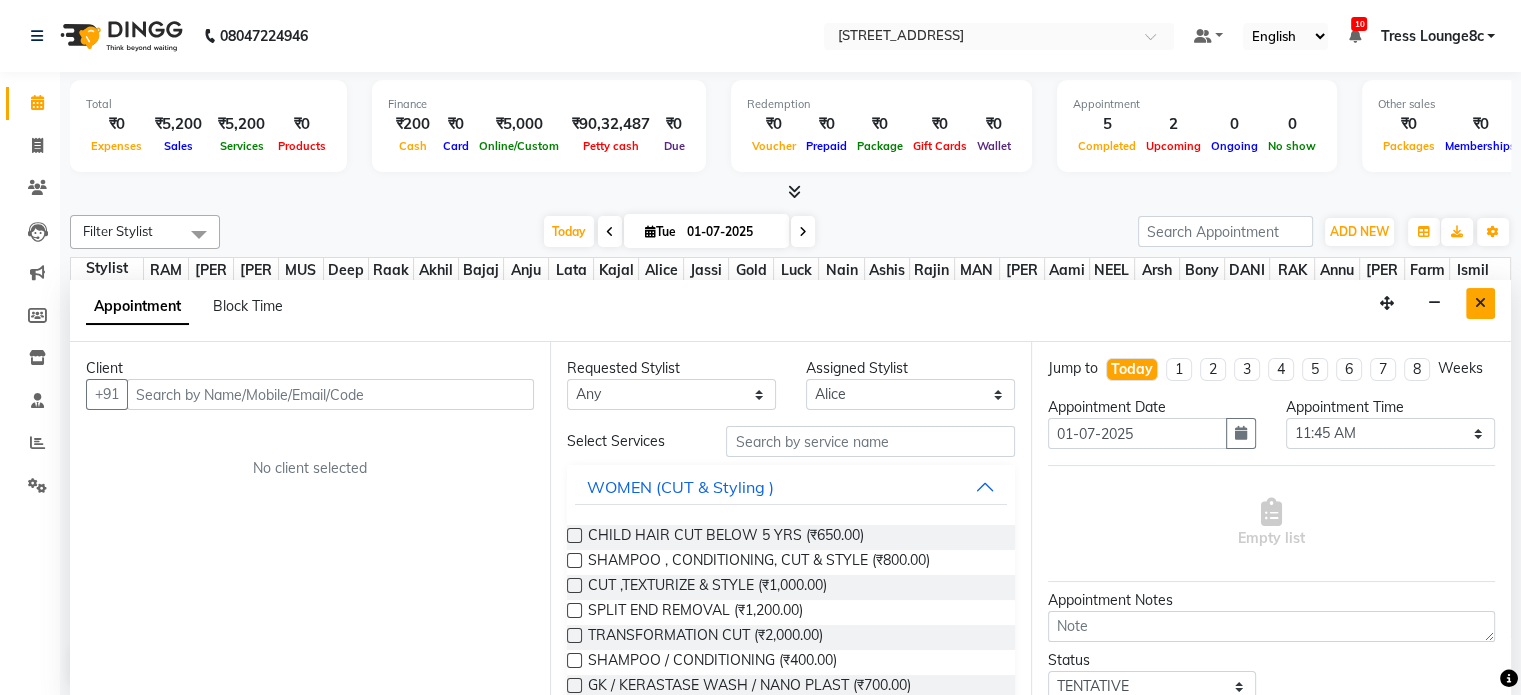 click at bounding box center [1480, 303] 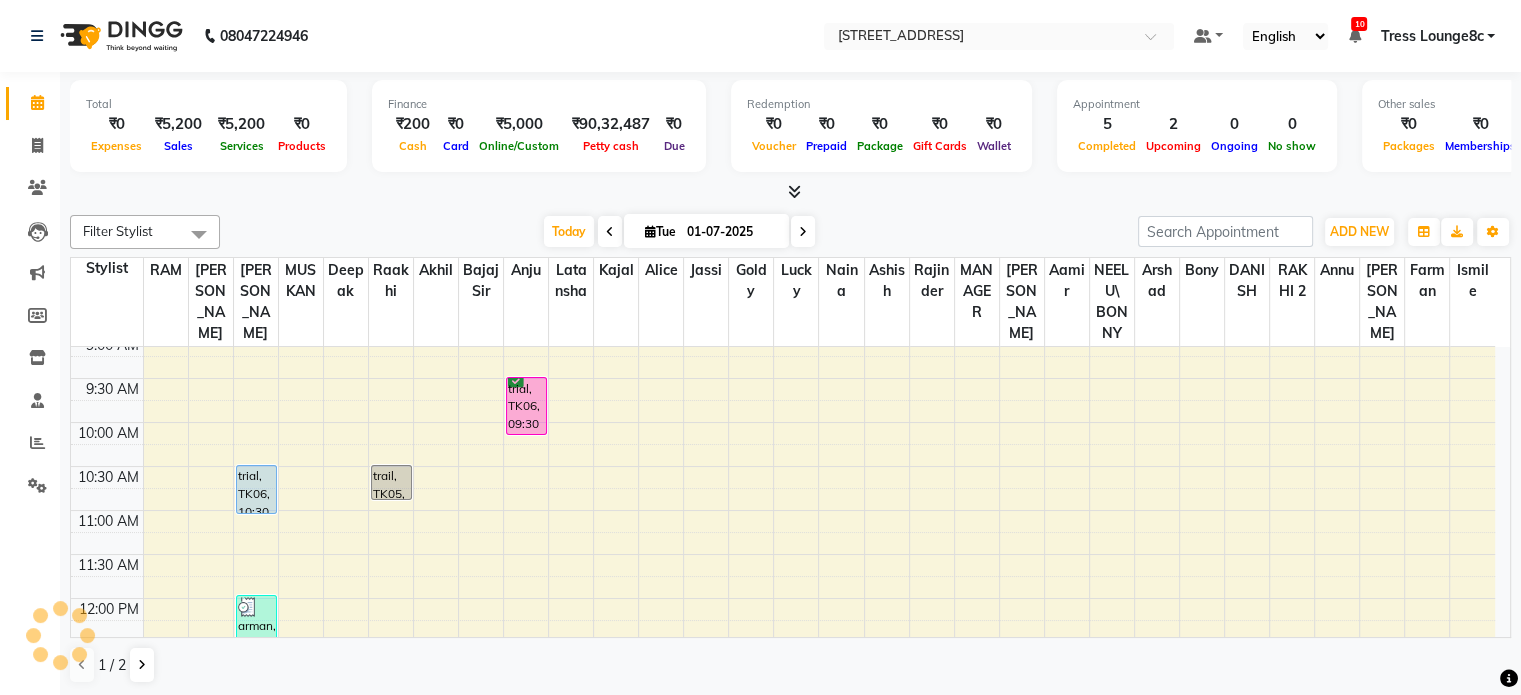 click on "8:00 AM 8:30 AM 9:00 AM 9:30 AM 10:00 AM 10:30 AM 11:00 AM 11:30 AM 12:00 PM 12:30 PM 1:00 PM 1:30 PM 2:00 PM 2:30 PM 3:00 PM 3:30 PM 4:00 PM 4:30 PM 5:00 PM 5:30 PM 6:00 PM 6:30 PM 7:00 PM 7:30 PM 8:00 PM 8:30 PM    trial, TK06, 10:30 AM-11:05 AM, BLOW DRY  + GK / KERASTASE WASH (₹1000)     arman, TK01, 12:00 PM-01:30 PM, Cut ,Texturize & Style (MEN),SHAVE / [PERSON_NAME] TRIM (MEN)     [PERSON_NAME], TK02, 12:45 PM-01:35 PM, FULL ARM WAX,UNDER ARMS WAX,HALF LEG WAX    trail, TK05, 10:30 AM-10:55 AM, SHAMPOO , CONDITIONING, CUT & STYLE     trial, TK06, 09:30 AM-10:10 AM, ROOT TOUCHUP,SHAMPOO , CONDITIONING, CUT & STYLE (₹800)     [PERSON_NAME], TK04, 01:10 PM-01:45 PM, EYE BROW (THREADING),UPPERLIP (THREADING)" at bounding box center [783, 818] 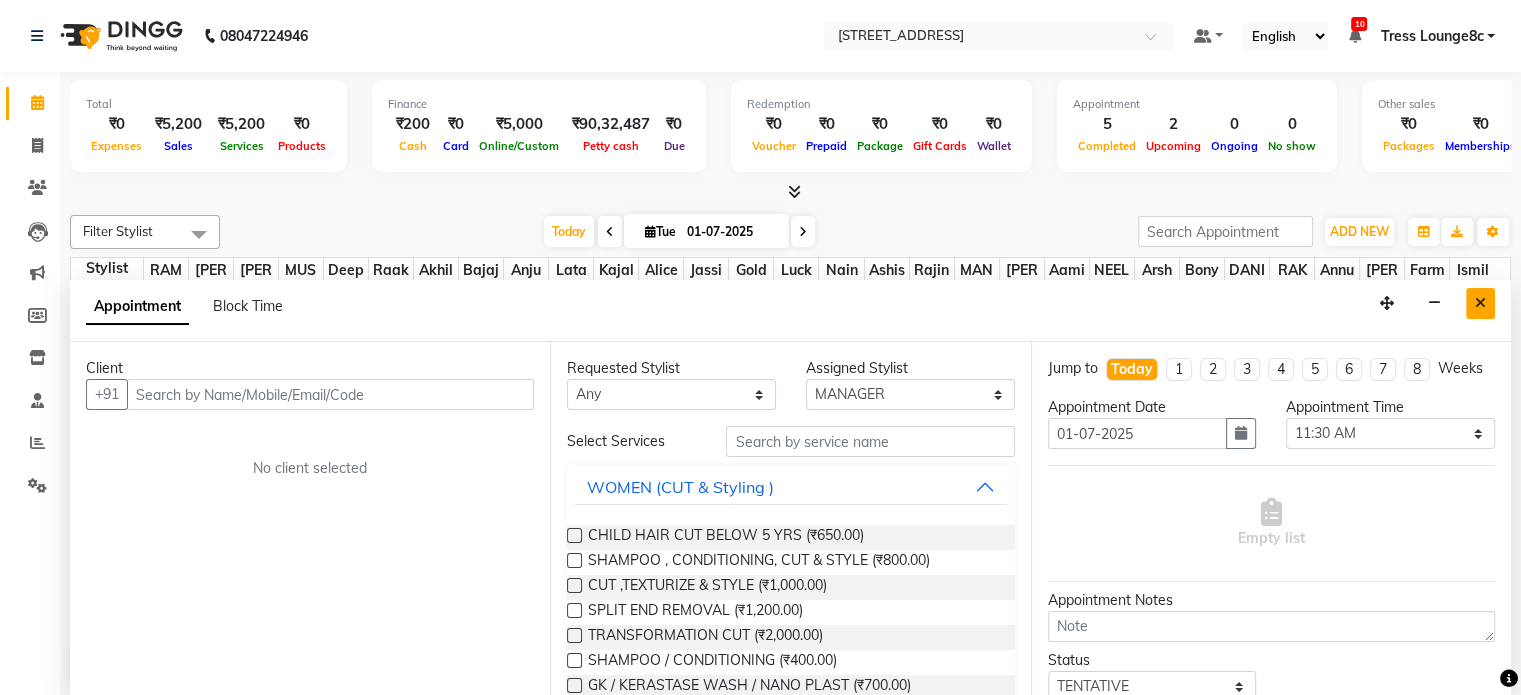click at bounding box center (1480, 303) 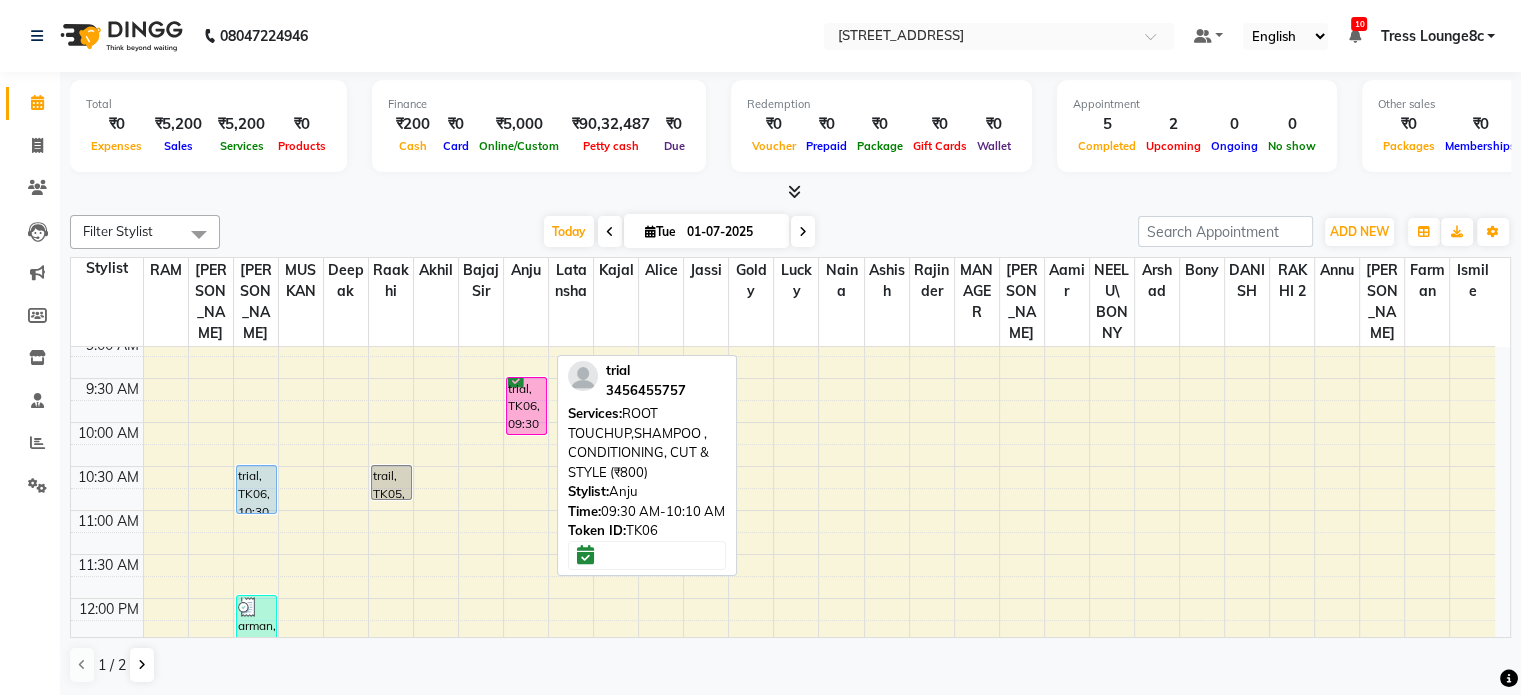 click on "trial, TK06, 09:30 AM-10:10 AM, ROOT TOUCHUP,SHAMPOO , CONDITIONING, CUT & STYLE (₹800)" at bounding box center (526, 406) 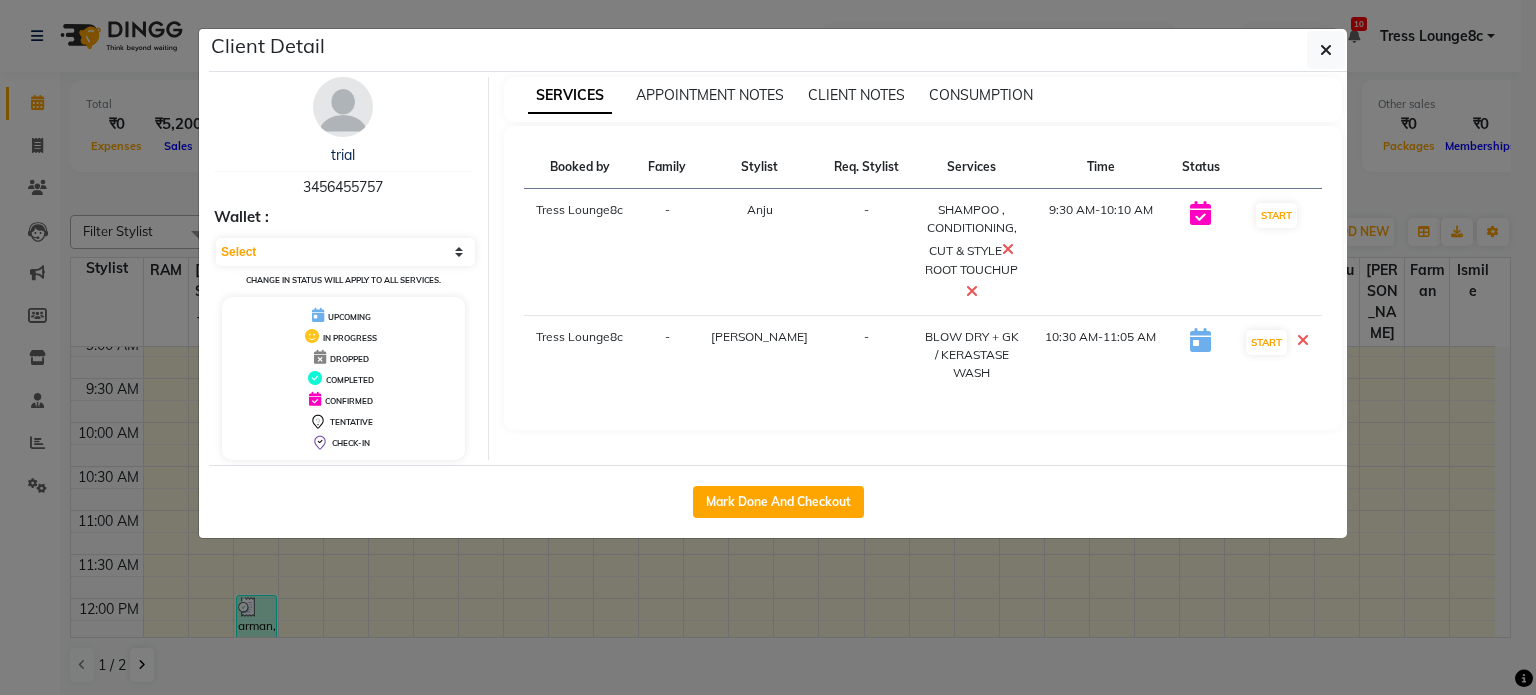 click at bounding box center [1303, 340] 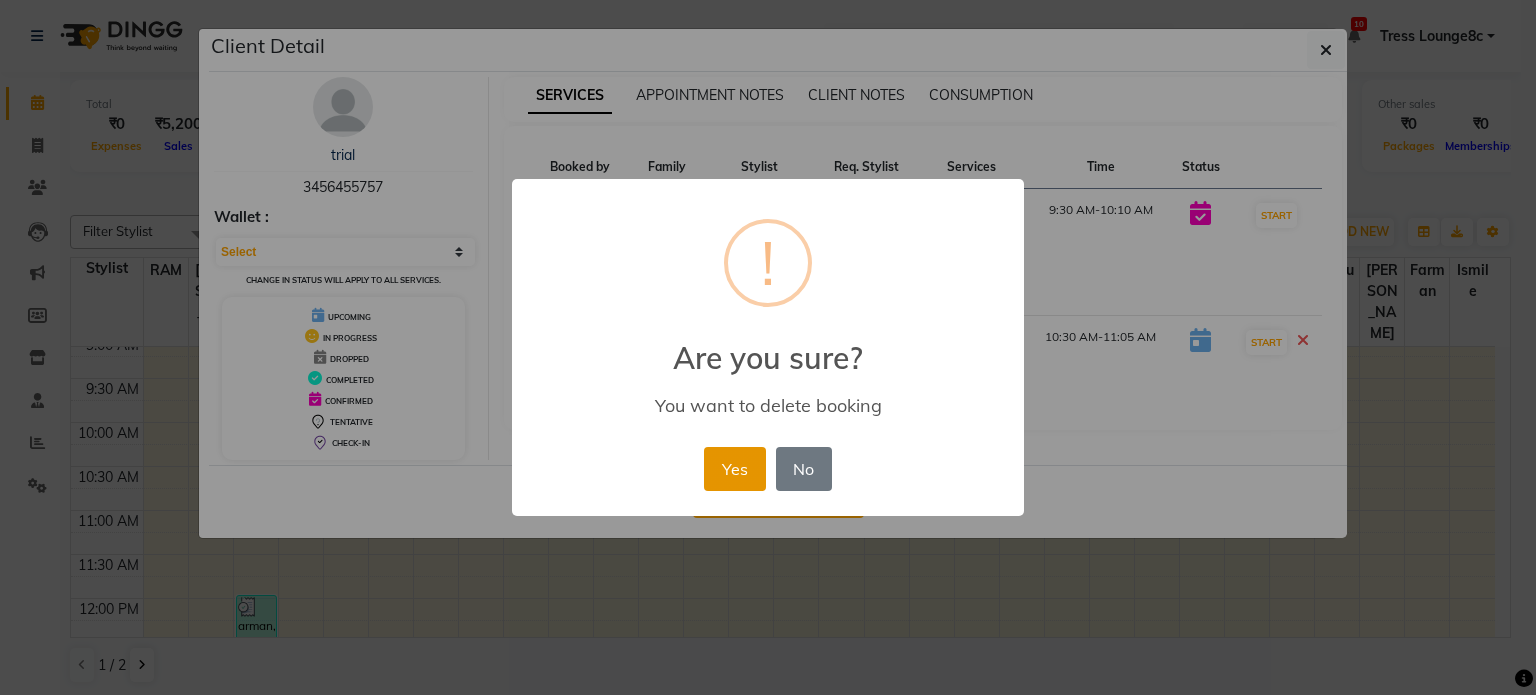 click on "Yes" at bounding box center [734, 469] 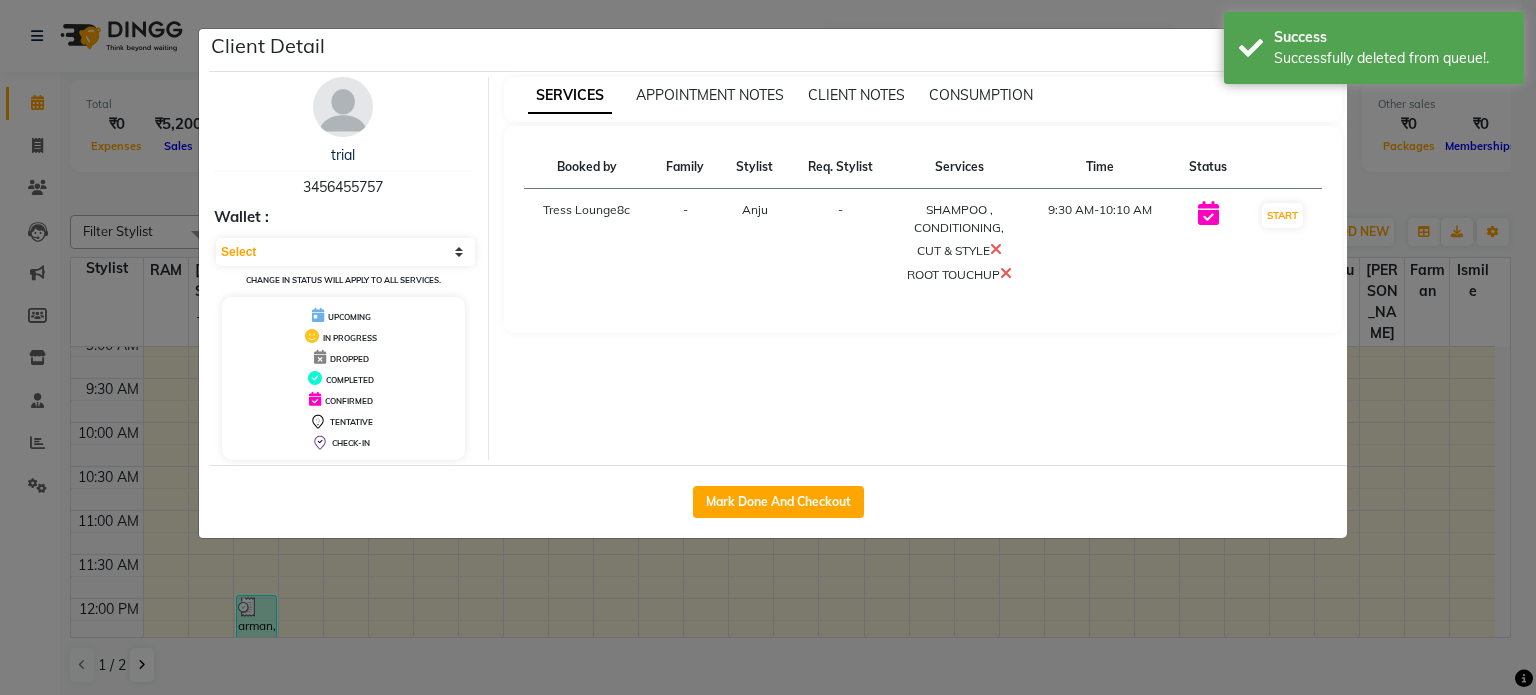 click at bounding box center (1006, 273) 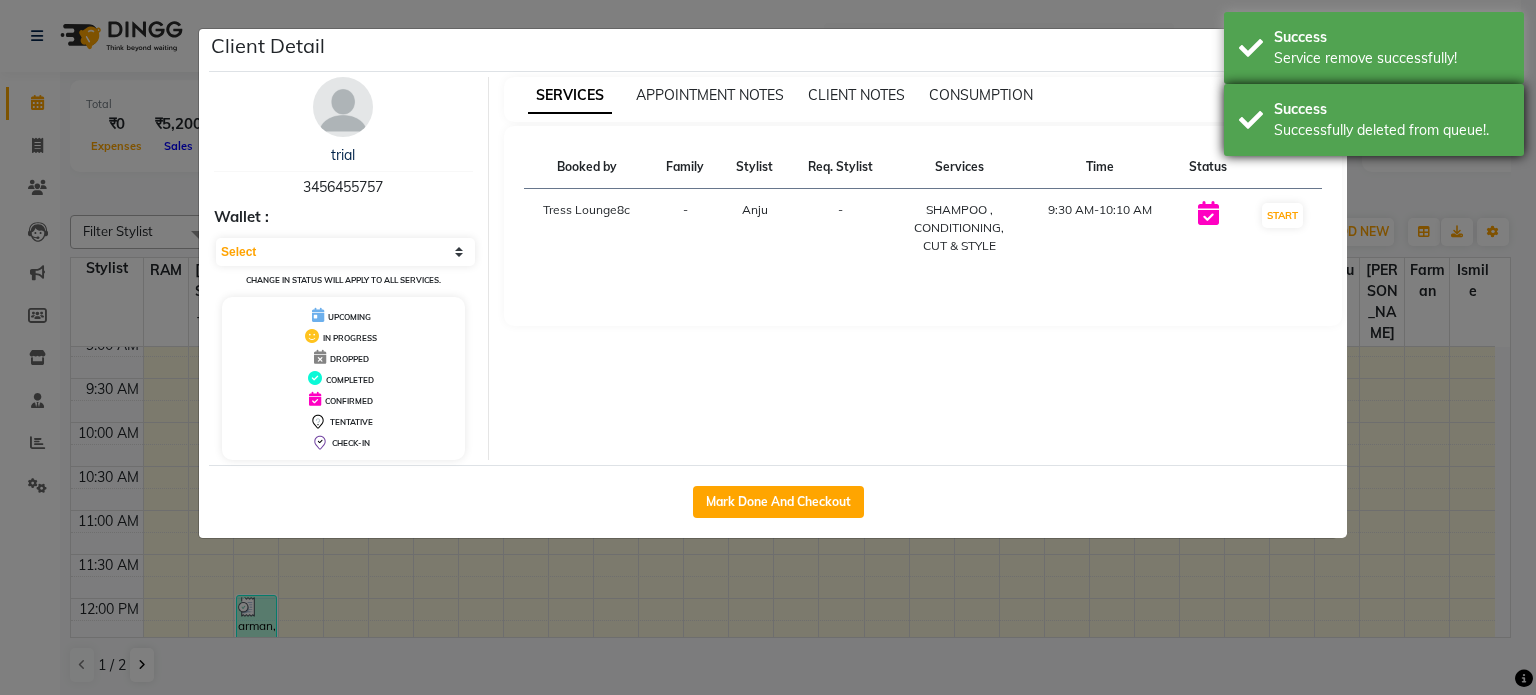 click on "Successfully deleted from queue!." at bounding box center [1391, 130] 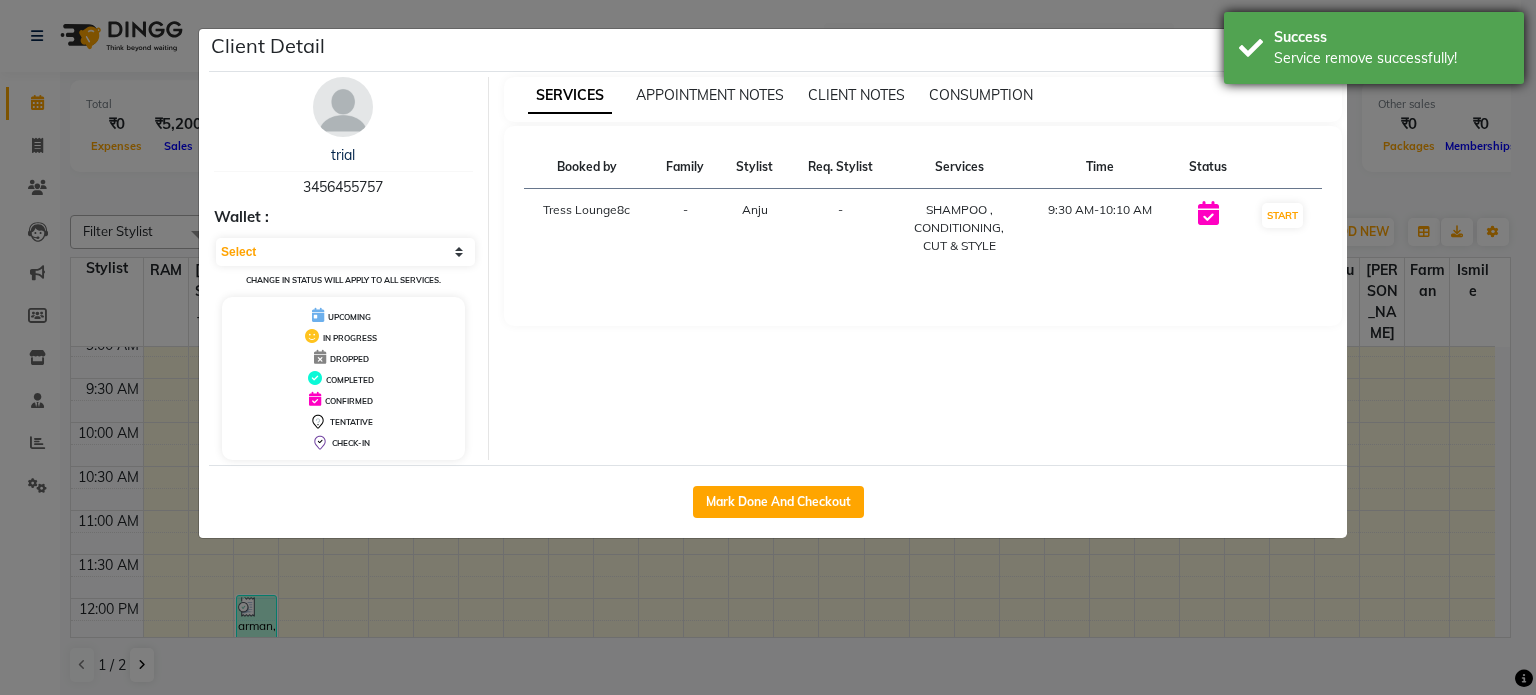 click on "Success   Service remove successfully!" at bounding box center (1374, 48) 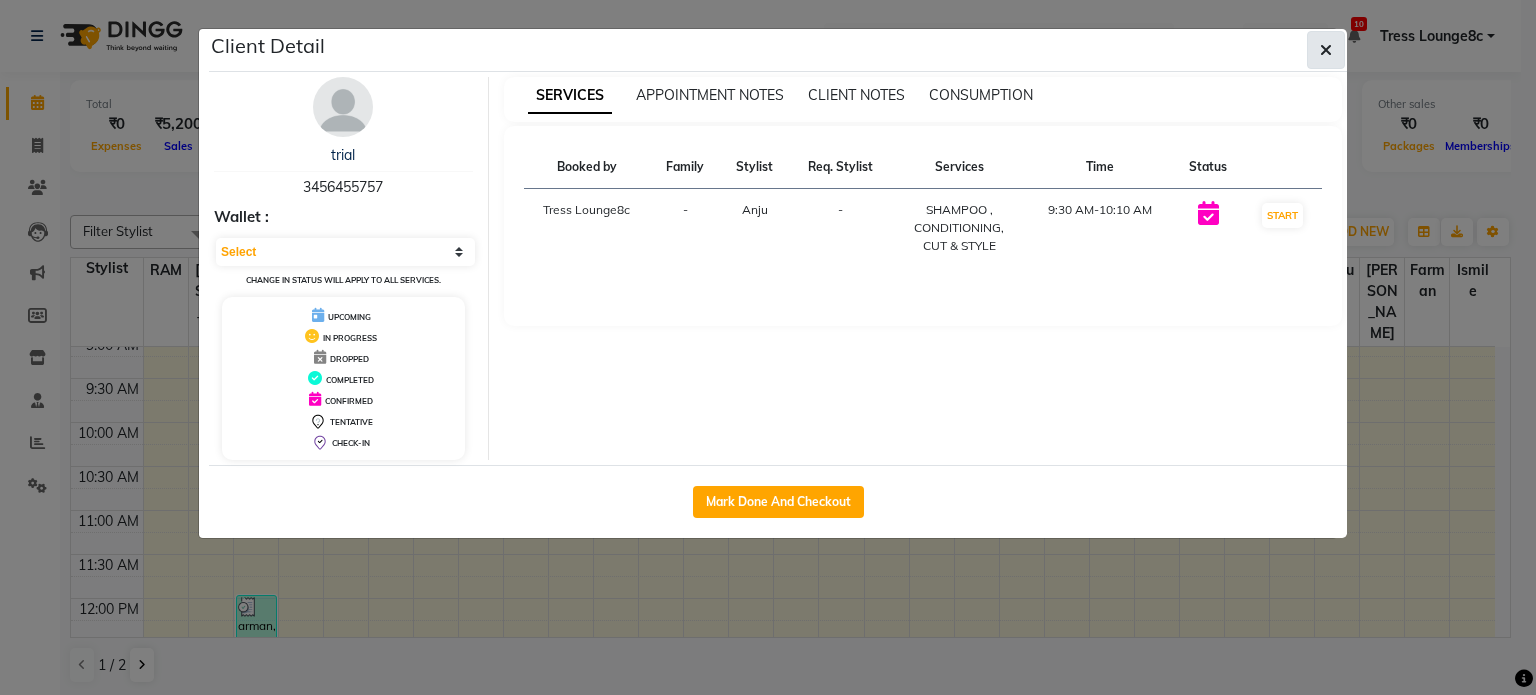 click 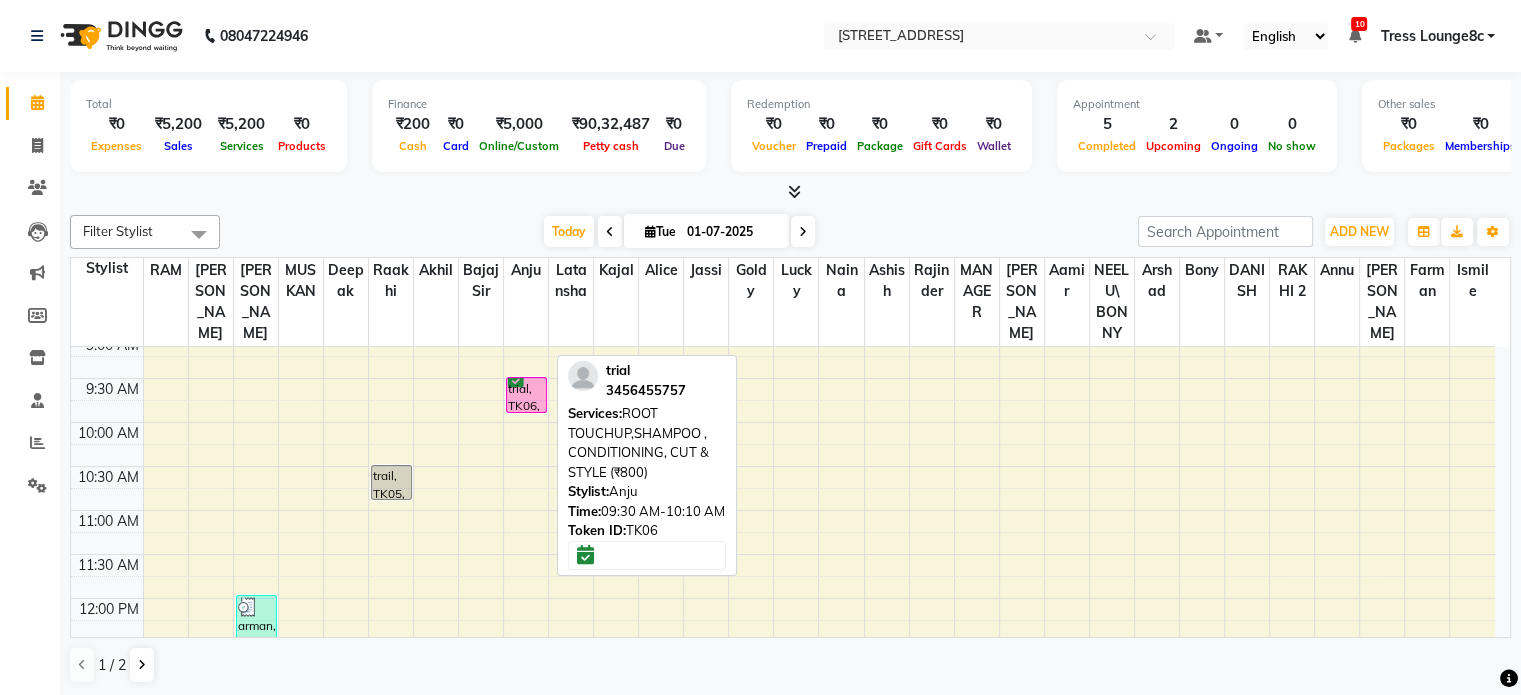drag, startPoint x: 520, startPoint y: 360, endPoint x: 520, endPoint y: 344, distance: 16 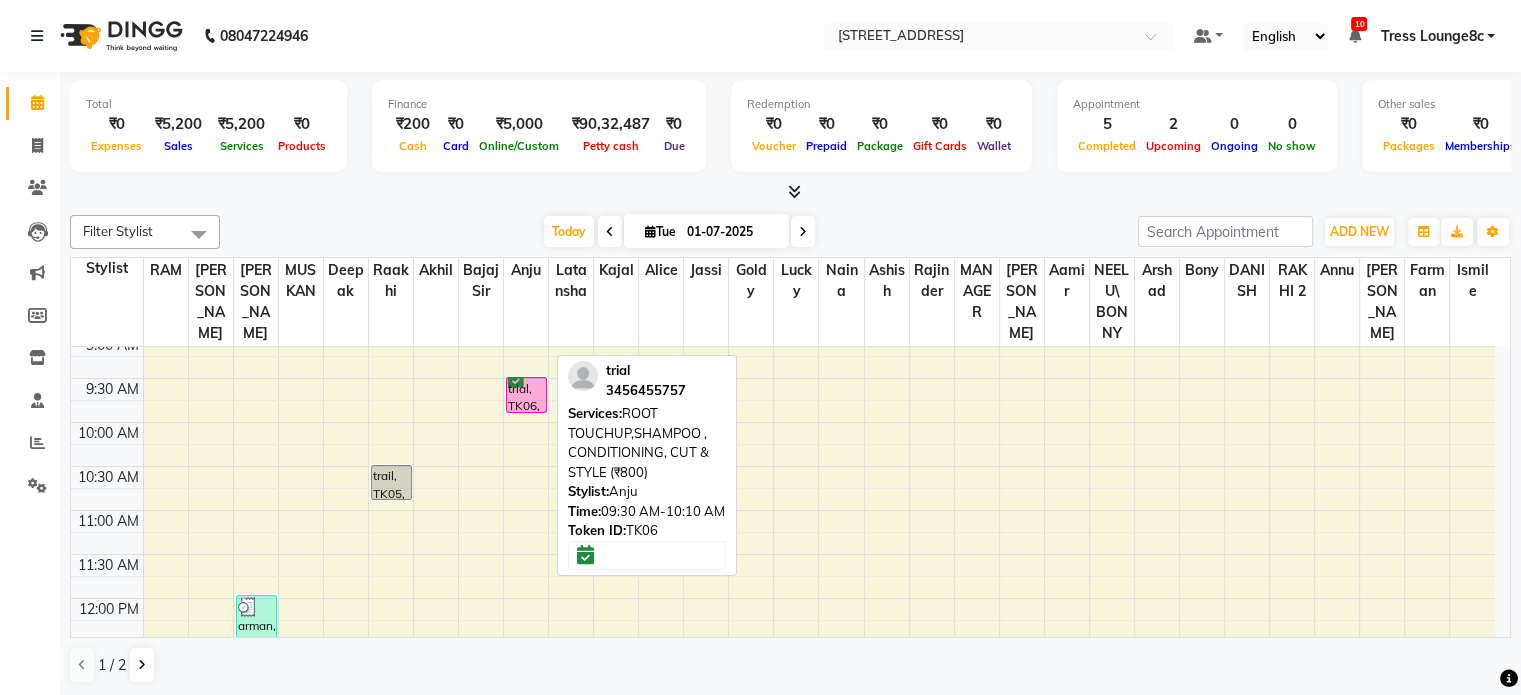 click on "trial, TK06, 09:30 AM-10:10 AM, ROOT TOUCHUP,SHAMPOO , CONDITIONING, CUT & STYLE (₹800)     [PERSON_NAME], TK04, 01:10 PM-01:45 PM, EYE BROW (THREADING),UPPERLIP (THREADING)     trial, TK06, 09:30 AM-10:10 AM, ROOT TOUCHUP,SHAMPOO , CONDITIONING, CUT & STYLE (₹800)" at bounding box center [526, 818] 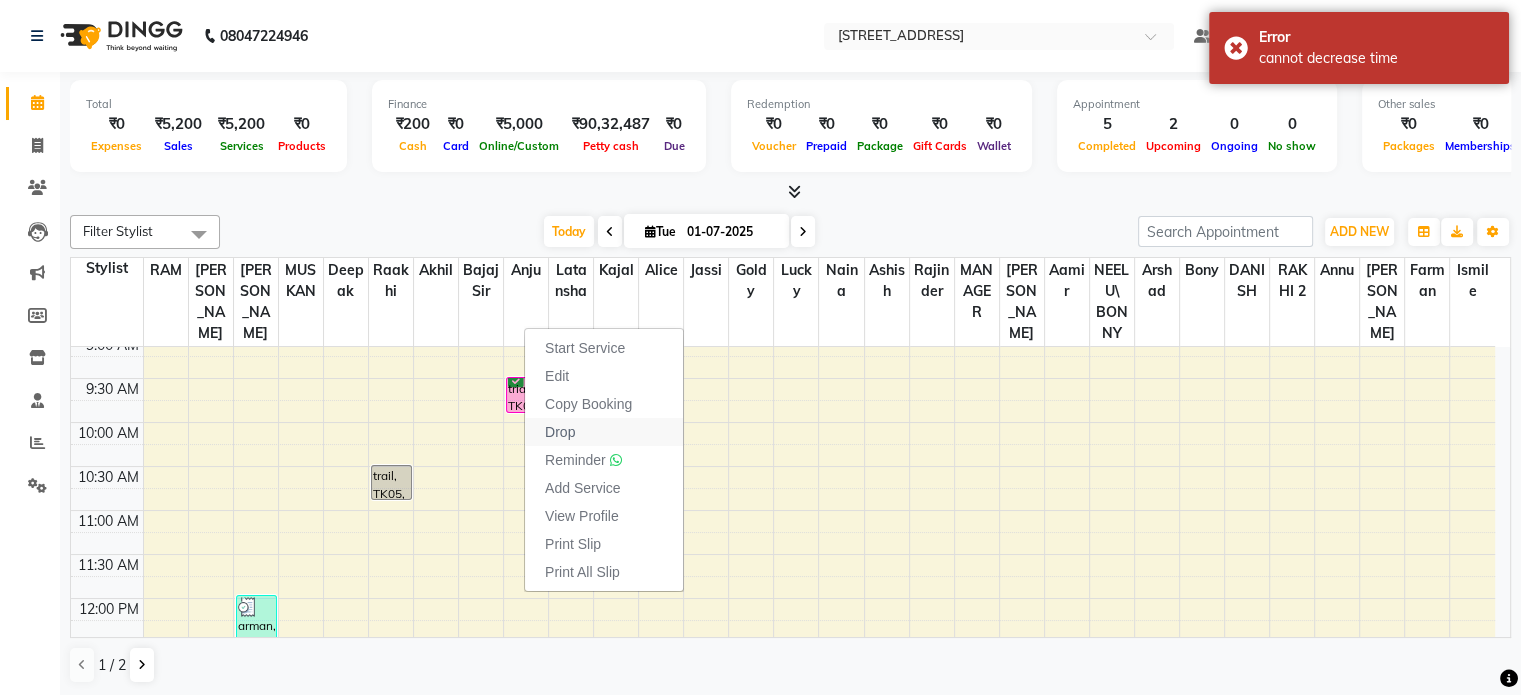 click on "Drop" at bounding box center (560, 432) 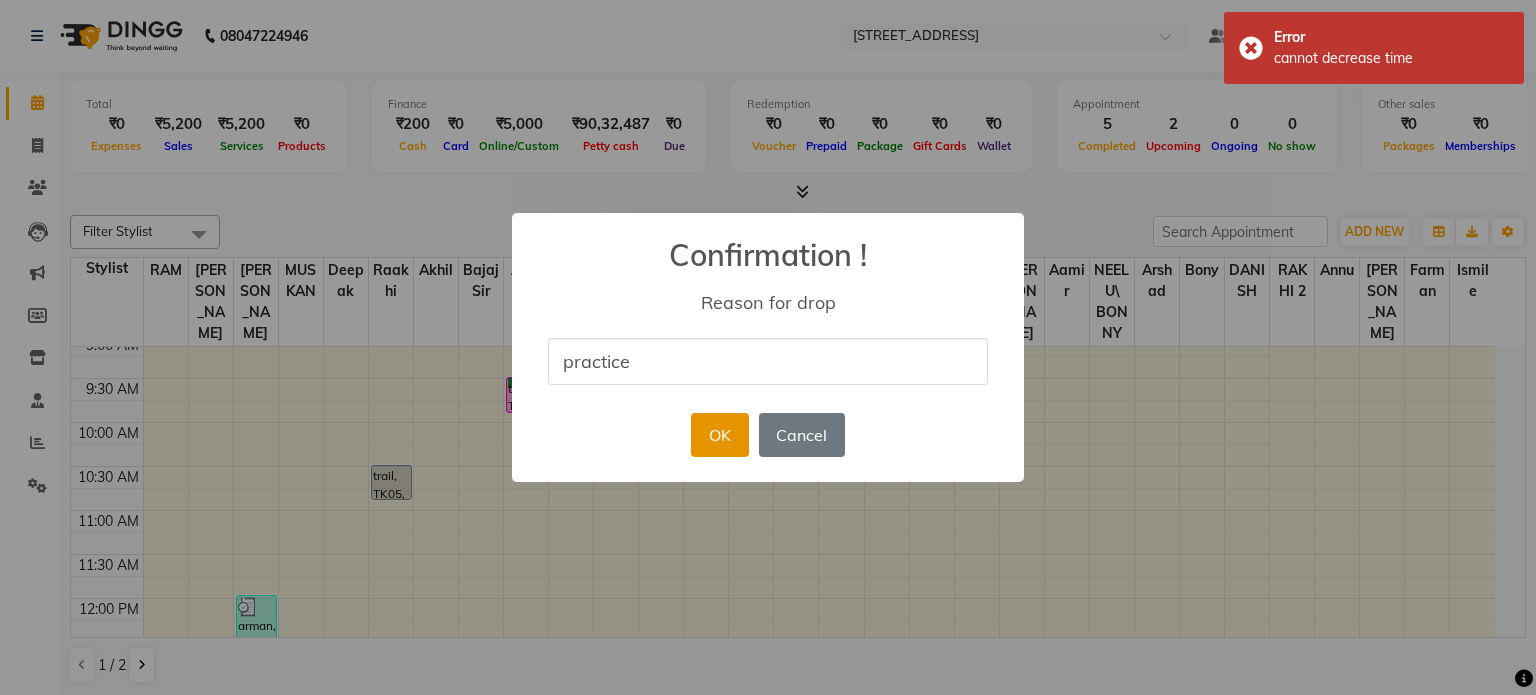click on "OK" at bounding box center [719, 435] 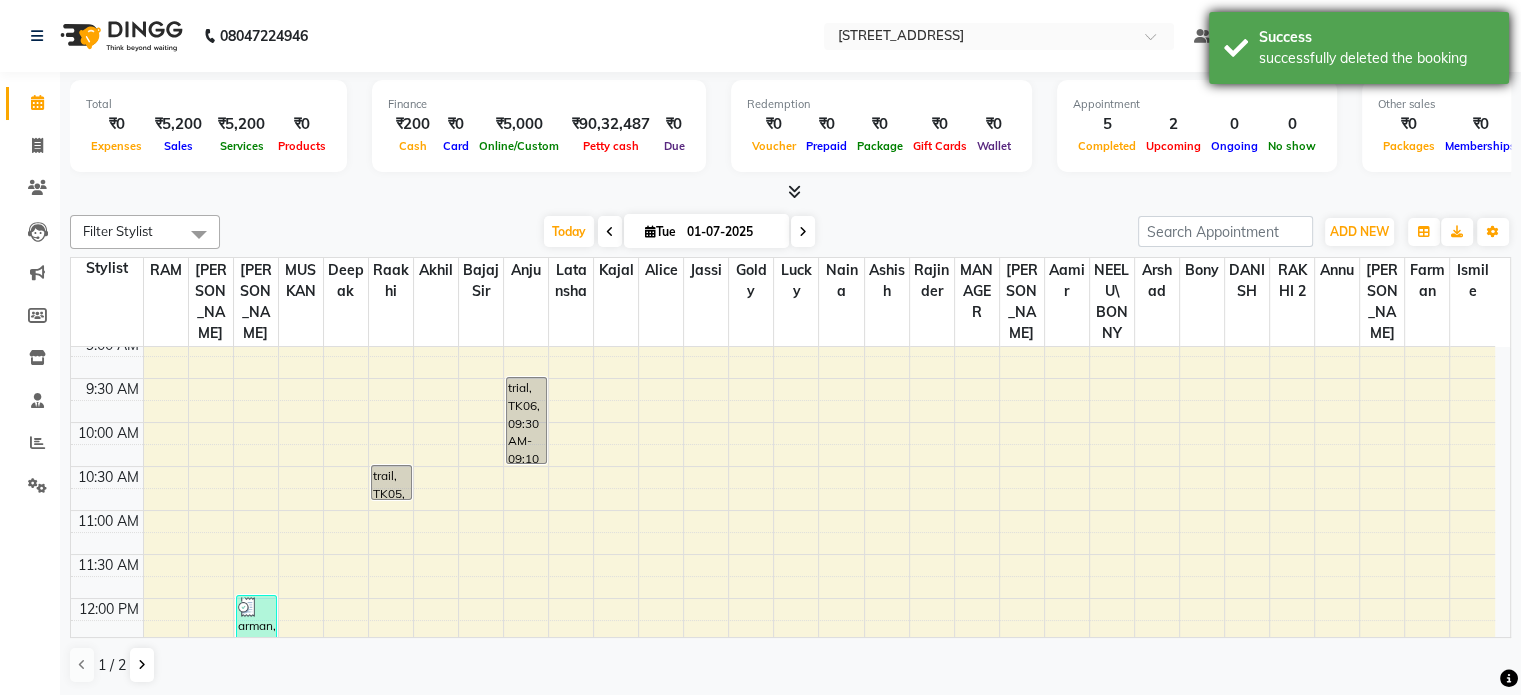 click on "Success" at bounding box center [1376, 37] 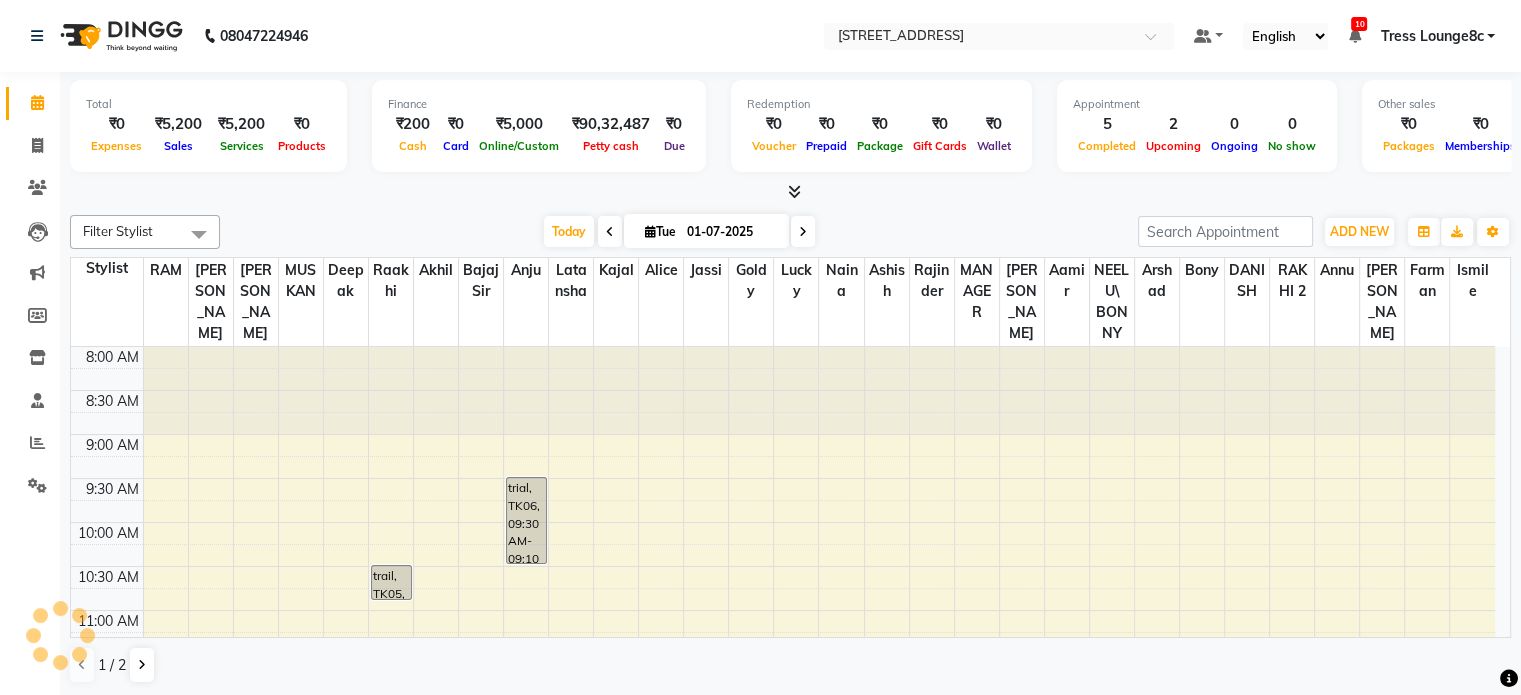 scroll, scrollTop: 400, scrollLeft: 0, axis: vertical 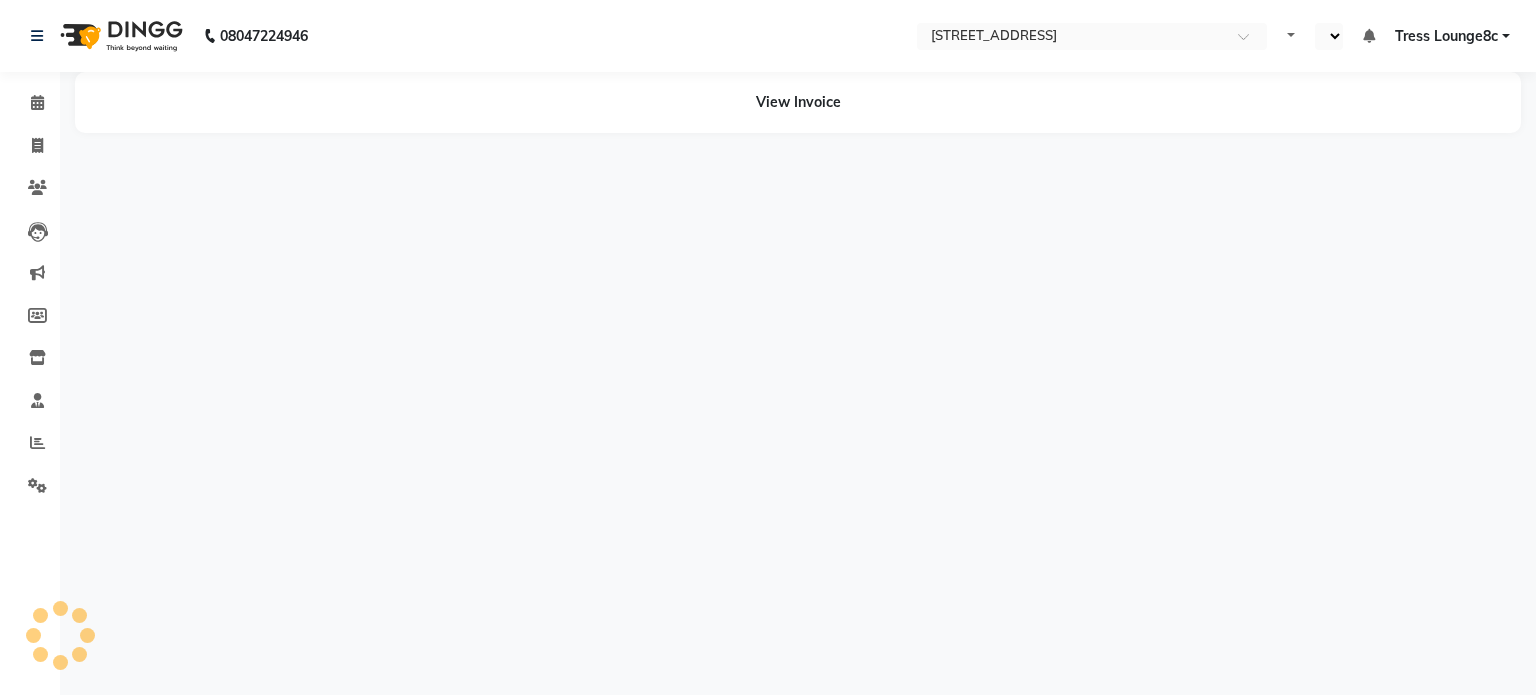 select on "en" 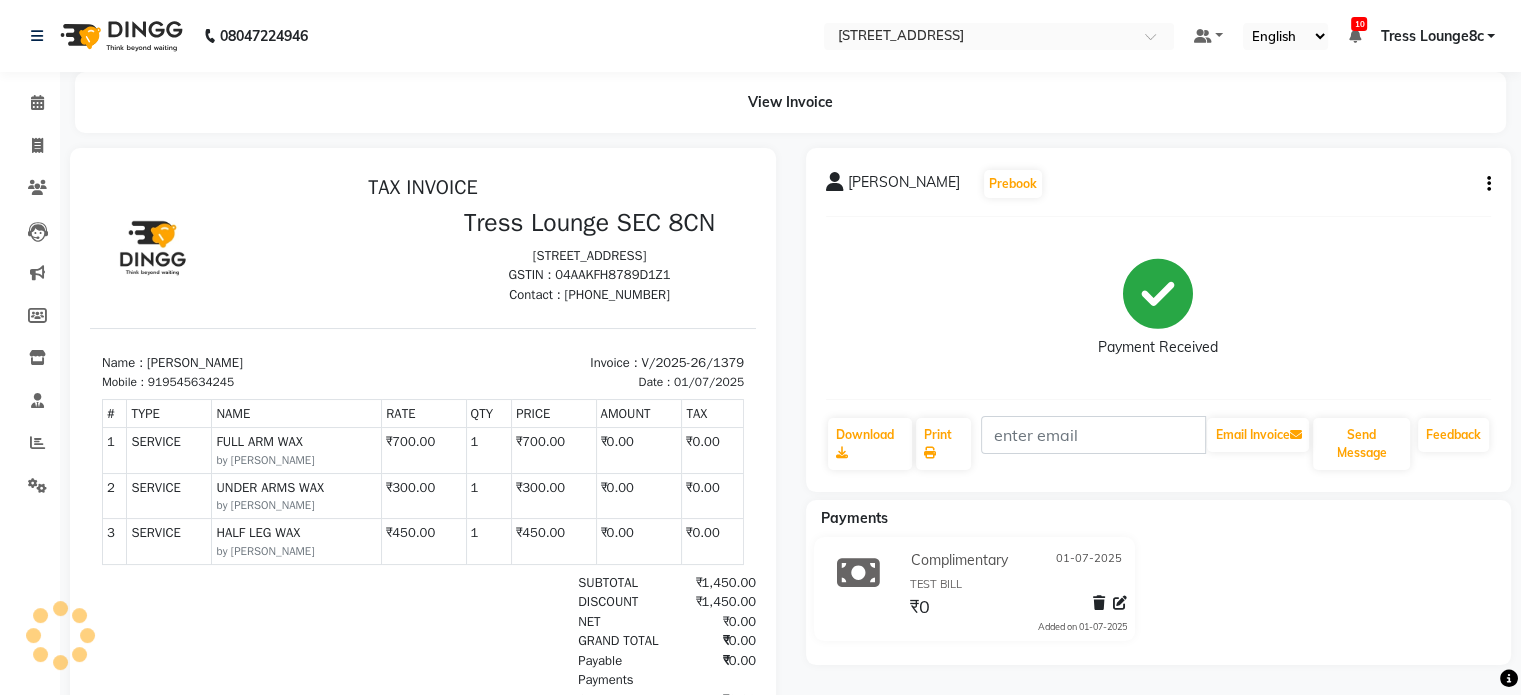 scroll, scrollTop: 0, scrollLeft: 0, axis: both 